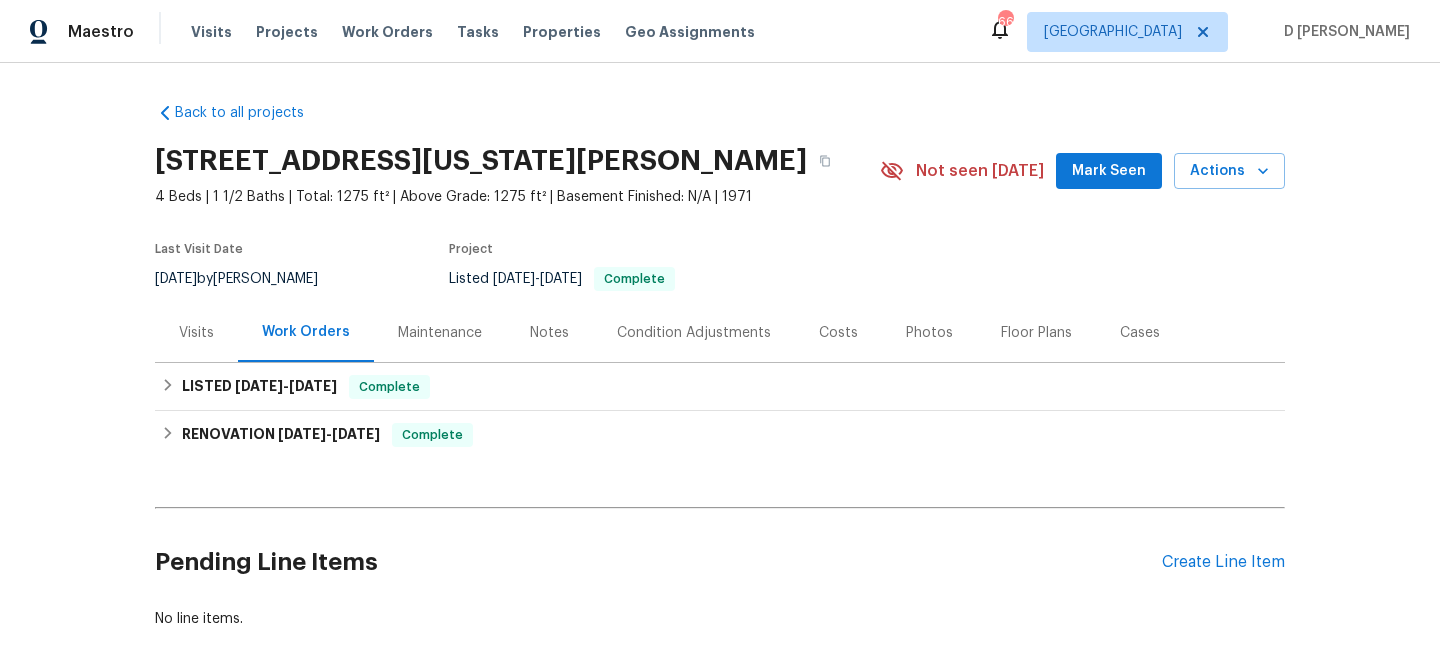 scroll, scrollTop: 0, scrollLeft: 0, axis: both 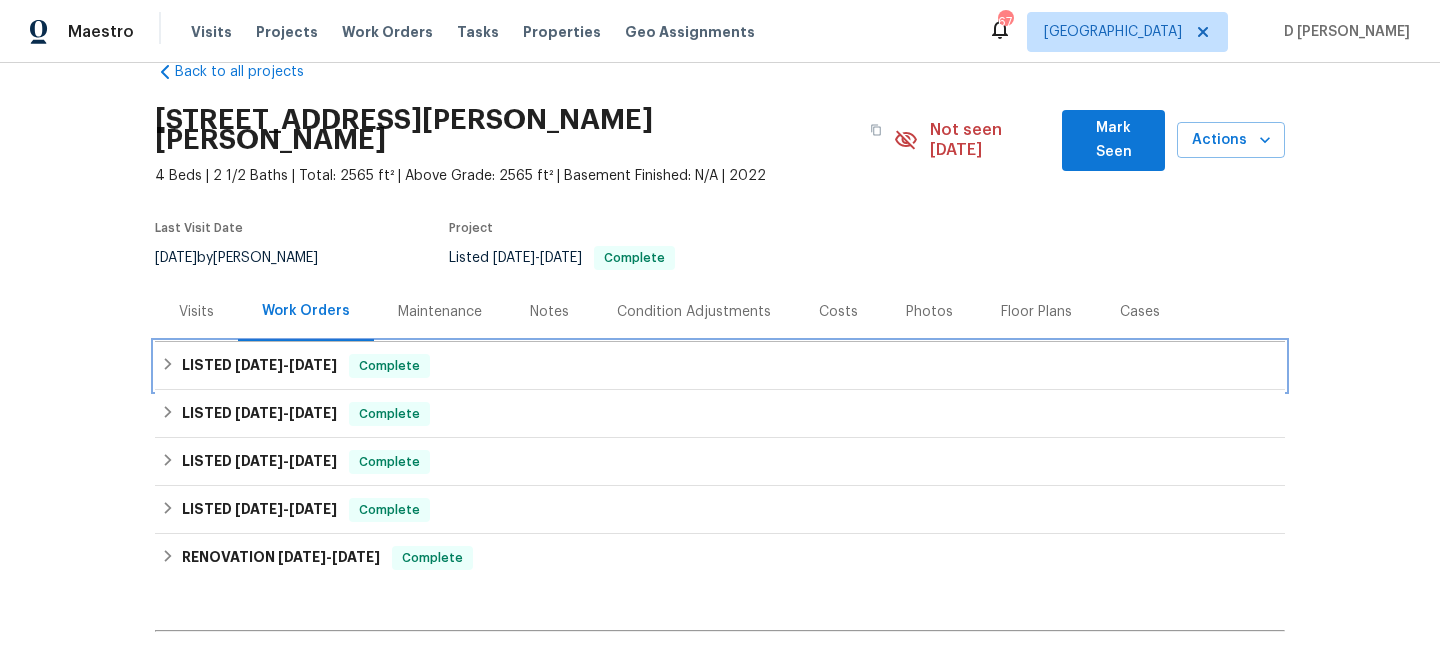 click 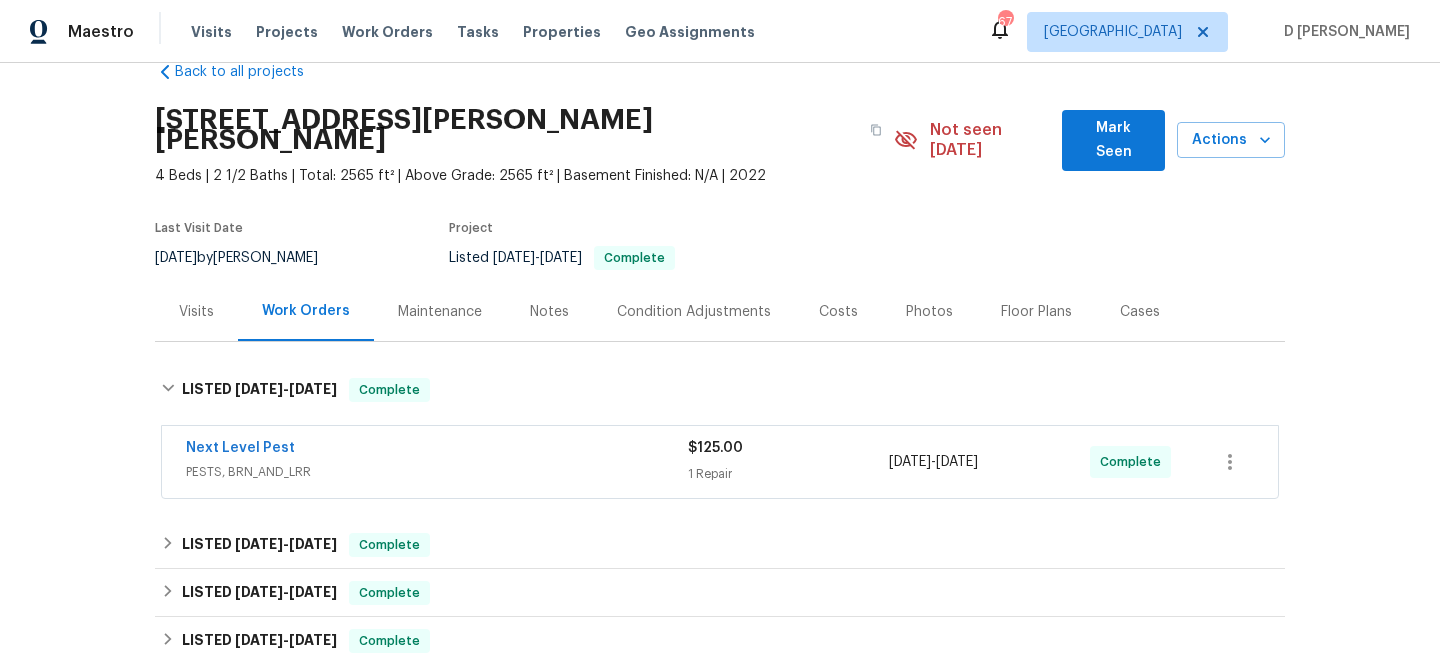 click on "Next Level Pest" at bounding box center (437, 450) 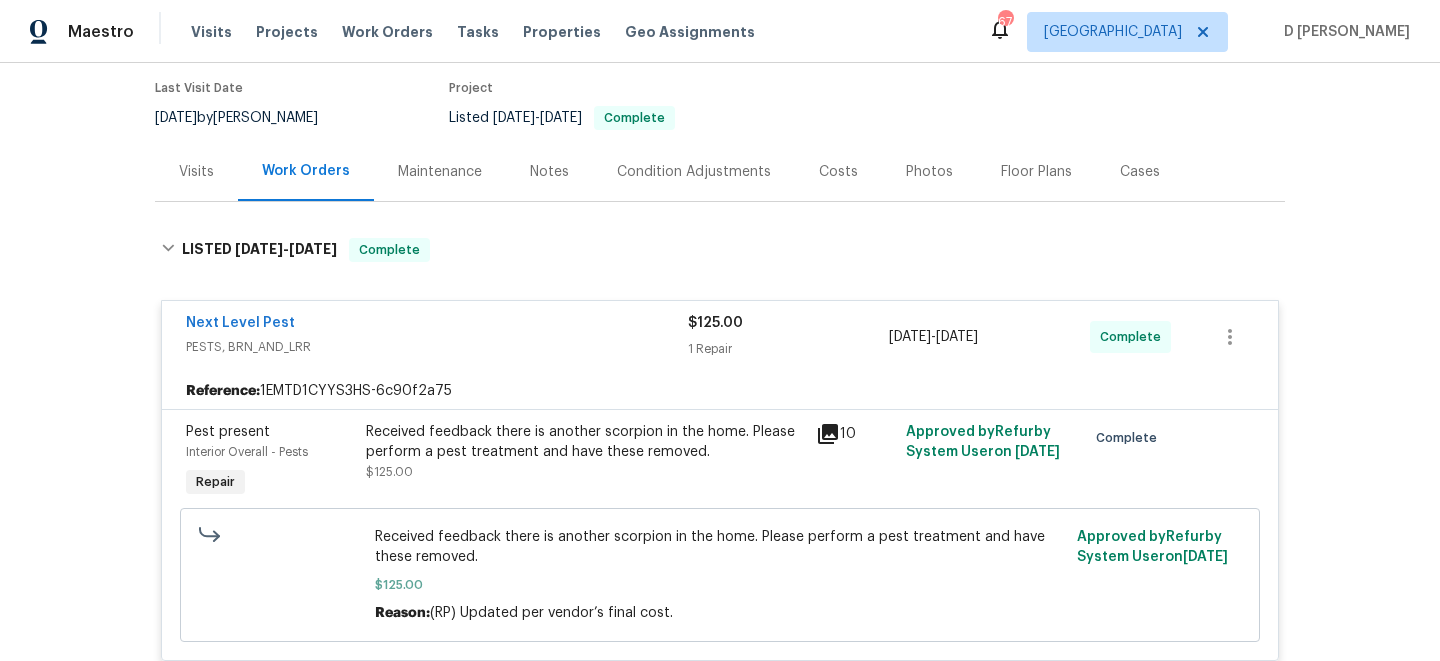 scroll, scrollTop: 183, scrollLeft: 0, axis: vertical 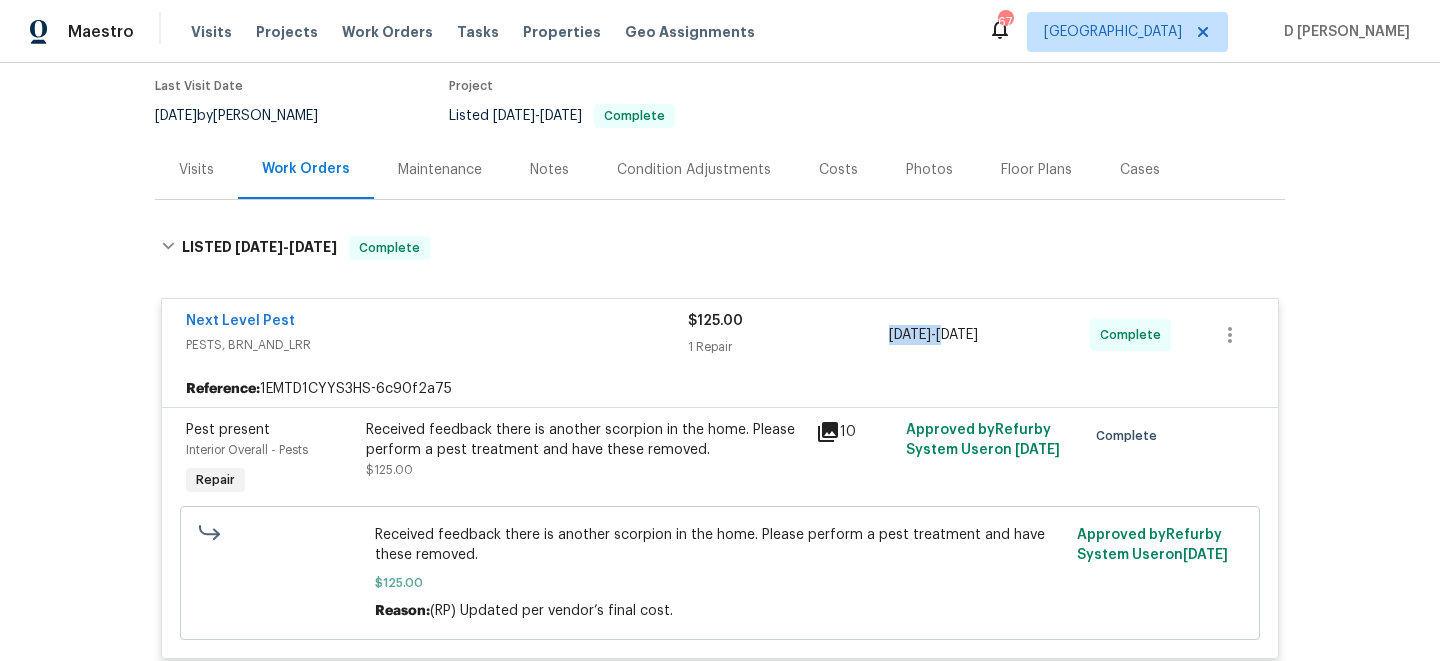 drag, startPoint x: 877, startPoint y: 318, endPoint x: 964, endPoint y: 321, distance: 87.05171 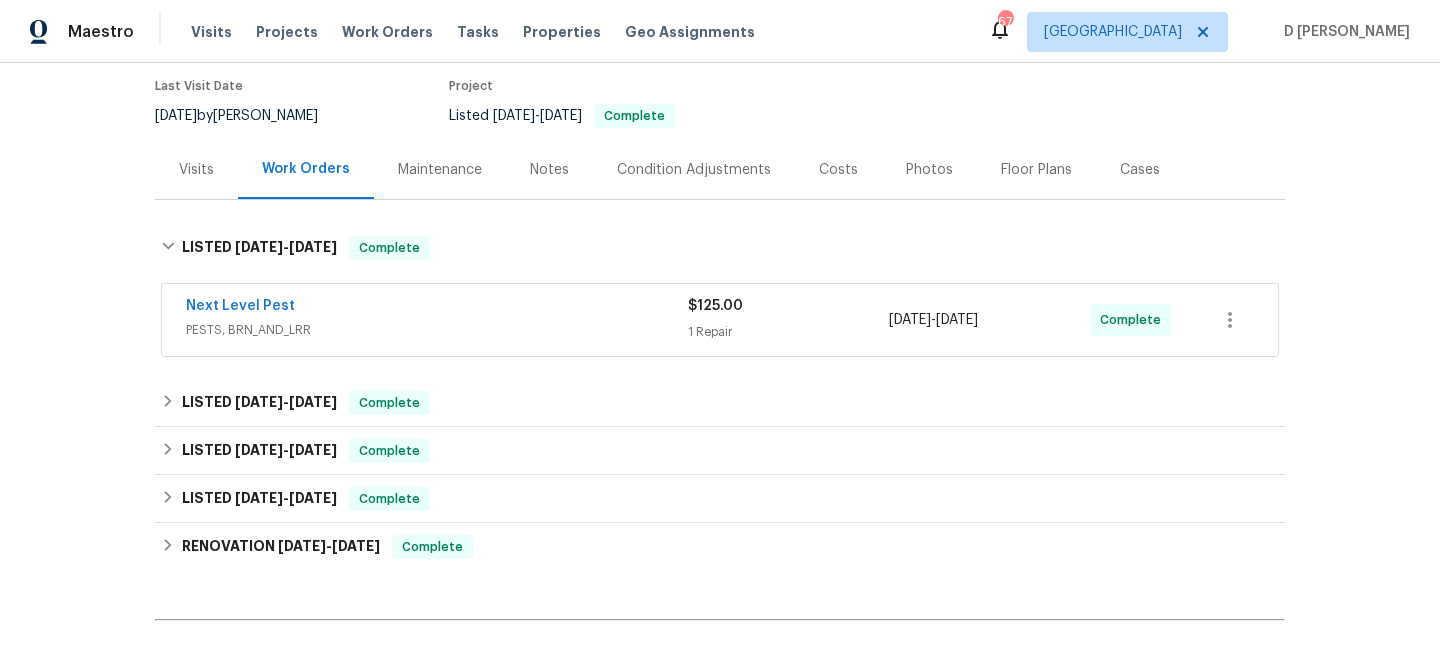 click on "PESTS, BRN_AND_LRR" at bounding box center [437, 330] 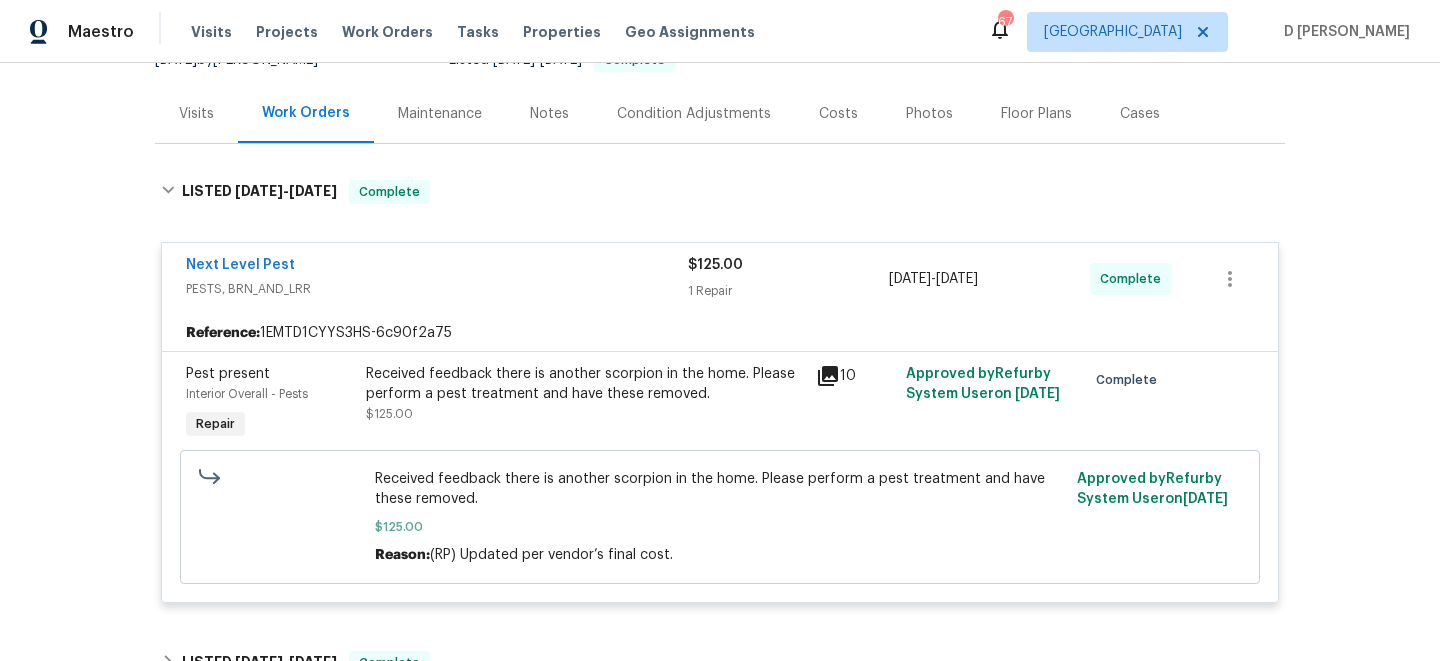 scroll, scrollTop: 250, scrollLeft: 0, axis: vertical 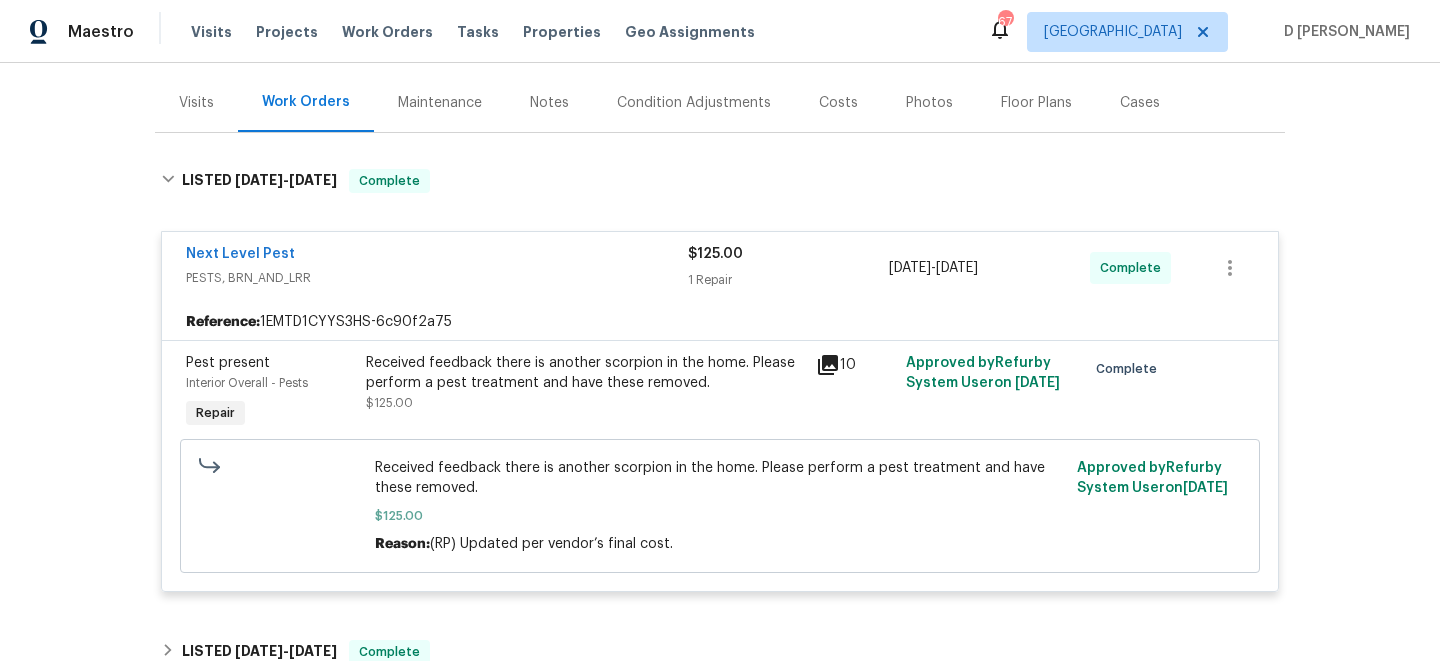 click 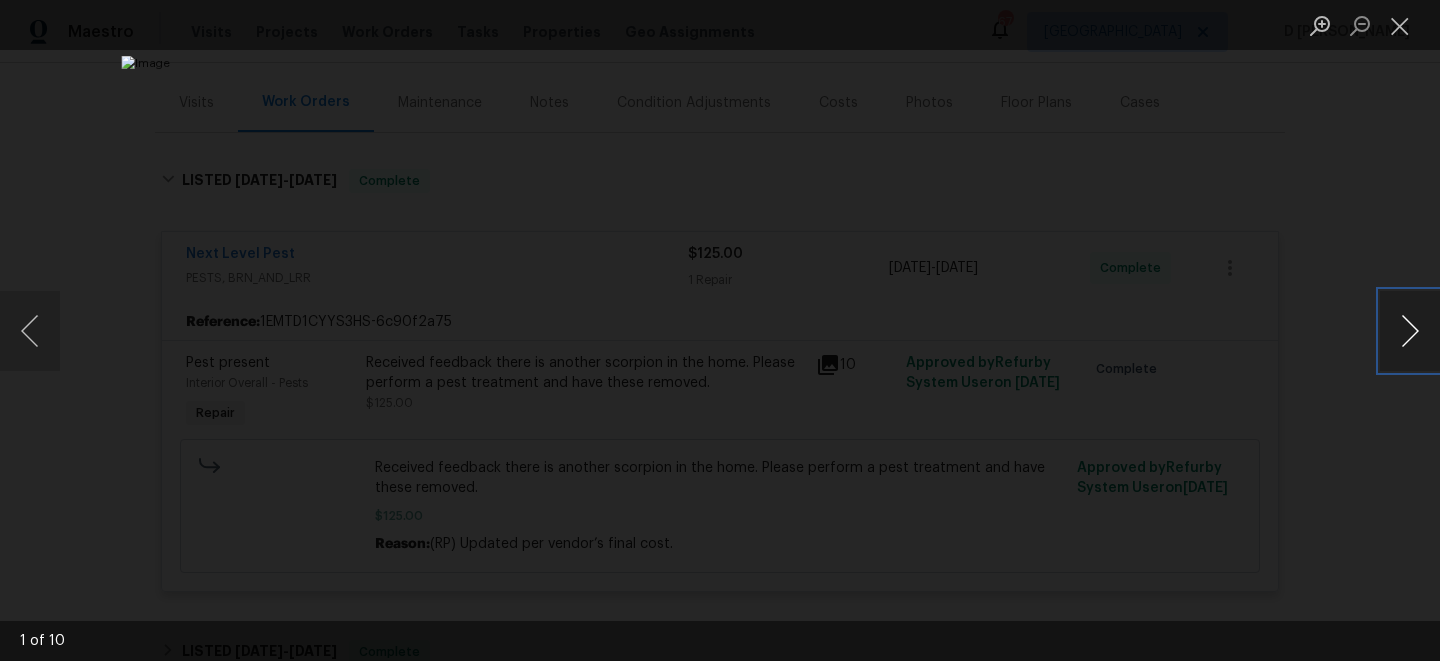 click at bounding box center (1410, 331) 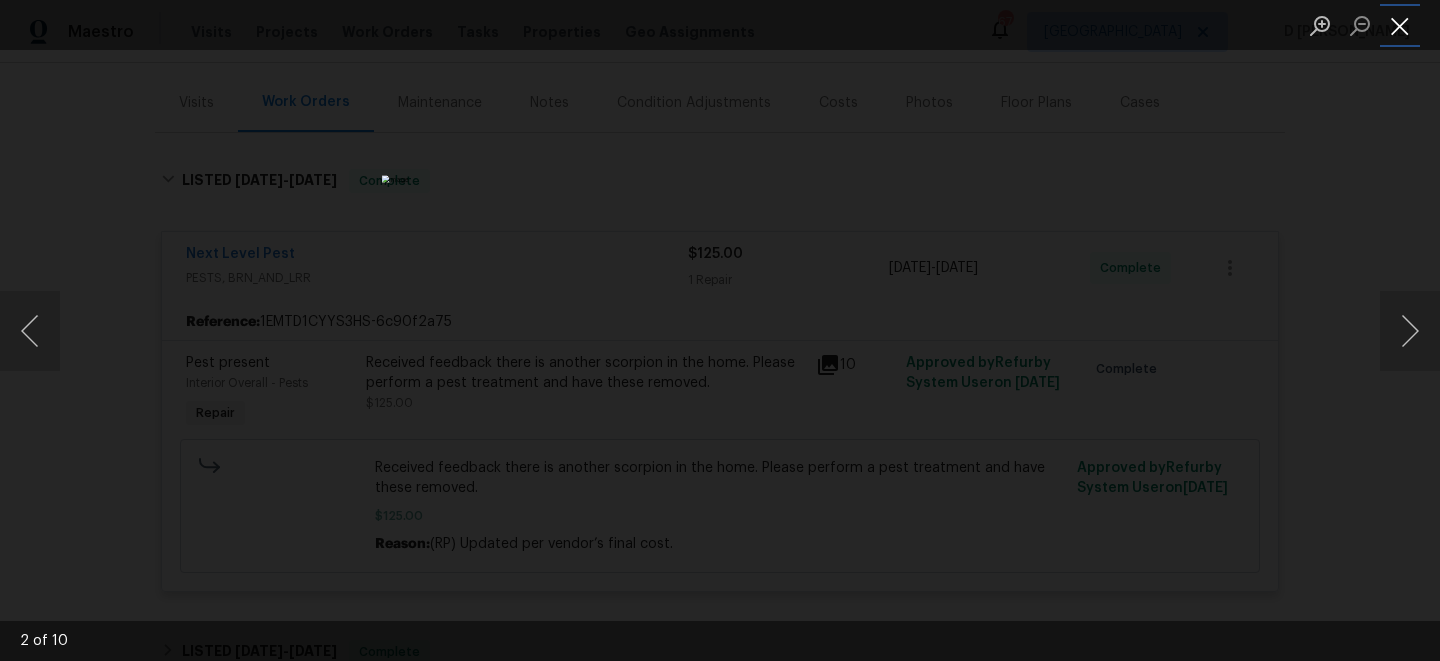 click at bounding box center [1400, 25] 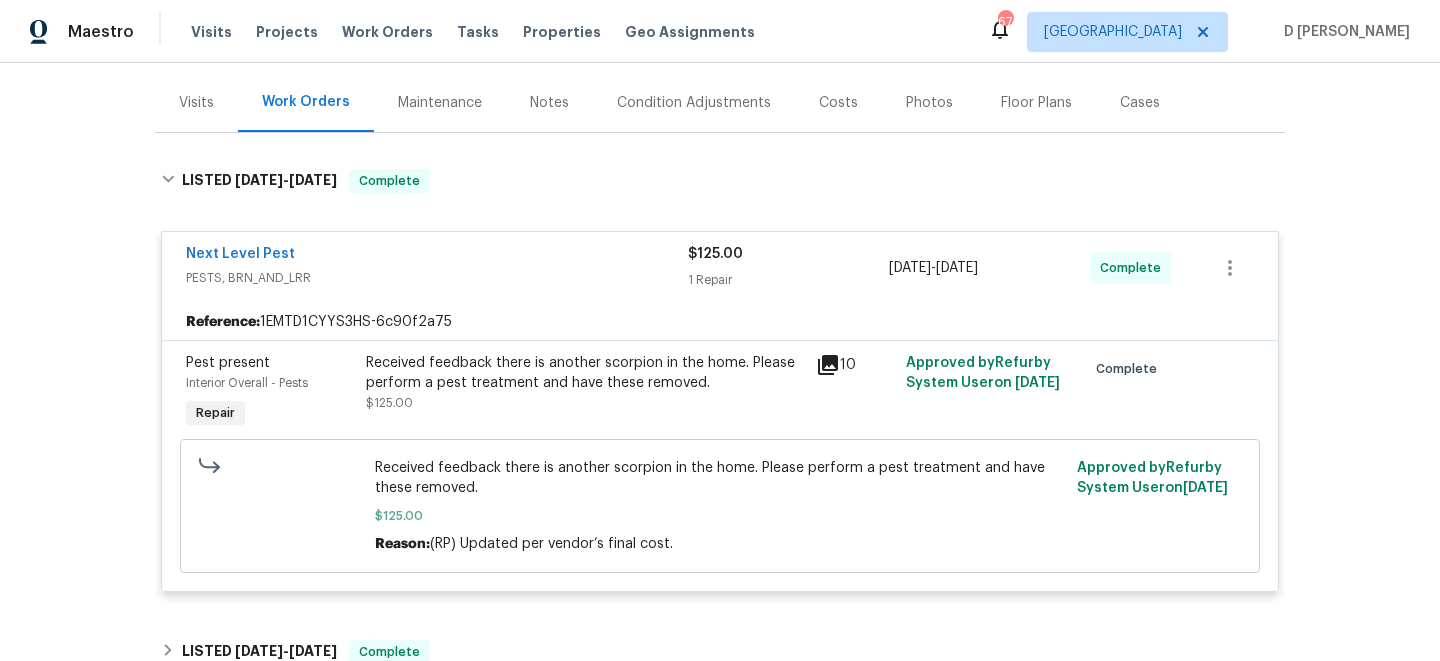 click on "Visits" at bounding box center (196, 103) 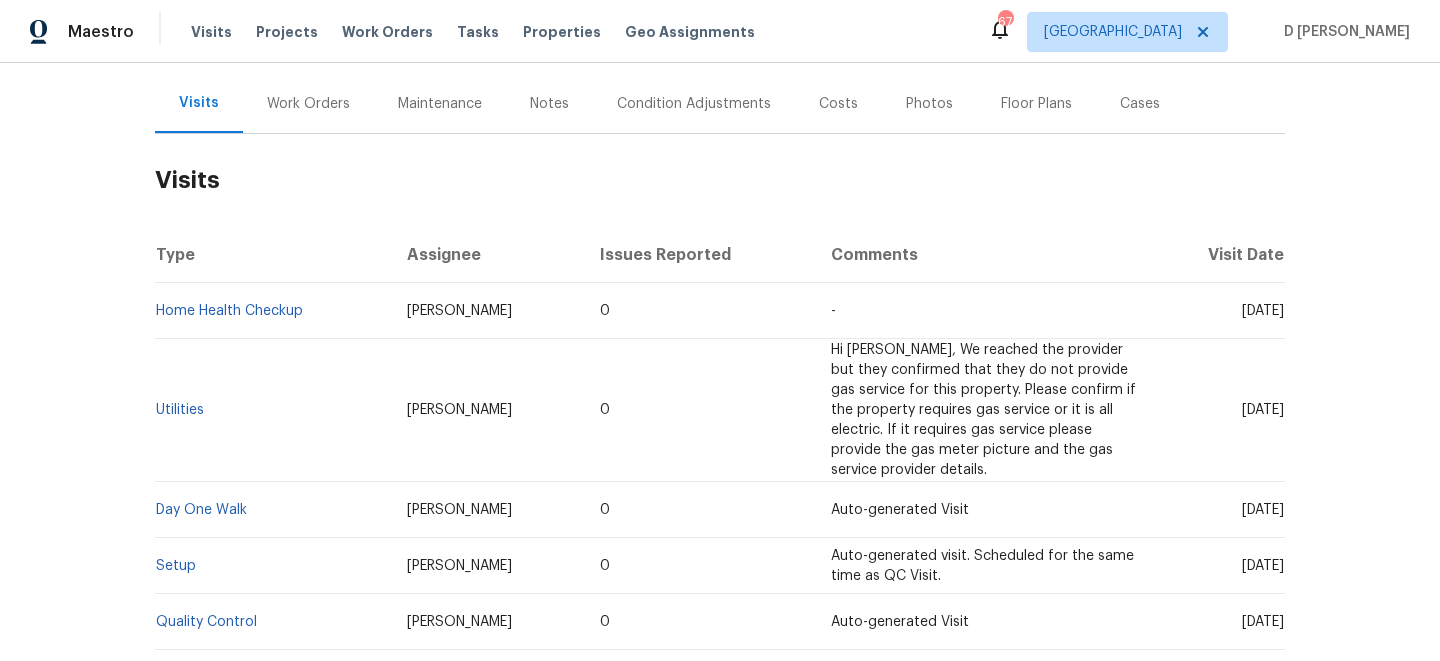 click on "Work Orders" at bounding box center [308, 104] 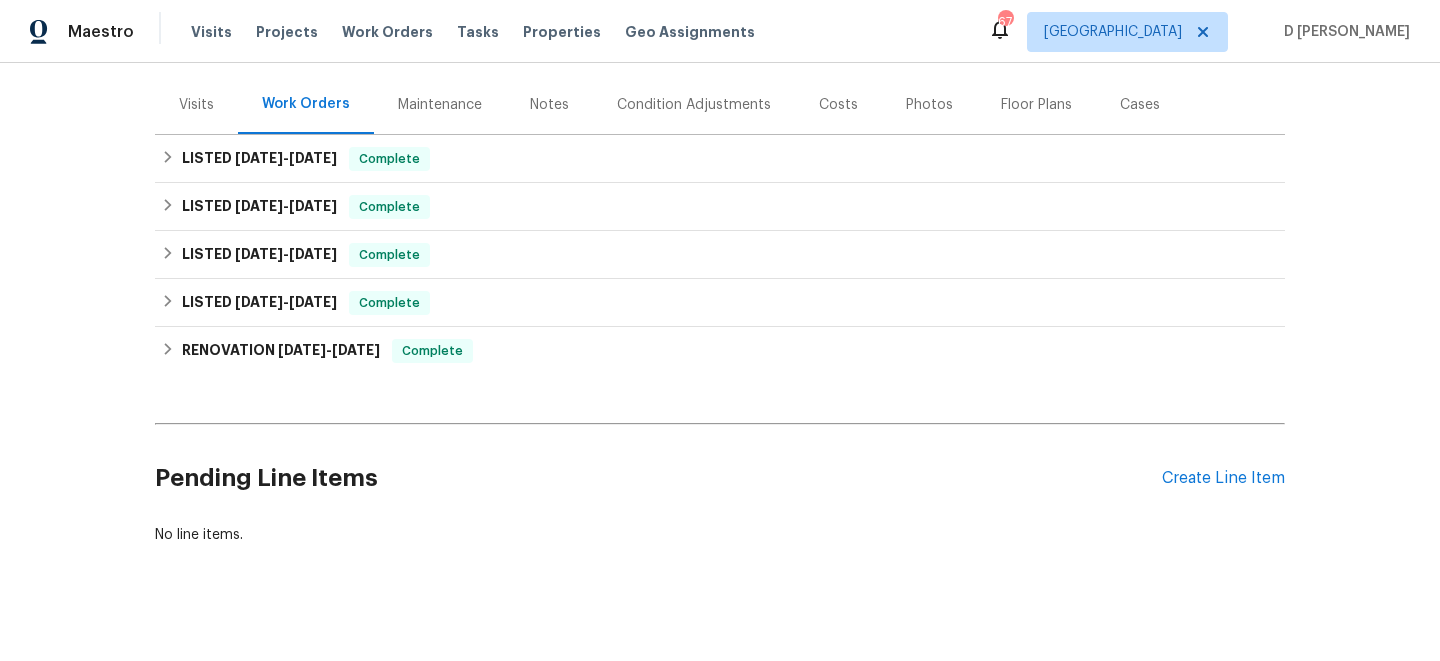 scroll, scrollTop: 156, scrollLeft: 0, axis: vertical 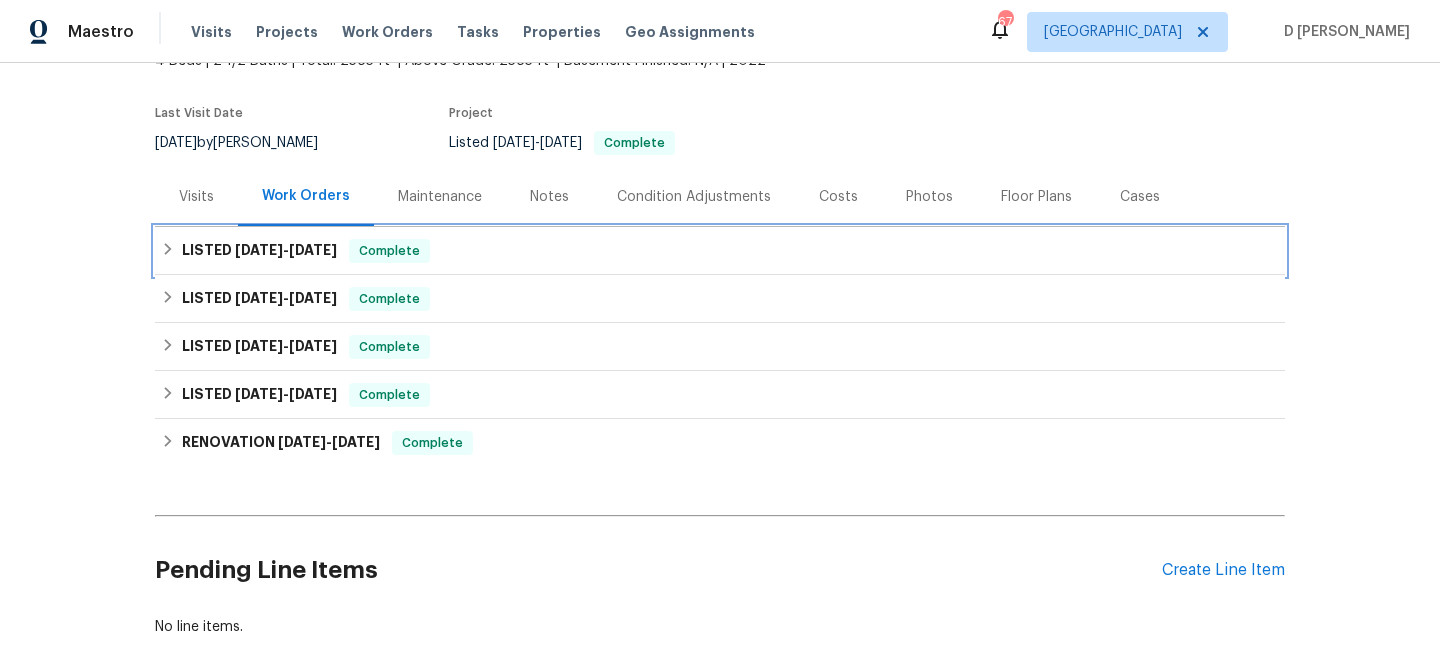 click 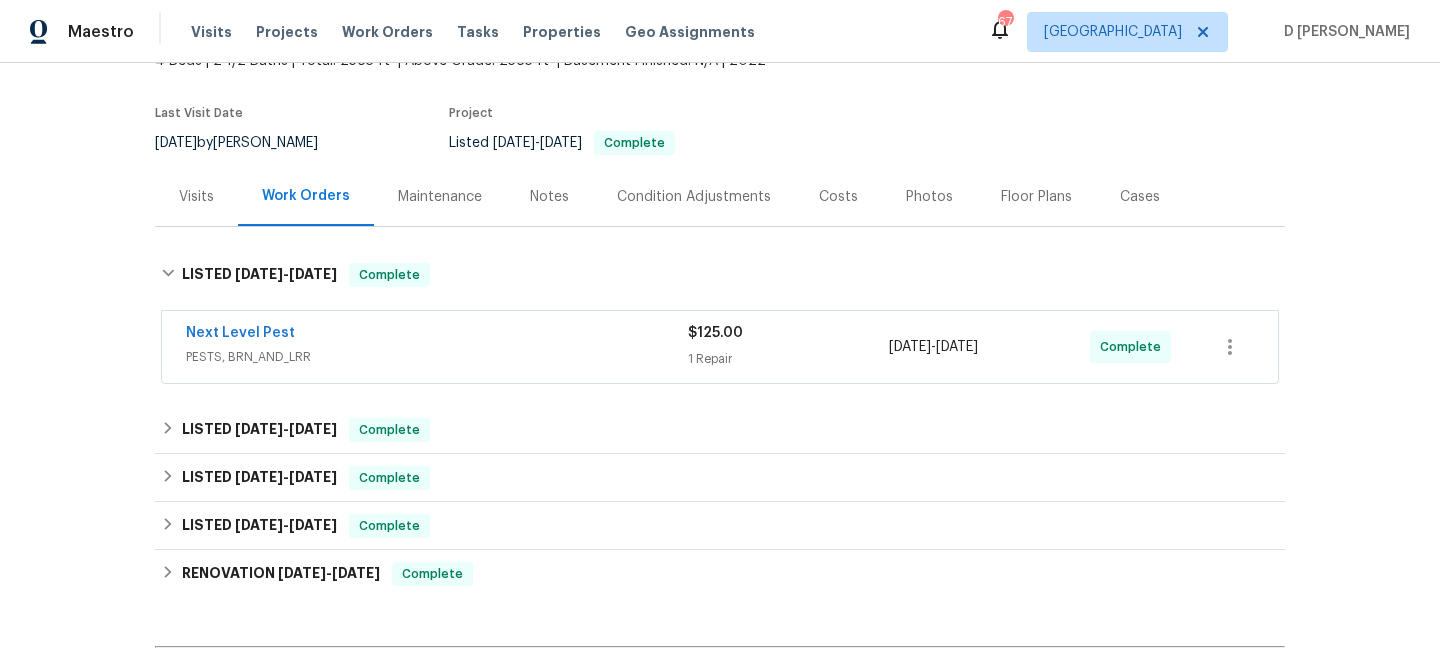 click on "Next Level Pest PESTS, BRN_AND_LRR $125.00 1 Repair 7/8/2025  -  7/11/2025 Complete" at bounding box center [720, 347] 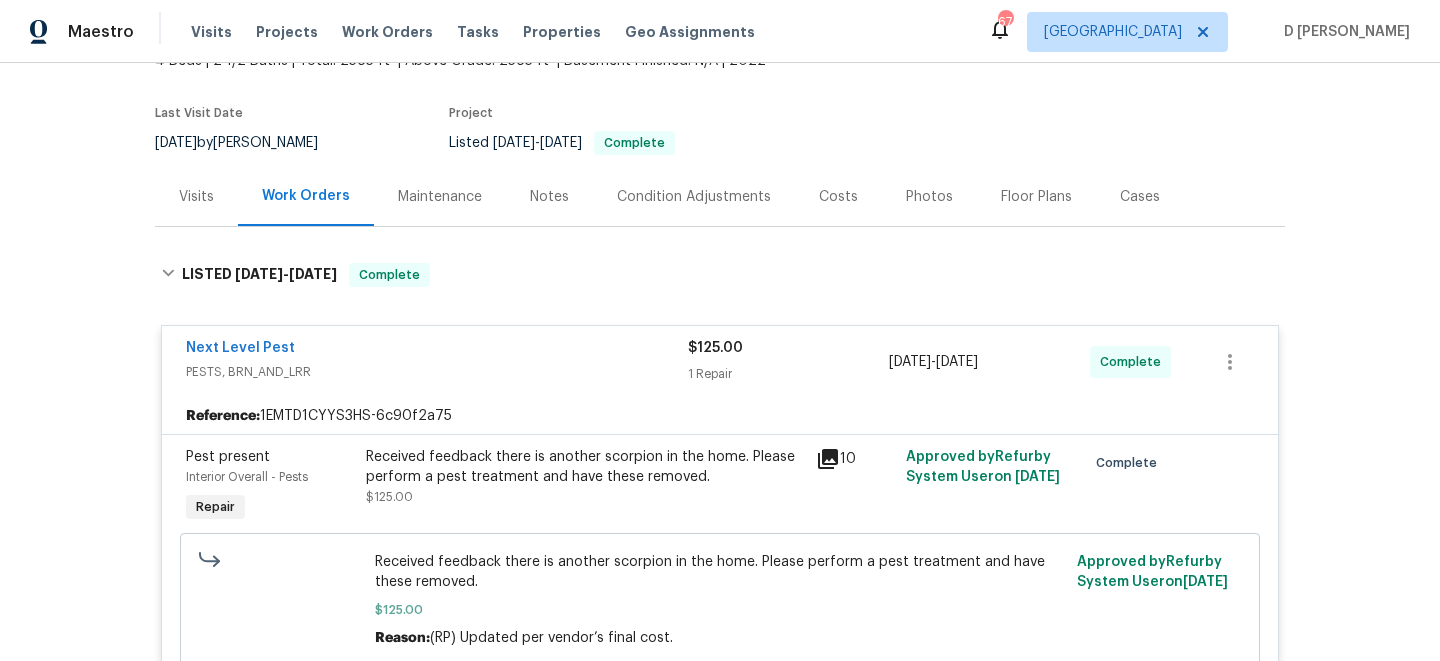 scroll, scrollTop: 218, scrollLeft: 0, axis: vertical 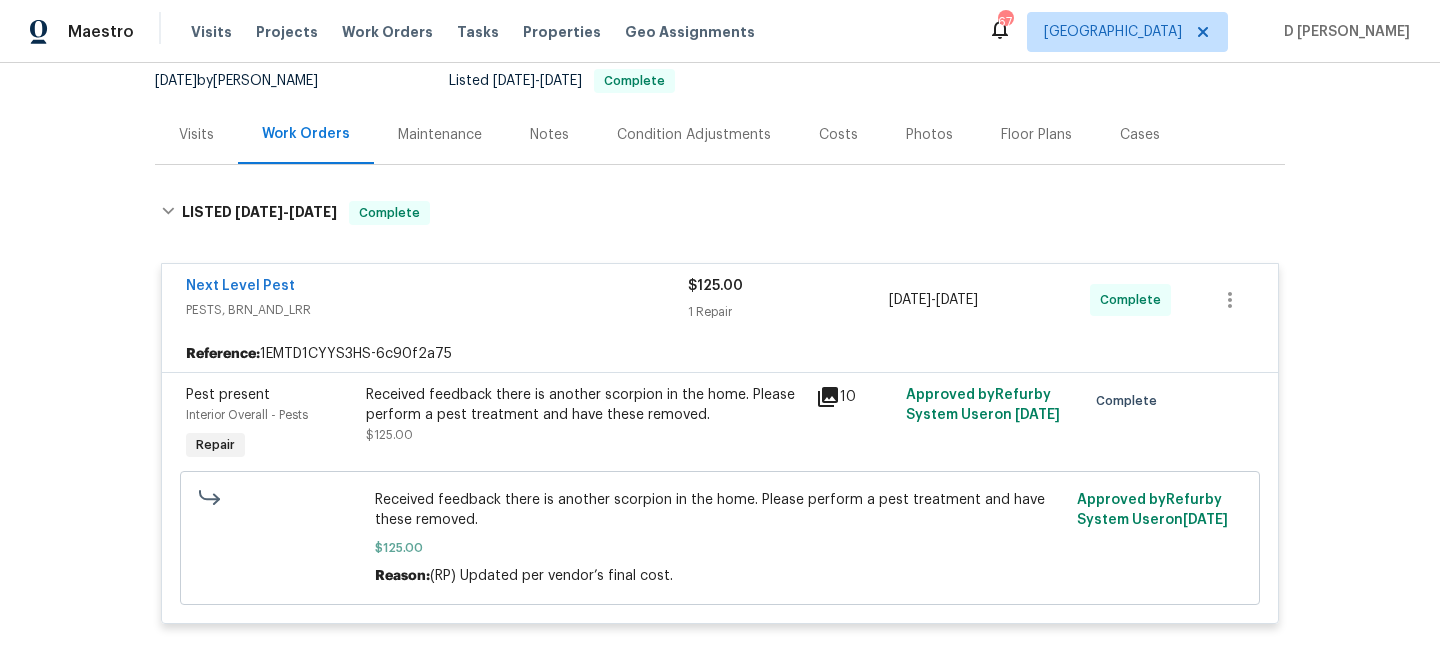 click 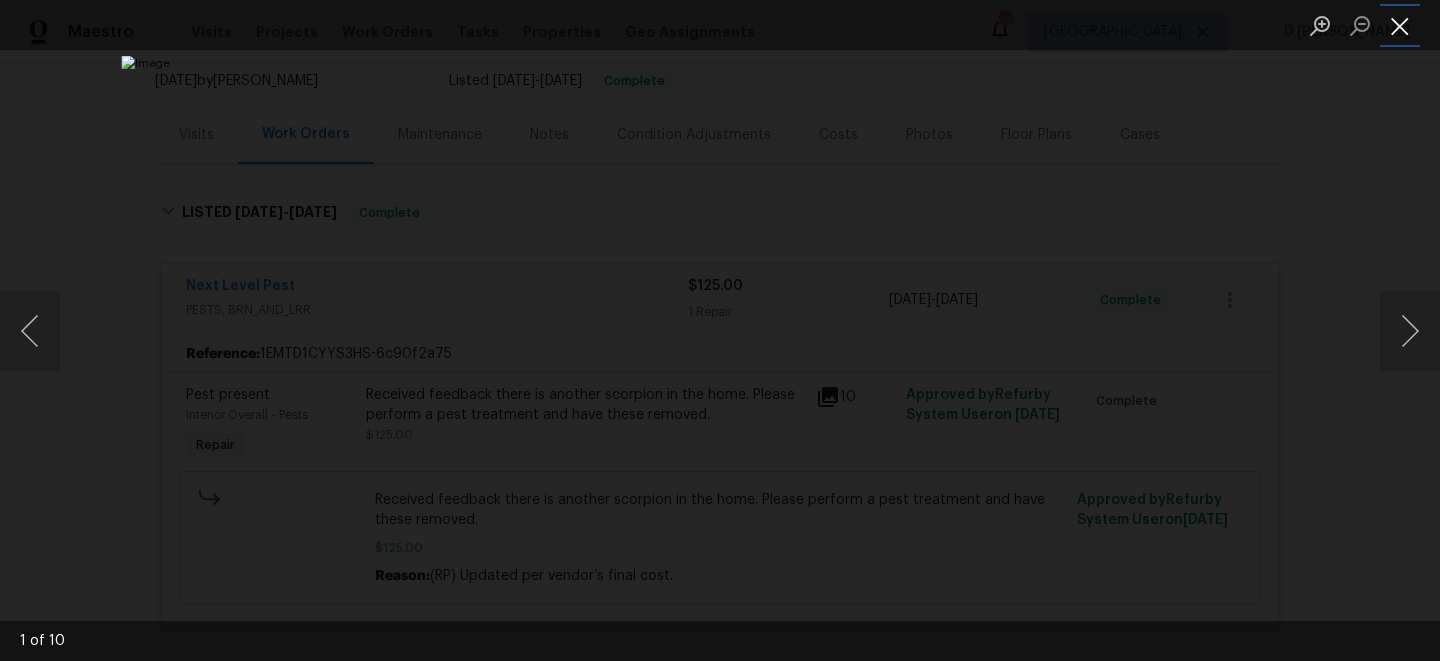 click at bounding box center [1400, 25] 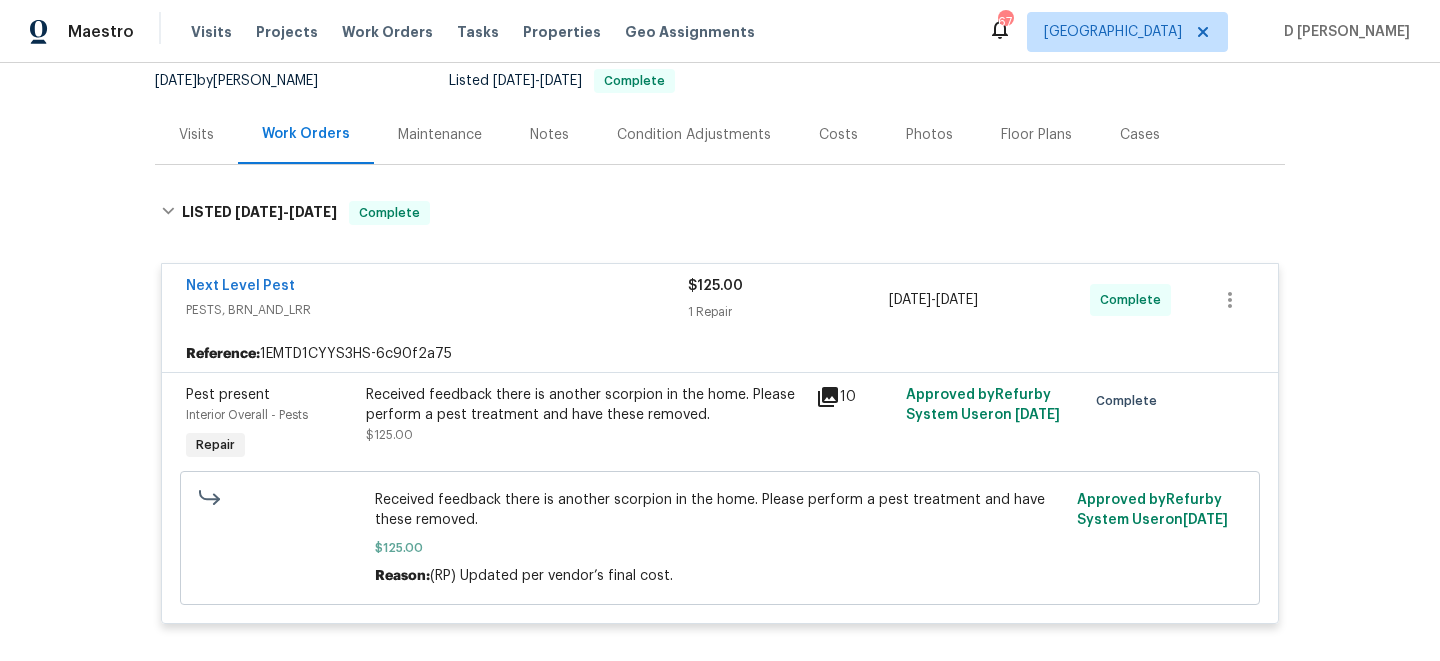 click on "PESTS, BRN_AND_LRR" at bounding box center [437, 310] 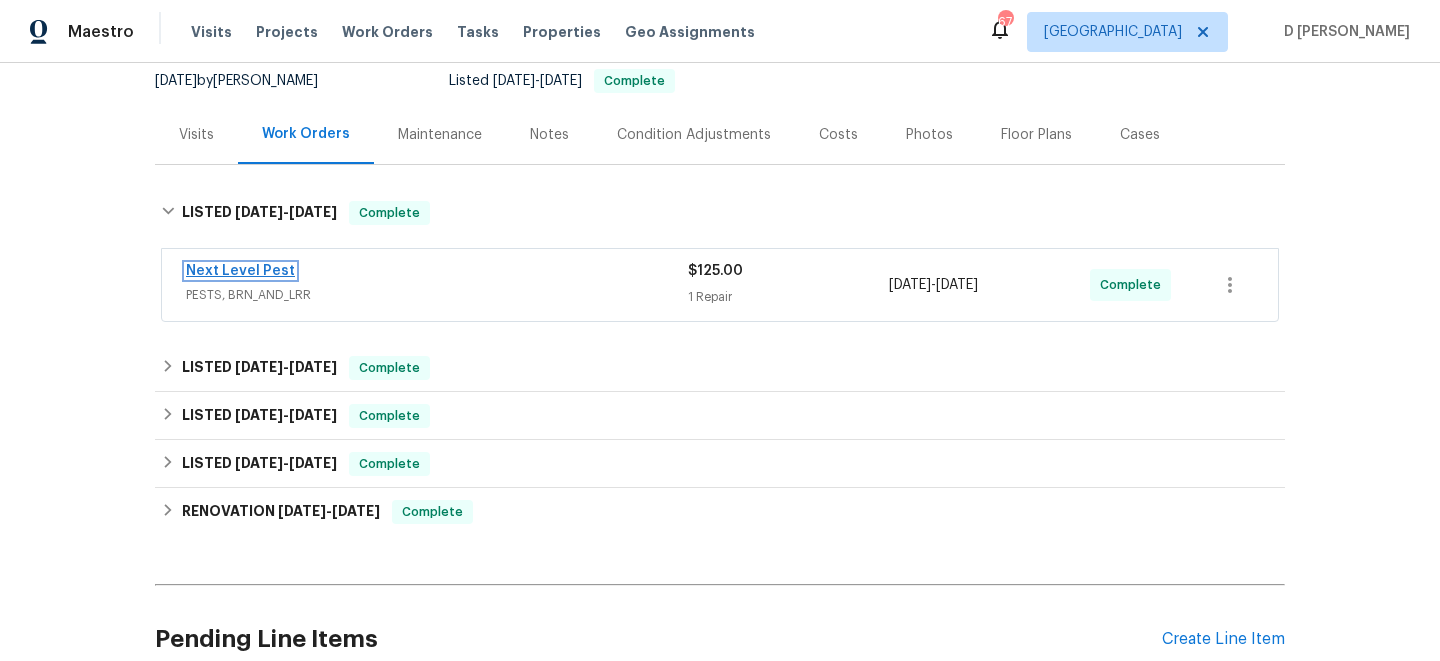 click on "Next Level Pest" at bounding box center [240, 271] 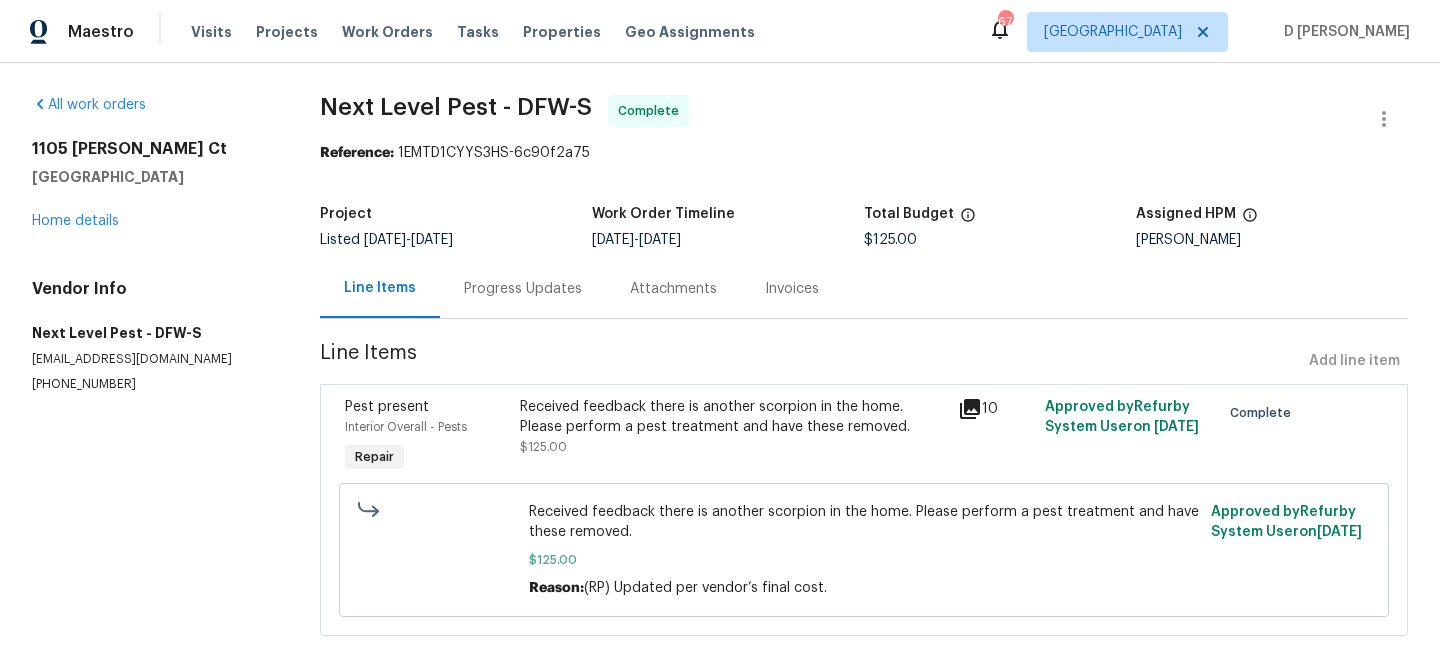 scroll, scrollTop: 32, scrollLeft: 0, axis: vertical 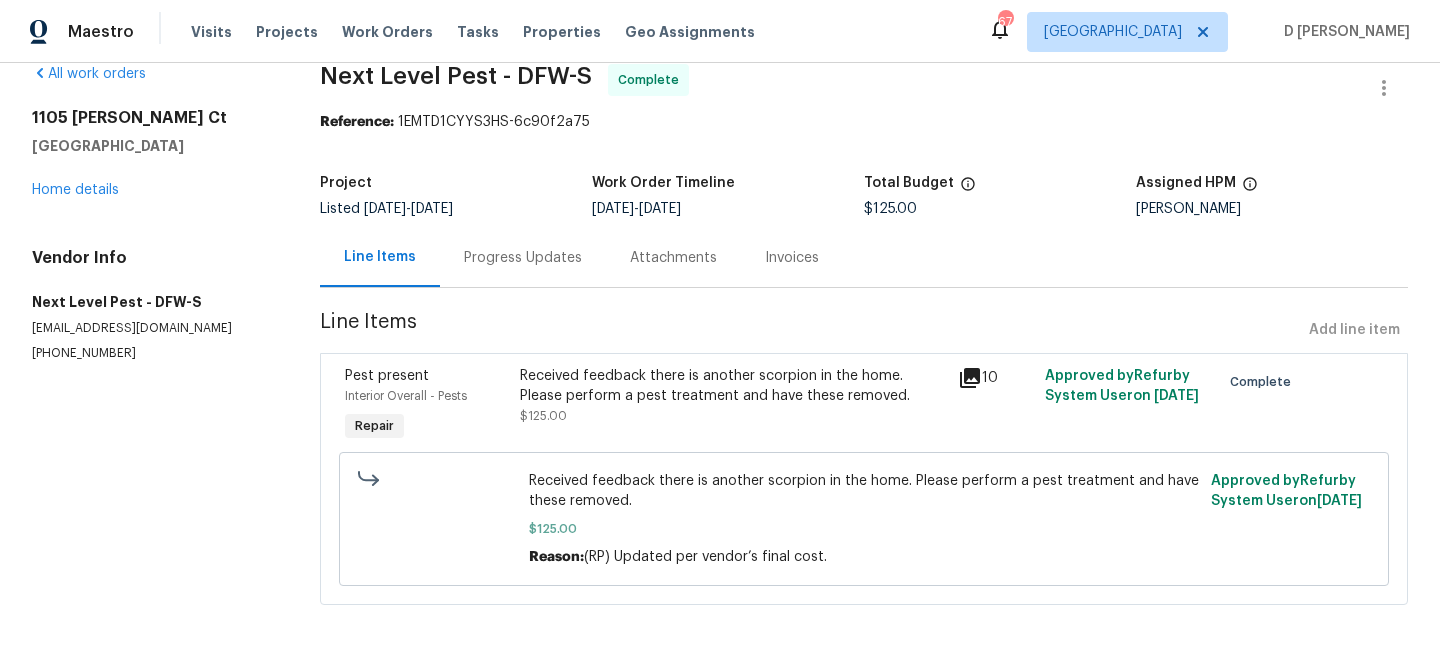 click on "Progress Updates" at bounding box center (523, 257) 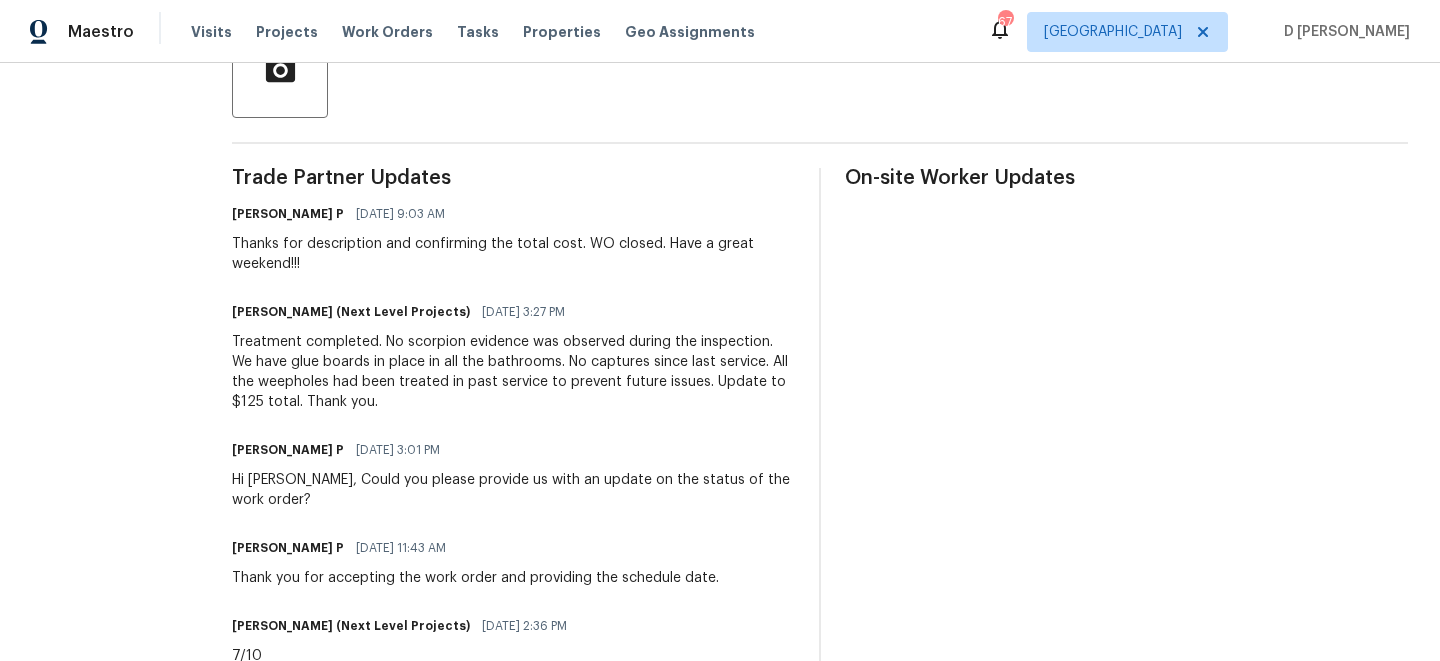 scroll, scrollTop: 517, scrollLeft: 0, axis: vertical 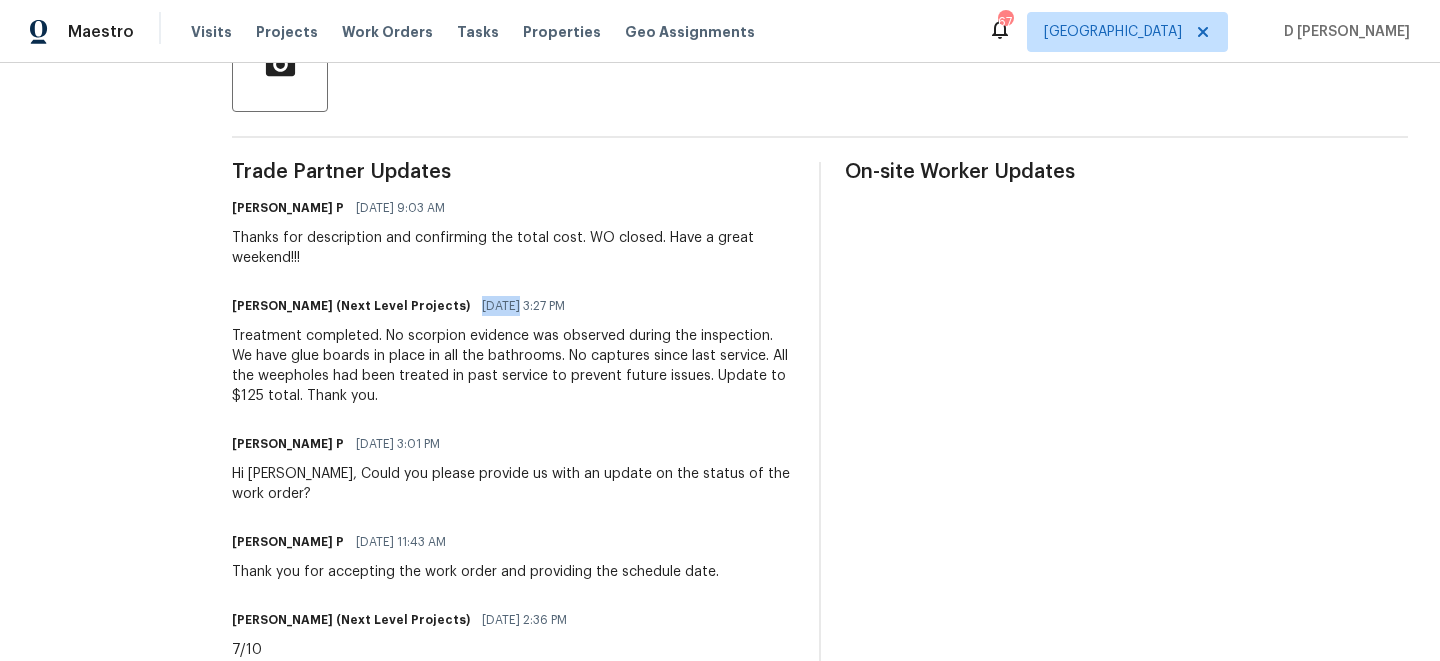 drag, startPoint x: 446, startPoint y: 305, endPoint x: 481, endPoint y: 306, distance: 35.014282 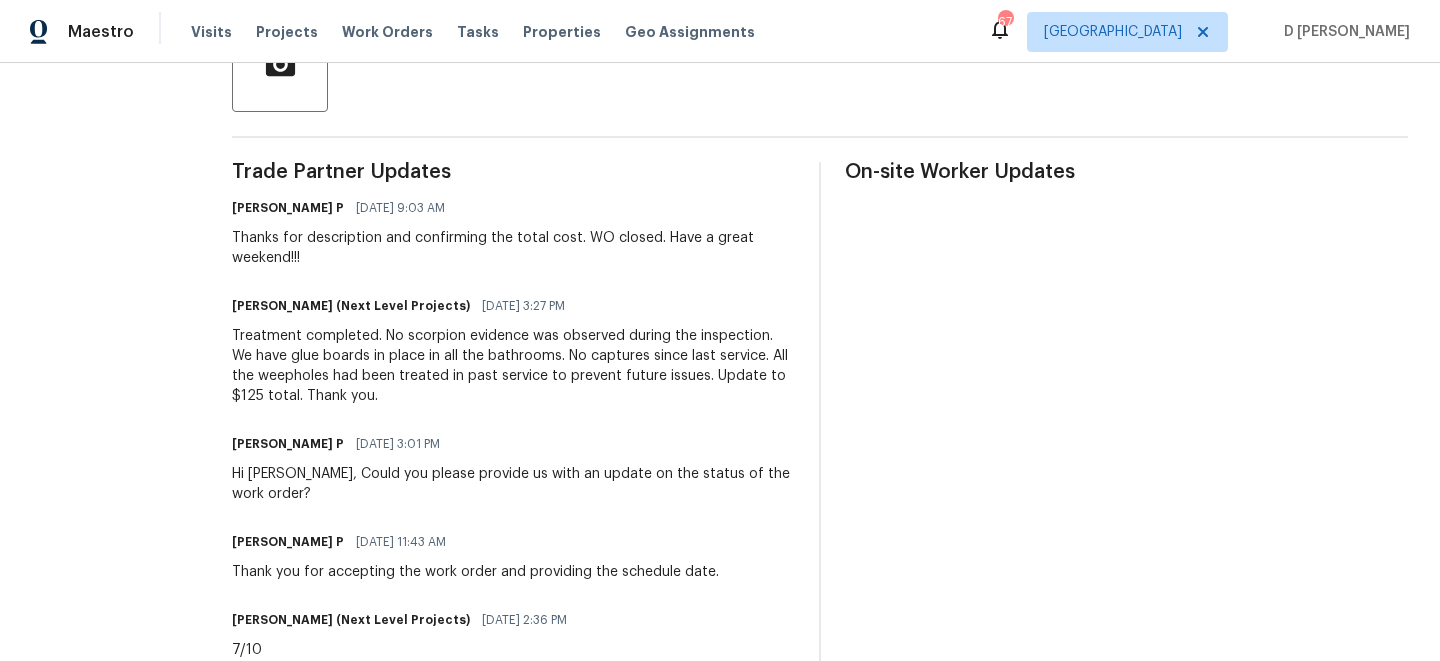 click on "Brandon Usrey (Next Level Projects) 07/10/2025 3:27 PM" at bounding box center (513, 306) 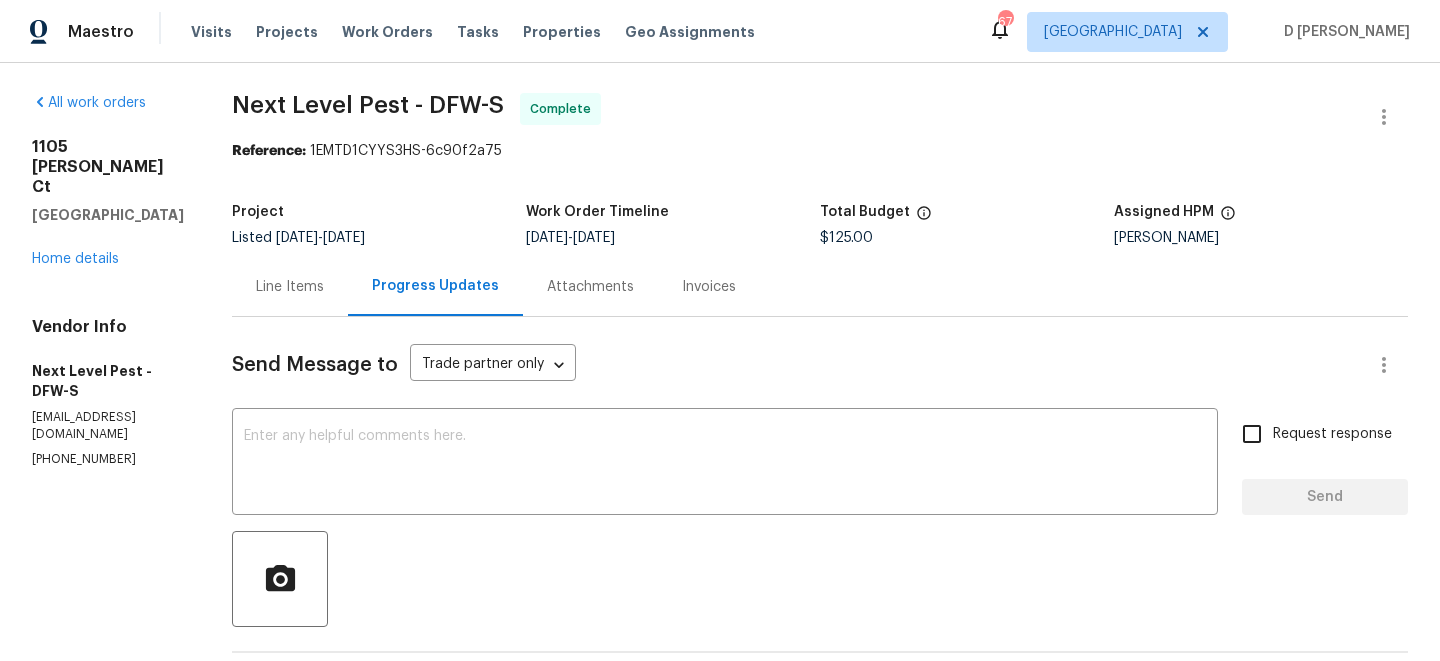 scroll, scrollTop: 0, scrollLeft: 0, axis: both 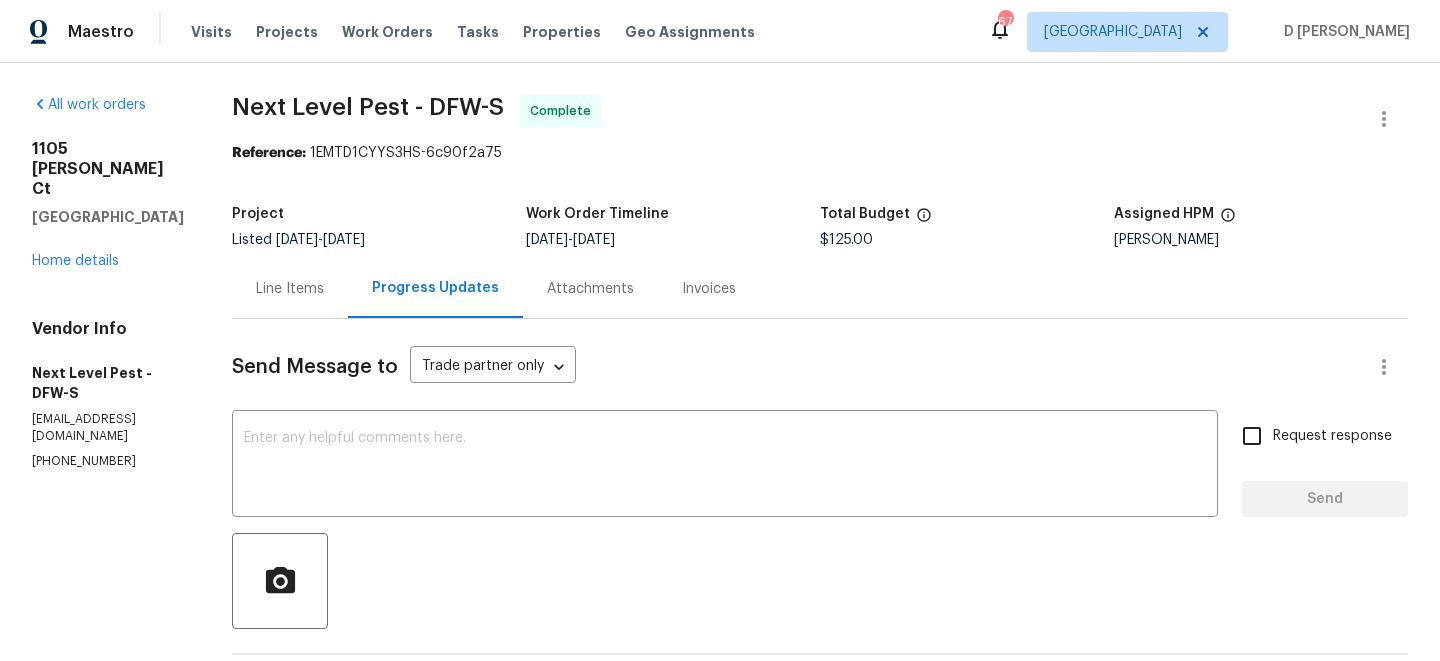 click on "Line Items" at bounding box center (290, 289) 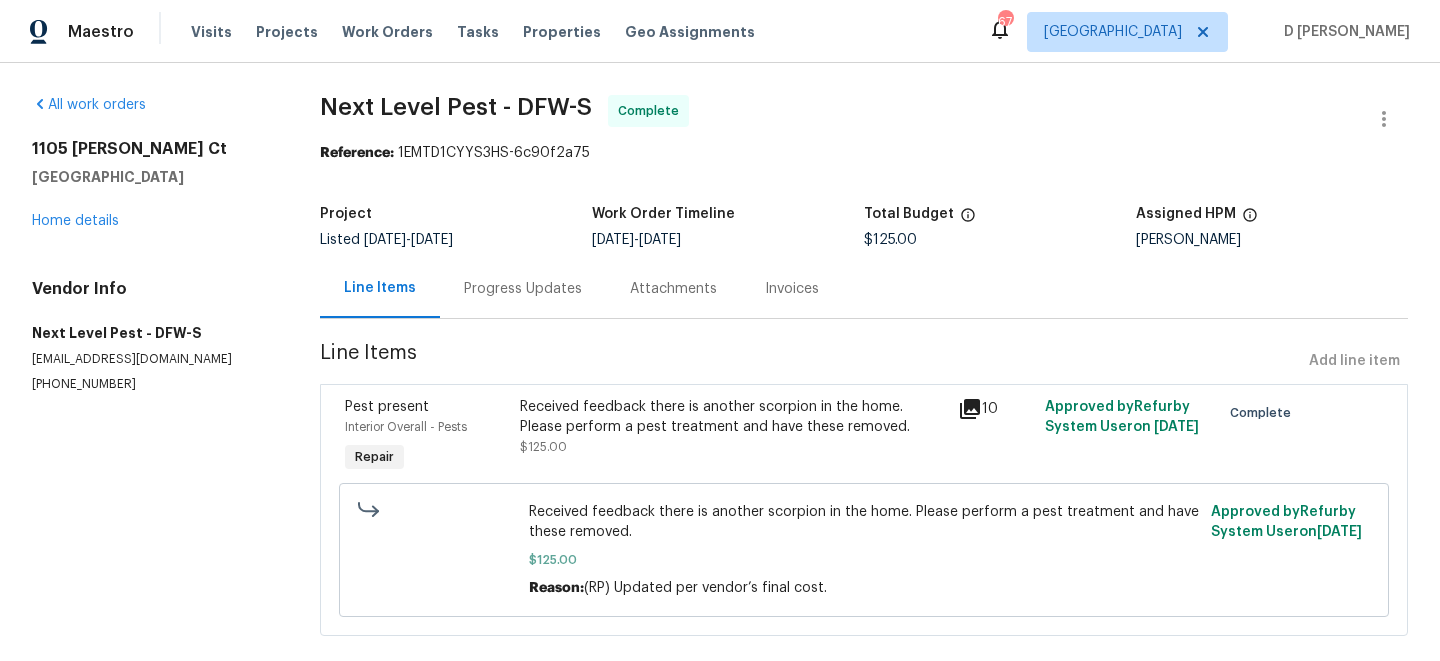 scroll, scrollTop: 32, scrollLeft: 0, axis: vertical 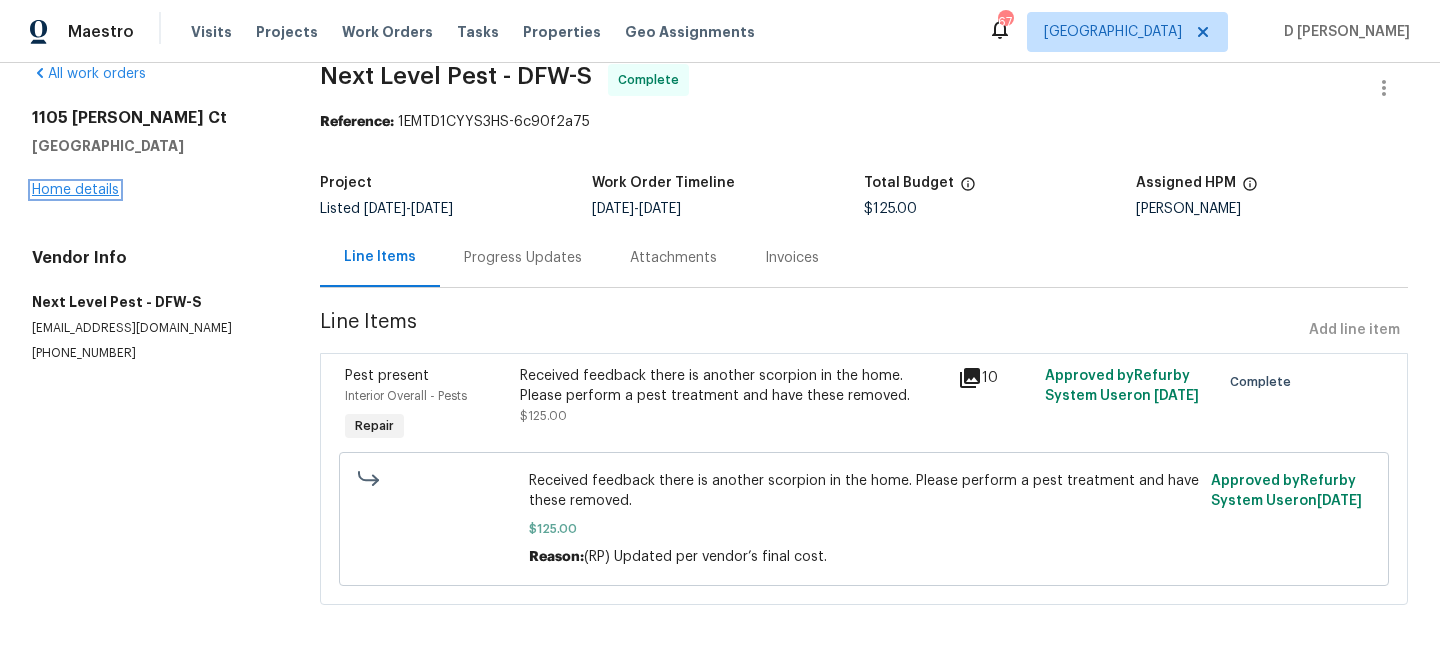 click on "Home details" at bounding box center (75, 190) 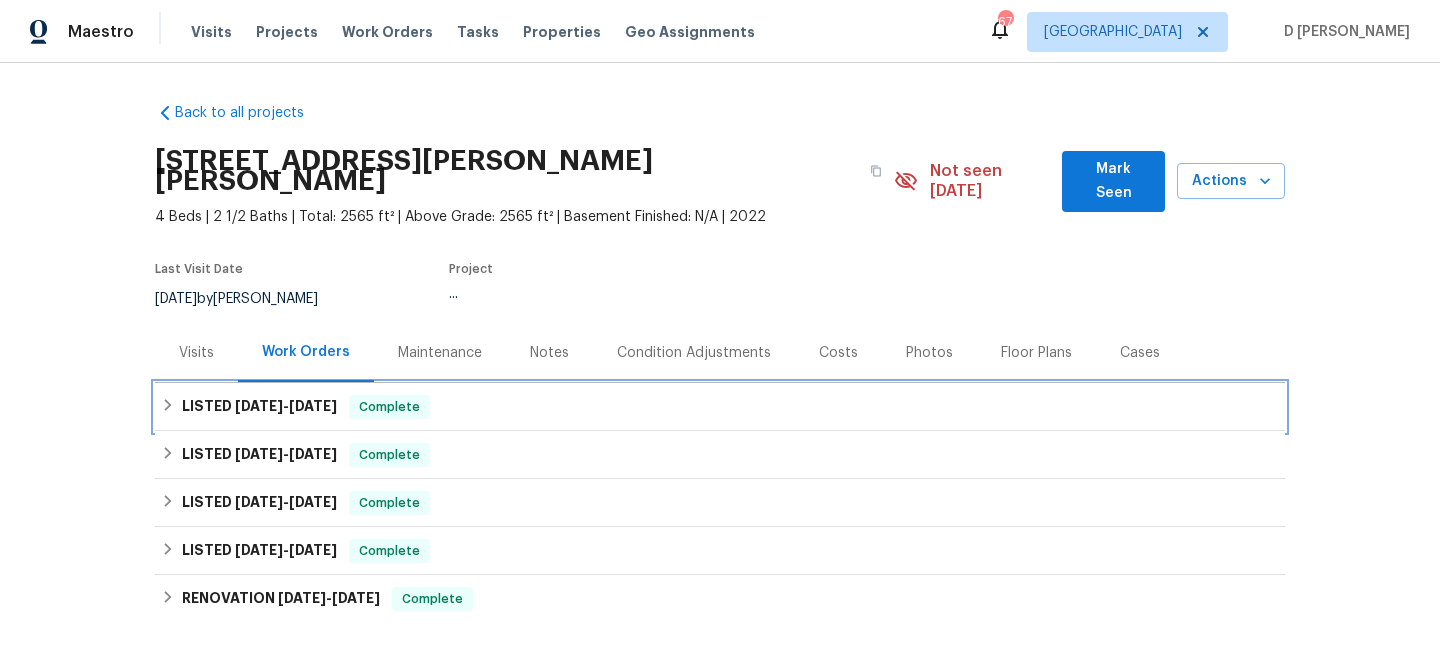 click 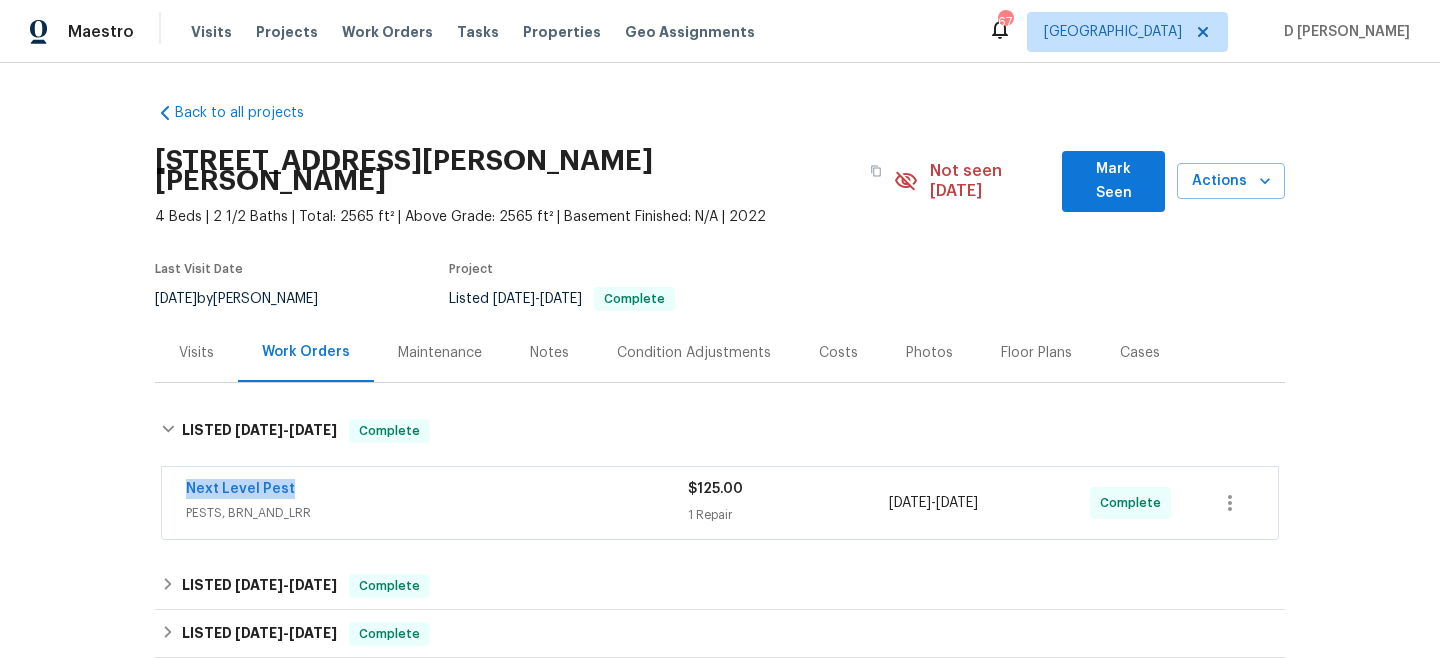 drag, startPoint x: 166, startPoint y: 464, endPoint x: 362, endPoint y: 461, distance: 196.02296 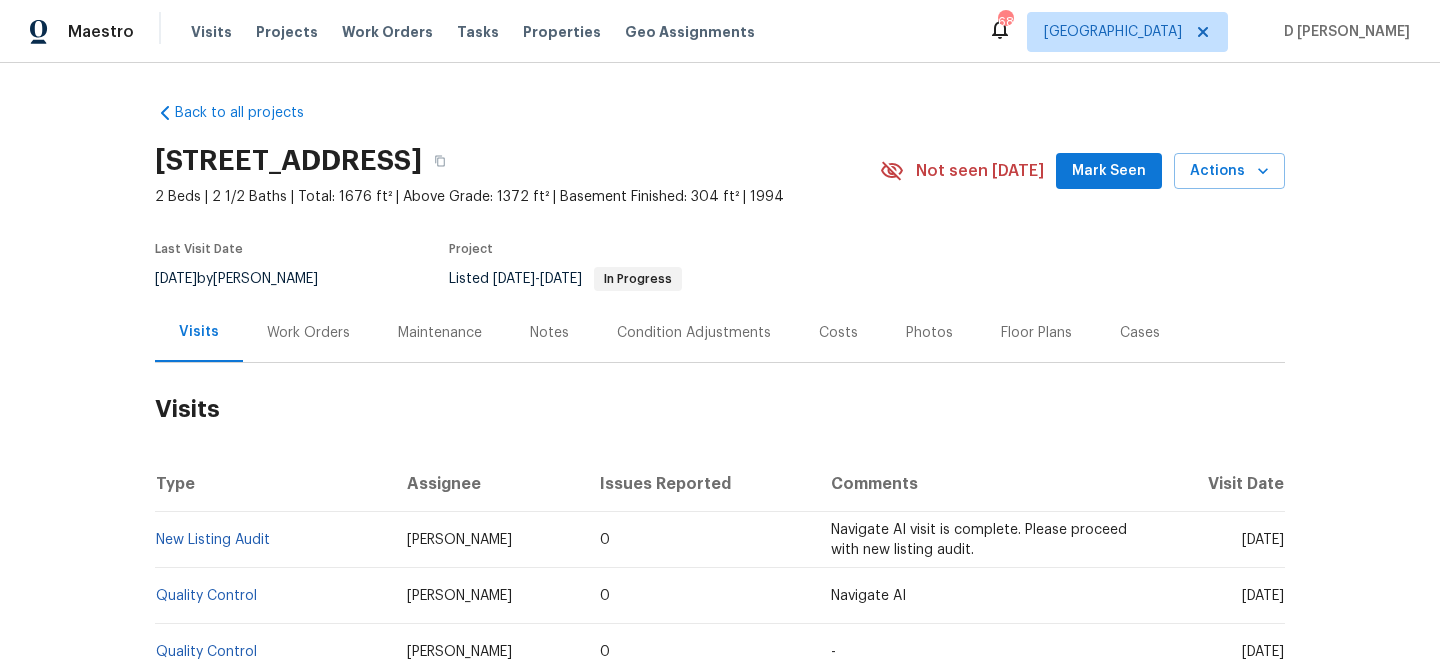 scroll, scrollTop: 0, scrollLeft: 0, axis: both 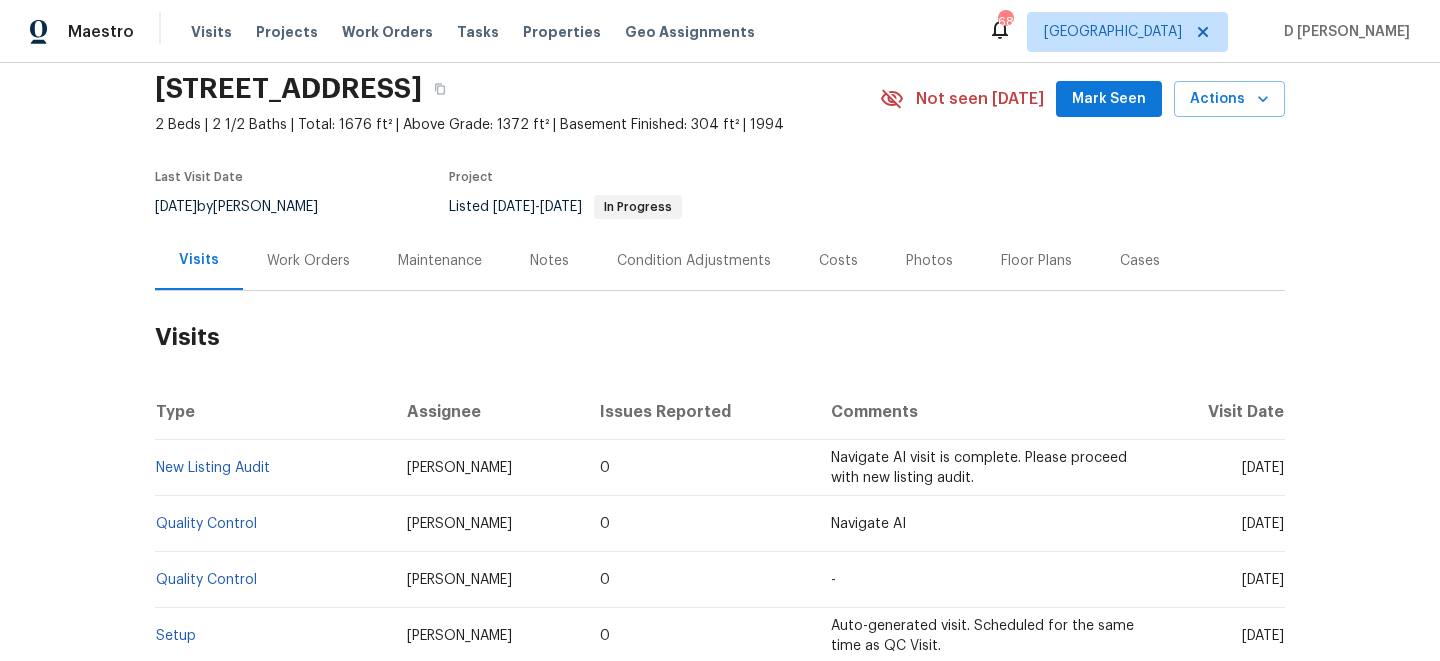 click on "Work Orders" at bounding box center (308, 261) 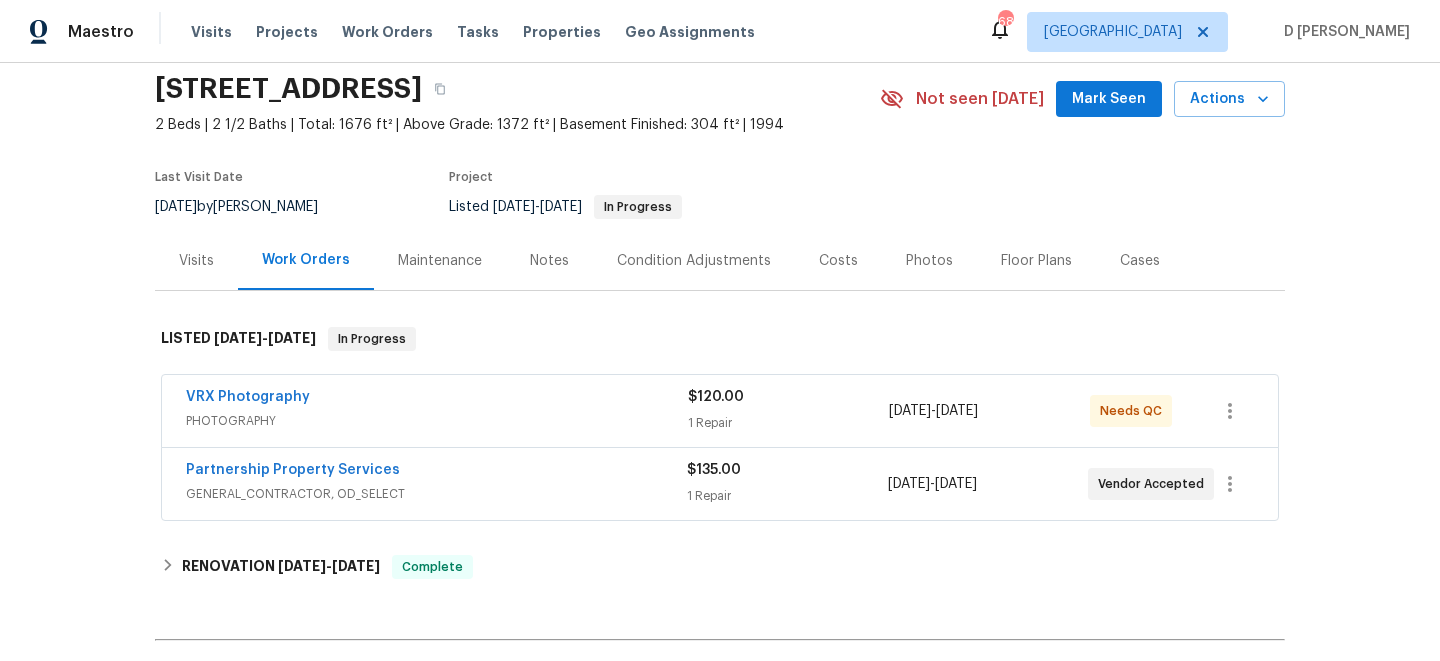 click on "Partnership Property Services" at bounding box center [436, 472] 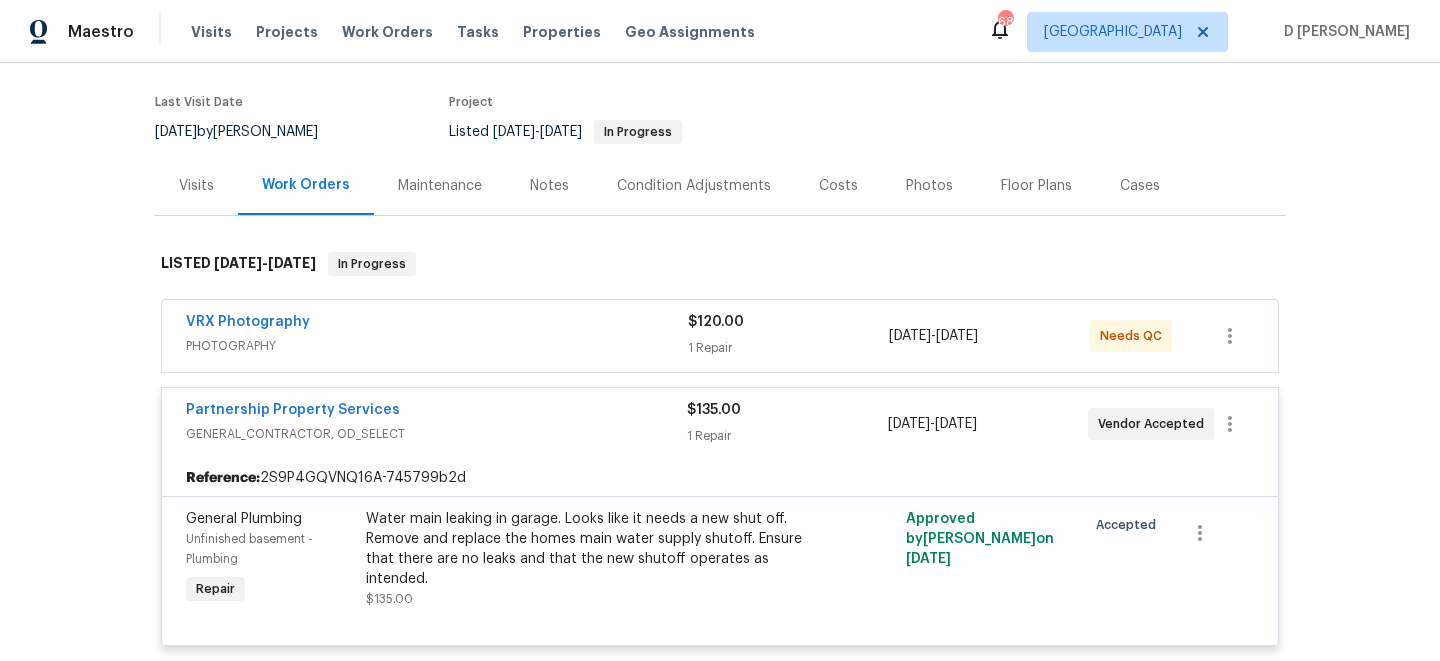 scroll, scrollTop: 148, scrollLeft: 0, axis: vertical 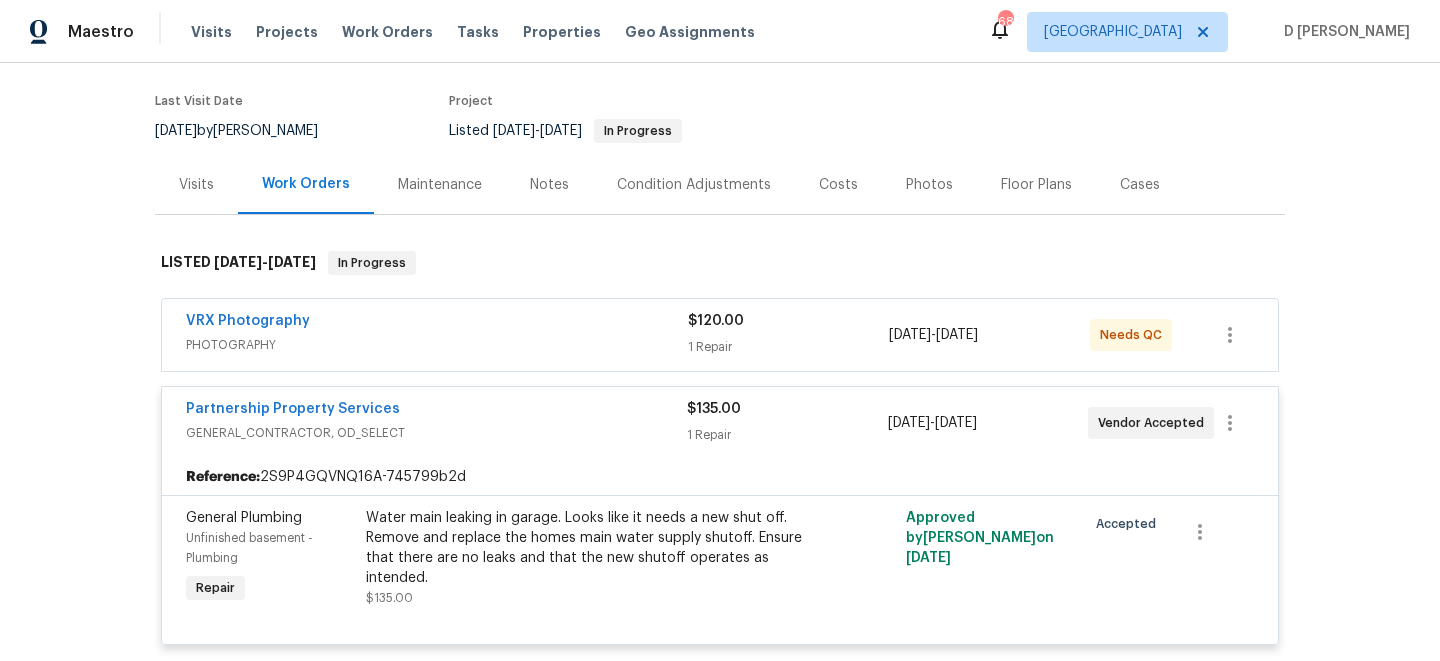 click on "PHOTOGRAPHY" at bounding box center [437, 345] 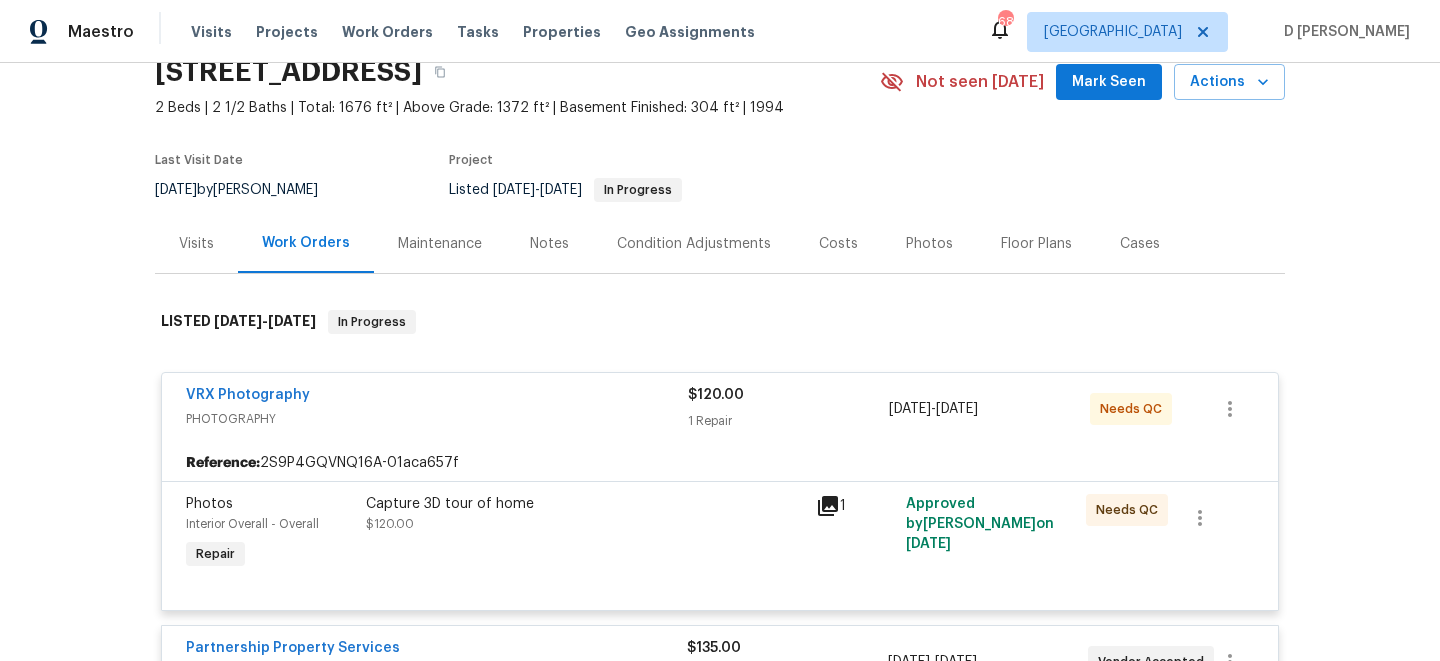 scroll, scrollTop: 0, scrollLeft: 0, axis: both 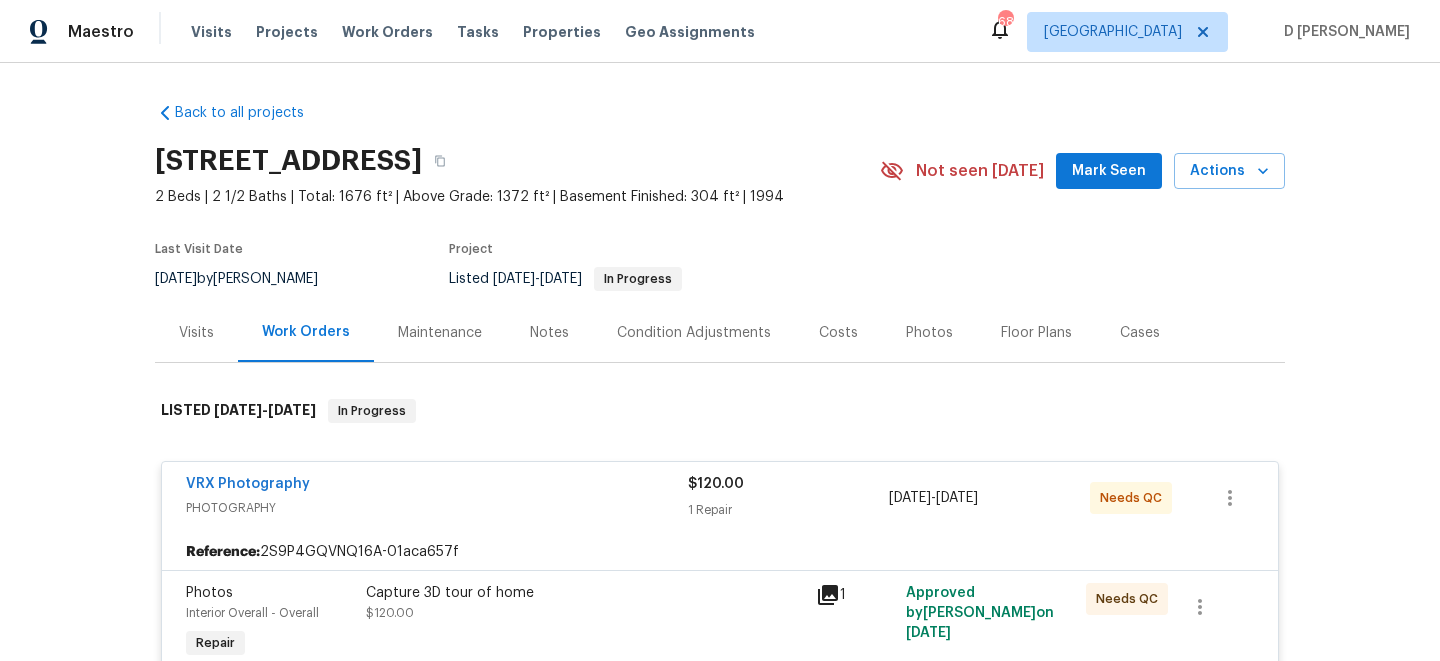 click on "Visits" at bounding box center [196, 332] 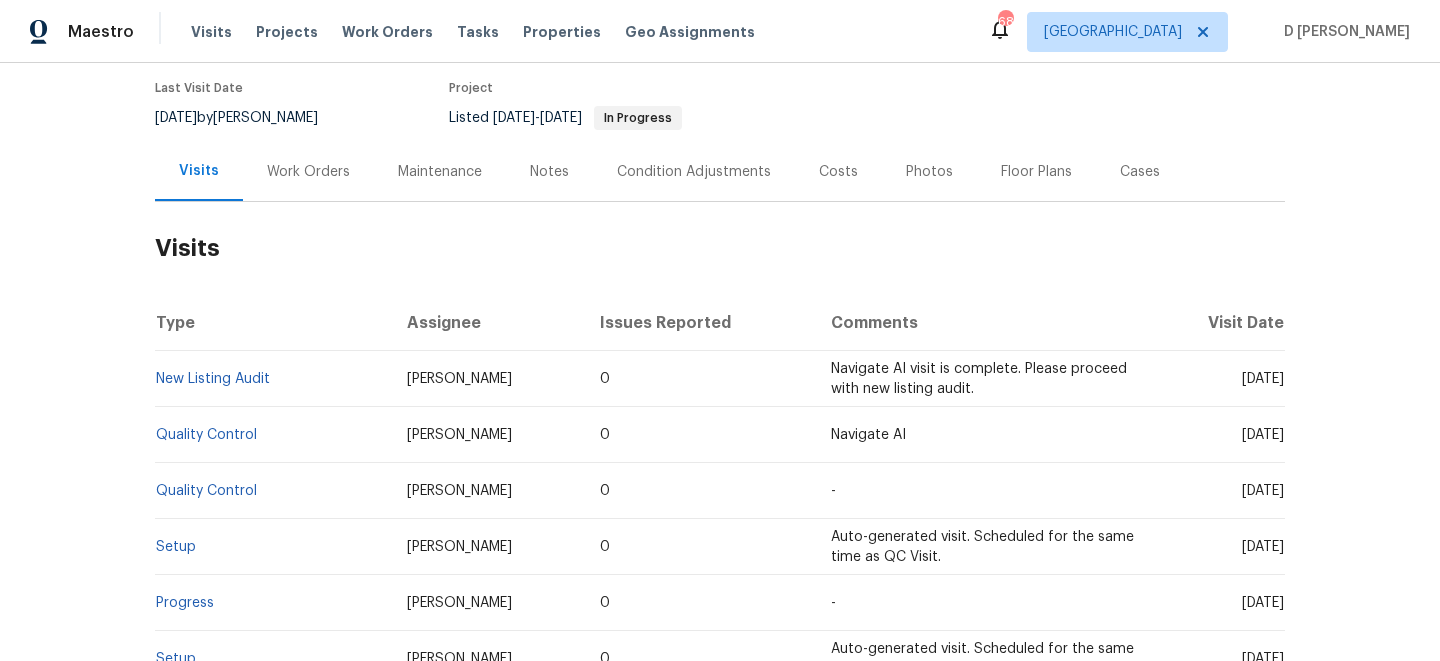 scroll, scrollTop: 181, scrollLeft: 0, axis: vertical 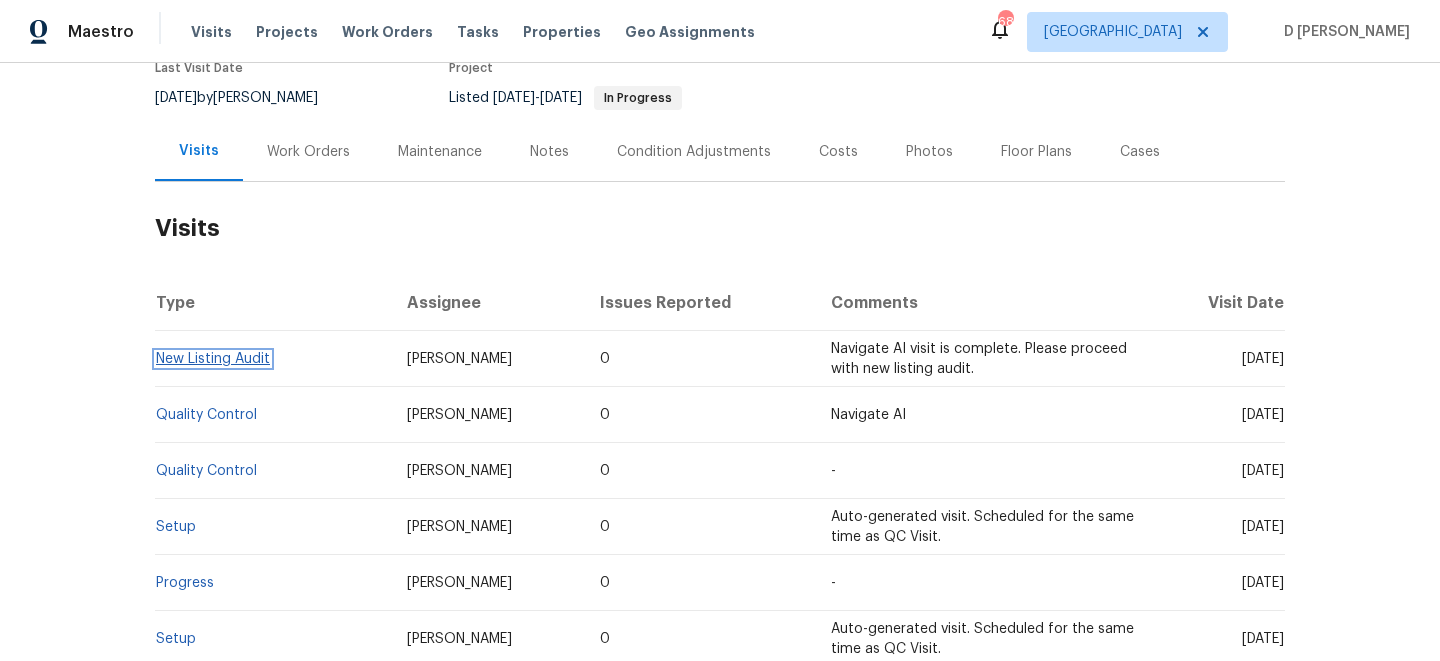 click on "New Listing Audit" at bounding box center [213, 359] 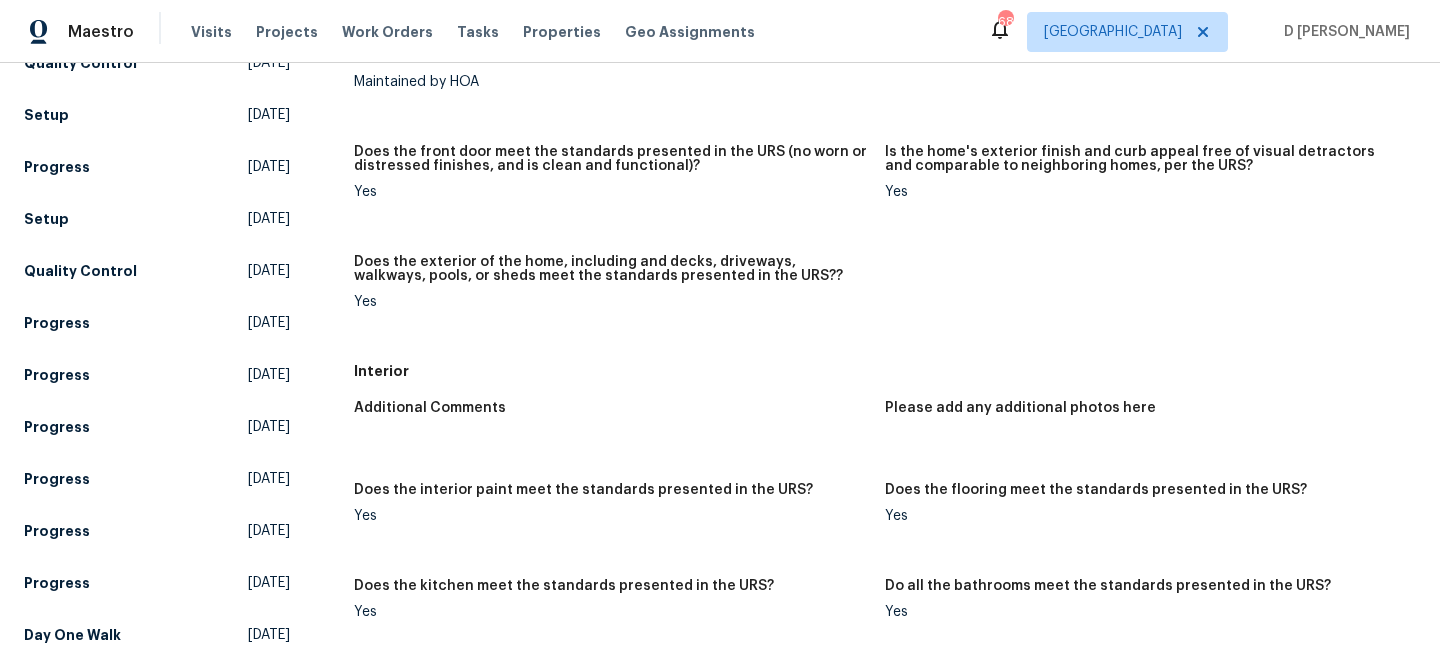 scroll, scrollTop: 0, scrollLeft: 0, axis: both 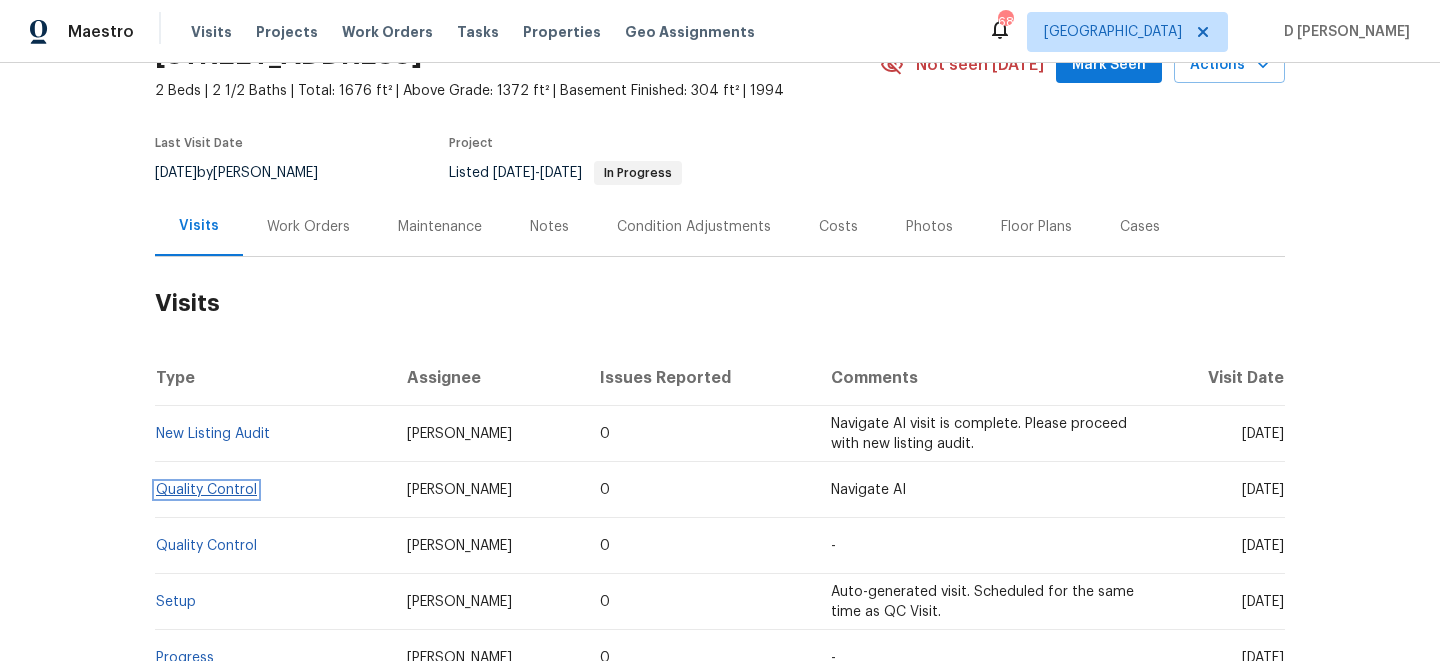 click on "Quality Control" at bounding box center [206, 490] 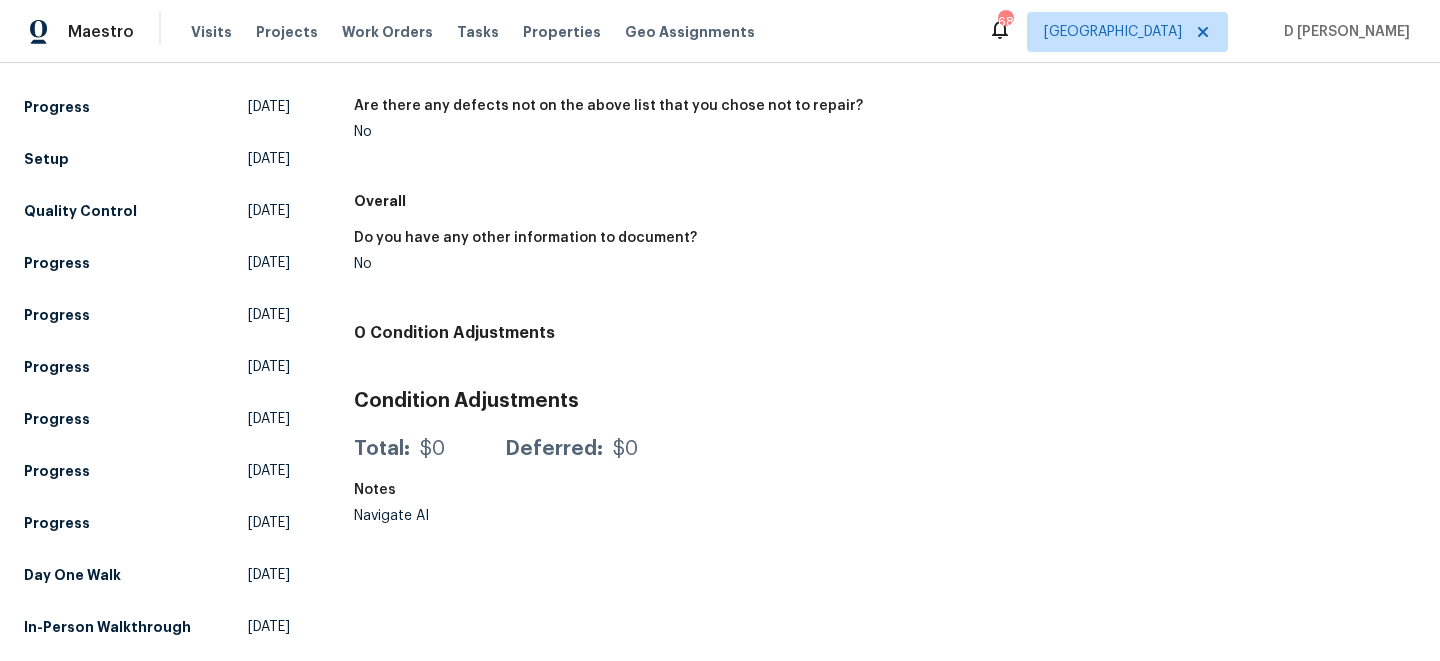 scroll, scrollTop: 0, scrollLeft: 0, axis: both 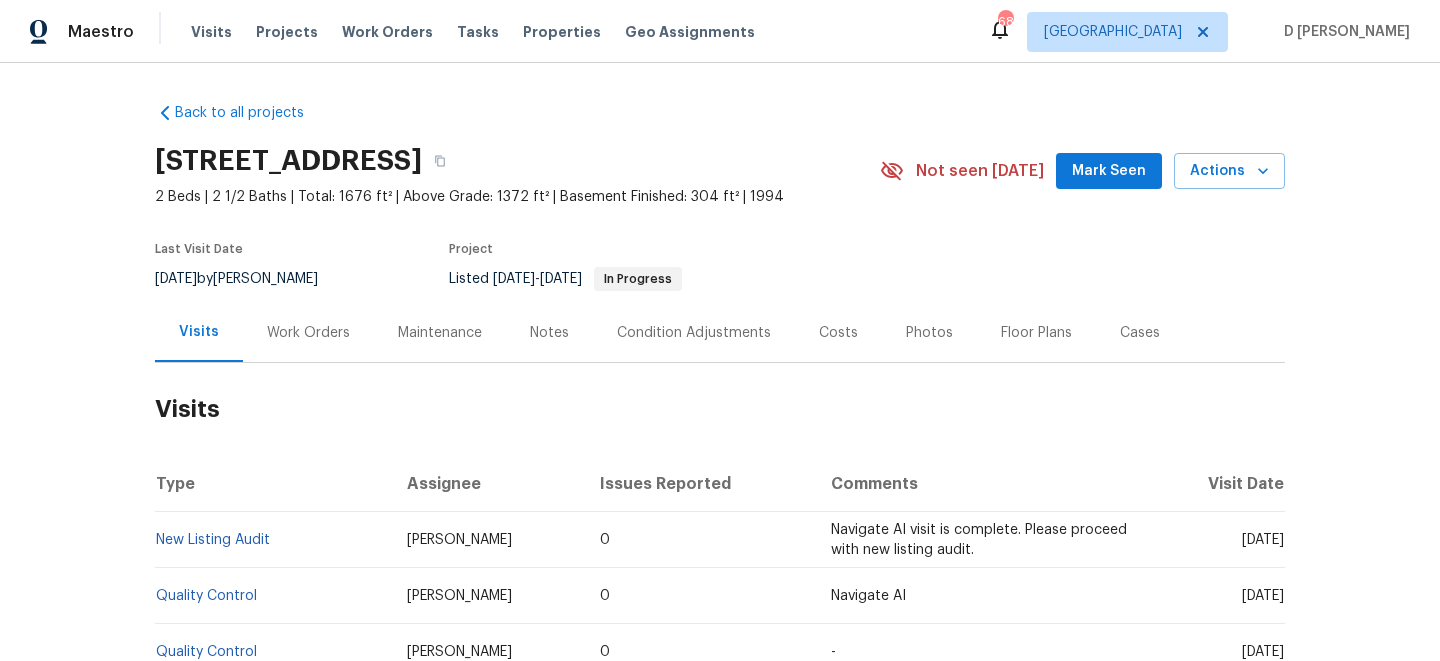 click on "Work Orders" at bounding box center [308, 332] 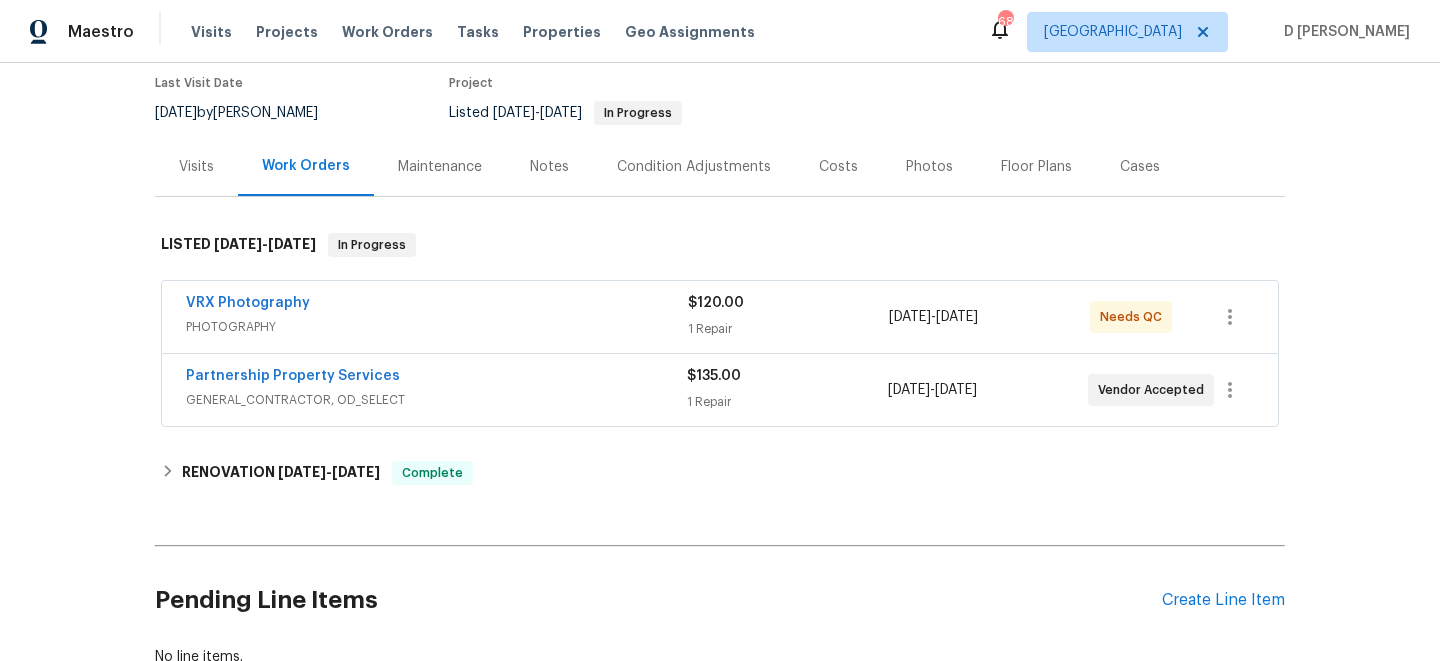 scroll, scrollTop: 172, scrollLeft: 0, axis: vertical 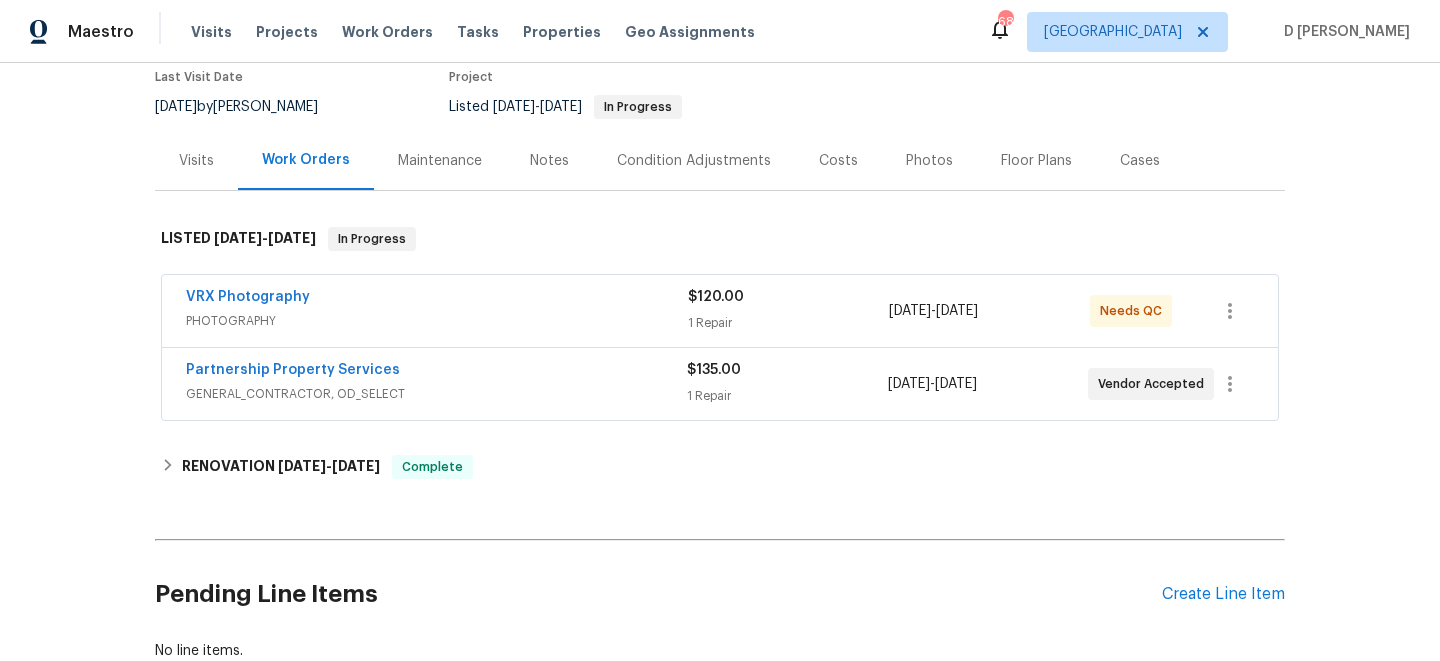 click on "Visits" at bounding box center (196, 161) 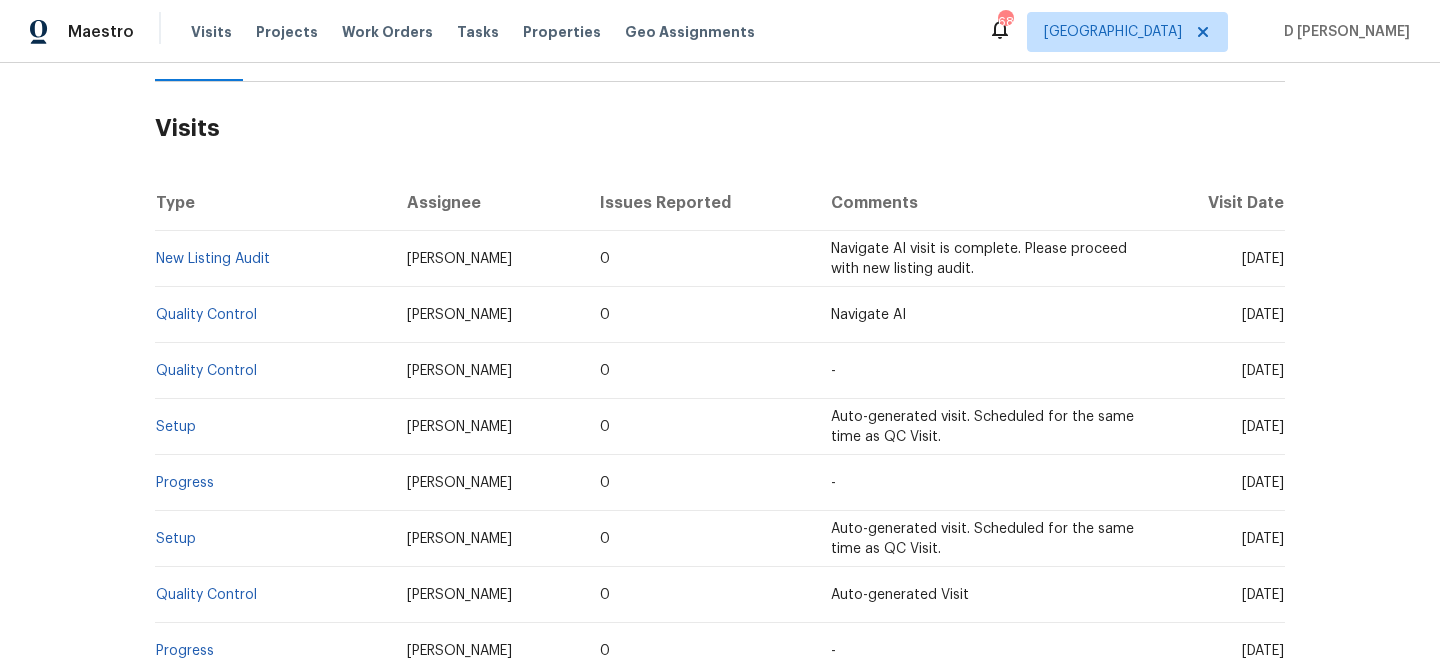 scroll, scrollTop: 295, scrollLeft: 0, axis: vertical 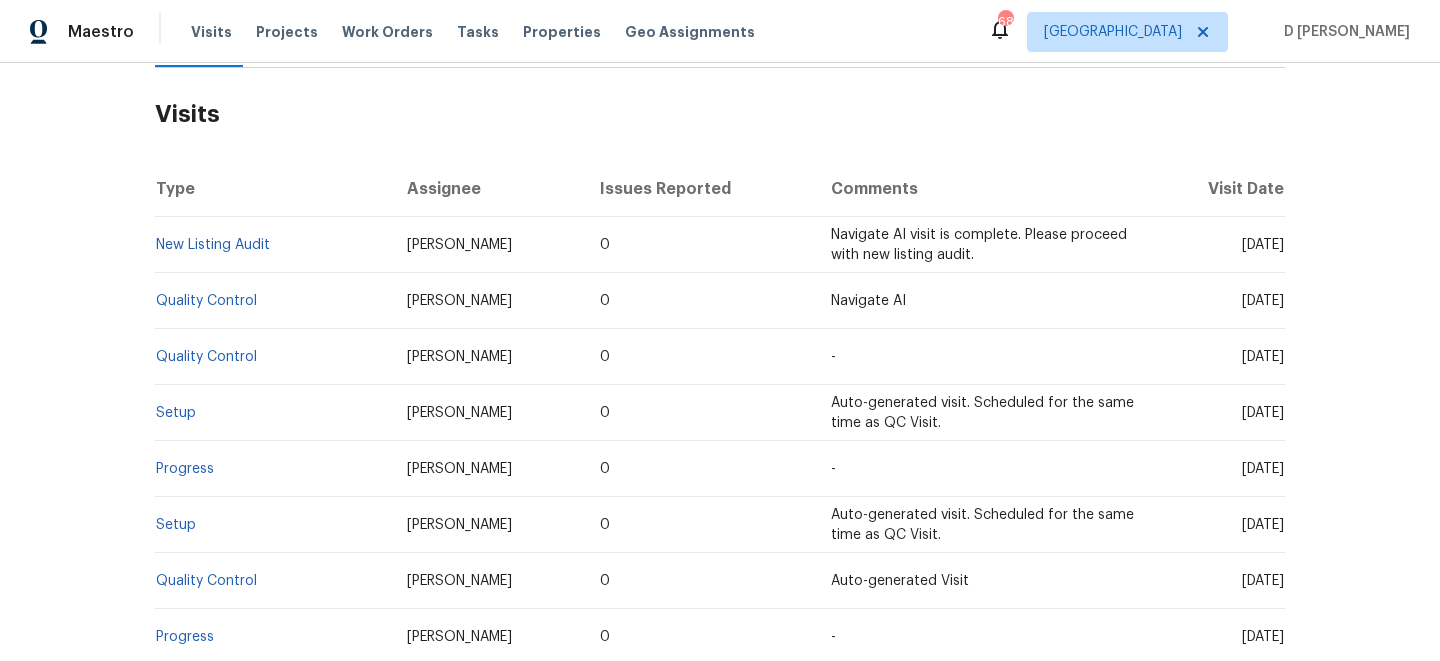 drag, startPoint x: 1206, startPoint y: 247, endPoint x: 1244, endPoint y: 244, distance: 38.118237 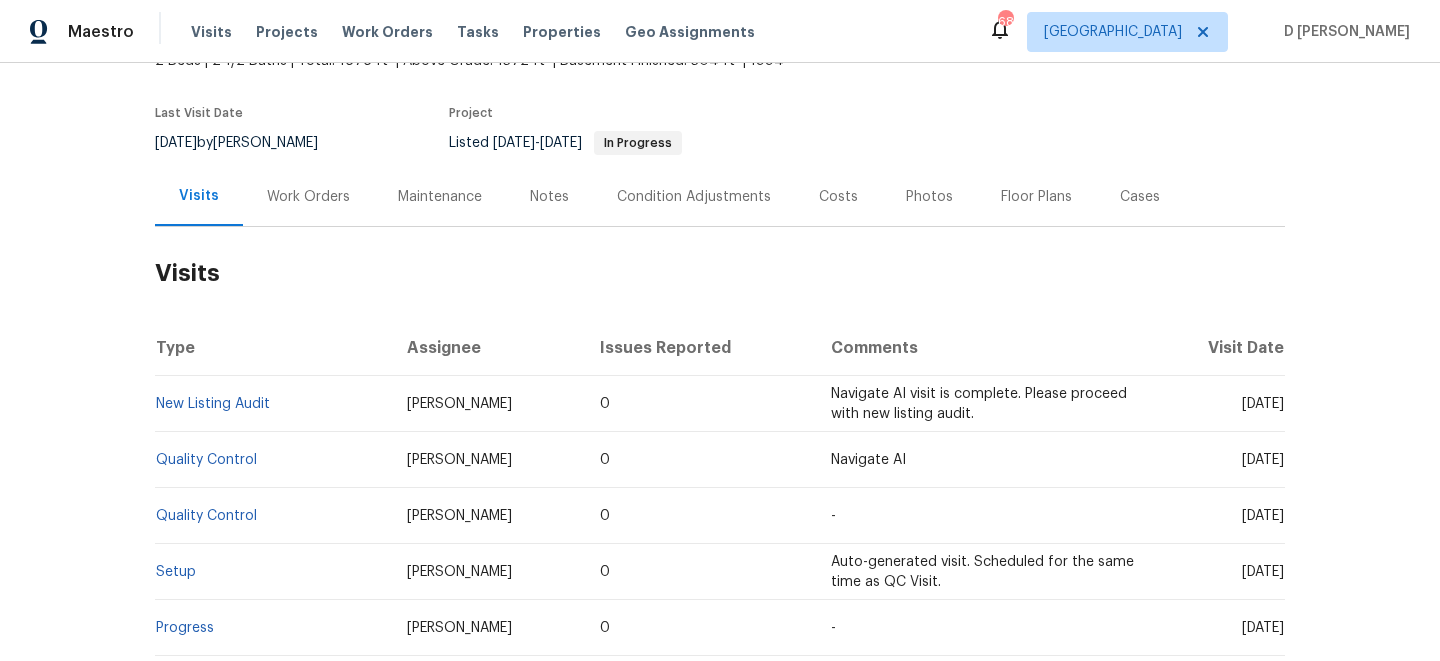 scroll, scrollTop: 137, scrollLeft: 0, axis: vertical 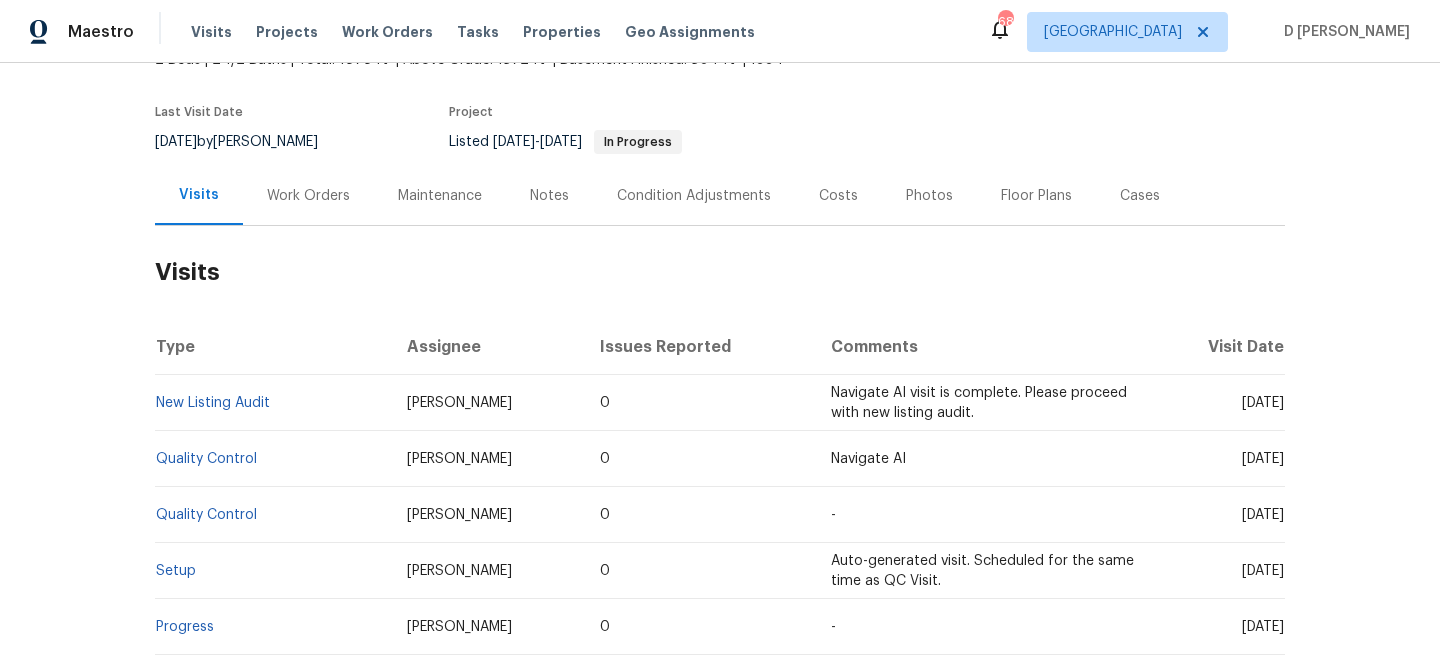click on "Work Orders" at bounding box center (308, 195) 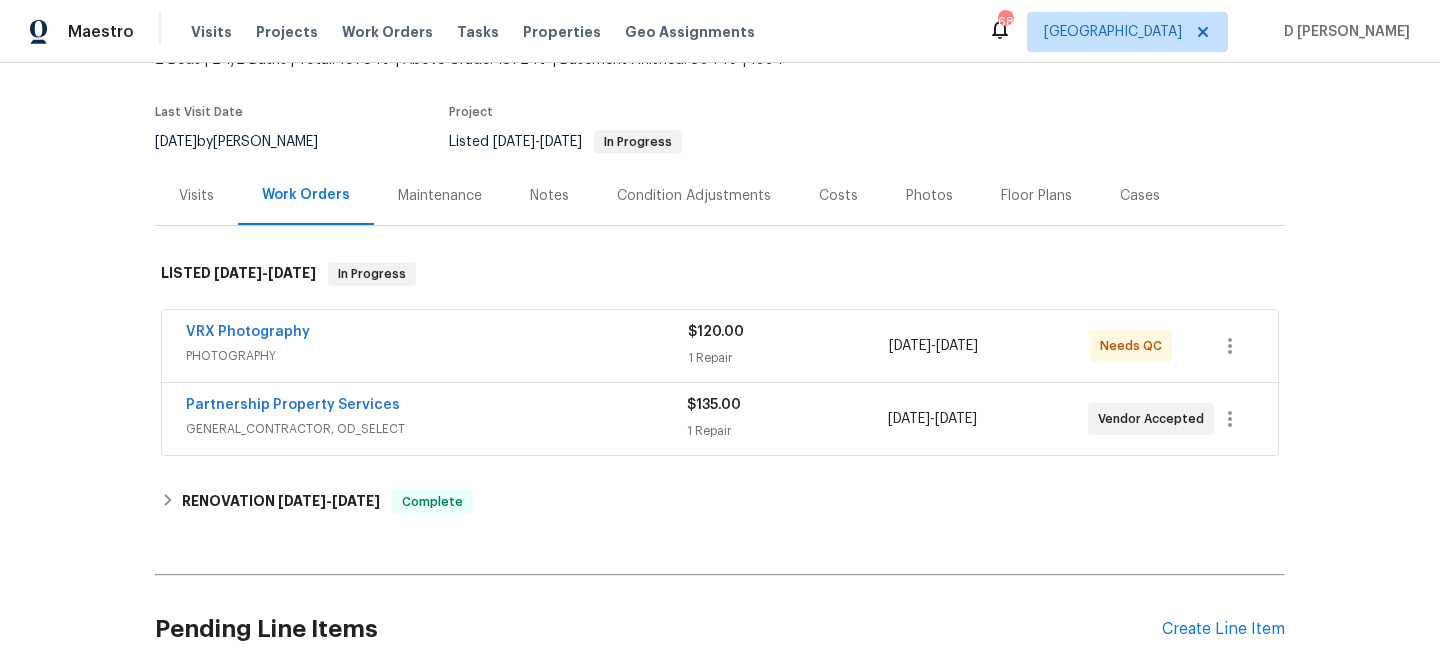 click on "Partnership Property Services GENERAL_CONTRACTOR, OD_SELECT $135.00 1 Repair 7/7/2025  -  7/11/2025 Vendor Accepted" at bounding box center (720, 419) 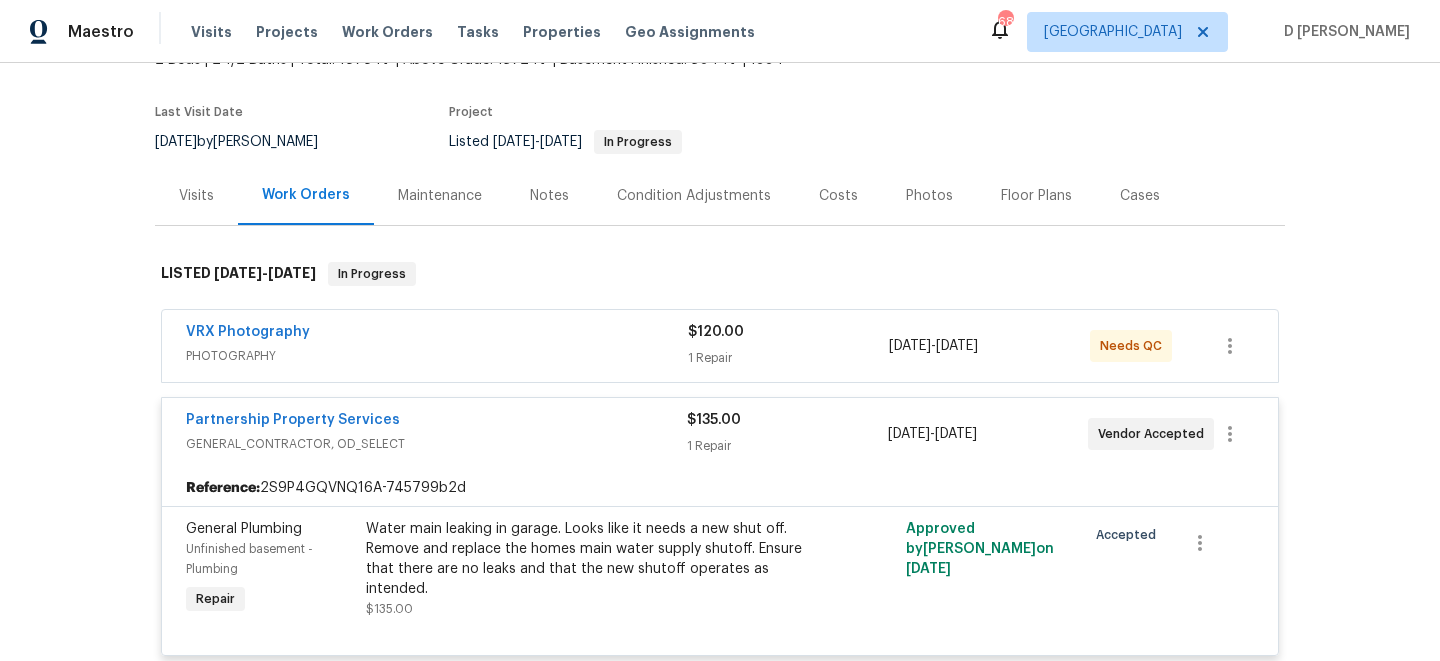 click on "PHOTOGRAPHY" at bounding box center (437, 356) 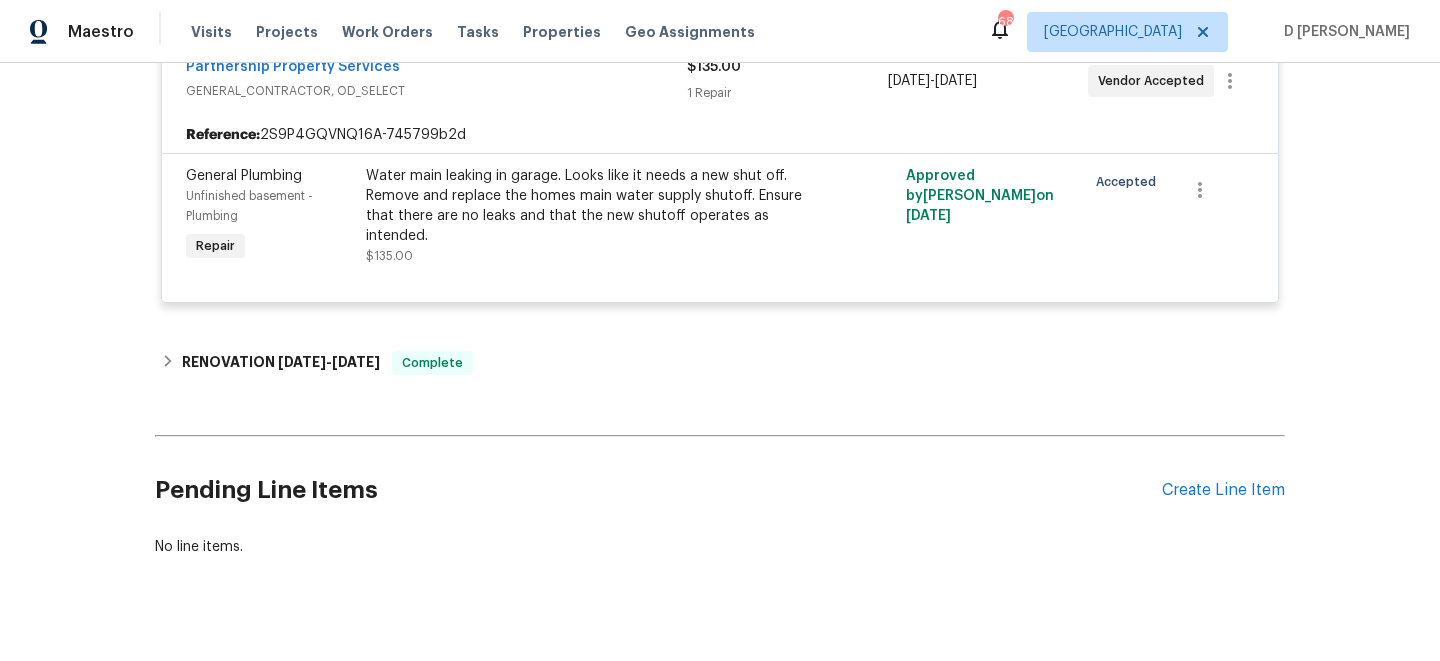 scroll, scrollTop: 703, scrollLeft: 0, axis: vertical 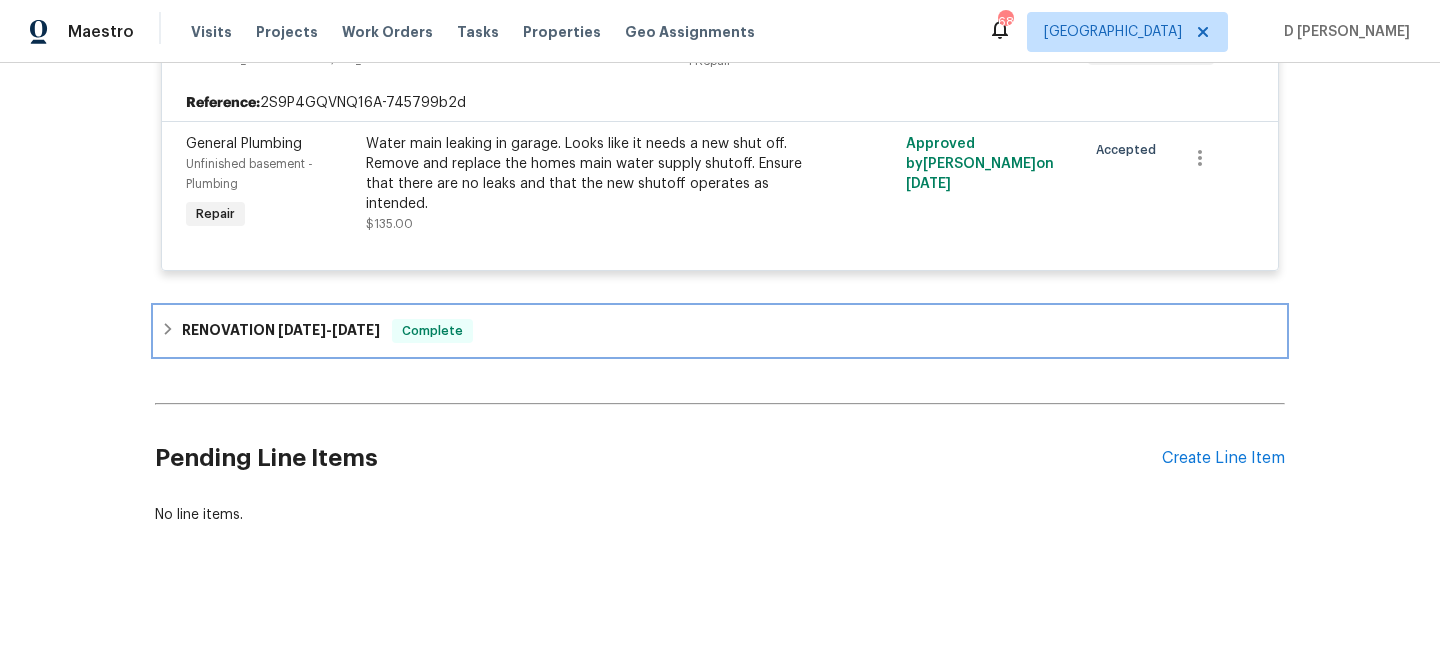 click on "RENOVATION   6/20/25  -  7/2/25 Complete" at bounding box center (720, 331) 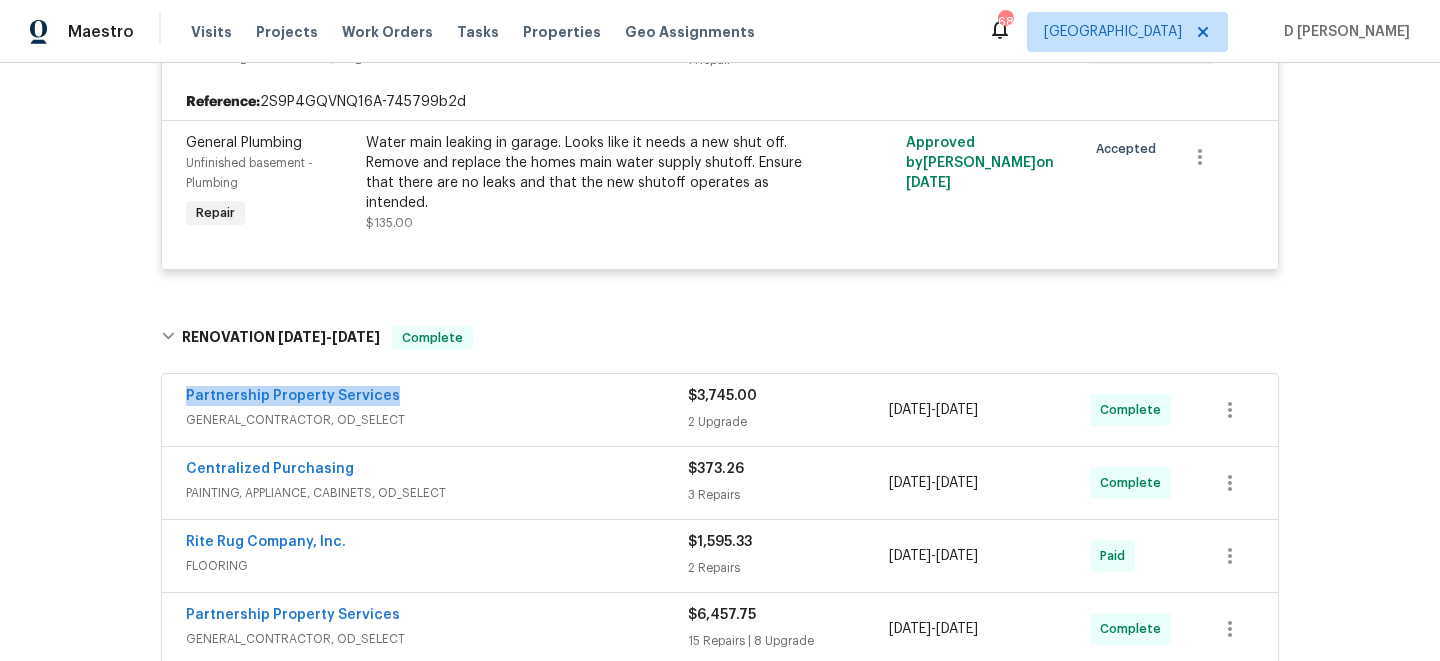 drag, startPoint x: 174, startPoint y: 396, endPoint x: 476, endPoint y: 396, distance: 302 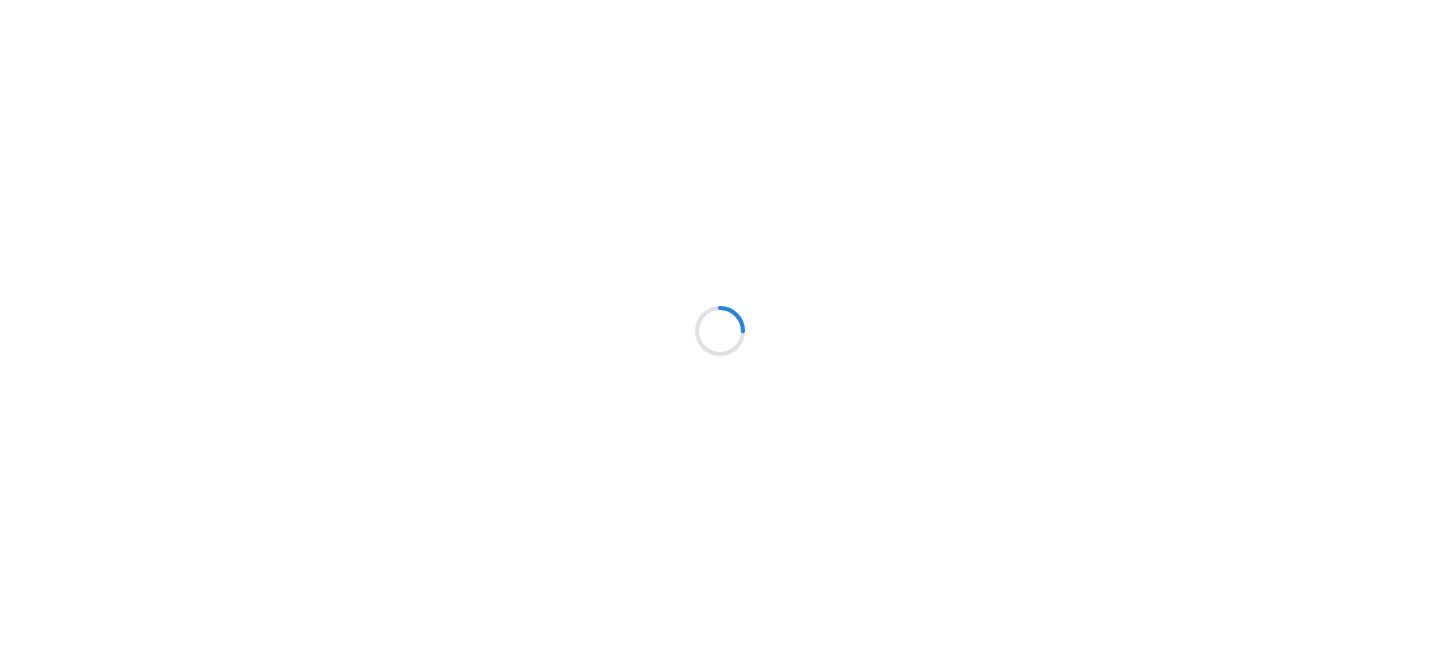scroll, scrollTop: 0, scrollLeft: 0, axis: both 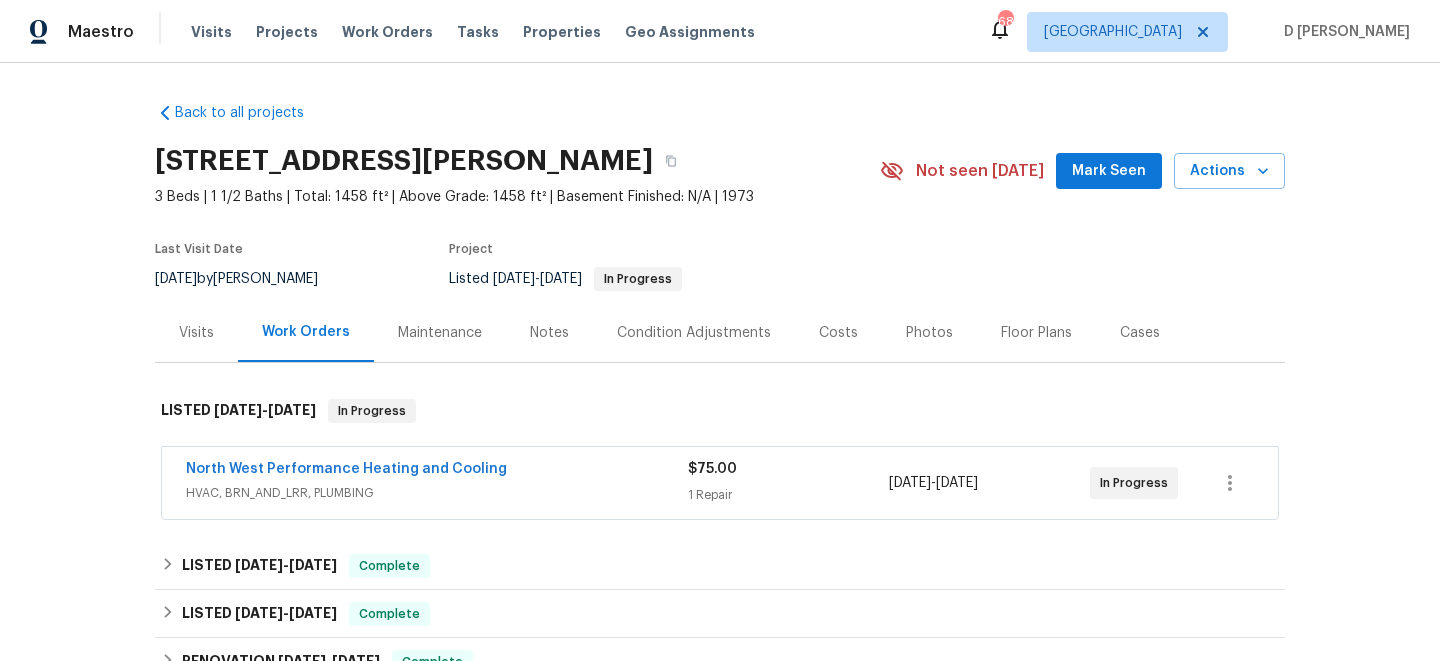 click on "HVAC, BRN_AND_LRR, PLUMBING" at bounding box center (437, 493) 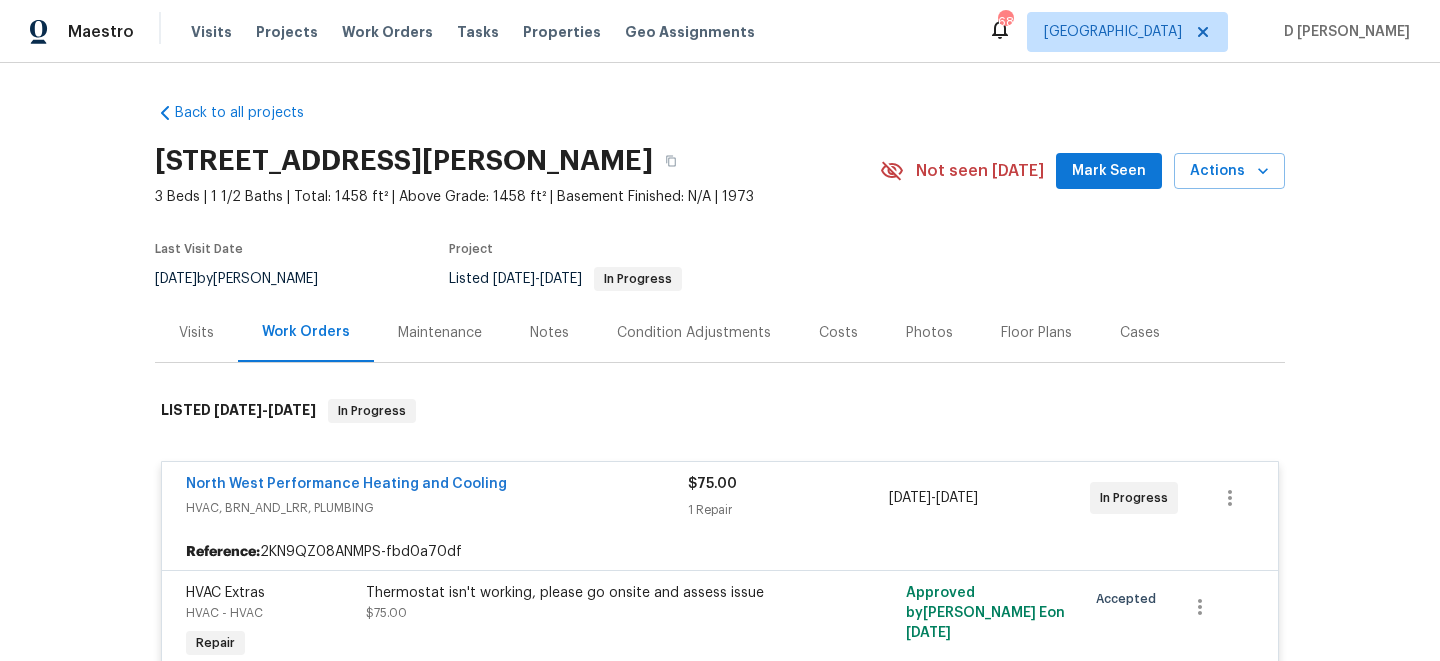 scroll, scrollTop: 128, scrollLeft: 0, axis: vertical 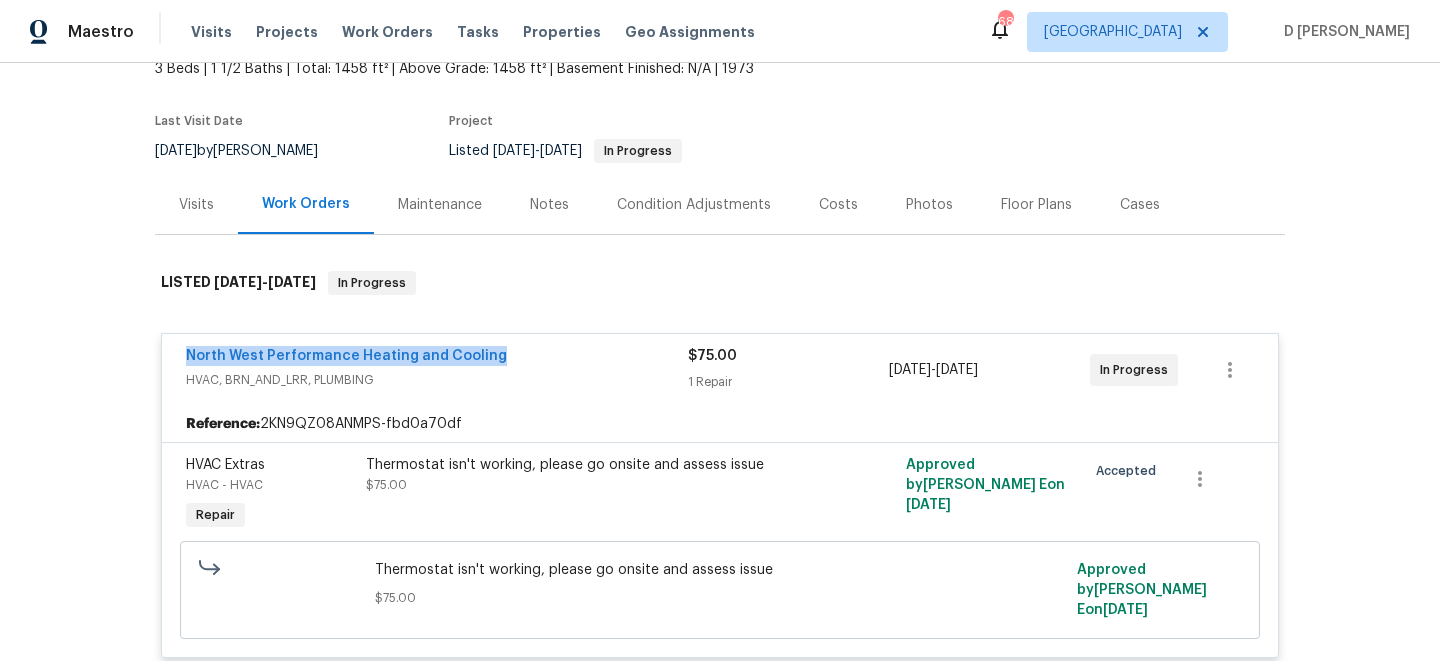 drag, startPoint x: 181, startPoint y: 356, endPoint x: 554, endPoint y: 355, distance: 373.00134 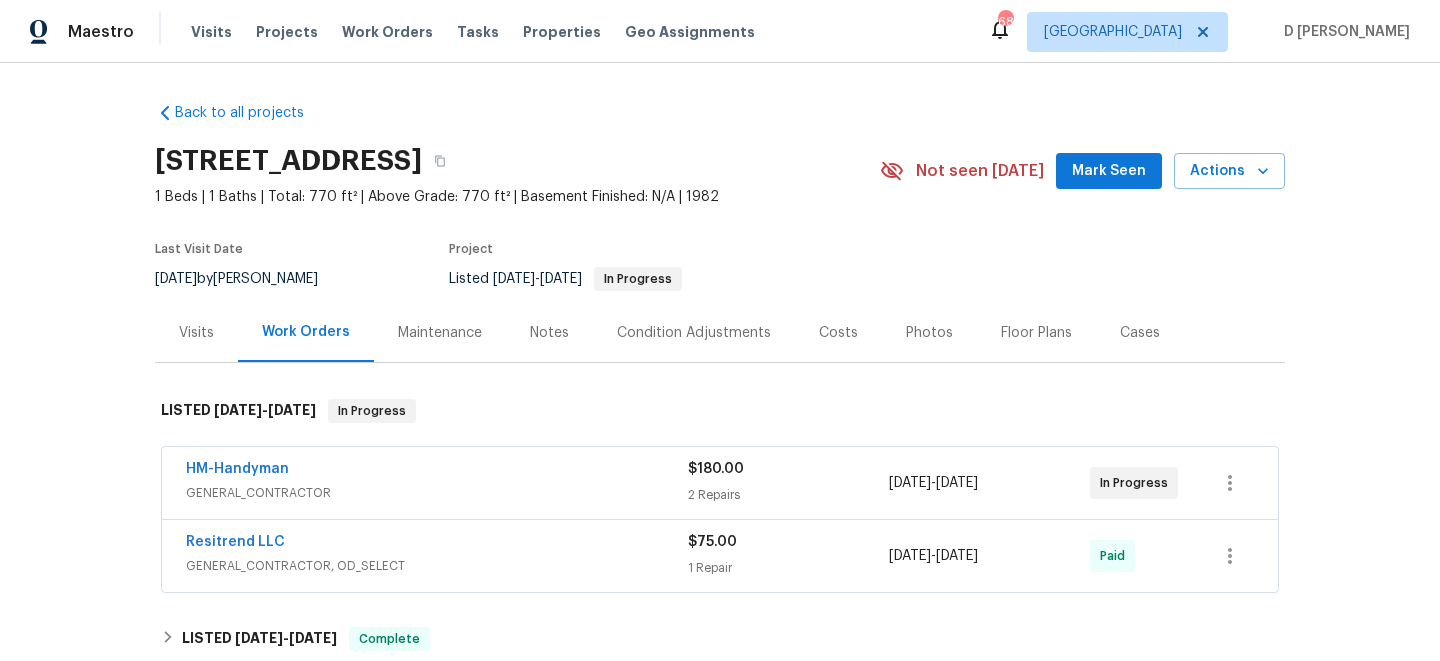 scroll, scrollTop: 0, scrollLeft: 0, axis: both 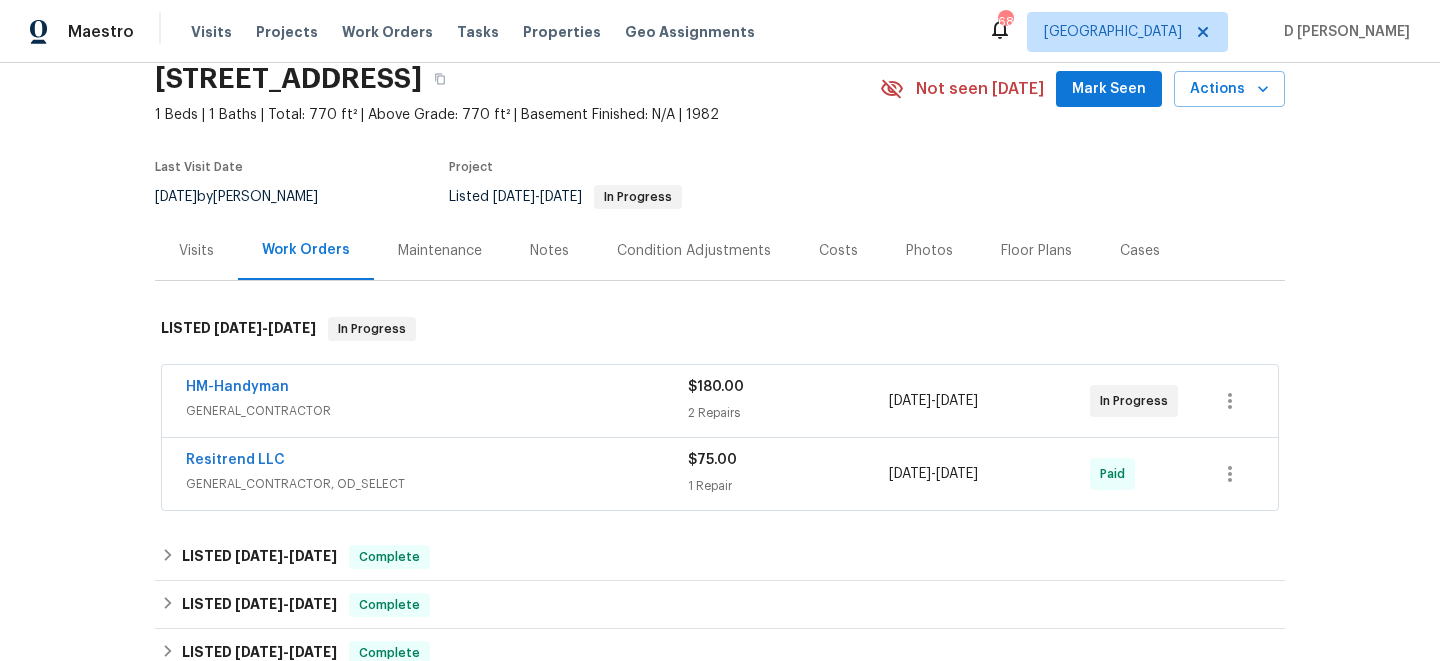 click on "GENERAL_CONTRACTOR" at bounding box center (437, 411) 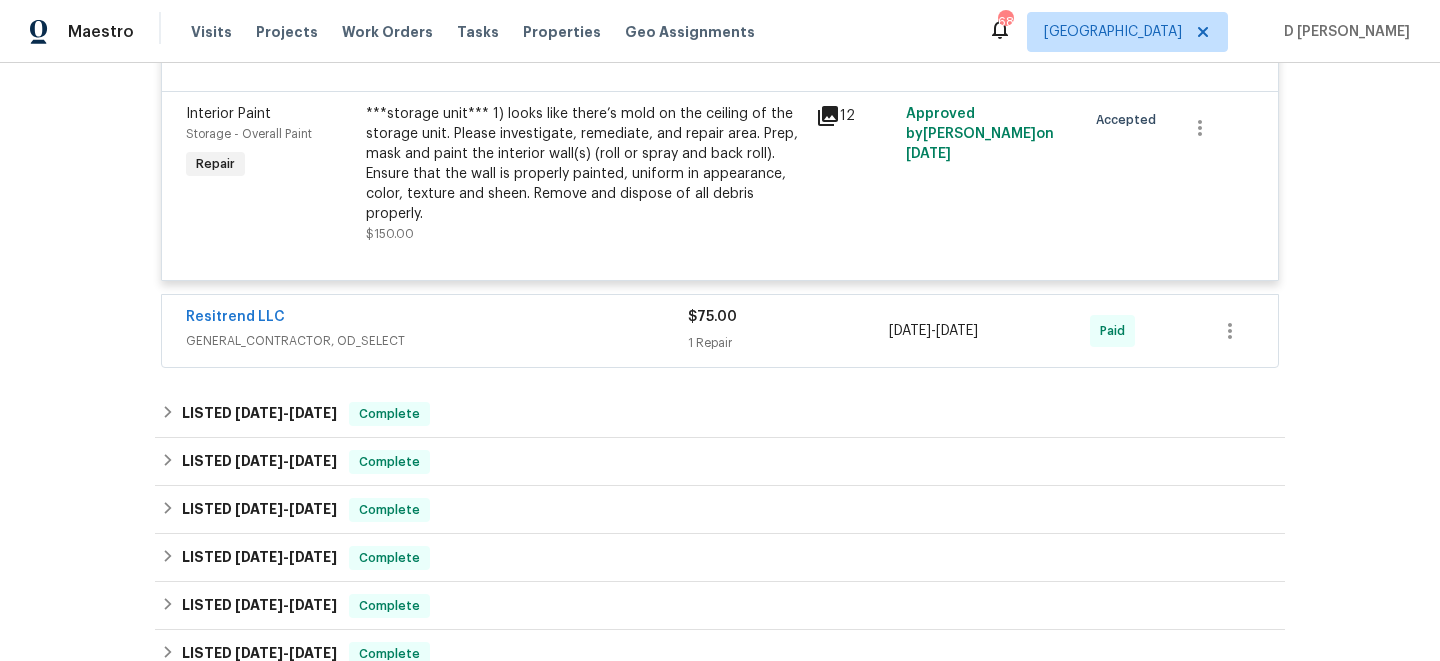 scroll, scrollTop: 607, scrollLeft: 0, axis: vertical 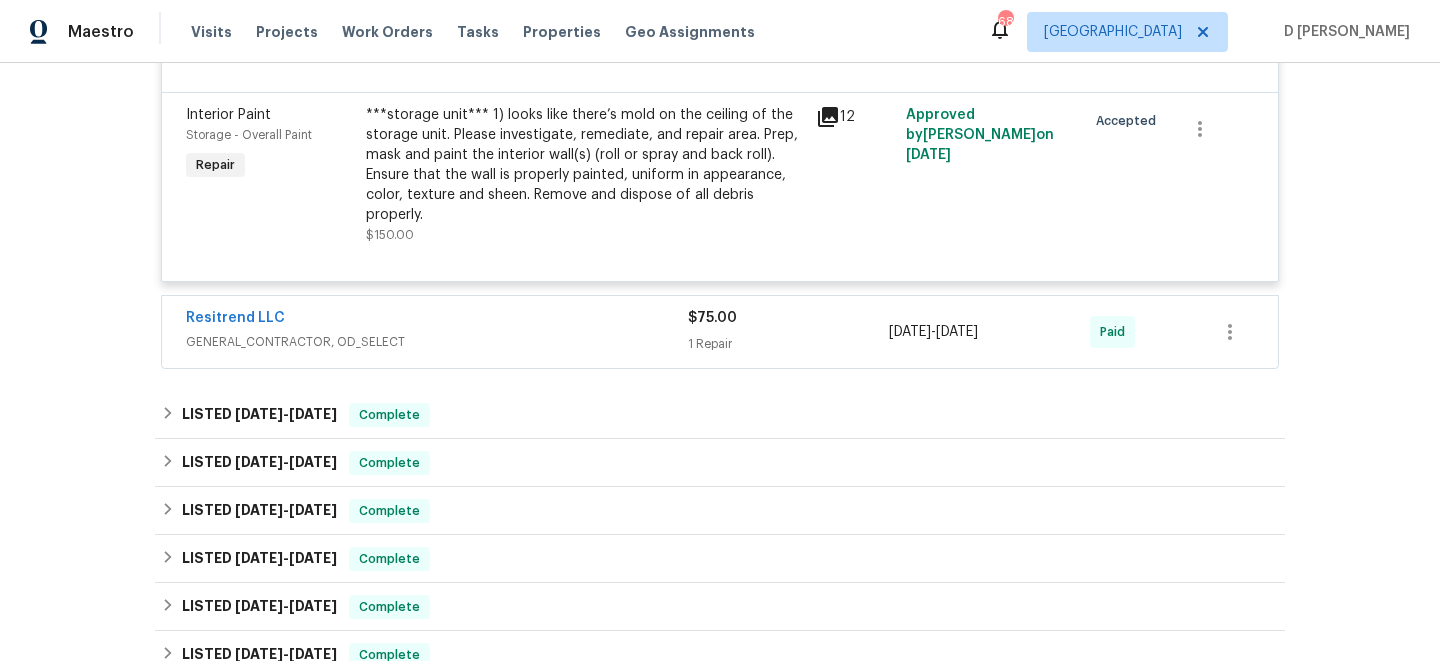 click on "Resitrend LLC" at bounding box center [437, 320] 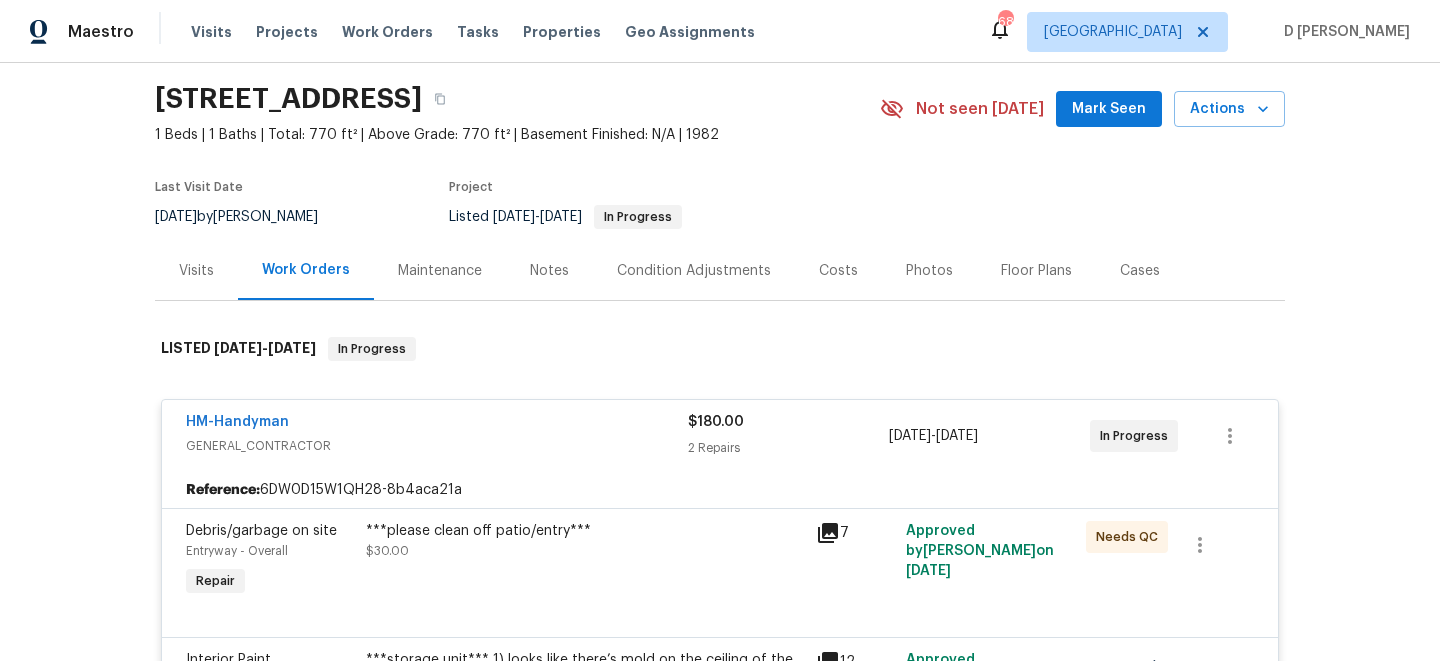 scroll, scrollTop: 0, scrollLeft: 0, axis: both 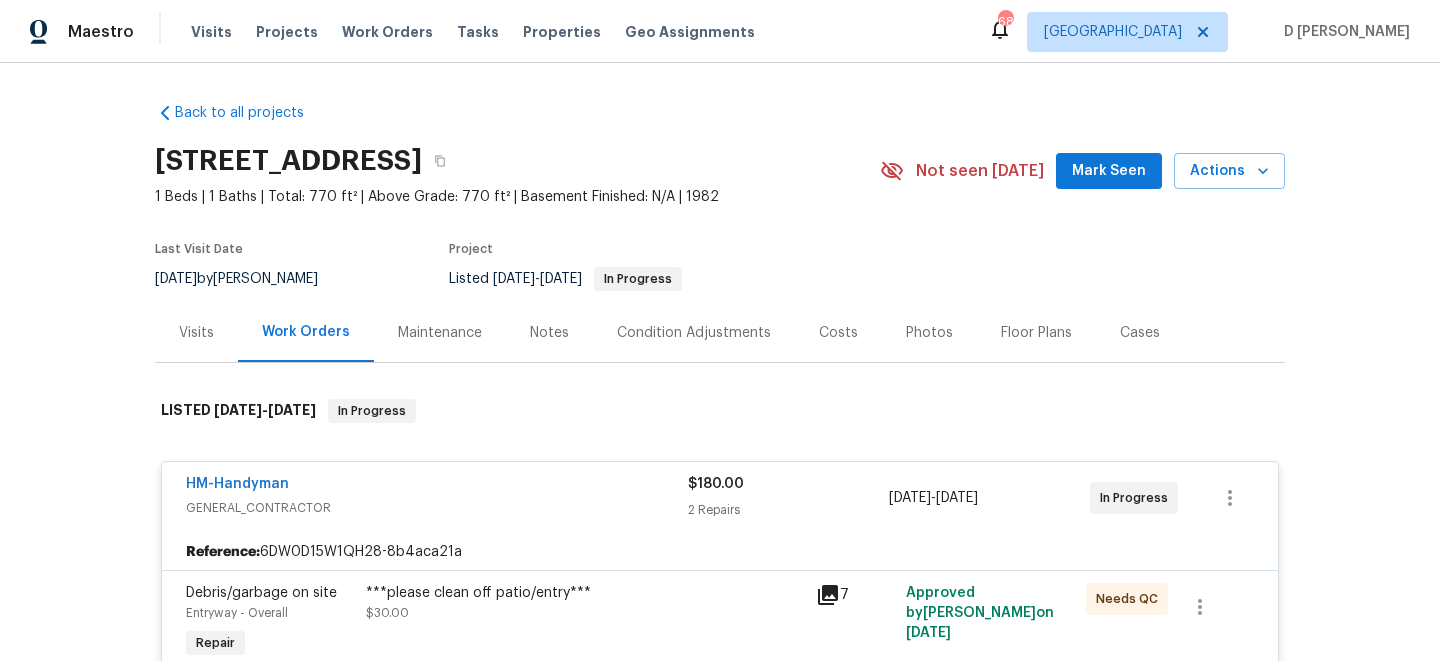 click on "Visits" at bounding box center (196, 333) 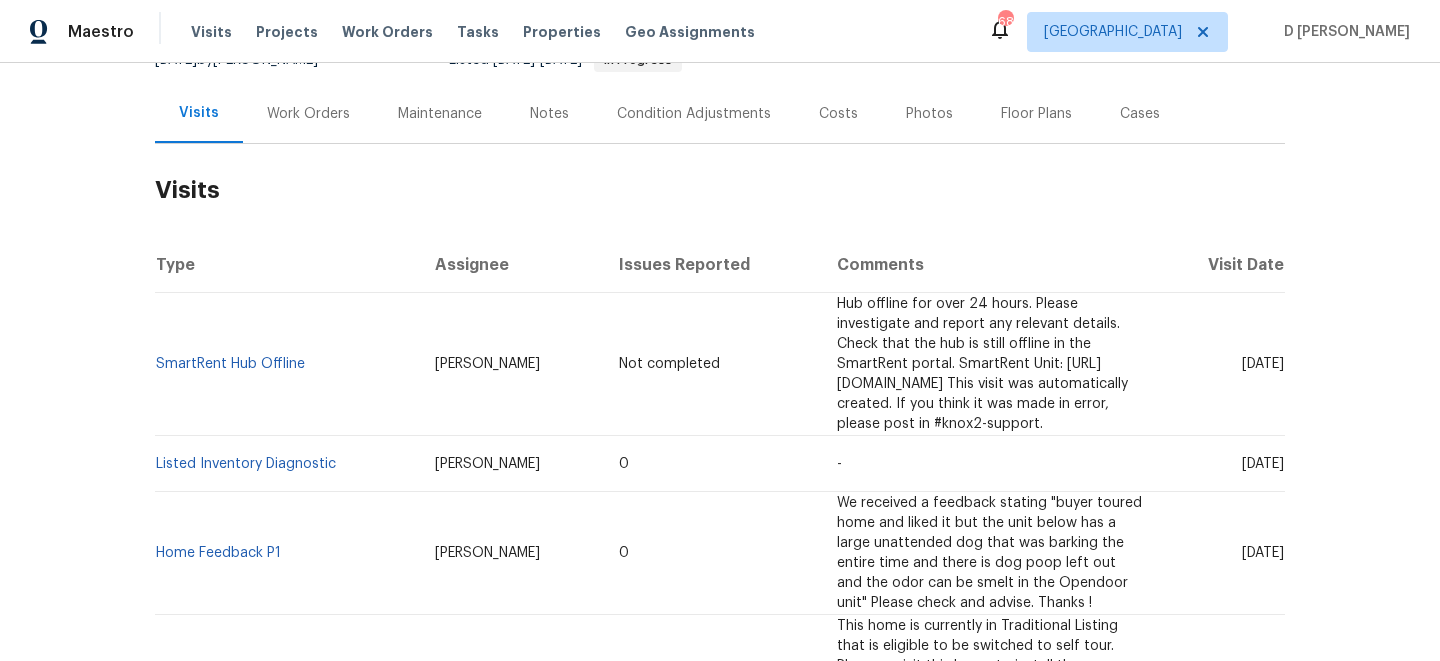 scroll, scrollTop: 226, scrollLeft: 0, axis: vertical 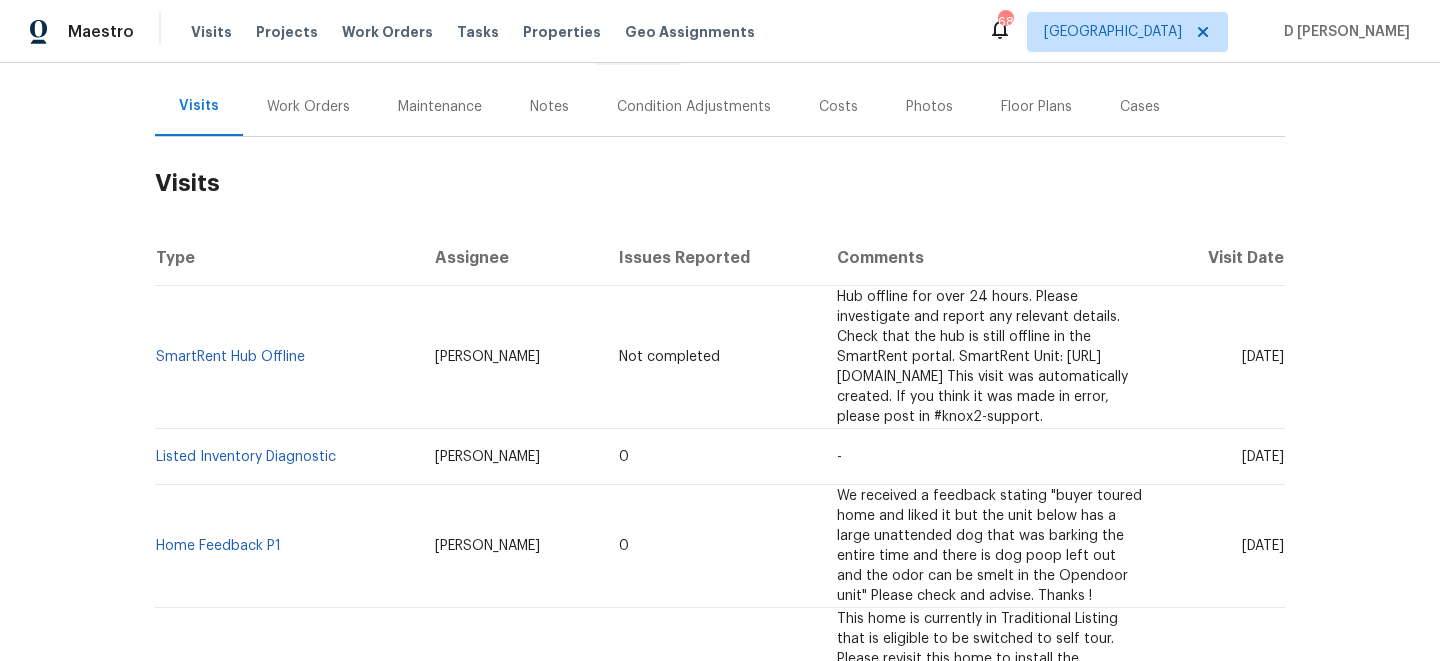 click on "Work Orders" at bounding box center [308, 107] 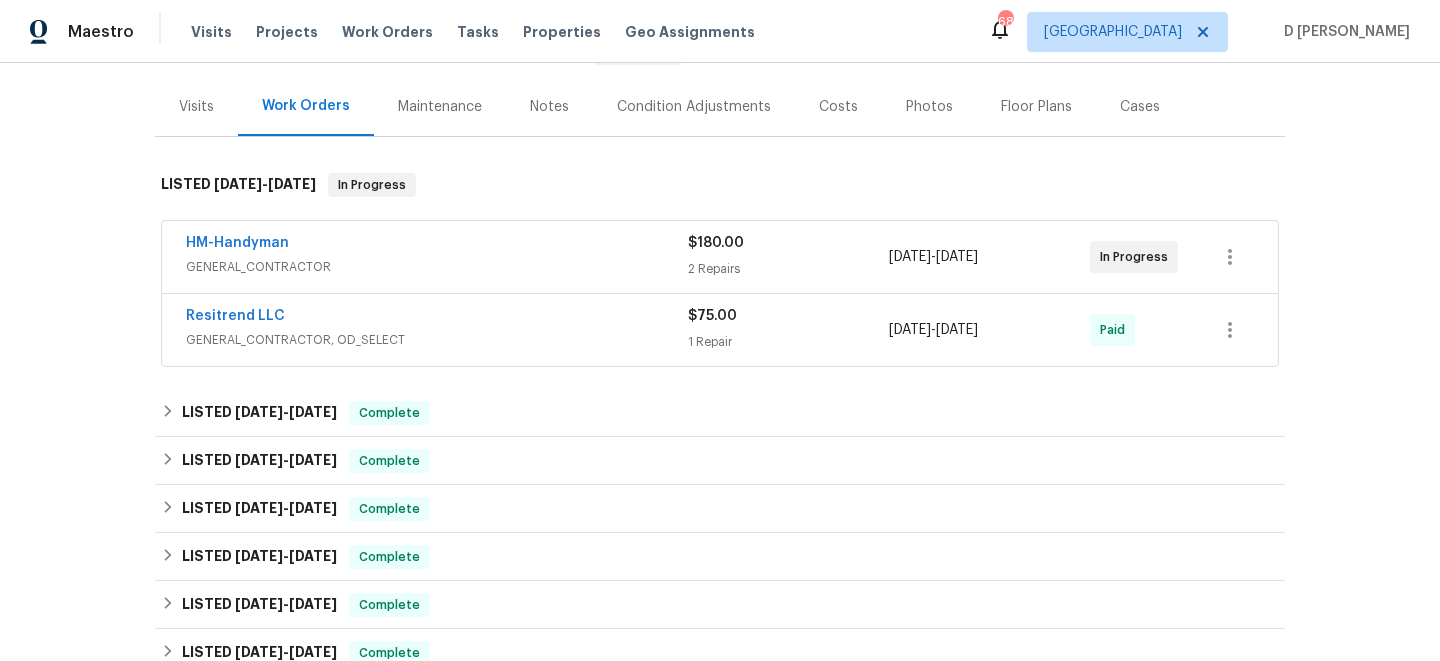click on "Visits" at bounding box center (196, 106) 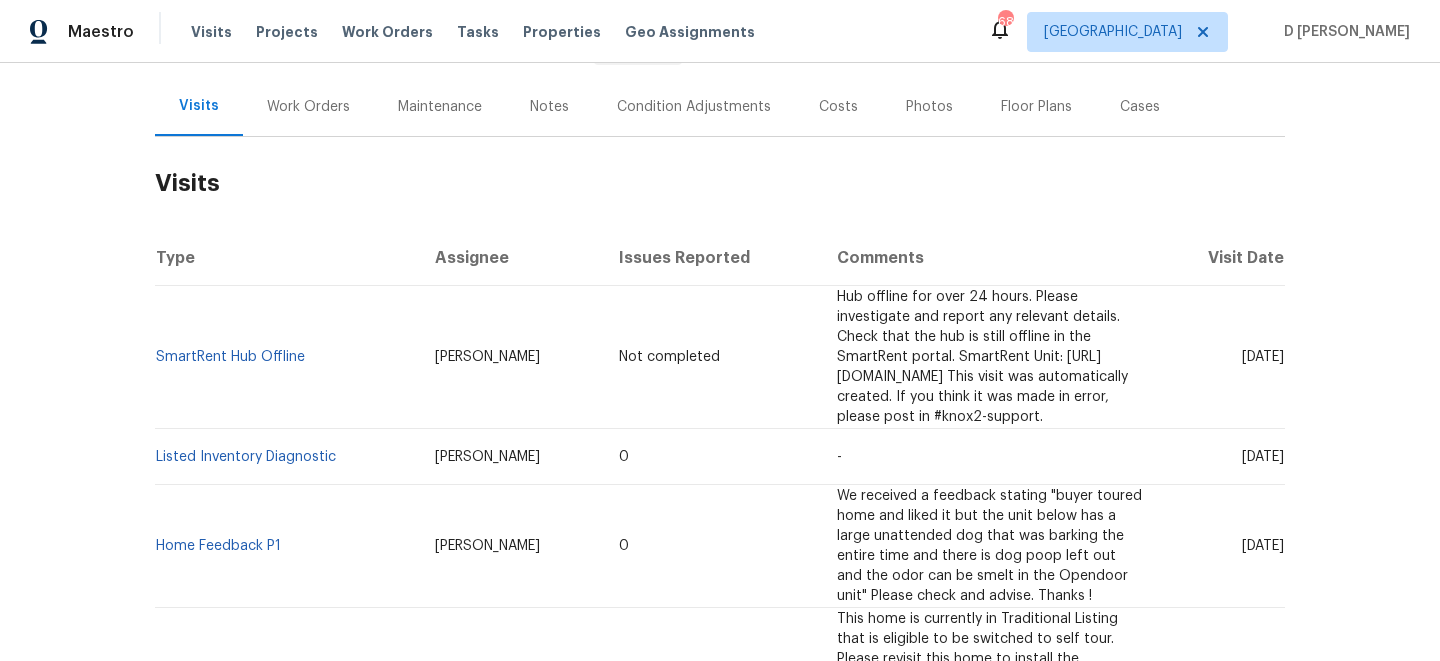 scroll, scrollTop: 271, scrollLeft: 0, axis: vertical 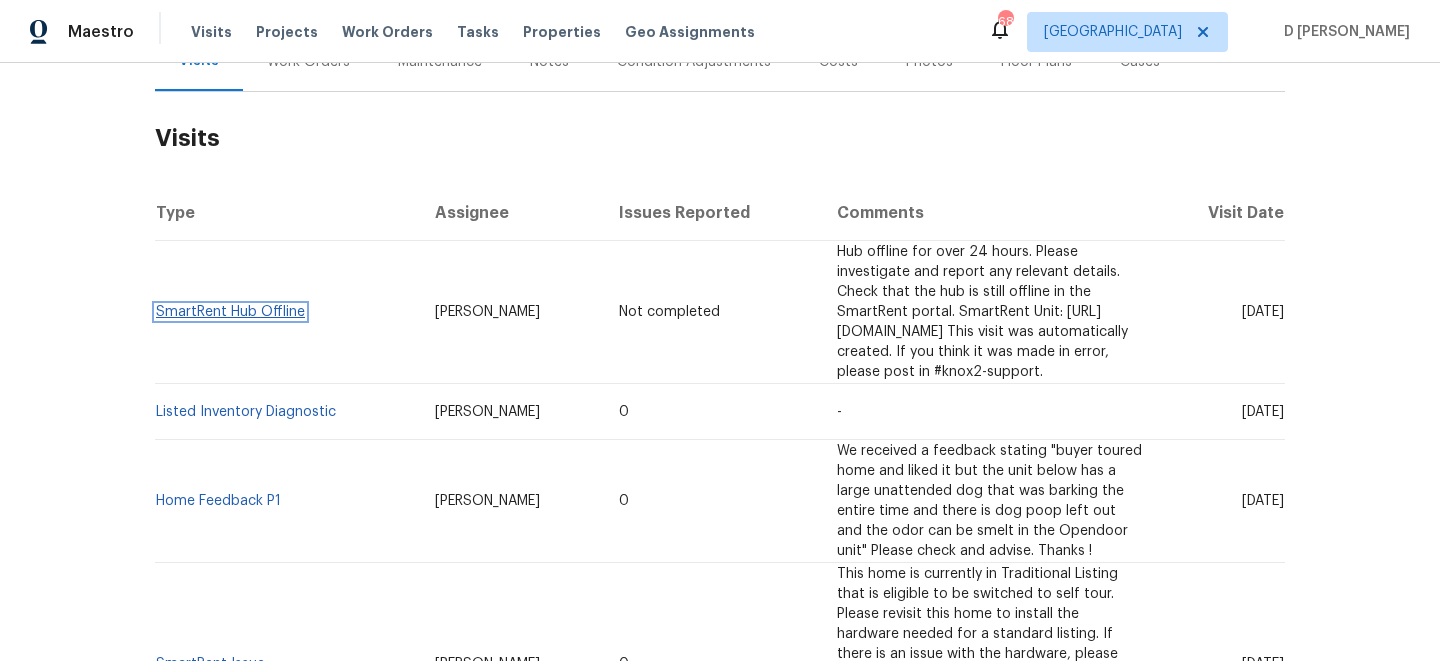 click on "SmartRent Hub Offline" at bounding box center (230, 312) 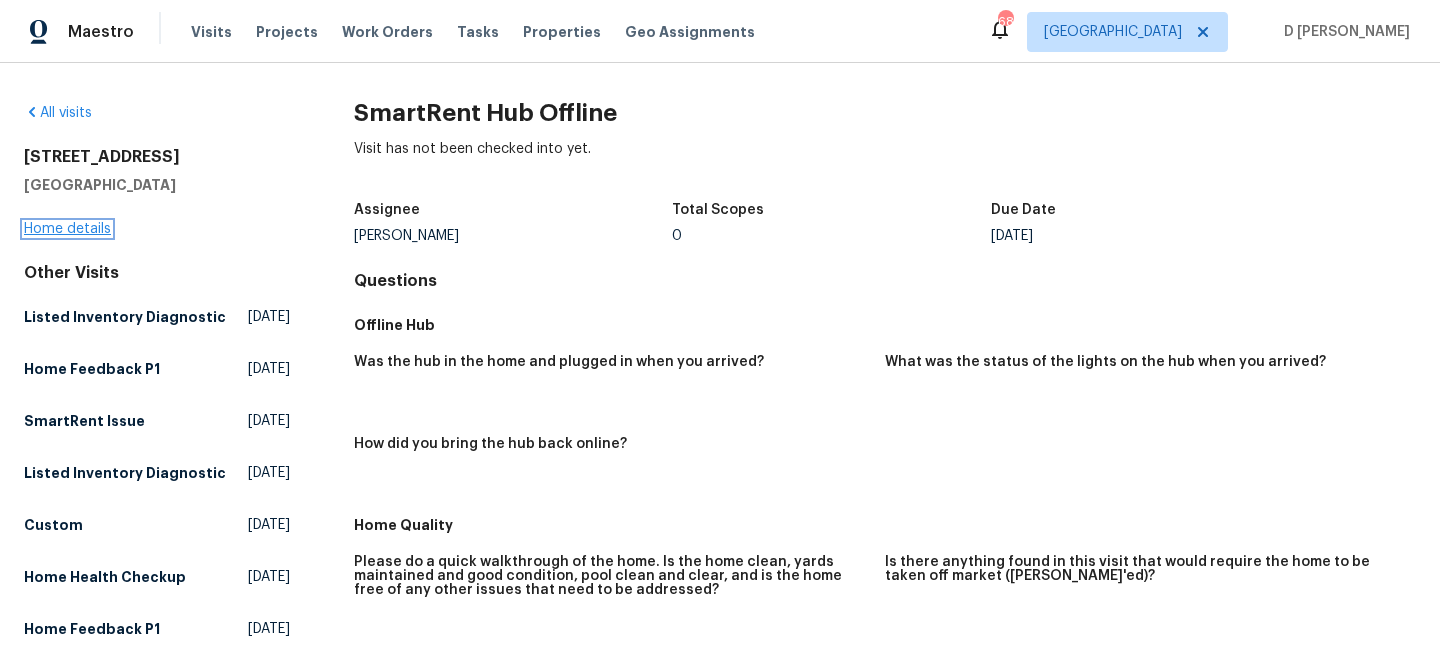 click on "Home details" at bounding box center [67, 229] 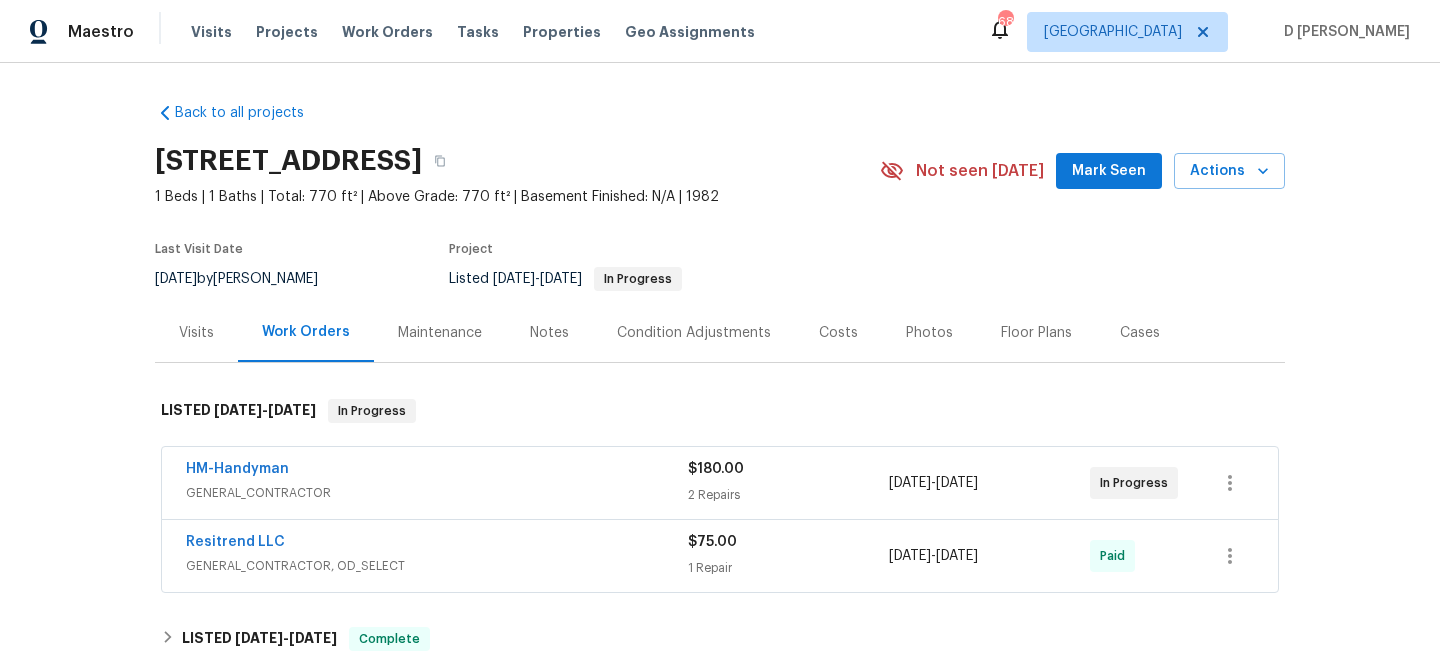 click on "Visits" at bounding box center [196, 332] 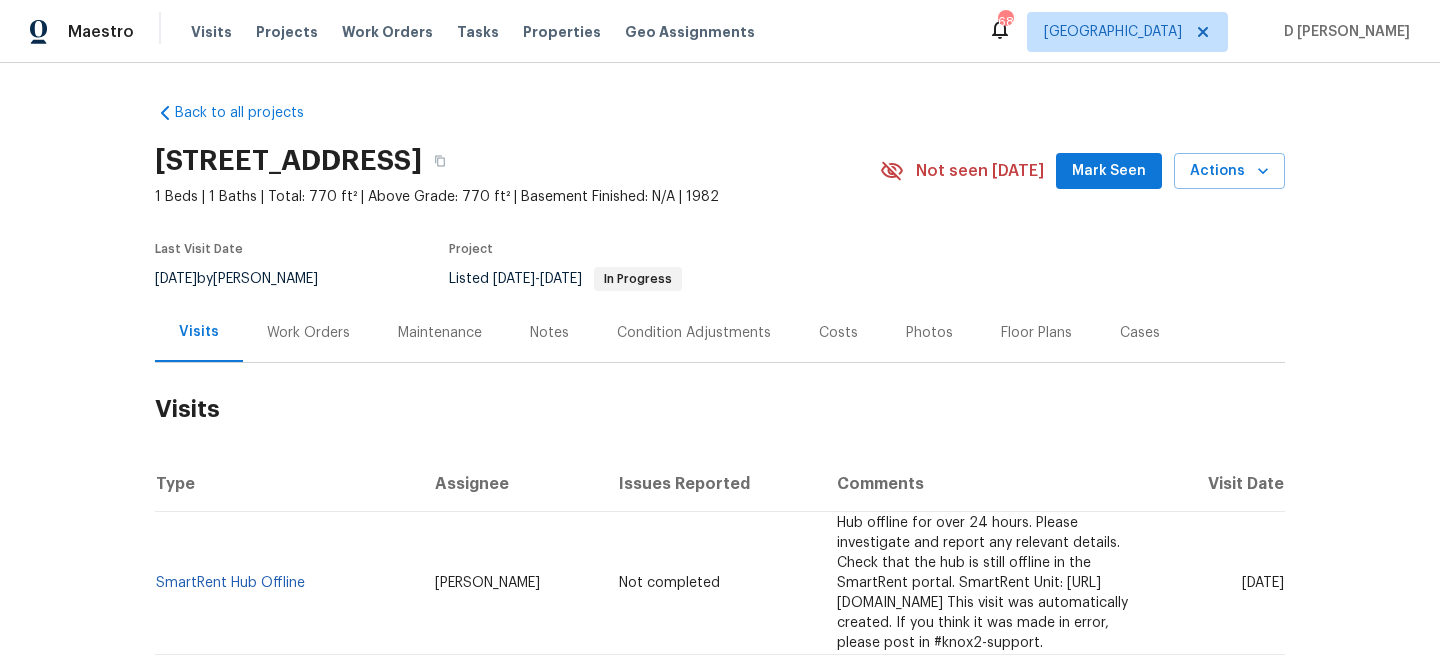 scroll, scrollTop: 142, scrollLeft: 0, axis: vertical 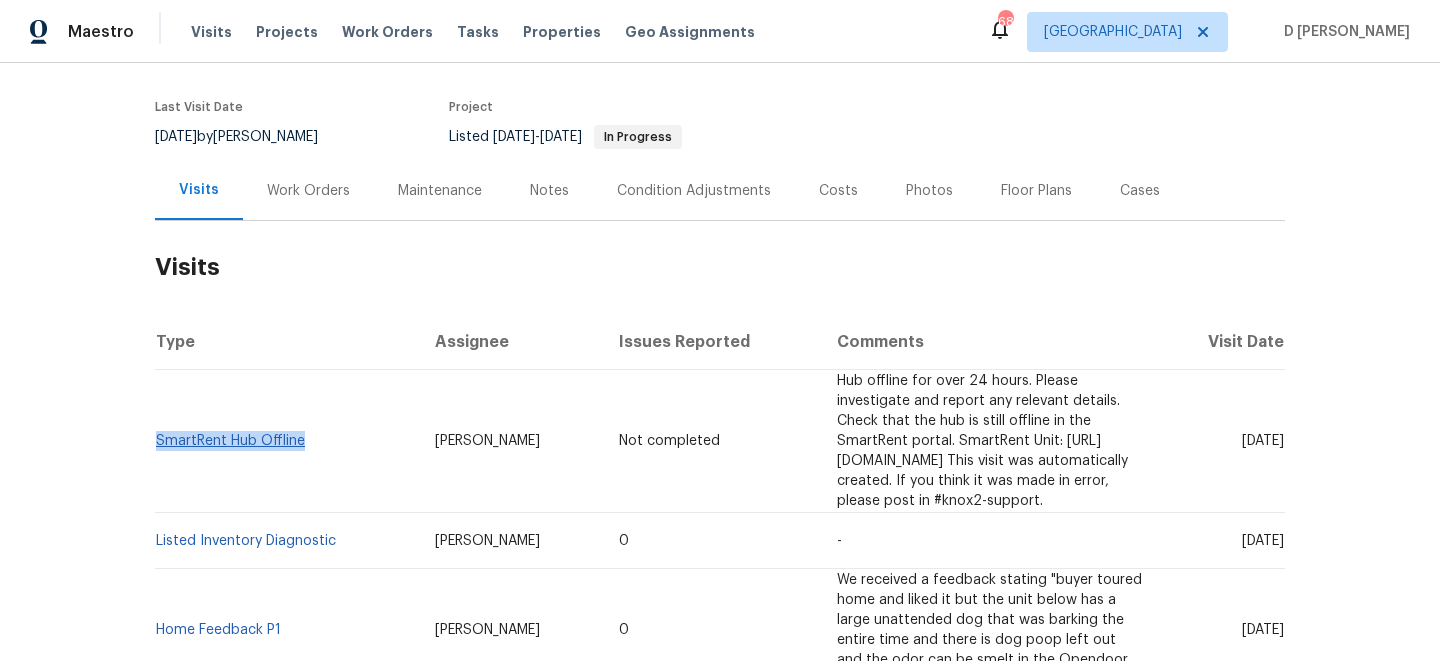 drag, startPoint x: 308, startPoint y: 432, endPoint x: 157, endPoint y: 429, distance: 151.0298 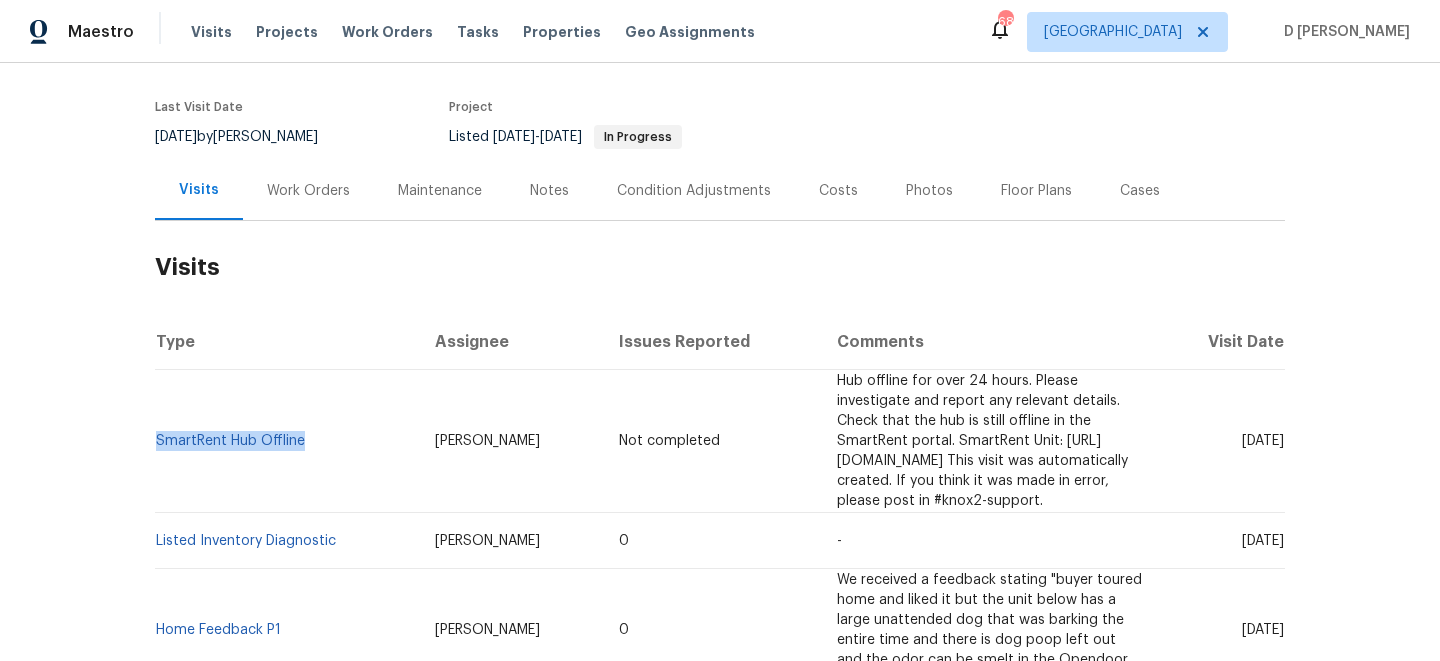 copy on "SmartRent Hub Offline" 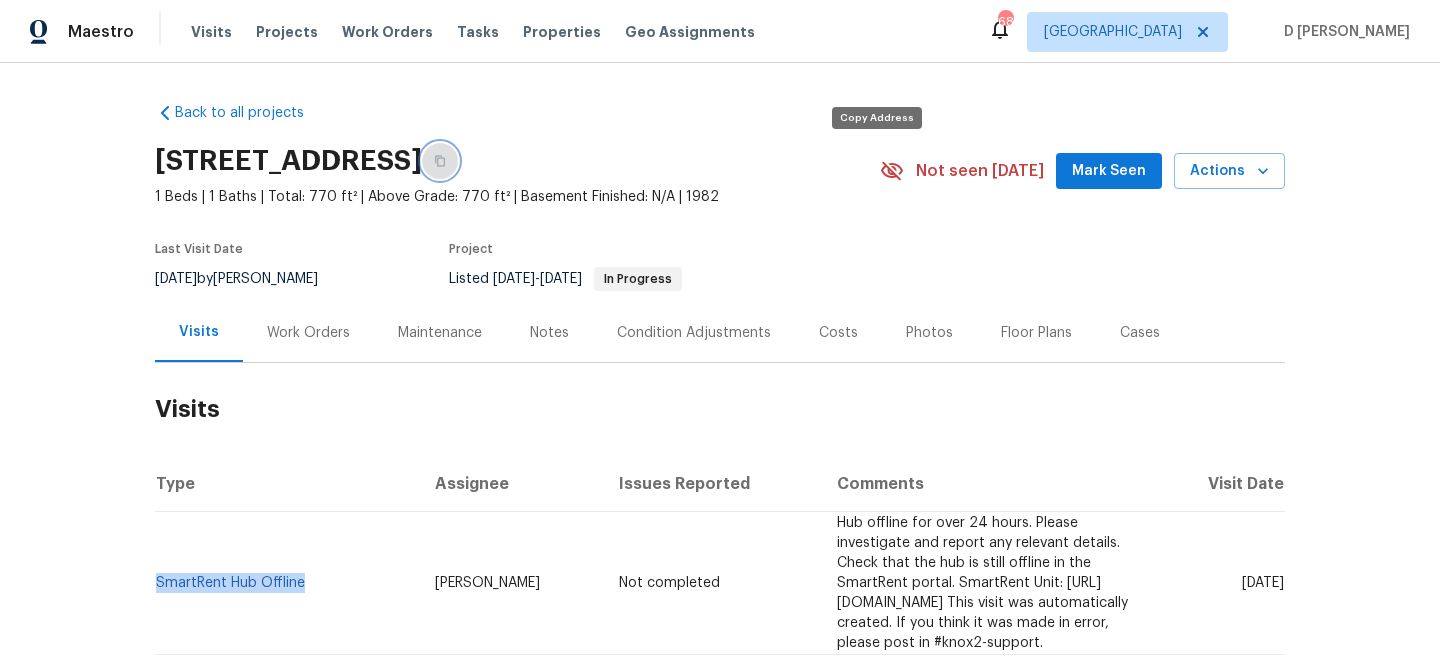 click 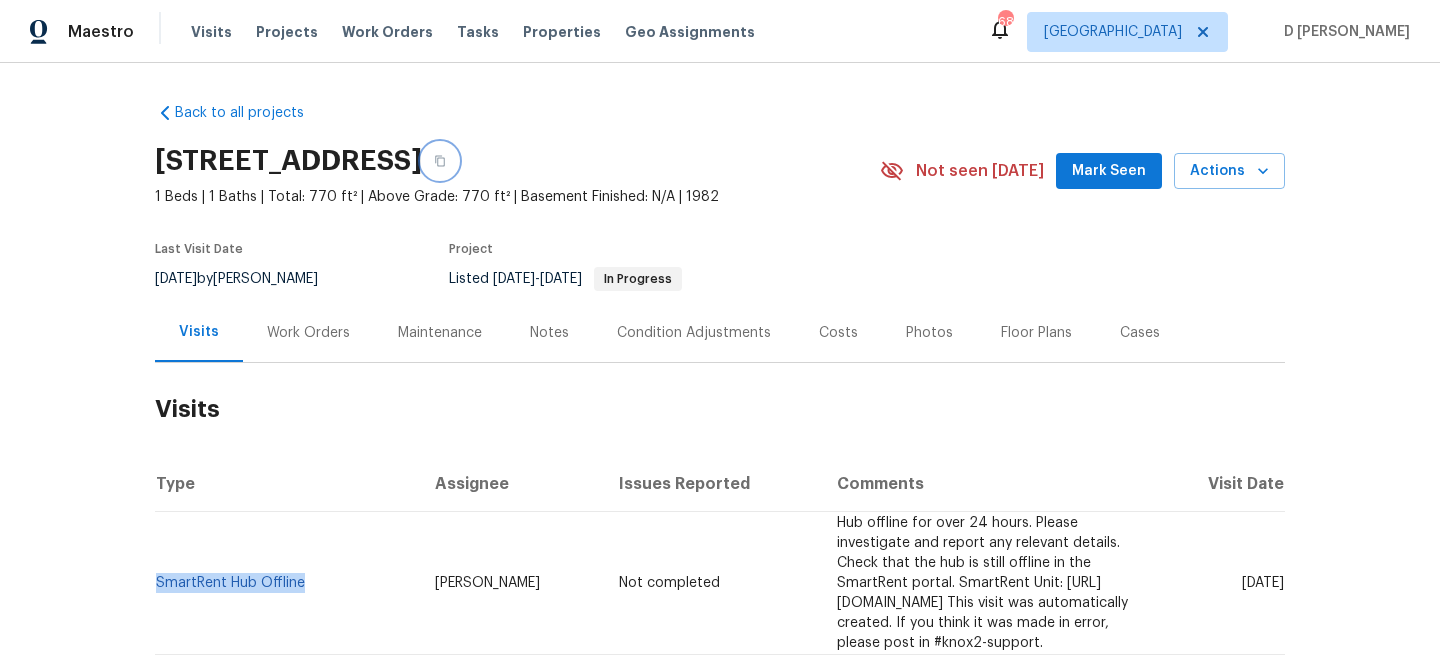 type 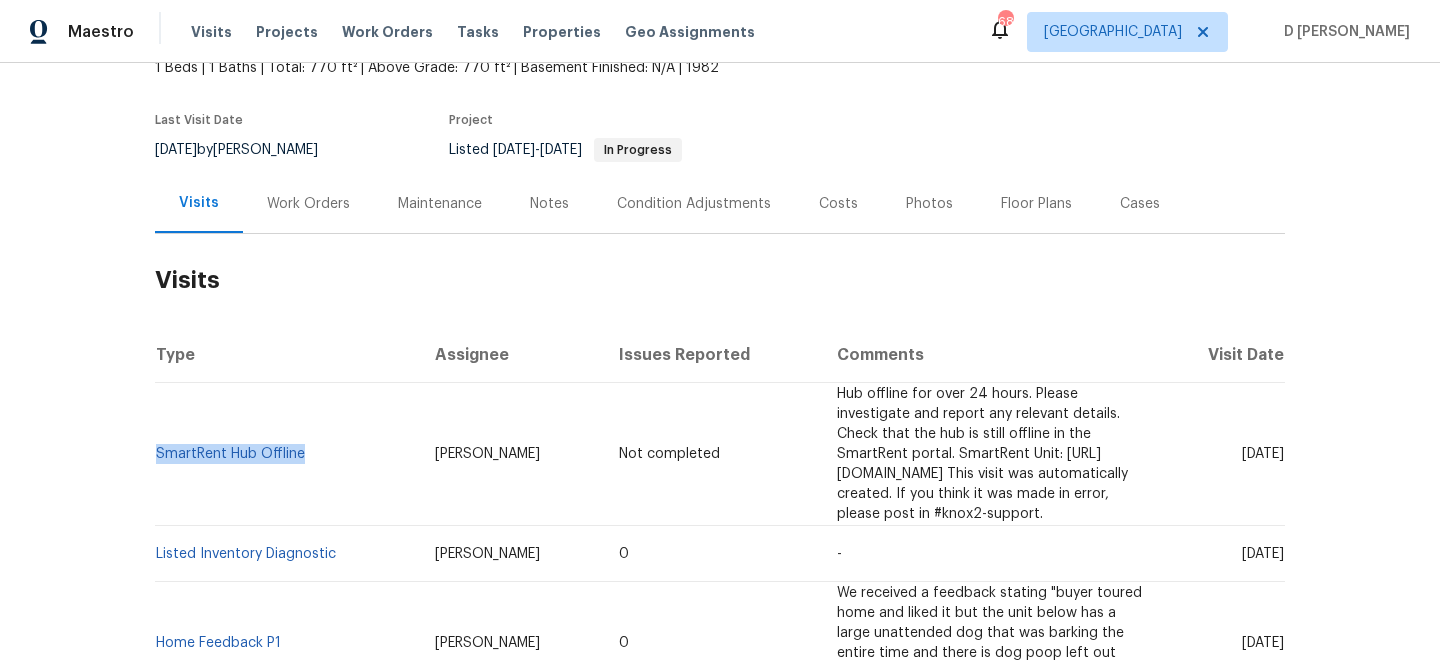 scroll, scrollTop: 136, scrollLeft: 0, axis: vertical 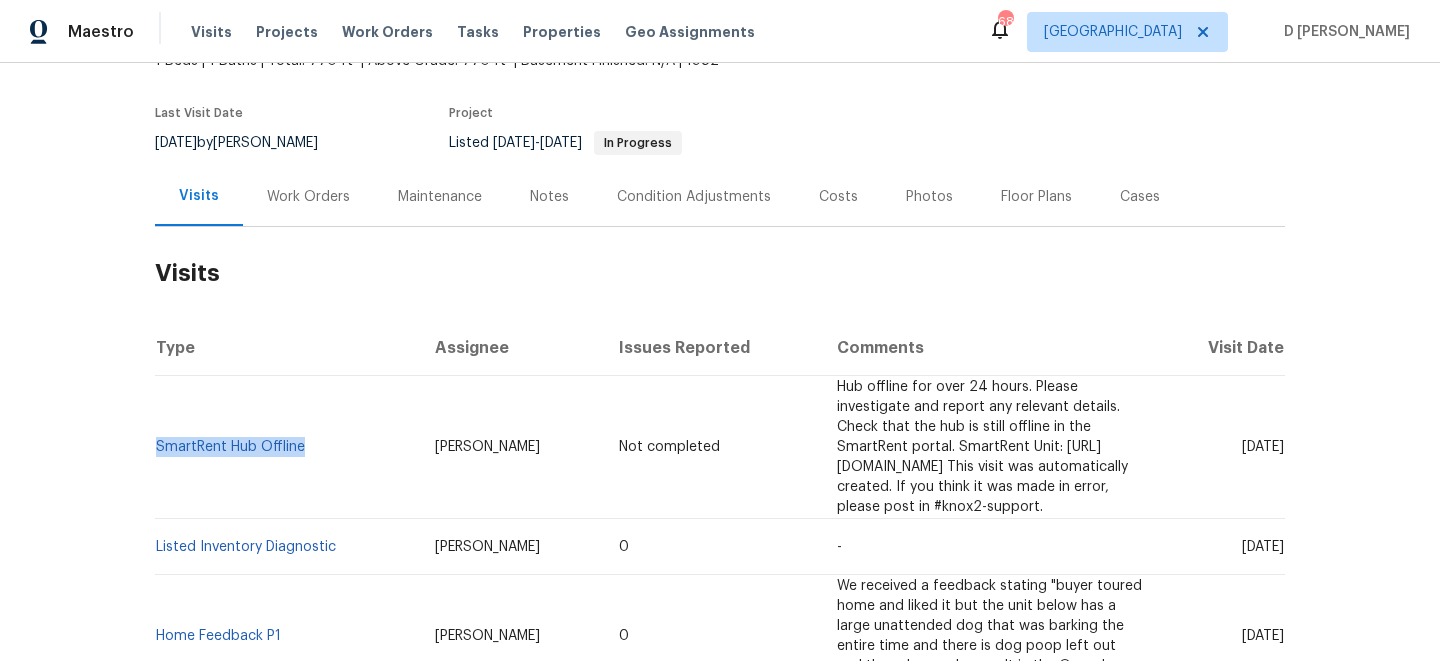 drag, startPoint x: 1202, startPoint y: 527, endPoint x: 1242, endPoint y: 524, distance: 40.112343 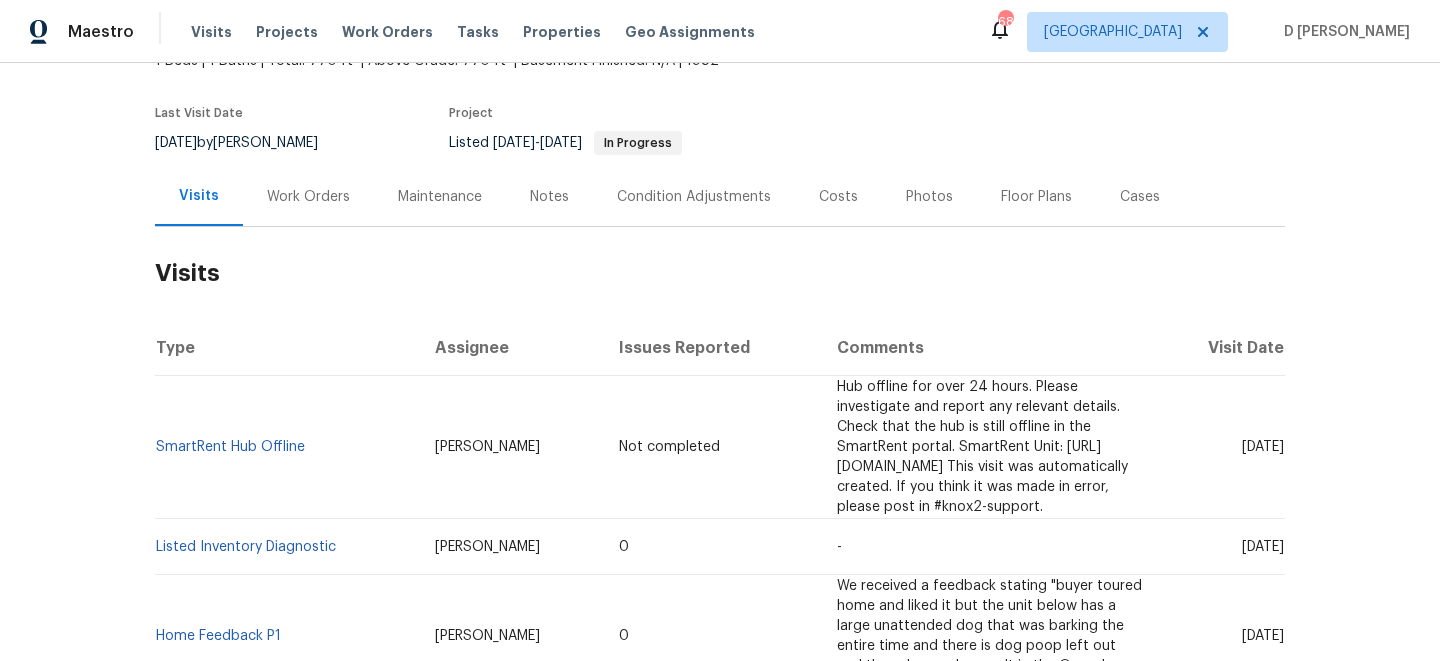 click on "Sat, Jul 12 2025" at bounding box center (1222, 447) 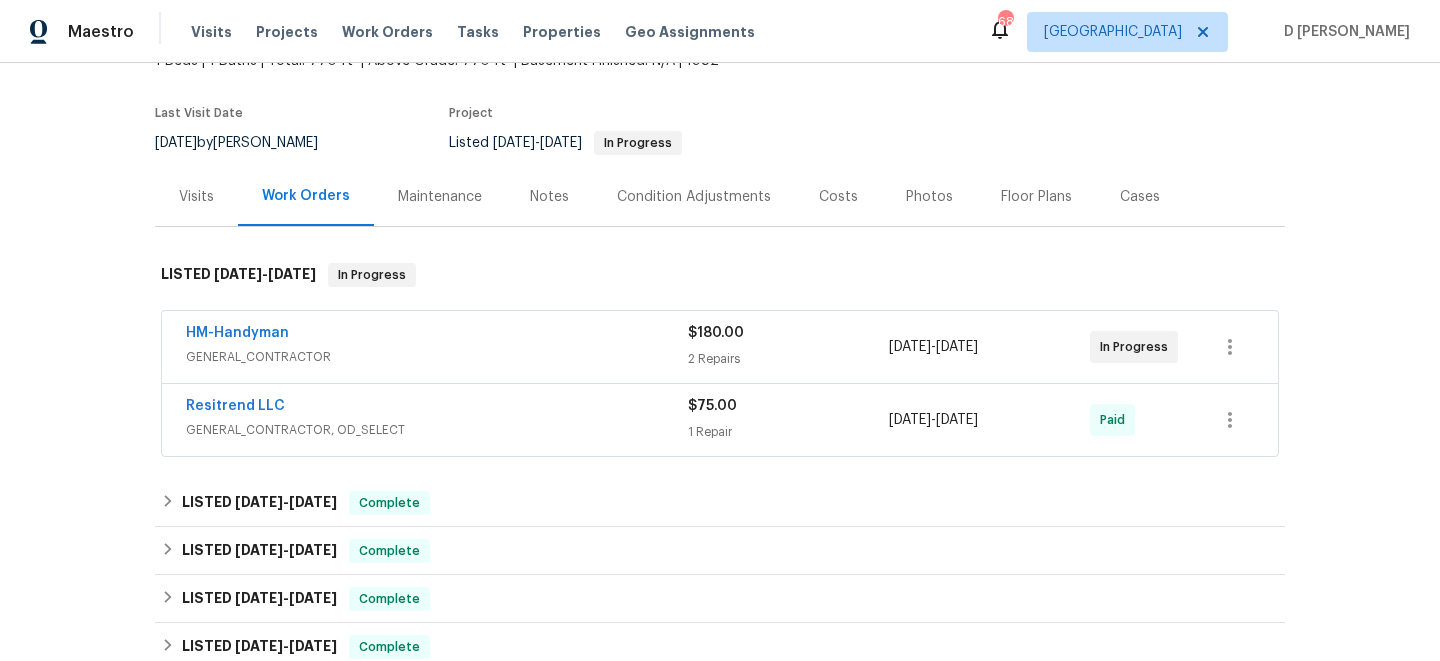 click on "GENERAL_CONTRACTOR" at bounding box center [437, 357] 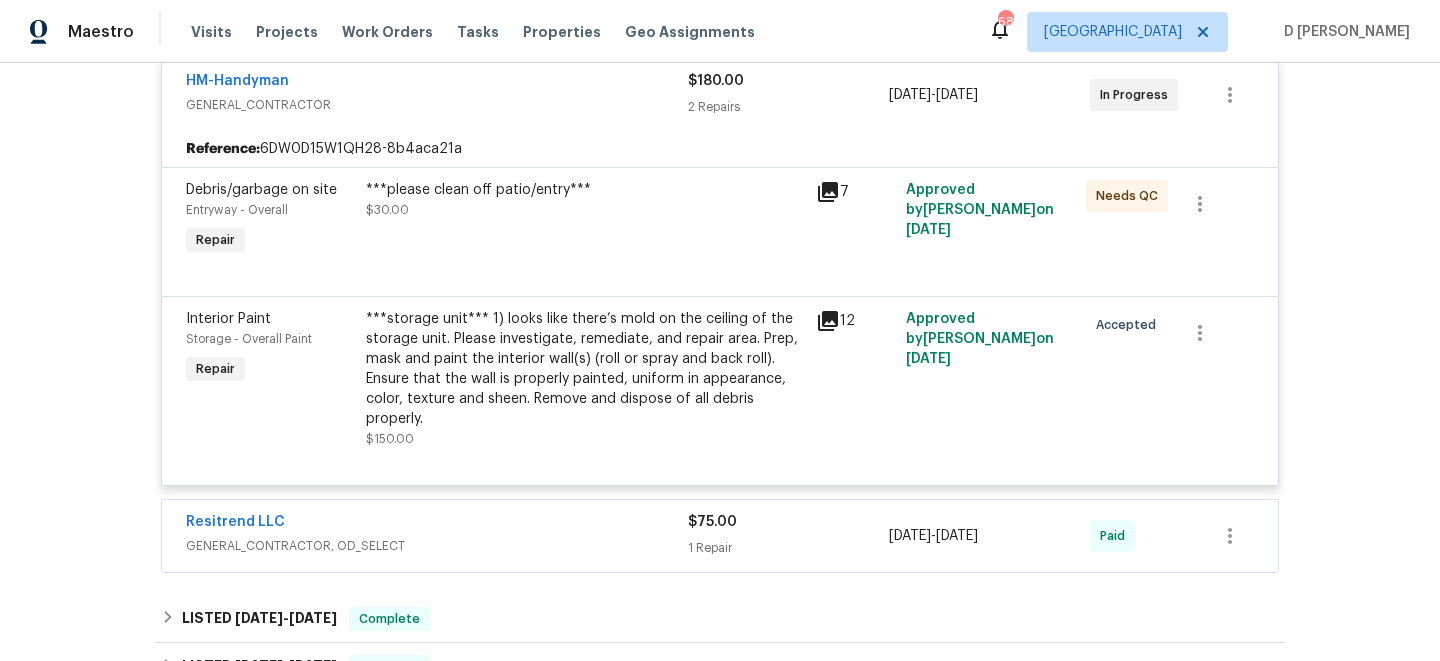 scroll, scrollTop: 411, scrollLeft: 0, axis: vertical 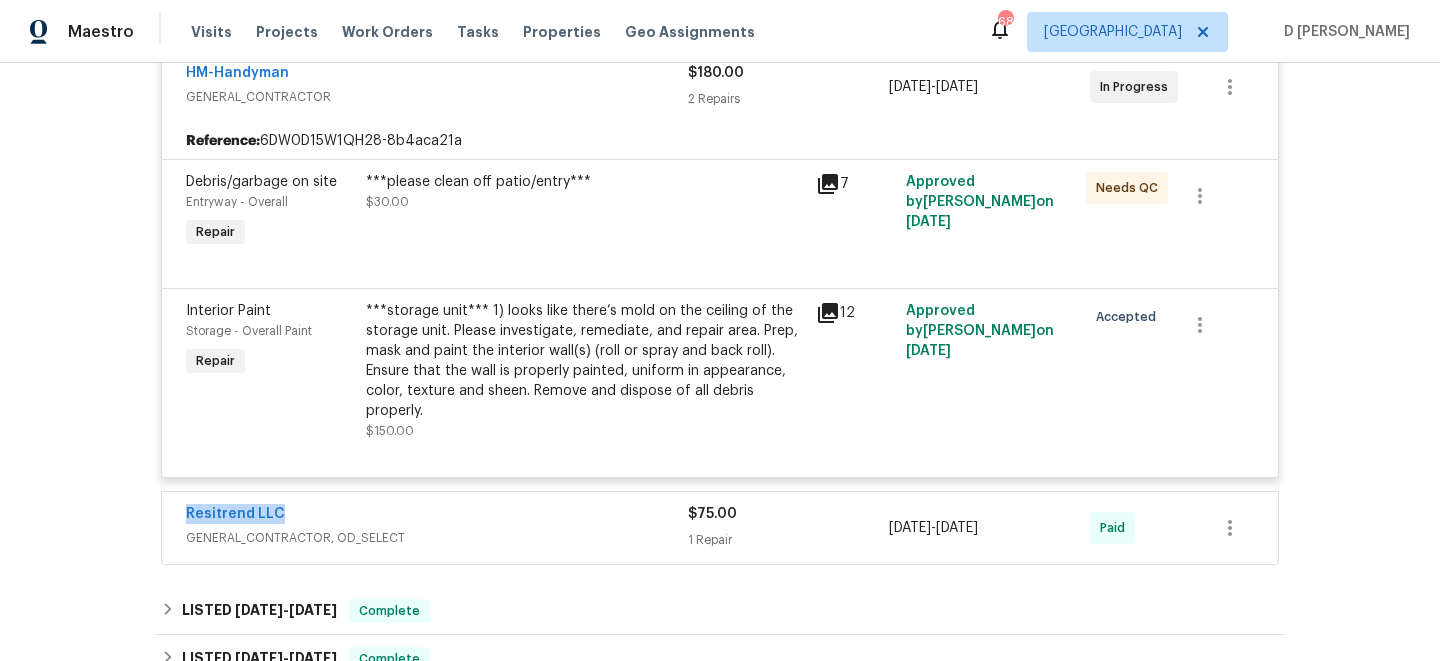 drag, startPoint x: 173, startPoint y: 519, endPoint x: 446, endPoint y: 519, distance: 273 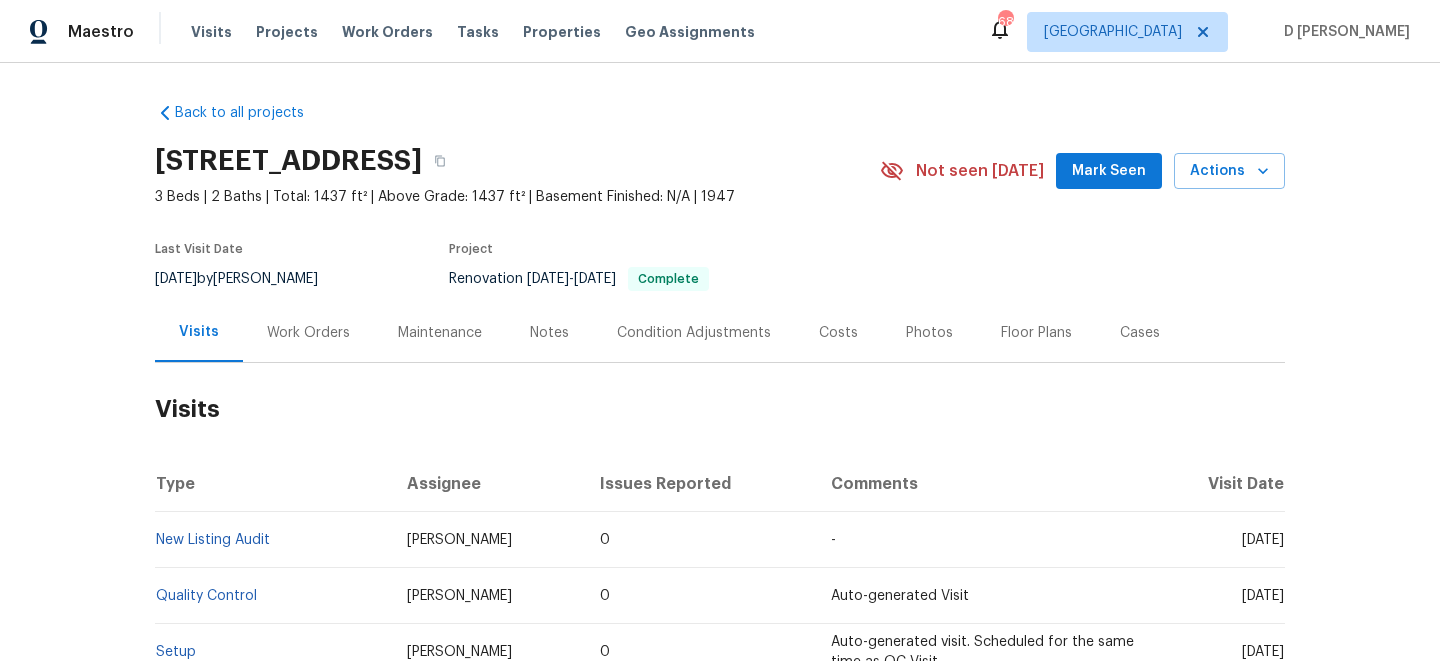 scroll, scrollTop: 0, scrollLeft: 0, axis: both 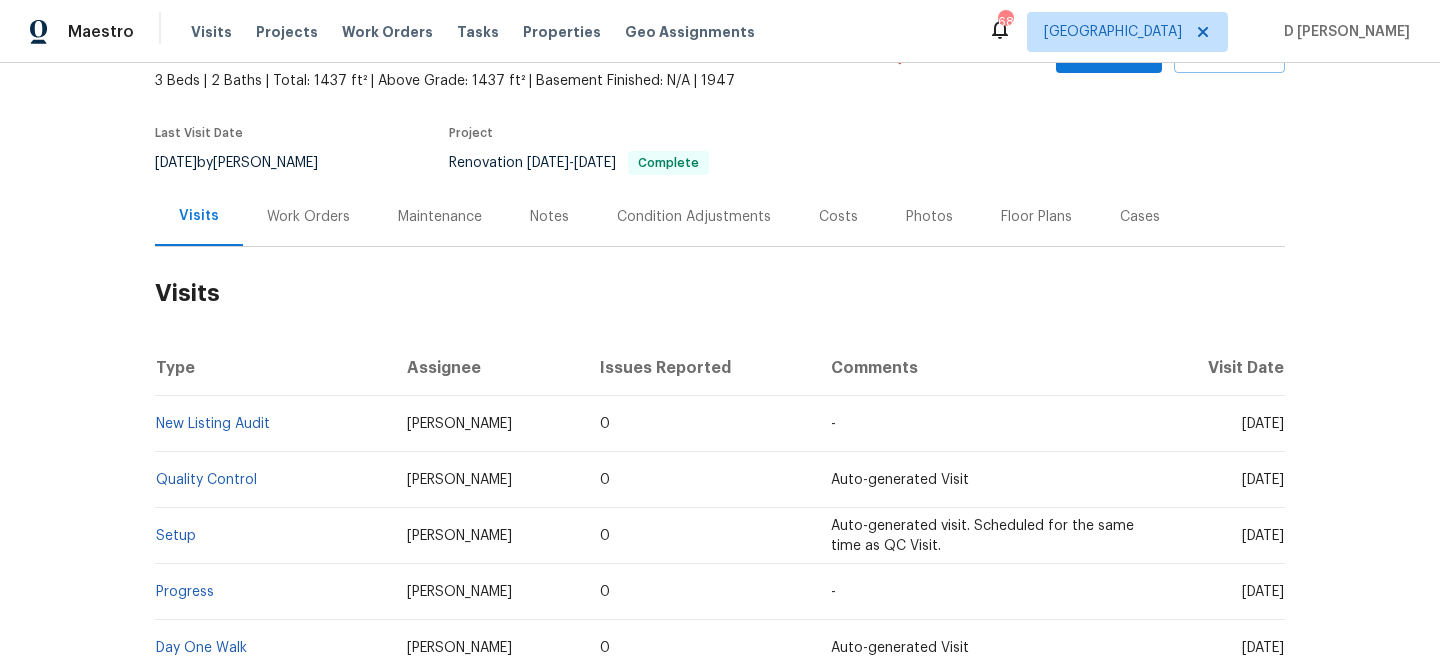 click on "Work Orders" at bounding box center (308, 217) 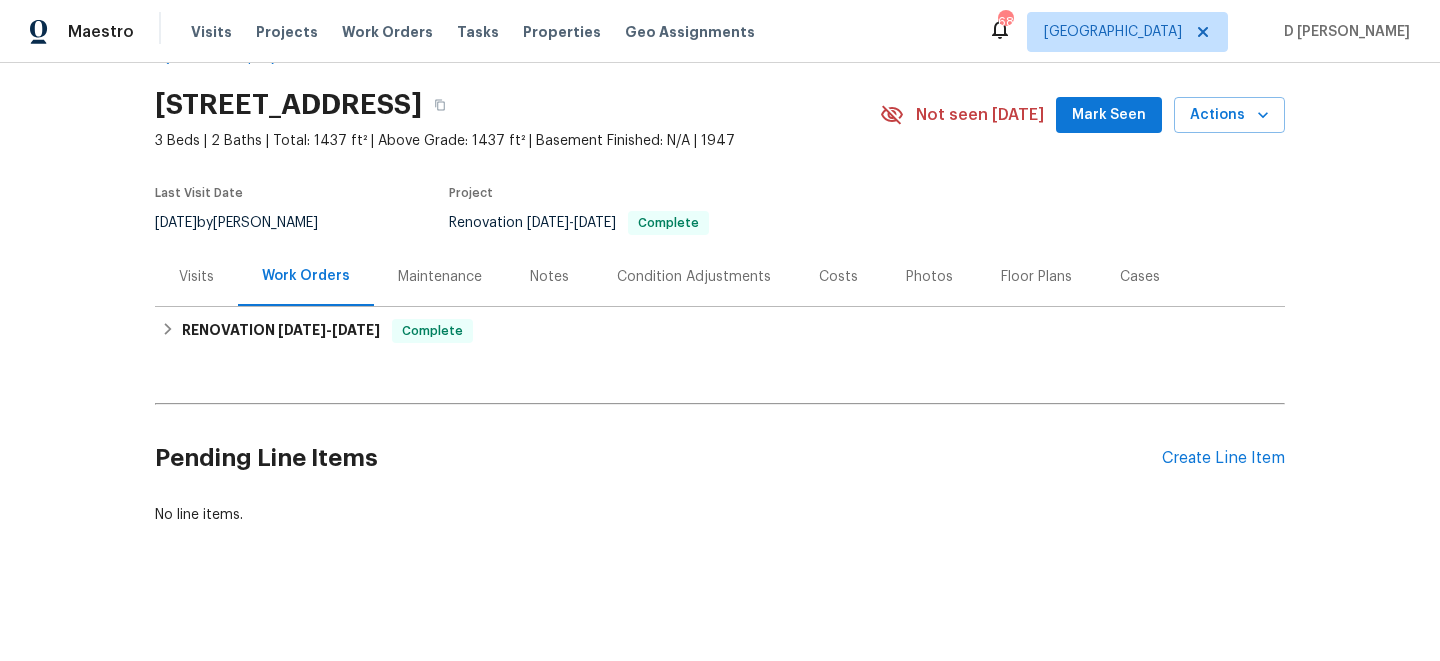 scroll, scrollTop: 56, scrollLeft: 0, axis: vertical 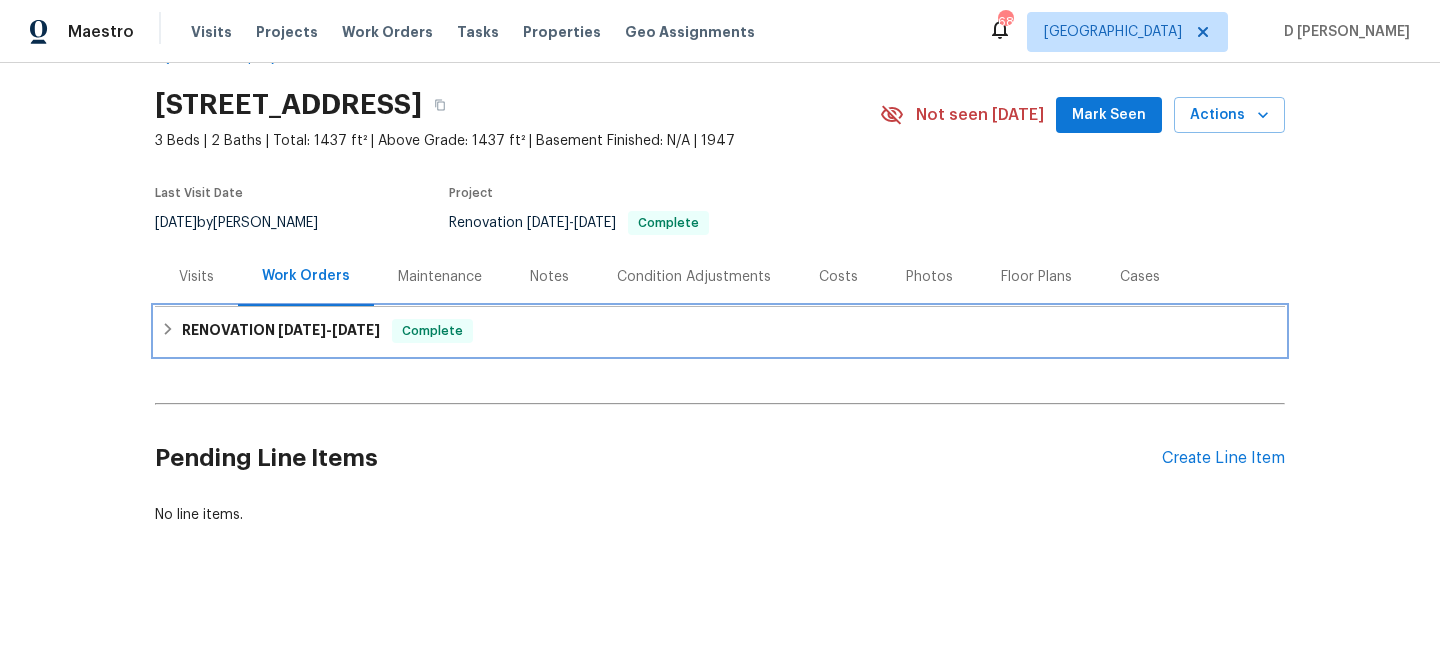 click 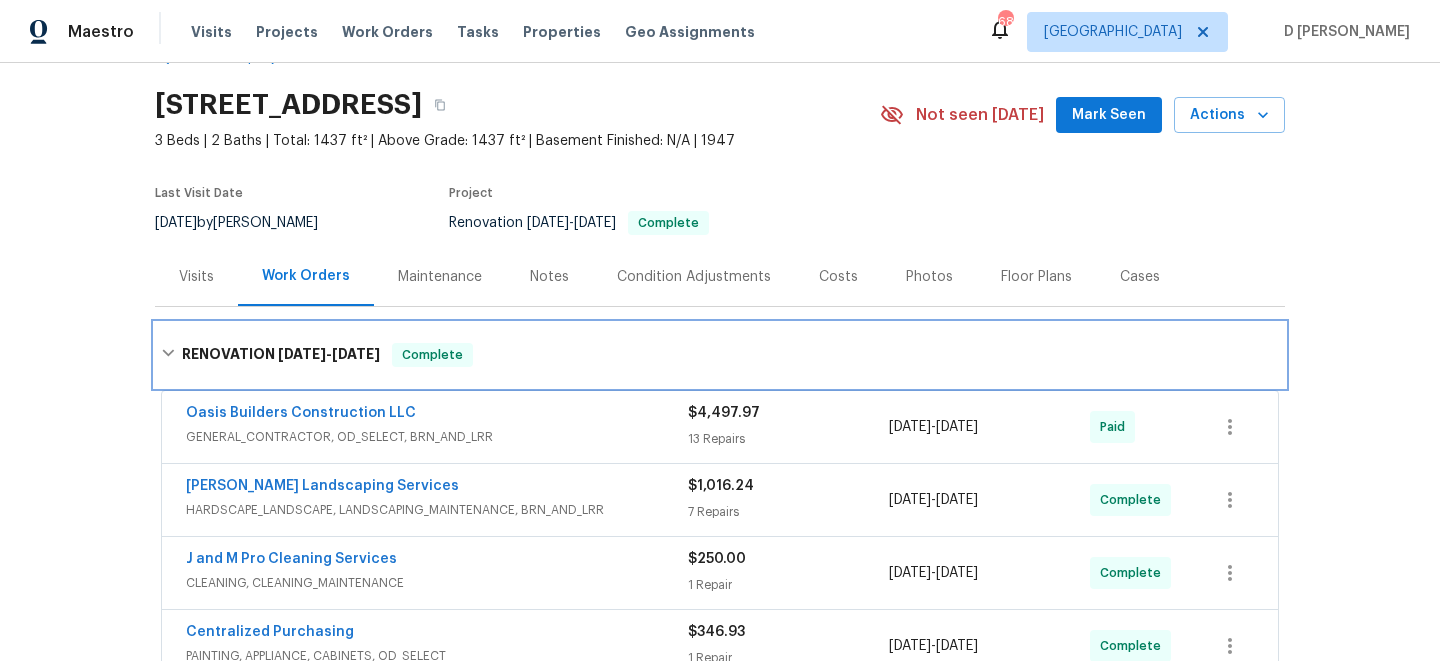 scroll, scrollTop: 177, scrollLeft: 0, axis: vertical 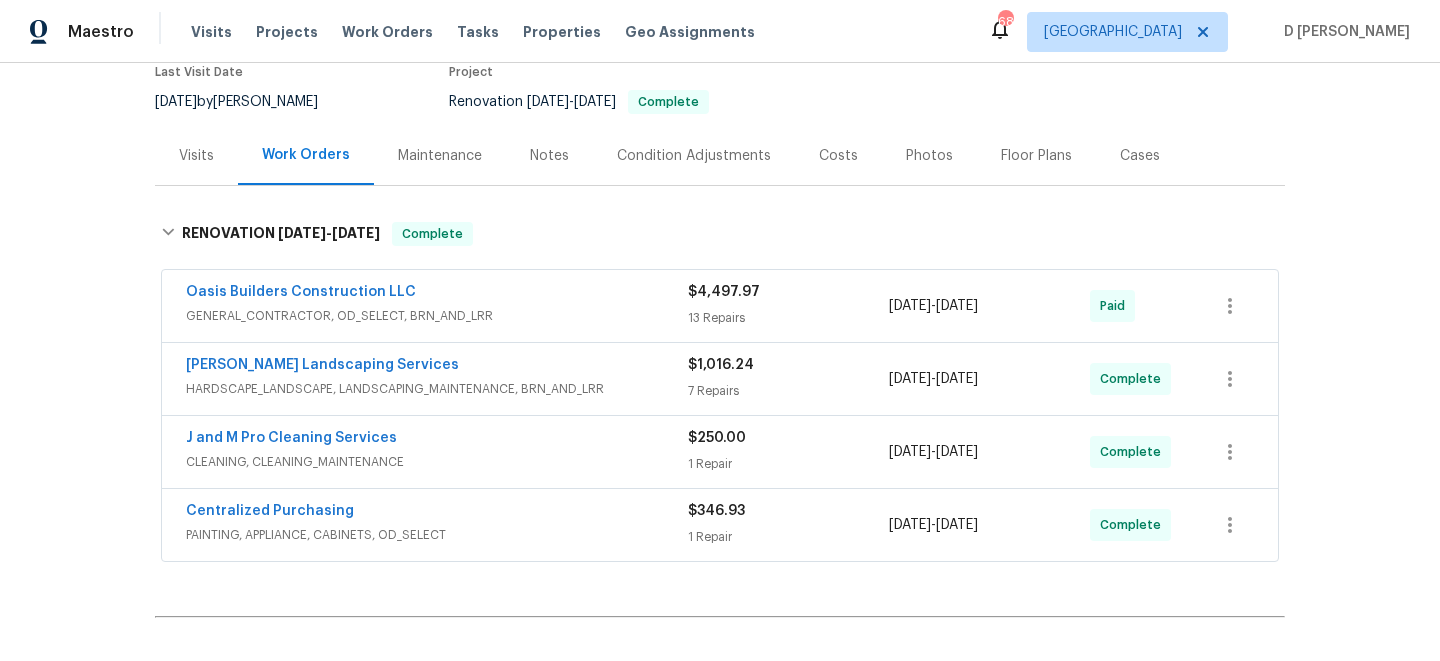 click on "Visits" at bounding box center (196, 156) 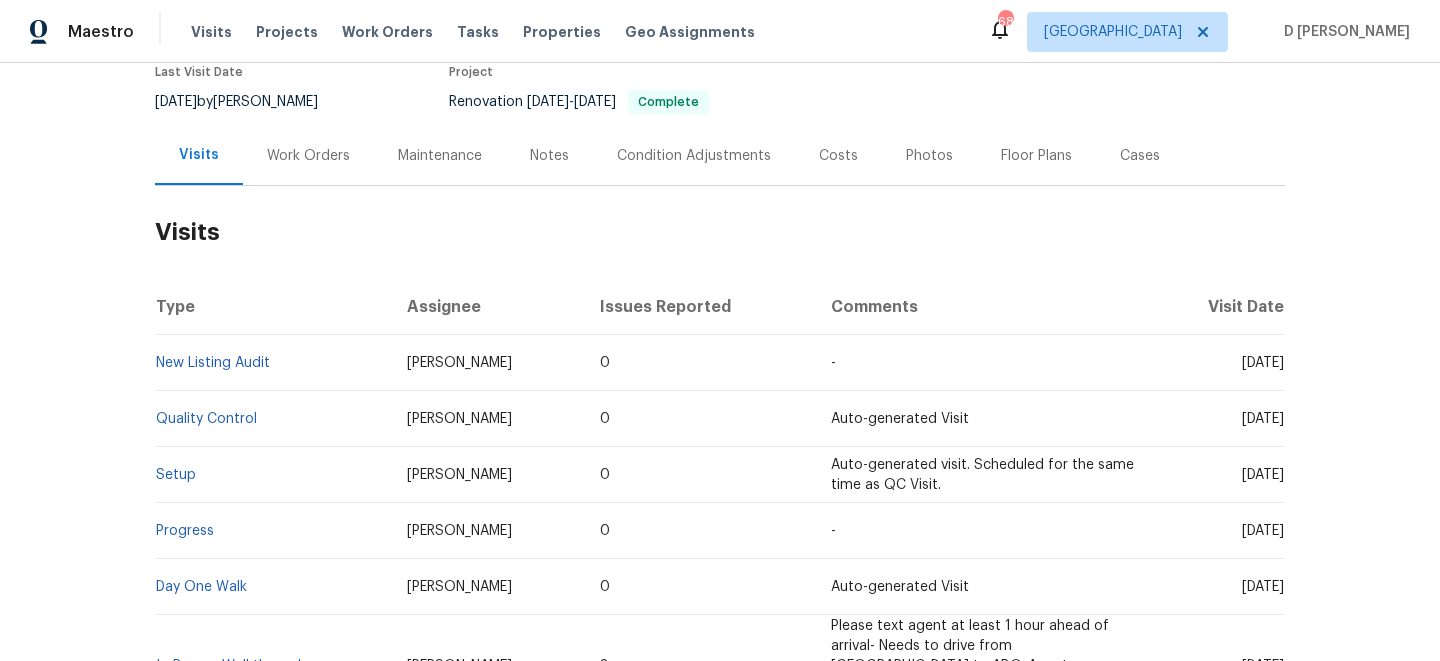click on "Work Orders" at bounding box center [308, 156] 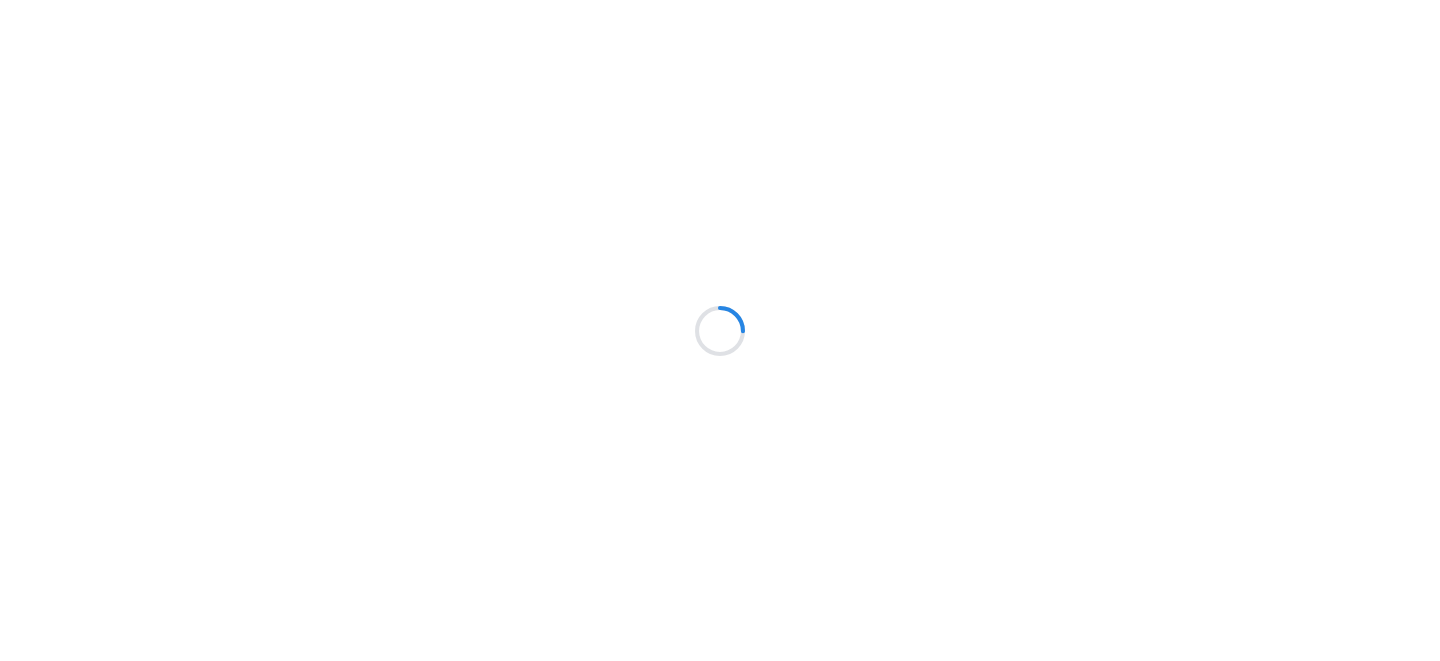 scroll, scrollTop: 0, scrollLeft: 0, axis: both 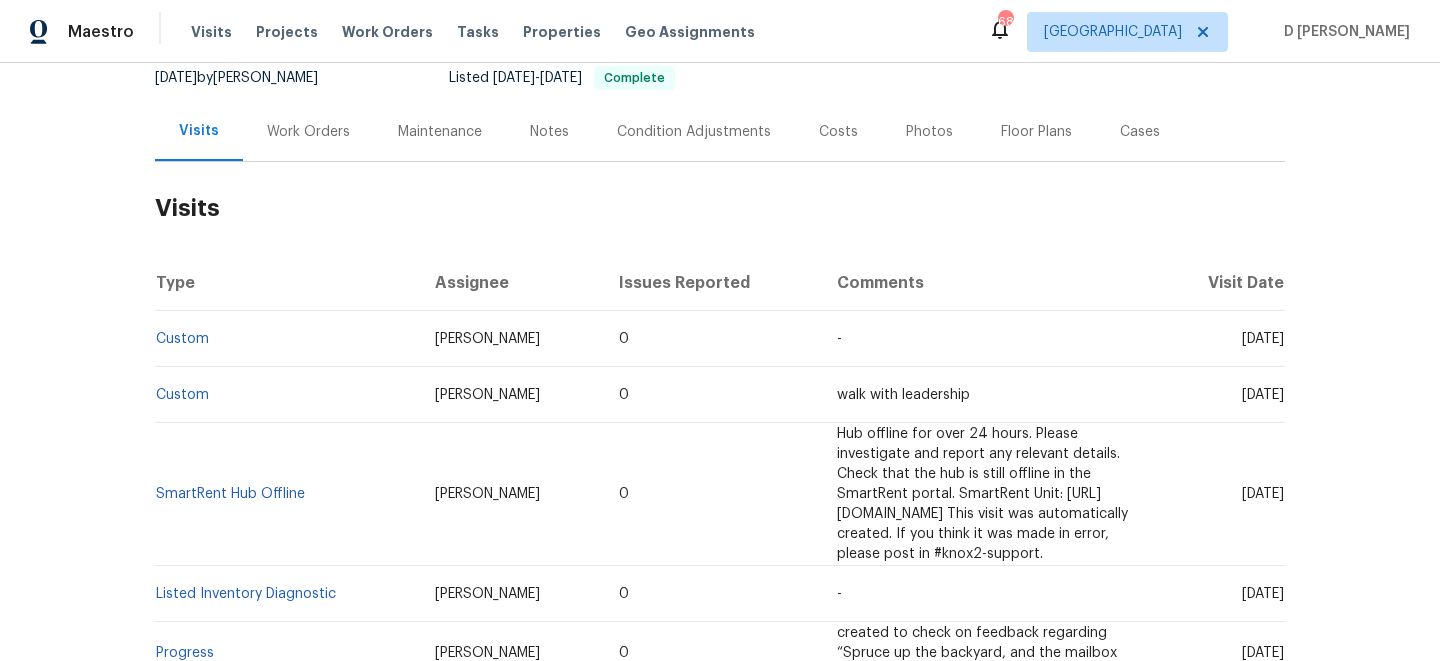click on "Work Orders" at bounding box center (308, 132) 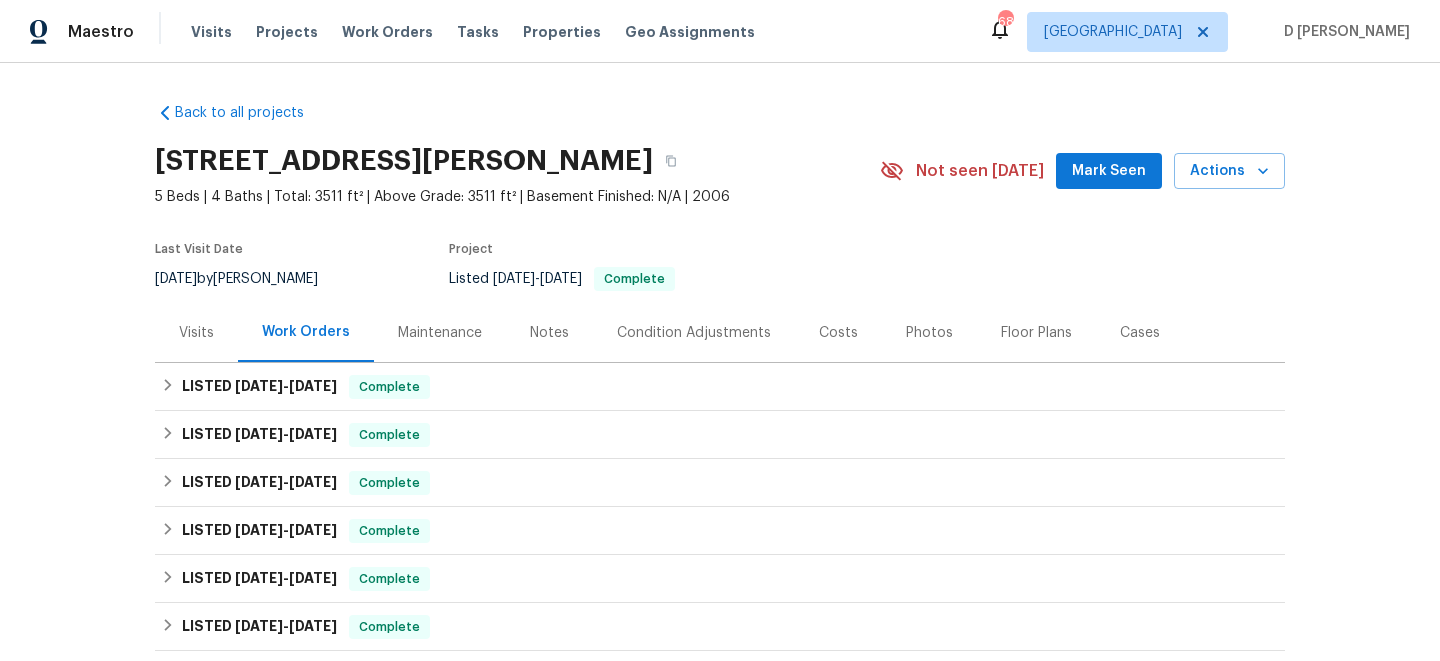 scroll, scrollTop: 72, scrollLeft: 0, axis: vertical 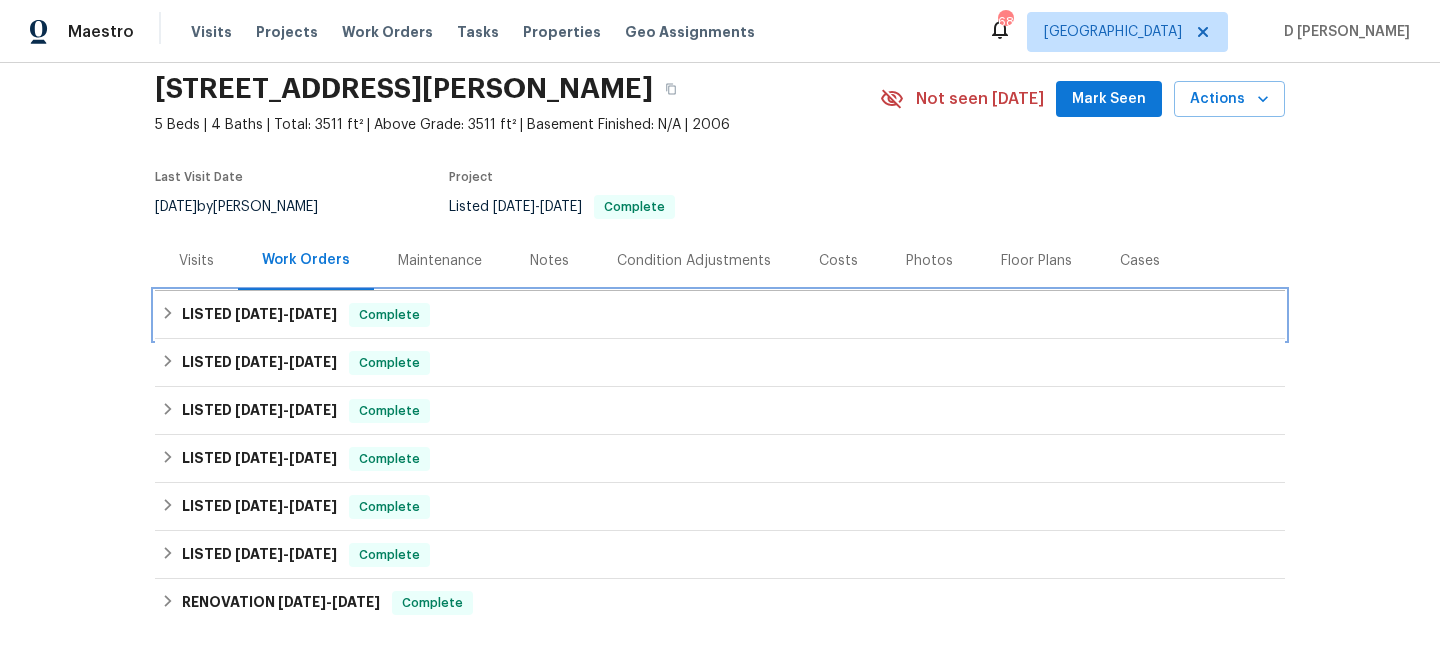click on "LISTED   [DATE]  -  [DATE] Complete" at bounding box center [720, 315] 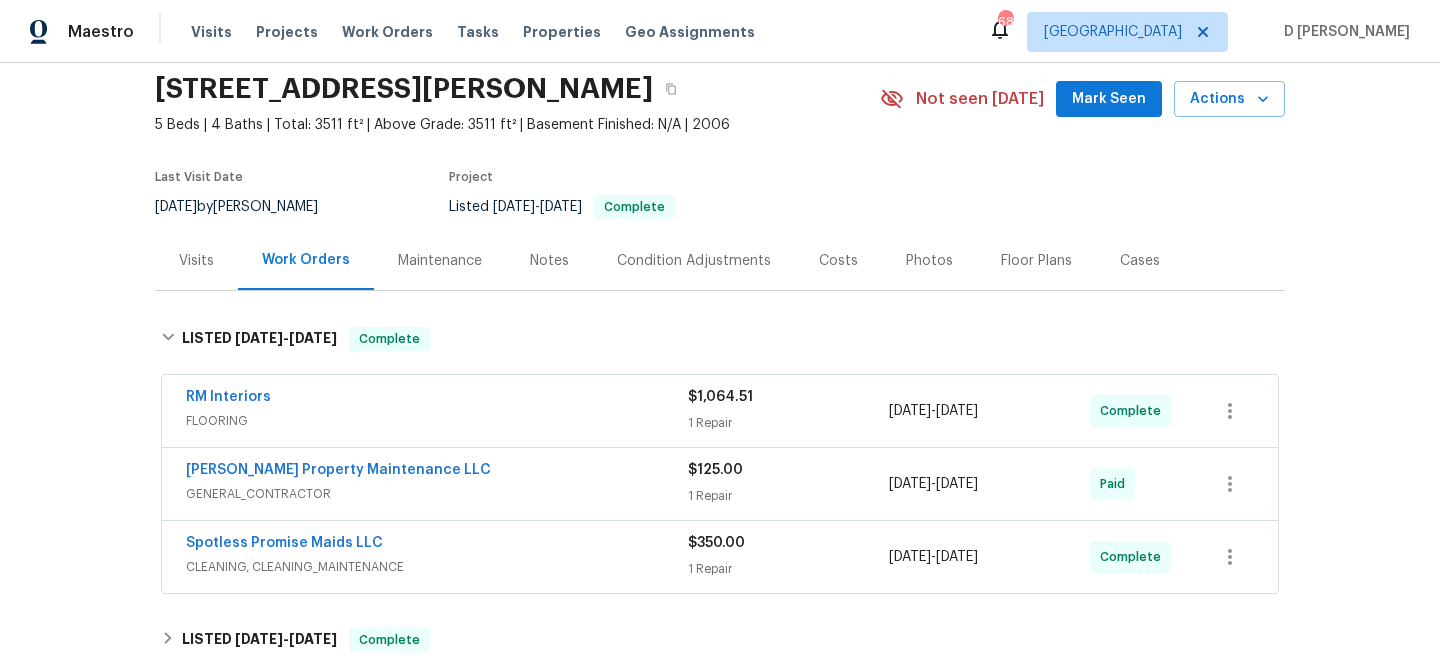 click on "FLOORING" at bounding box center [437, 421] 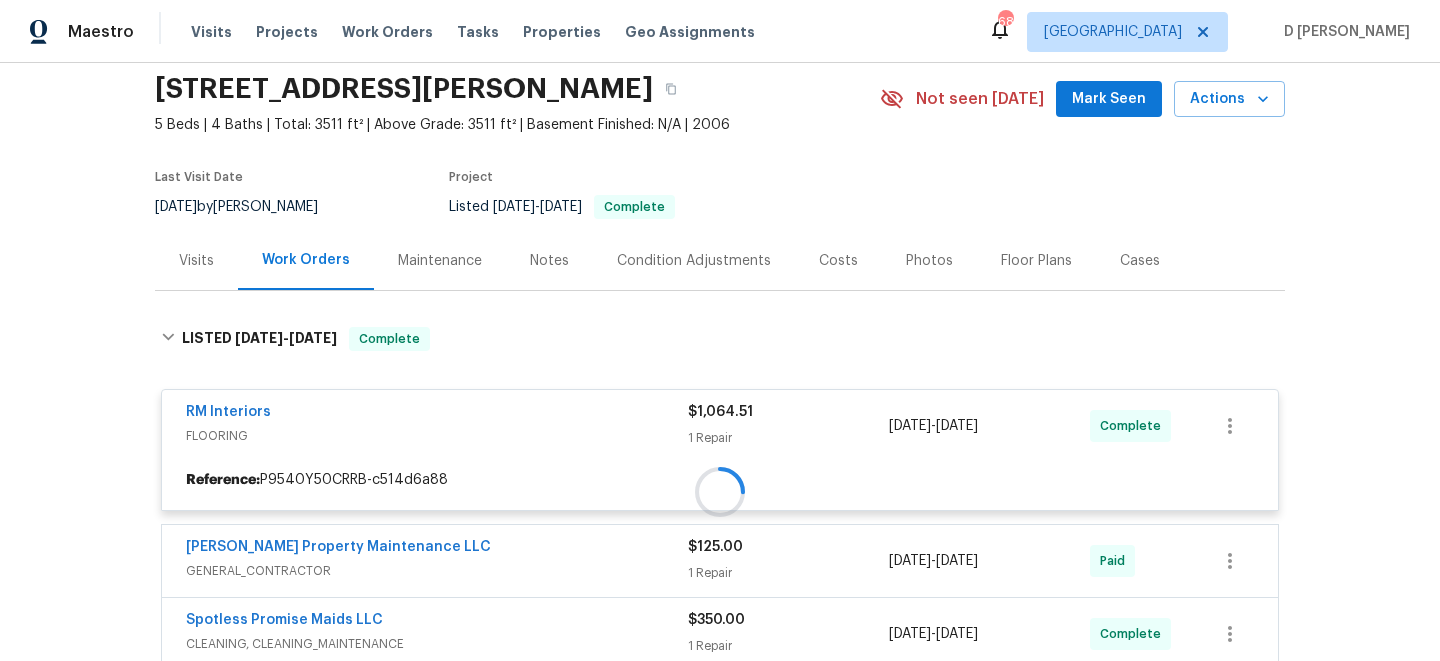 click on "Visits" at bounding box center (196, 261) 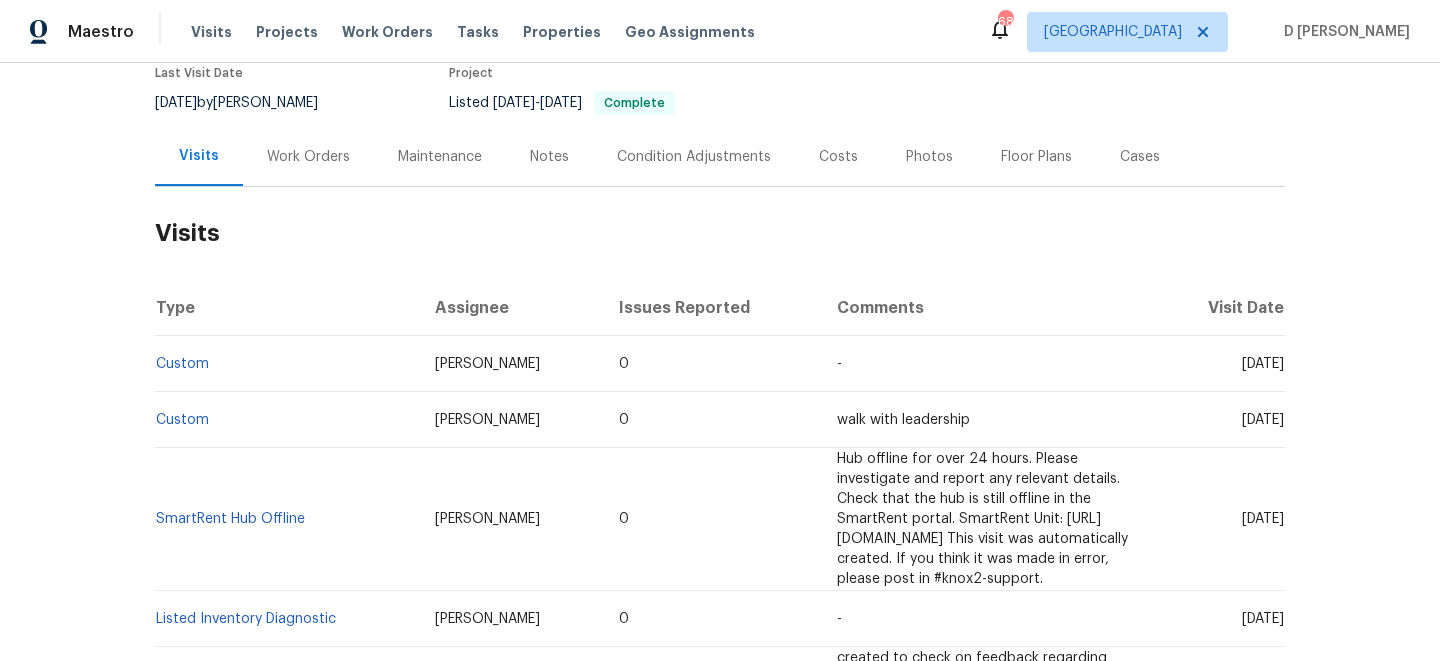 scroll, scrollTop: 197, scrollLeft: 0, axis: vertical 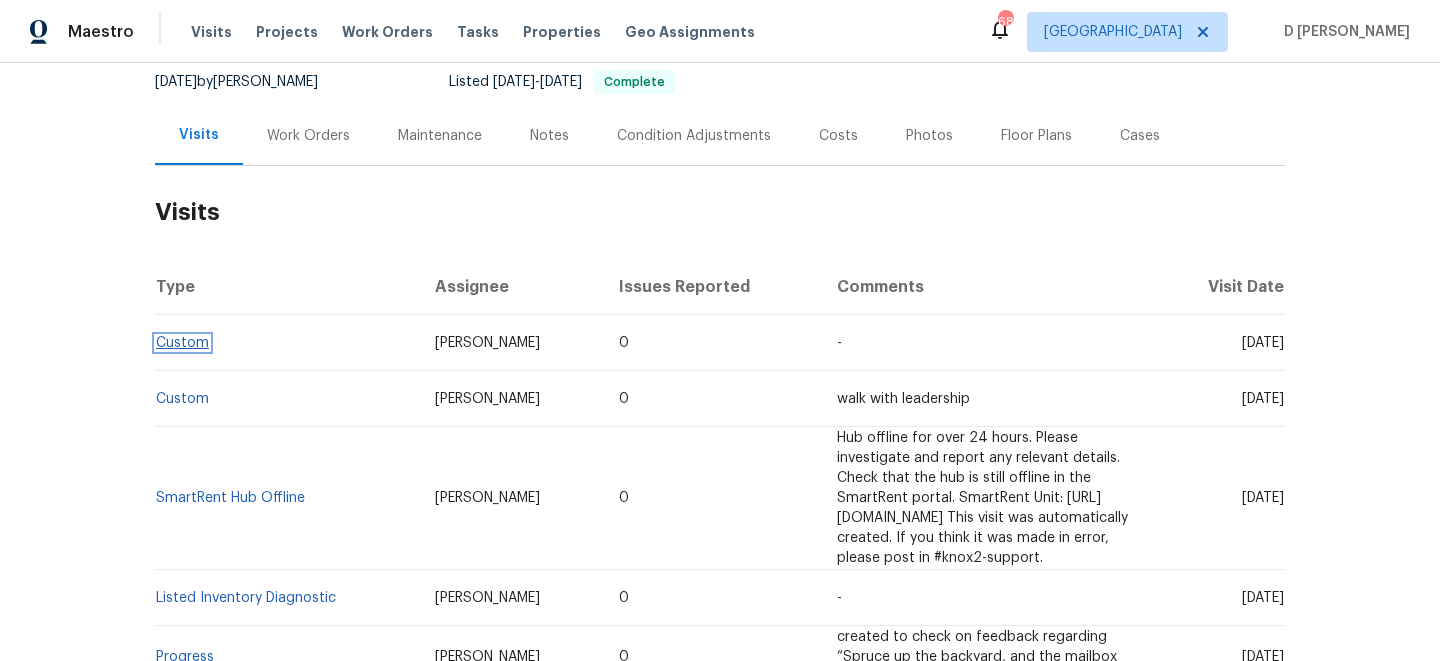 click on "Custom" at bounding box center [182, 343] 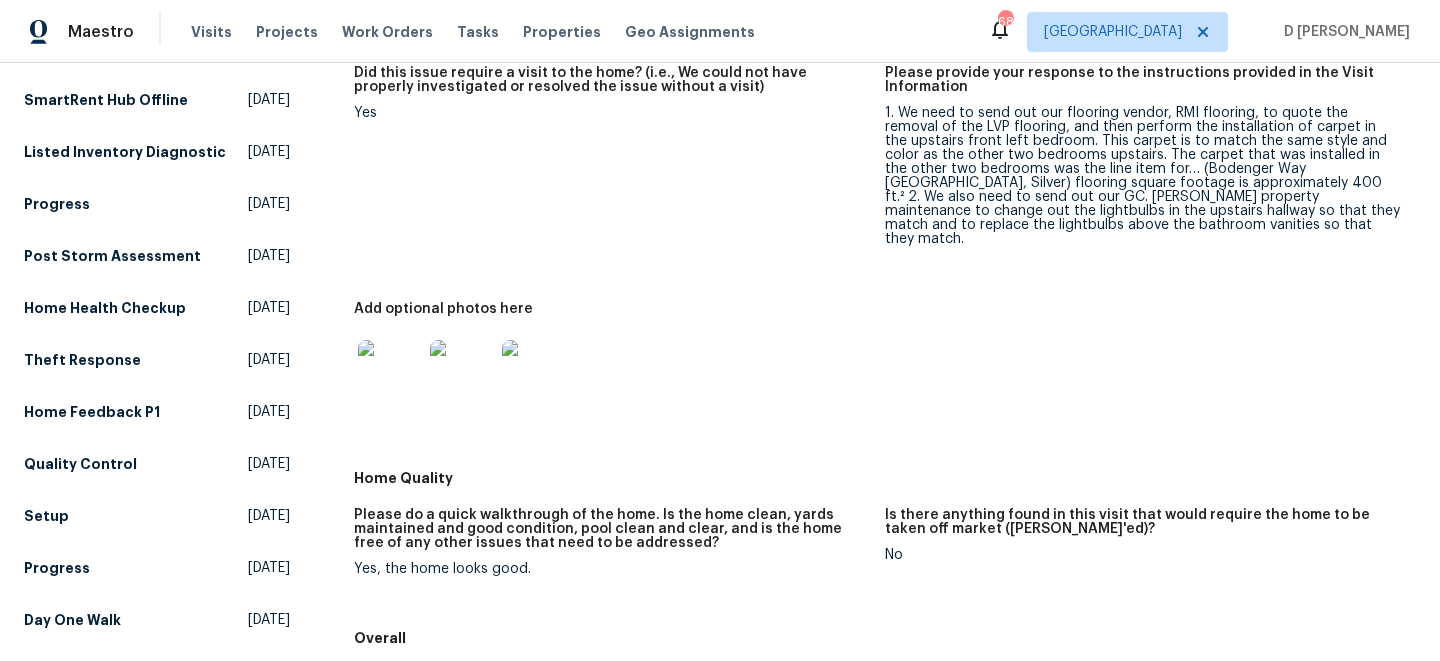 scroll, scrollTop: 331, scrollLeft: 0, axis: vertical 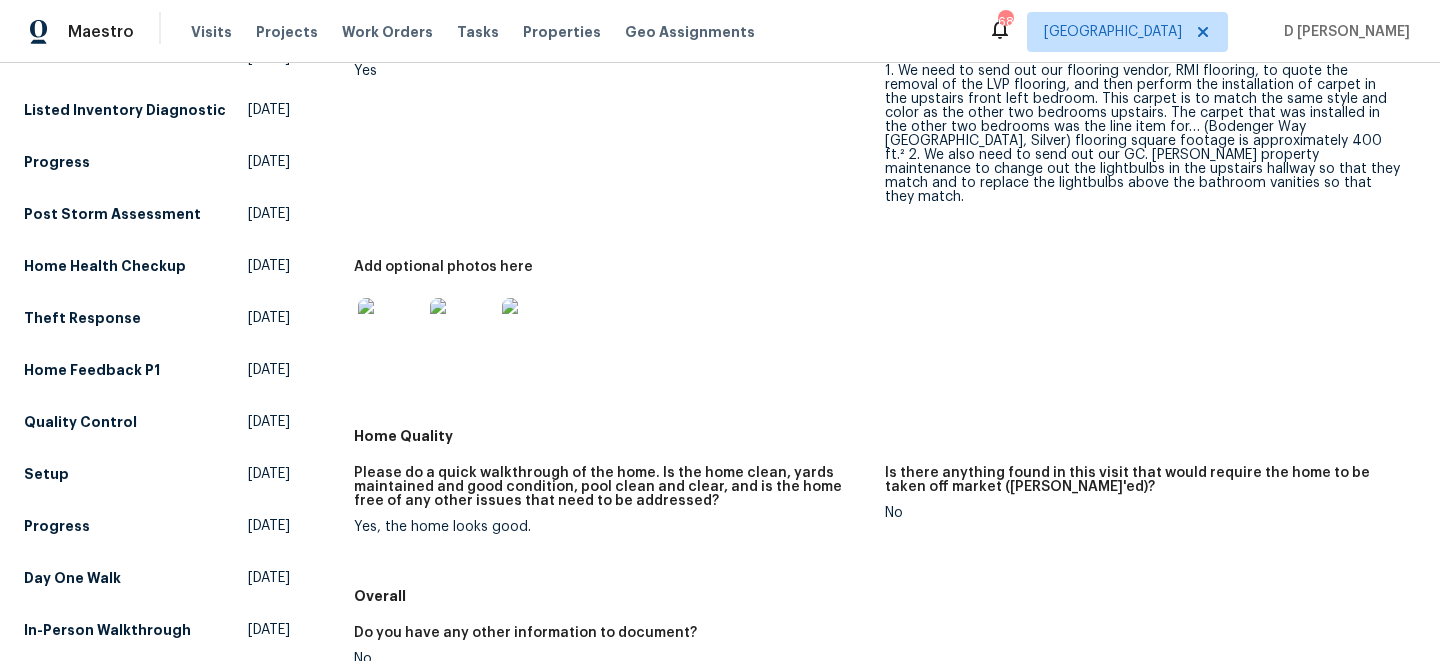 click at bounding box center [390, 330] 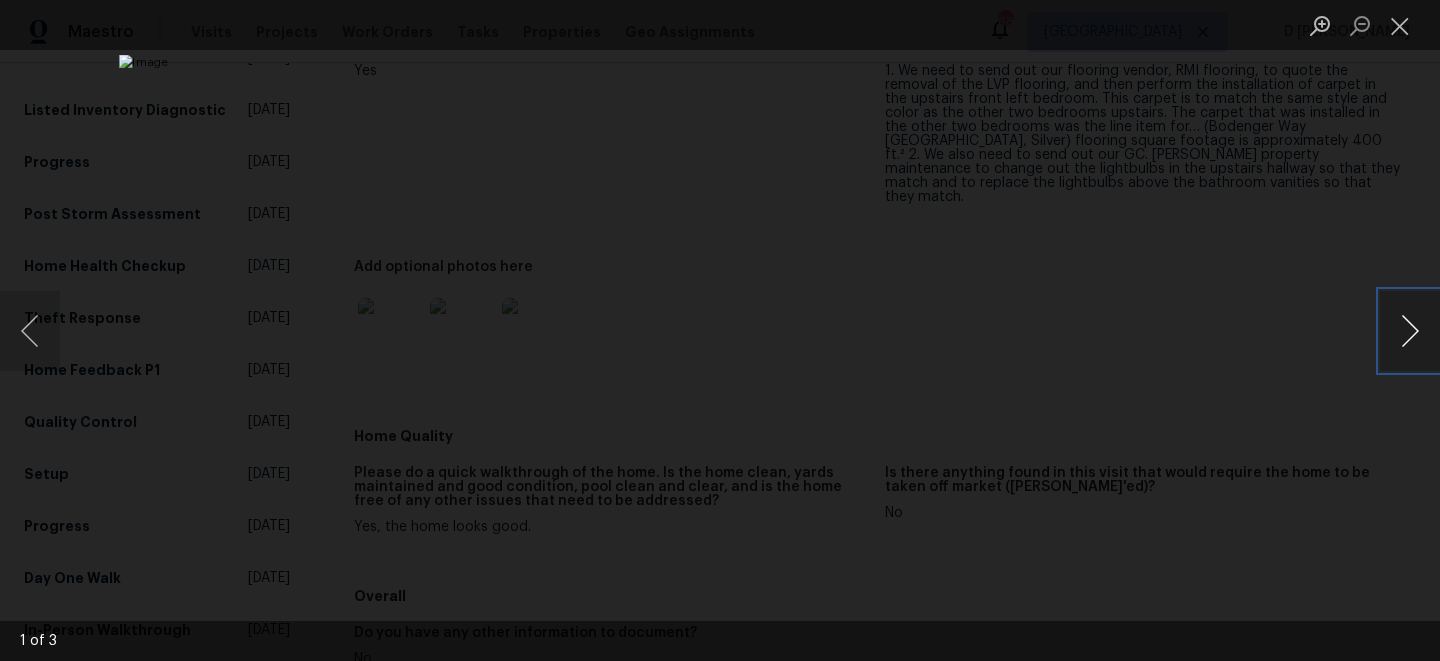 click at bounding box center (1410, 331) 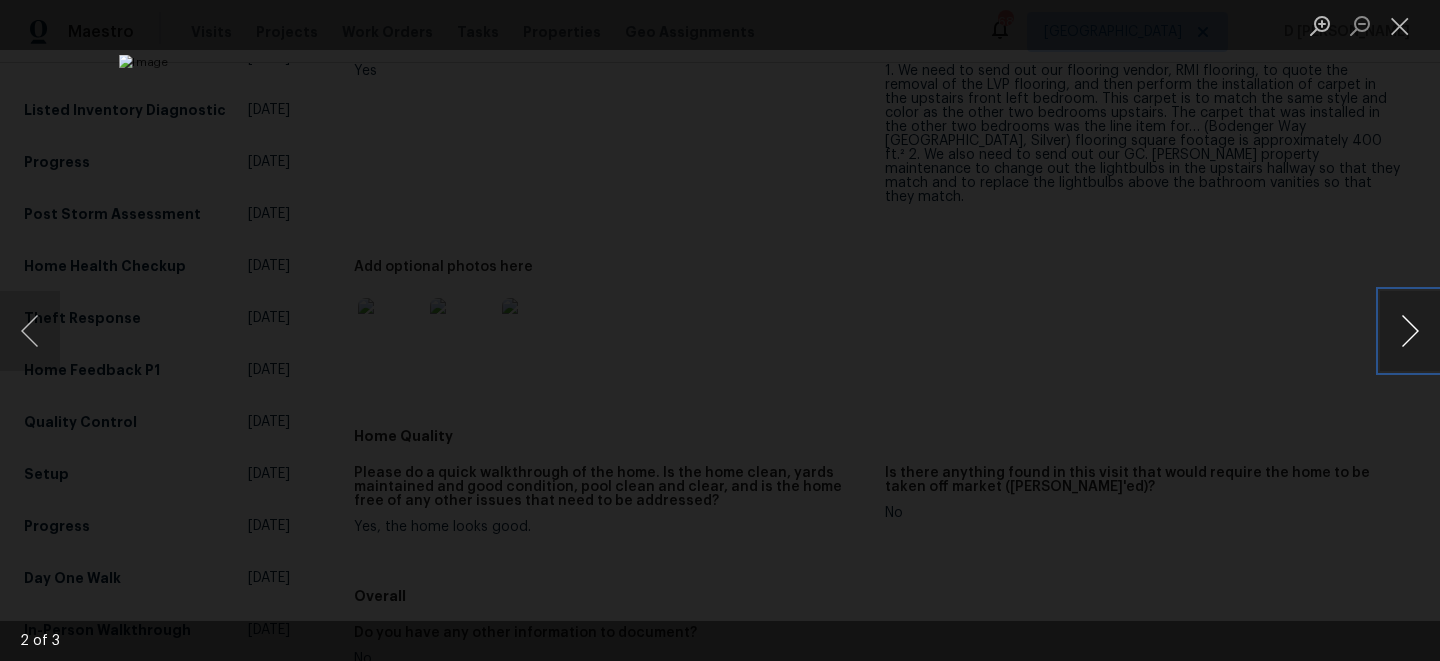 click at bounding box center (1410, 331) 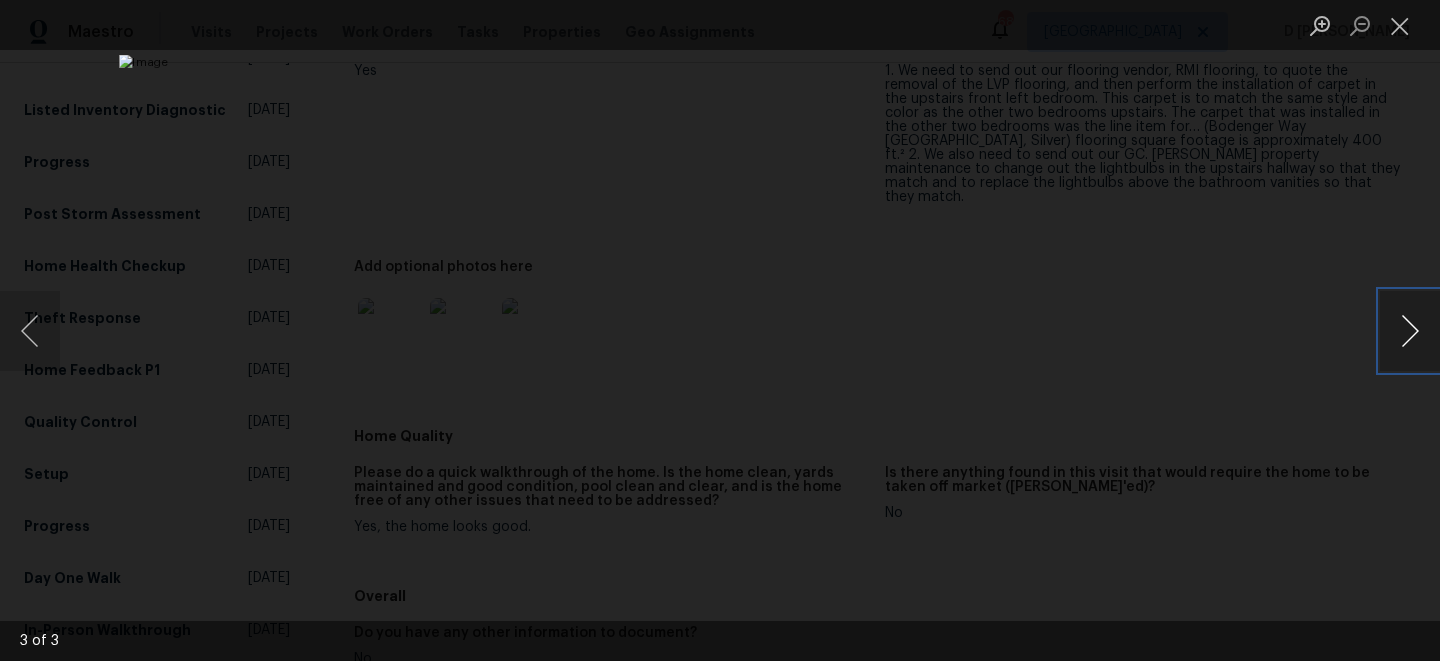 click at bounding box center [1410, 331] 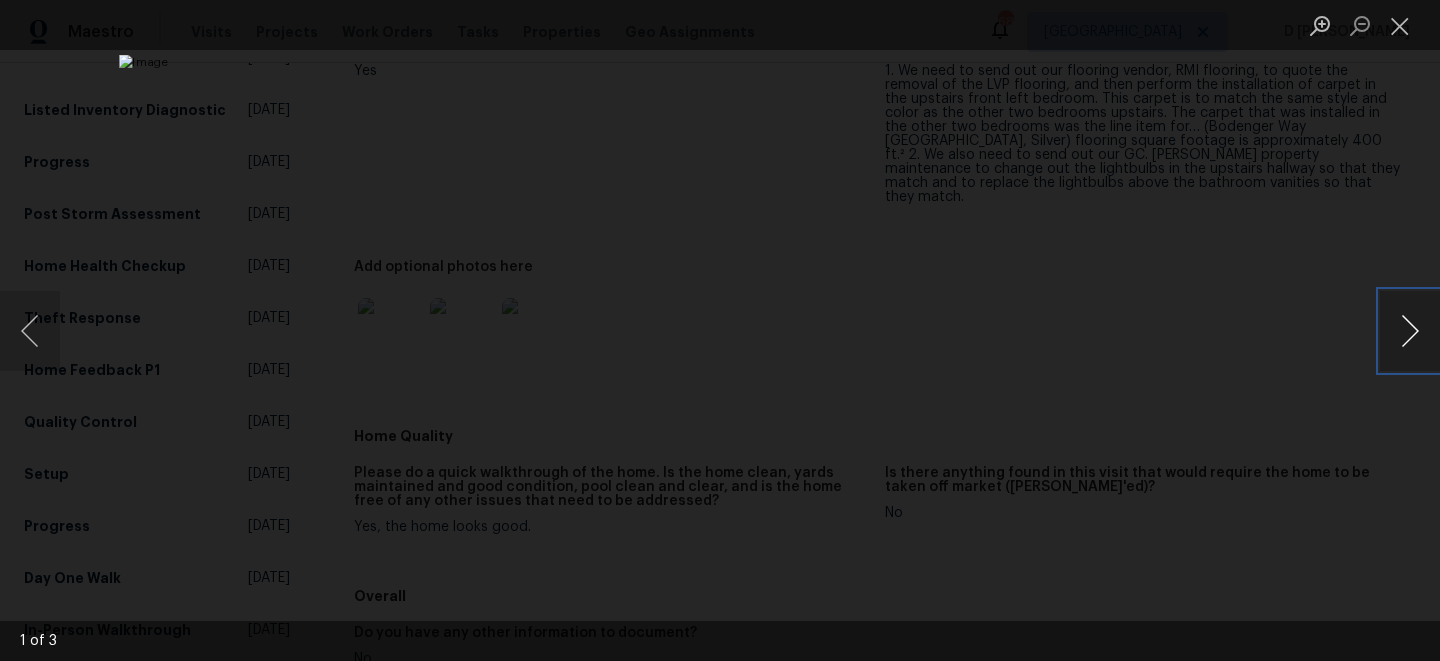 click at bounding box center (1410, 331) 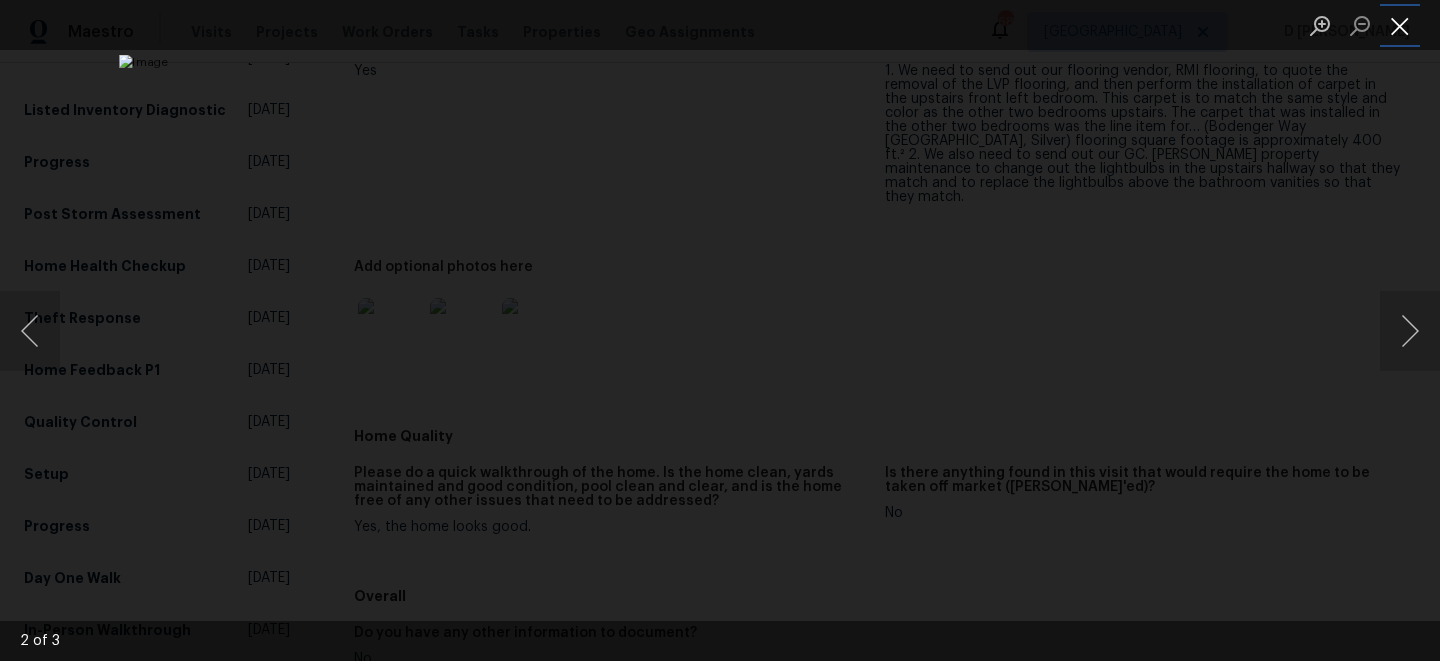 click at bounding box center (1400, 25) 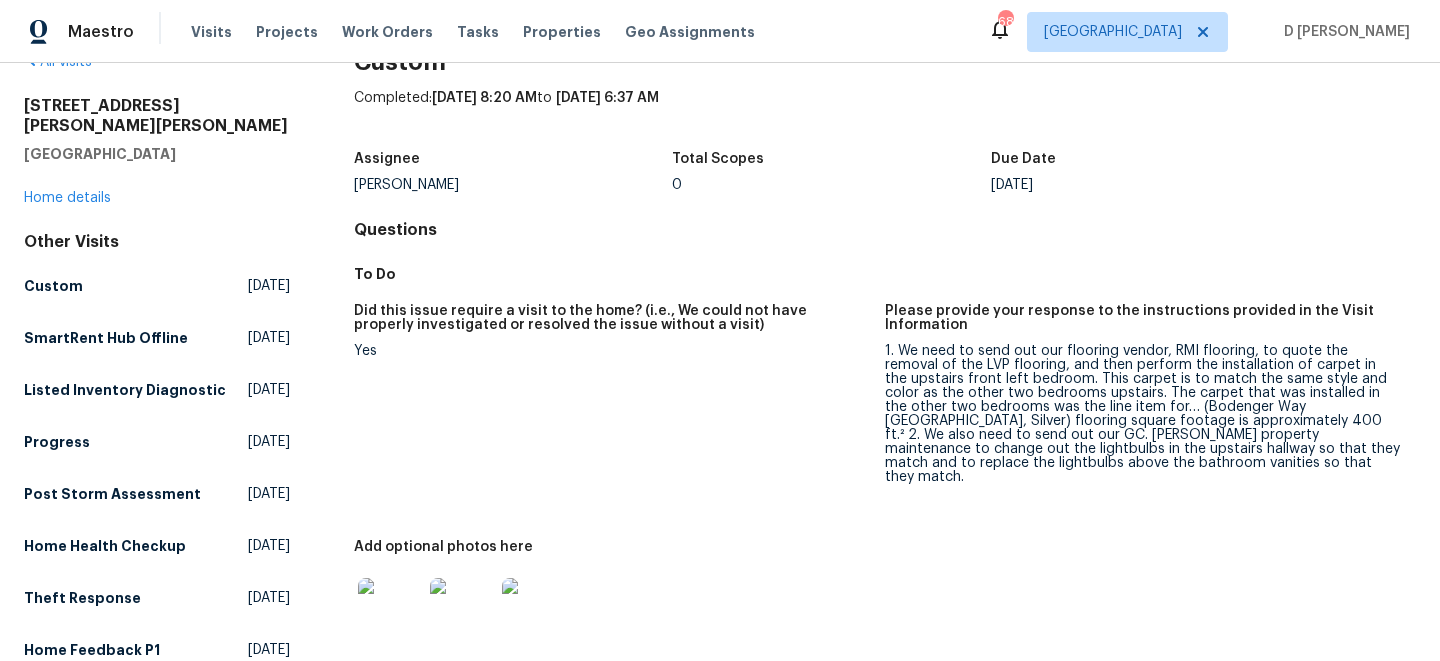 scroll, scrollTop: 0, scrollLeft: 0, axis: both 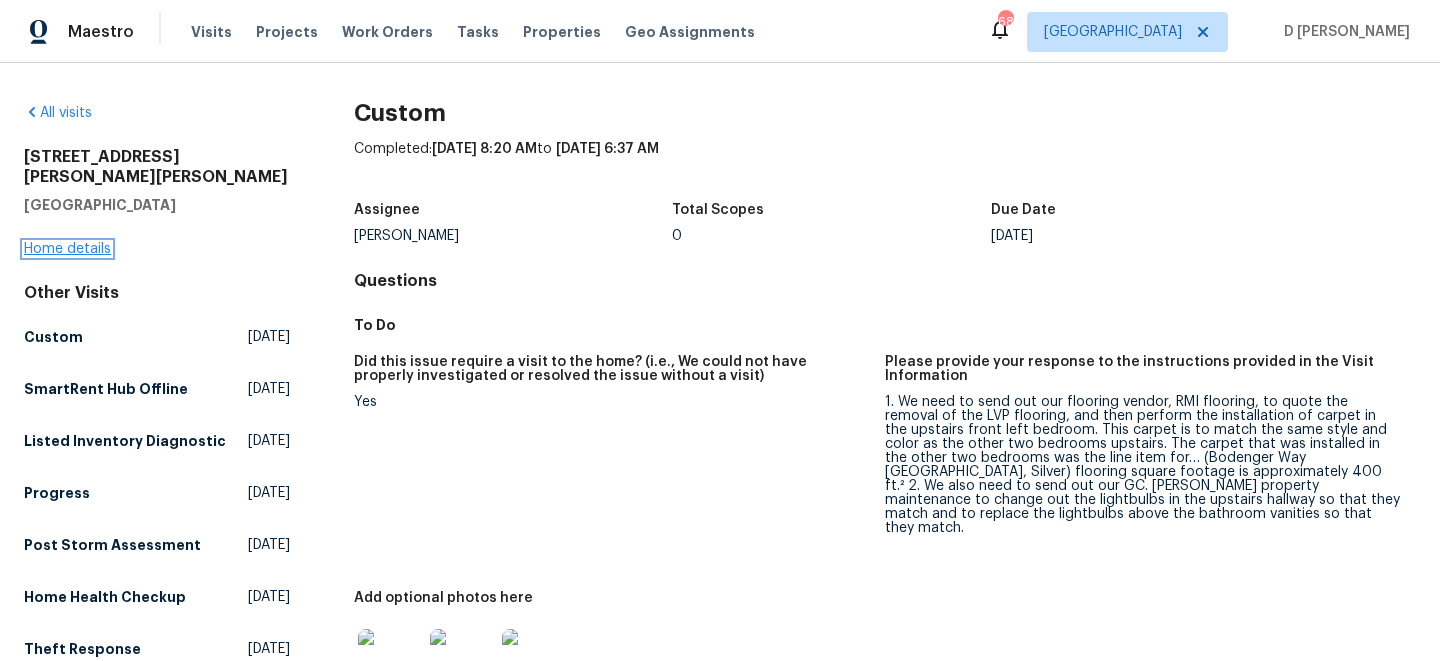 click on "Home details" at bounding box center [67, 249] 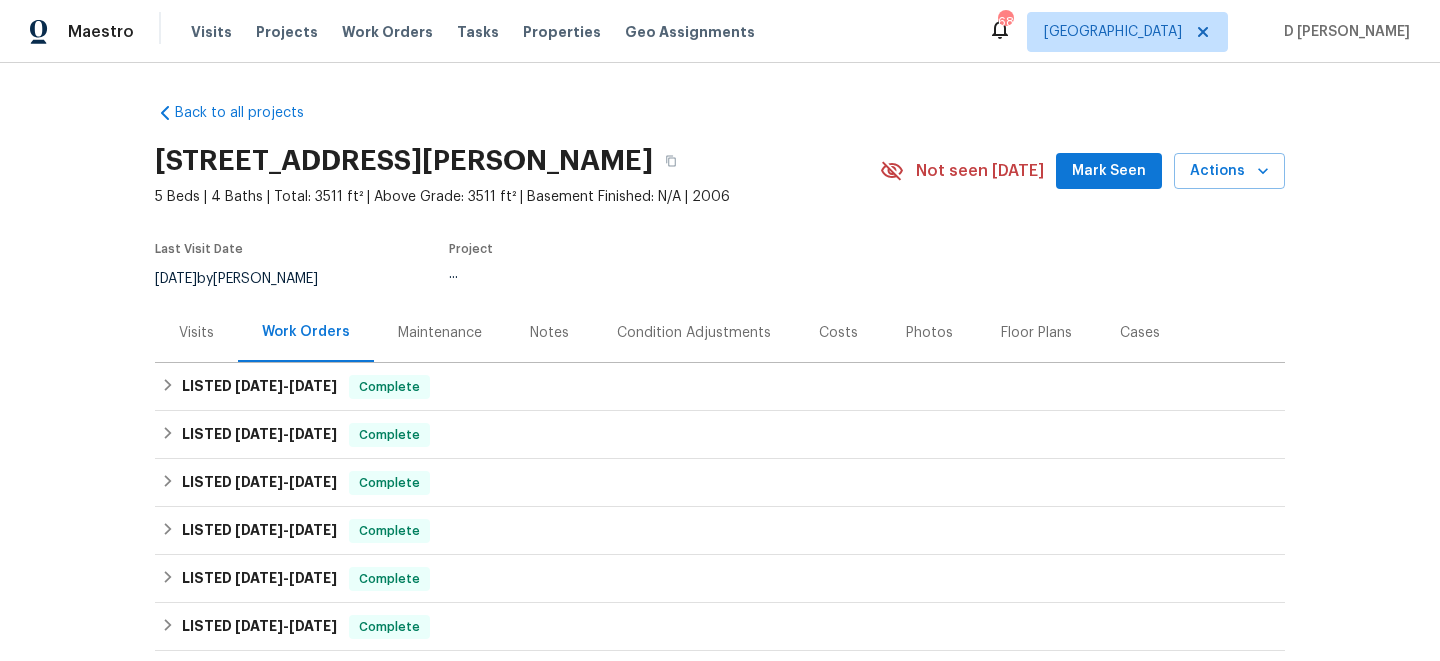 click on "Visits" at bounding box center (196, 333) 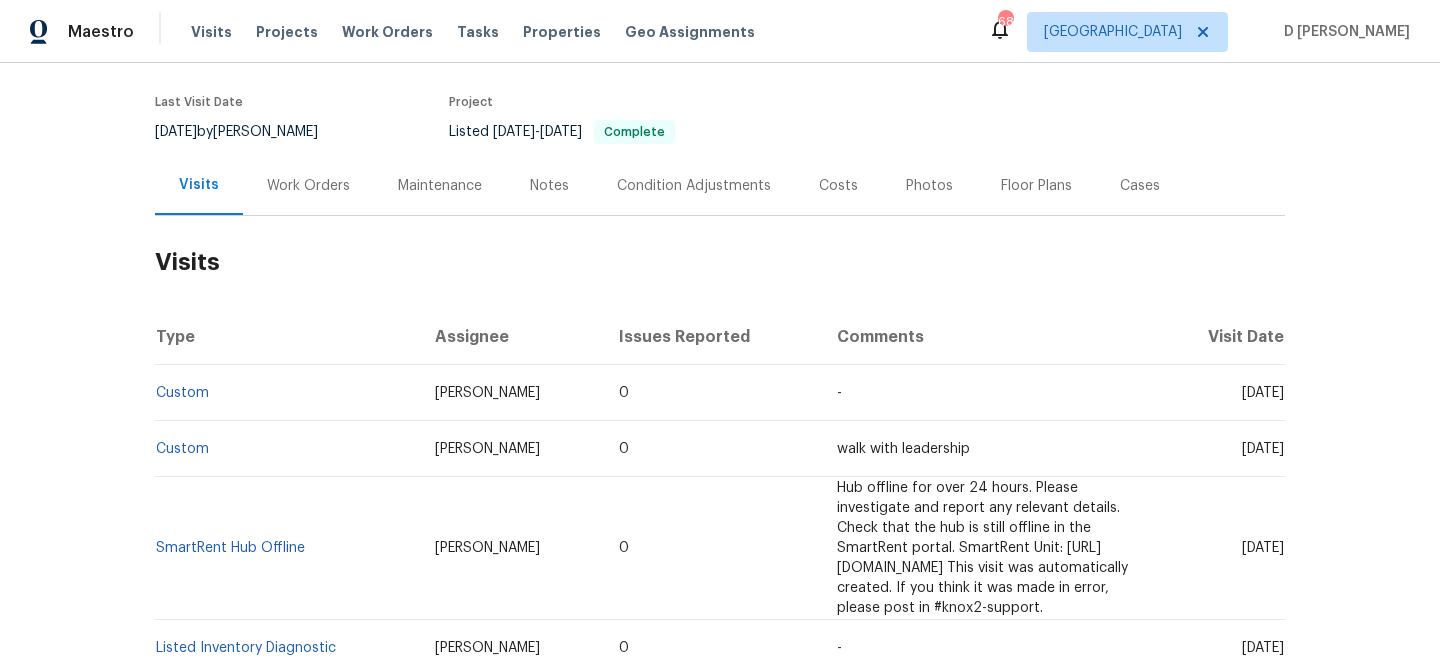 scroll, scrollTop: 183, scrollLeft: 0, axis: vertical 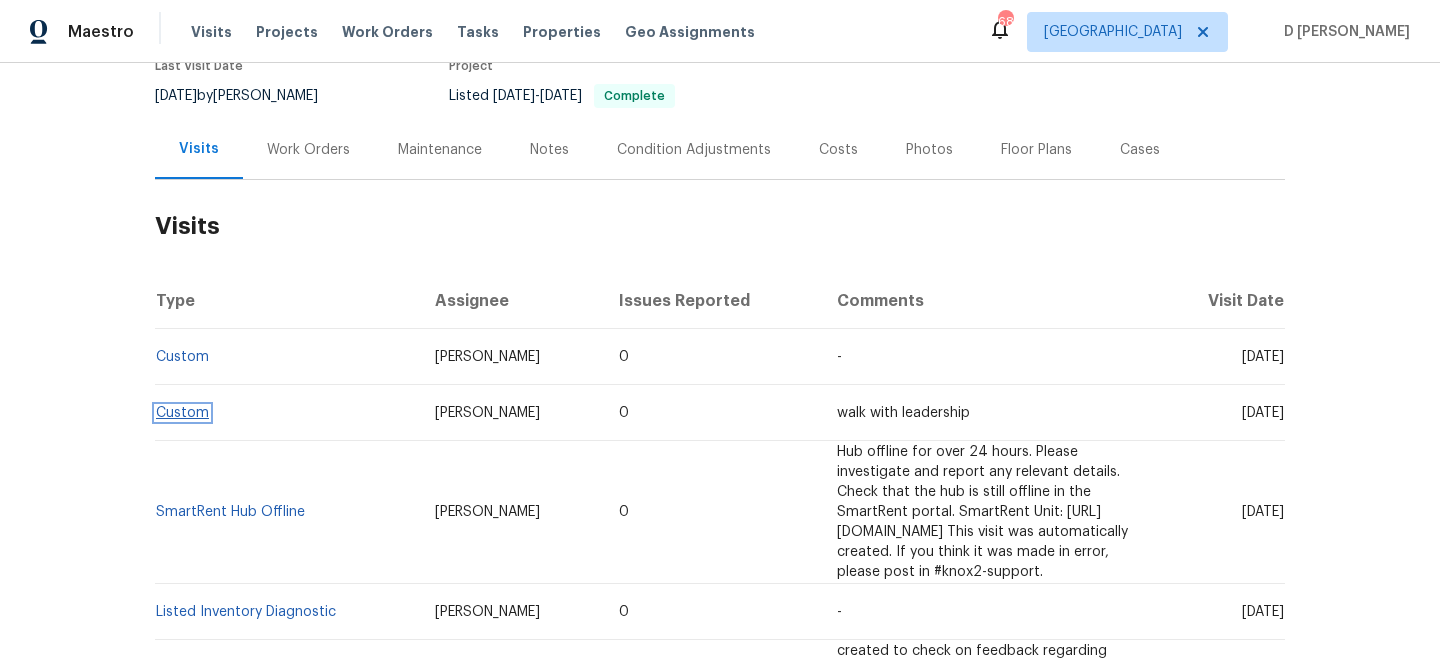 click on "Custom" at bounding box center [182, 413] 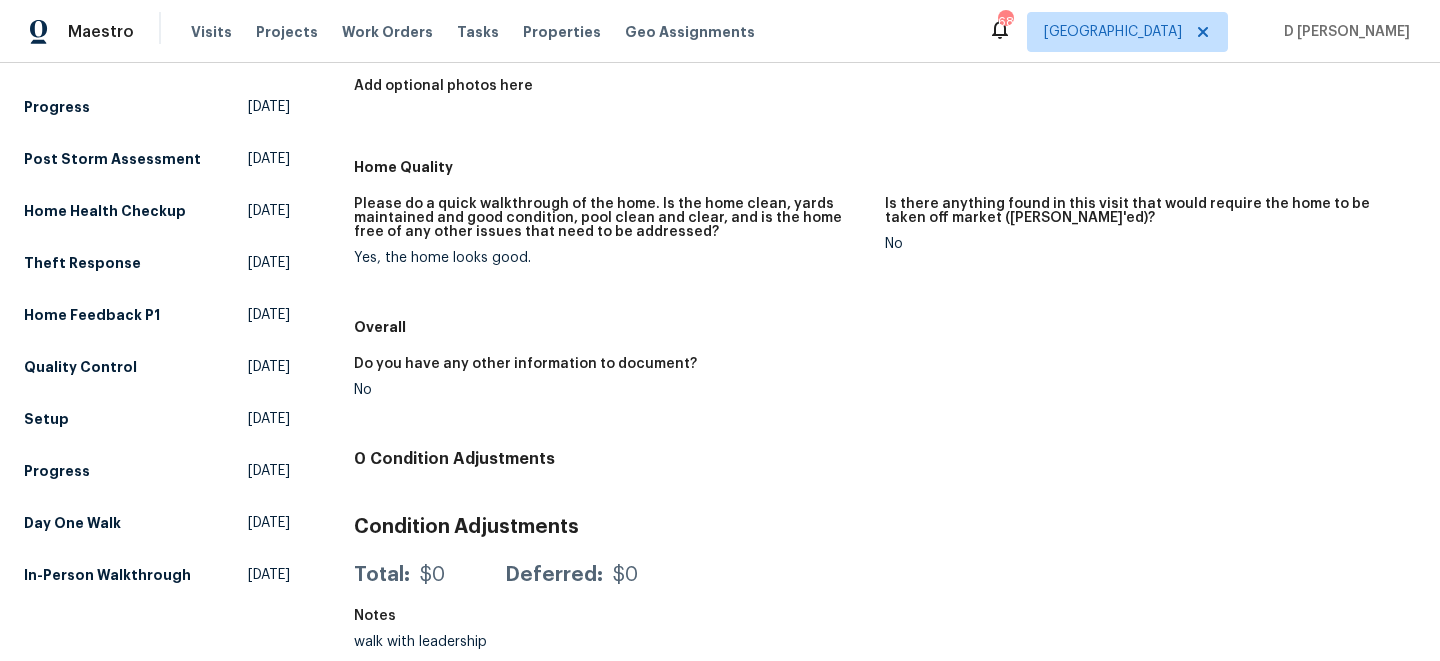 scroll, scrollTop: 0, scrollLeft: 0, axis: both 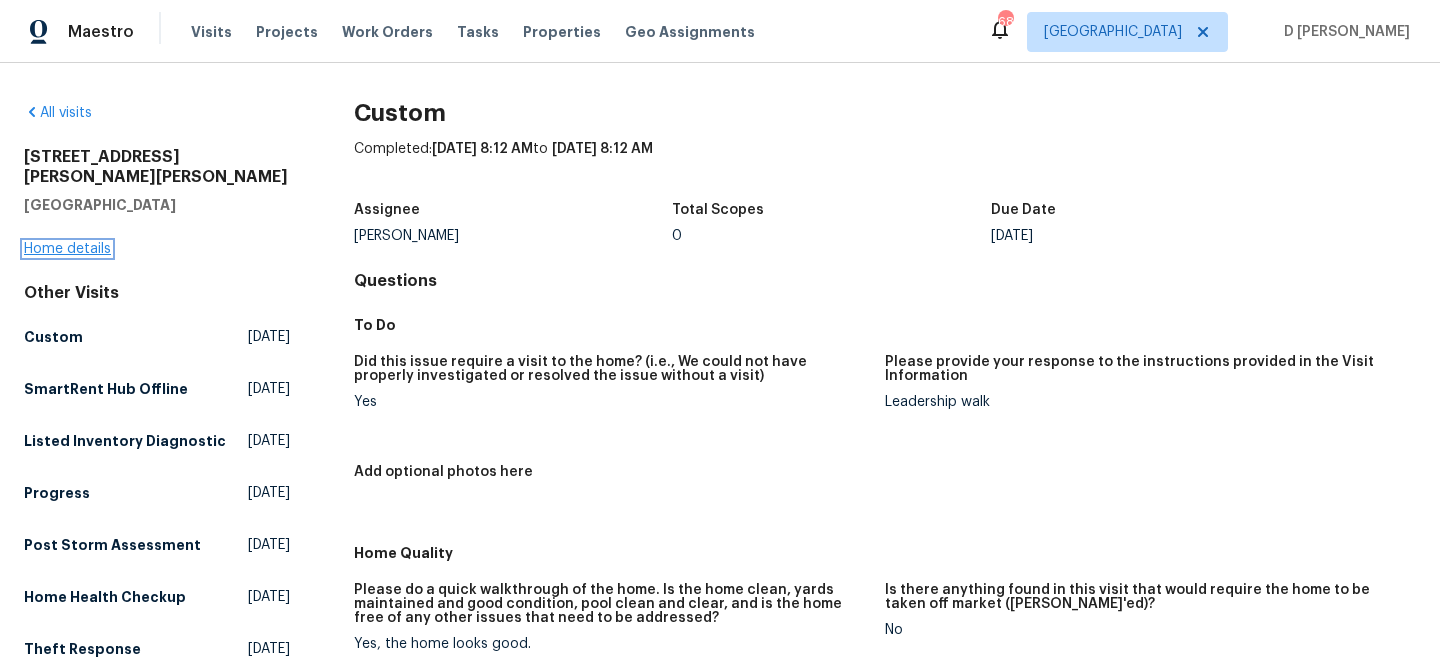 click on "Home details" at bounding box center (67, 249) 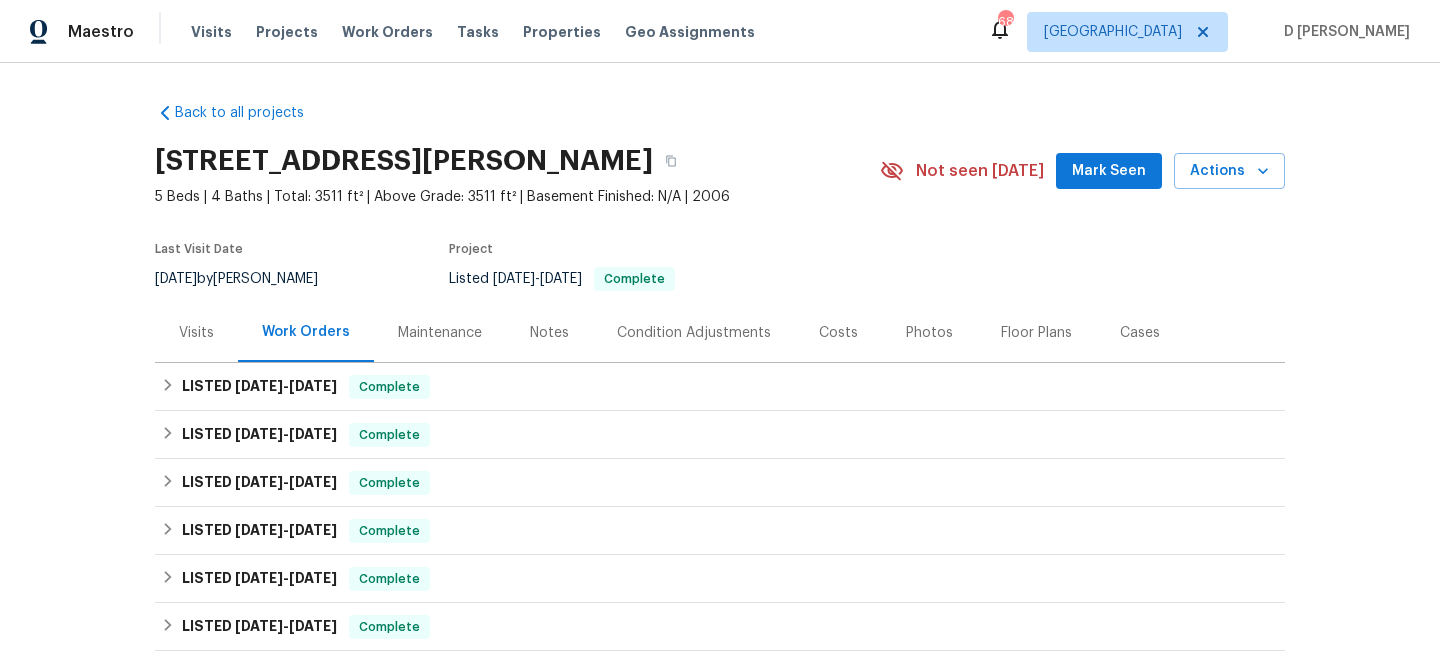 click on "Visits" at bounding box center (196, 333) 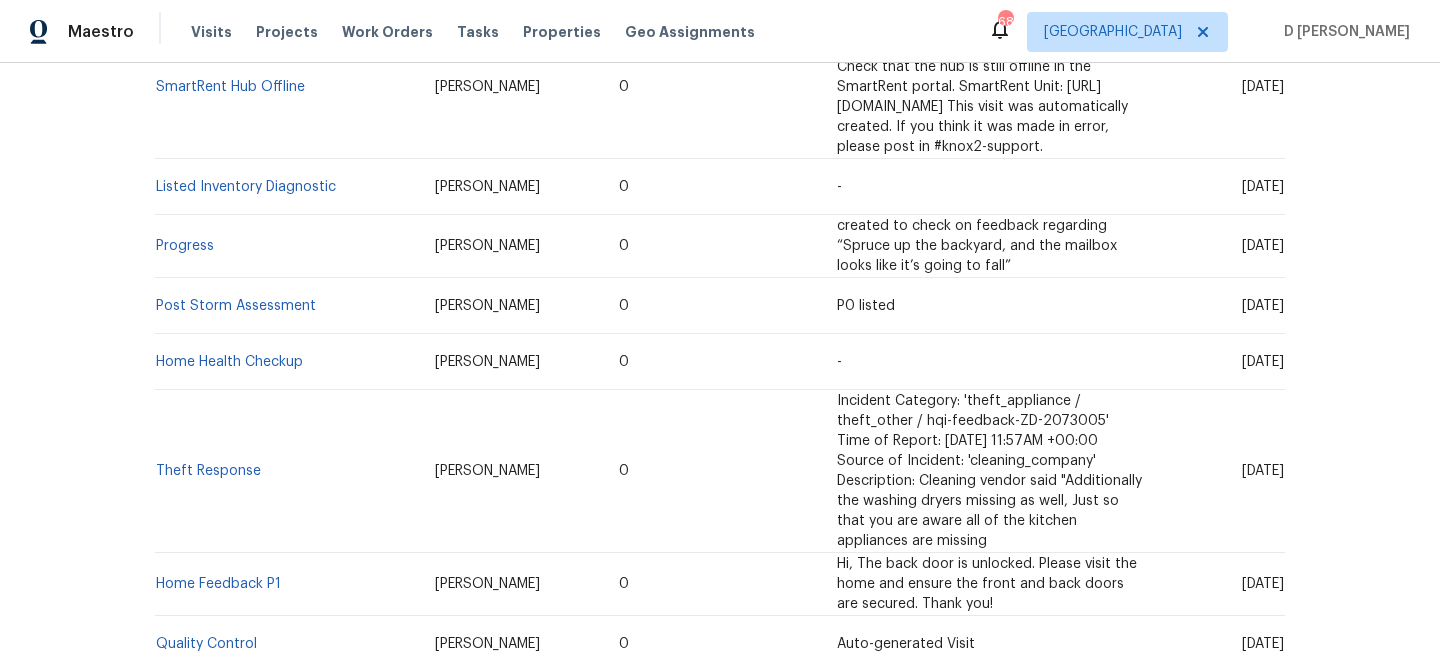 scroll, scrollTop: 610, scrollLeft: 0, axis: vertical 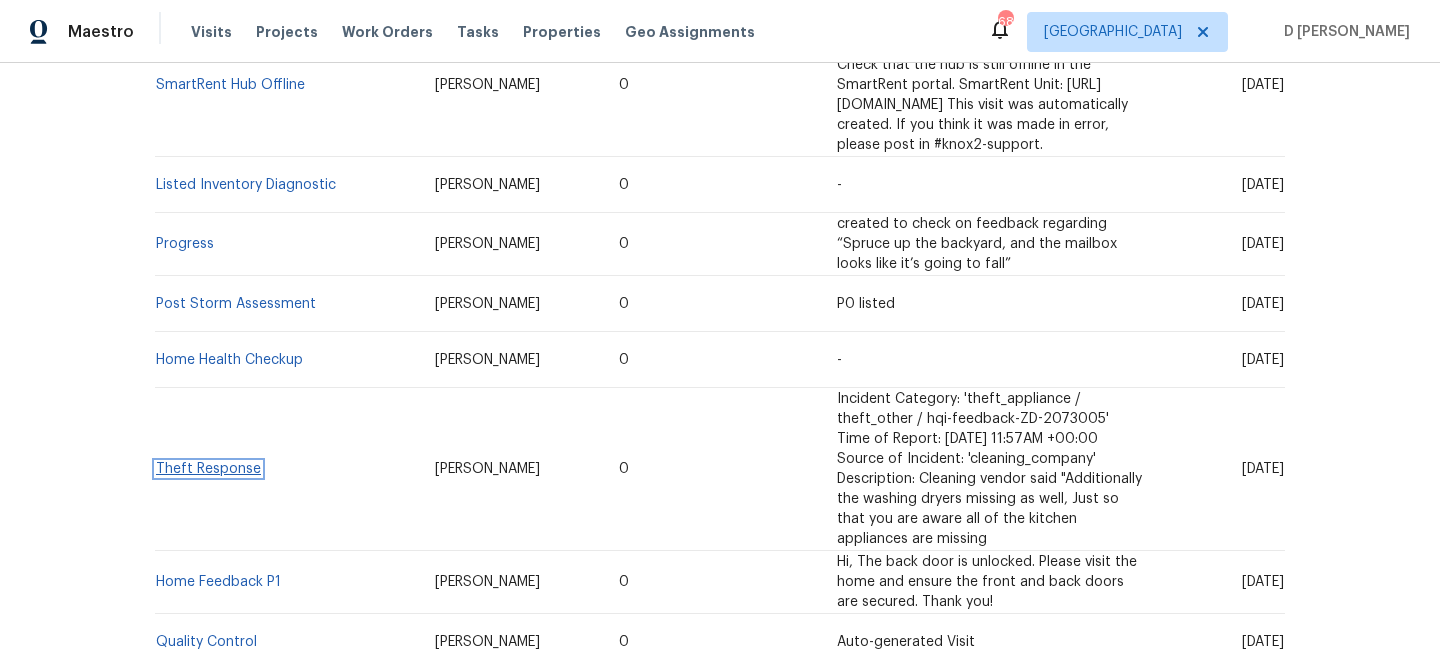click on "Theft Response" at bounding box center [208, 469] 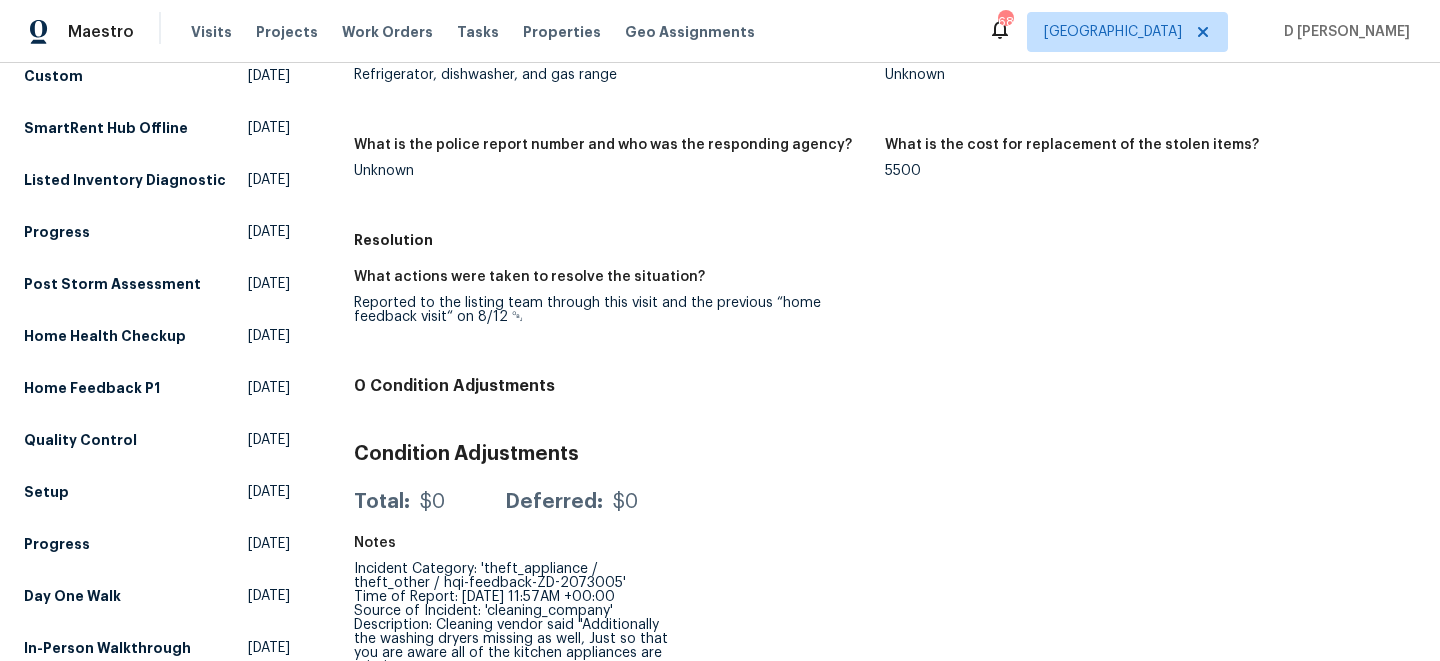 scroll, scrollTop: 0, scrollLeft: 0, axis: both 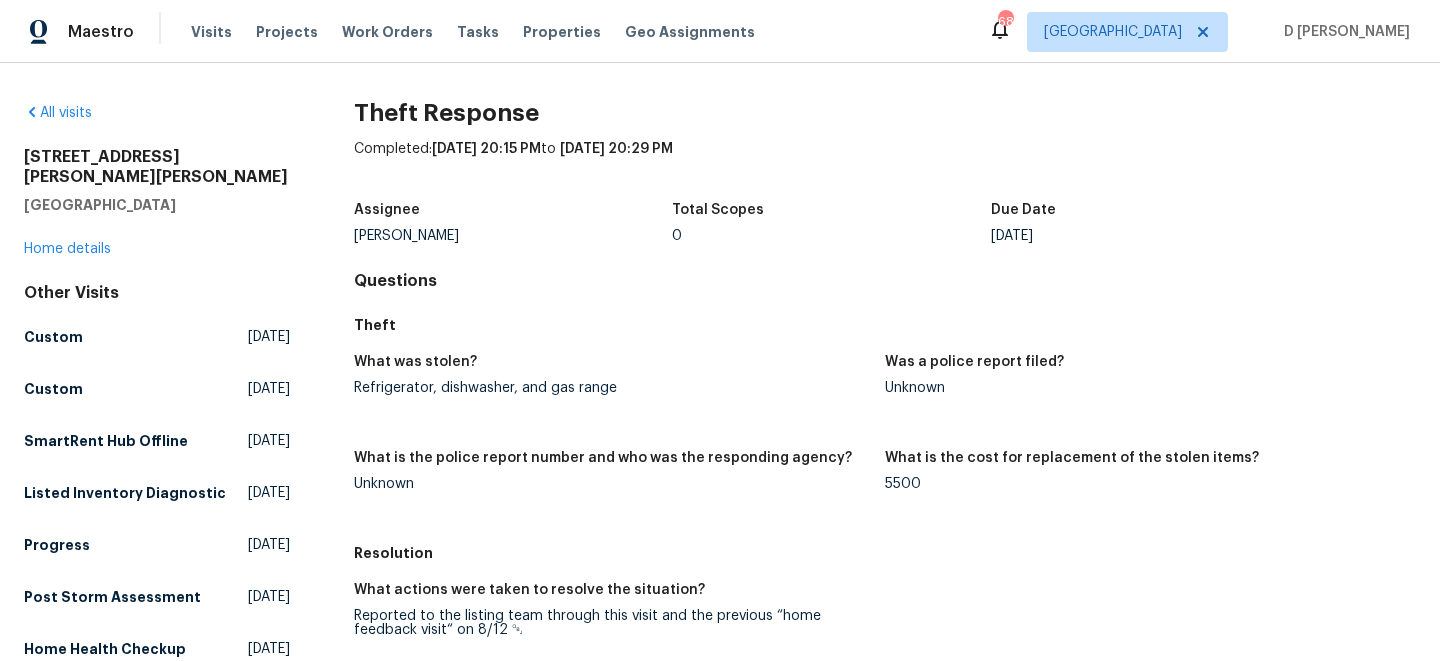 click on "[STREET_ADDRESS][PERSON_NAME] Home details" at bounding box center (157, 203) 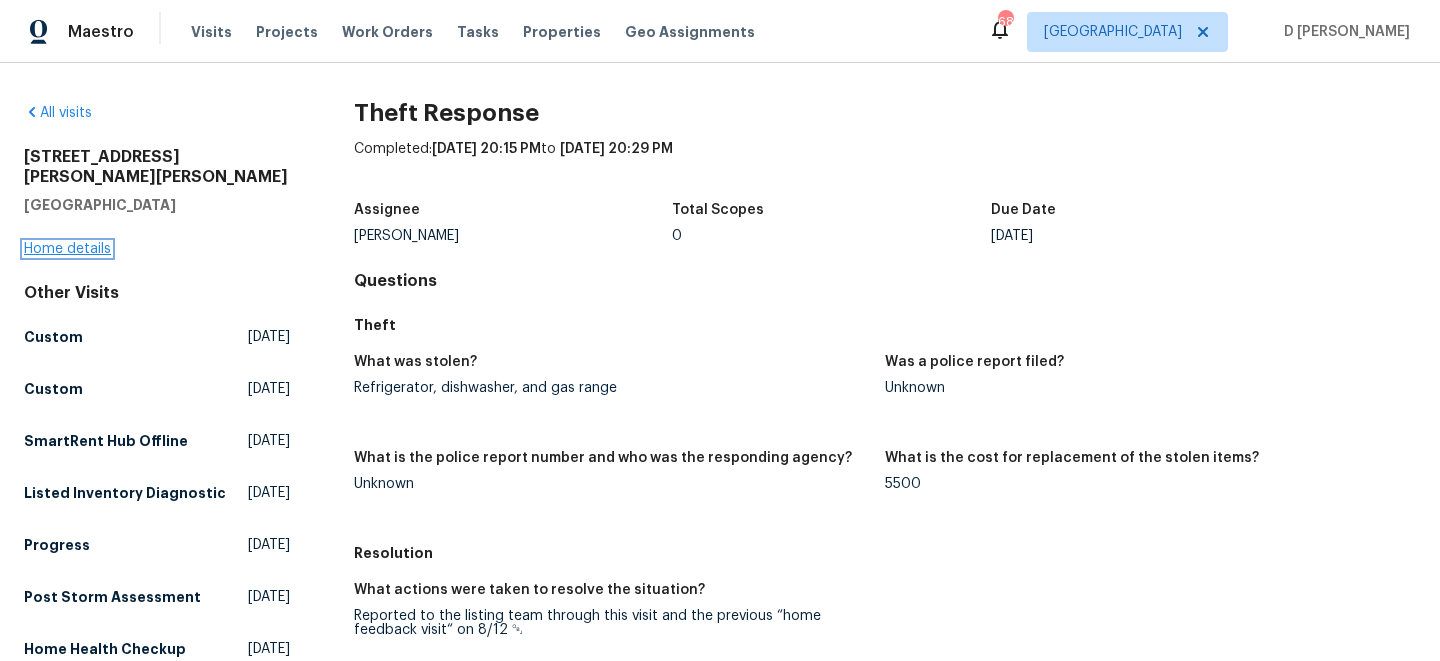 click on "Home details" at bounding box center [67, 249] 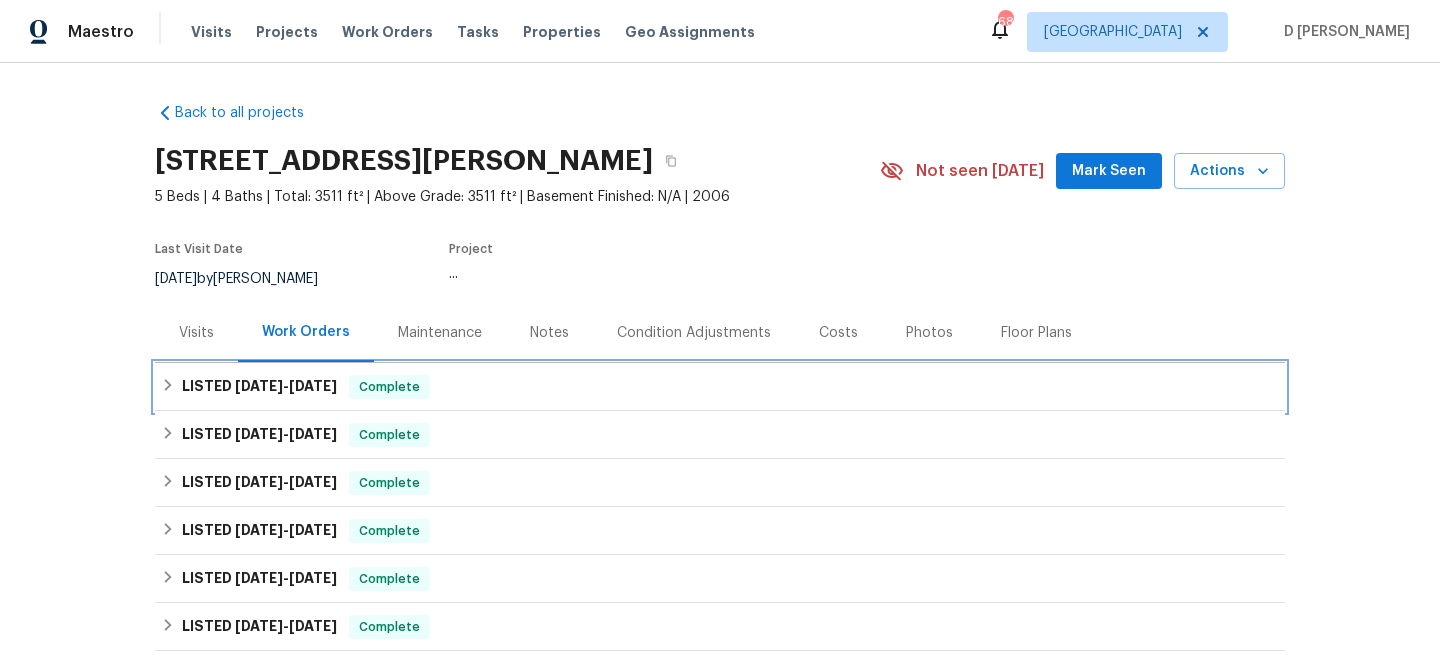click on "LISTED   6/27/25  -  7/8/25" at bounding box center [259, 387] 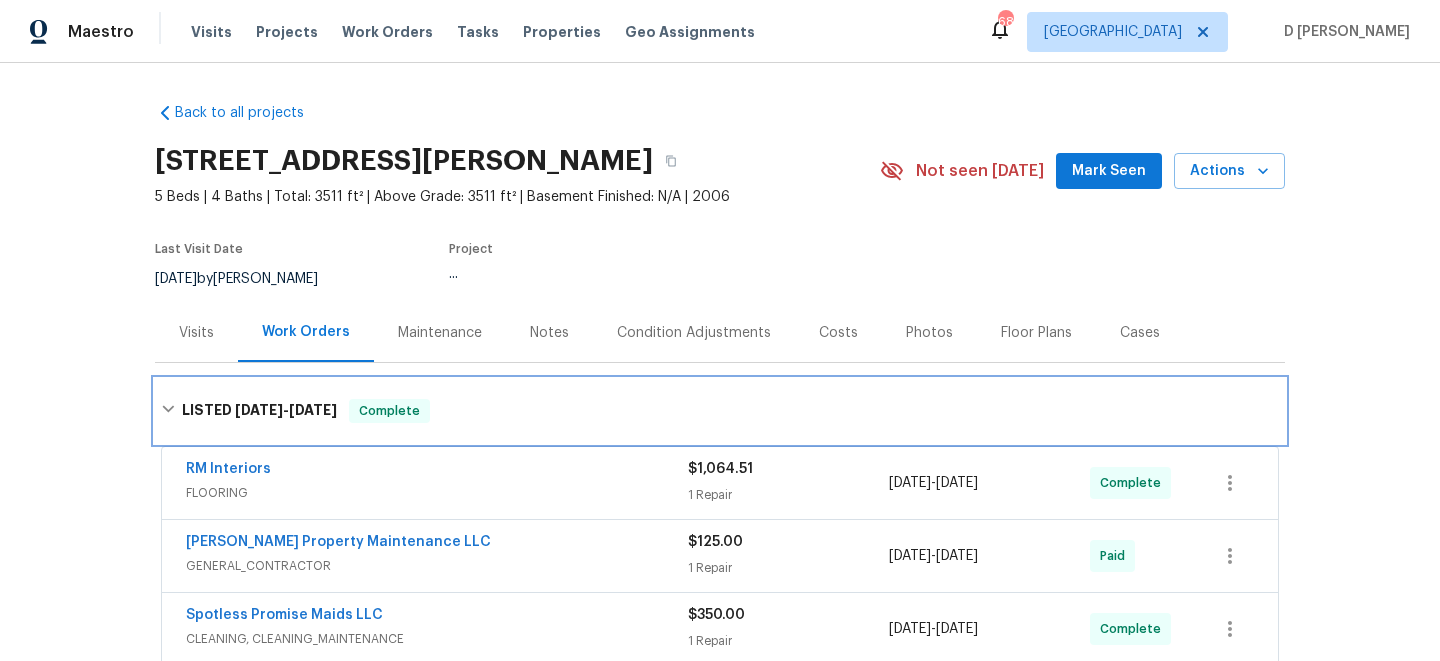 scroll, scrollTop: 621, scrollLeft: 0, axis: vertical 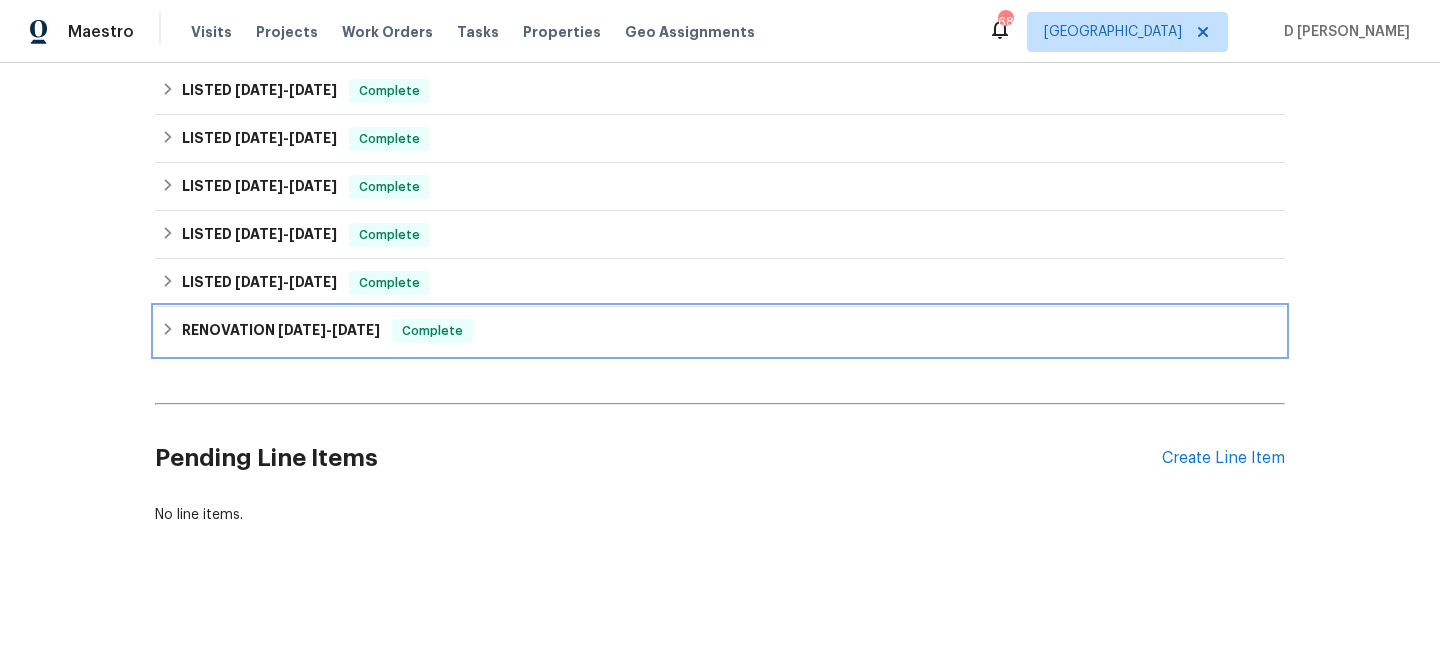 click on "RENOVATION   7/8/24  -  7/17/24 Complete" at bounding box center [720, 331] 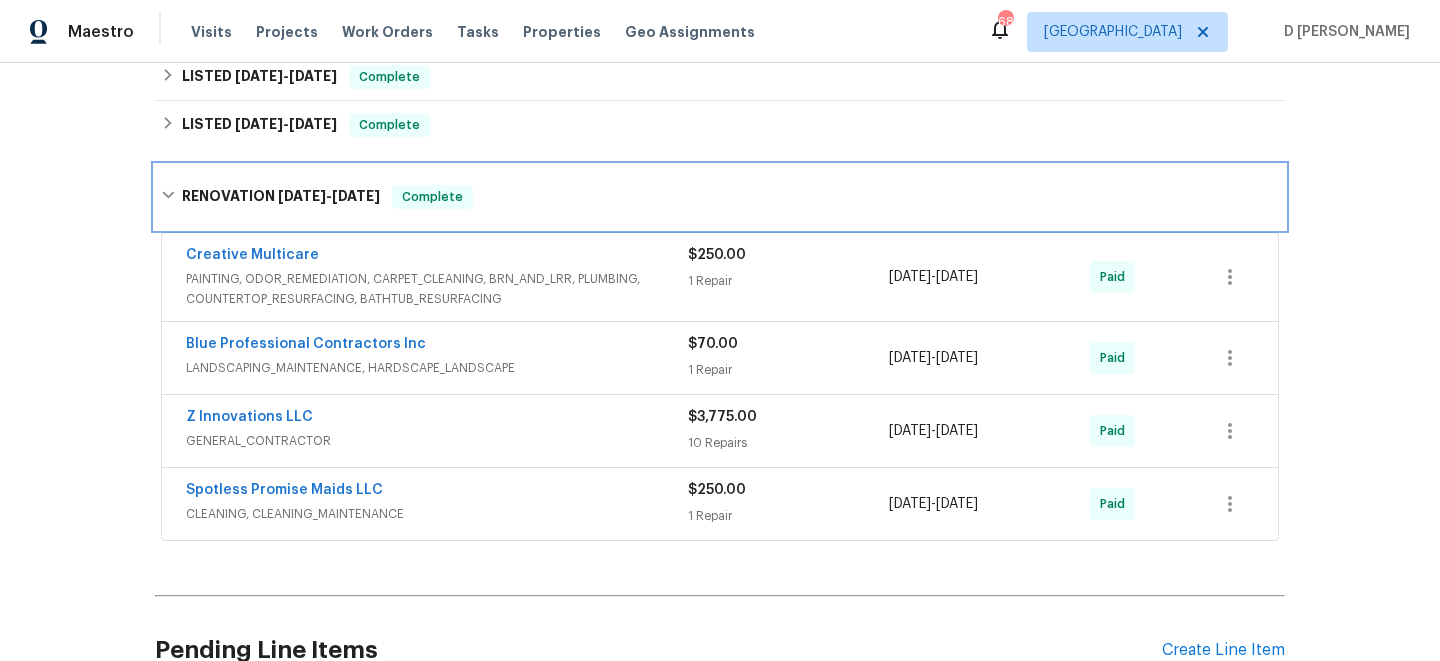 scroll, scrollTop: 971, scrollLeft: 0, axis: vertical 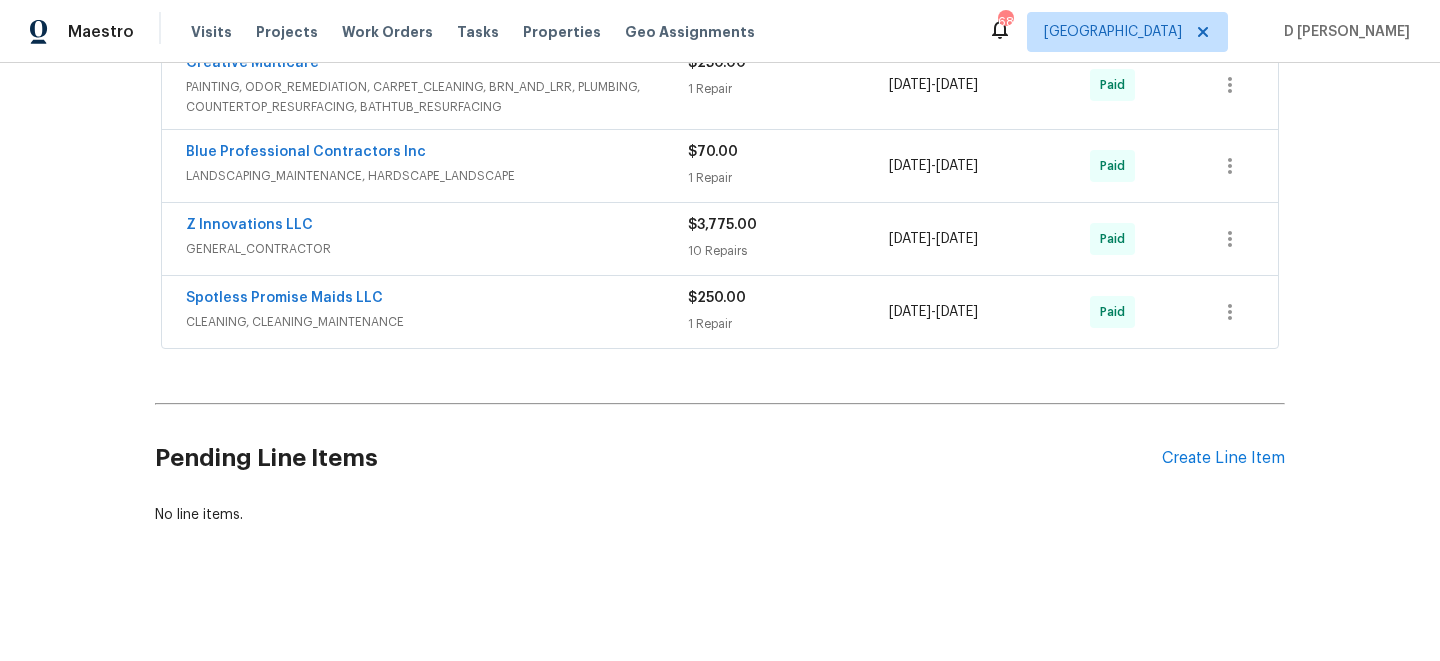 click on "CLEANING, CLEANING_MAINTENANCE" at bounding box center (437, 322) 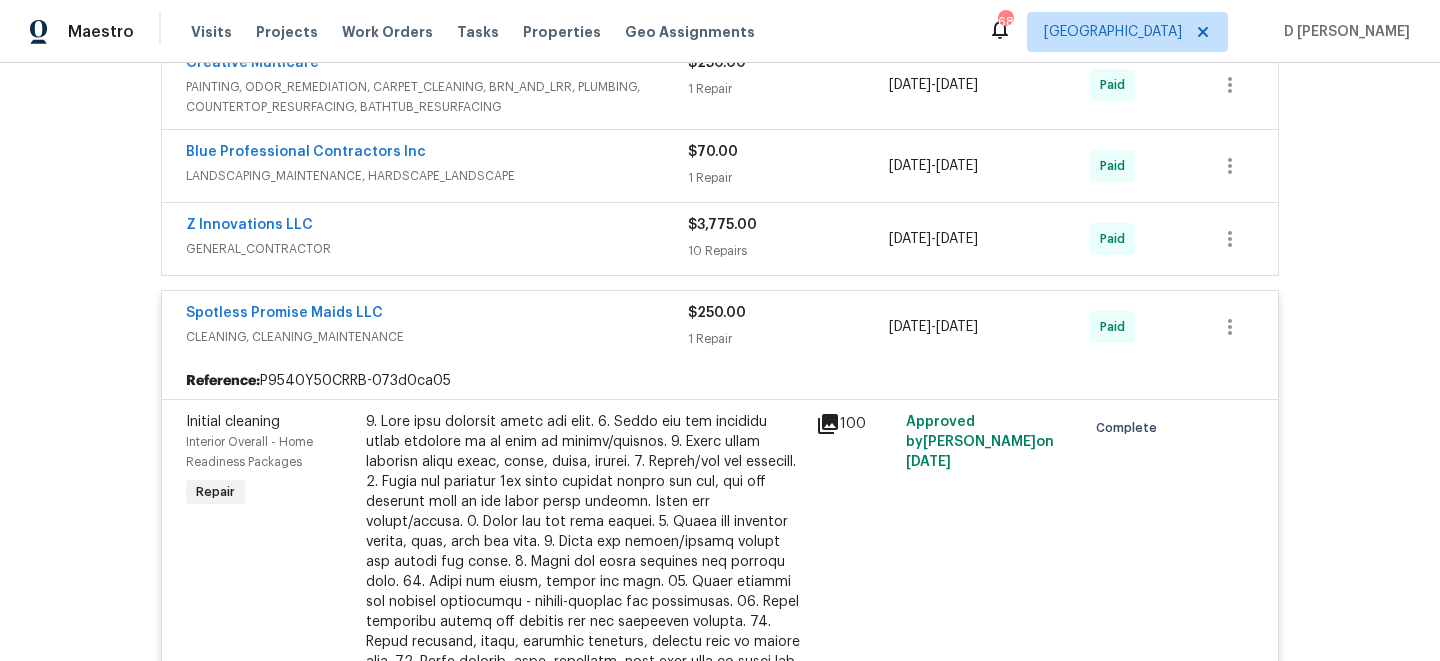 scroll, scrollTop: 874, scrollLeft: 0, axis: vertical 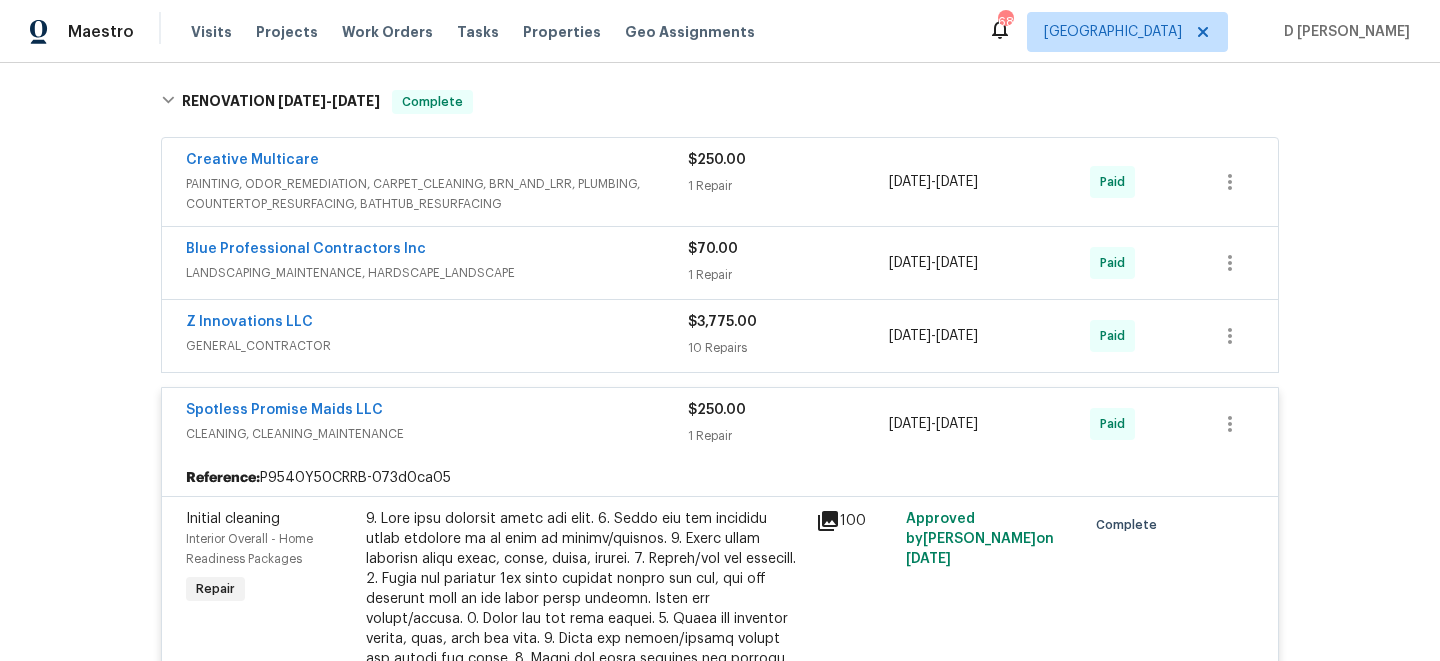 click on "Z Innovations LLC GENERAL_CONTRACTOR" at bounding box center (437, 334) 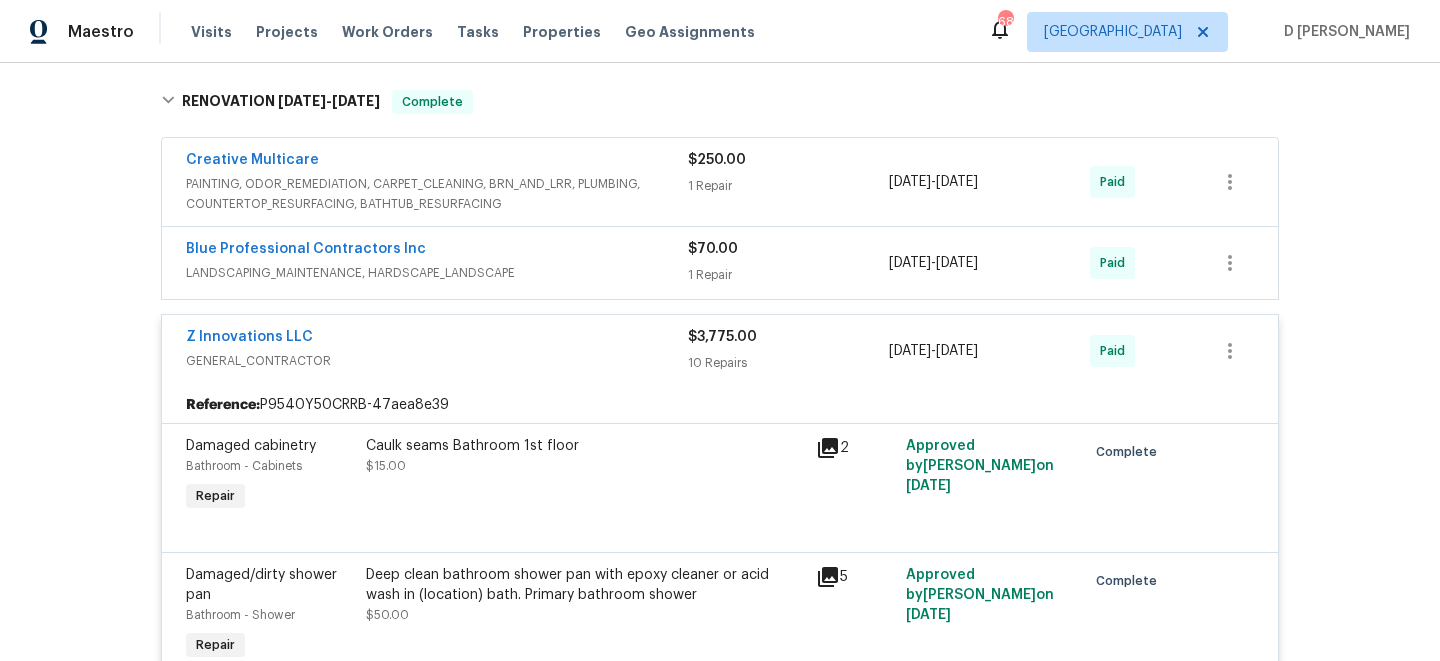 scroll, scrollTop: 815, scrollLeft: 0, axis: vertical 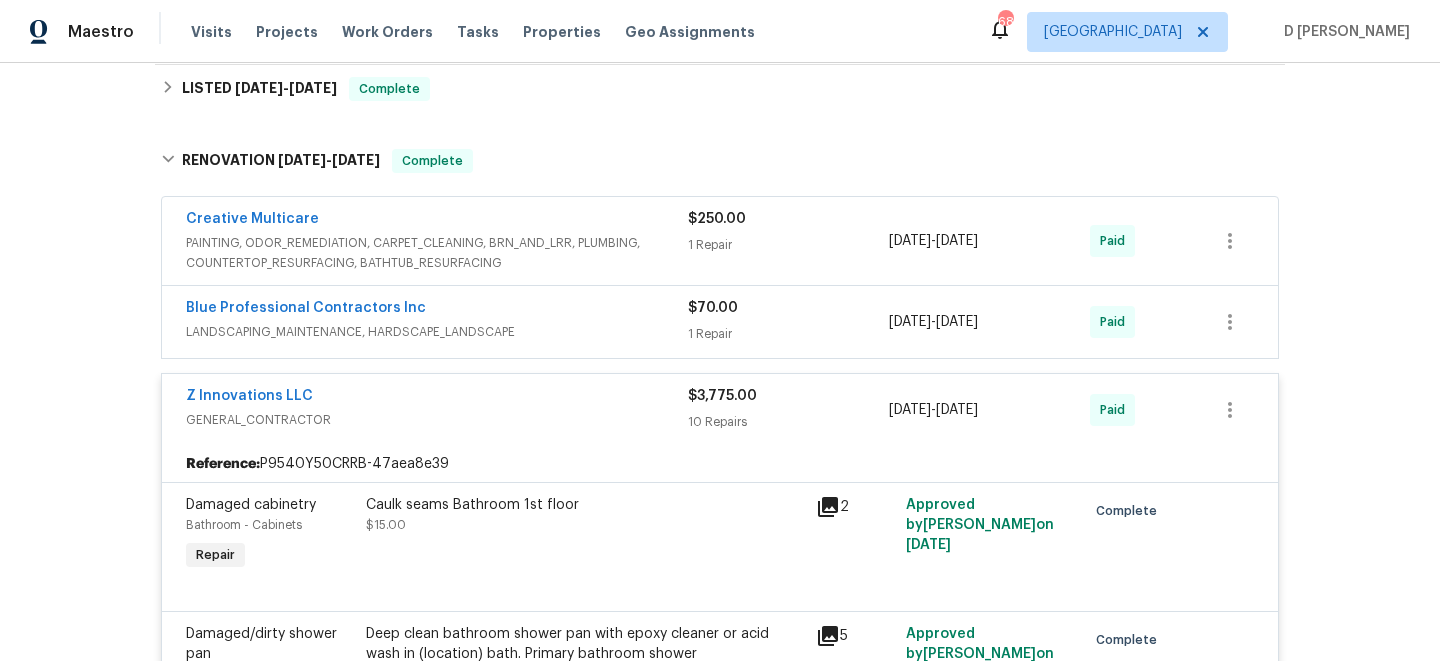 click on "LANDSCAPING_MAINTENANCE, HARDSCAPE_LANDSCAPE" at bounding box center (437, 332) 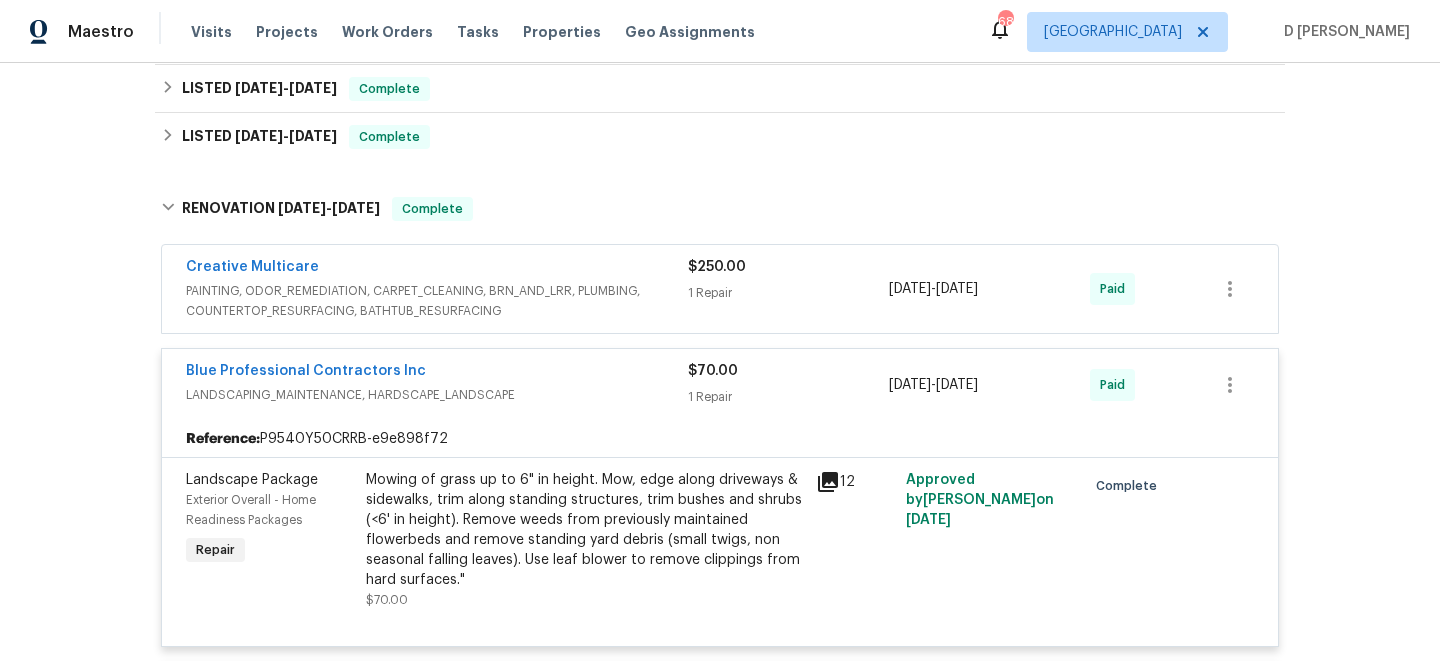scroll, scrollTop: 765, scrollLeft: 0, axis: vertical 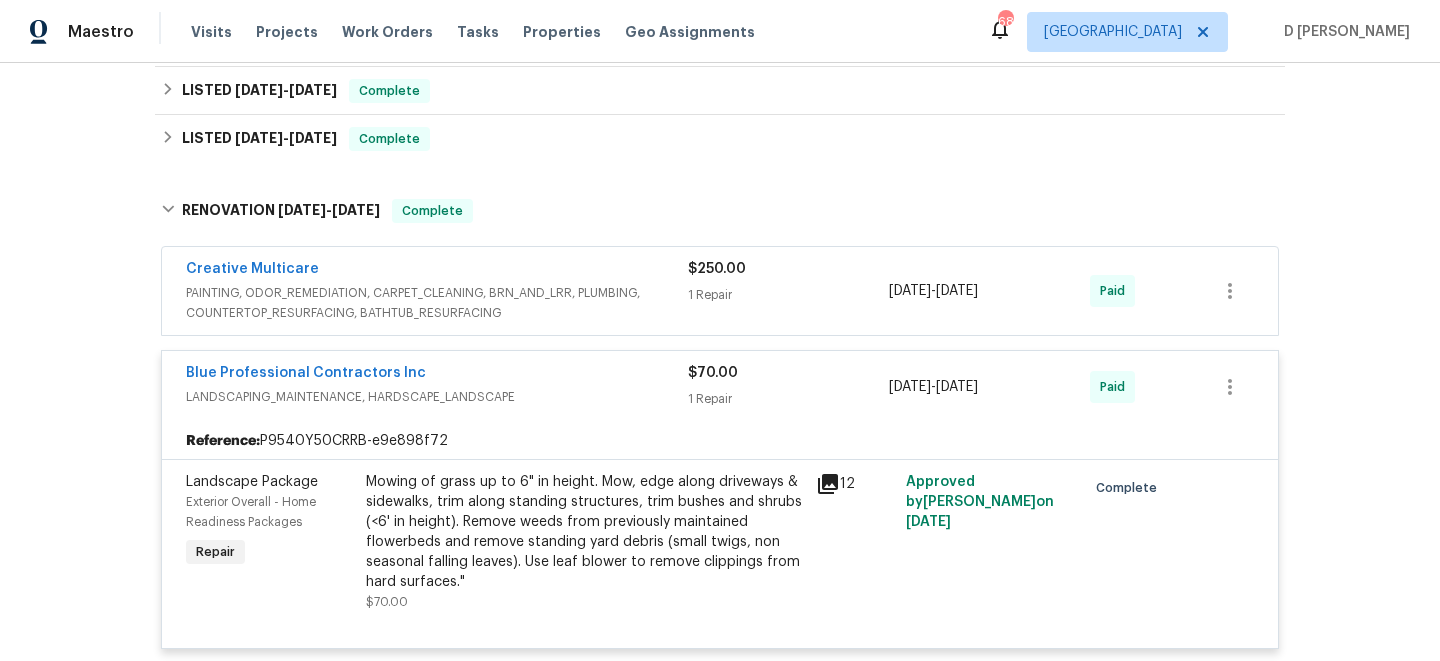click on "PAINTING, ODOR_REMEDIATION, CARPET_CLEANING, BRN_AND_LRR, PLUMBING, COUNTERTOP_RESURFACING, BATHTUB_RESURFACING" at bounding box center [437, 303] 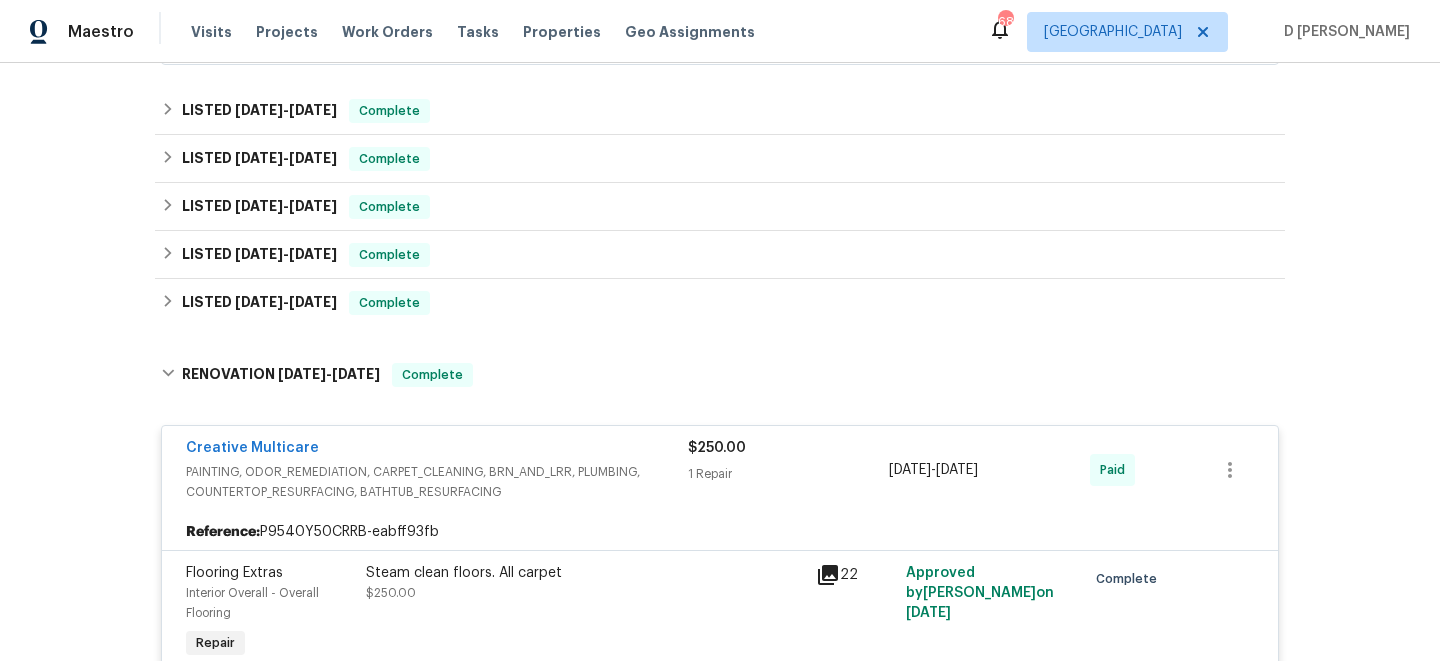 scroll, scrollTop: 410, scrollLeft: 0, axis: vertical 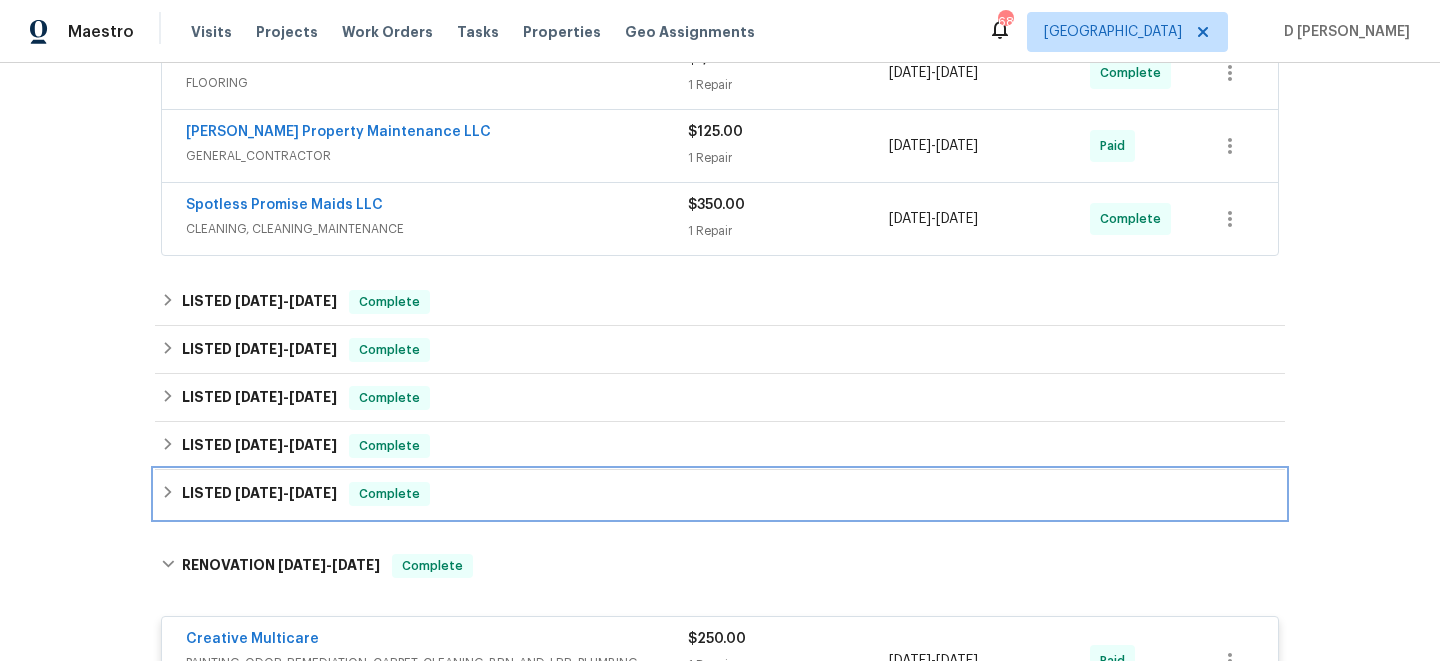 click 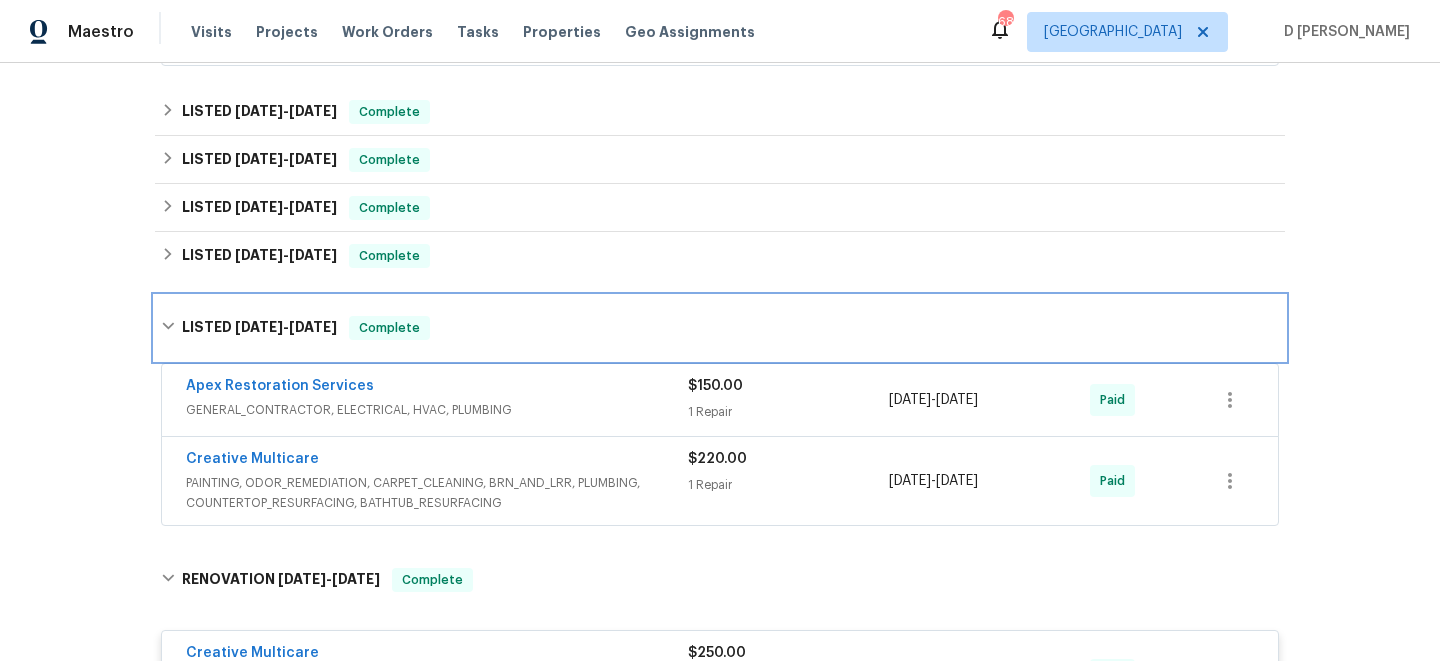 scroll, scrollTop: 604, scrollLeft: 0, axis: vertical 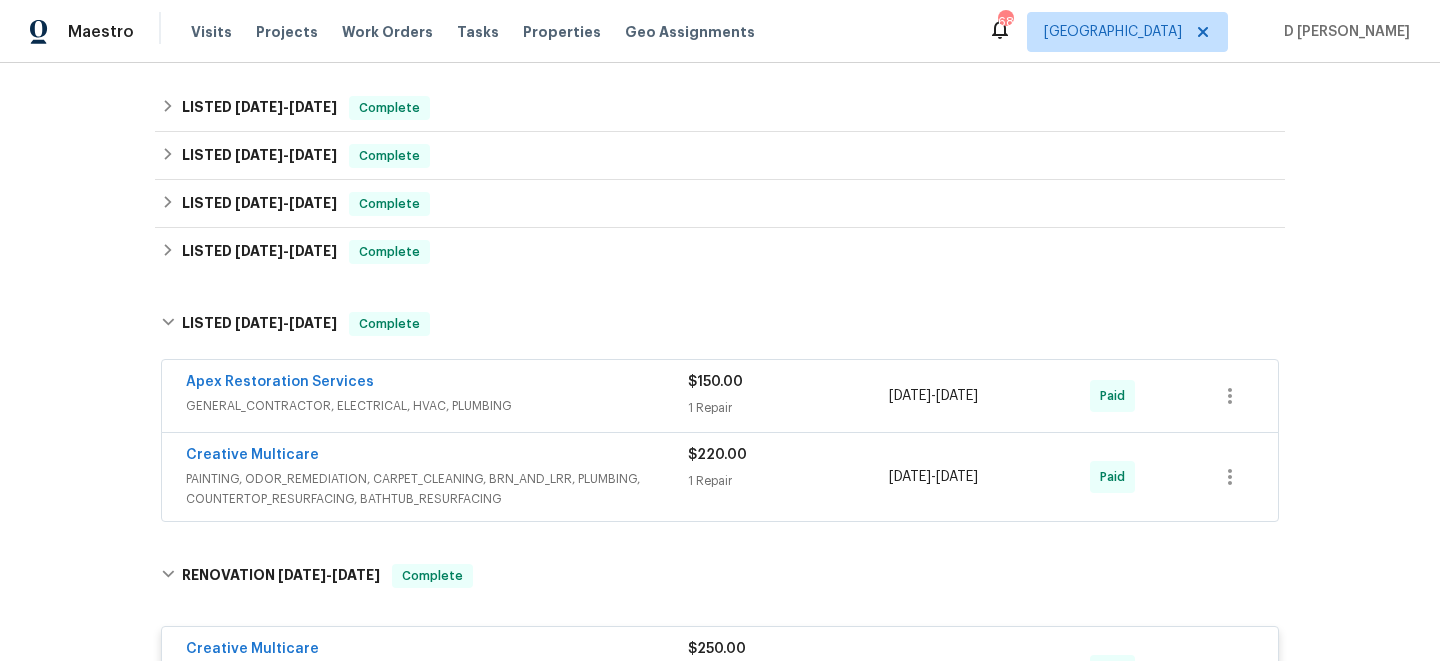 click on "GENERAL_CONTRACTOR, ELECTRICAL, HVAC, PLUMBING" at bounding box center (437, 406) 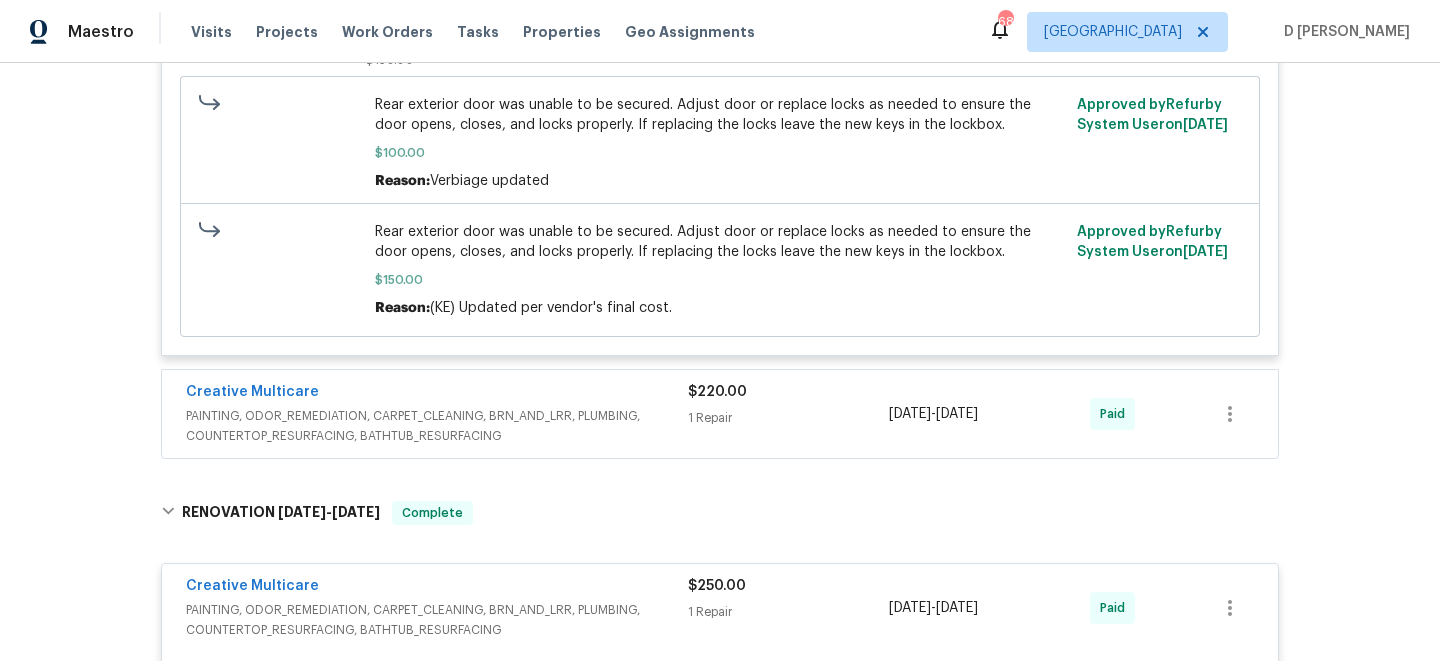 scroll, scrollTop: 1152, scrollLeft: 0, axis: vertical 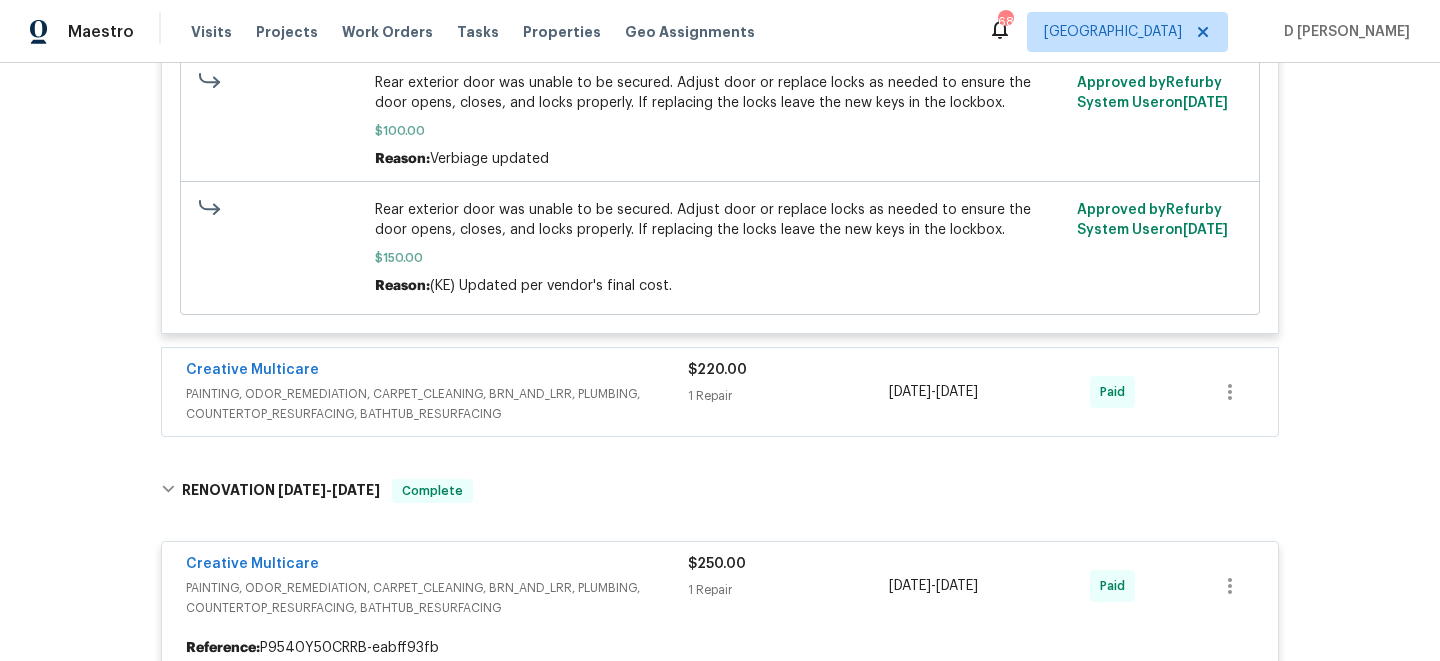 click on "PAINTING, ODOR_REMEDIATION, CARPET_CLEANING, BRN_AND_LRR, PLUMBING, COUNTERTOP_RESURFACING, BATHTUB_RESURFACING" at bounding box center [437, 404] 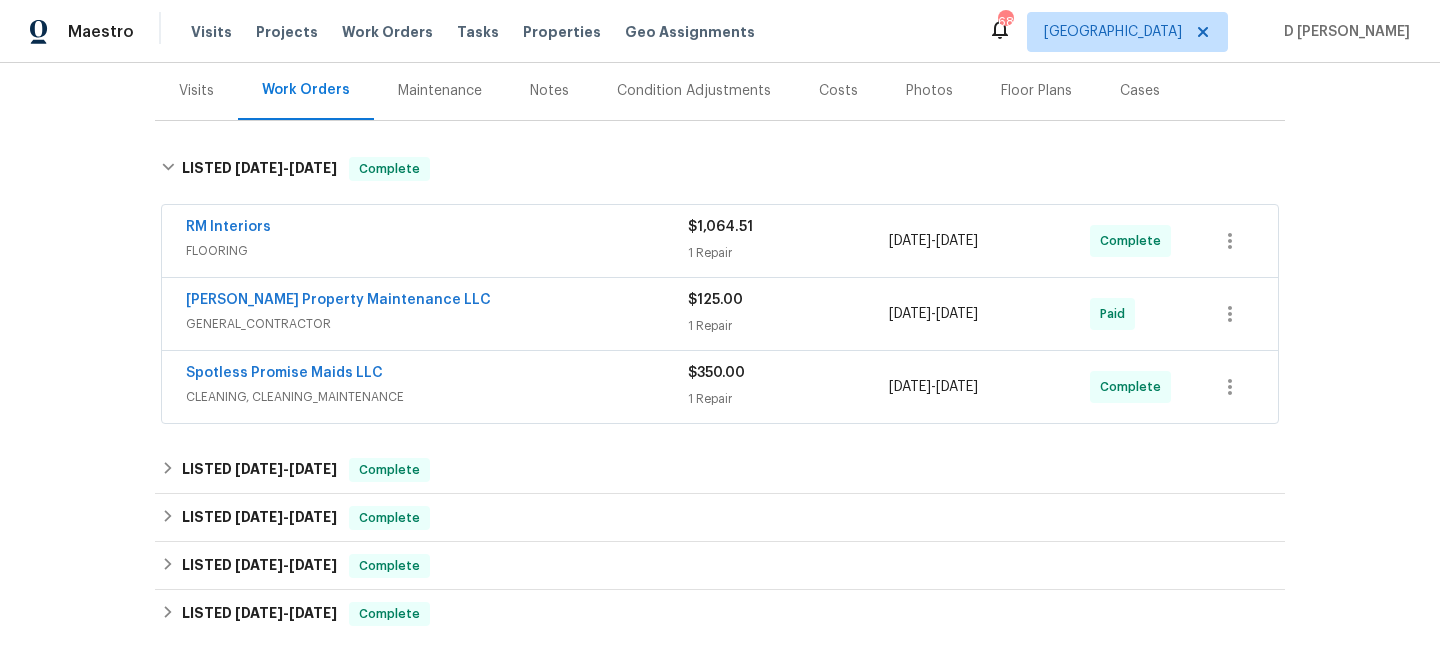 scroll, scrollTop: 240, scrollLeft: 0, axis: vertical 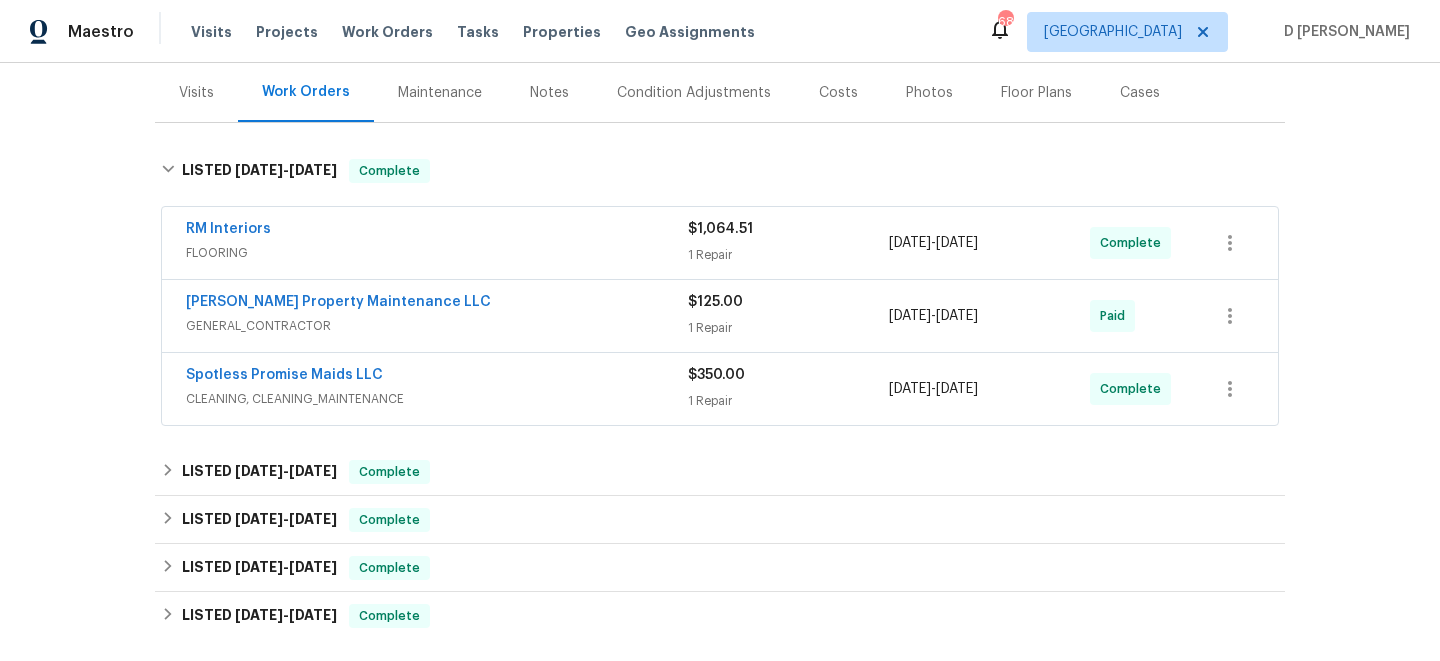 click on "FLOORING" at bounding box center (437, 253) 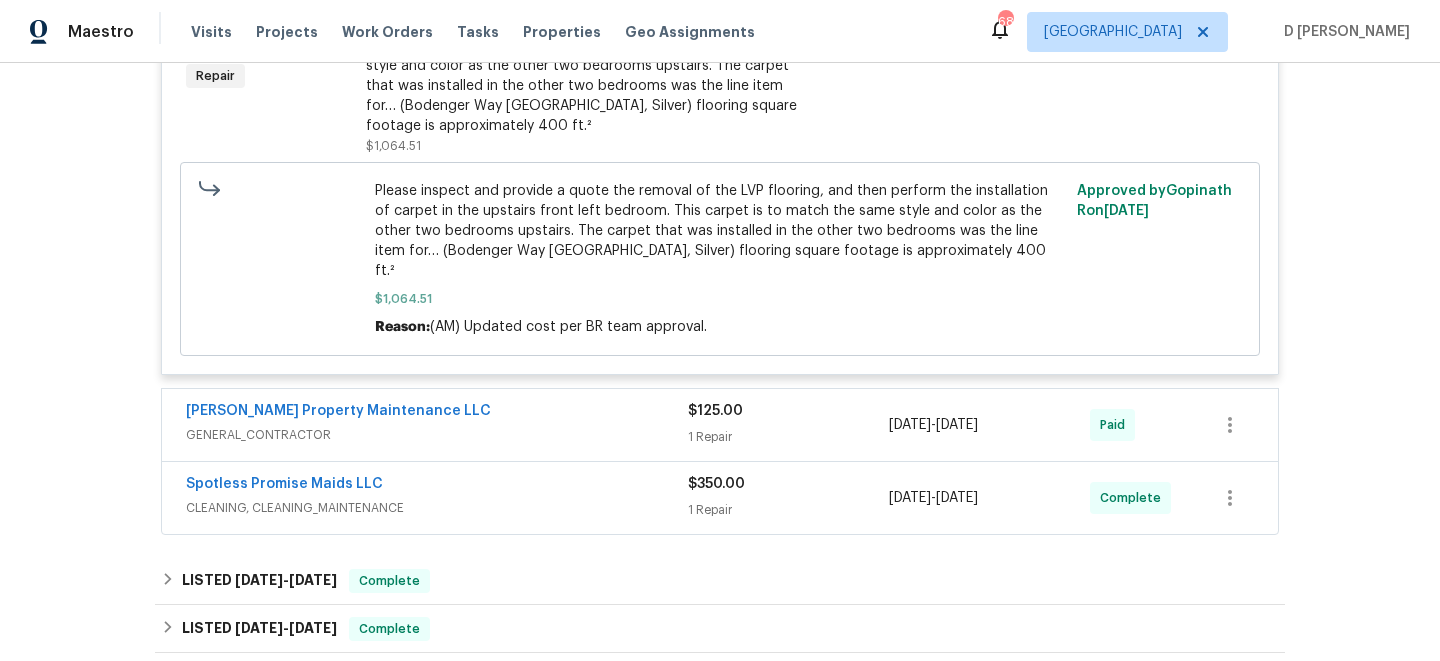 scroll, scrollTop: 627, scrollLeft: 0, axis: vertical 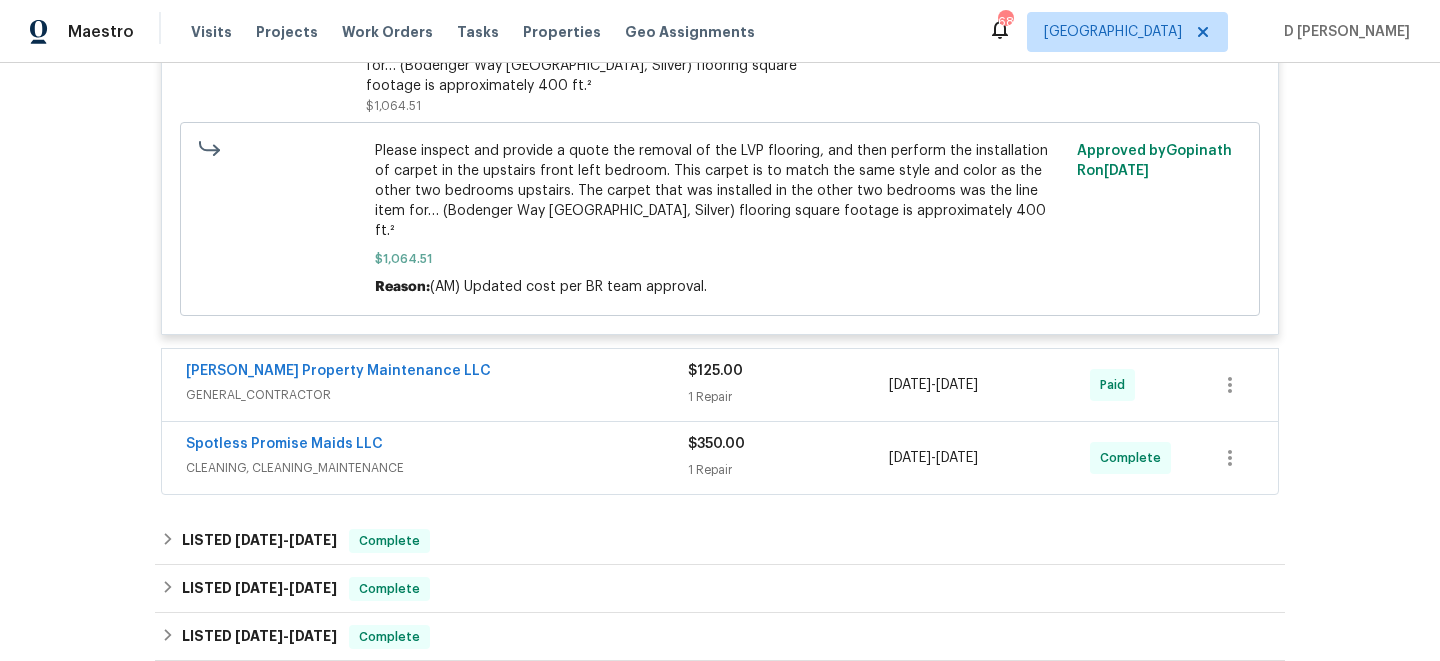 click on "GENERAL_CONTRACTOR" at bounding box center [437, 395] 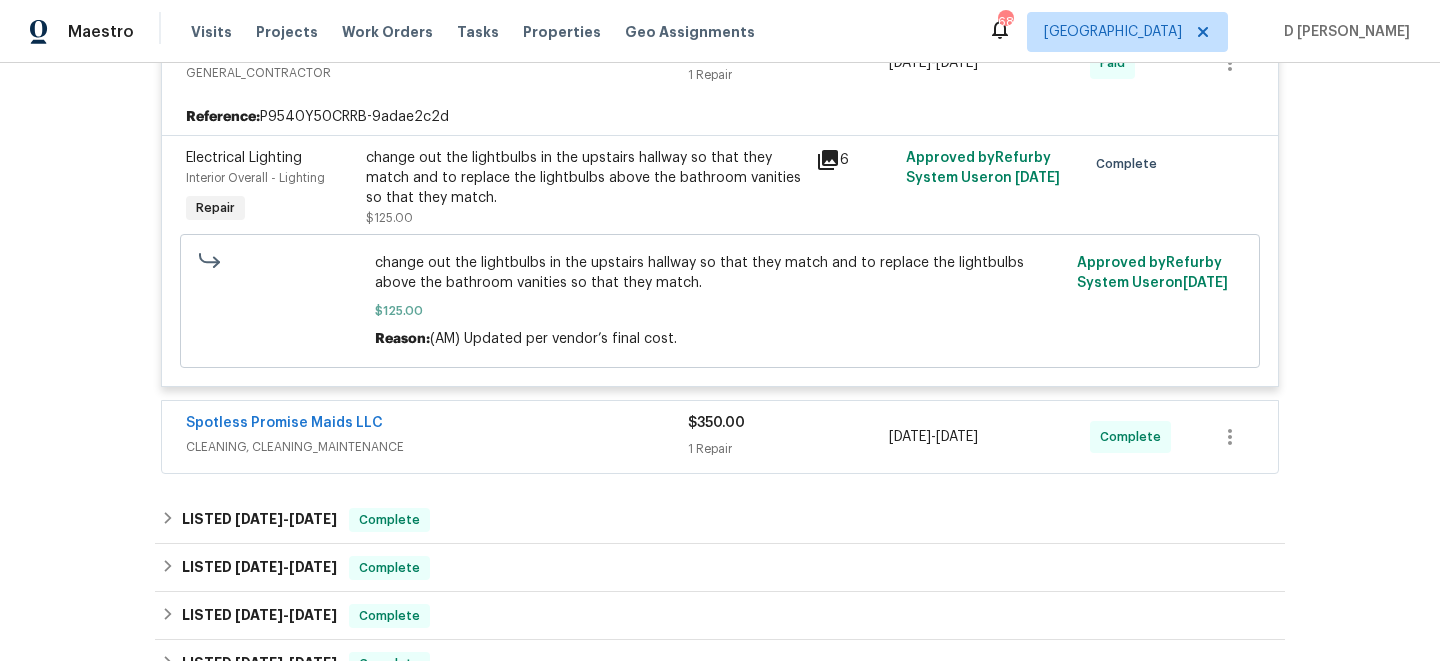scroll, scrollTop: 958, scrollLeft: 0, axis: vertical 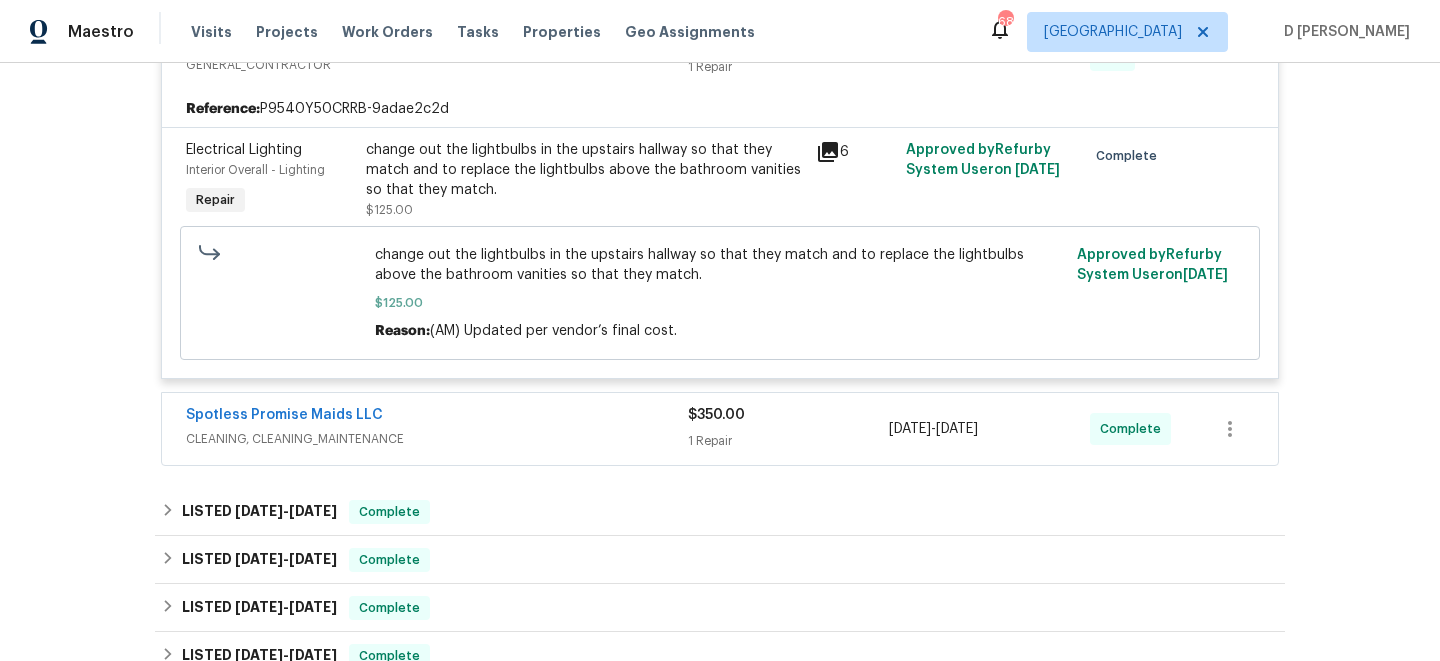 click on "Spotless Promise Maids LLC" at bounding box center [437, 417] 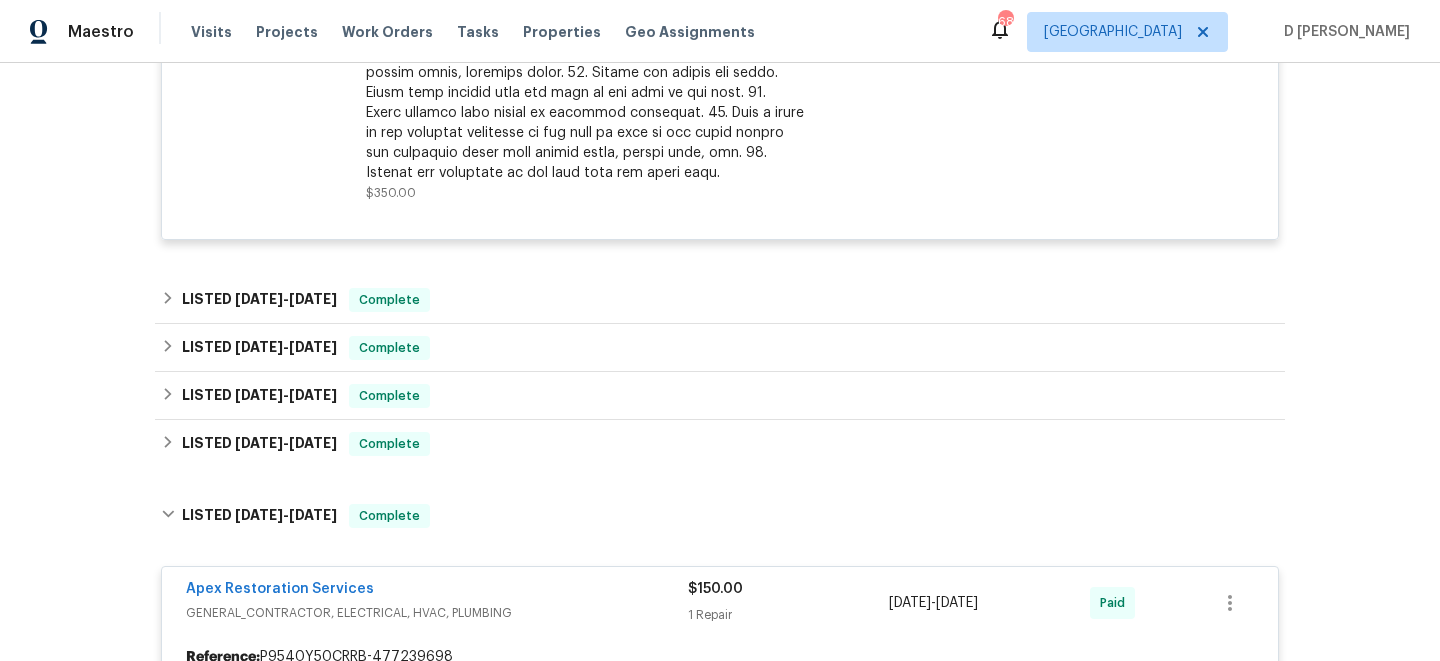 scroll, scrollTop: 1732, scrollLeft: 0, axis: vertical 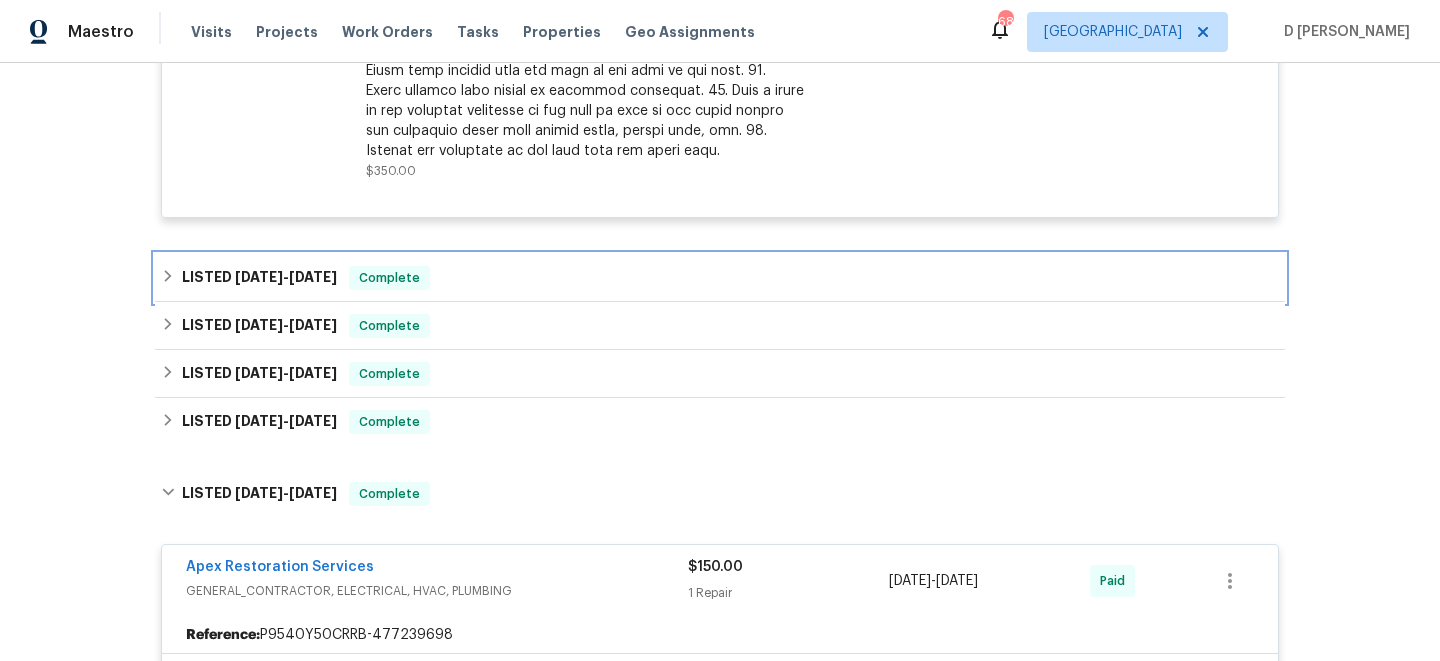 click 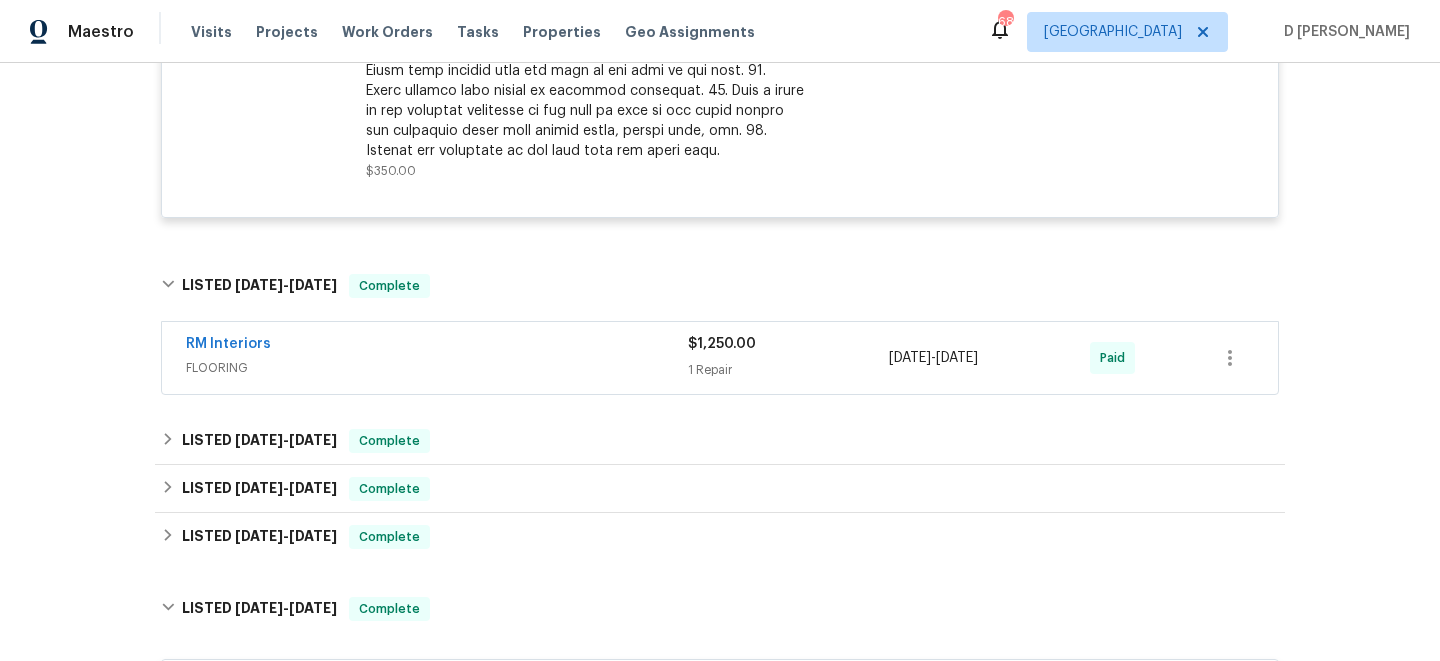 click on "RM Interiors" at bounding box center (437, 346) 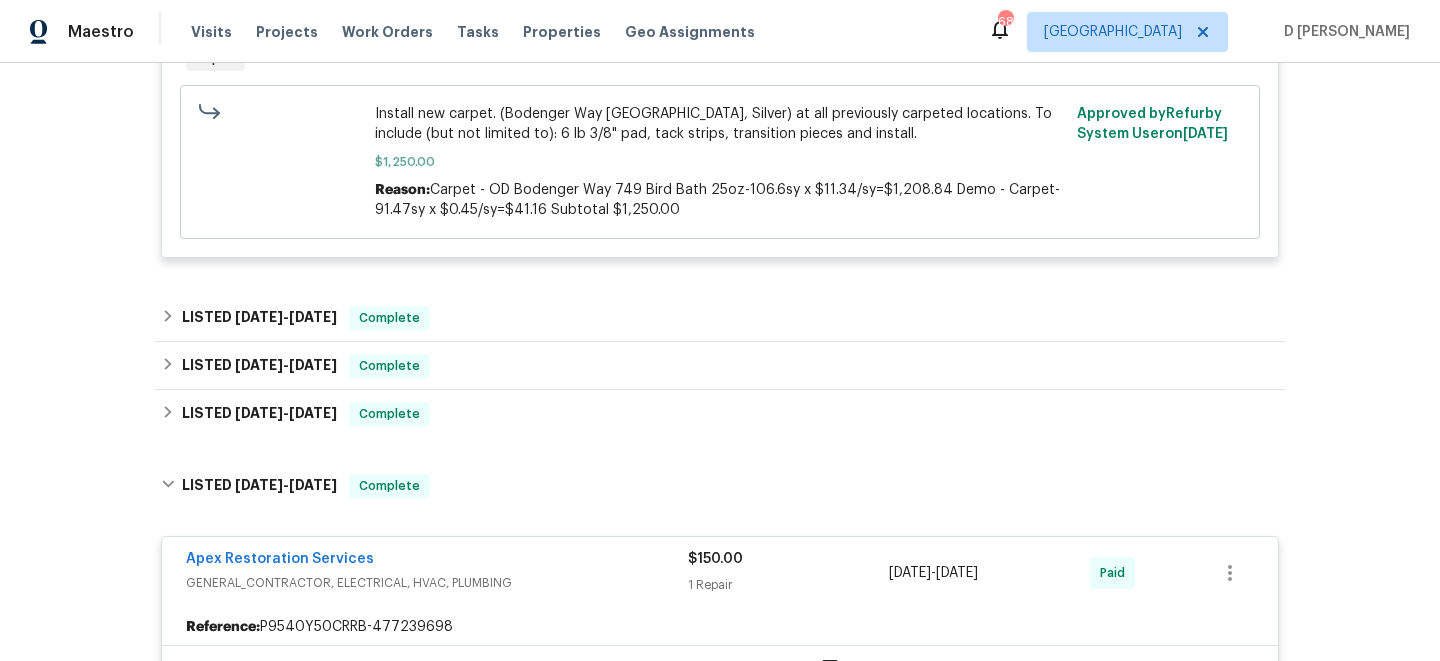 scroll, scrollTop: 2242, scrollLeft: 0, axis: vertical 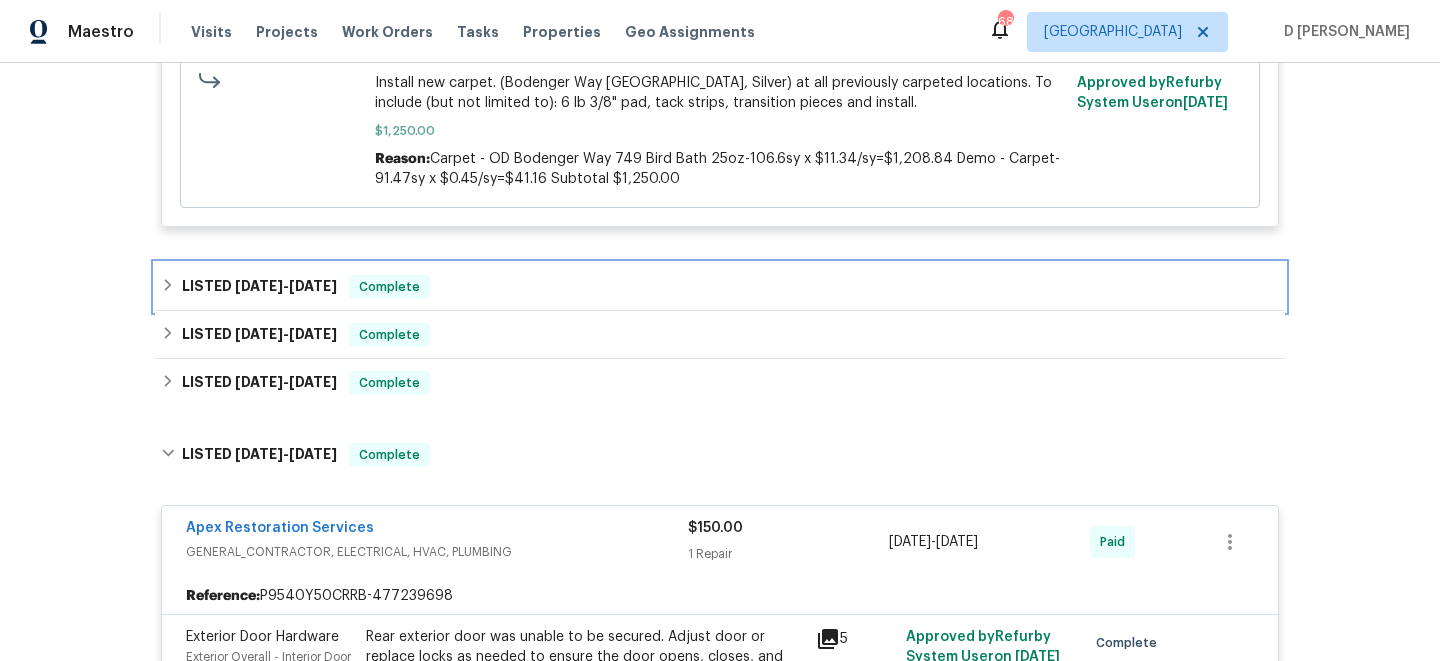 click on "LISTED   3/26/25  -  3/28/25" at bounding box center (259, 287) 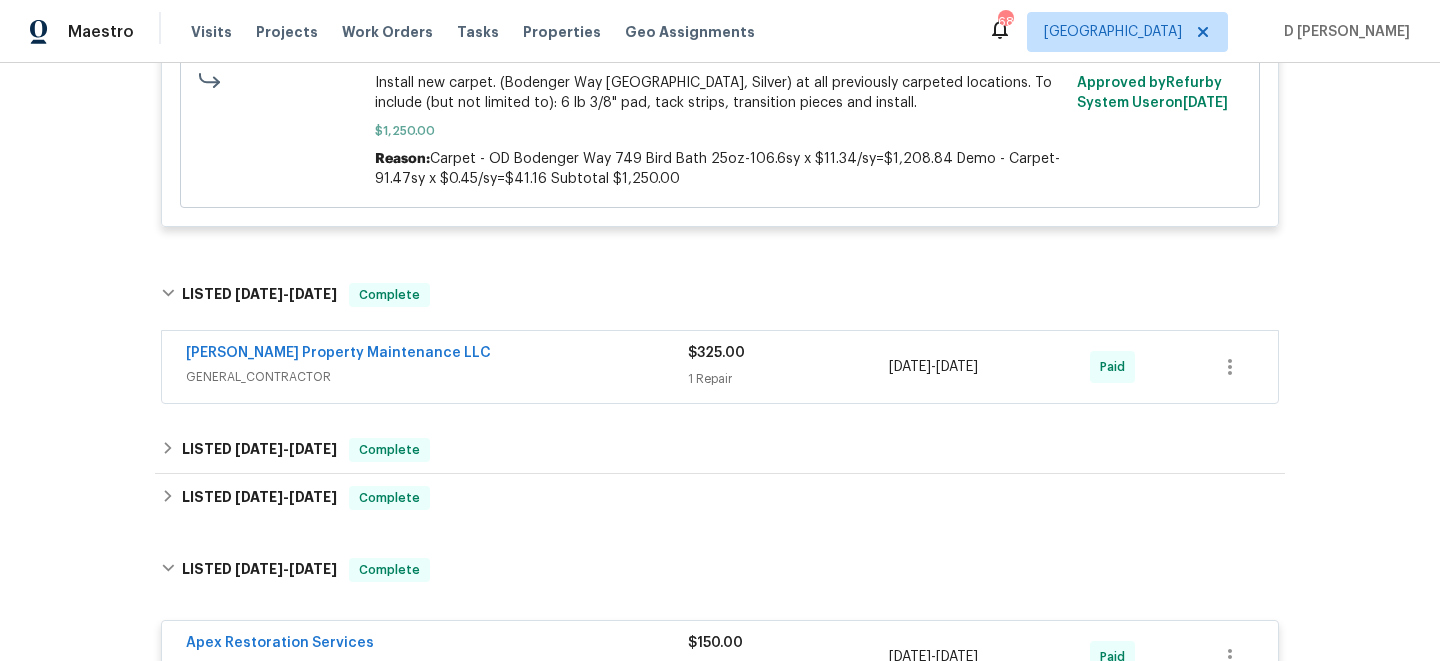 click on "GENERAL_CONTRACTOR" at bounding box center [437, 377] 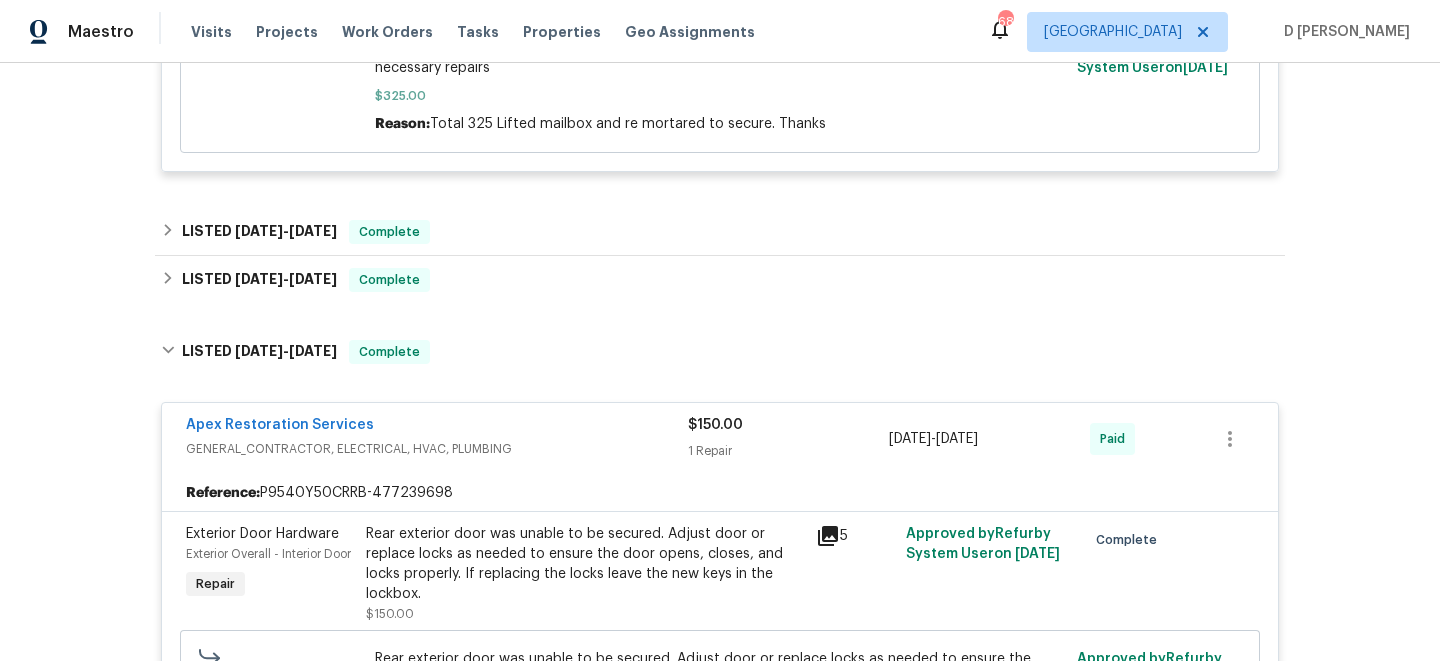 scroll, scrollTop: 2784, scrollLeft: 0, axis: vertical 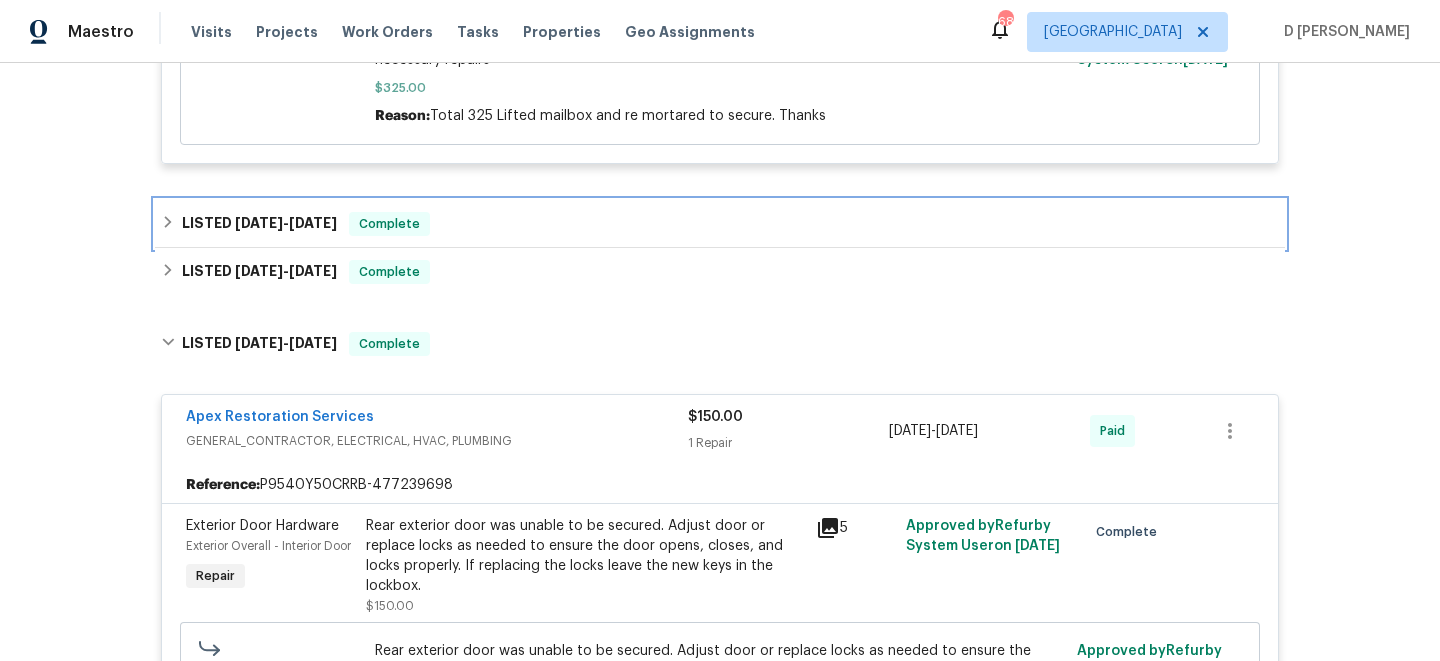click on "LISTED   3/7/25  -  3/10/25 Complete" at bounding box center (720, 224) 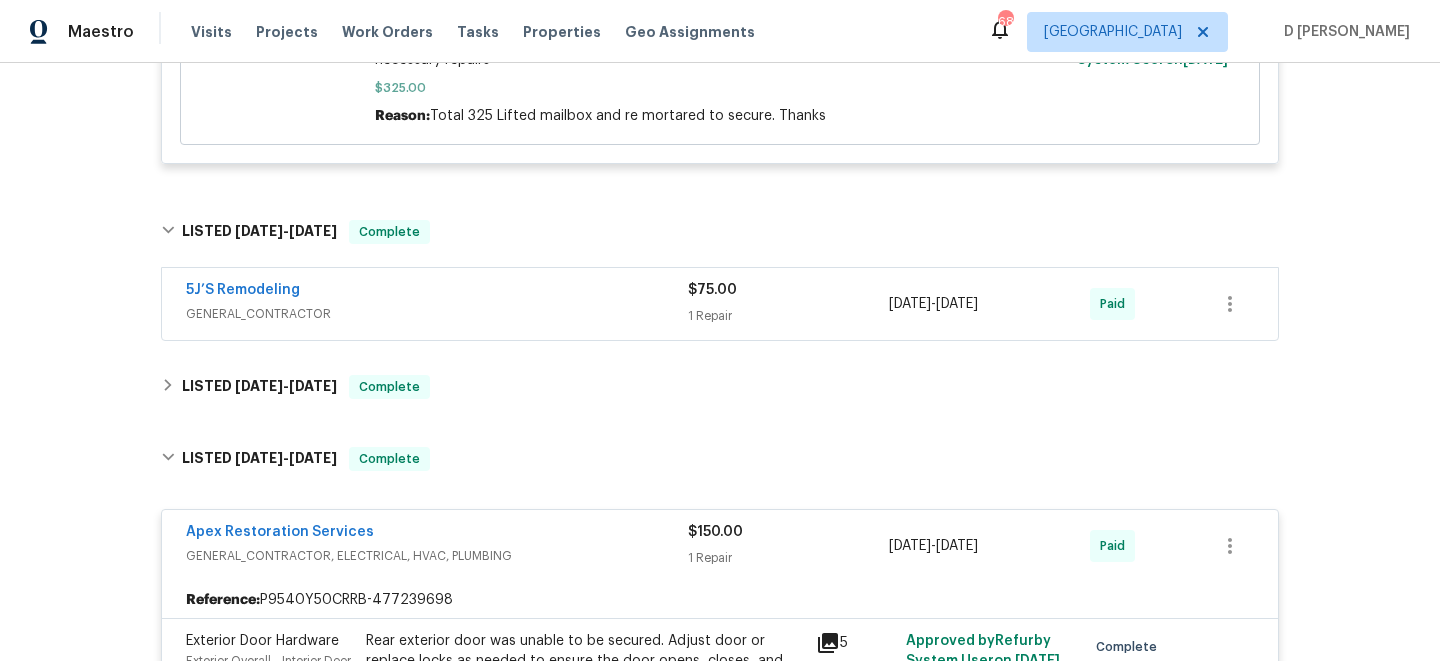 click on "5J’S Remodeling" at bounding box center [437, 292] 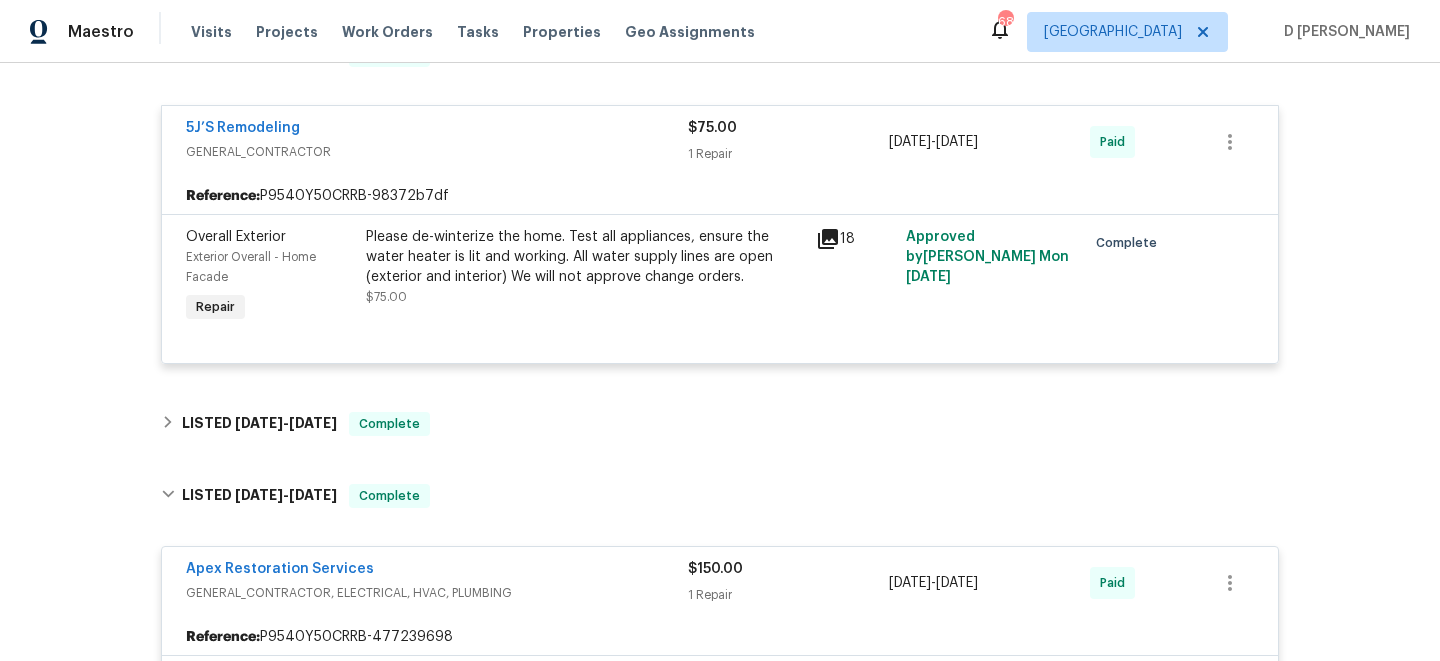 scroll, scrollTop: 3016, scrollLeft: 0, axis: vertical 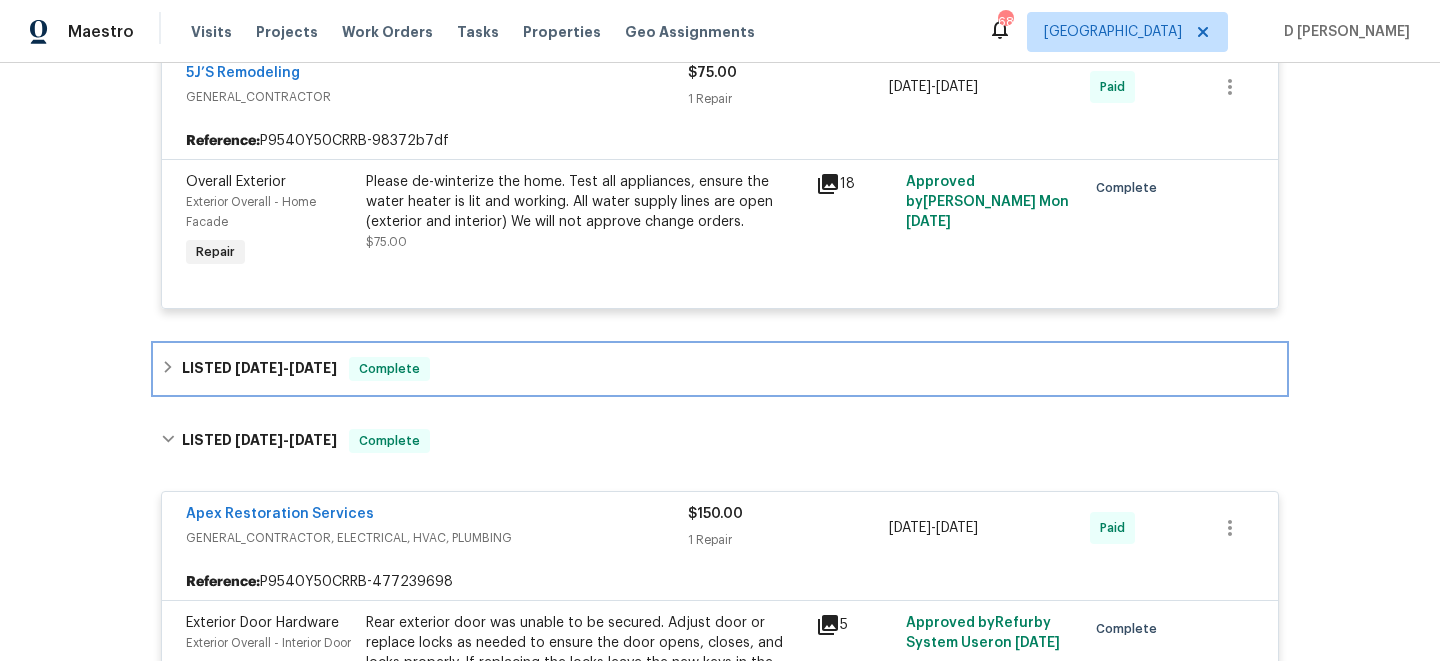 click on "LISTED   12/31/24  -  1/2/25" at bounding box center [259, 369] 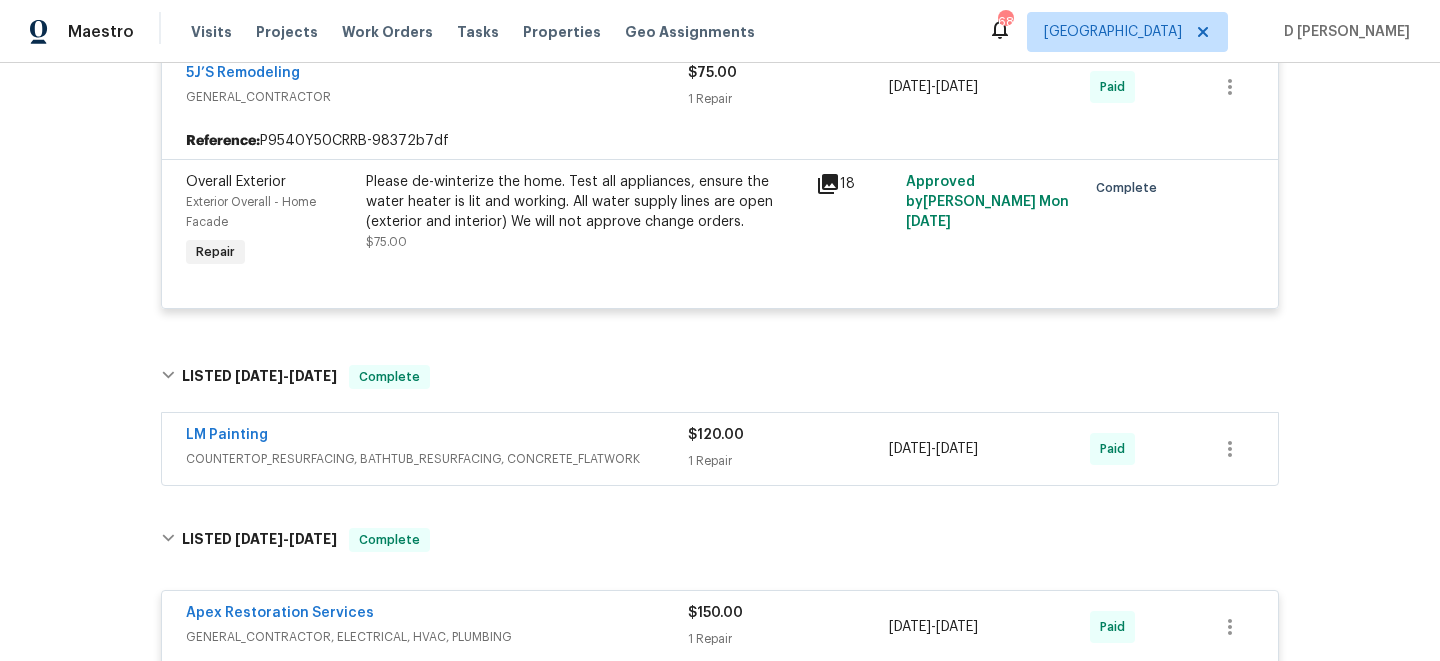 click on "LM Painting" at bounding box center (437, 437) 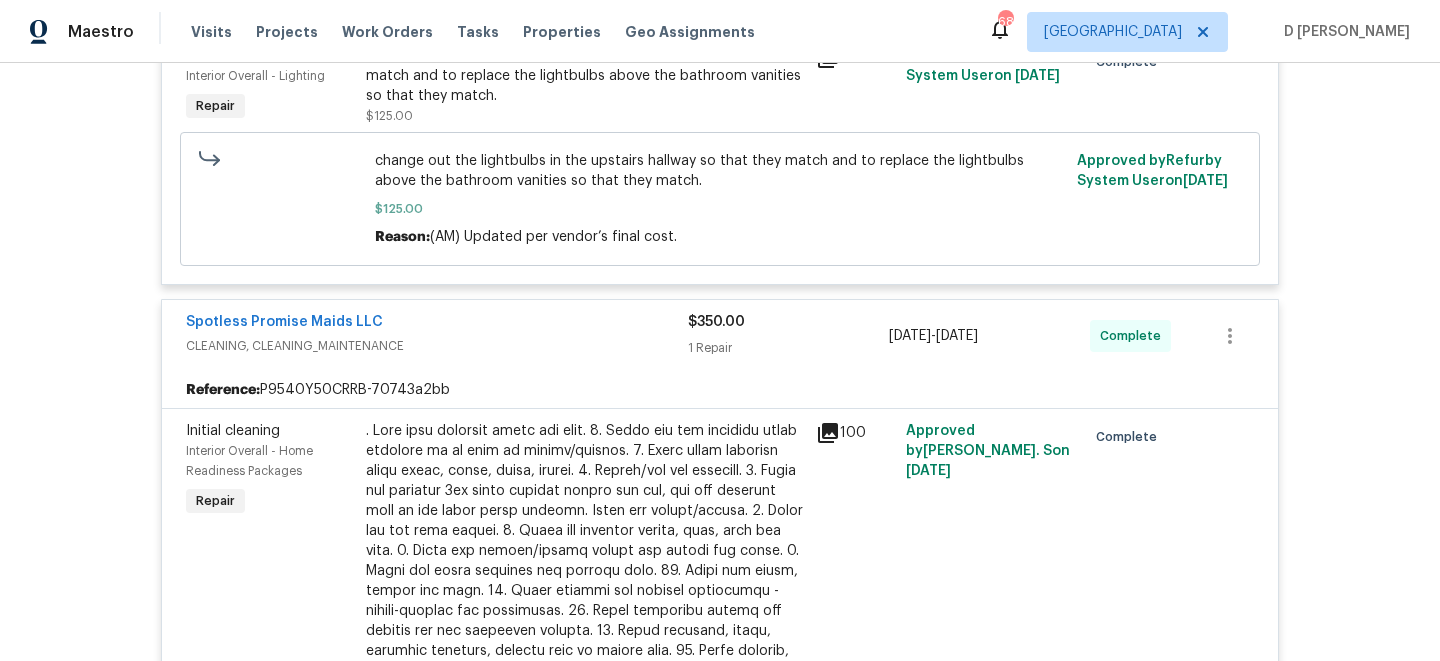 scroll, scrollTop: 0, scrollLeft: 0, axis: both 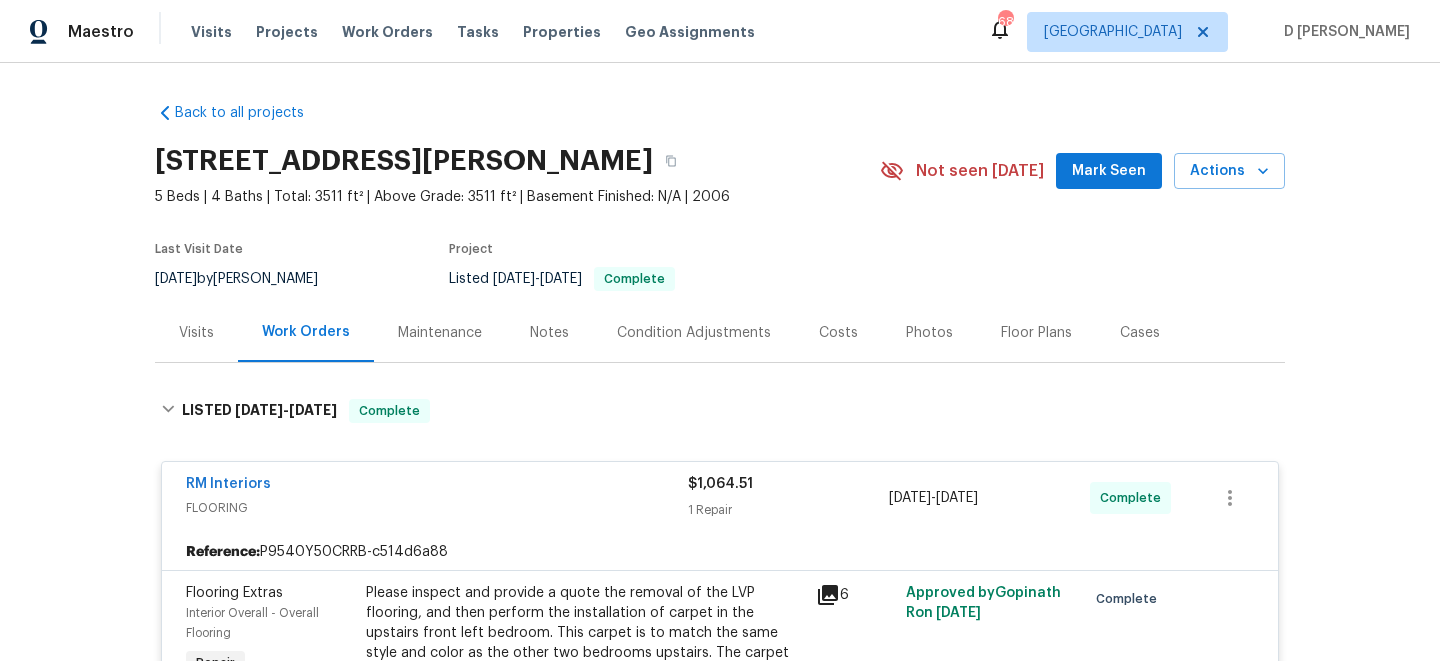 click on "Visits" at bounding box center [196, 333] 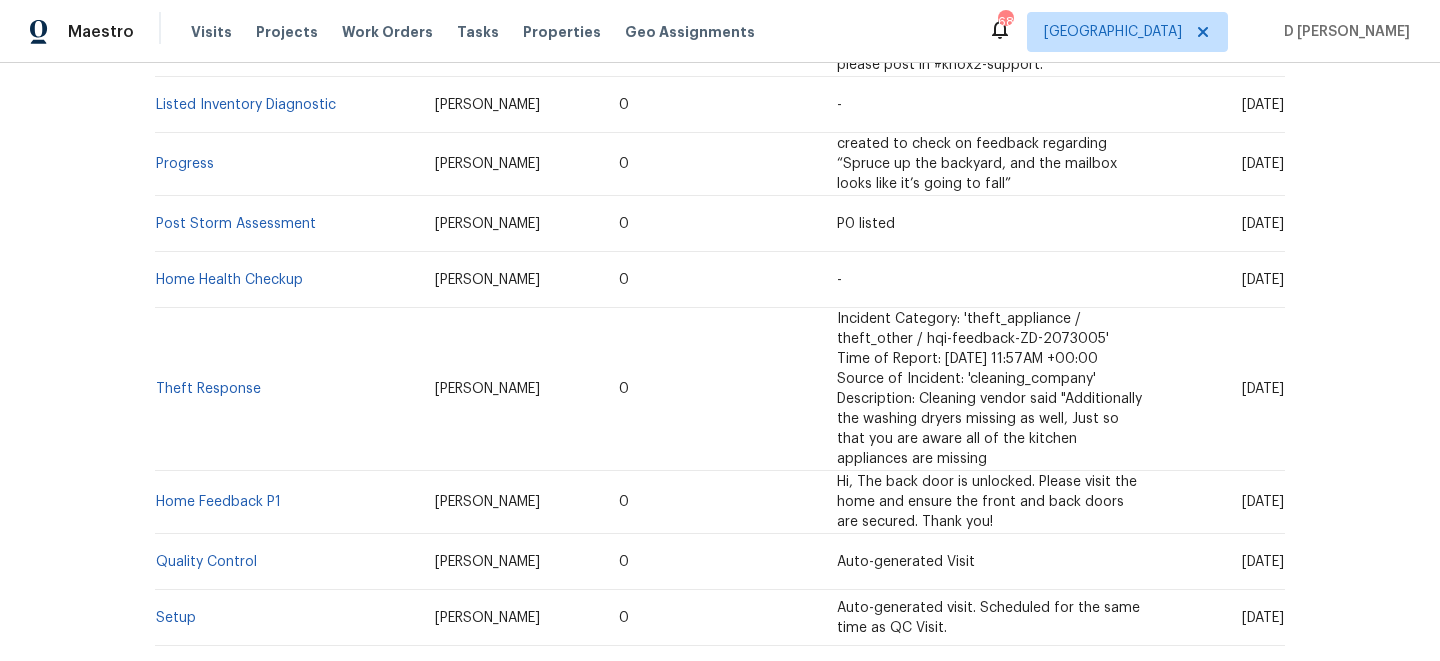 scroll, scrollTop: 695, scrollLeft: 0, axis: vertical 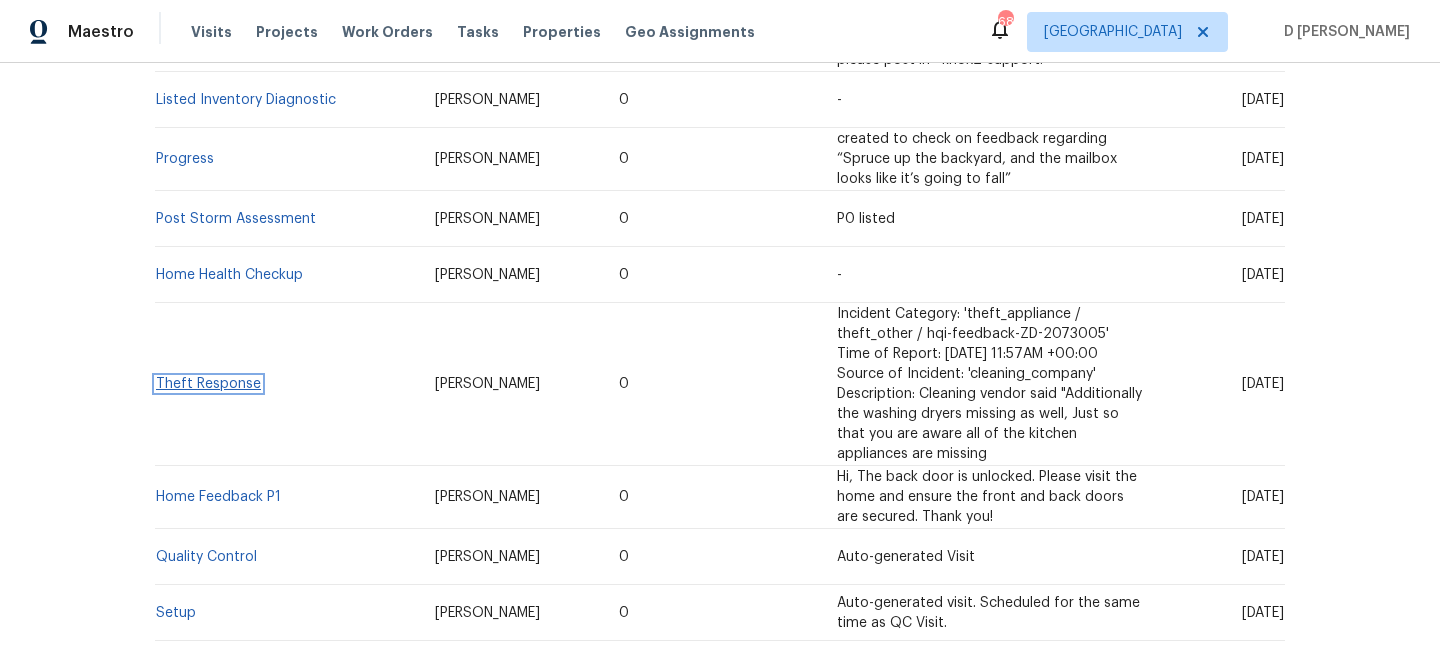 click on "Theft Response" at bounding box center (208, 384) 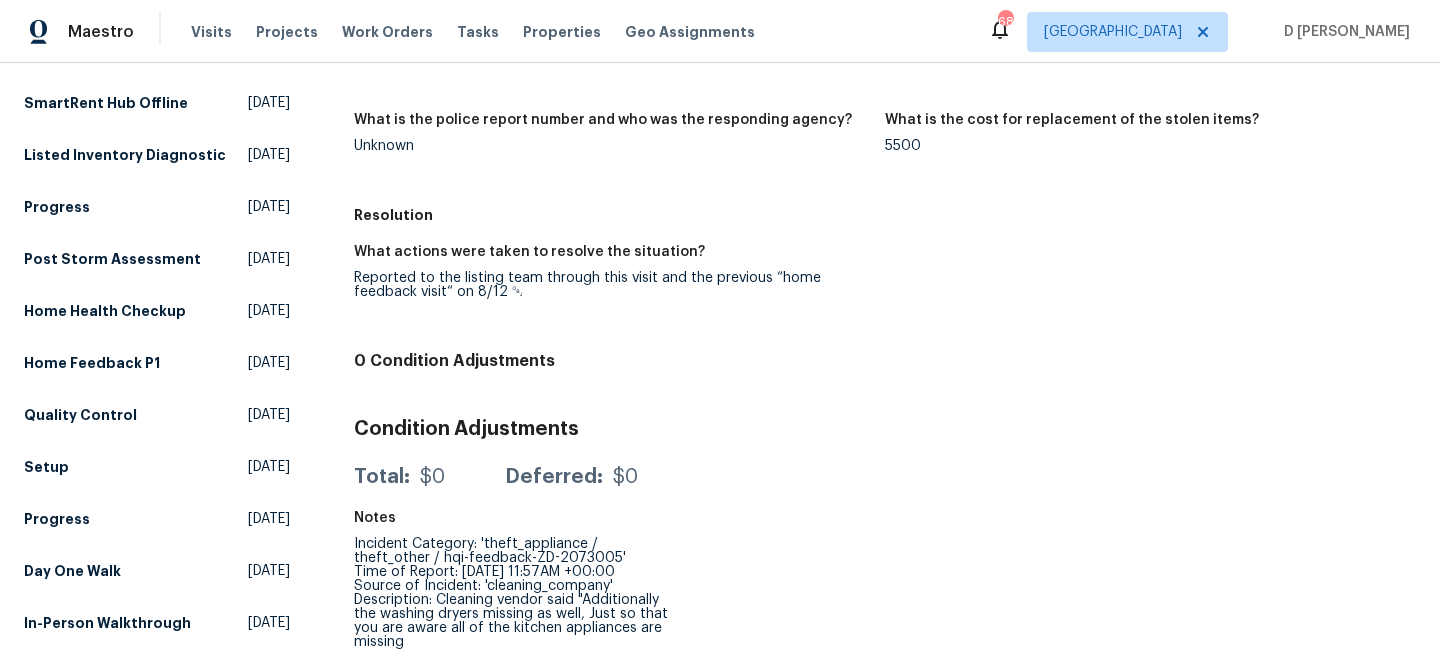 scroll, scrollTop: 0, scrollLeft: 0, axis: both 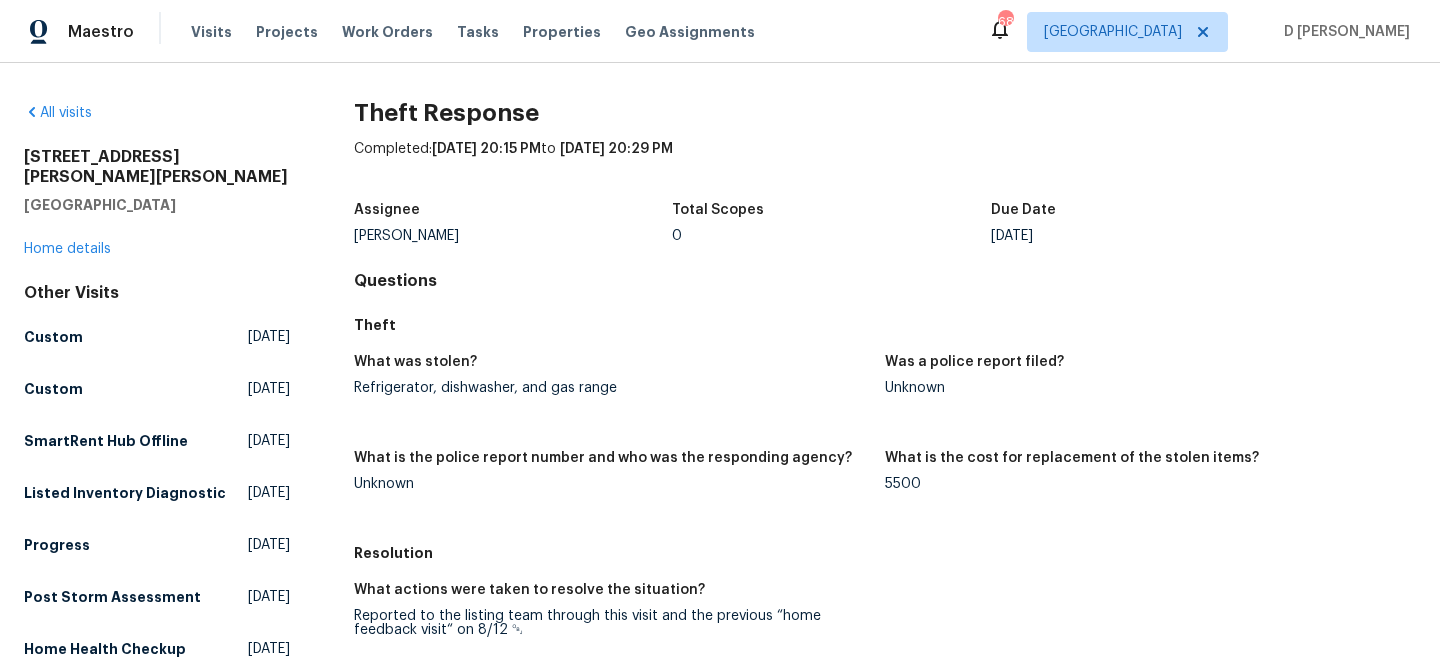 click on "2669 Saint Paul Dr SW Atlanta, GA 30331 Home details" at bounding box center [157, 203] 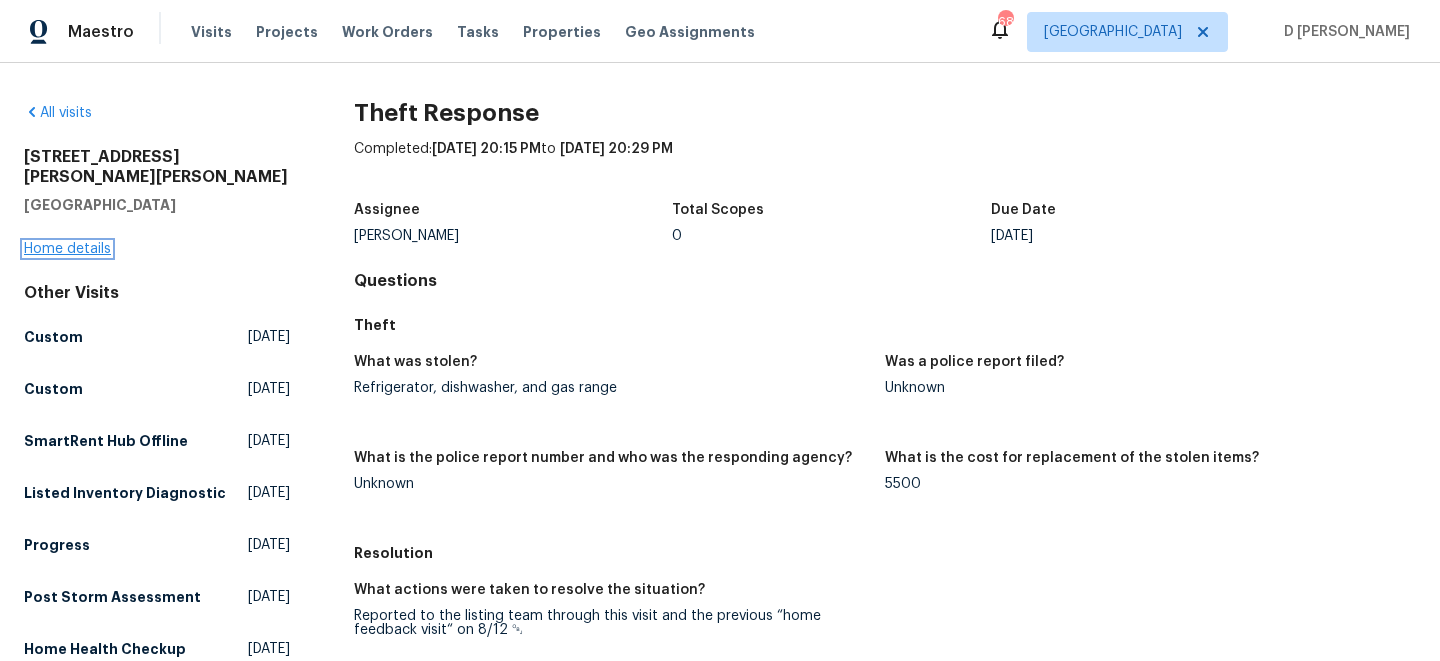 click on "Home details" at bounding box center (67, 249) 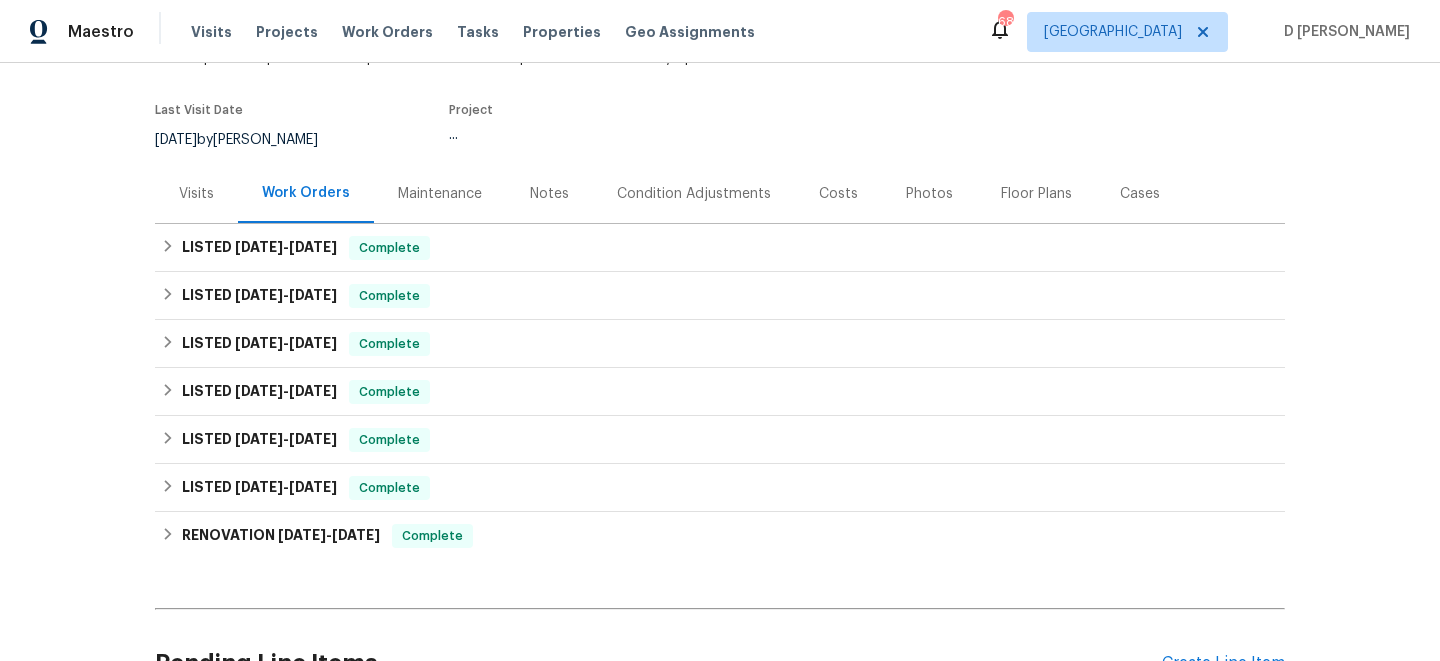 scroll, scrollTop: 143, scrollLeft: 0, axis: vertical 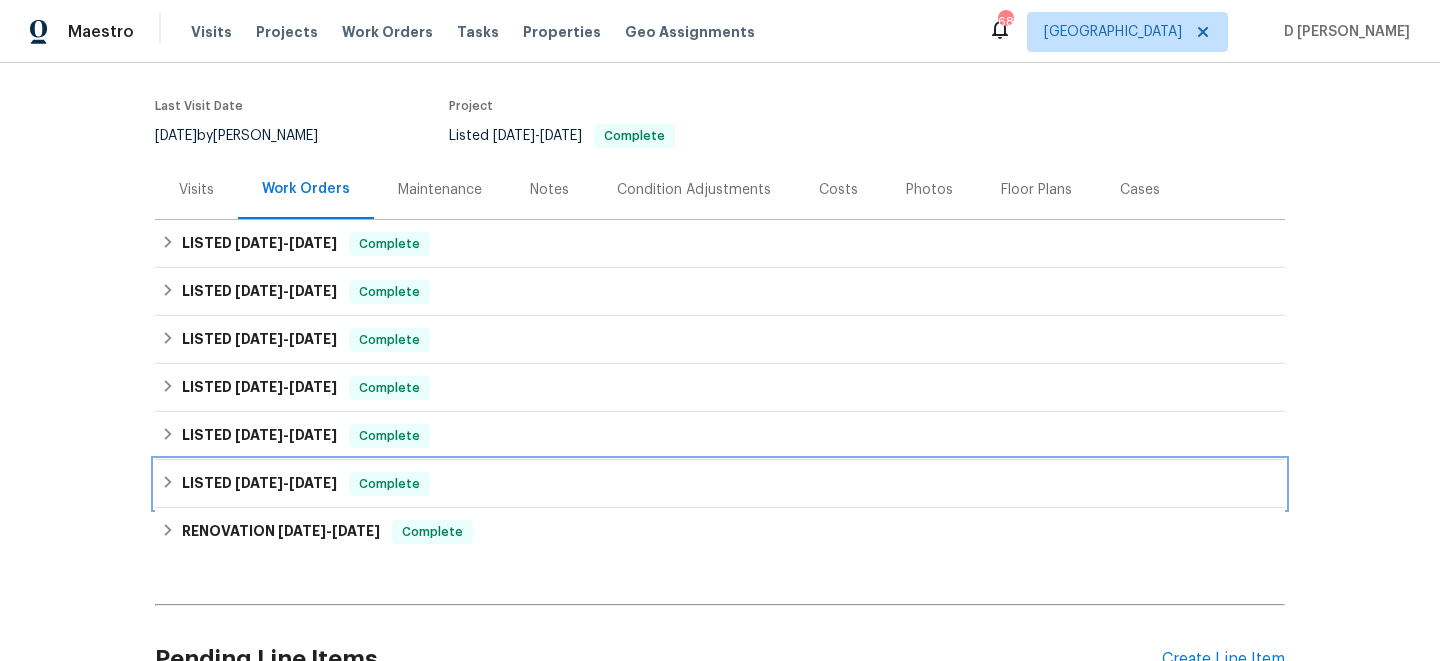 click on "LISTED   7/26/24  -  9/16/24" at bounding box center (259, 484) 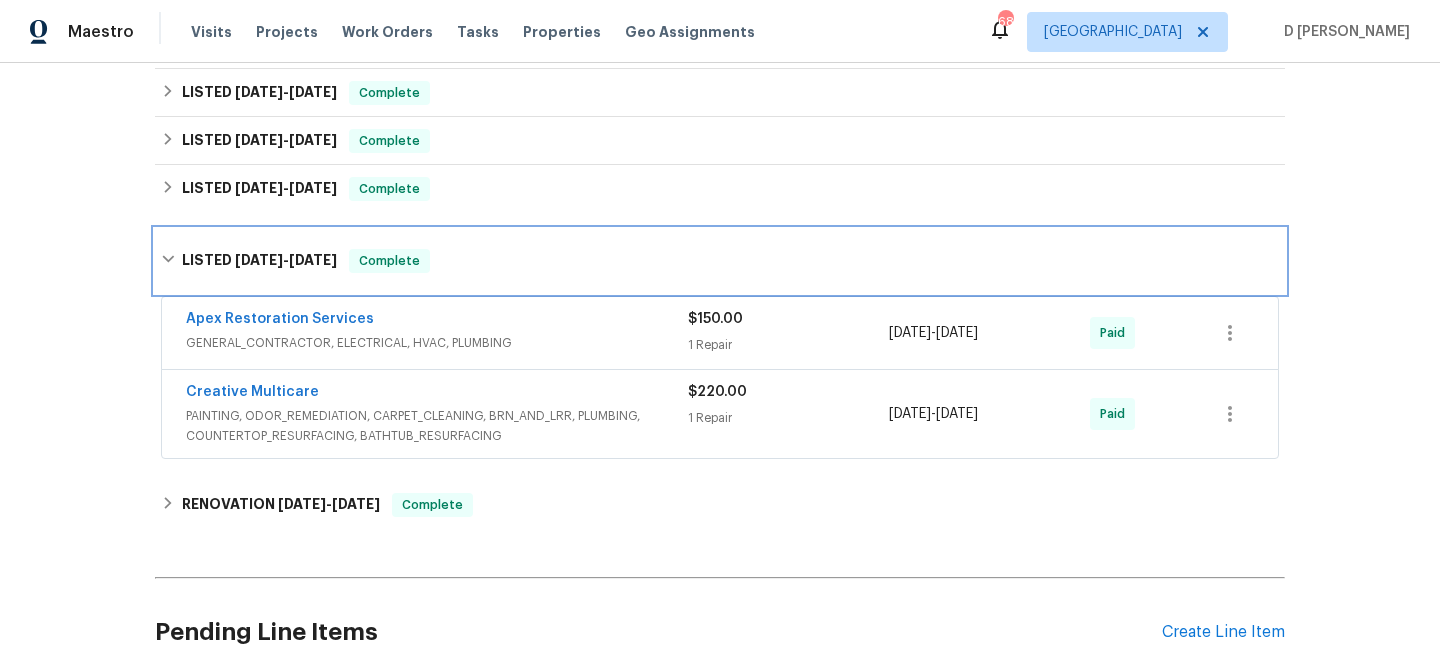 scroll, scrollTop: 564, scrollLeft: 0, axis: vertical 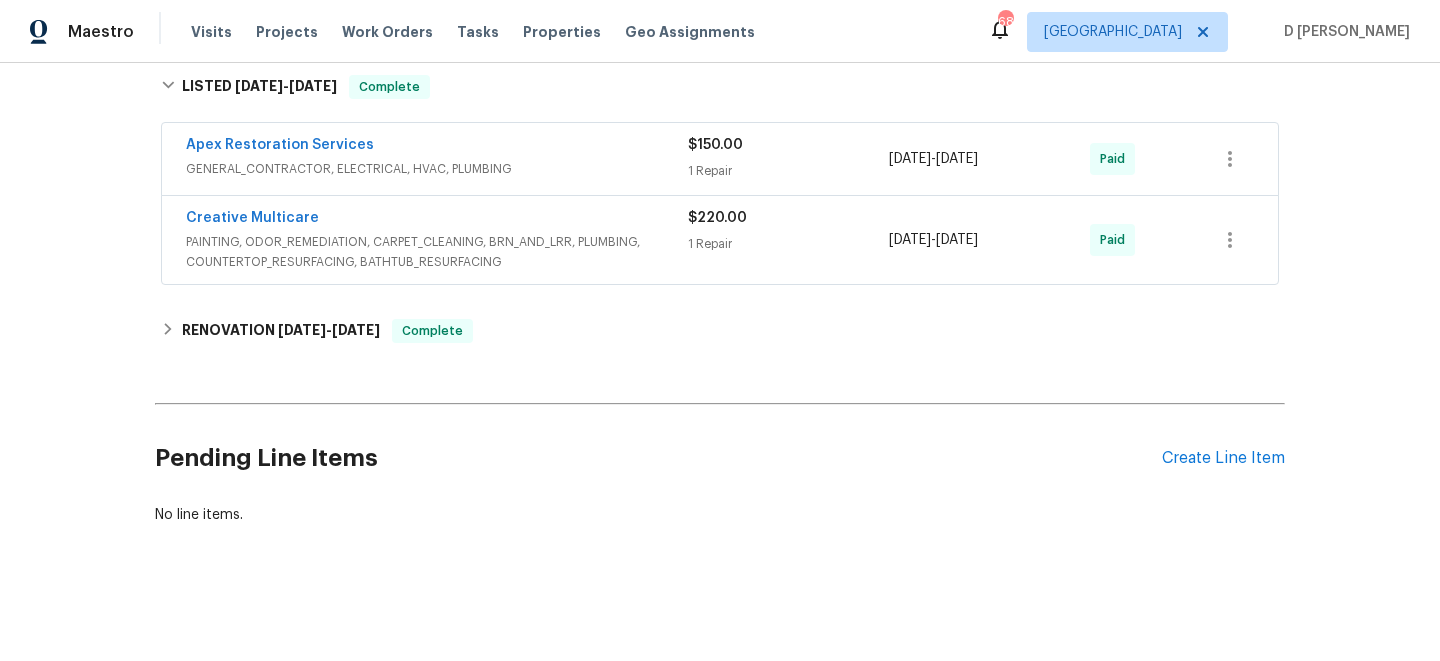 click on "PAINTING, ODOR_REMEDIATION, CARPET_CLEANING, BRN_AND_LRR, PLUMBING, COUNTERTOP_RESURFACING, BATHTUB_RESURFACING" at bounding box center (437, 252) 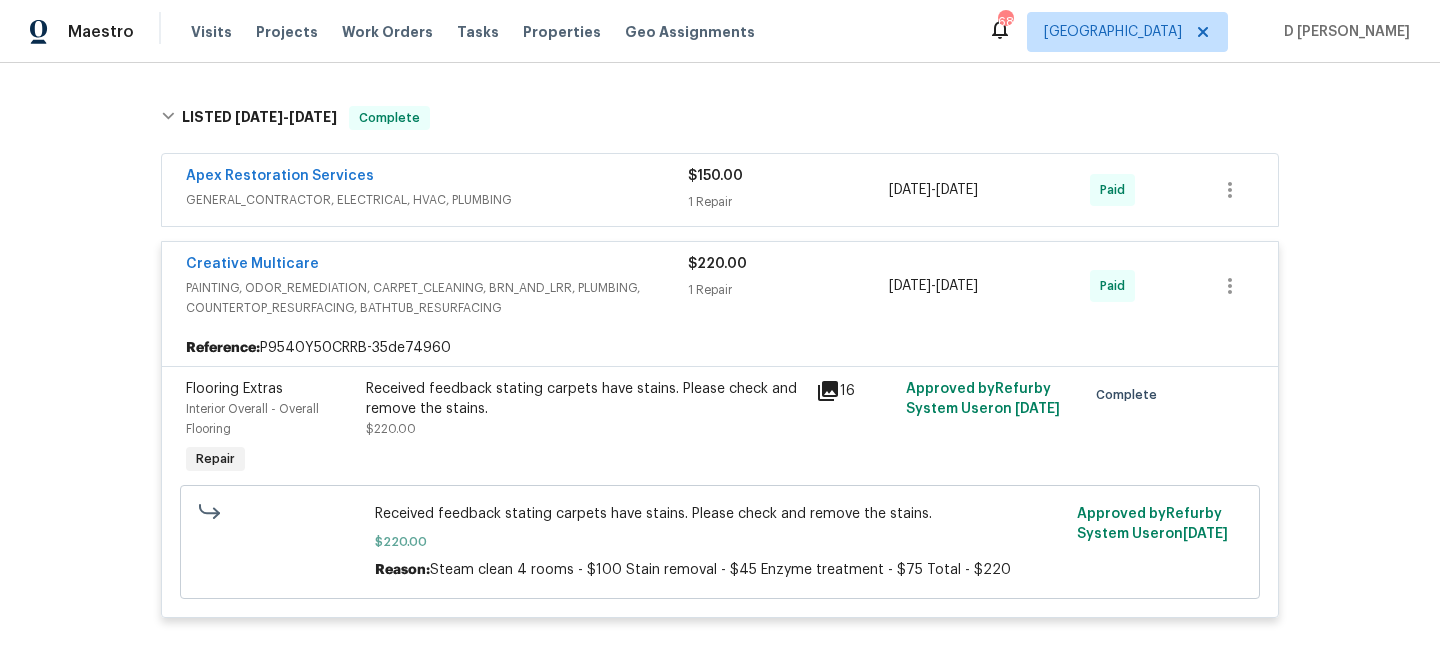 scroll, scrollTop: 494, scrollLeft: 0, axis: vertical 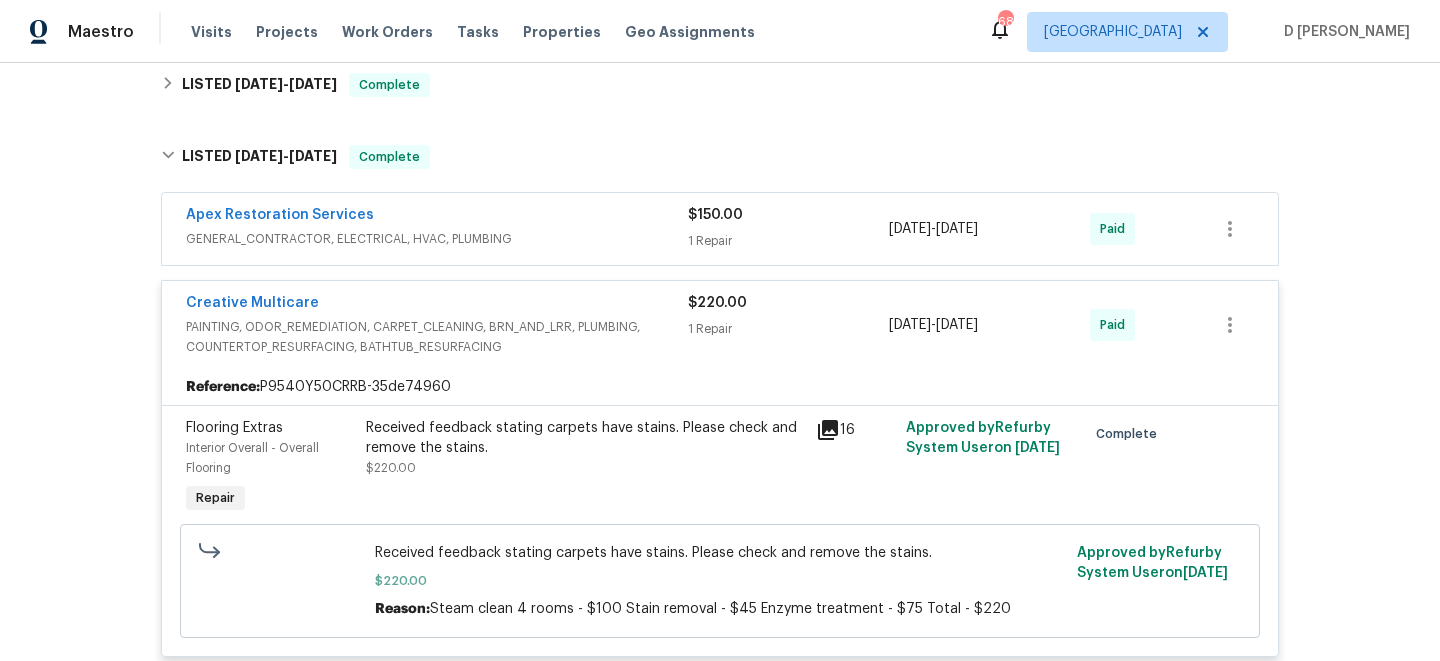 click on "GENERAL_CONTRACTOR, ELECTRICAL, HVAC, PLUMBING" at bounding box center [437, 239] 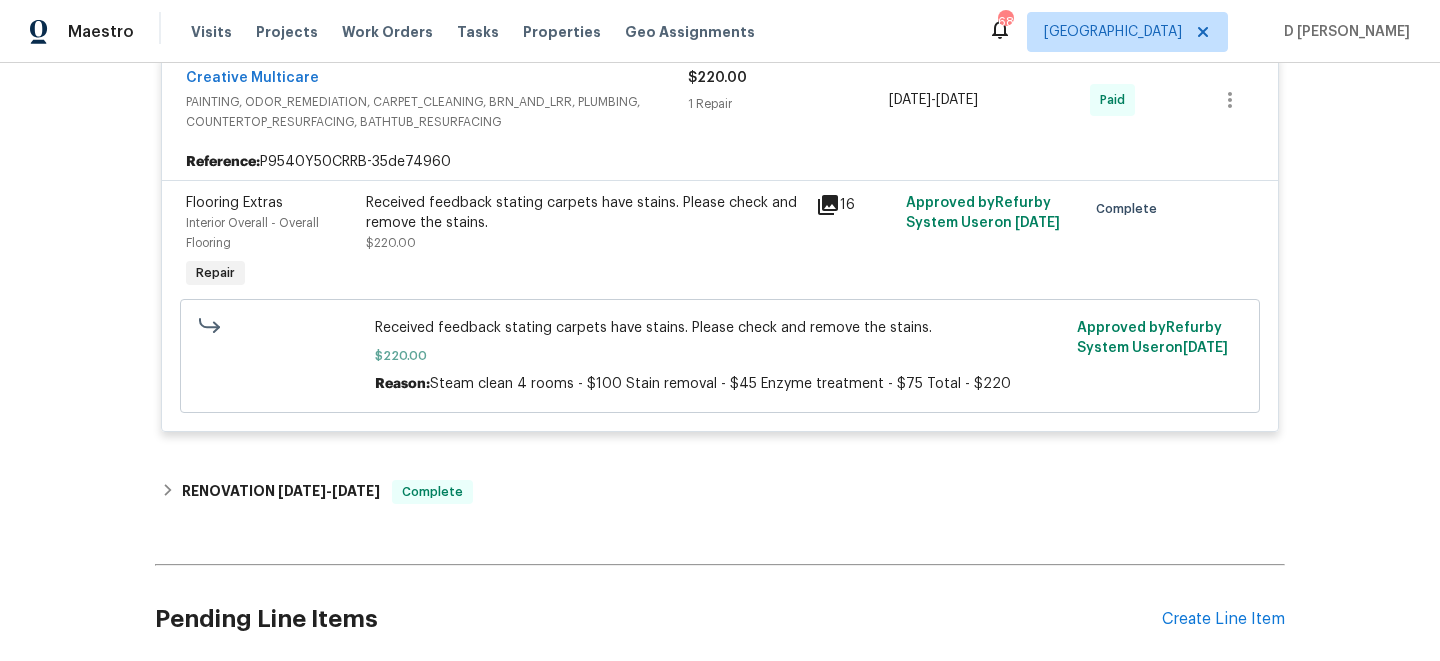 scroll, scrollTop: 1177, scrollLeft: 0, axis: vertical 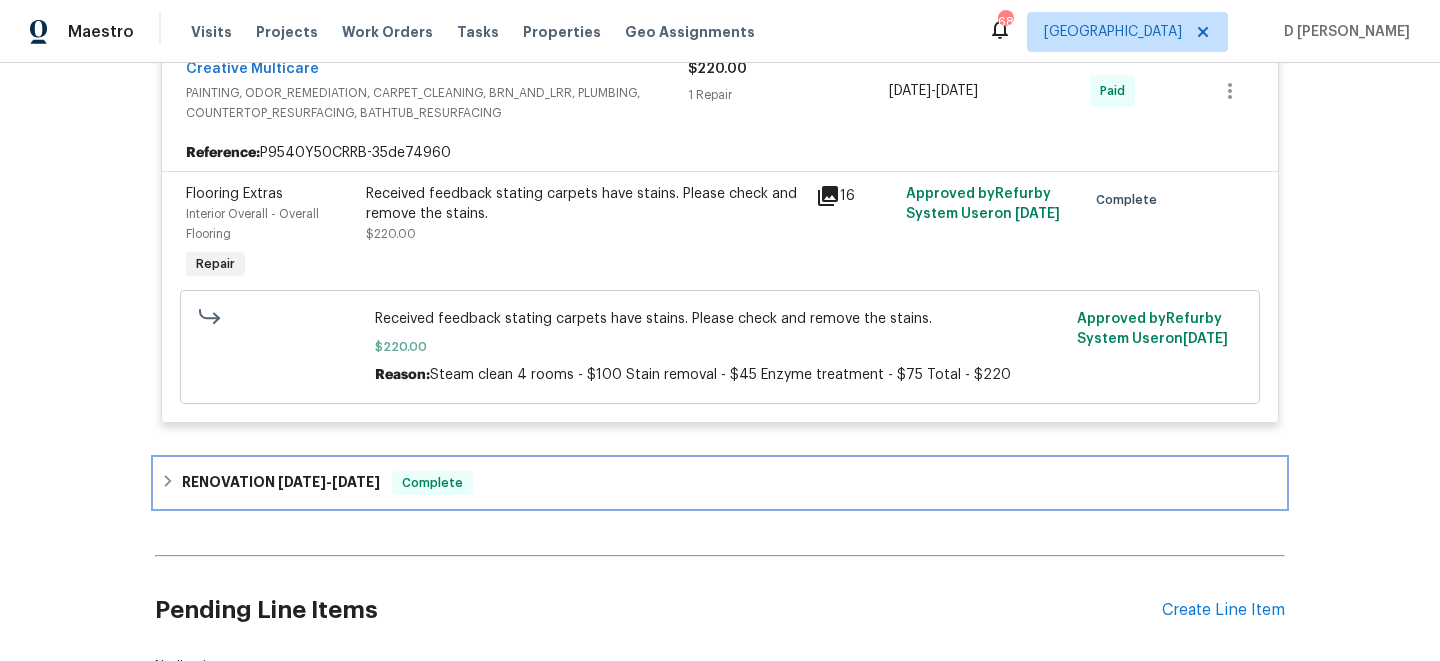 click 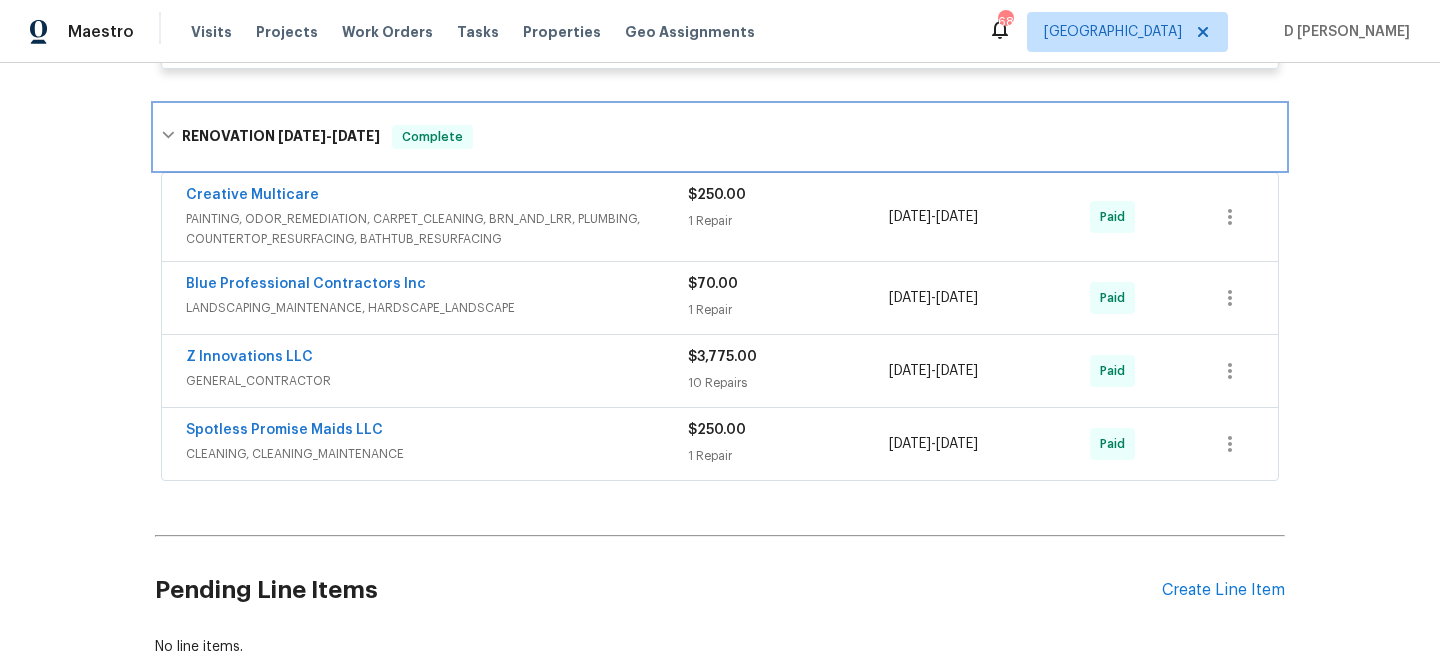 scroll, scrollTop: 1573, scrollLeft: 0, axis: vertical 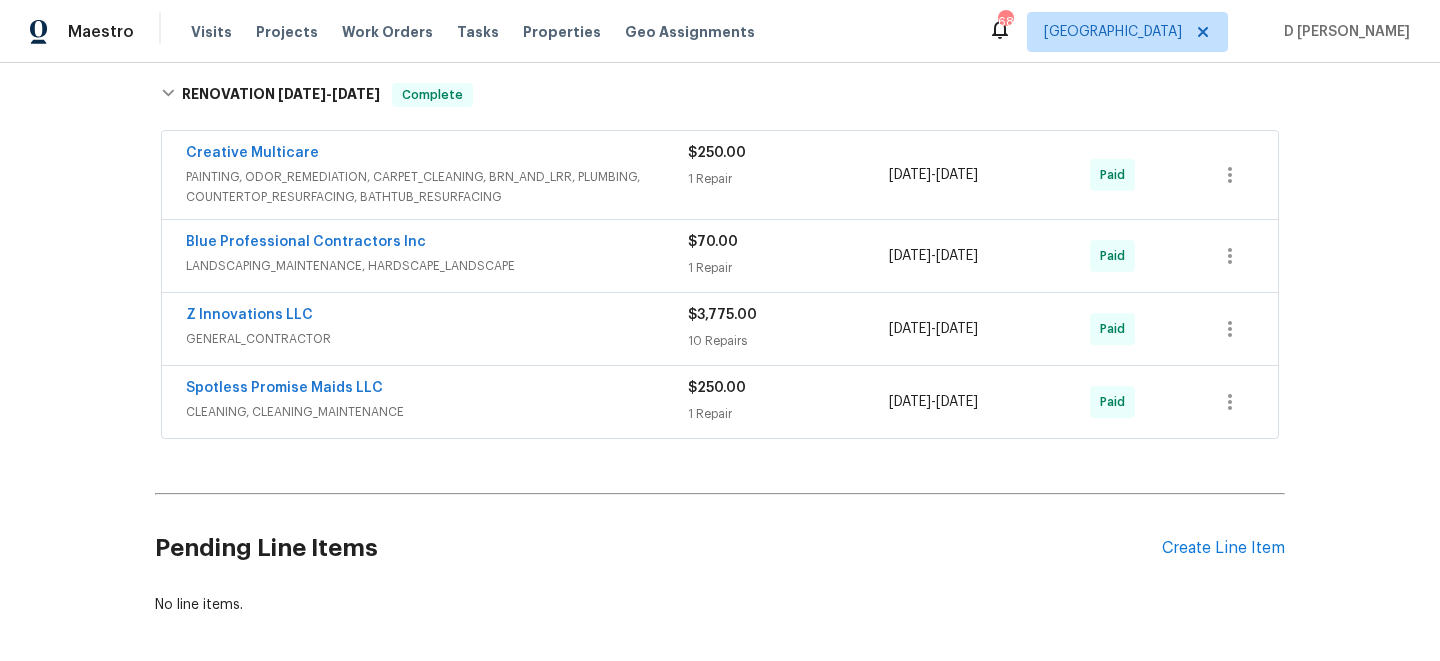 click on "Spotless Promise Maids LLC" at bounding box center [437, 390] 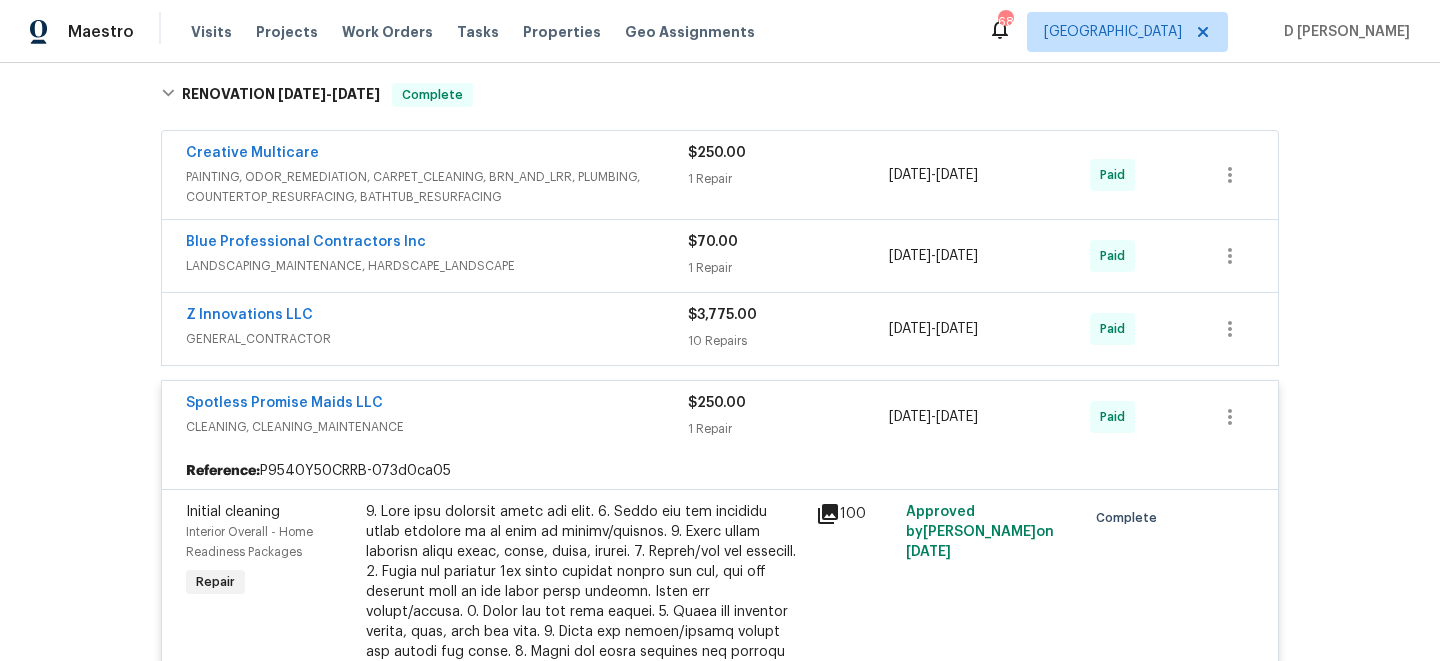 click on "GENERAL_CONTRACTOR" at bounding box center (437, 339) 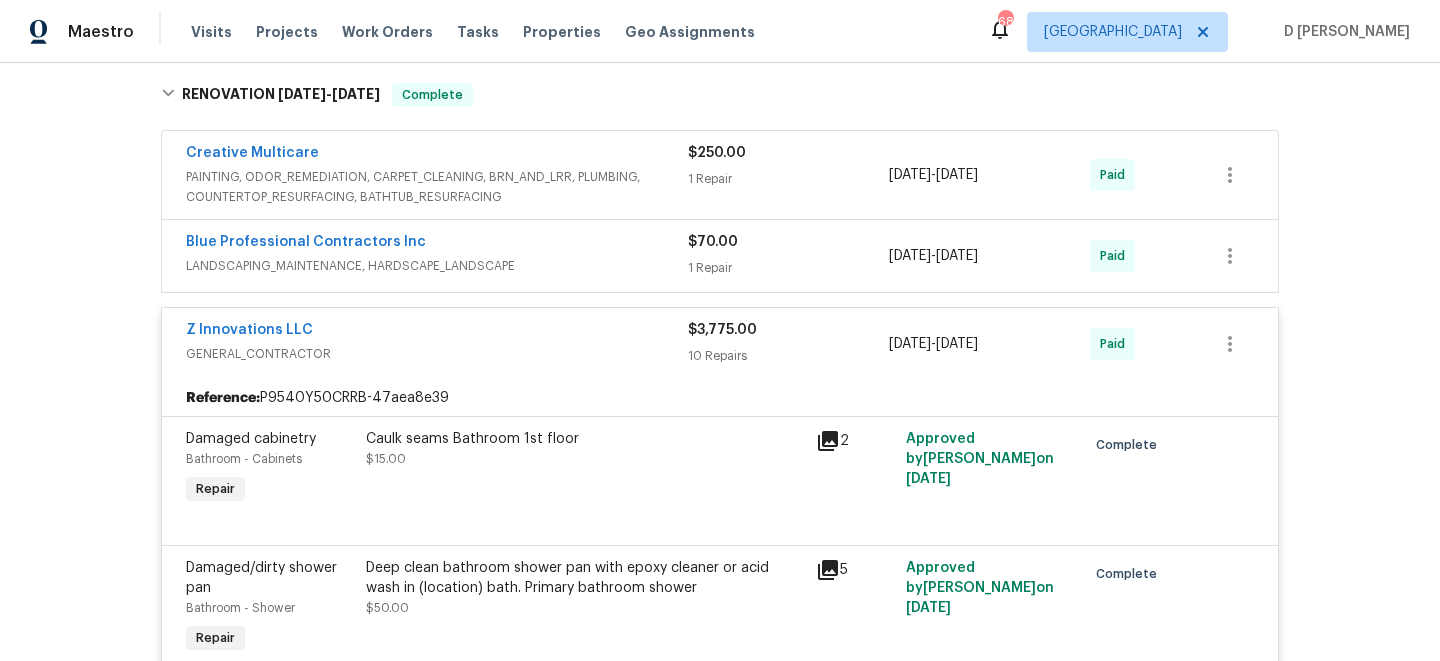 click on "Blue Professional Contractors Inc" at bounding box center (437, 244) 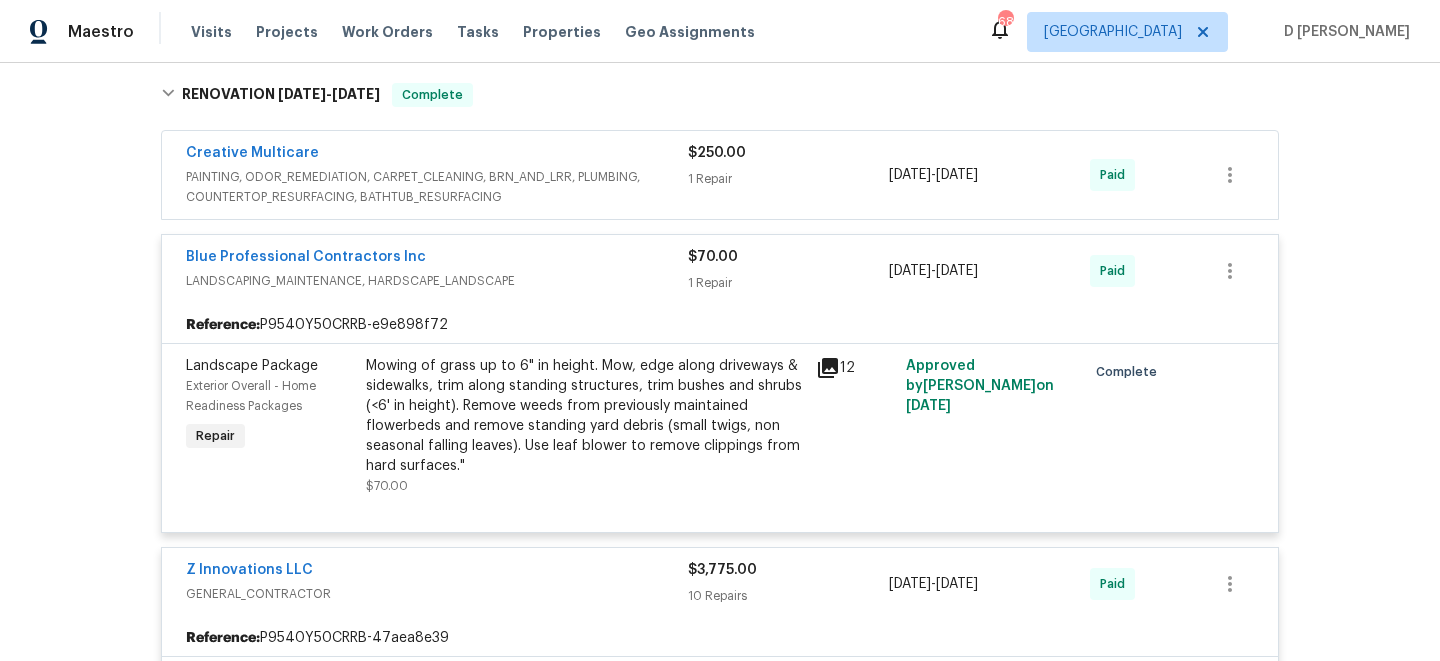 click on "PAINTING, ODOR_REMEDIATION, CARPET_CLEANING, BRN_AND_LRR, PLUMBING, COUNTERTOP_RESURFACING, BATHTUB_RESURFACING" at bounding box center (437, 187) 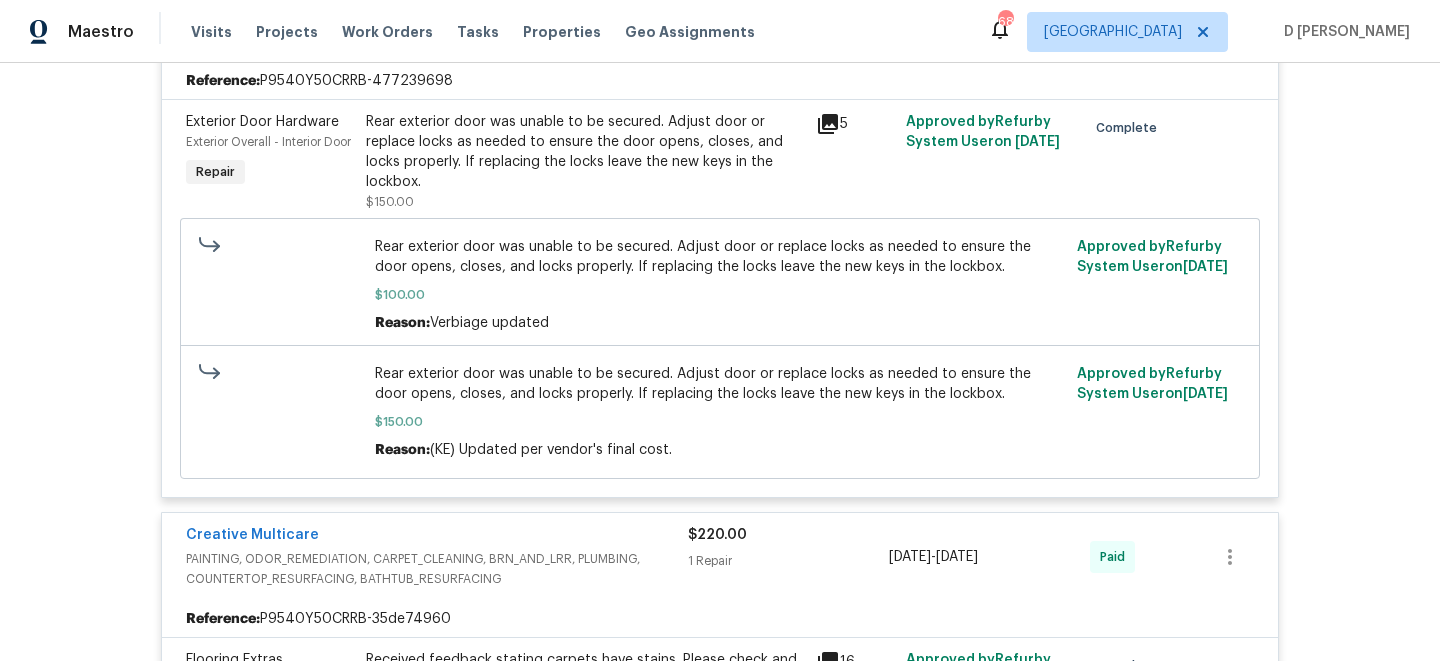 scroll, scrollTop: 0, scrollLeft: 0, axis: both 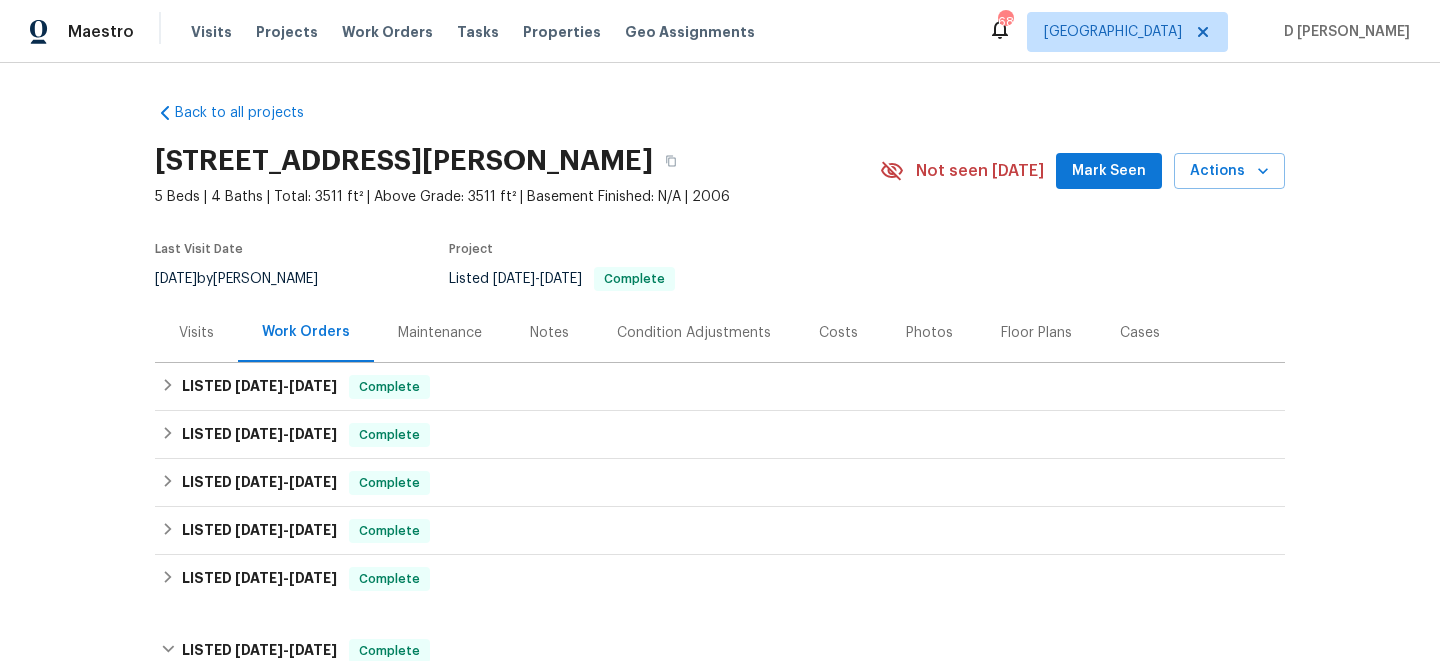 click on "Visits" at bounding box center (196, 333) 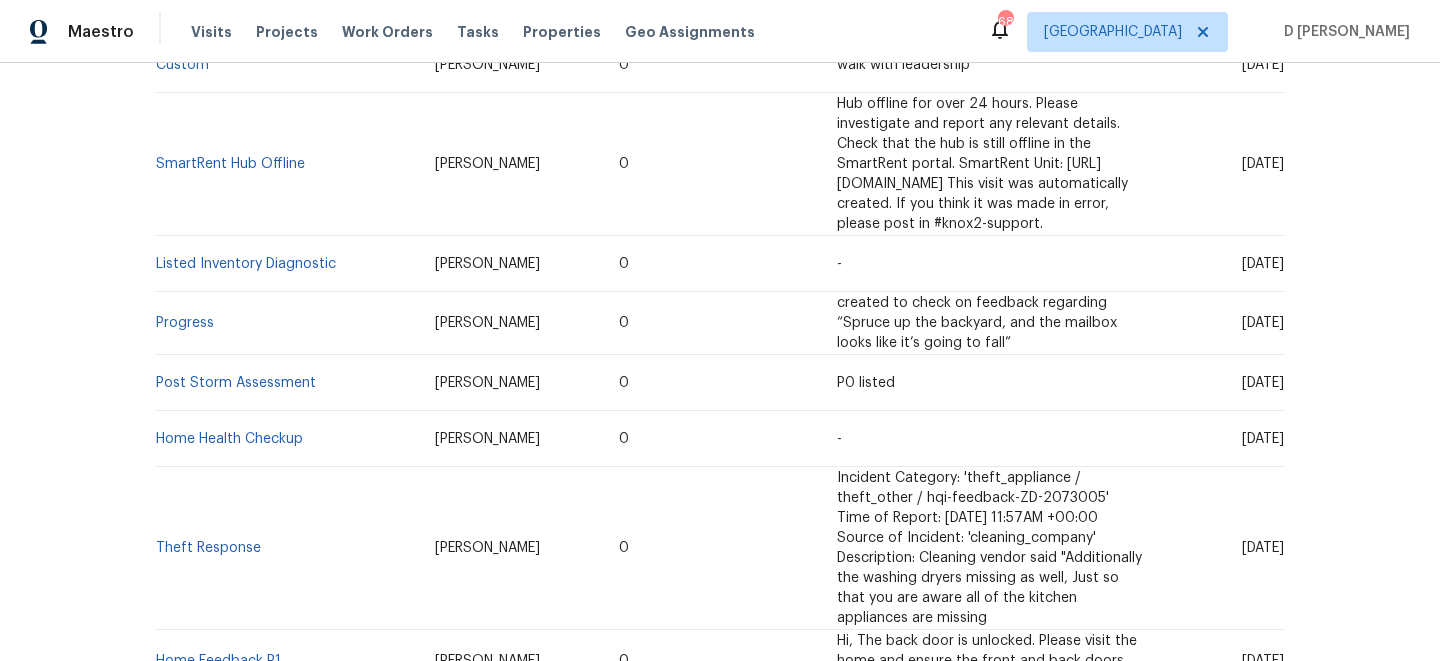 scroll, scrollTop: 565, scrollLeft: 0, axis: vertical 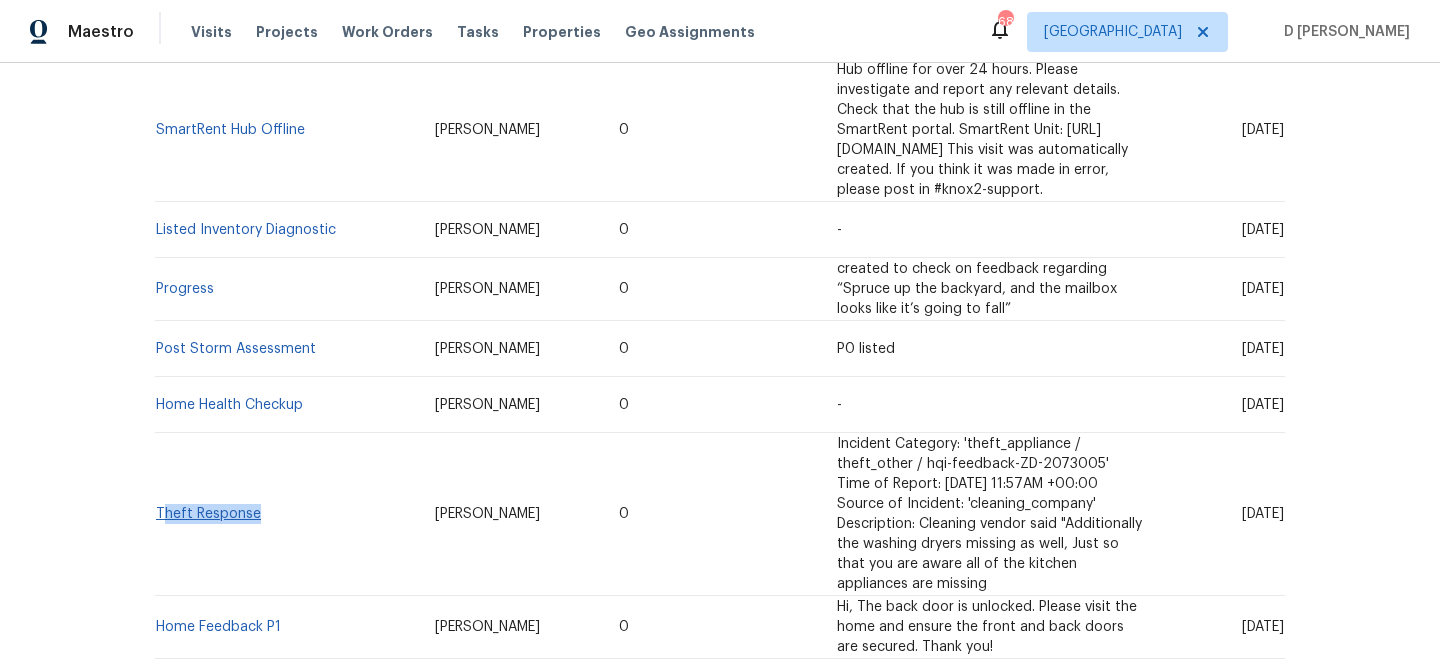 drag, startPoint x: 276, startPoint y: 469, endPoint x: 160, endPoint y: 468, distance: 116.00431 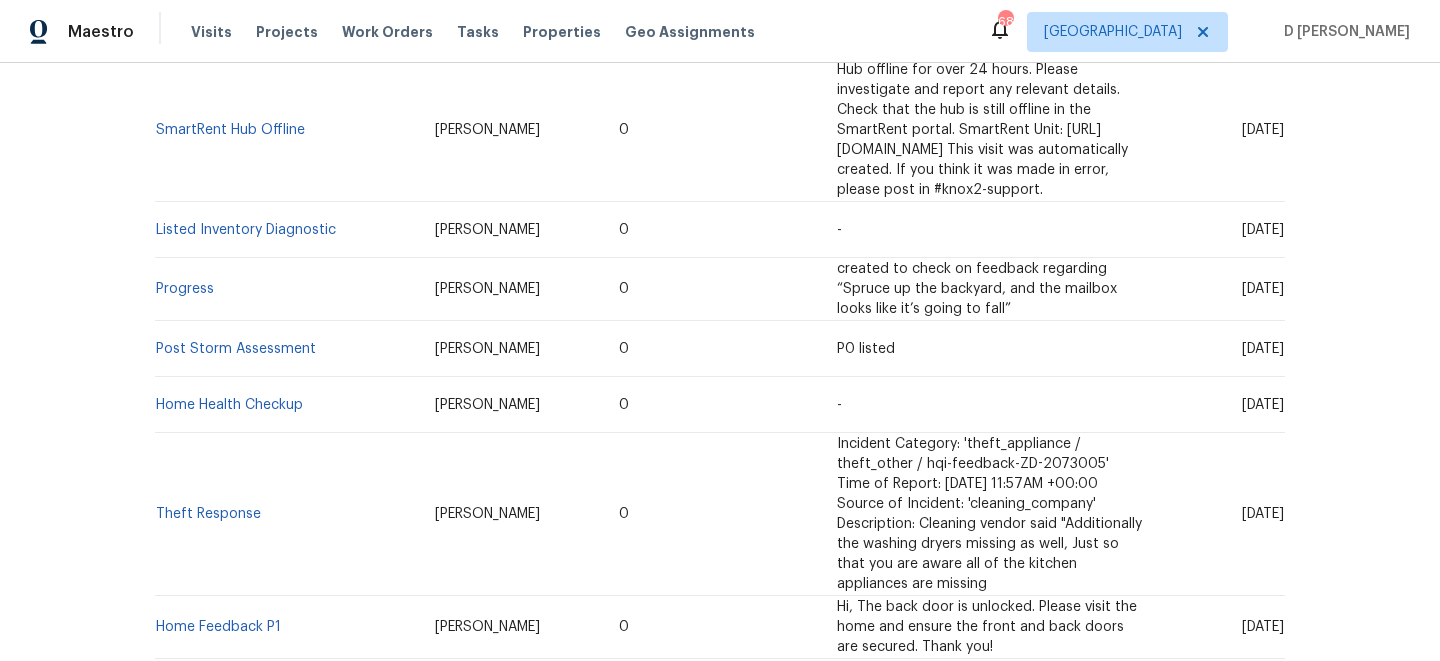 click on "Theft Response" at bounding box center (287, 514) 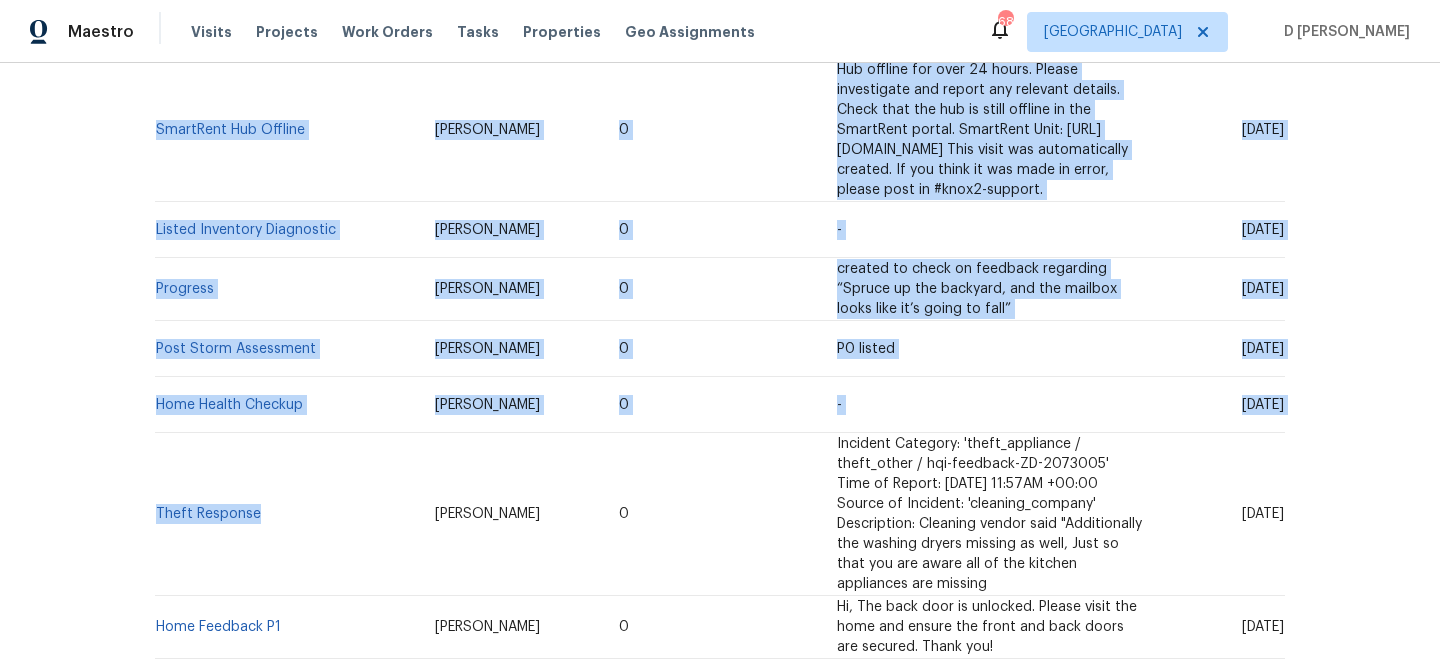 drag, startPoint x: 268, startPoint y: 469, endPoint x: 154, endPoint y: 466, distance: 114.03947 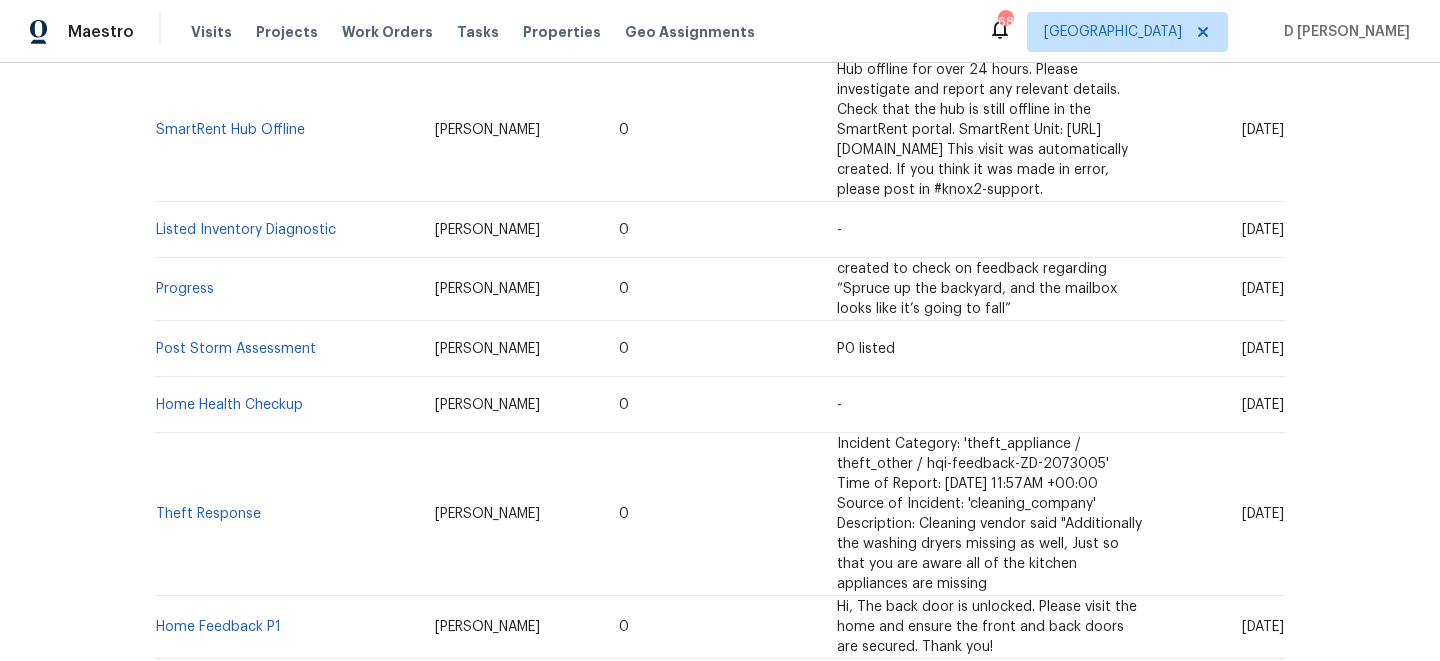 click on "Theft Response" at bounding box center (287, 514) 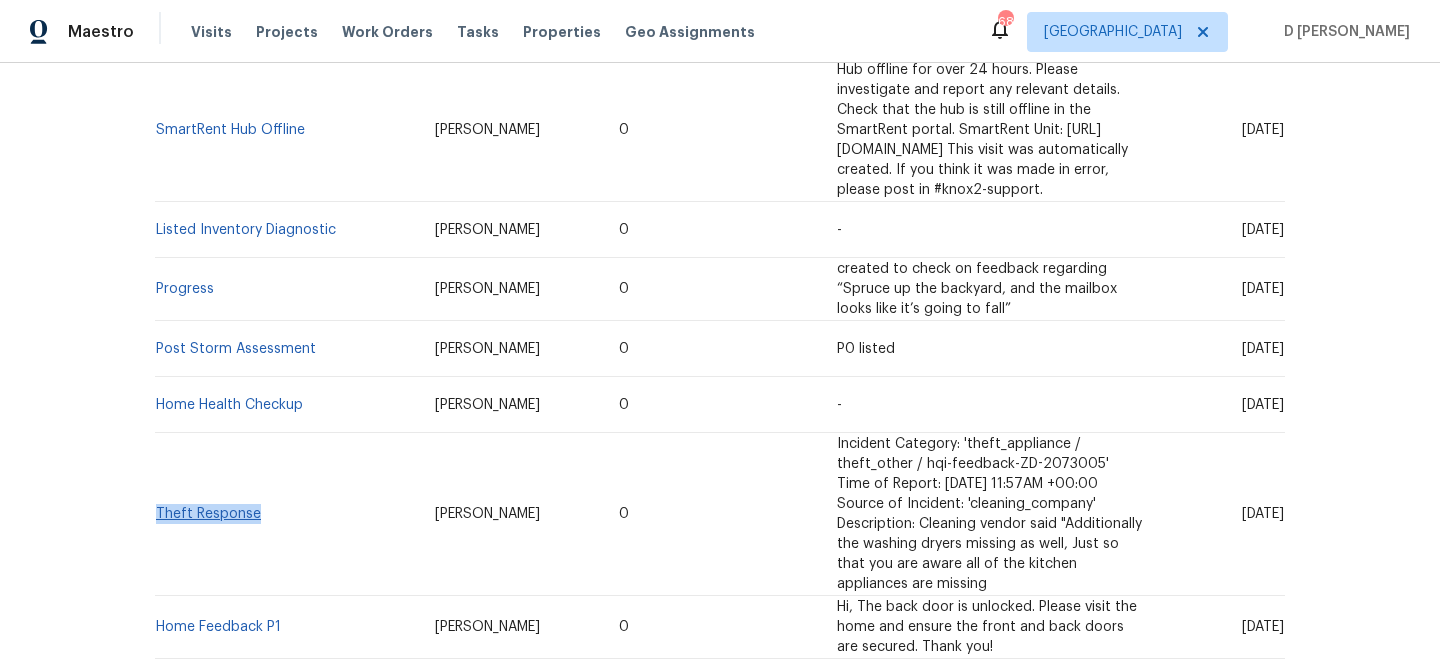 drag, startPoint x: 265, startPoint y: 469, endPoint x: 158, endPoint y: 463, distance: 107.16809 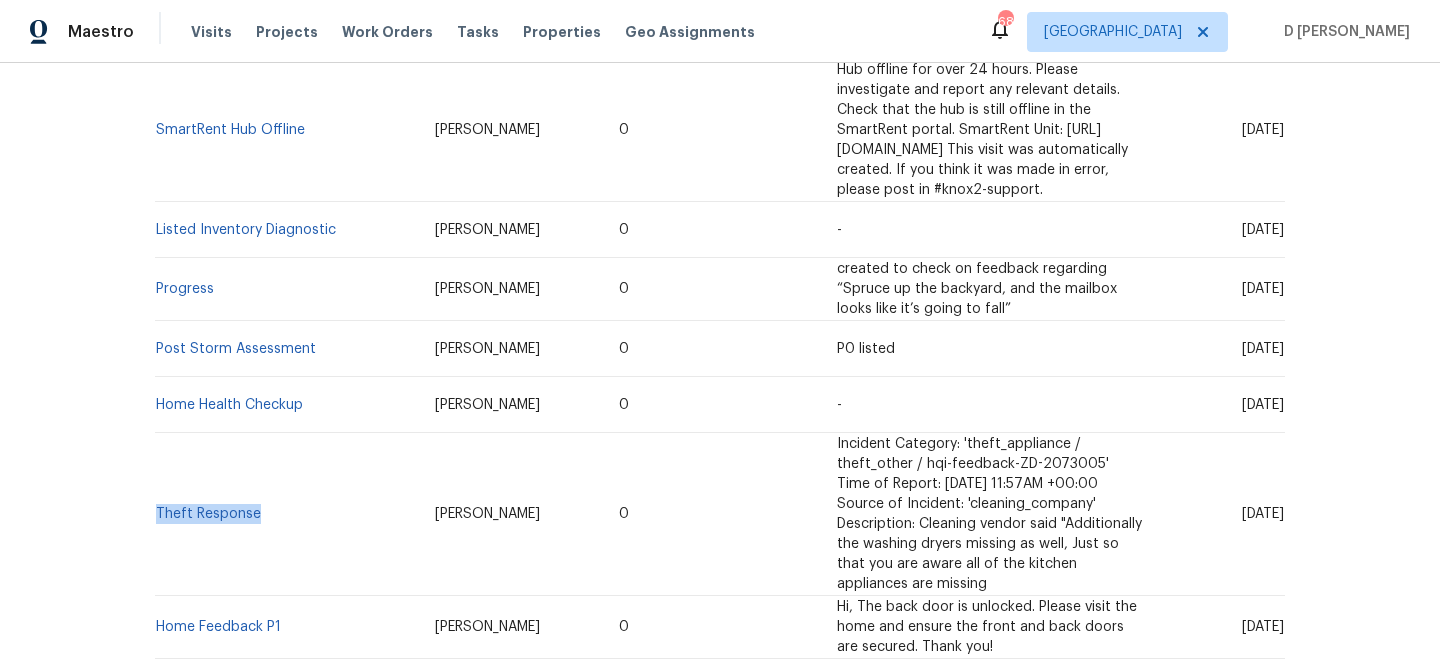 copy on "Theft Response" 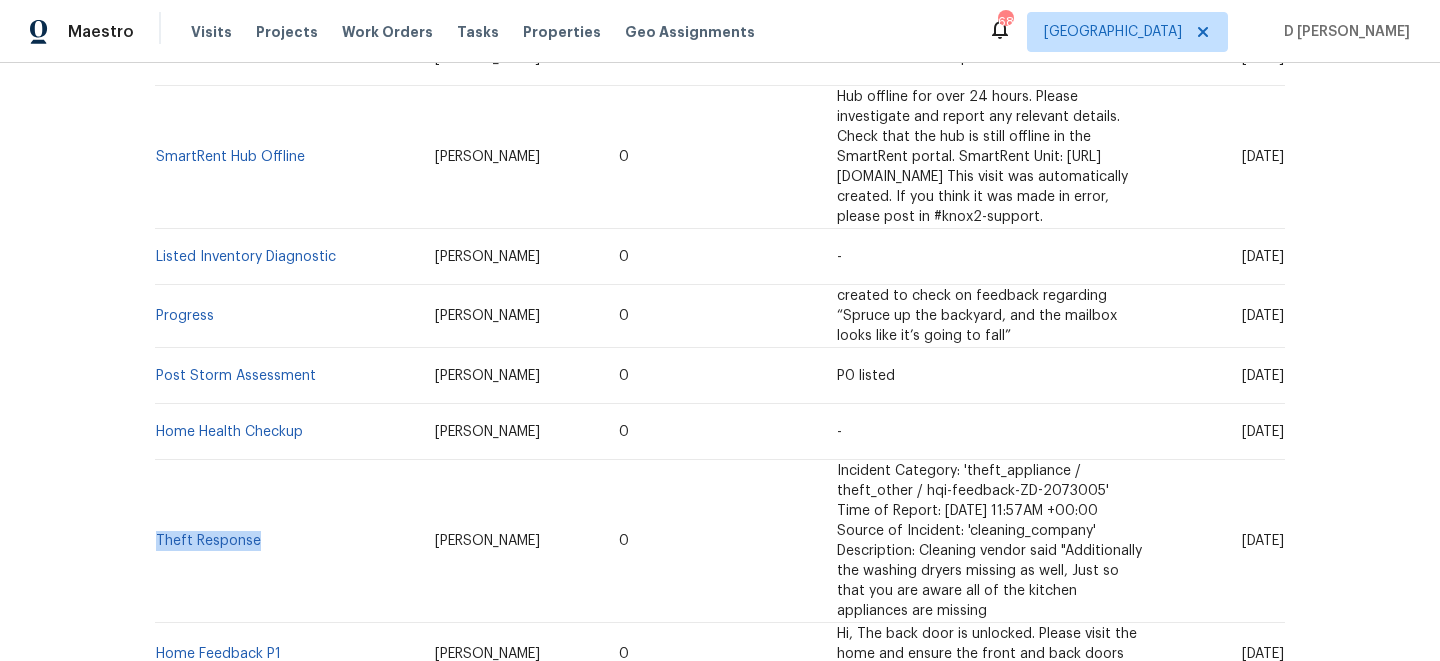 scroll, scrollTop: 542, scrollLeft: 0, axis: vertical 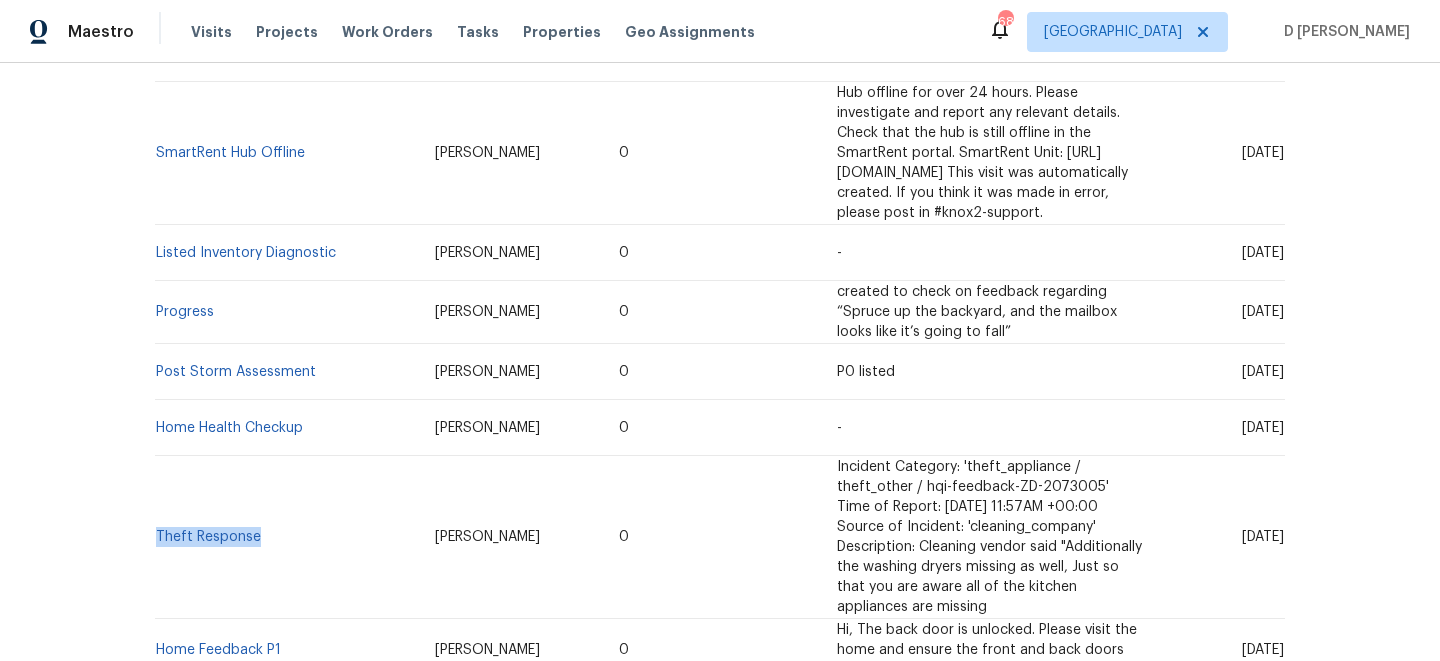click on "Theft Response" at bounding box center [287, 537] 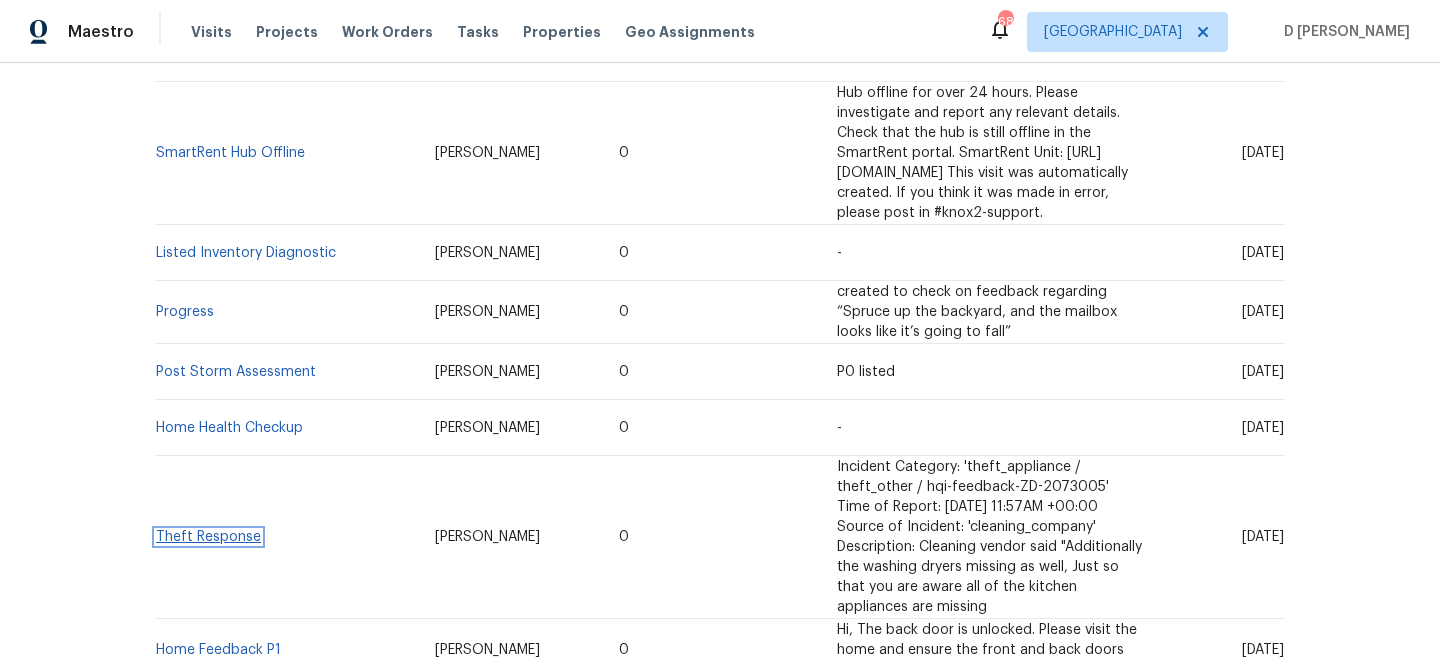 click on "Theft Response" at bounding box center (208, 537) 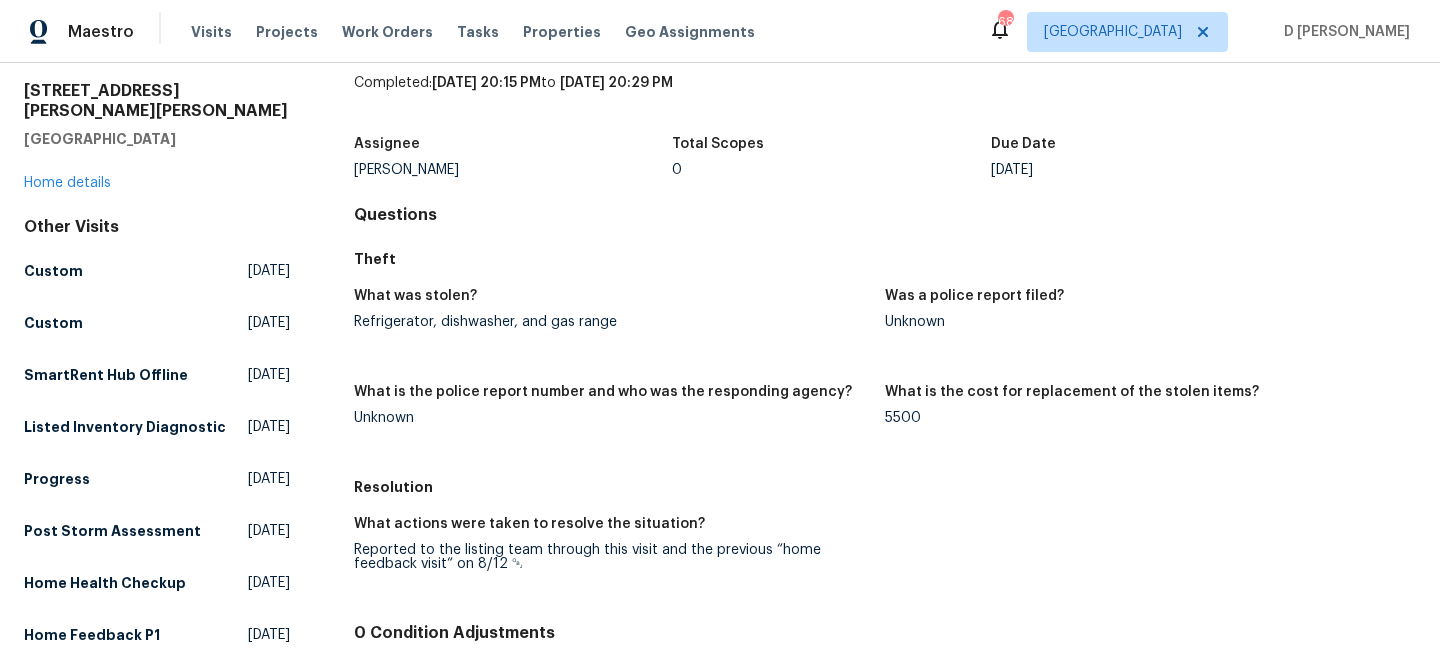 scroll, scrollTop: 0, scrollLeft: 0, axis: both 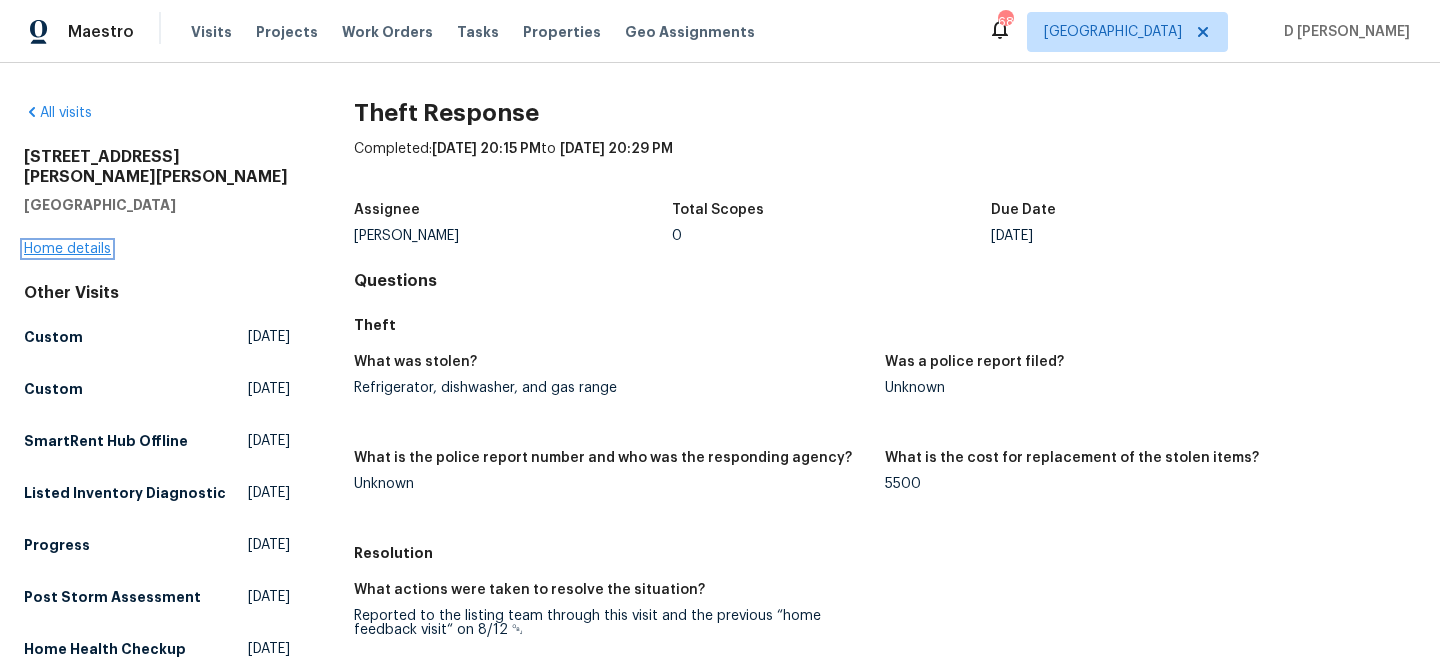 click on "Home details" at bounding box center (67, 249) 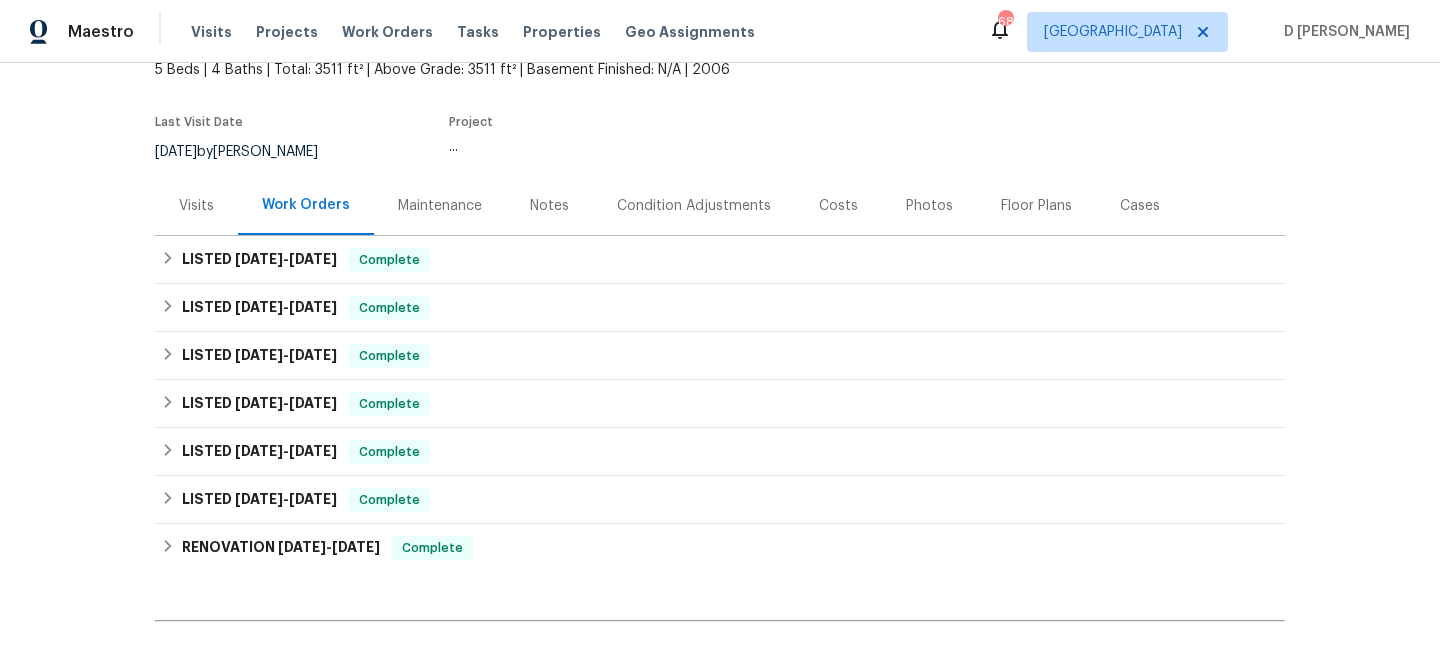 scroll, scrollTop: 130, scrollLeft: 0, axis: vertical 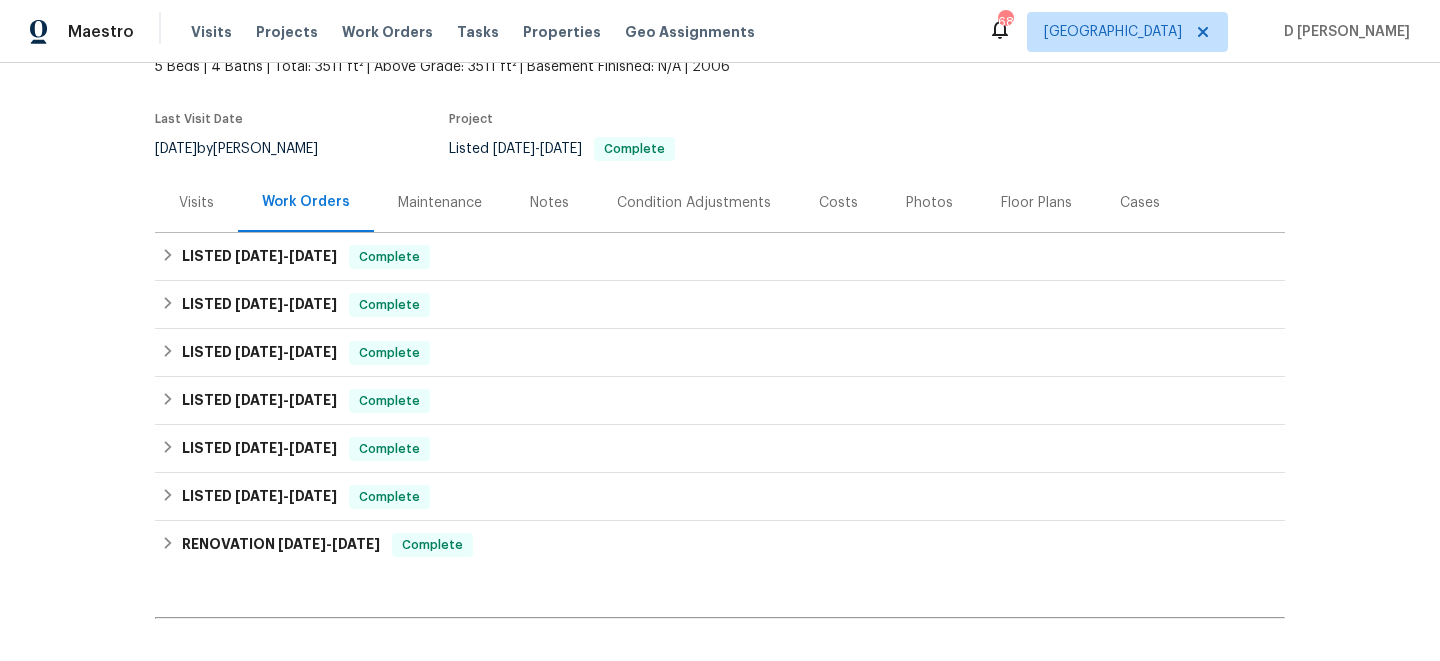 click on "Visits" at bounding box center [196, 203] 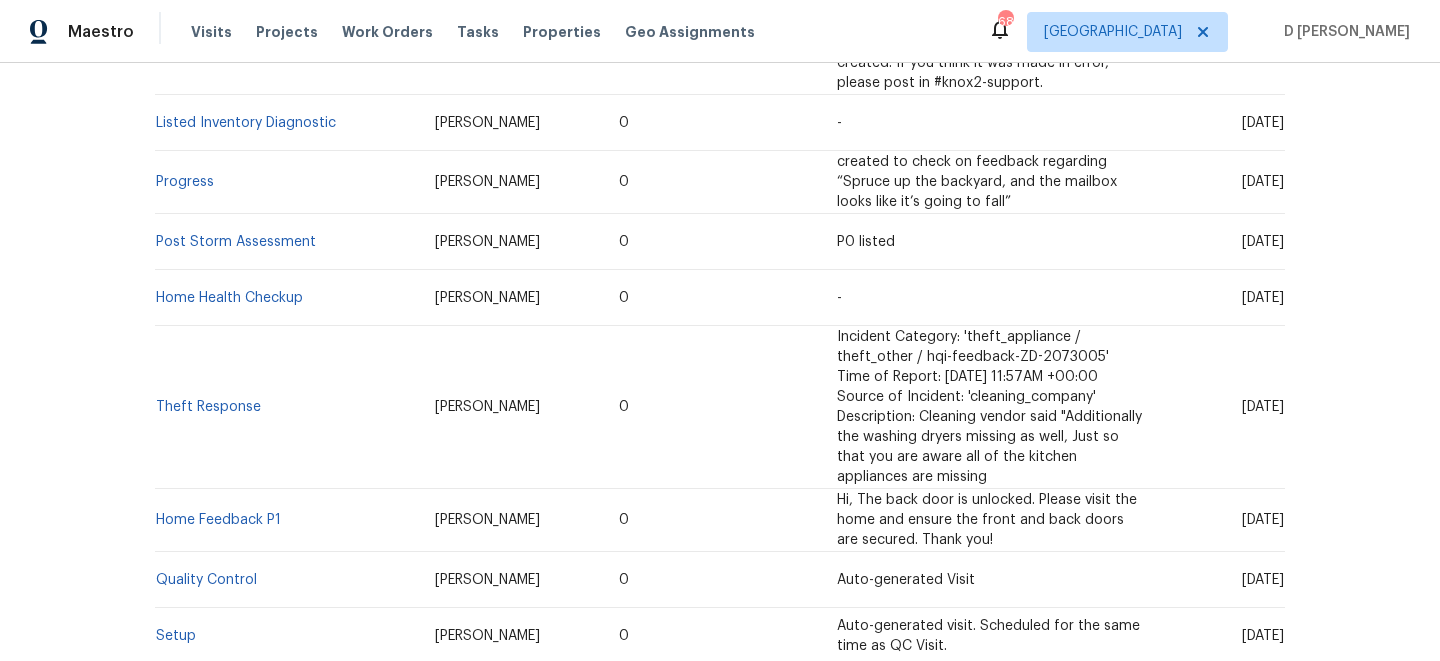scroll, scrollTop: 675, scrollLeft: 0, axis: vertical 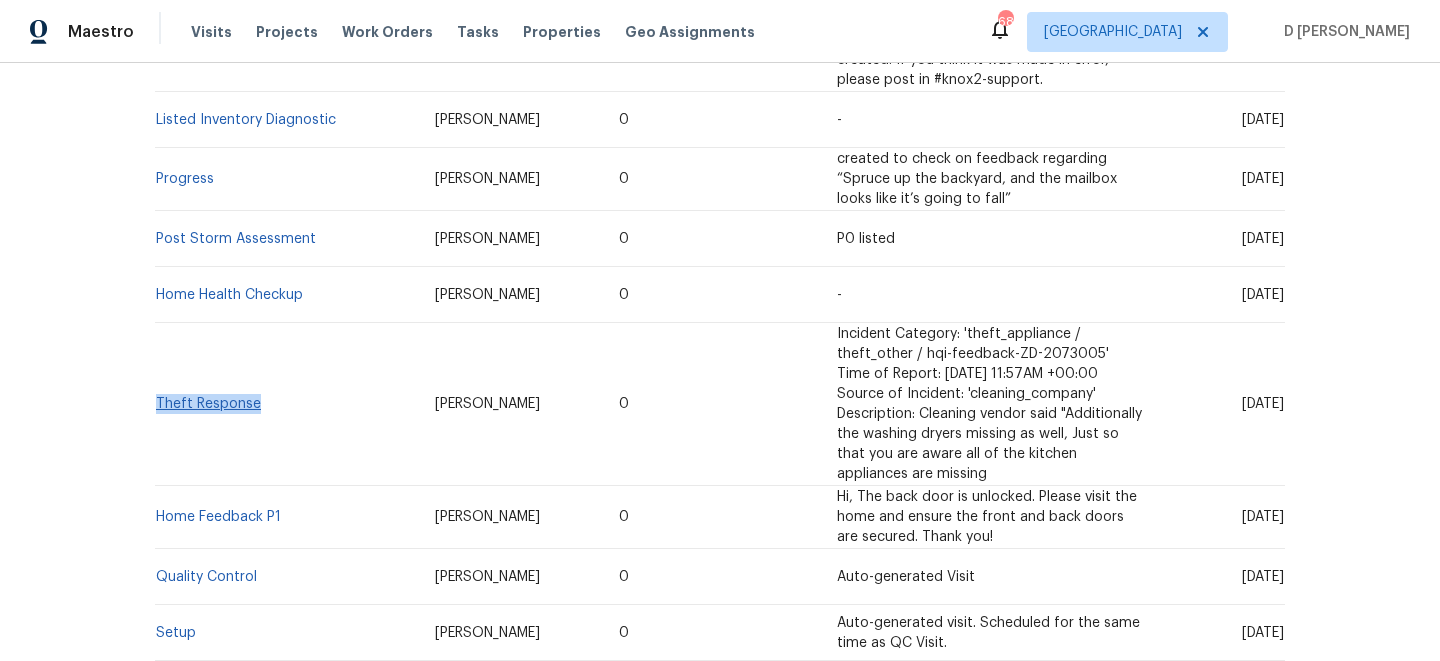 drag, startPoint x: 266, startPoint y: 365, endPoint x: 159, endPoint y: 361, distance: 107.07474 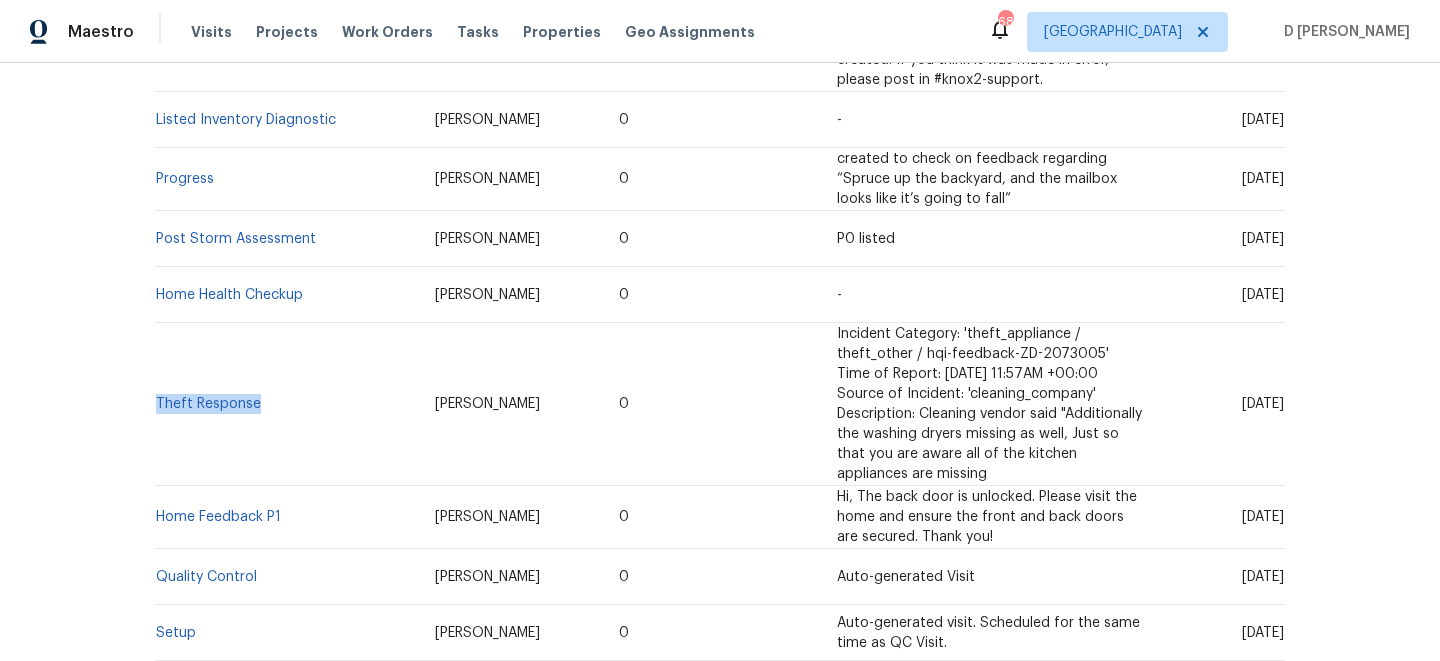 copy on "Theft Response" 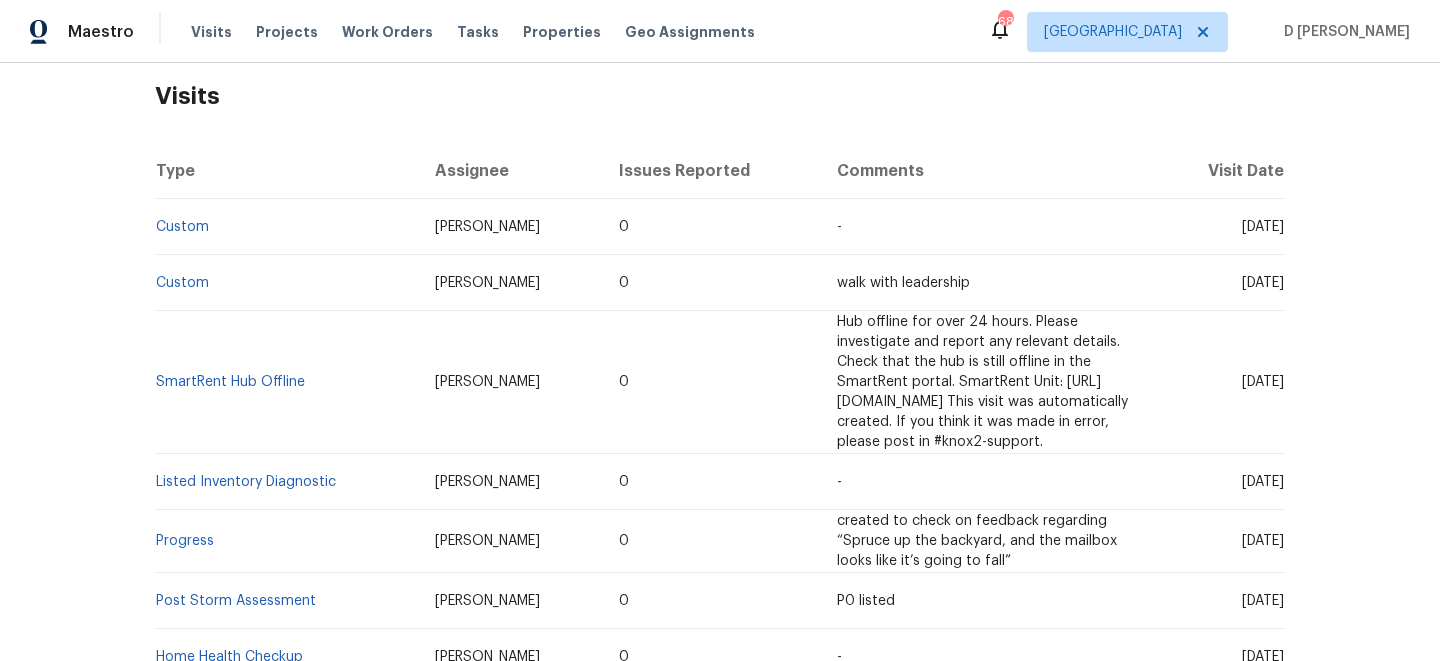 scroll, scrollTop: 316, scrollLeft: 0, axis: vertical 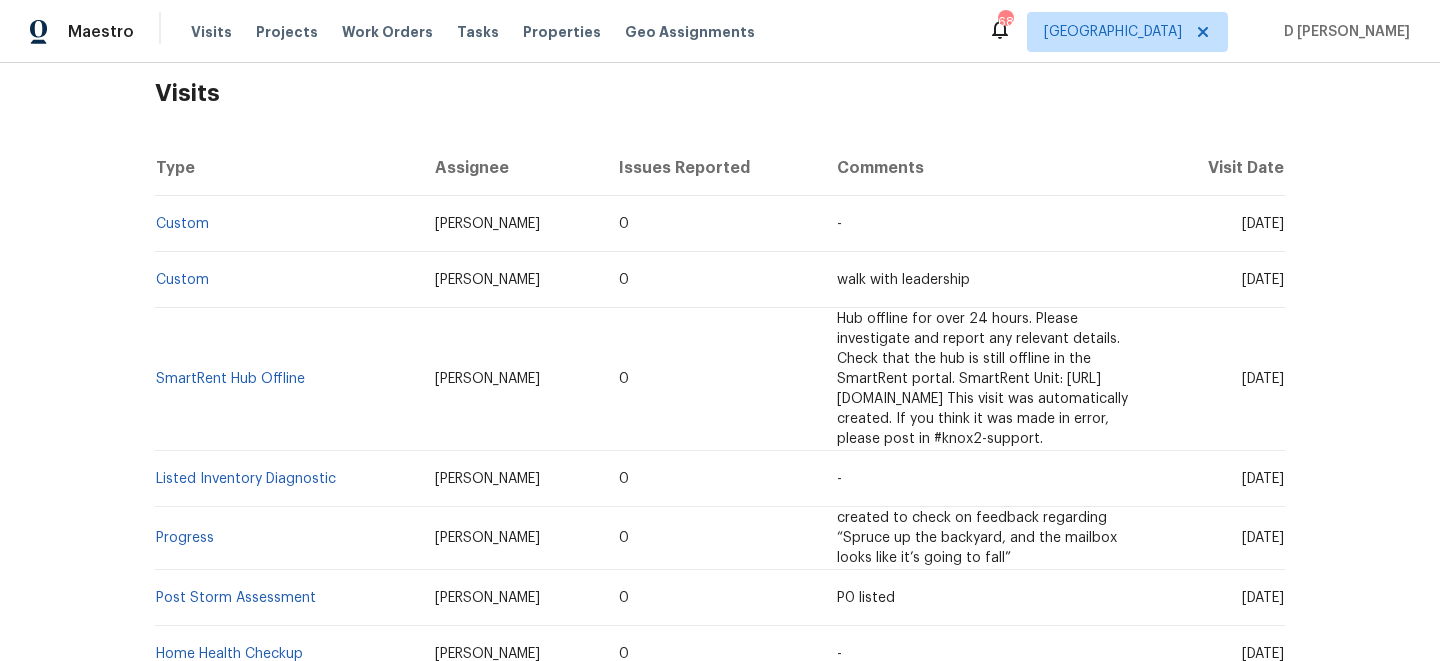 drag, startPoint x: 1205, startPoint y: 223, endPoint x: 1246, endPoint y: 223, distance: 41 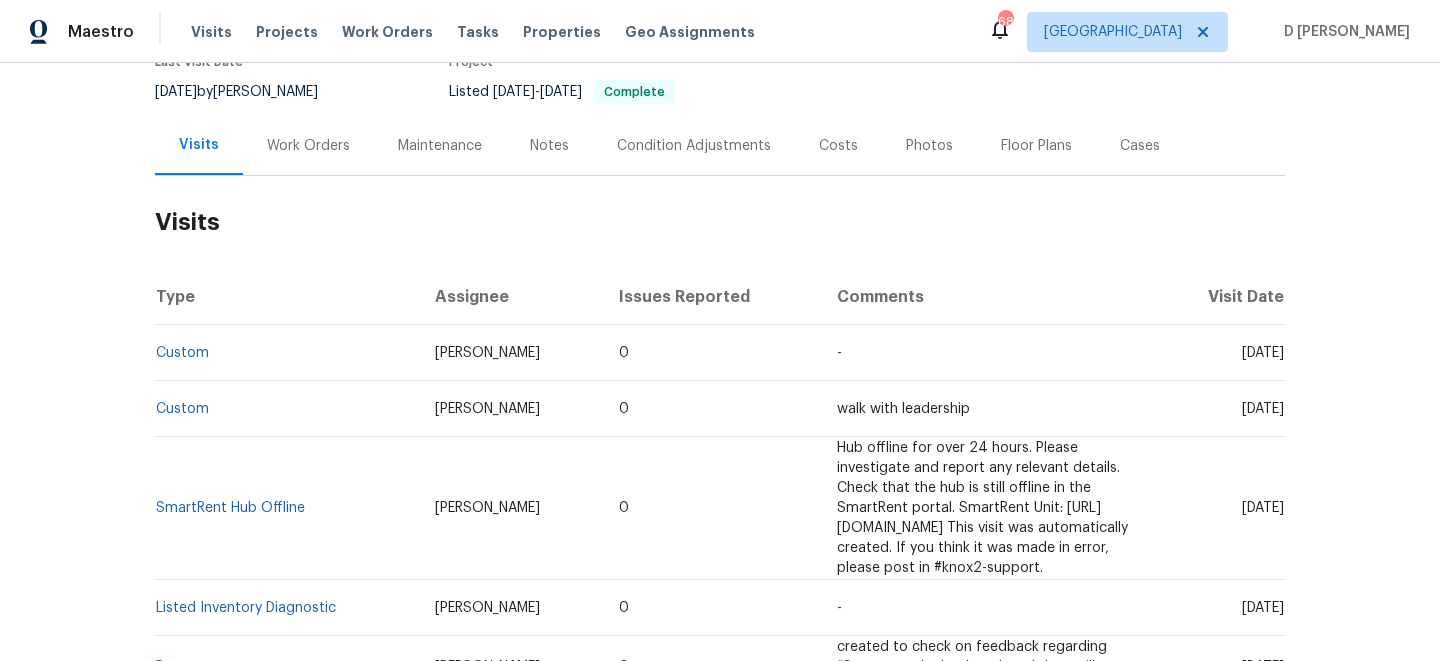scroll, scrollTop: 188, scrollLeft: 0, axis: vertical 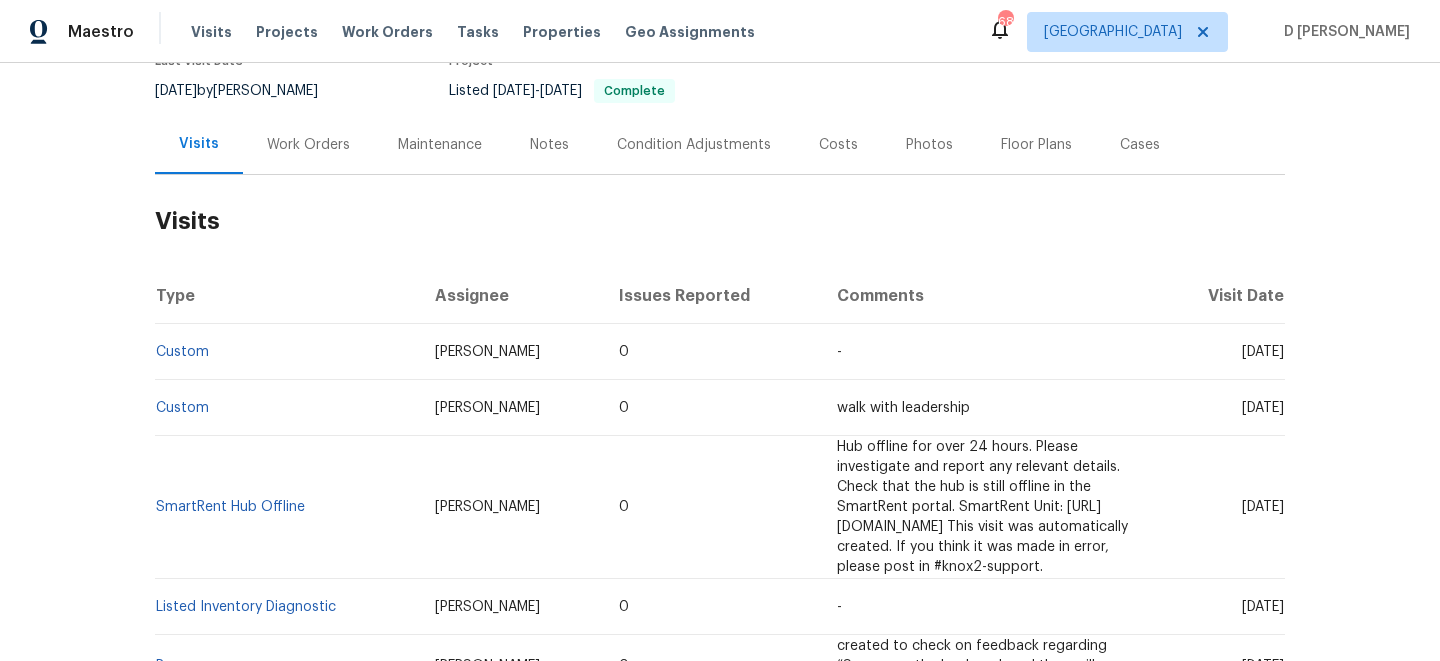 click on "Work Orders" at bounding box center [308, 145] 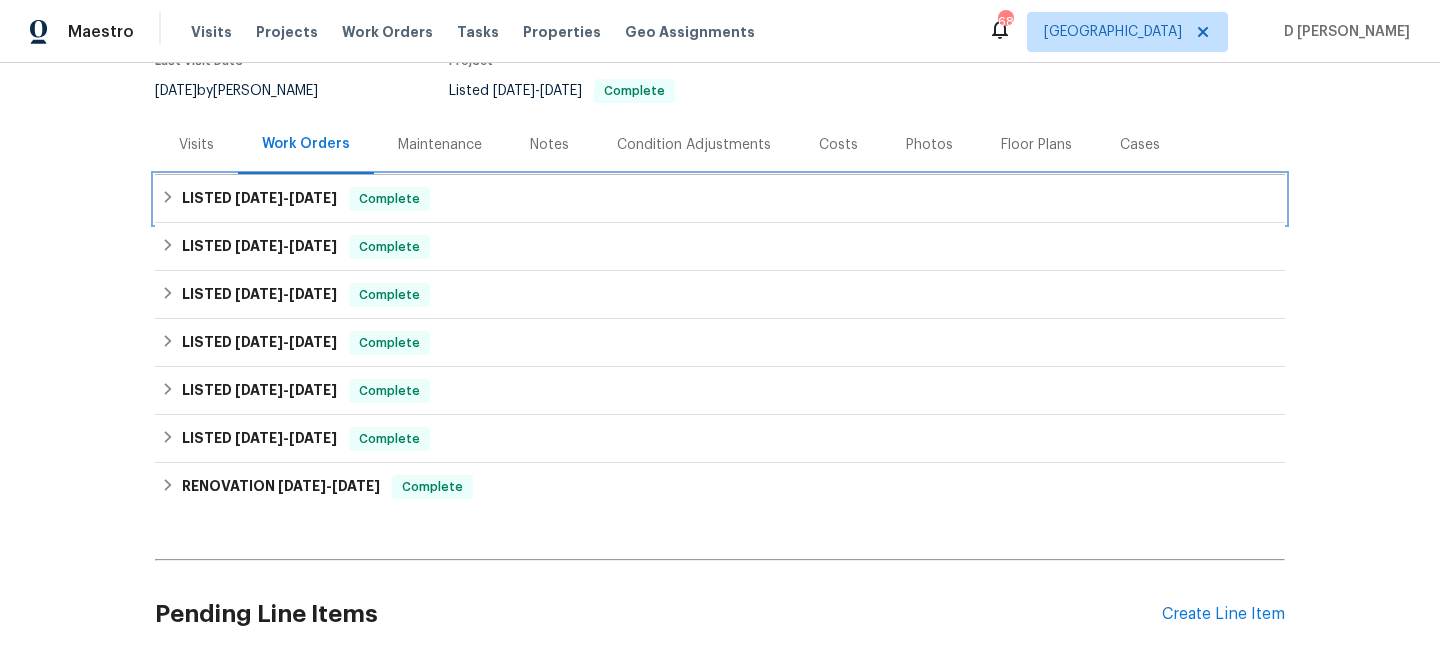 click 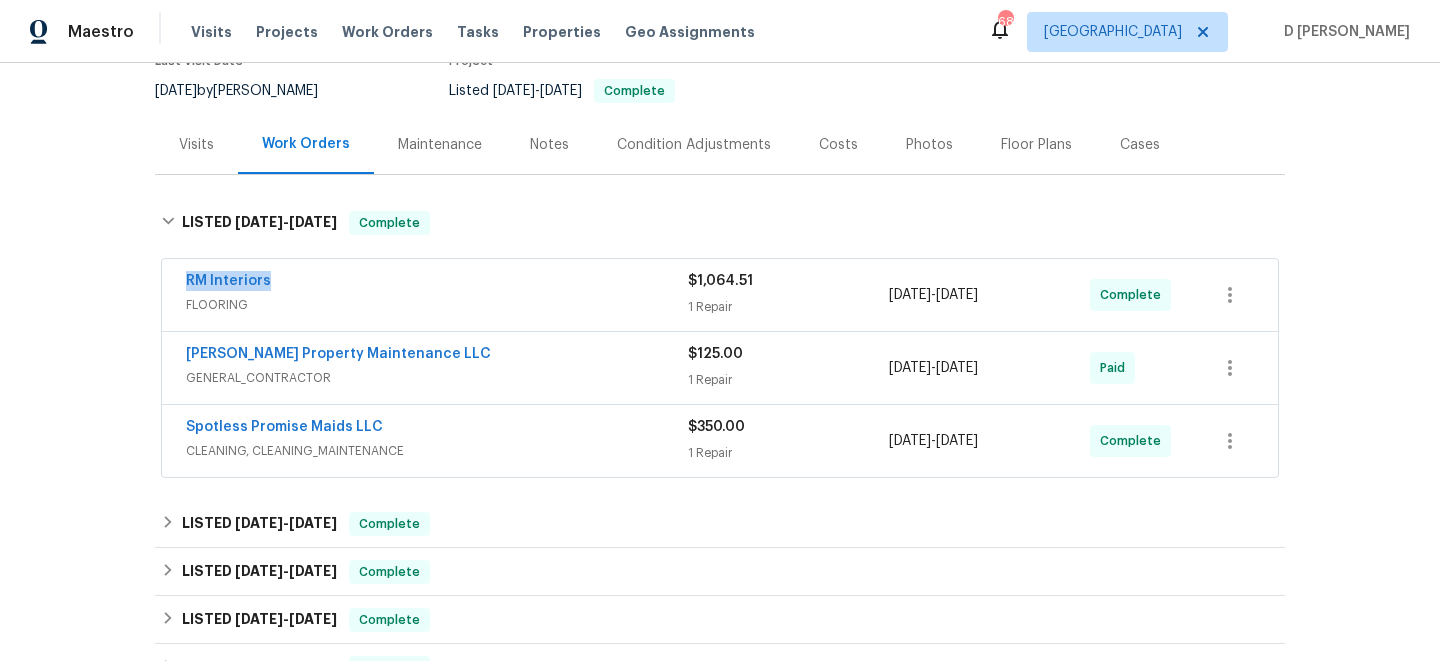 drag, startPoint x: 175, startPoint y: 281, endPoint x: 404, endPoint y: 283, distance: 229.00873 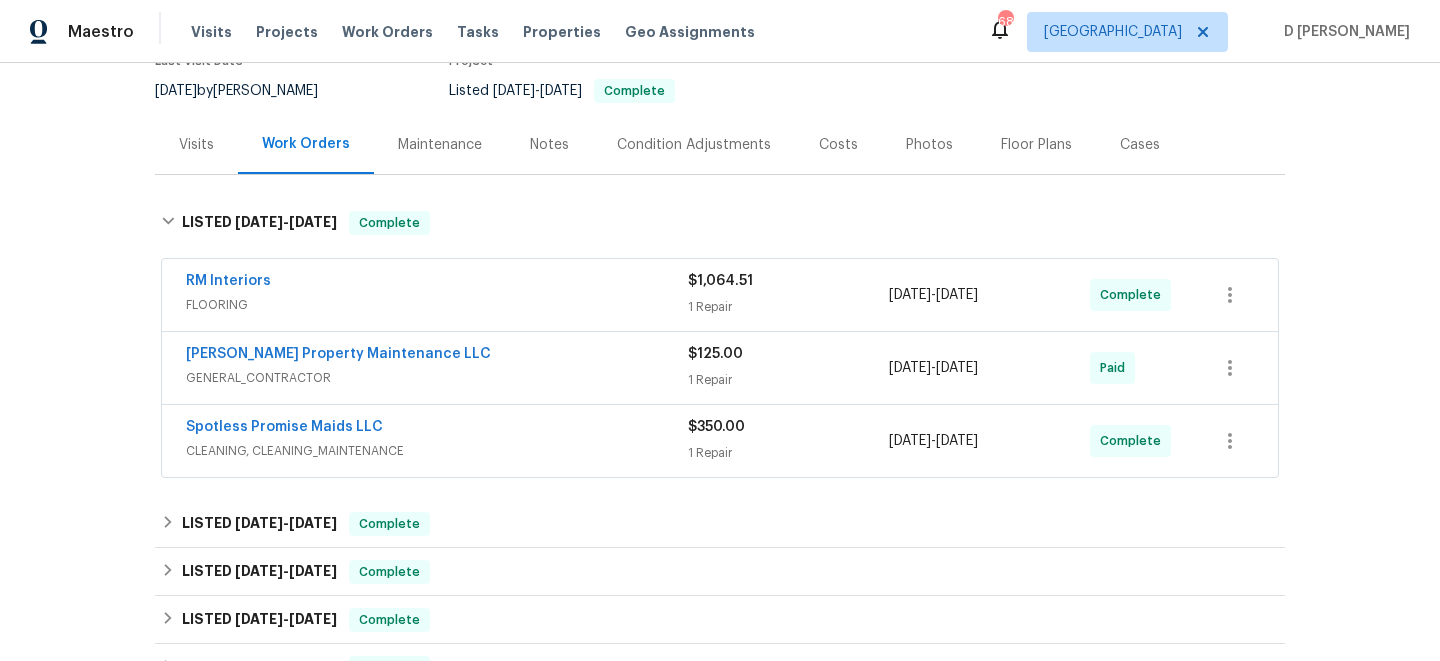 click on "Visits" at bounding box center (196, 145) 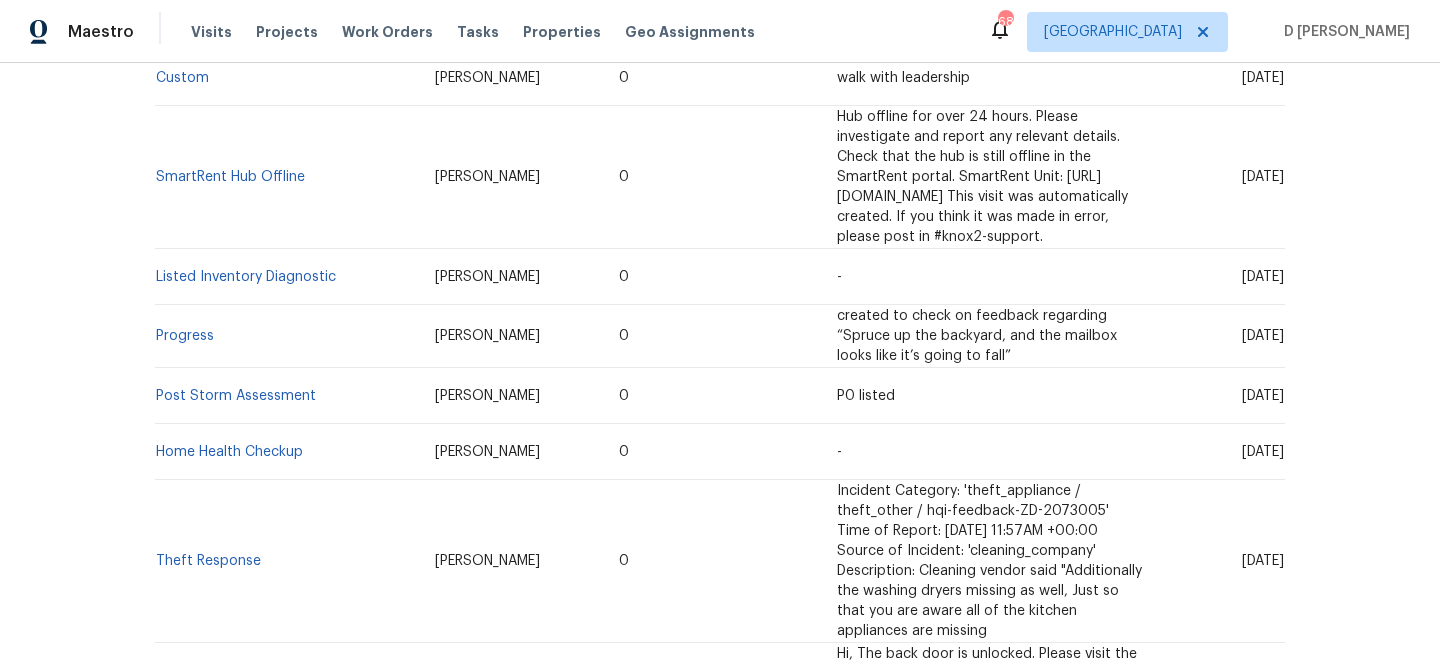 scroll, scrollTop: 540, scrollLeft: 0, axis: vertical 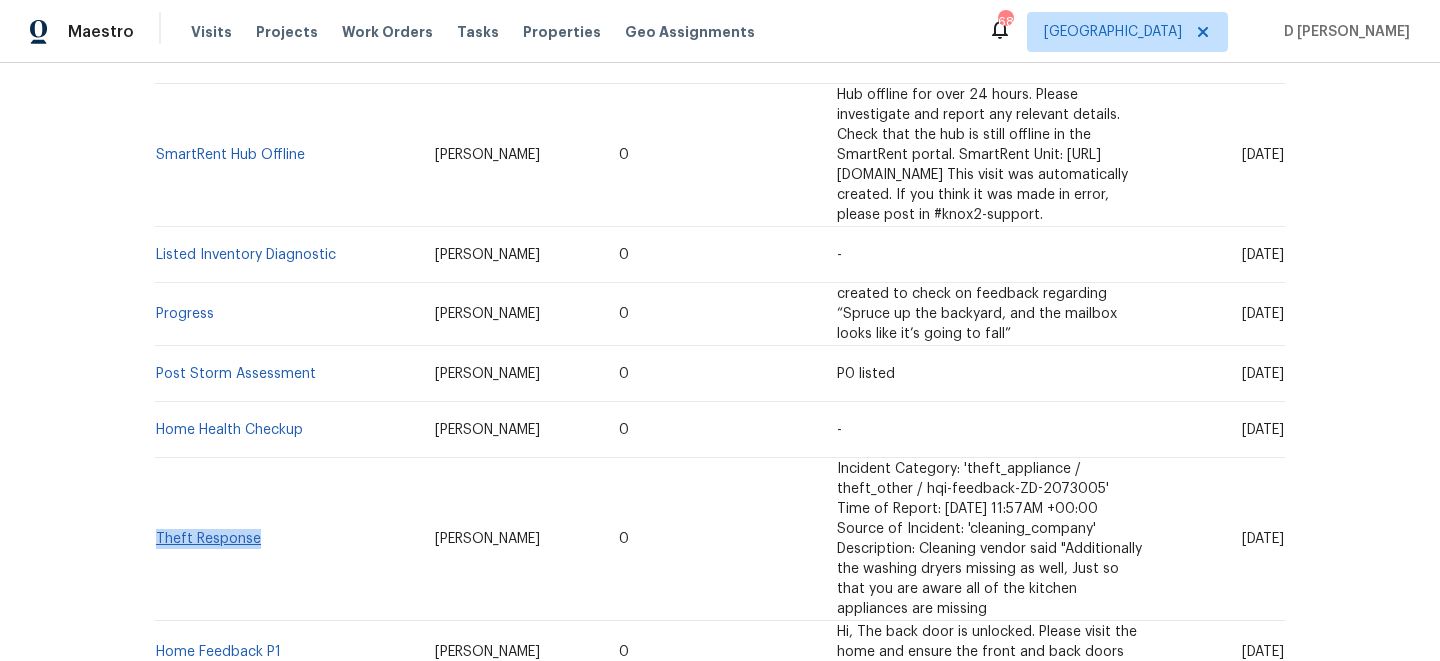 drag, startPoint x: 261, startPoint y: 492, endPoint x: 158, endPoint y: 488, distance: 103.077644 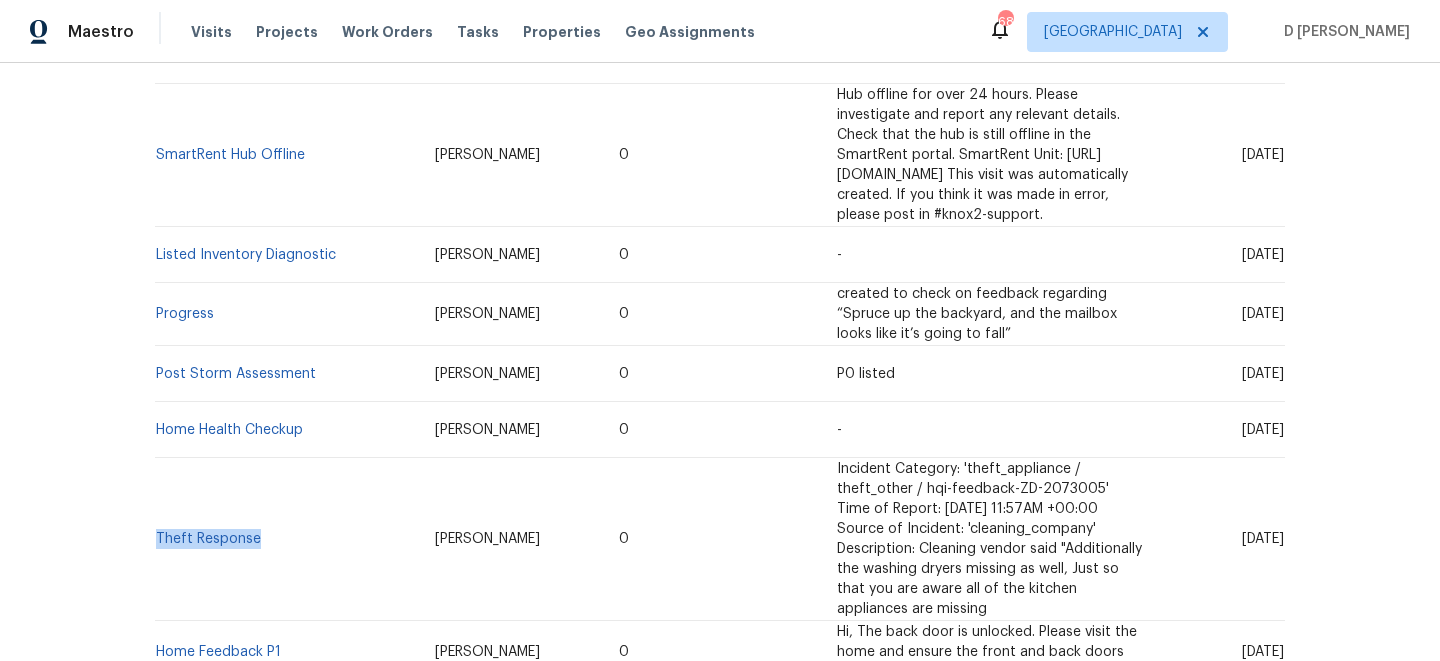 copy on "Theft Response" 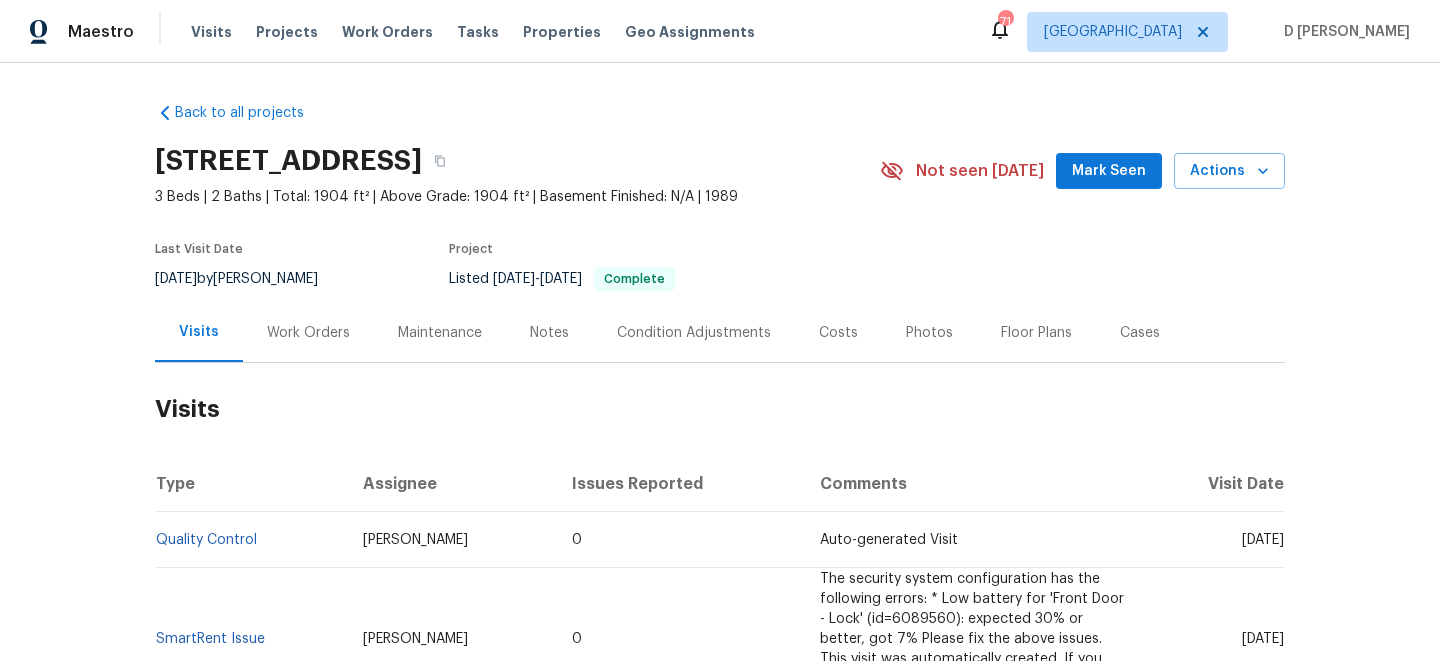 scroll, scrollTop: 0, scrollLeft: 0, axis: both 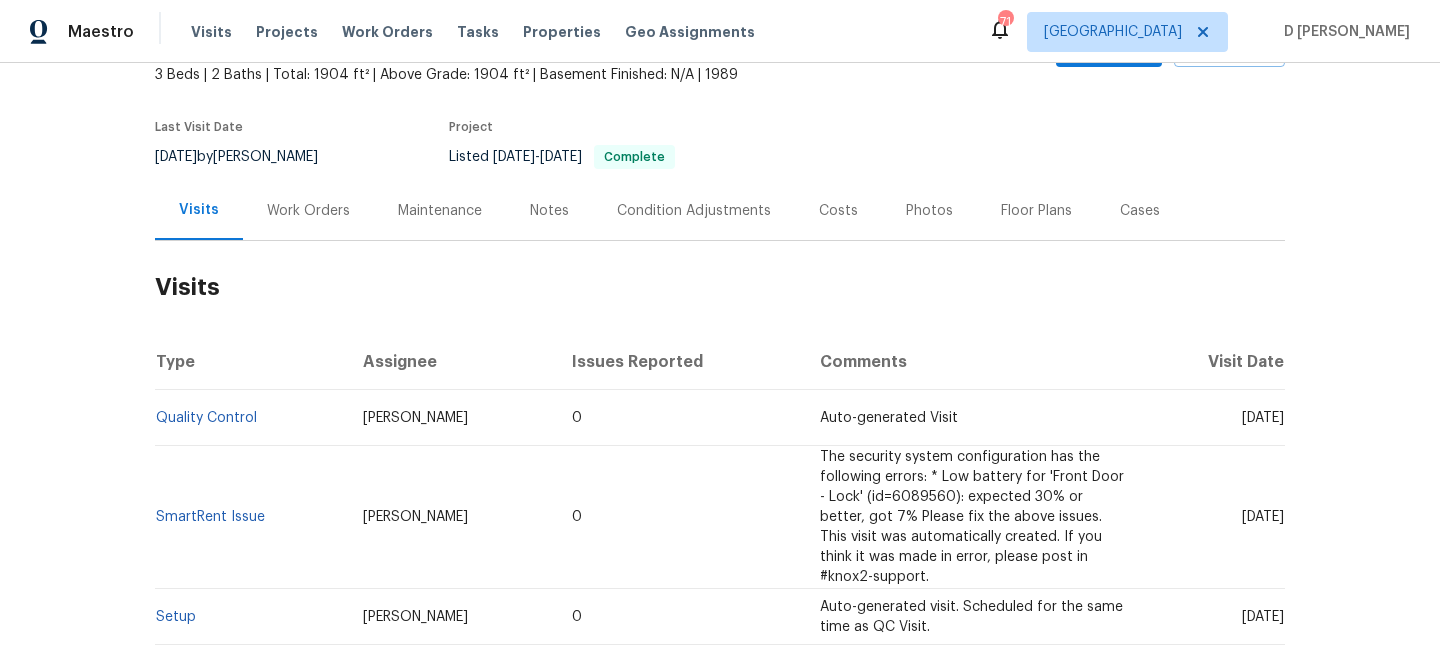 click on "Work Orders" at bounding box center [308, 211] 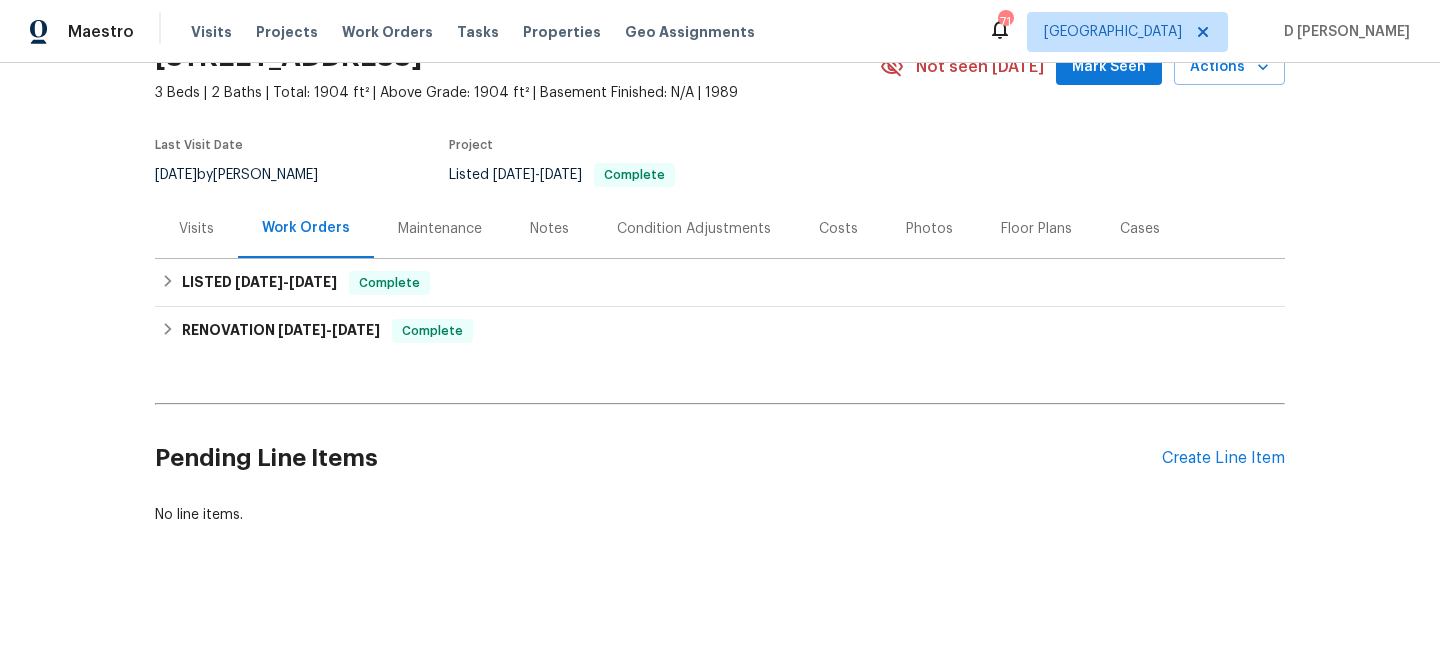 scroll, scrollTop: 104, scrollLeft: 0, axis: vertical 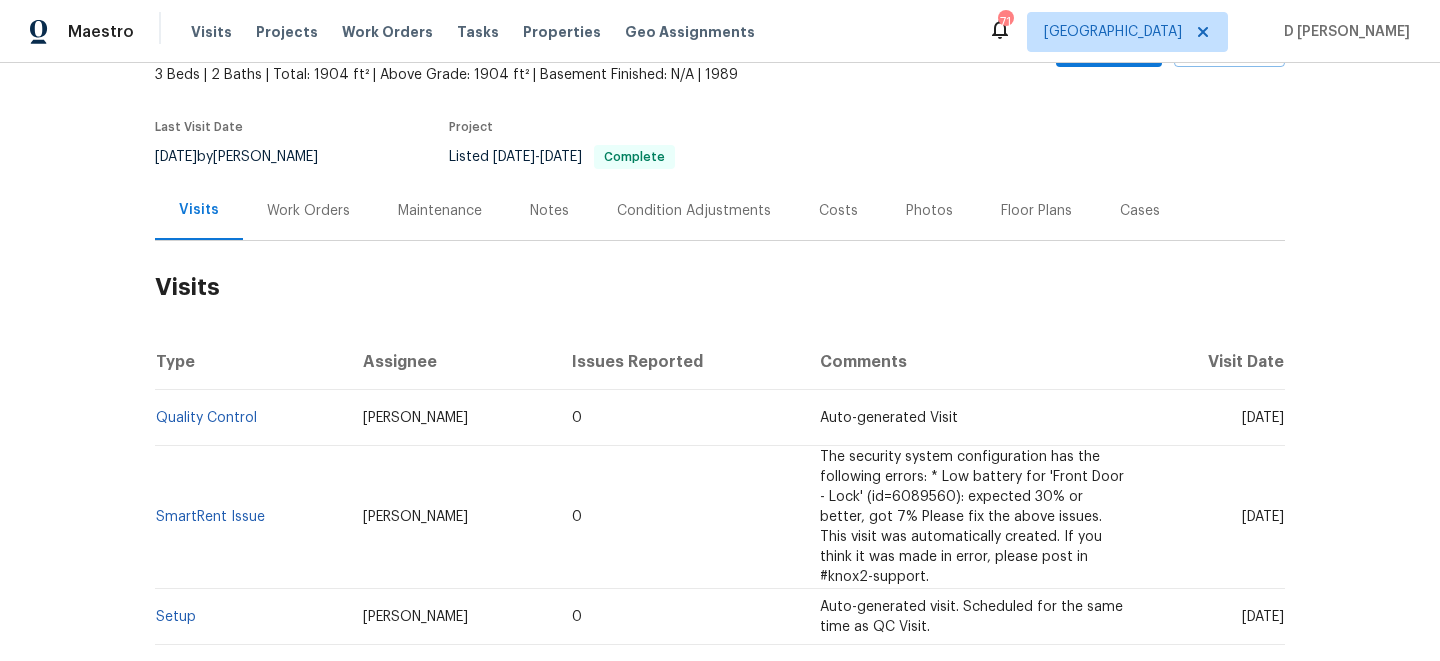 click on "Work Orders" at bounding box center [308, 210] 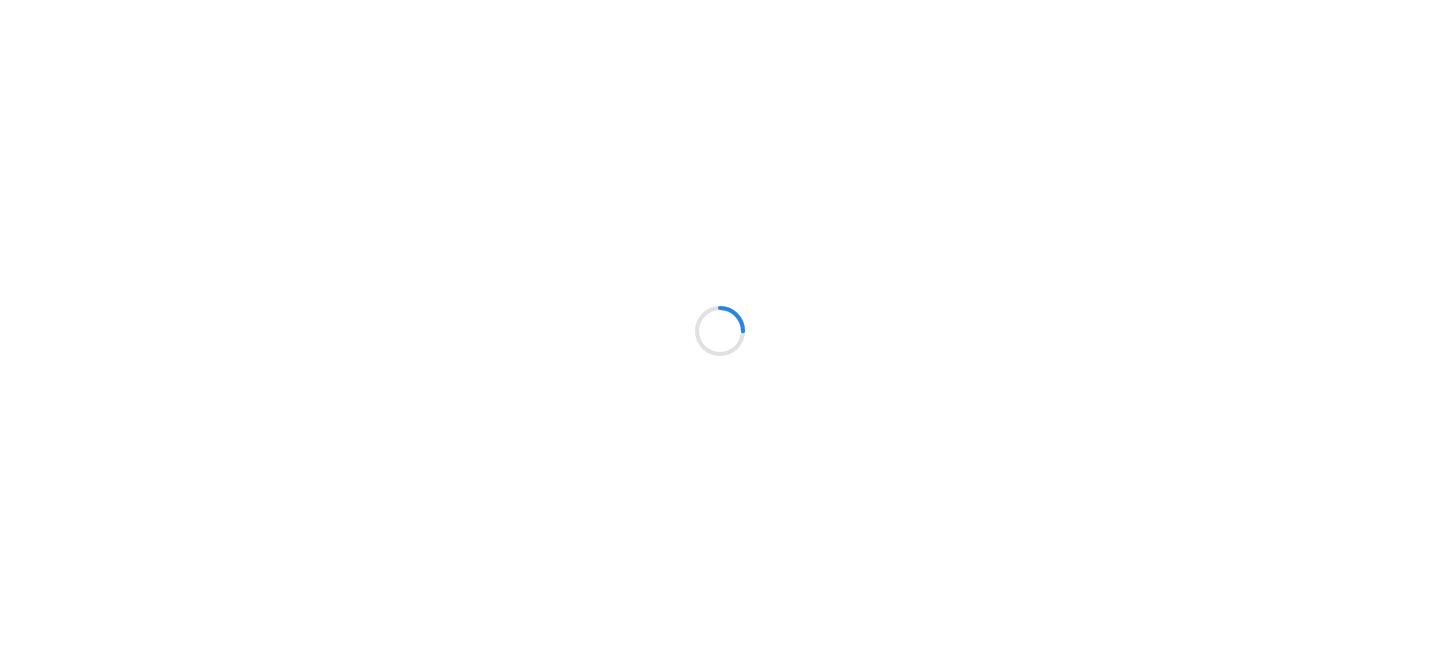scroll, scrollTop: 0, scrollLeft: 0, axis: both 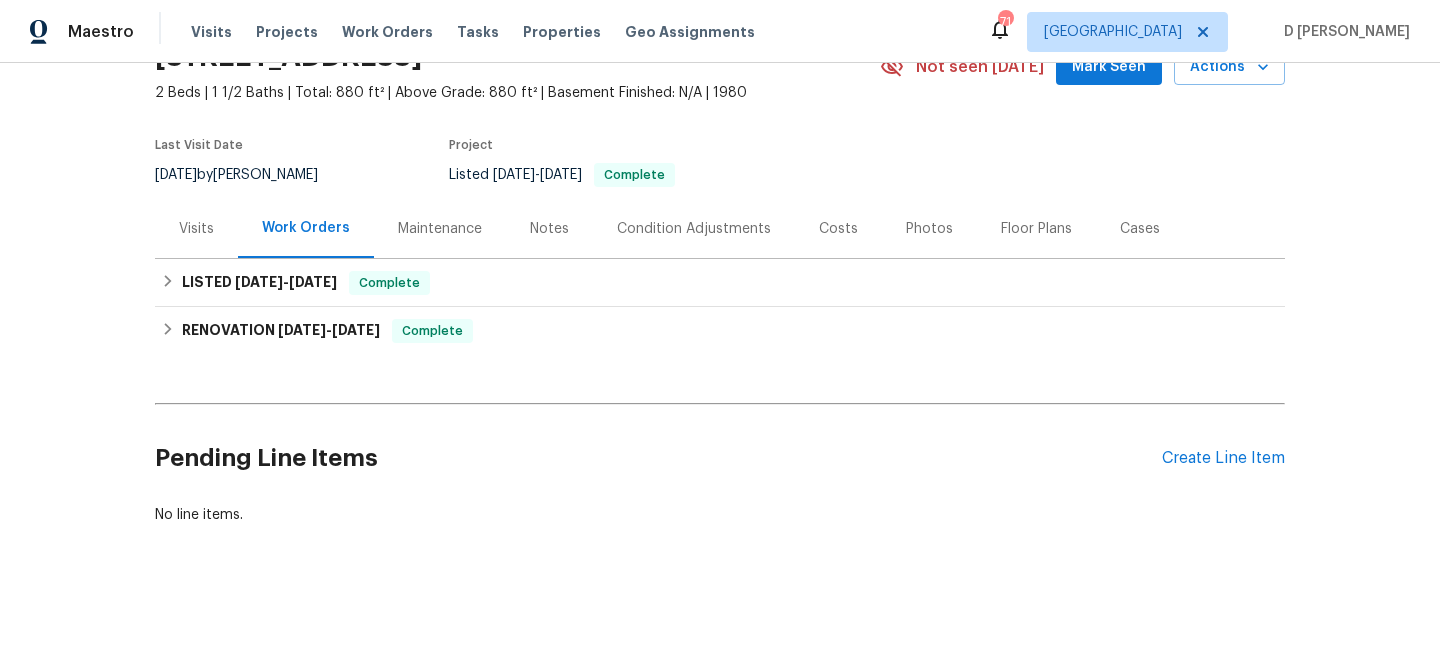 click on "Visits" at bounding box center (196, 229) 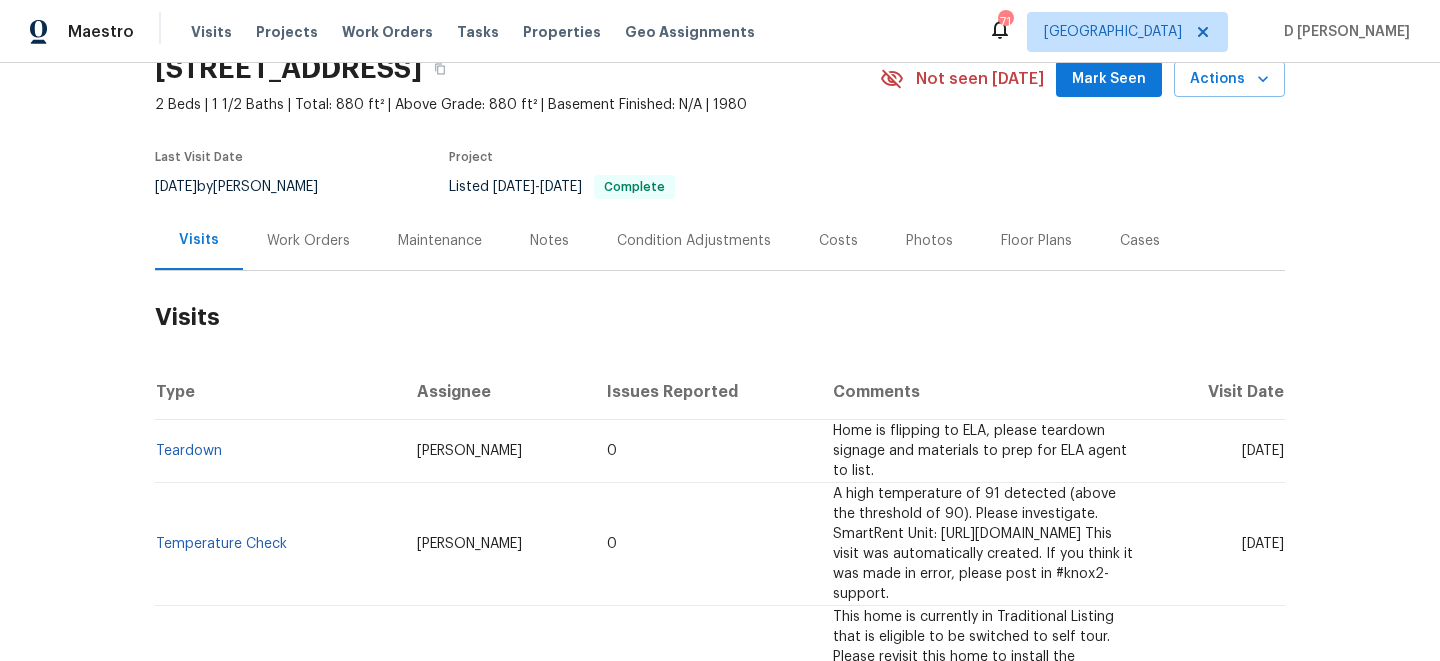 scroll, scrollTop: 0, scrollLeft: 0, axis: both 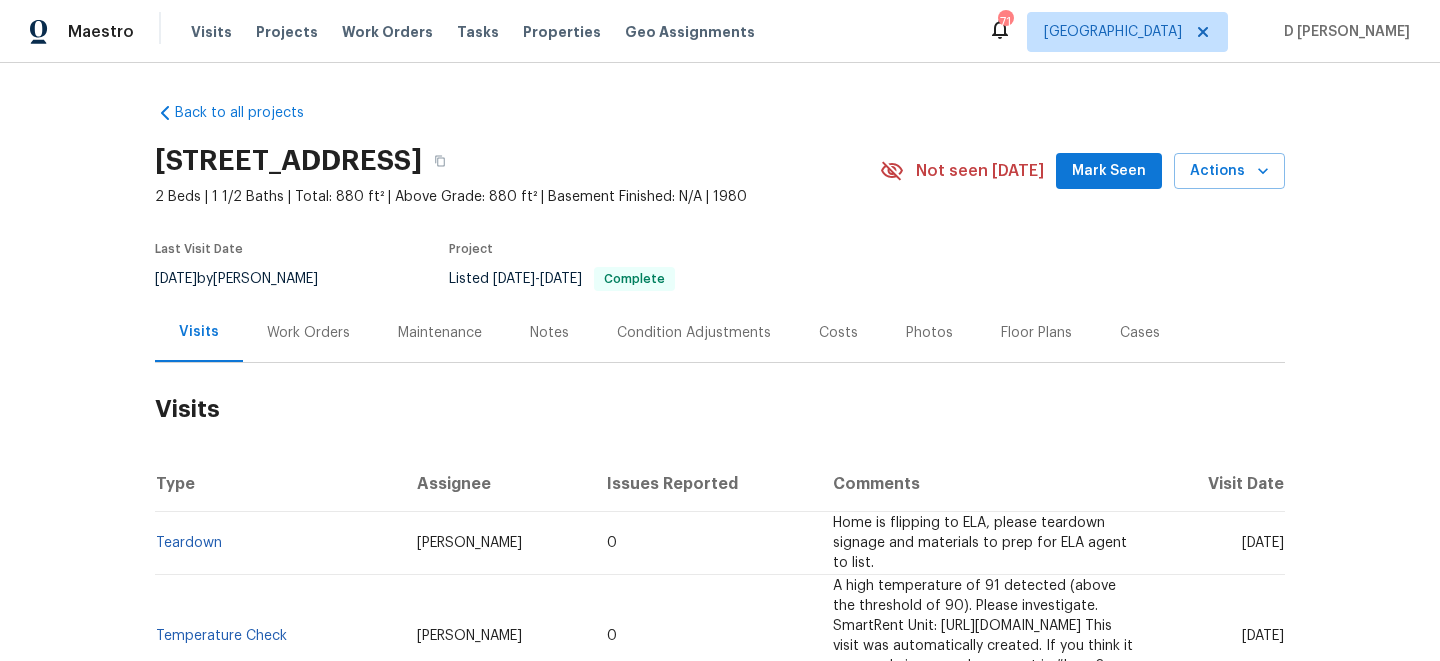 click on "Work Orders" at bounding box center [308, 332] 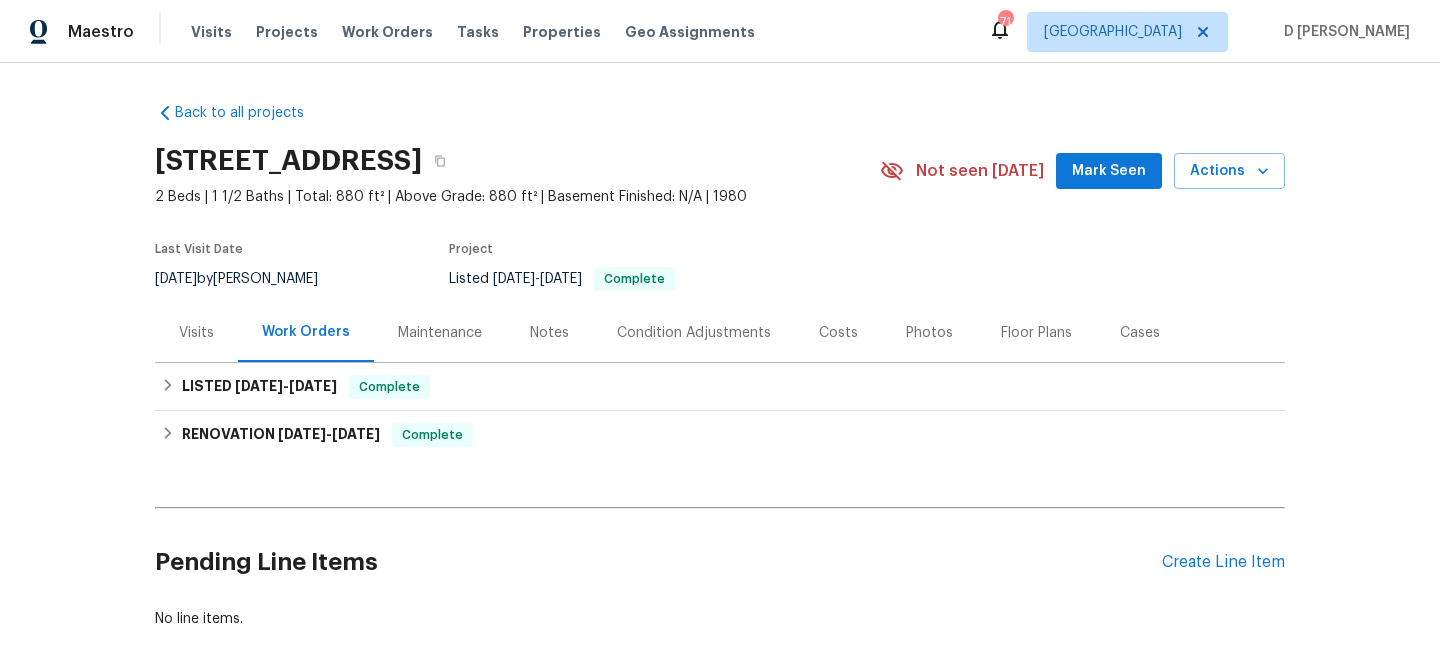 scroll, scrollTop: 104, scrollLeft: 0, axis: vertical 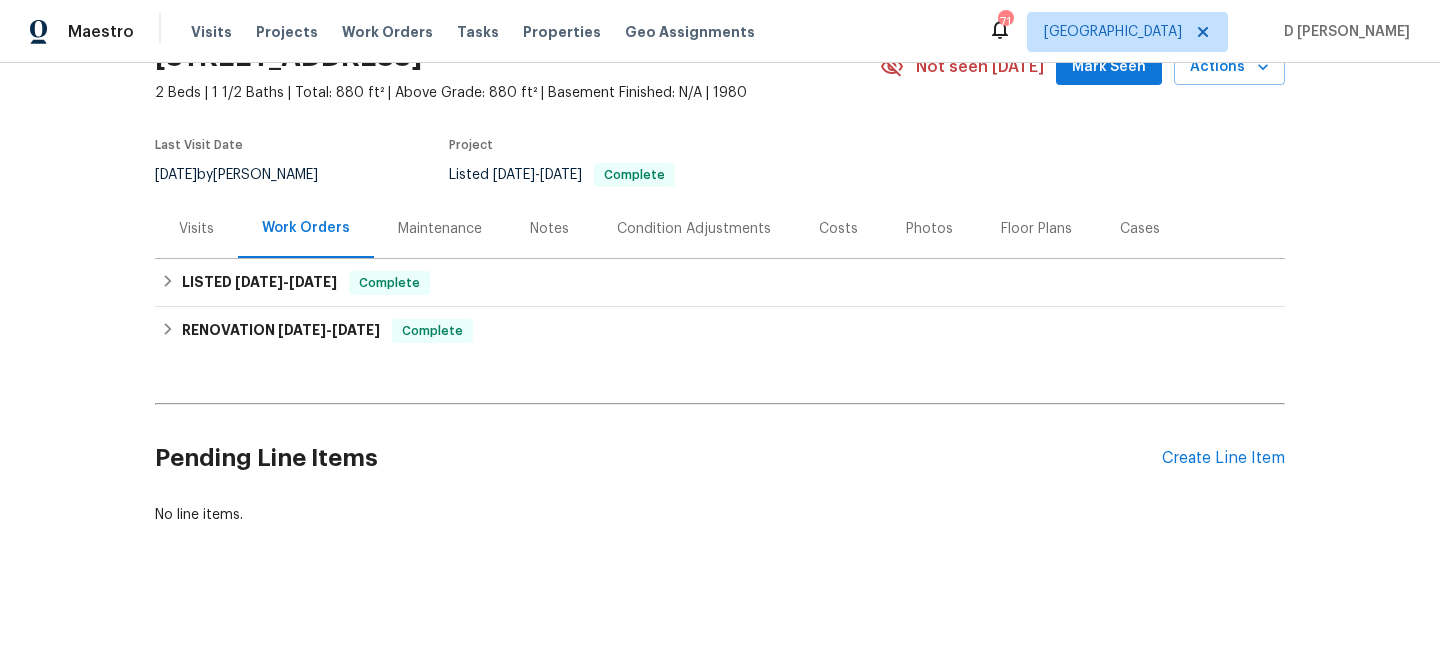 click on "Pending Line Items Create Line Item" at bounding box center [720, 458] 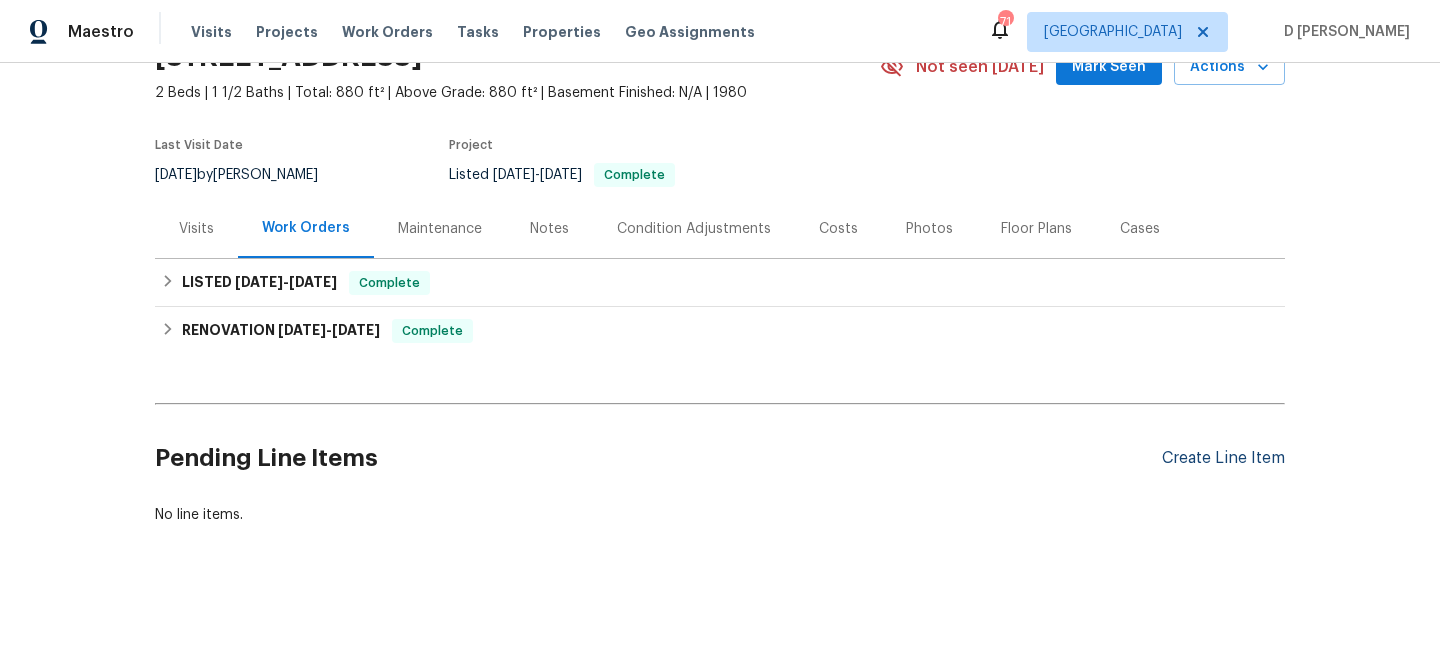 click on "Create Line Item" at bounding box center (1223, 458) 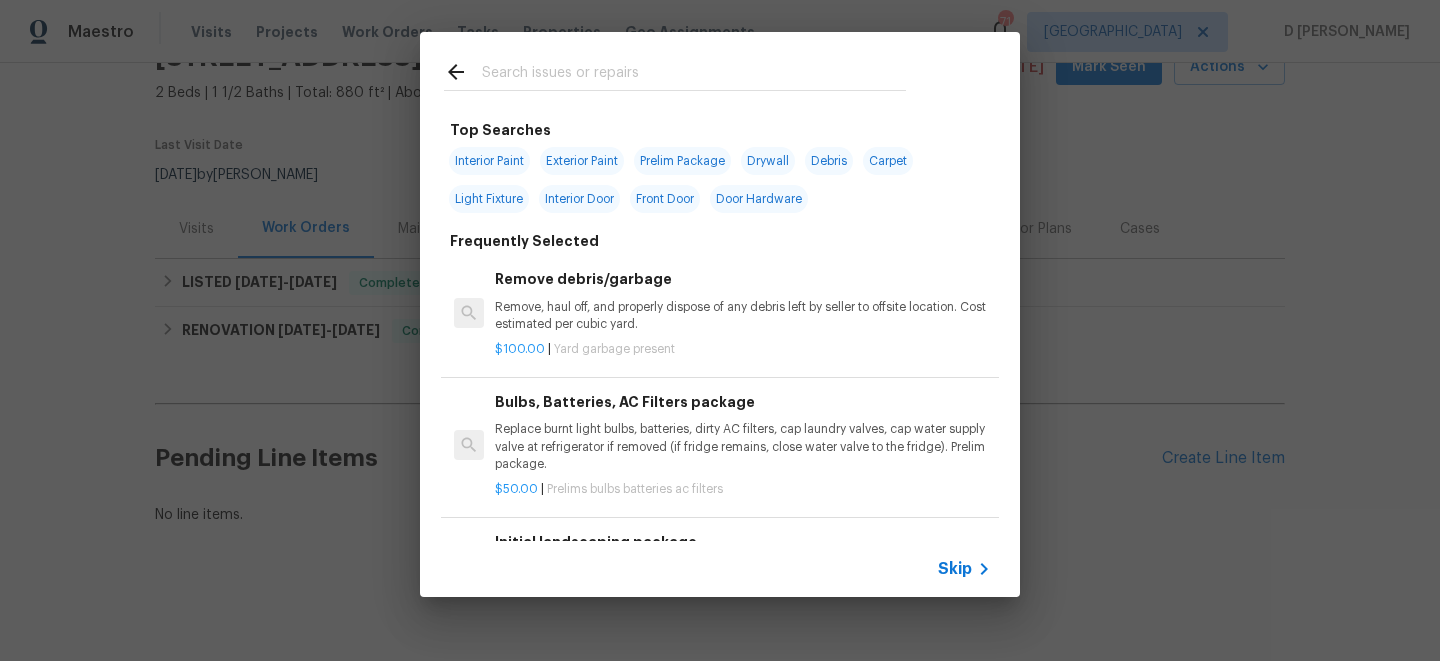 scroll, scrollTop: 280, scrollLeft: 0, axis: vertical 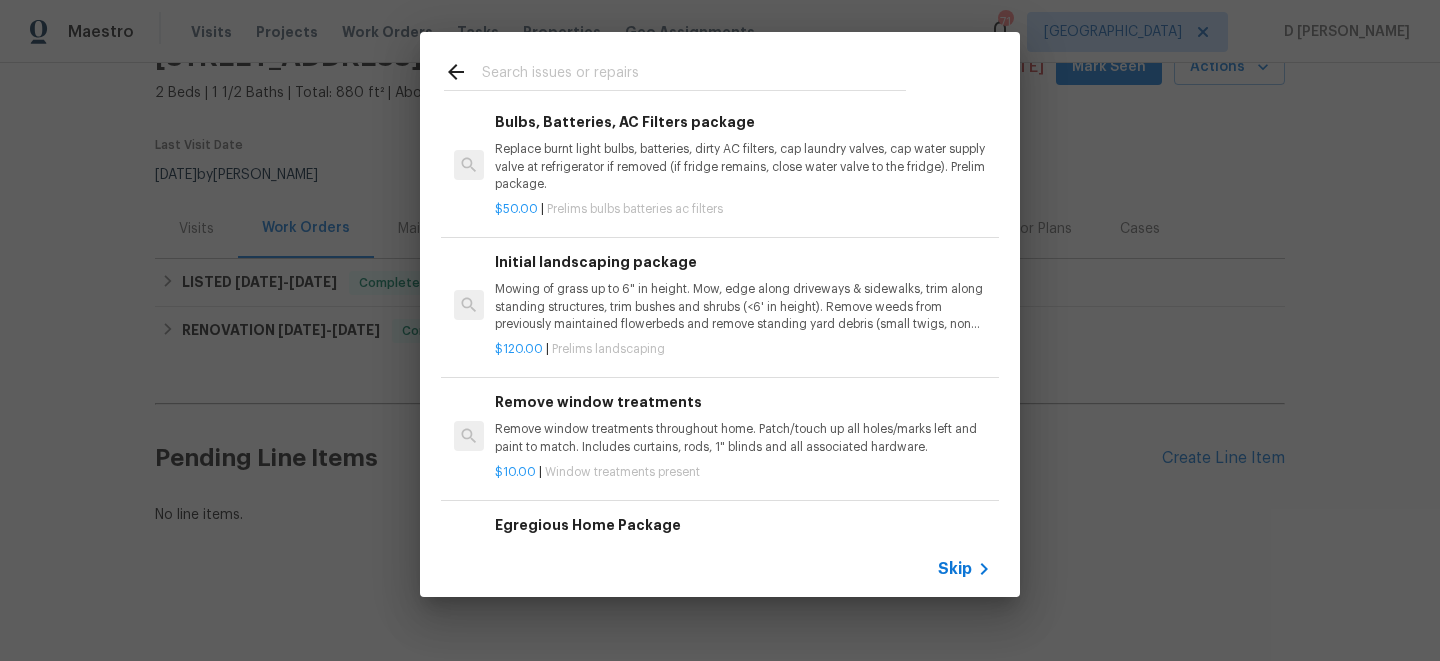 click on "Skip" at bounding box center [955, 569] 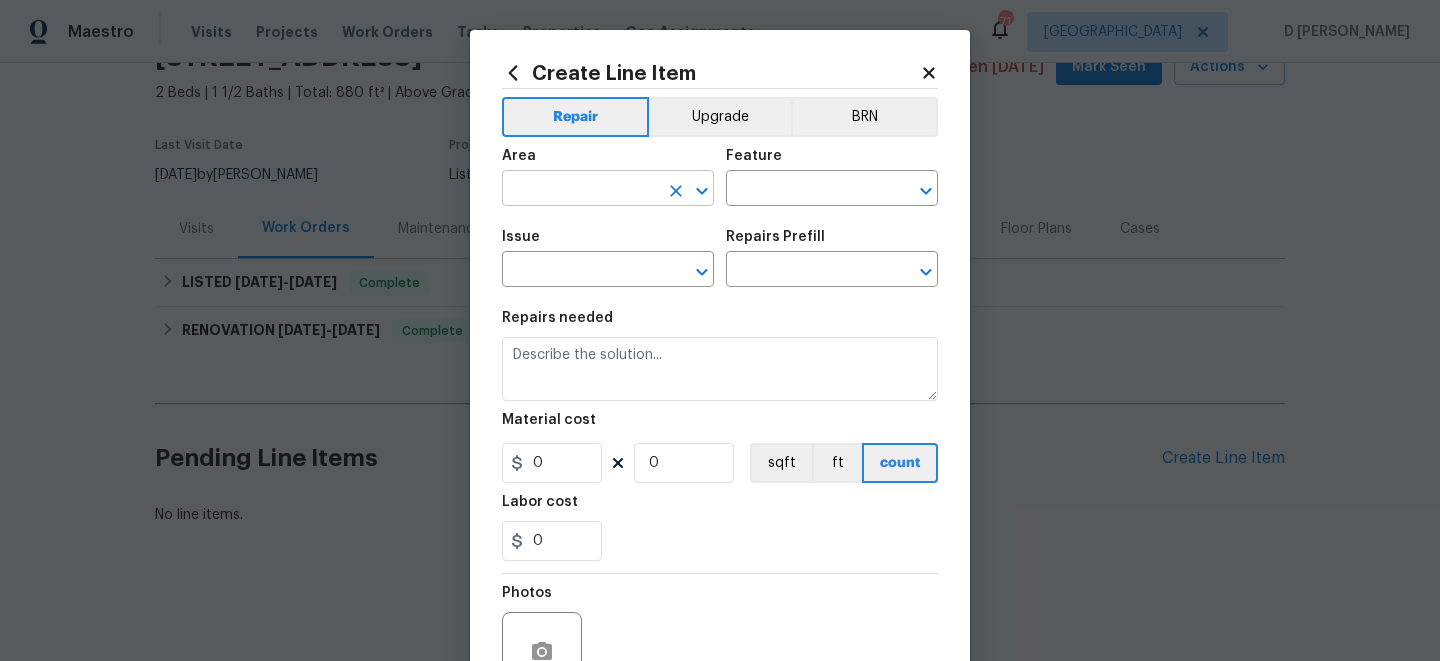 click at bounding box center [580, 190] 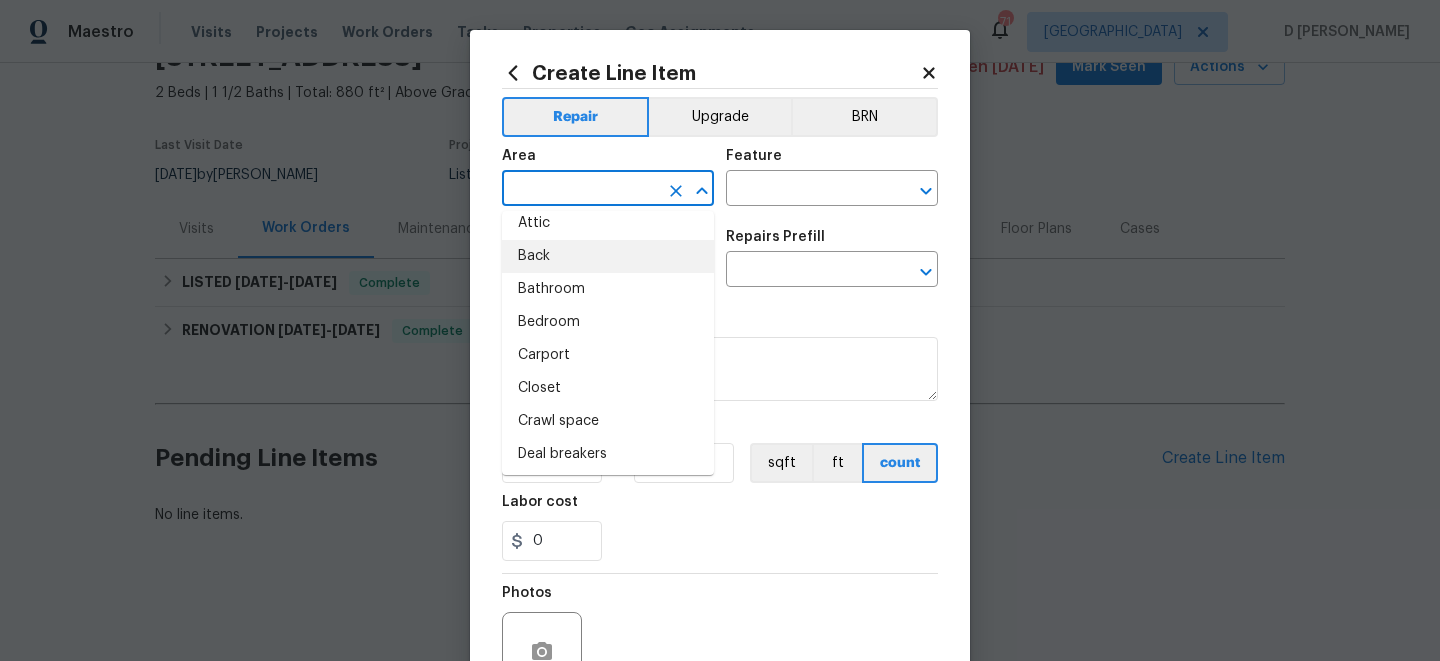 scroll, scrollTop: 63, scrollLeft: 0, axis: vertical 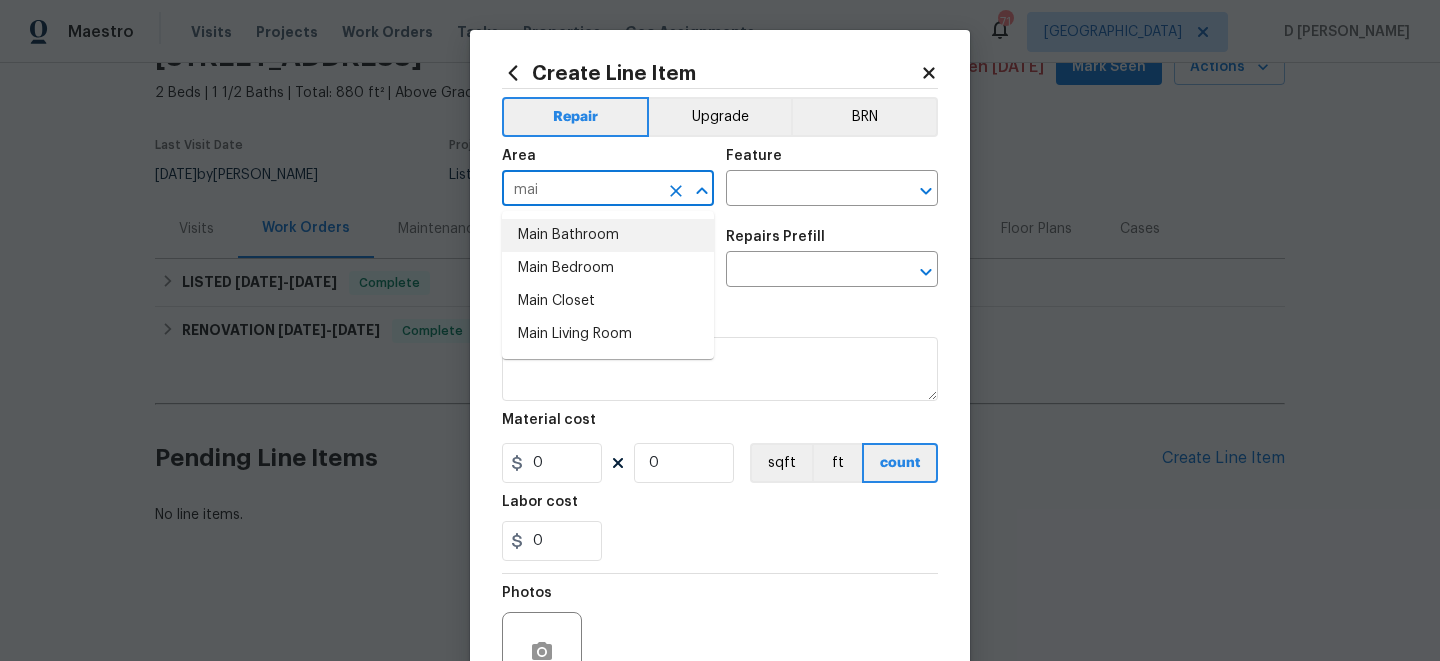 click on "Main Bathroom" at bounding box center (608, 235) 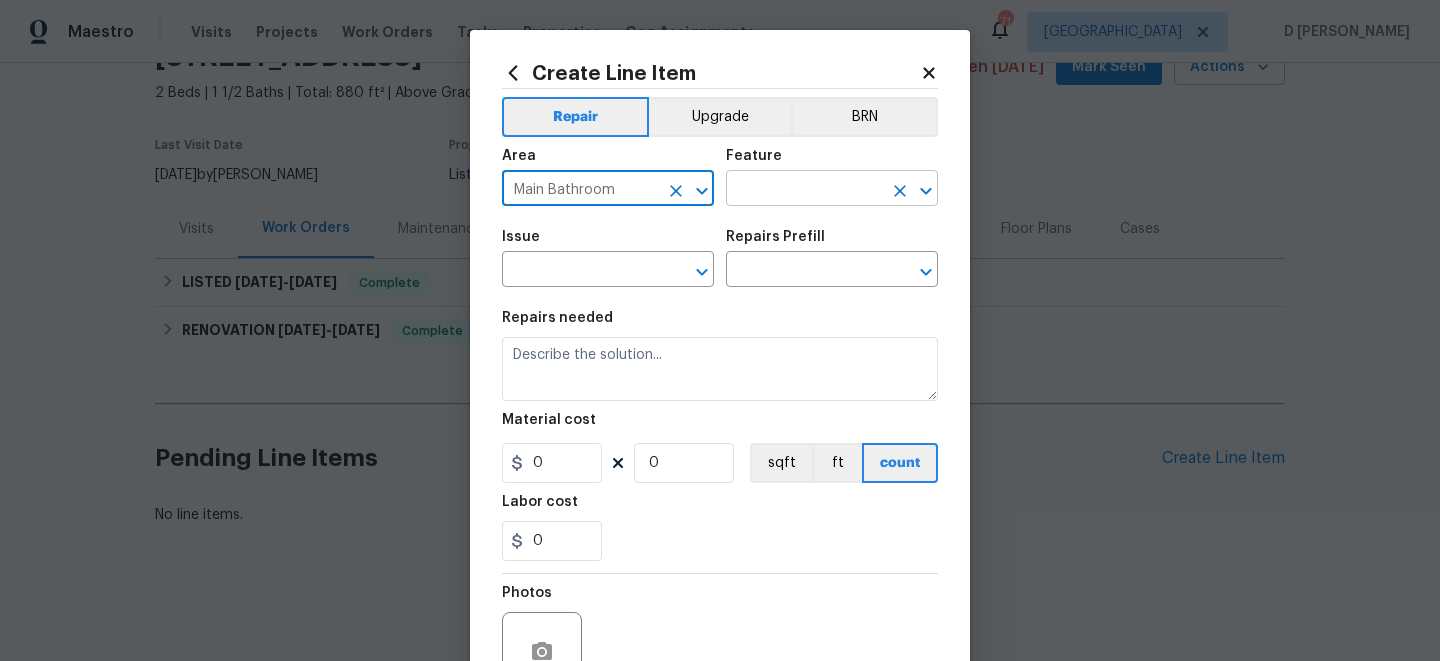 type on "Main Bathroom" 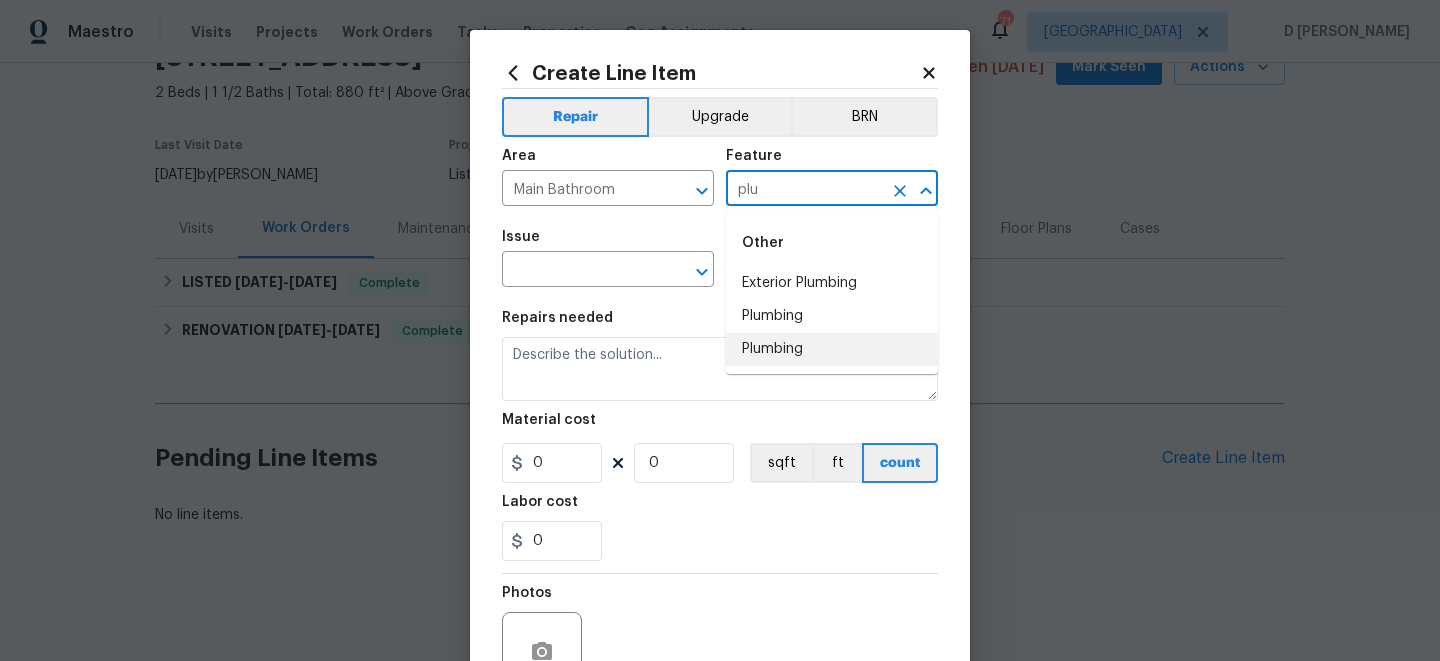 click on "Plumbing" at bounding box center [832, 349] 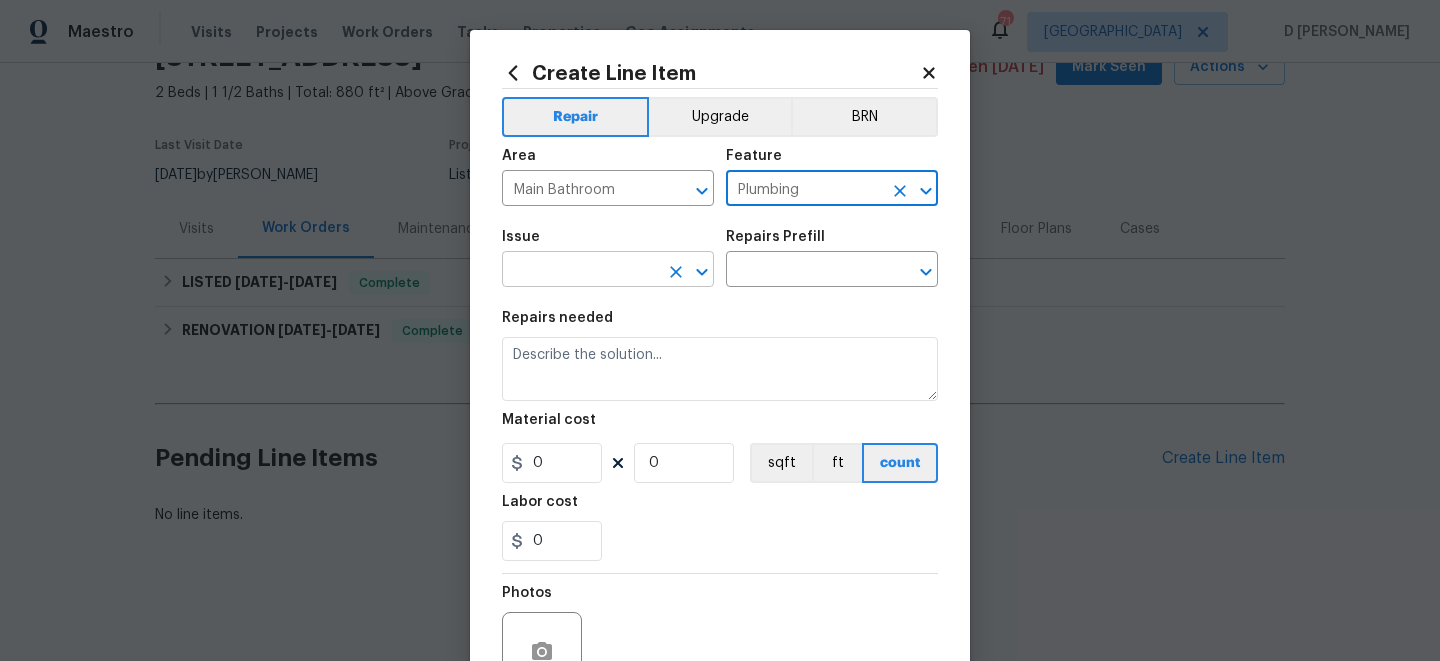 type on "Plumbing" 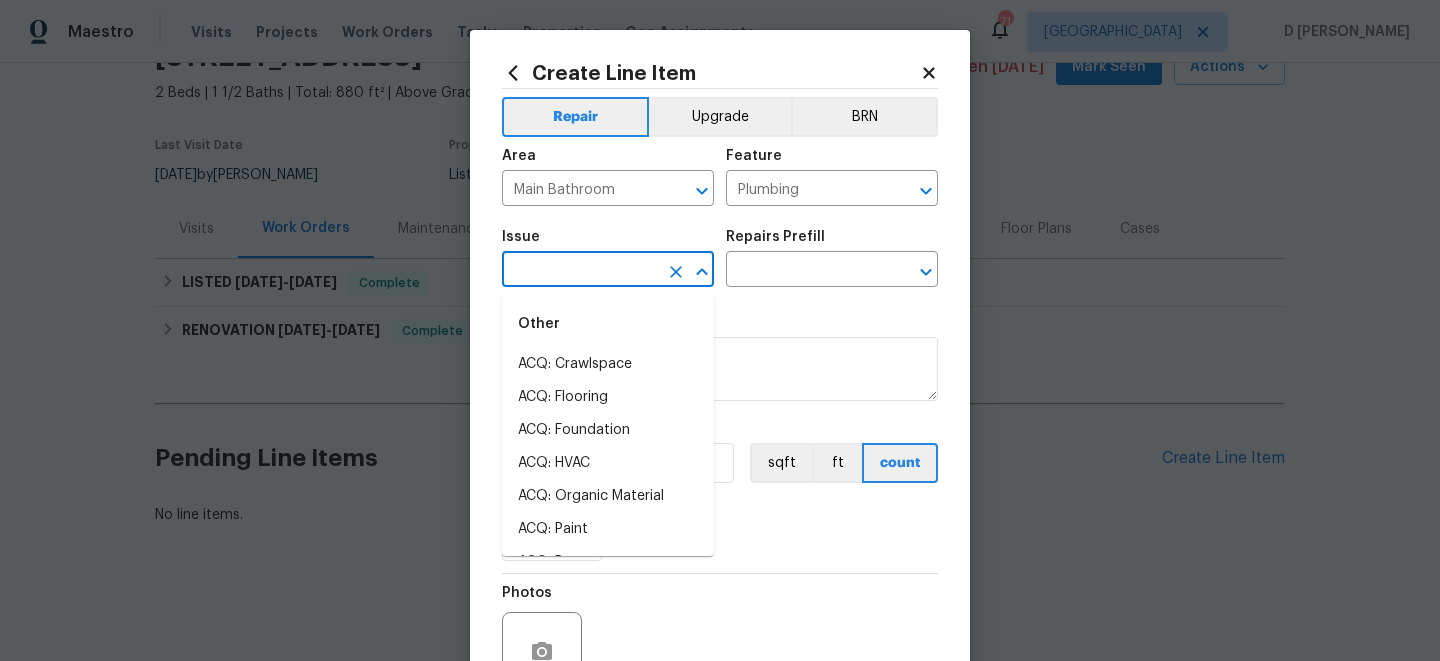 click at bounding box center [580, 271] 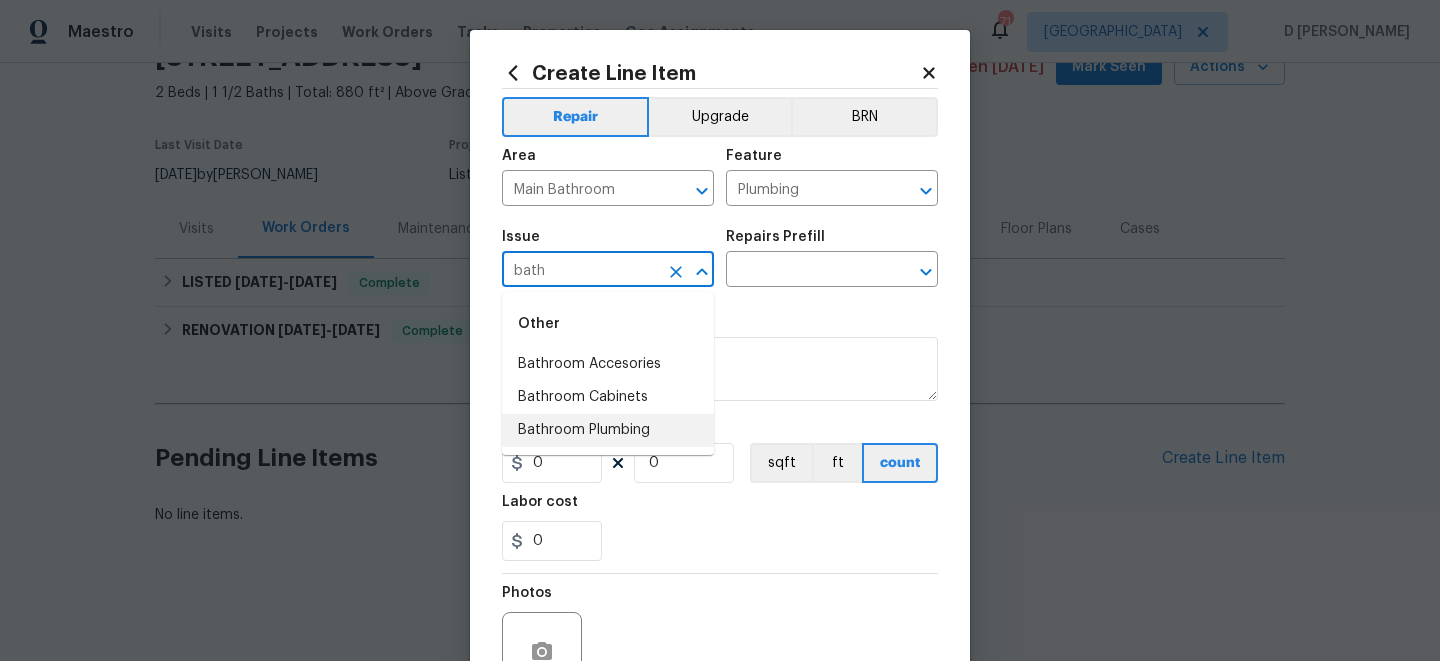 click on "Bathroom Plumbing" at bounding box center [608, 430] 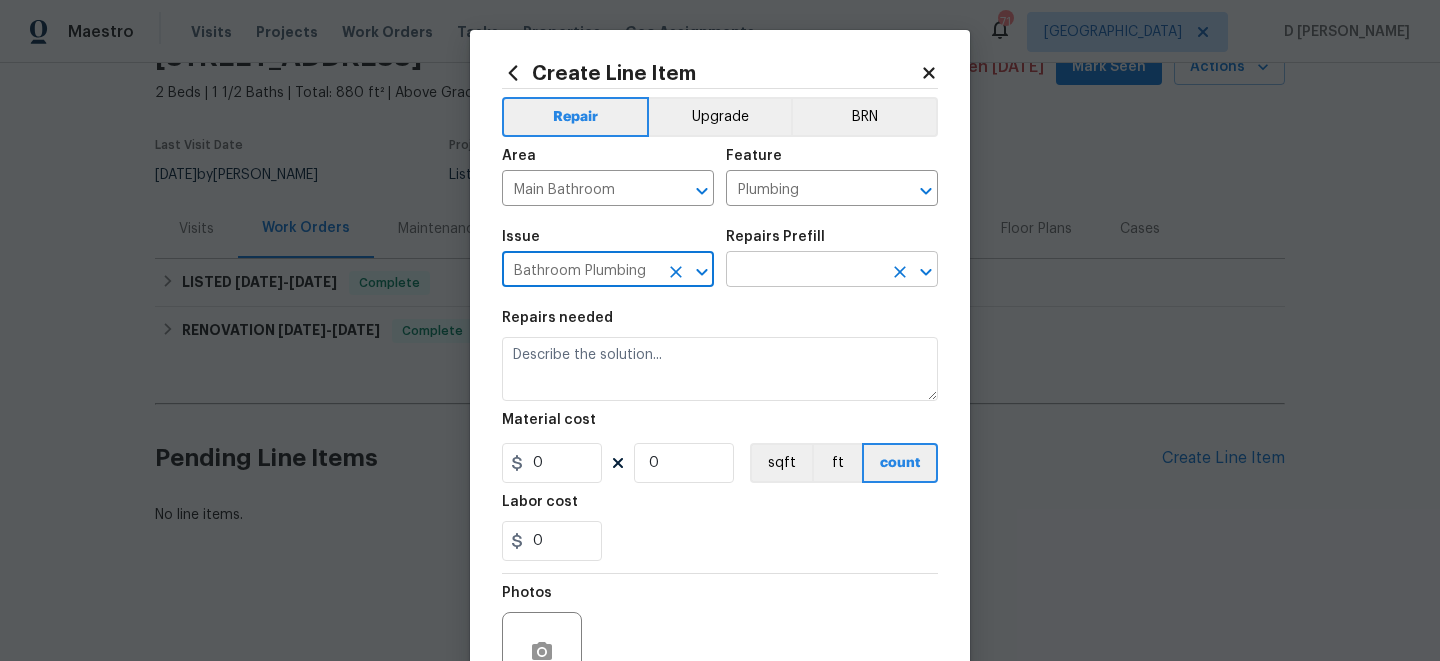 type on "Bathroom Plumbing" 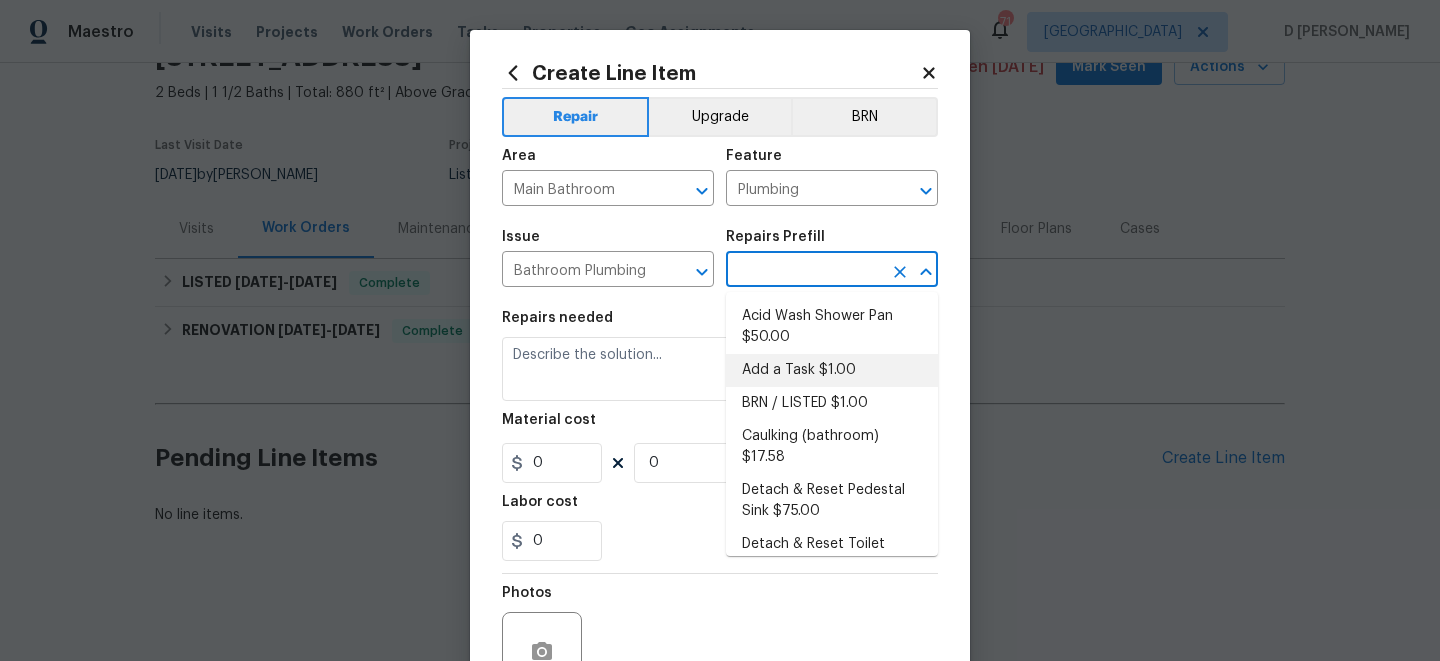click on "Add a Task $1.00" at bounding box center (832, 370) 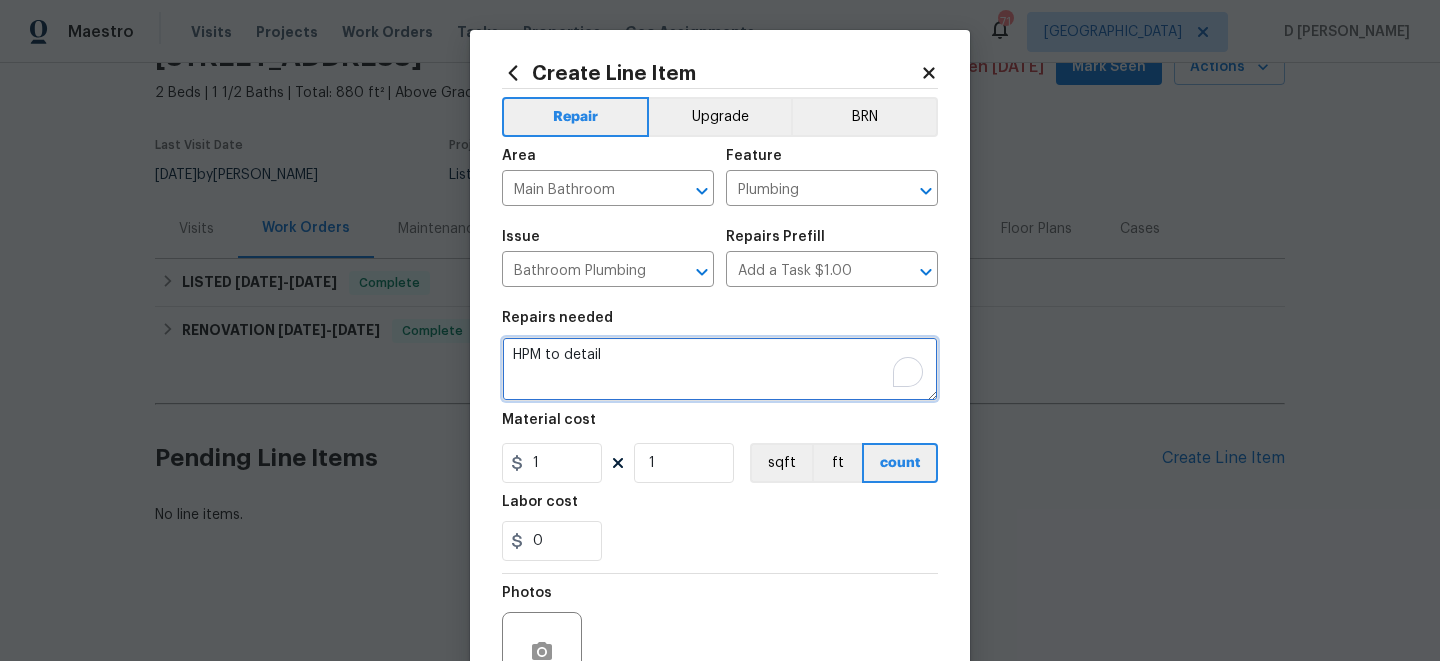 drag, startPoint x: 518, startPoint y: 355, endPoint x: 623, endPoint y: 359, distance: 105.076164 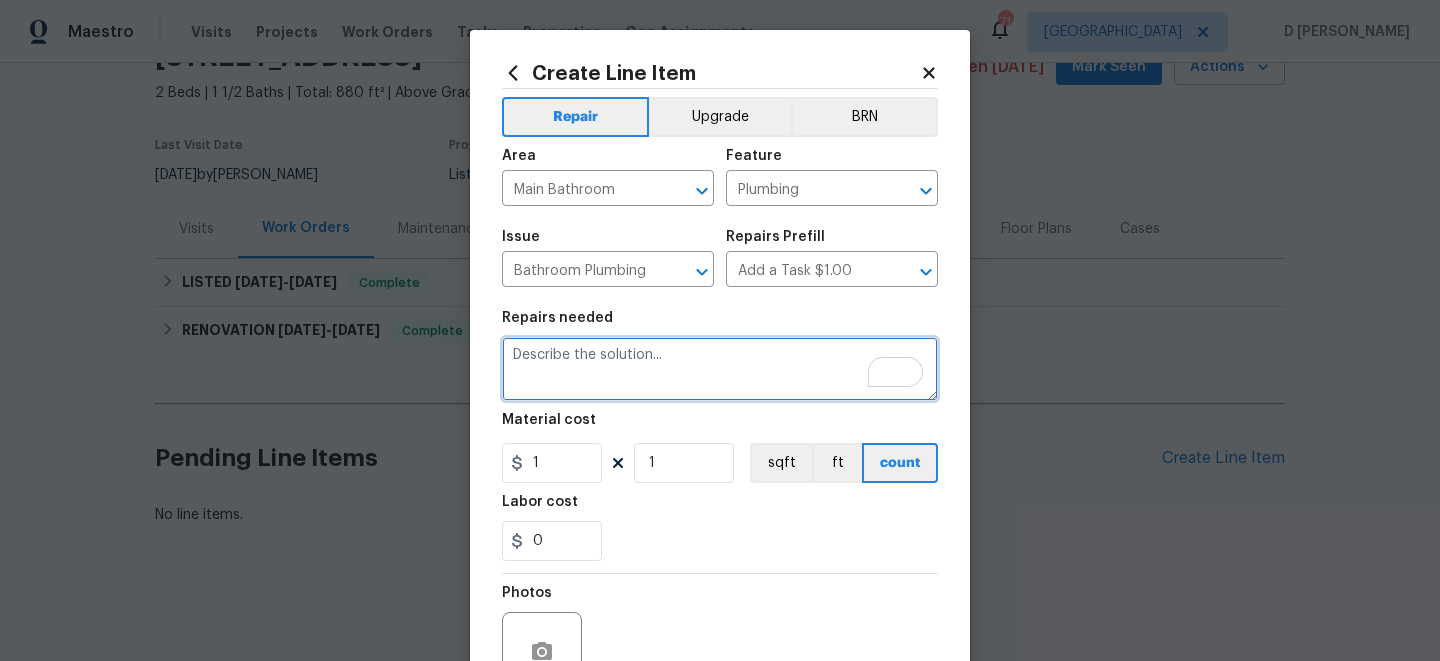 paste on "(Remove and paste feedback message here) Identify the toilet(s) in need of repair and dry any pool/standing water present if needed. Check angle stop, supply line, wax ring, tank to bowl nuts, flush kit and ensure no leaks are present.  An automatic CO approval of small part(s) replacement is granted to ensure the toilet(s) operates as intended with no leaks present, warranting a reasonable pricing is quoted with explanation of scope of work that was completed and written in the portal .  If a replacement toilet is warranted, please upload photos, prepare an explanation of issues found and cost to replace including hauling old toilet offsite in the portal." 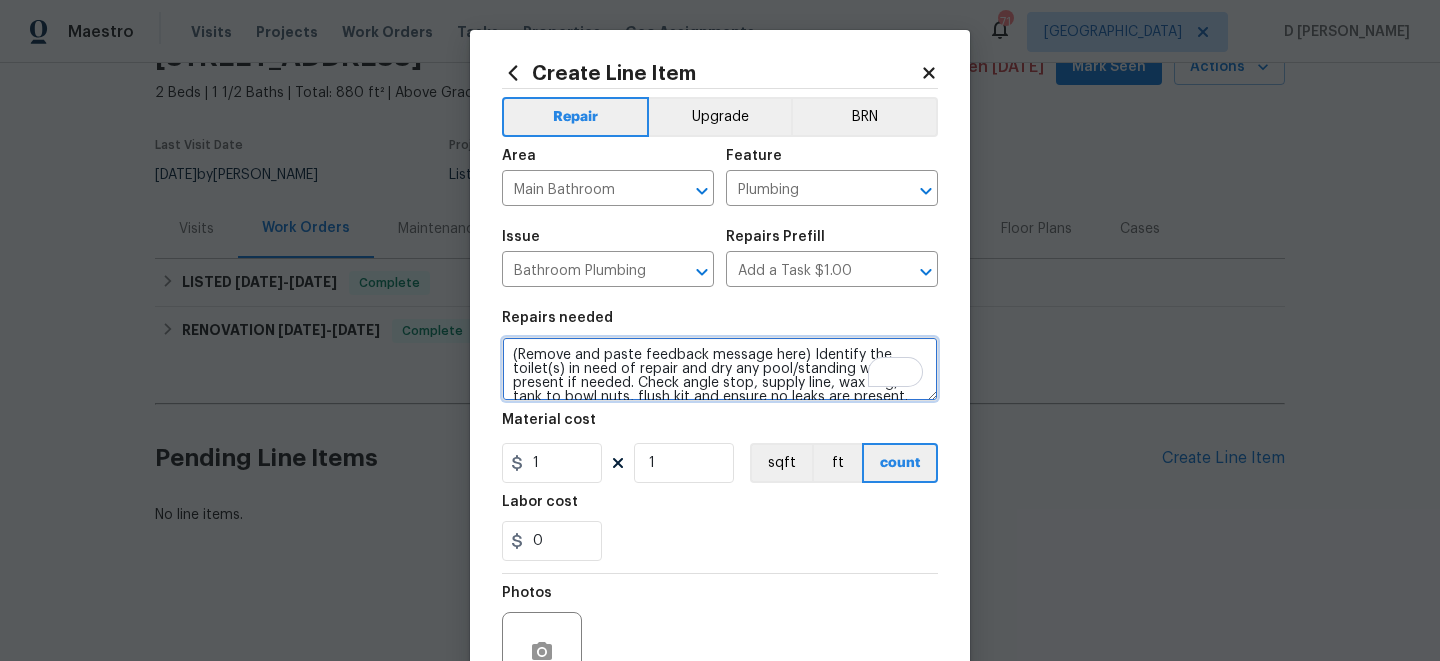 scroll, scrollTop: 102, scrollLeft: 0, axis: vertical 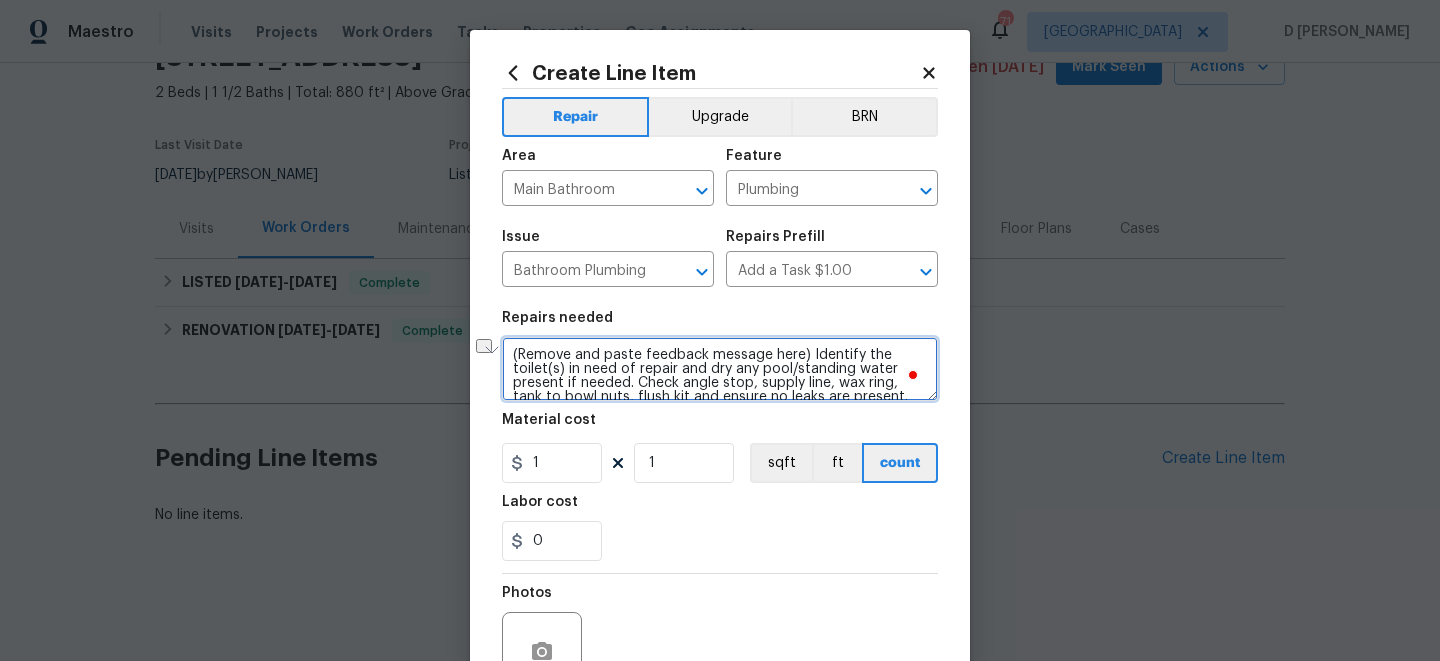 drag, startPoint x: 519, startPoint y: 354, endPoint x: 797, endPoint y: 351, distance: 278.01617 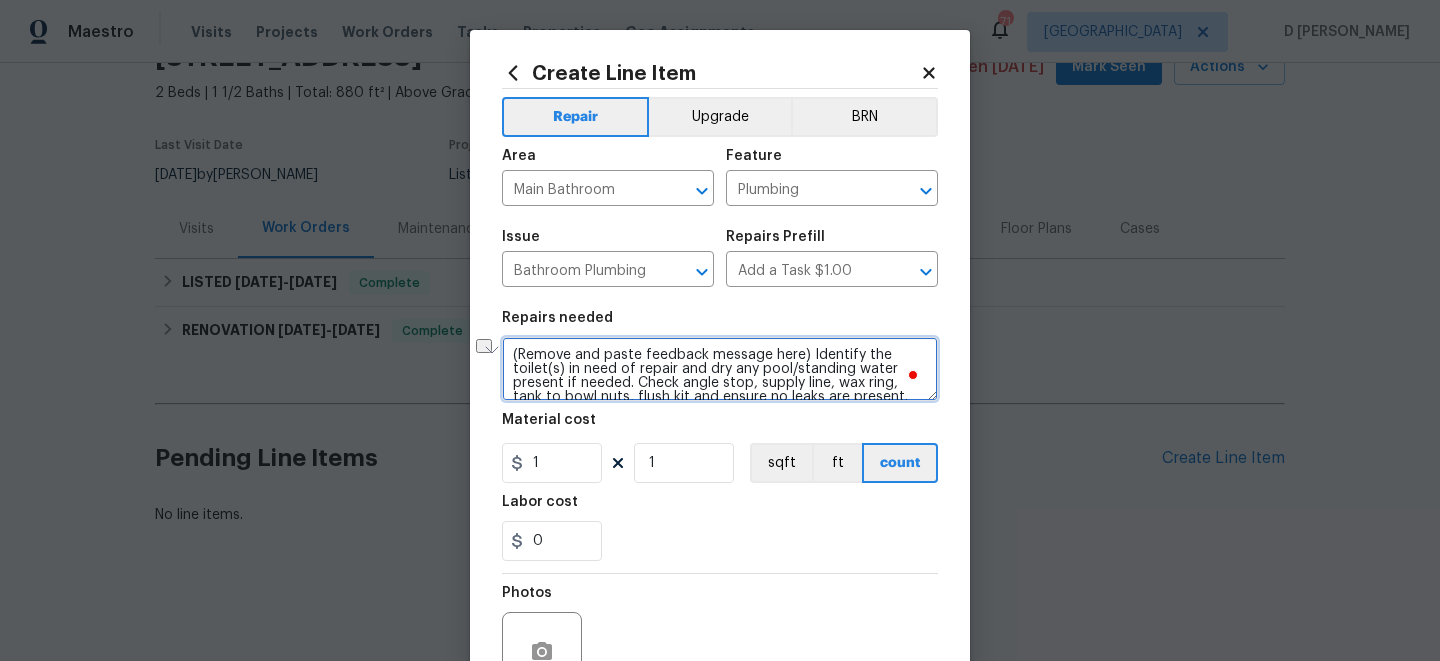 click on "(Remove and paste feedback message here) Identify the toilet(s) in need of repair and dry any pool/standing water present if needed. Check angle stop, supply line, wax ring, tank to bowl nuts, flush kit and ensure no leaks are present.  An automatic CO approval of small part(s) replacement is granted to ensure the toilet(s) operates as intended with no leaks present, warranting a reasonable pricing is quoted with explanation of scope of work that was completed and written in the portal .  If a replacement toilet is warranted, please upload photos, prepare an explanation of issues found and cost to replace including hauling old toilet offsite in the portal." at bounding box center [720, 369] 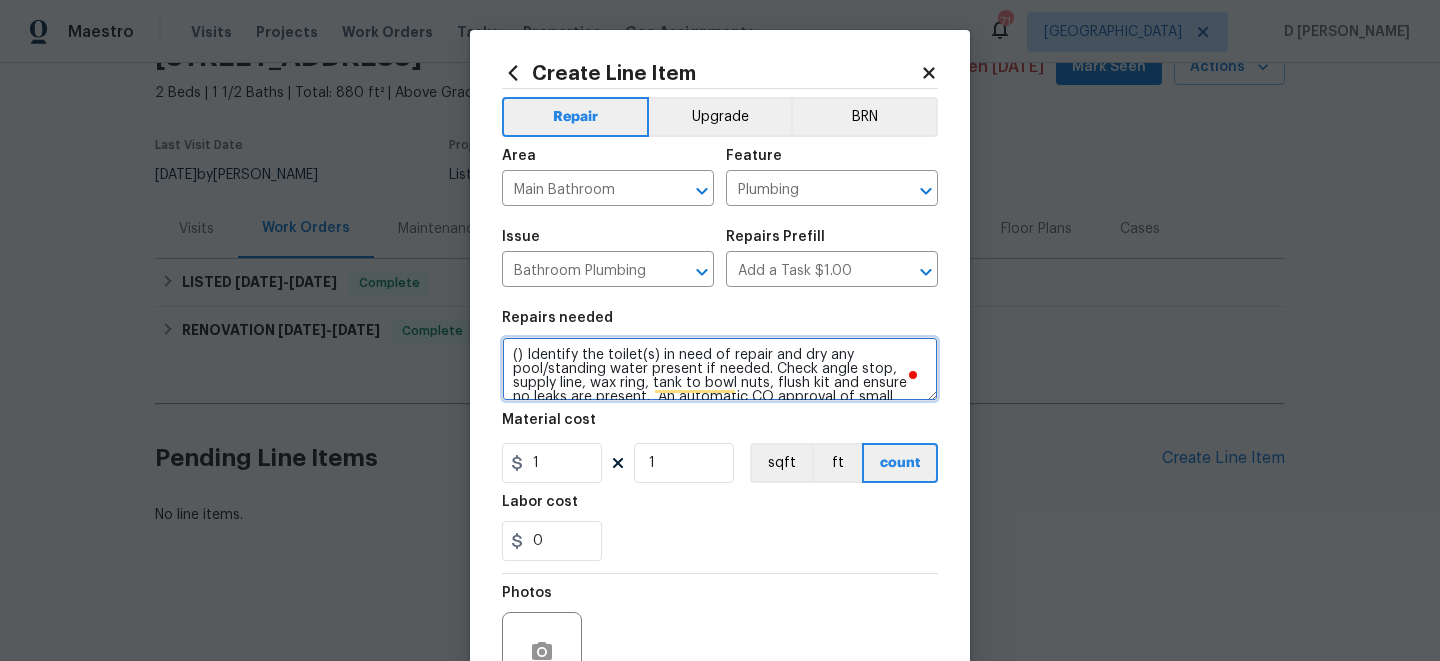 paste on "Upon arrival, the water had been shut off at the main valve in front of the property. When turned on, the water constantly runs in the downstairs toilet. Service needed" 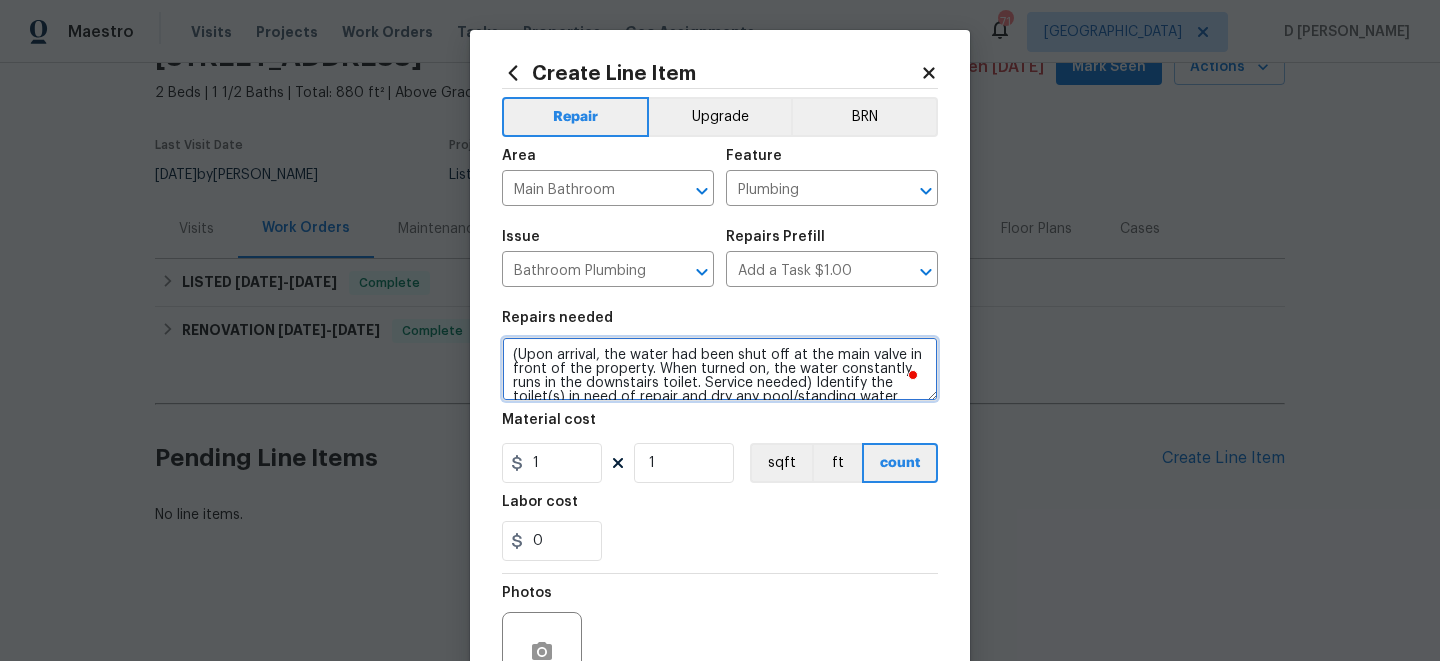 scroll, scrollTop: 64, scrollLeft: 0, axis: vertical 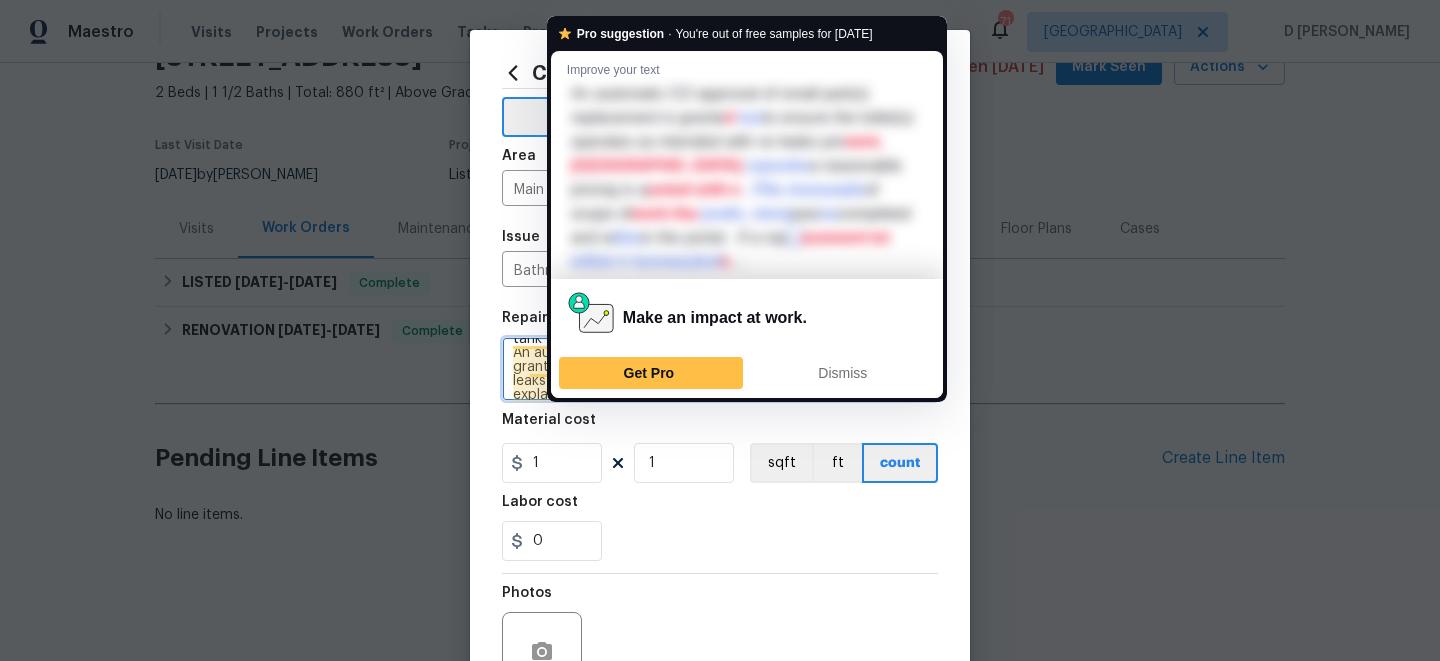 type on "(Upon arrival, the water had been shut off at the main valve in front of the property. When turned on, the water constantly runs in the downstairs toilet. Service needed) Identify the toilet(s) in need of repair and dry any pool/standing water present if needed. Check angle stop, supply line, wax ring, tank to bowl nuts, flush kit and ensure no leaks are present.  An automatic CO approval of small part(s) replacement is granted to ensure the toilet(s) operates as intended with no leaks present, warranting a reasonable pricing is quoted with explanation of scope of work that was completed and written in the portal .  If a replacement toilet is warranted, please upload photos, prepare an explanation of issues found and cost to replace including hauling old toilet offsite in the portal." 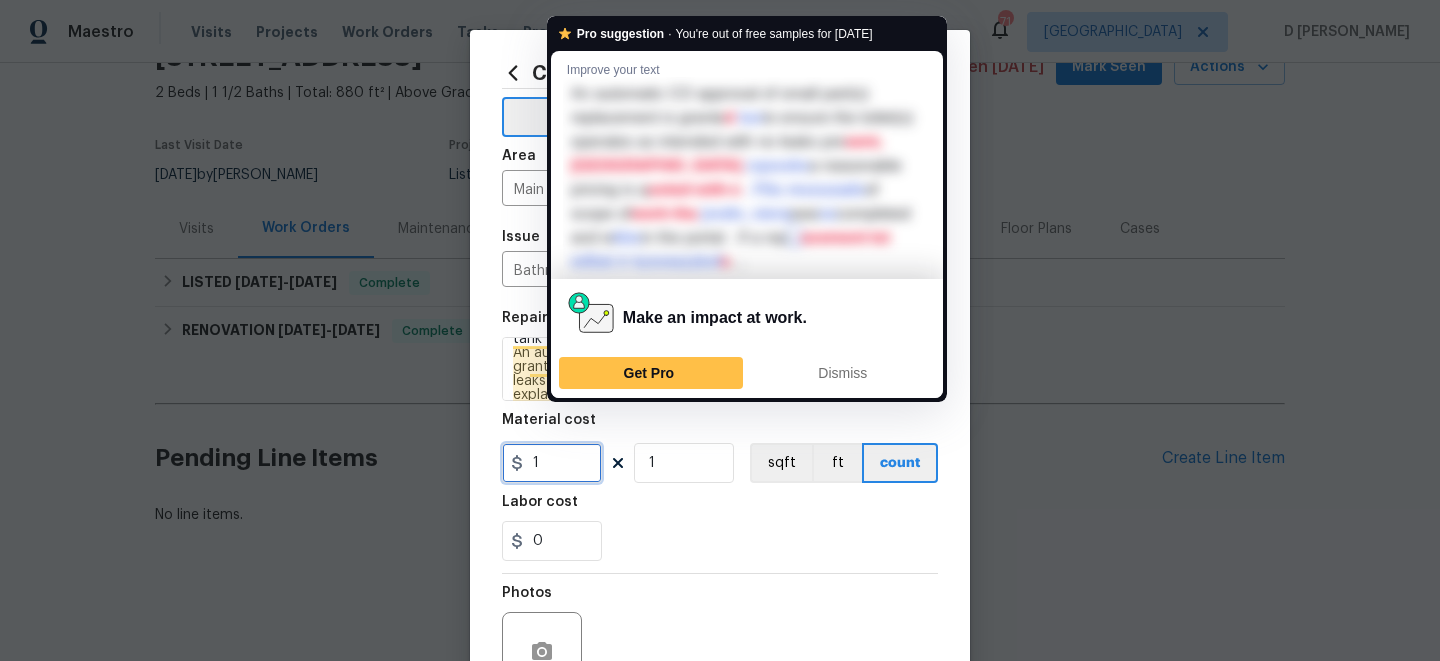 click on "1" at bounding box center (552, 463) 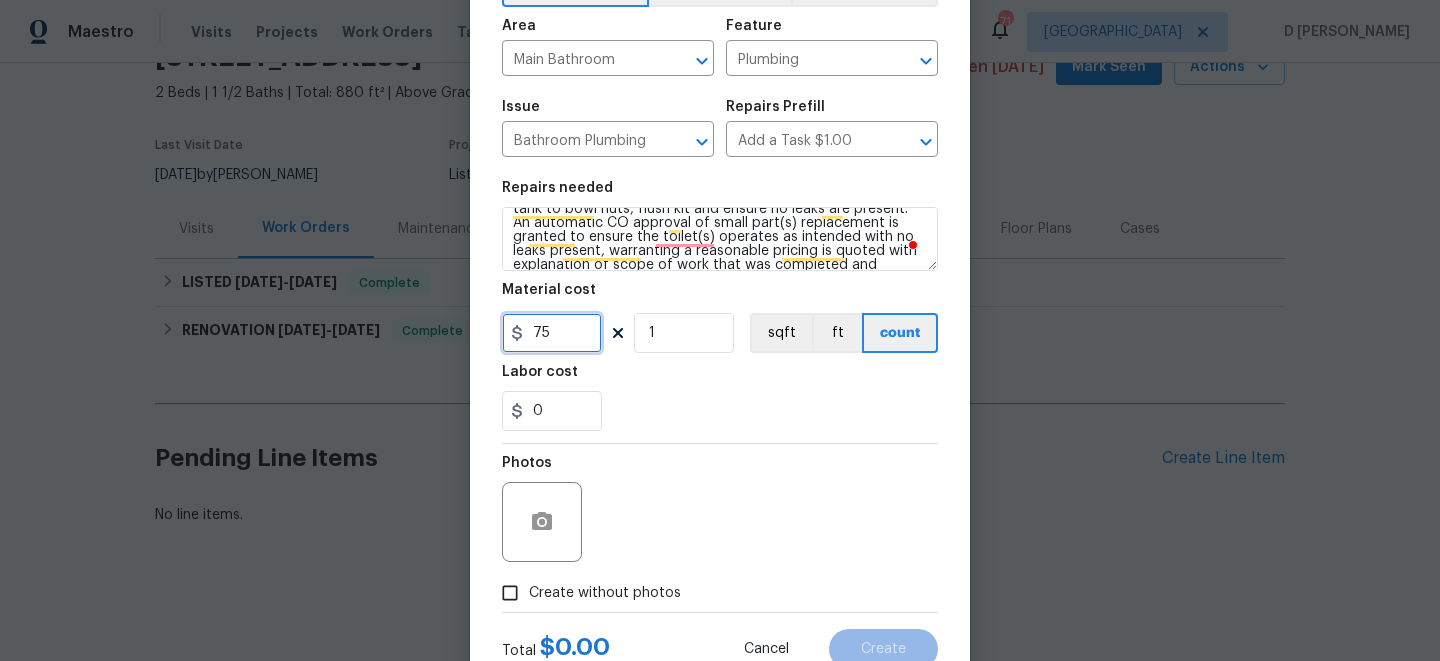 scroll, scrollTop: 201, scrollLeft: 0, axis: vertical 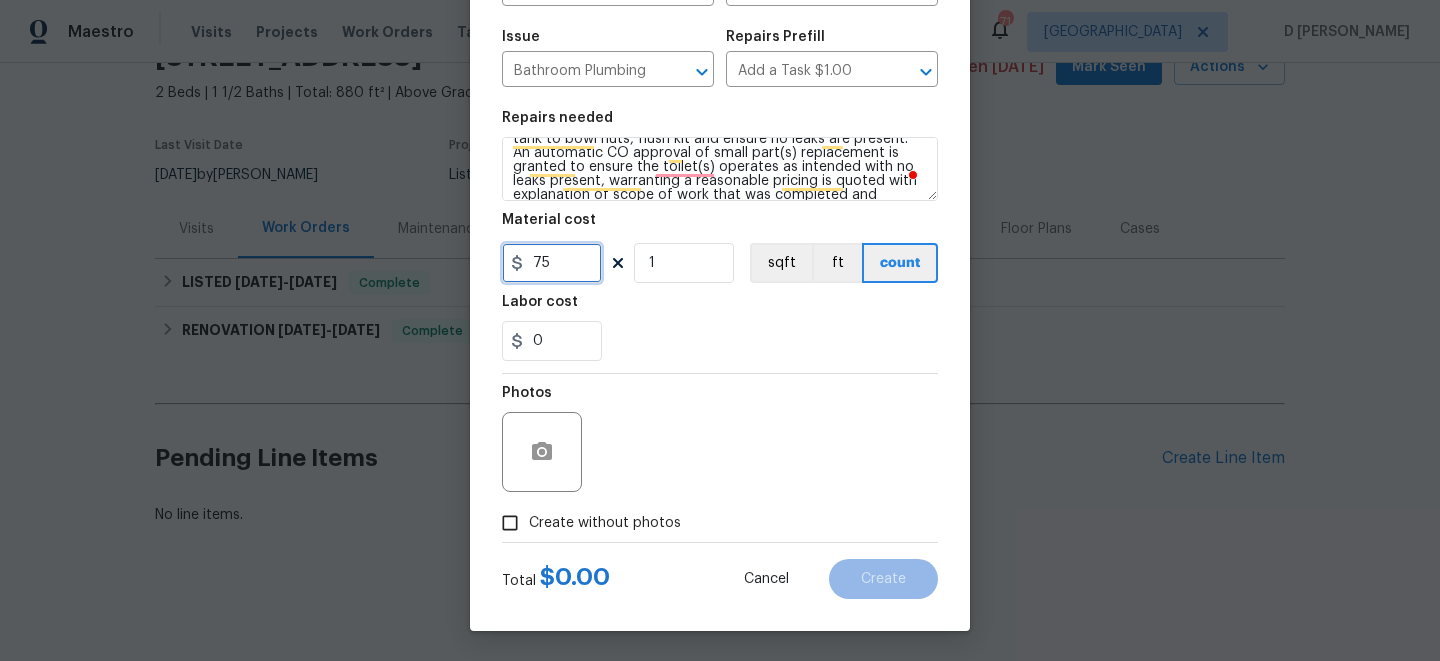 type on "75" 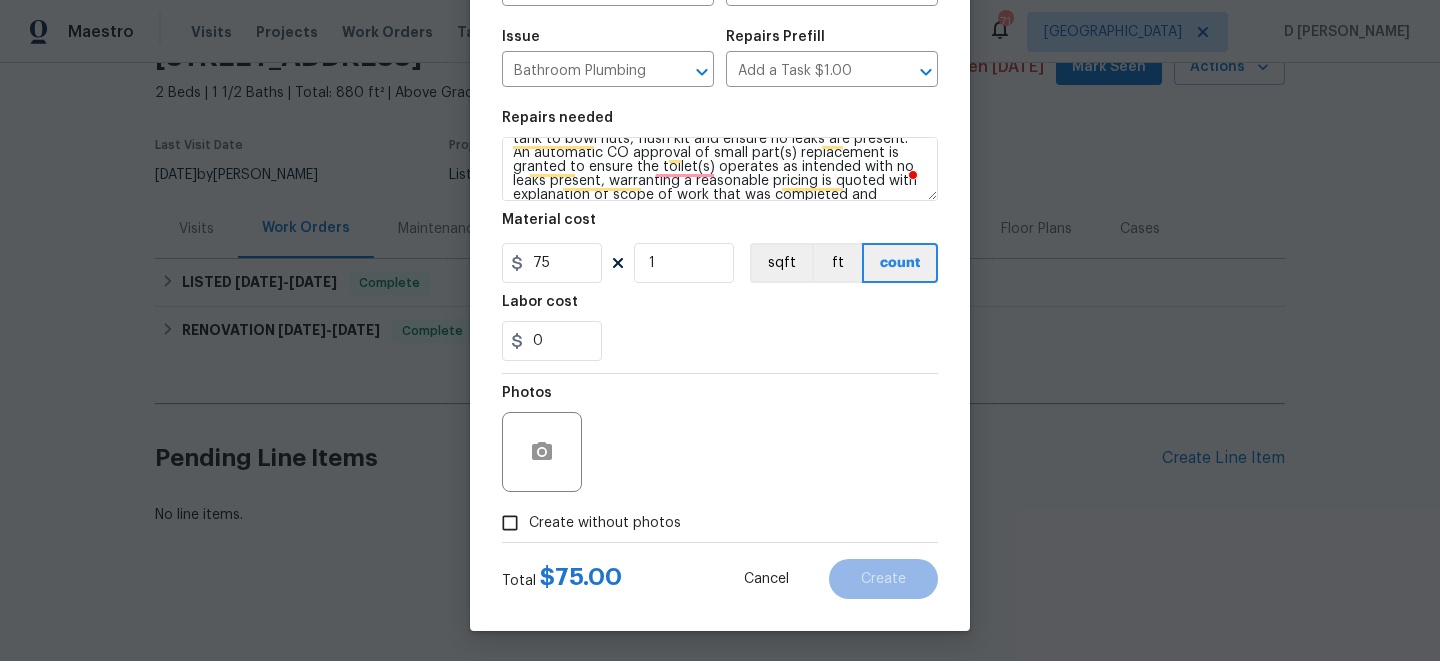 click on "Create without photos" at bounding box center (510, 523) 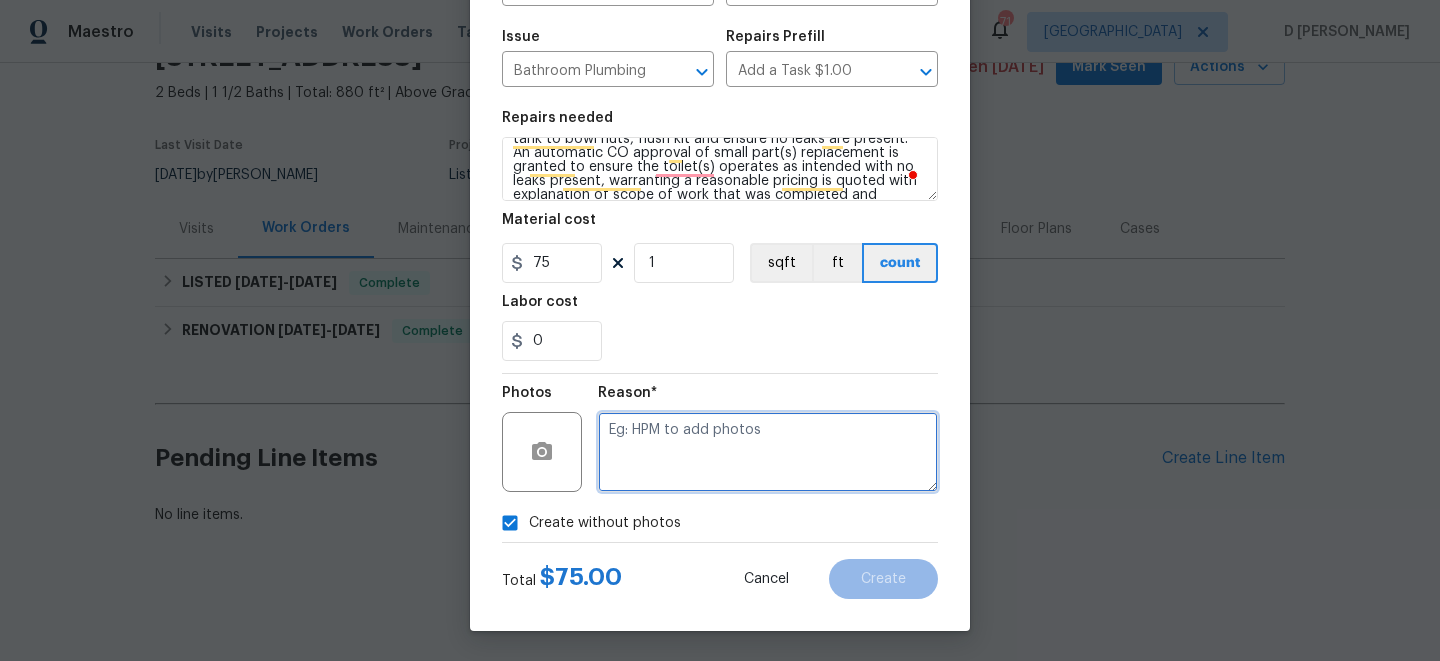 click at bounding box center [768, 452] 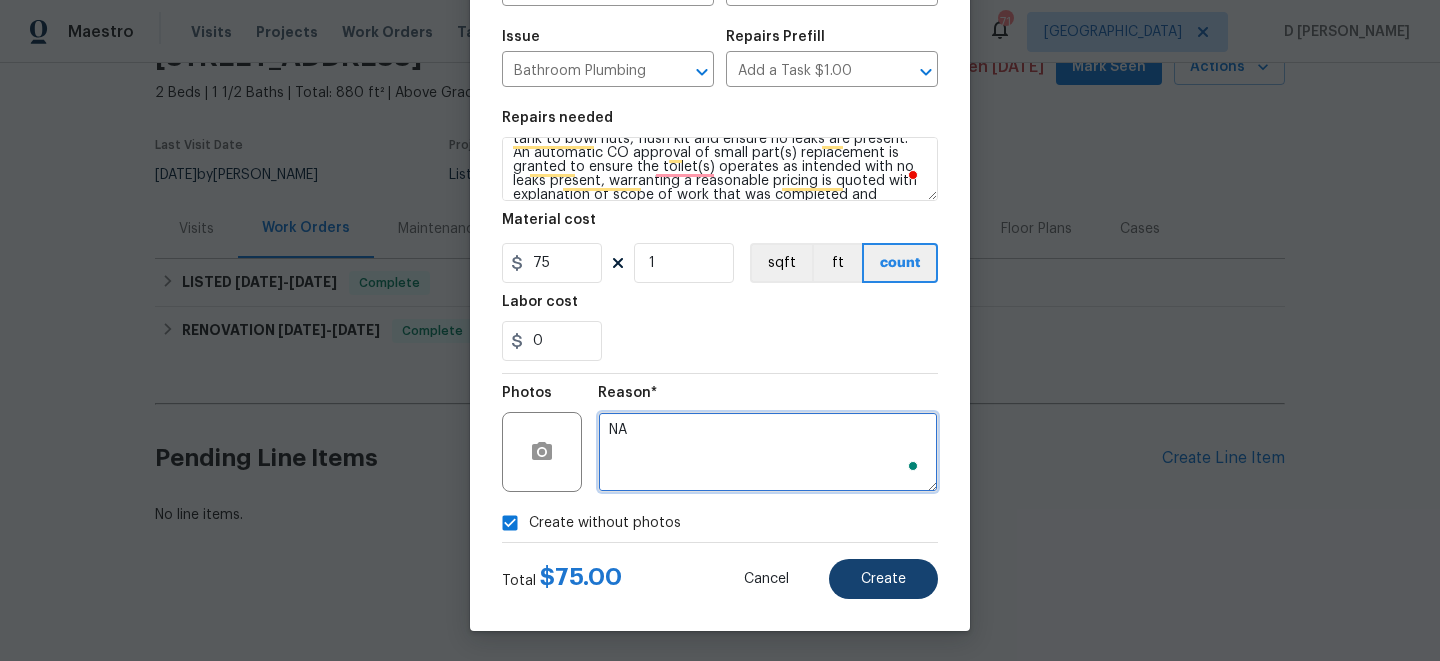 type on "NA" 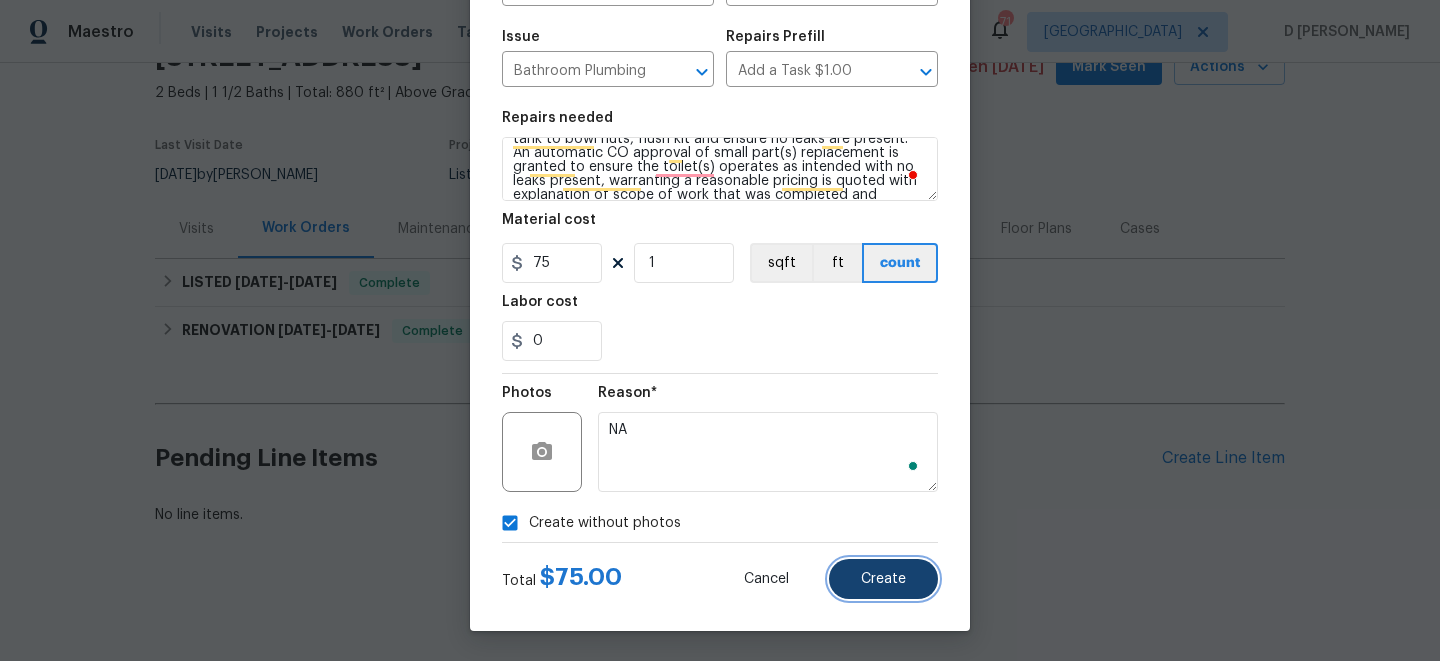 click on "Create" at bounding box center (883, 579) 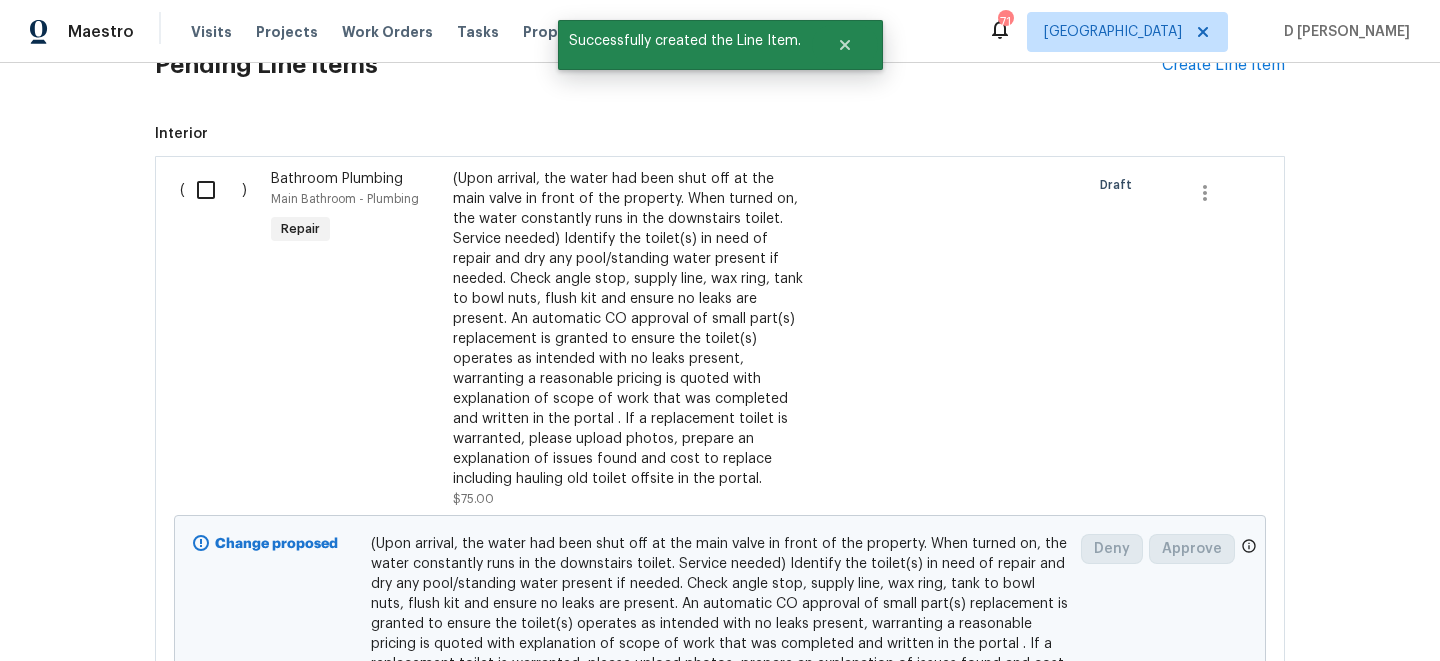 scroll, scrollTop: 499, scrollLeft: 0, axis: vertical 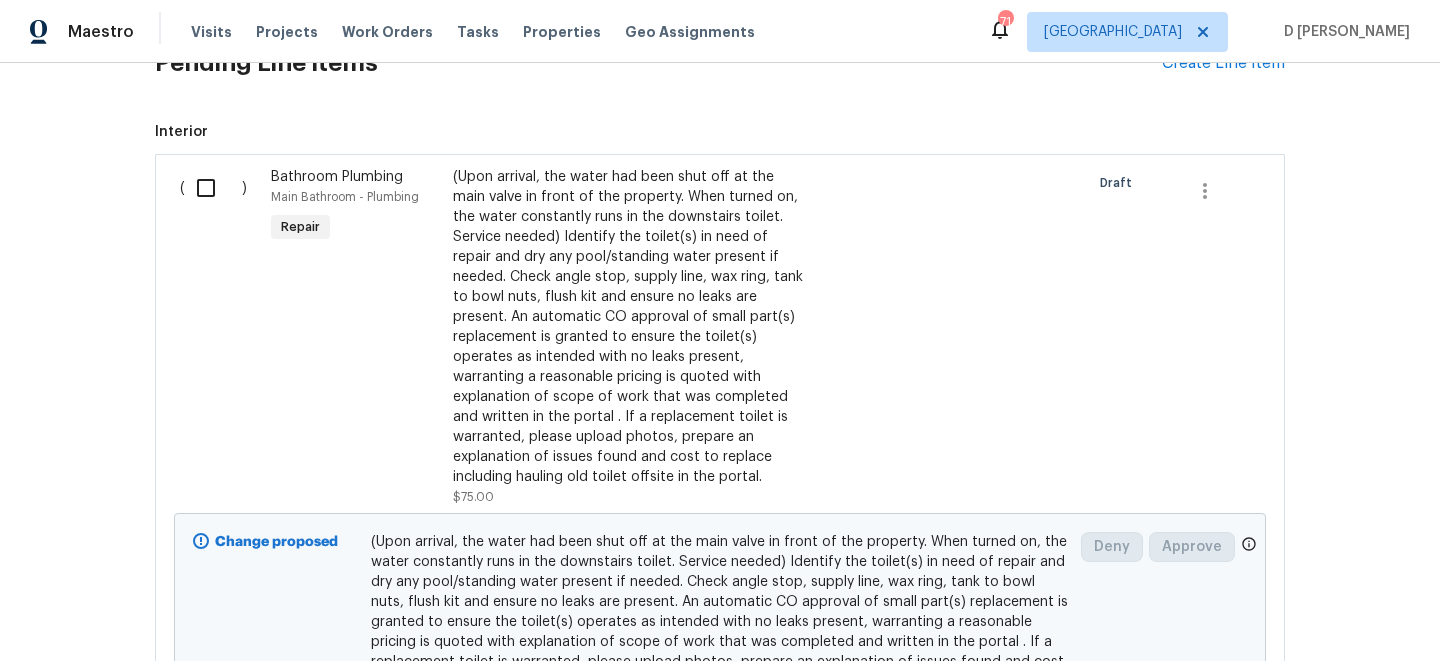 click at bounding box center [213, 188] 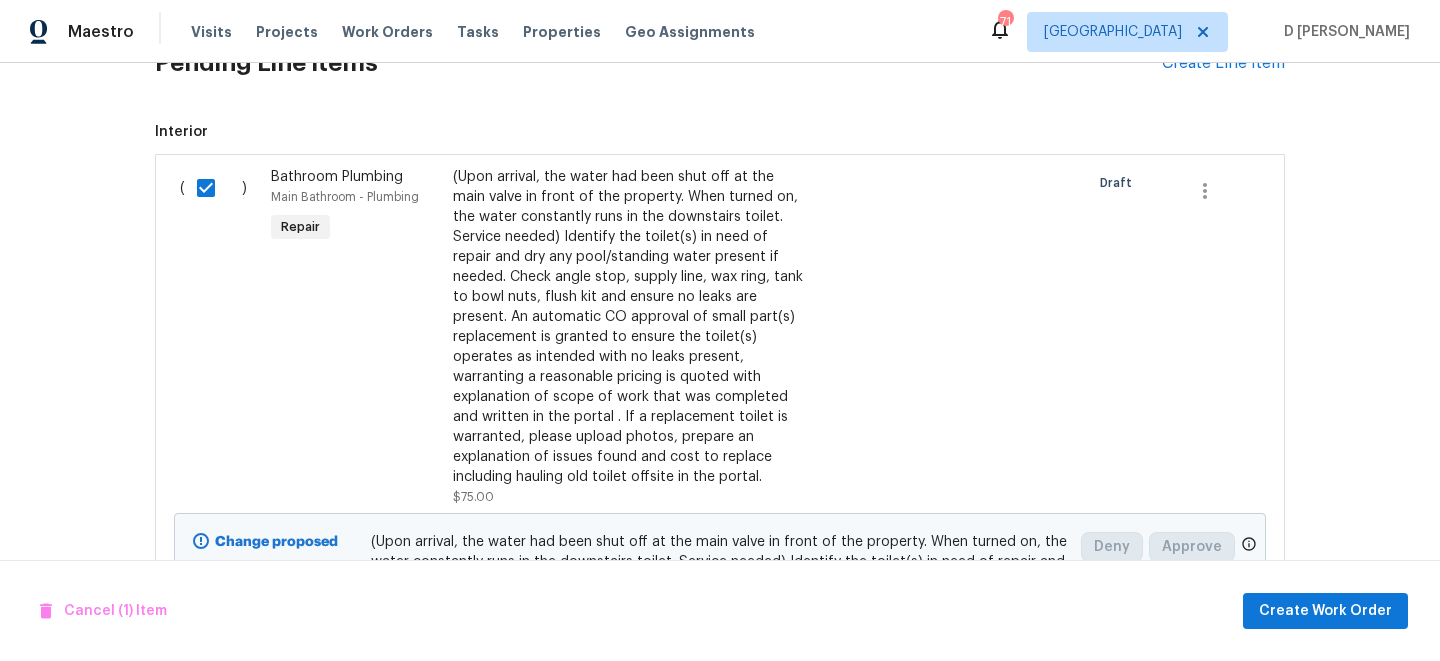 scroll, scrollTop: 732, scrollLeft: 0, axis: vertical 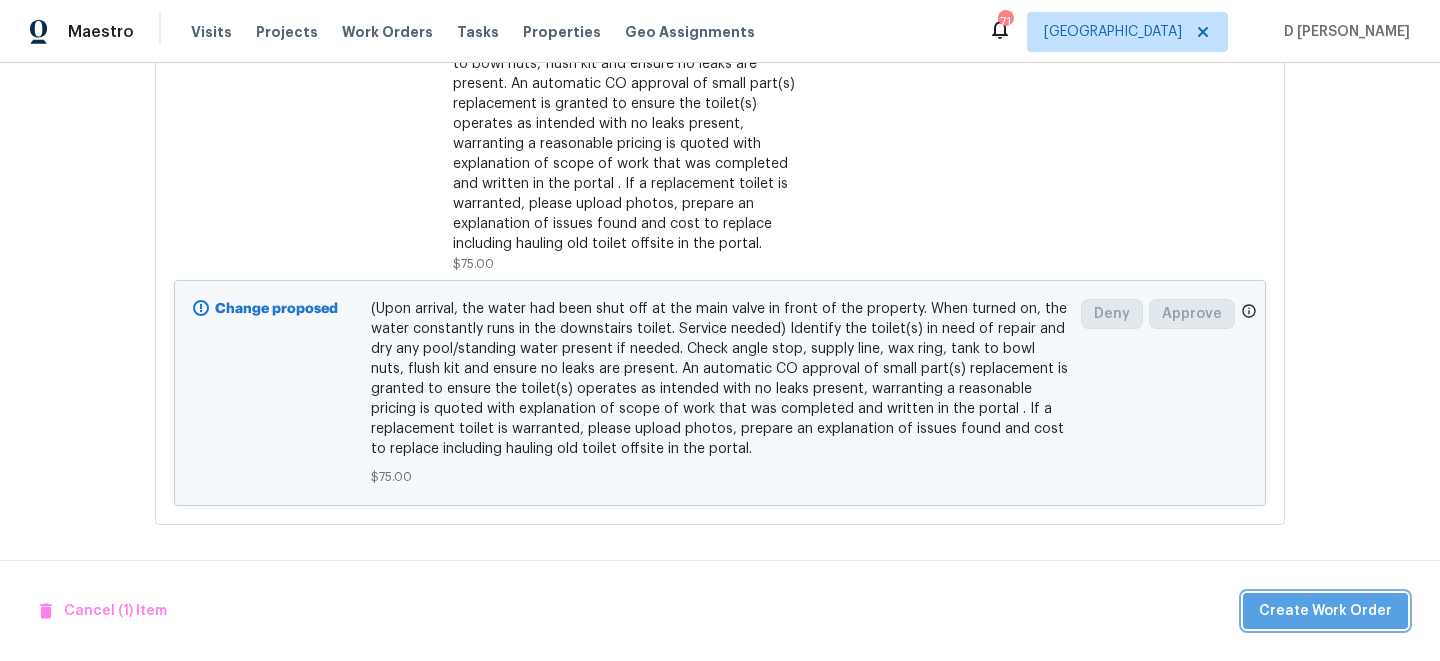 click on "Create Work Order" at bounding box center (1325, 611) 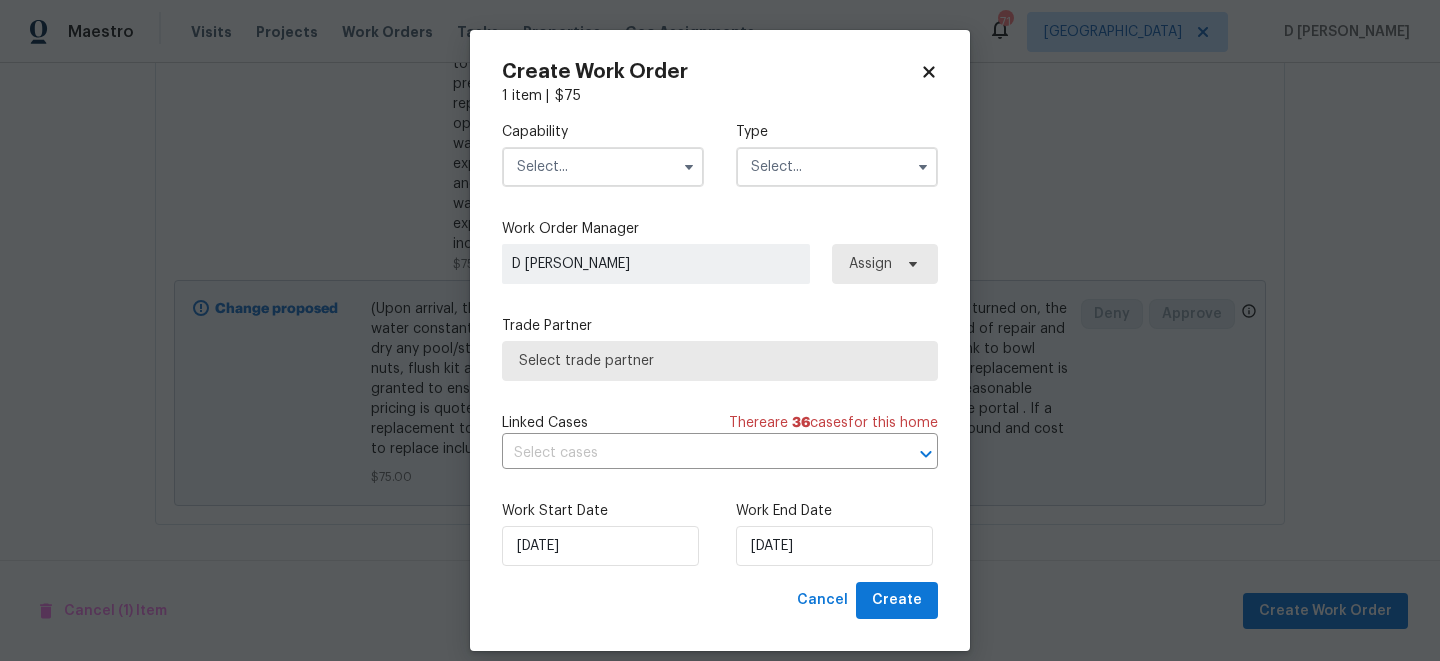 click at bounding box center (603, 167) 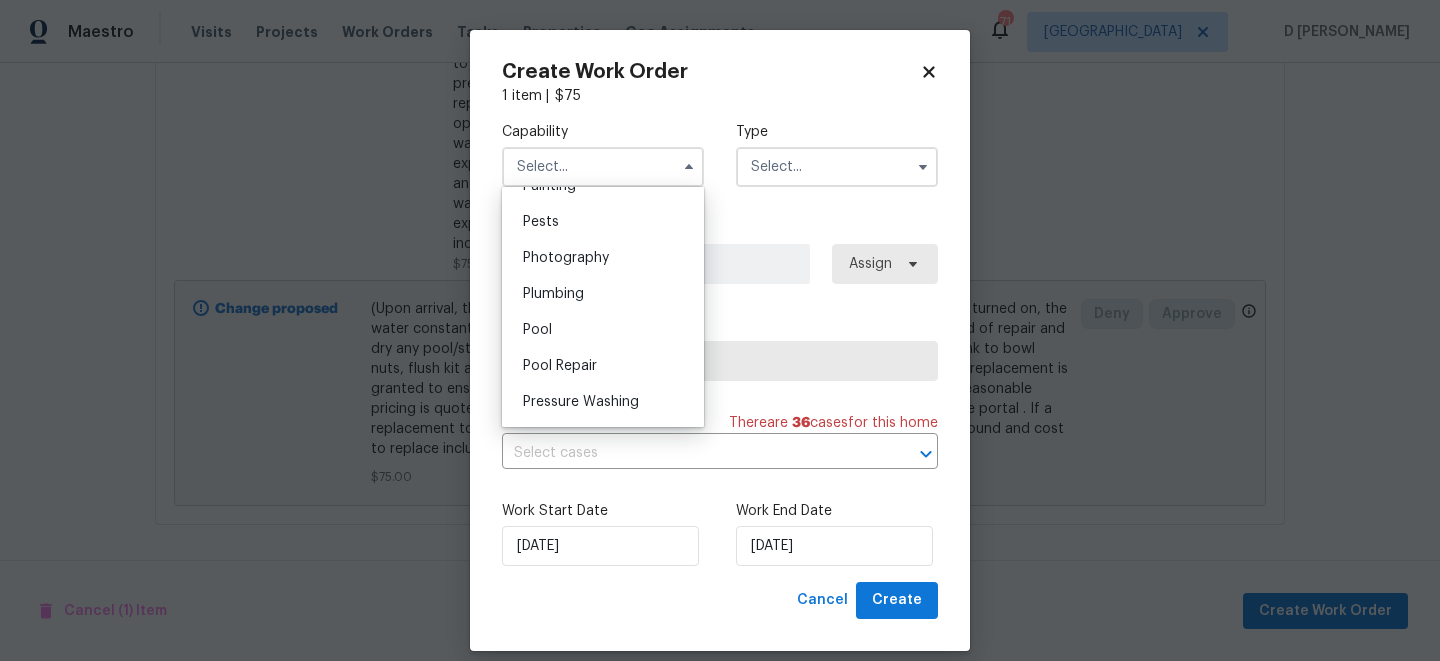 scroll, scrollTop: 1714, scrollLeft: 0, axis: vertical 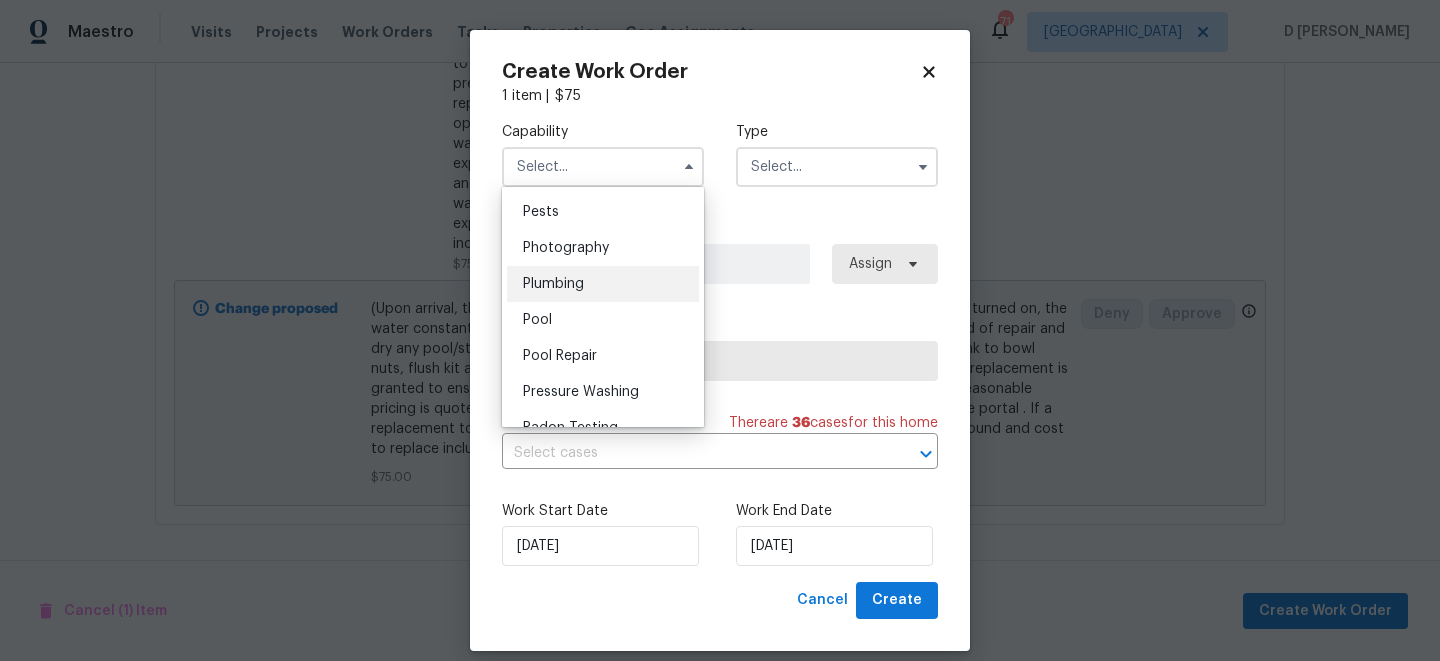 click on "Plumbing" at bounding box center [603, 284] 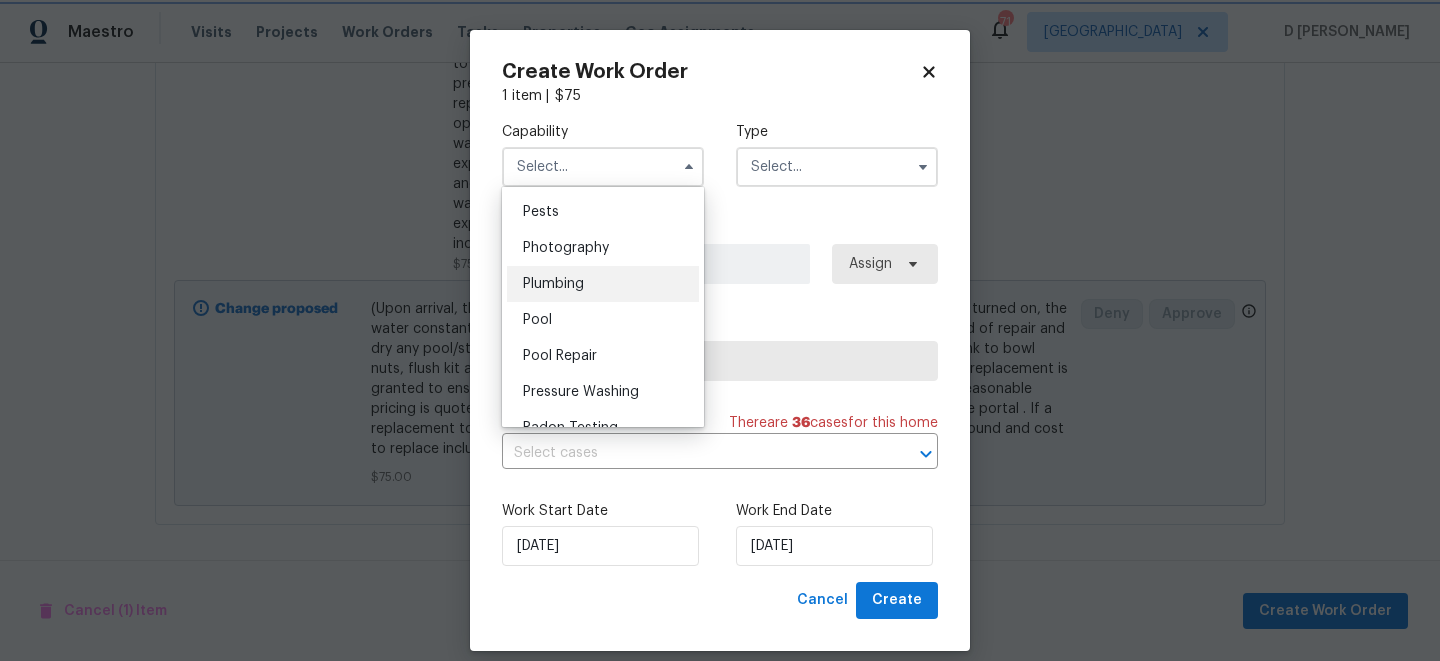 type on "Plumbing" 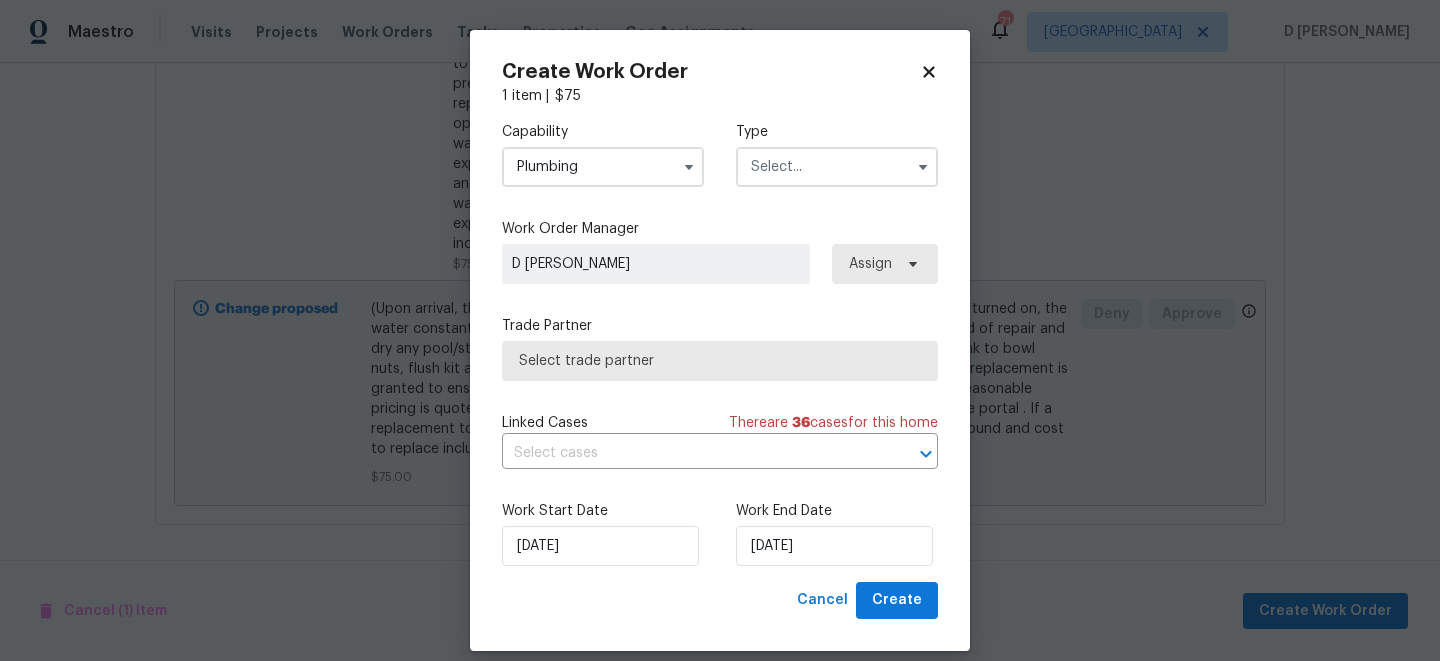 click at bounding box center [837, 167] 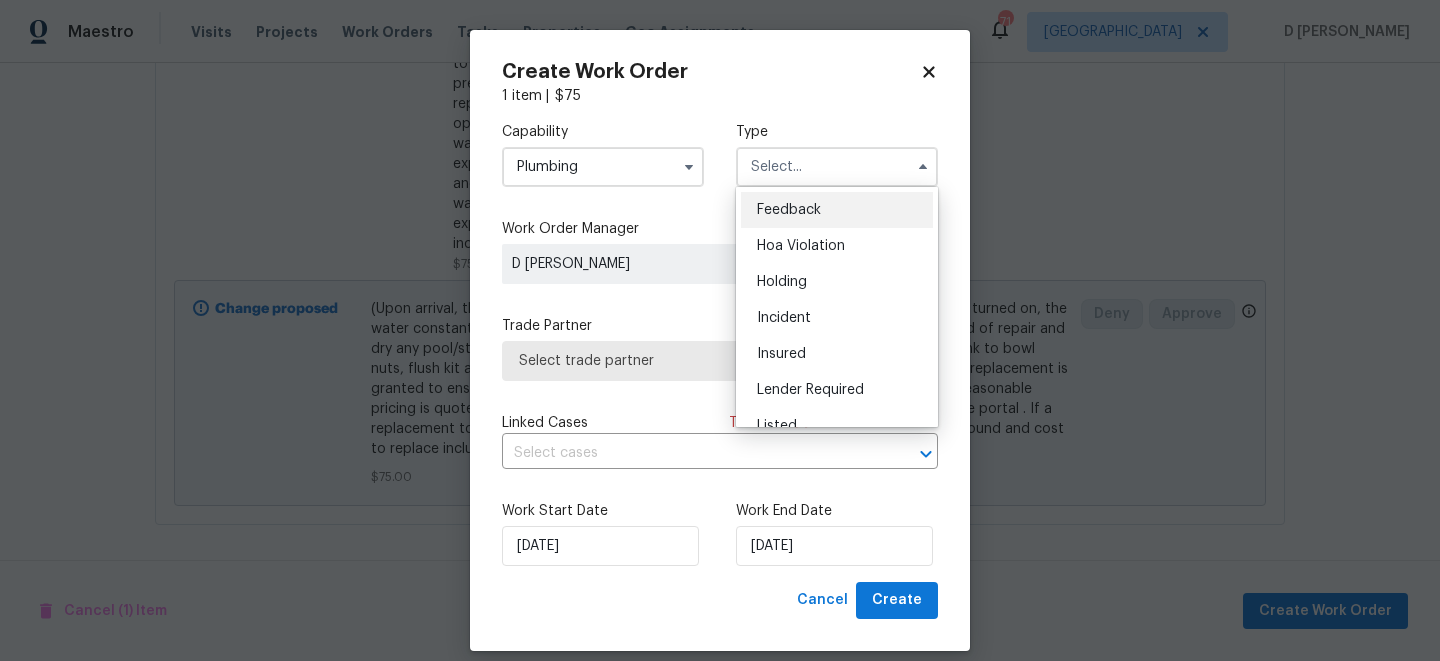 click on "Feedback" at bounding box center (789, 210) 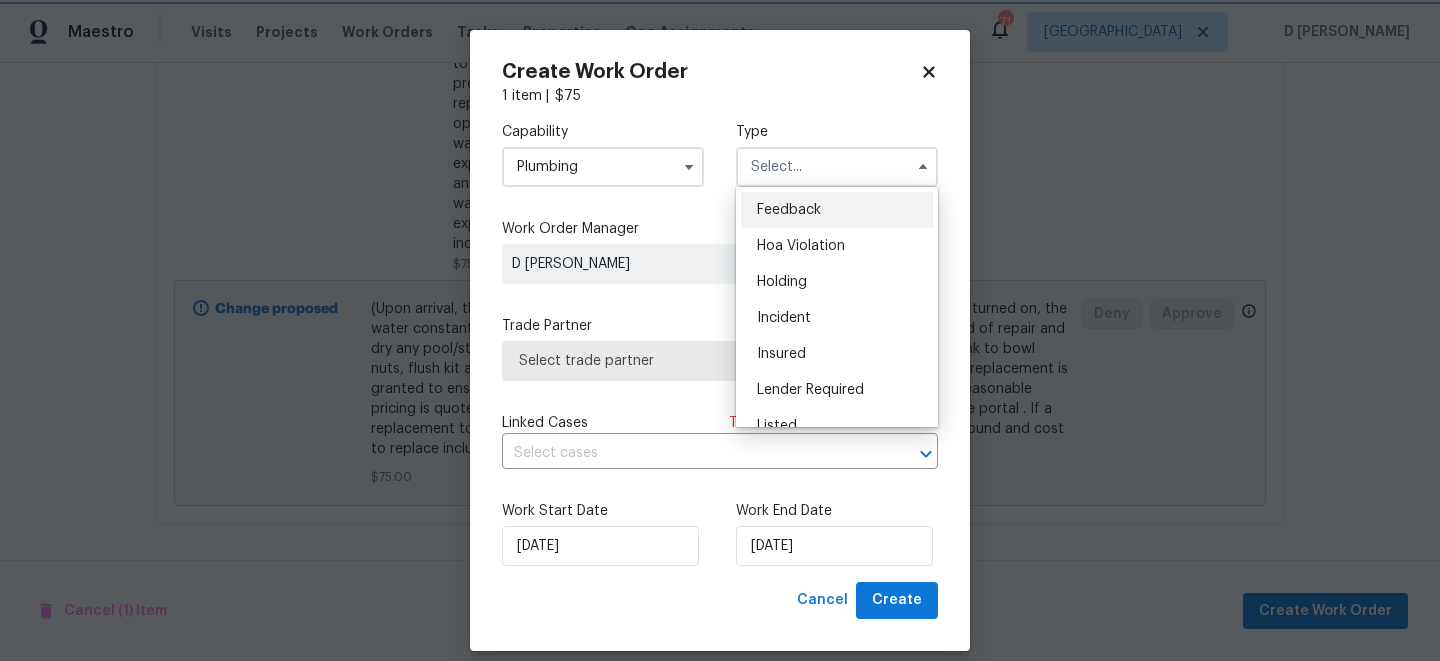 type on "Feedback" 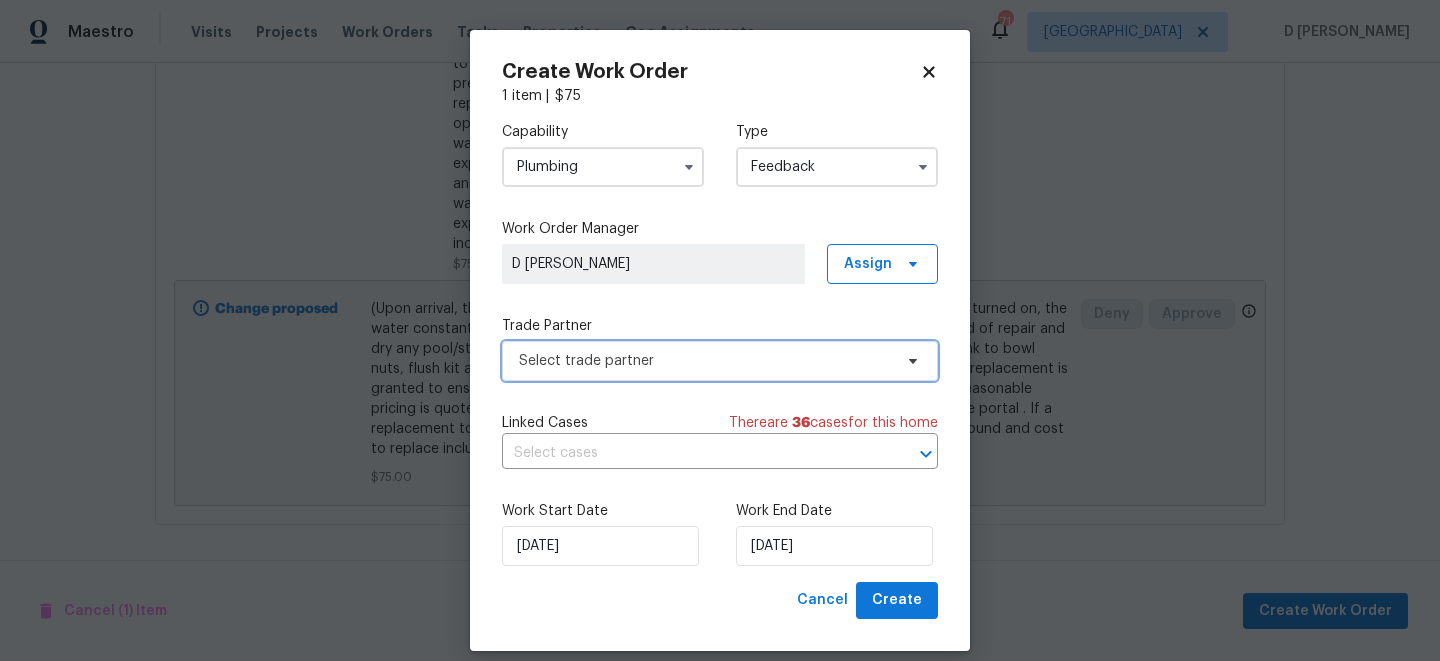 click on "Select trade partner" at bounding box center (705, 361) 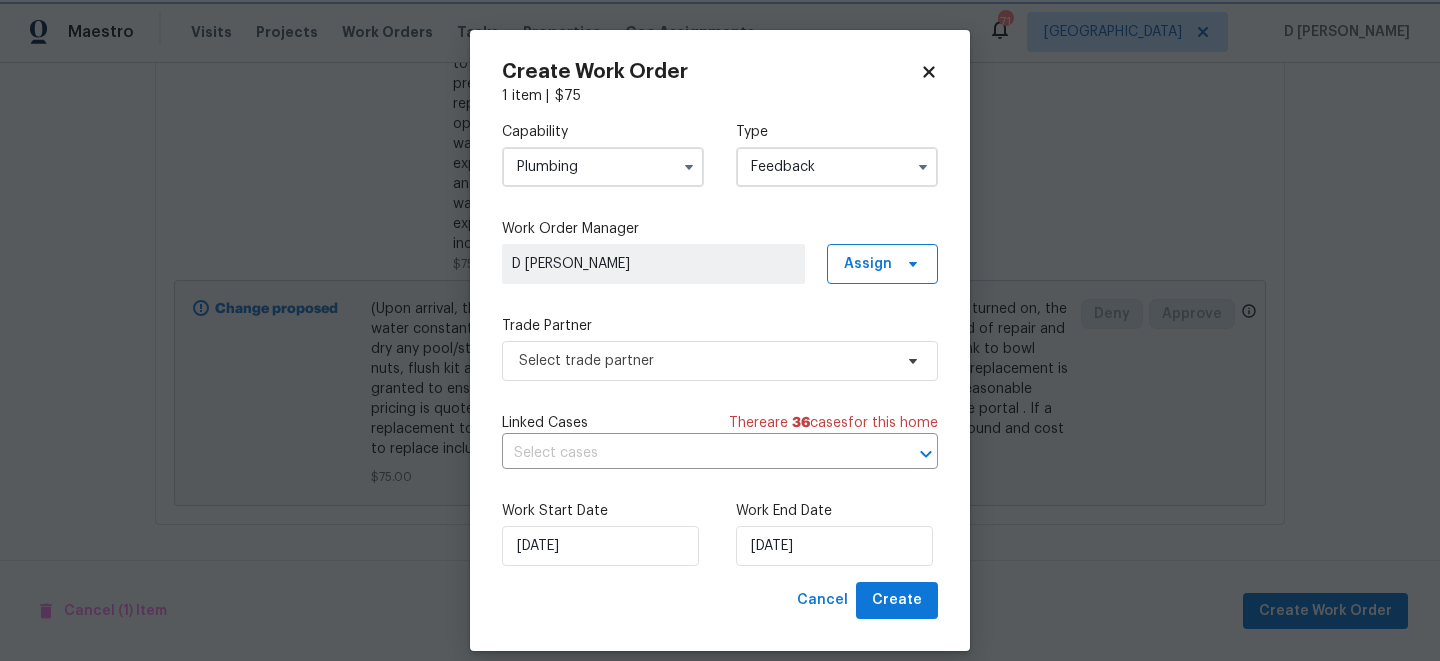 click on "Maestro Visits Projects Work Orders Tasks Properties Geo Assignments 71 Dallas D Kamesh Back to all projects 1750 E Mateo Cir Apt 103, Mesa, AZ 85204 2 Beds | 1 1/2 Baths | Total: 880 ft² | Above Grade: 880 ft² | Basement Finished: N/A | 1980 Not seen today Mark Seen Actions Last Visit Date 6/17/2025  by  Austin Hatch   Project Listed   6/11/2025  -  6/16/2025 Complete Visits Work Orders Maintenance Notes Condition Adjustments Costs Photos Floor Plans Cases LISTED   6/11/25  -  6/16/25 Complete Coyote Air LLC HVAC, BRN_AND_LRR $250.00 1 Repair 6/11/2025  -  6/16/2025 Paid RENOVATION   6/26/24  -  7/8/24 Complete Coyote Air LLC HVAC, BRN_AND_LRR $225.00 1 Repair 6/26/2024  -  7/2/2024 Paid Strasser Construction GENERAL_CONTRACTOR, OD_SELECT $4,156.00 14 Repairs 6/26/2024  -  7/8/2024 Paid Southwest Preservation LANDSCAPING_MAINTENANCE, HARDSCAPE_LANDSCAPE $720.00 2 Repairs 6/26/2024  -  7/2/2024 Paid Cancel (1) Item Create Work Order Pending Line Items Create Line Item Interior ( ) Bathroom Plumbing Repair" at bounding box center (720, 330) 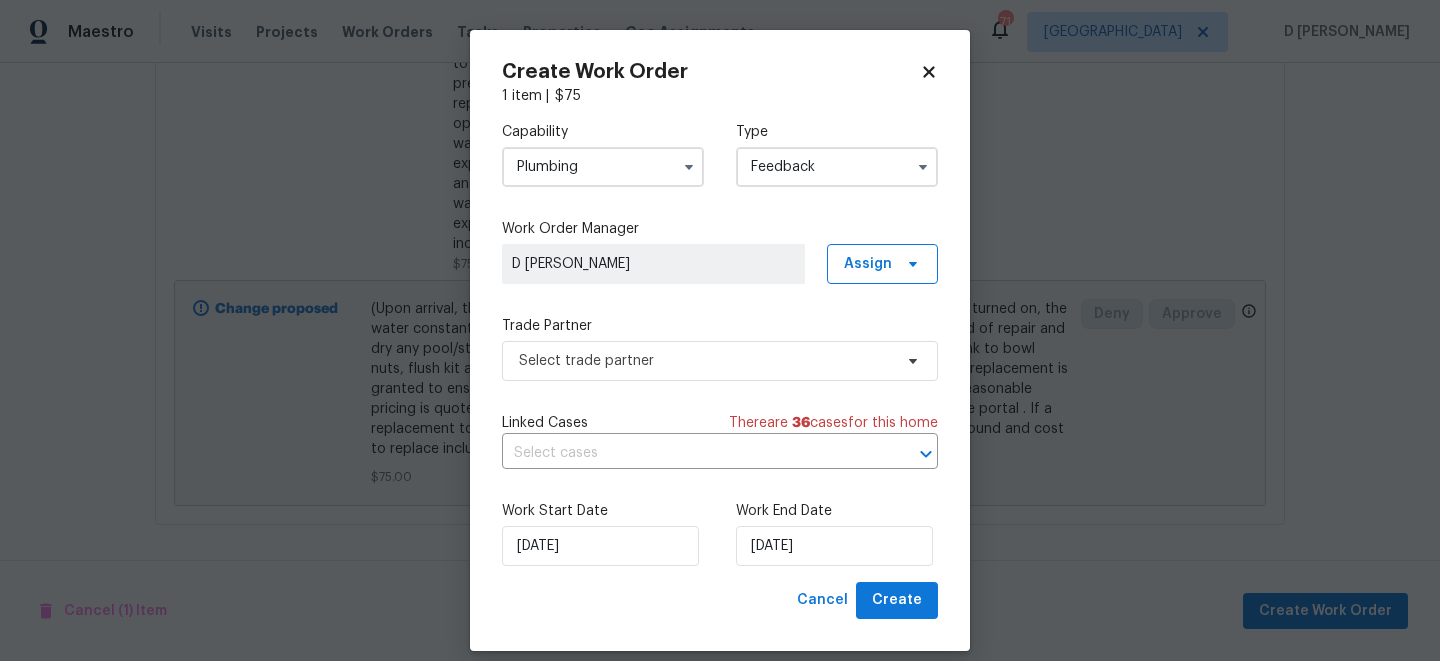 click on "Plumbing" at bounding box center (603, 167) 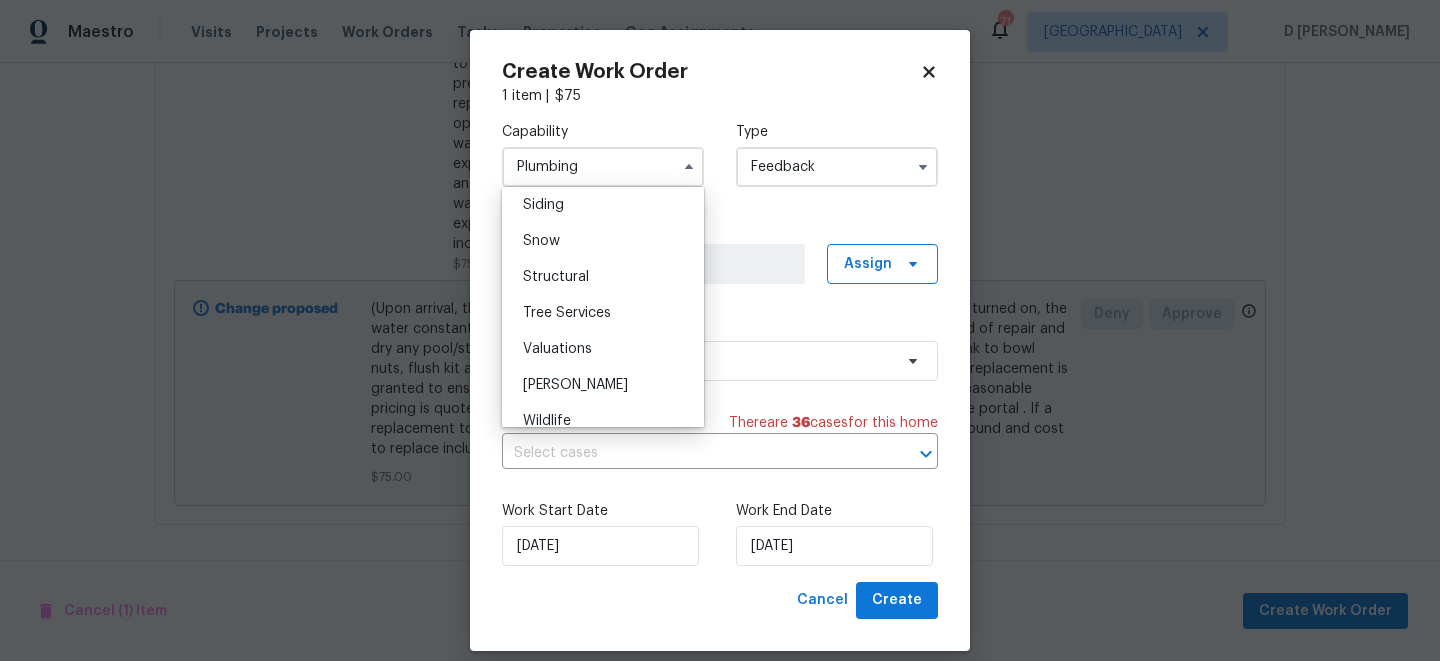 scroll, scrollTop: 2226, scrollLeft: 0, axis: vertical 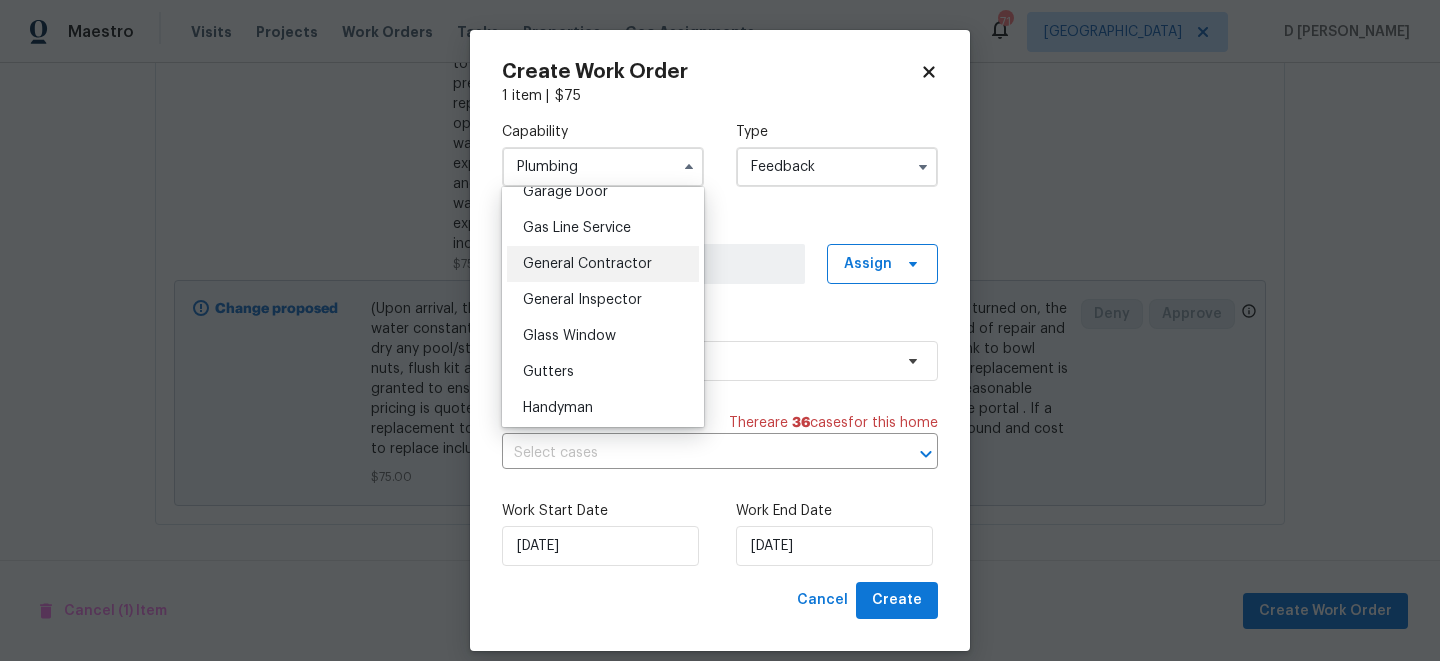 click on "General Contractor" at bounding box center [603, 264] 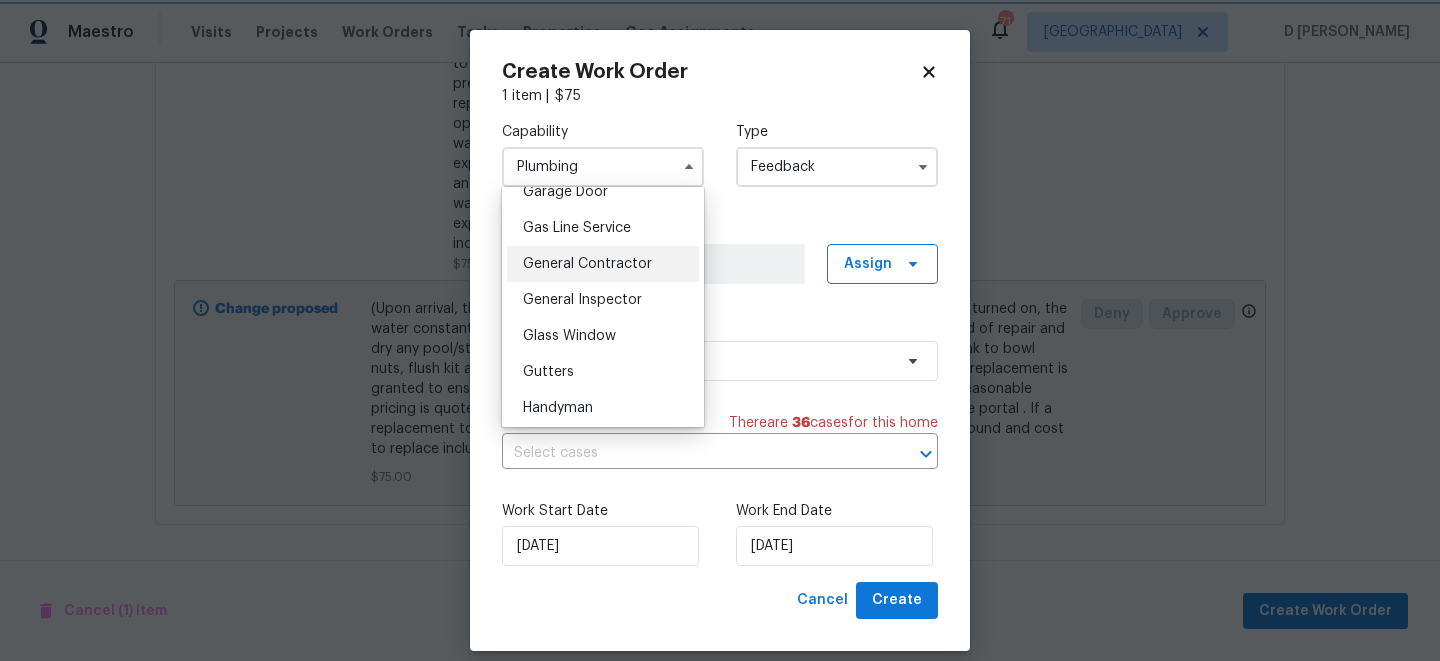 type on "General Contractor" 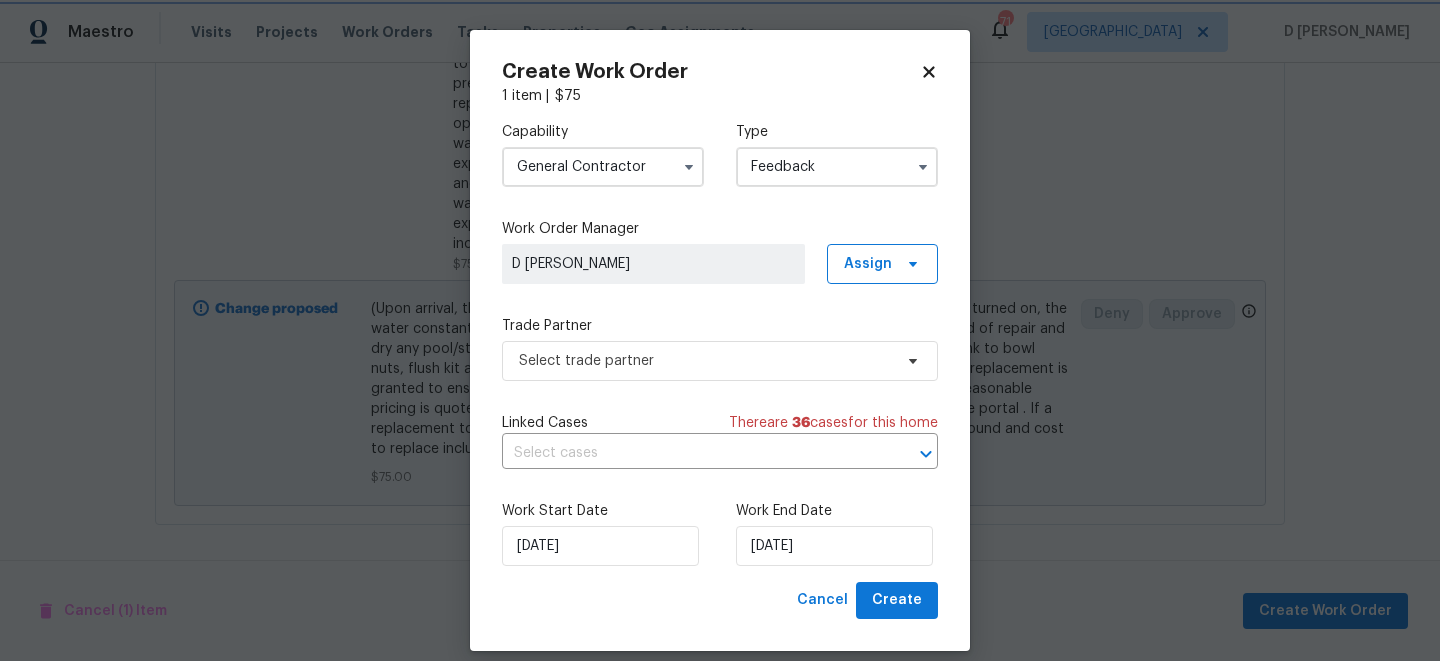 scroll, scrollTop: 20, scrollLeft: 0, axis: vertical 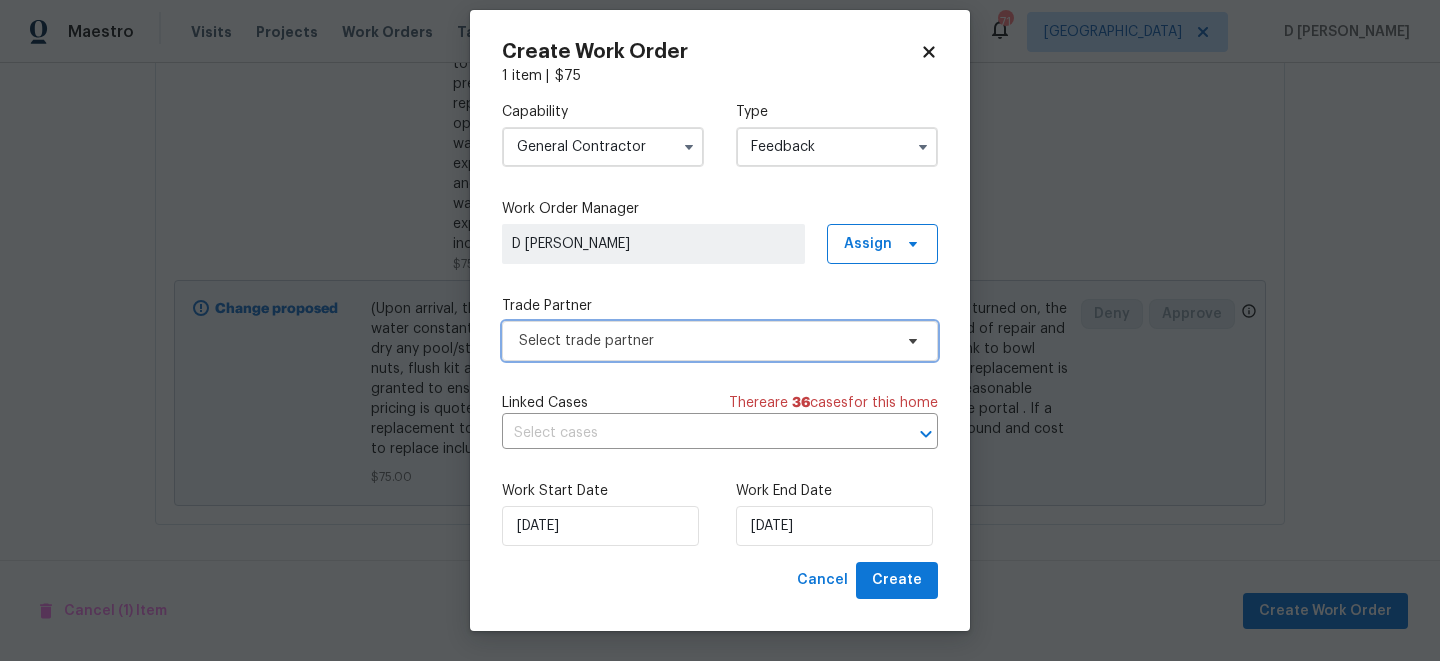 click on "Select trade partner" at bounding box center [705, 341] 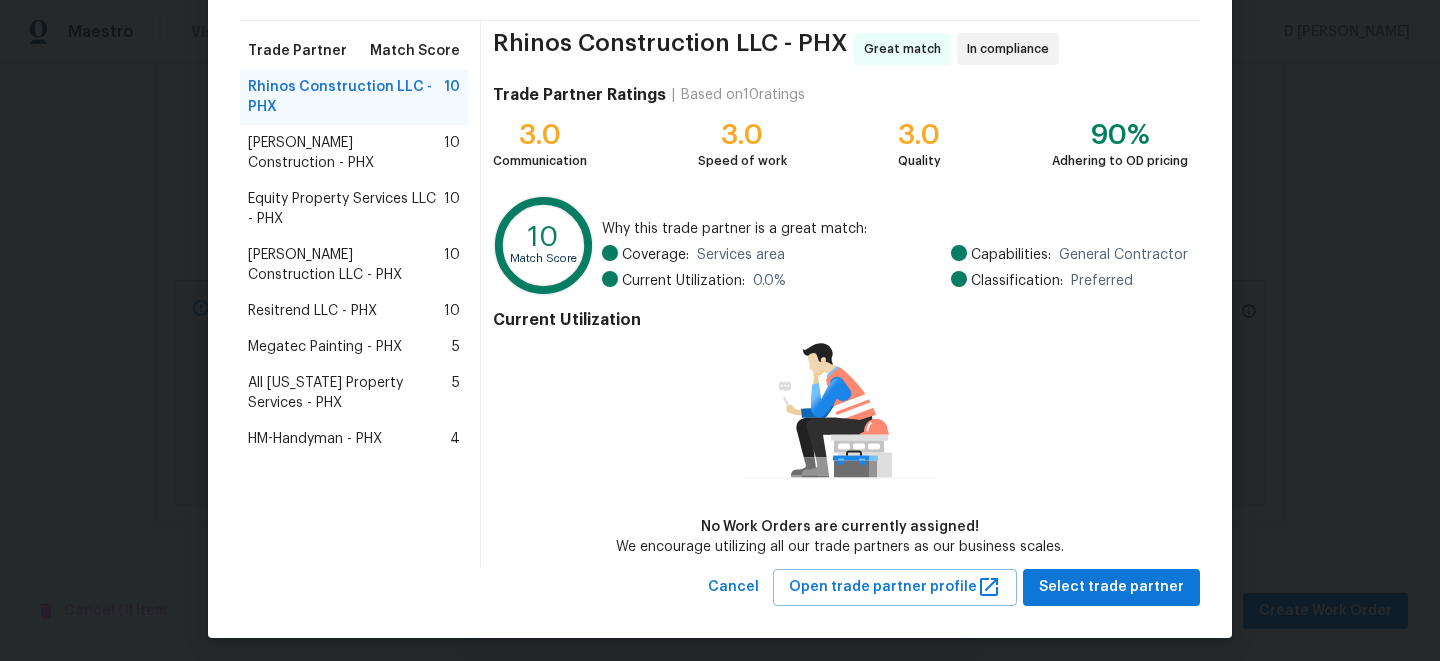 scroll, scrollTop: 139, scrollLeft: 0, axis: vertical 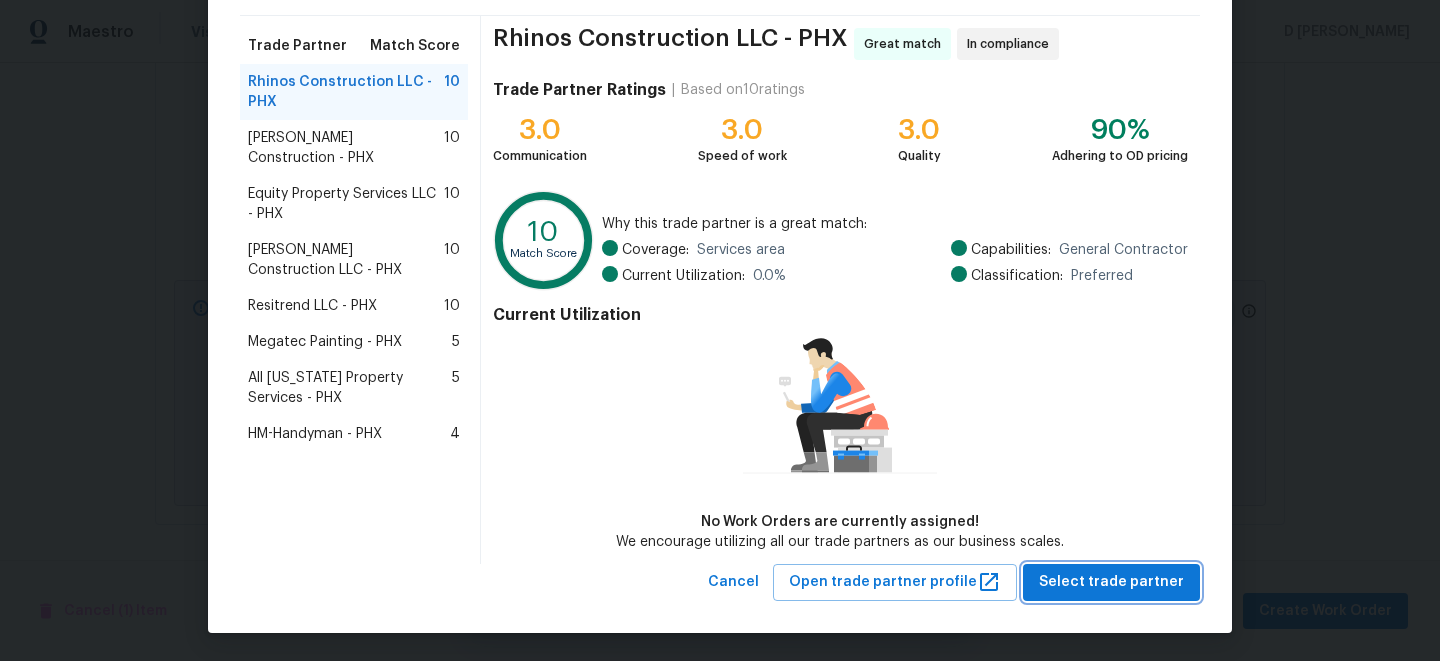 click on "Select trade partner" at bounding box center (1111, 582) 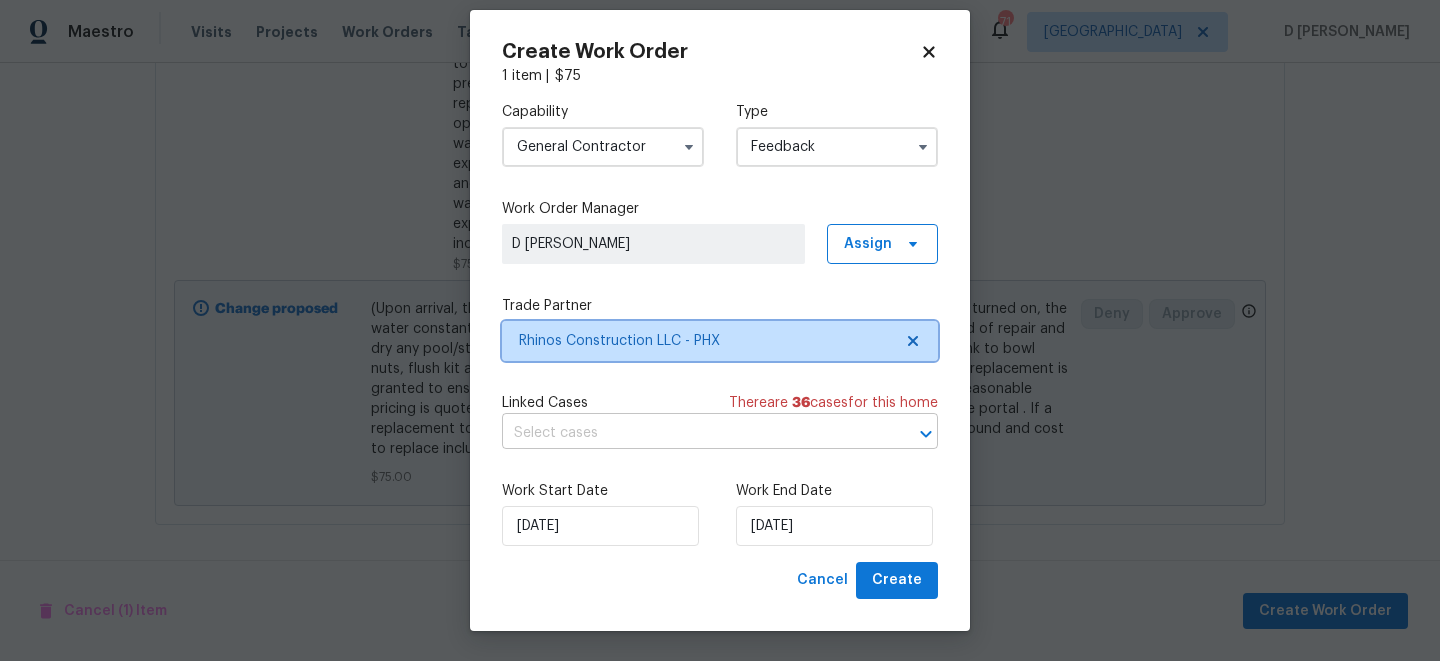 scroll, scrollTop: 0, scrollLeft: 0, axis: both 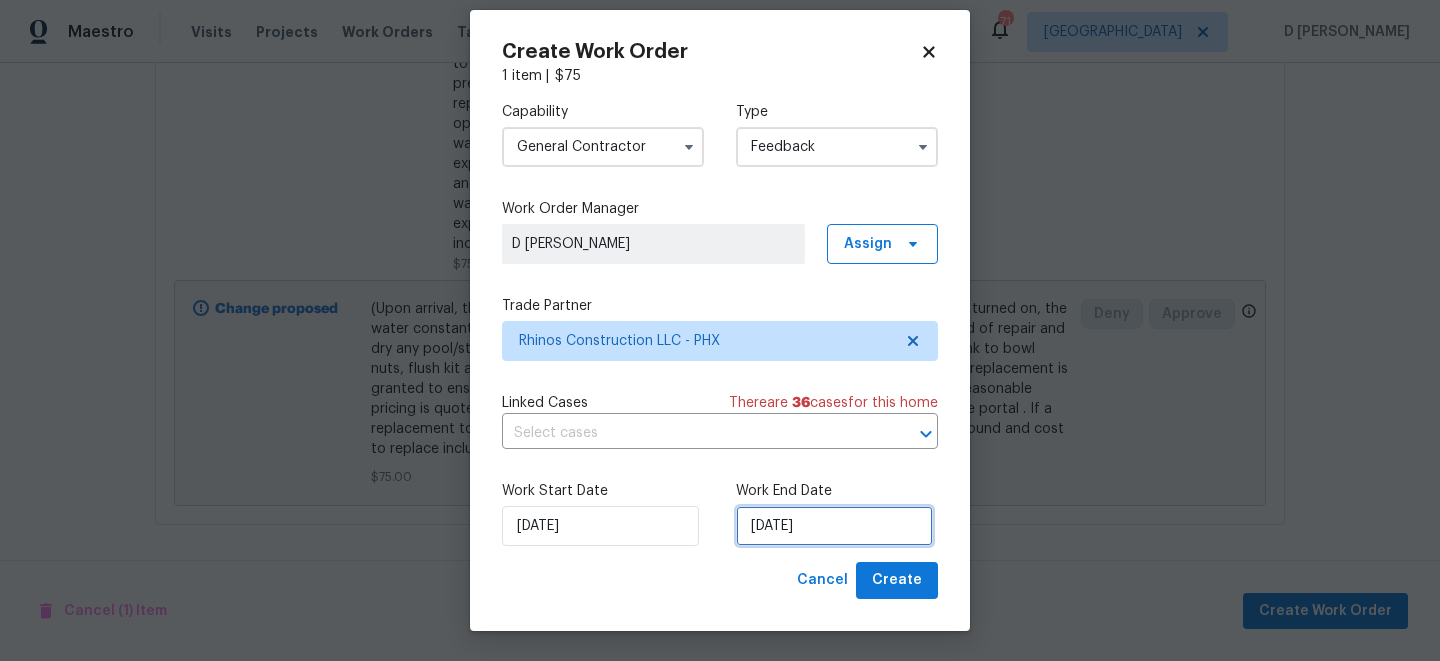 click on "[DATE]" at bounding box center [834, 526] 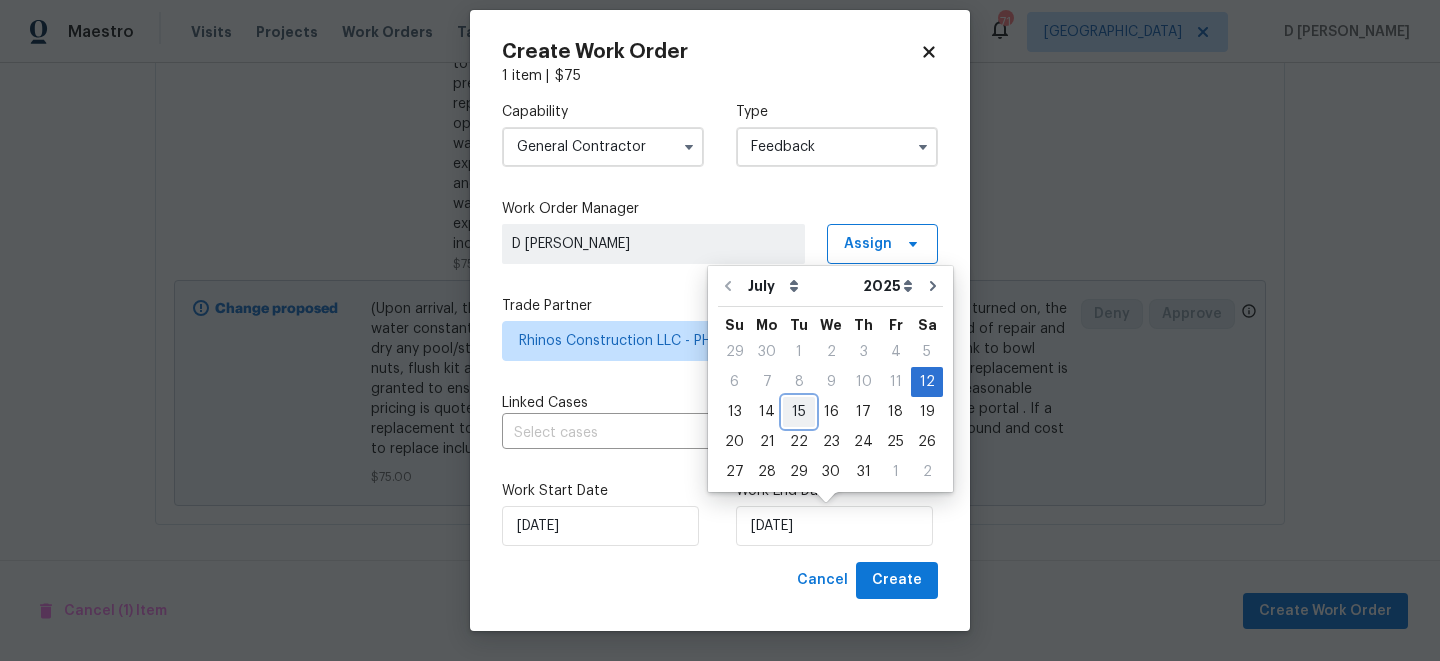 click on "15" at bounding box center [799, 412] 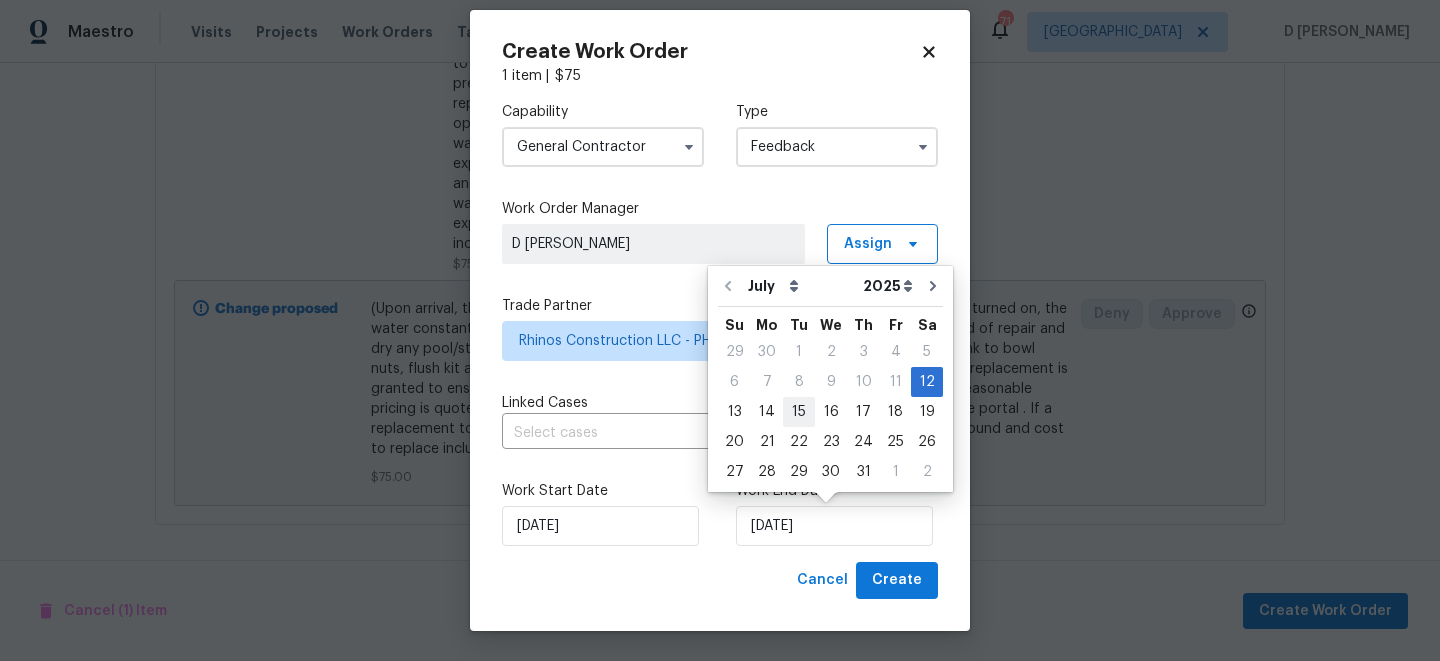 type on "[DATE]" 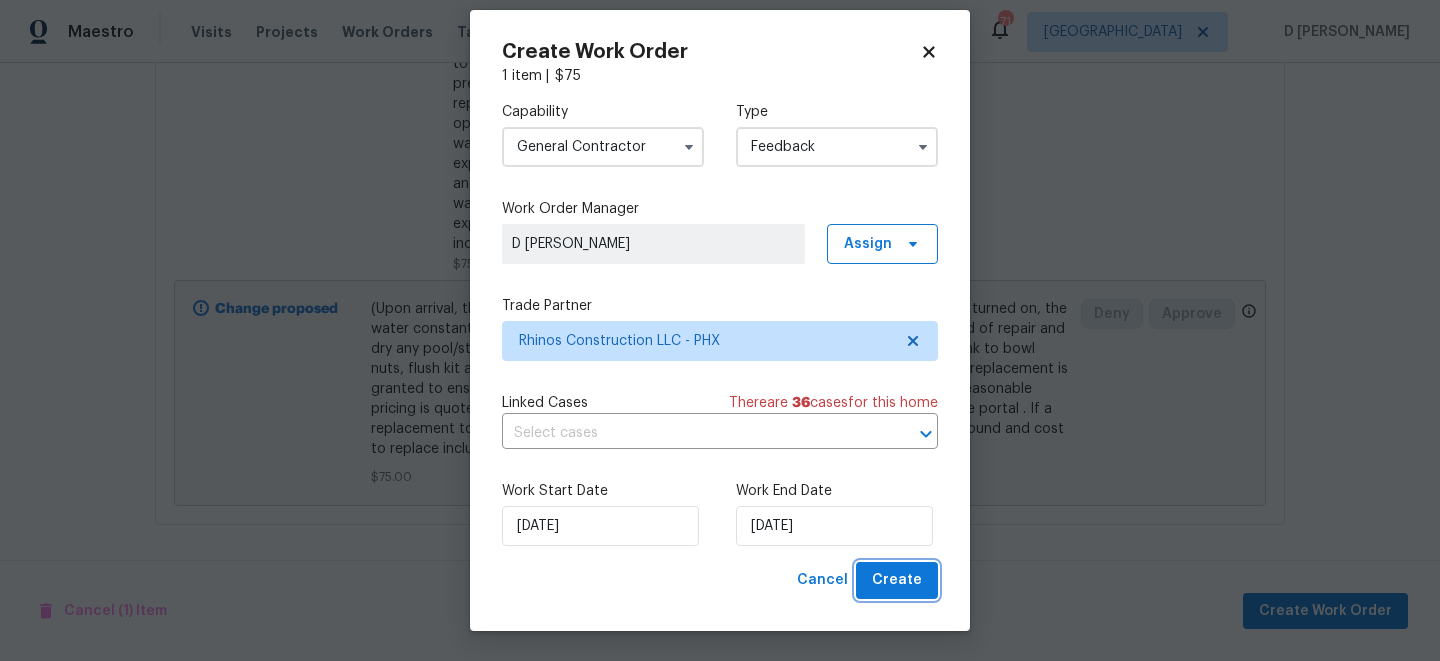click on "Create" at bounding box center [897, 580] 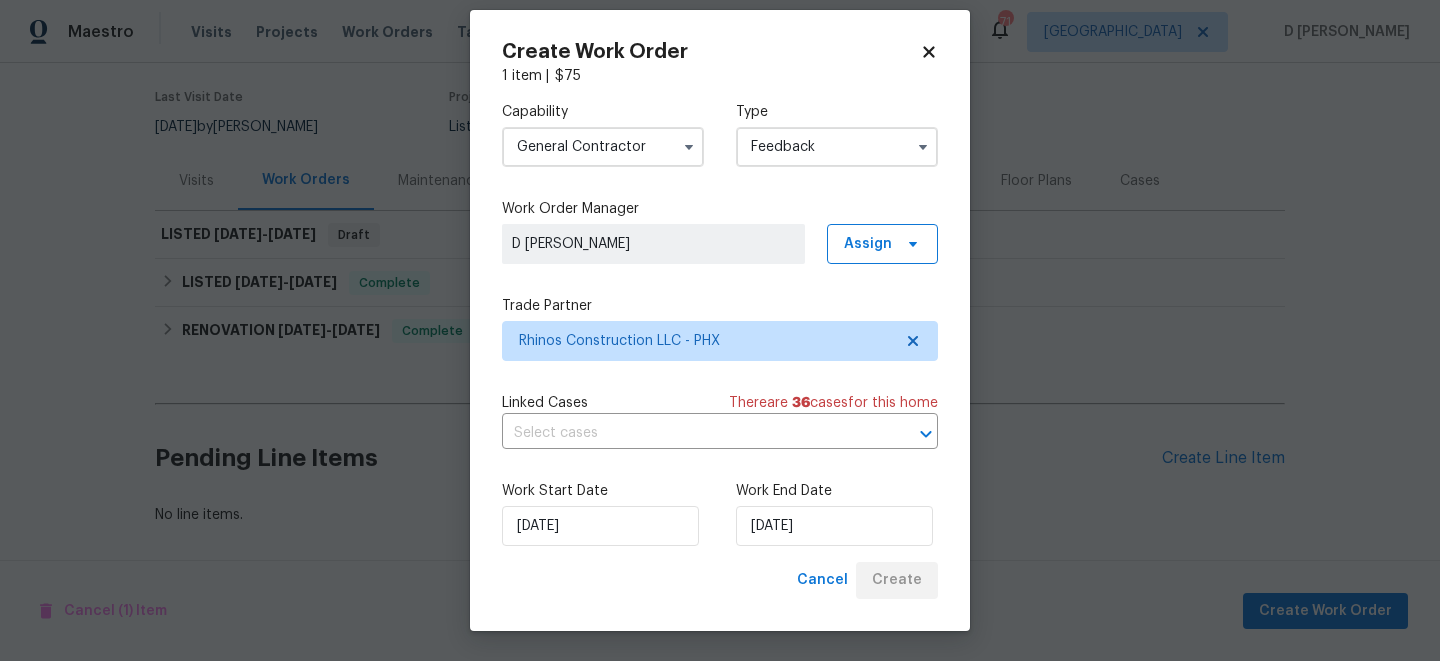scroll, scrollTop: 152, scrollLeft: 0, axis: vertical 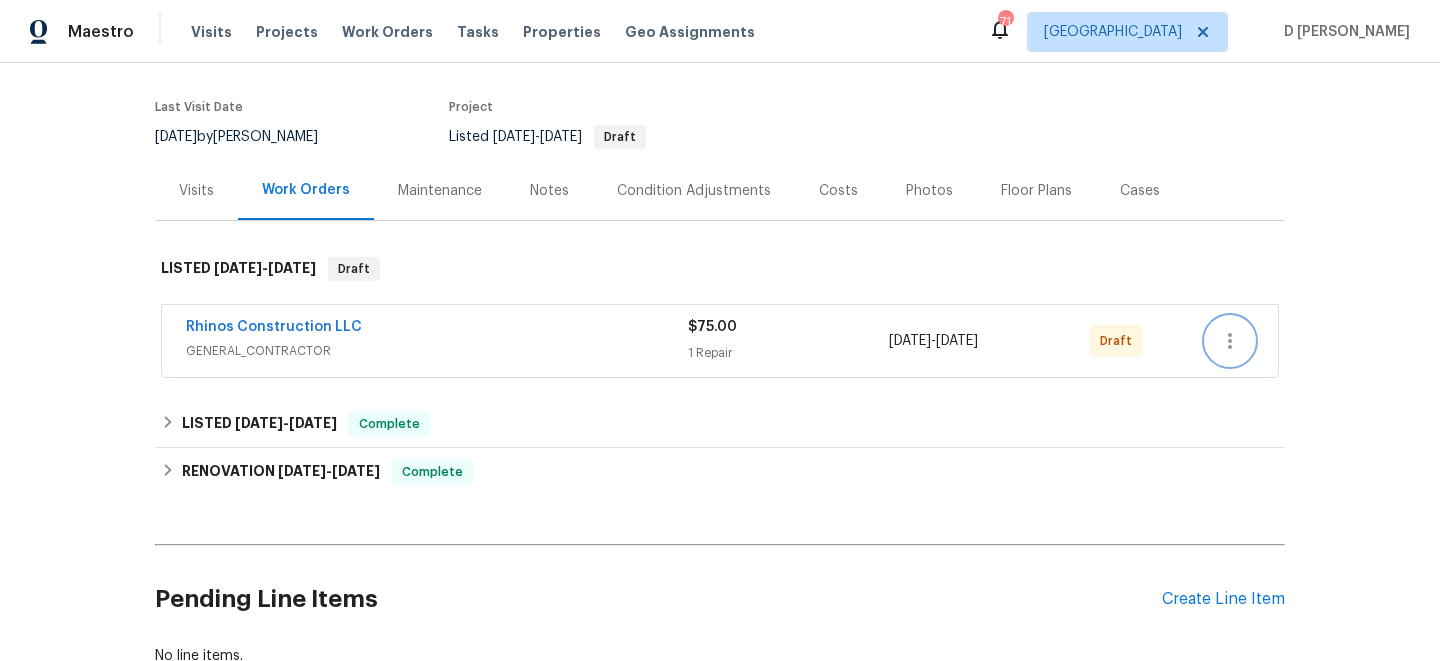 click 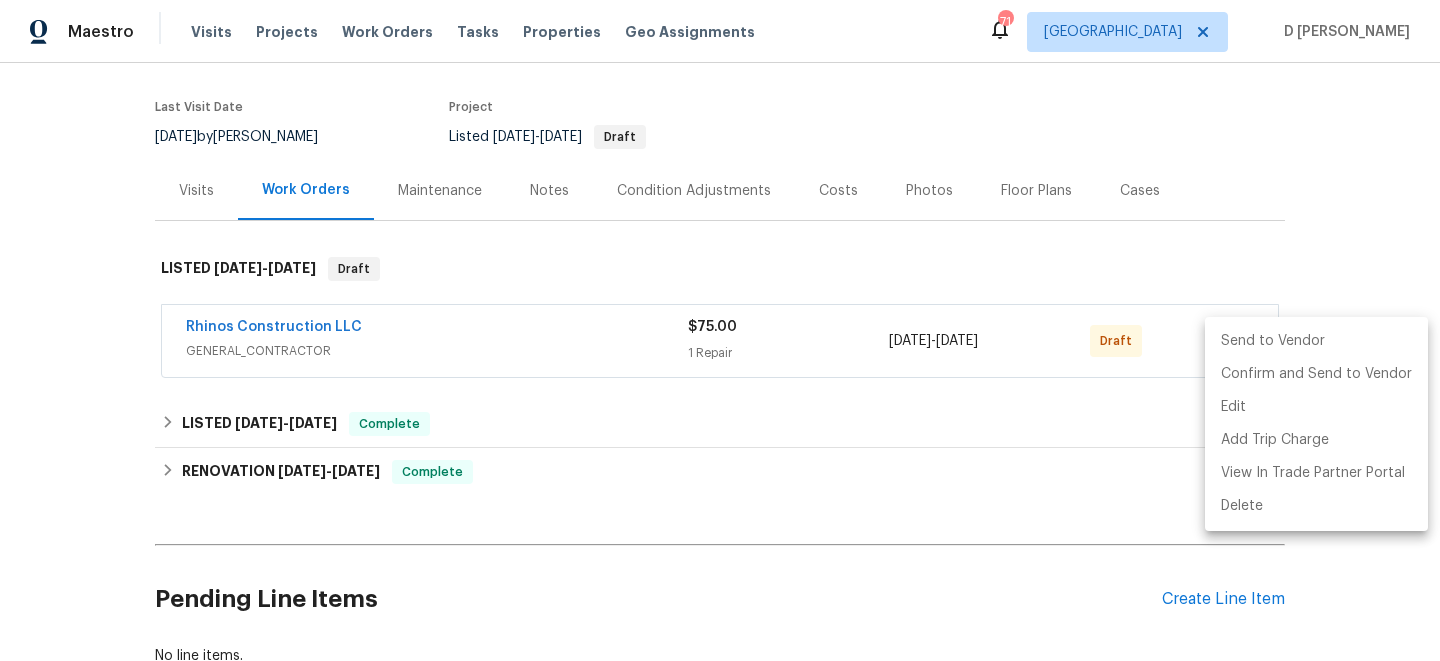 click on "Send to Vendor" at bounding box center (1316, 341) 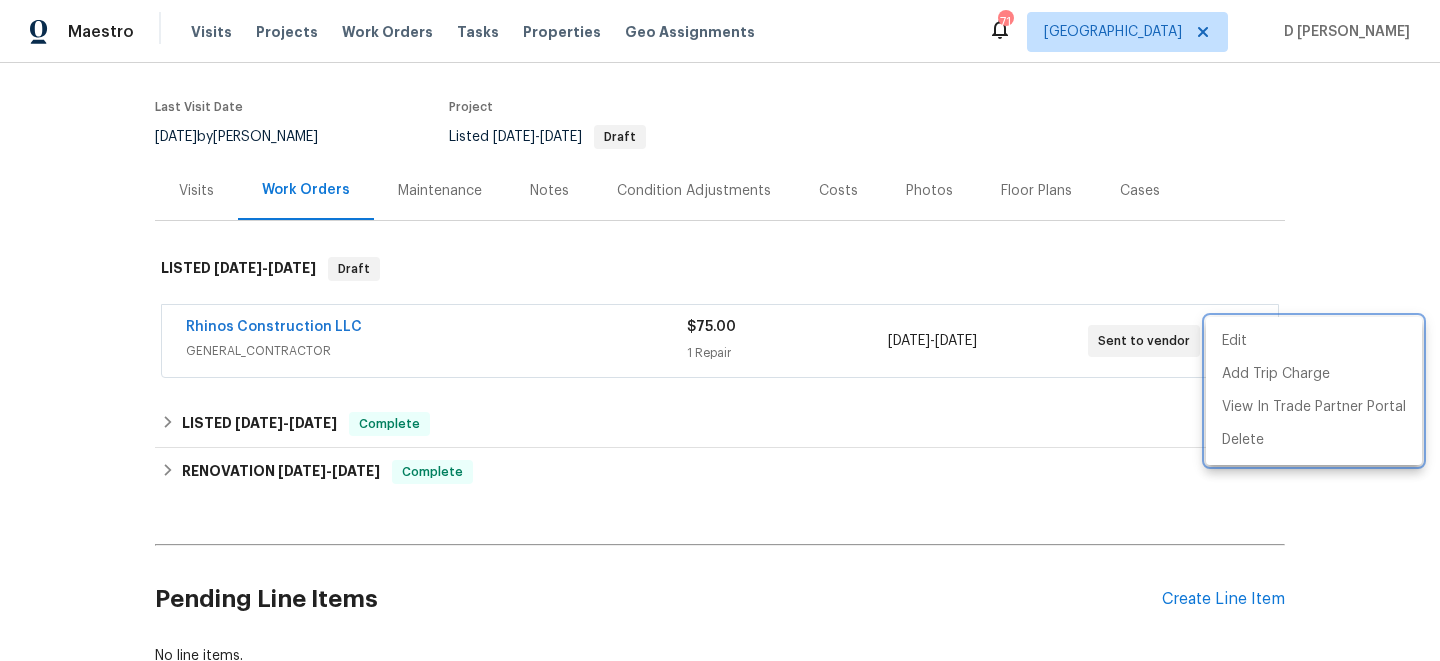 click at bounding box center (720, 330) 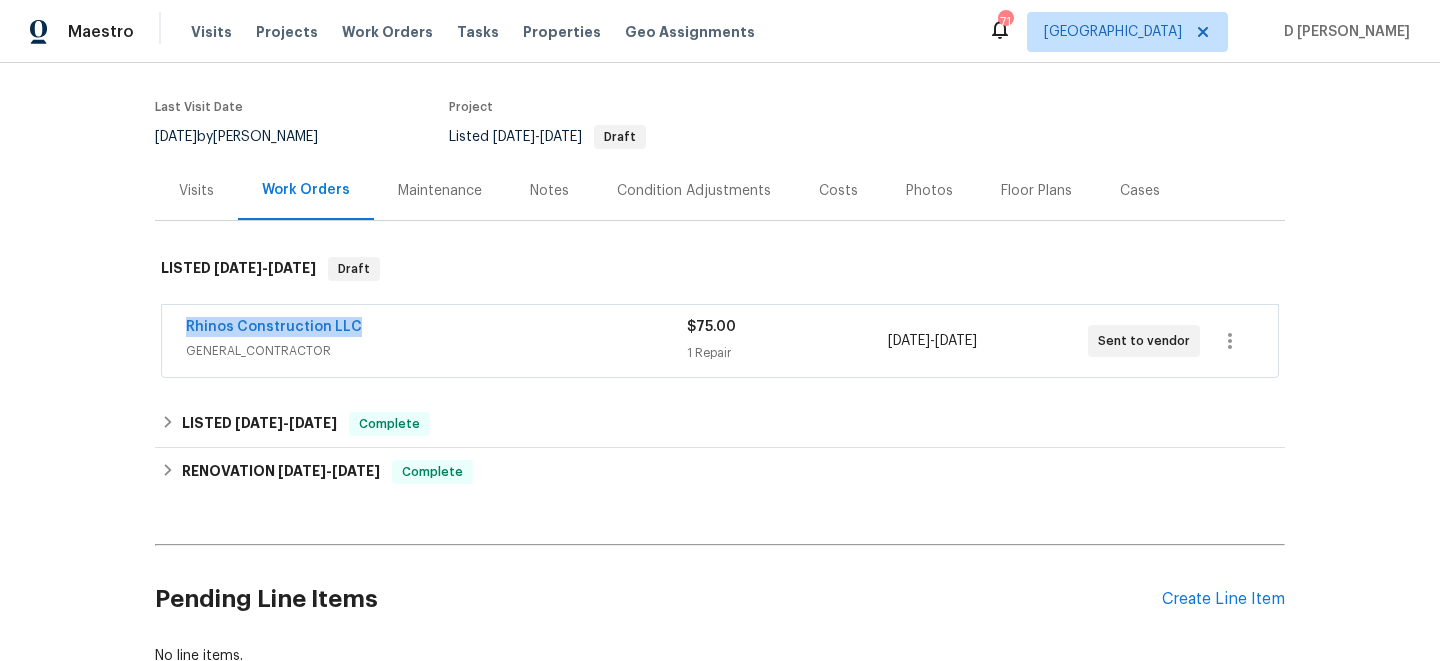 drag, startPoint x: 170, startPoint y: 324, endPoint x: 425, endPoint y: 324, distance: 255 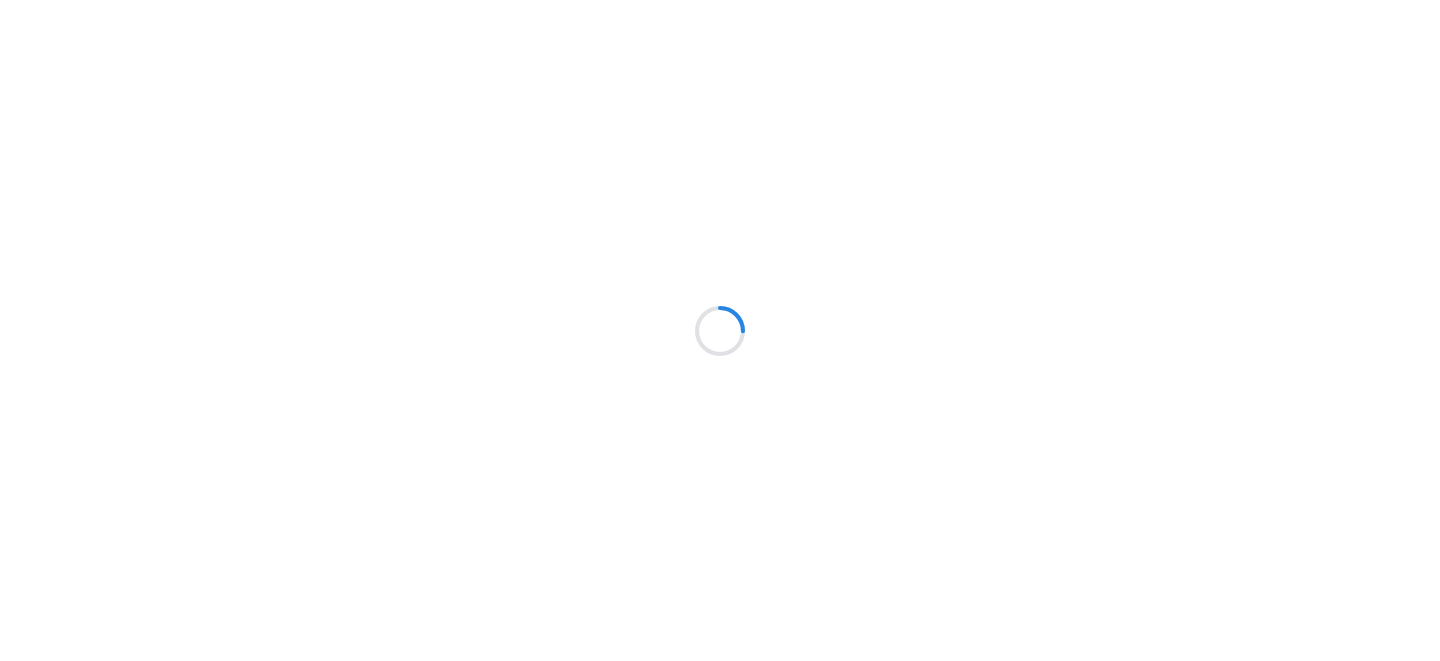 scroll, scrollTop: 0, scrollLeft: 0, axis: both 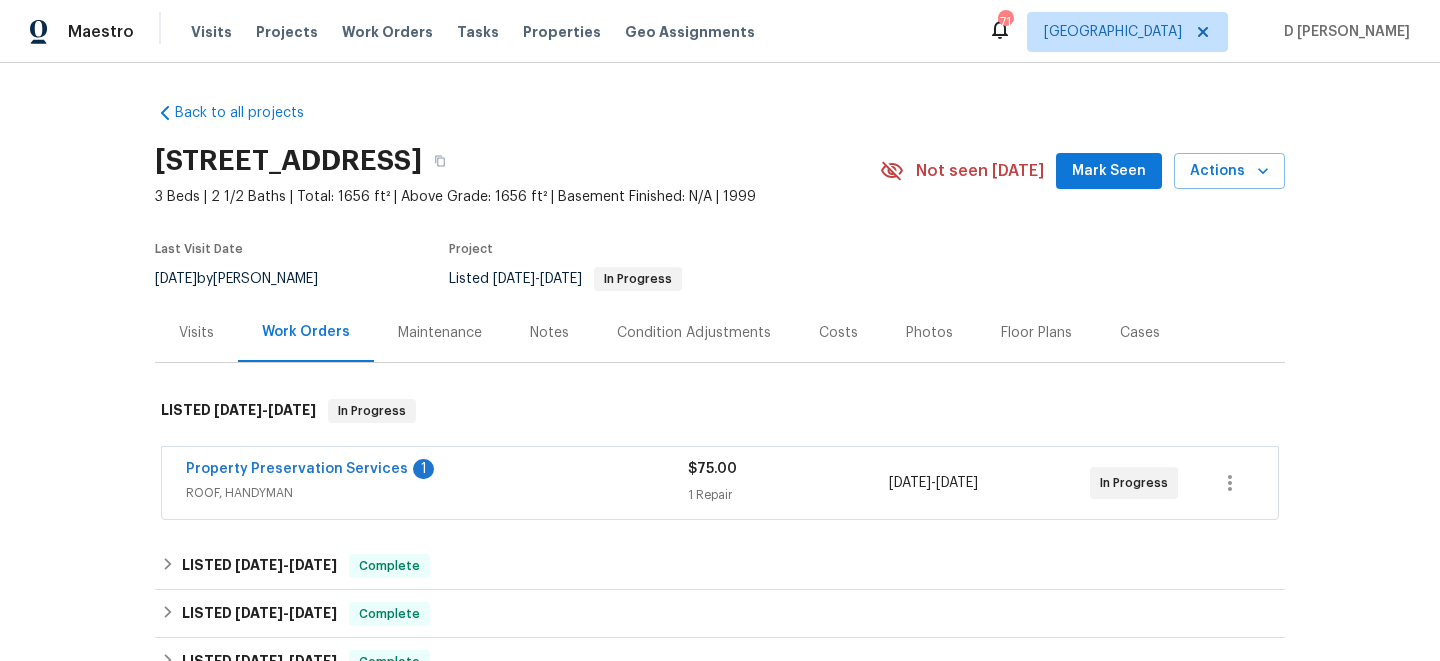 click on "ROOF, HANDYMAN" at bounding box center (437, 493) 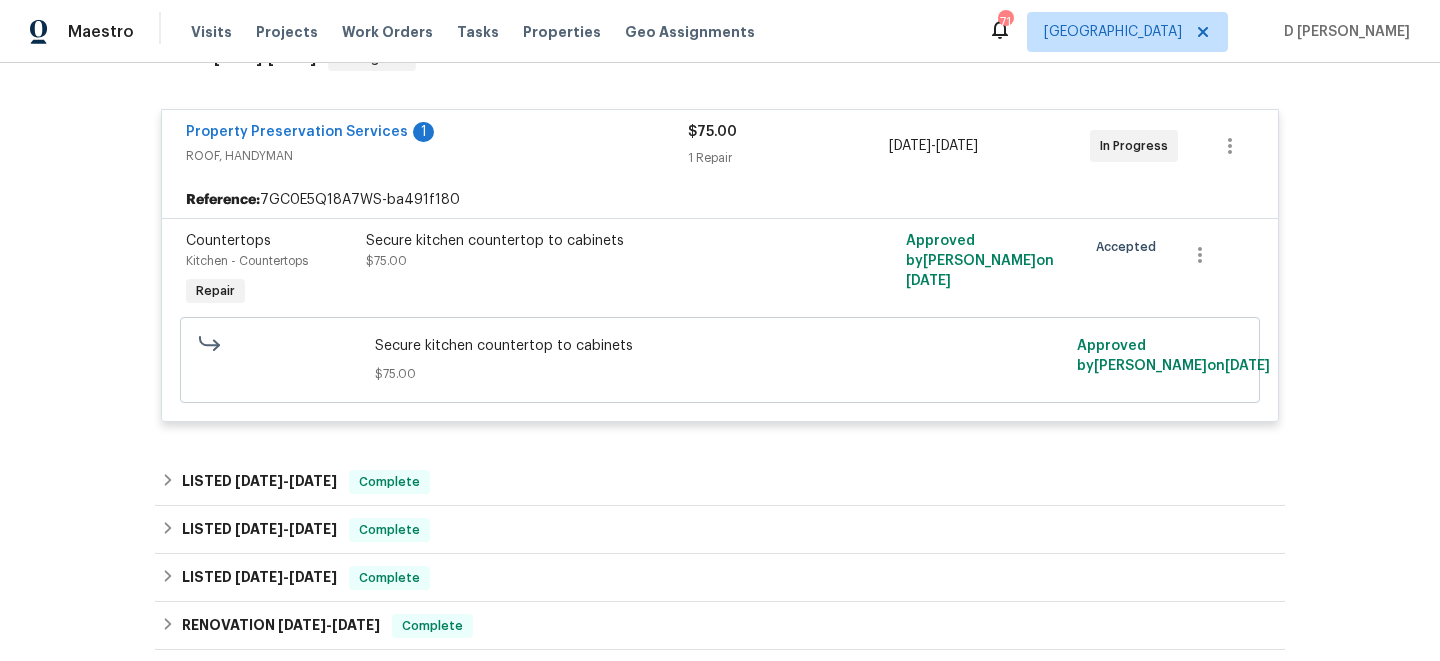 scroll, scrollTop: 364, scrollLeft: 0, axis: vertical 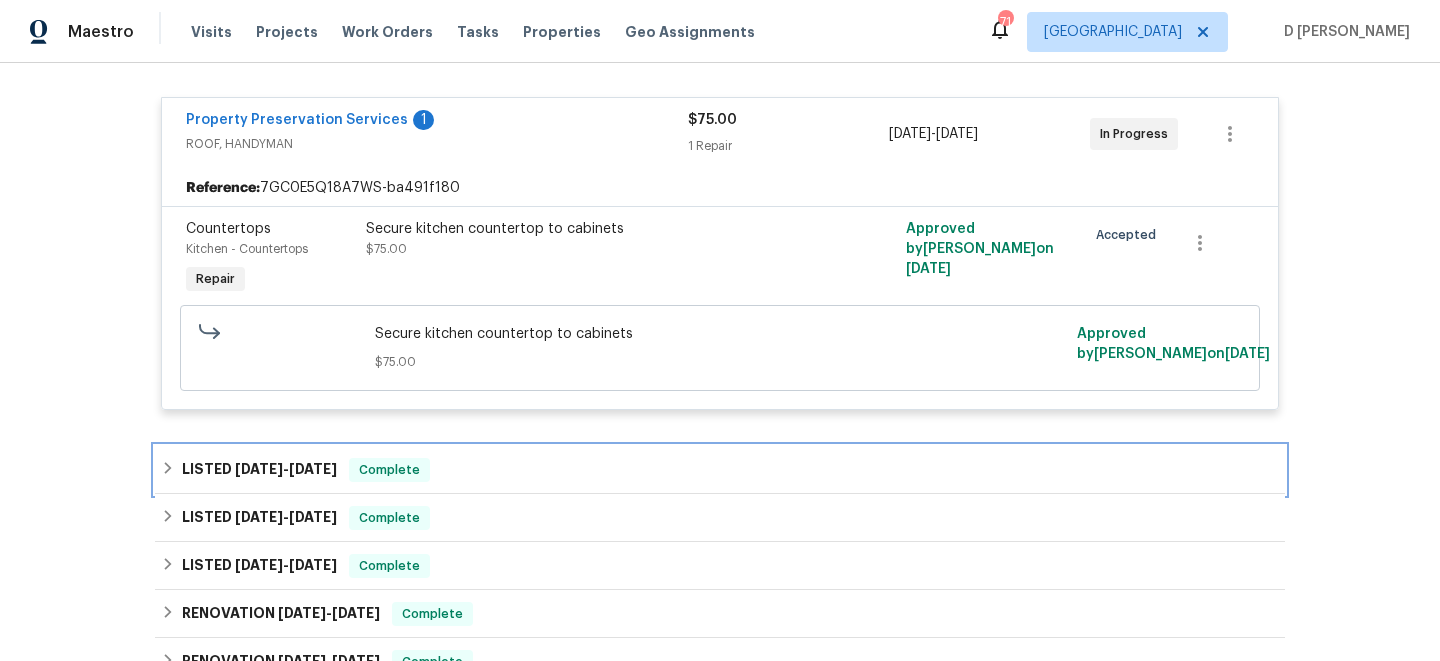 click 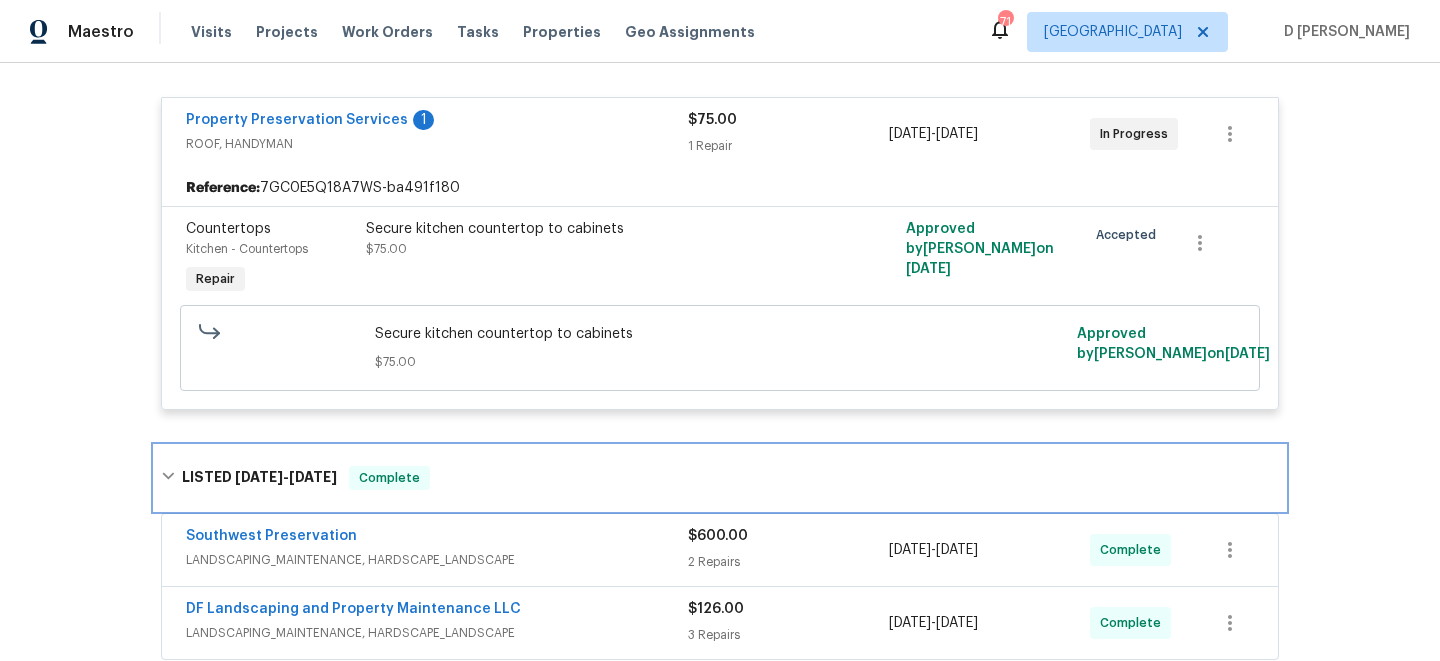 scroll, scrollTop: 473, scrollLeft: 0, axis: vertical 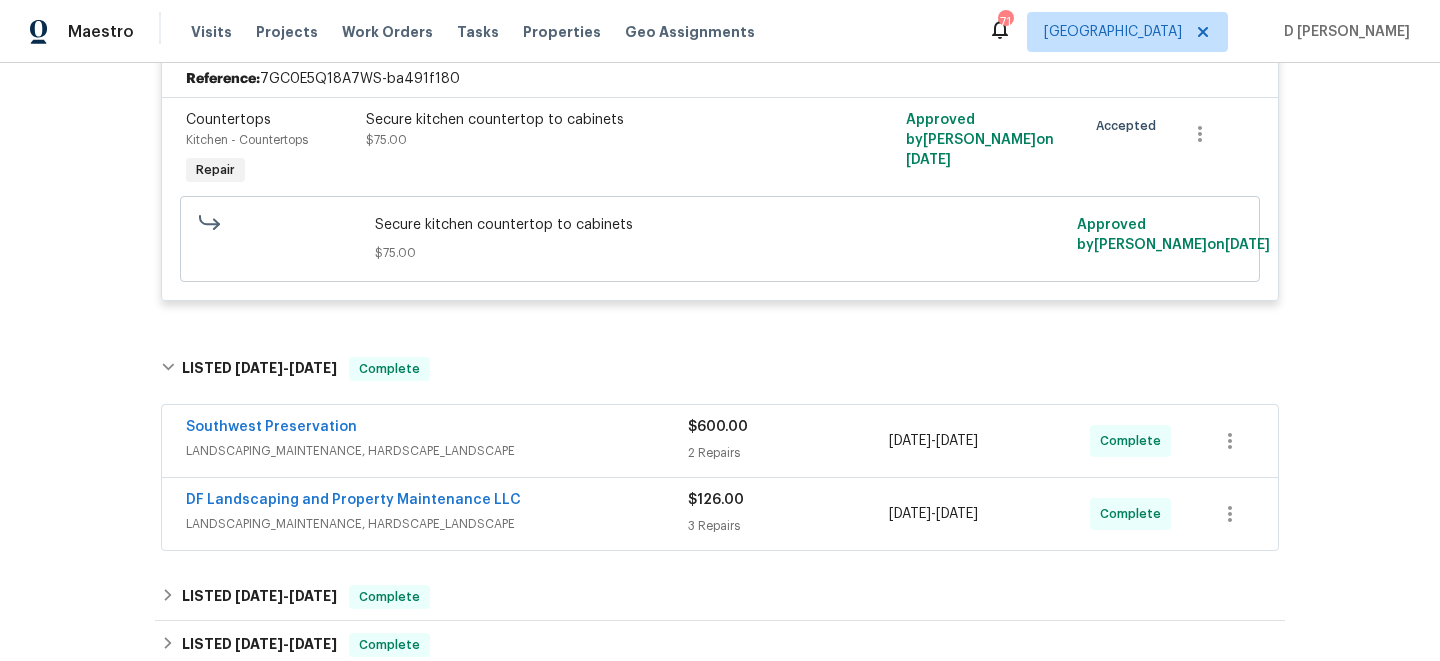 click on "LANDSCAPING_MAINTENANCE, HARDSCAPE_LANDSCAPE" at bounding box center [437, 451] 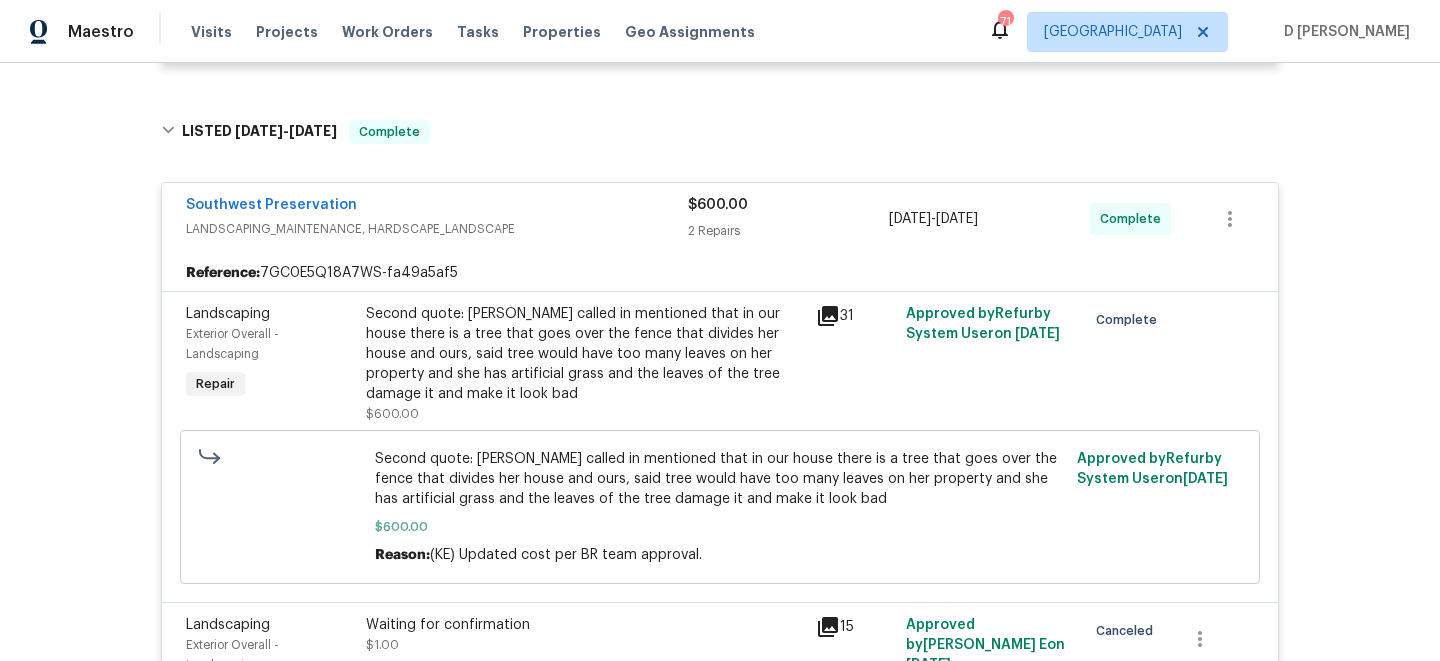 scroll, scrollTop: 583, scrollLeft: 0, axis: vertical 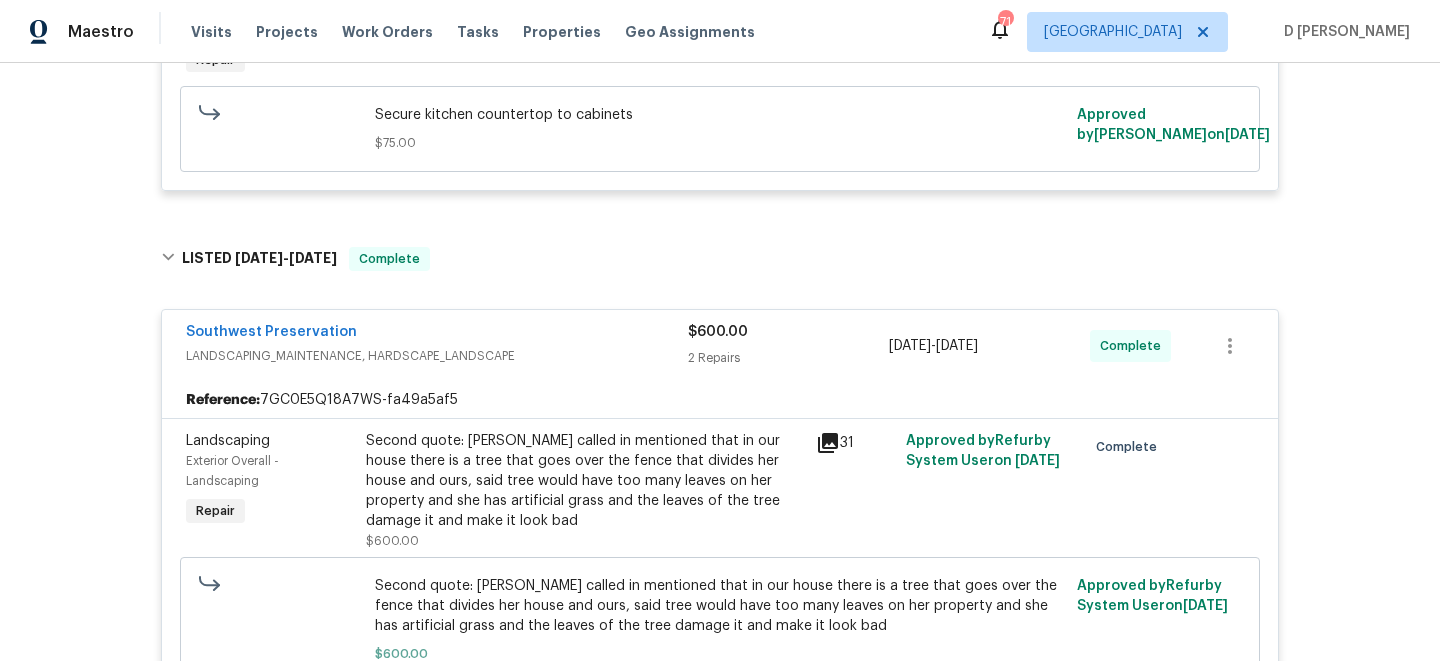 click on "LANDSCAPING_MAINTENANCE, HARDSCAPE_LANDSCAPE" at bounding box center [437, 356] 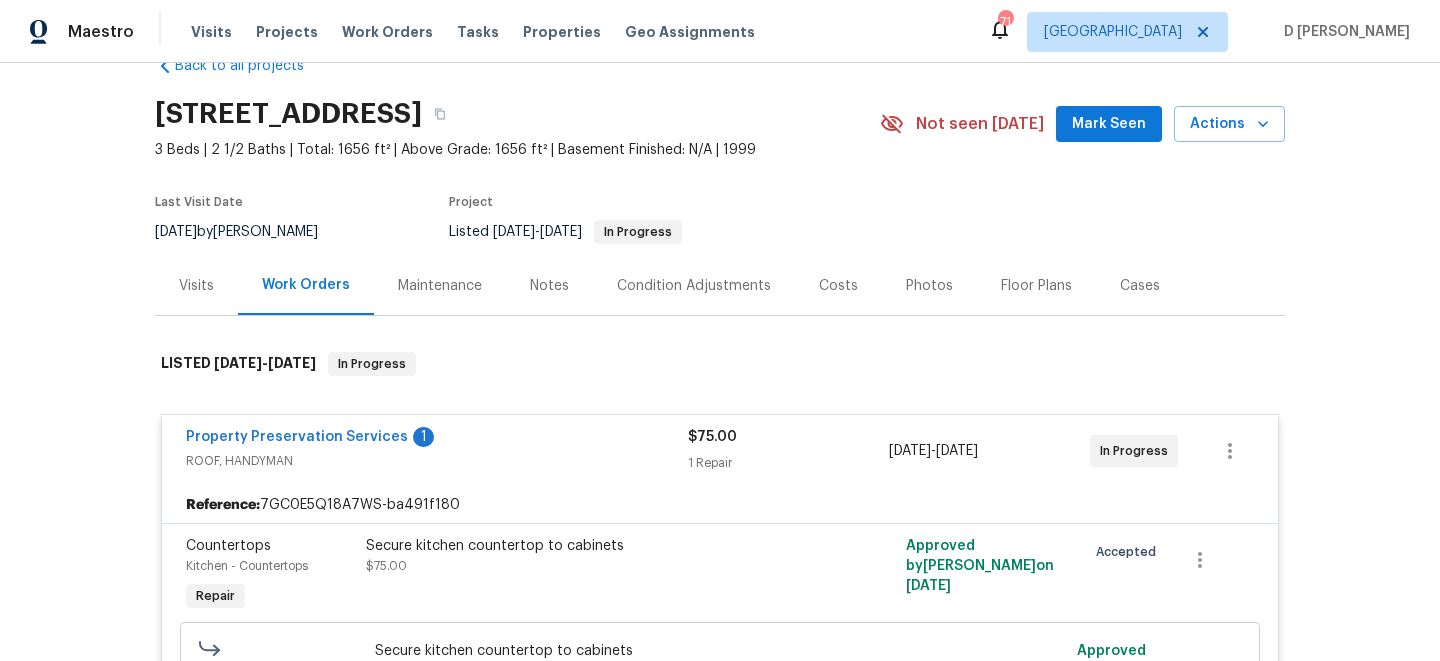 scroll, scrollTop: 0, scrollLeft: 0, axis: both 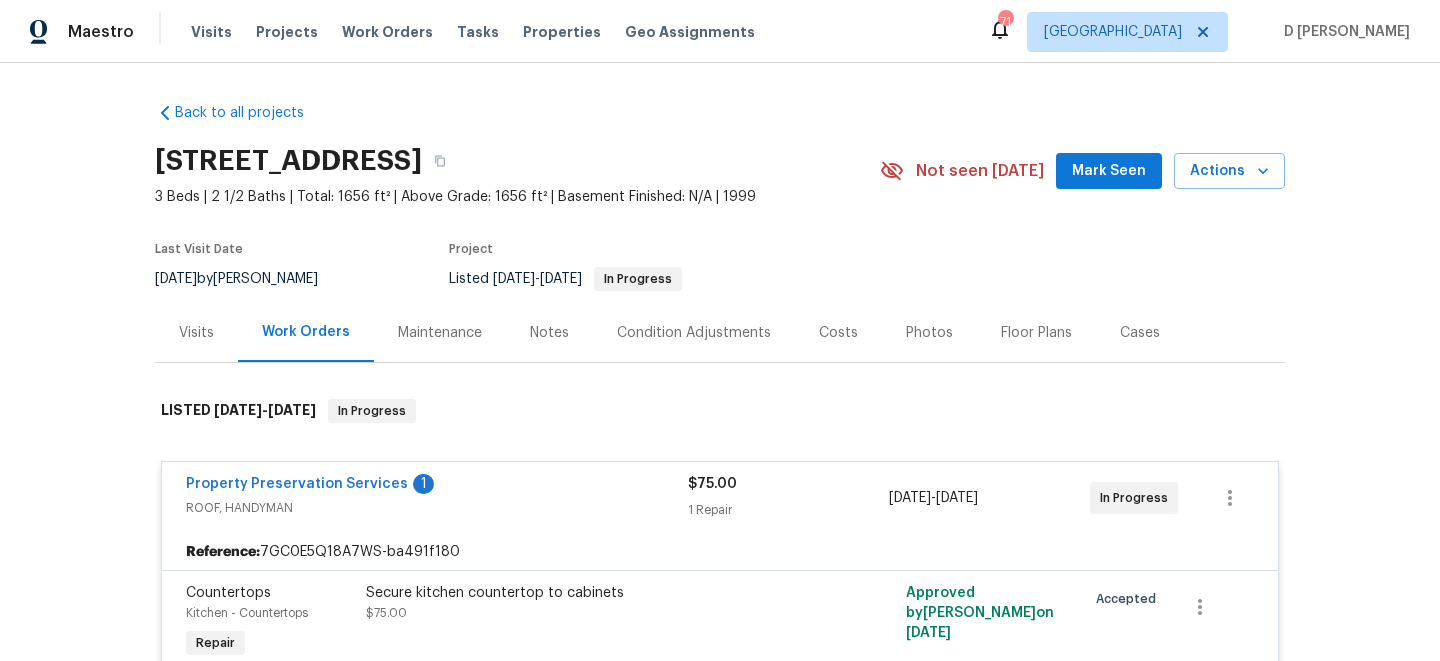 click on "Visits" at bounding box center (196, 333) 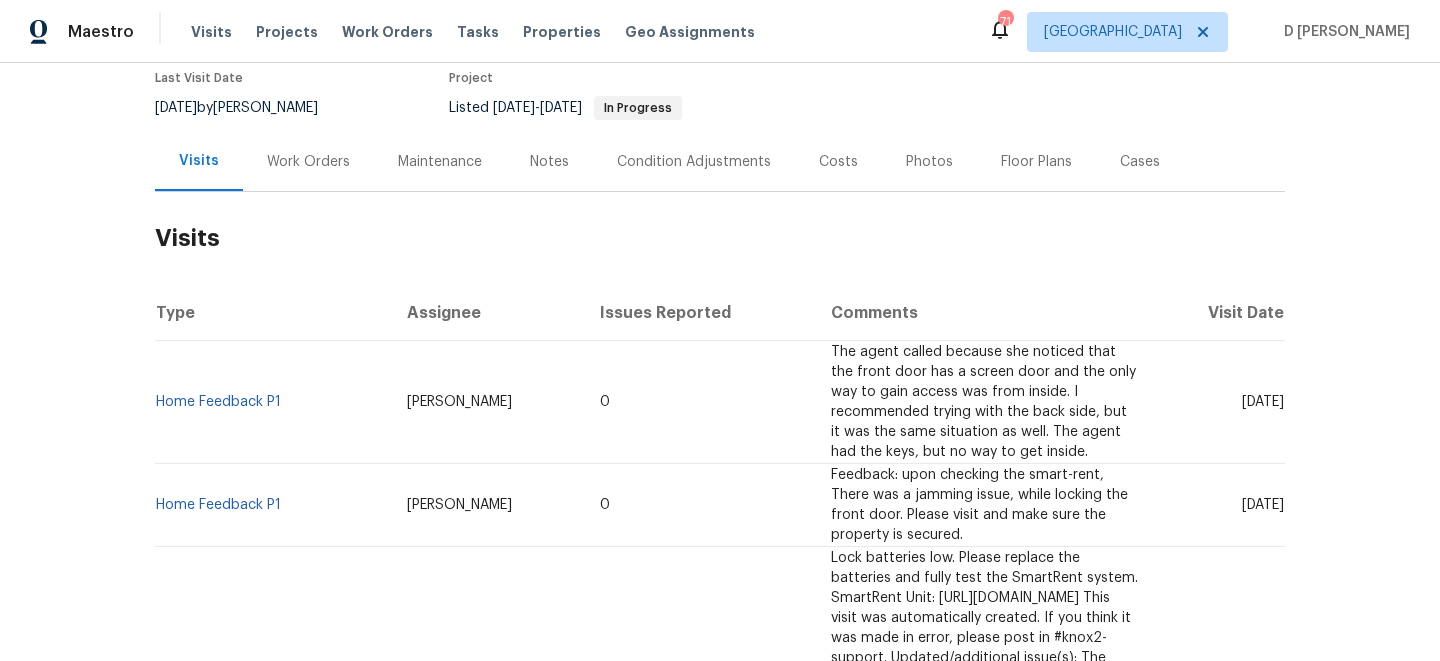 scroll, scrollTop: 187, scrollLeft: 0, axis: vertical 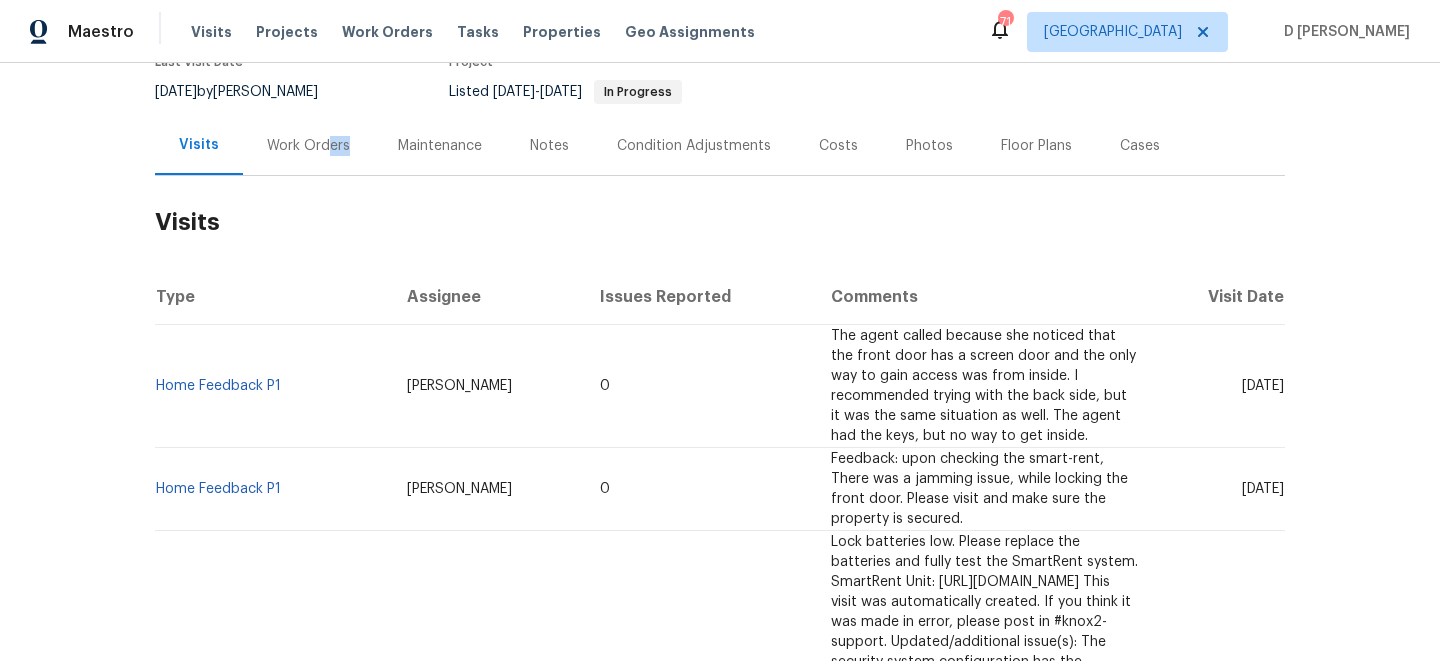 click on "Work Orders" at bounding box center [308, 145] 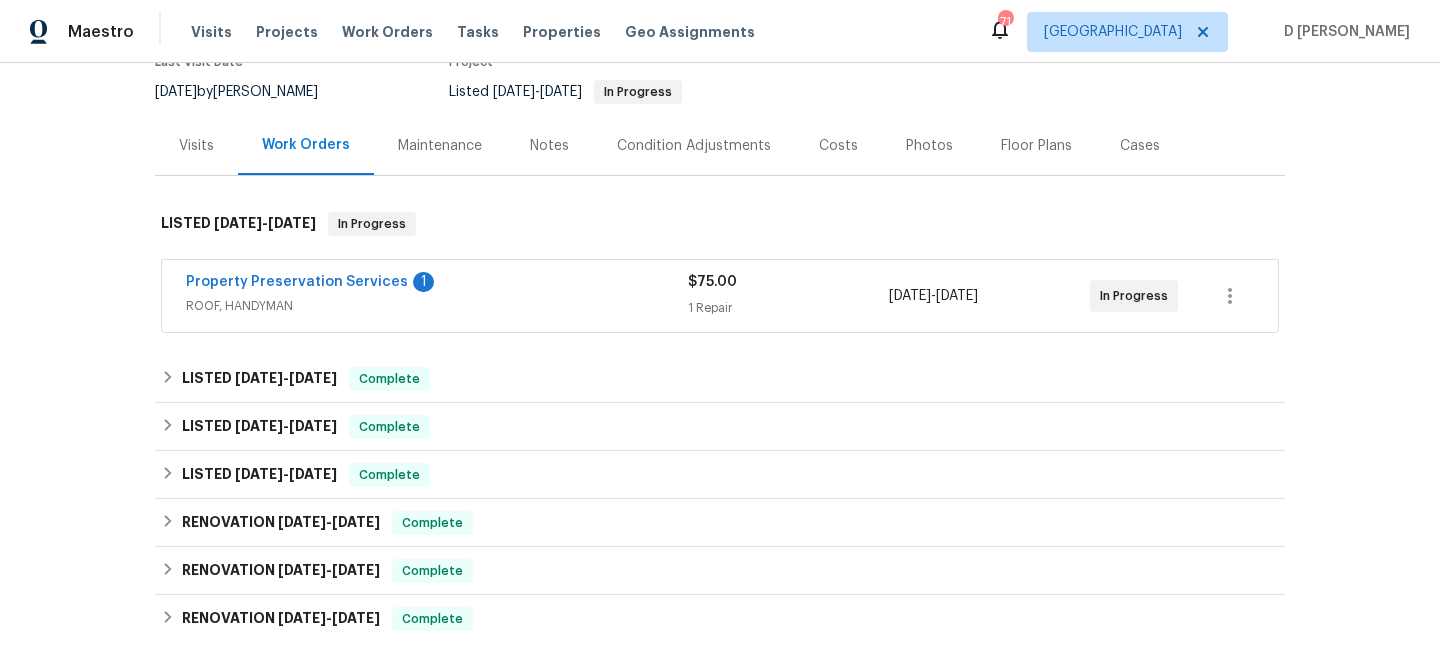 click on "ROOF, HANDYMAN" at bounding box center (437, 306) 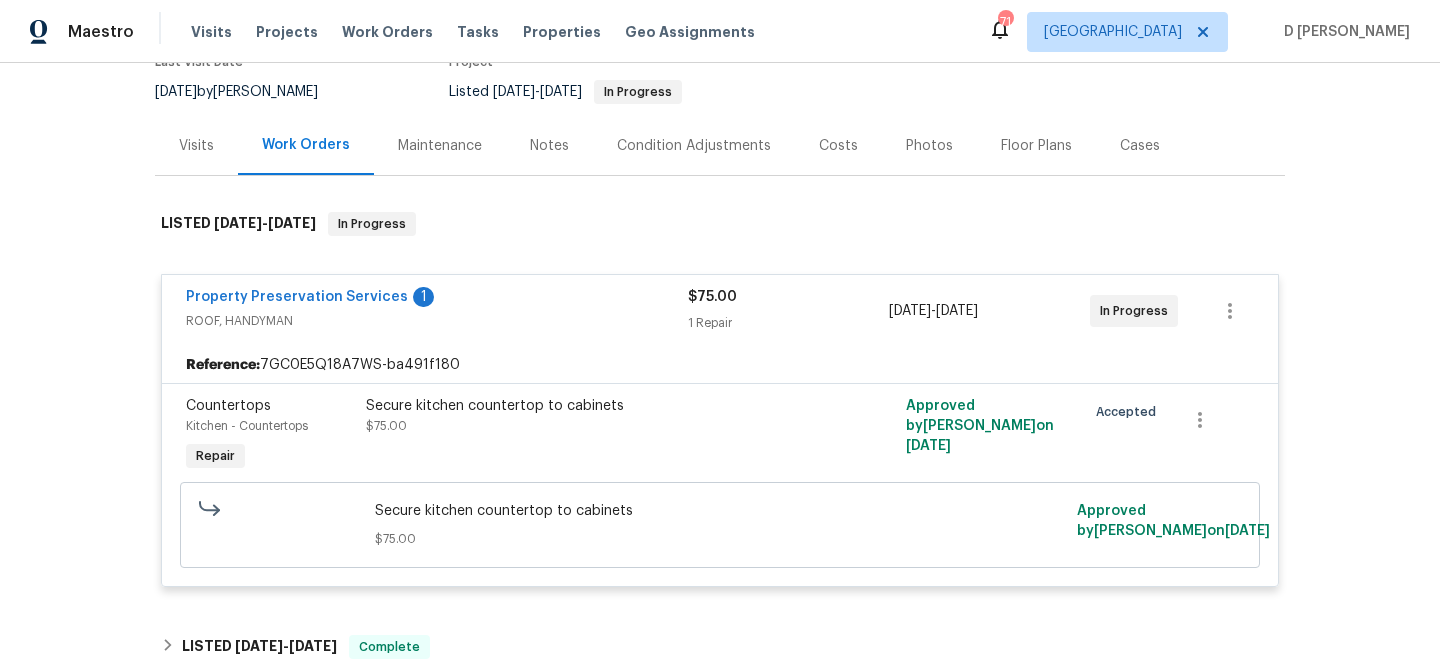 click on "ROOF, HANDYMAN" at bounding box center [437, 321] 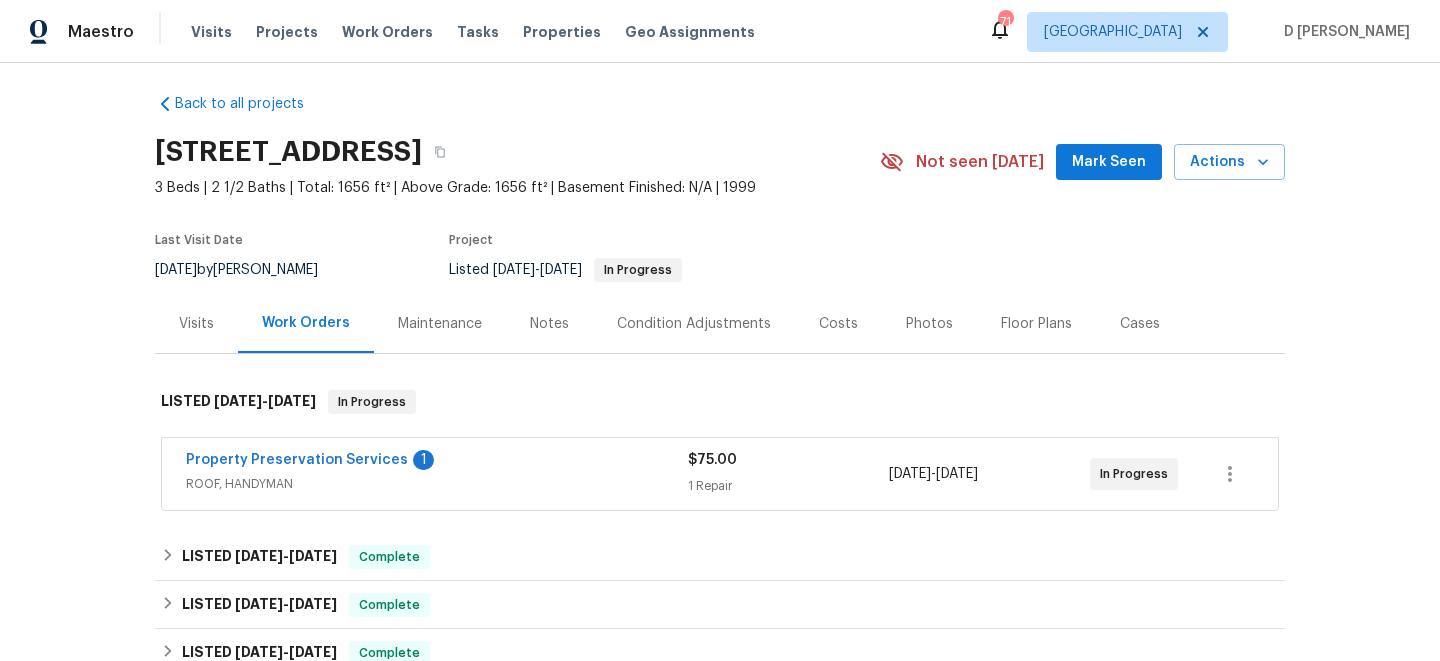 scroll, scrollTop: 475, scrollLeft: 0, axis: vertical 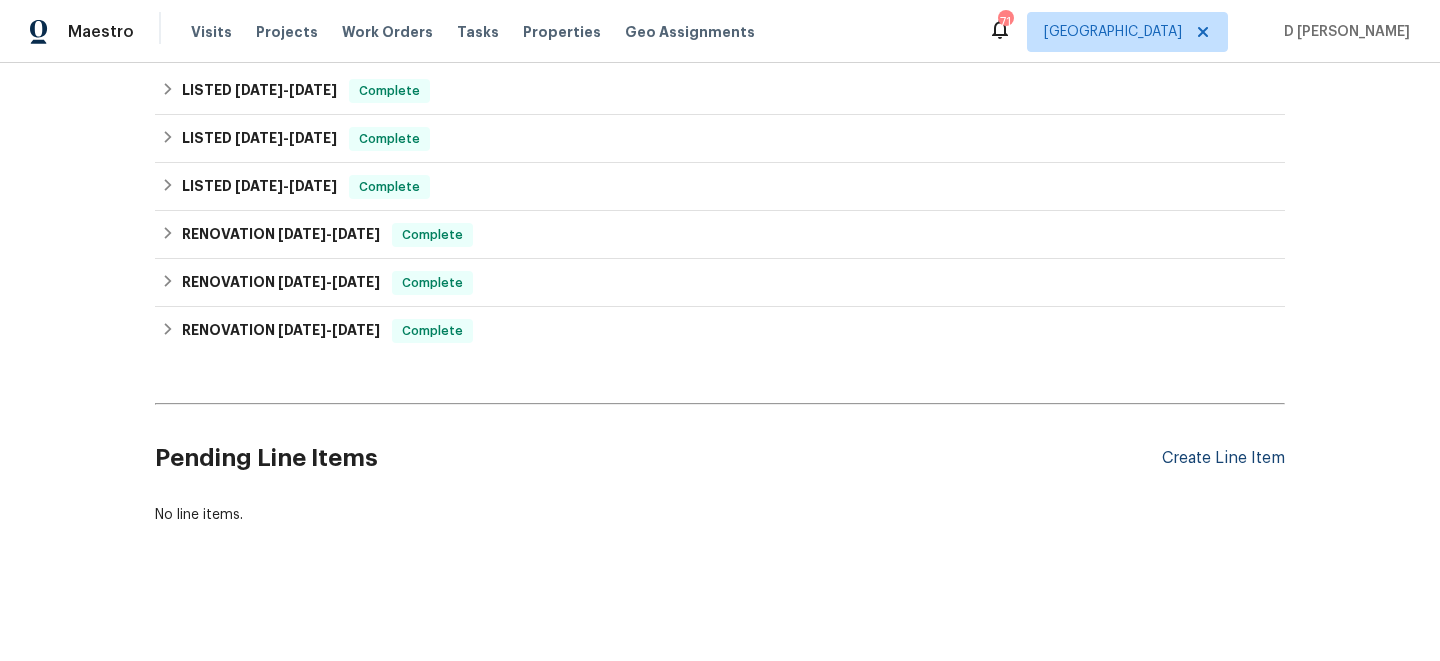 click on "Create Line Item" at bounding box center [1223, 458] 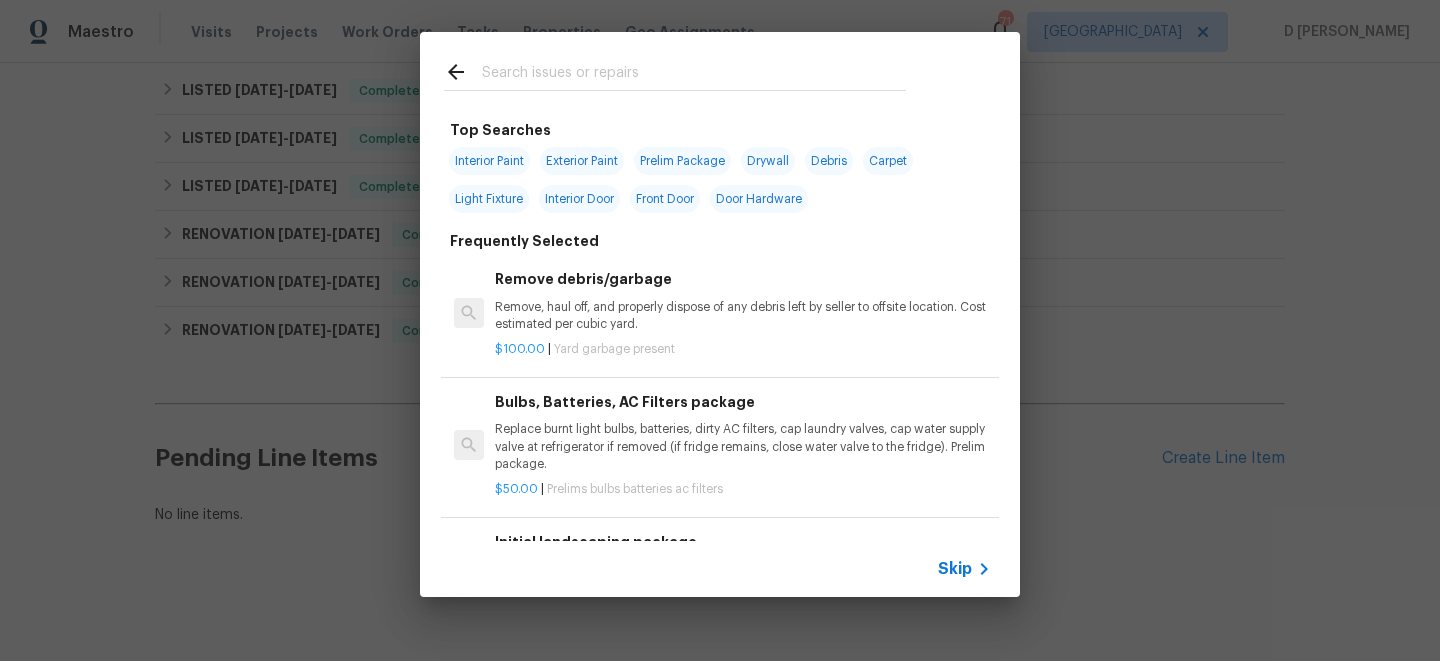 click on "Skip" at bounding box center (955, 569) 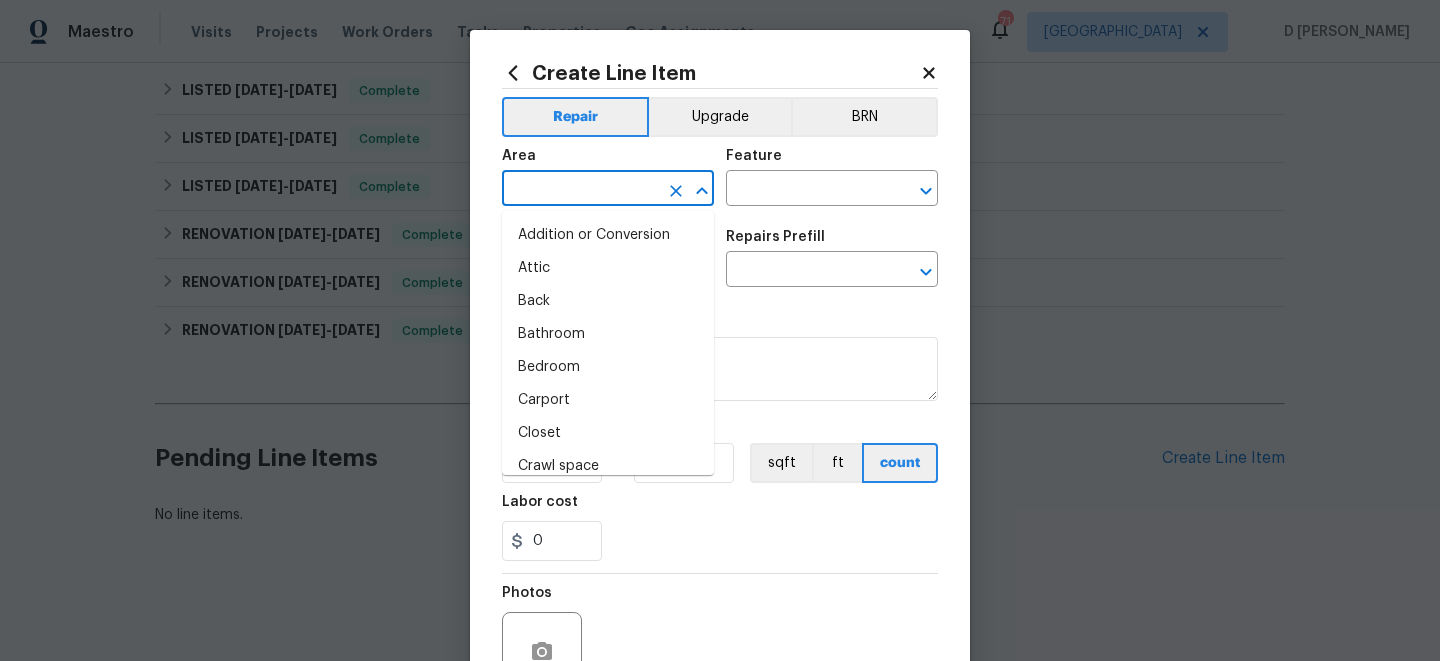 click at bounding box center [580, 190] 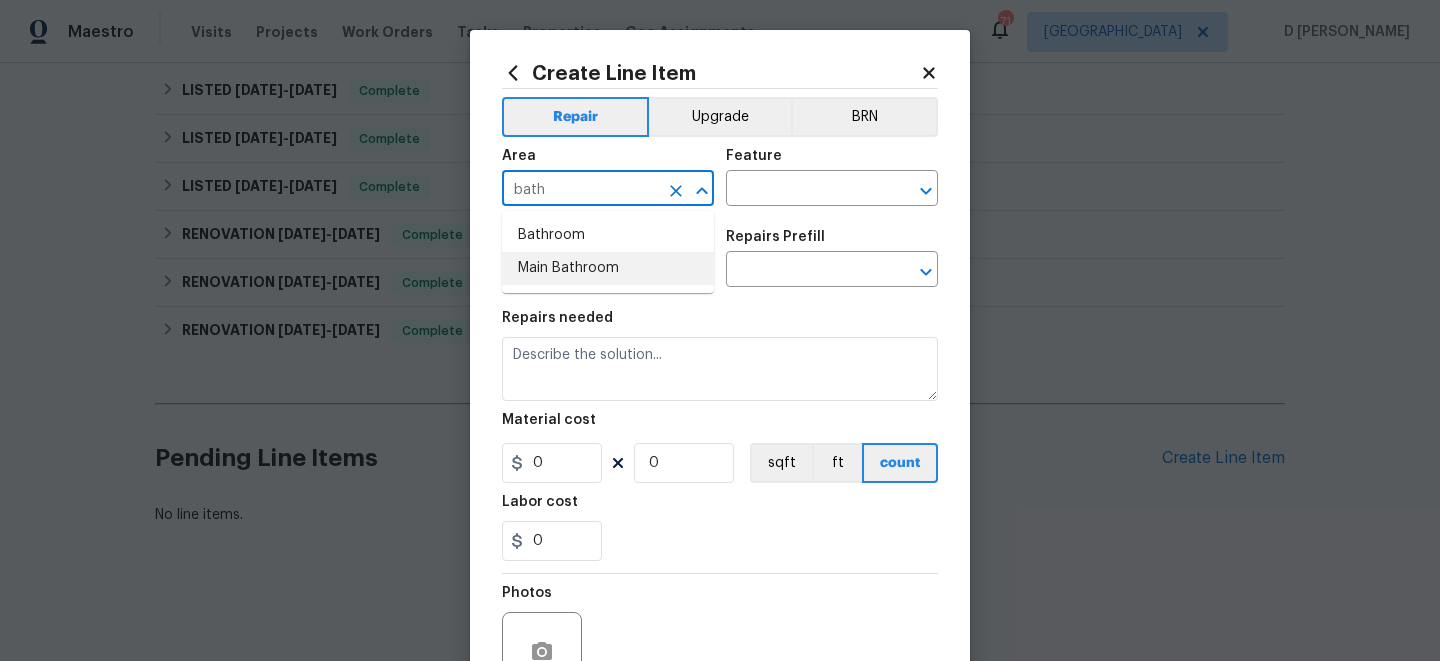click on "Main Bathroom" at bounding box center [608, 268] 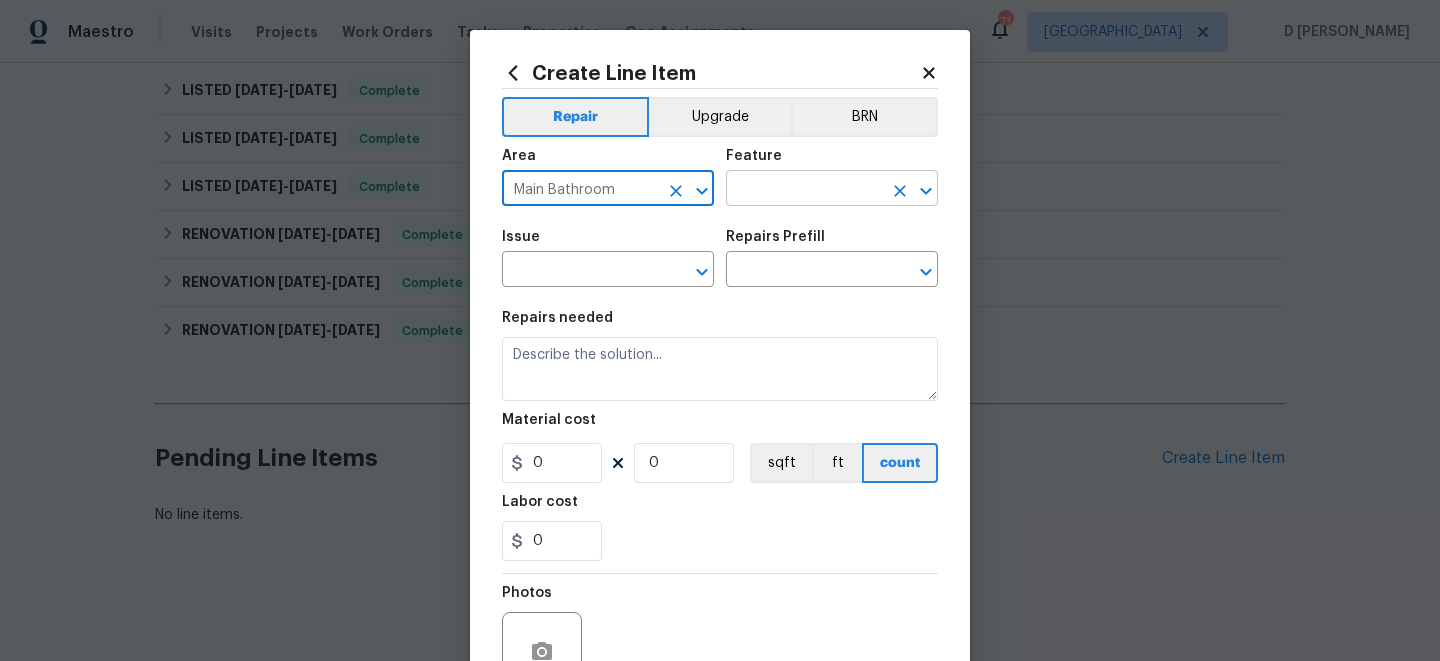 type on "Main Bathroom" 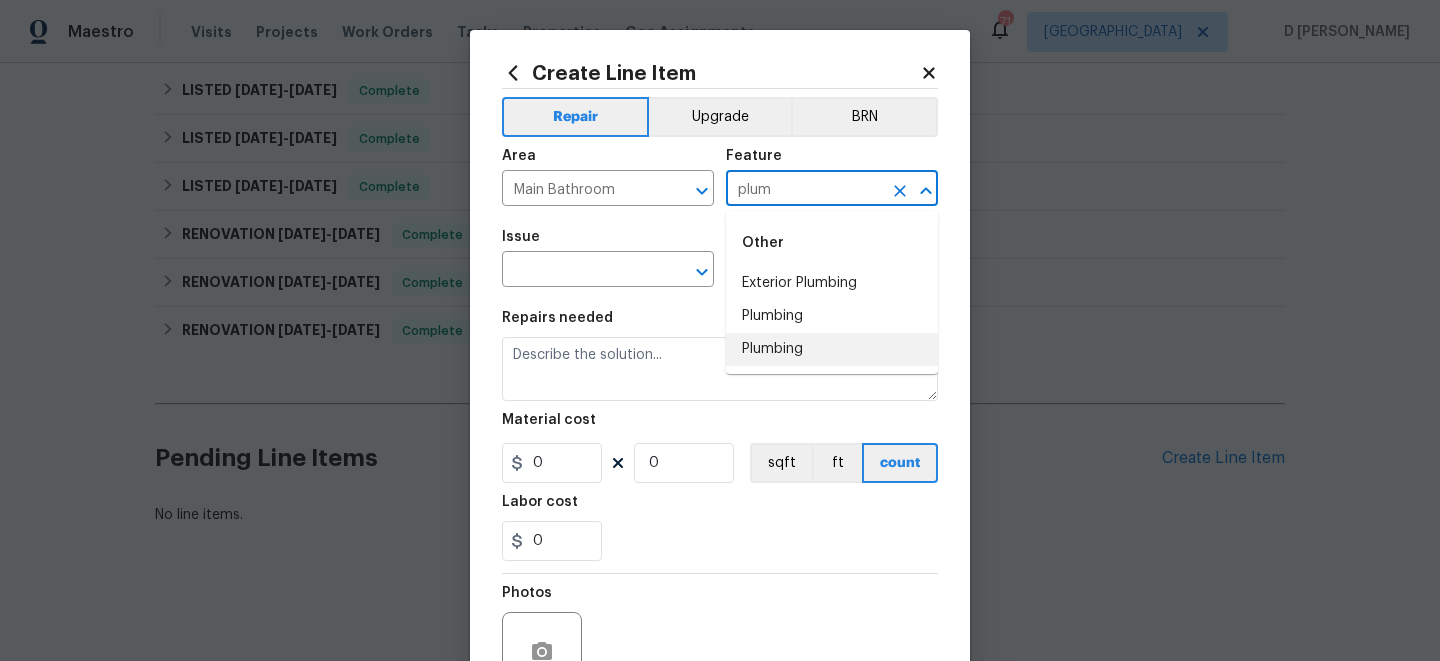 click on "Plumbing" at bounding box center (832, 349) 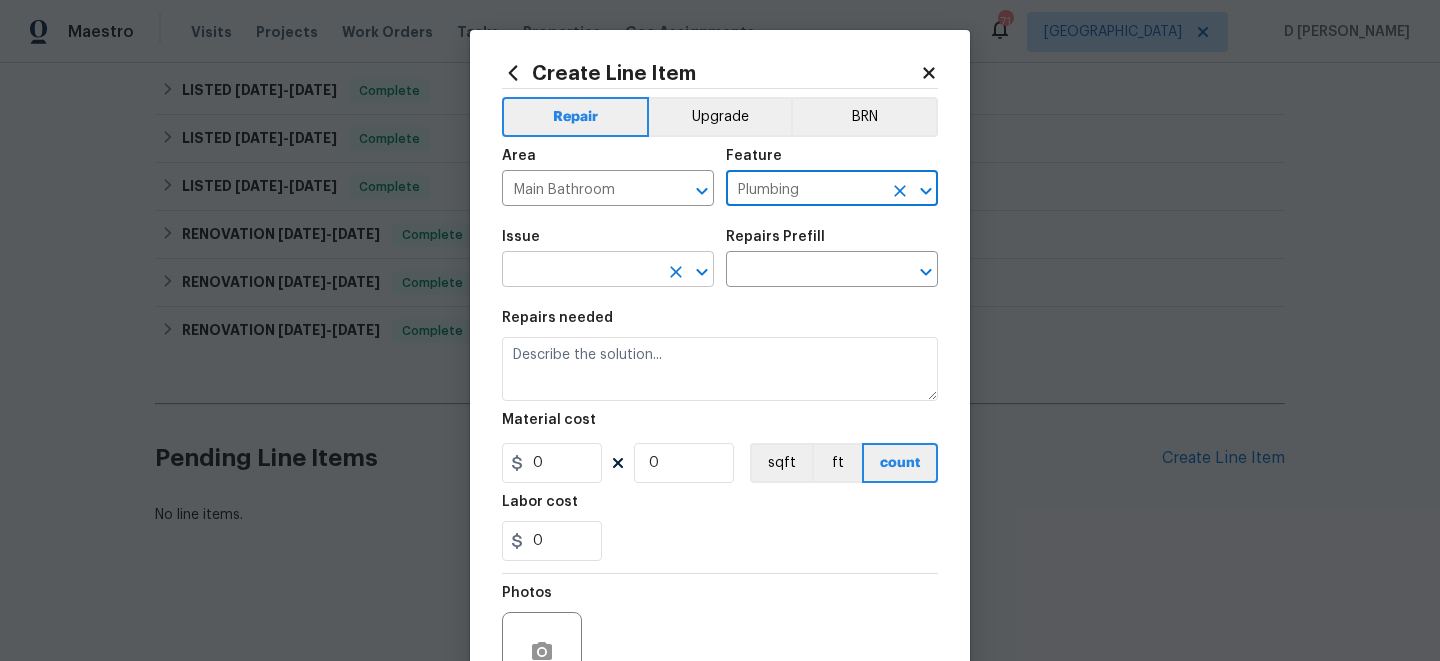 type on "Plumbing" 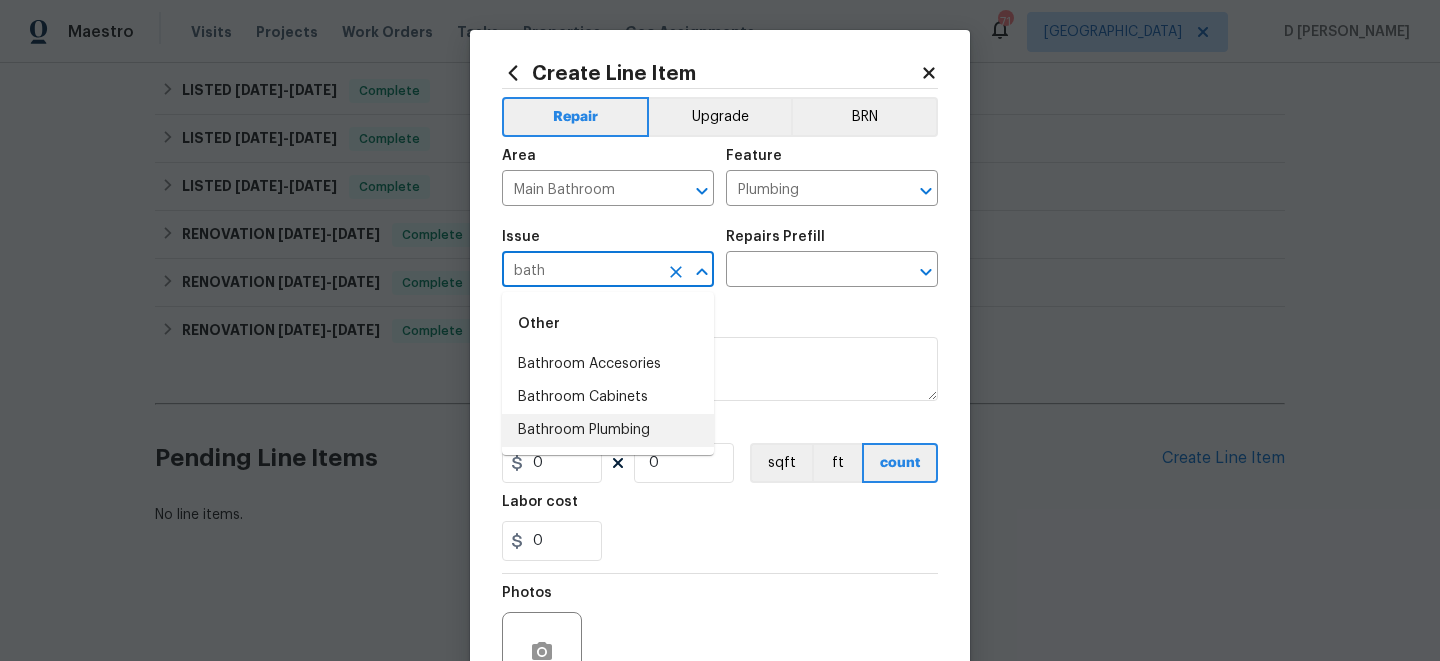 click on "Bathroom Plumbing" at bounding box center (608, 430) 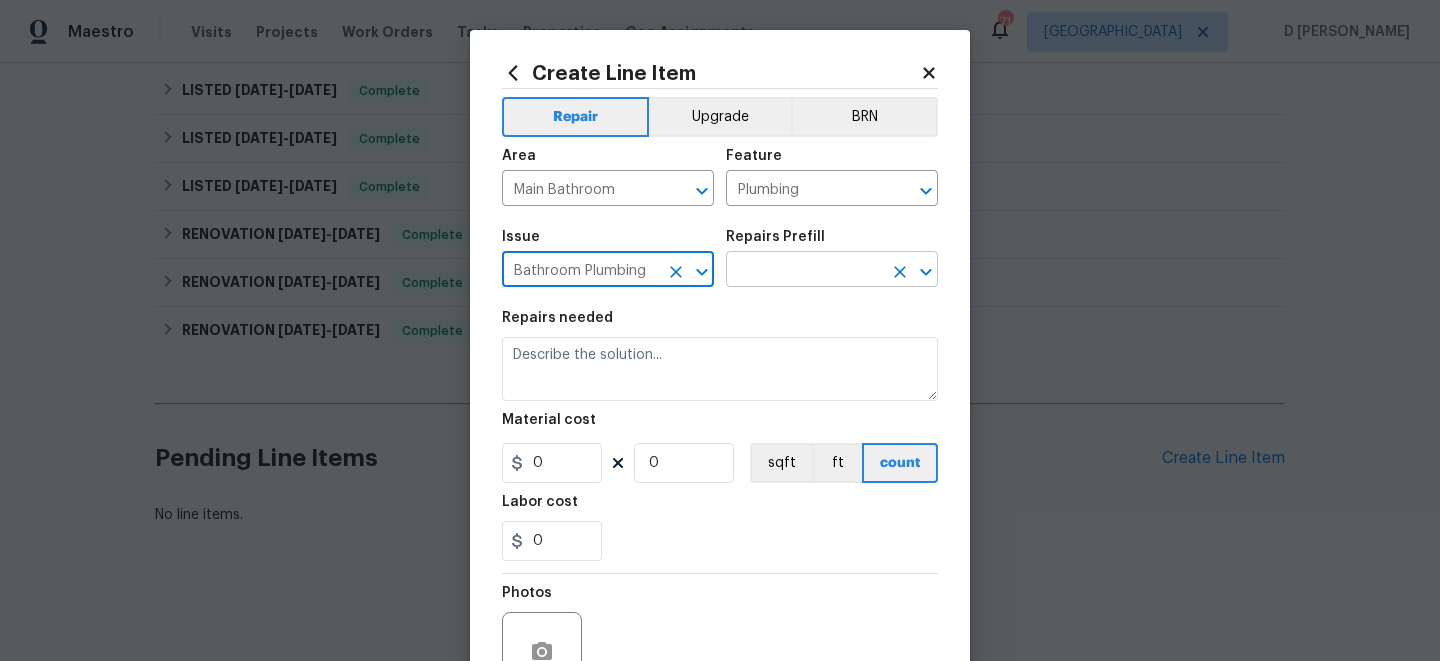 type on "Bathroom Plumbing" 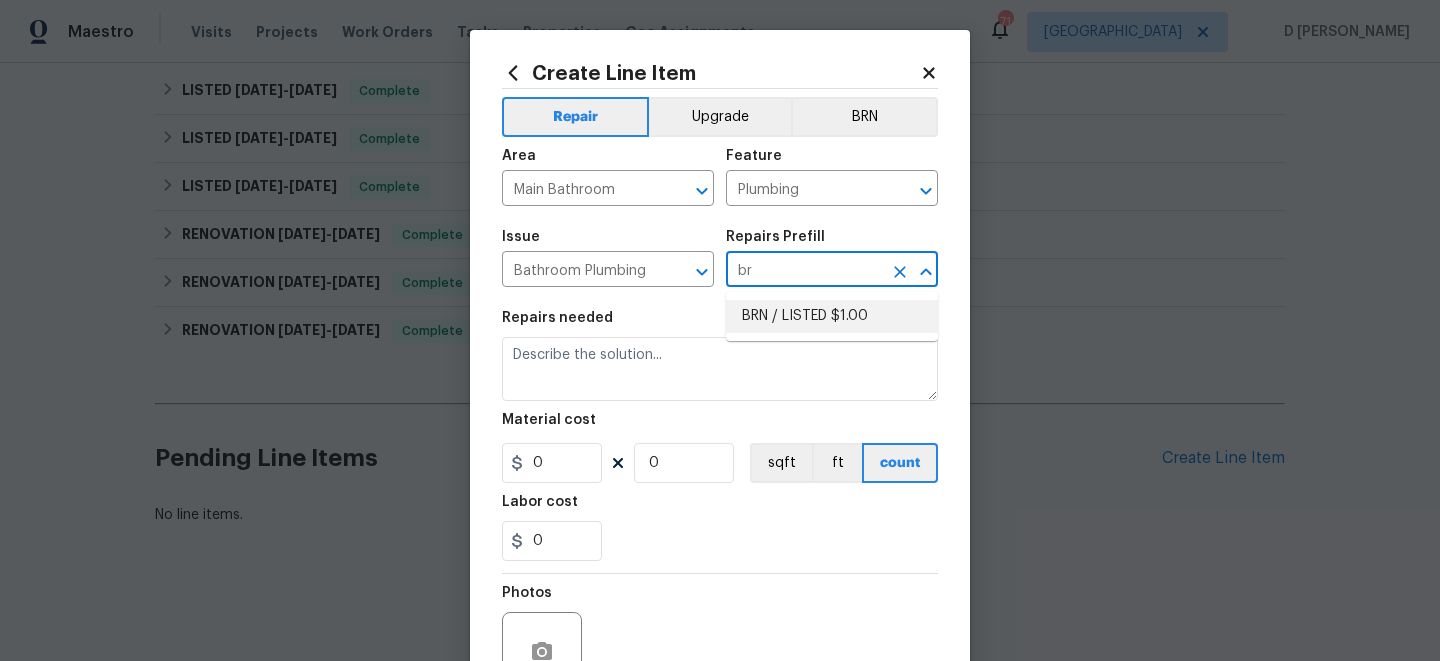 type on "b" 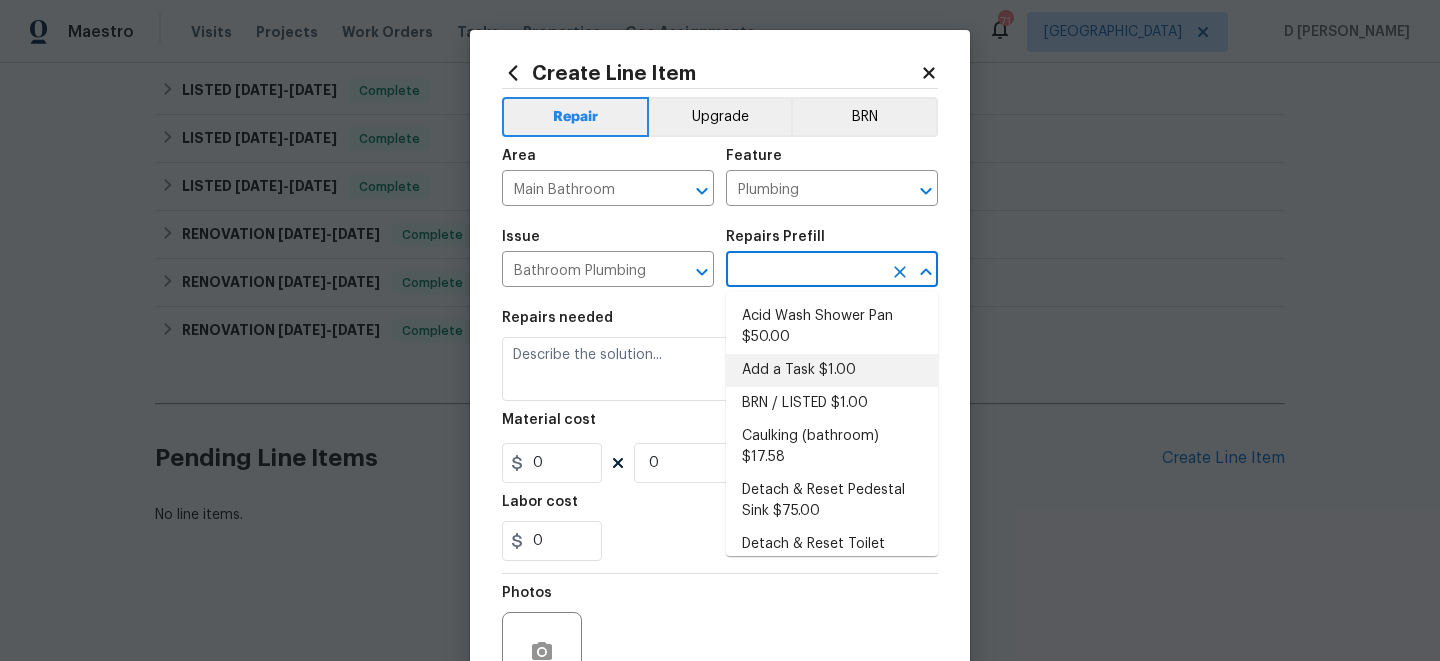 click on "Add a Task $1.00" at bounding box center [832, 370] 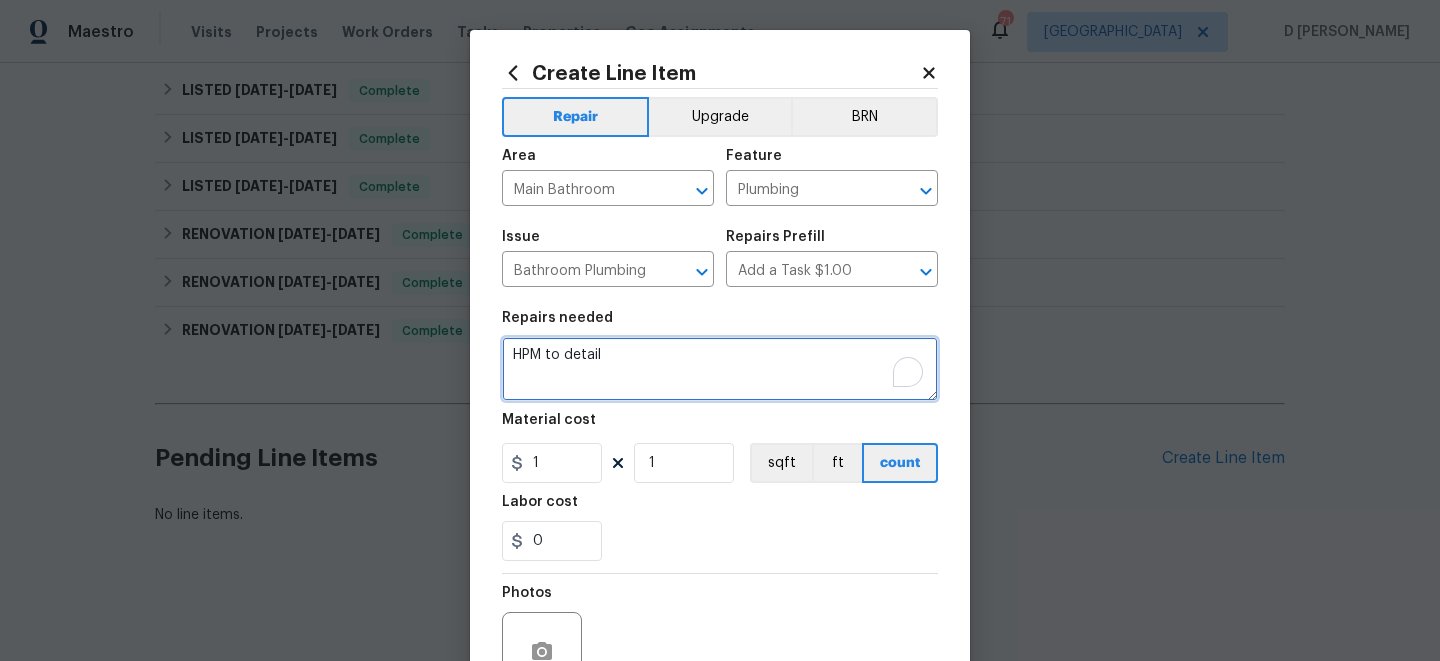 drag, startPoint x: 518, startPoint y: 356, endPoint x: 650, endPoint y: 364, distance: 132.2422 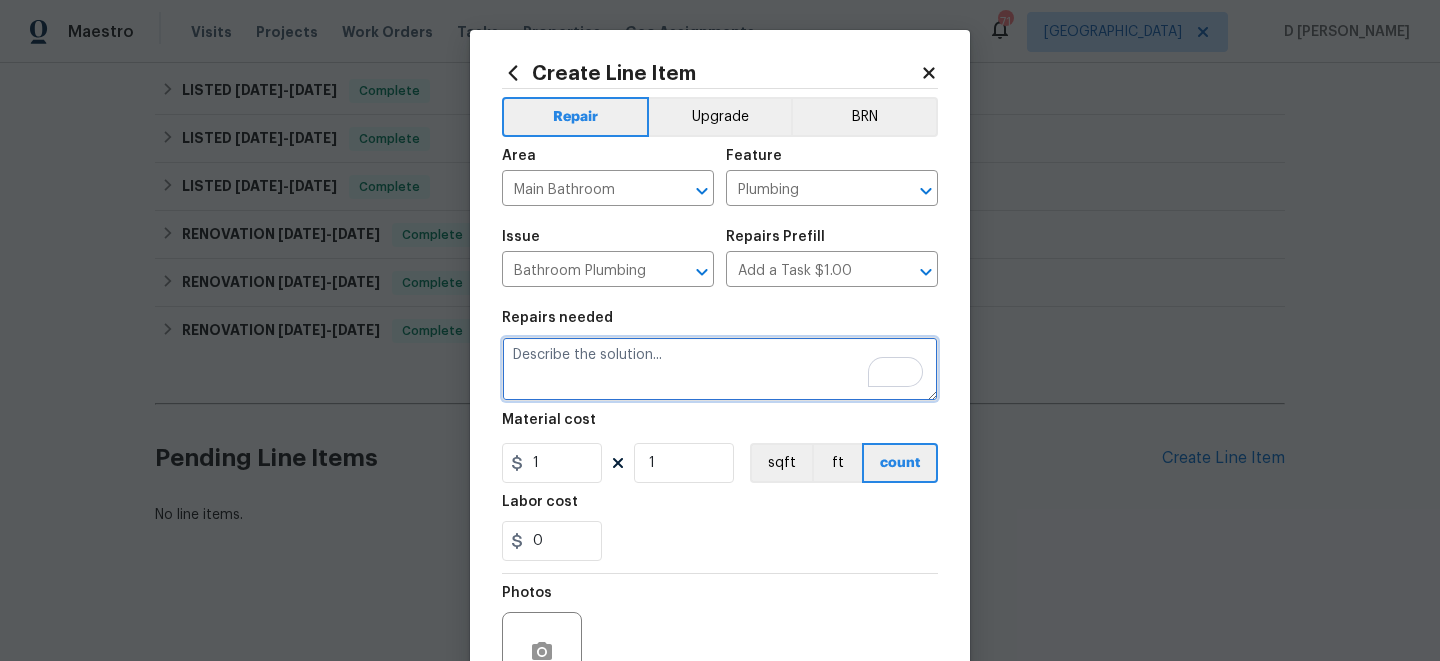 paste on "(Remove and paste feedback message here) Identify the toilet(s) in need of repair and dry any moisture present if needed. Check wax ring, tank to bowl nuts, flush kit and ensure no leaks are present.  An automatic CO approval of small part(s) replacement is granted to ensure the toilet(s) operates as intended with no leaks present, warranting a reasonable pricing is quoted with explanation of scope of work that was completed and written in the portal.  If a replacement toilet is warranted, please upload photos, prepare an explanation of issues found and cost to replace including hauling old toilet offsite in the portal." 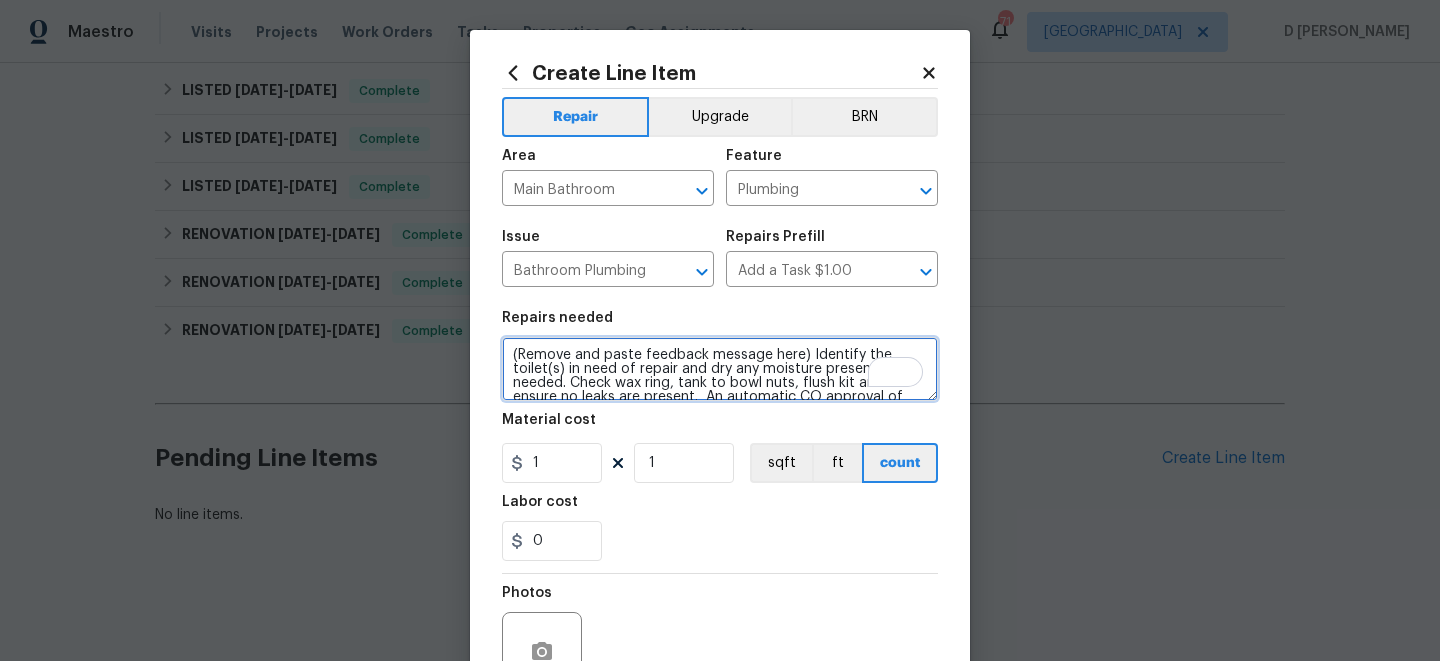 scroll, scrollTop: 102, scrollLeft: 0, axis: vertical 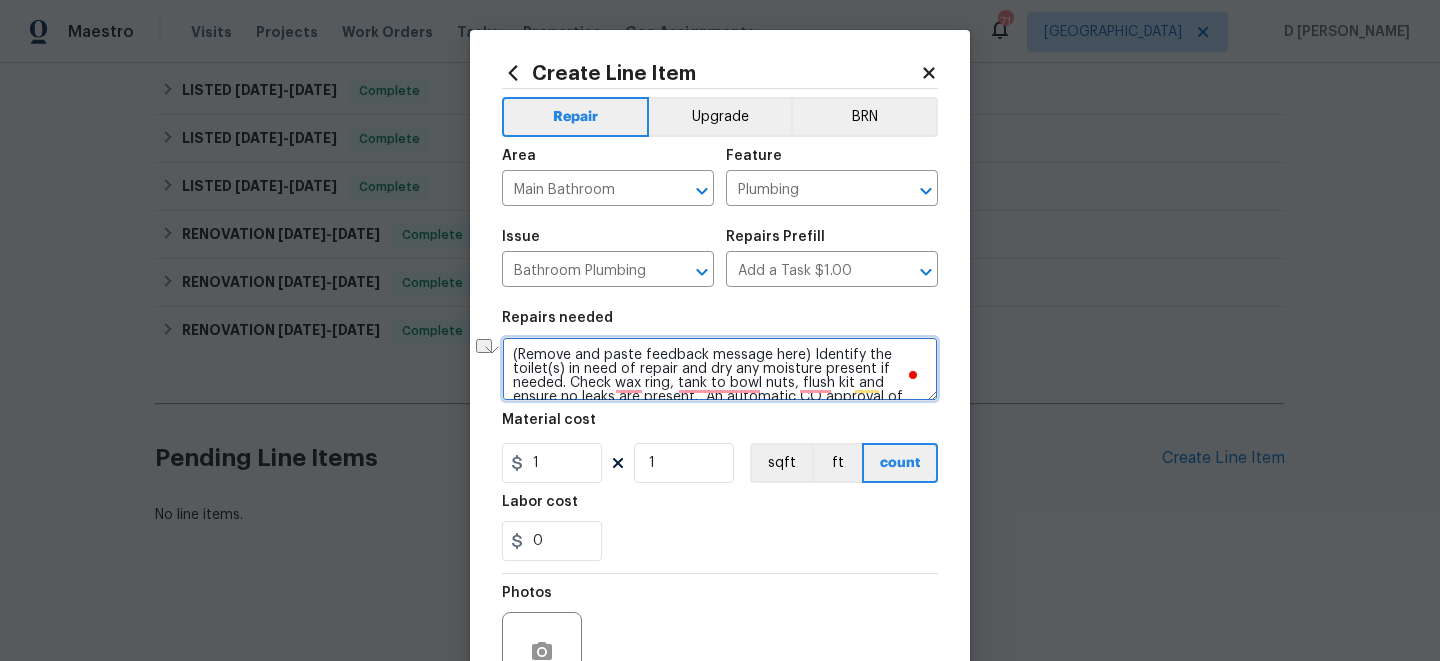 drag, startPoint x: 520, startPoint y: 356, endPoint x: 794, endPoint y: 358, distance: 274.0073 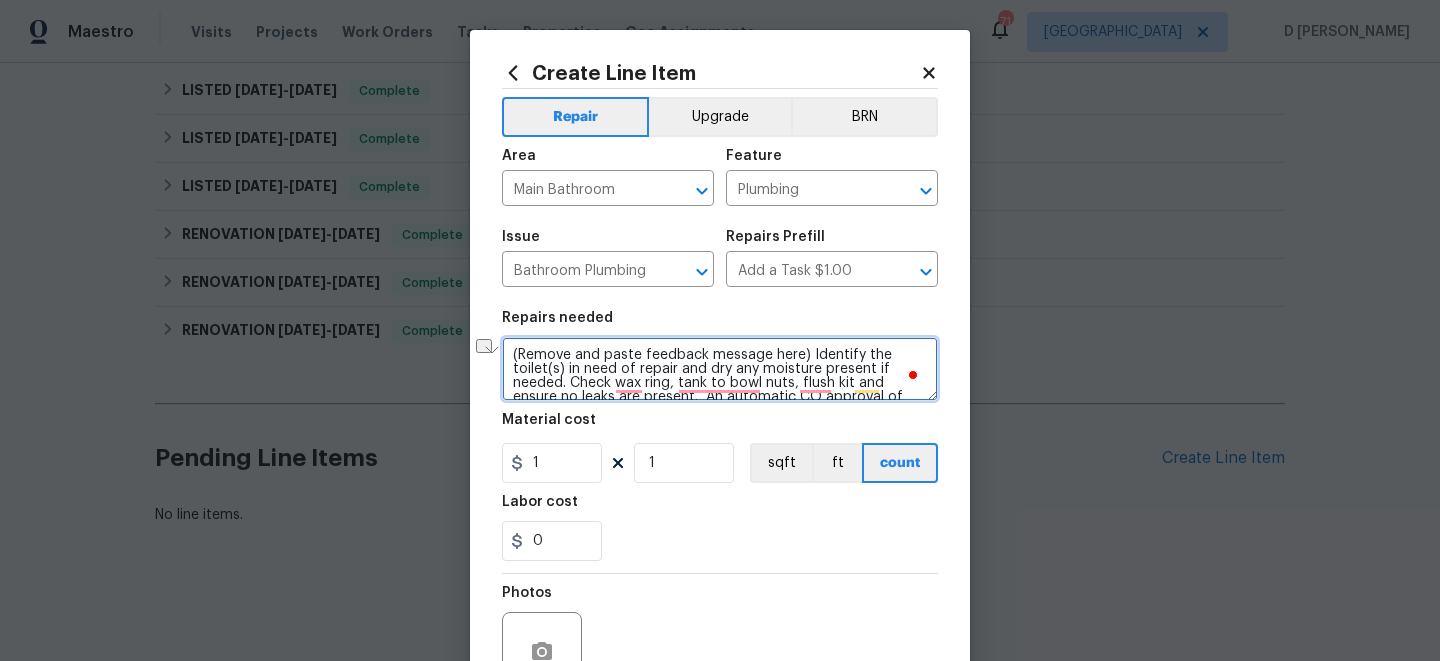 click on "(Remove and paste feedback message here) Identify the toilet(s) in need of repair and dry any moisture present if needed. Check wax ring, tank to bowl nuts, flush kit and ensure no leaks are present.  An automatic CO approval of small part(s) replacement is granted to ensure the toilet(s) operates as intended with no leaks present, warranting a reasonable pricing is quoted with explanation of scope of work that was completed and written in the portal.  If a replacement toilet is warranted, please upload photos, prepare an explanation of issues found and cost to replace including hauling old toilet offsite in the portal." at bounding box center [720, 369] 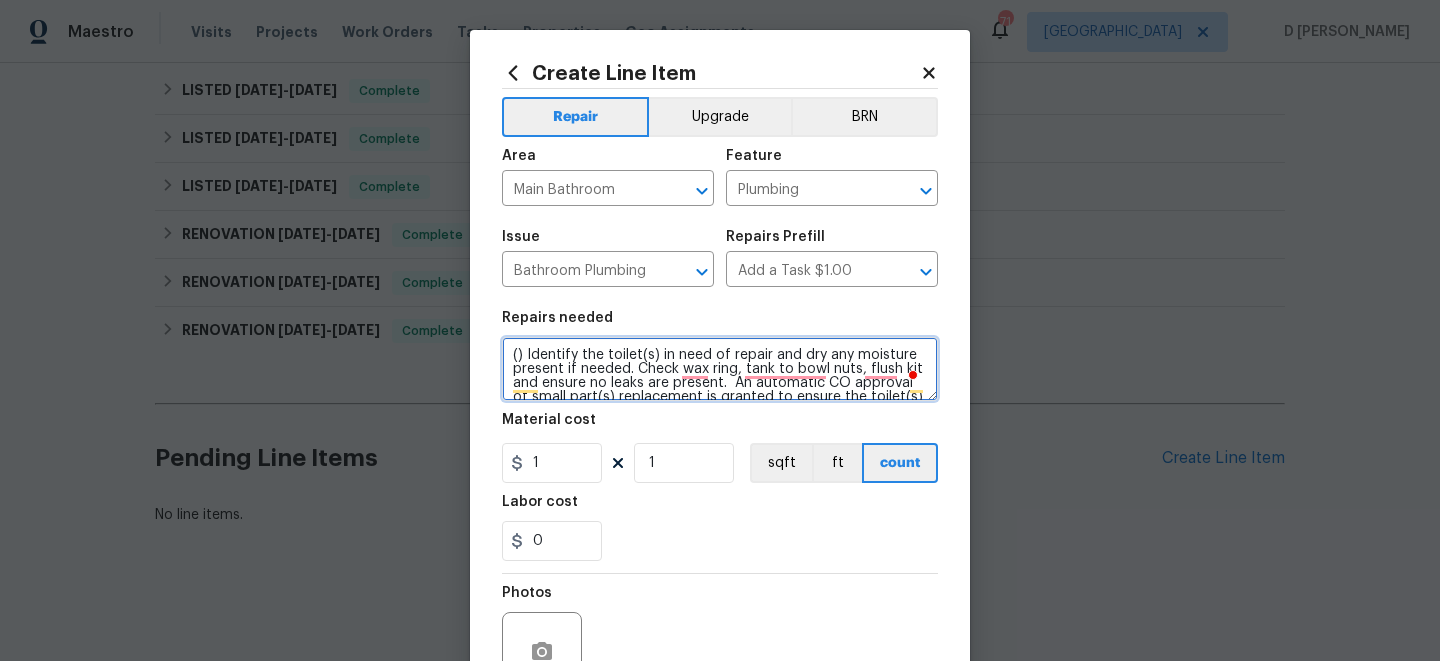 paste on "Half bath toilet is leaking when you flush it." 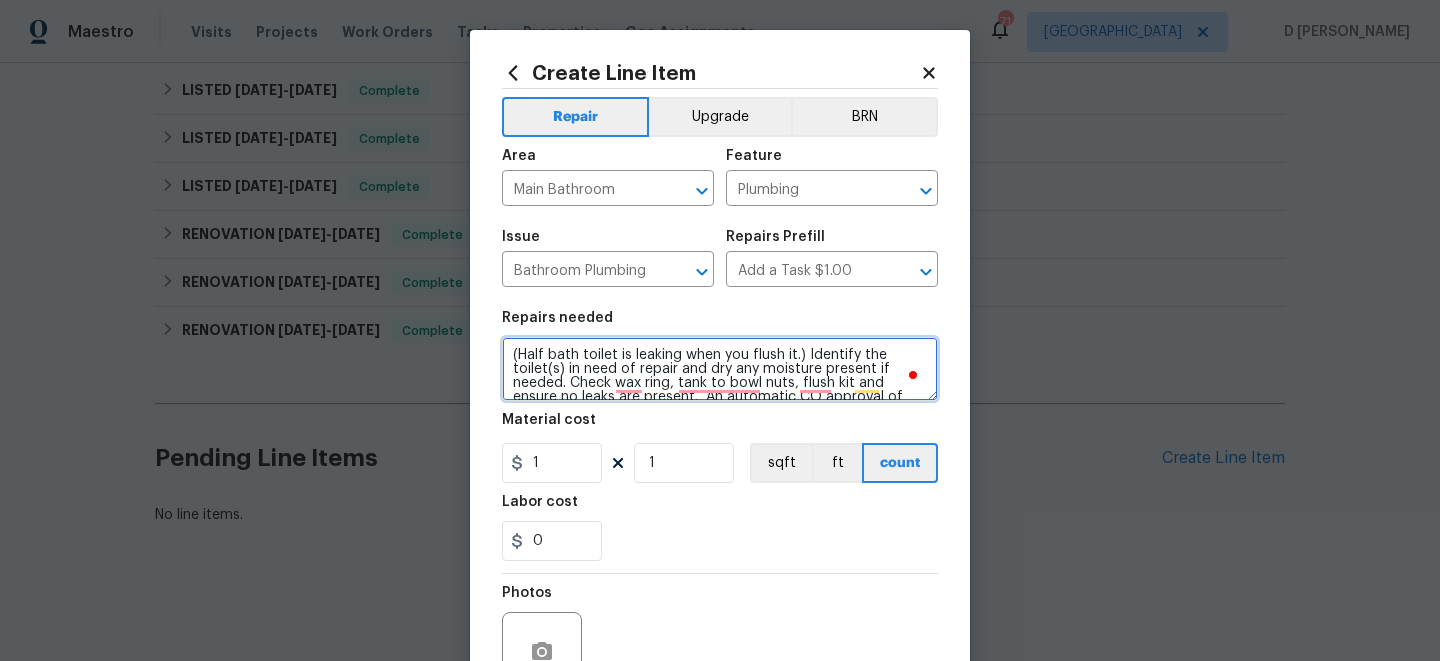 scroll, scrollTop: 112, scrollLeft: 0, axis: vertical 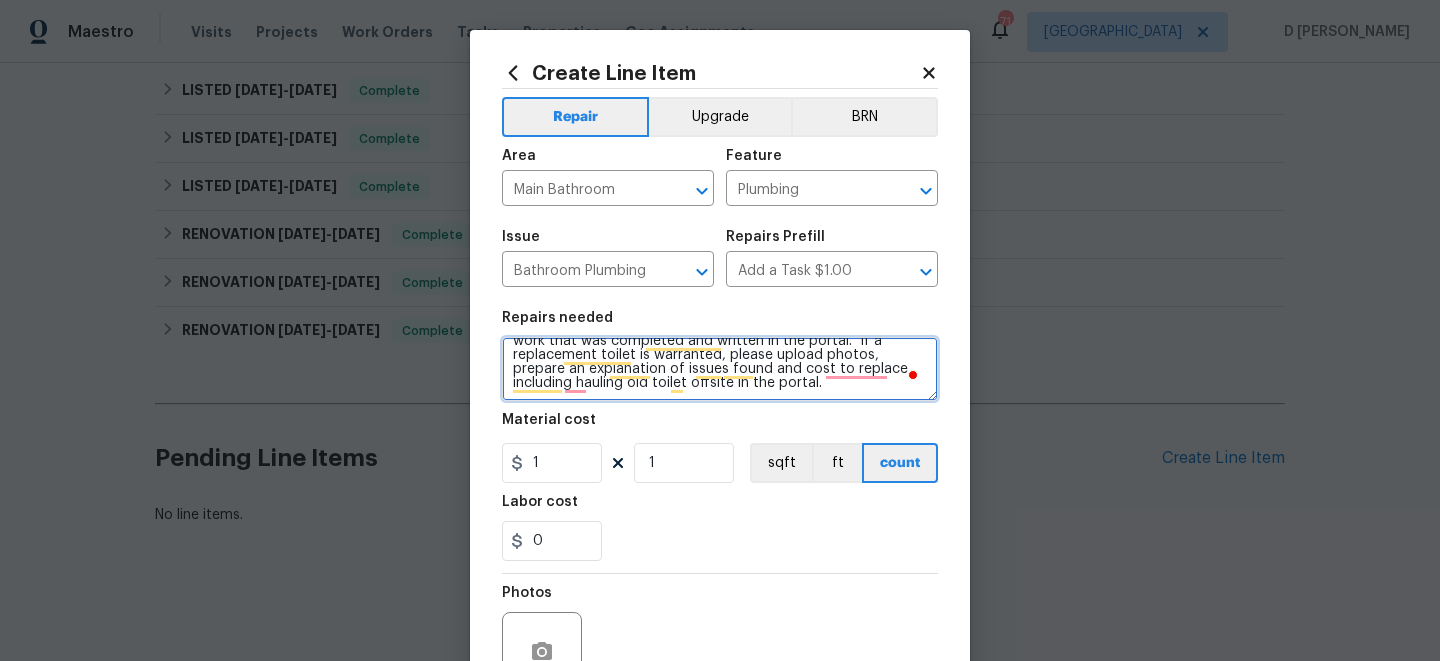 type on "(Half bath toilet is leaking when you flush it.) Identify the toilet(s) in need of repair and dry any moisture present if needed. Check wax ring, tank to bowl nuts, flush kit and ensure no leaks are present.  An automatic CO approval of small part(s) replacement is granted to ensure the toilet(s) operates as intended with no leaks present, warranting a reasonable pricing is quoted with explanation of scope of work that was completed and written in the portal.  If a replacement toilet is warranted, please upload photos, prepare an explanation of issues found and cost to replace including hauling old toilet offsite in the portal." 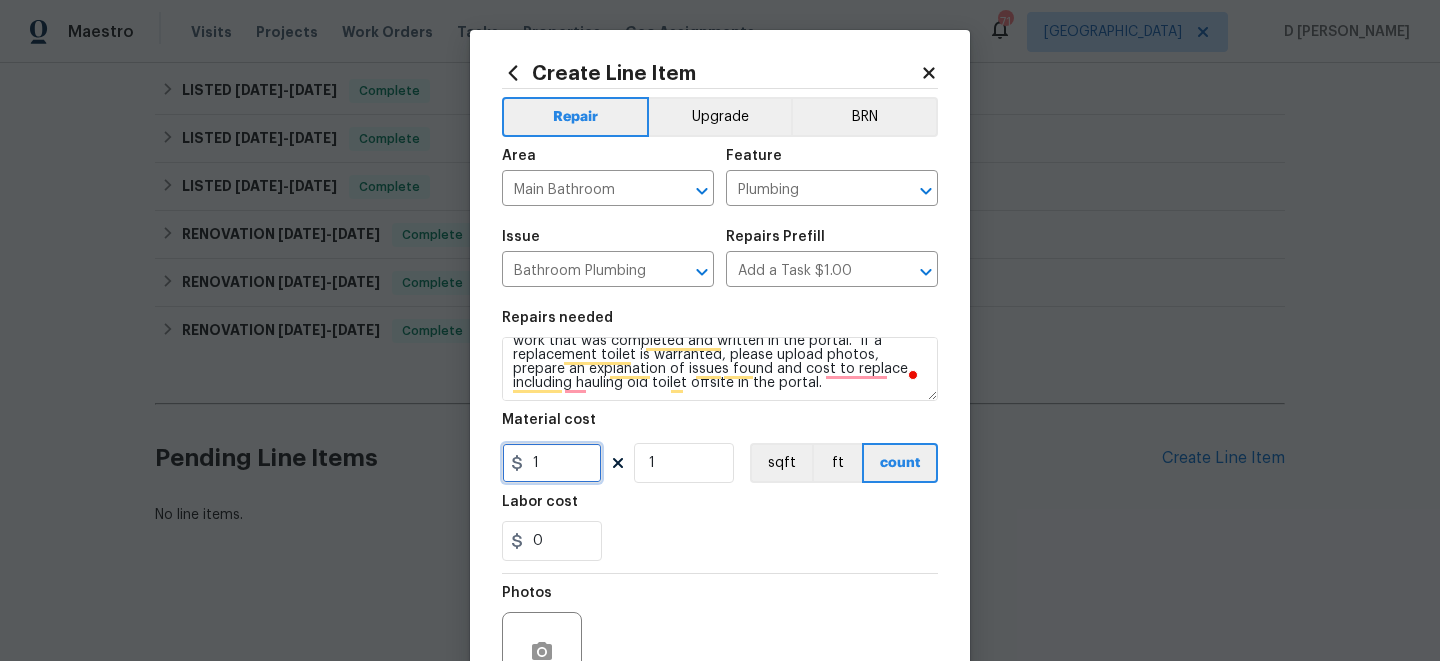 click on "1" at bounding box center [552, 463] 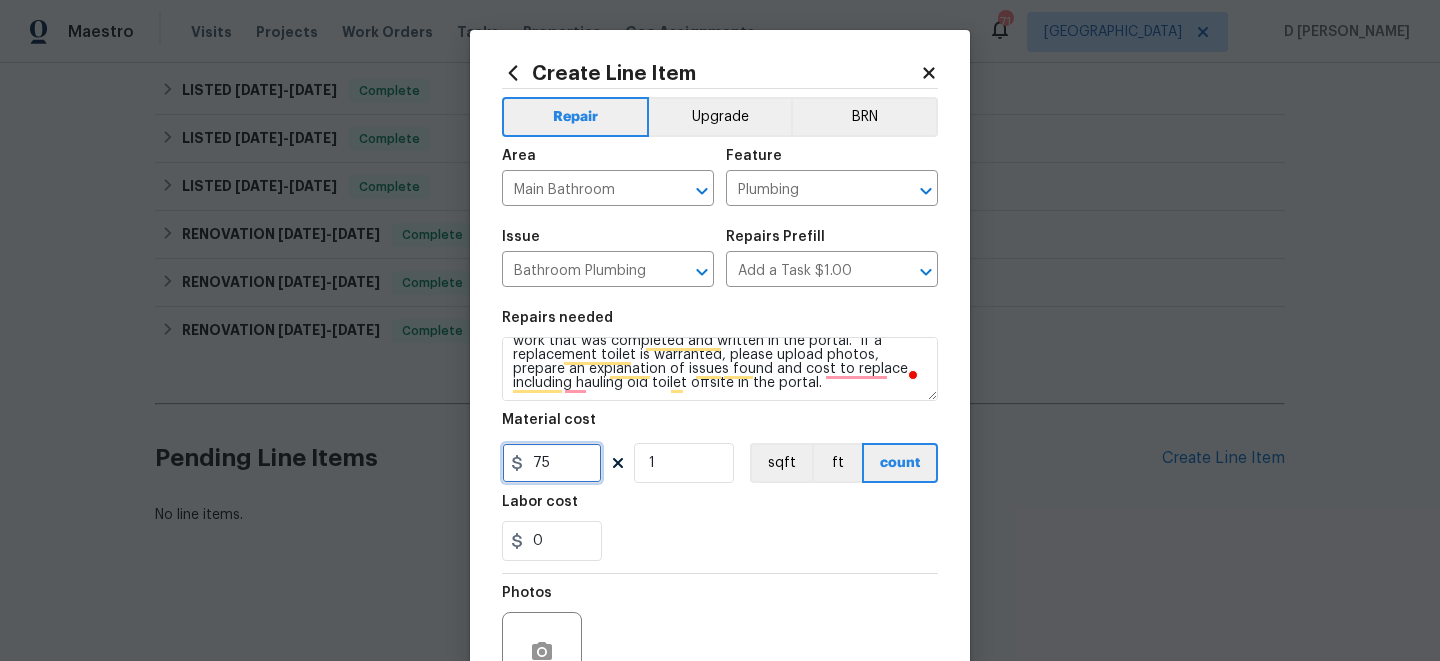 scroll, scrollTop: 201, scrollLeft: 0, axis: vertical 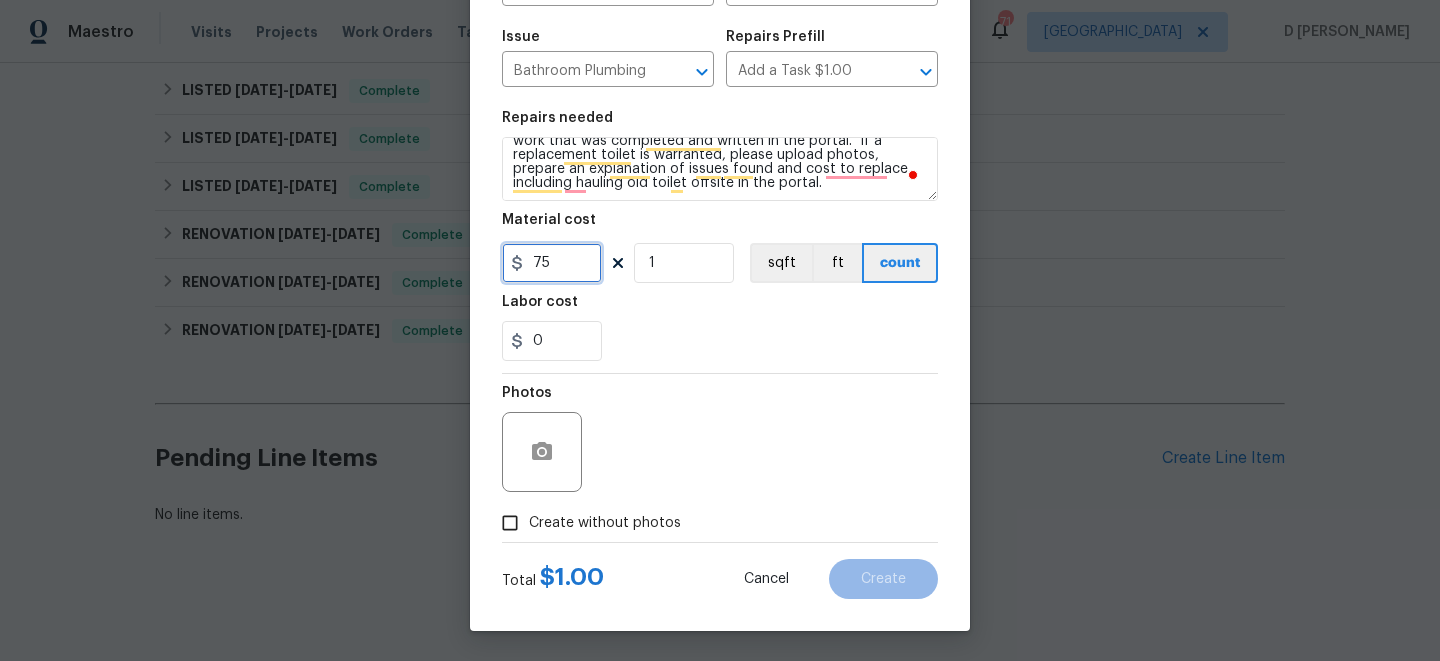 type on "75" 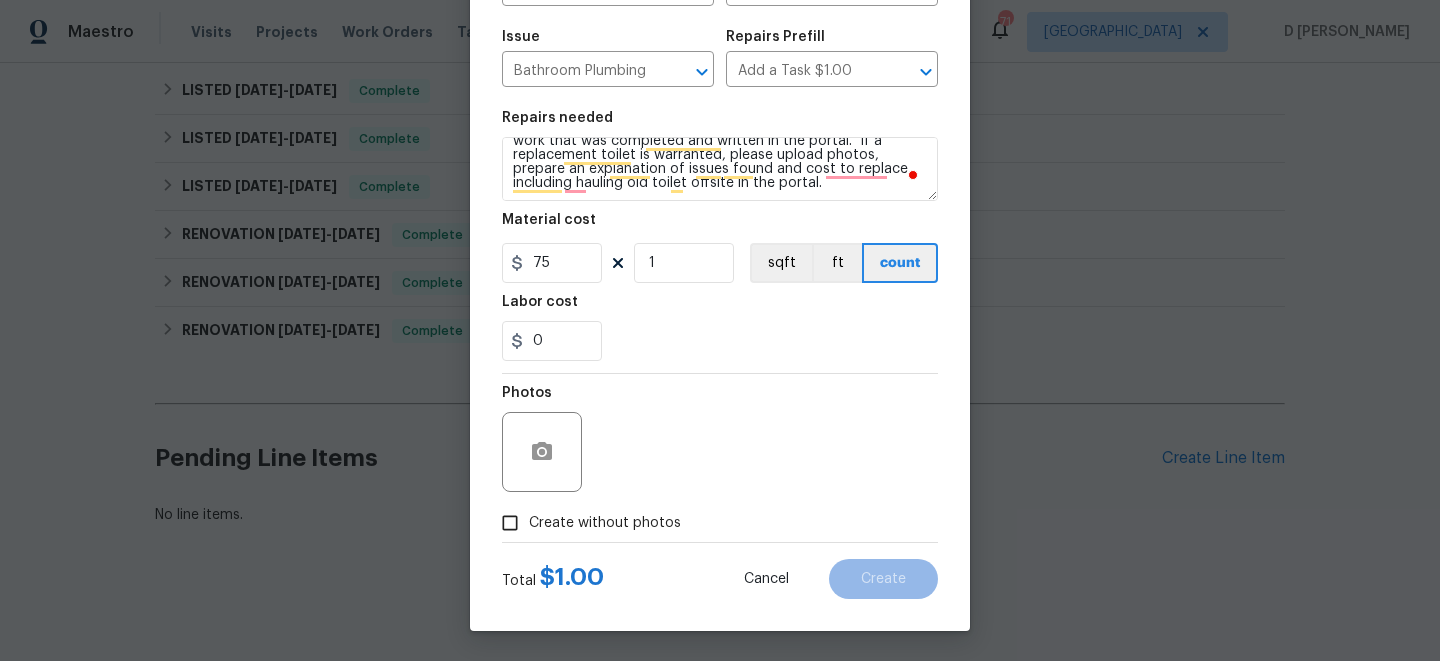 click on "Create without photos" at bounding box center [510, 523] 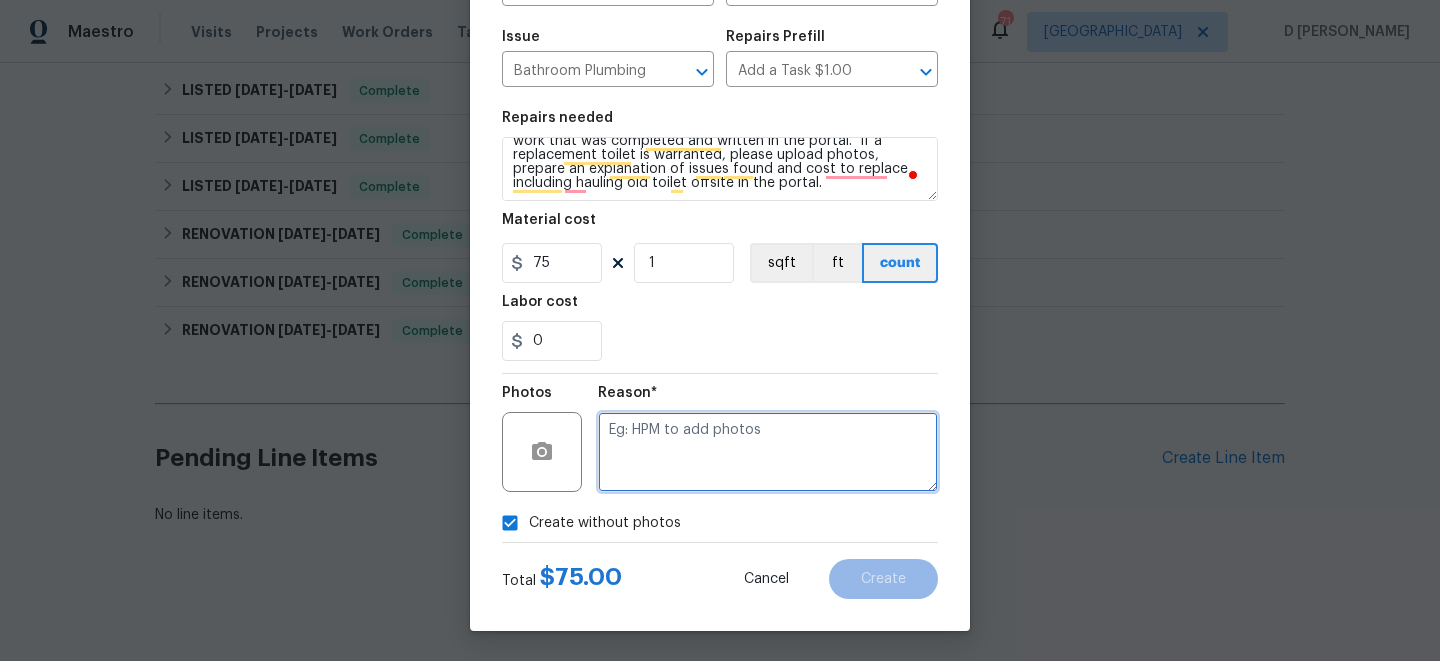 click at bounding box center (768, 452) 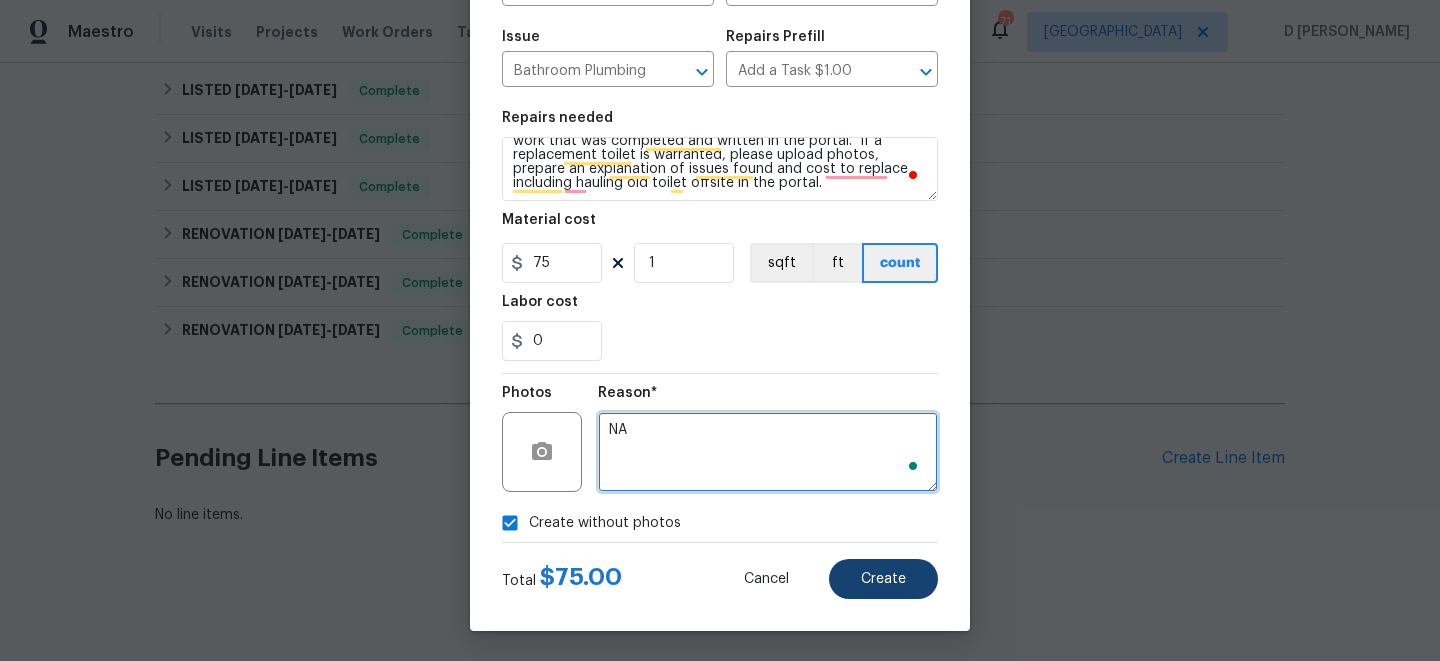 type on "NA" 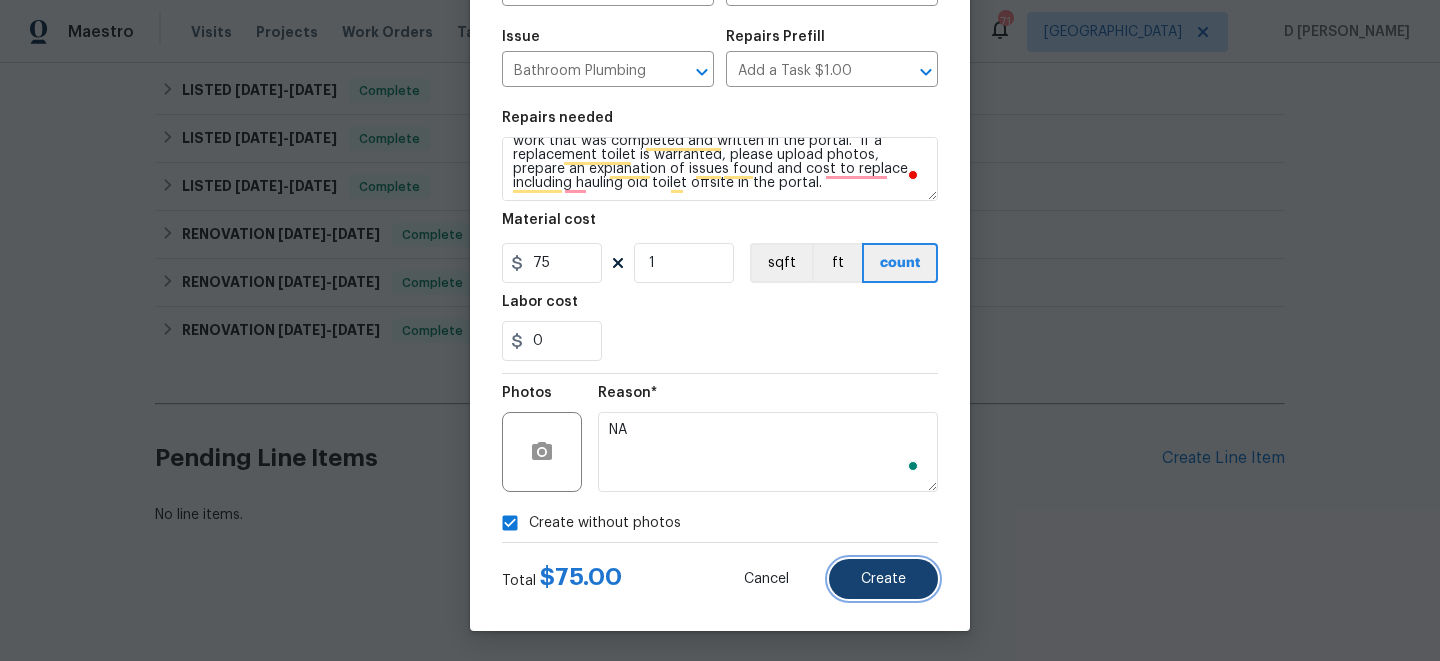 click on "Create" at bounding box center [883, 579] 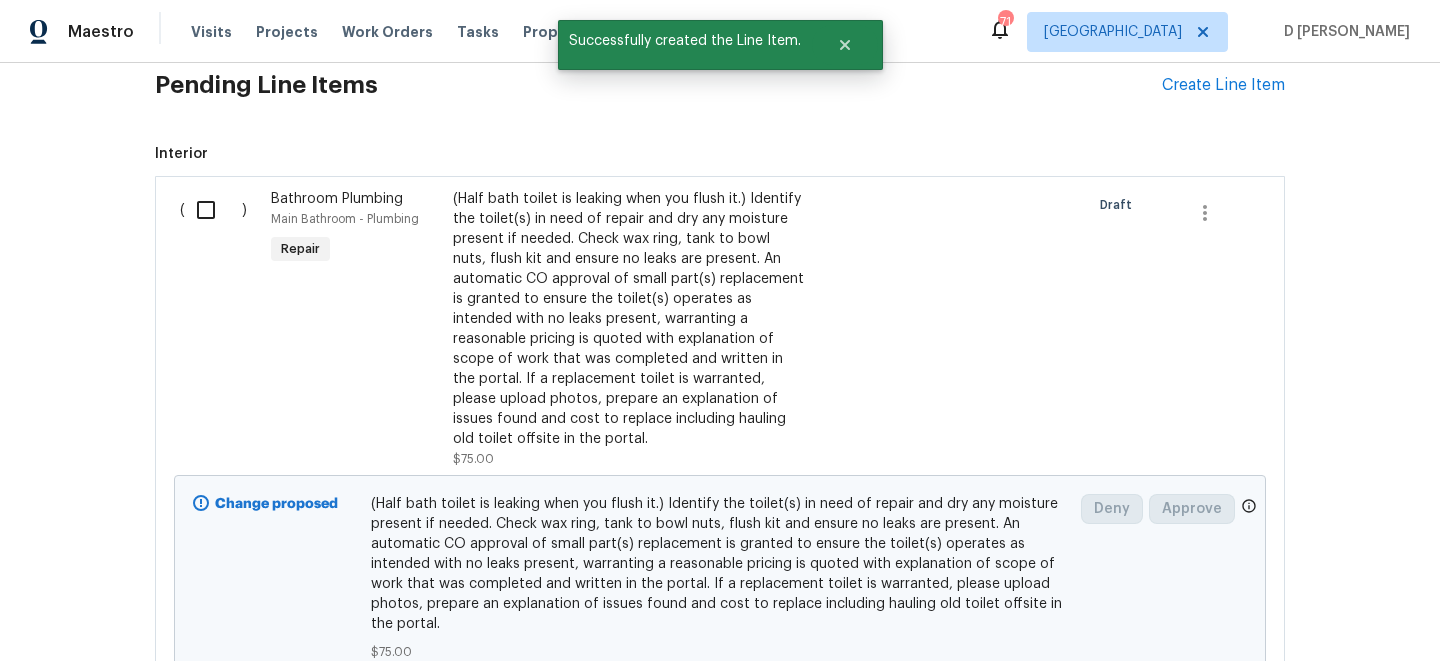 scroll, scrollTop: 818, scrollLeft: 0, axis: vertical 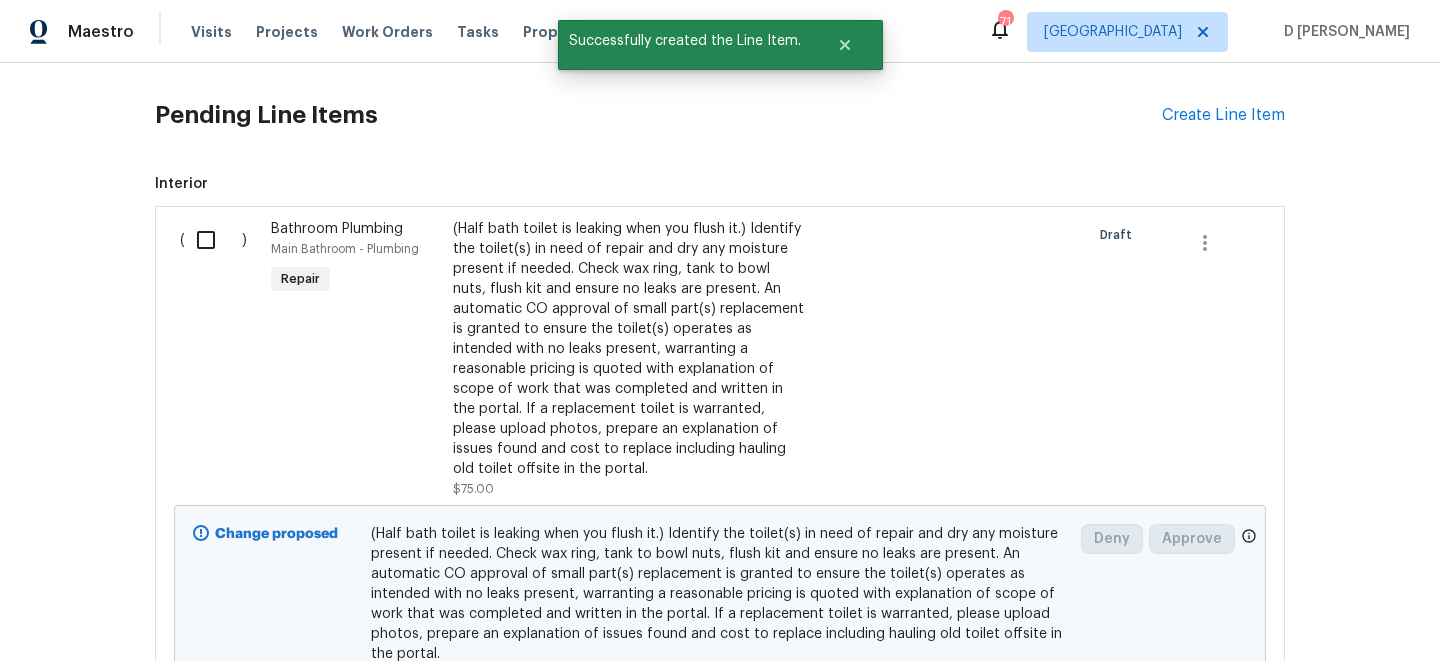 click at bounding box center [213, 240] 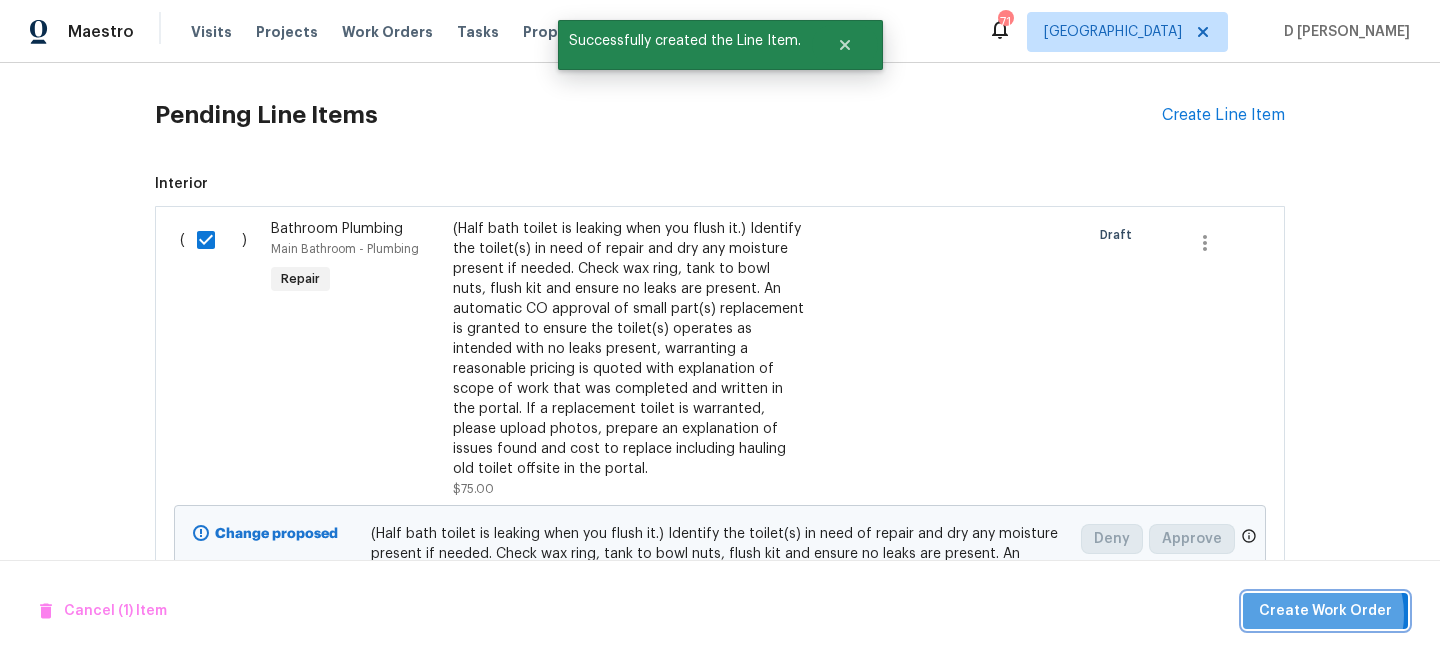 click on "Create Work Order" at bounding box center [1325, 611] 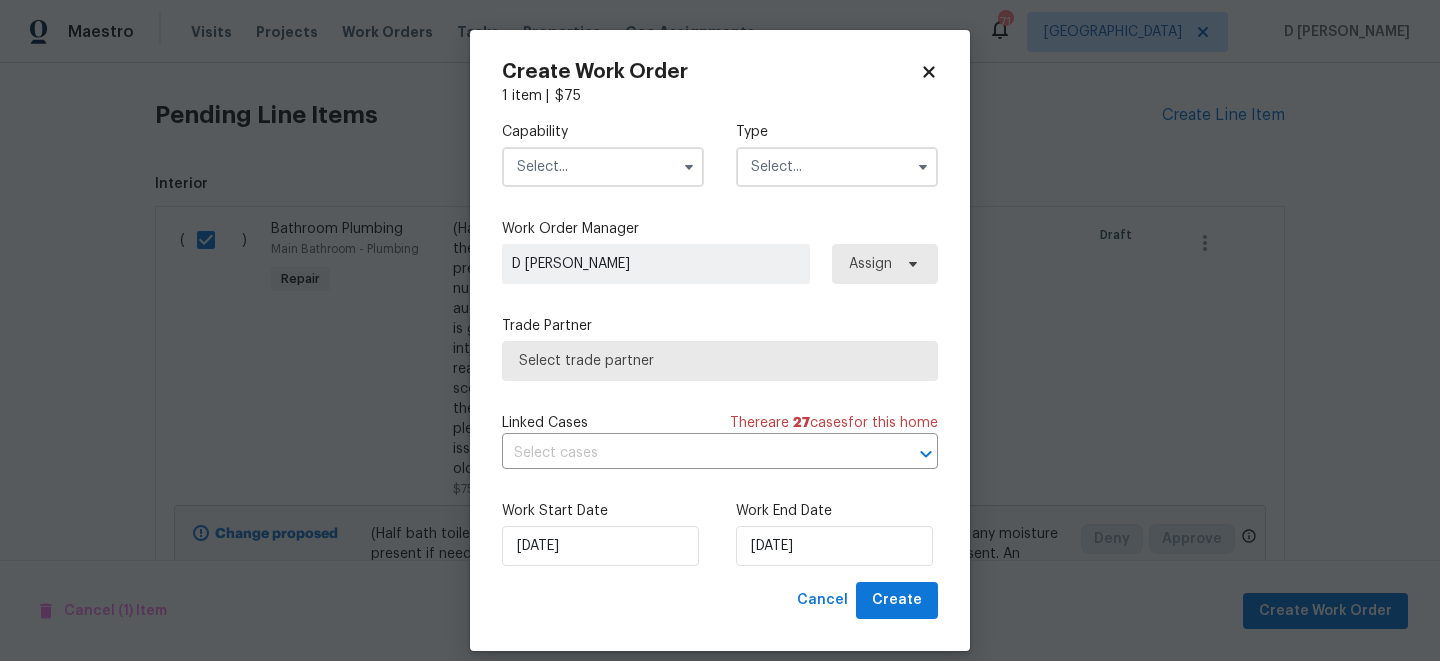 click at bounding box center [603, 167] 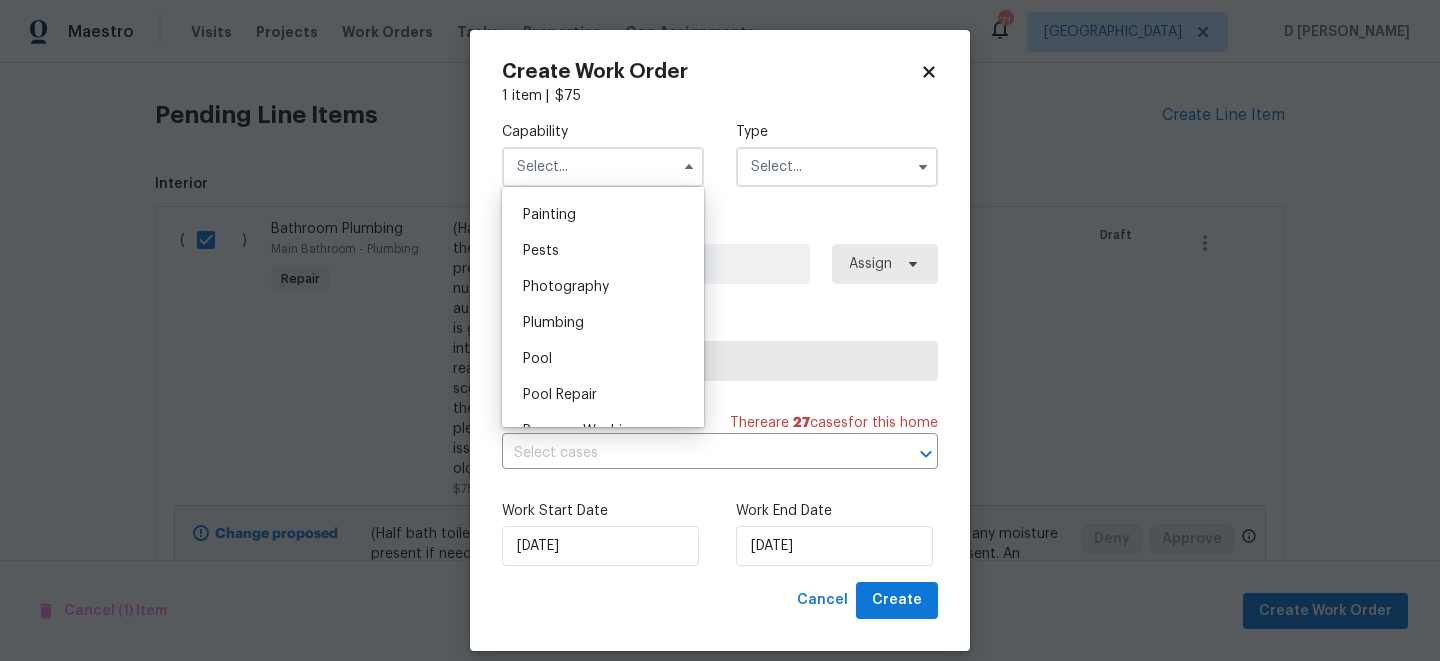 scroll, scrollTop: 1700, scrollLeft: 0, axis: vertical 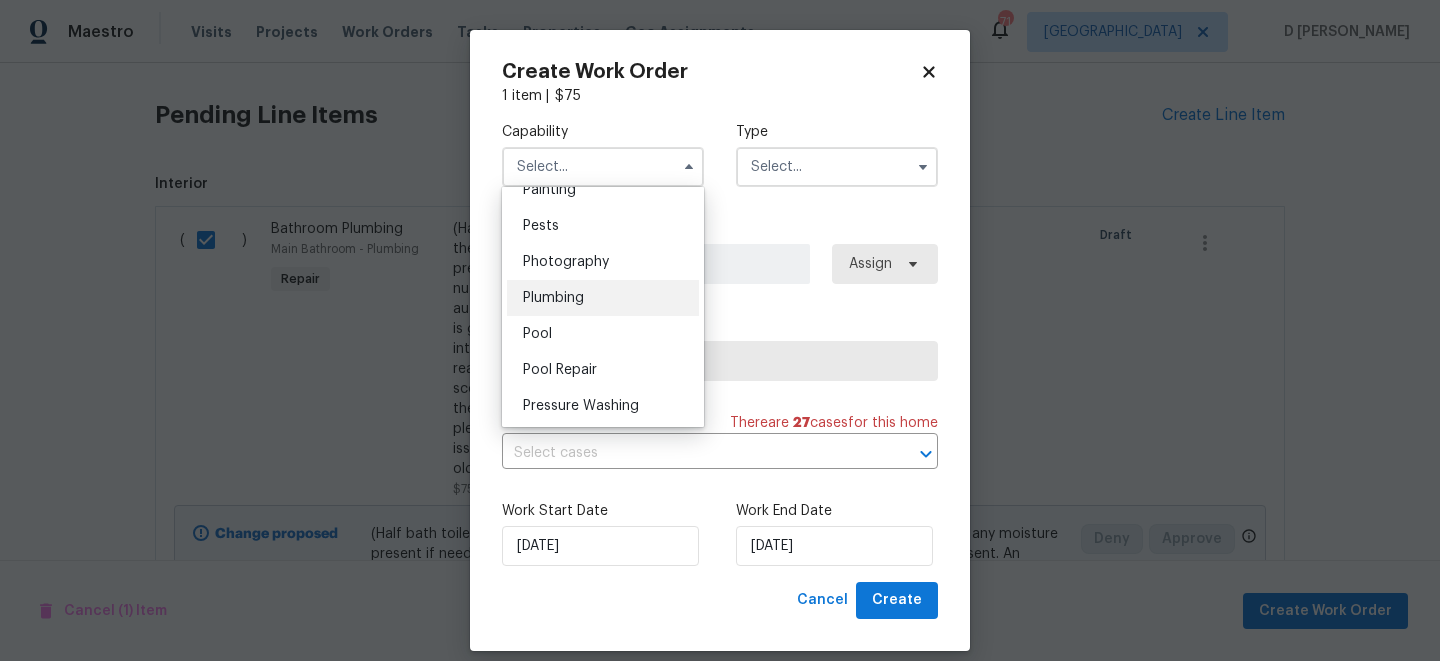 click on "Plumbing" at bounding box center [603, 298] 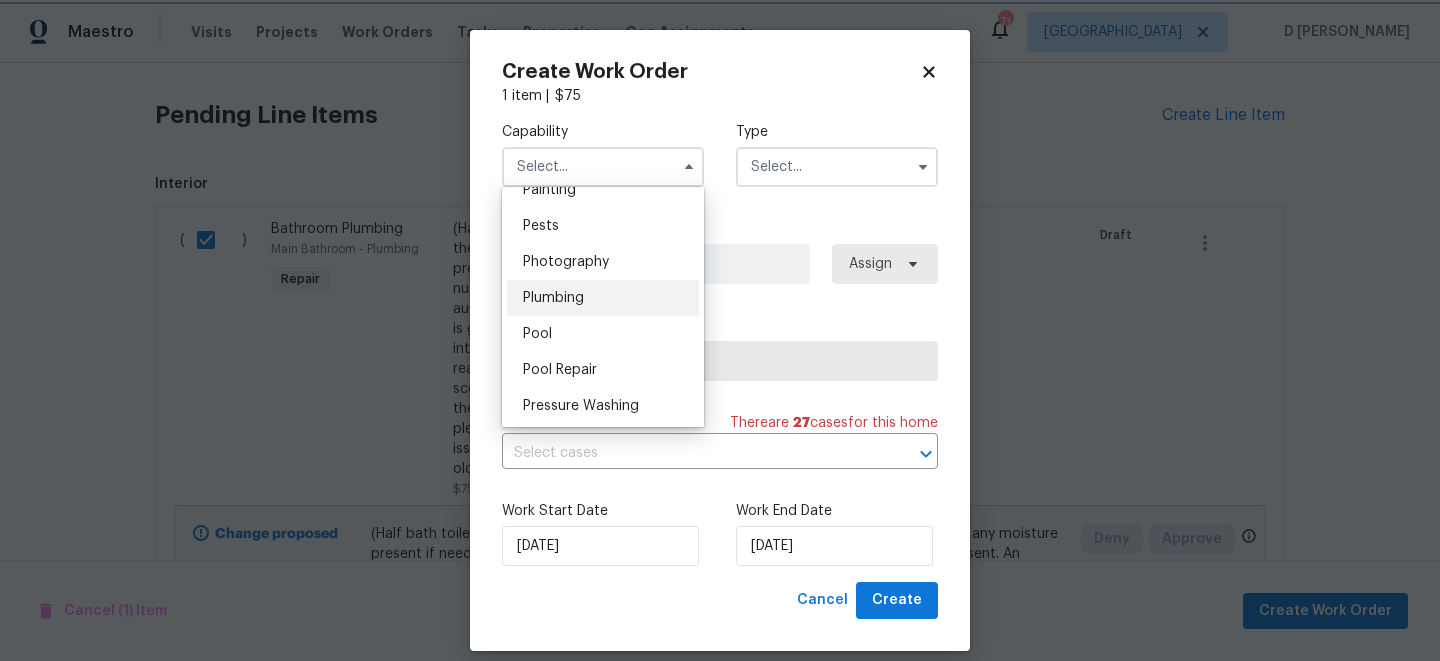 type on "Plumbing" 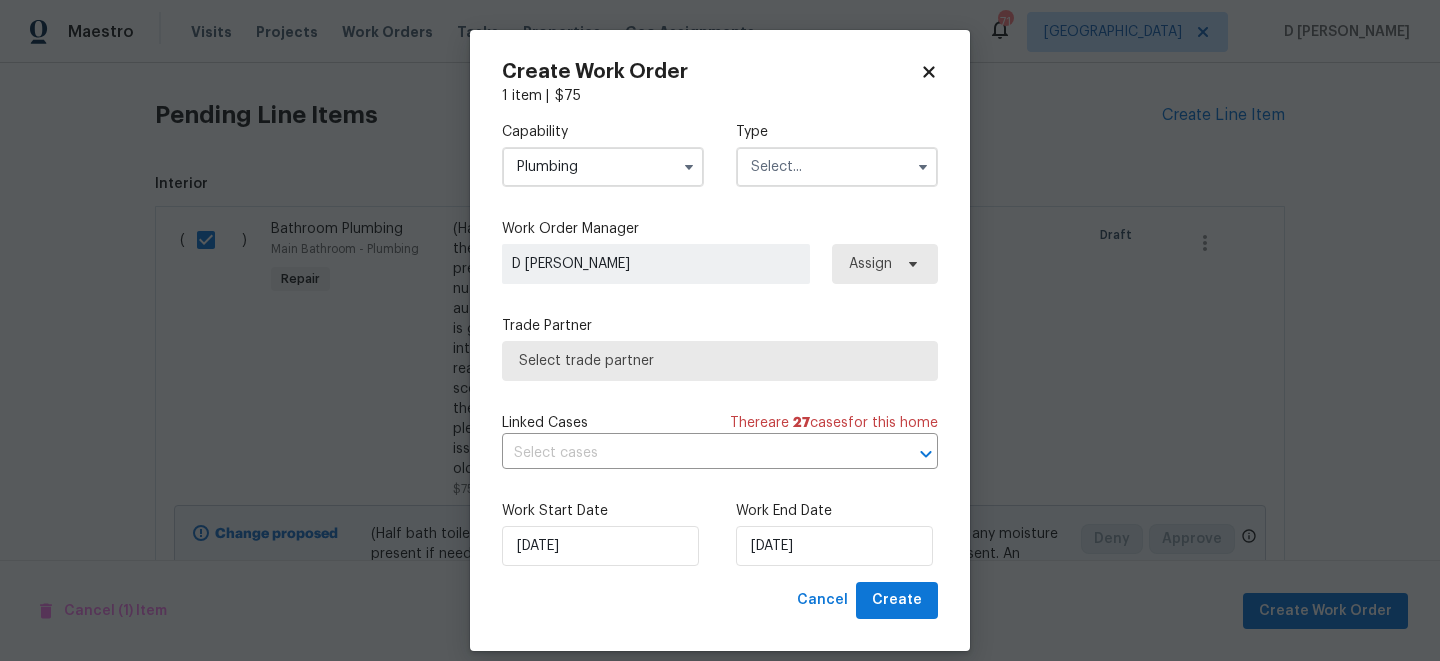 click at bounding box center [837, 167] 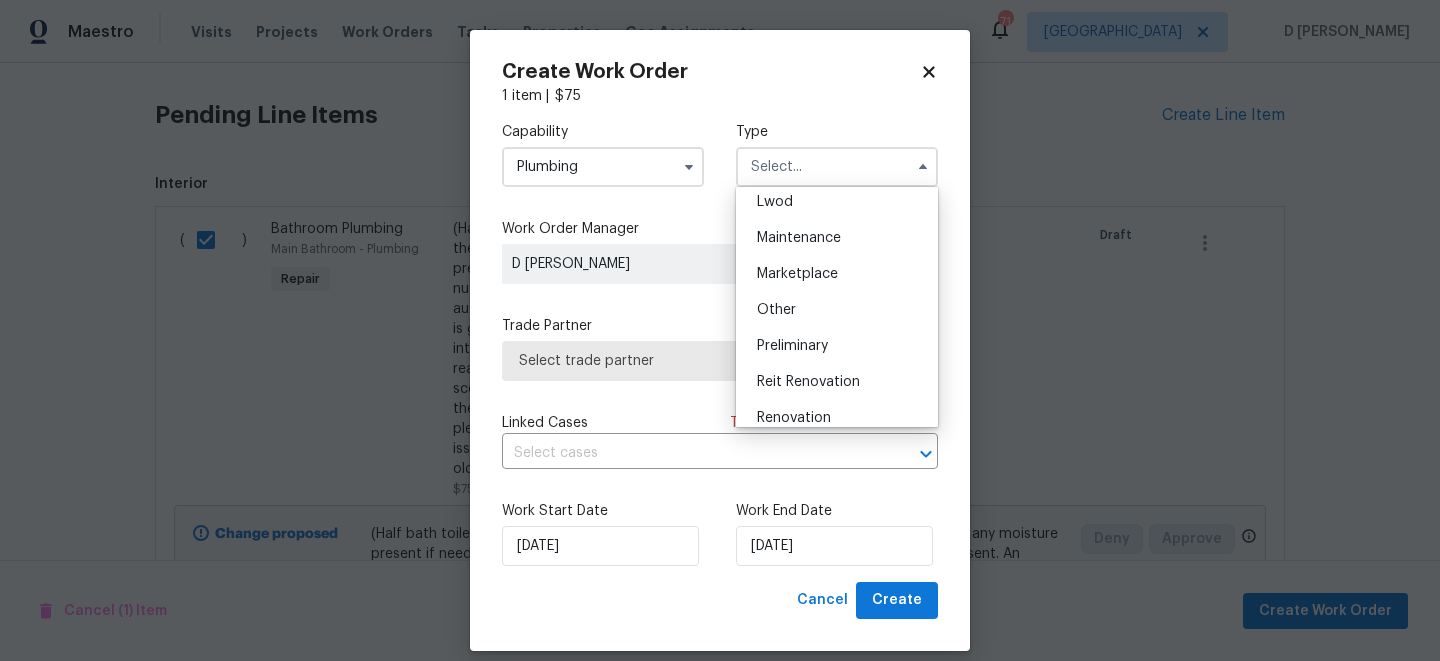scroll, scrollTop: 0, scrollLeft: 0, axis: both 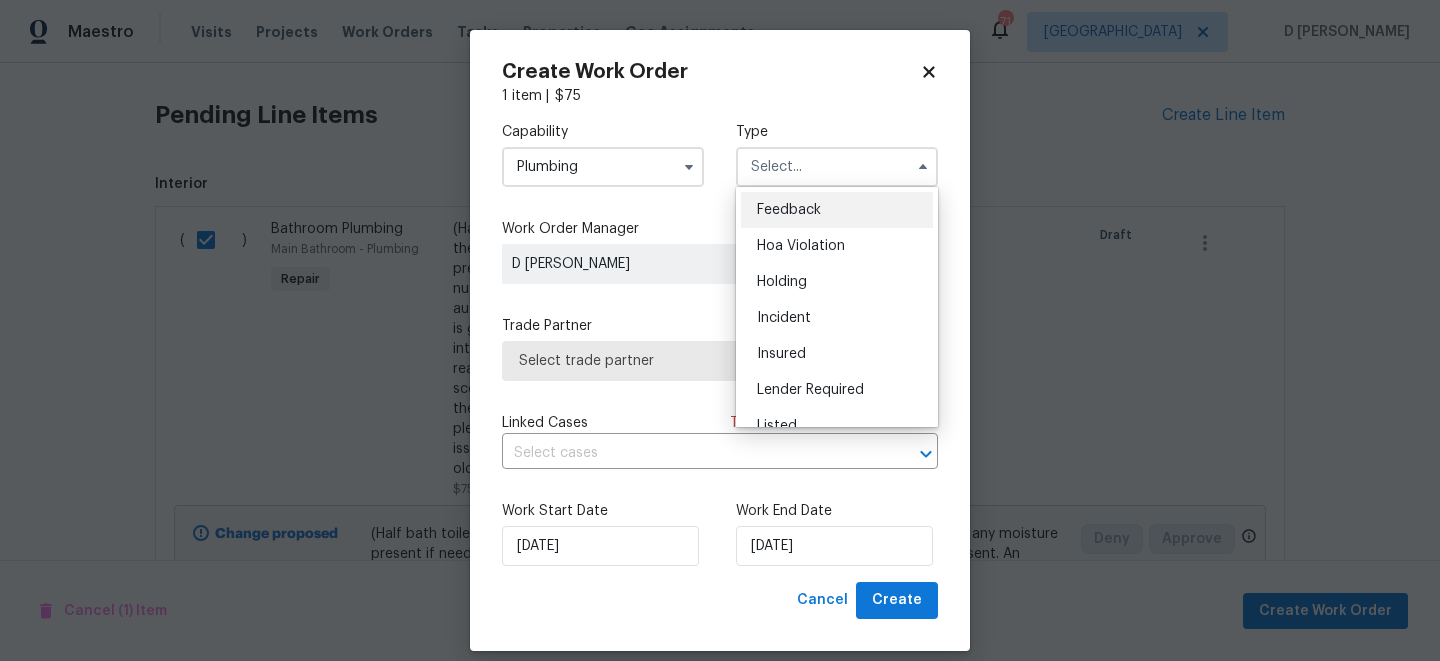 click on "Feedback" at bounding box center [789, 210] 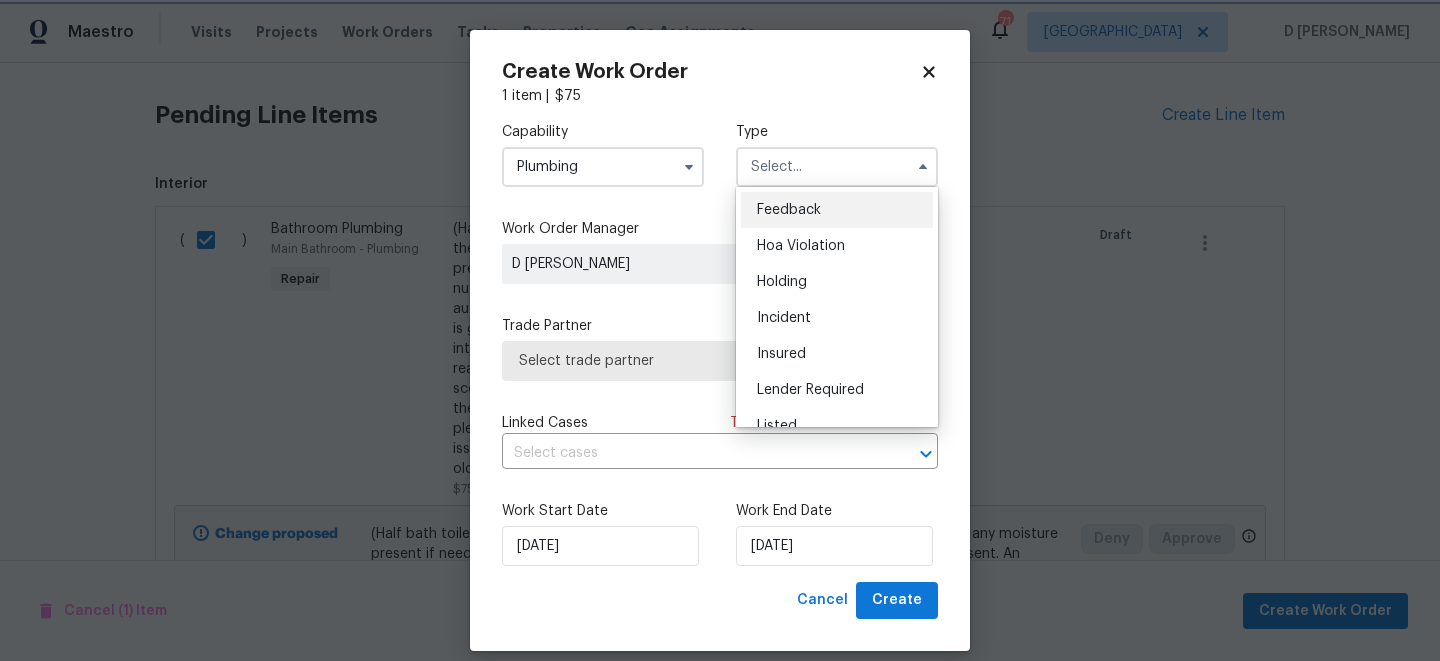 type on "Feedback" 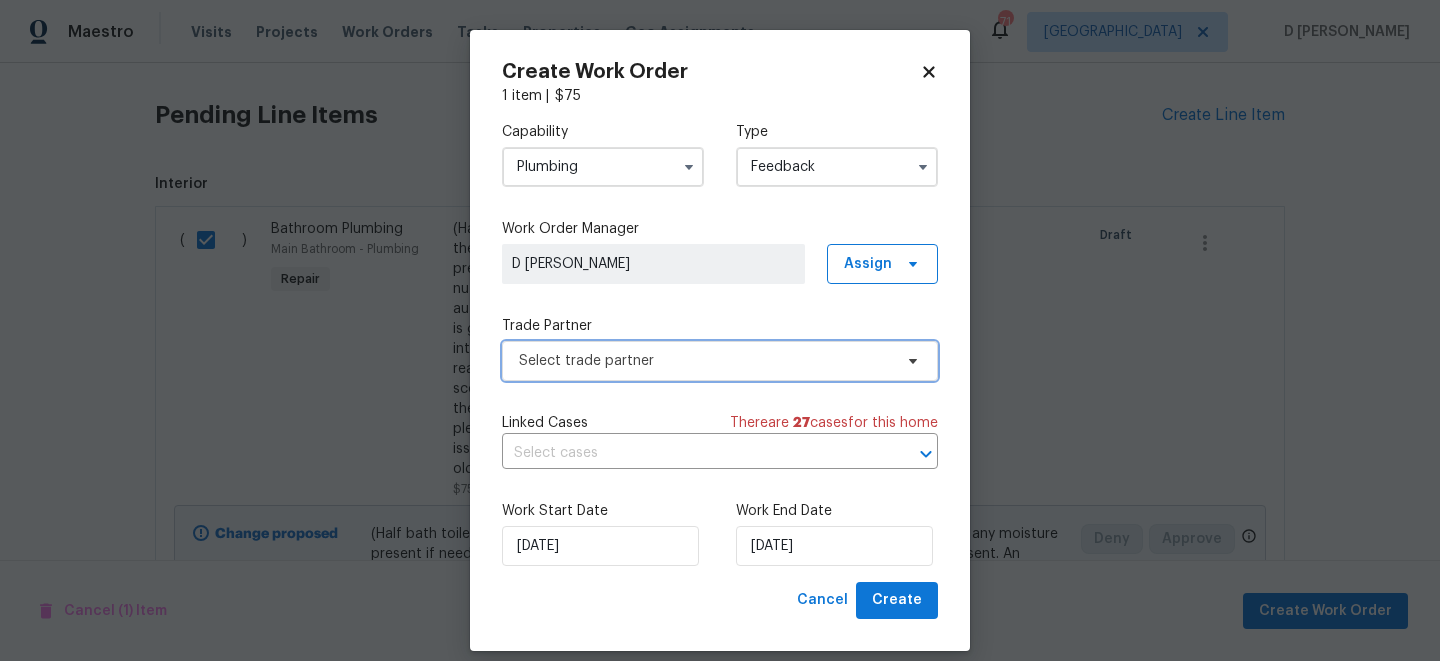 click on "Select trade partner" at bounding box center [705, 361] 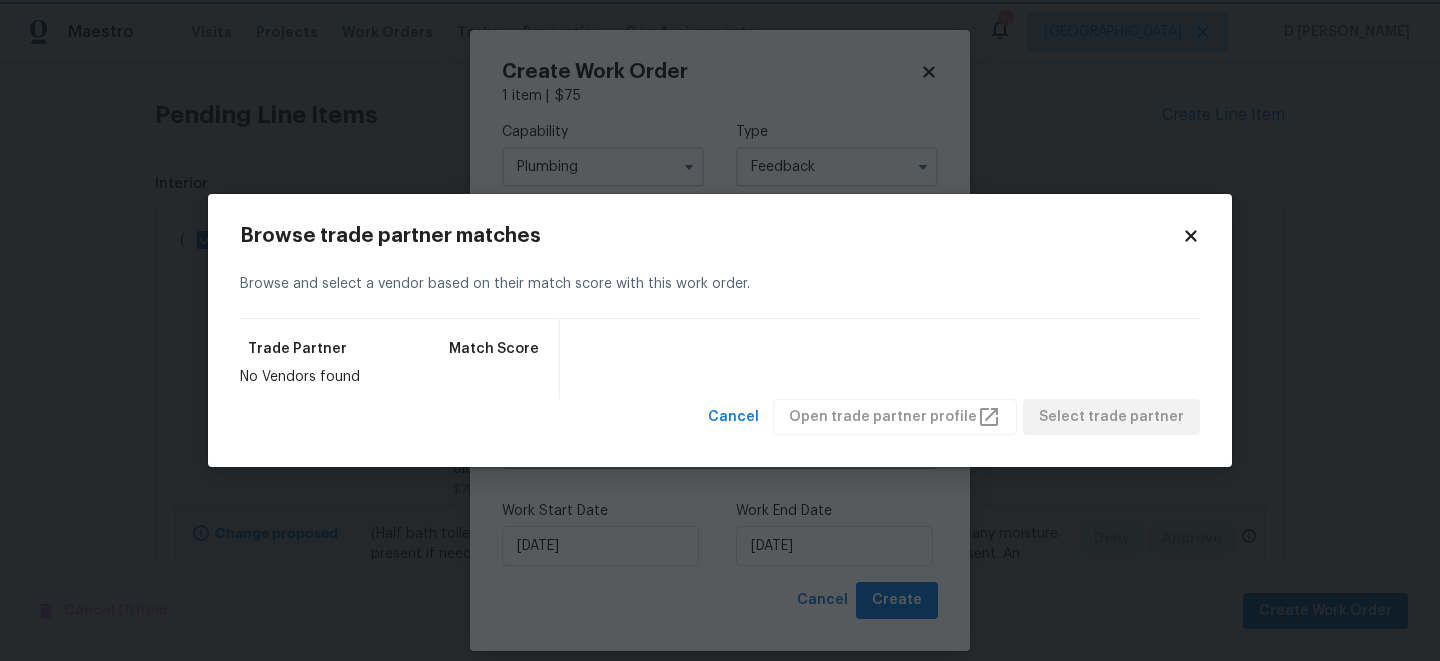 click on "Maestro Visits Projects Work Orders Tasks Properties Geo Assignments 71 Dallas D Kamesh Back to all projects 25038 N 40th Ave, Phoenix, AZ 85083 3 Beds | 2 1/2 Baths | Total: 1656 ft² | Above Grade: 1656 ft² | Basement Finished: N/A | 1999 Not seen today Mark Seen Actions Last Visit Date 6/23/2025  by  Eric Scott   Project Listed   7/10/2025  -  7/14/2025 In Progress Visits Work Orders Maintenance Notes Condition Adjustments Costs Photos Floor Plans Cases LISTED   7/10/25  -  7/14/25 In Progress Property Preservation Services 1 ROOF, HANDYMAN $75.00 1 Repair 7/10/2025  -  7/14/2025 In Progress LISTED   6/23/25  -  7/7/25 Complete Southwest Preservation LANDSCAPING_MAINTENANCE, HARDSCAPE_LANDSCAPE $600.00 2 Repairs 6/30/2025  -  7/5/2025 Complete DF Landscaping and Property Maintenance LLC LANDSCAPING_MAINTENANCE, HARDSCAPE_LANDSCAPE $126.00 3 Repairs 6/23/2025  -  6/25/2025 Complete LISTED   6/9/25  -  6/13/25 Complete Resitrend LLC GENERAL_CONTRACTOR, OD_SELECT $240.00 1 Repair 6/9/2025  -  6/13/2025 Paid" at bounding box center (720, 330) 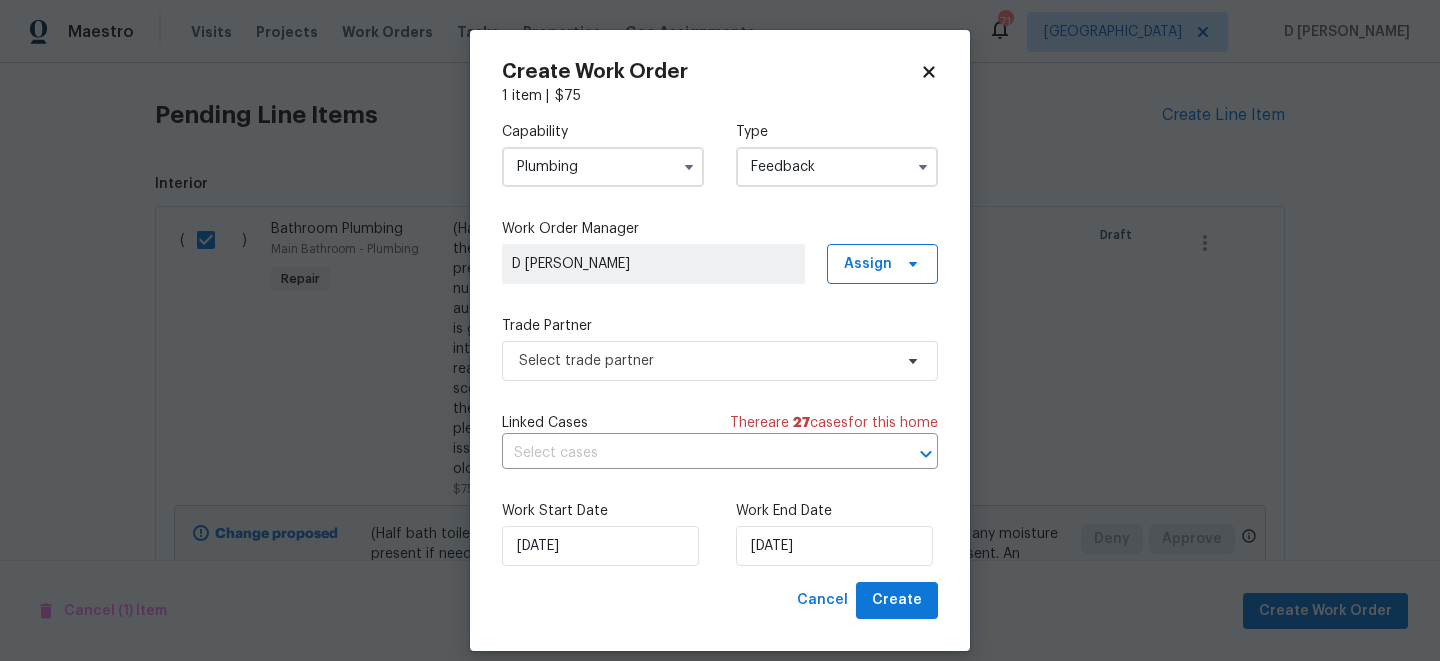 click on "Plumbing" at bounding box center [603, 167] 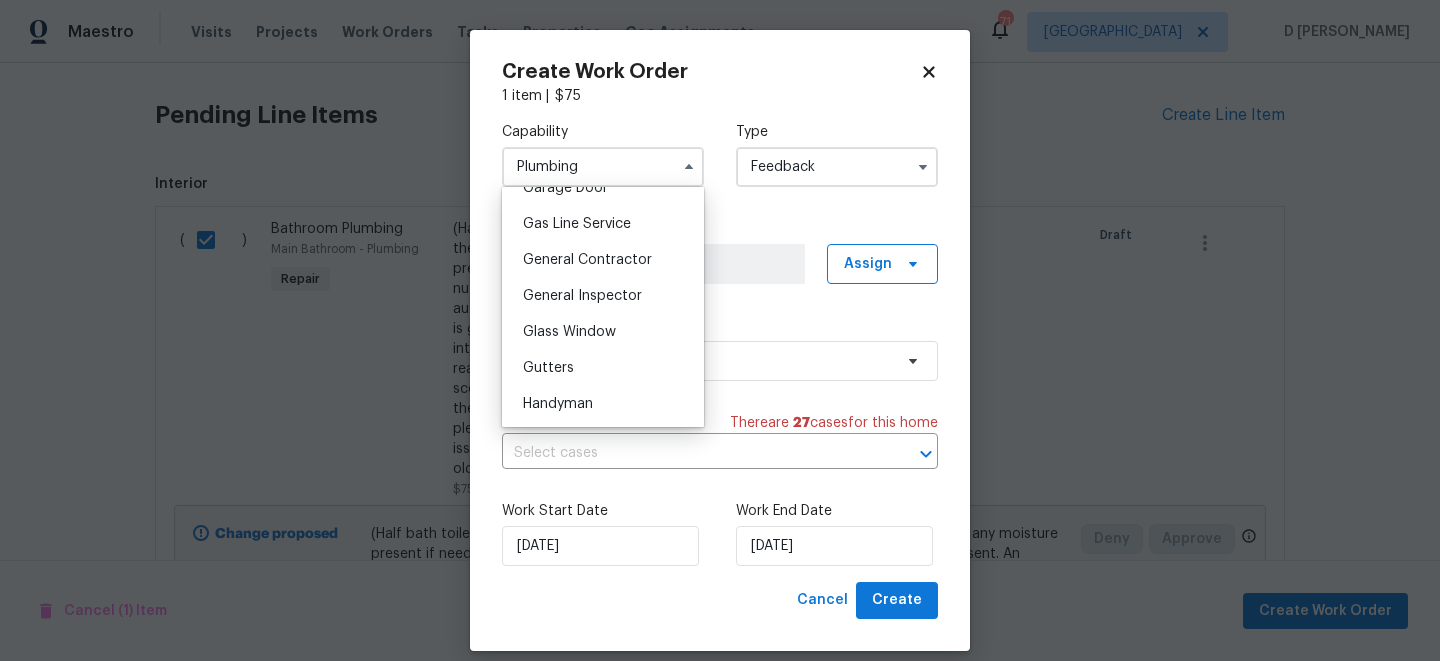 scroll, scrollTop: 922, scrollLeft: 0, axis: vertical 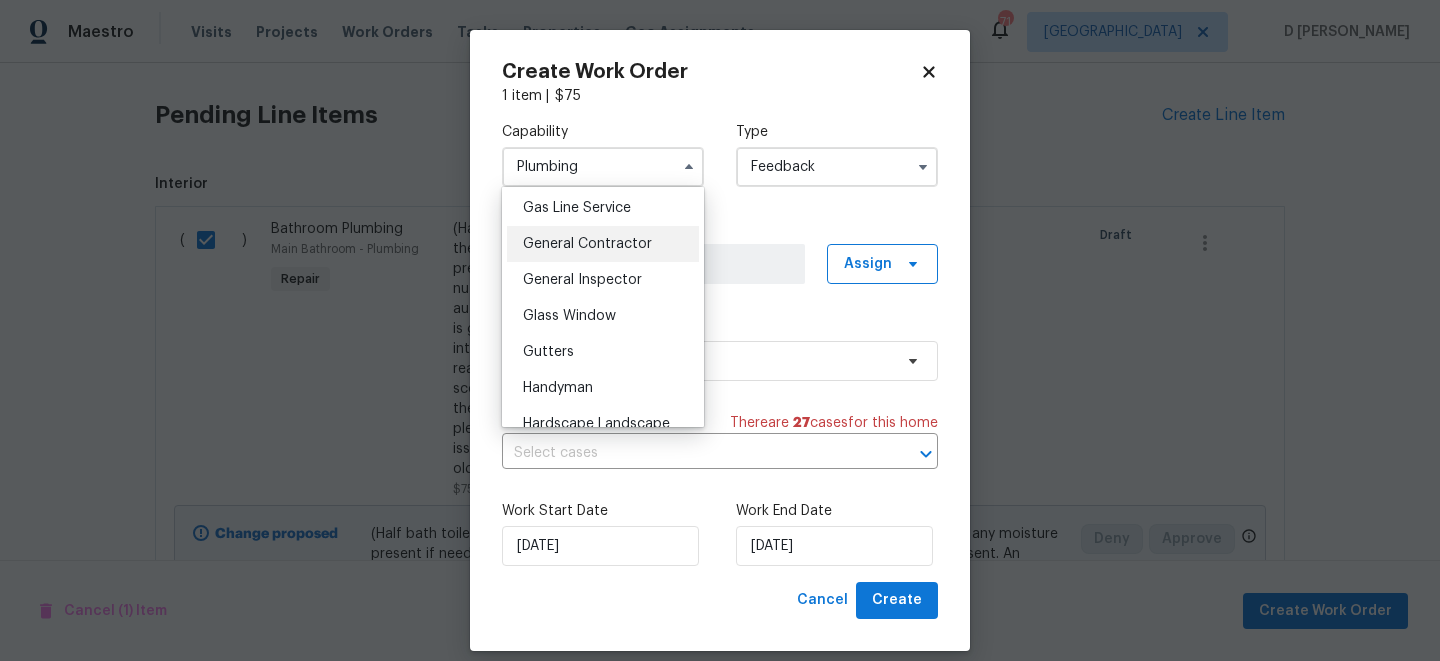 click on "General Contractor" at bounding box center [587, 244] 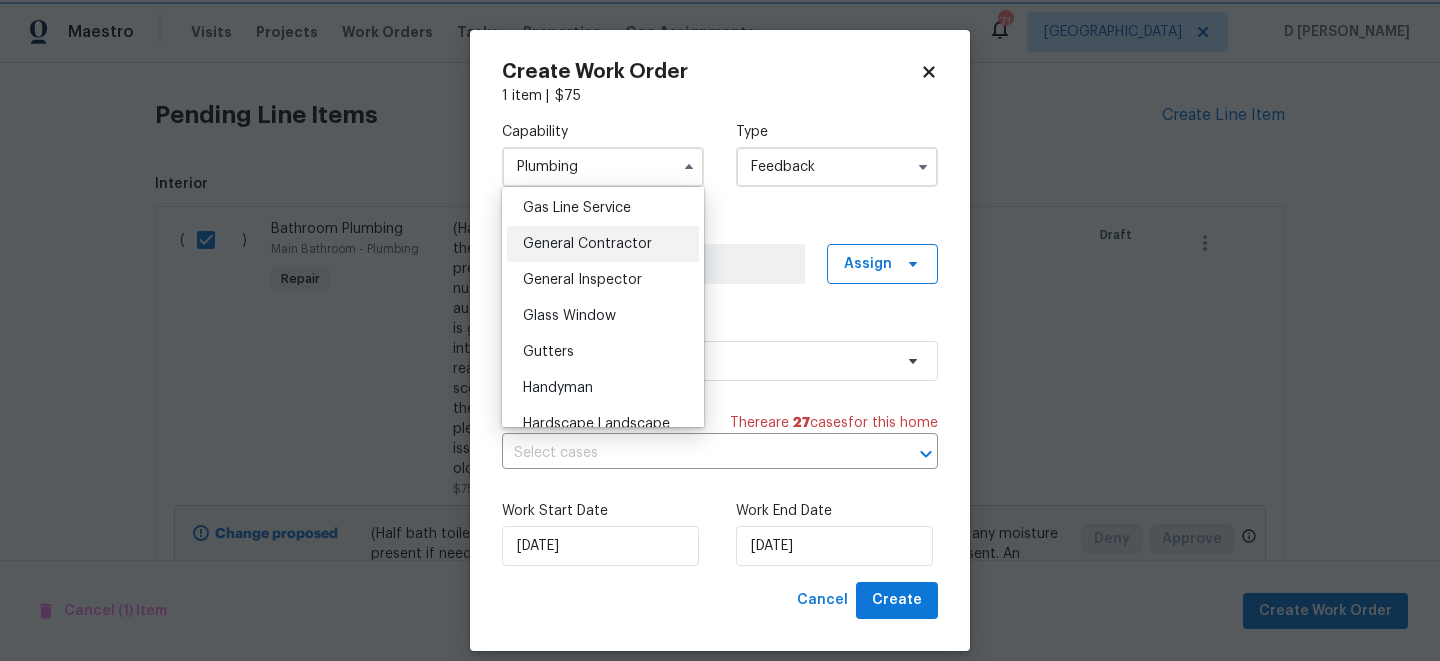 type on "General Contractor" 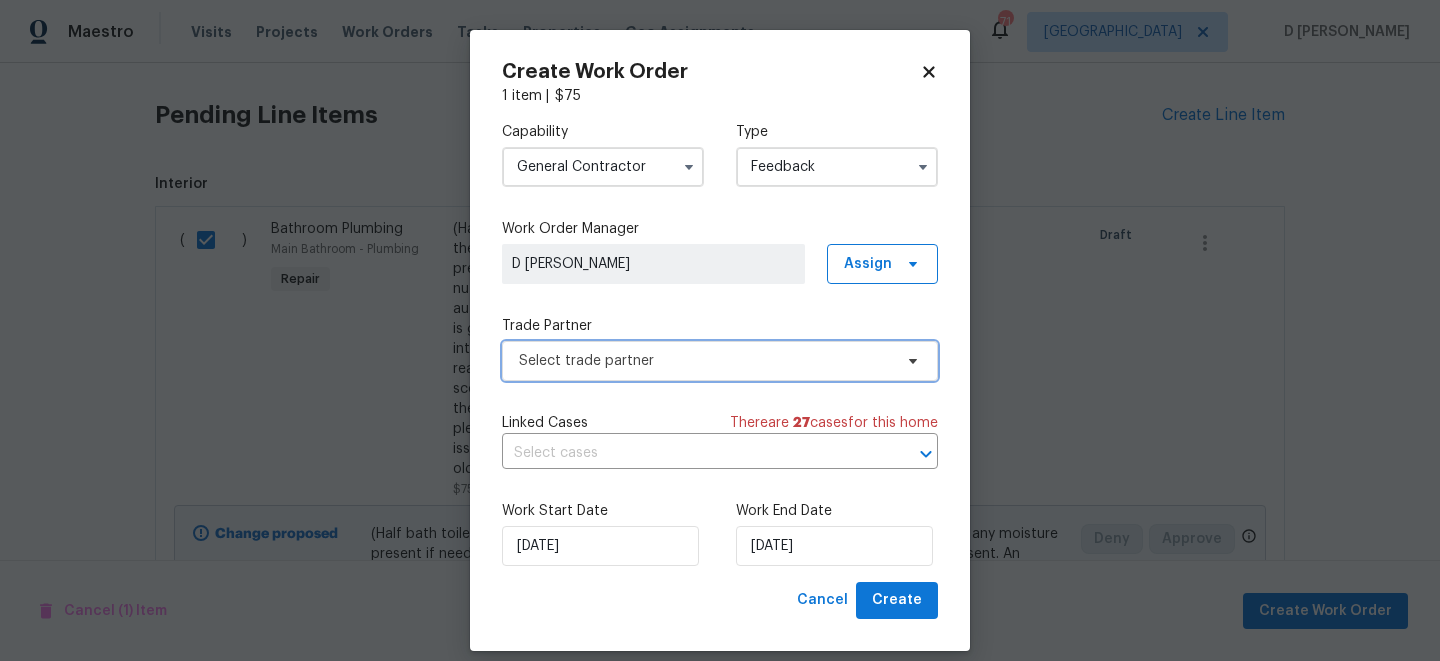 click on "Select trade partner" at bounding box center (705, 361) 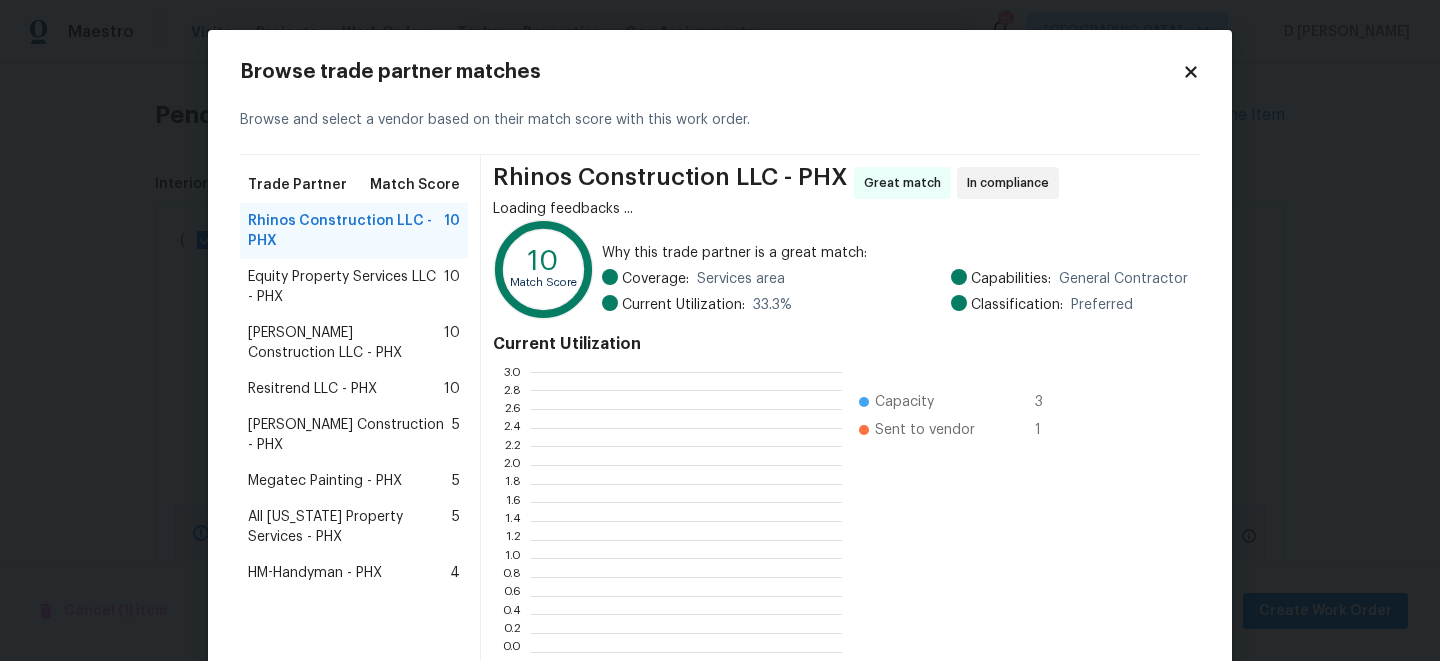 scroll, scrollTop: 280, scrollLeft: 311, axis: both 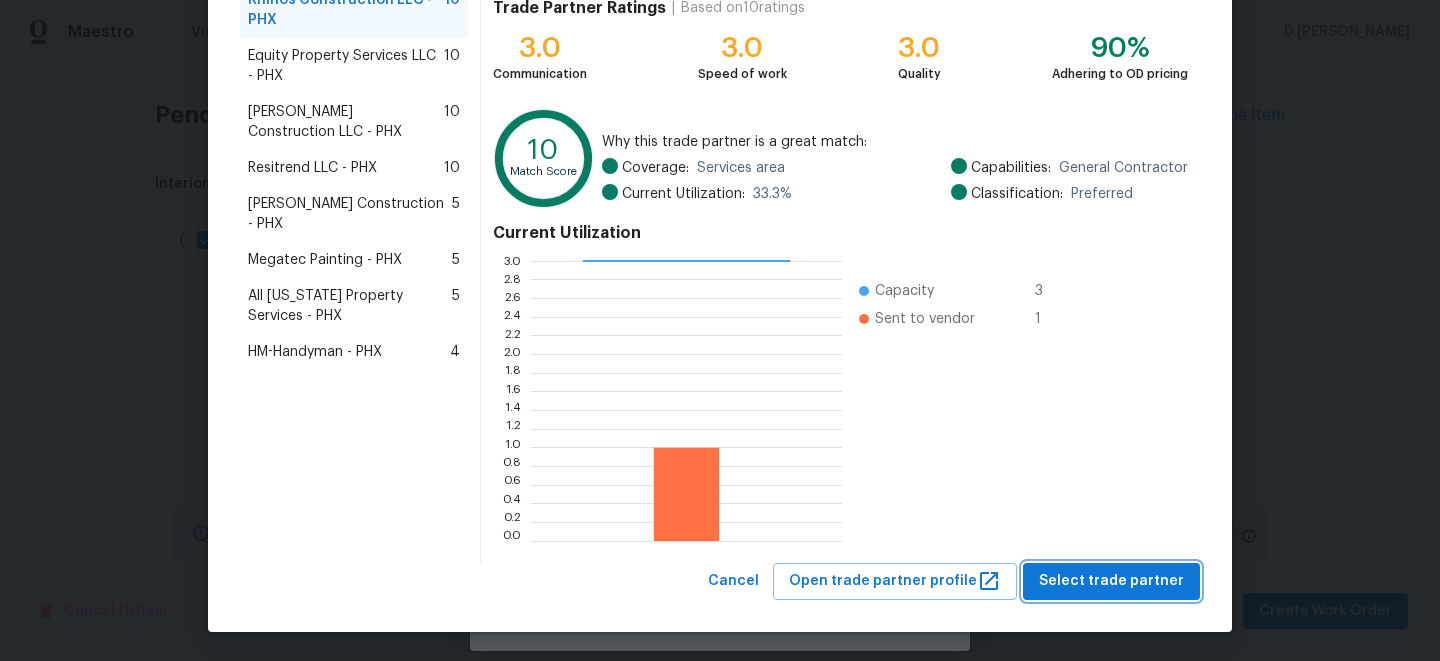 click on "Select trade partner" at bounding box center (1111, 581) 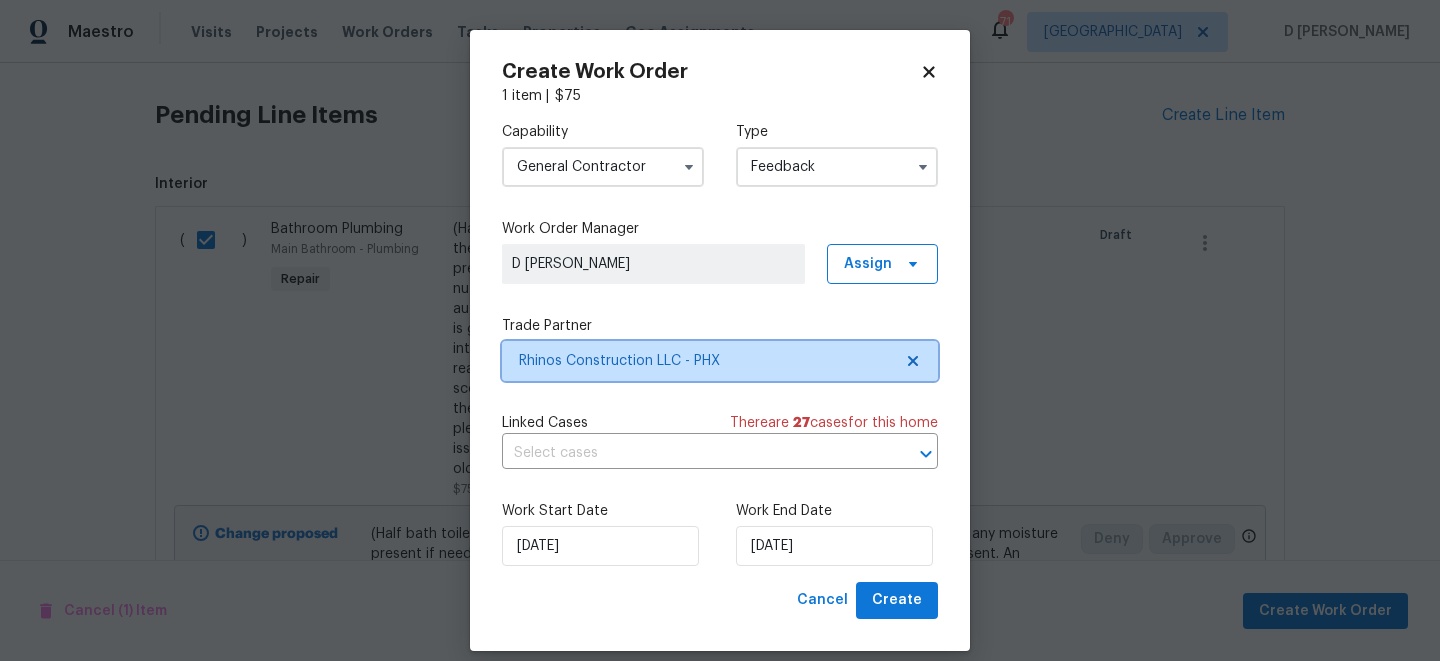 scroll, scrollTop: 0, scrollLeft: 0, axis: both 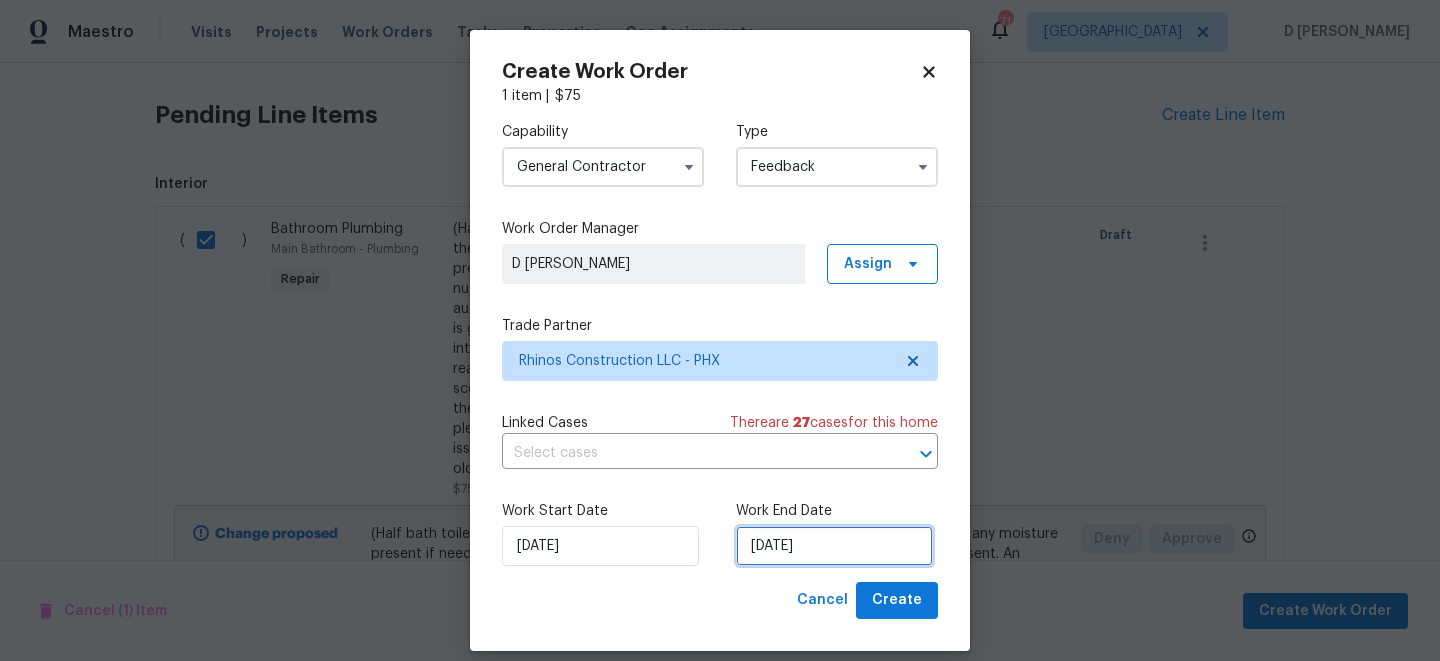 click on "12/07/2025" at bounding box center [834, 546] 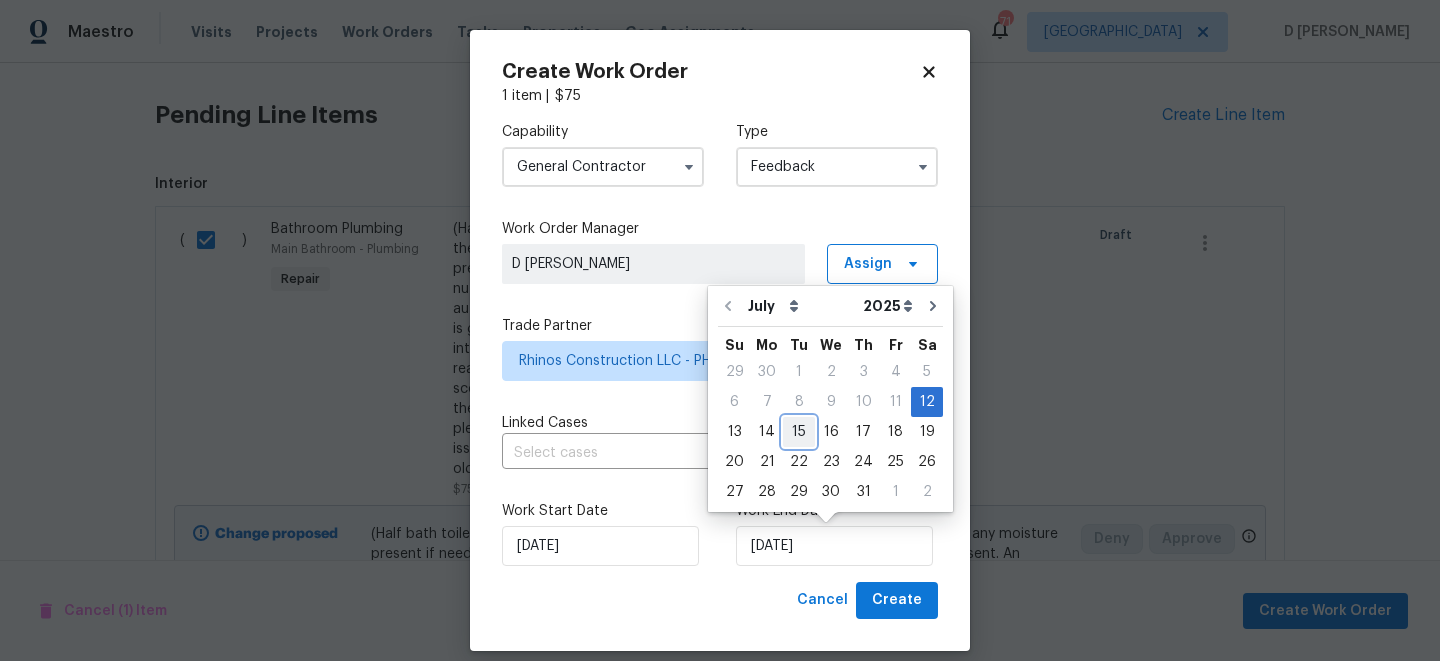 click on "15" at bounding box center [799, 432] 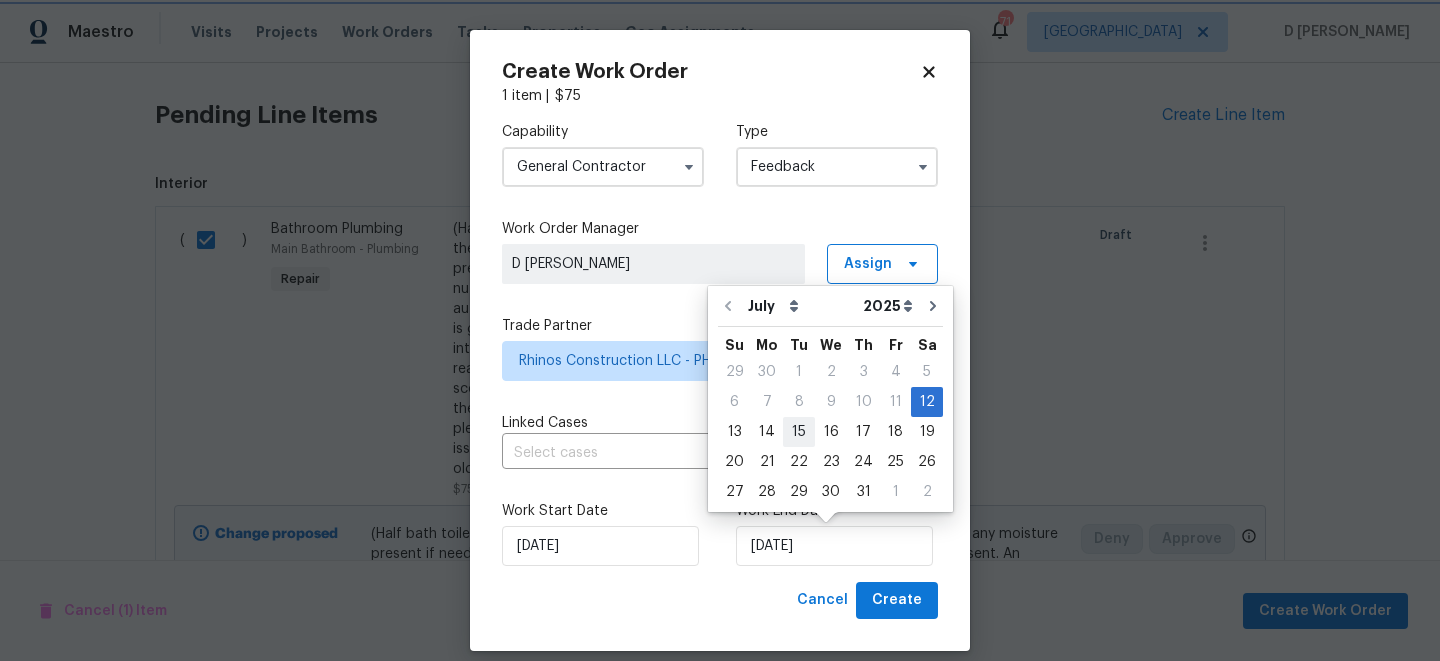 type on "15/07/2025" 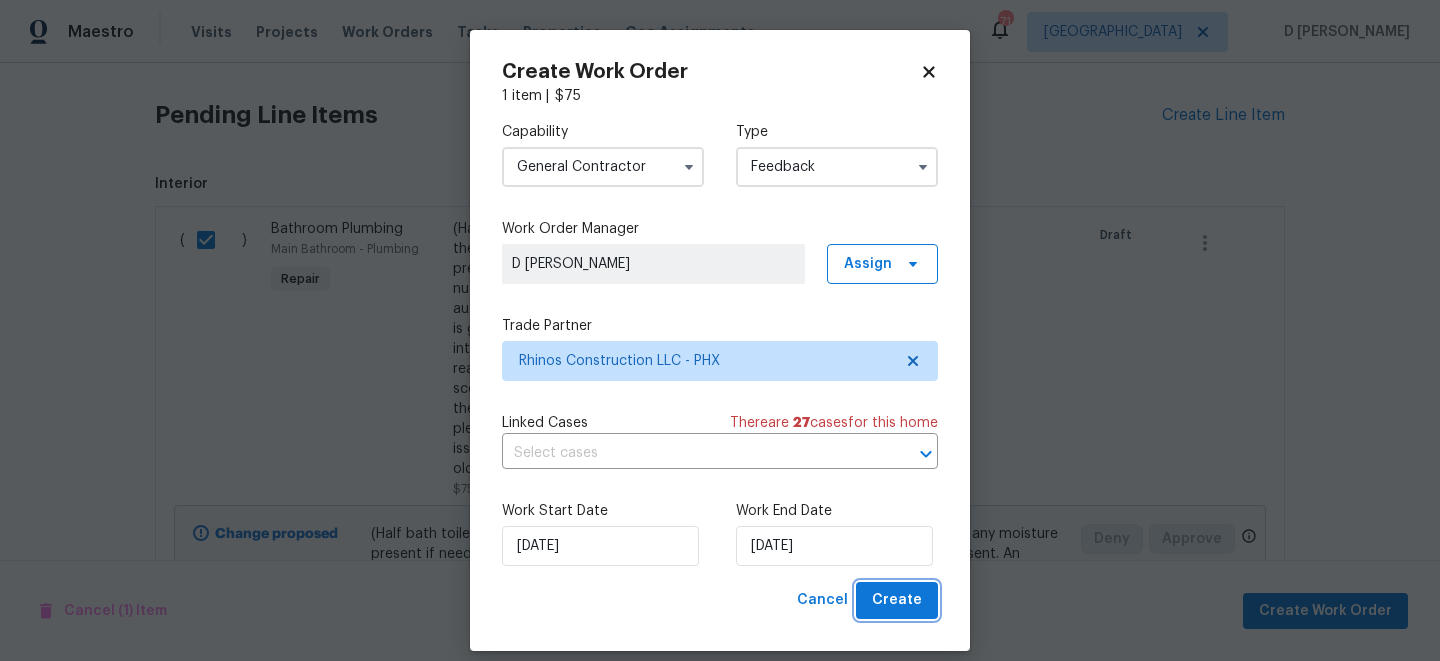 click on "Create" at bounding box center [897, 600] 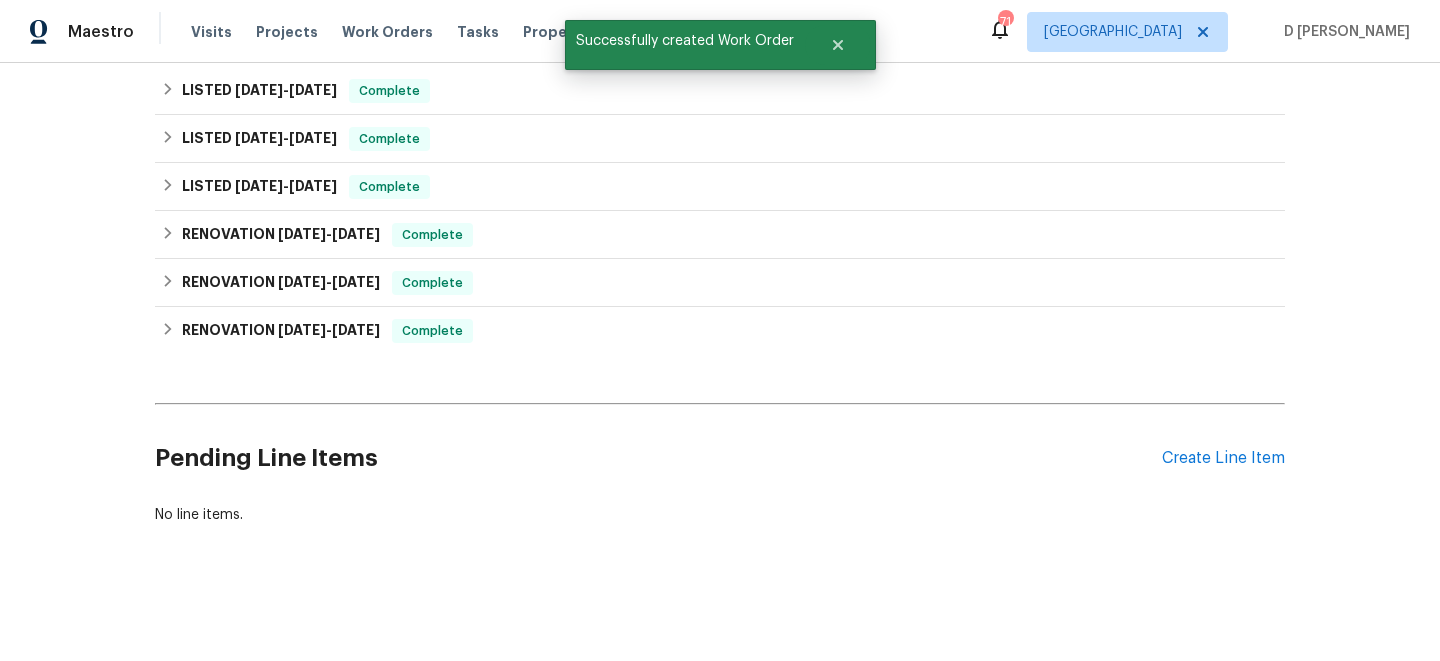 scroll, scrollTop: 0, scrollLeft: 0, axis: both 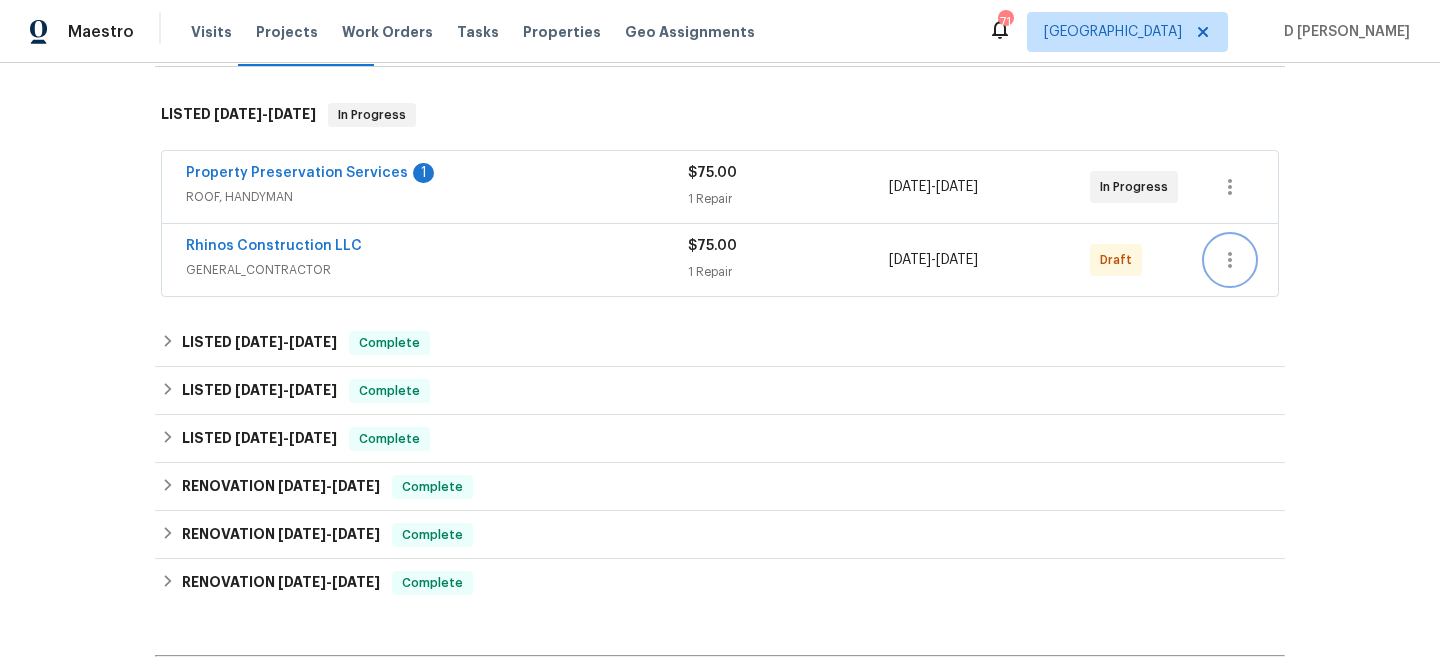 click 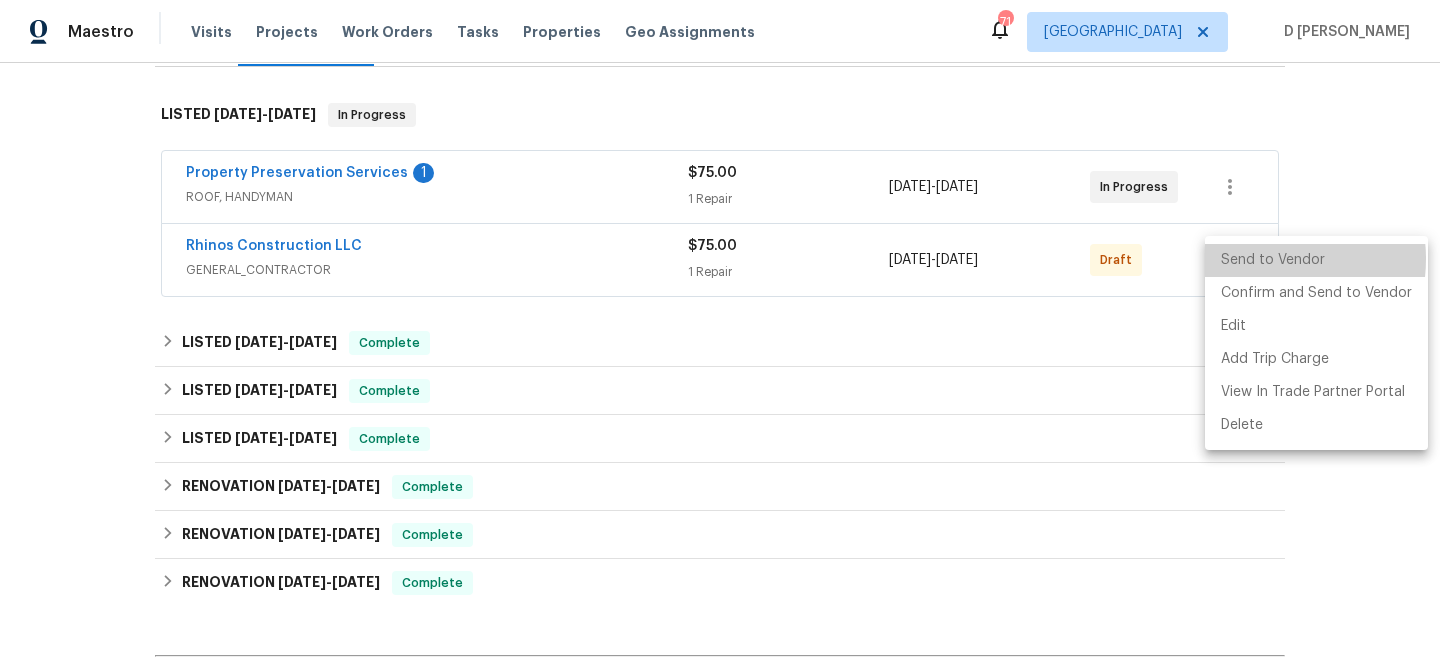 click on "Send to Vendor" at bounding box center (1316, 260) 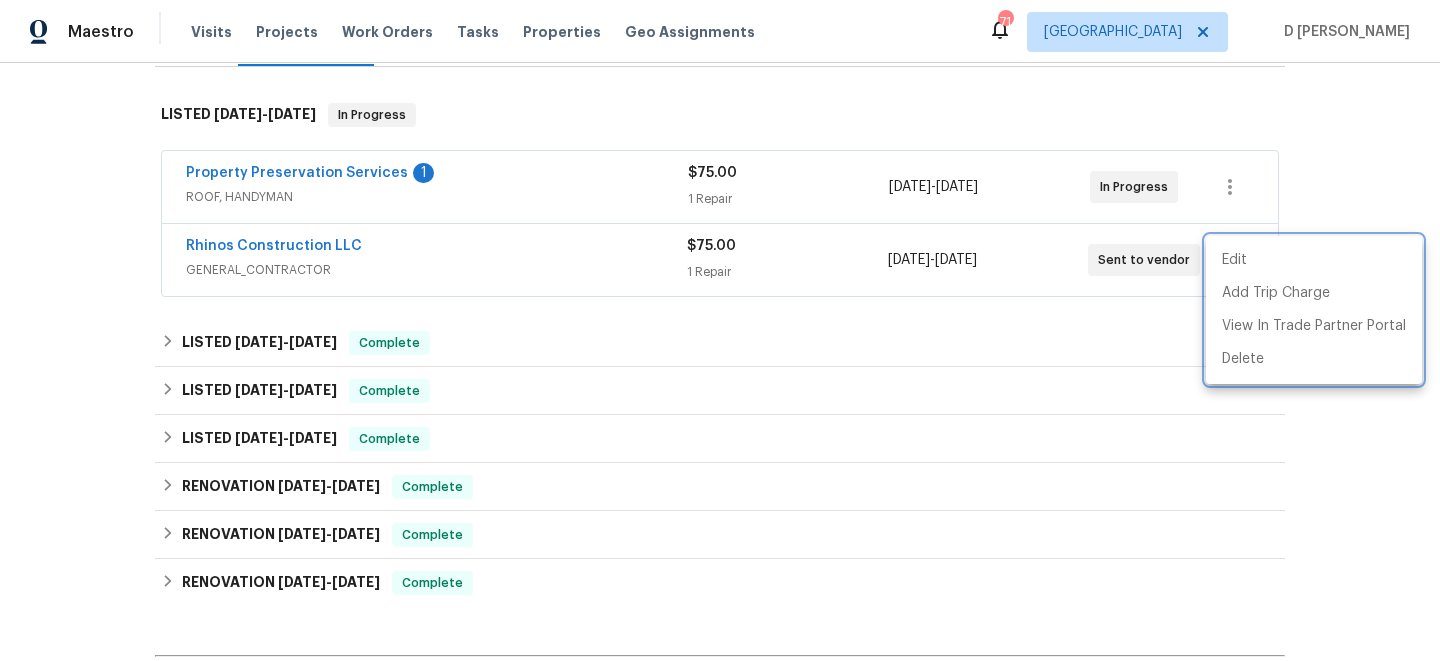 drag, startPoint x: 172, startPoint y: 240, endPoint x: 454, endPoint y: 240, distance: 282 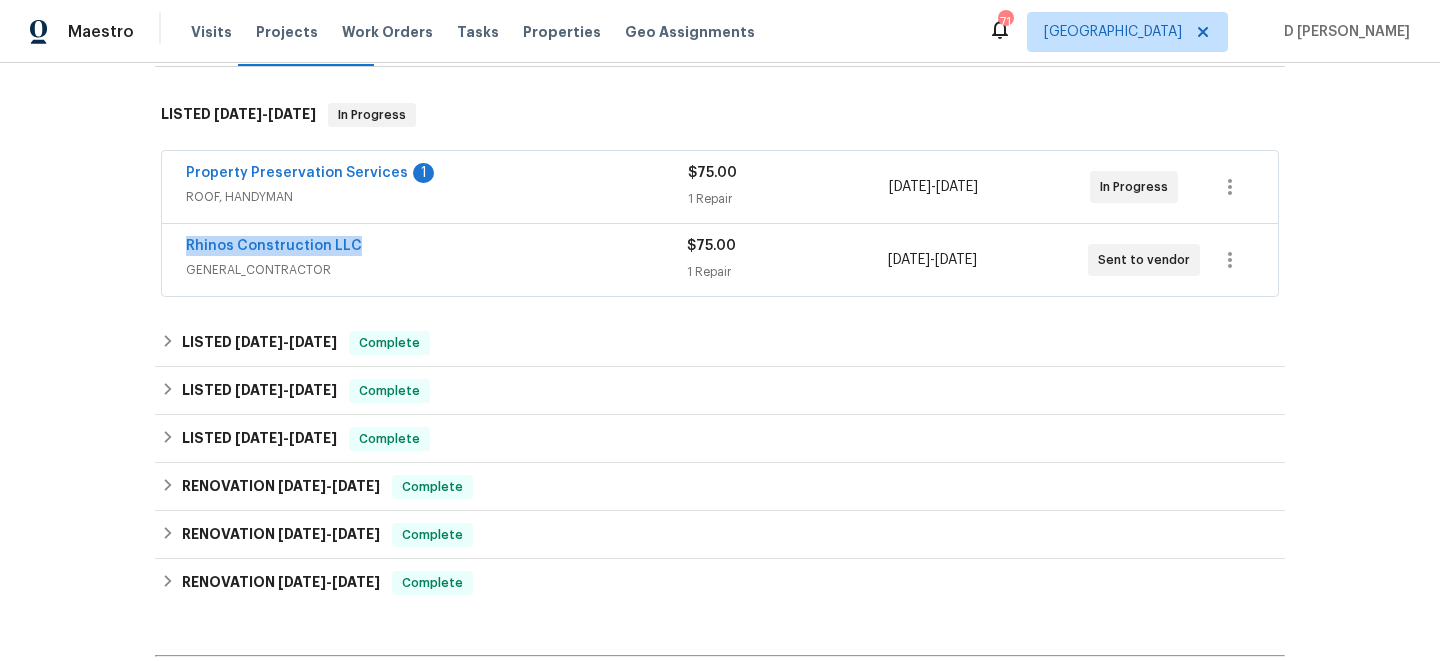 drag, startPoint x: 172, startPoint y: 243, endPoint x: 446, endPoint y: 241, distance: 274.0073 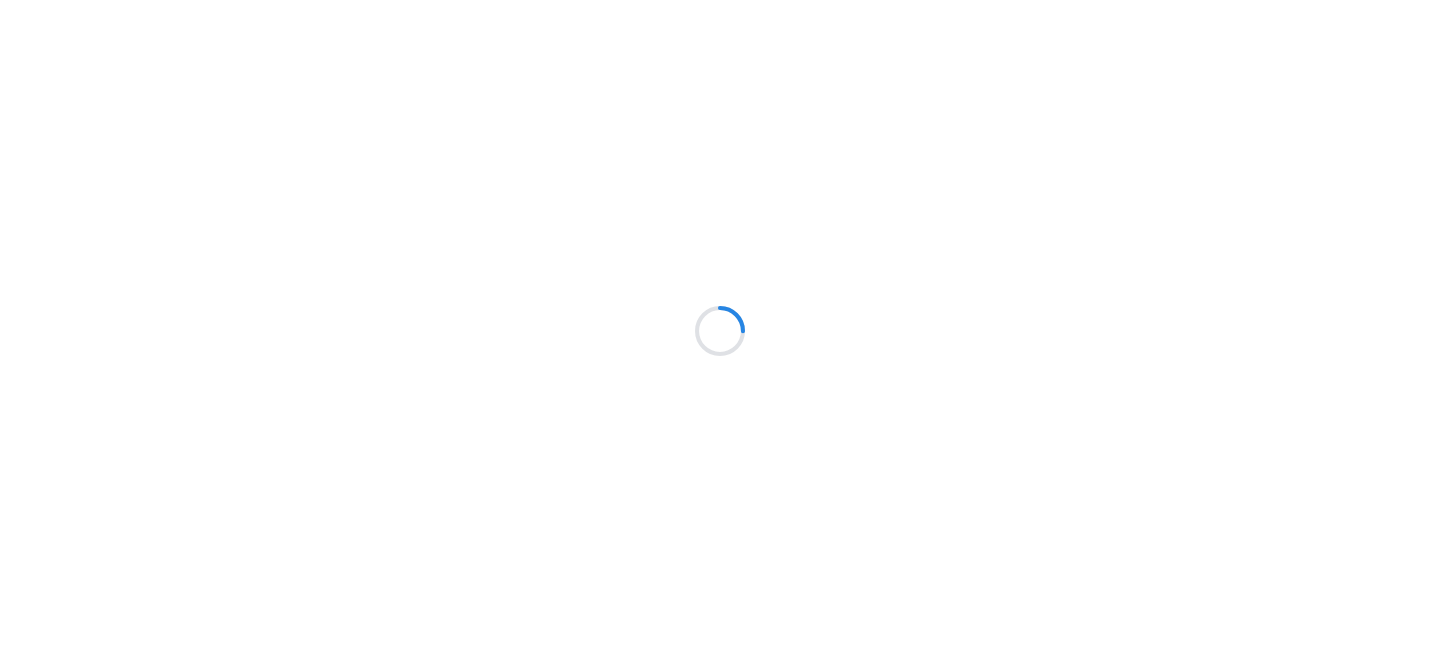scroll, scrollTop: 0, scrollLeft: 0, axis: both 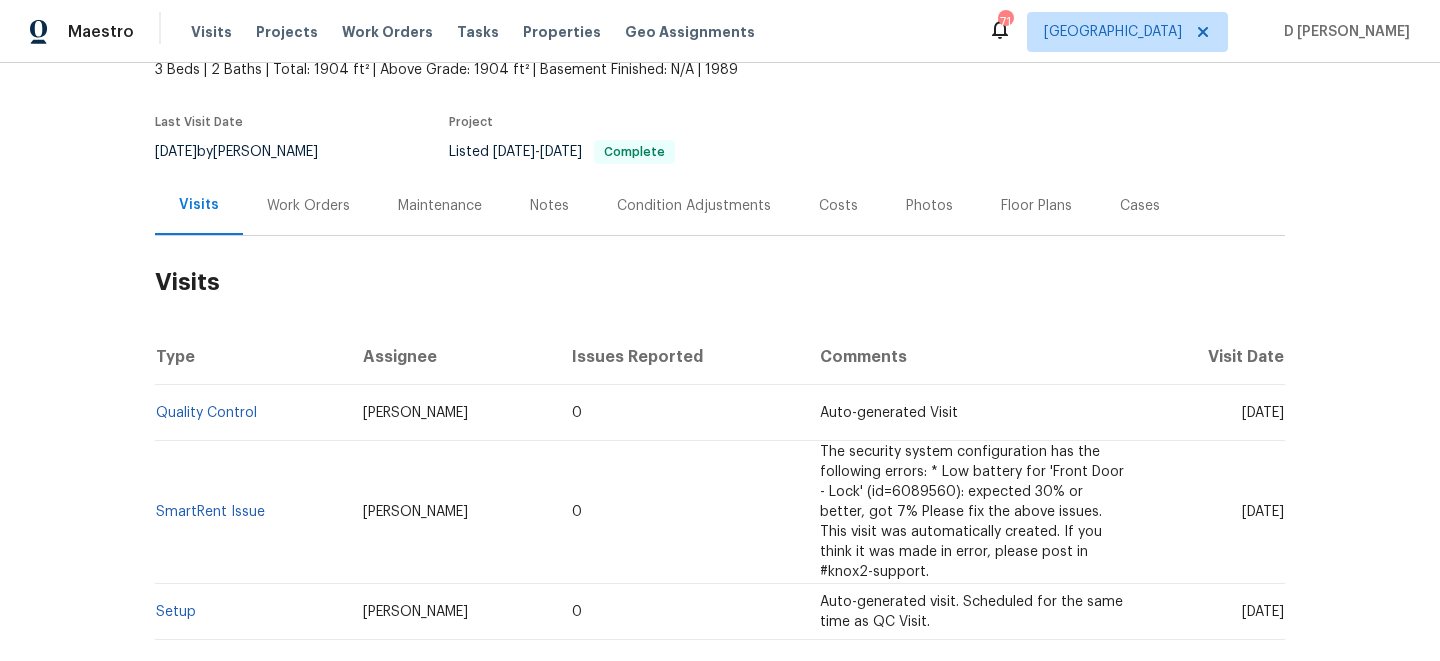 click on "Work Orders" at bounding box center [308, 206] 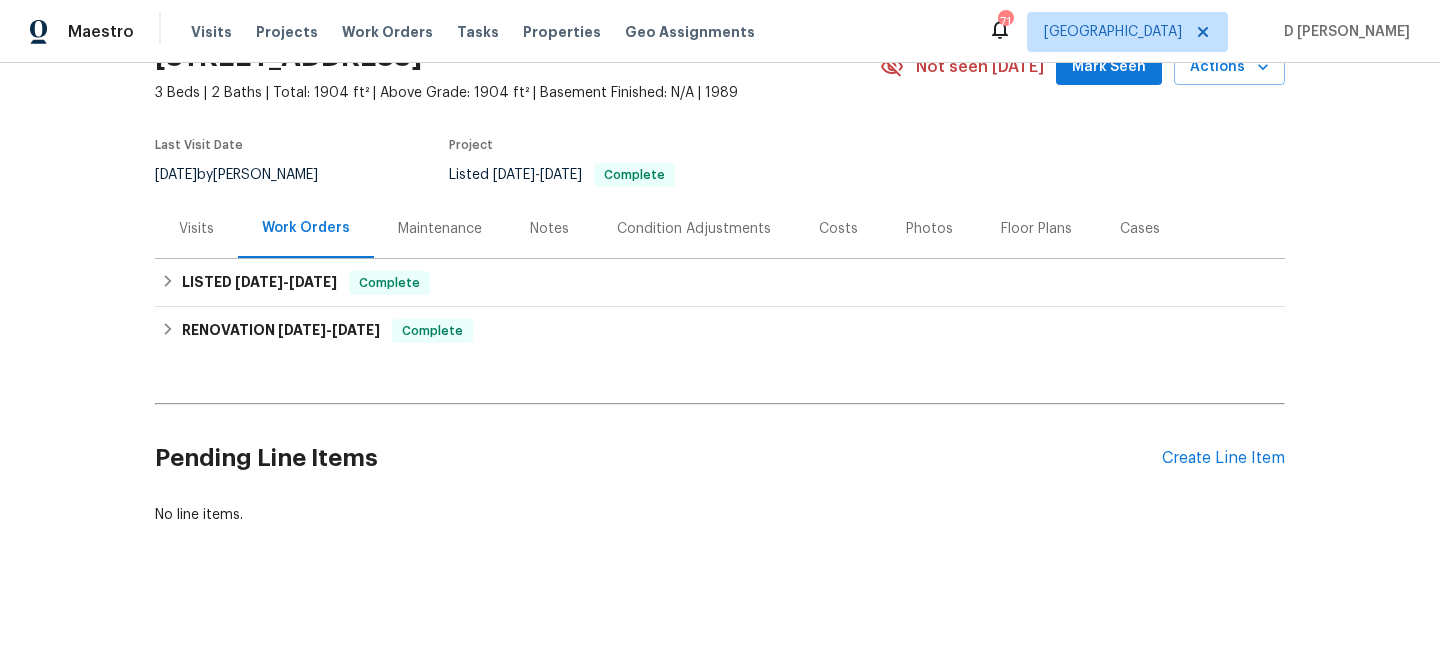 scroll, scrollTop: 104, scrollLeft: 0, axis: vertical 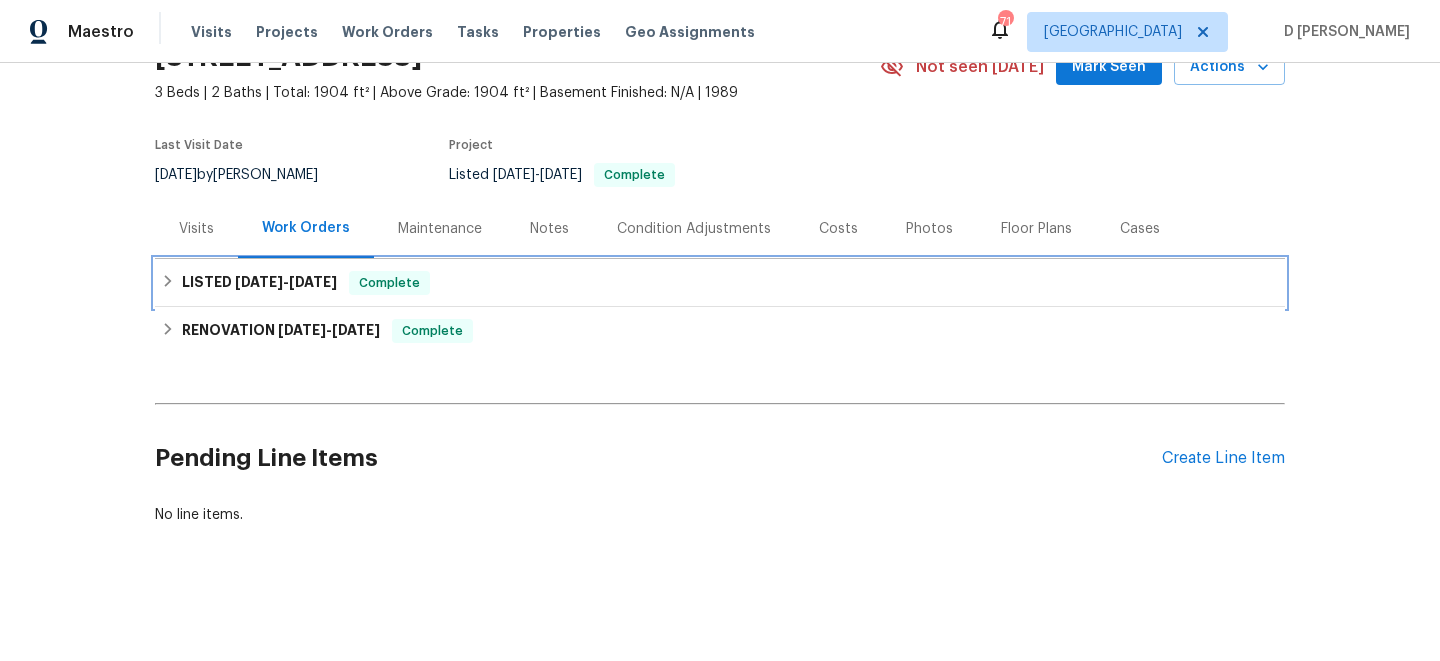 click 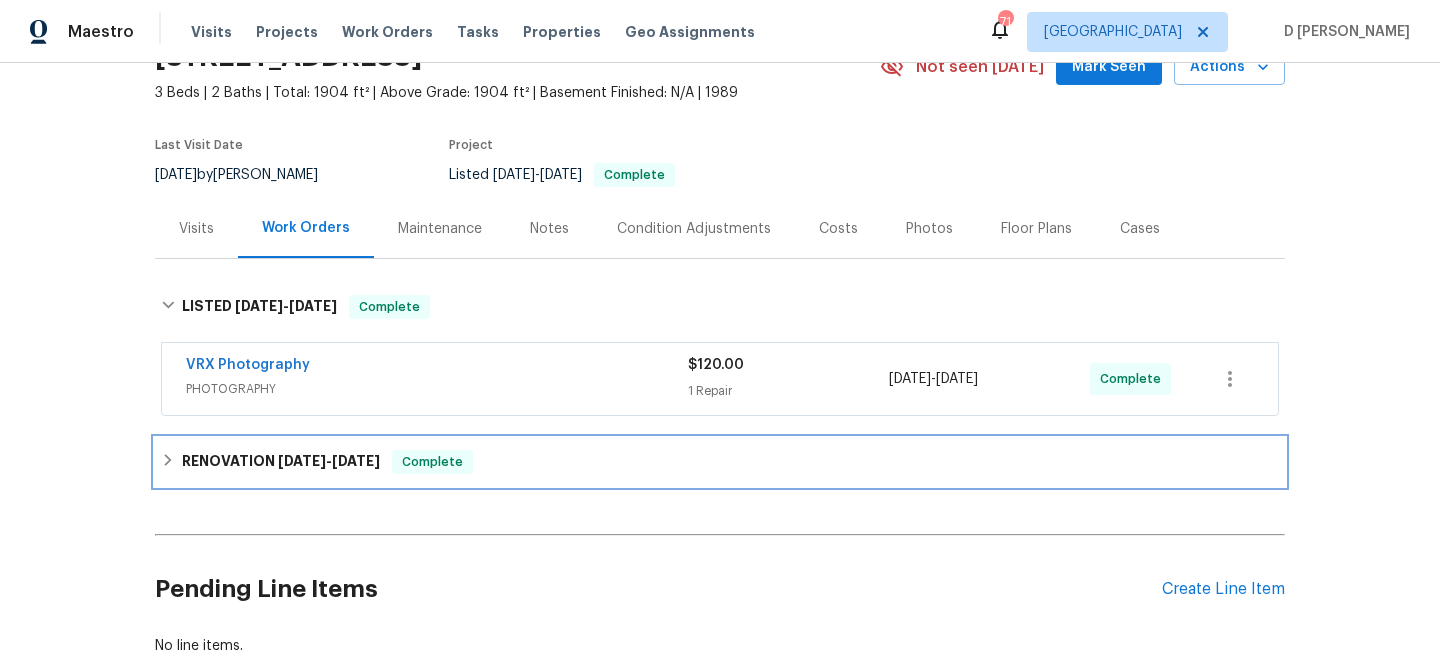 click on "RENOVATION   [DATE]  -  [DATE] Complete" at bounding box center (720, 462) 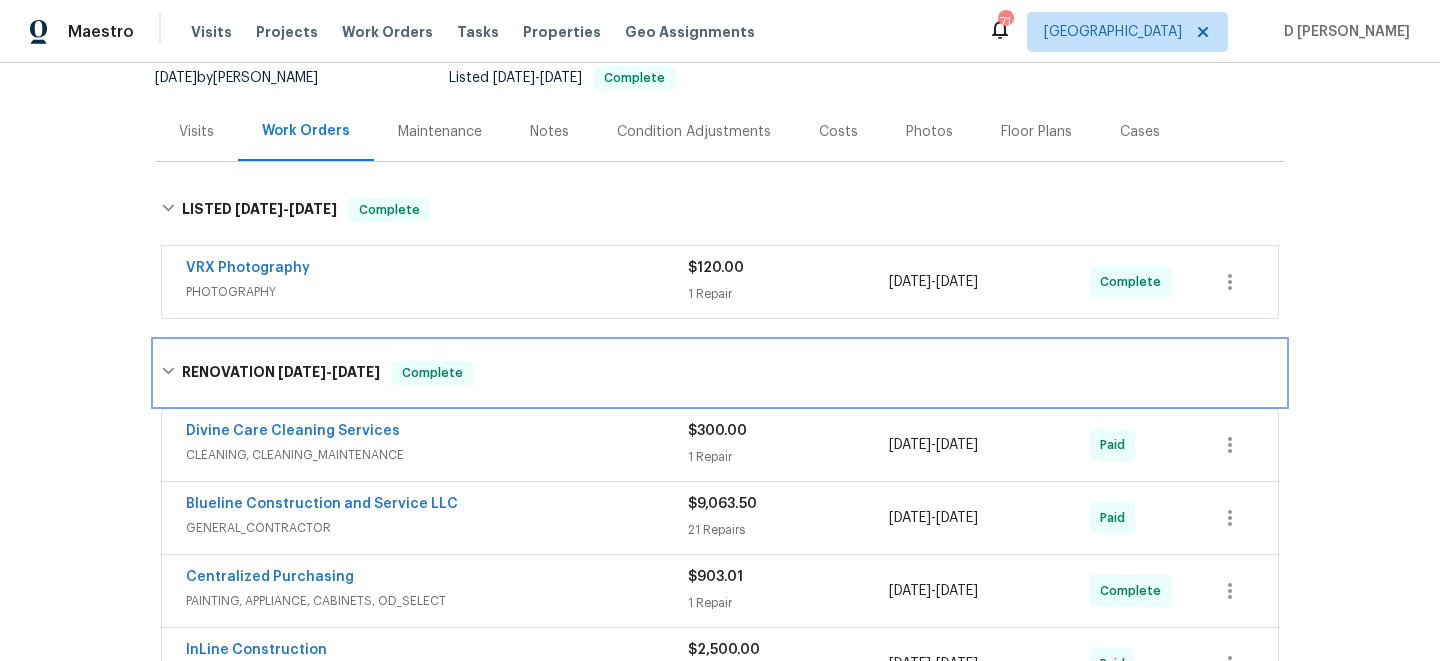 scroll, scrollTop: 391, scrollLeft: 0, axis: vertical 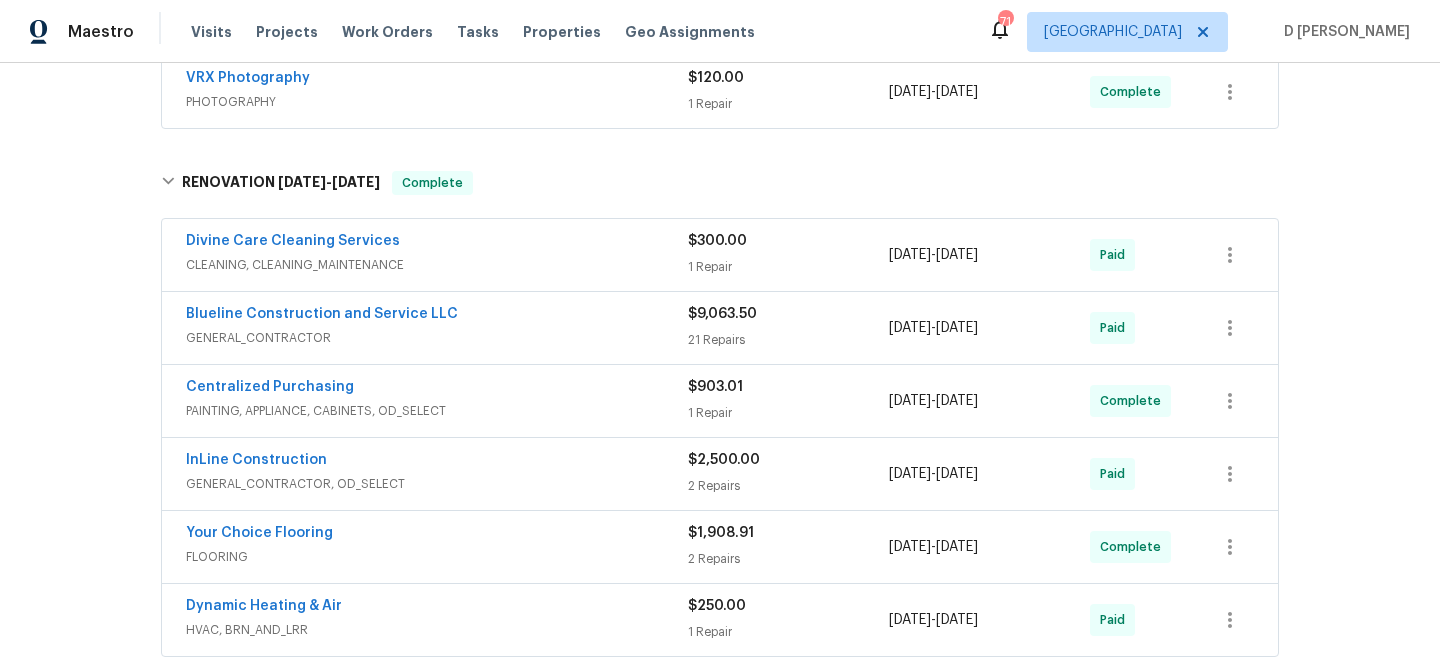 click on "Divine Care Cleaning Services CLEANING, CLEANING_MAINTENANCE" at bounding box center [437, 255] 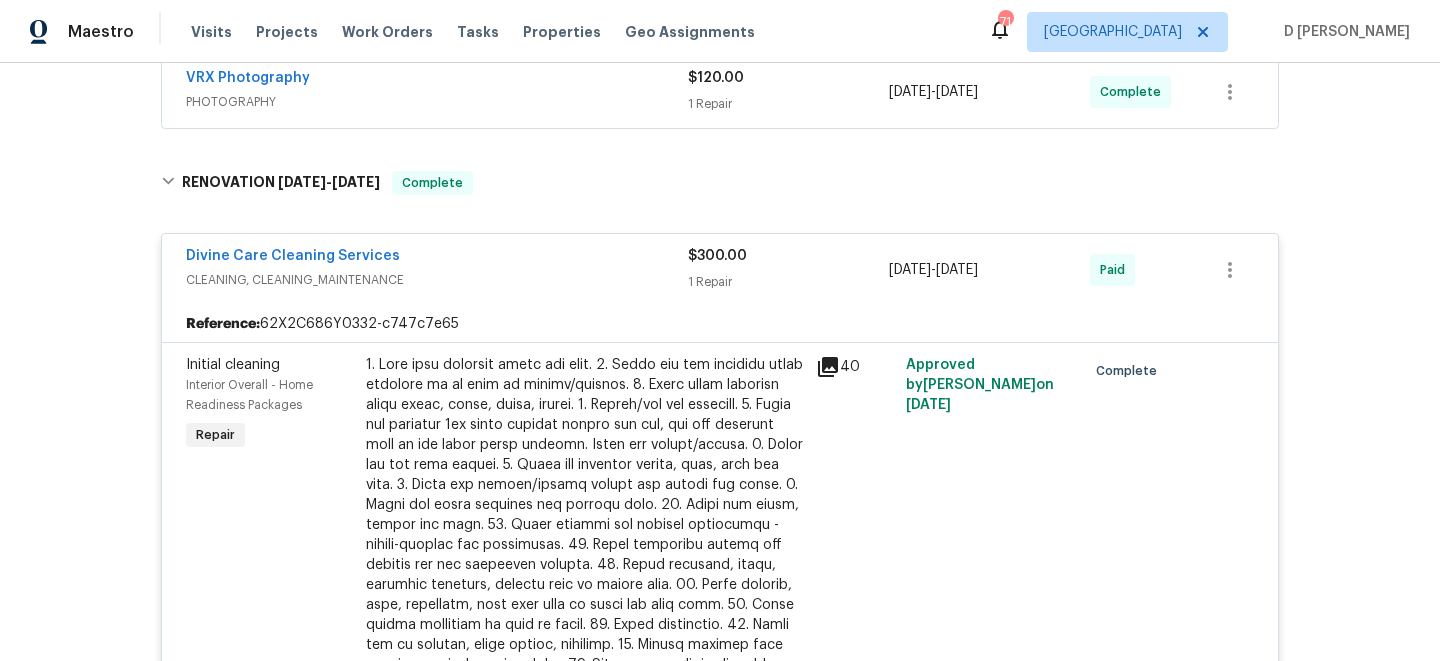 click on "CLEANING, CLEANING_MAINTENANCE" at bounding box center (437, 280) 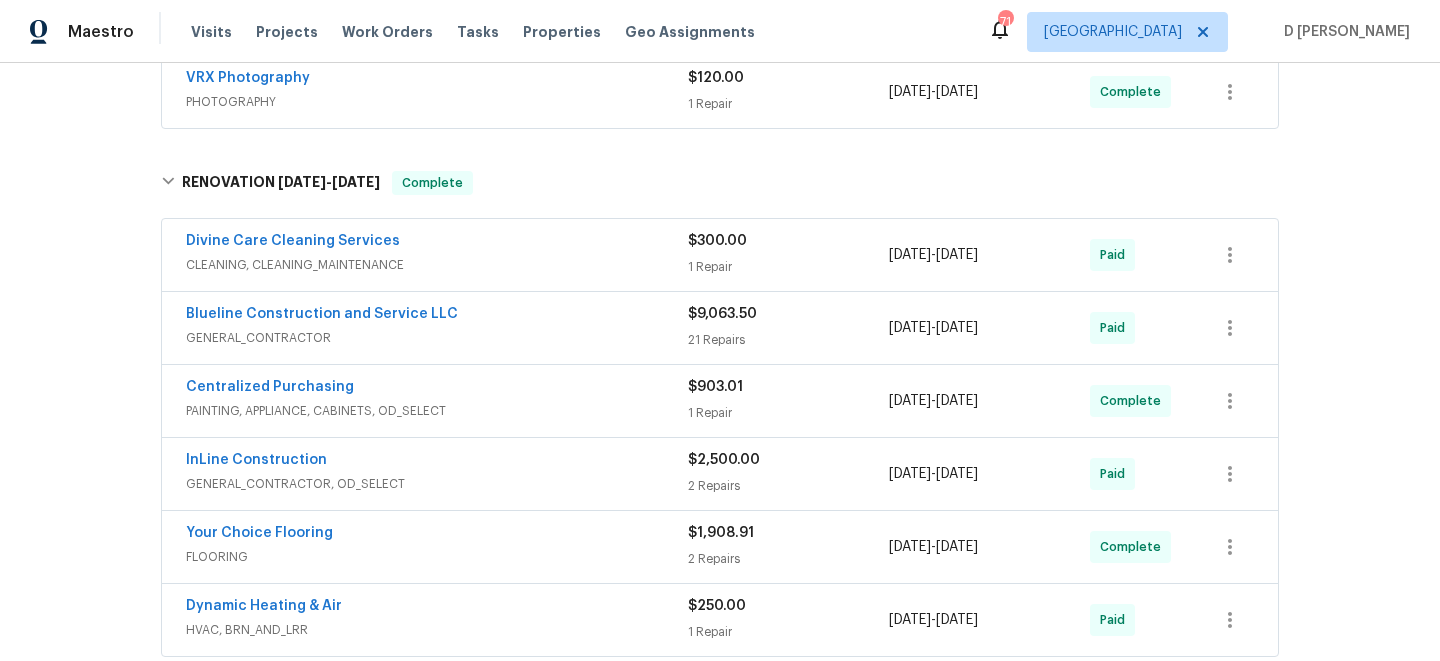 click on "GENERAL_CONTRACTOR" at bounding box center (437, 338) 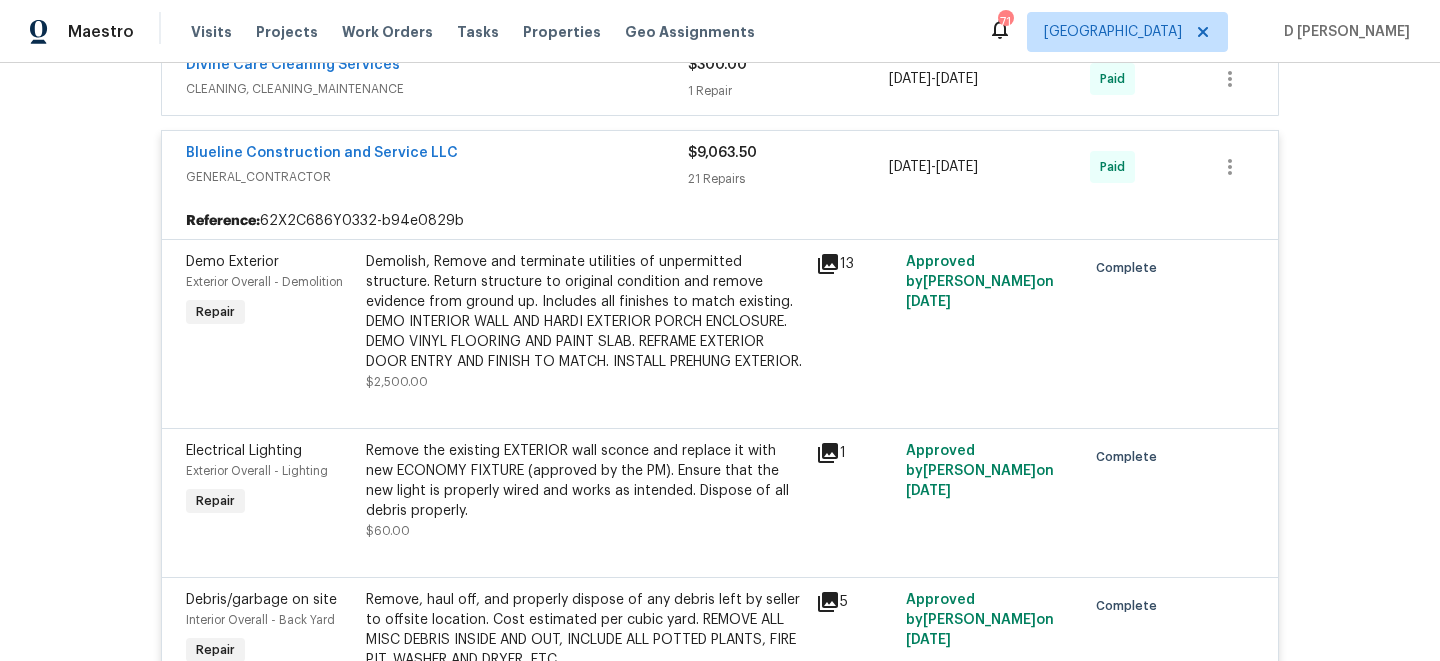 scroll, scrollTop: 1105, scrollLeft: 0, axis: vertical 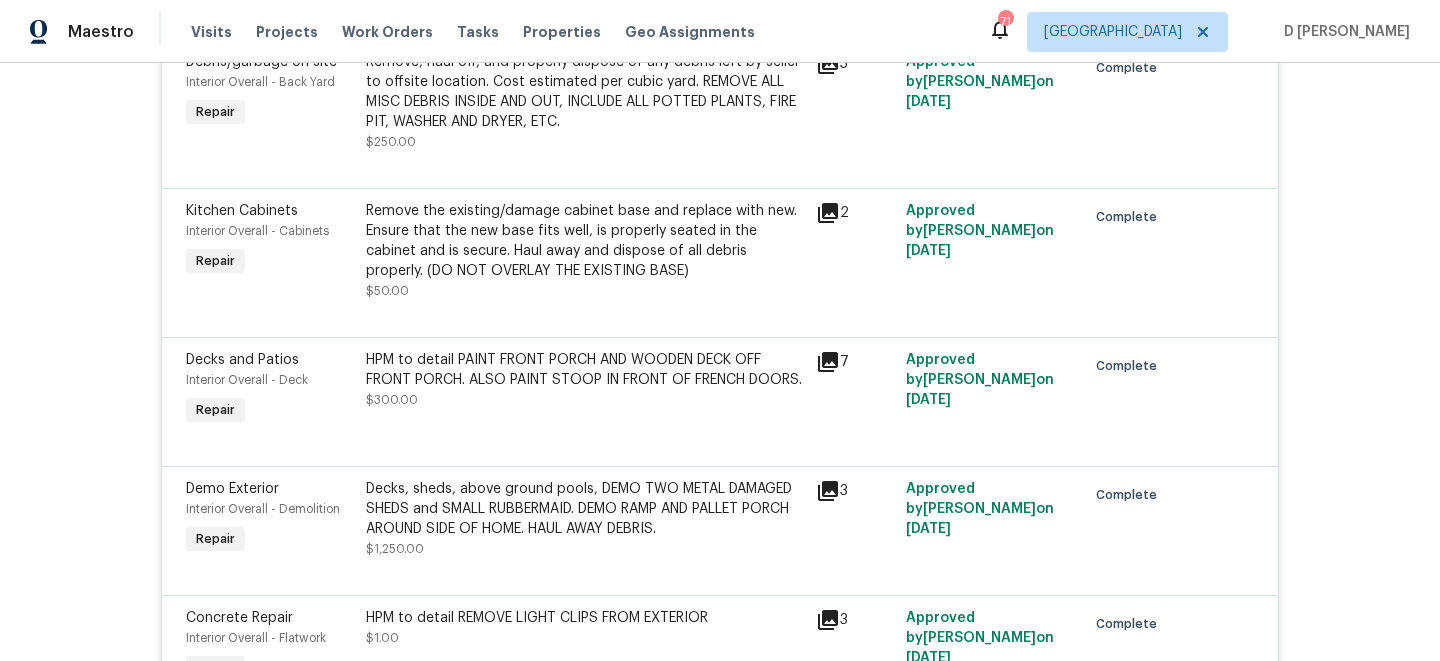 click 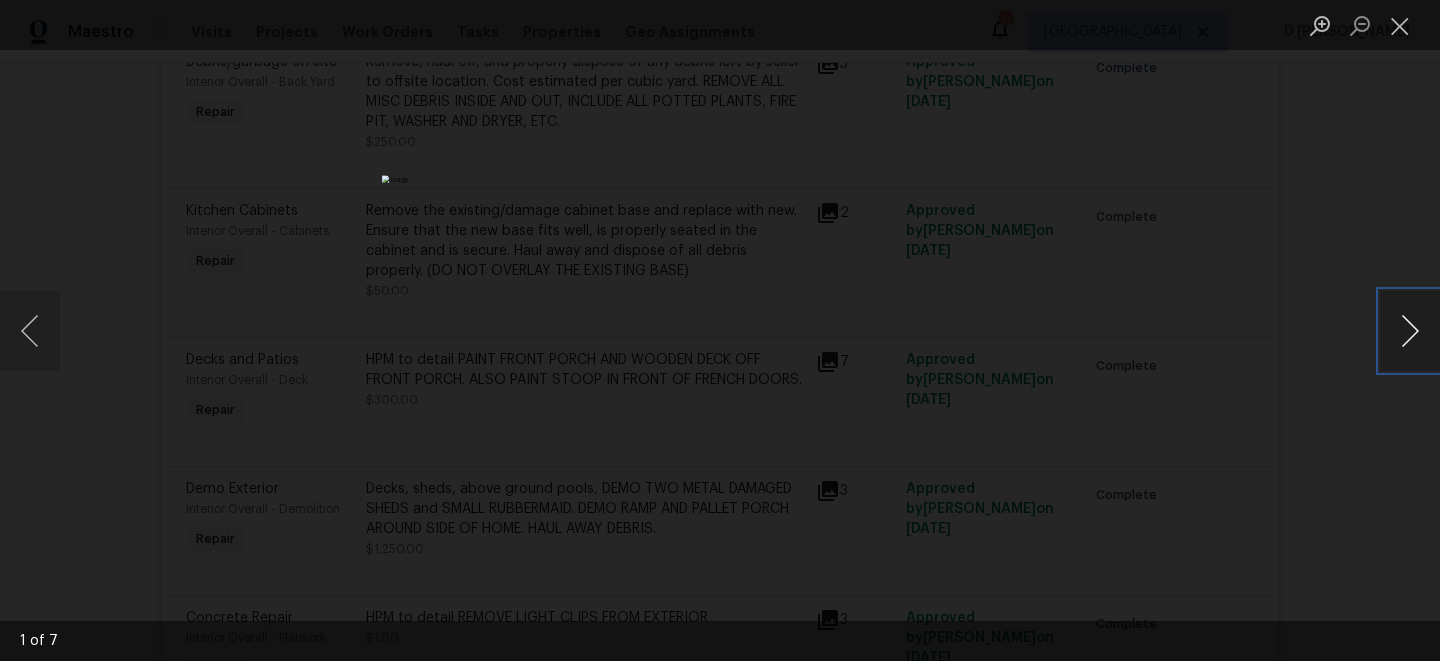 click at bounding box center [1410, 331] 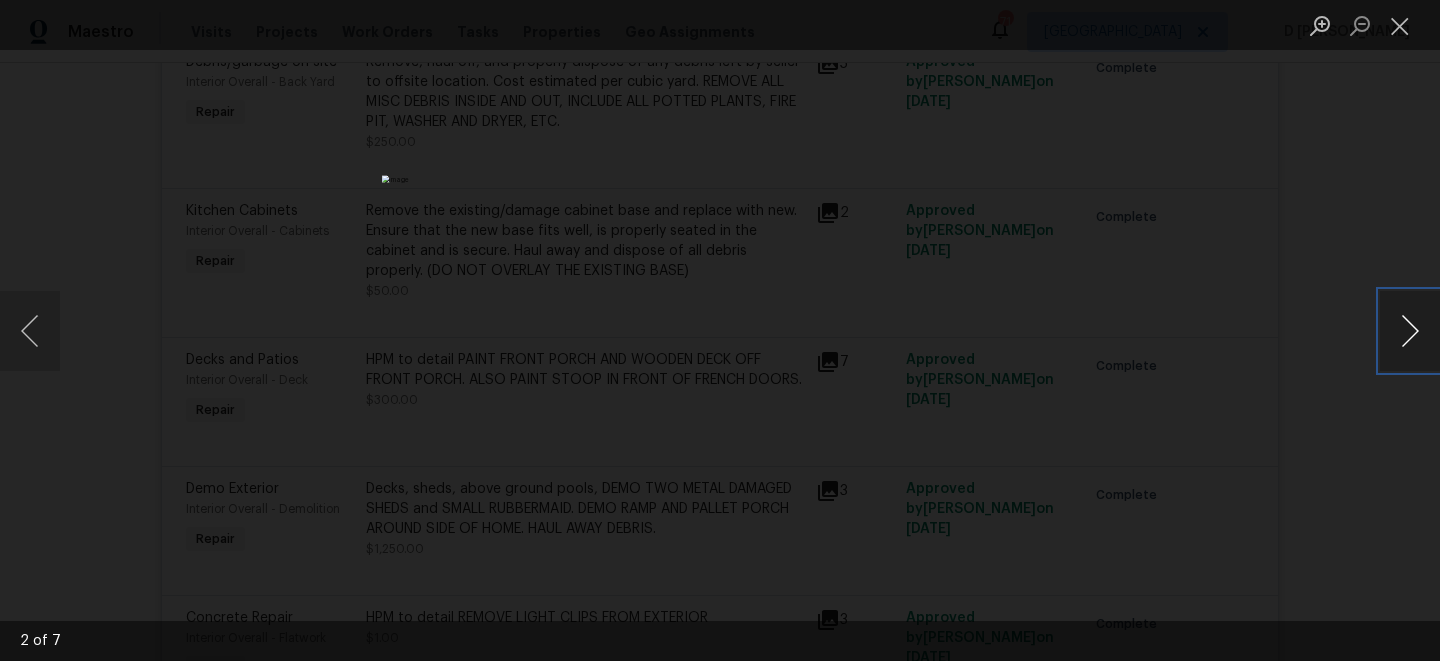 click at bounding box center (1410, 331) 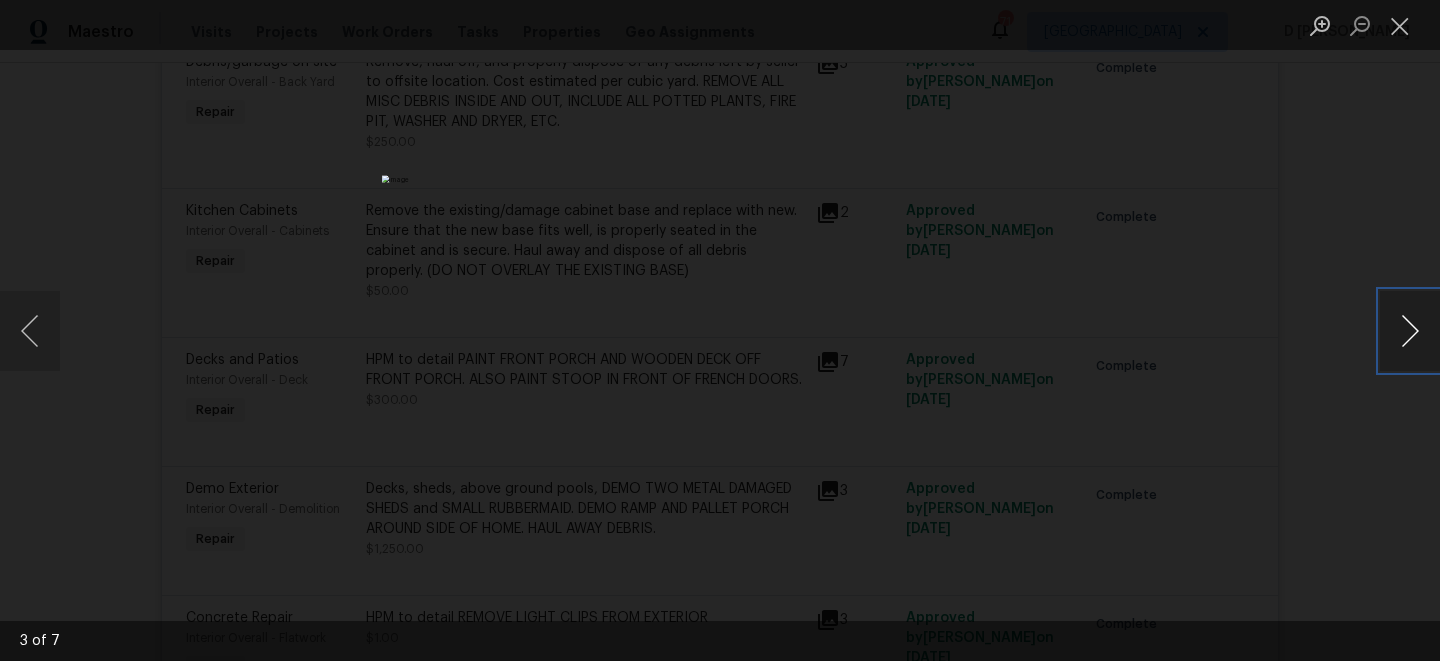 click at bounding box center (1410, 331) 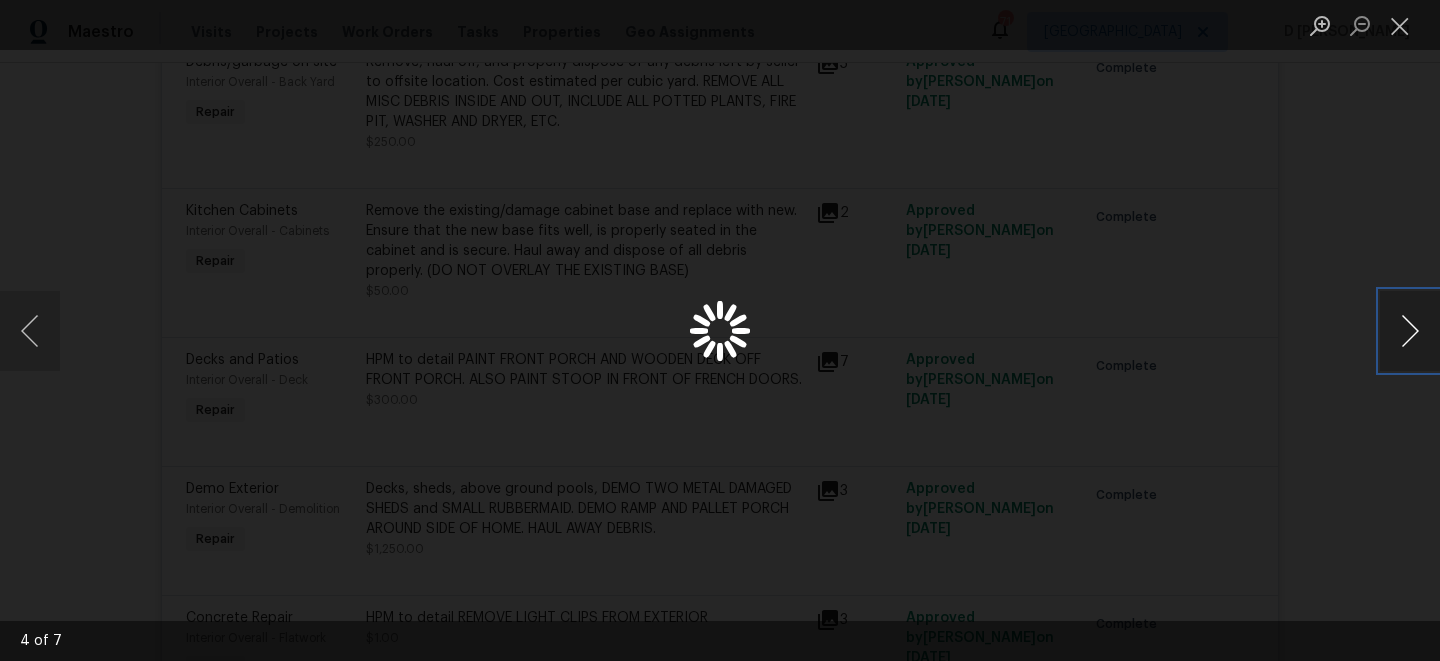 click at bounding box center (1410, 331) 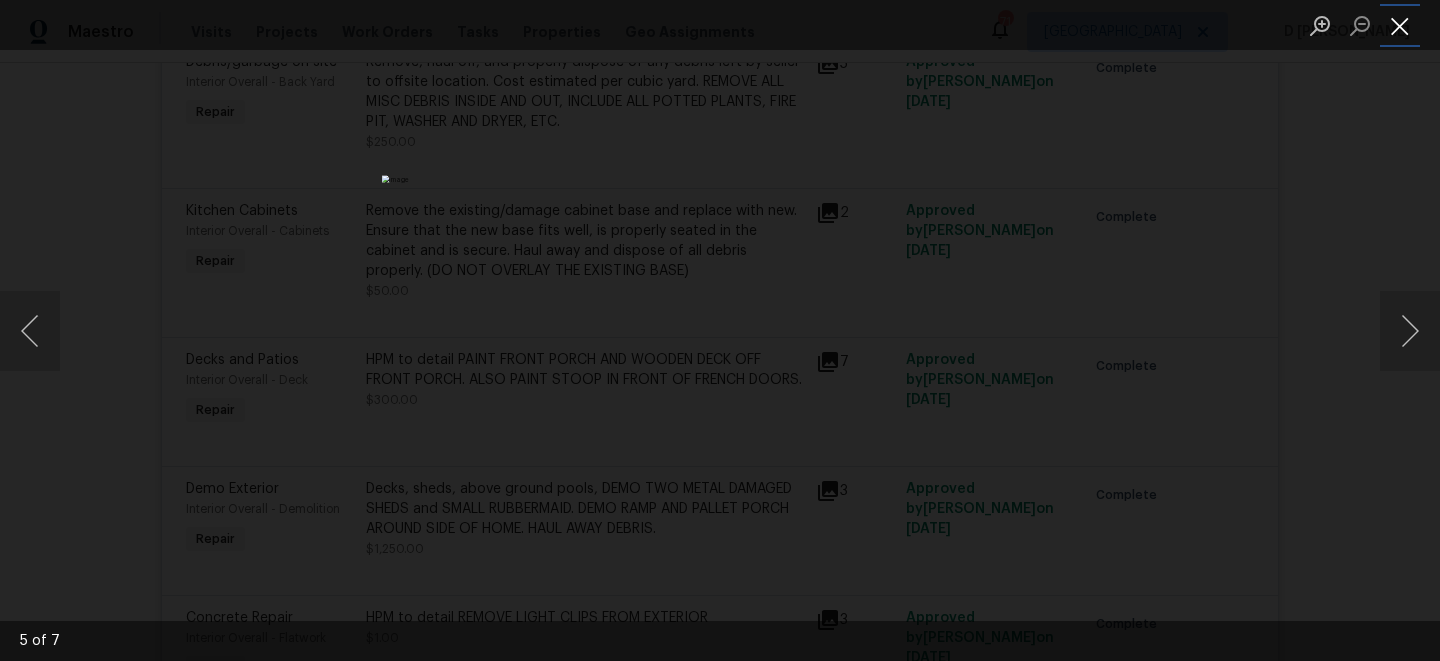 click at bounding box center (1400, 25) 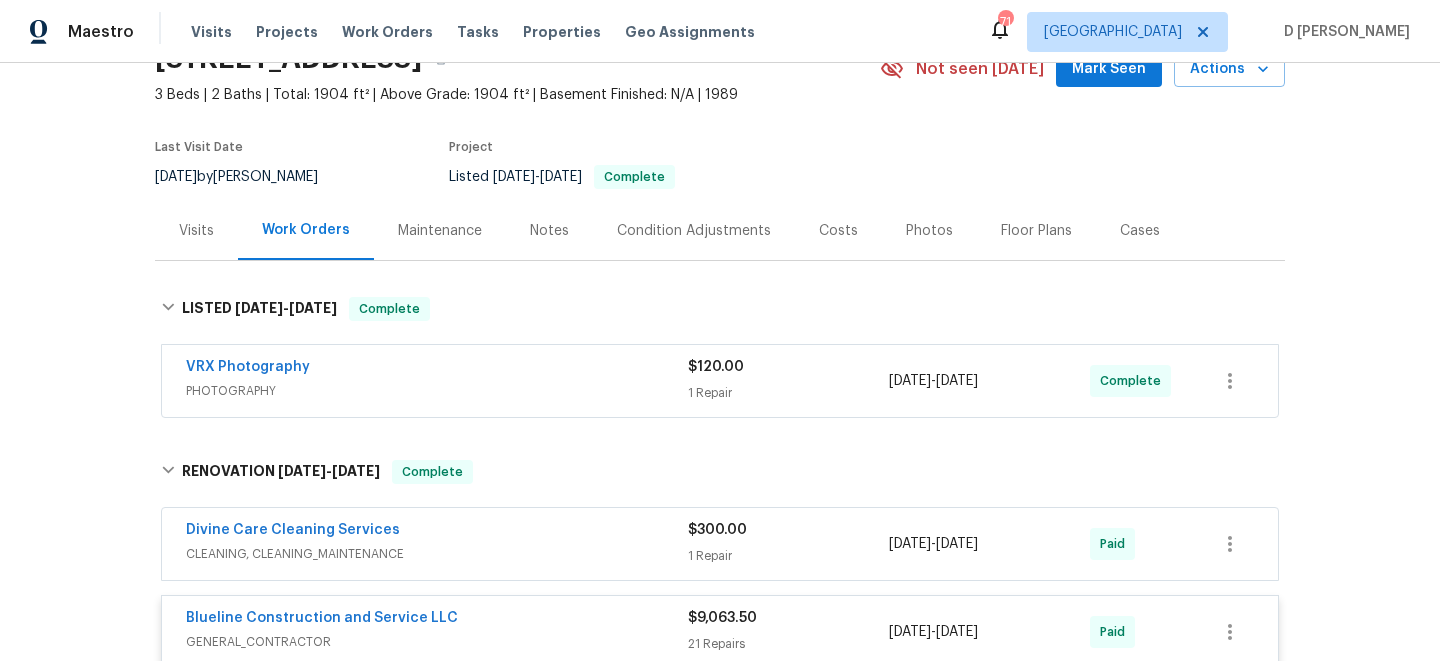 scroll, scrollTop: 106, scrollLeft: 0, axis: vertical 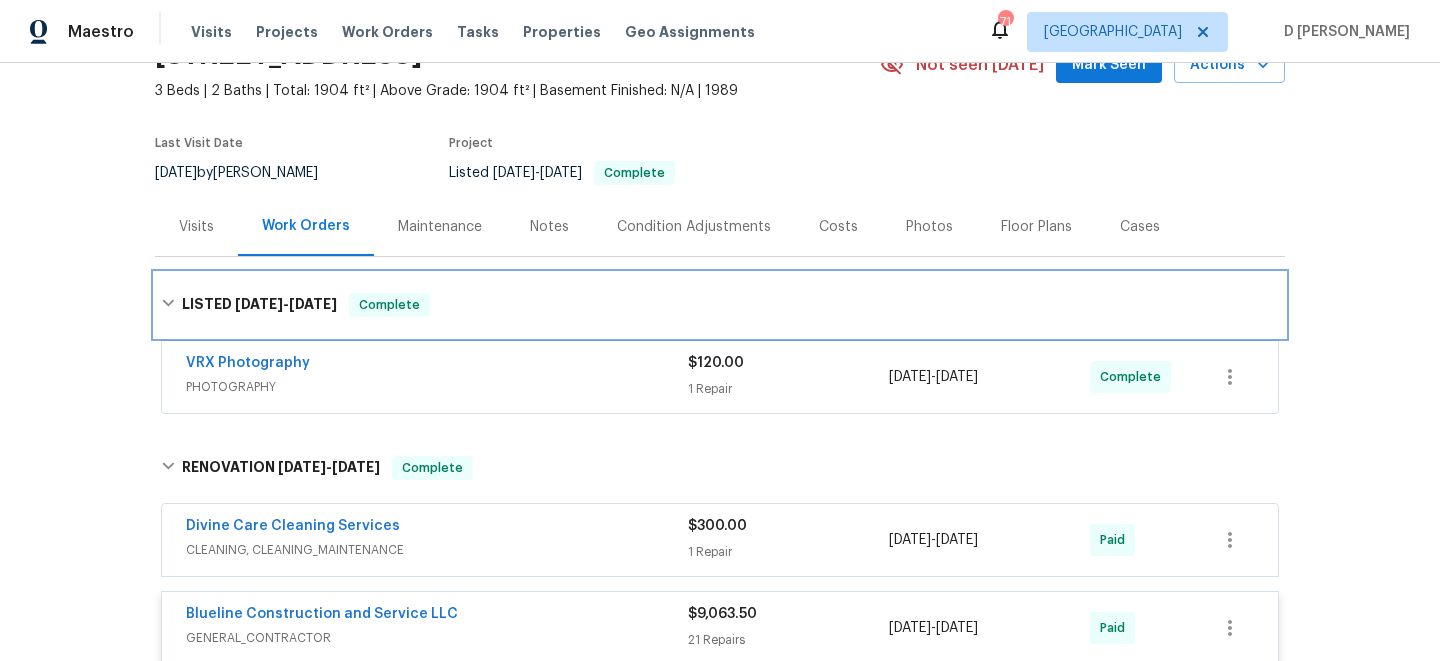 click 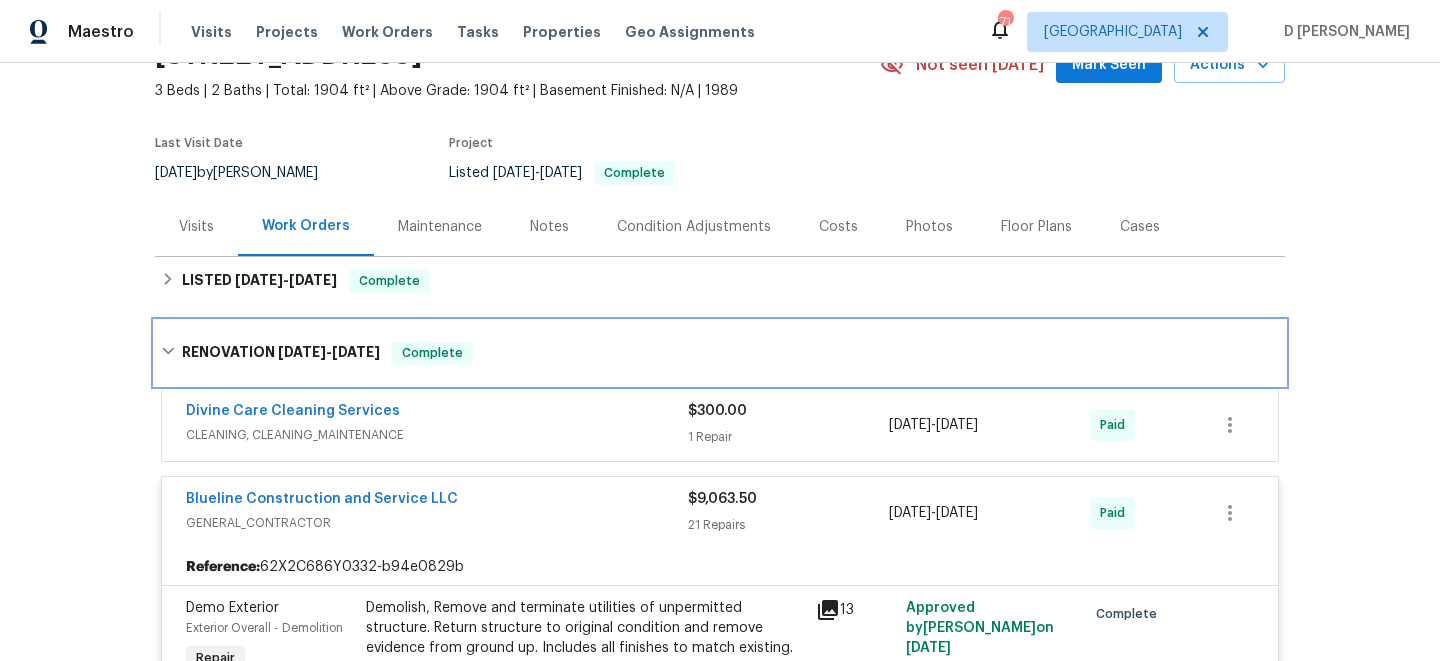 click 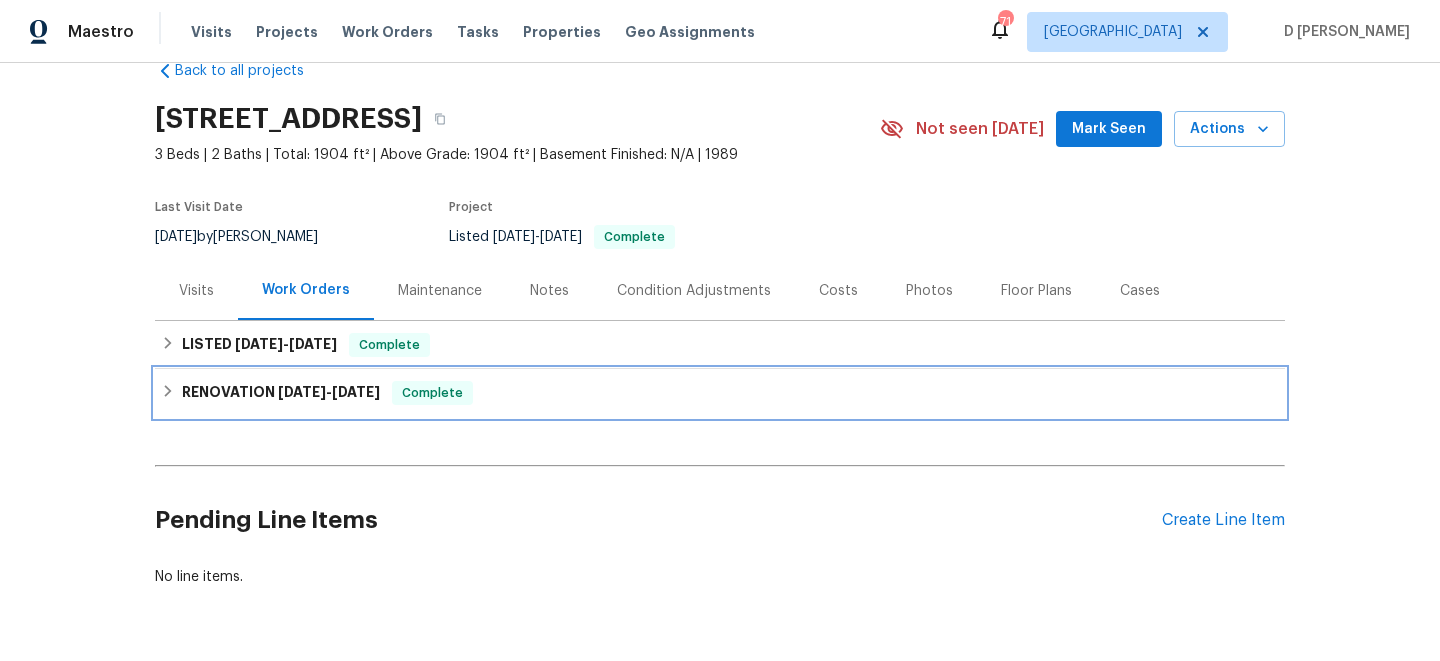 scroll, scrollTop: 0, scrollLeft: 0, axis: both 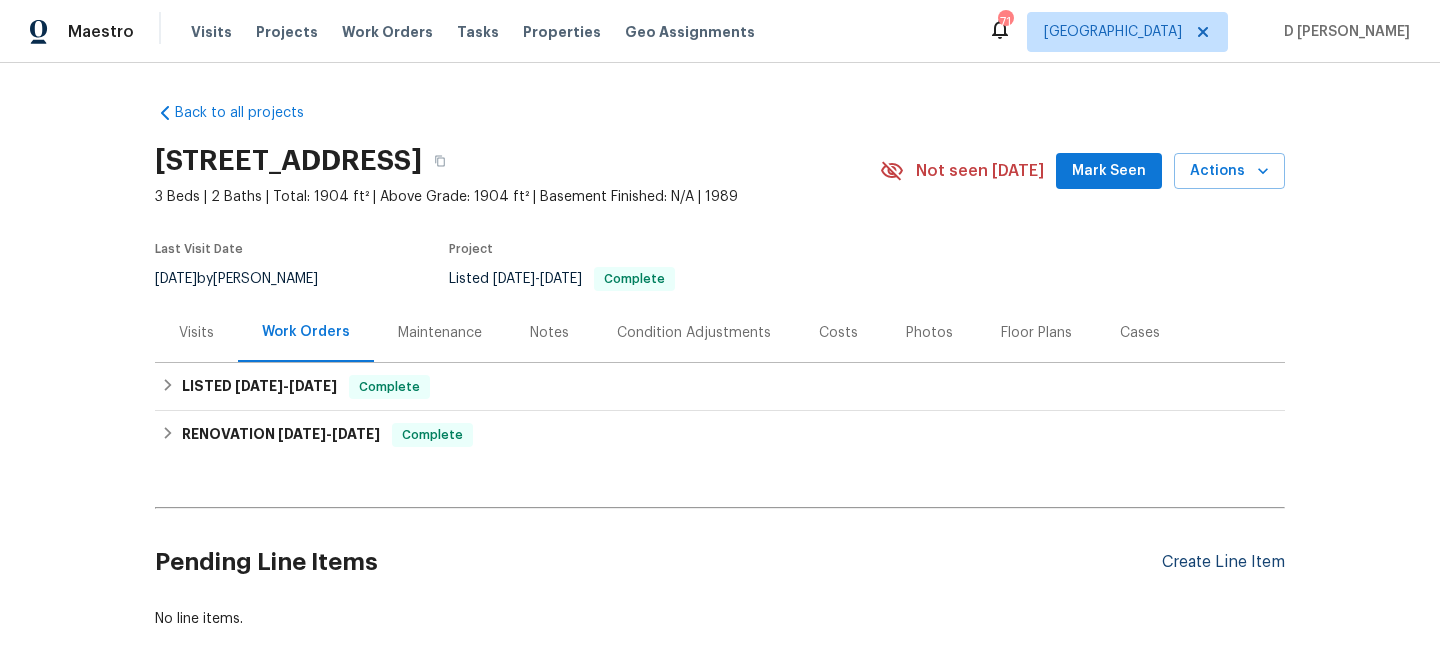 click on "Create Line Item" at bounding box center (1223, 562) 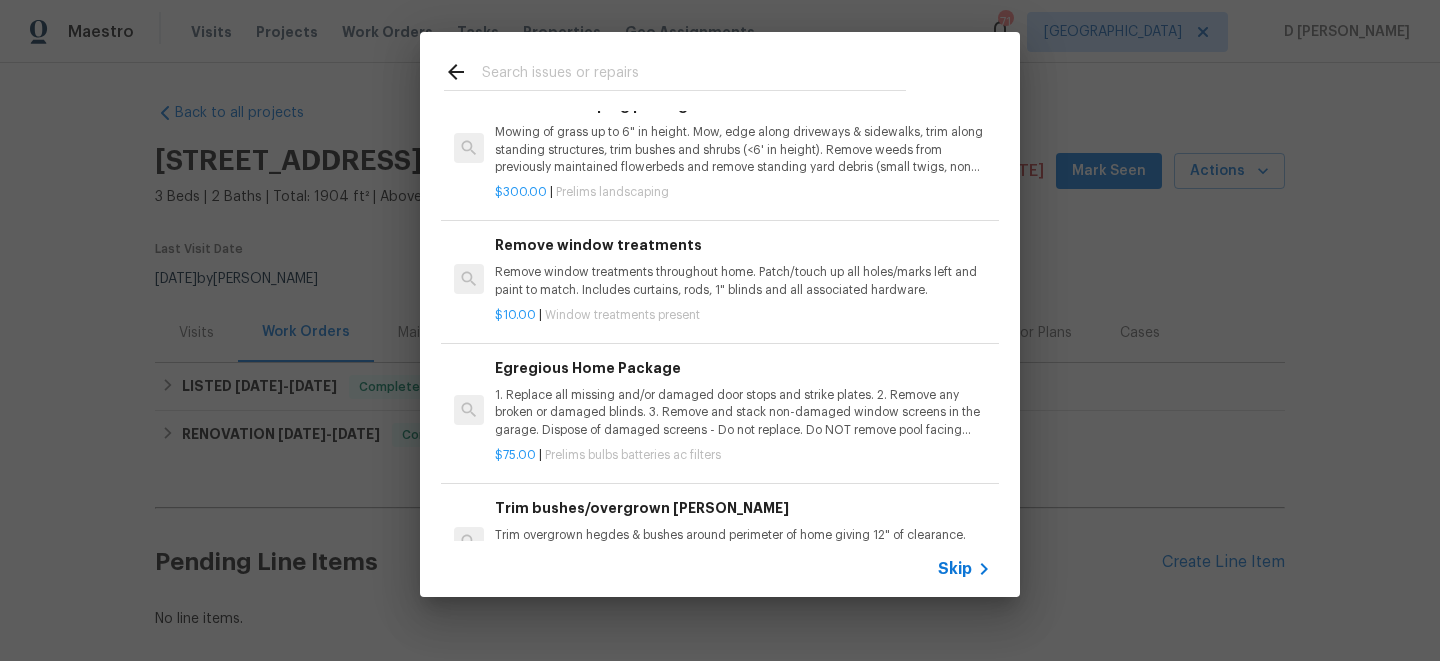 scroll, scrollTop: 622, scrollLeft: 0, axis: vertical 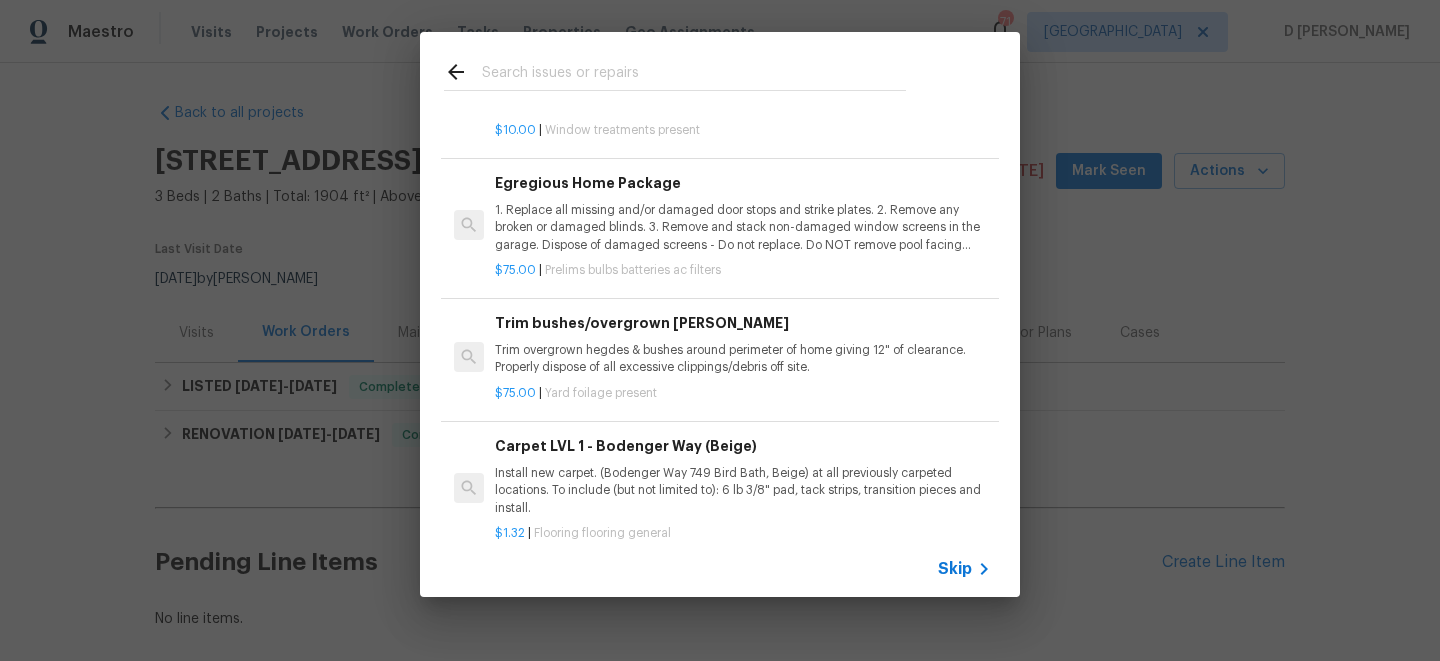 click on "Skip" at bounding box center (955, 569) 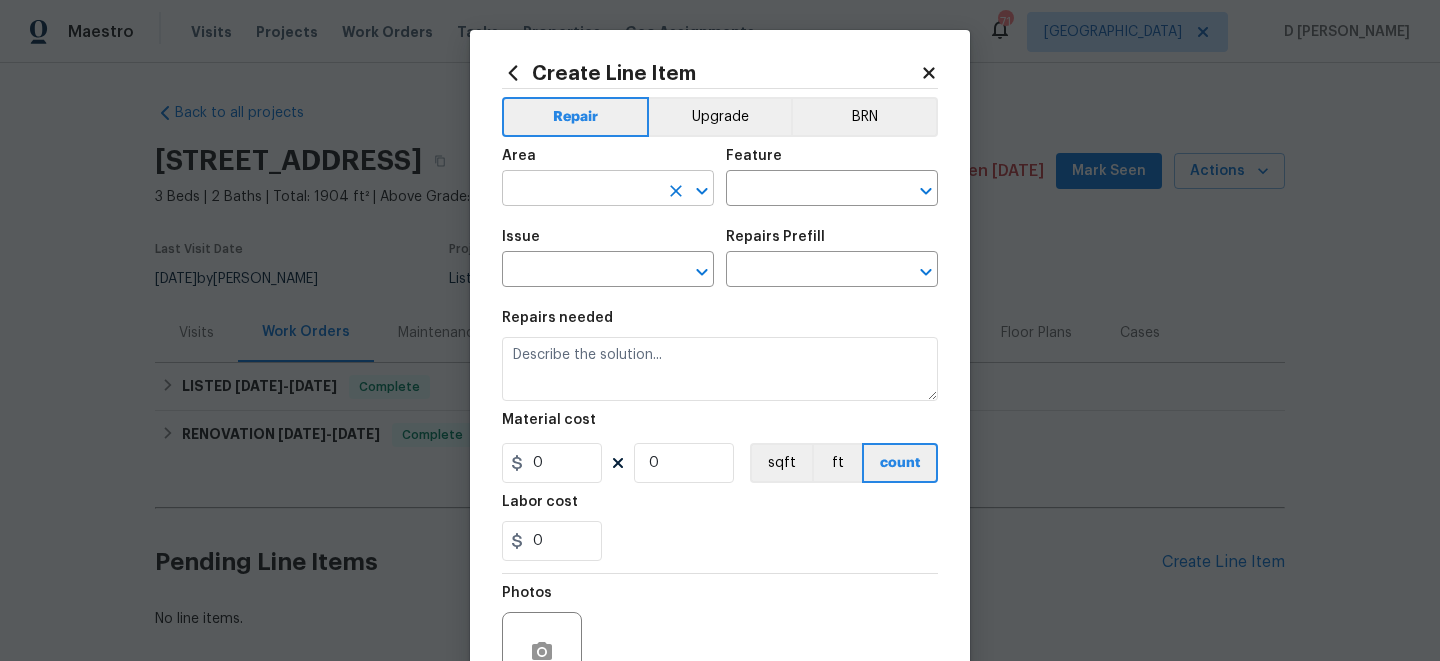 click at bounding box center [580, 190] 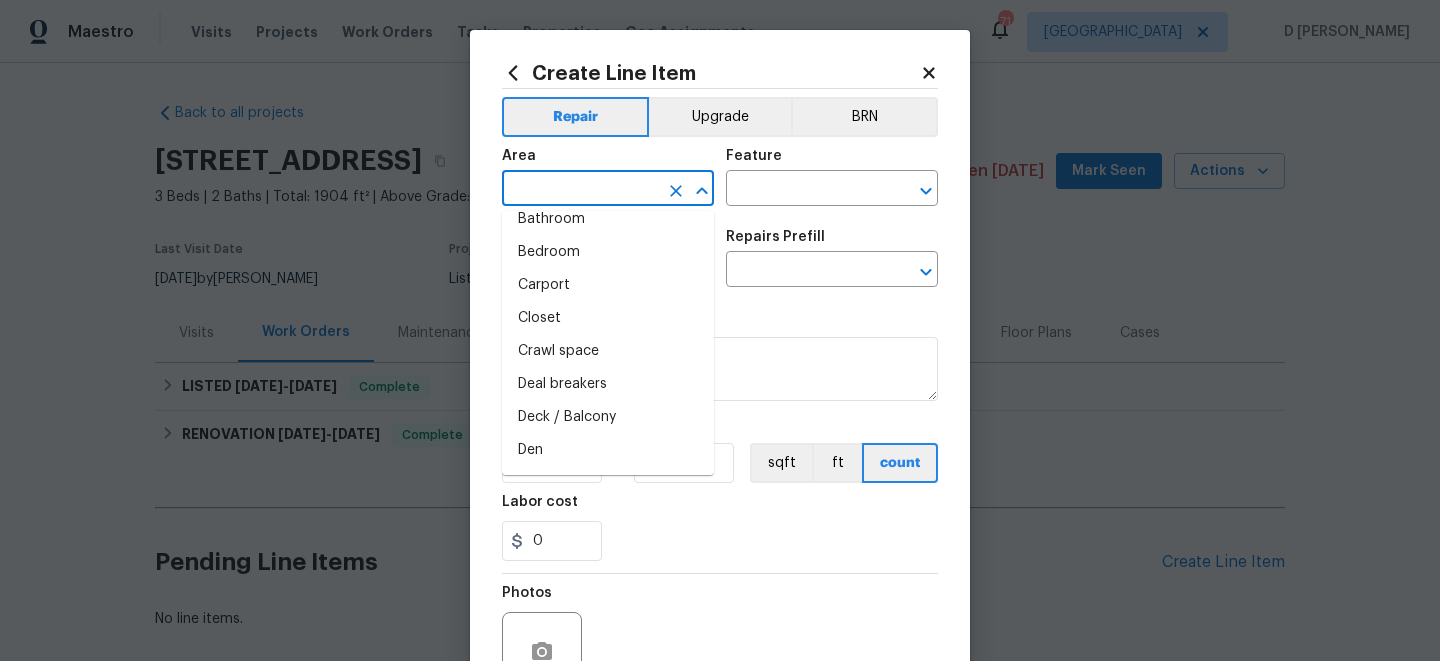 scroll, scrollTop: 52, scrollLeft: 0, axis: vertical 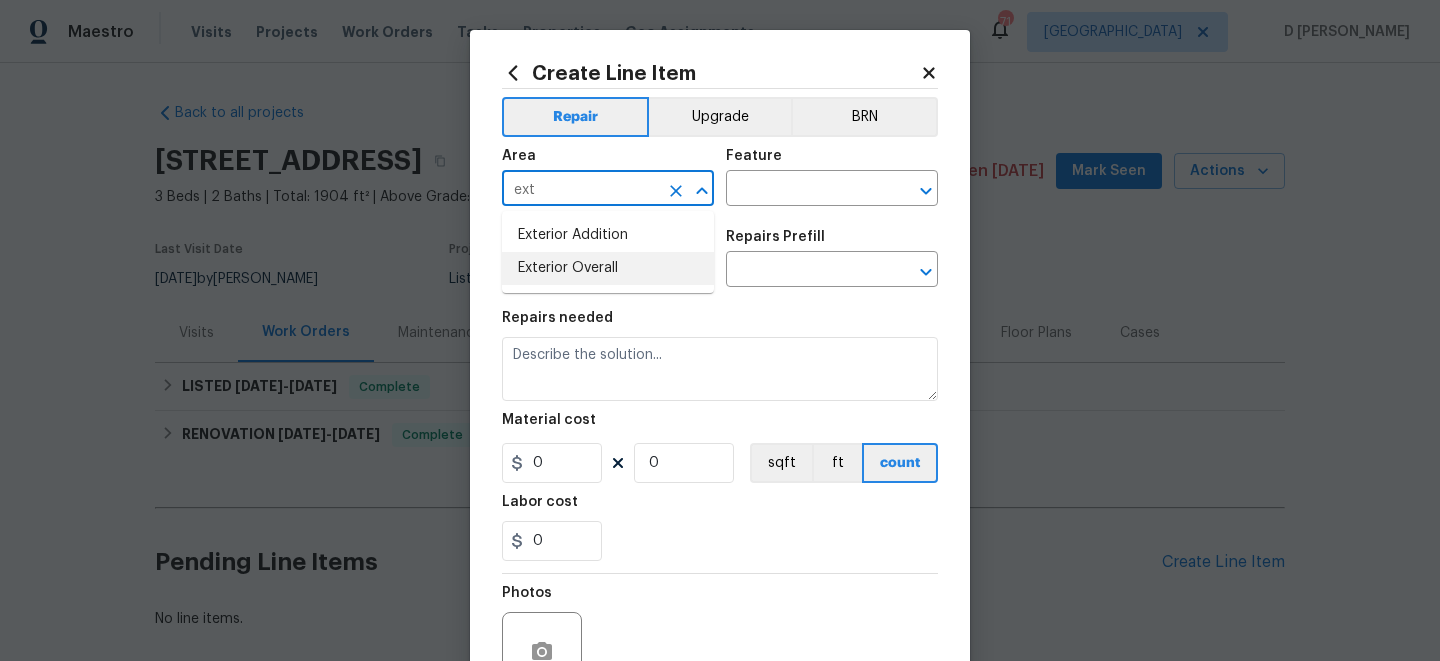 click on "Exterior Overall" at bounding box center (608, 268) 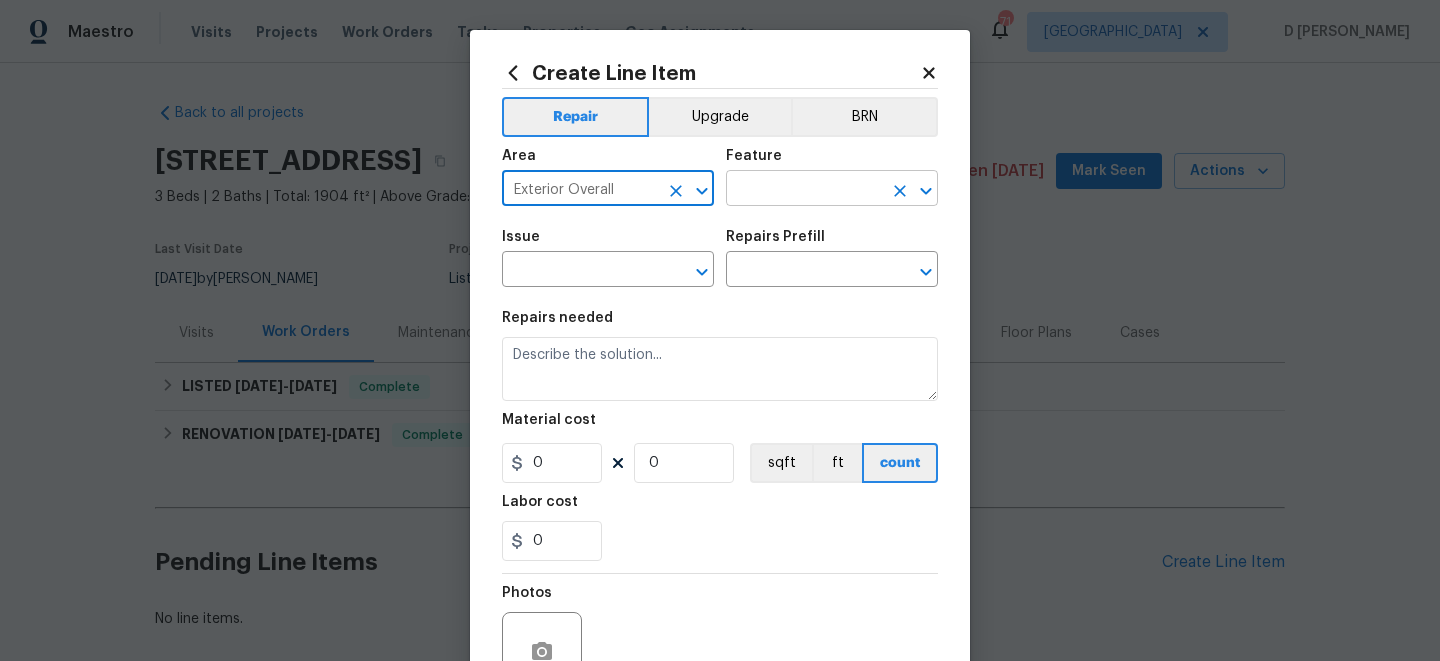 type on "Exterior Overall" 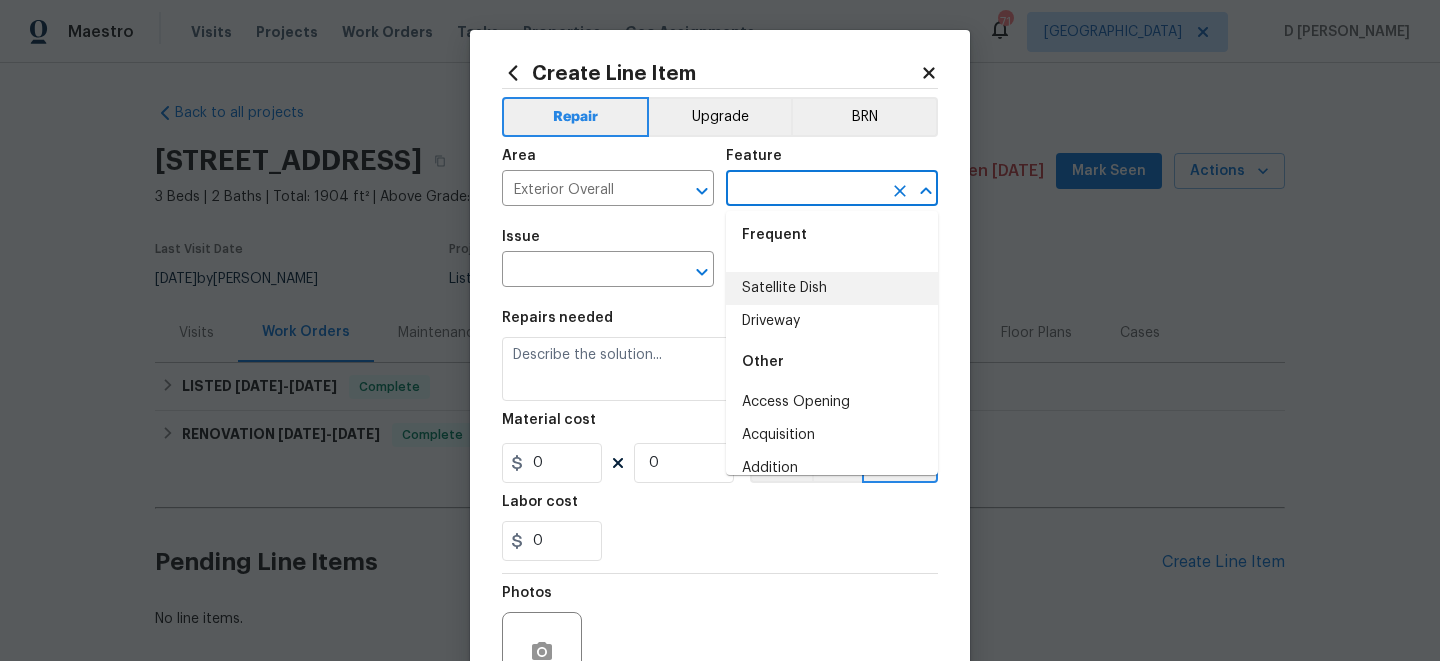 scroll, scrollTop: 131, scrollLeft: 0, axis: vertical 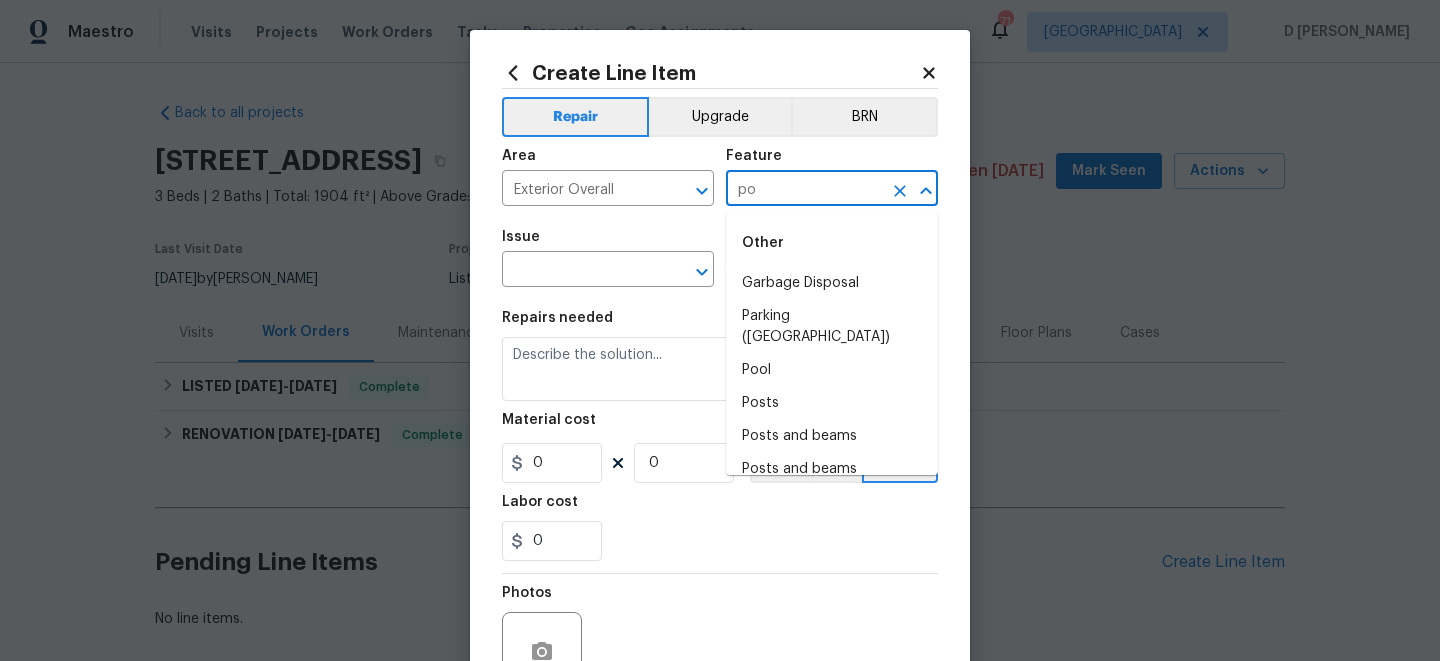 type on "p" 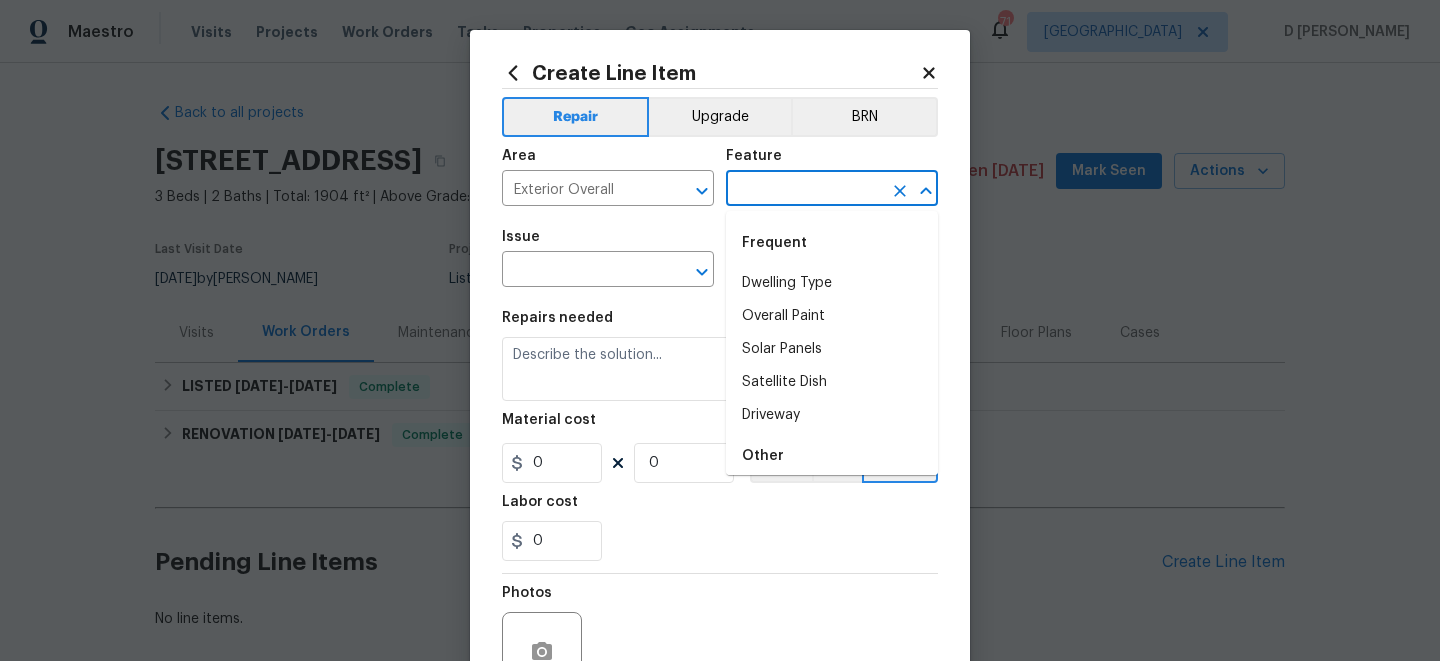 paste on "Back porch" 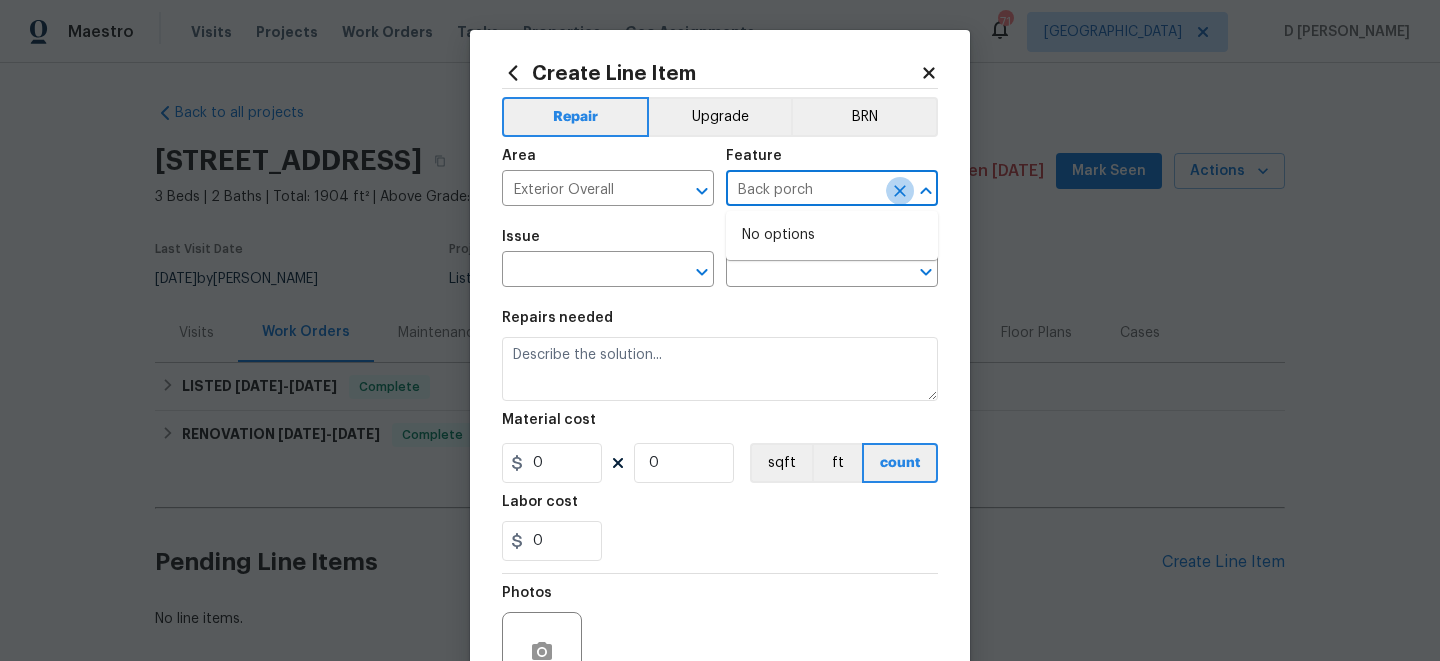 click 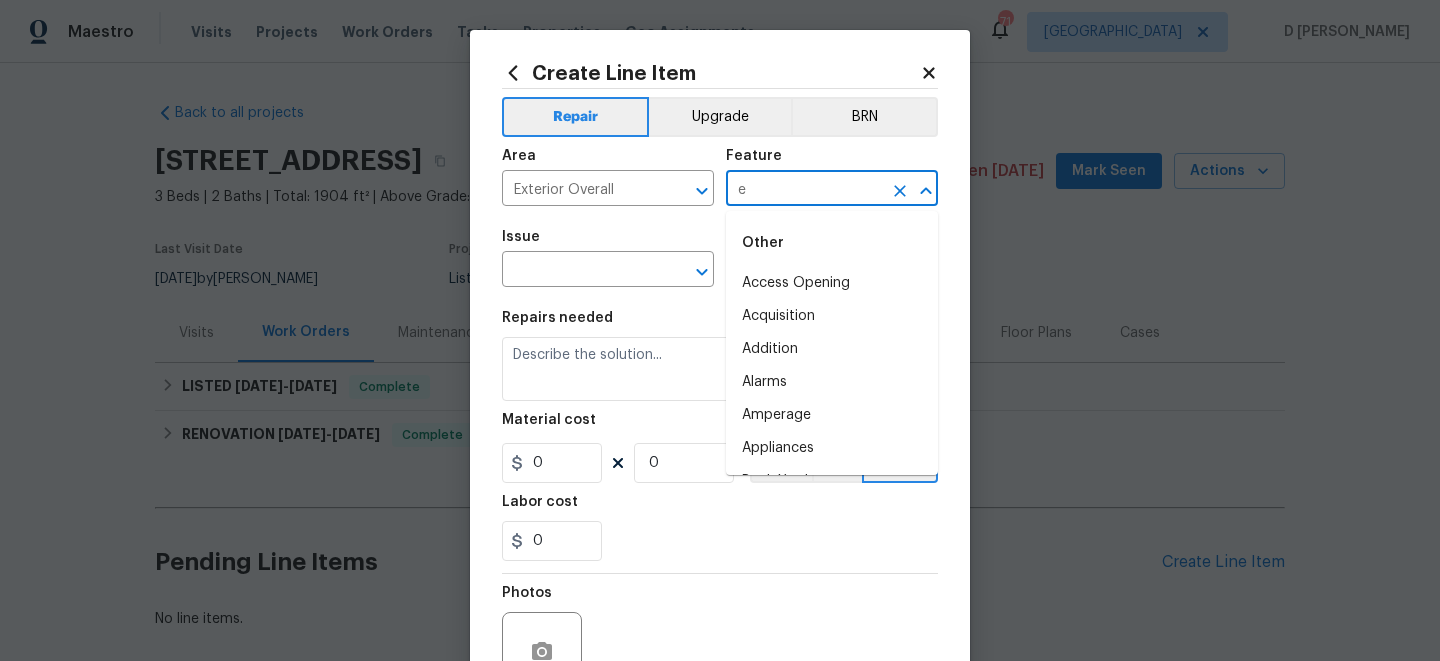 scroll, scrollTop: 0, scrollLeft: 0, axis: both 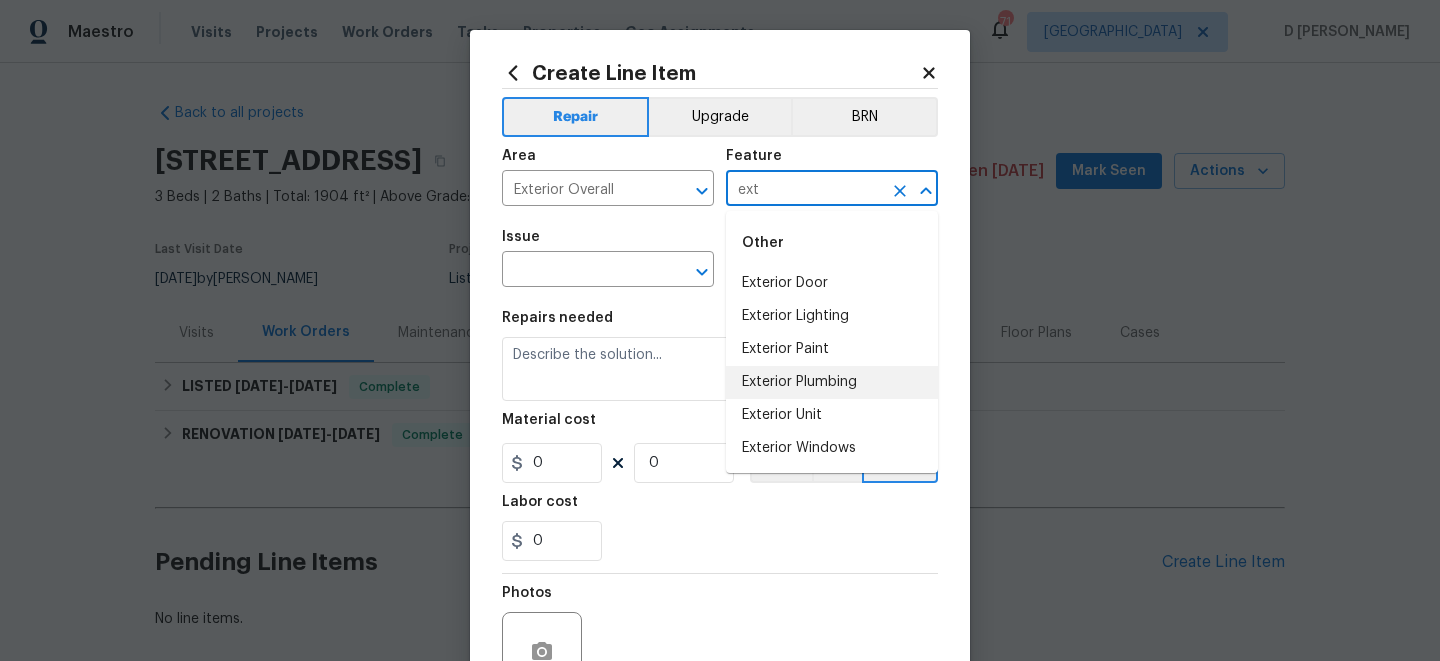 click on "Exterior Plumbing" at bounding box center [832, 382] 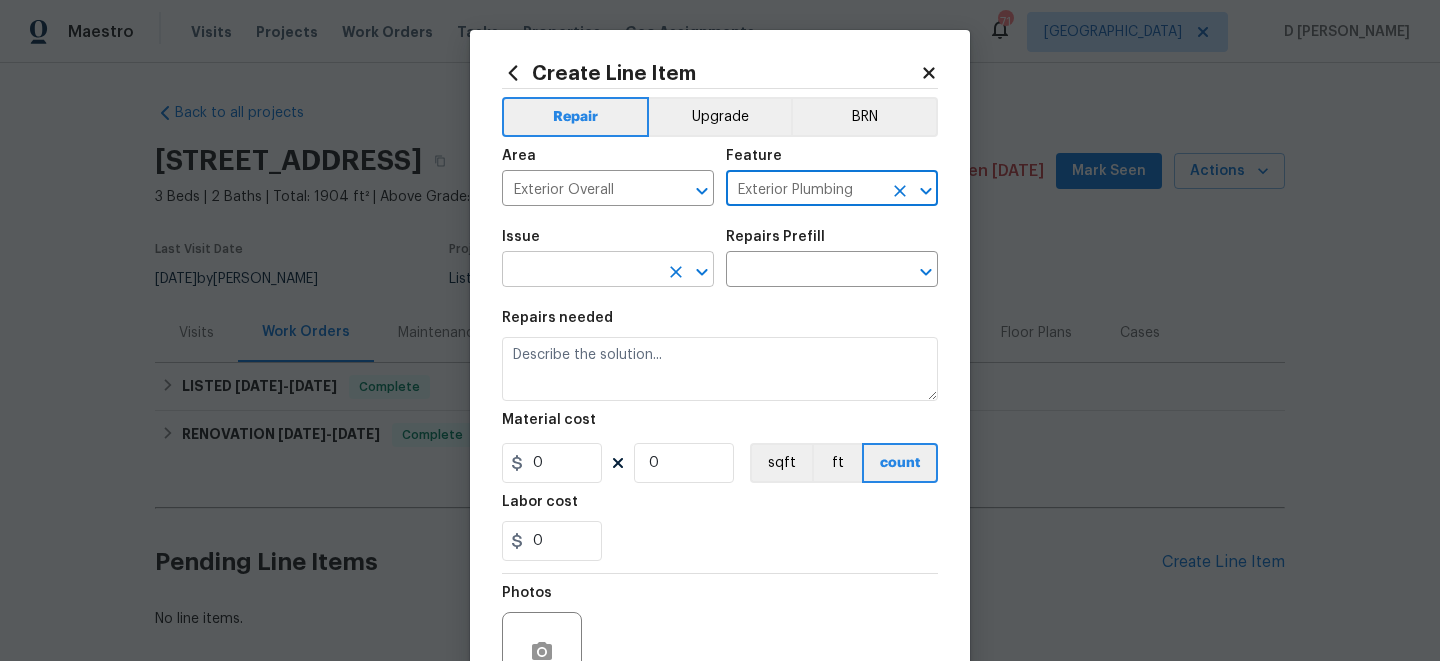 type on "Exterior Plumbing" 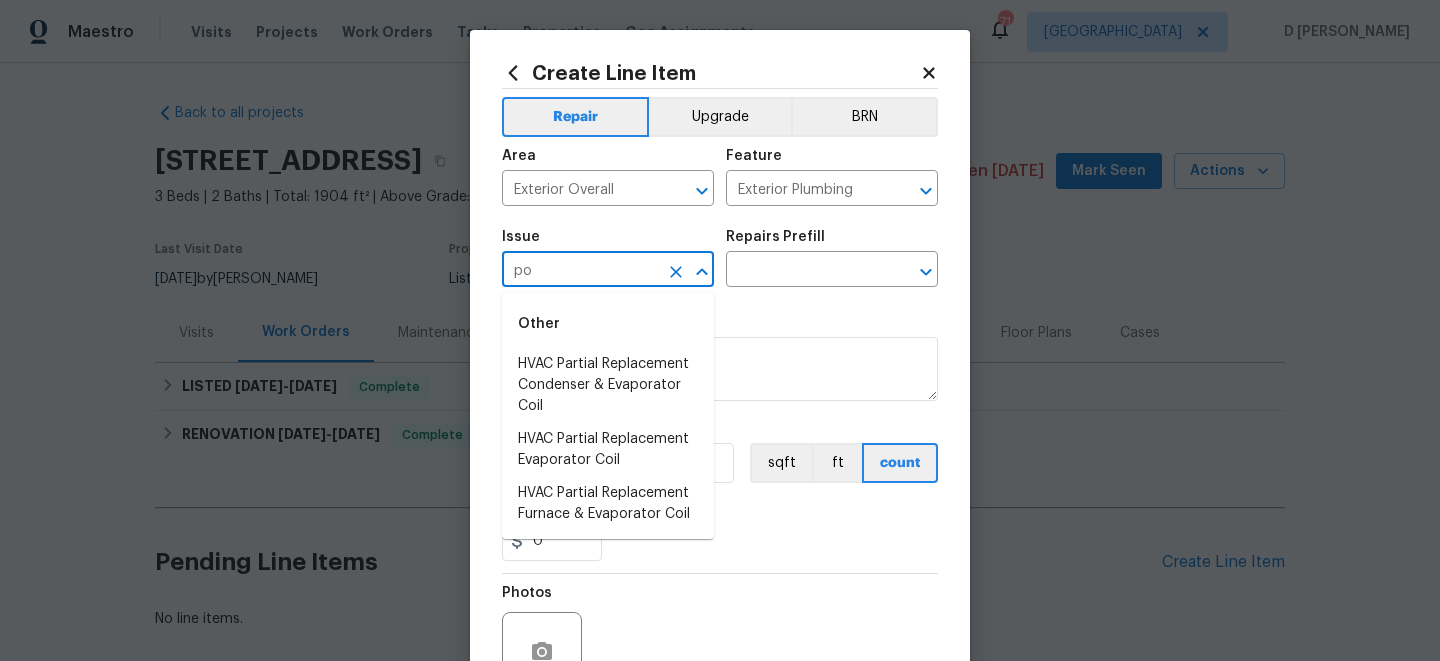 type on "p" 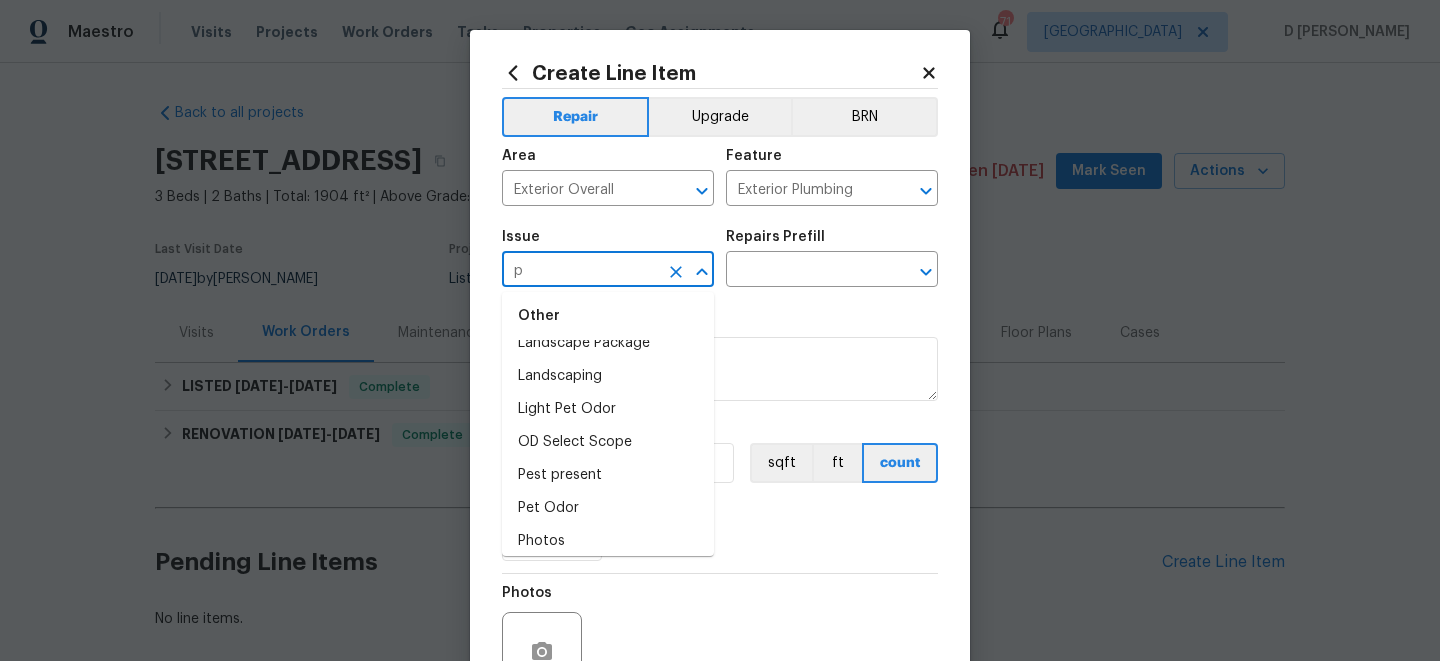 scroll, scrollTop: 0, scrollLeft: 0, axis: both 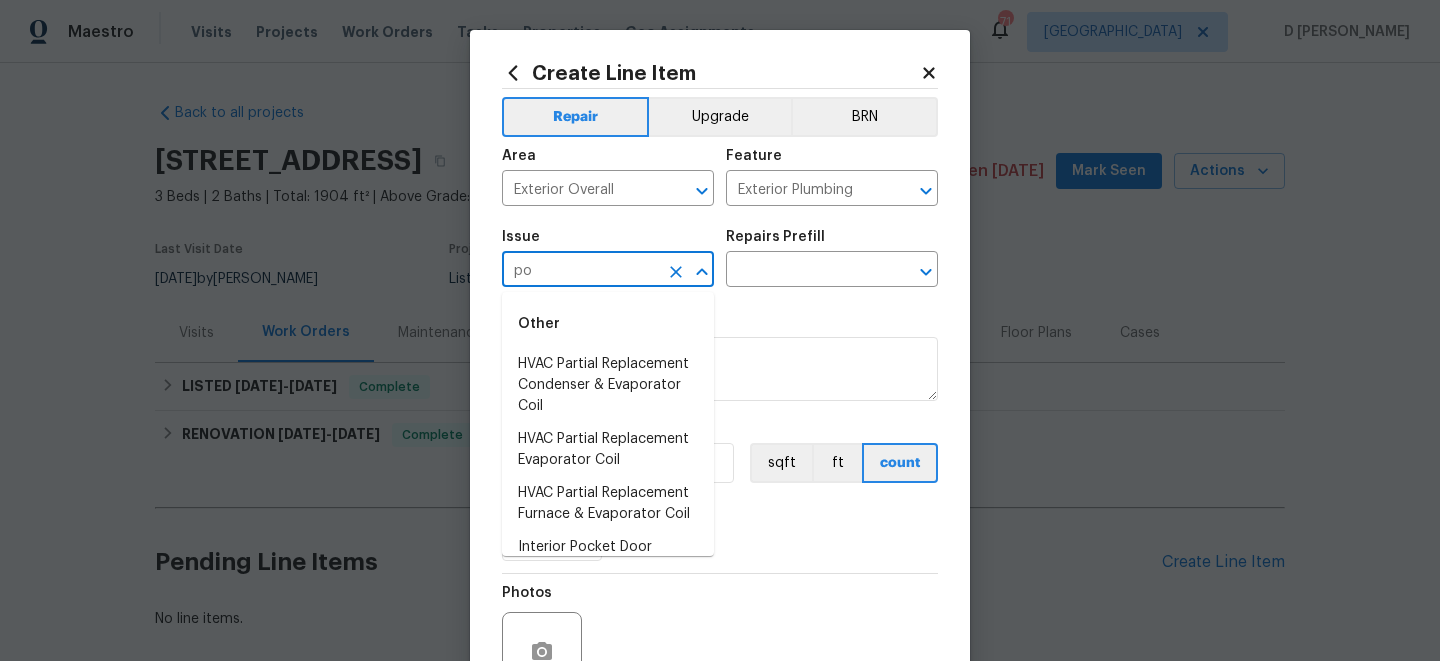 type on "p" 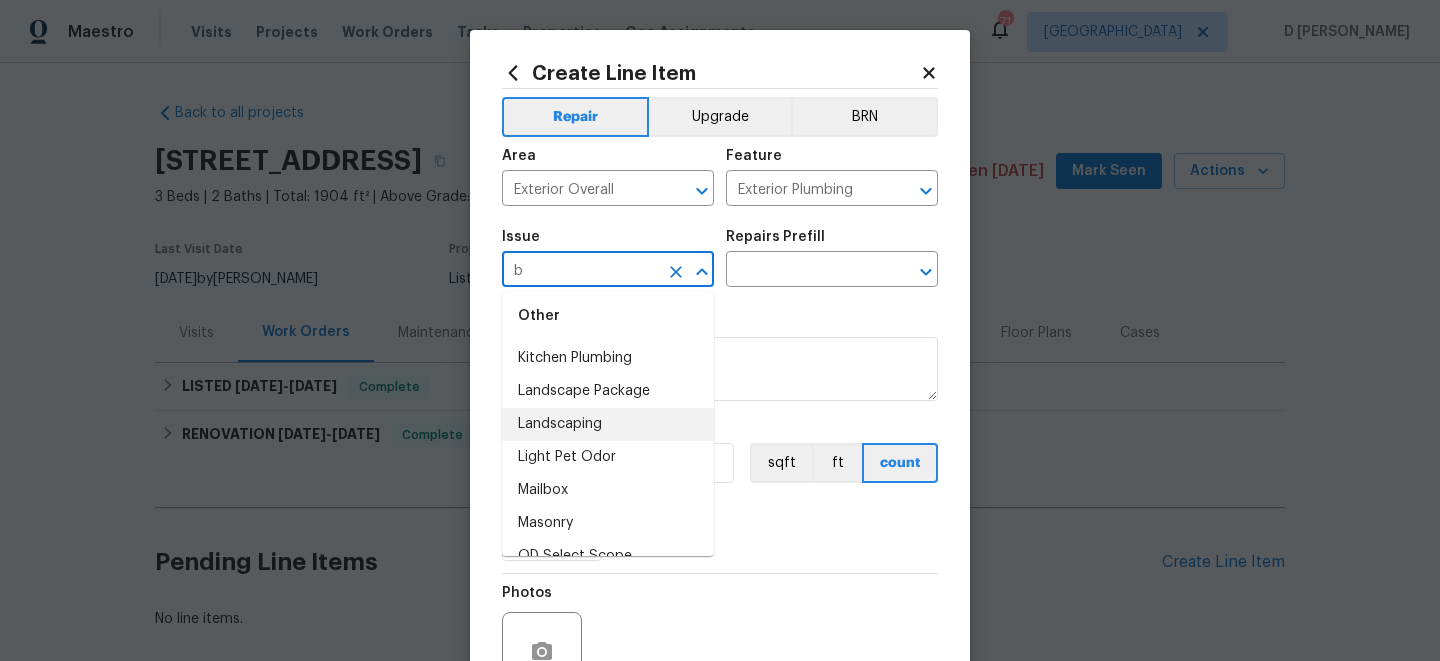 scroll, scrollTop: 2971, scrollLeft: 0, axis: vertical 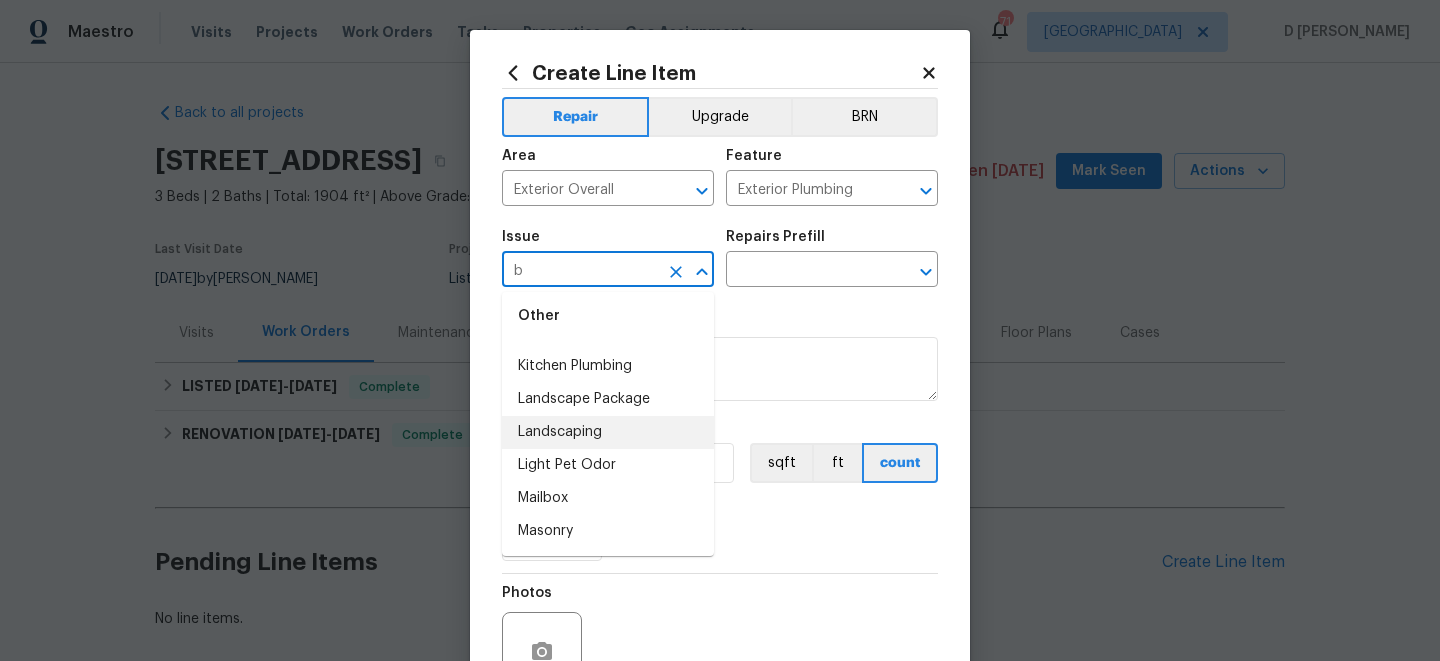 click on "Landscaping" at bounding box center [608, 432] 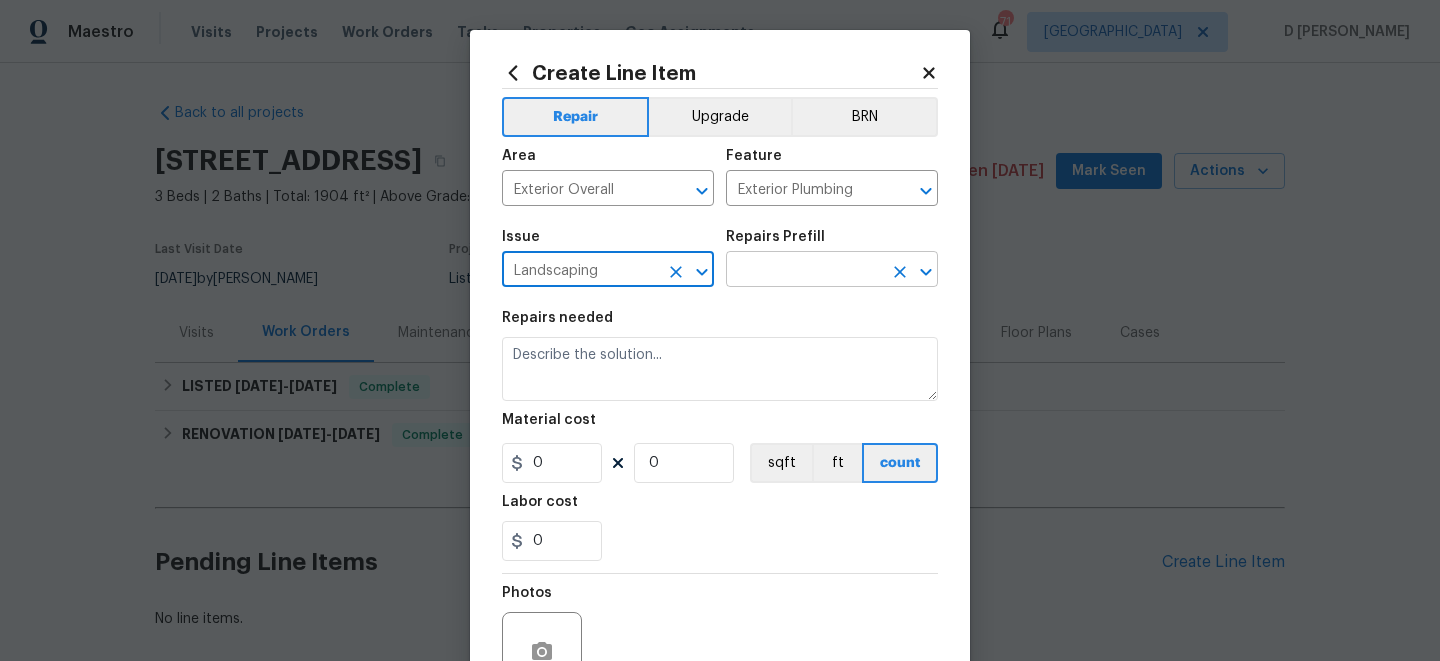 type on "Landscaping" 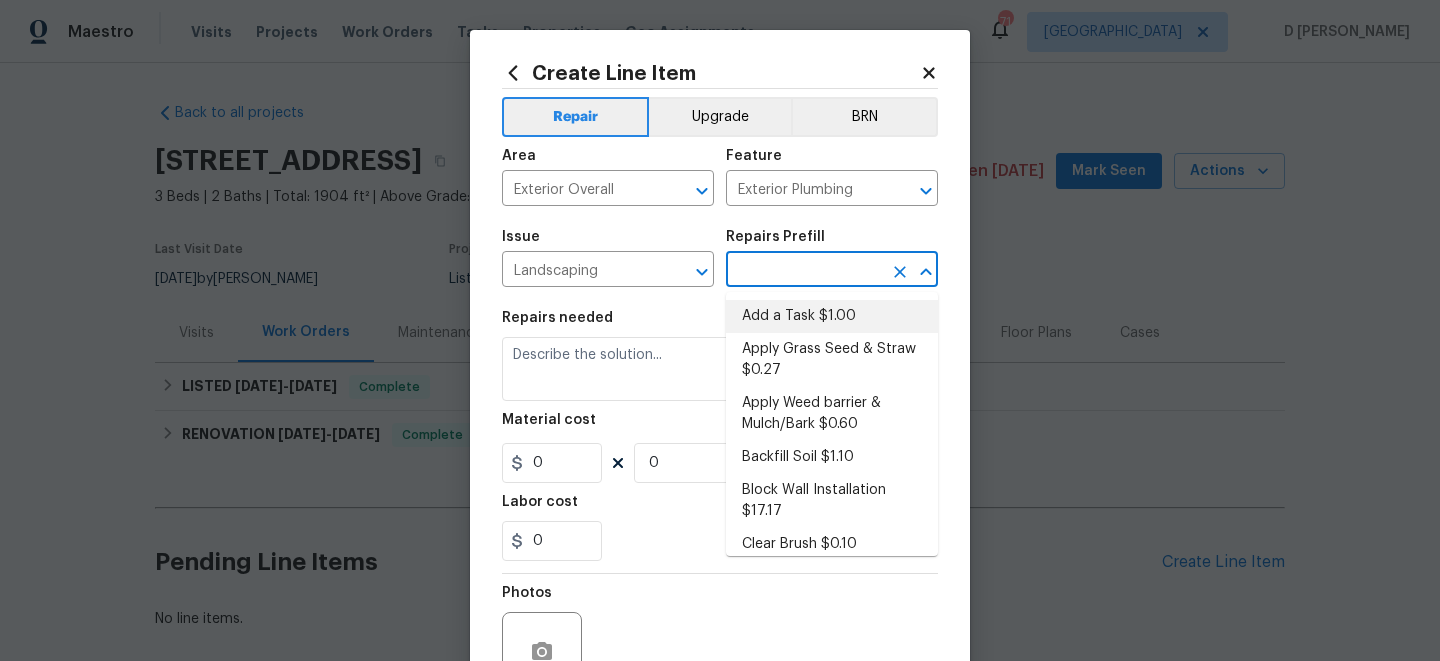 click on "Add a Task $1.00" at bounding box center (832, 316) 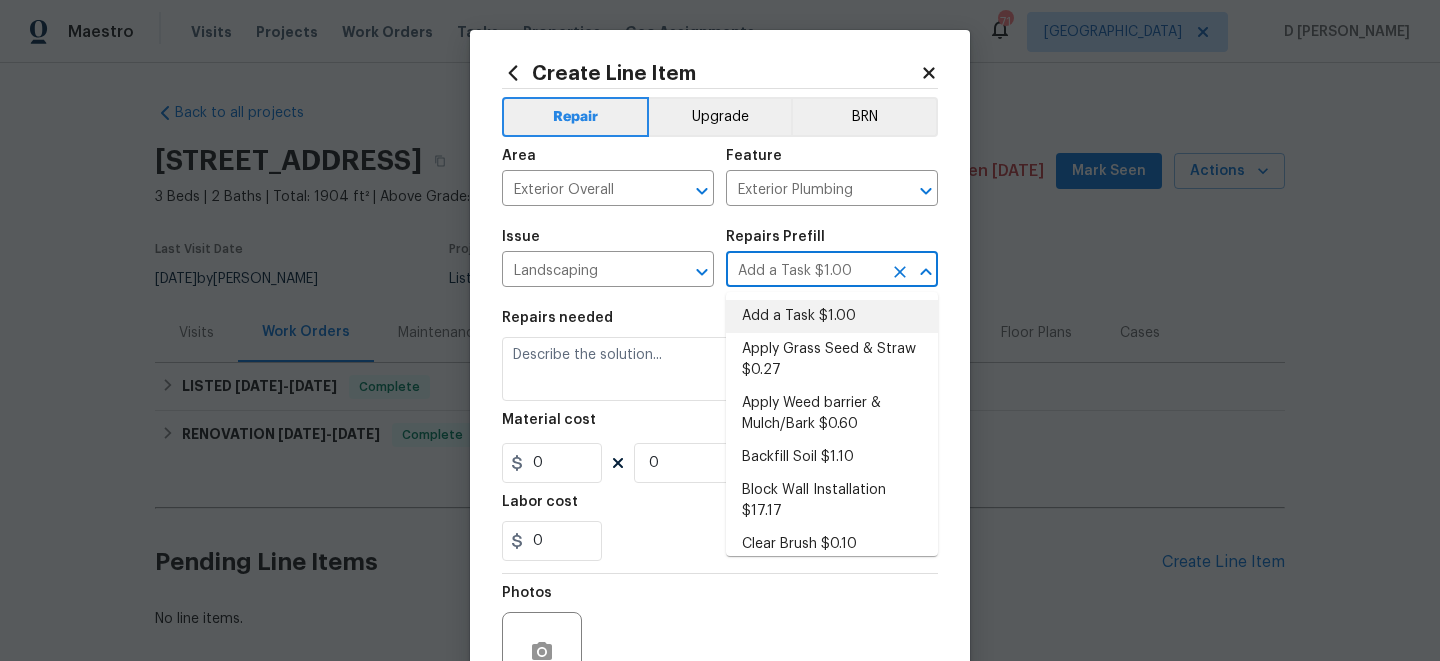 type on "HPM to detail" 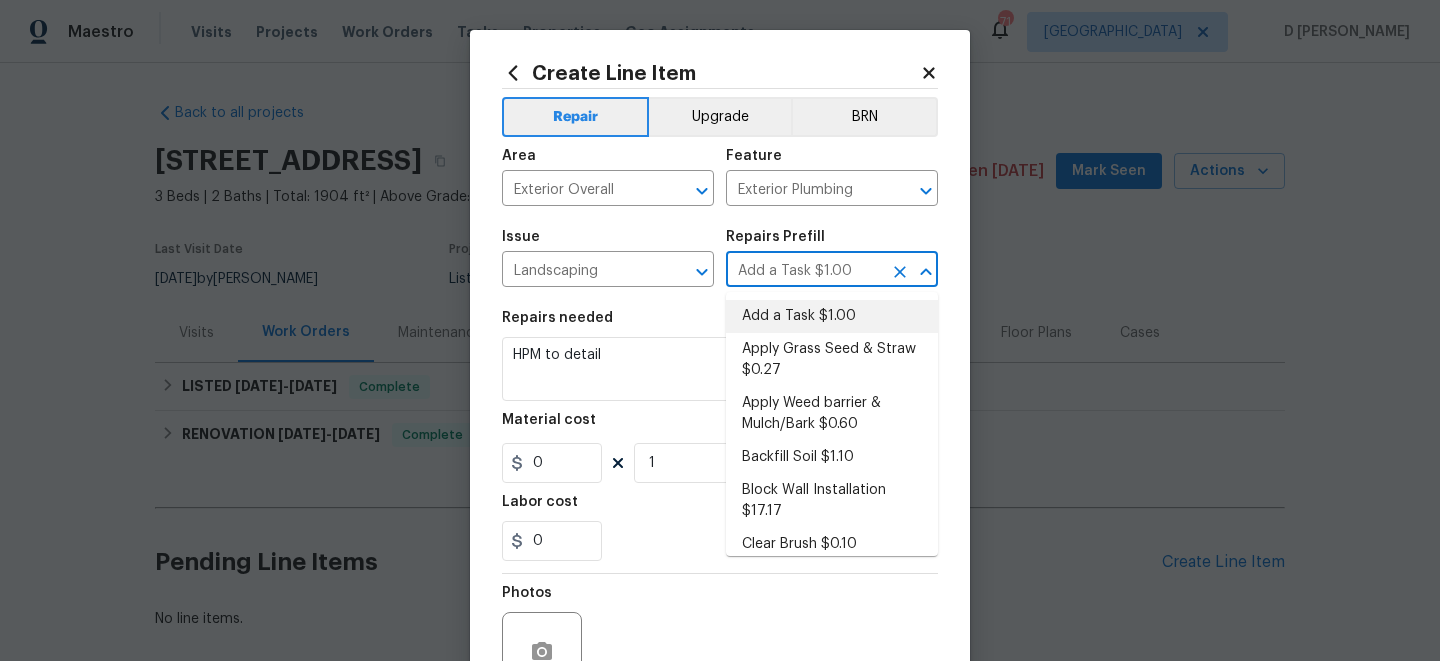type on "1" 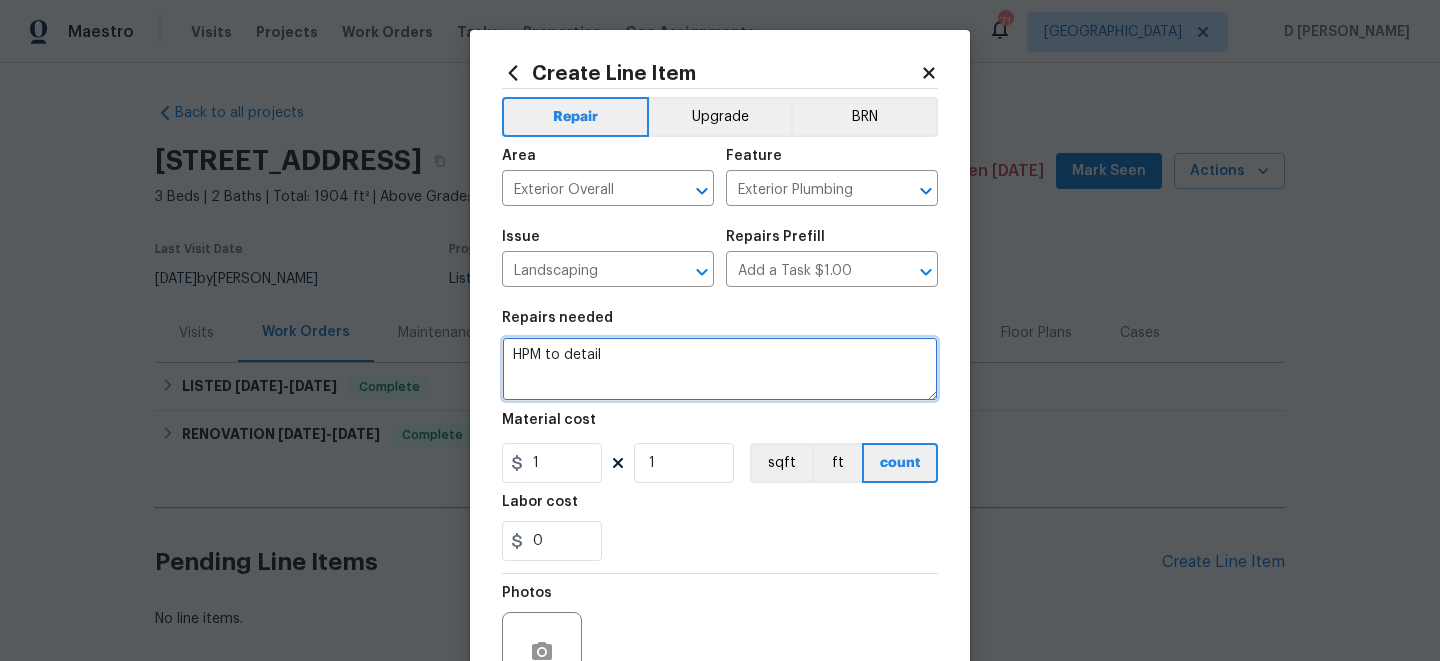 drag, startPoint x: 514, startPoint y: 358, endPoint x: 701, endPoint y: 356, distance: 187.0107 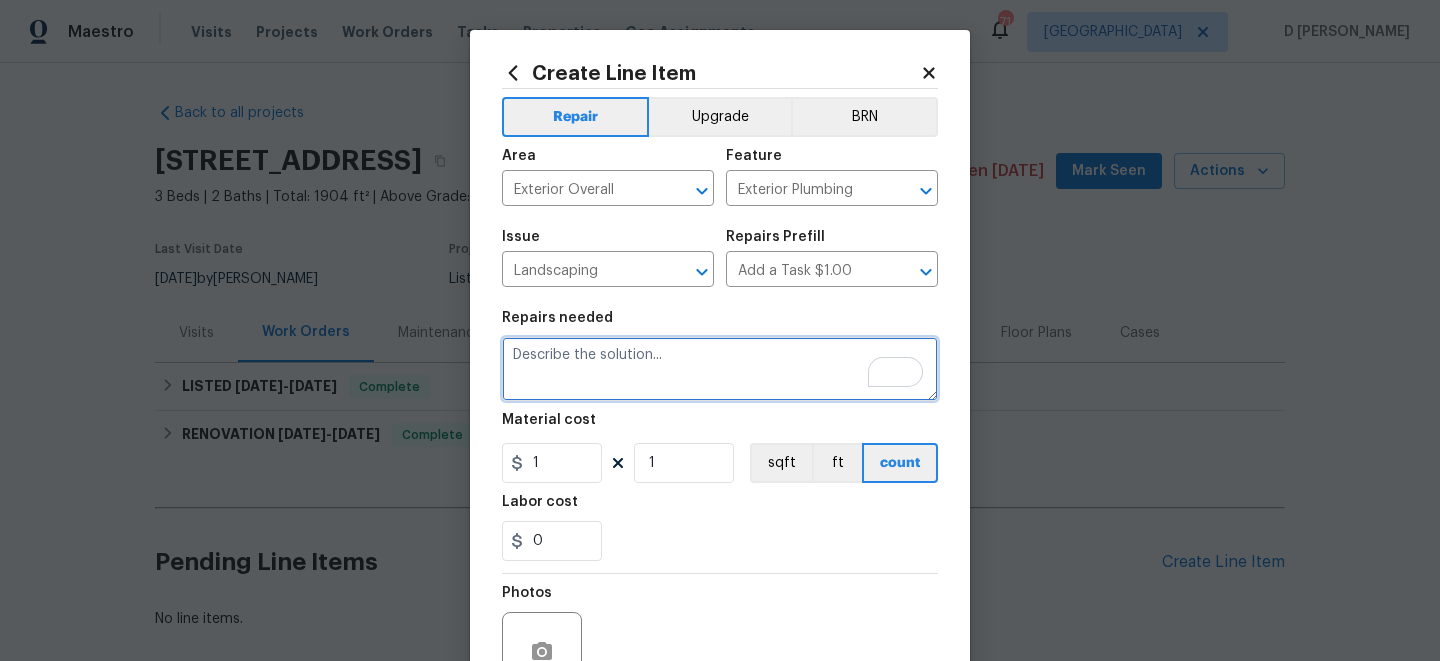 click at bounding box center (720, 369) 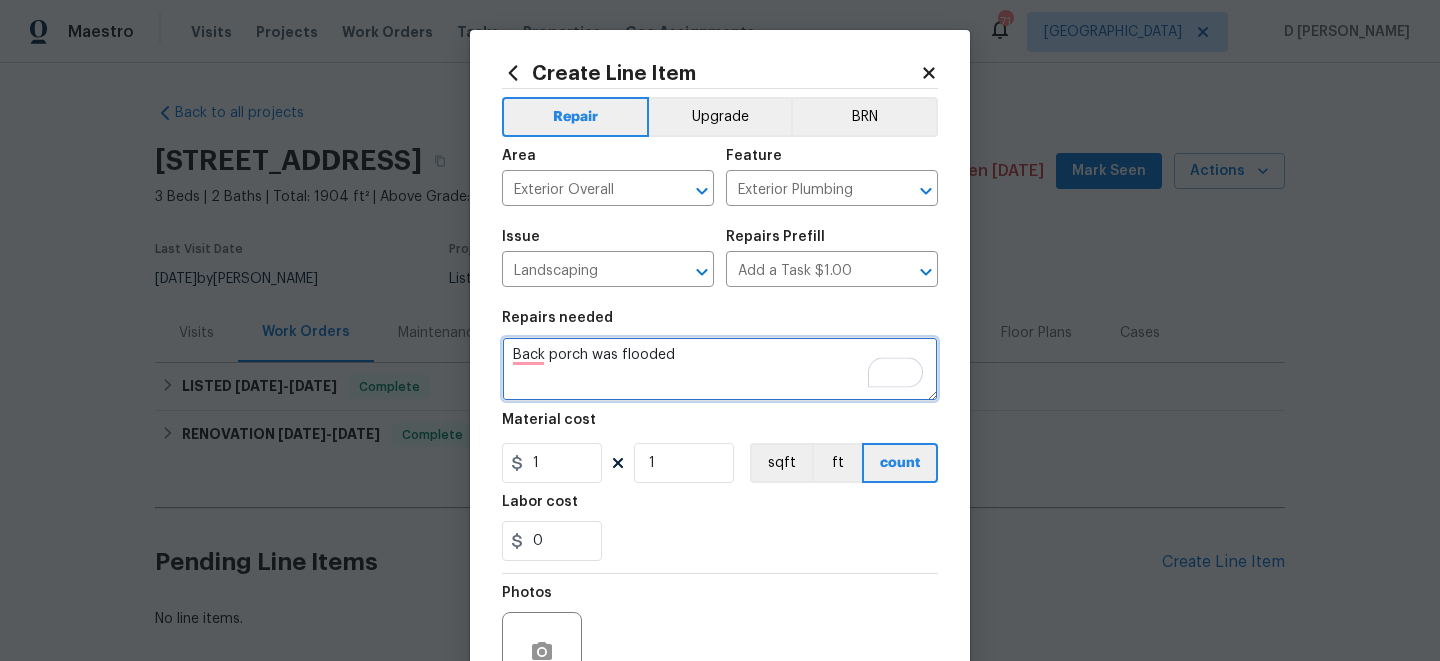 type on "Back porch was flooded" 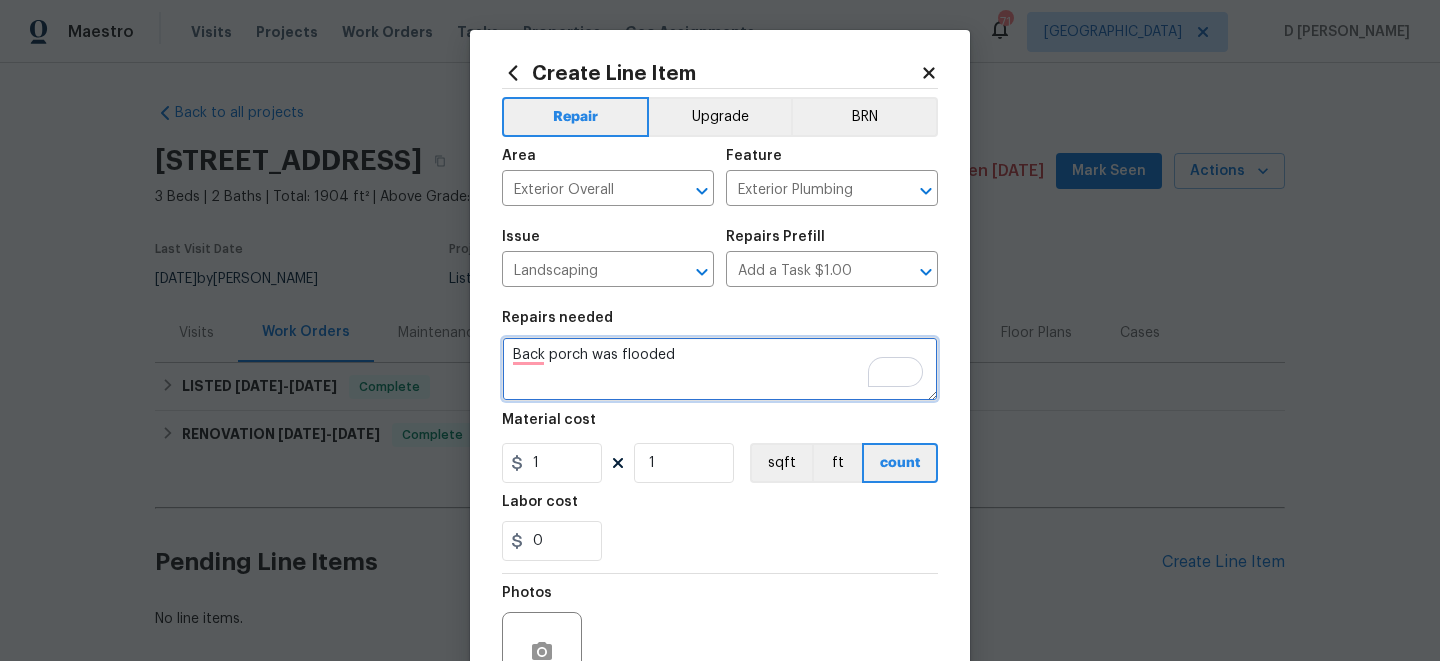 scroll, scrollTop: 201, scrollLeft: 0, axis: vertical 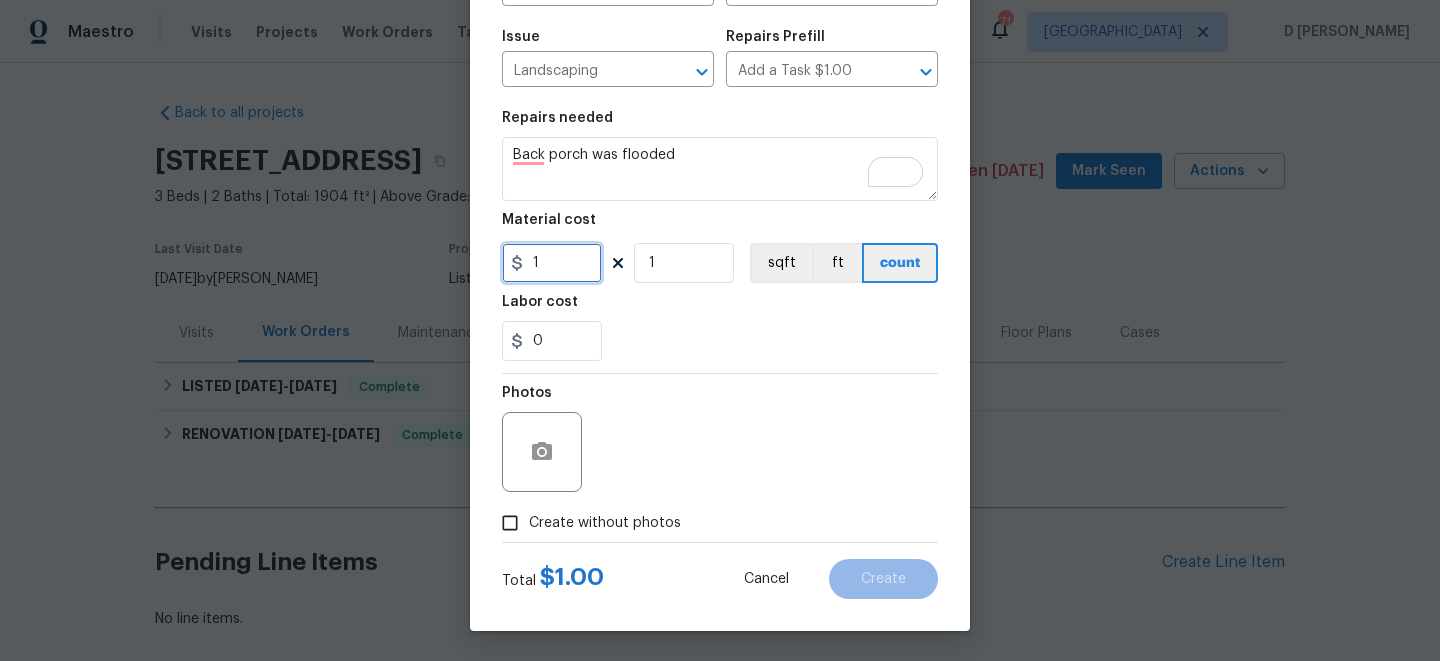 click on "1" at bounding box center (552, 263) 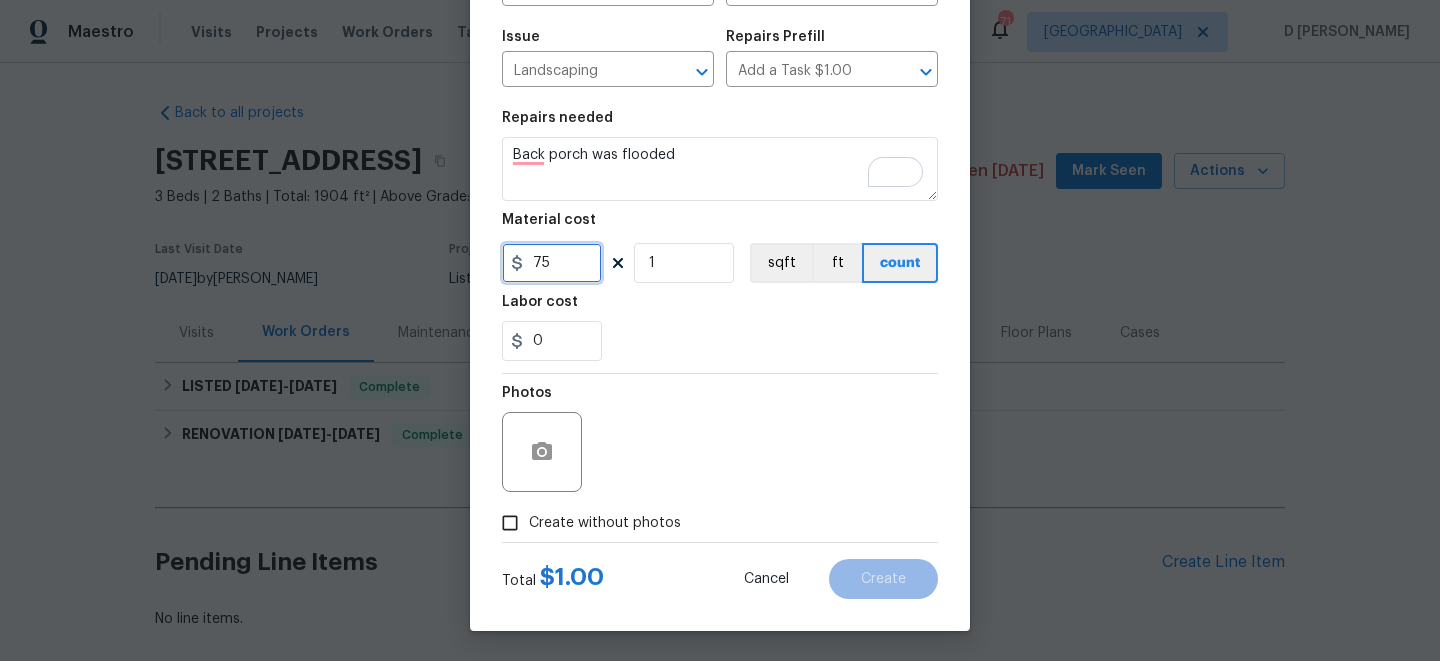 type on "75" 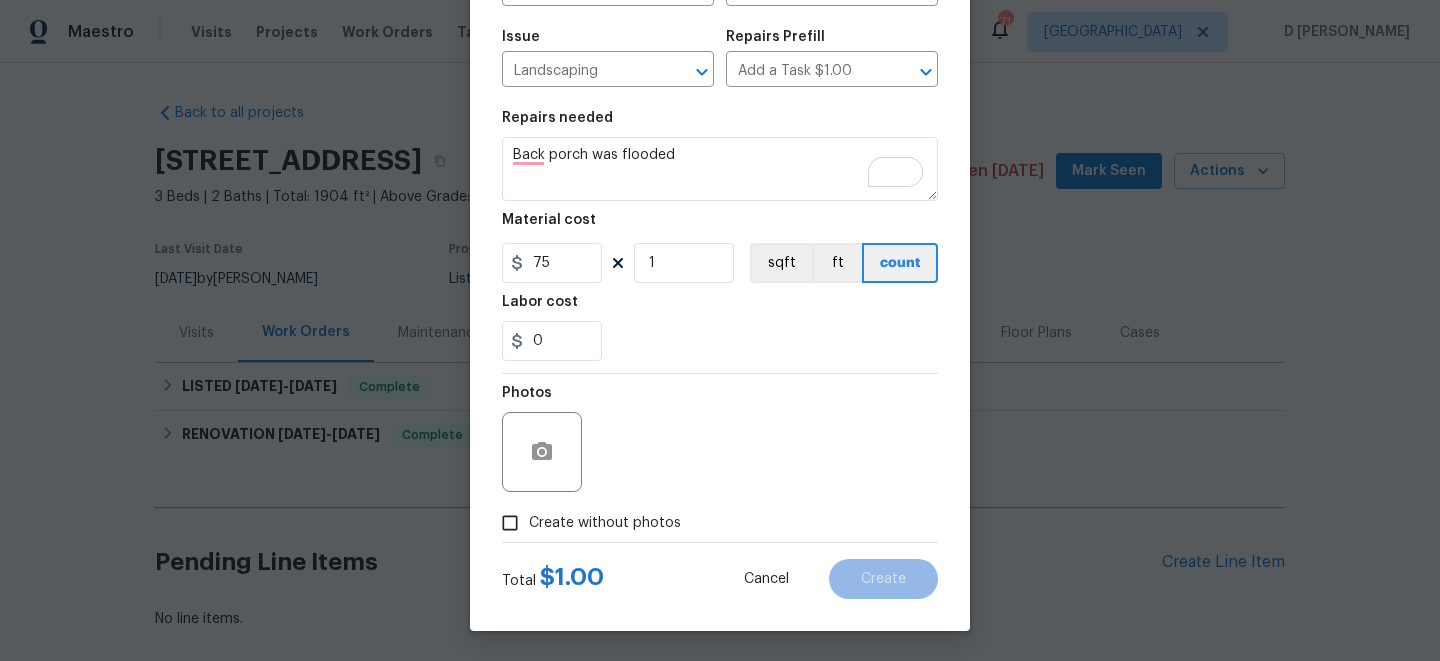 click on "Create without photos" at bounding box center [510, 523] 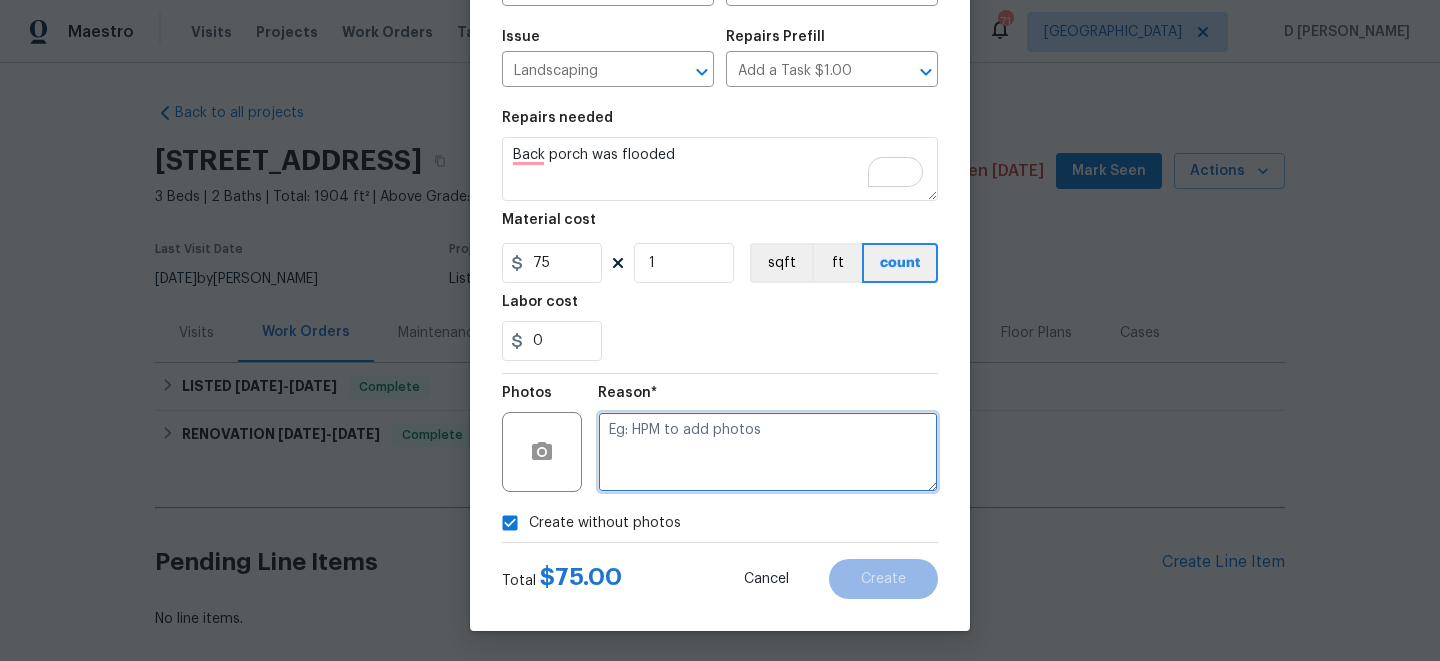 click at bounding box center (768, 452) 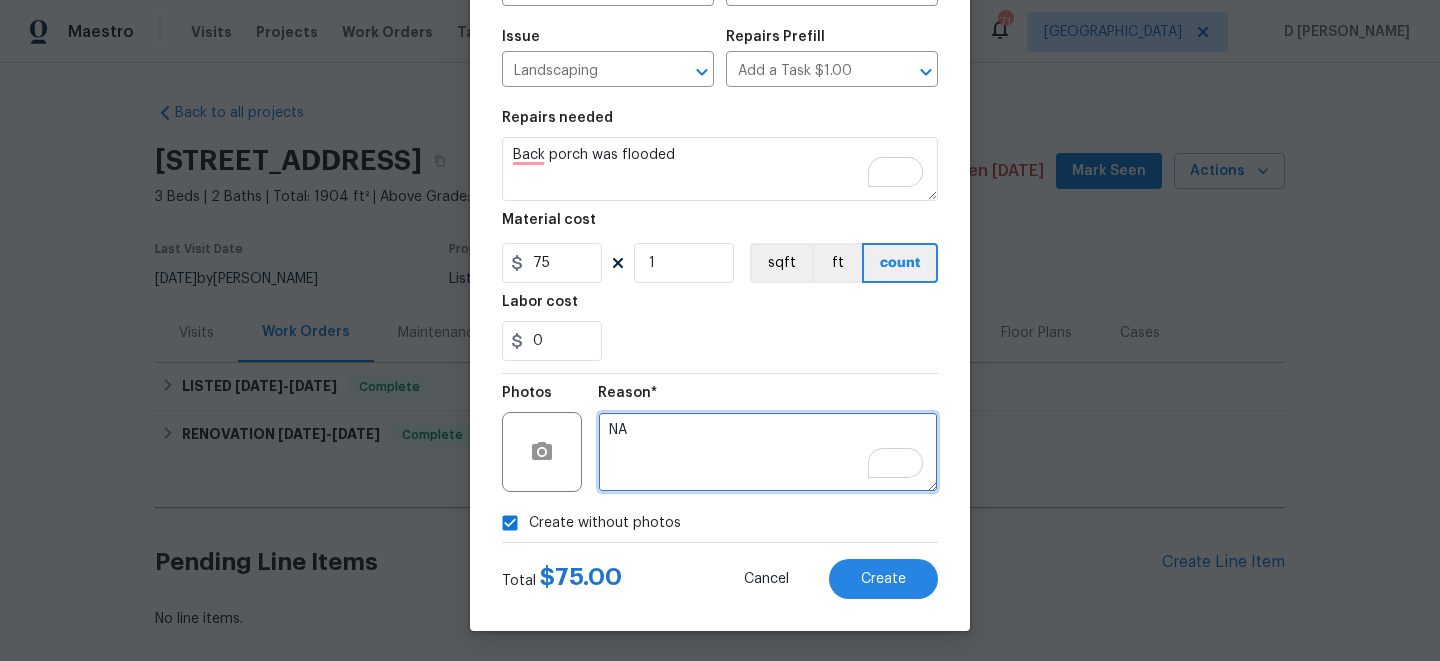 type on "NA" 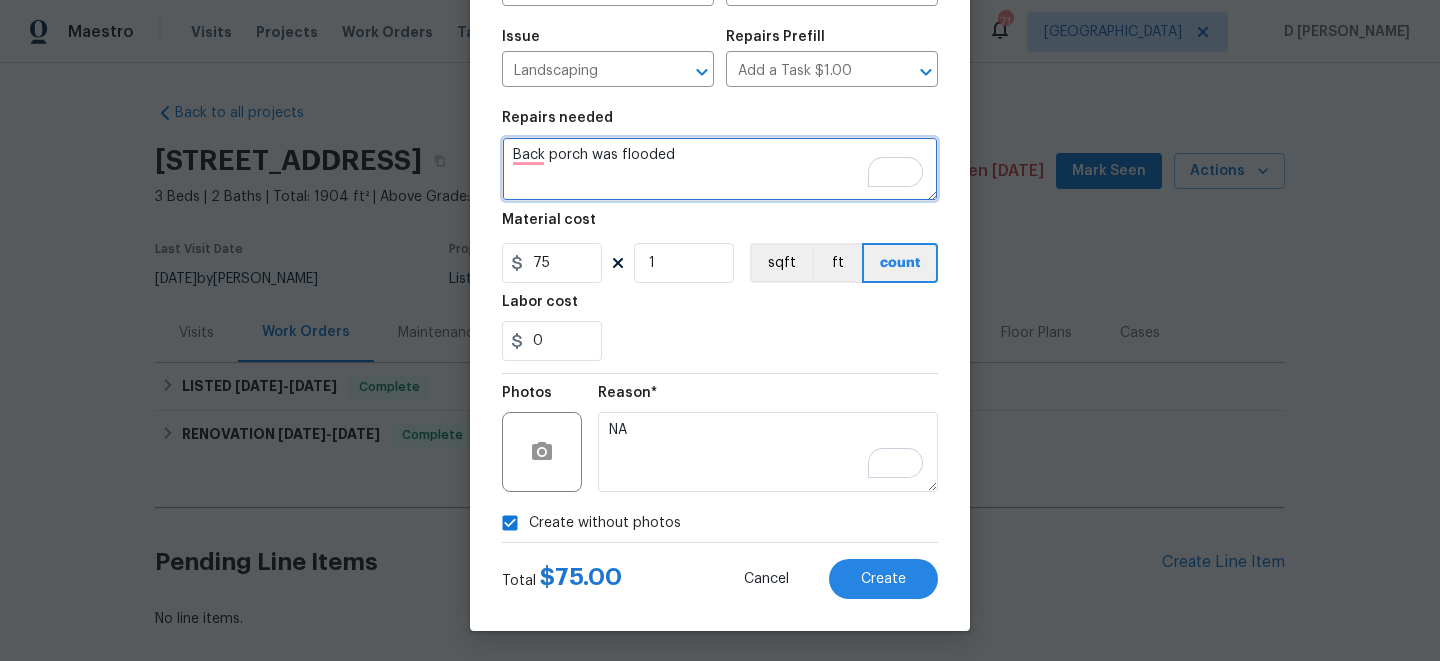 click on "Back porch was flooded" at bounding box center [720, 169] 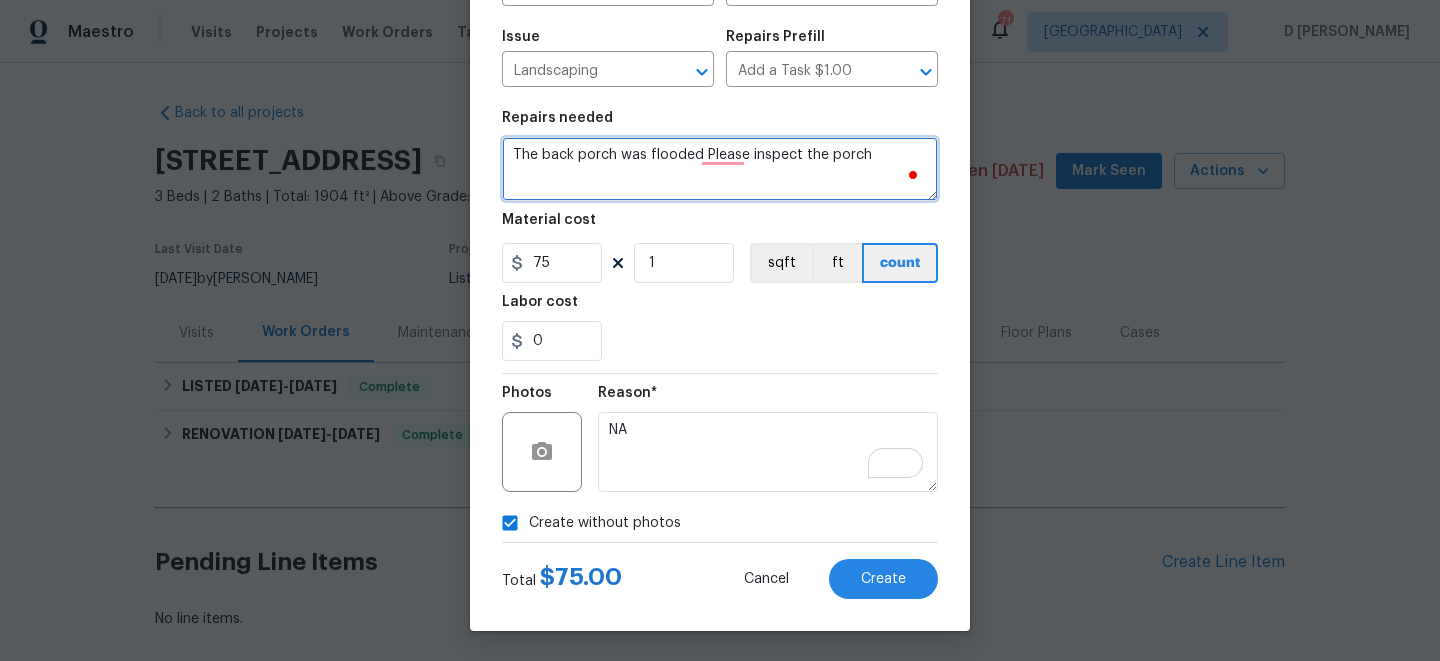 click on "The back porch was flooded Please inspect the porch" at bounding box center [720, 169] 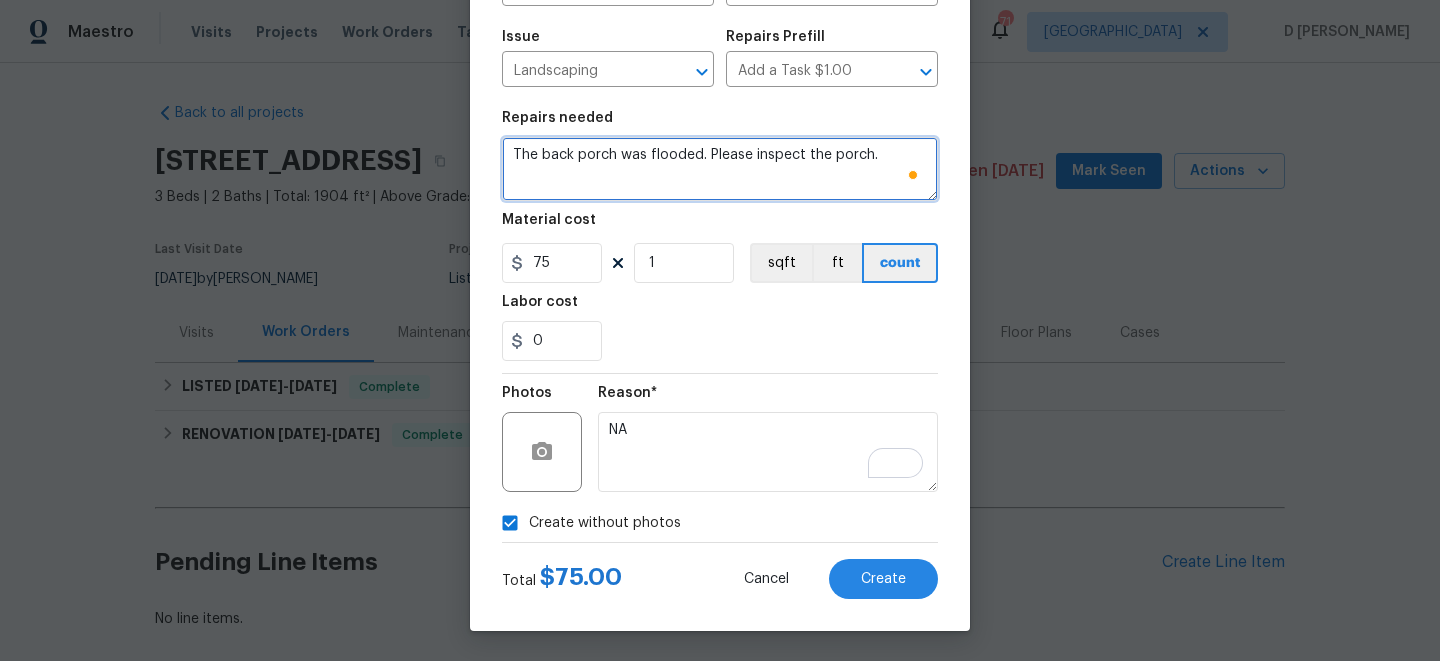 click on "The back porch was flooded. Please inspect the porch." at bounding box center [720, 169] 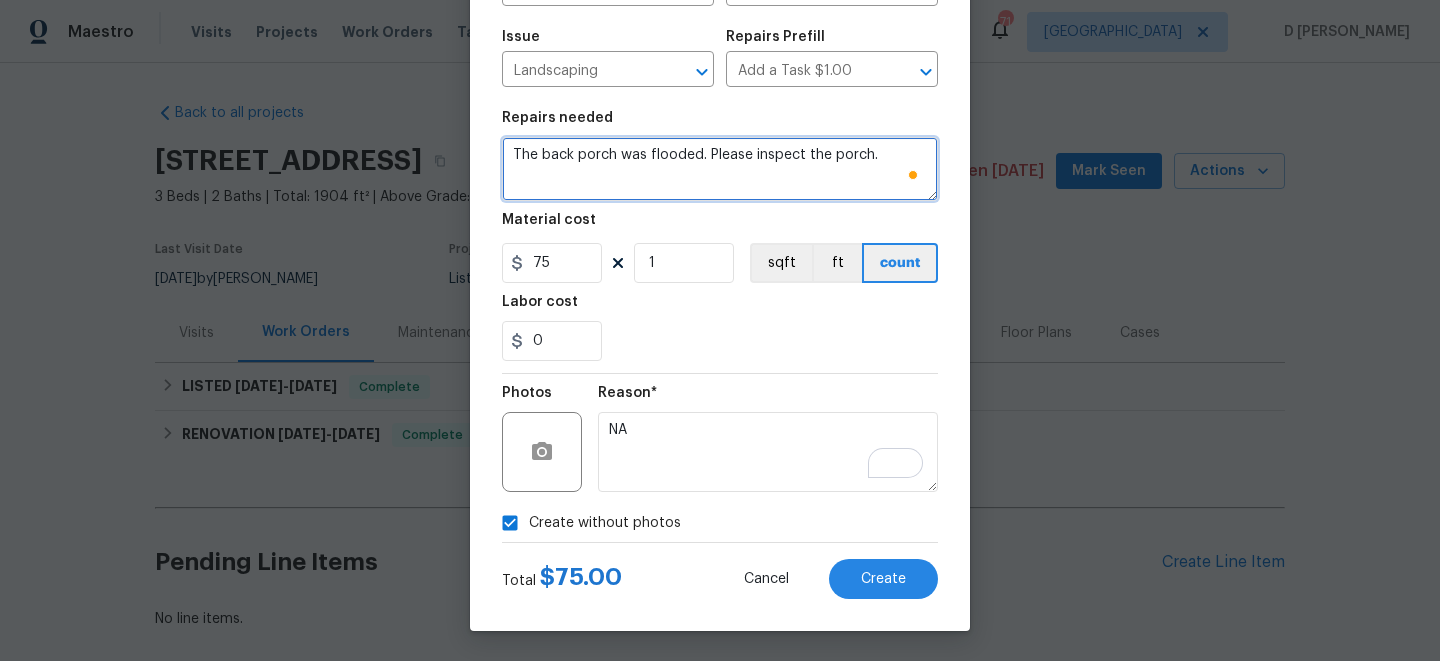 type on "The back porch was flooded. Please inspect the porch." 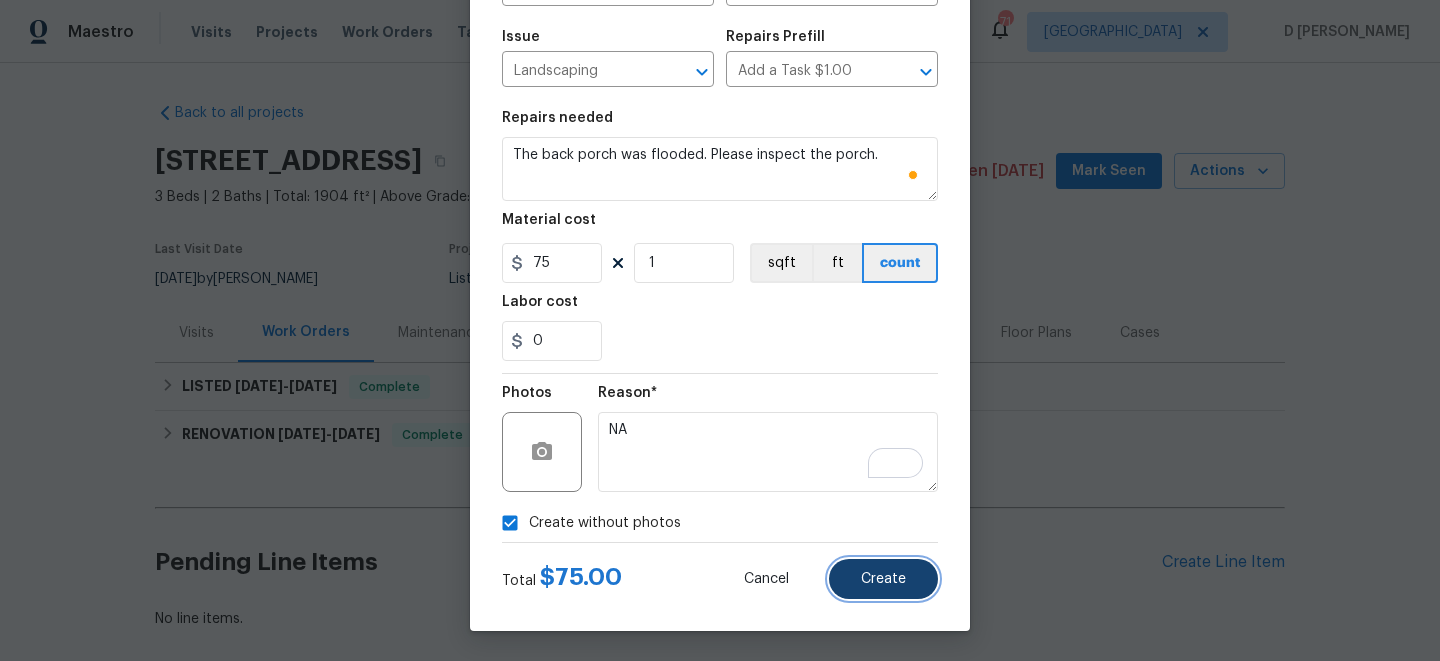 click on "Create" at bounding box center [883, 579] 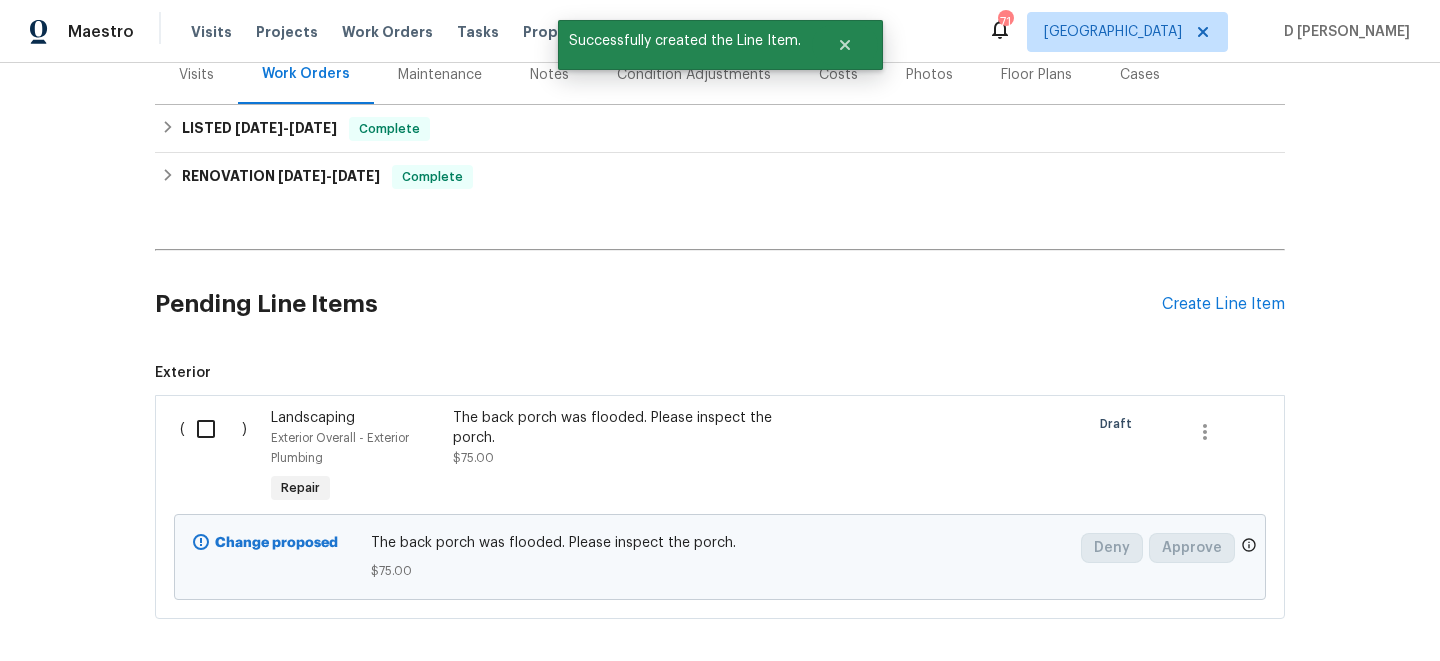 scroll, scrollTop: 353, scrollLeft: 0, axis: vertical 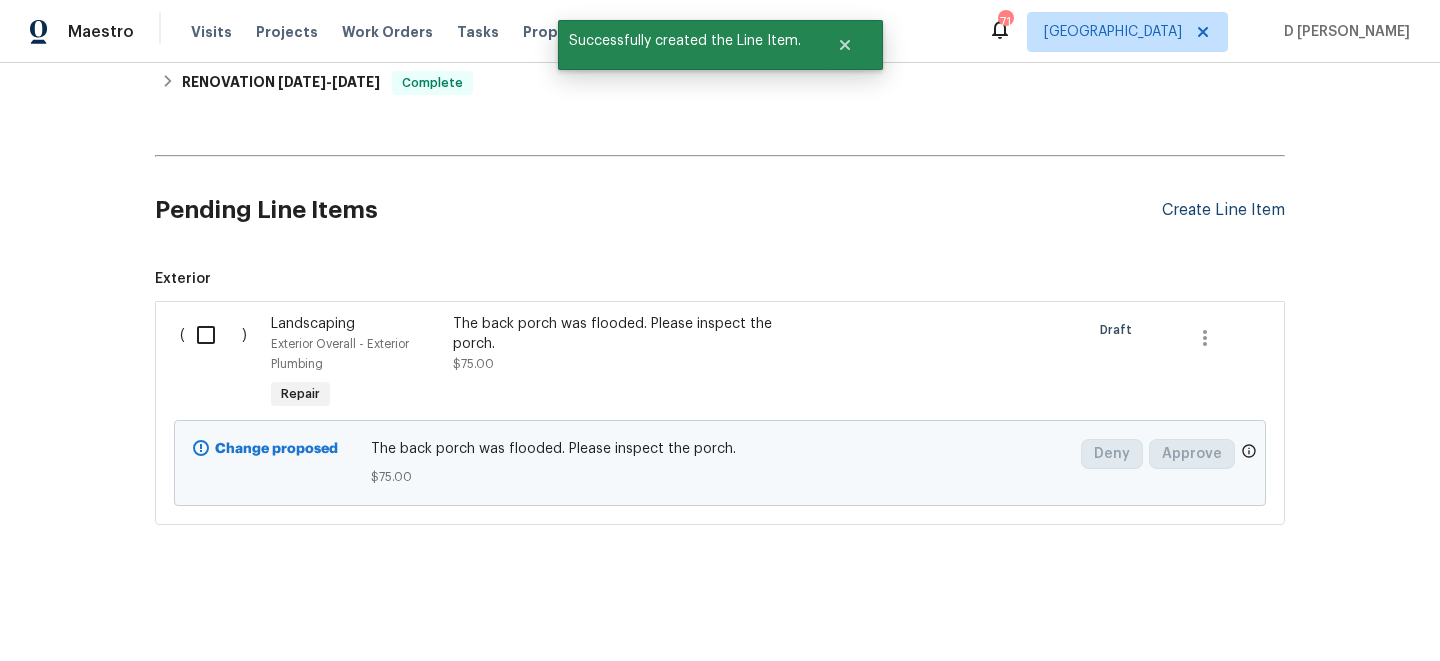 click on "Create Line Item" at bounding box center [1223, 210] 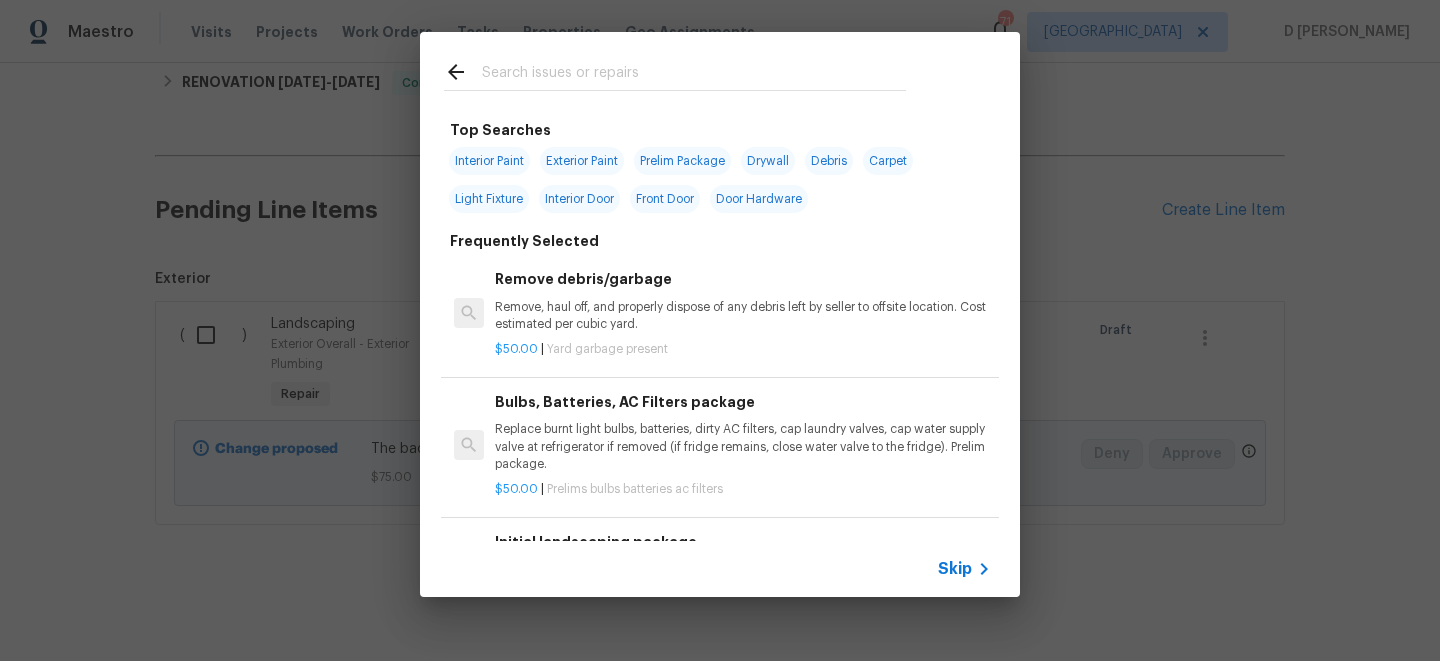 click on "Skip" at bounding box center [955, 569] 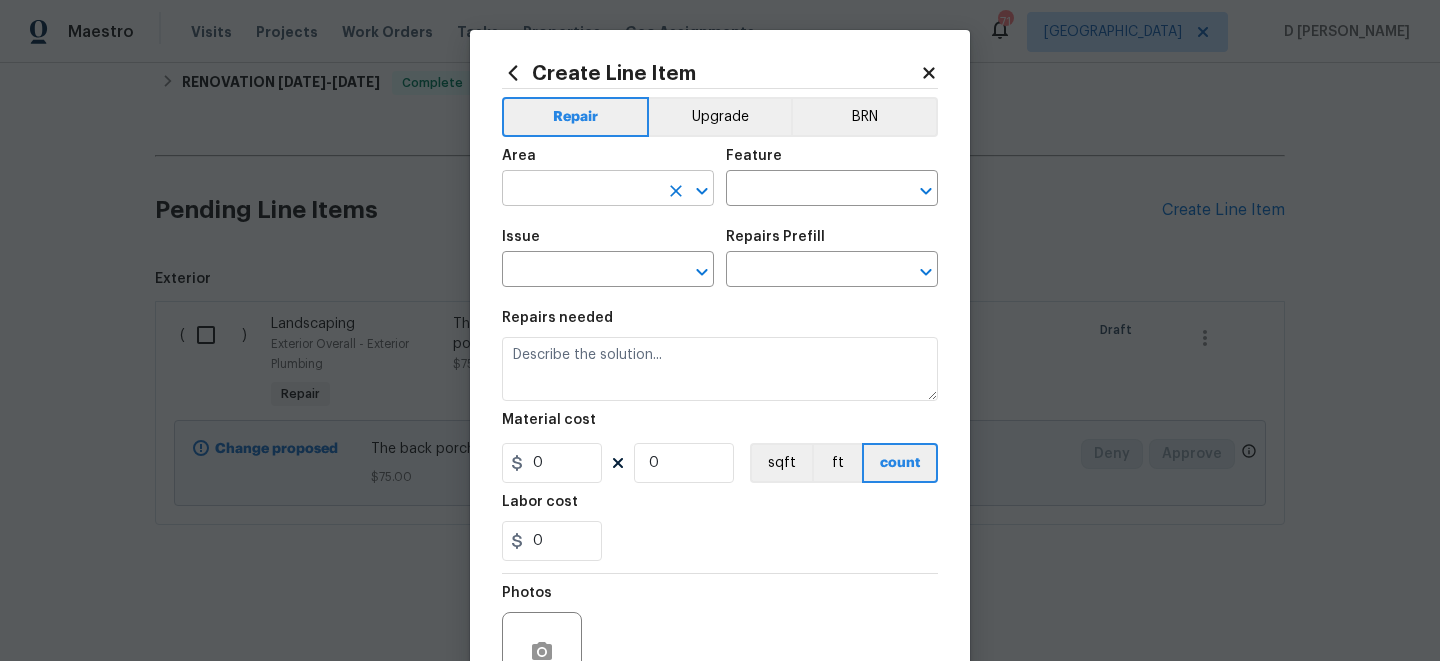 click at bounding box center (580, 190) 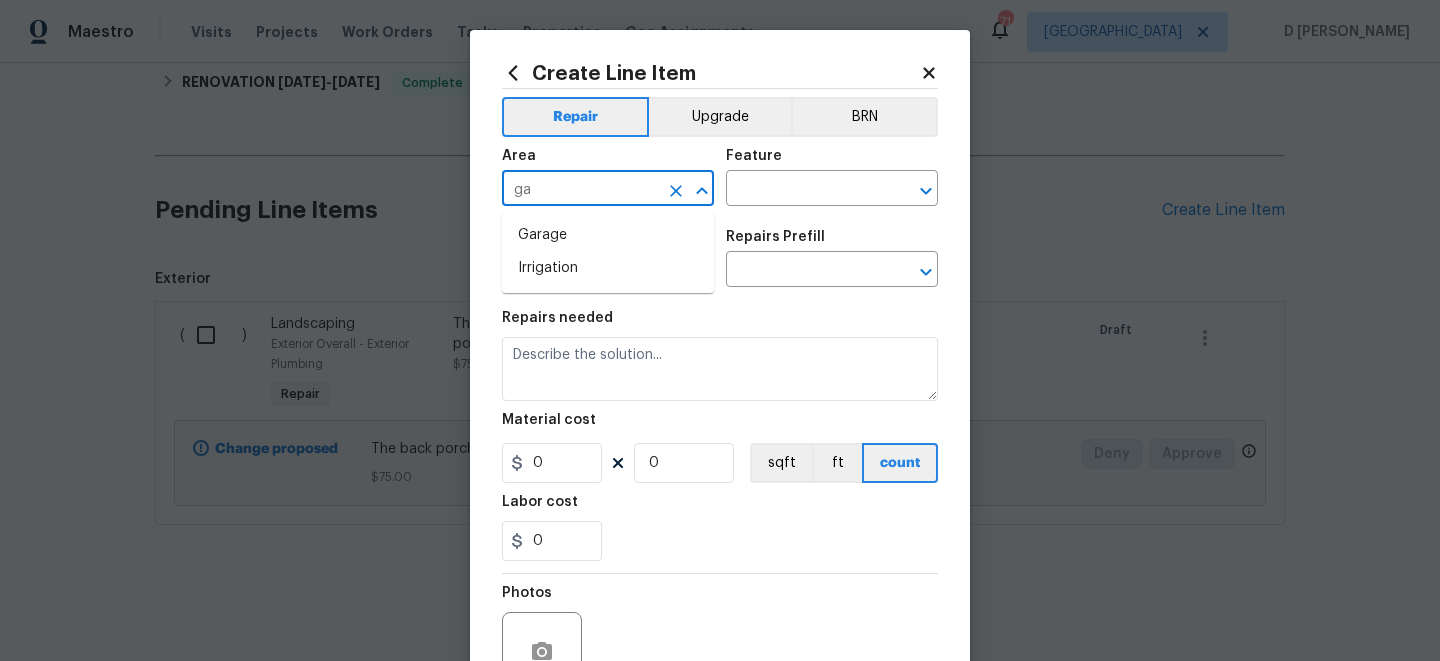 type on "g" 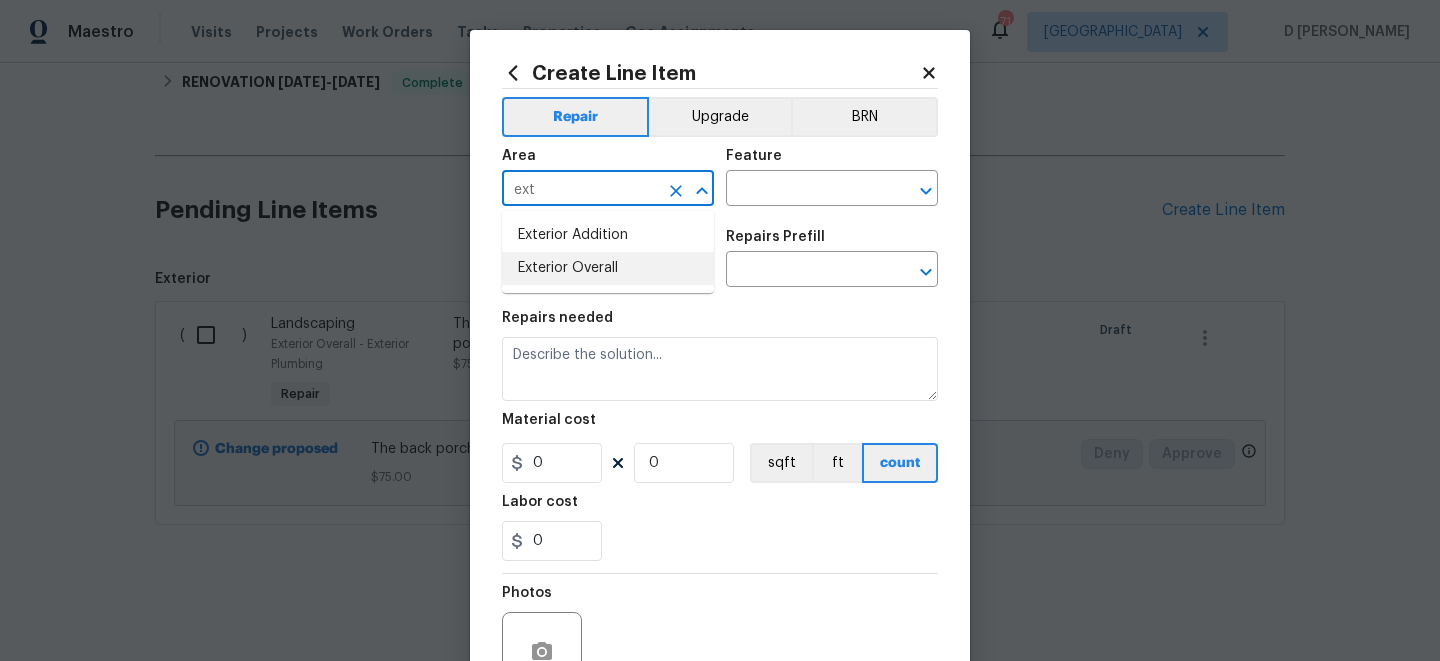 click on "Exterior Overall" at bounding box center [608, 268] 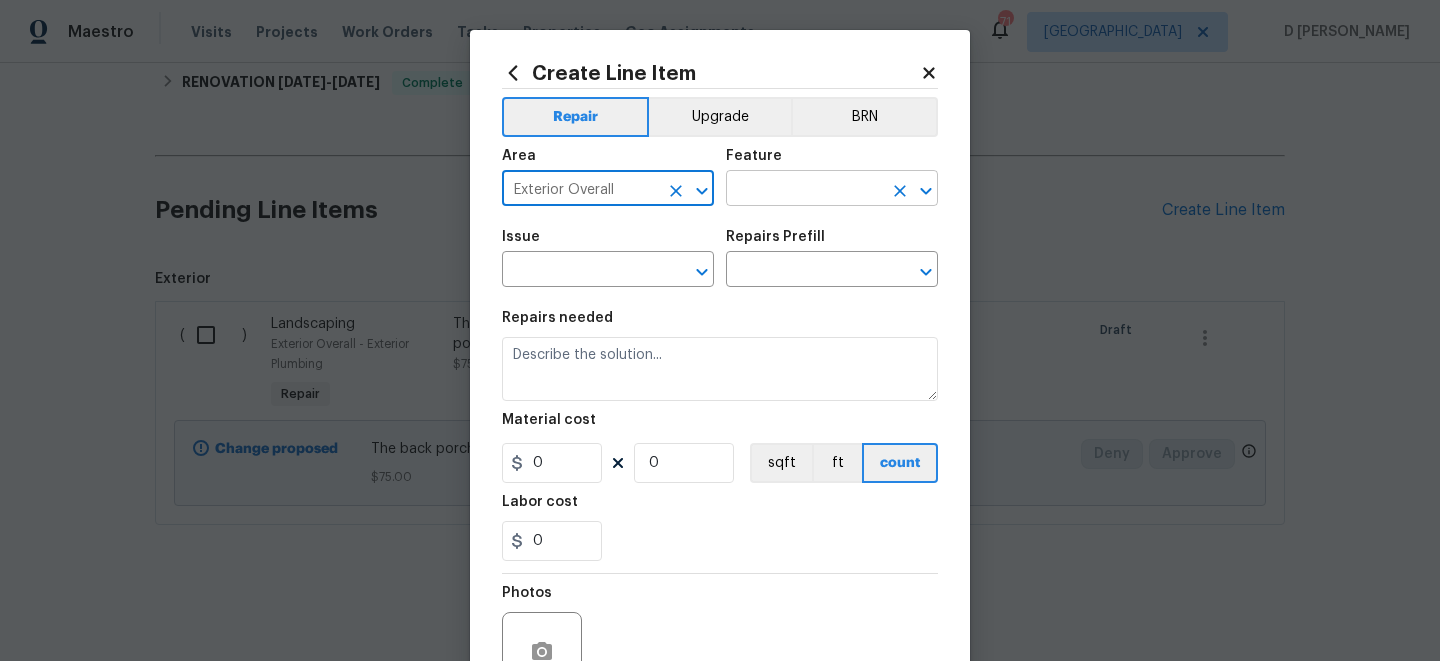 type on "Exterior Overall" 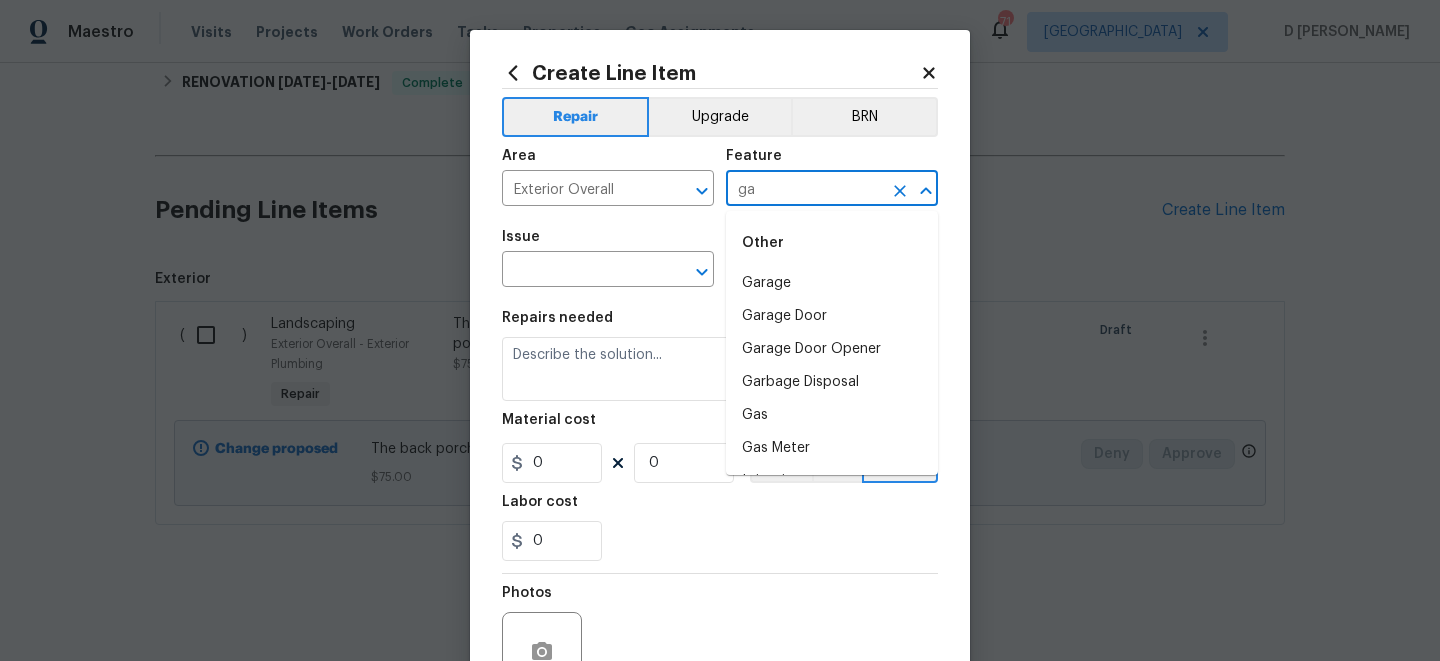 type on "g" 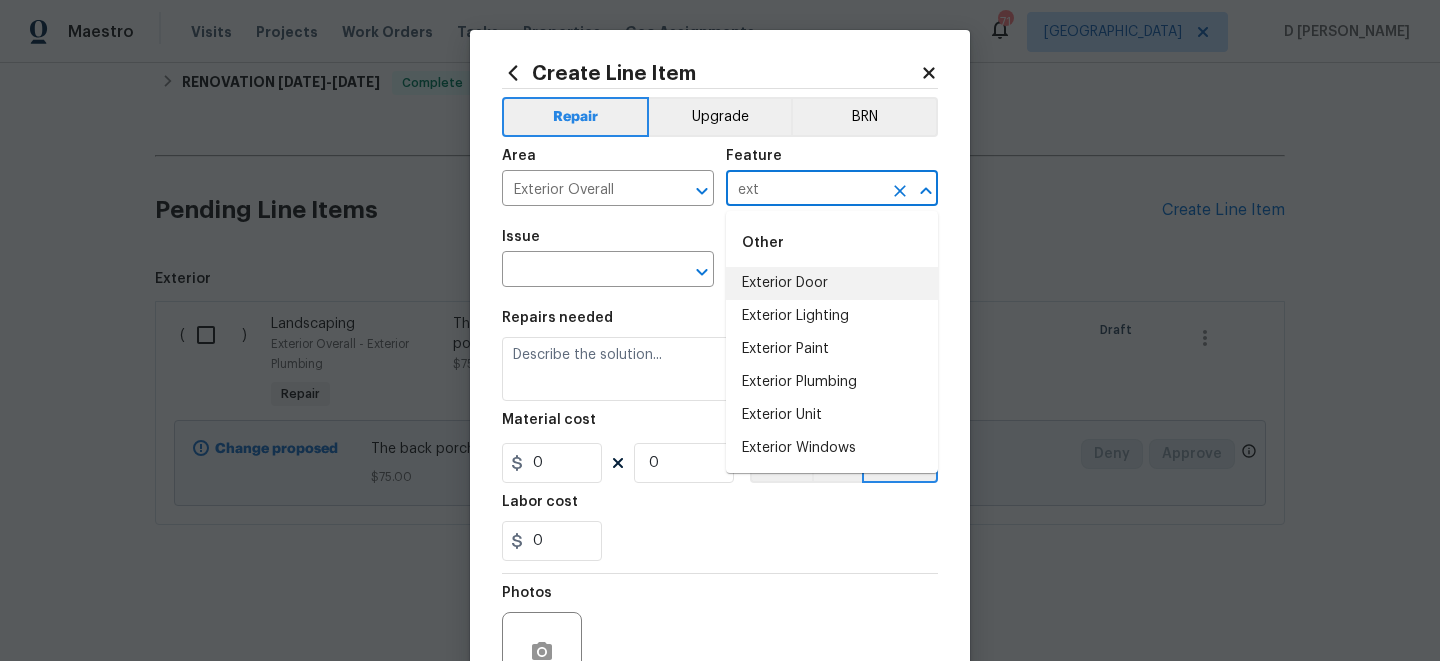 click on "Exterior Door" at bounding box center [832, 283] 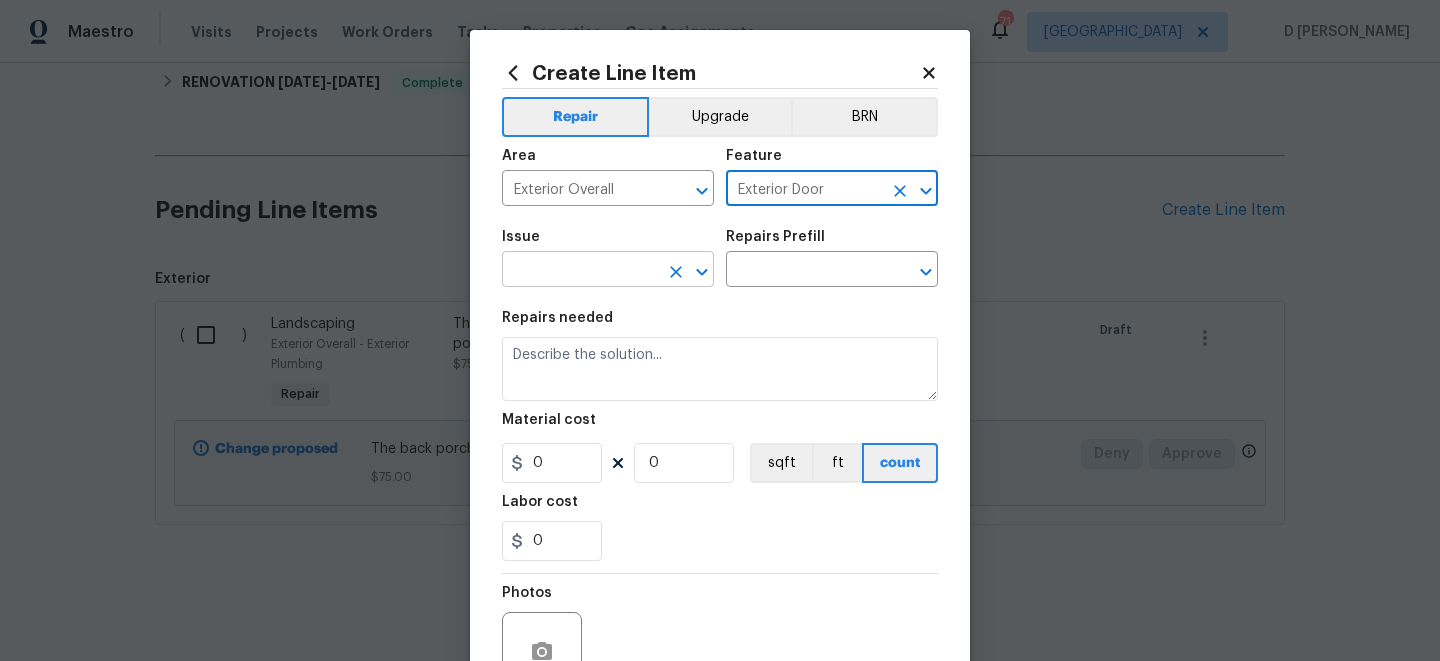 type on "Exterior Door" 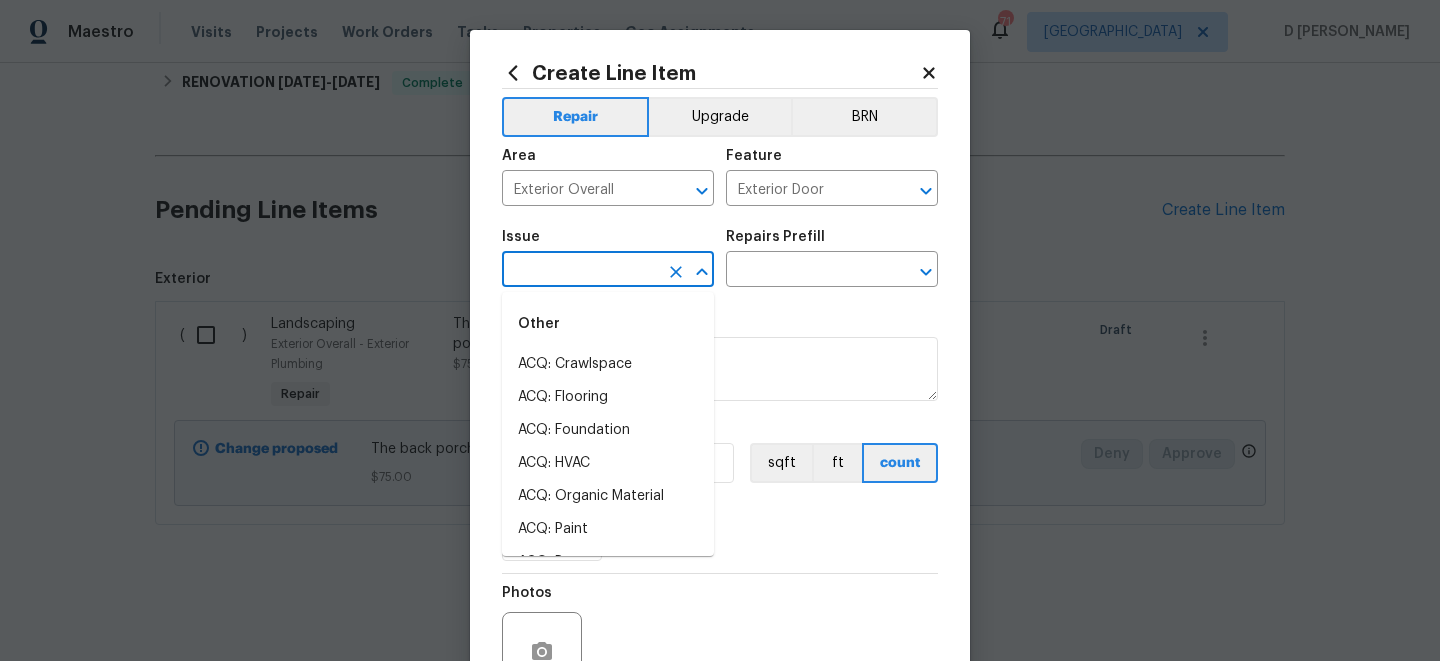 click at bounding box center (580, 271) 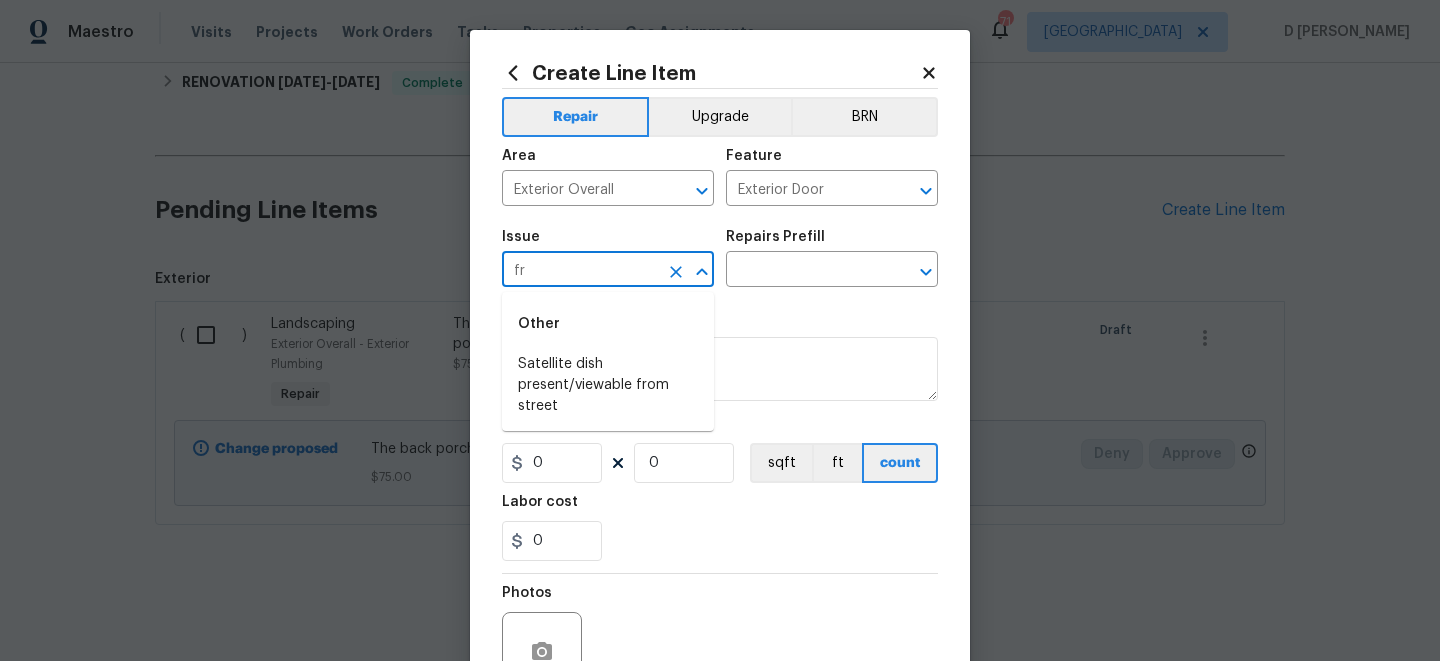 type on "f" 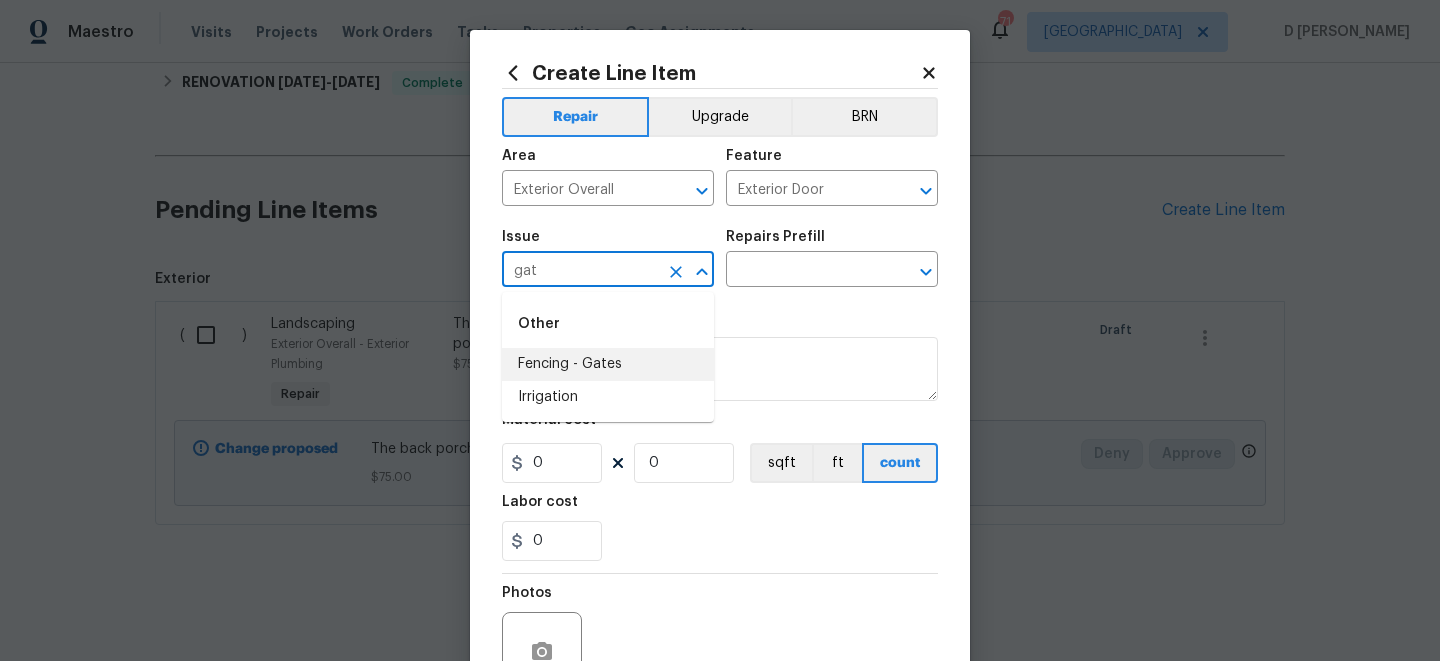 click on "Fencing - Gates" at bounding box center (608, 364) 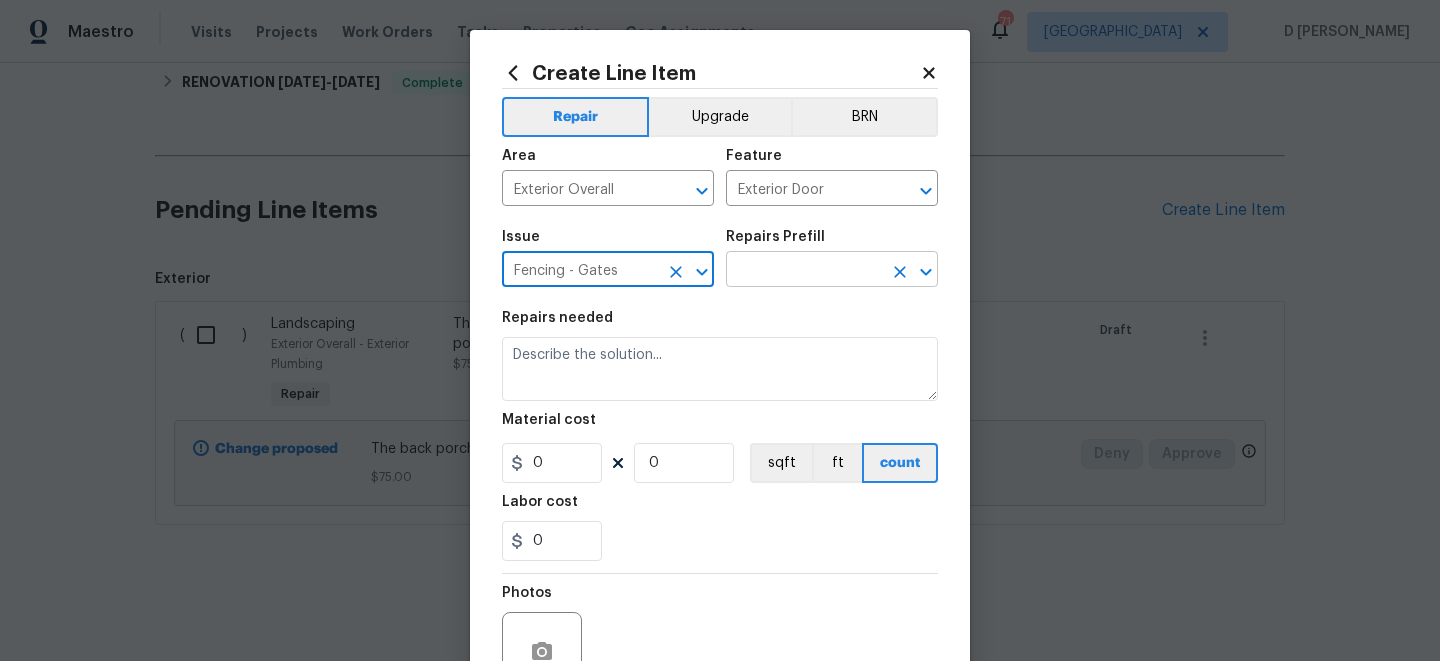type on "Fencing - Gates" 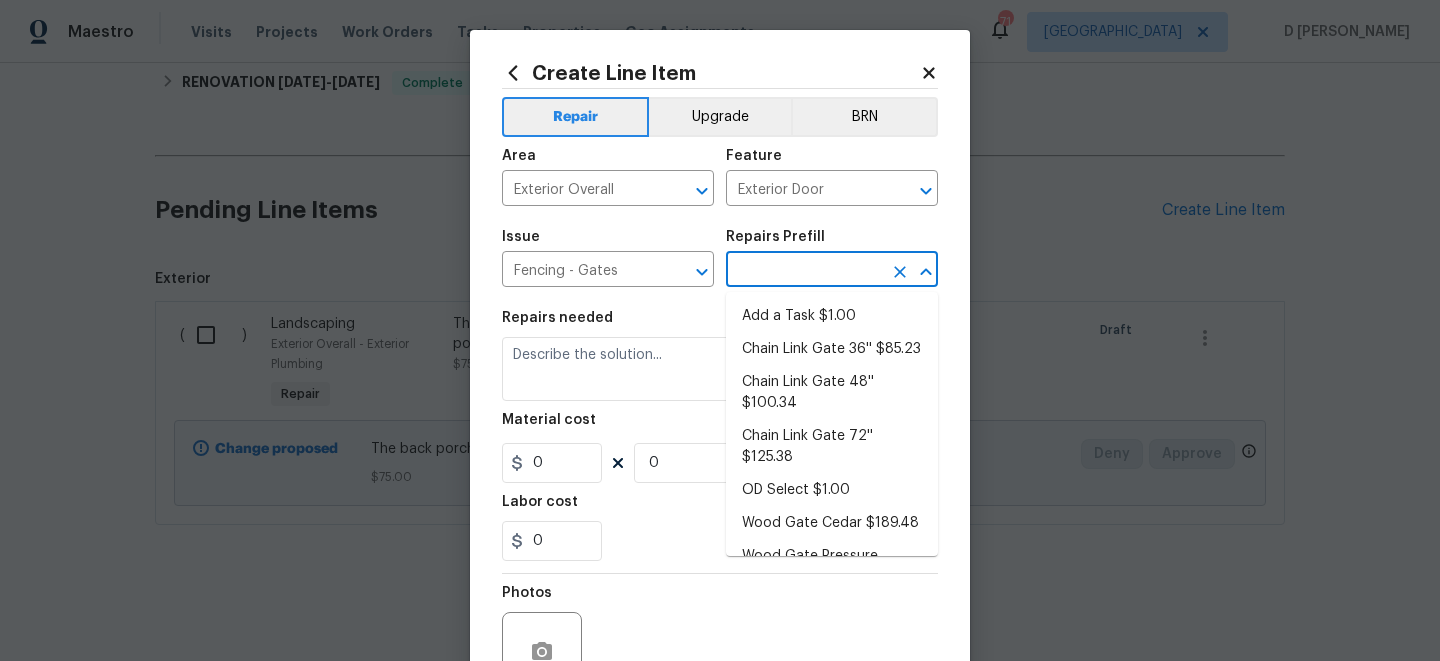 click at bounding box center (804, 271) 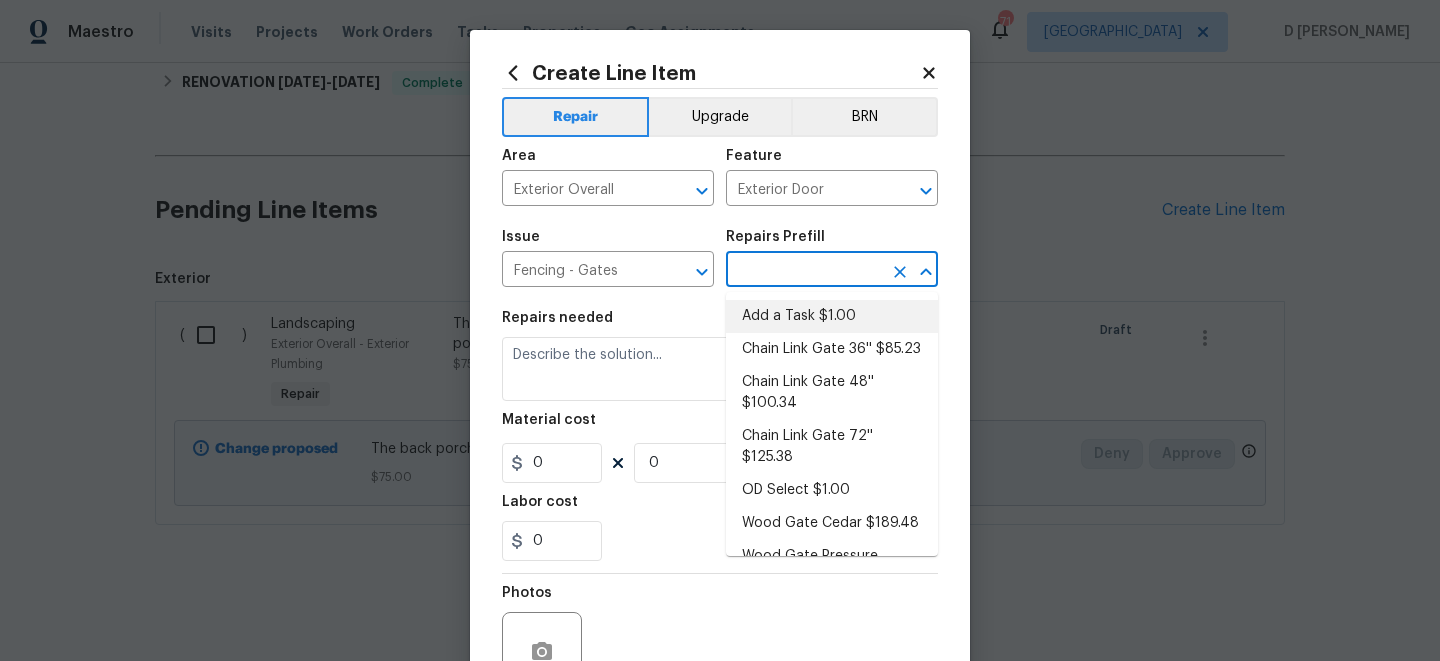click on "Add a Task $1.00" at bounding box center (832, 316) 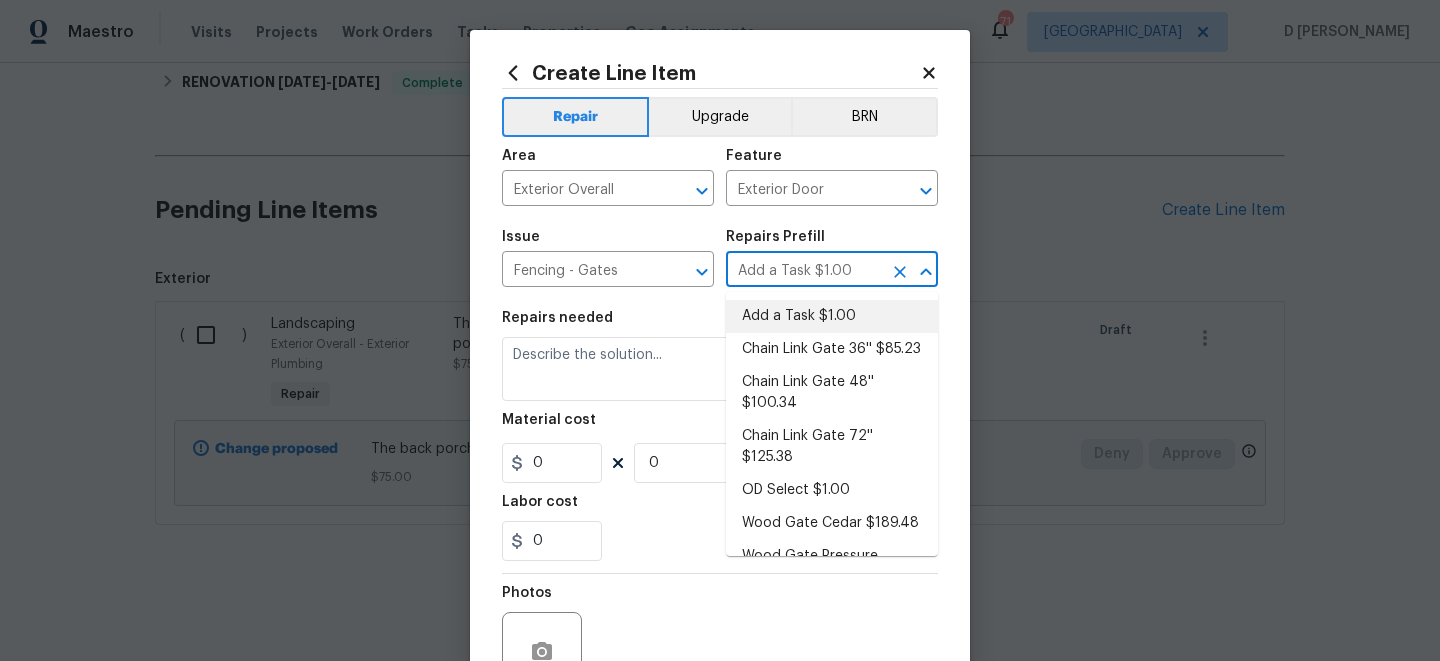 type on "HPM to detail" 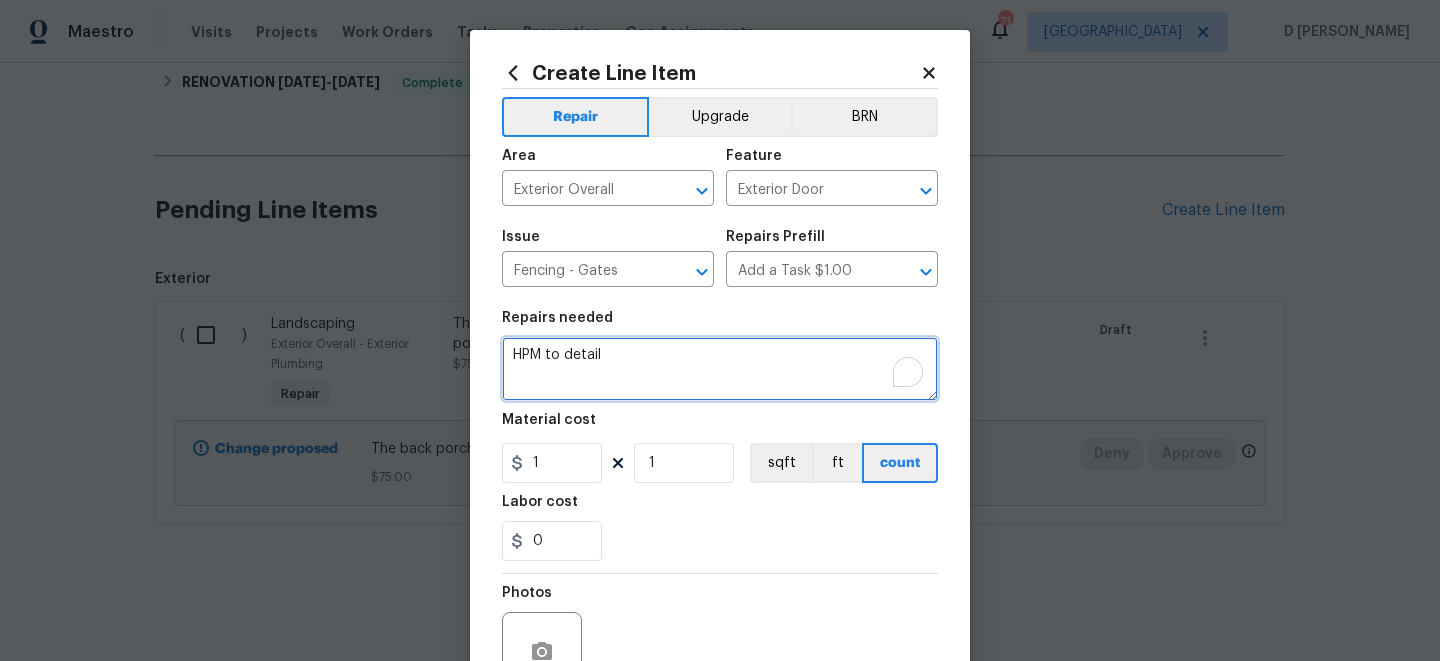 drag, startPoint x: 511, startPoint y: 354, endPoint x: 701, endPoint y: 353, distance: 190.00262 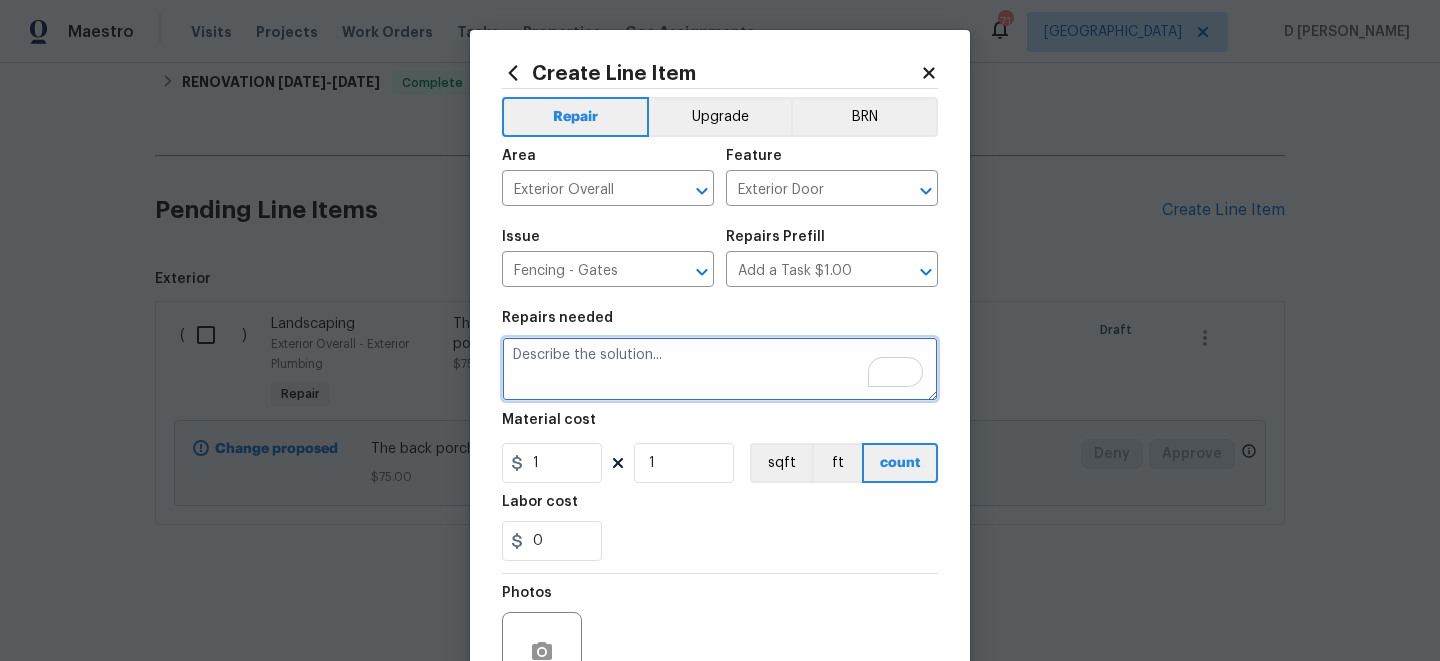 paste on "Front gate broken" 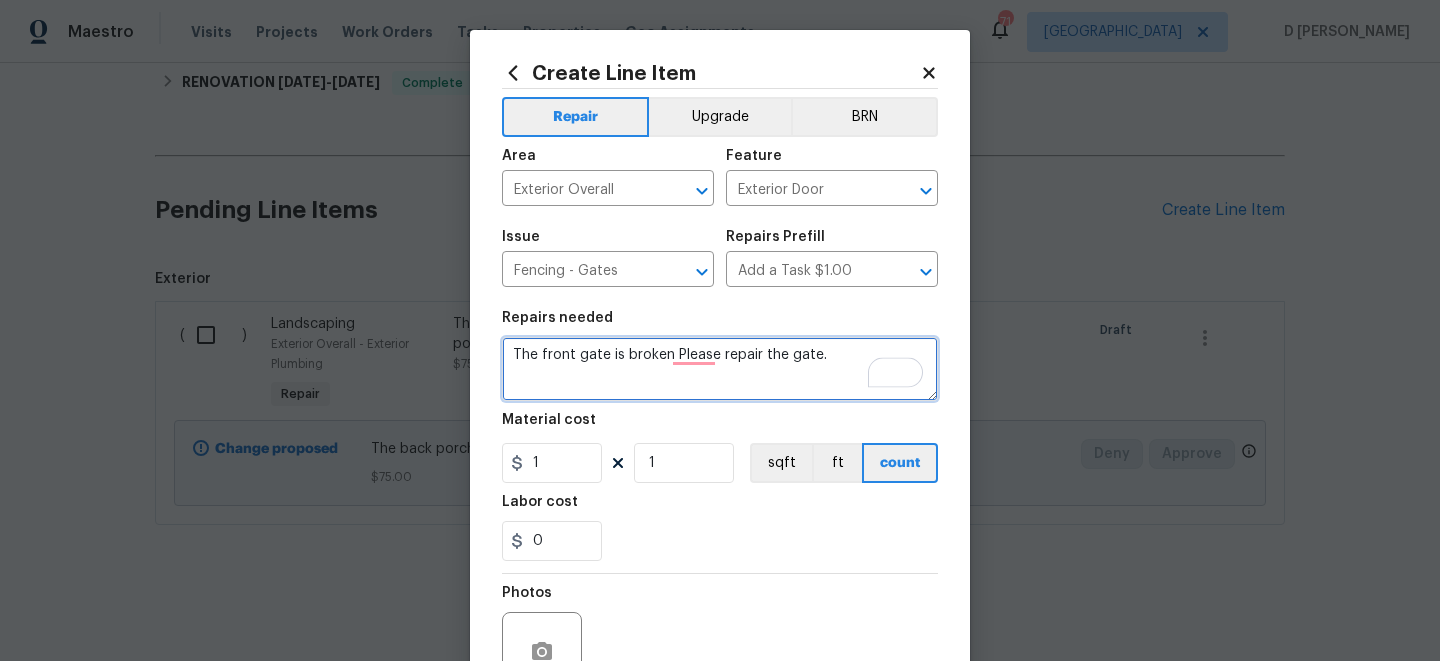 click on "The front gate is broken Please repair the gate." at bounding box center (720, 369) 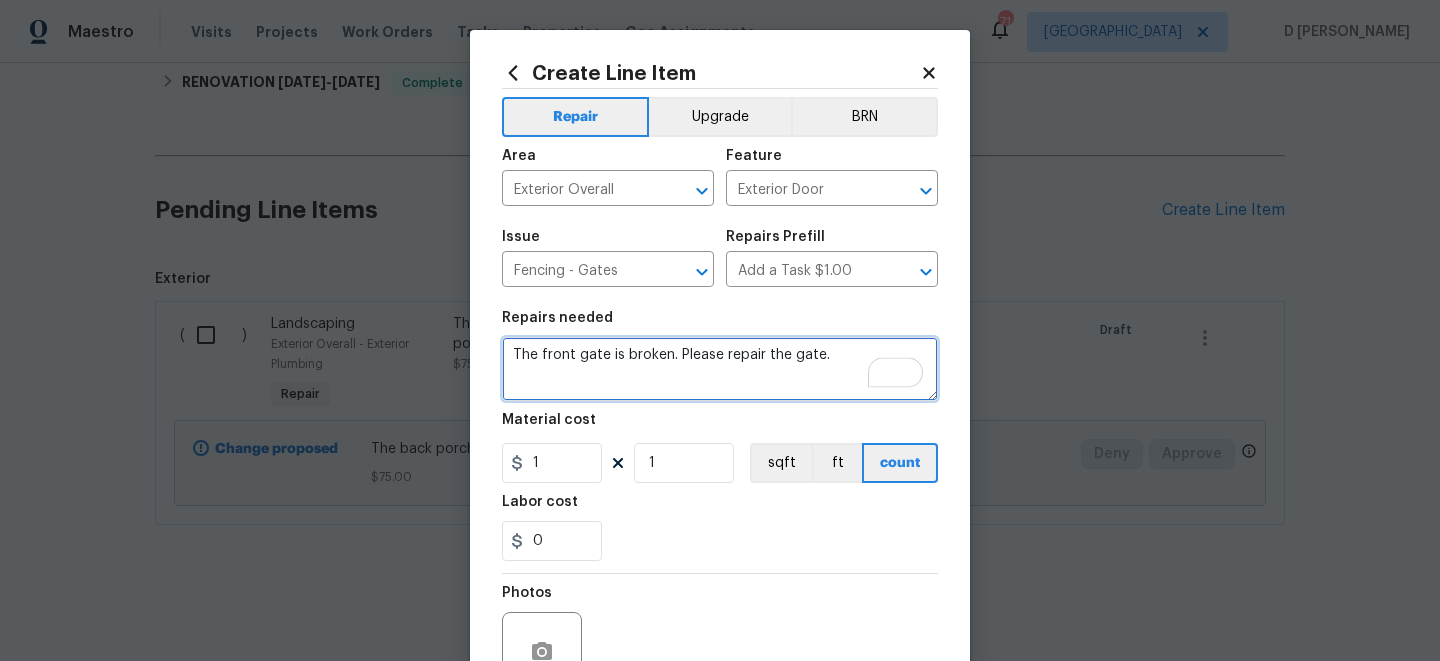 scroll, scrollTop: 201, scrollLeft: 0, axis: vertical 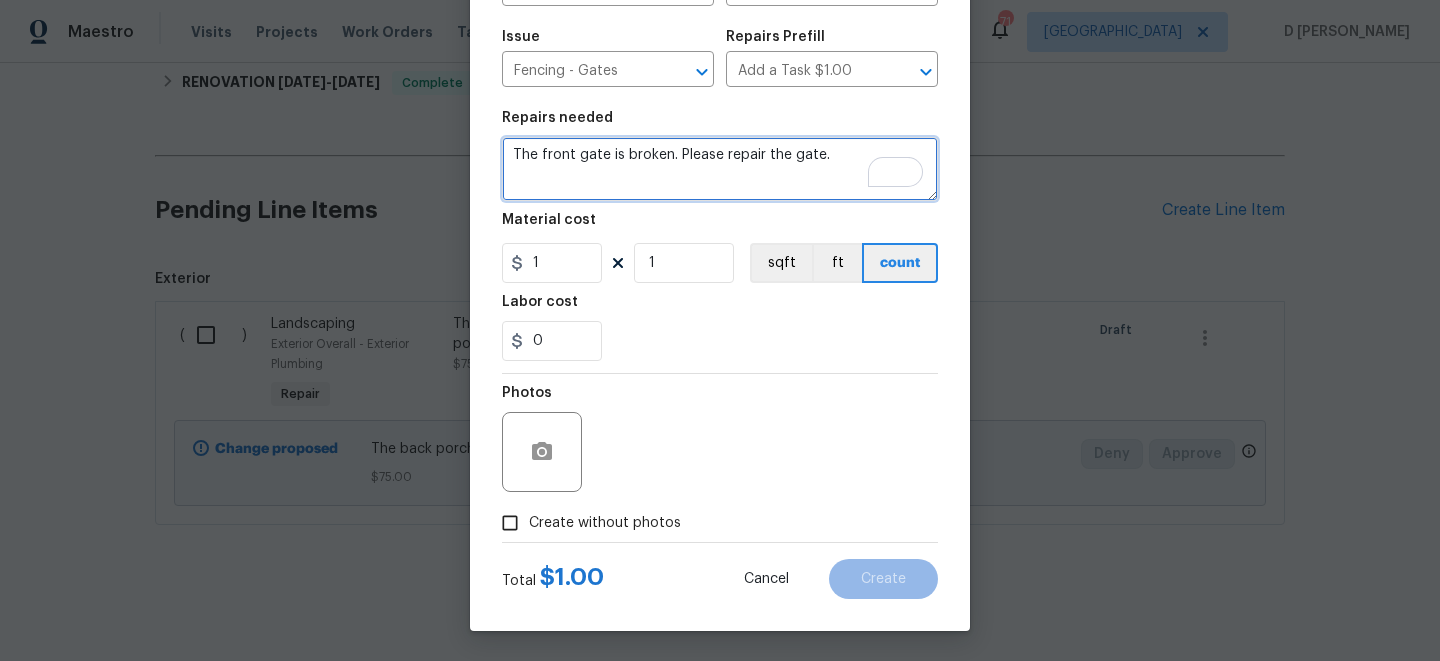 type on "The front gate is broken. Please repair the gate." 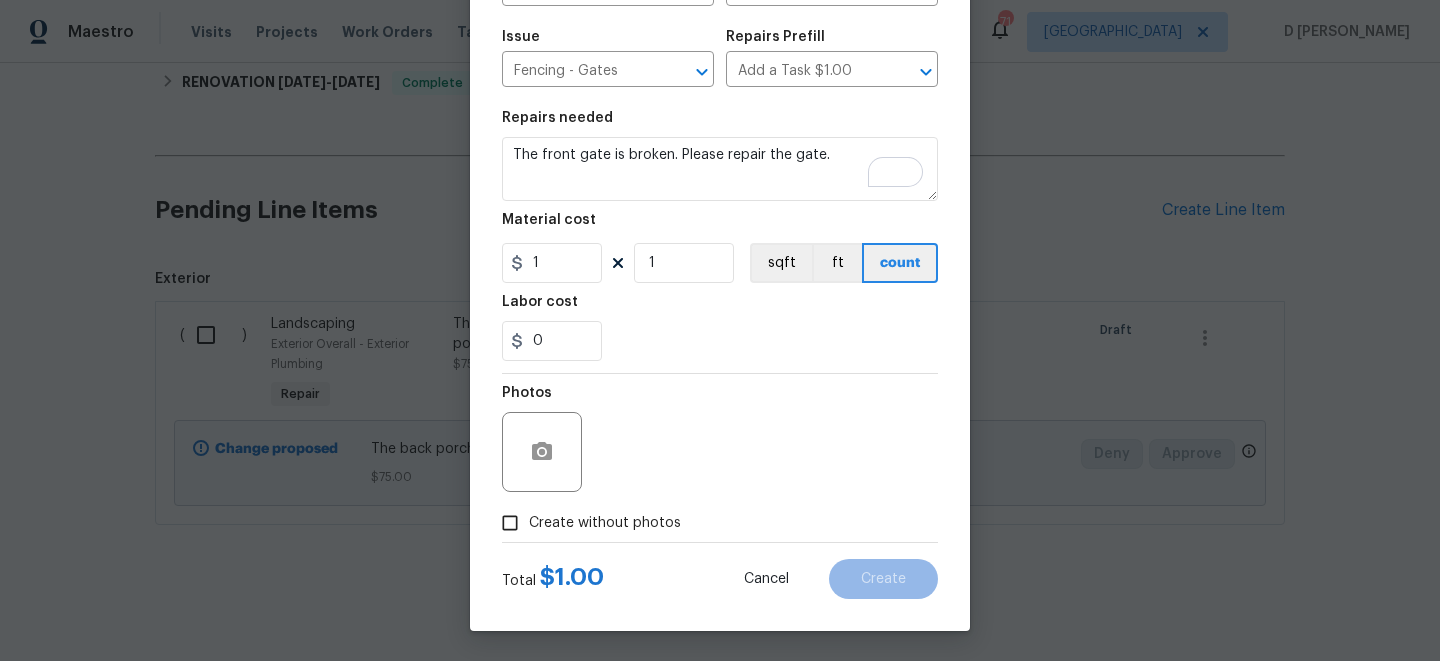 click on "Create without photos" at bounding box center (510, 523) 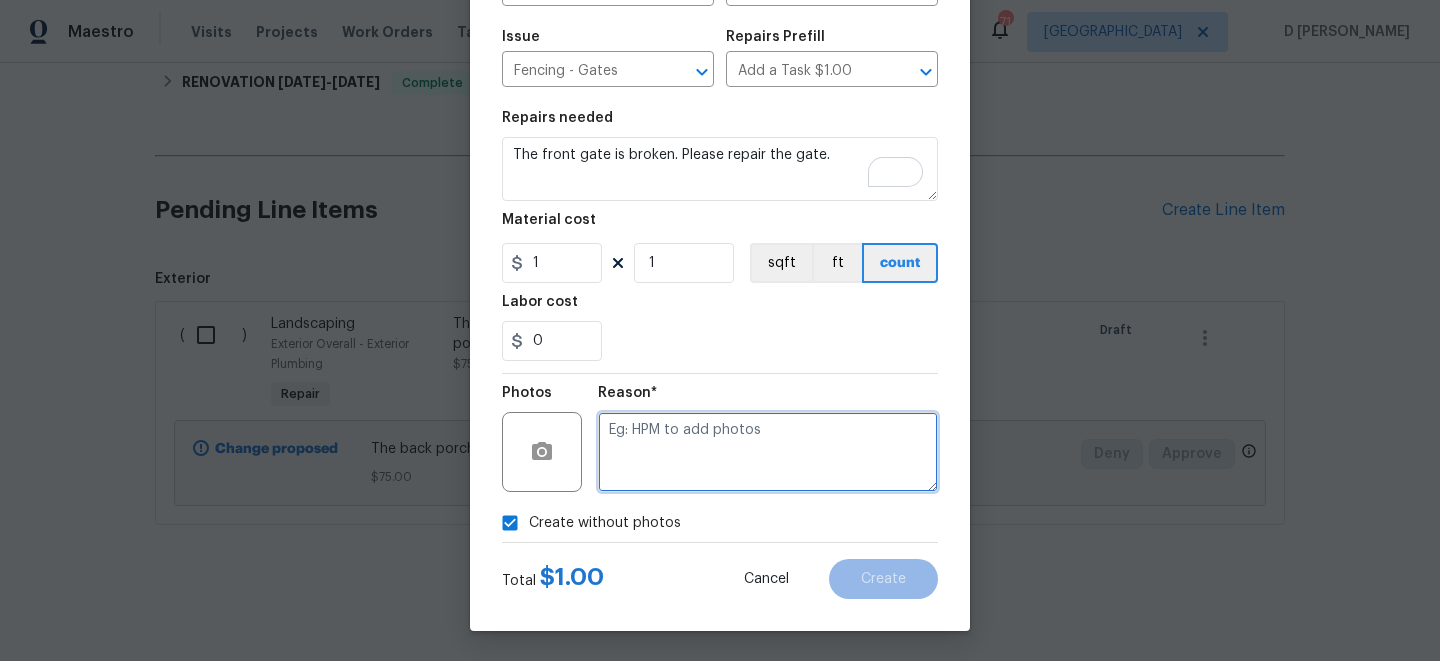 click at bounding box center [768, 452] 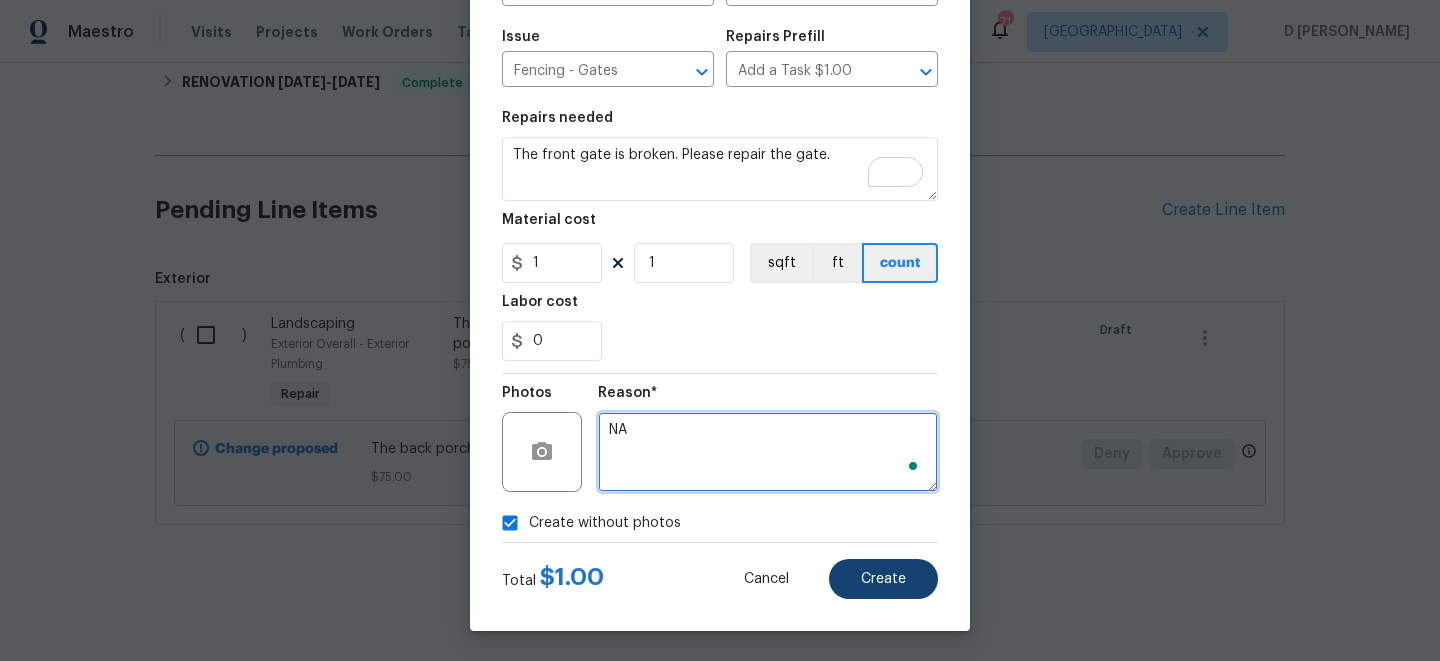 type on "NA" 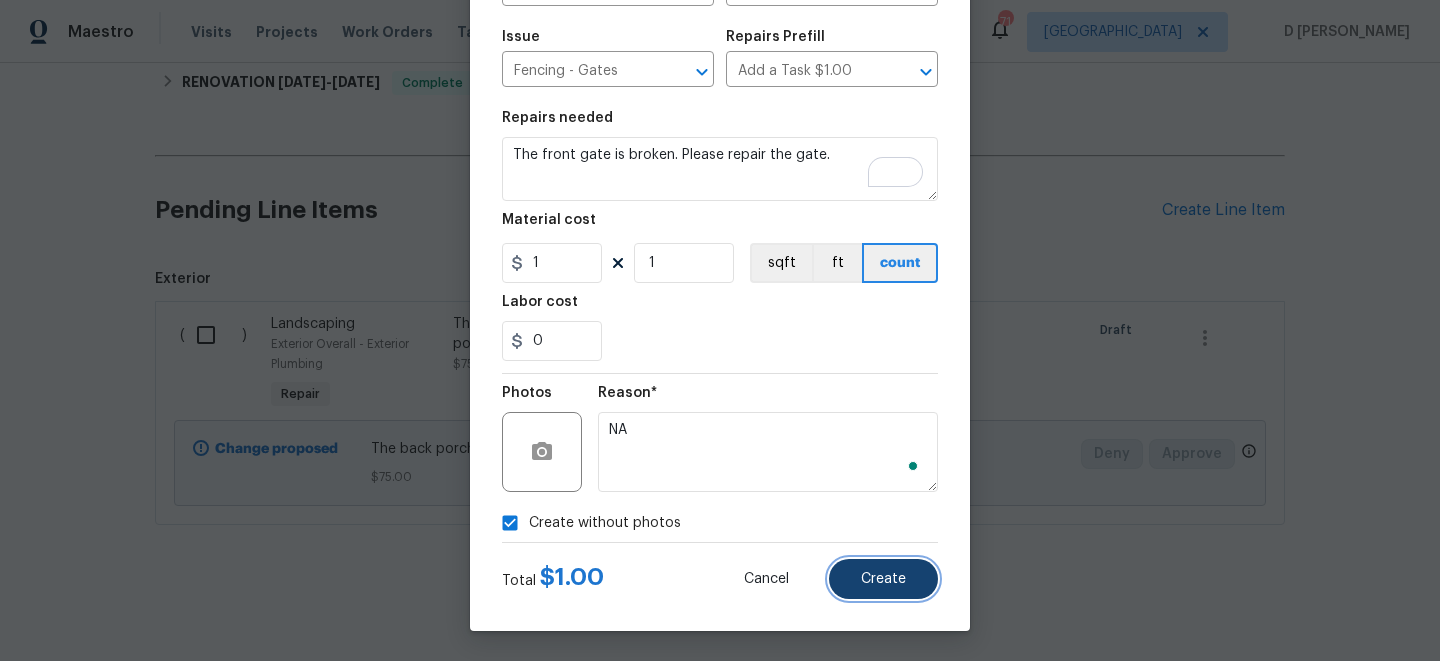 click on "Create" at bounding box center [883, 579] 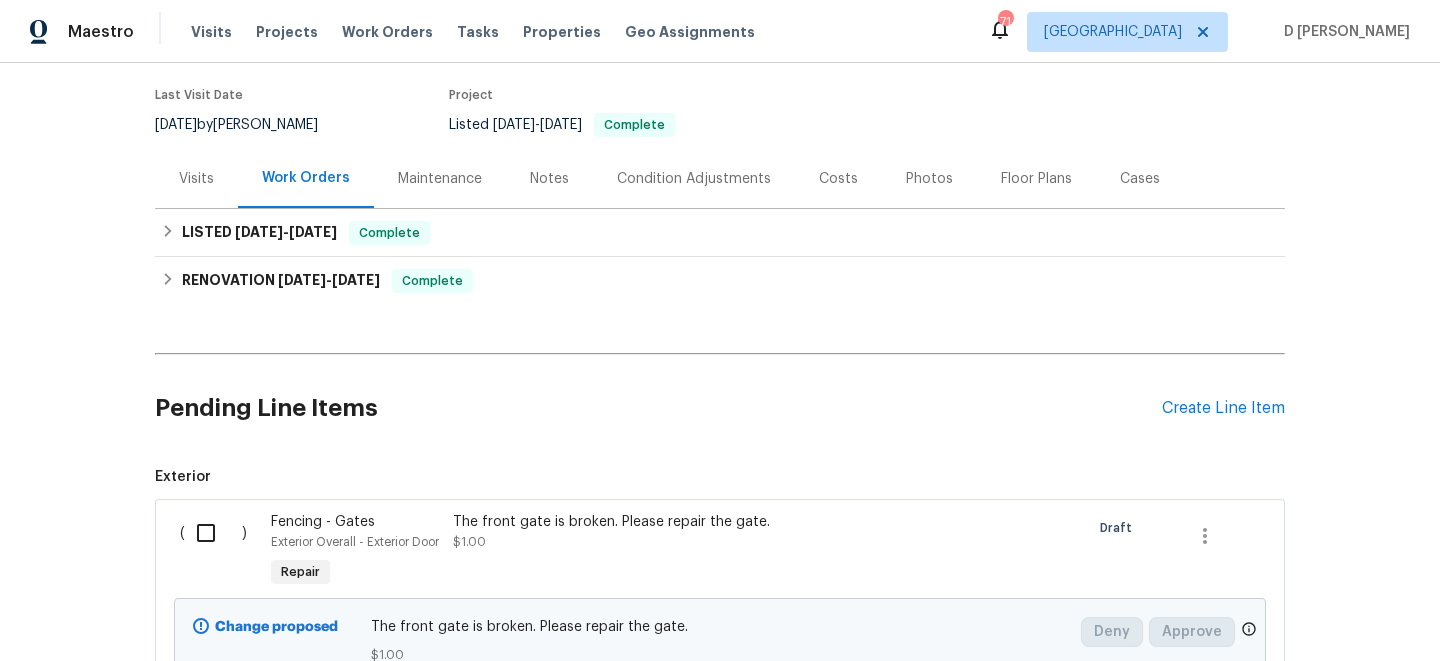 scroll, scrollTop: 148, scrollLeft: 0, axis: vertical 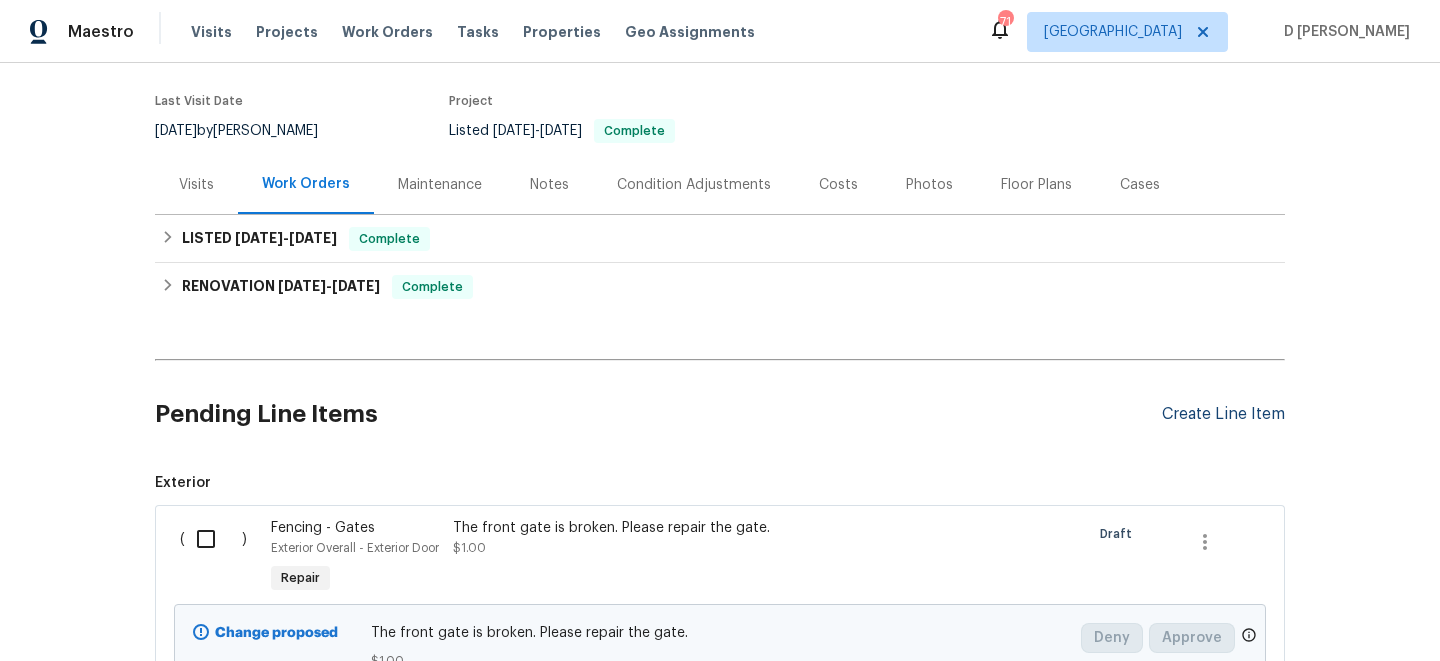click on "Create Line Item" at bounding box center [1223, 414] 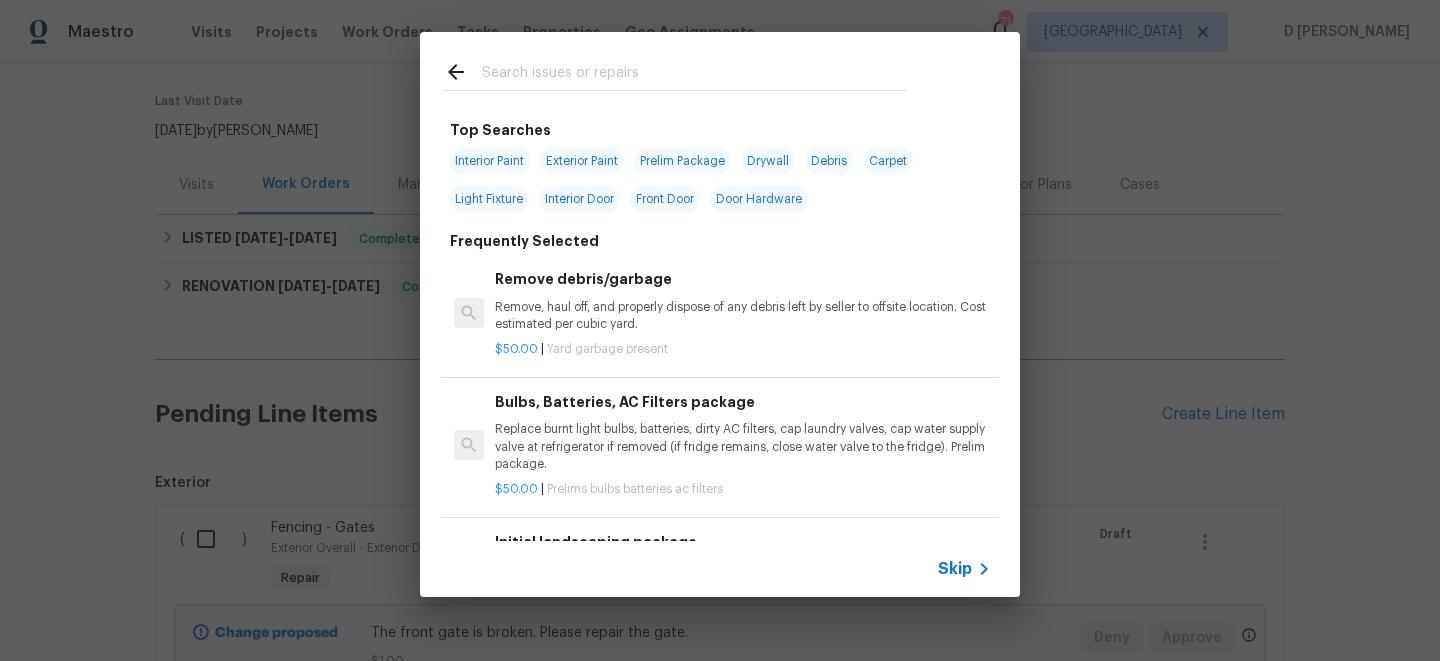 click on "Skip" at bounding box center [955, 569] 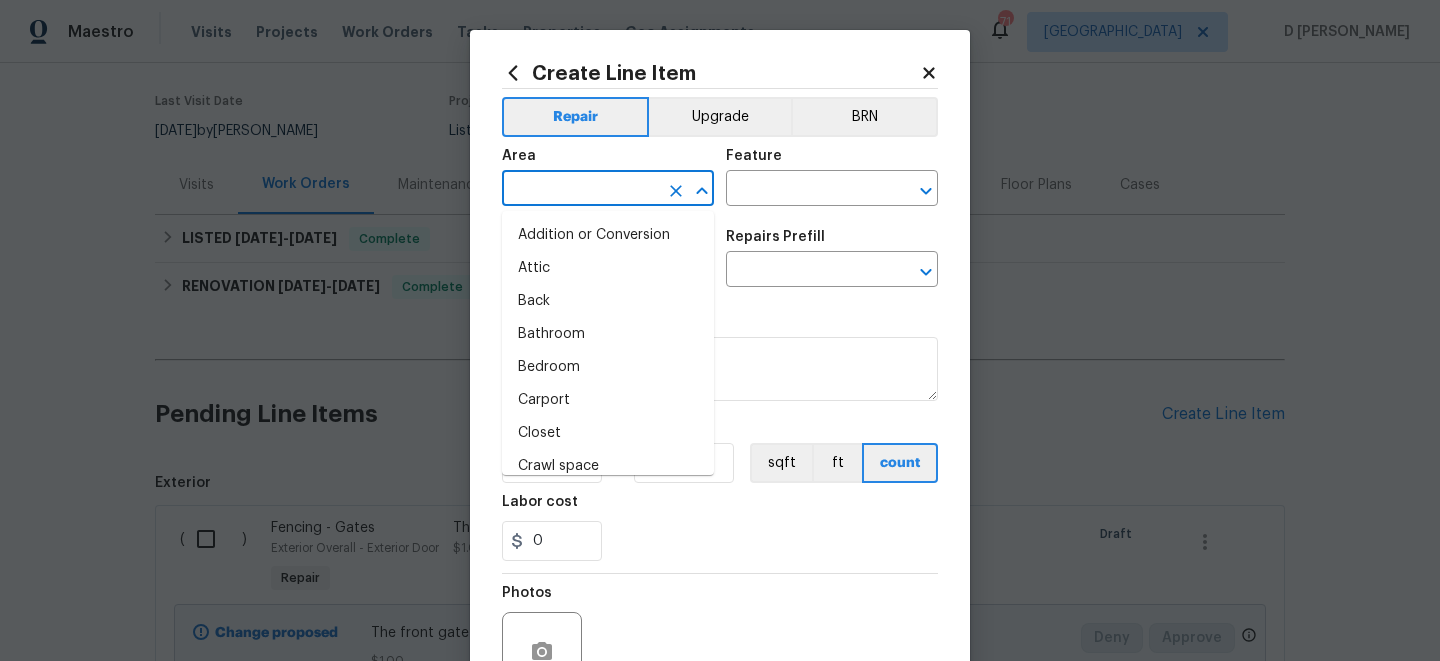 click at bounding box center [580, 190] 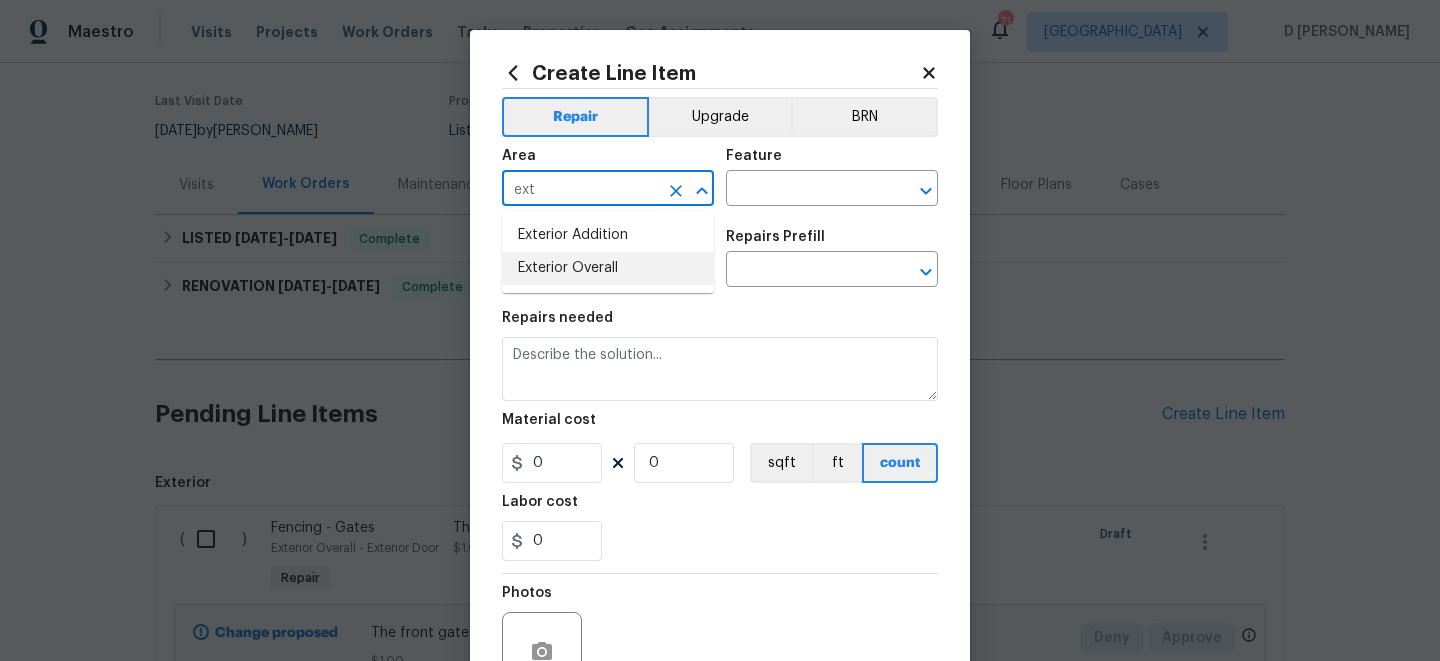click on "Exterior Overall" at bounding box center [608, 268] 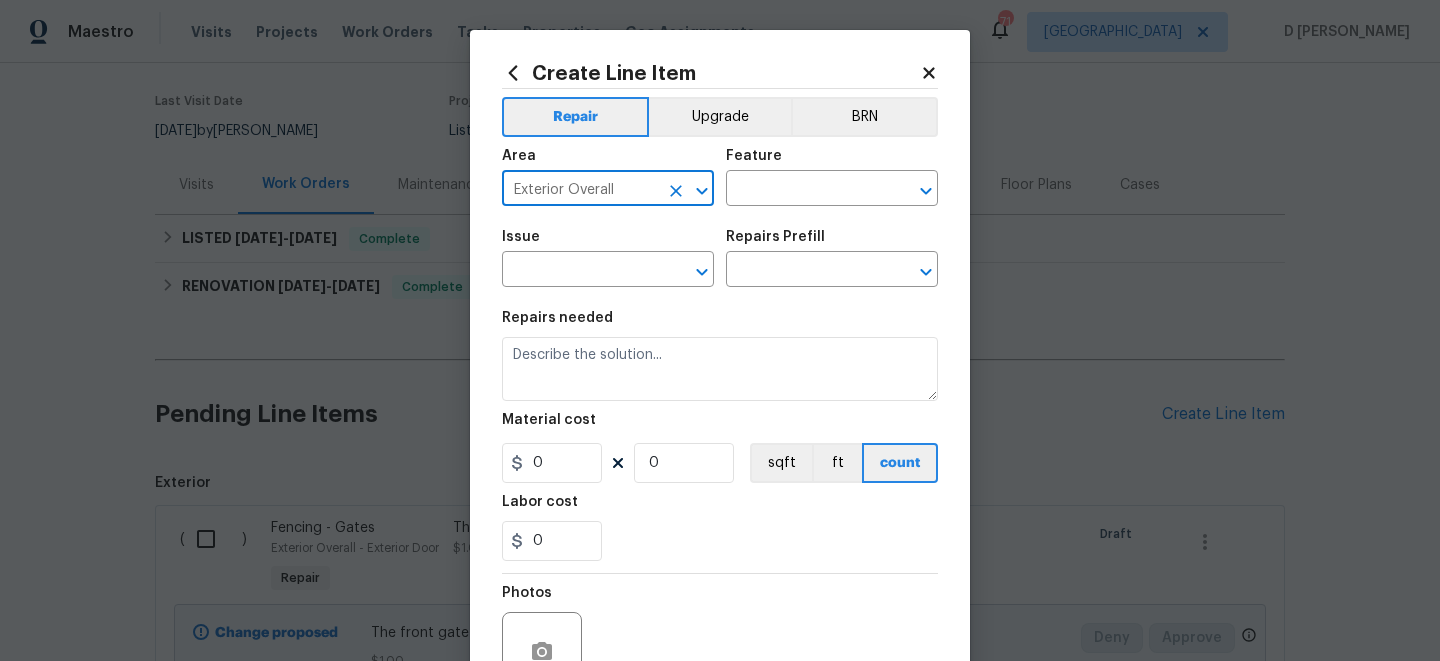 type on "Exterior Overall" 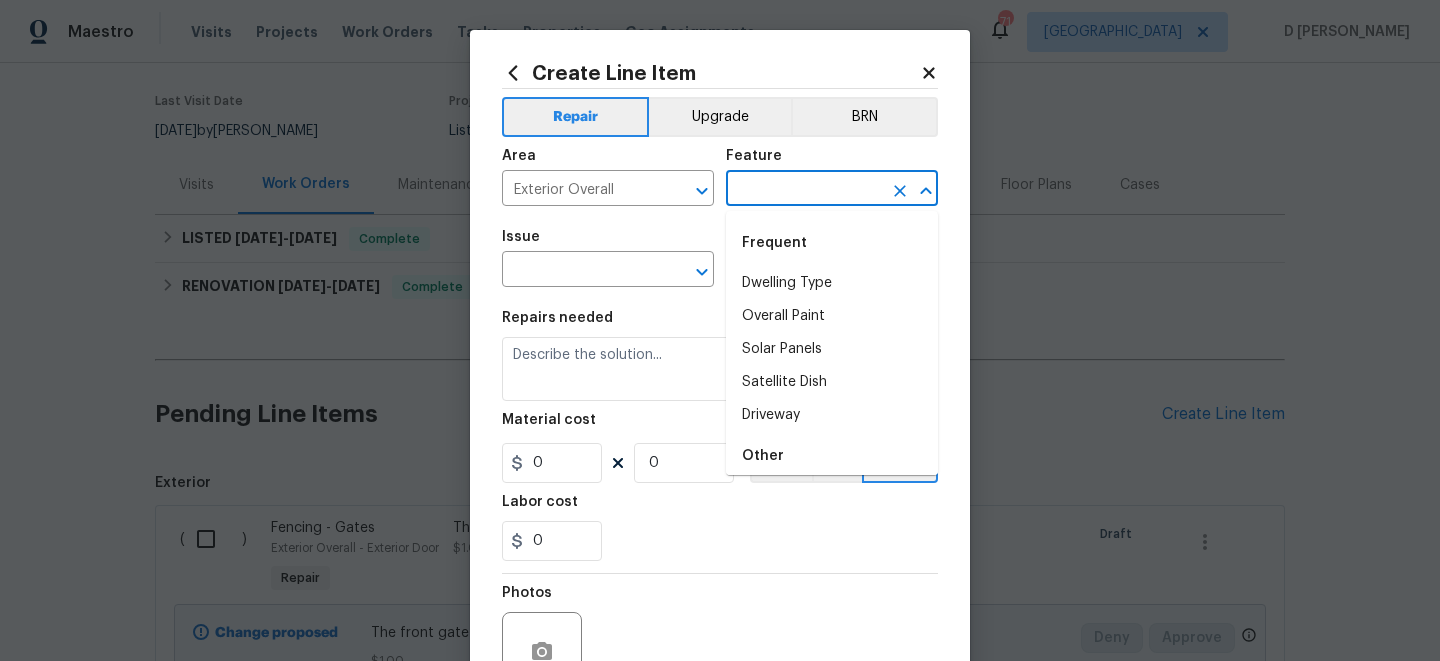 click at bounding box center (804, 190) 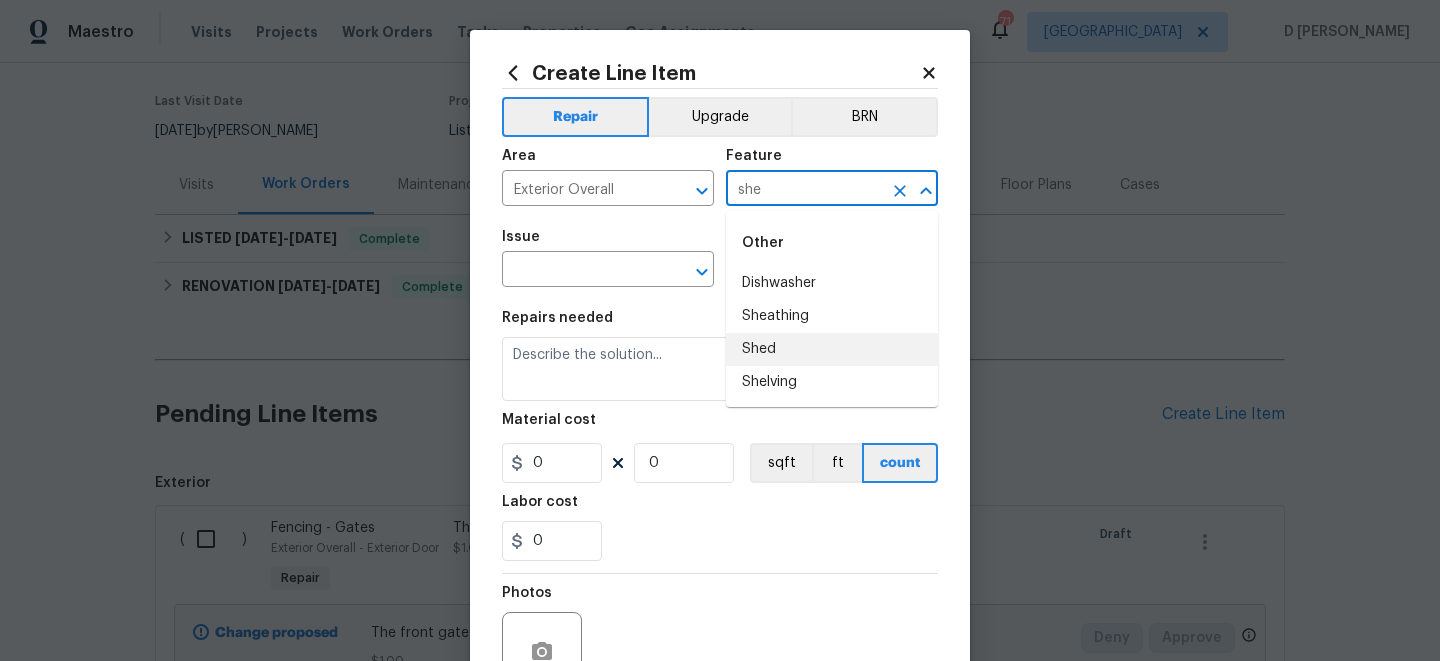 click on "Shed" at bounding box center (832, 349) 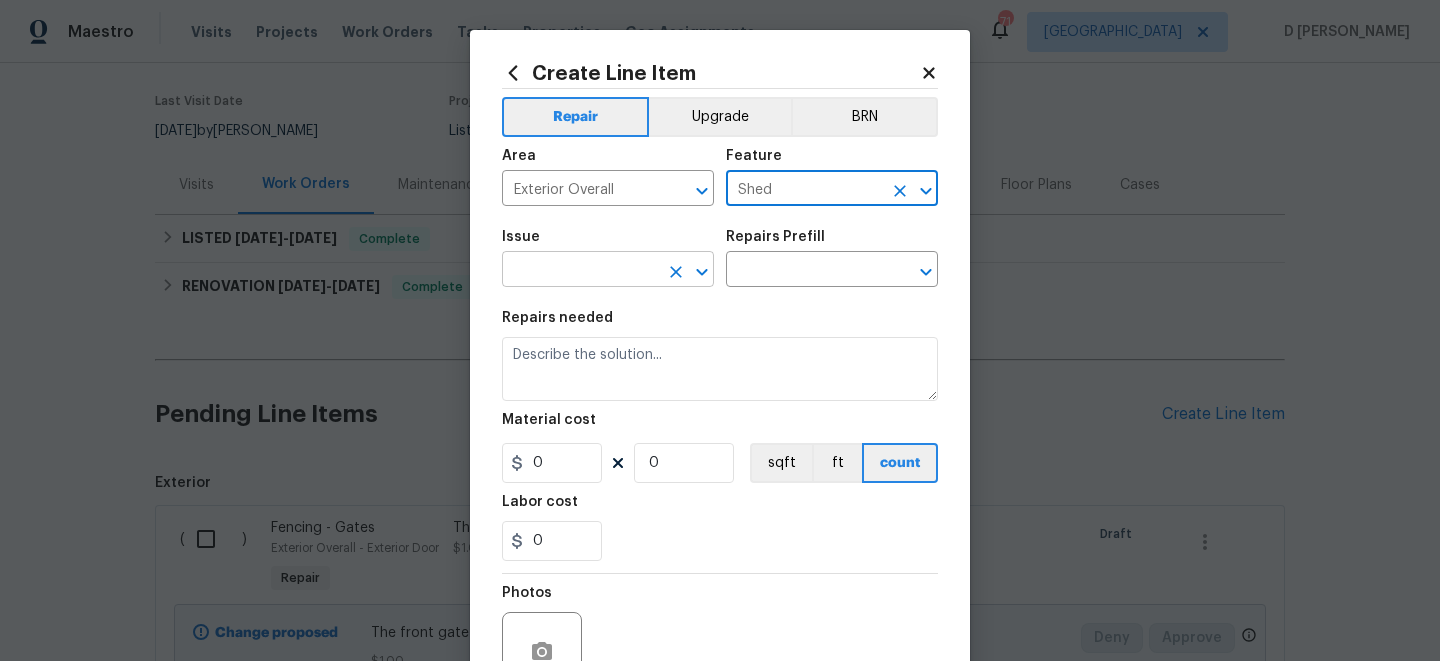 type on "Shed" 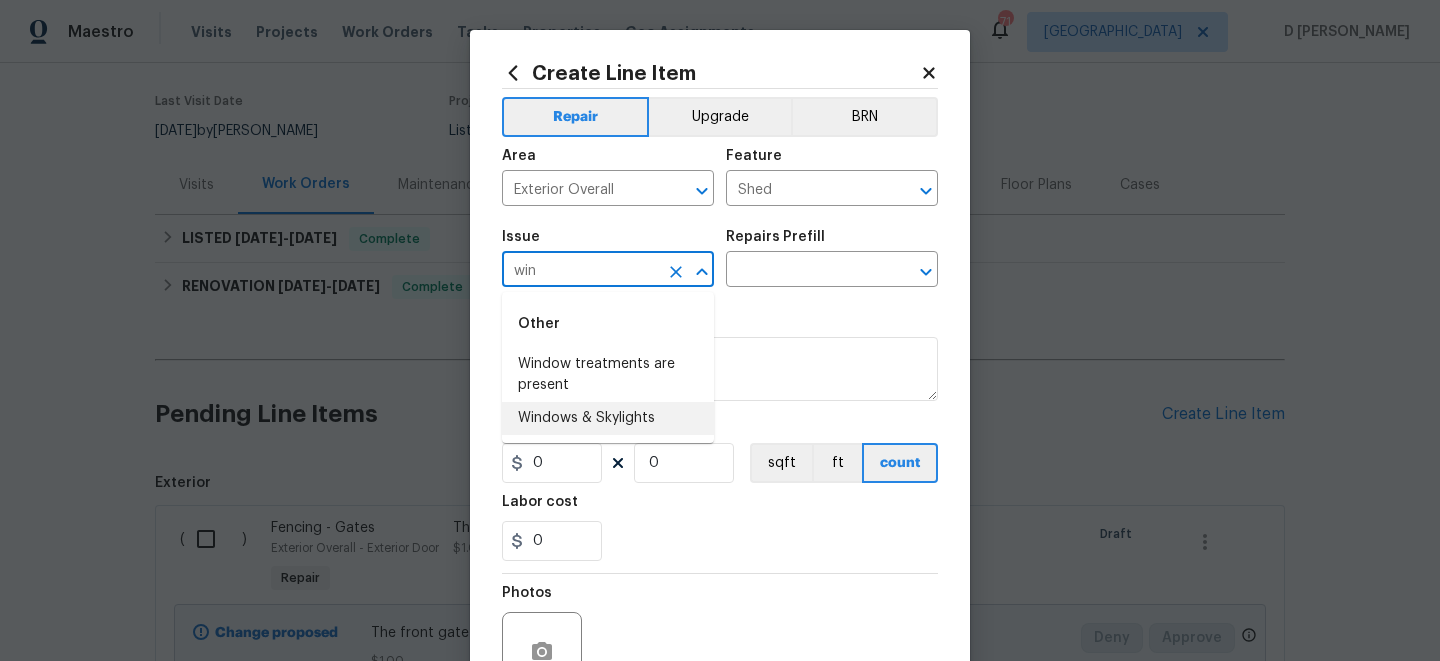 click on "Windows & Skylights" at bounding box center (608, 418) 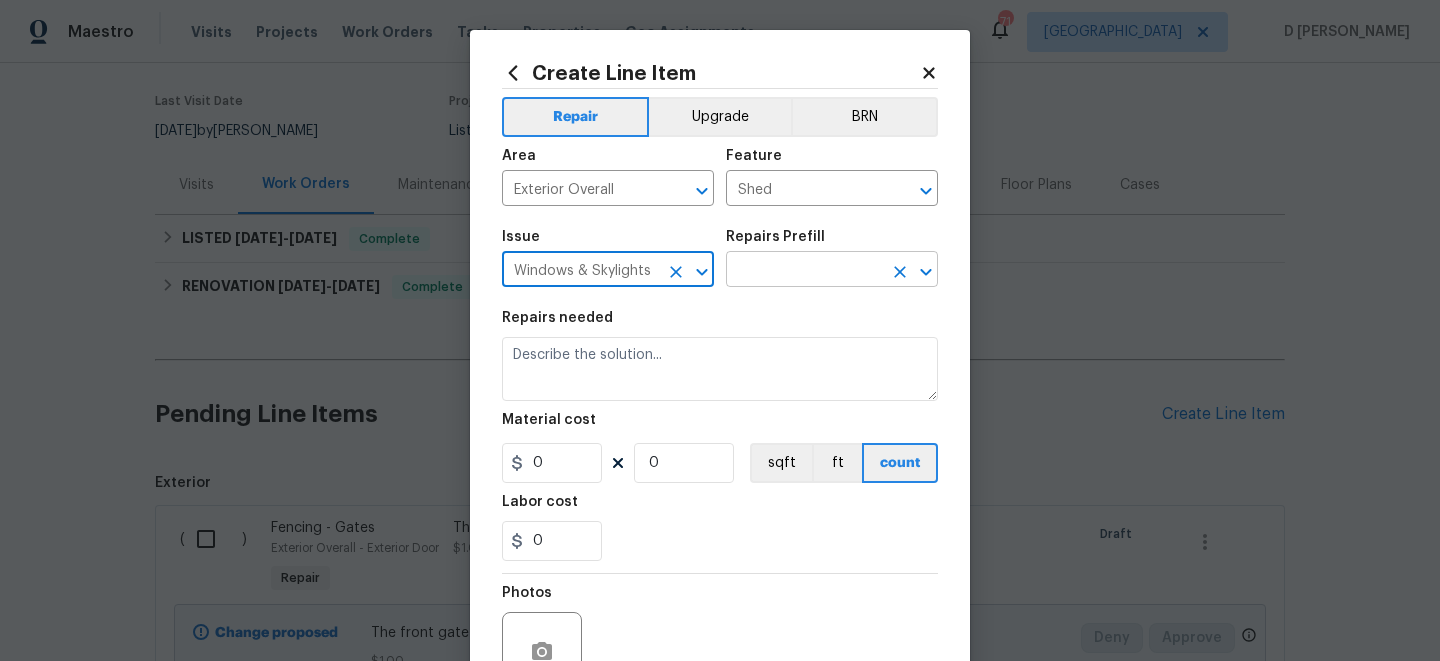type on "Windows & Skylights" 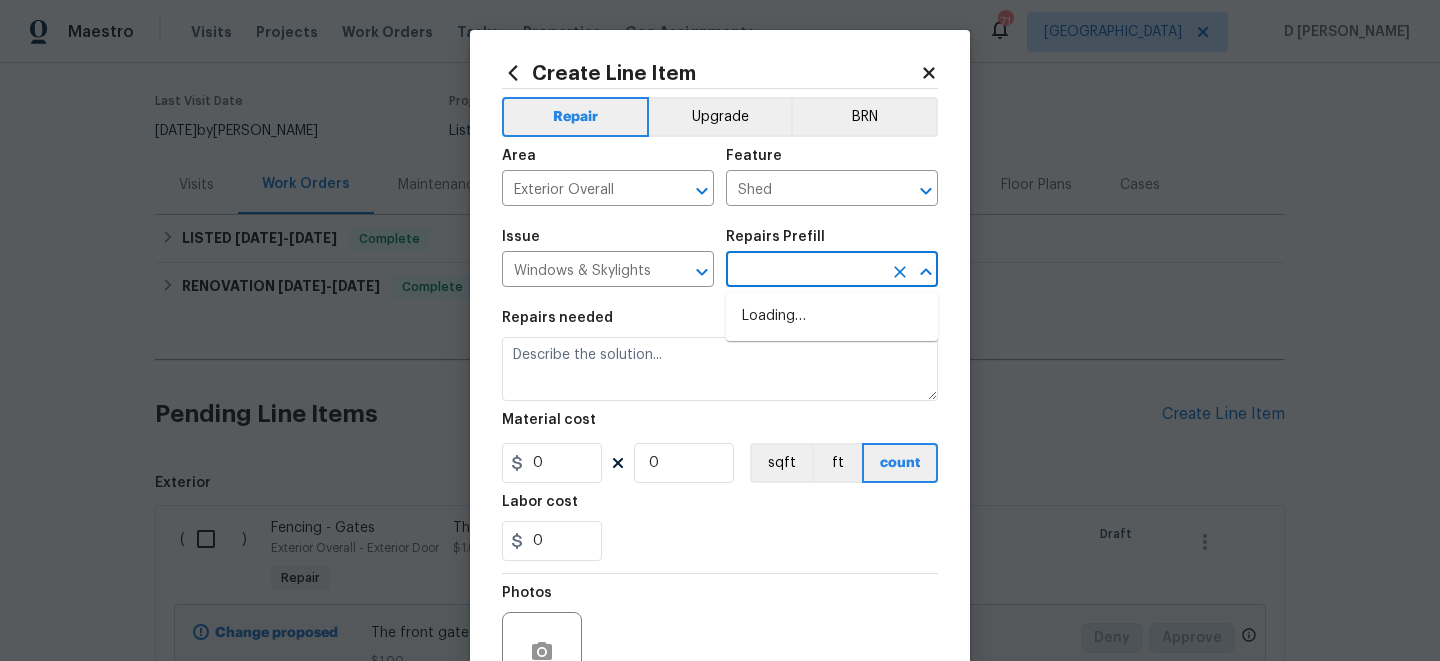 click at bounding box center [804, 271] 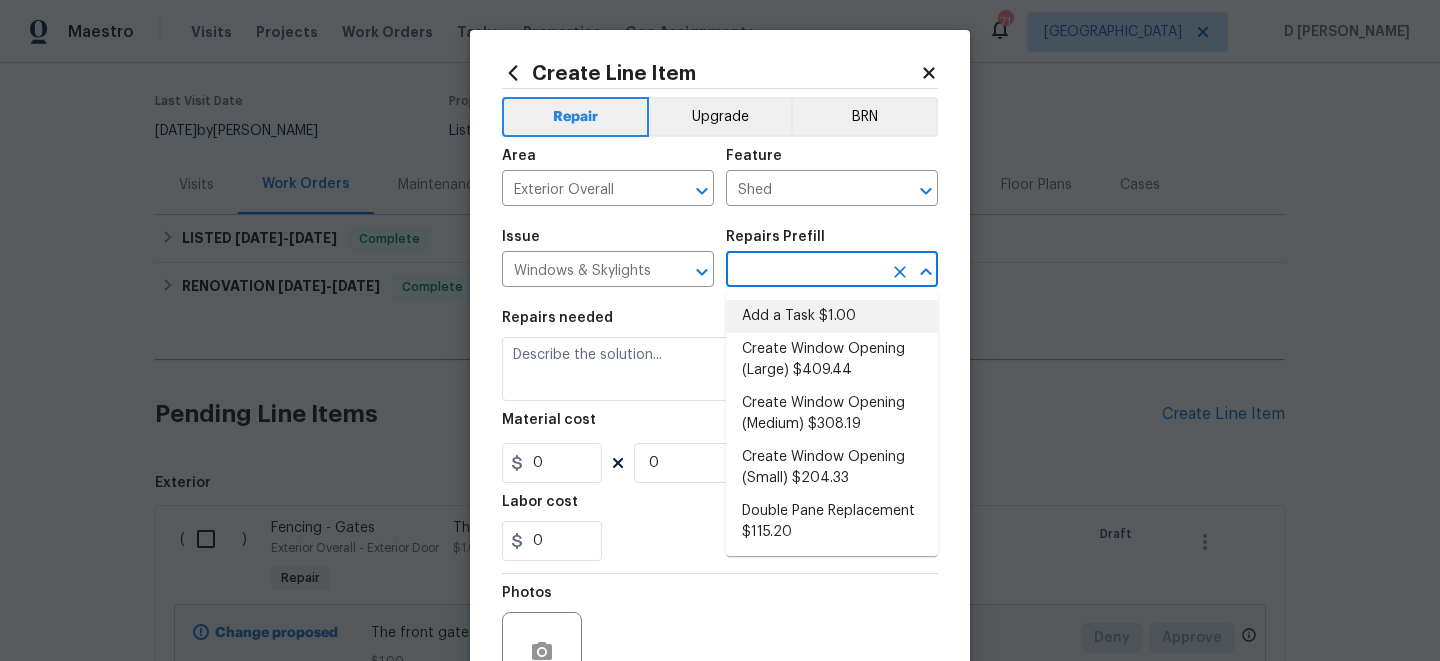 click on "Add a Task $1.00" at bounding box center [832, 316] 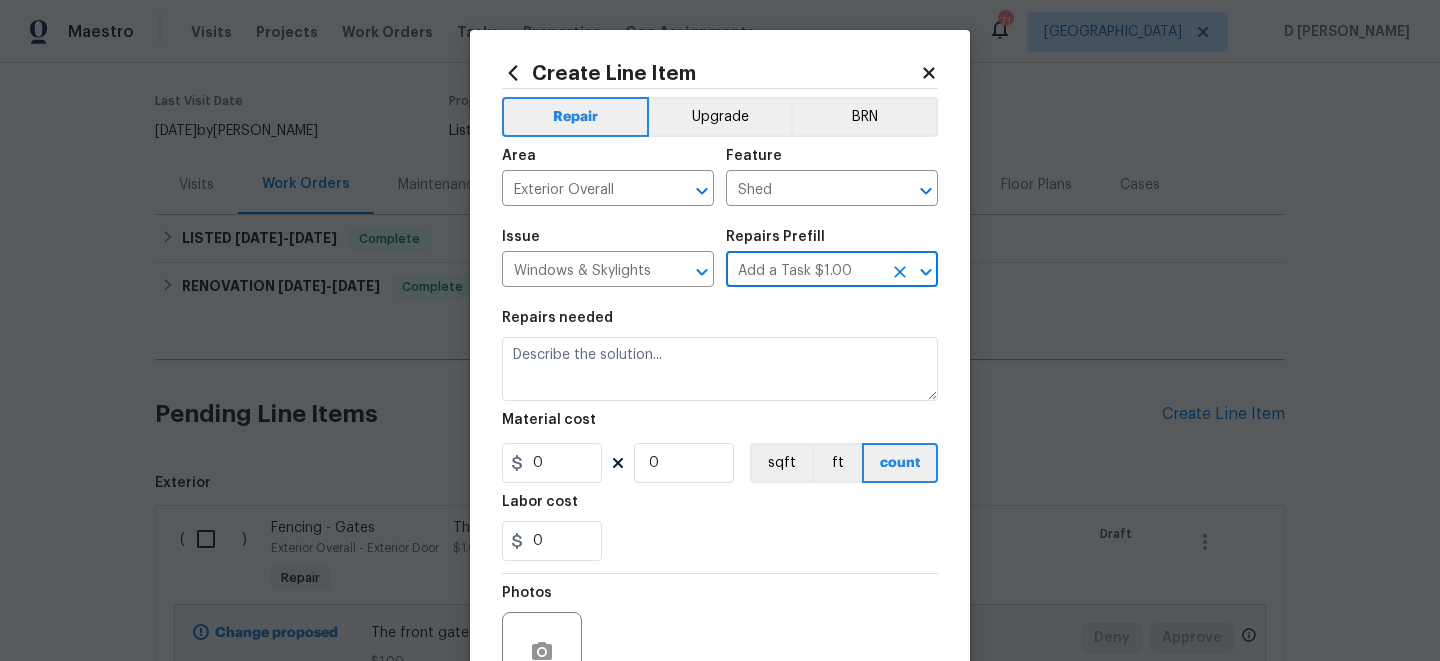 type on "HPM to detail" 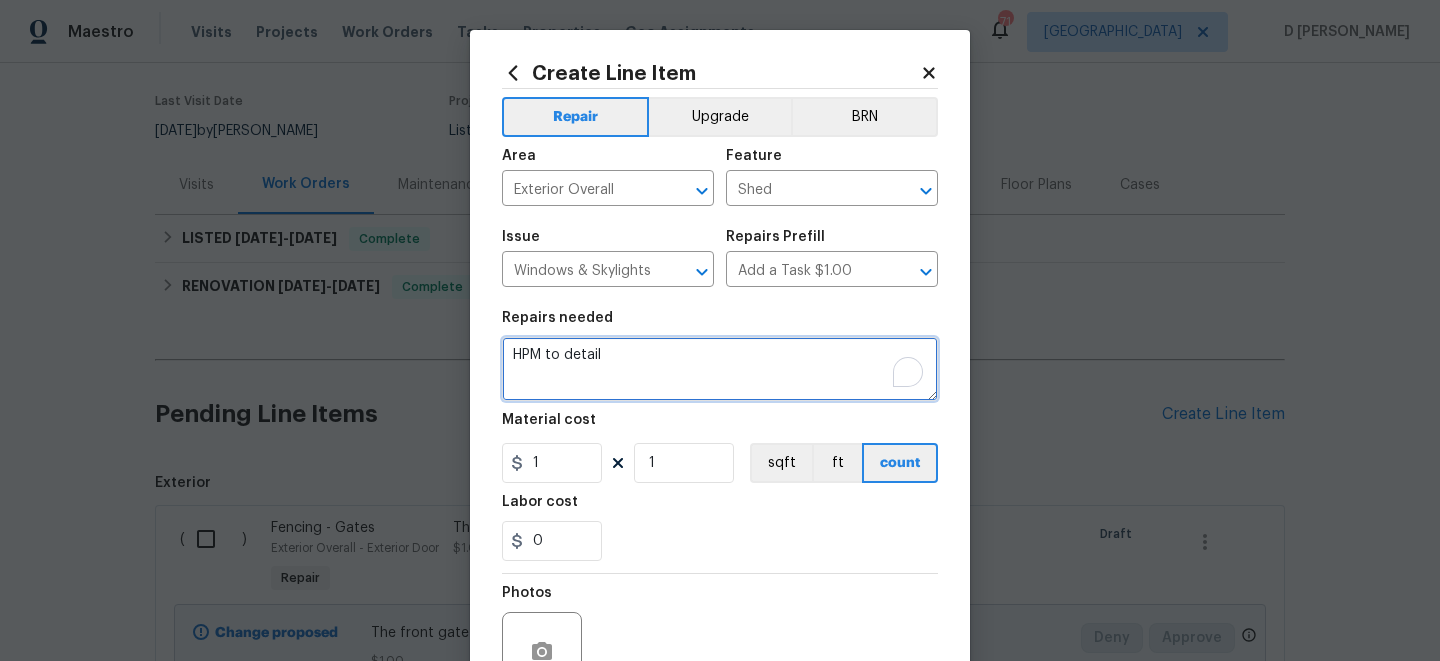 drag, startPoint x: 511, startPoint y: 359, endPoint x: 640, endPoint y: 357, distance: 129.0155 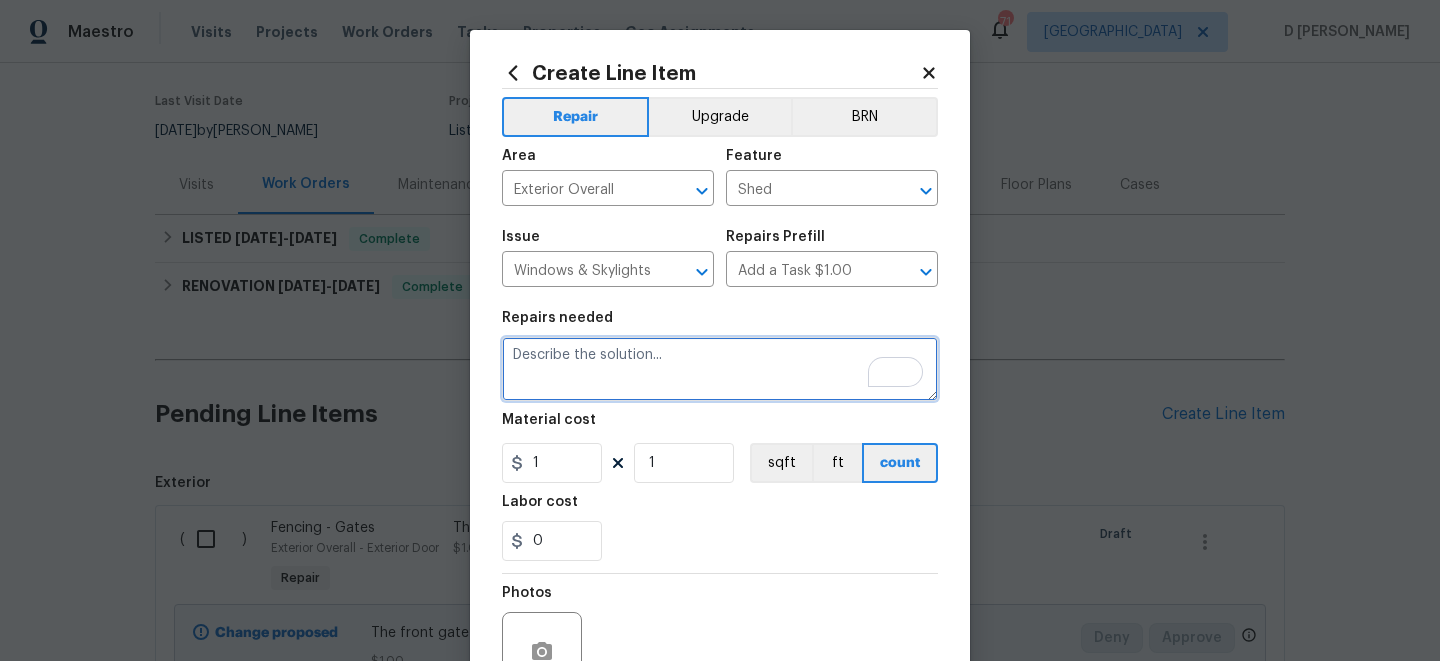 paste on "Window and shed looked broken Door to back porch" 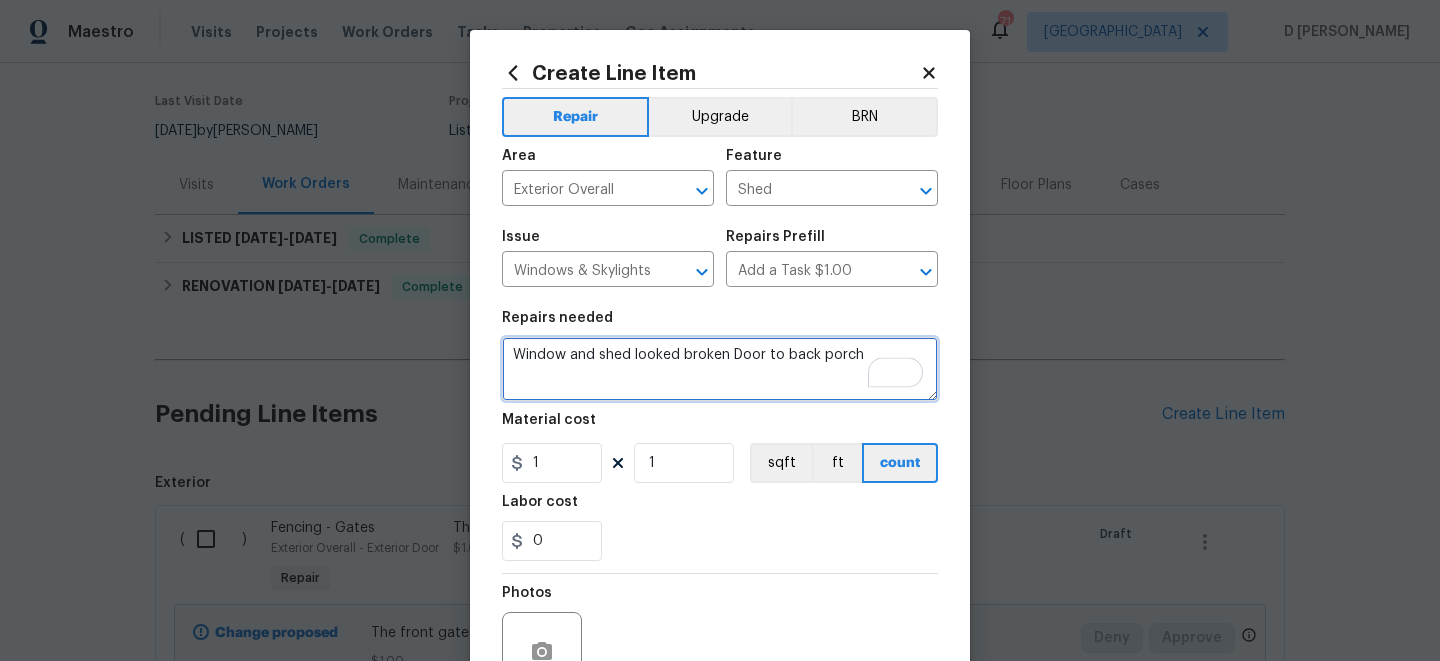 type on "Window and shed looked broken Door to back porch" 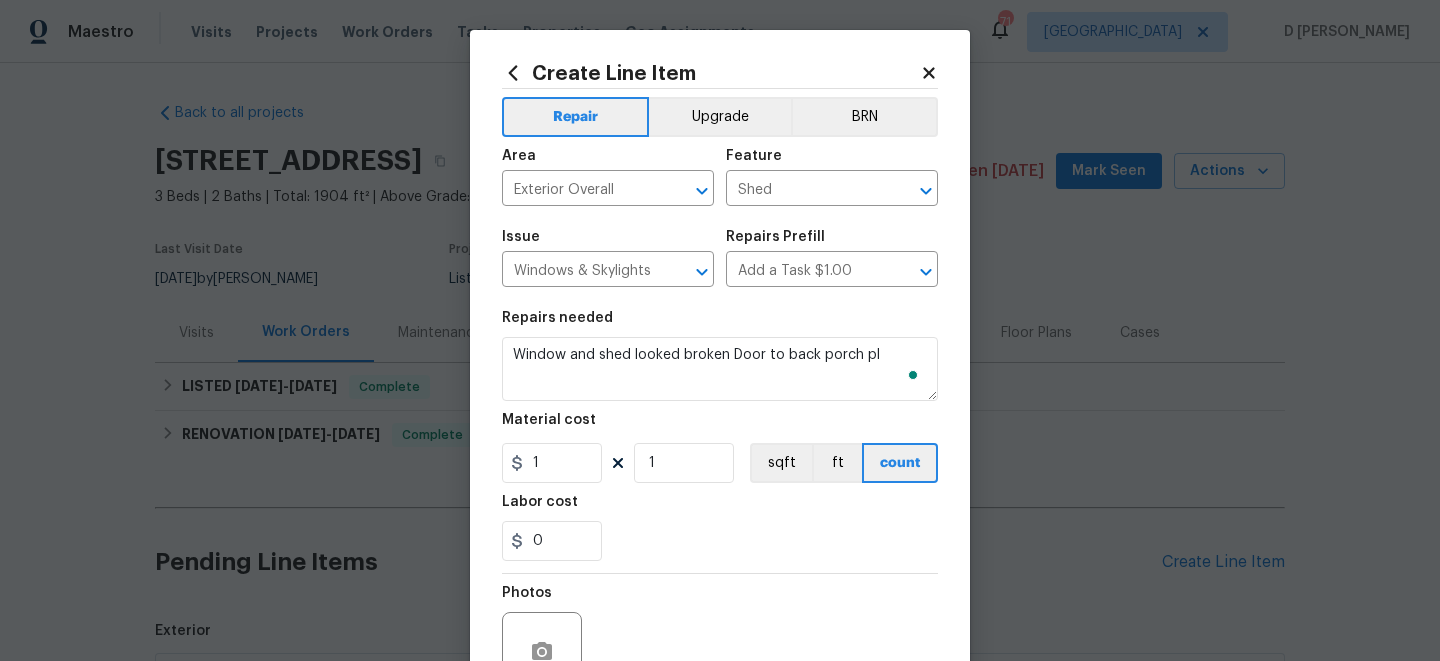 scroll, scrollTop: 0, scrollLeft: 0, axis: both 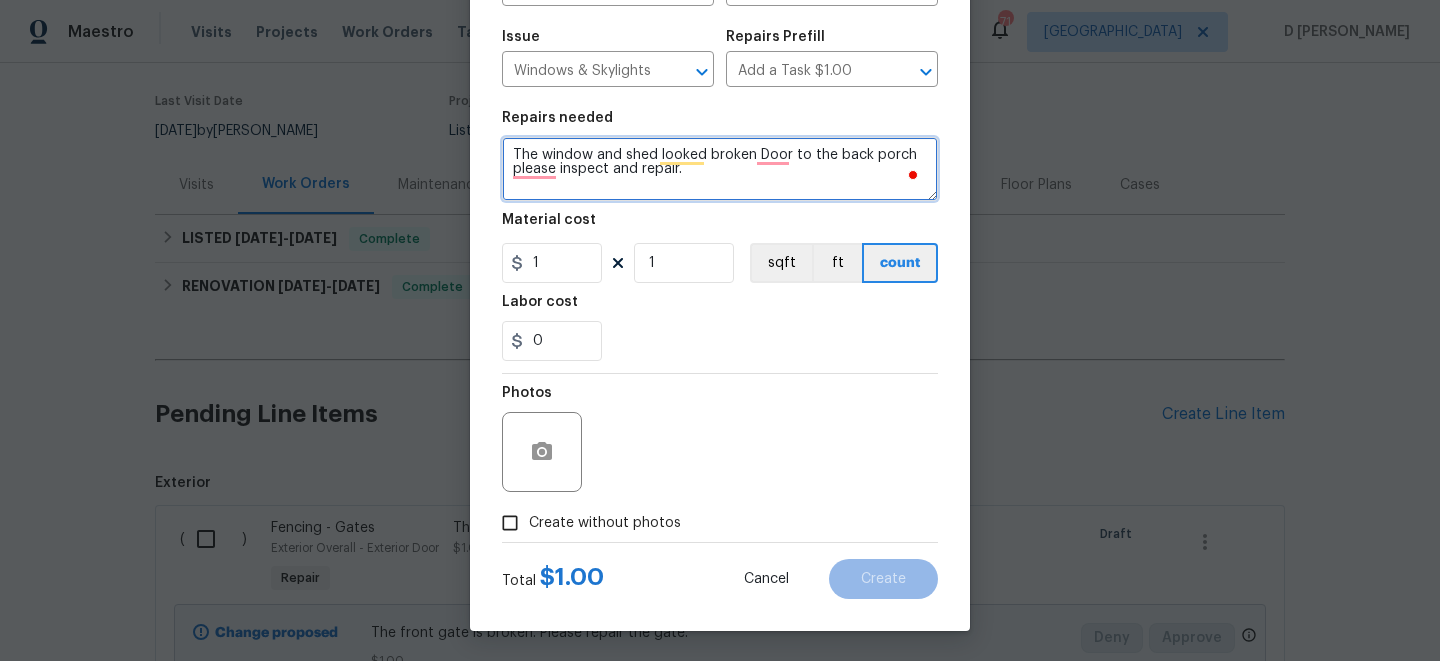 type on "The window and shed looked broken Door to the back porch please inspect and repair." 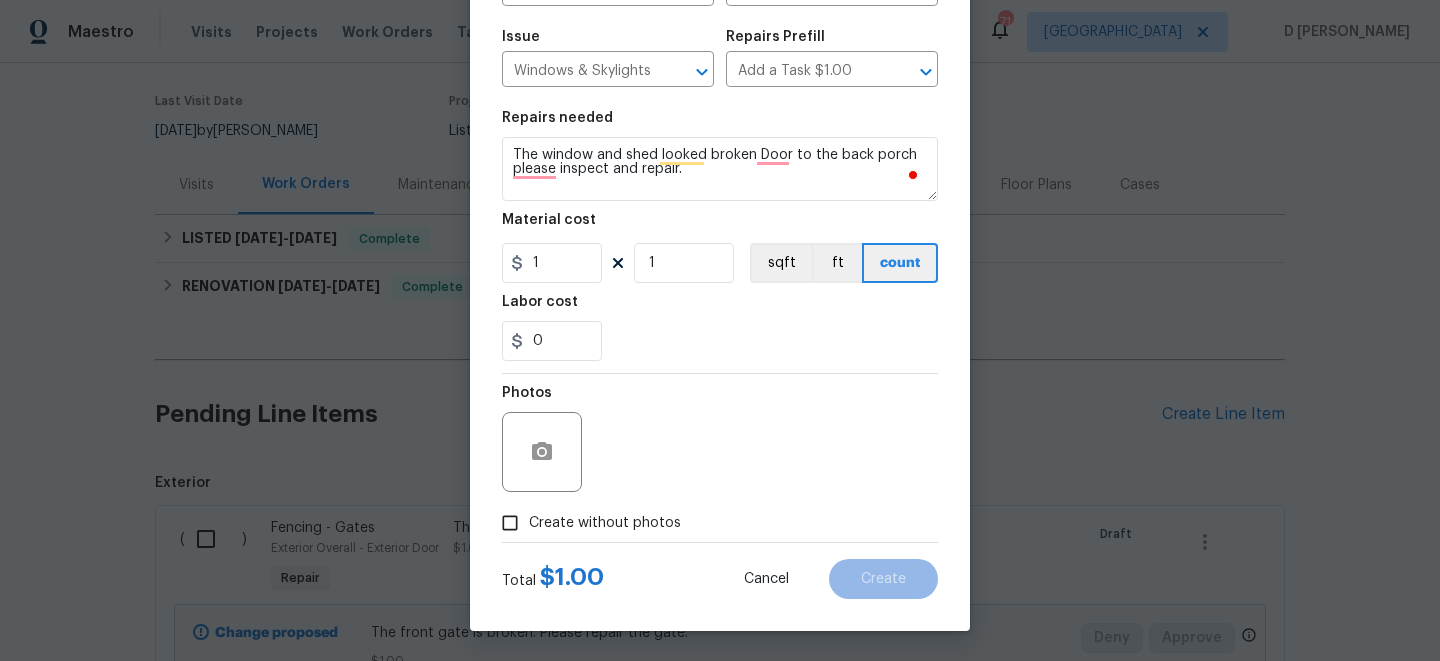 click on "Create without photos" at bounding box center (510, 523) 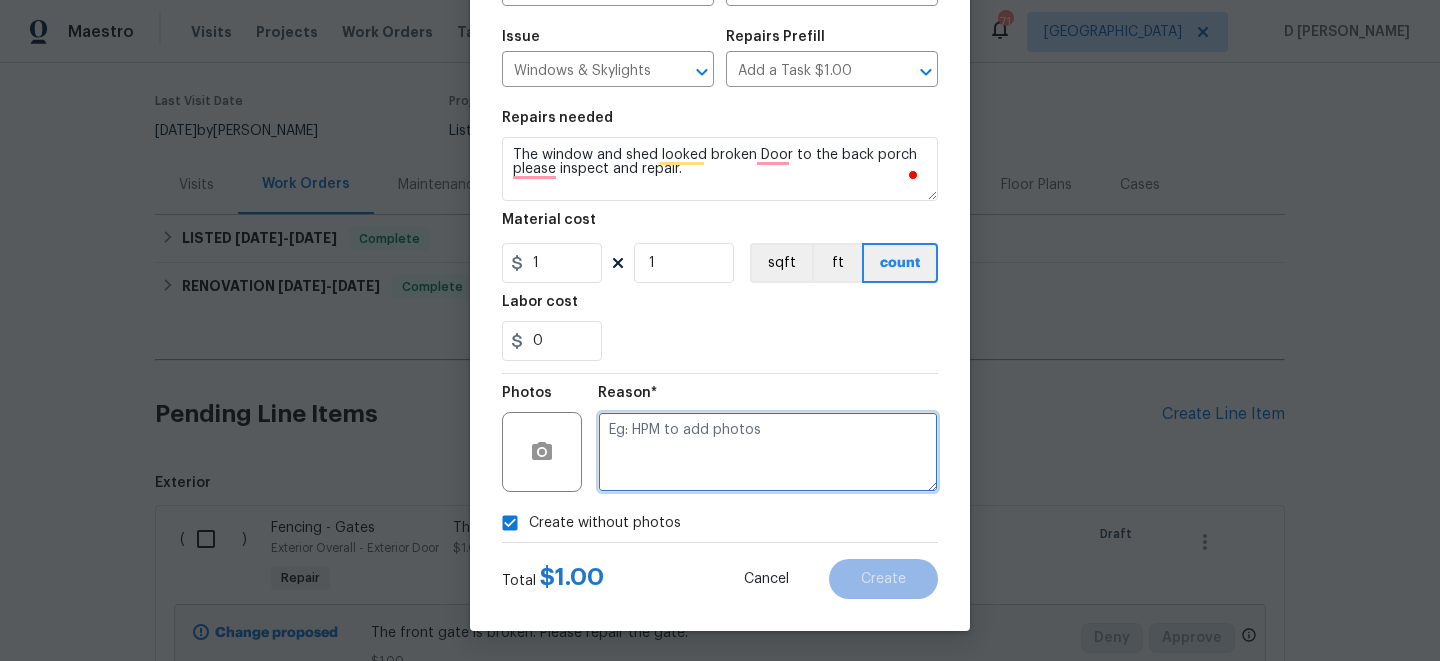 click at bounding box center [768, 452] 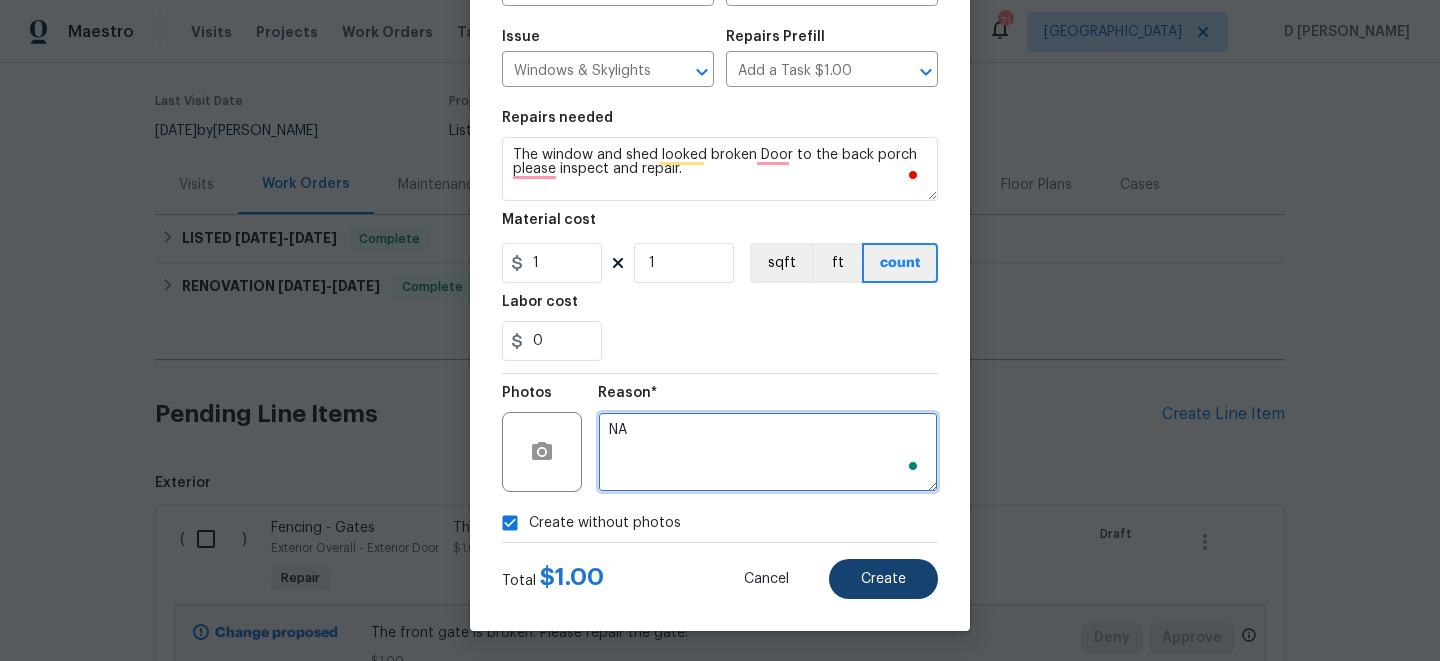 type on "NA" 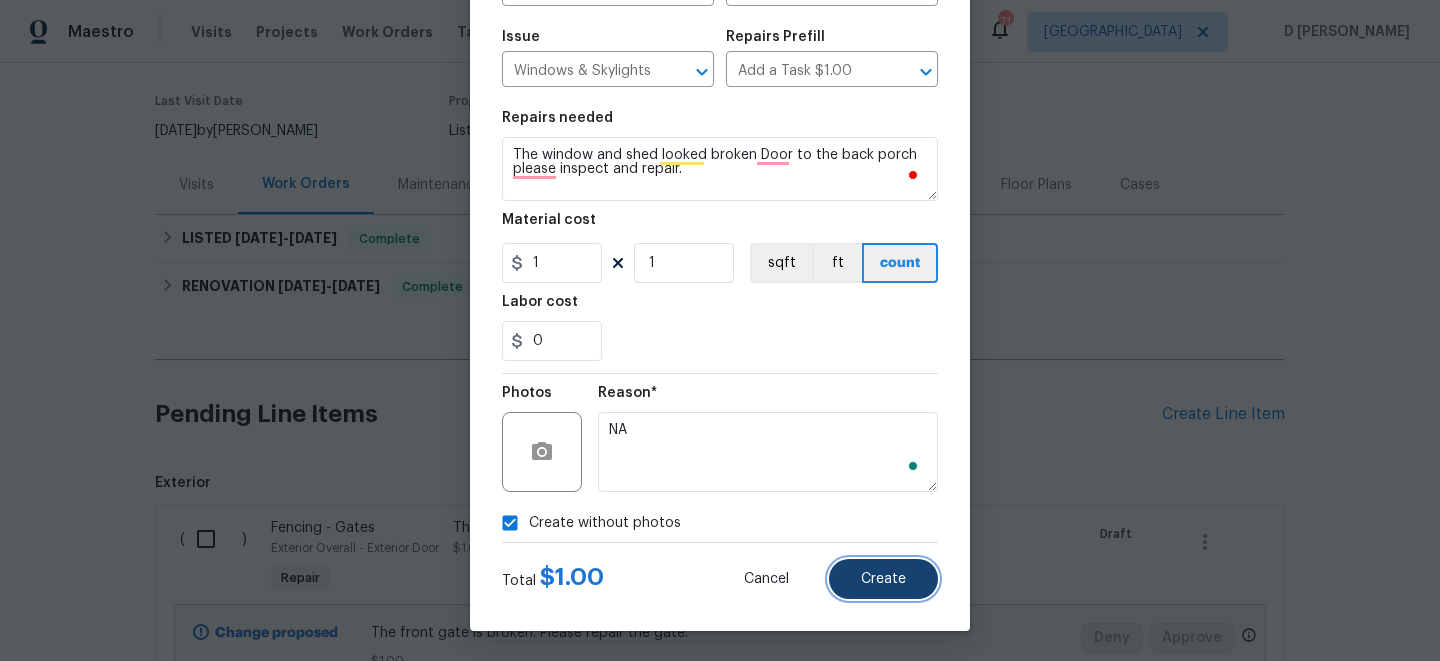 click on "Create" at bounding box center [883, 579] 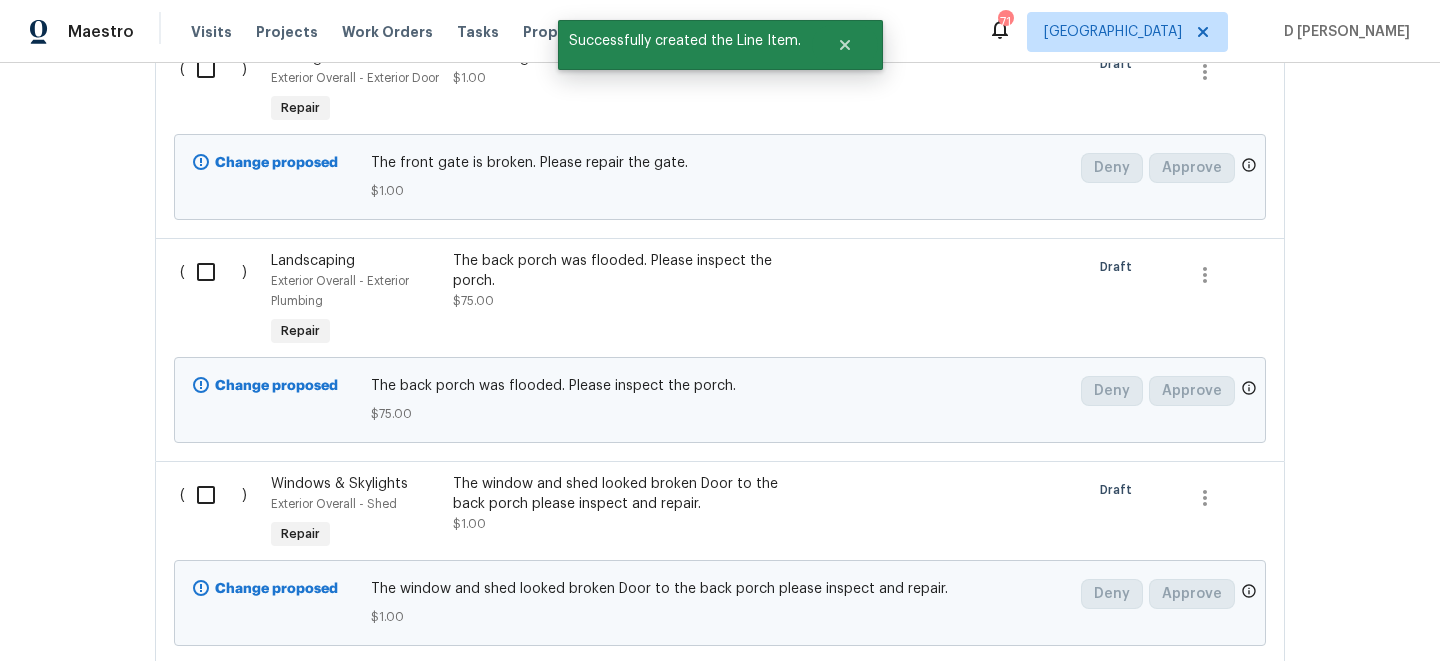 scroll, scrollTop: 550, scrollLeft: 0, axis: vertical 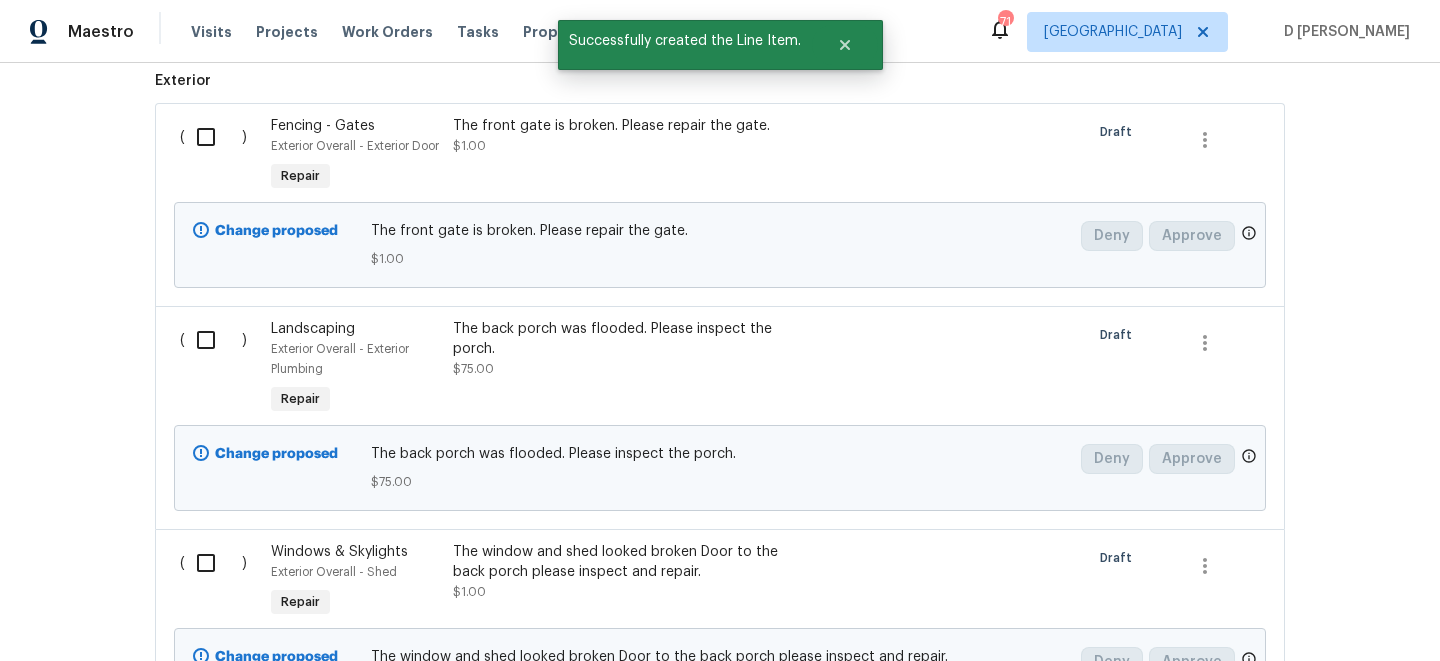 click at bounding box center (213, 137) 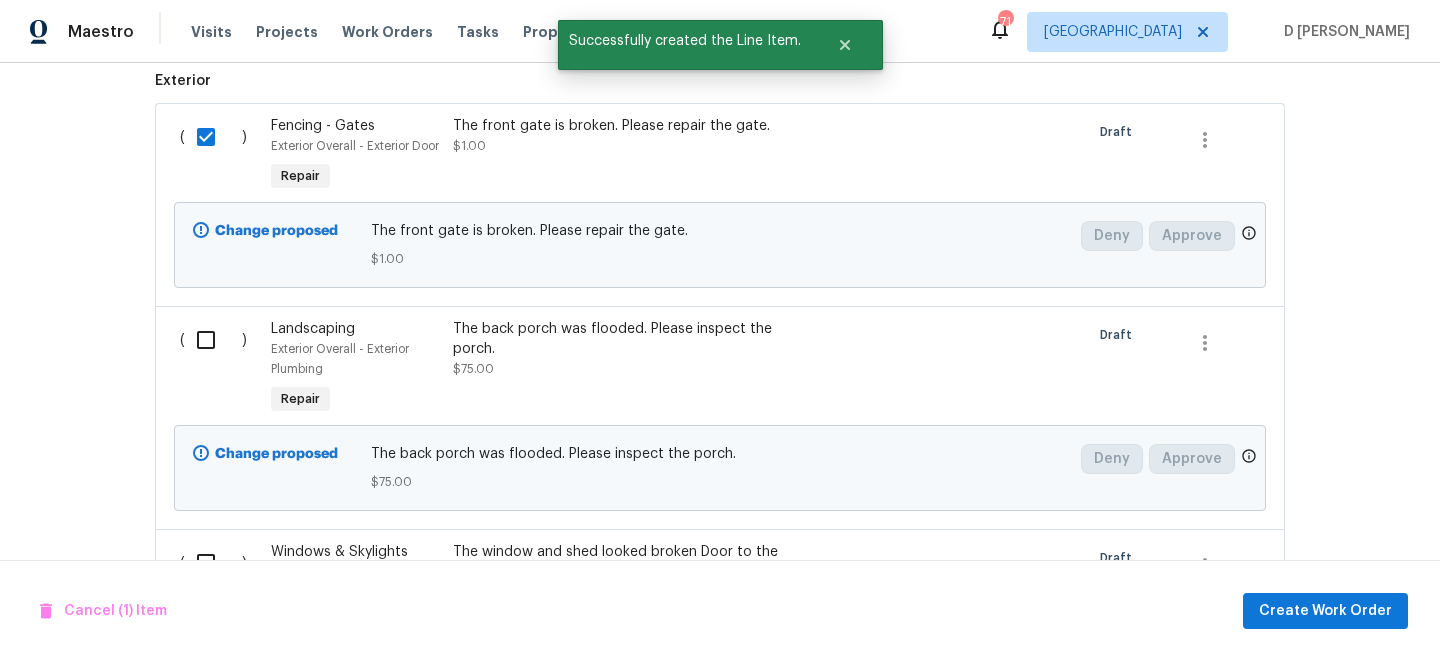 click at bounding box center (213, 340) 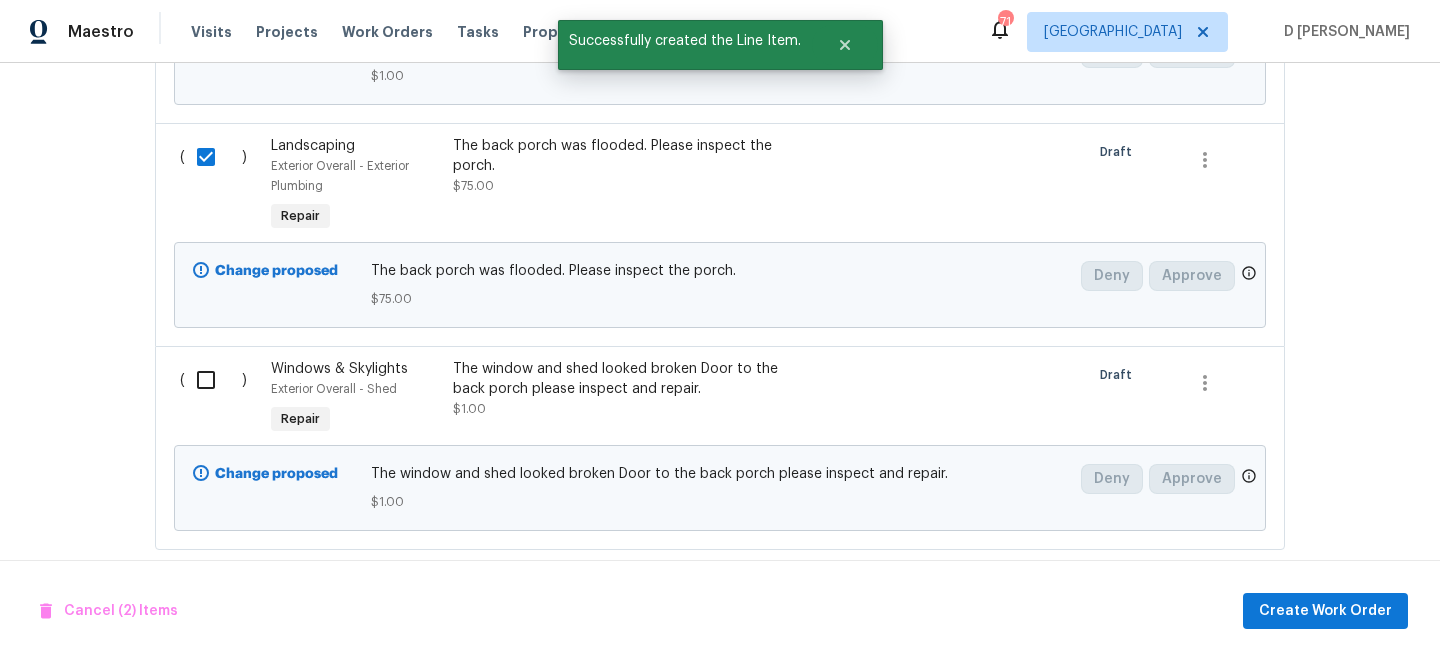 scroll, scrollTop: 768, scrollLeft: 0, axis: vertical 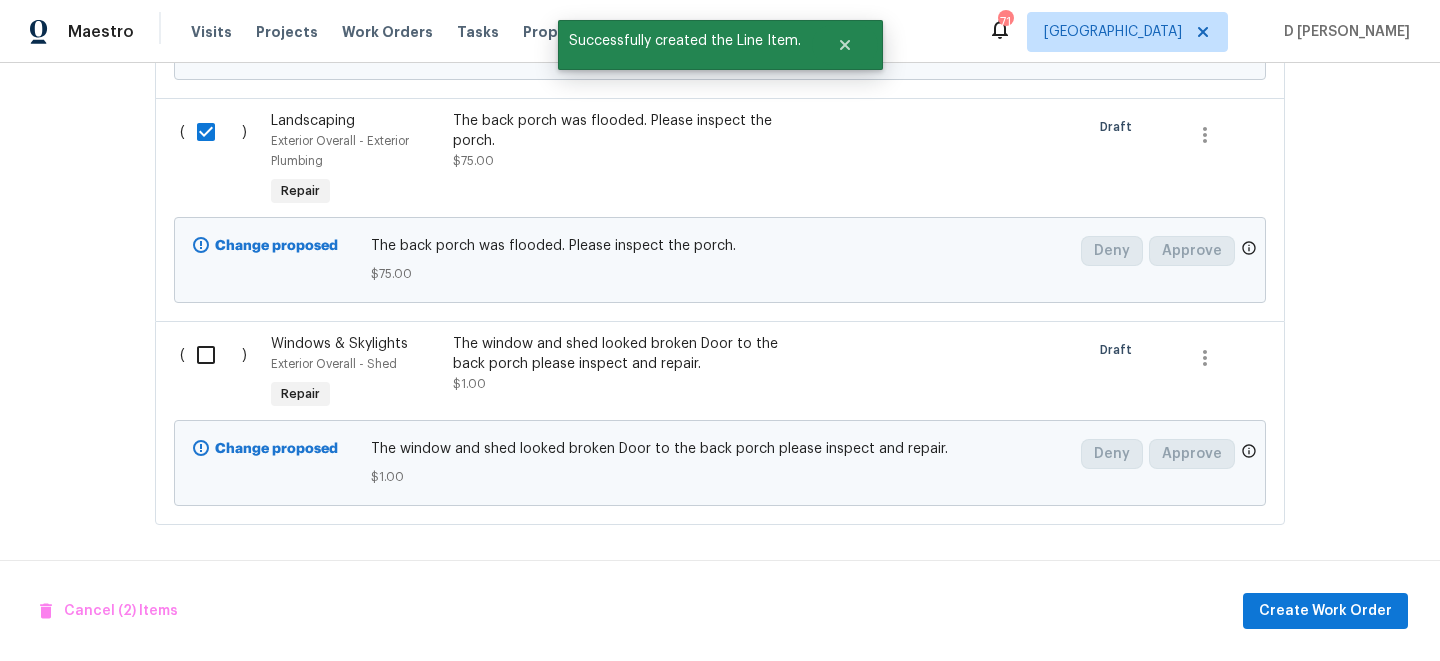 click at bounding box center (213, 355) 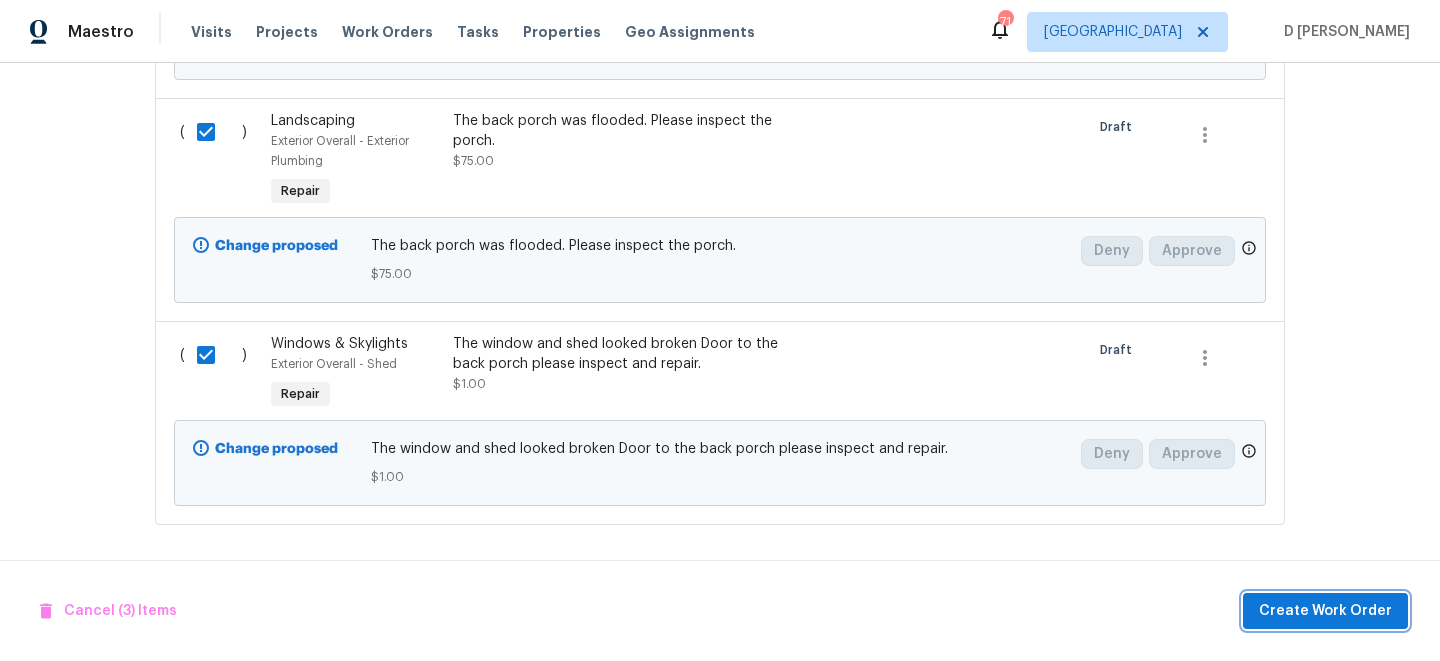 click on "Create Work Order" at bounding box center (1325, 611) 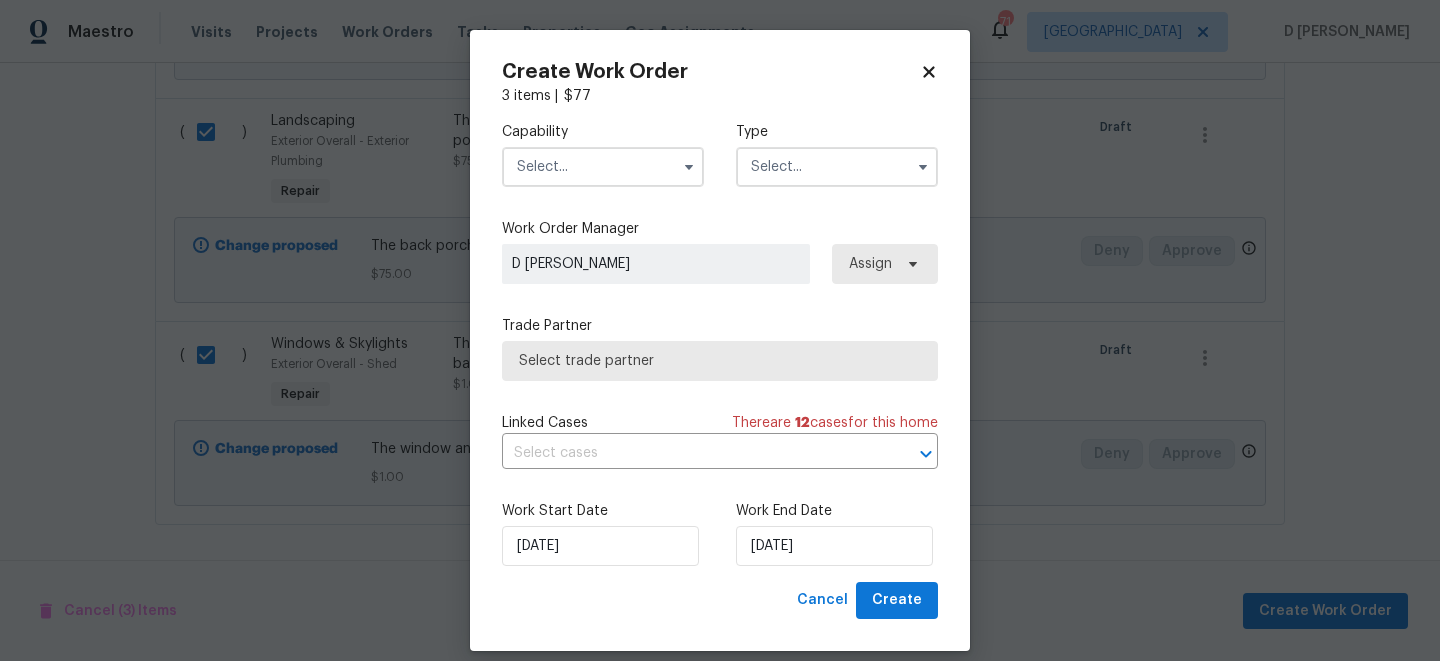 click at bounding box center (603, 167) 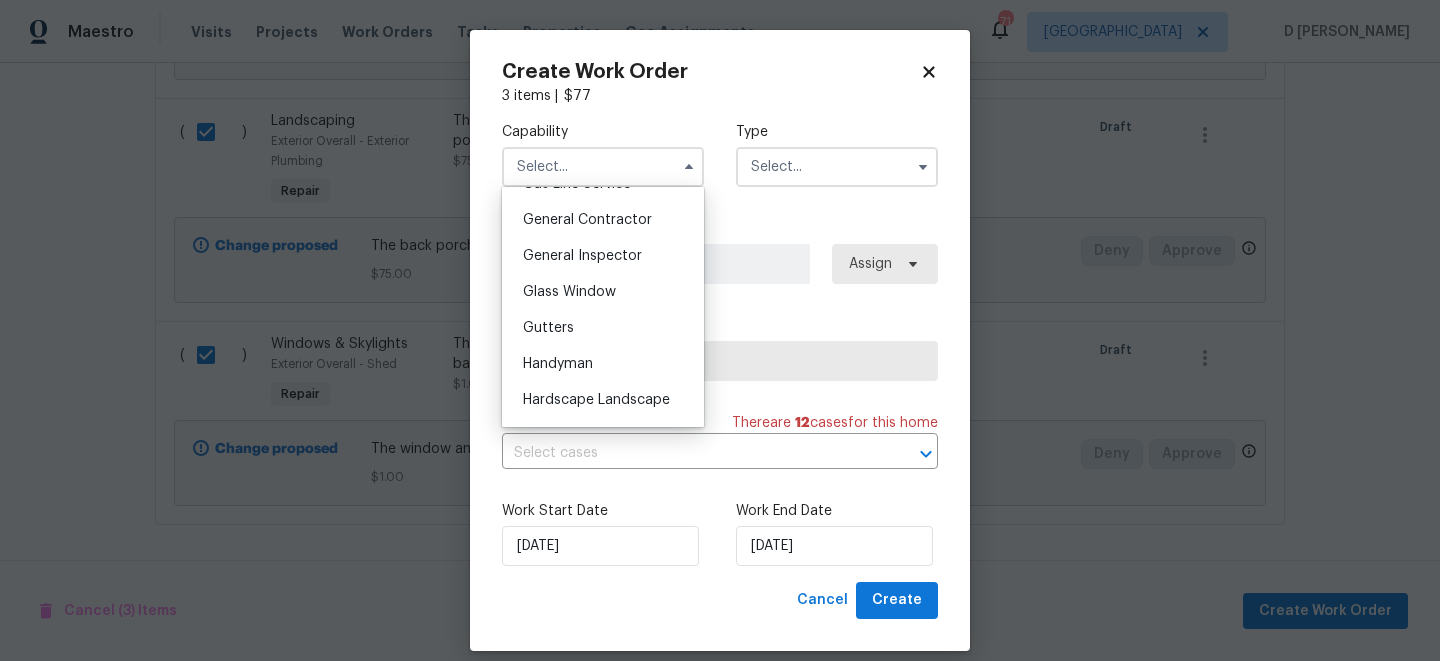 scroll, scrollTop: 931, scrollLeft: 0, axis: vertical 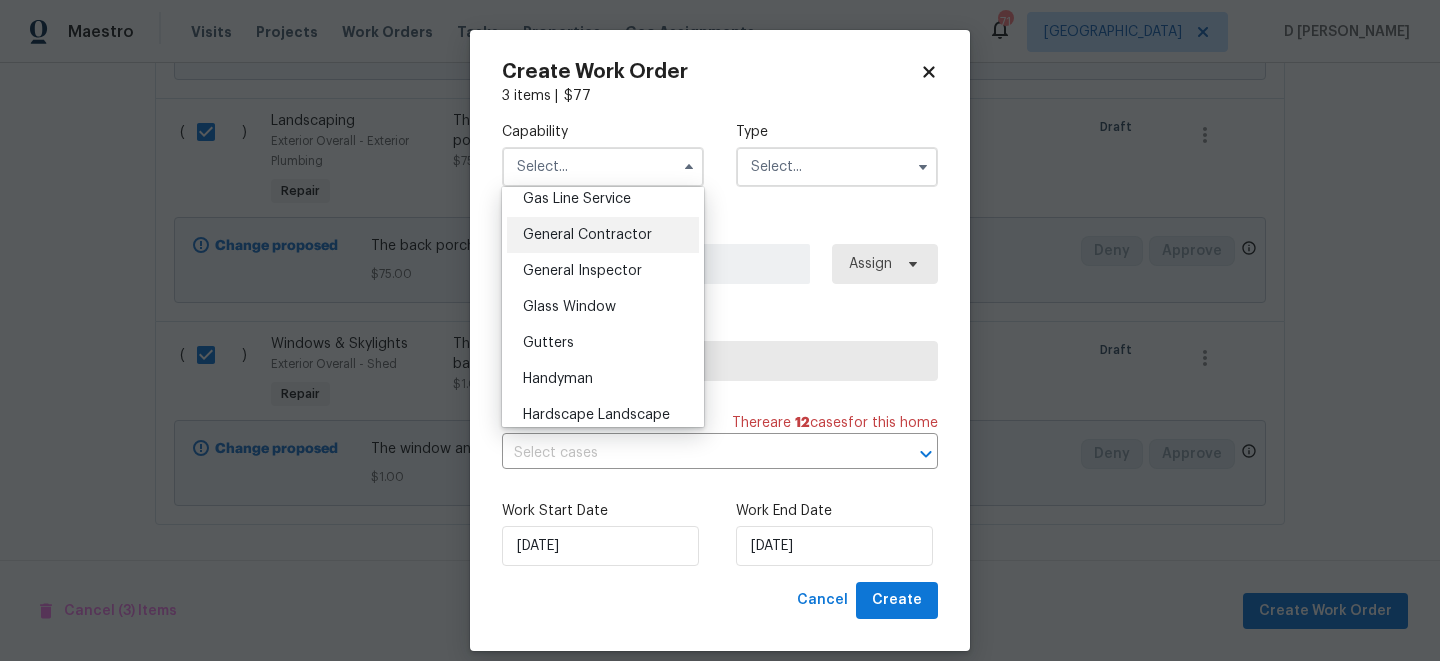 click on "General Contractor" at bounding box center (587, 235) 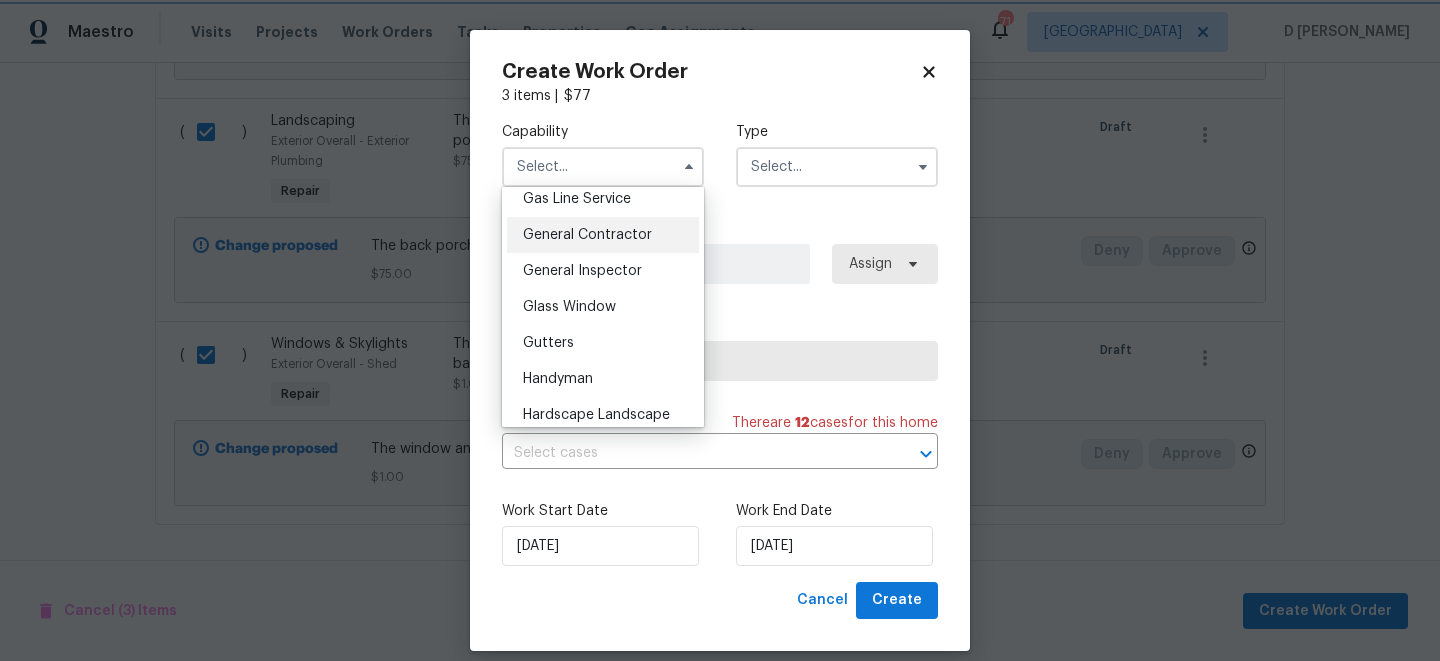 type on "General Contractor" 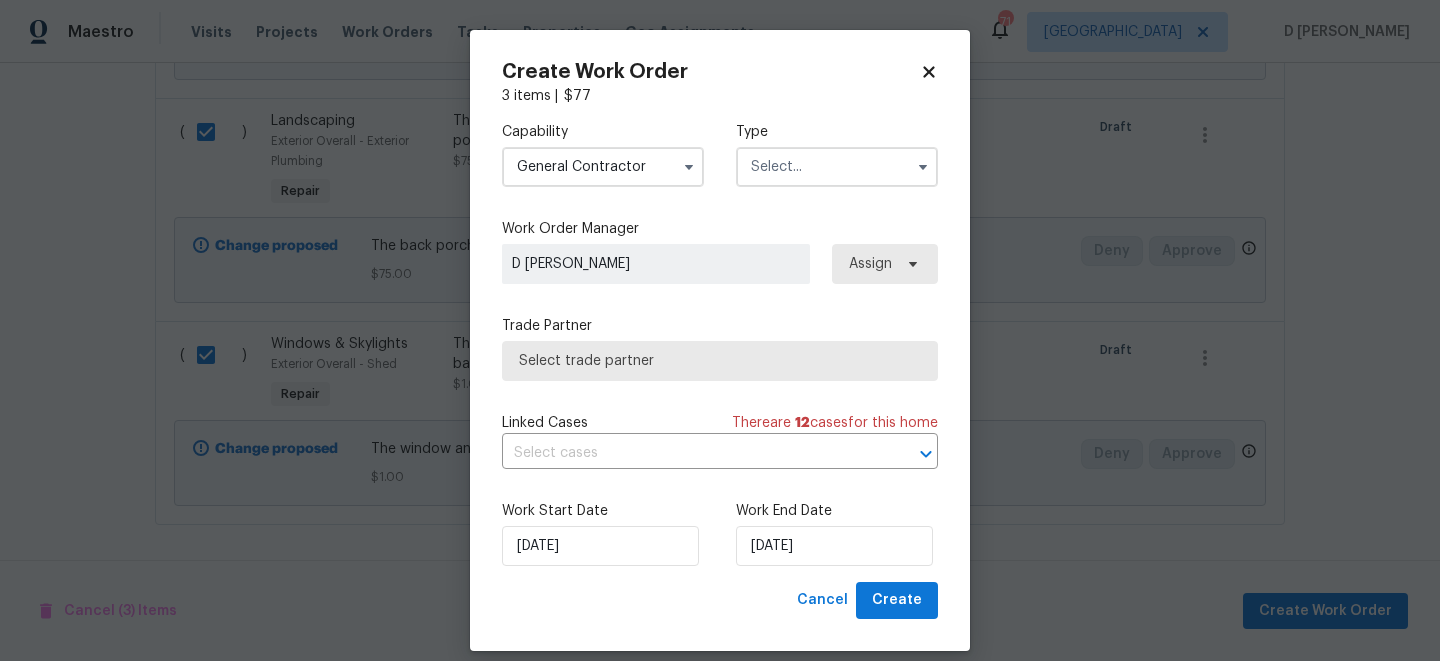 click at bounding box center [837, 167] 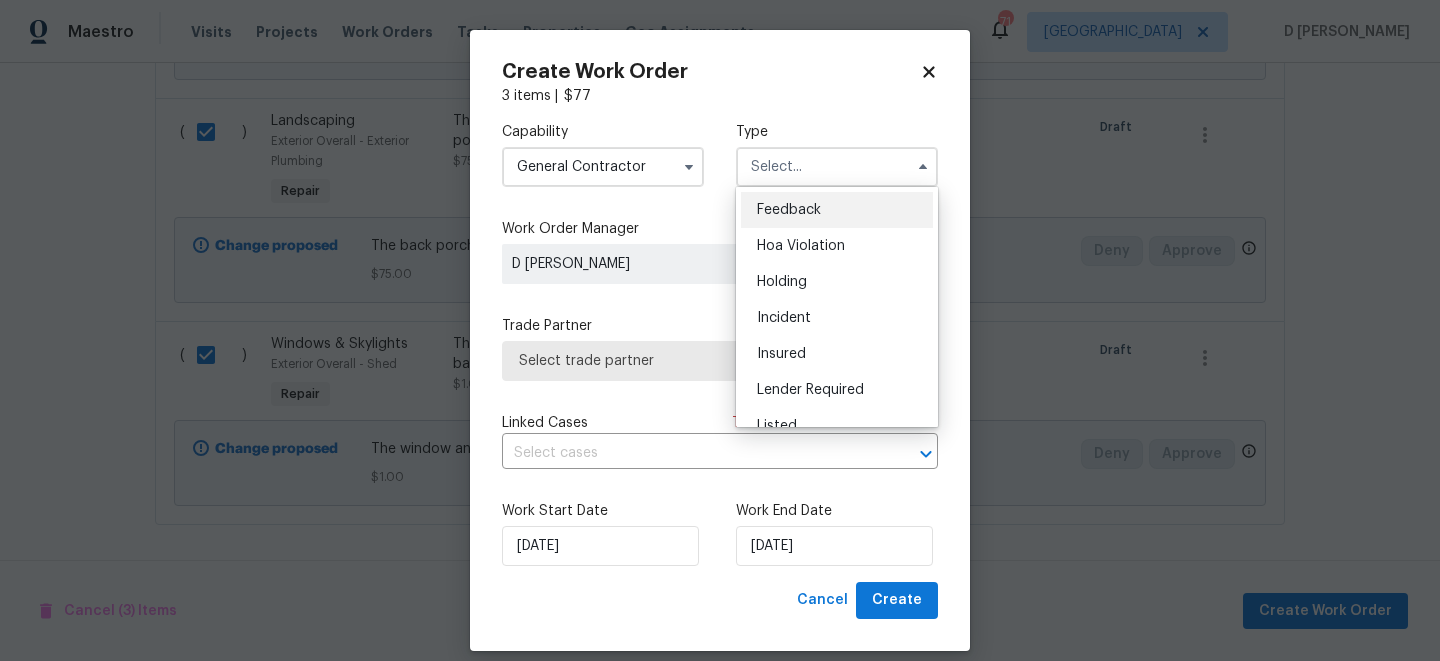 click on "Feedback" at bounding box center [789, 210] 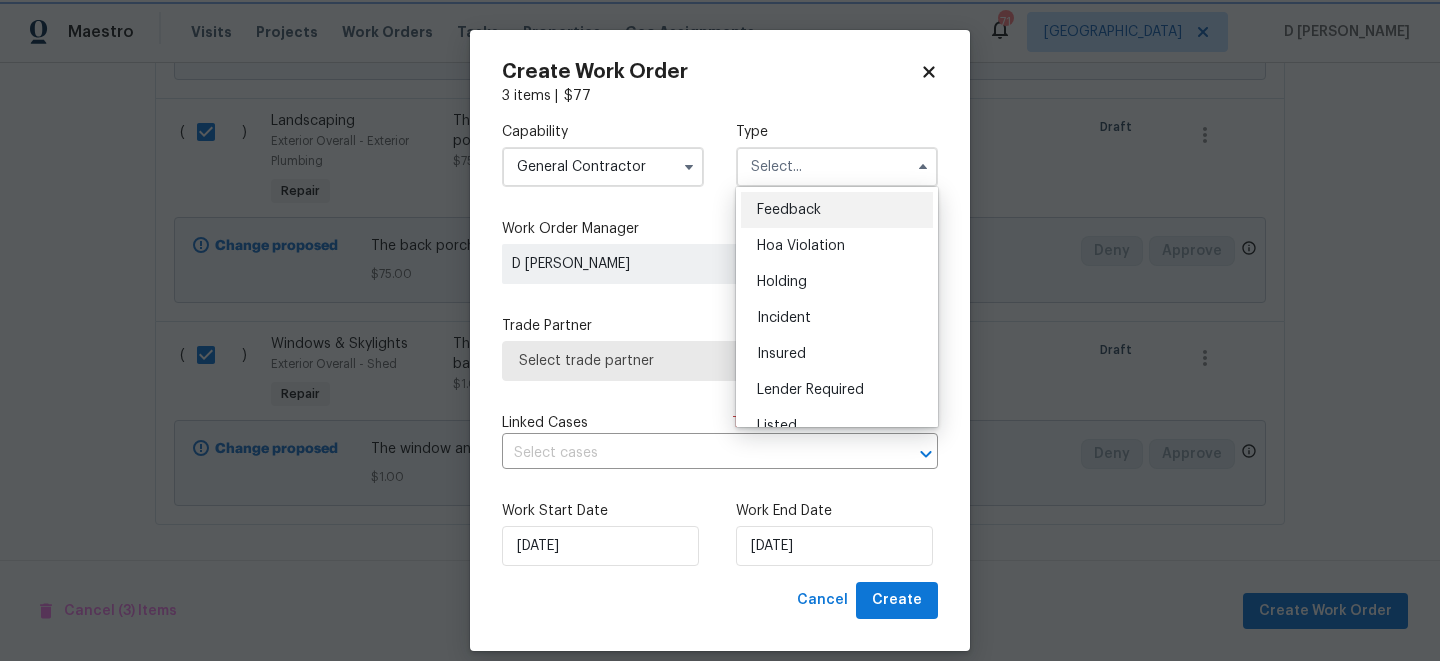type on "Feedback" 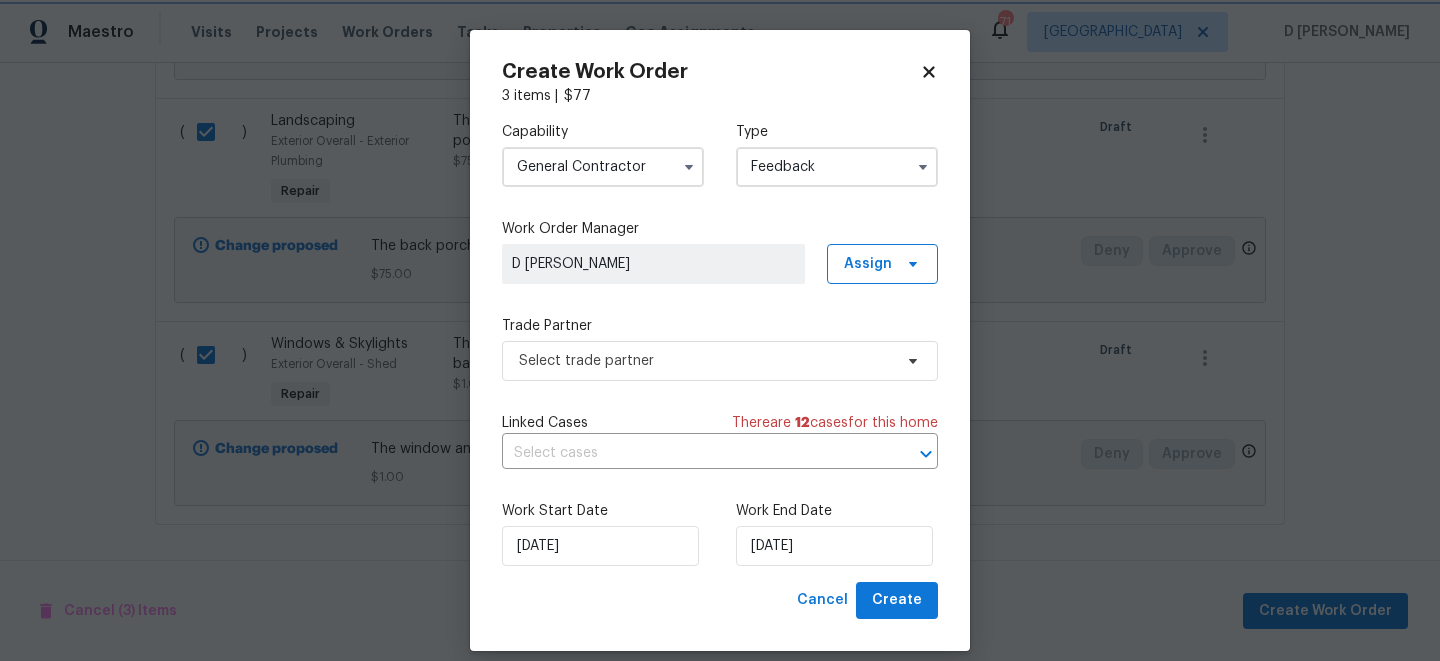 scroll, scrollTop: 20, scrollLeft: 0, axis: vertical 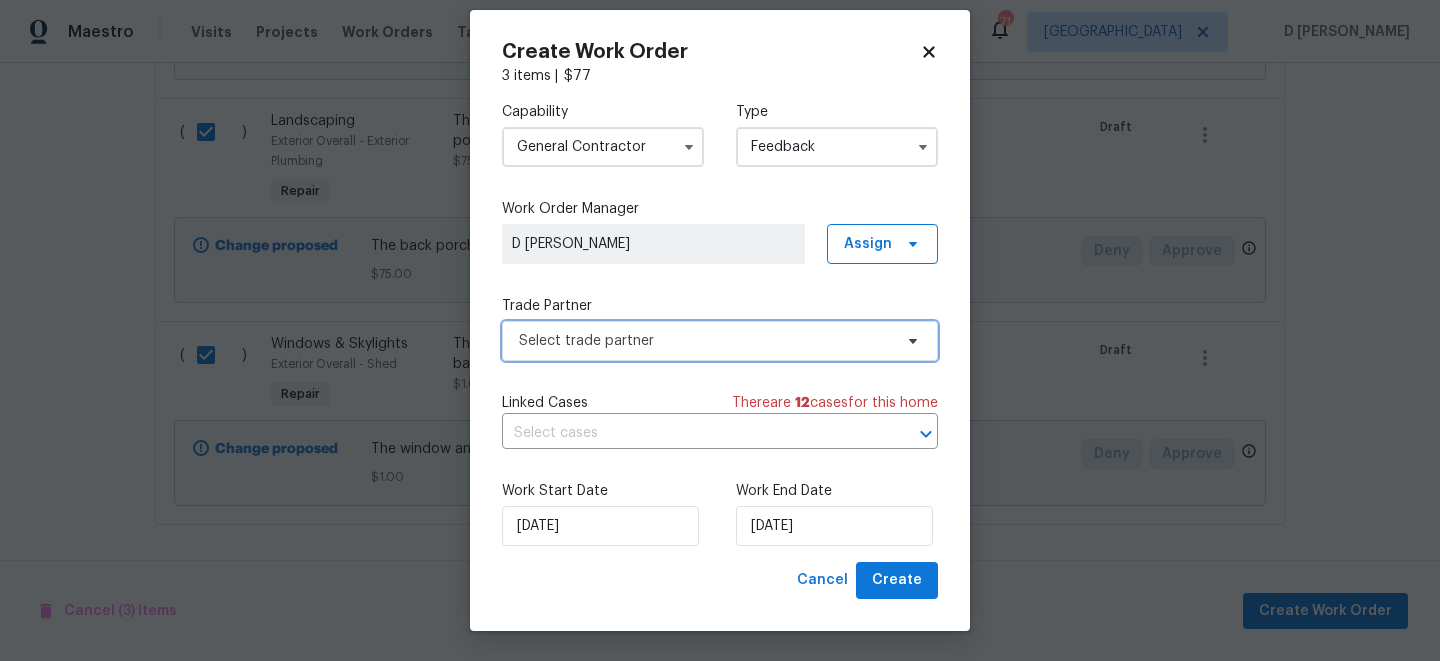 click on "Select trade partner" at bounding box center [720, 341] 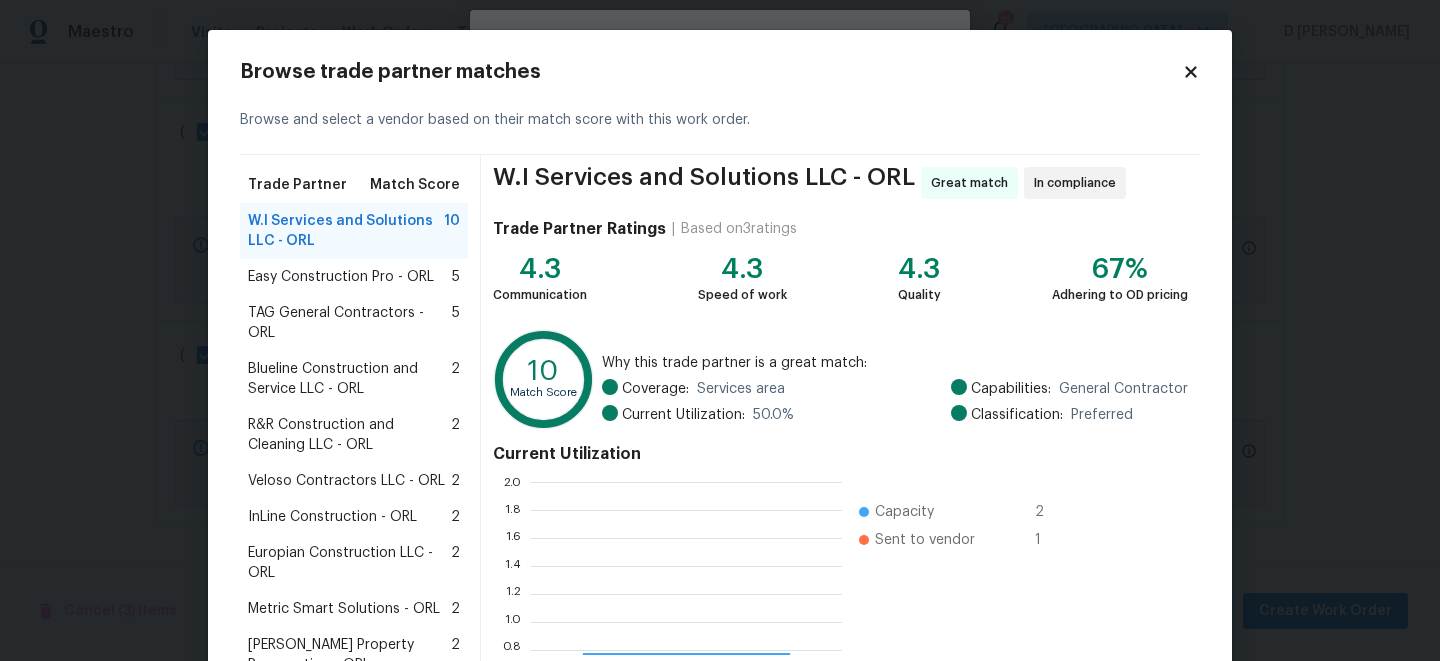 scroll, scrollTop: 2, scrollLeft: 1, axis: both 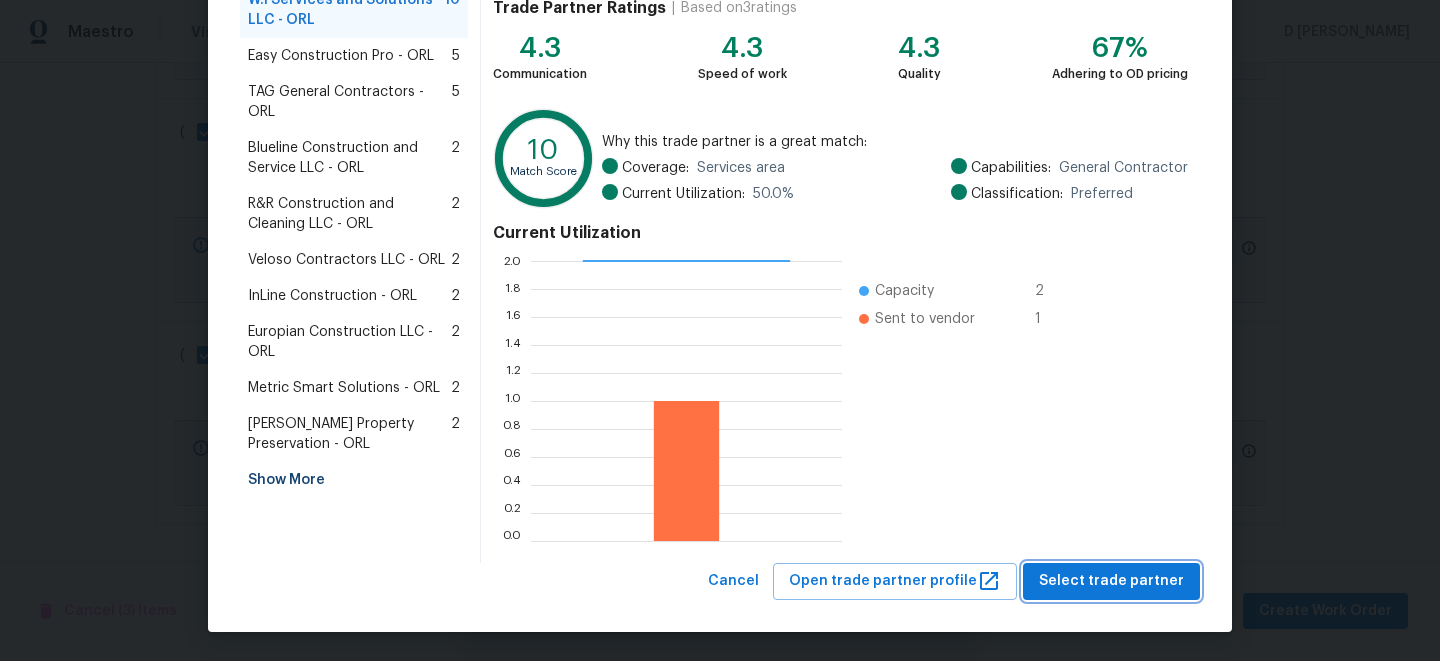 click on "Select trade partner" at bounding box center (1111, 581) 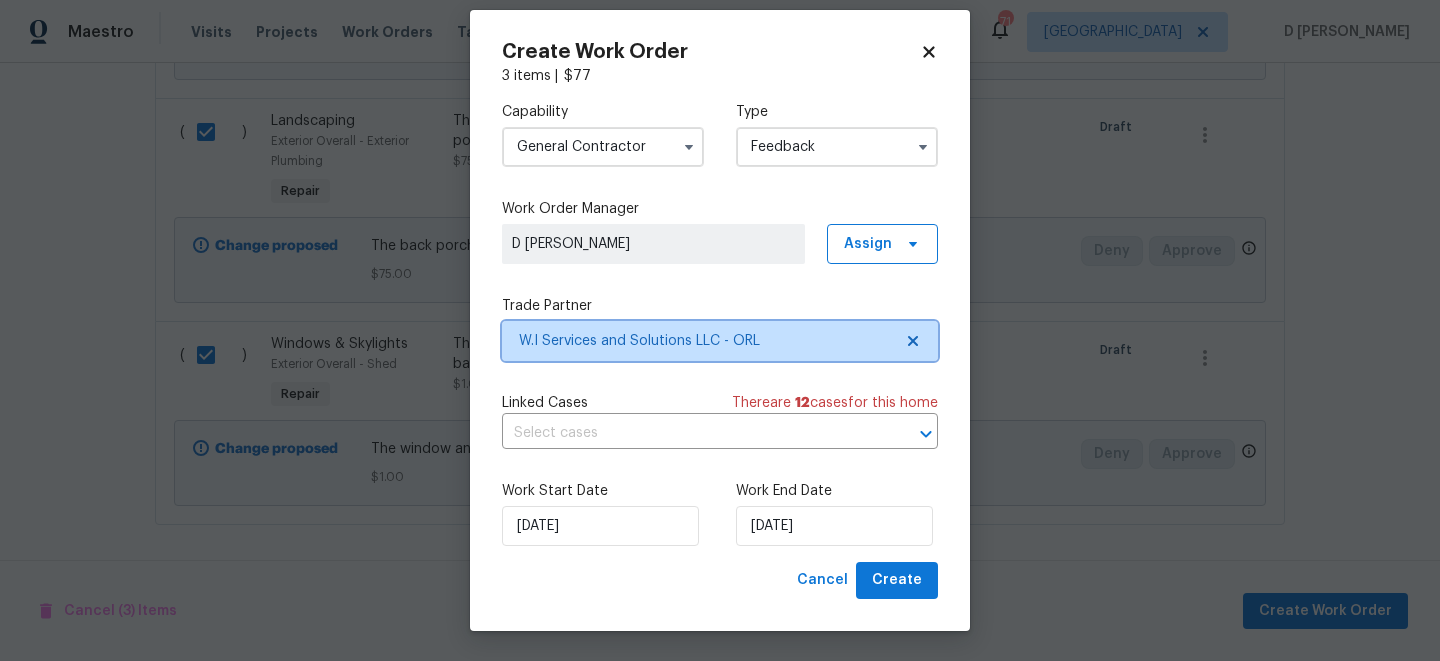 scroll, scrollTop: 0, scrollLeft: 0, axis: both 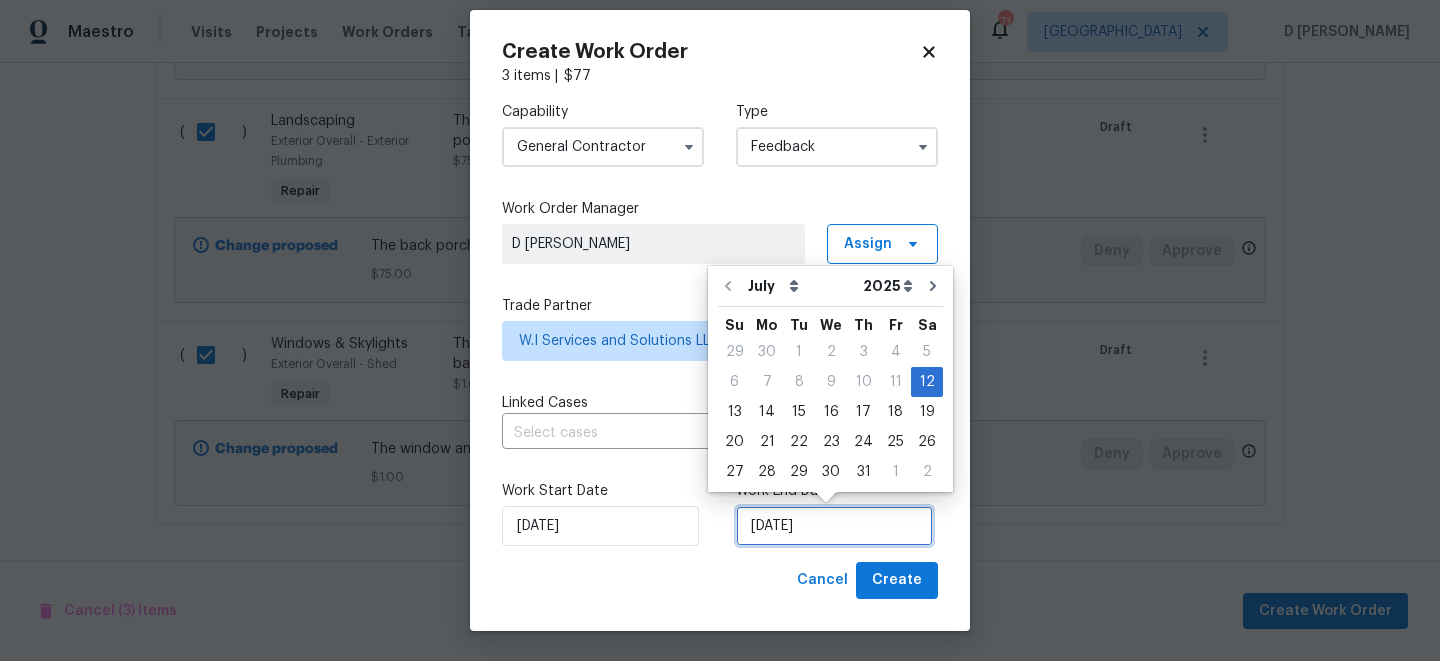 click on "12/07/2025" at bounding box center (834, 526) 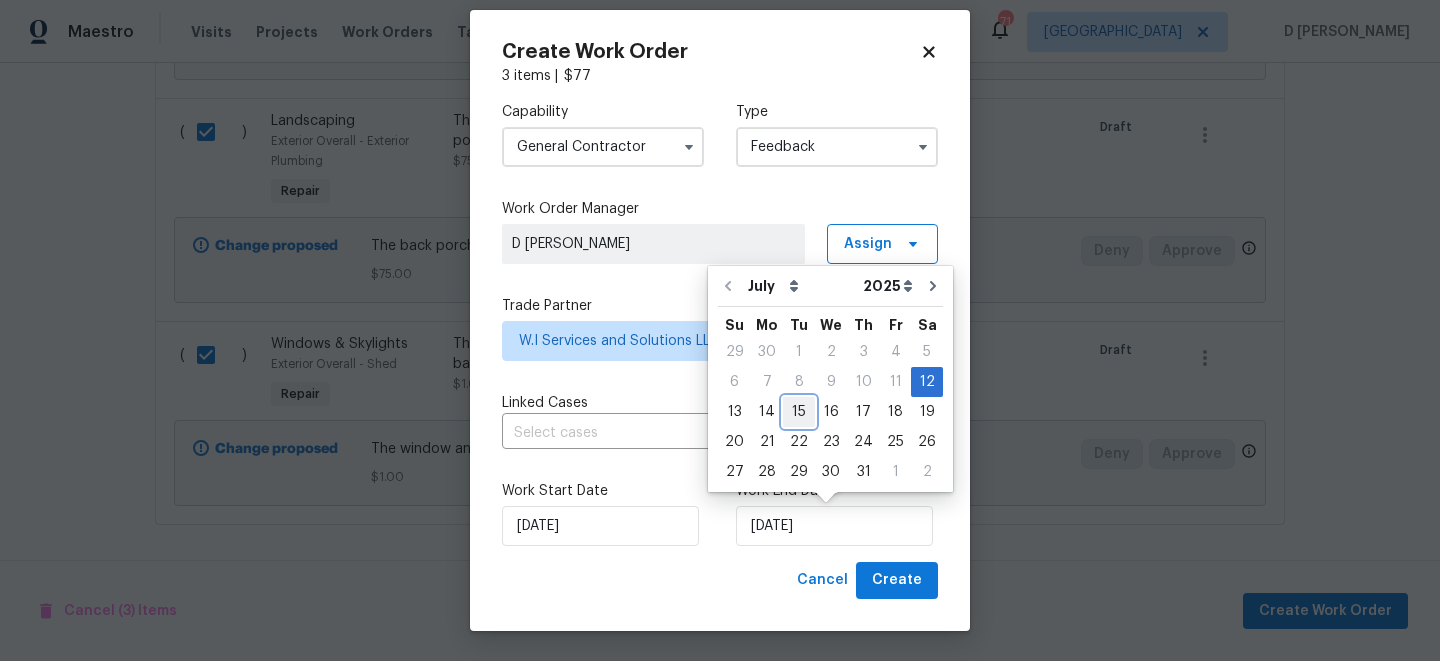 click on "15" at bounding box center [799, 412] 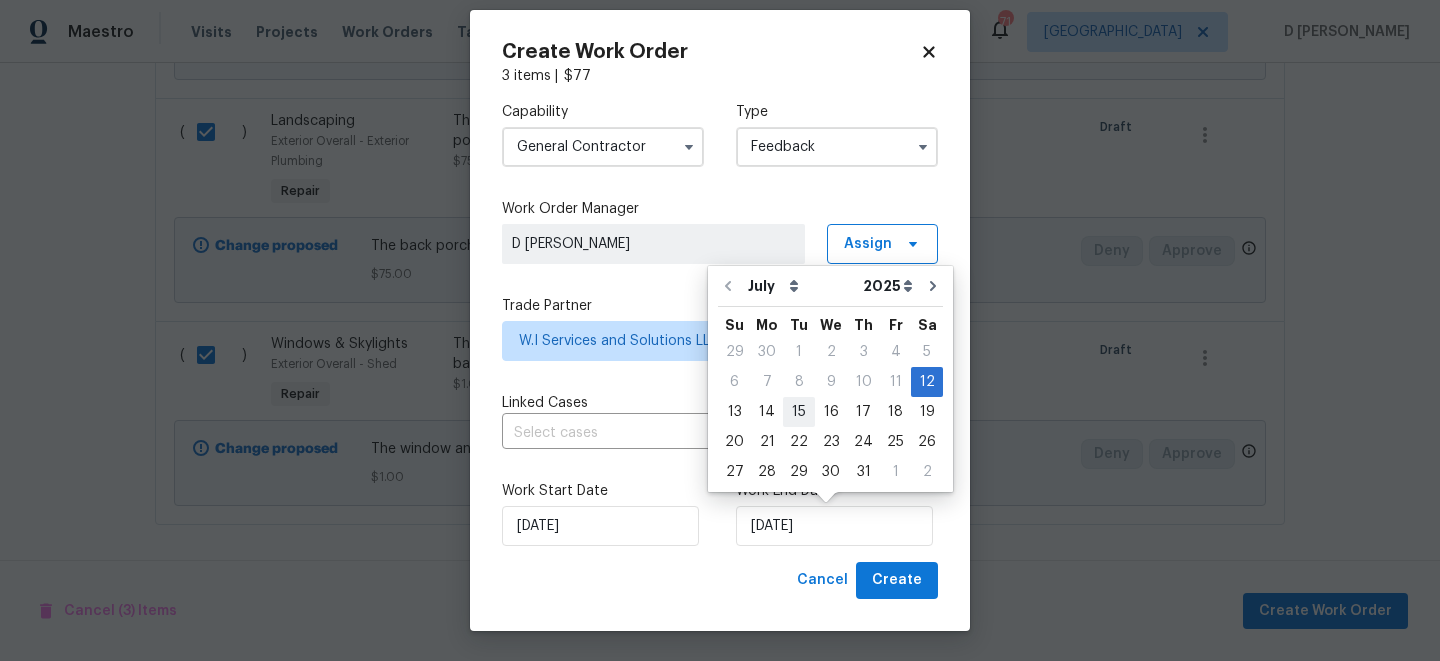 type on "15/07/2025" 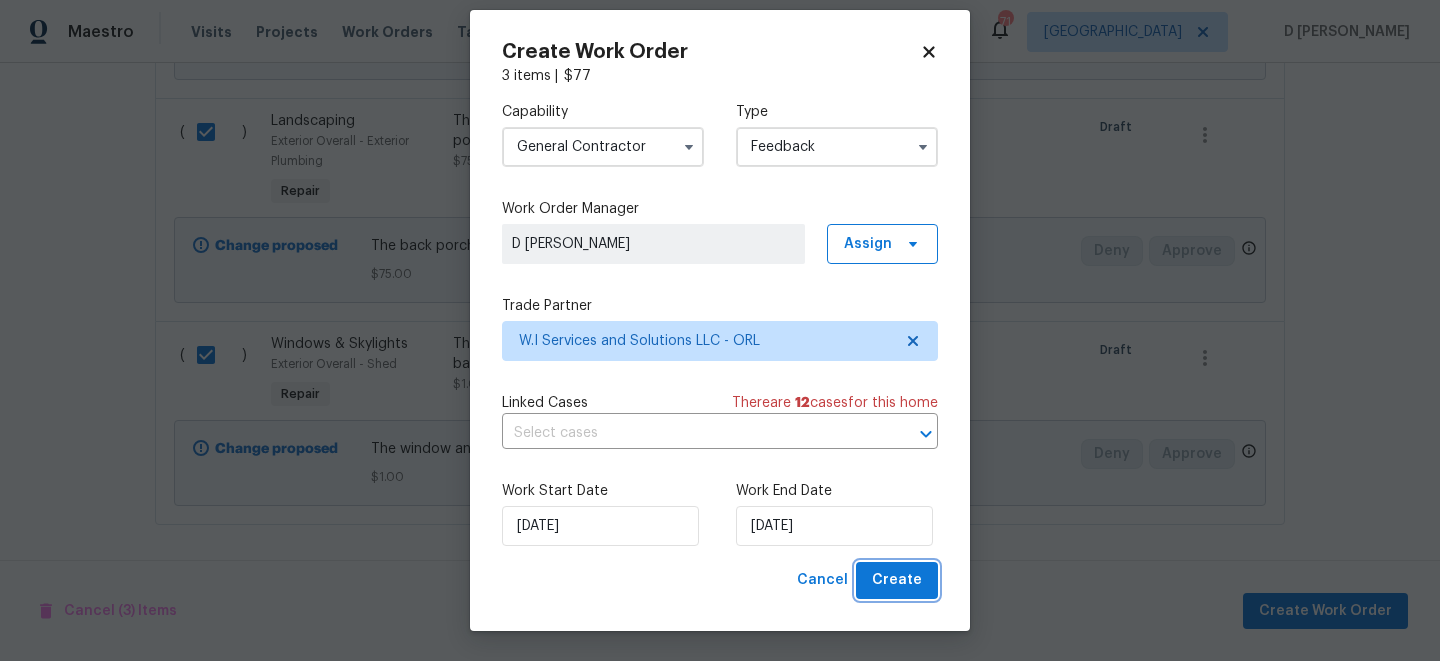 click on "Create" at bounding box center (897, 580) 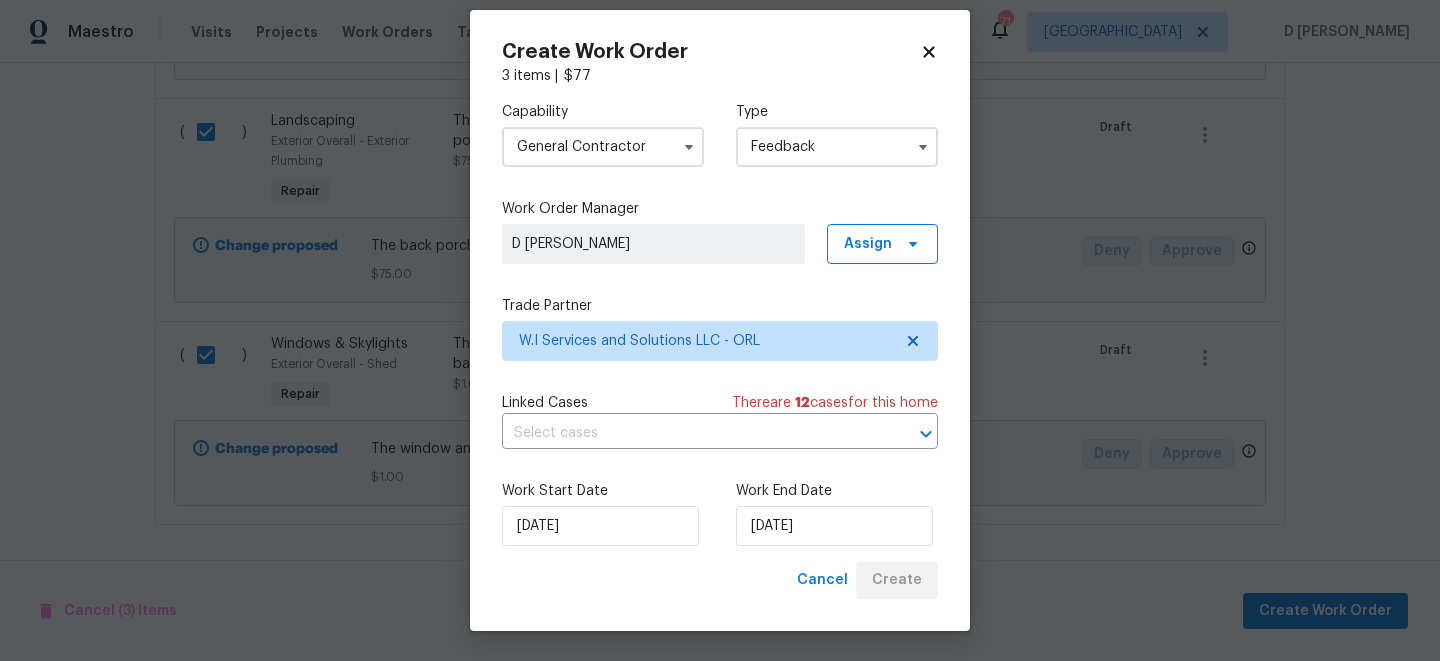 checkbox on "false" 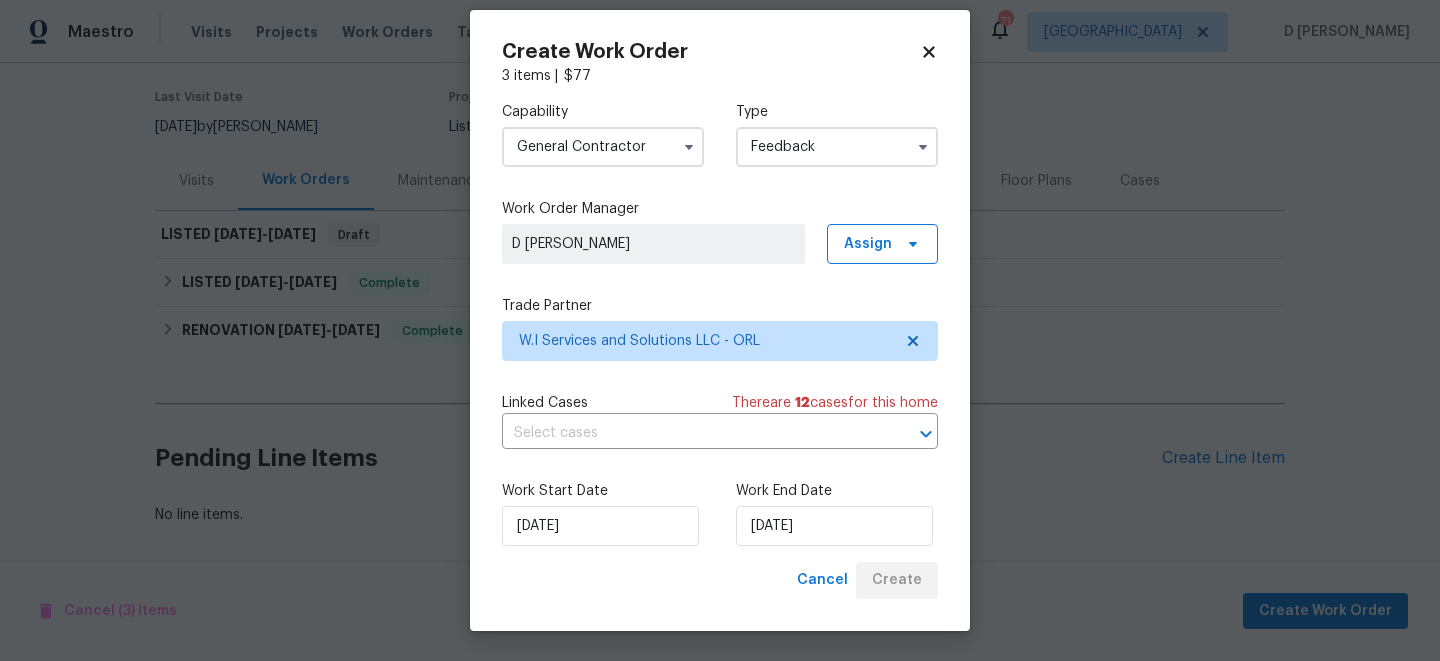scroll, scrollTop: 152, scrollLeft: 0, axis: vertical 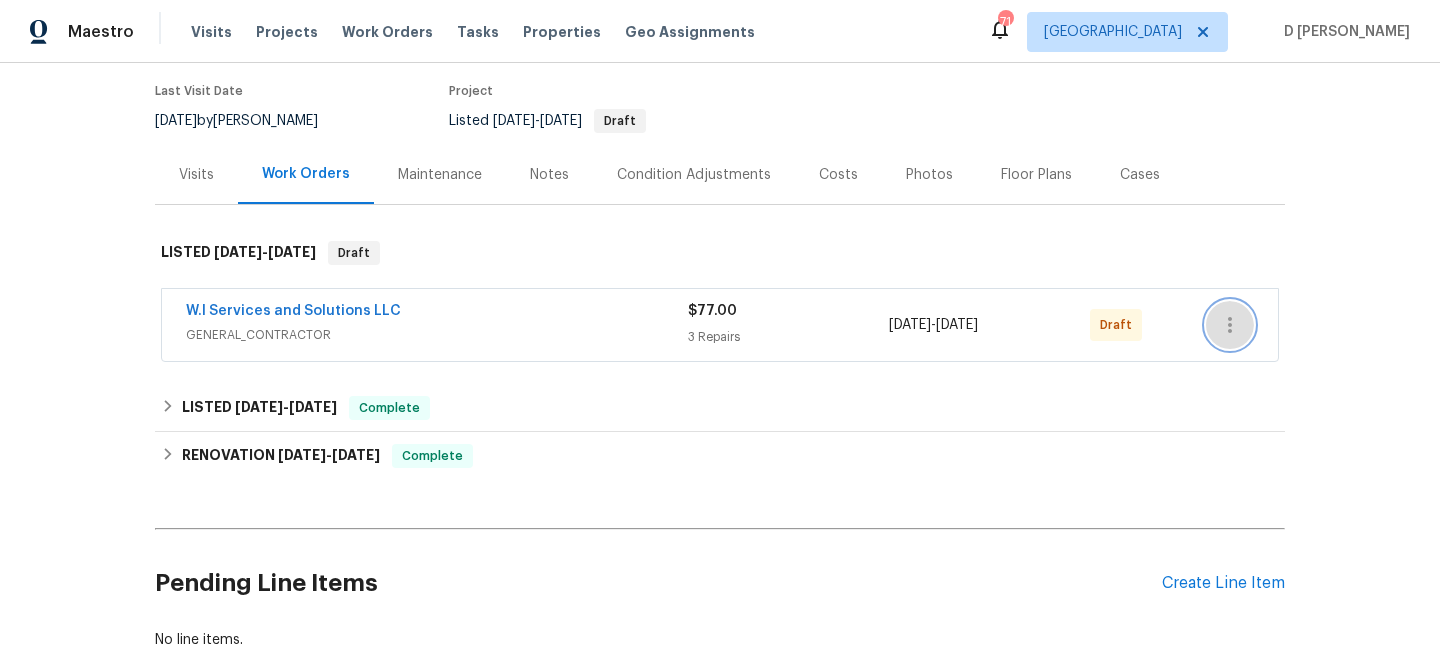 click 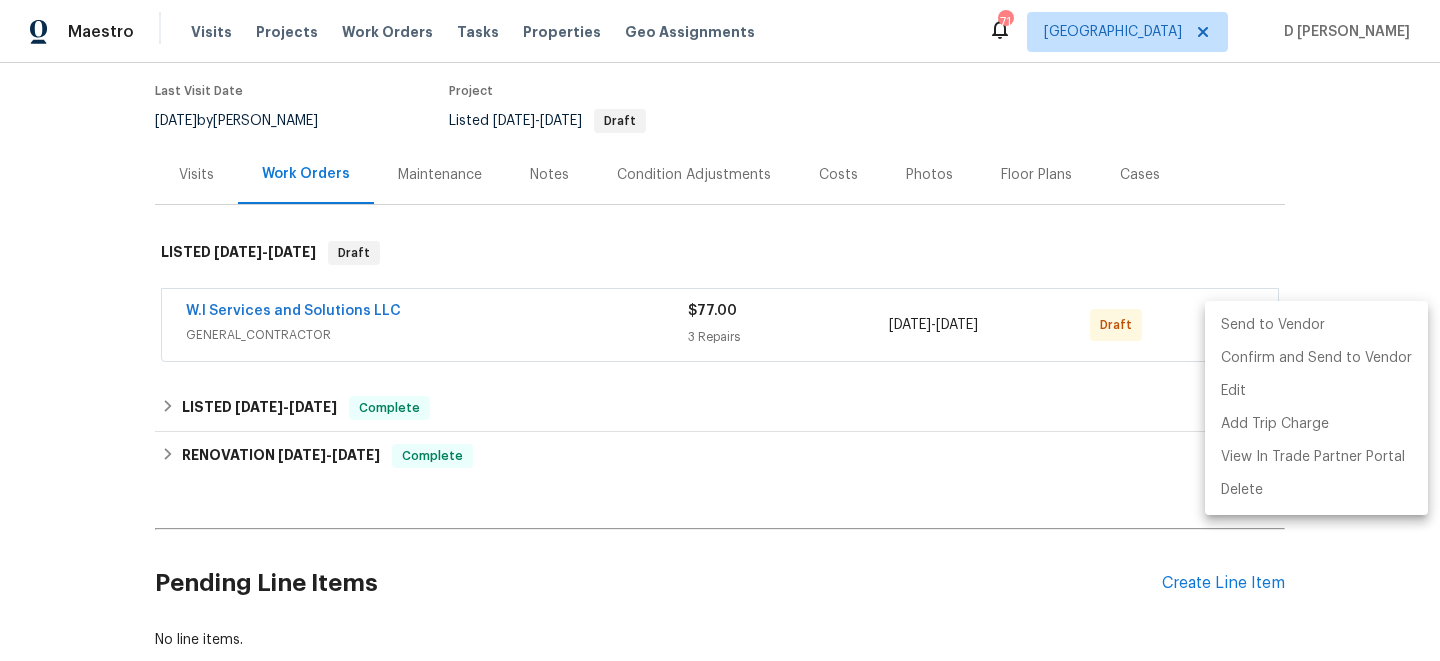 click on "Send to Vendor" at bounding box center [1316, 325] 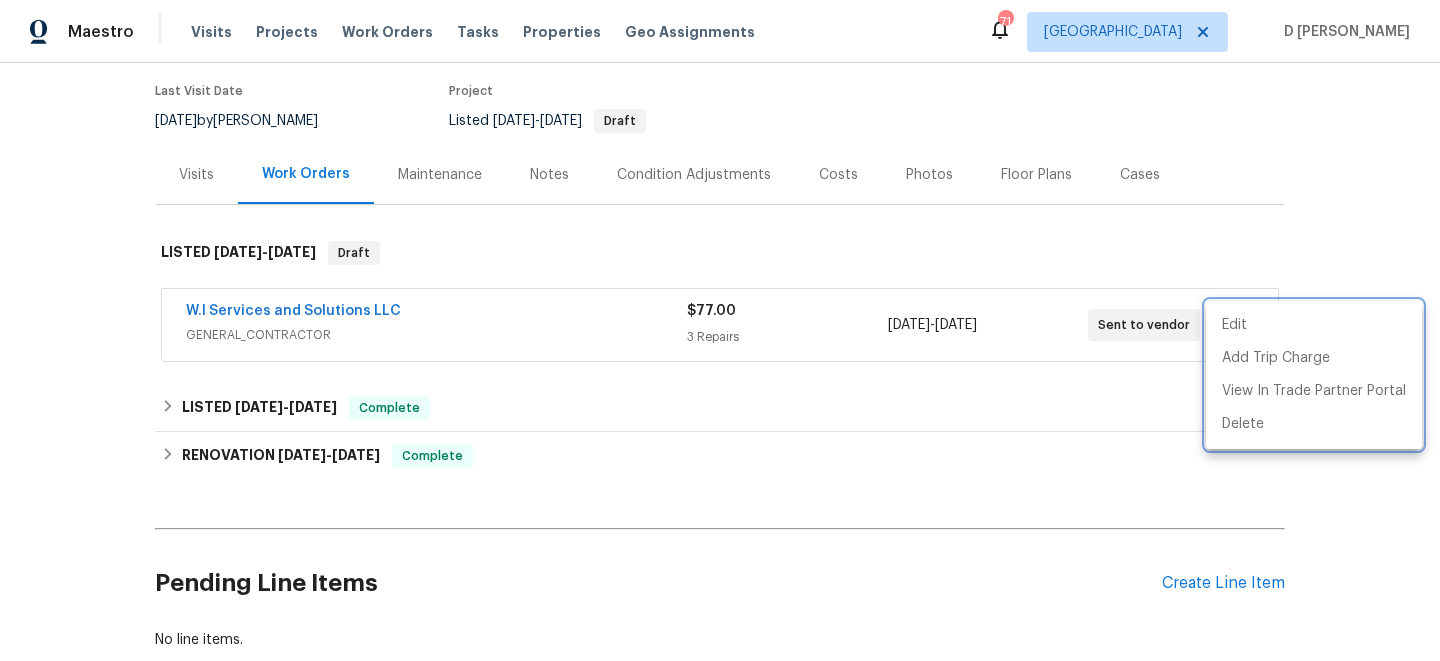 click at bounding box center [720, 330] 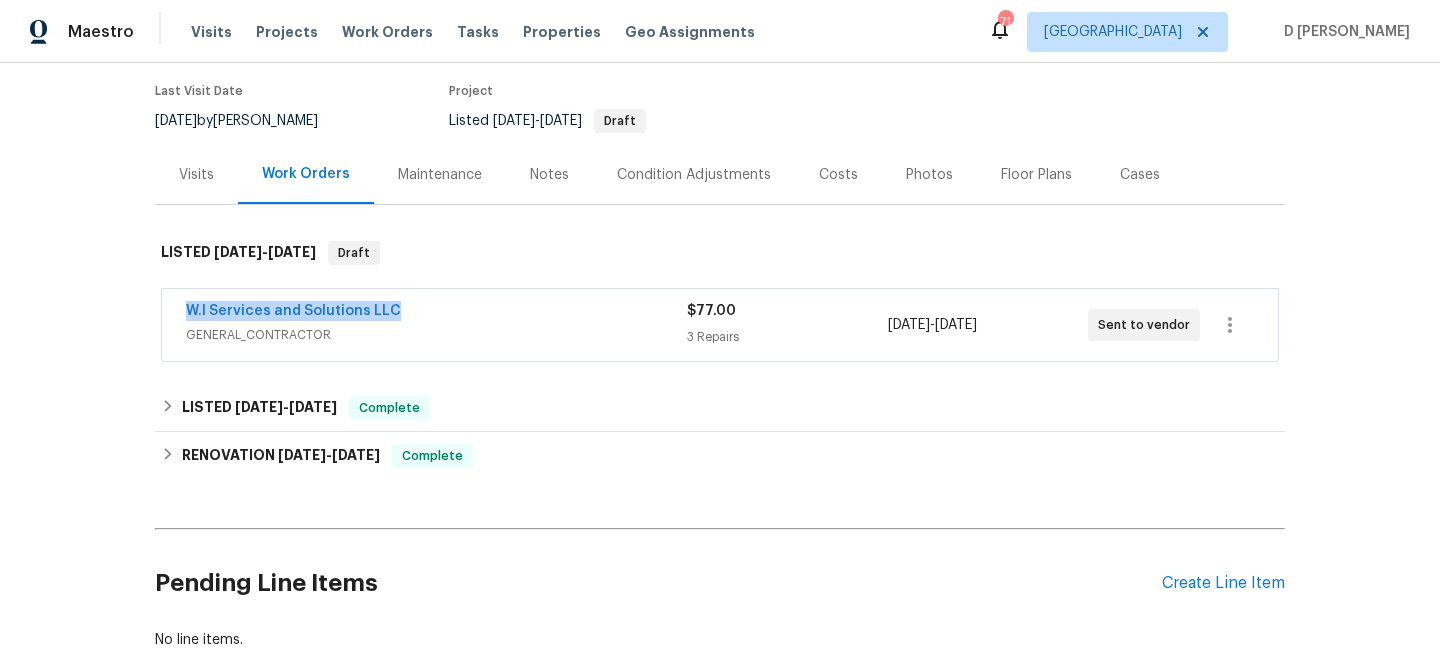 drag, startPoint x: 180, startPoint y: 314, endPoint x: 406, endPoint y: 314, distance: 226 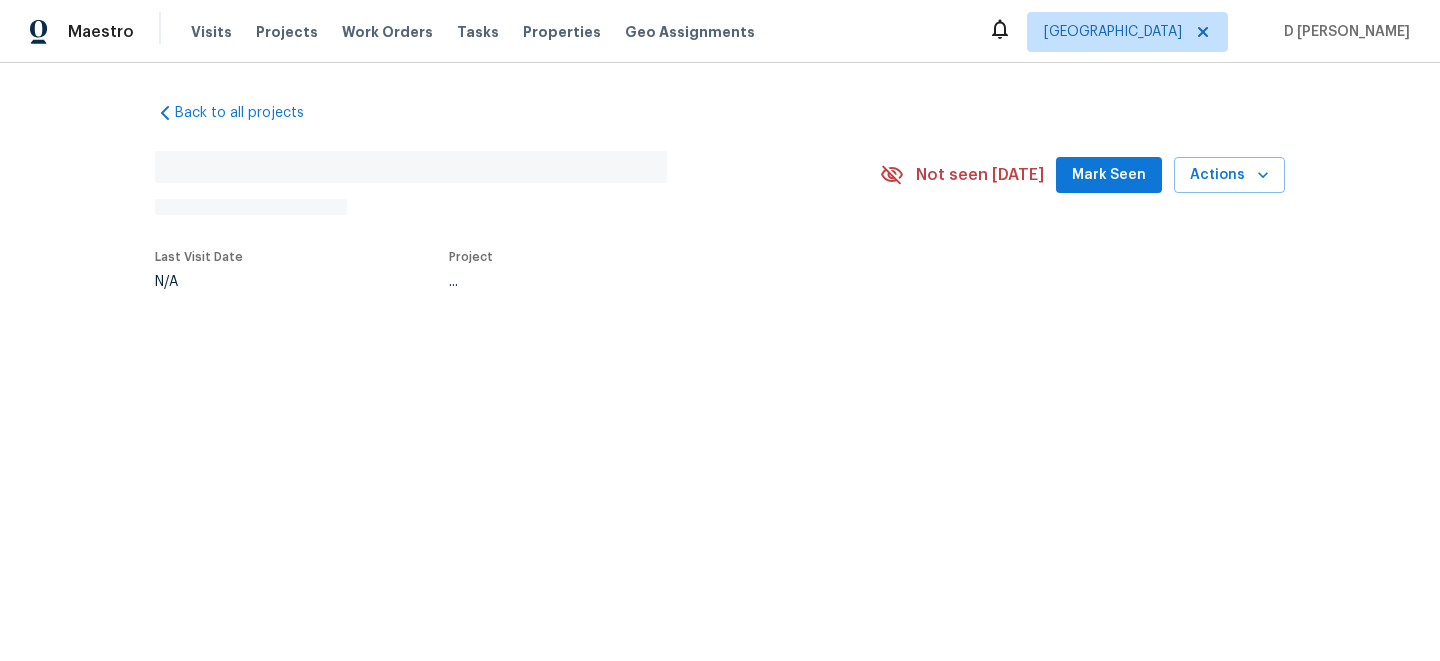 scroll, scrollTop: 0, scrollLeft: 0, axis: both 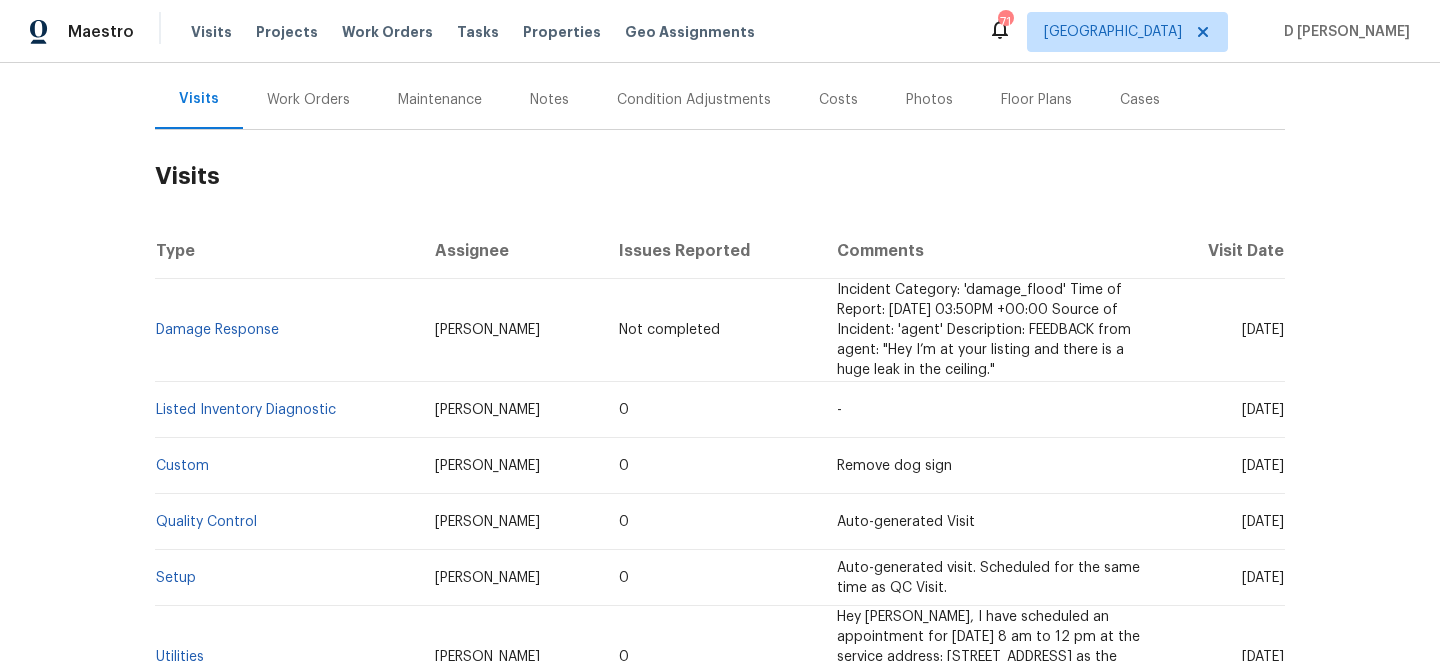 click on "Work Orders" at bounding box center (308, 99) 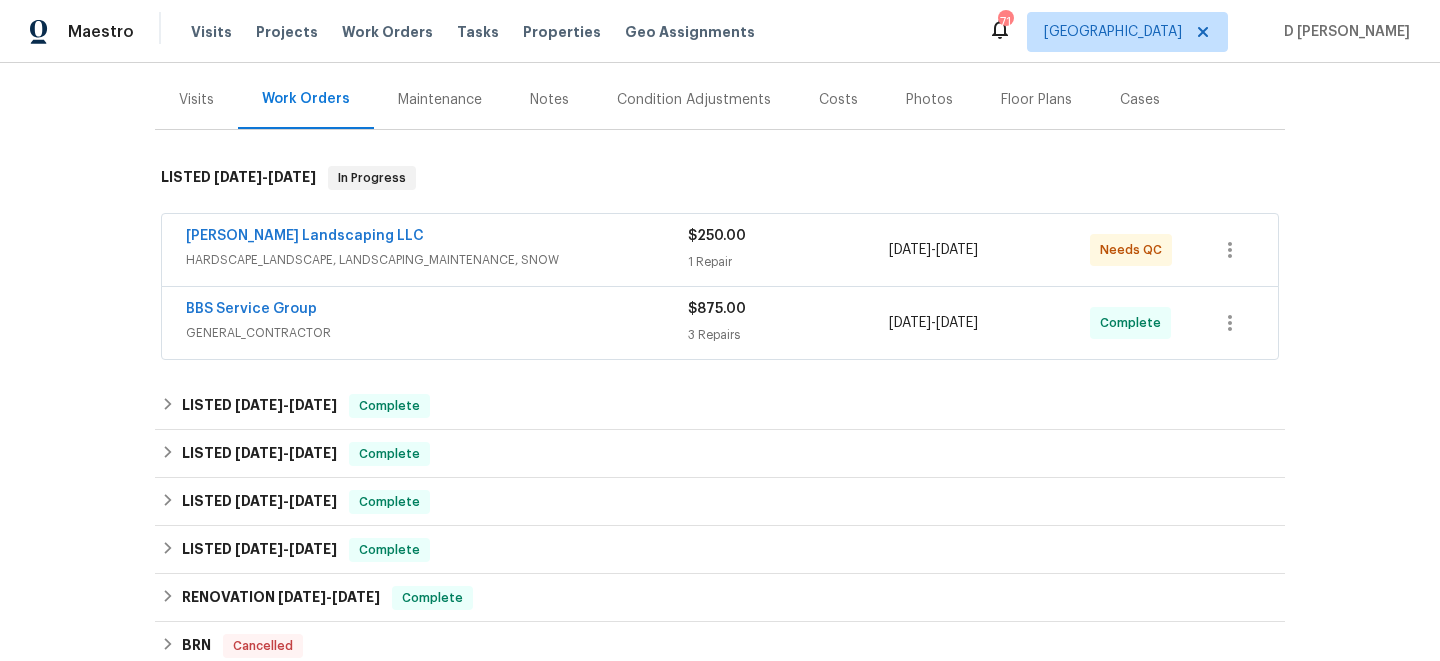 click on "GENERAL_CONTRACTOR" at bounding box center [437, 333] 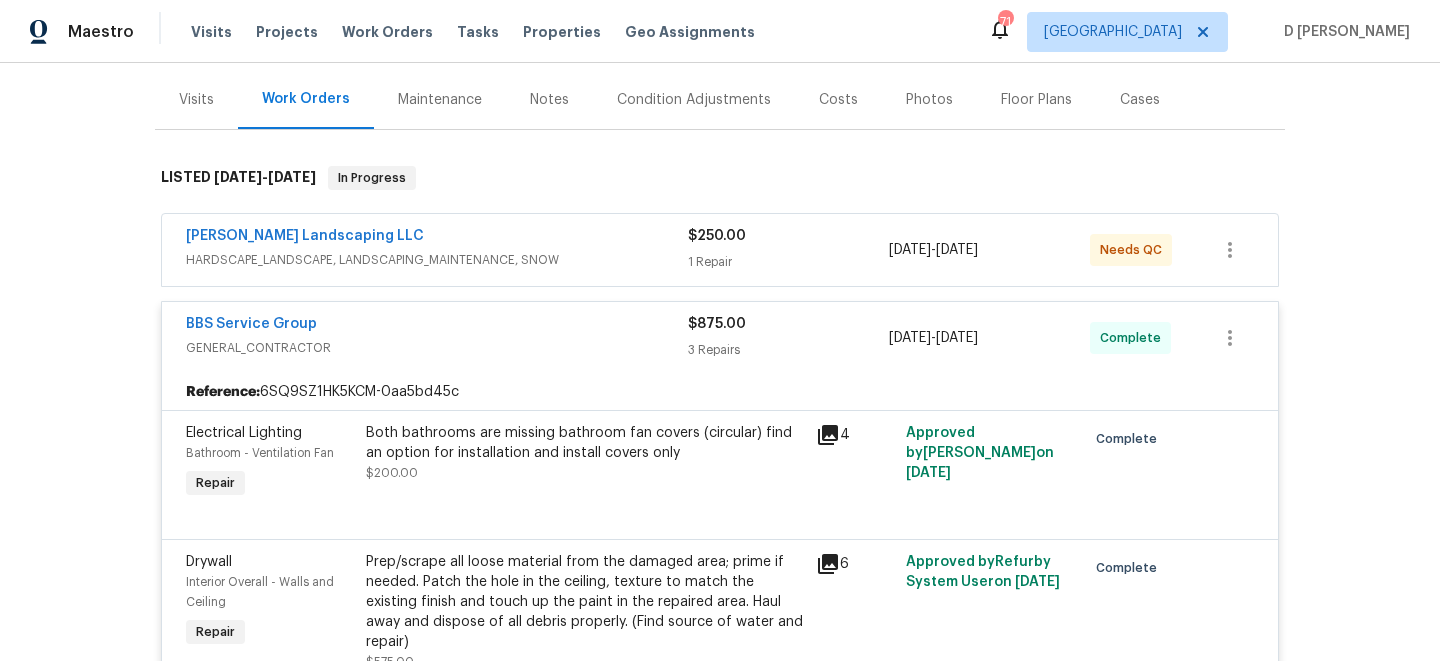 scroll, scrollTop: 182, scrollLeft: 0, axis: vertical 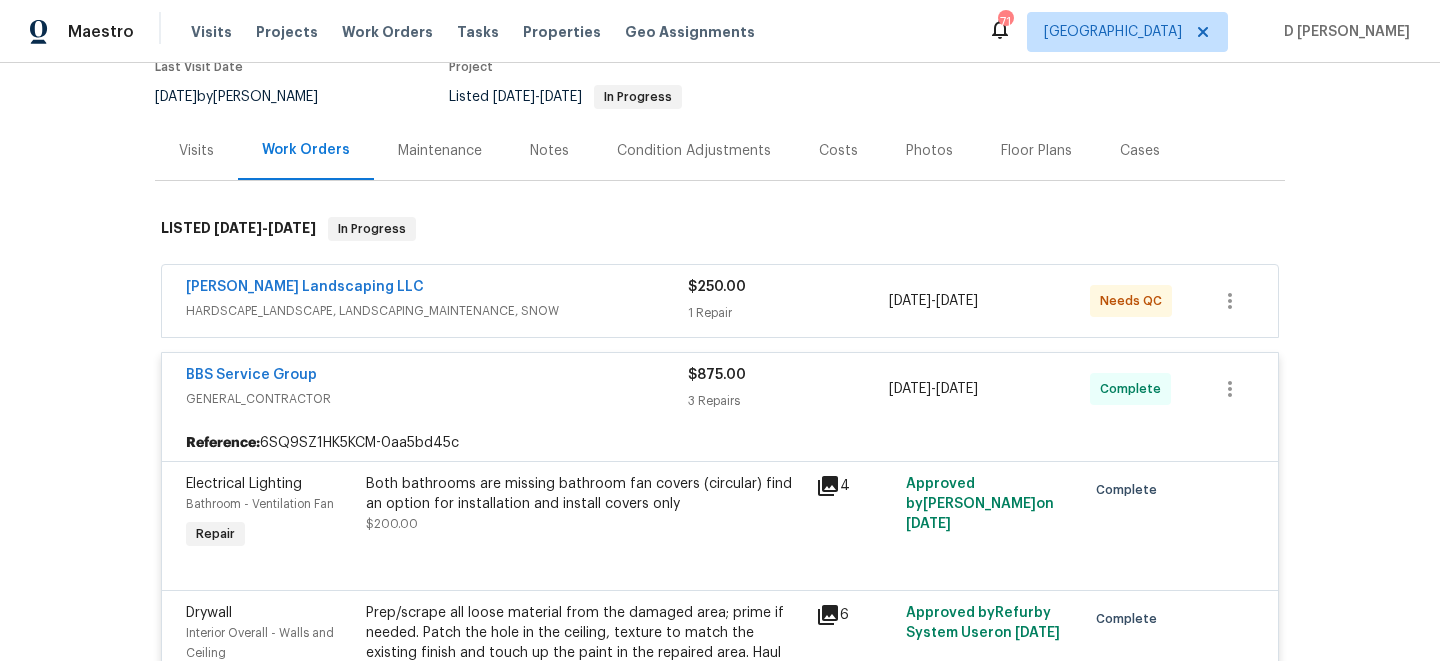 click on "GENERAL_CONTRACTOR" at bounding box center (437, 399) 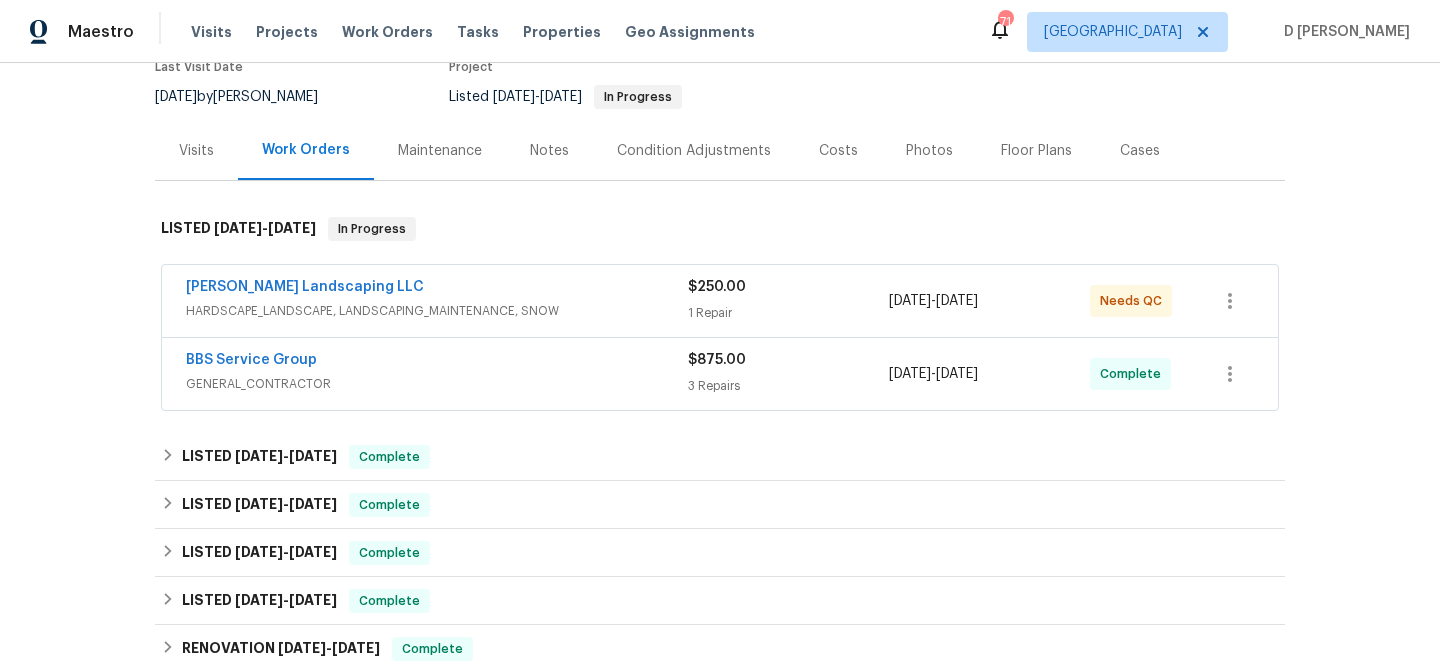 click on "HARDSCAPE_LANDSCAPE, LANDSCAPING_MAINTENANCE, SNOW" at bounding box center [437, 311] 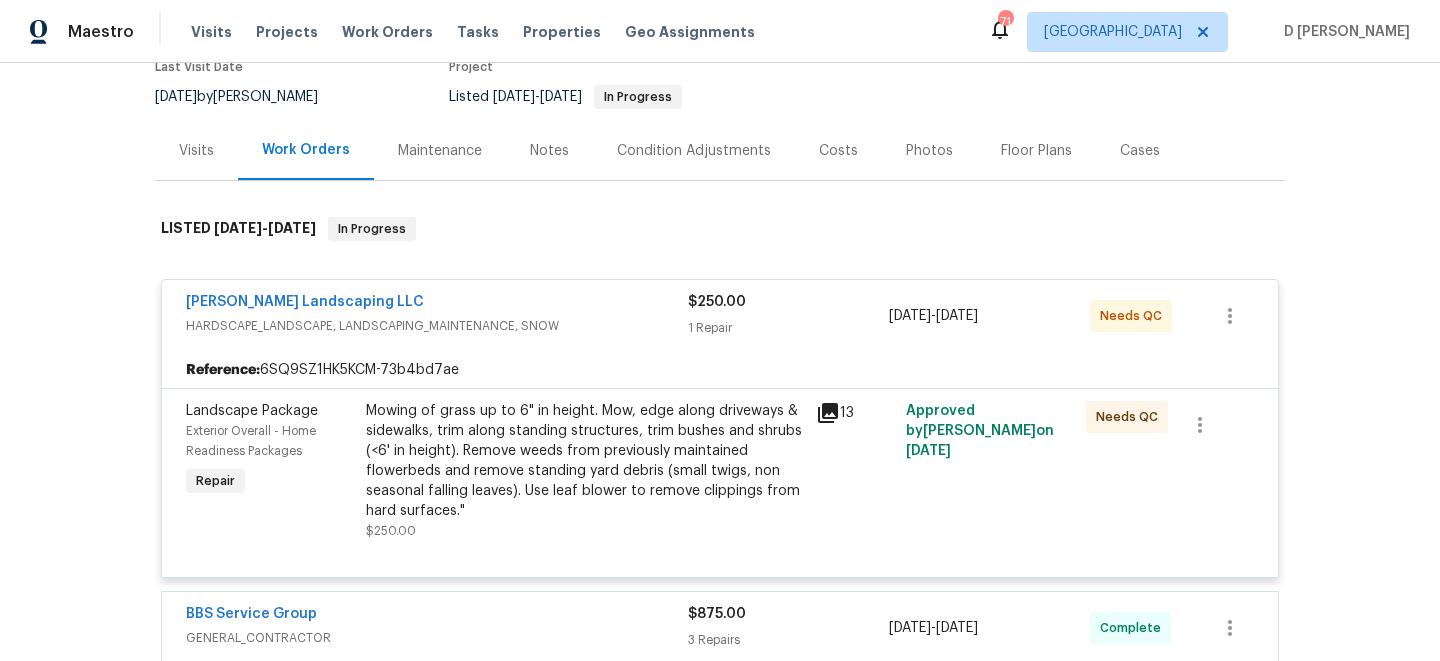 click on "[PERSON_NAME] Landscaping LLC" at bounding box center (437, 304) 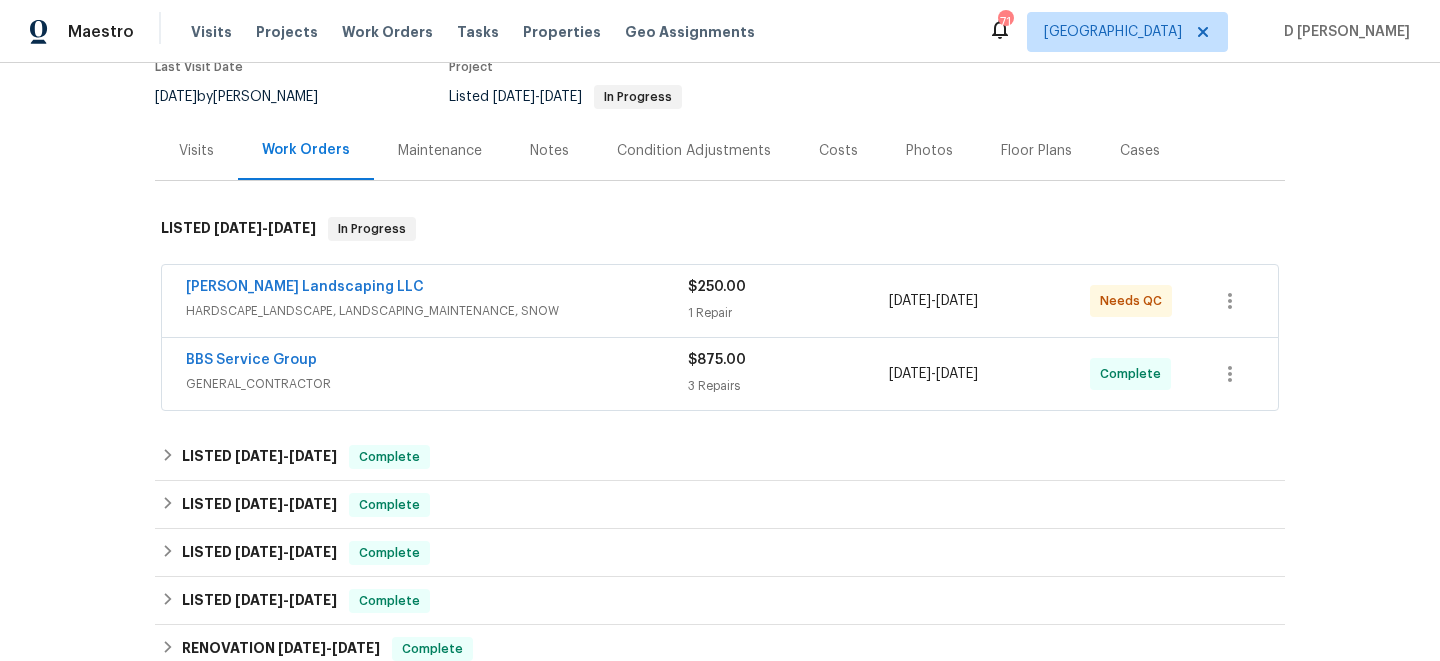 click on "Visits" at bounding box center [196, 150] 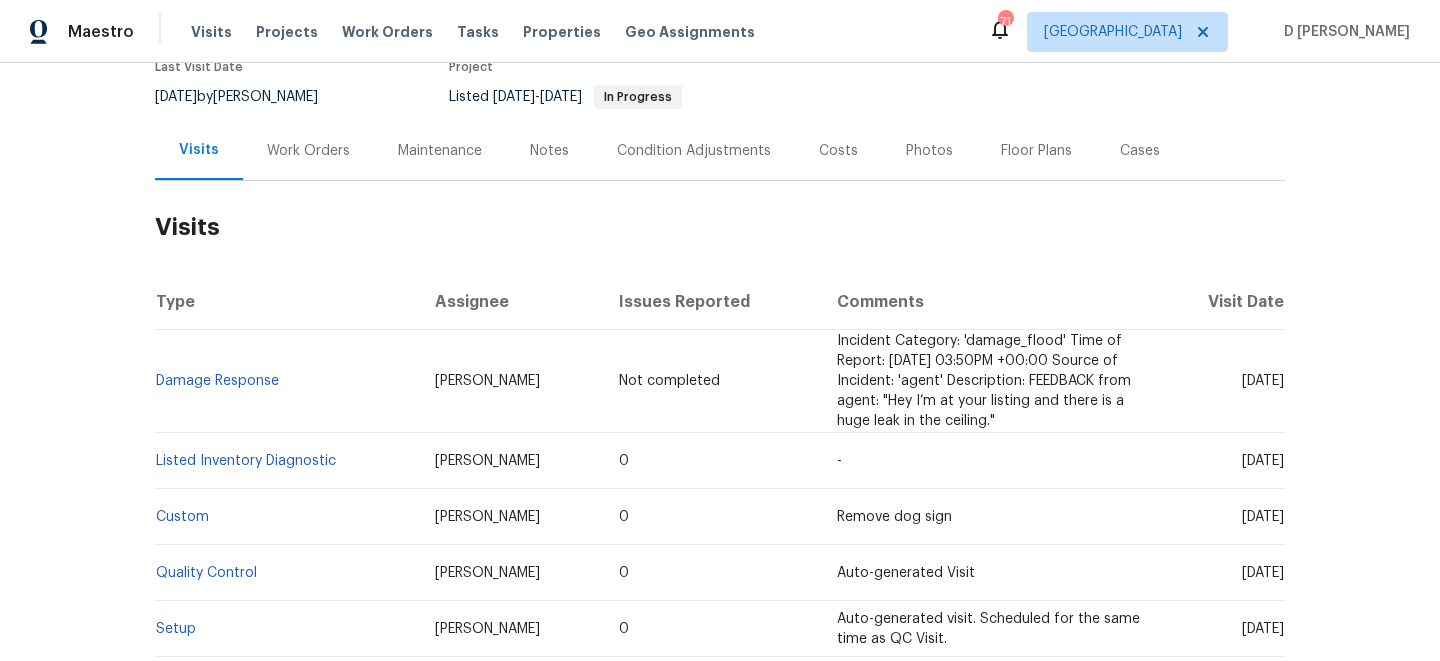 click on "Work Orders" at bounding box center [308, 151] 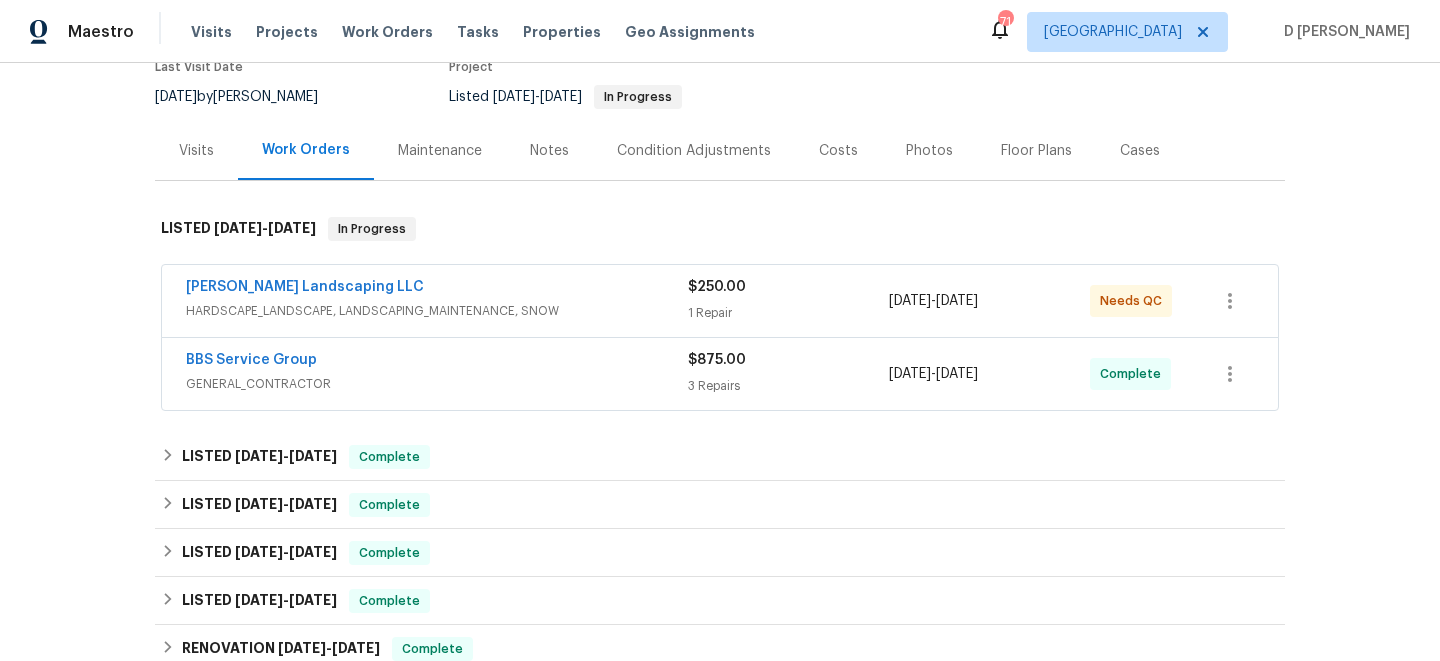 click on "HARDSCAPE_LANDSCAPE, LANDSCAPING_MAINTENANCE, SNOW" at bounding box center [437, 311] 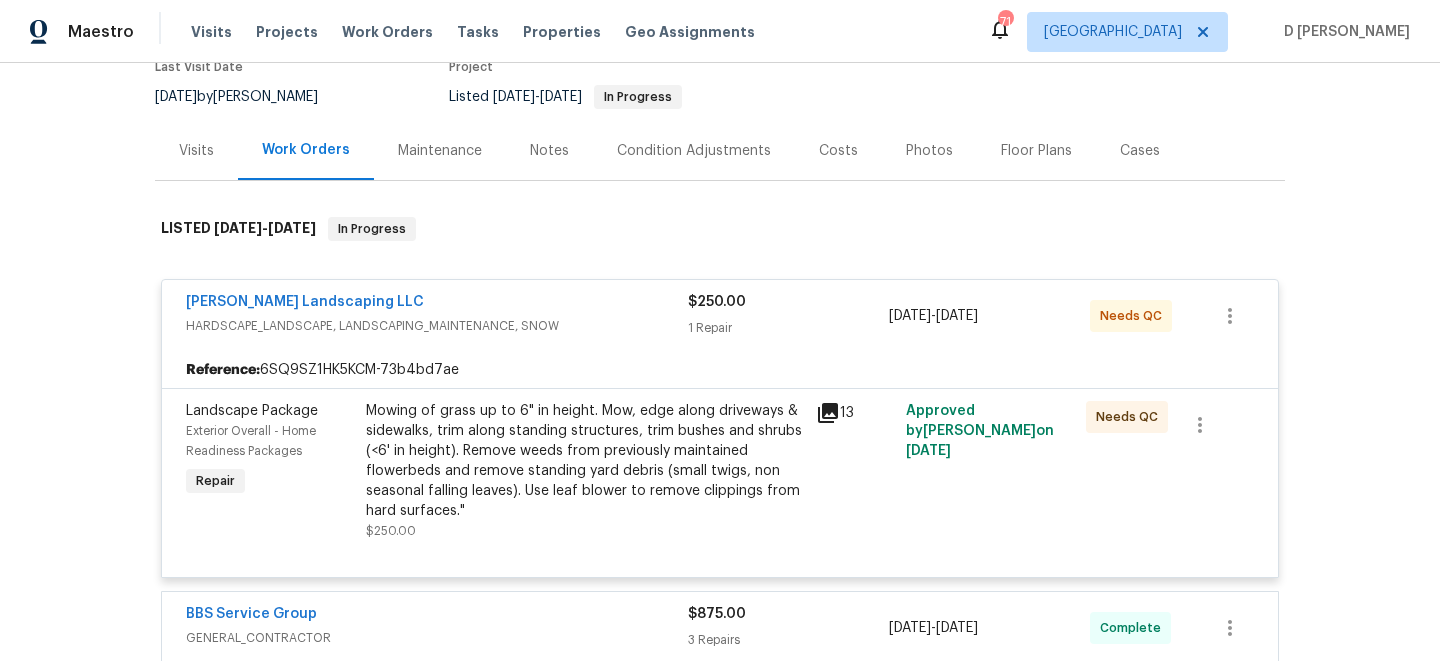 click on "[PERSON_NAME] Landscaping LLC" at bounding box center (437, 304) 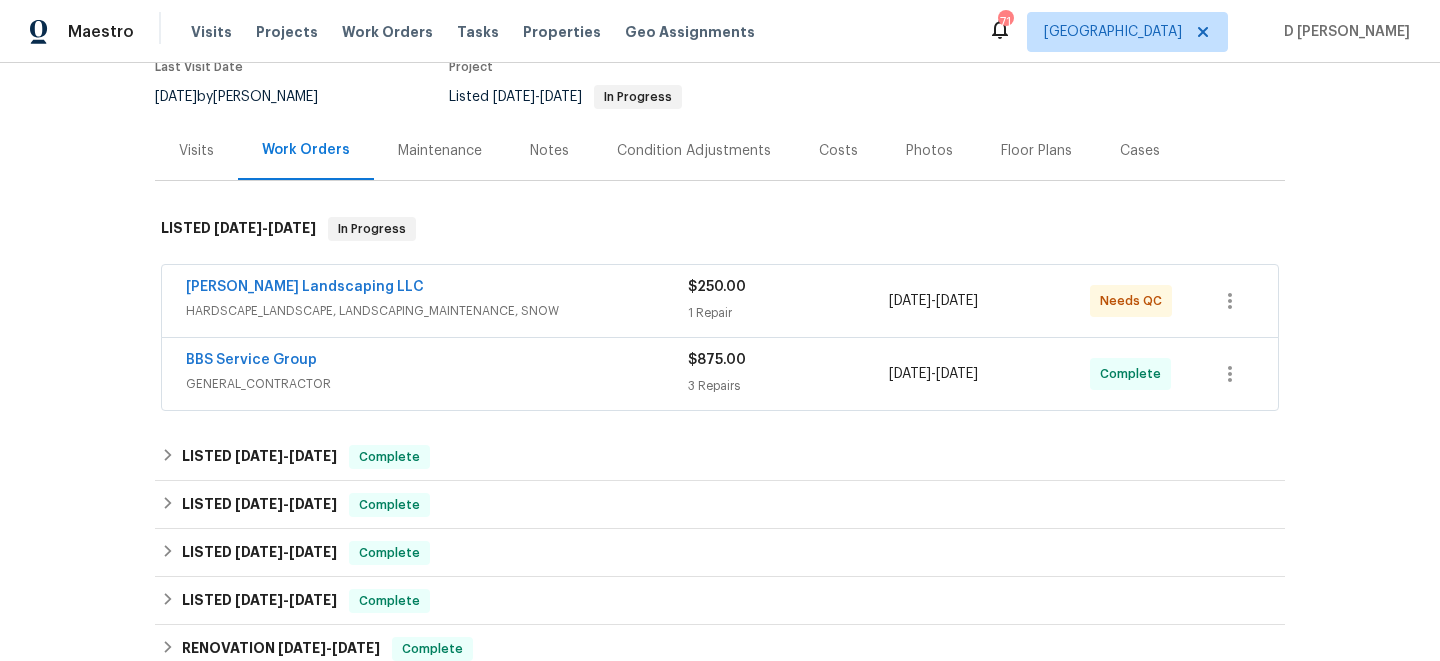 click on "Visits" at bounding box center (196, 151) 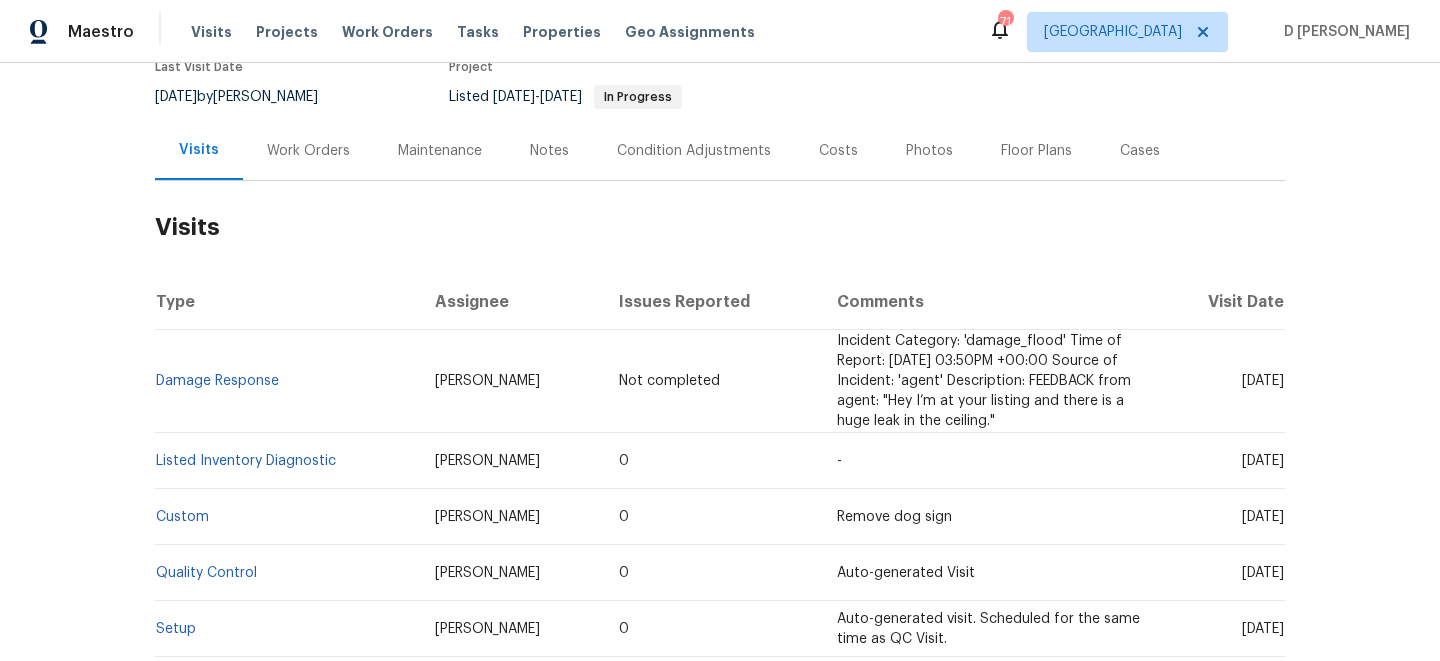 click on "Work Orders" at bounding box center (308, 151) 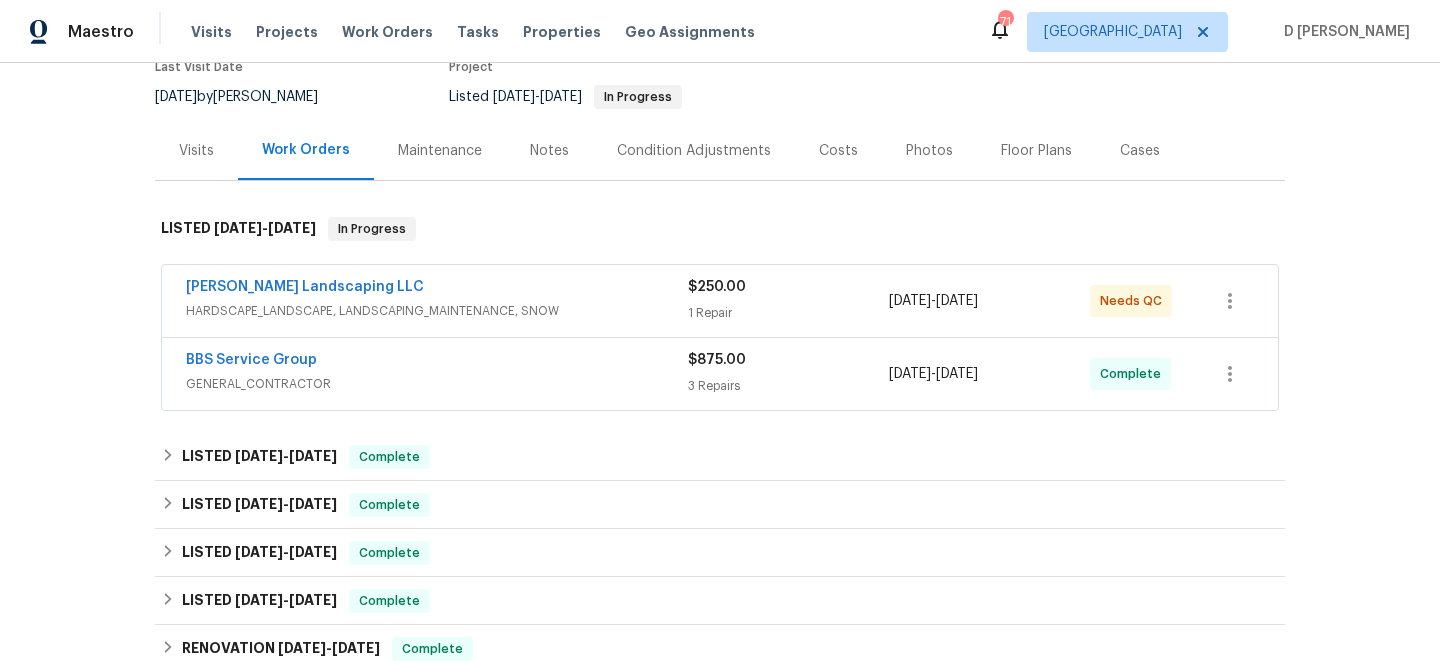 click on "GENERAL_CONTRACTOR" at bounding box center (437, 384) 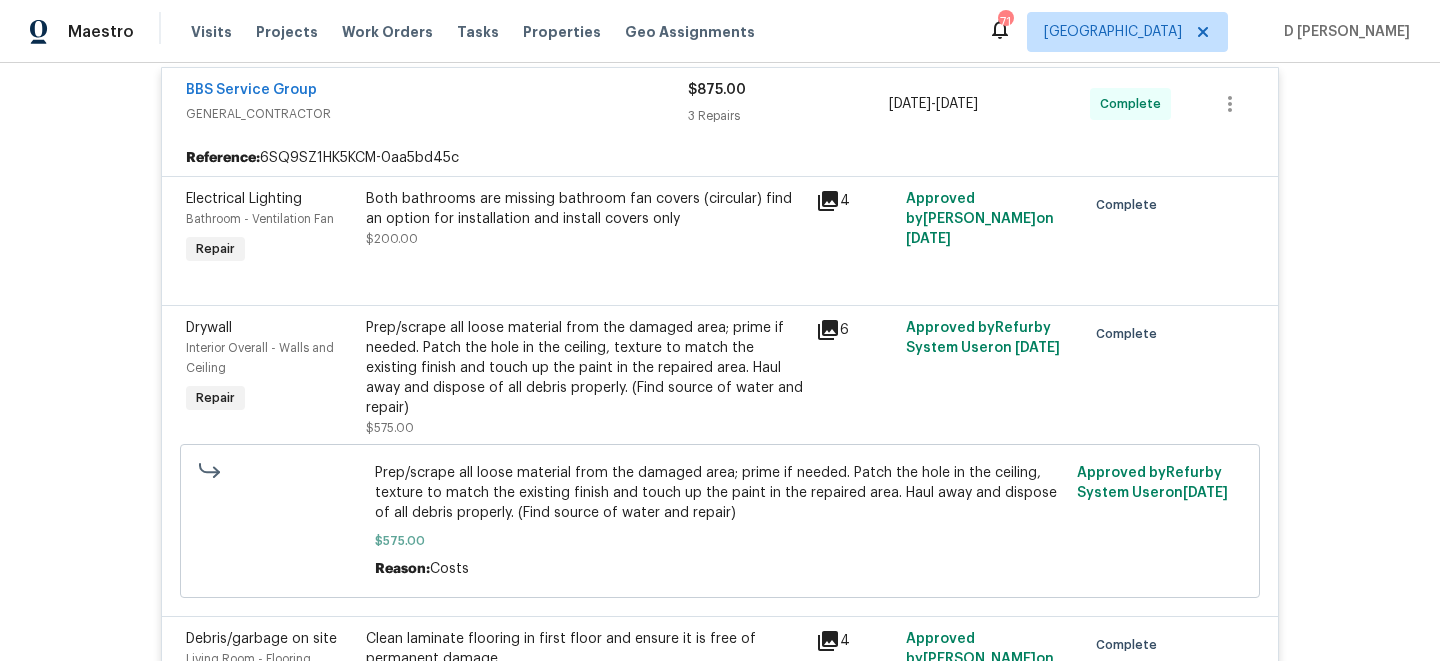 scroll, scrollTop: 198, scrollLeft: 0, axis: vertical 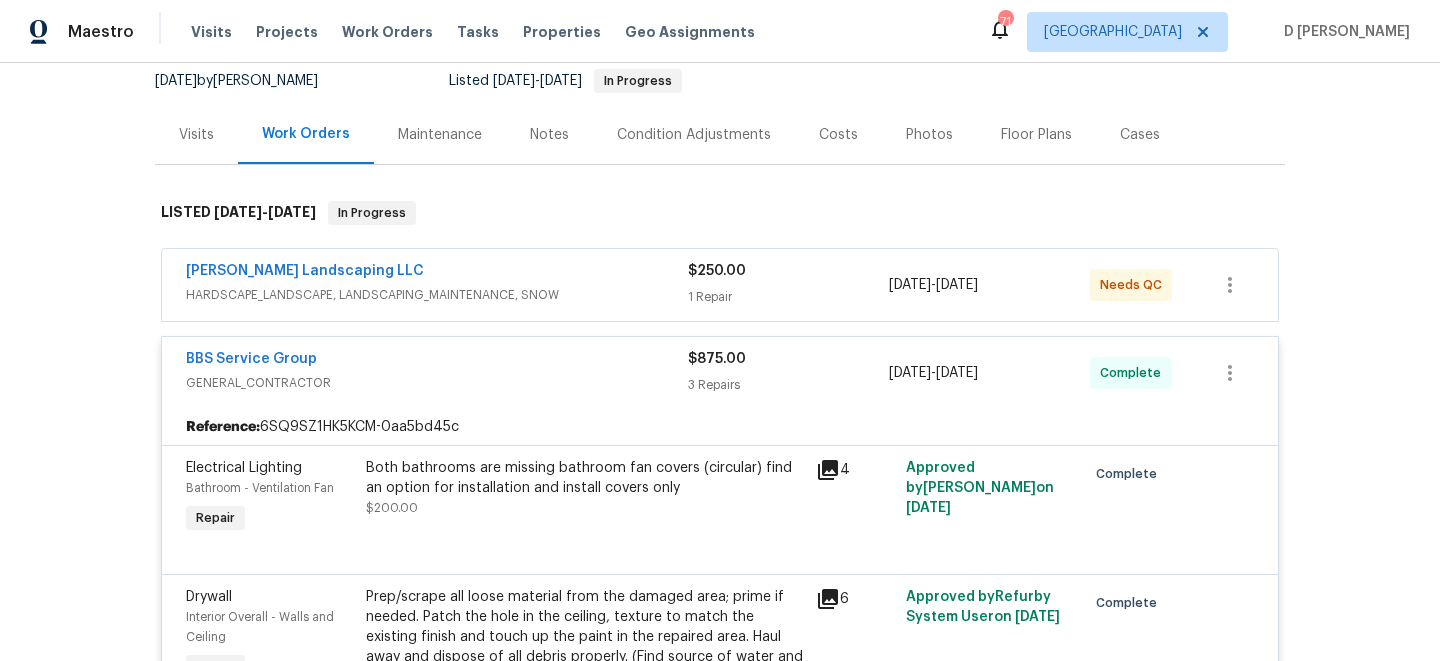 click on "GENERAL_CONTRACTOR" at bounding box center (437, 383) 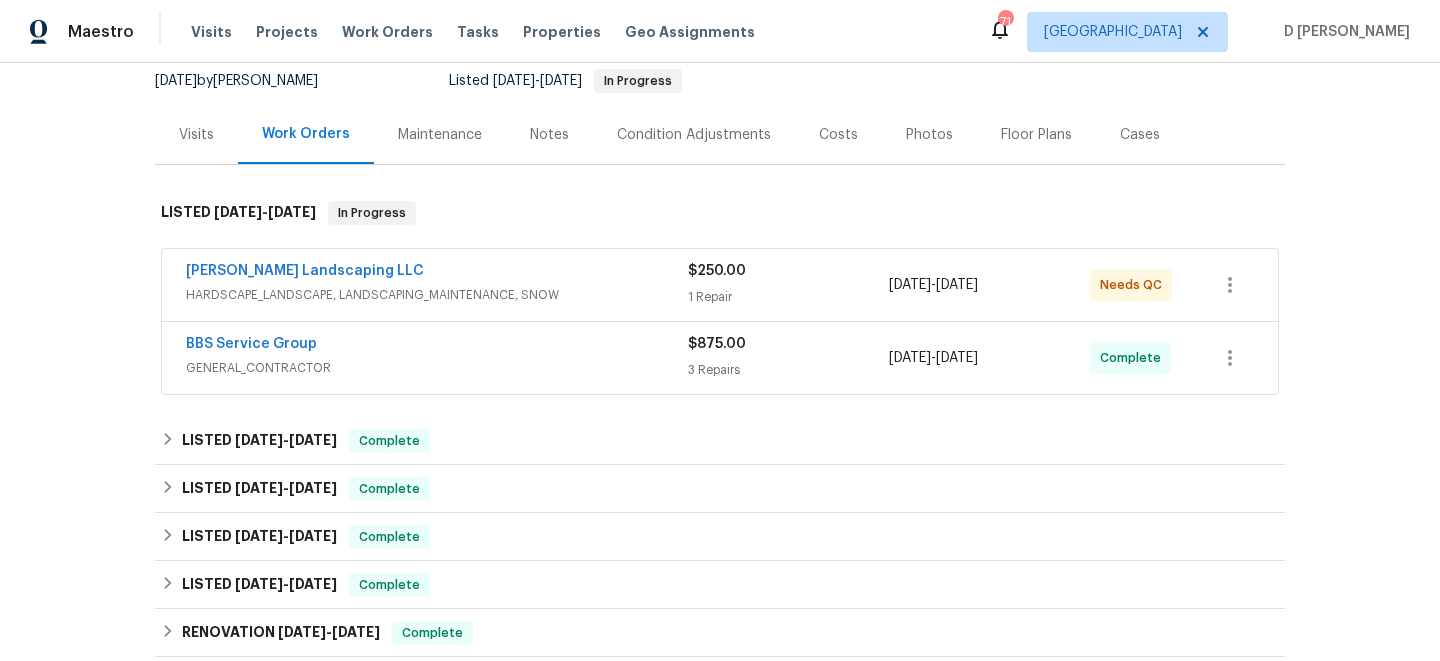 click on "[PERSON_NAME] Landscaping LLC" at bounding box center (437, 273) 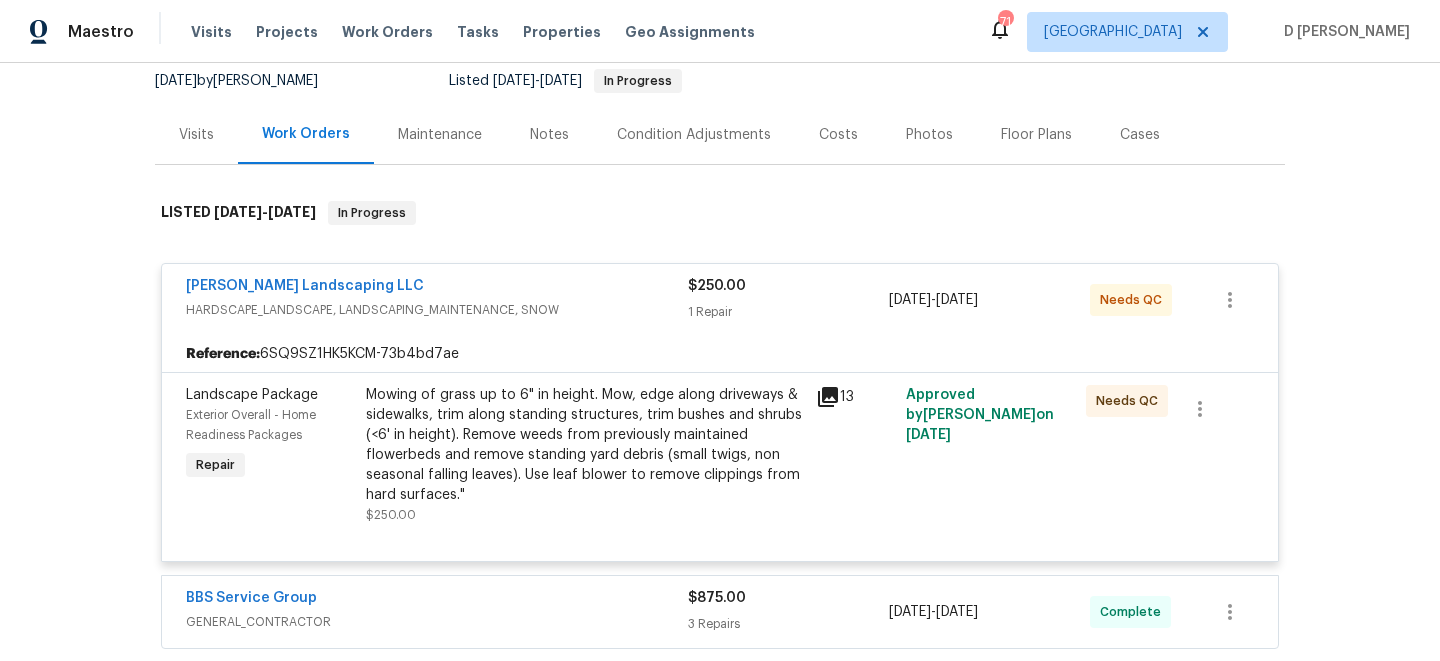 click on "HARDSCAPE_LANDSCAPE, LANDSCAPING_MAINTENANCE, SNOW" at bounding box center [437, 310] 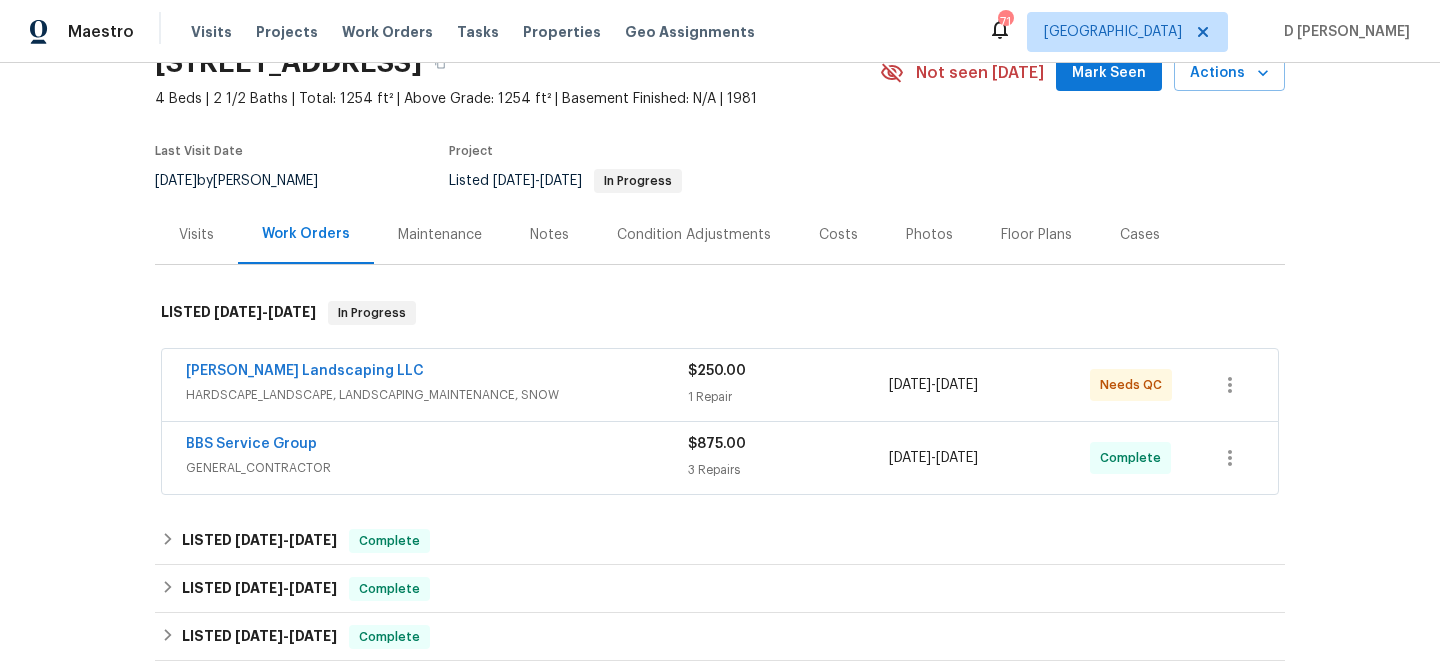 scroll, scrollTop: 76, scrollLeft: 0, axis: vertical 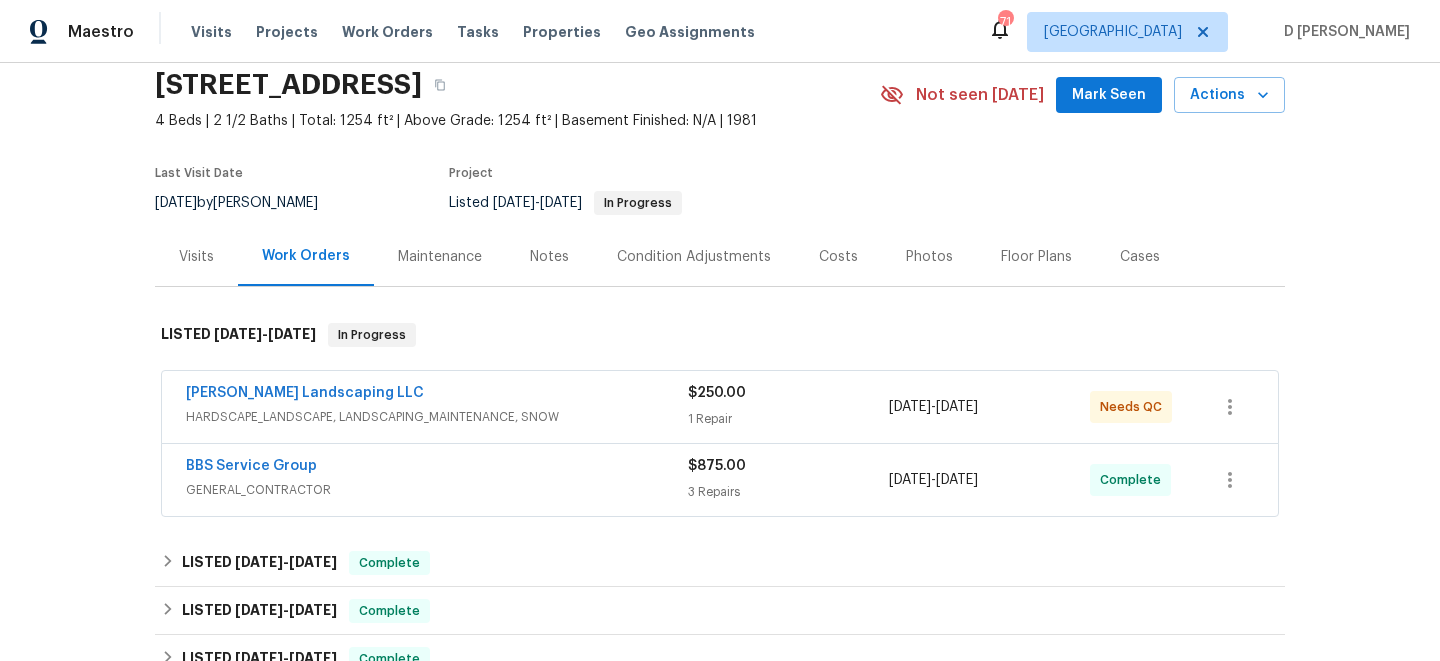 click on "Visits" at bounding box center [196, 257] 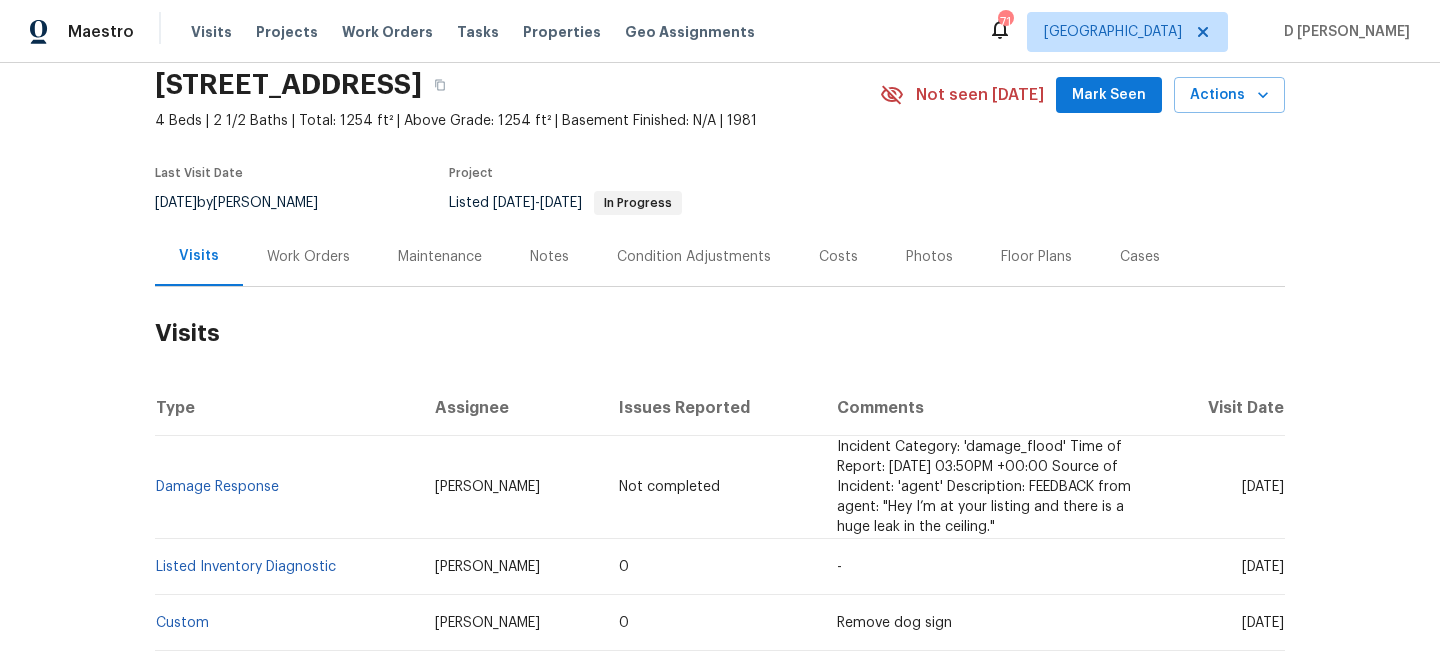 scroll, scrollTop: 167, scrollLeft: 0, axis: vertical 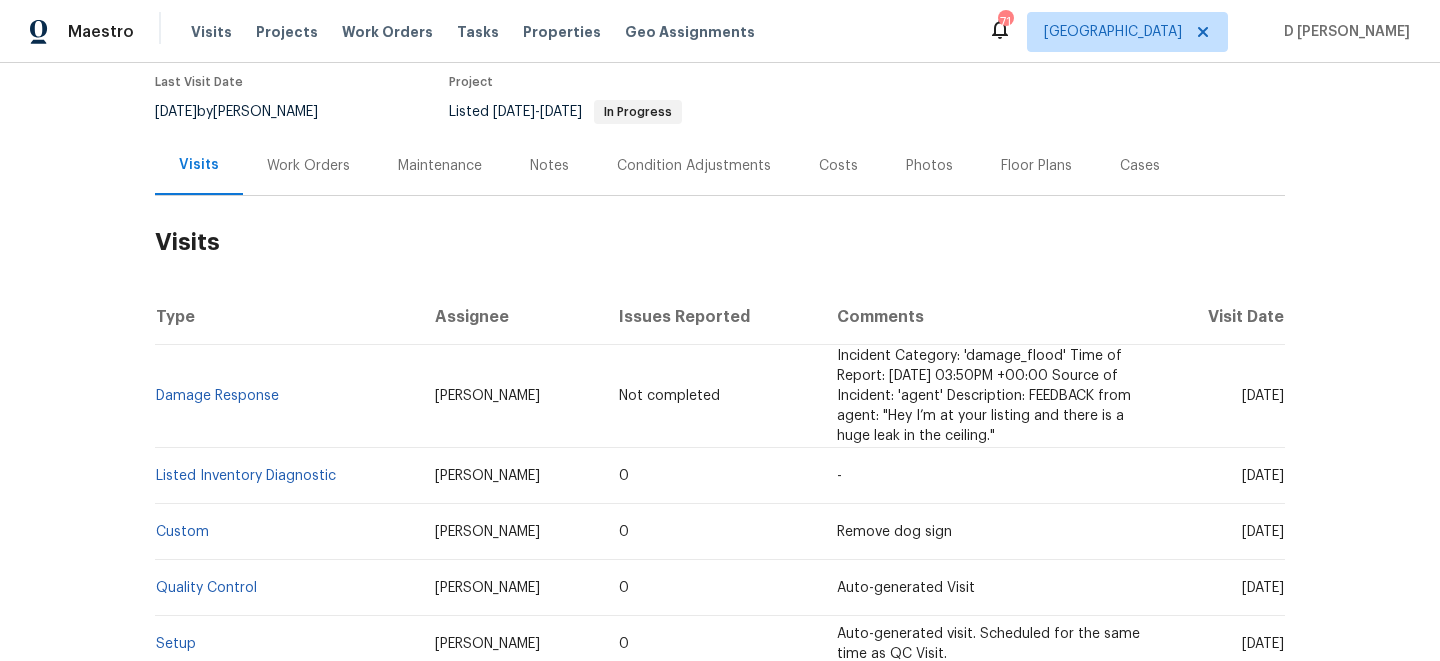 click on "Work Orders" at bounding box center [308, 166] 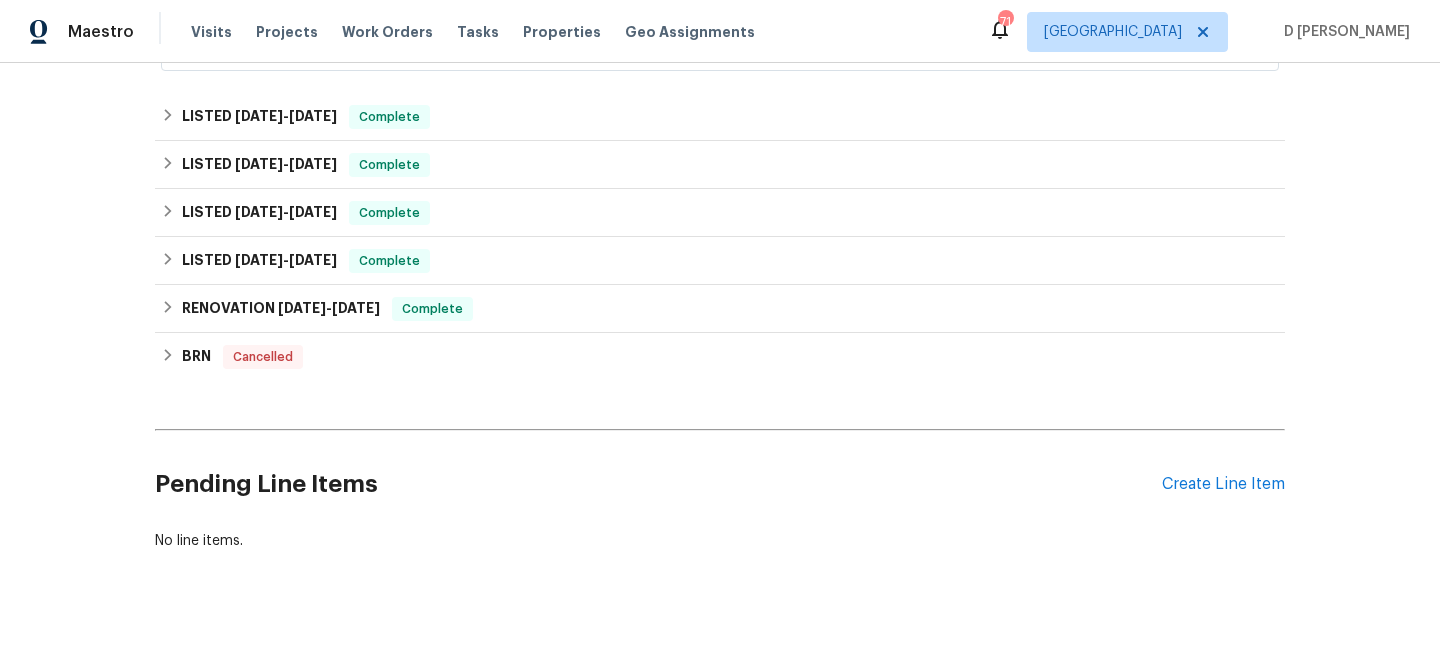 scroll, scrollTop: 548, scrollLeft: 0, axis: vertical 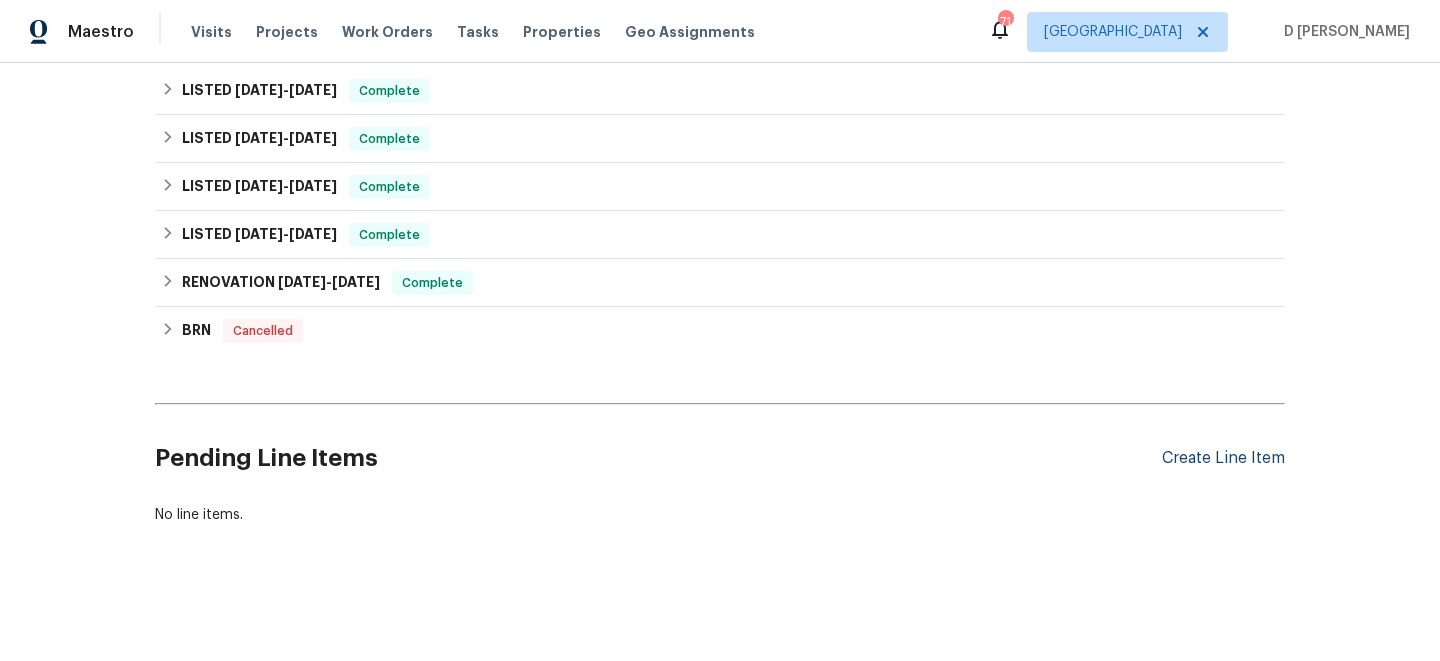 click on "Create Line Item" at bounding box center [1223, 458] 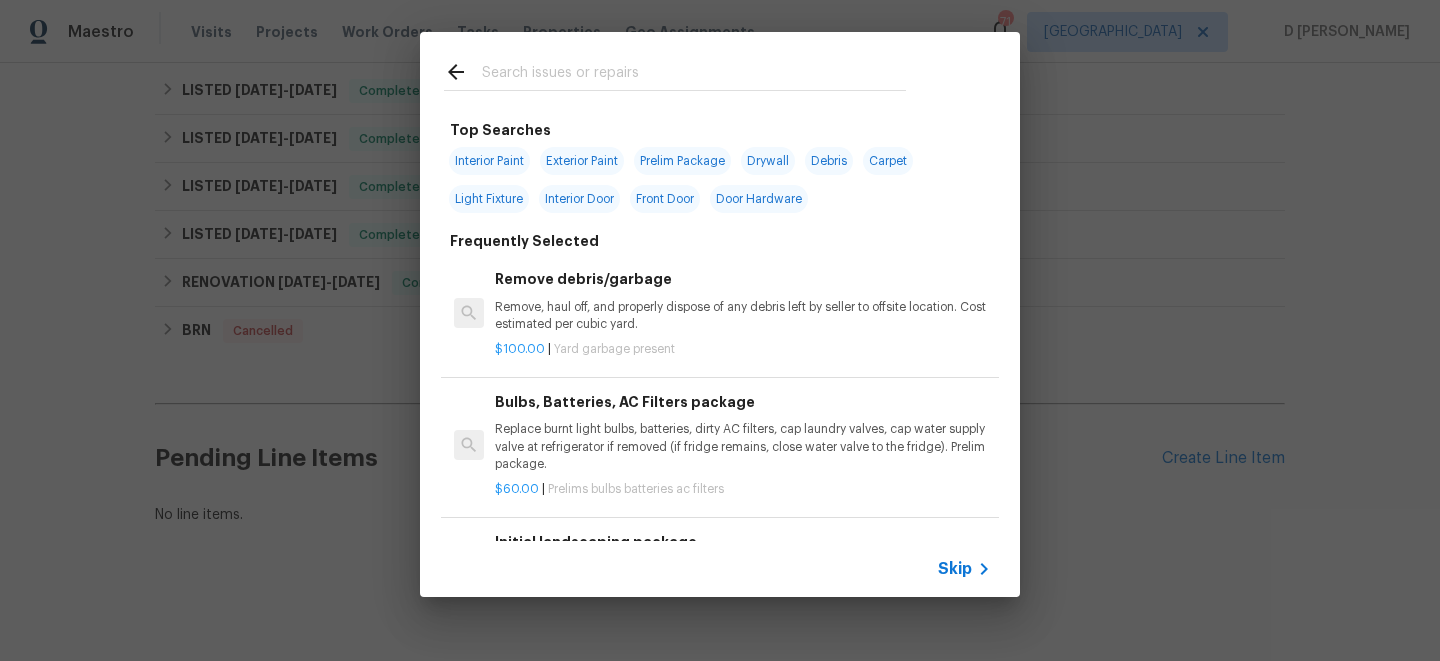 click on "Skip" at bounding box center [955, 569] 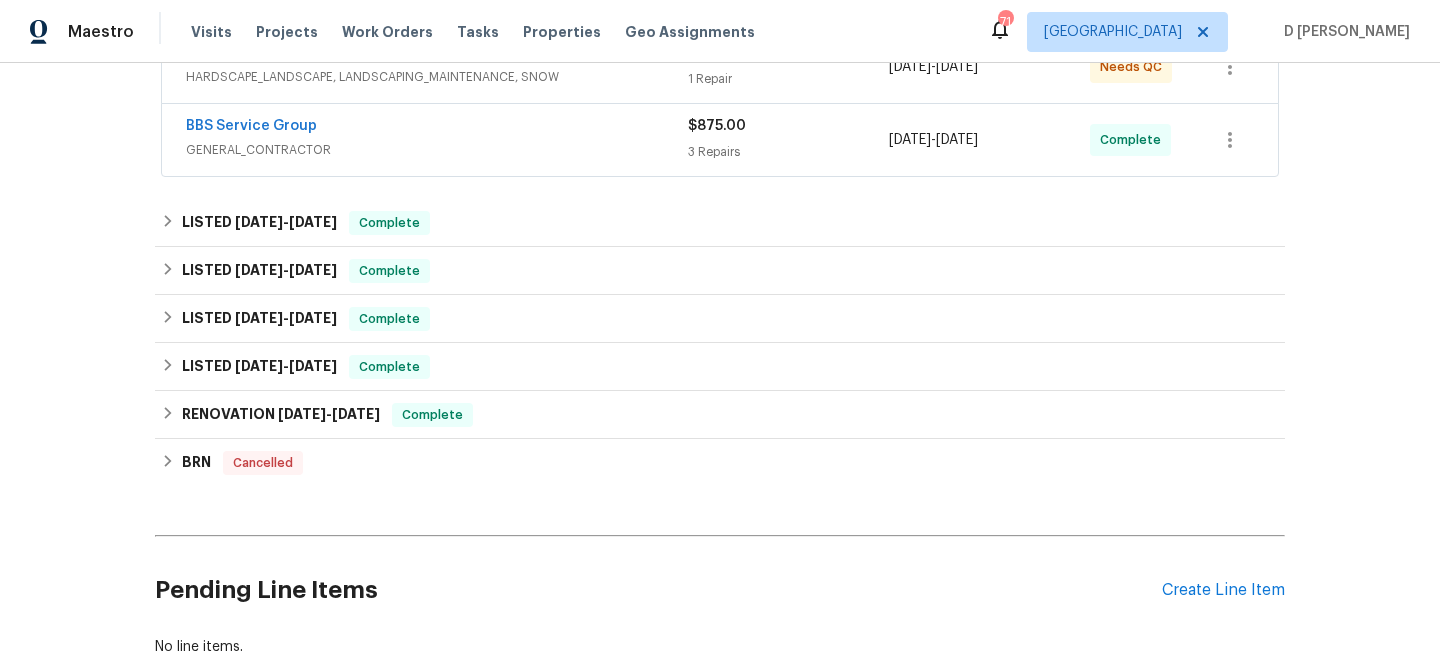 scroll, scrollTop: 379, scrollLeft: 0, axis: vertical 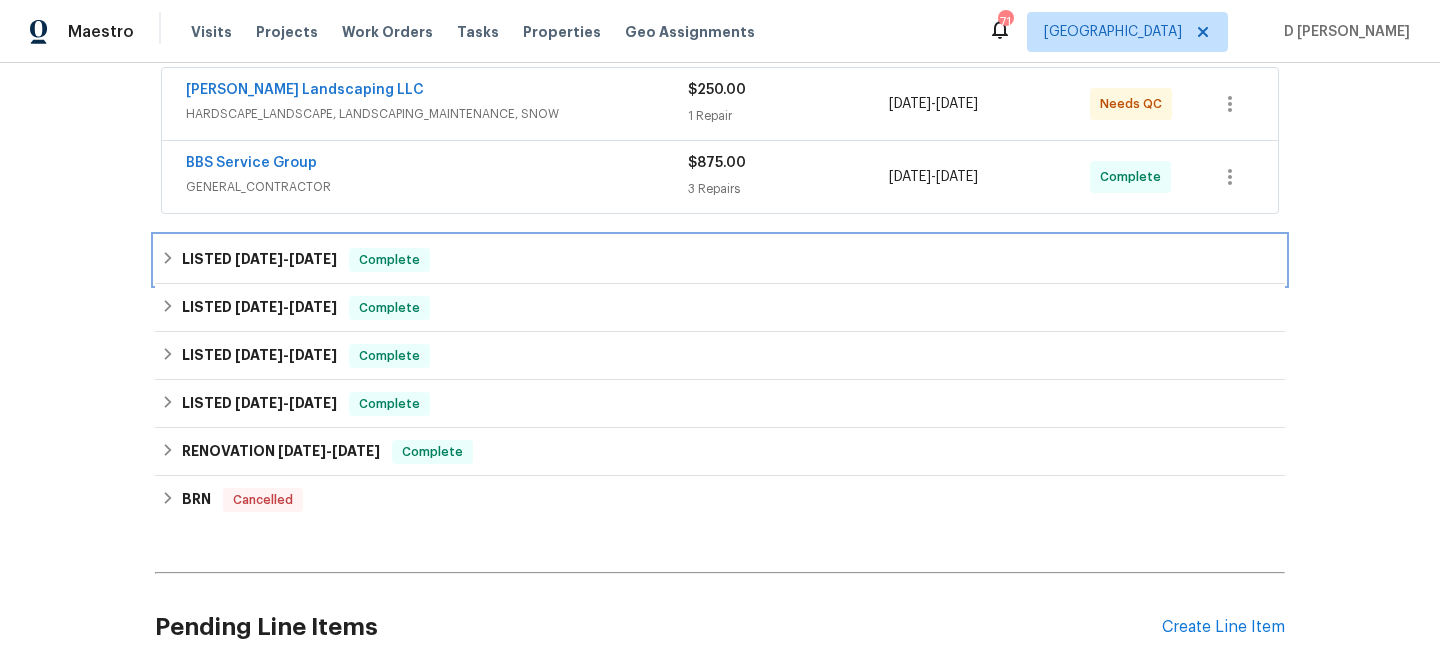 click on "LISTED   [DATE]  -  [DATE] Complete" at bounding box center (720, 260) 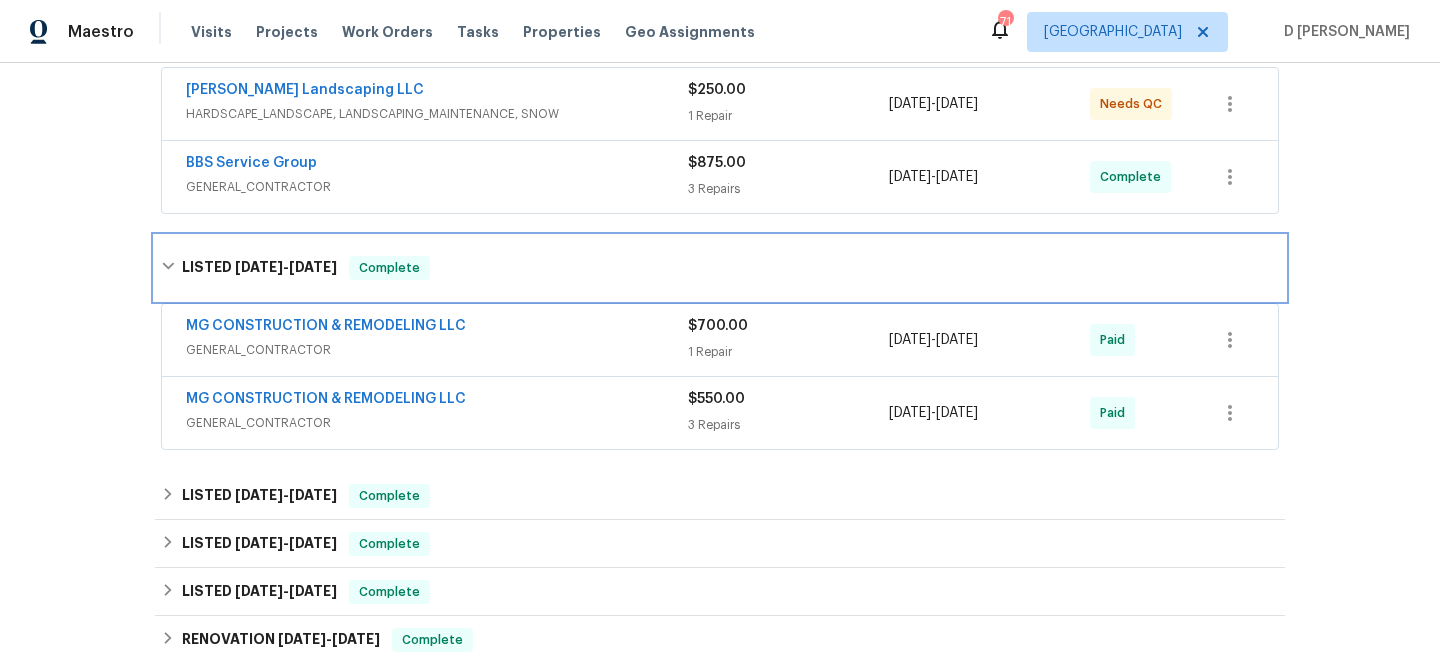 click on "LISTED   [DATE]  -  [DATE] Complete" at bounding box center [720, 268] 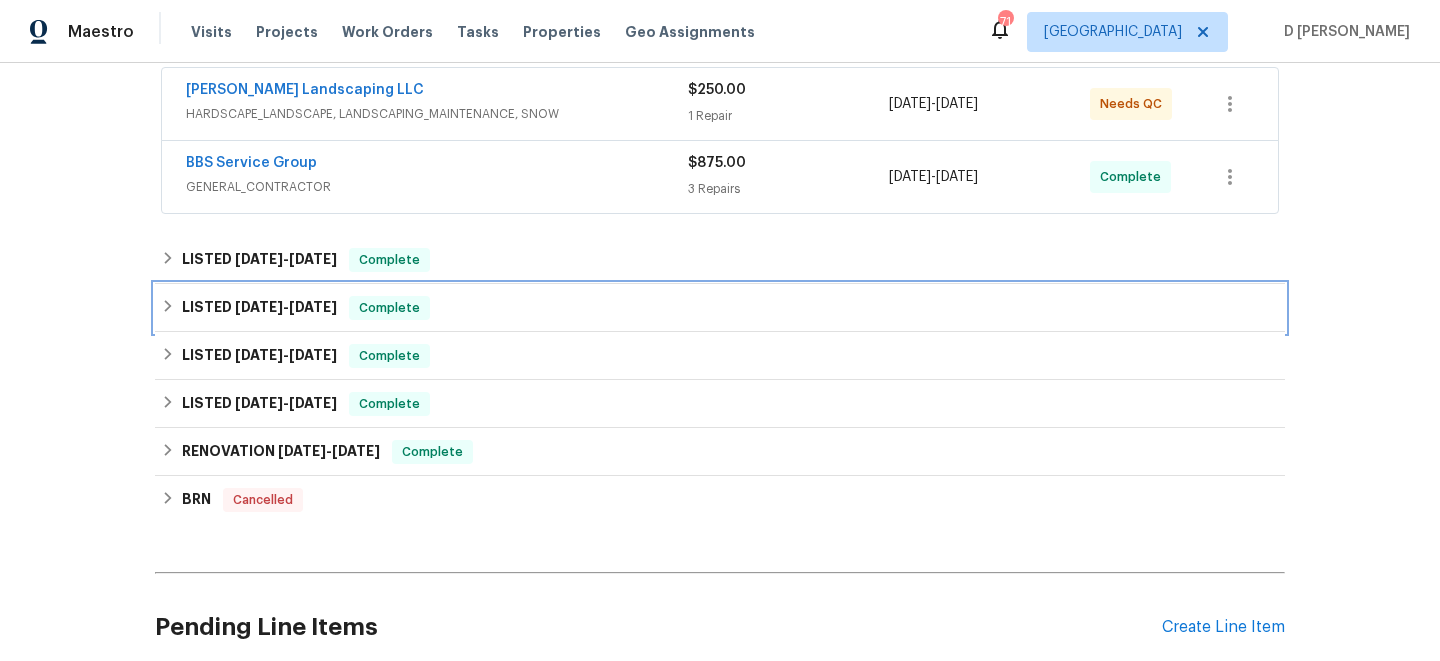 click 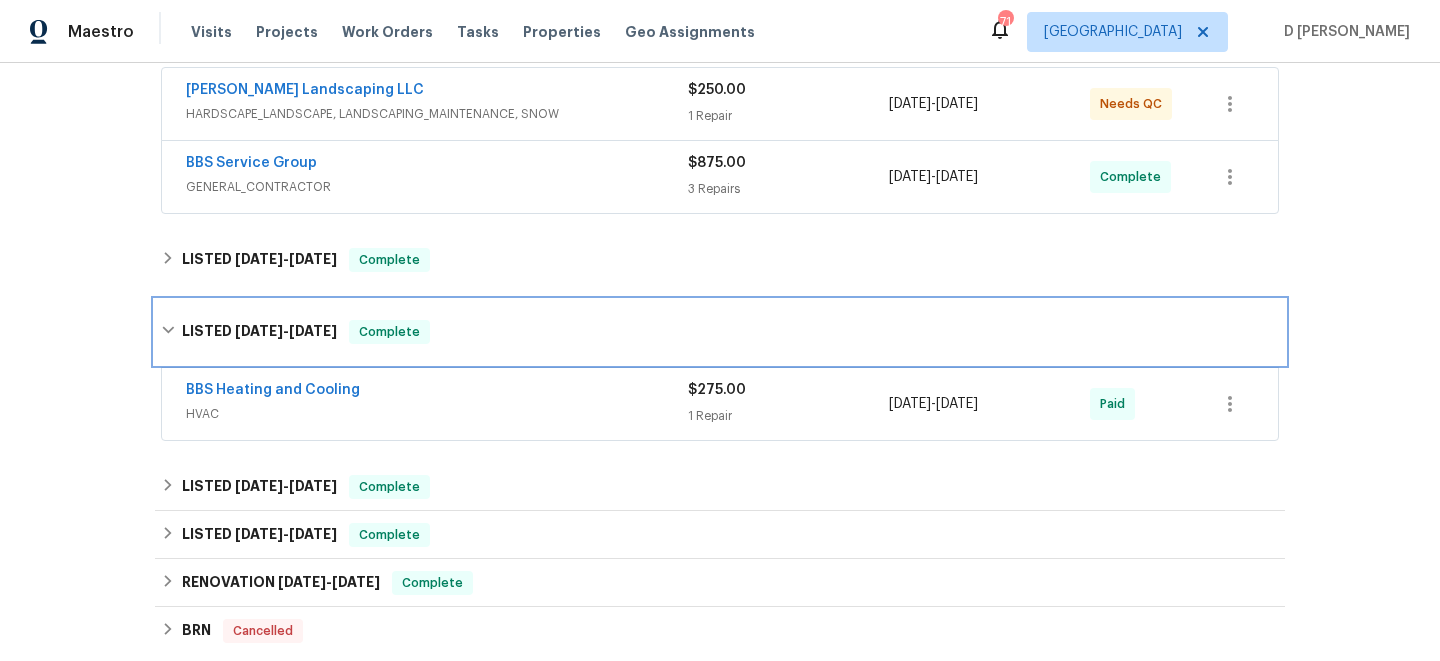 click on "LISTED   [DATE]  -  [DATE] Complete" at bounding box center [720, 332] 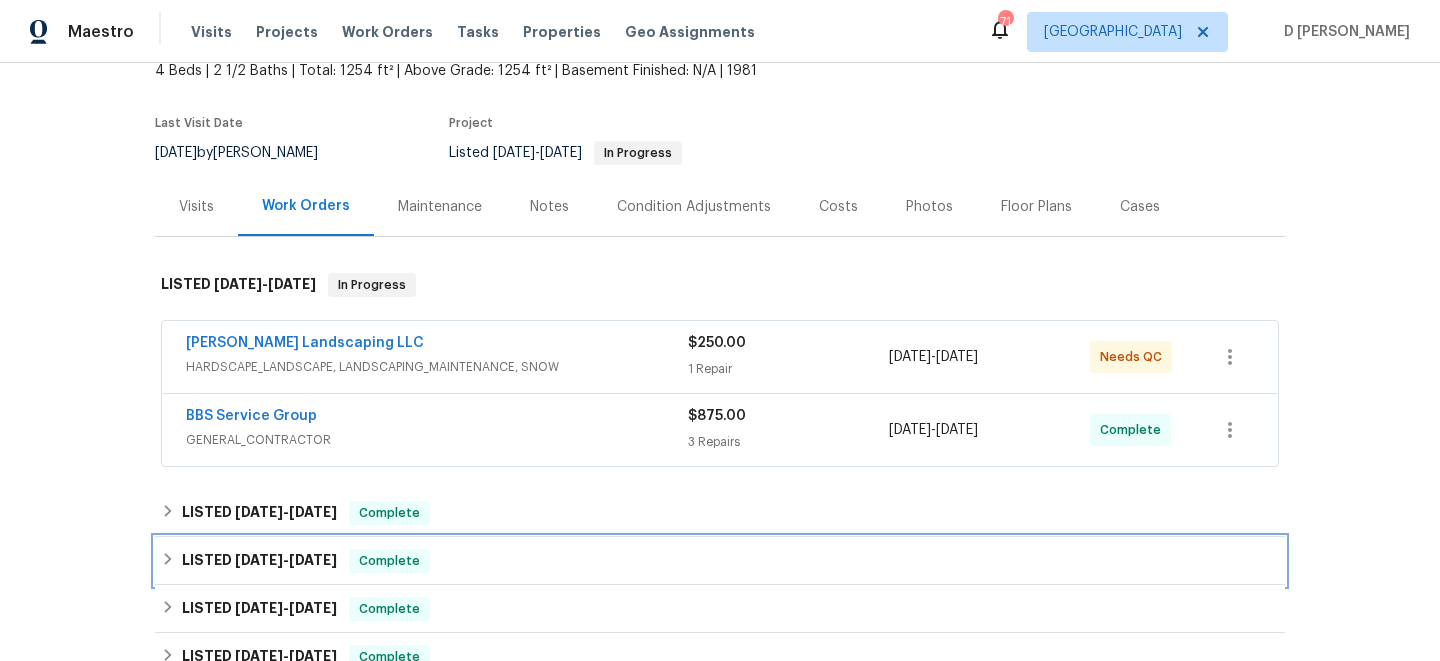 scroll, scrollTop: 114, scrollLeft: 0, axis: vertical 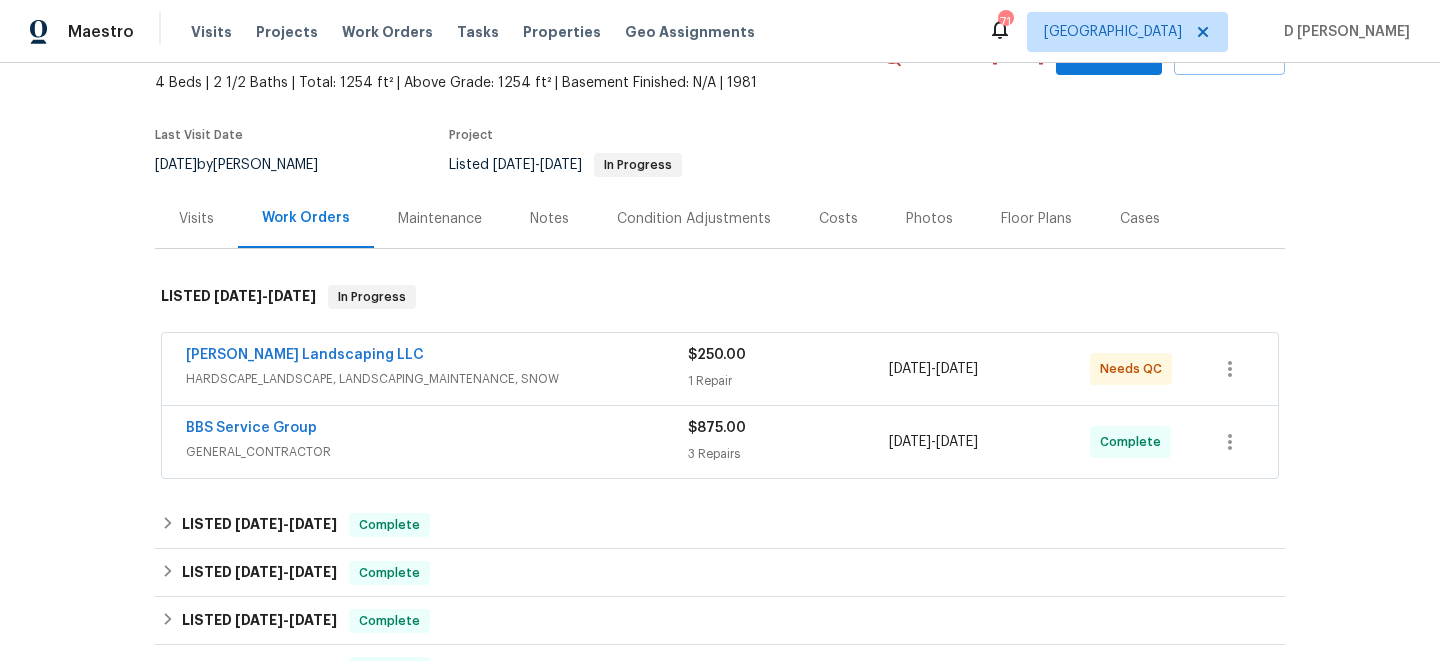 click on "Visits" at bounding box center (196, 219) 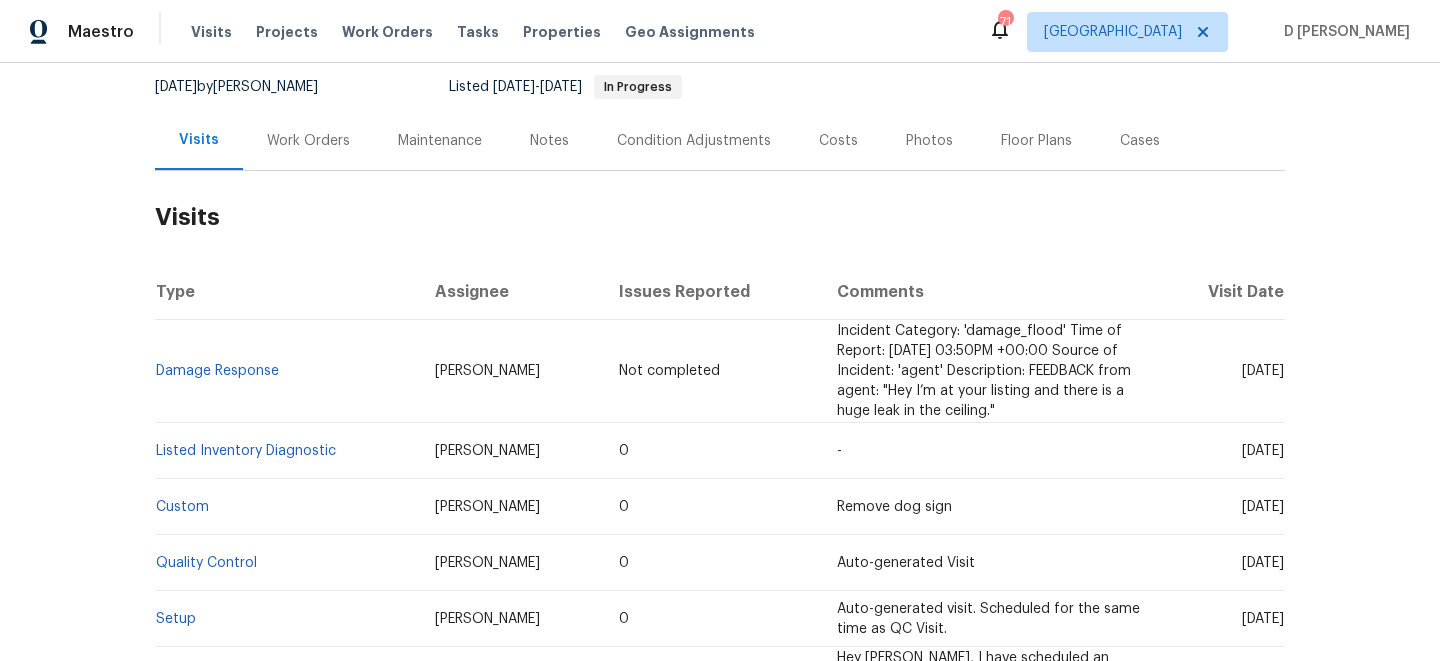 scroll, scrollTop: 194, scrollLeft: 0, axis: vertical 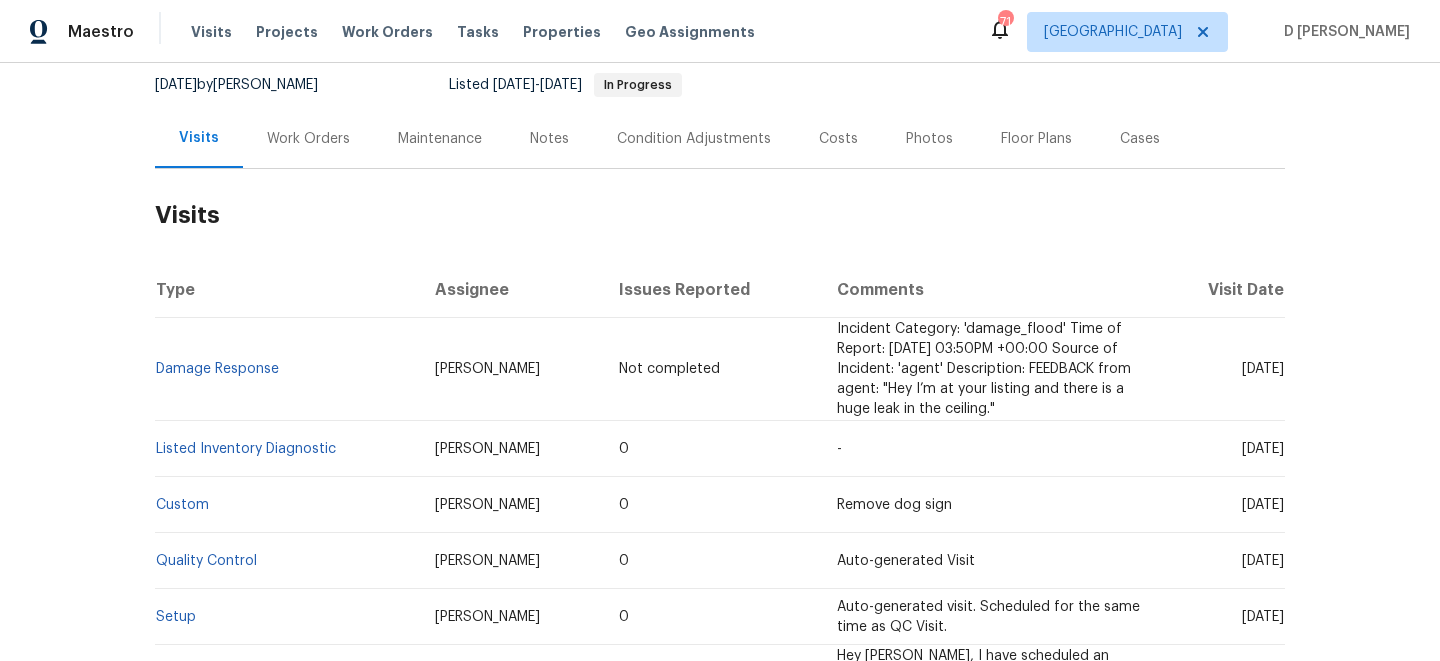 click on "Work Orders" at bounding box center [308, 139] 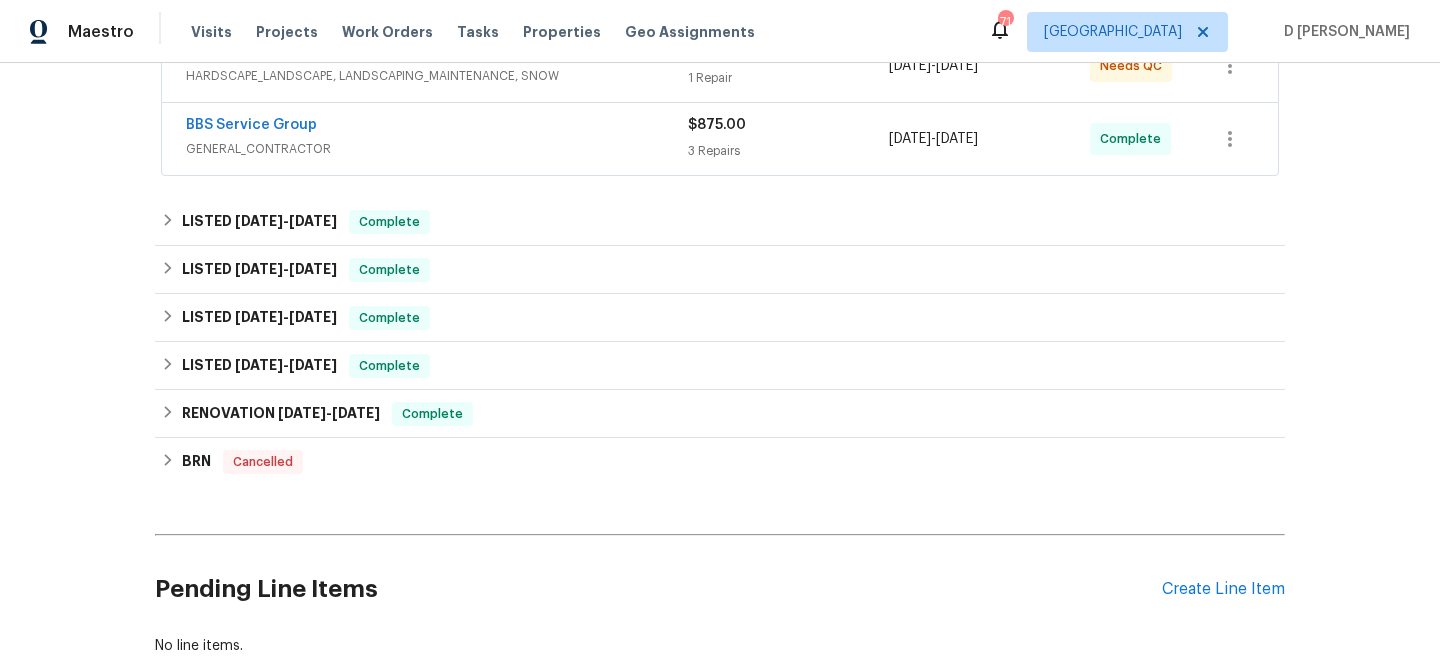 scroll, scrollTop: 548, scrollLeft: 0, axis: vertical 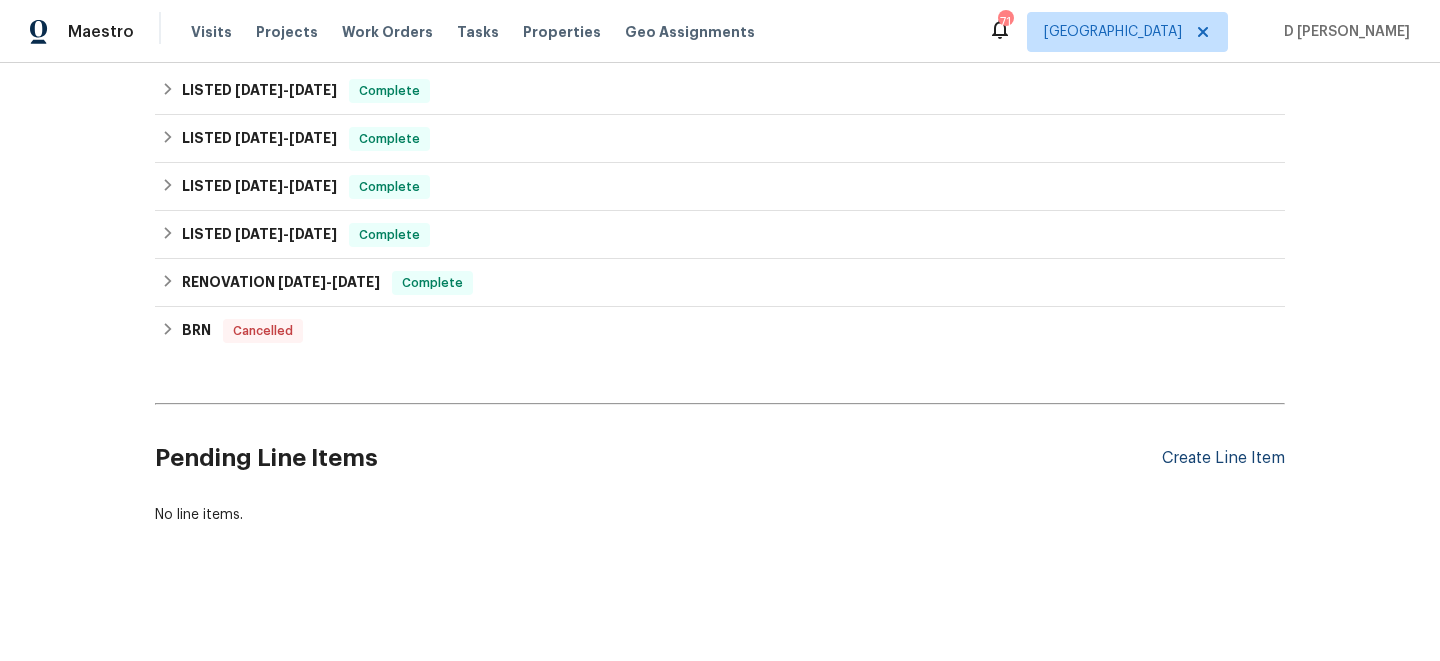 click on "Create Line Item" at bounding box center [1223, 458] 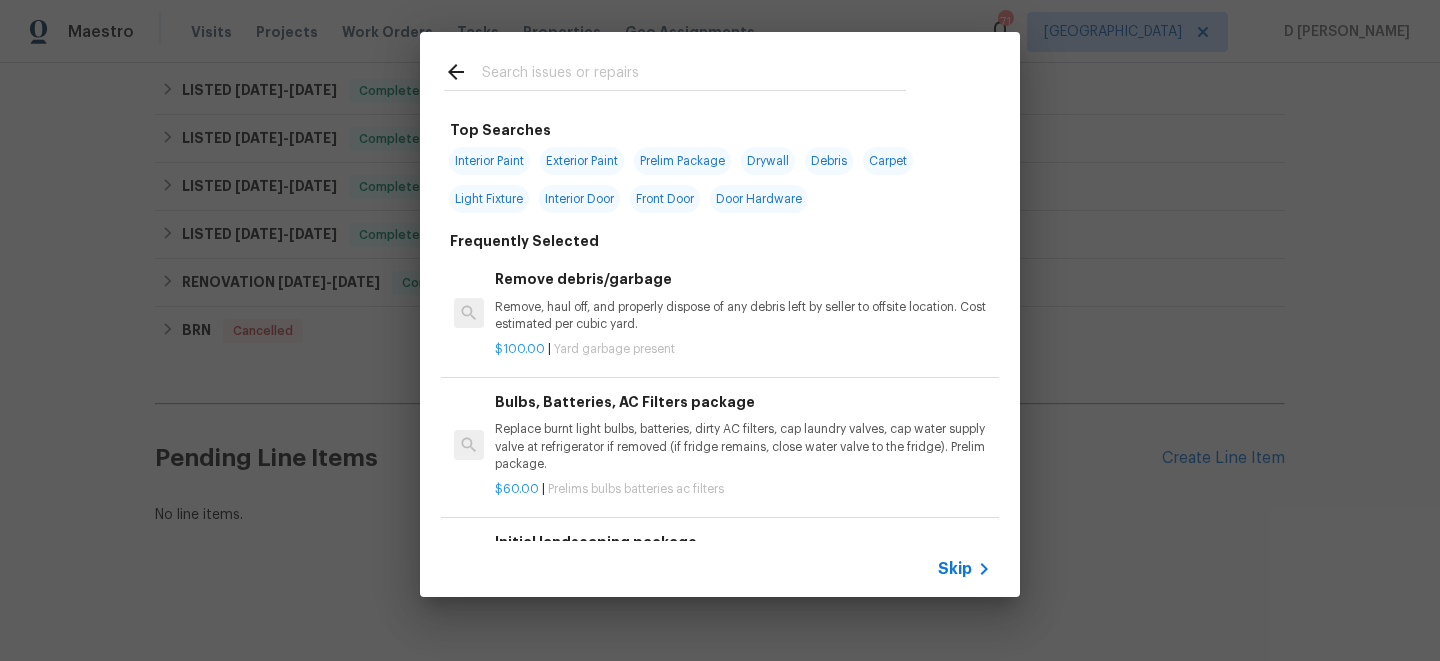 click on "Skip" at bounding box center [955, 569] 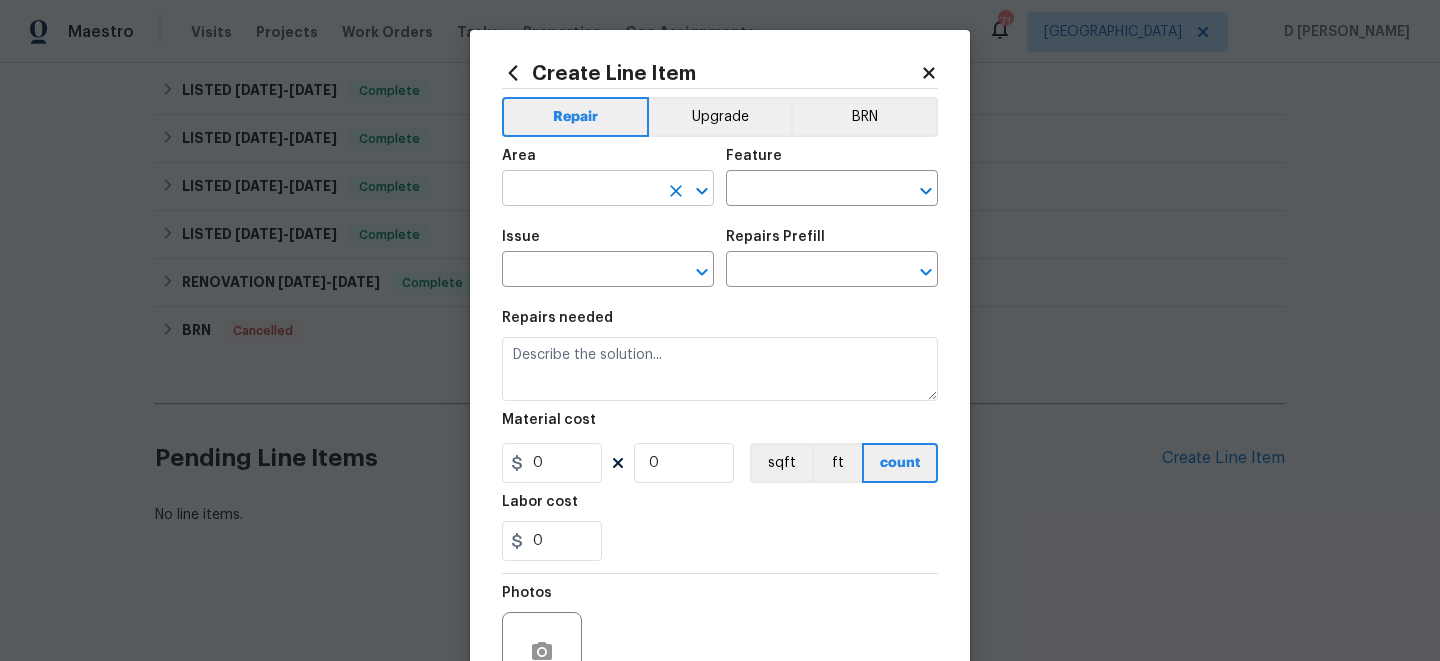 click at bounding box center [580, 190] 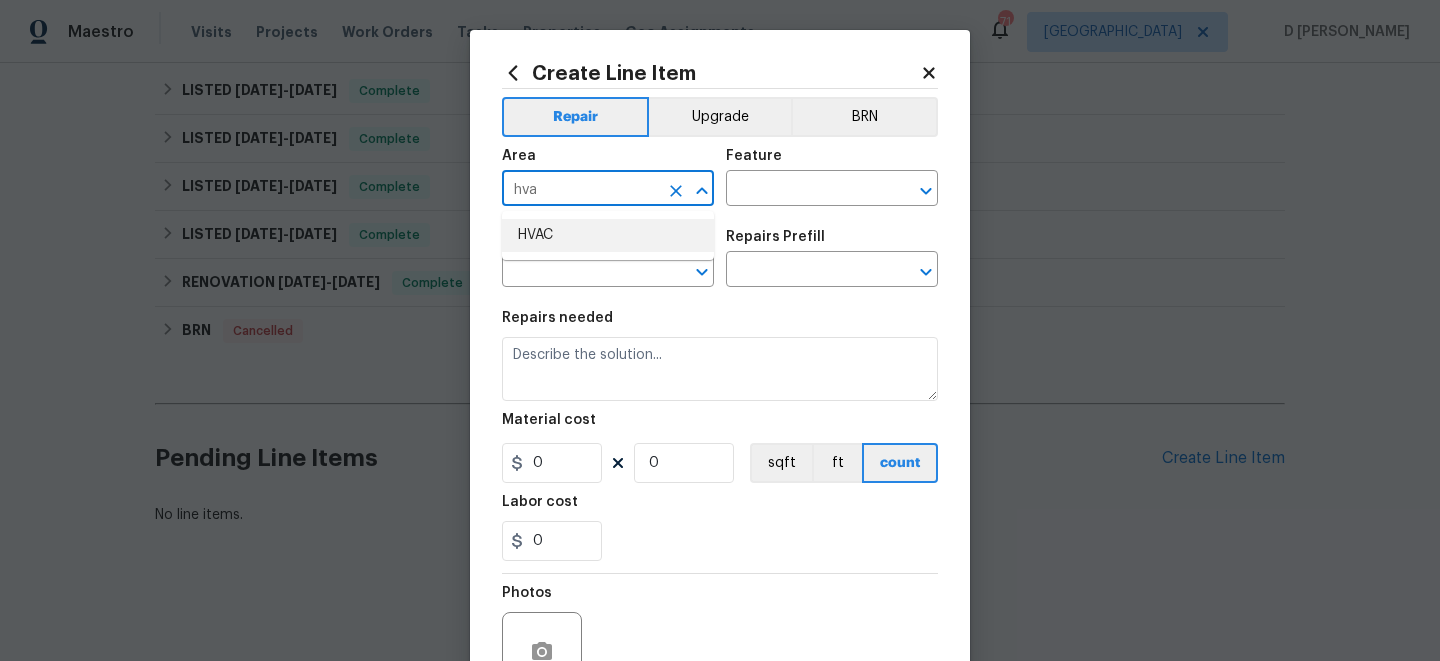 click on "HVAC" at bounding box center [608, 235] 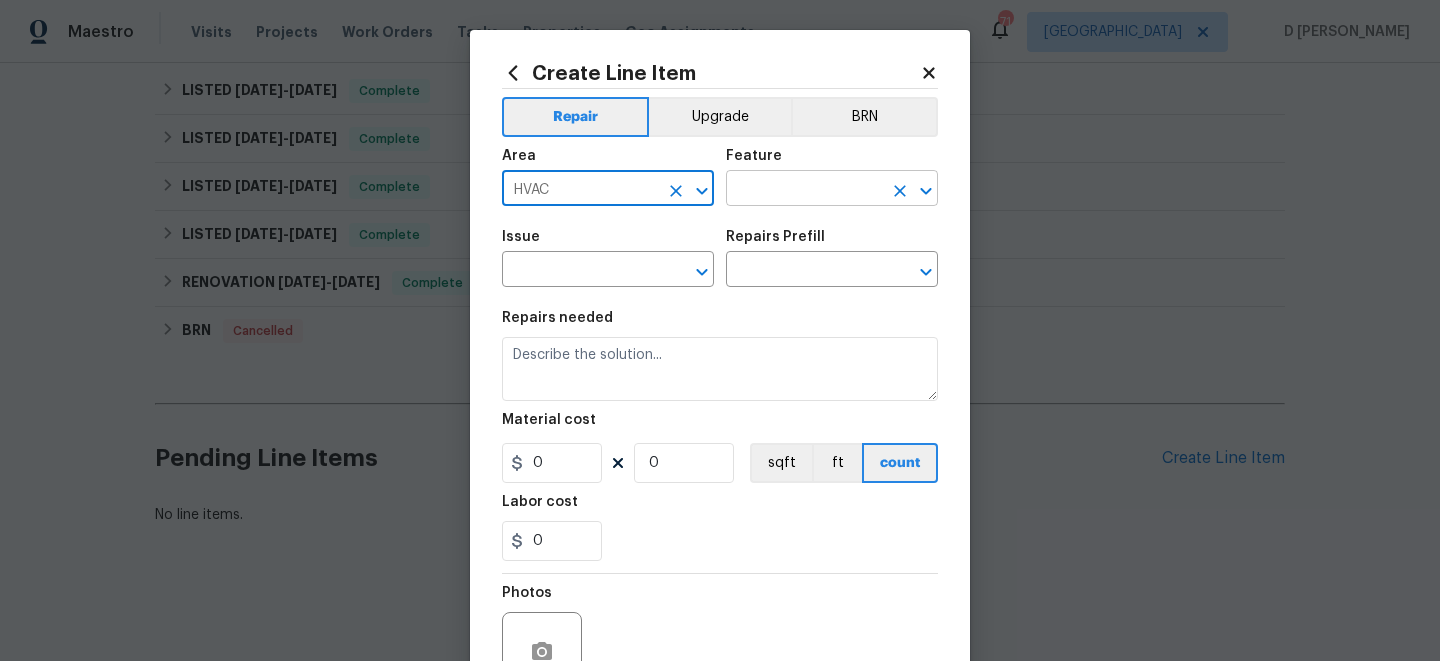 type on "HVAC" 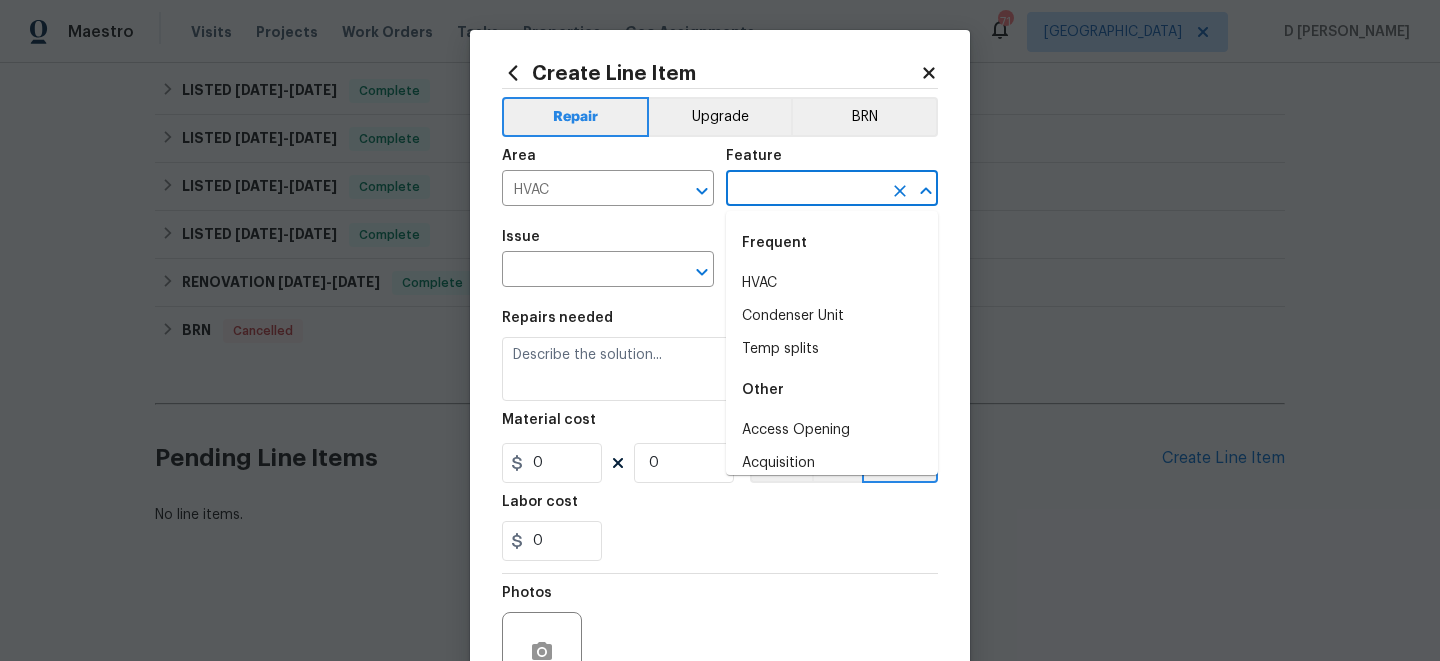 click at bounding box center (804, 190) 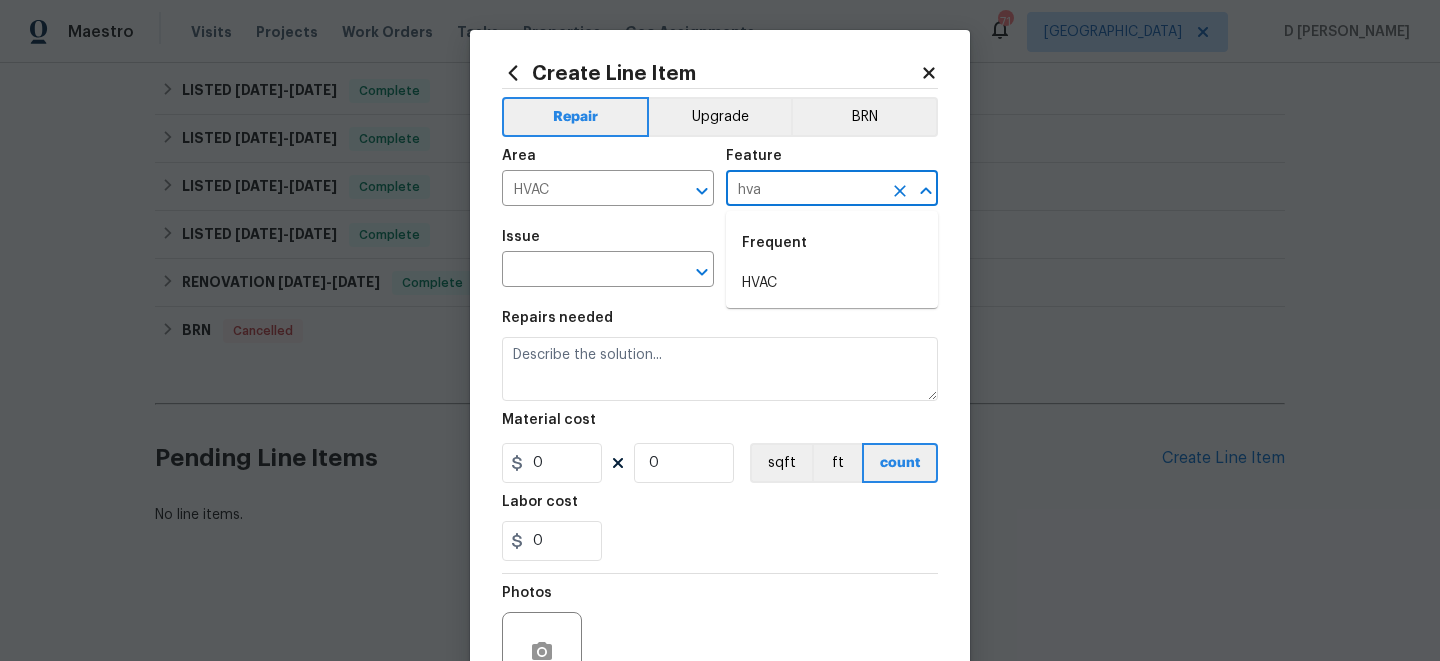 click on "HVAC" at bounding box center [832, 283] 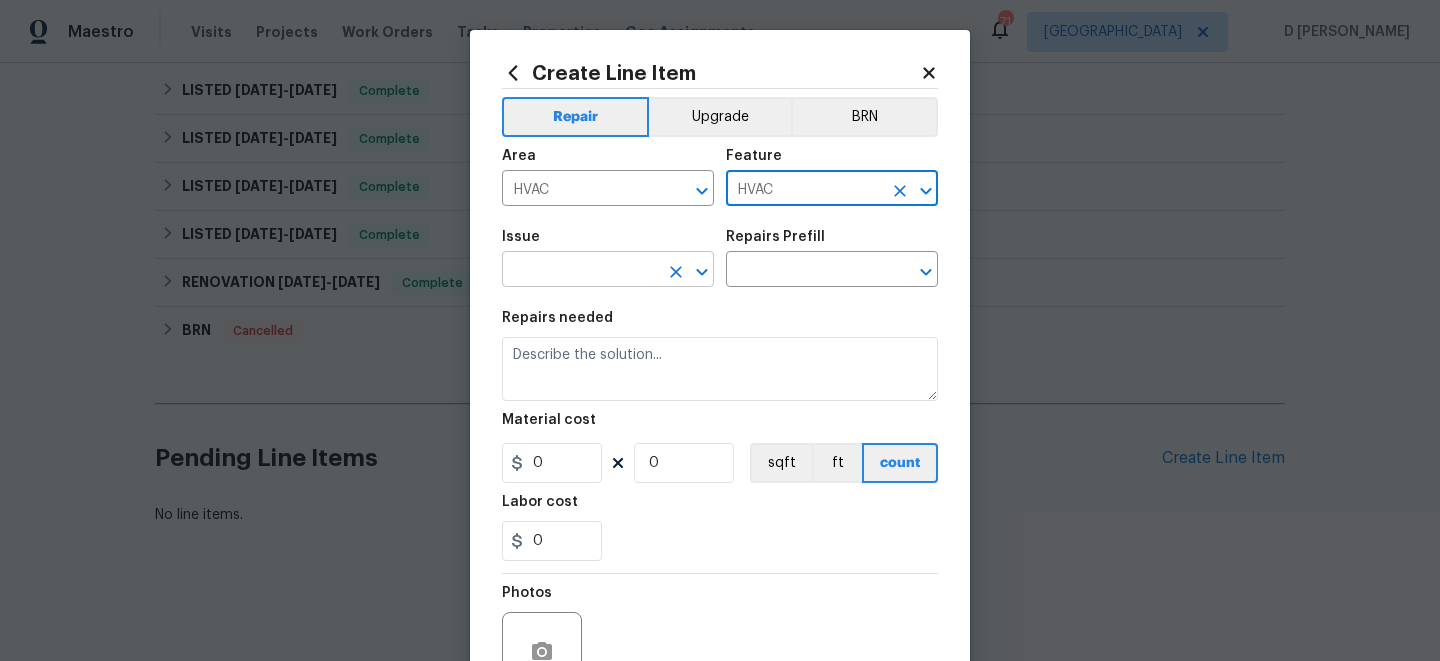 type on "HVAC" 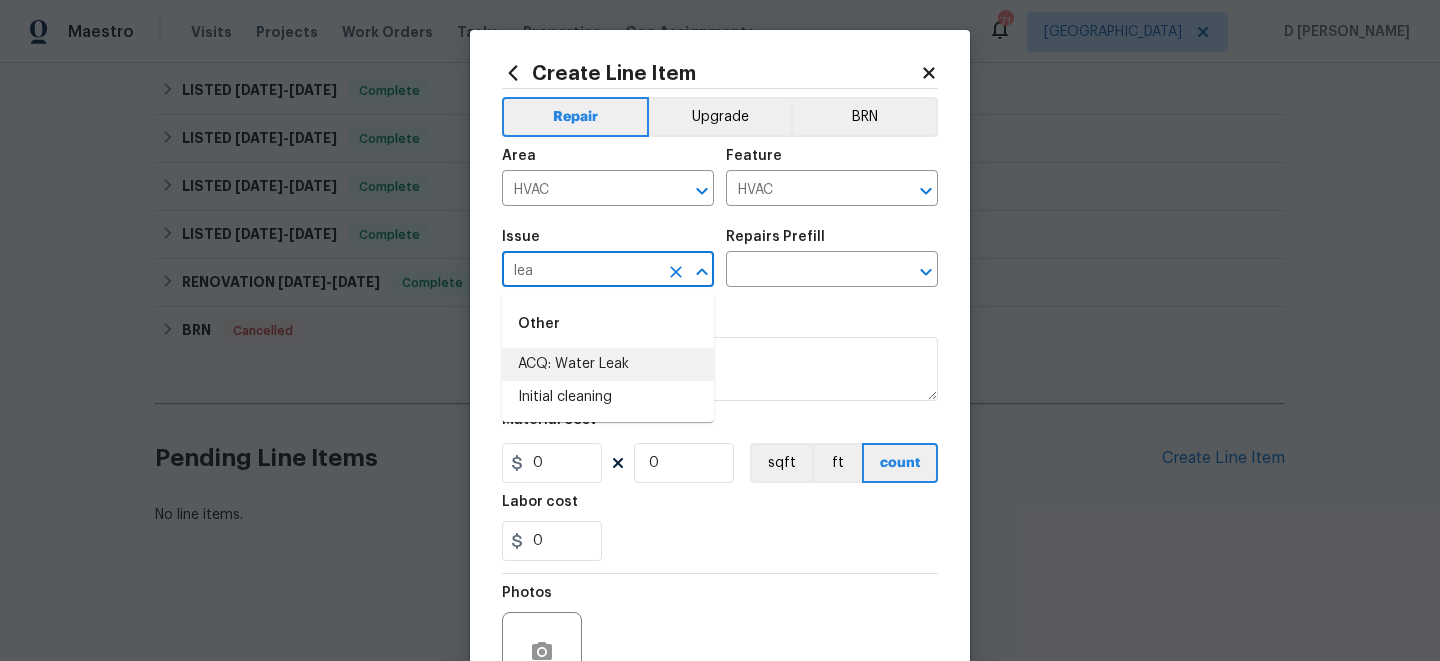click on "ACQ: Water Leak" at bounding box center (608, 364) 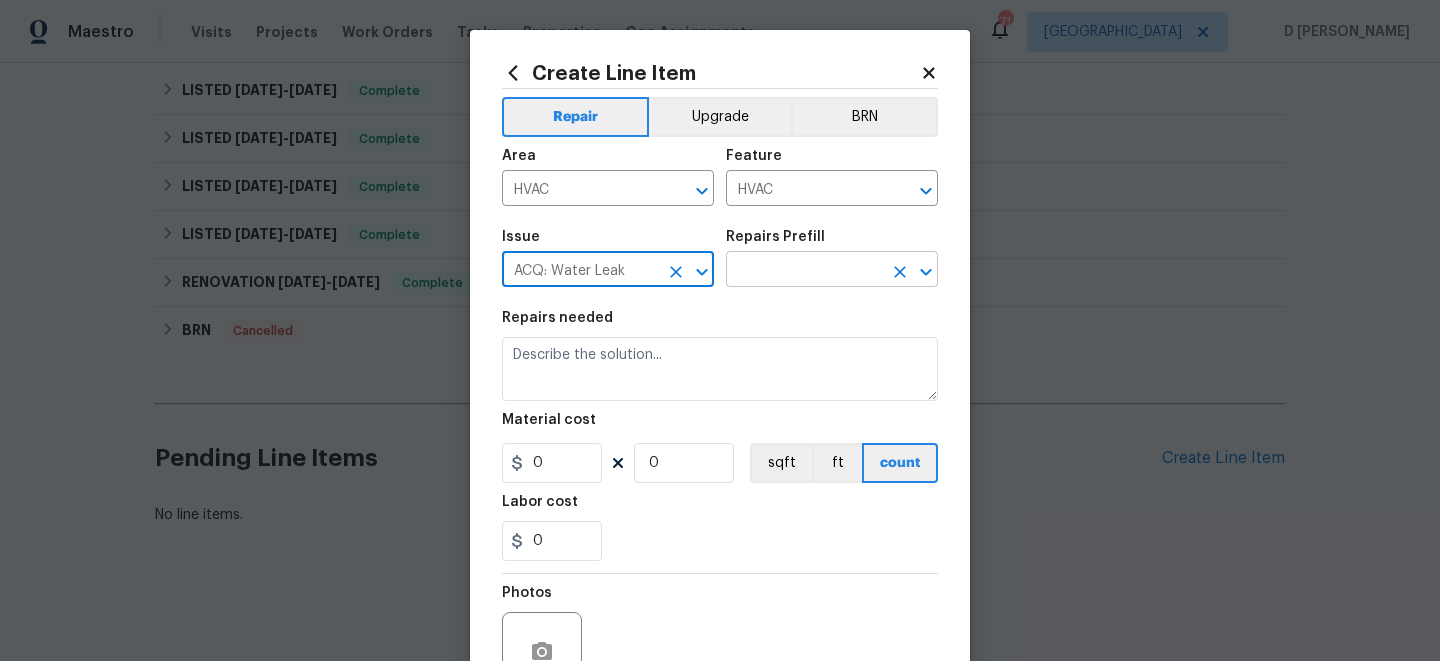 type on "ACQ: Water Leak" 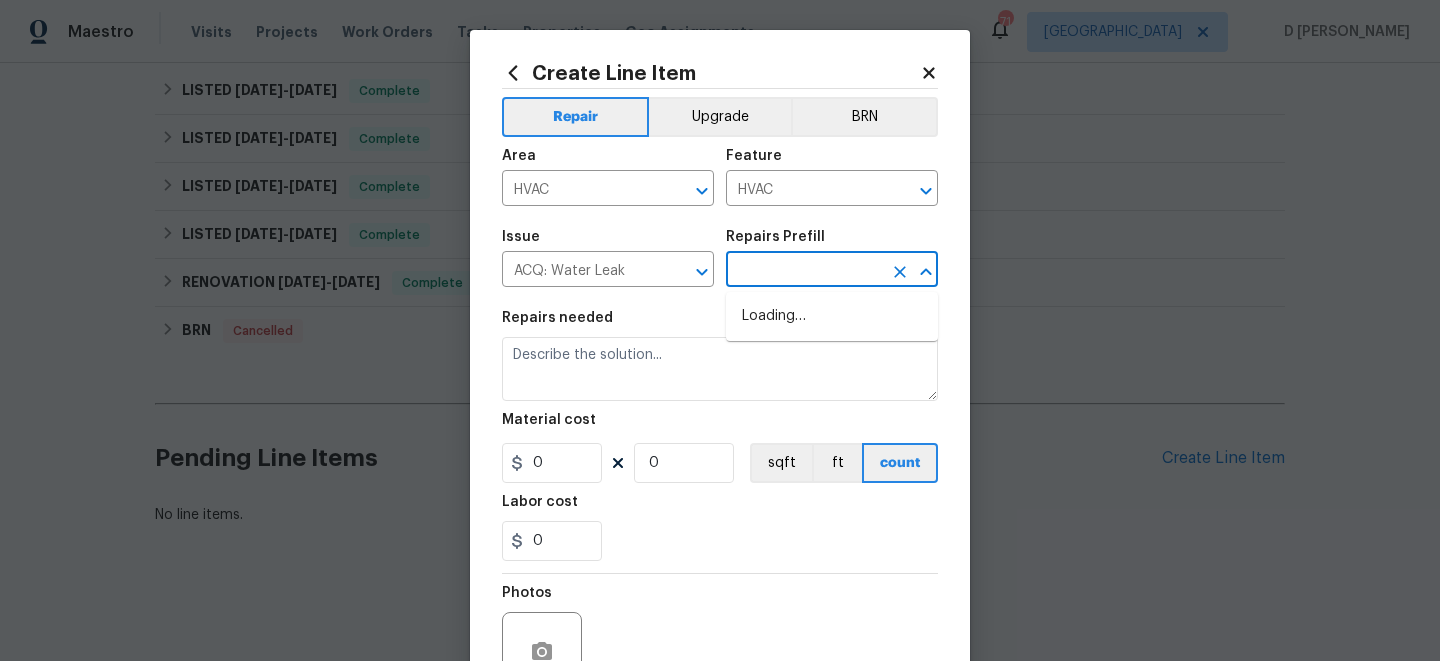 click at bounding box center (804, 271) 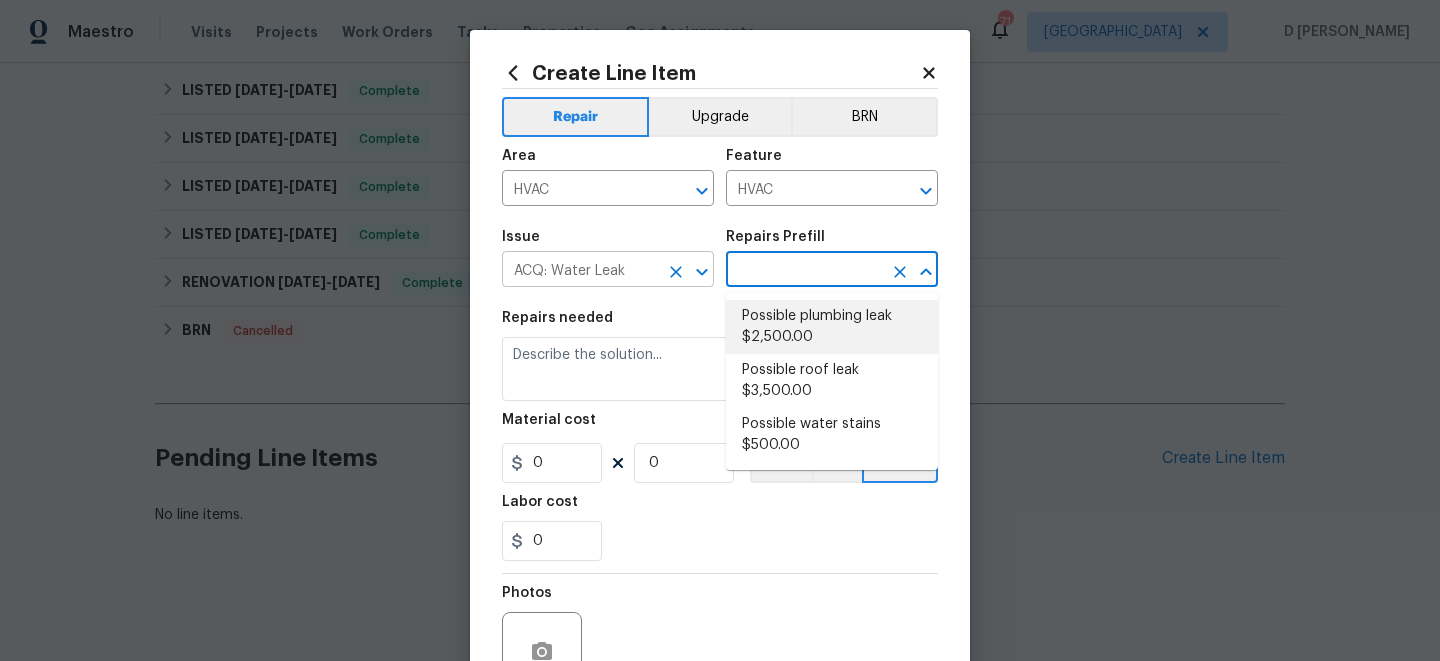 click 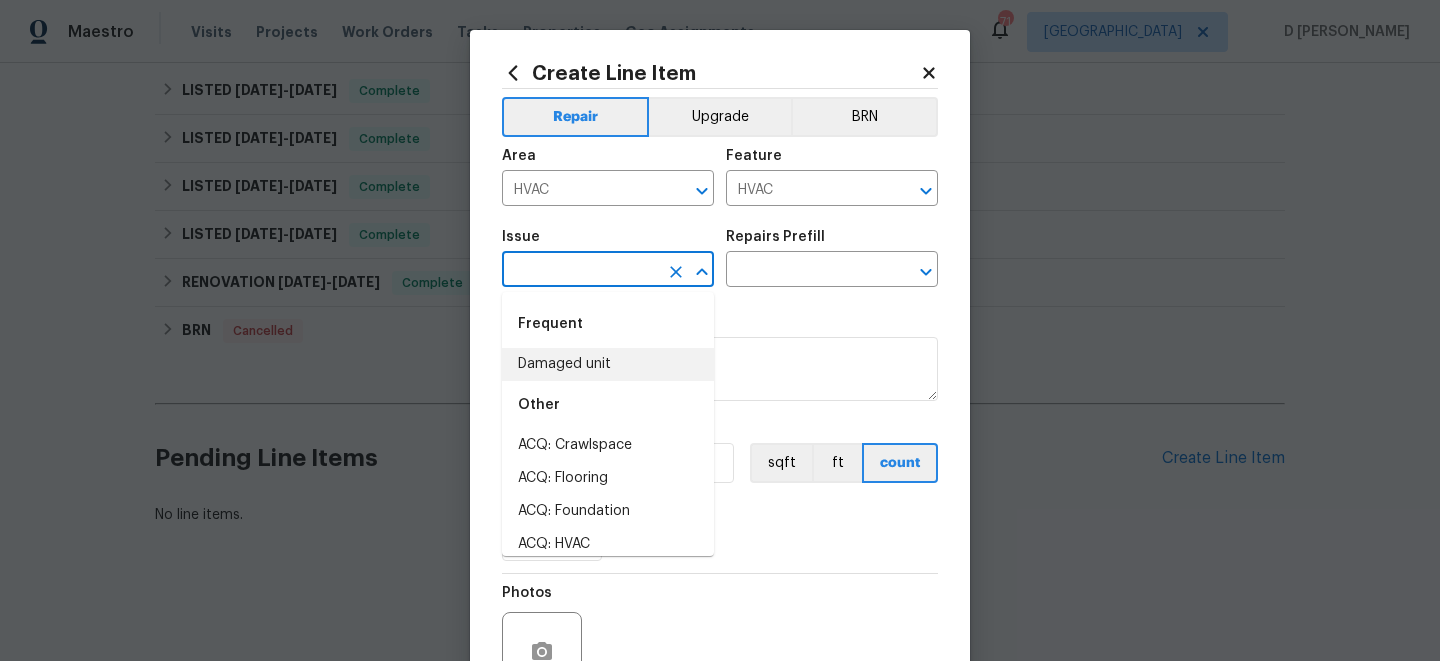 click at bounding box center (580, 271) 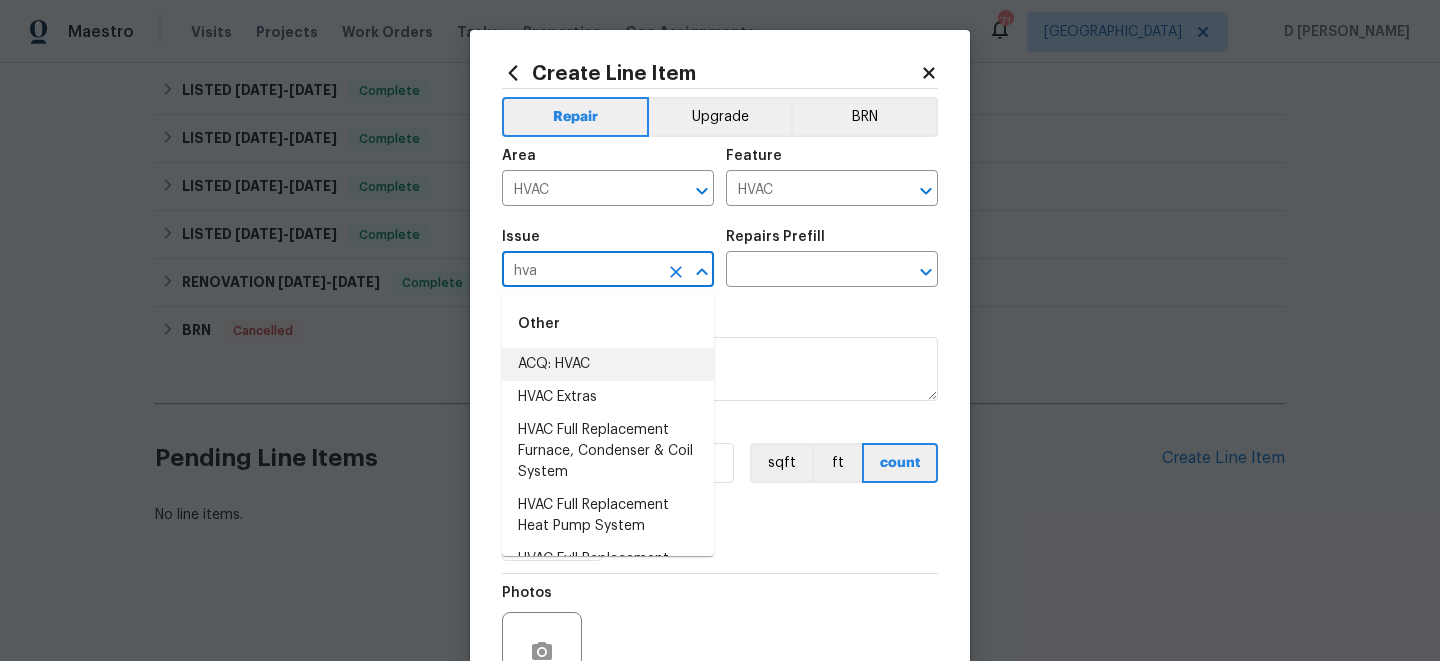 click on "ACQ: HVAC" at bounding box center [608, 364] 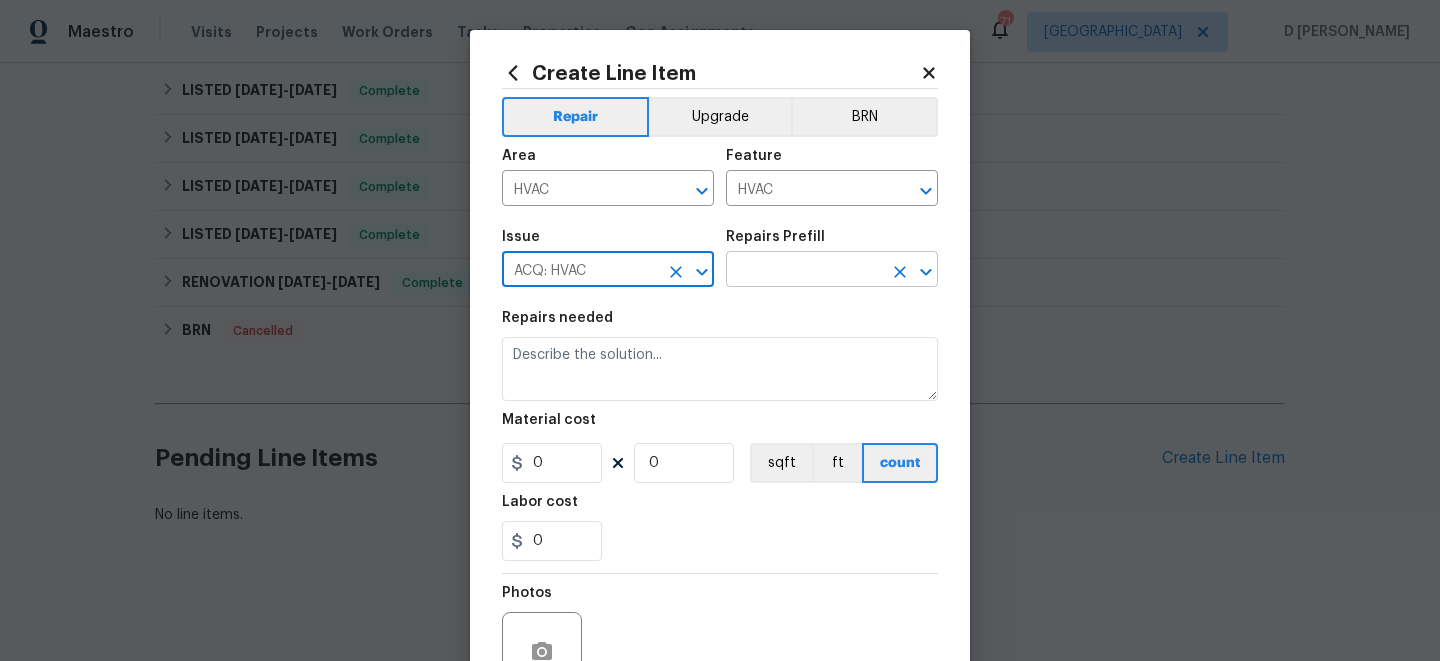 type on "ACQ: HVAC" 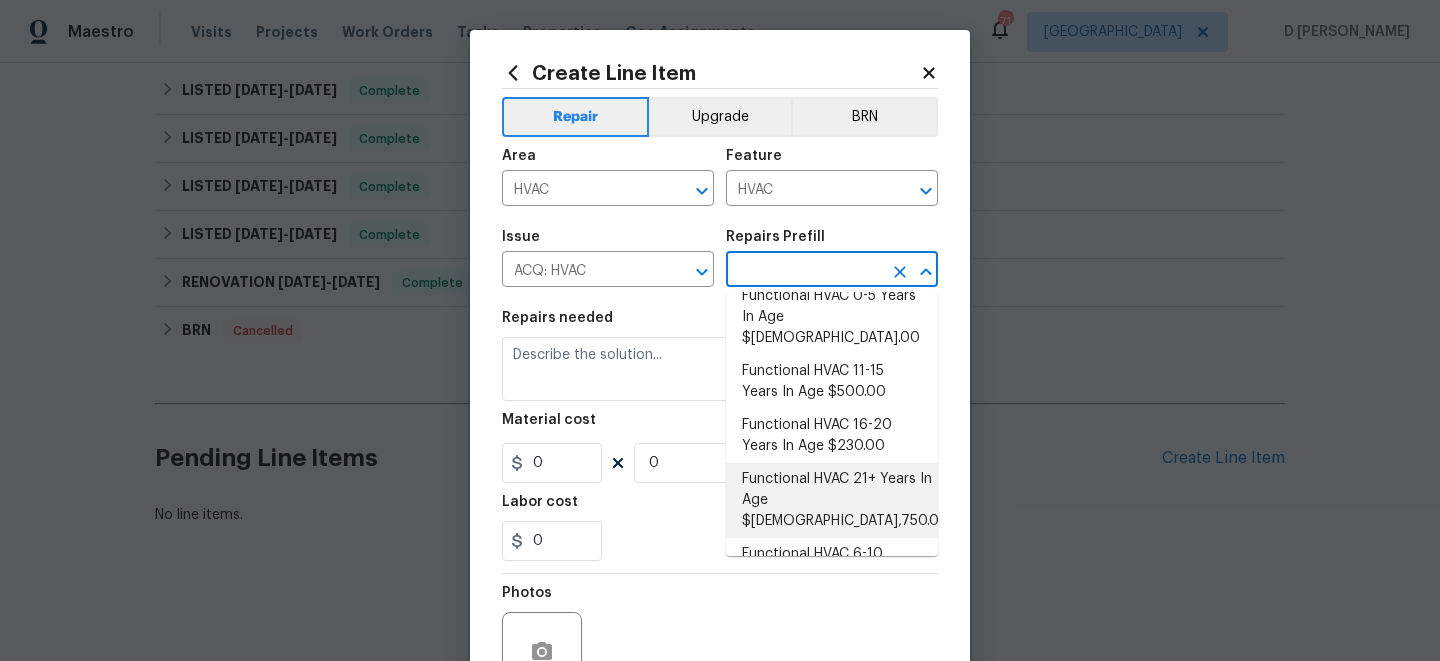 scroll, scrollTop: 0, scrollLeft: 0, axis: both 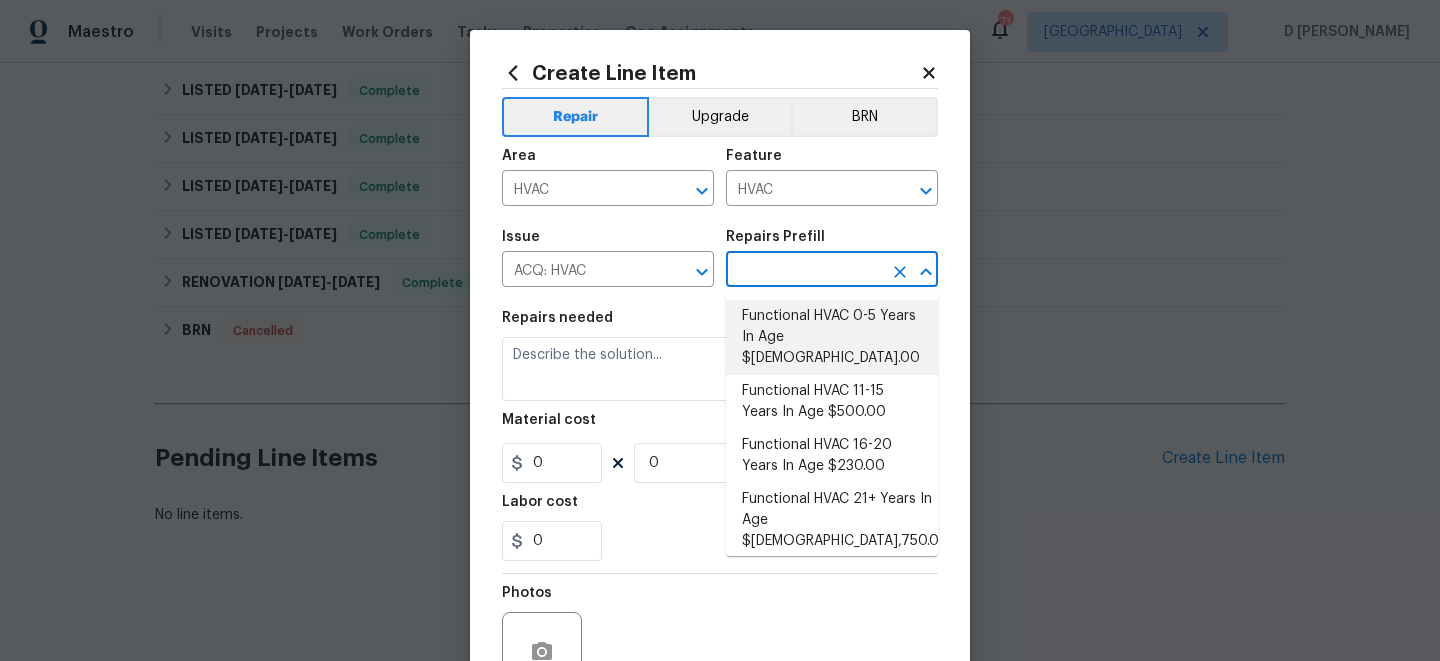 click on "Functional HVAC 0-5 Years In Age $1.00" at bounding box center [832, 337] 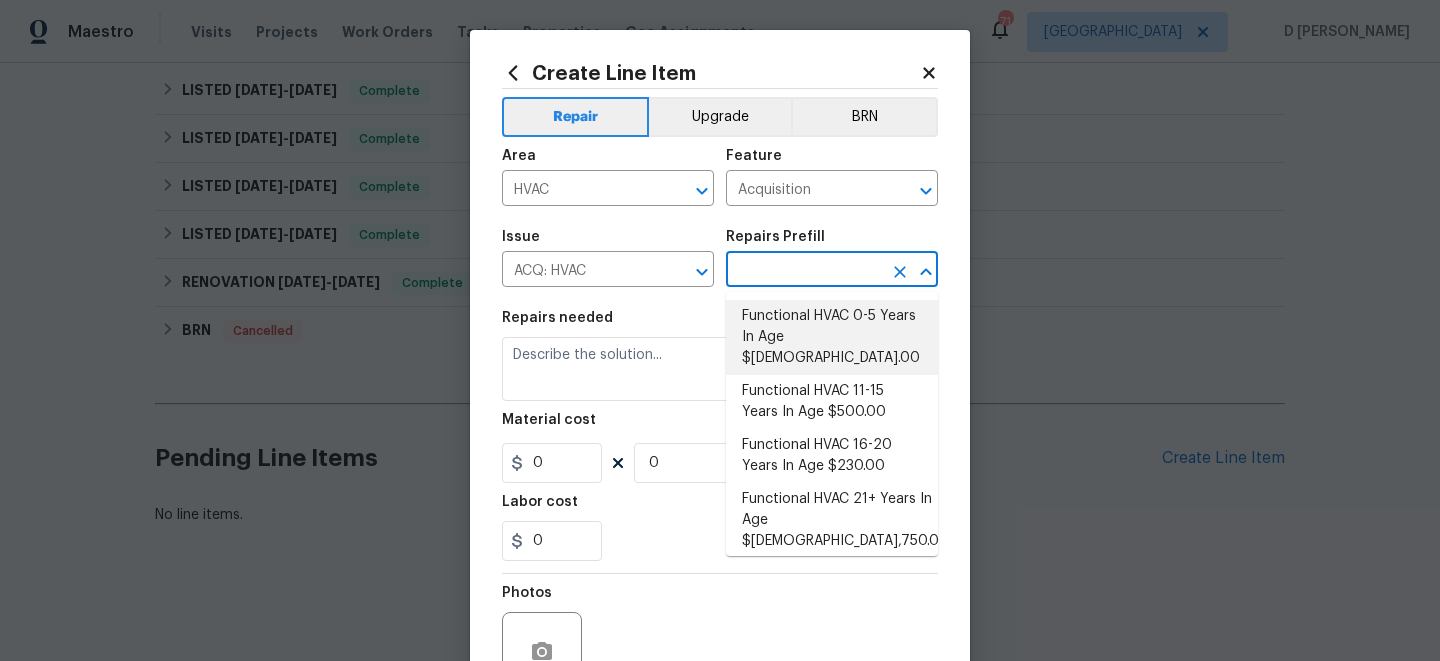 type on "Functional HVAC 0-5 Years In Age $1.00" 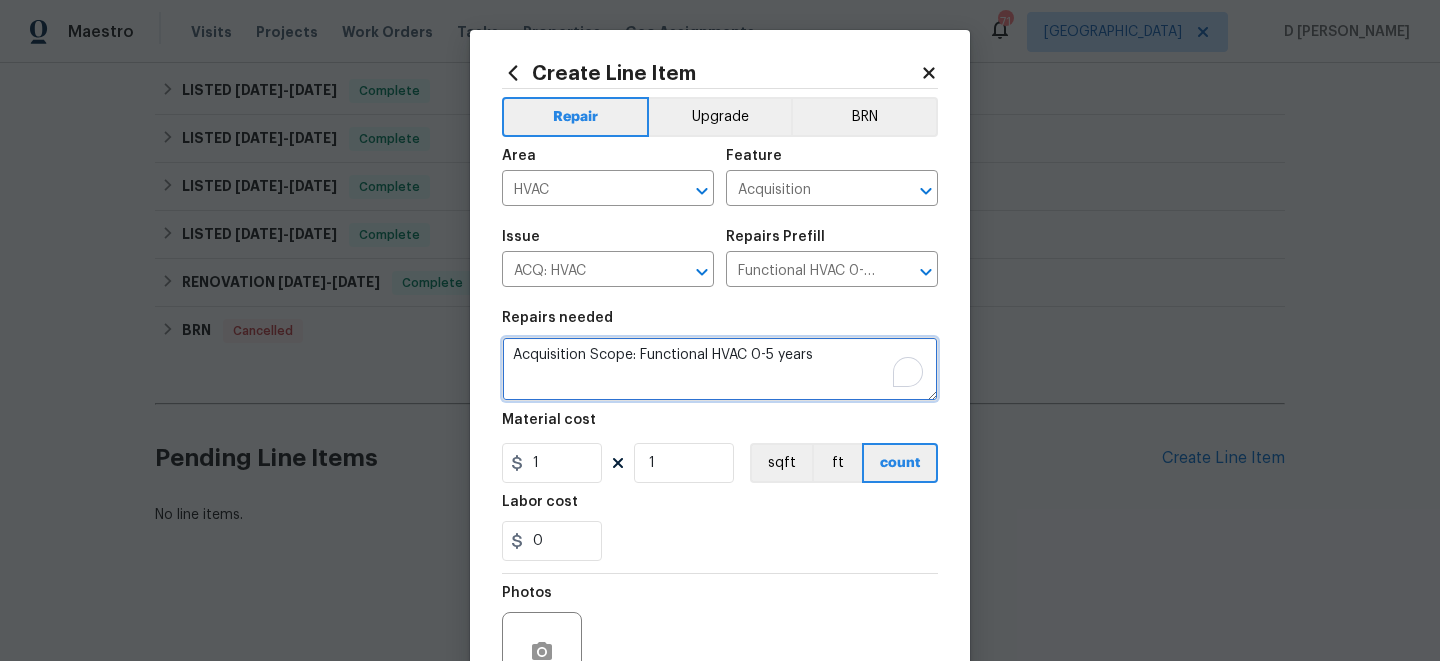 drag, startPoint x: 529, startPoint y: 354, endPoint x: 866, endPoint y: 356, distance: 337.00592 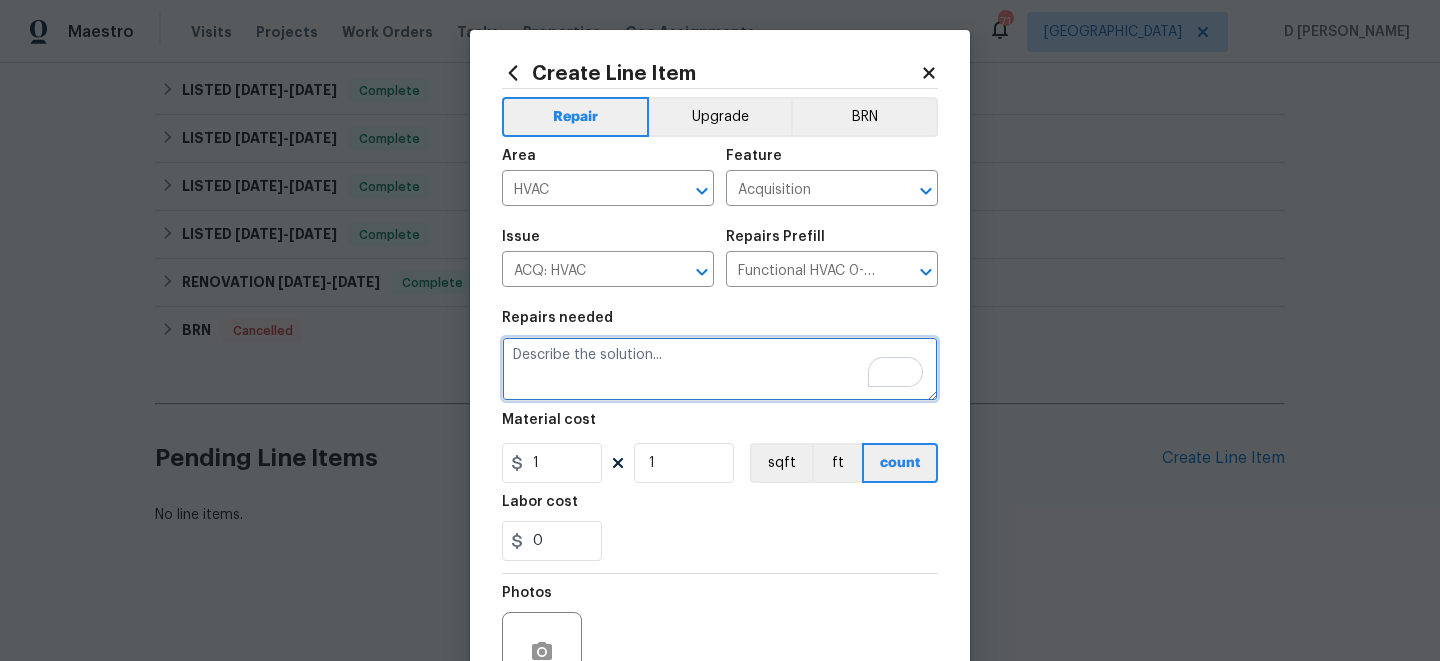 paste on "Theres an HVAC leak at the property" 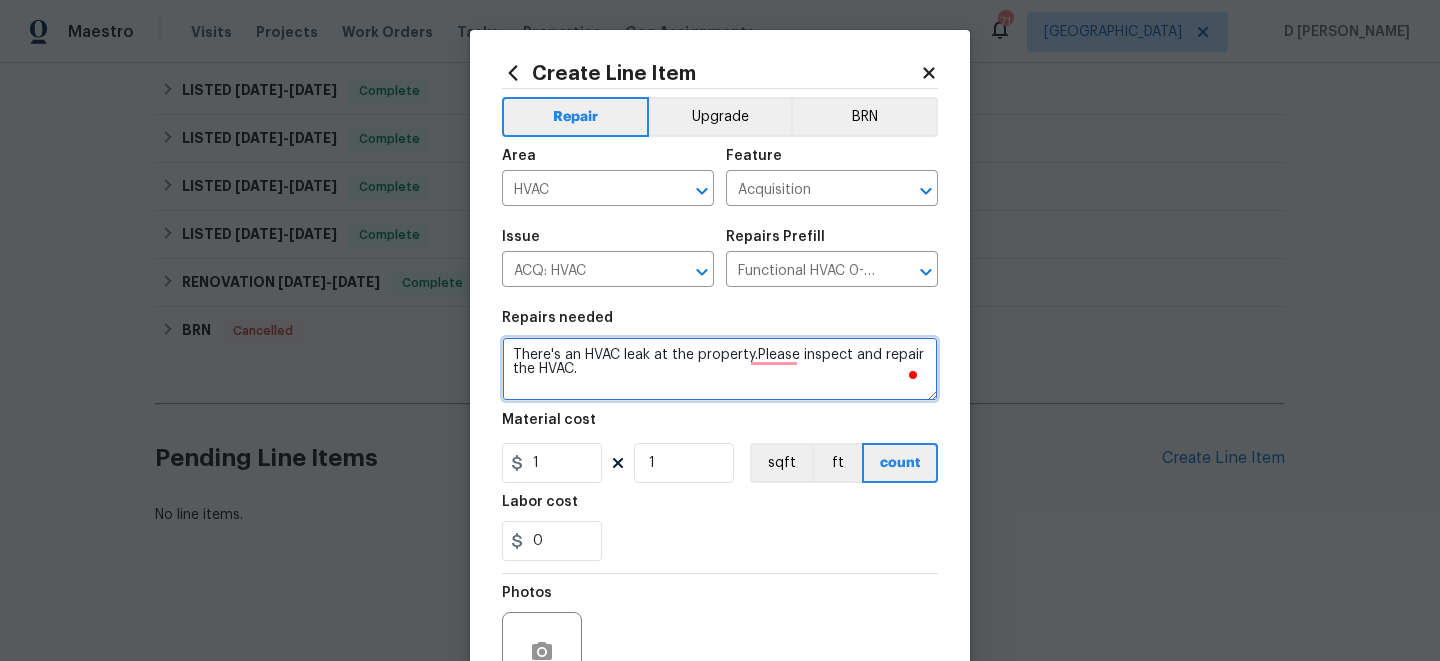 click on "There's an HVAC leak at the property.Please inspect and repair the HVAC." at bounding box center (720, 369) 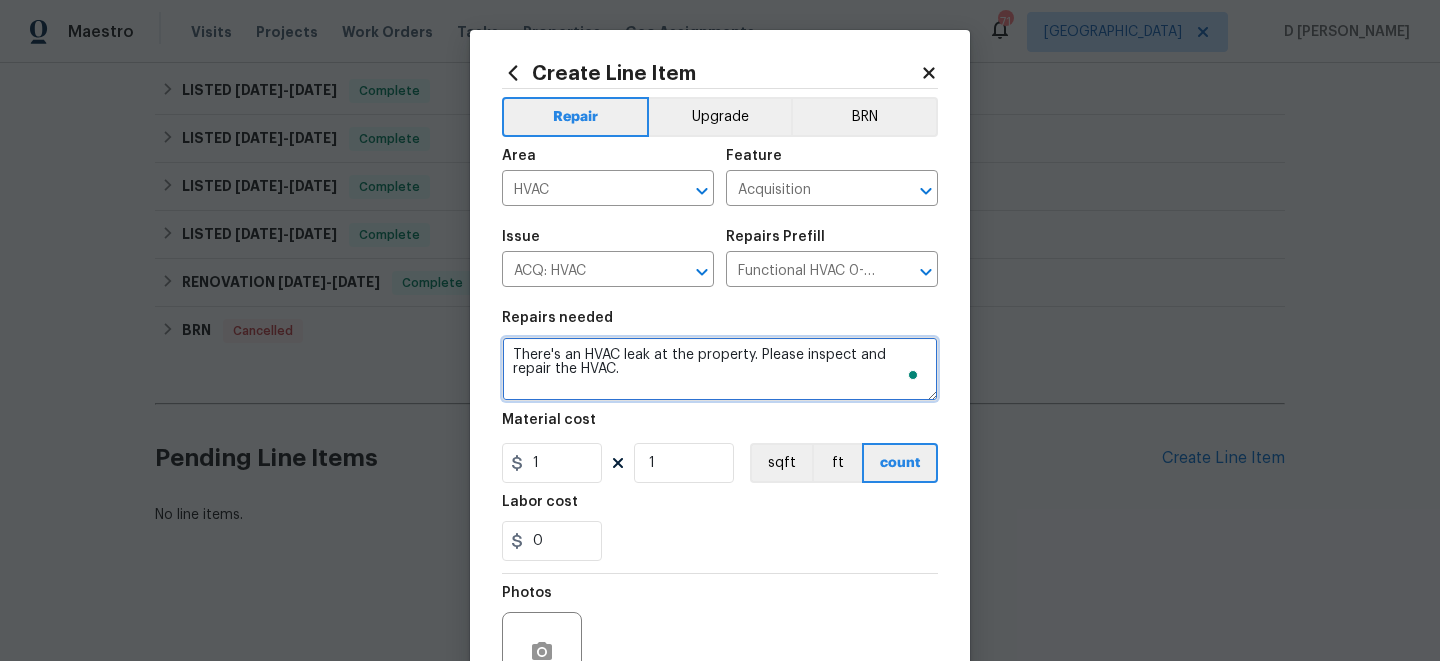 click on "There's an HVAC leak at the property. Please inspect and repair the HVAC." at bounding box center [720, 369] 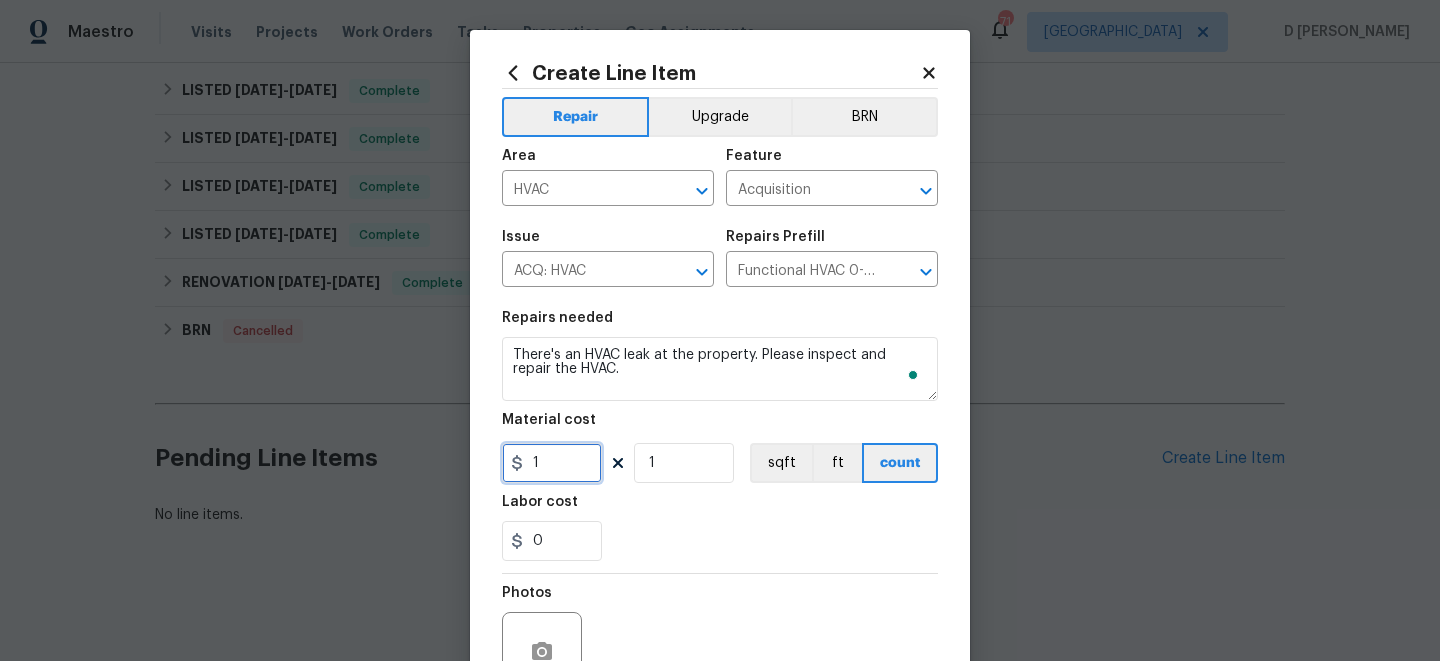 click on "1" at bounding box center (552, 463) 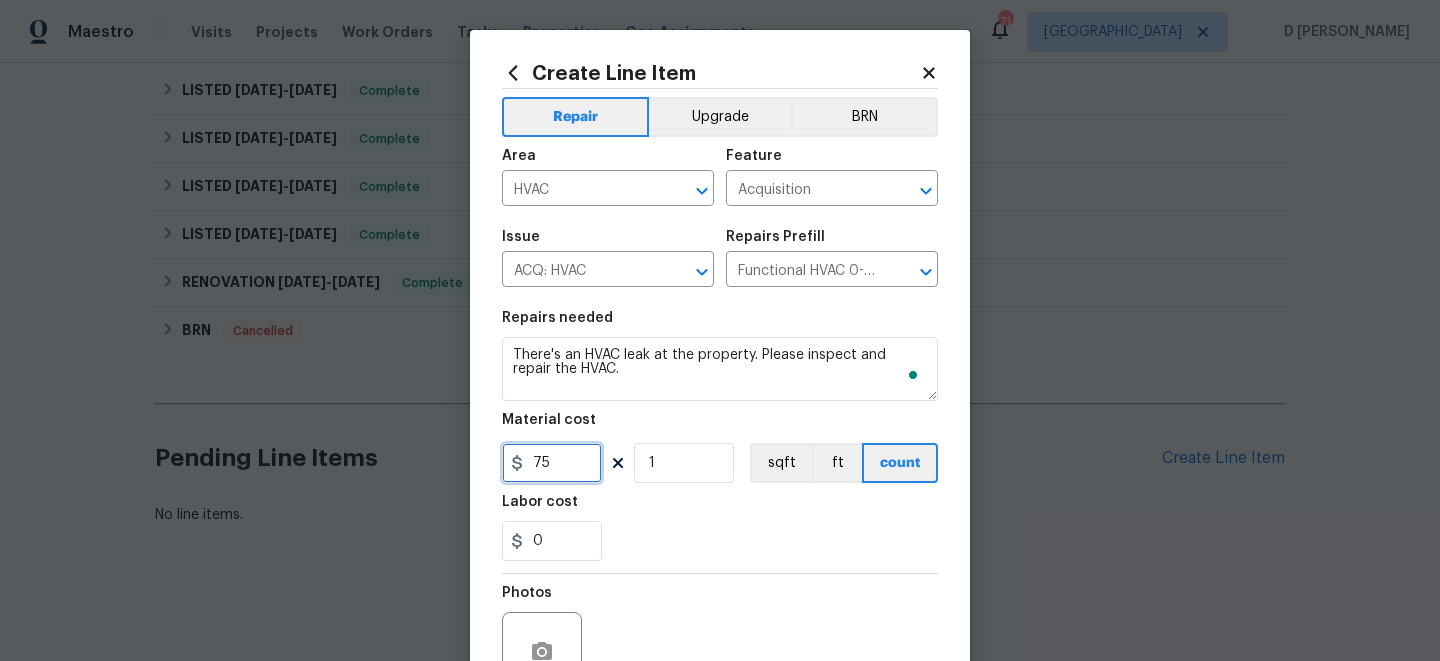scroll, scrollTop: 201, scrollLeft: 0, axis: vertical 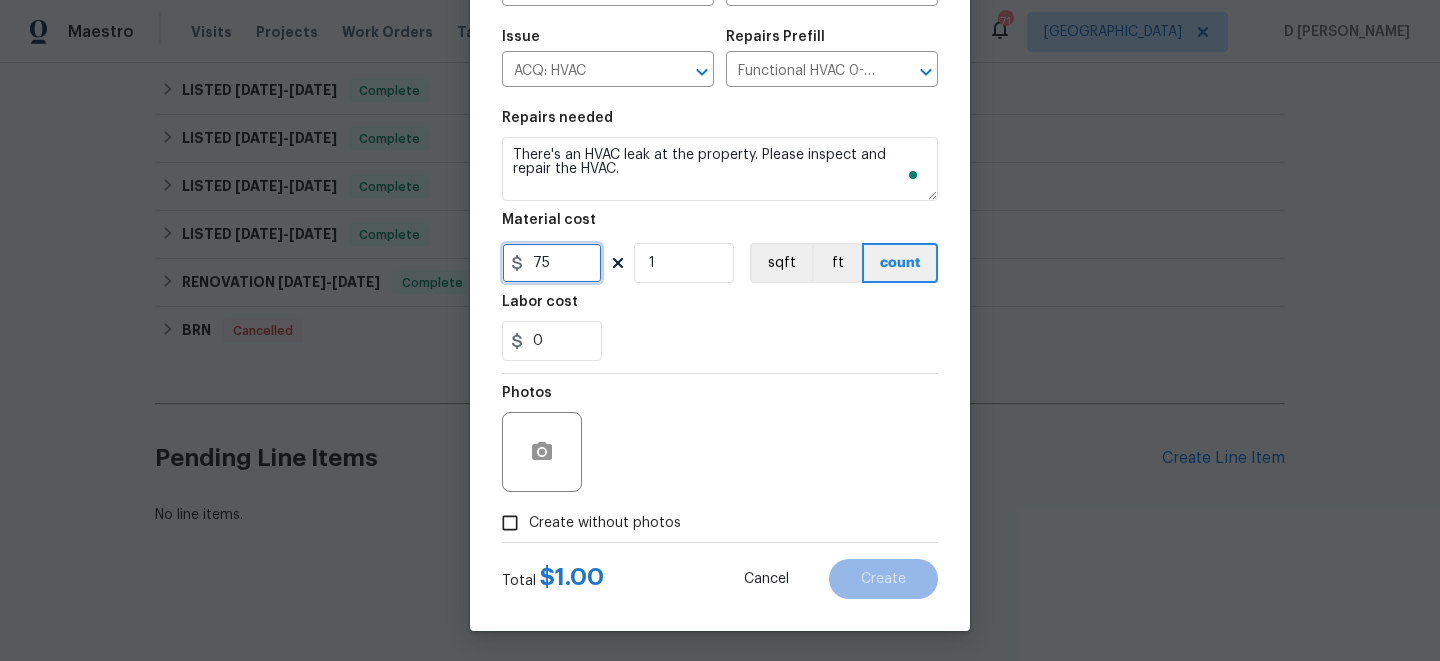 type on "75" 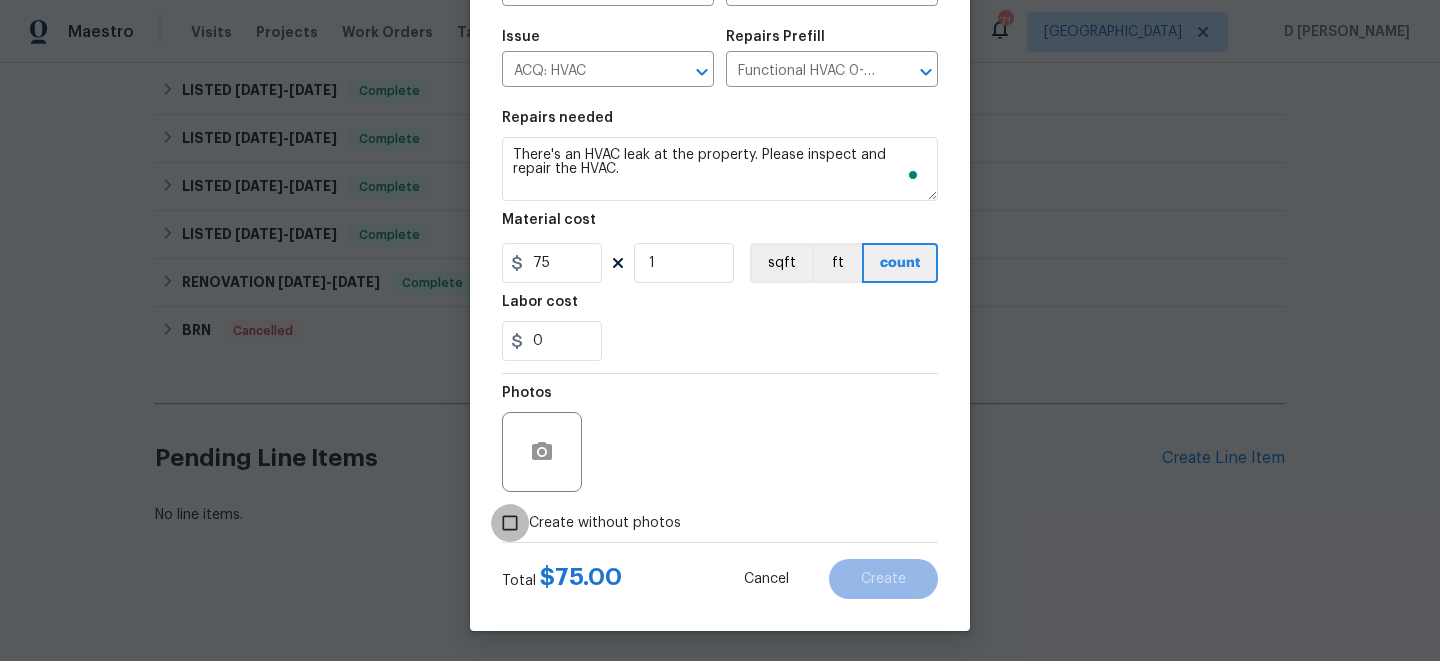 click on "Create without photos" at bounding box center [510, 523] 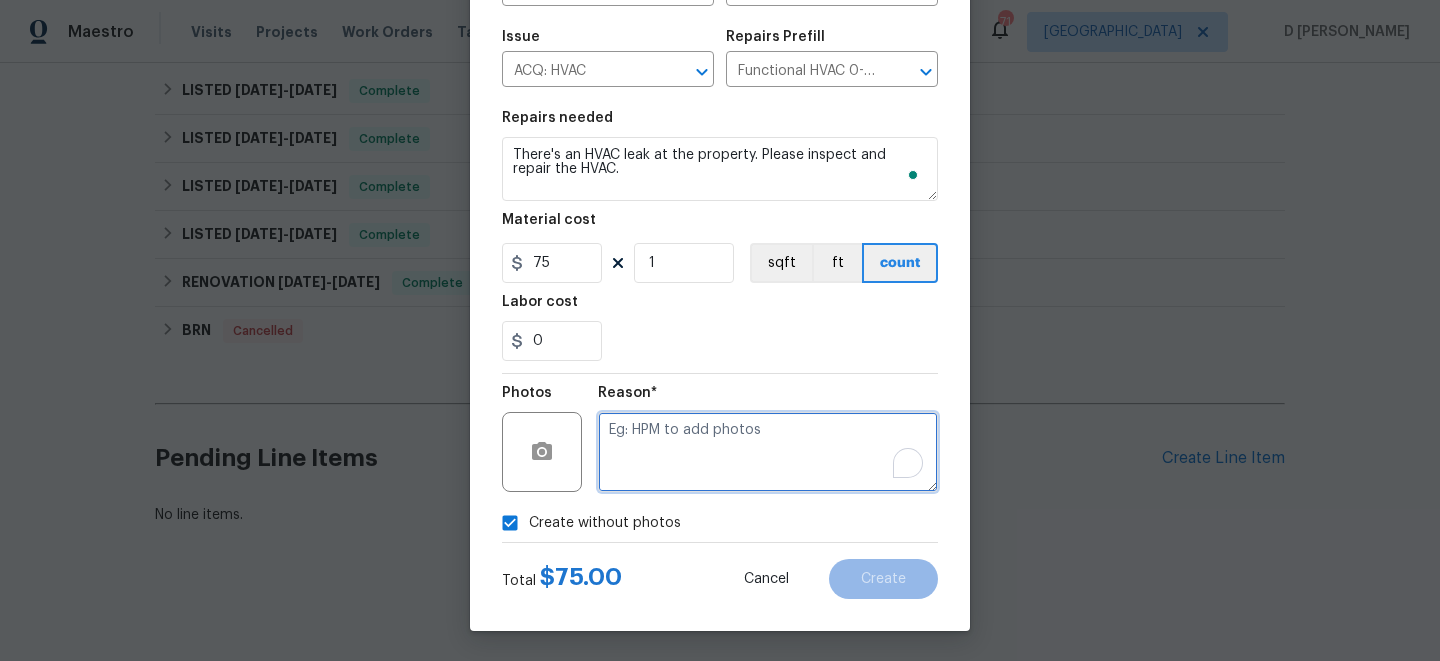 click at bounding box center (768, 452) 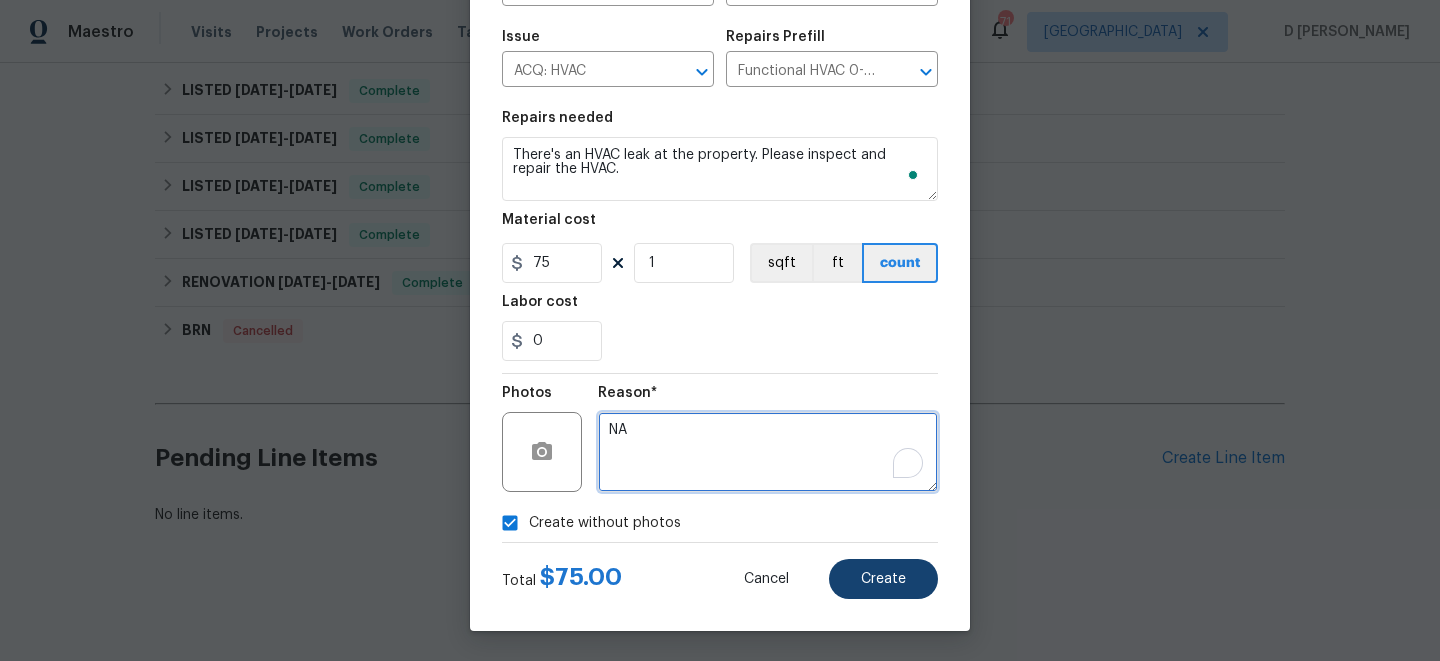 type on "NA" 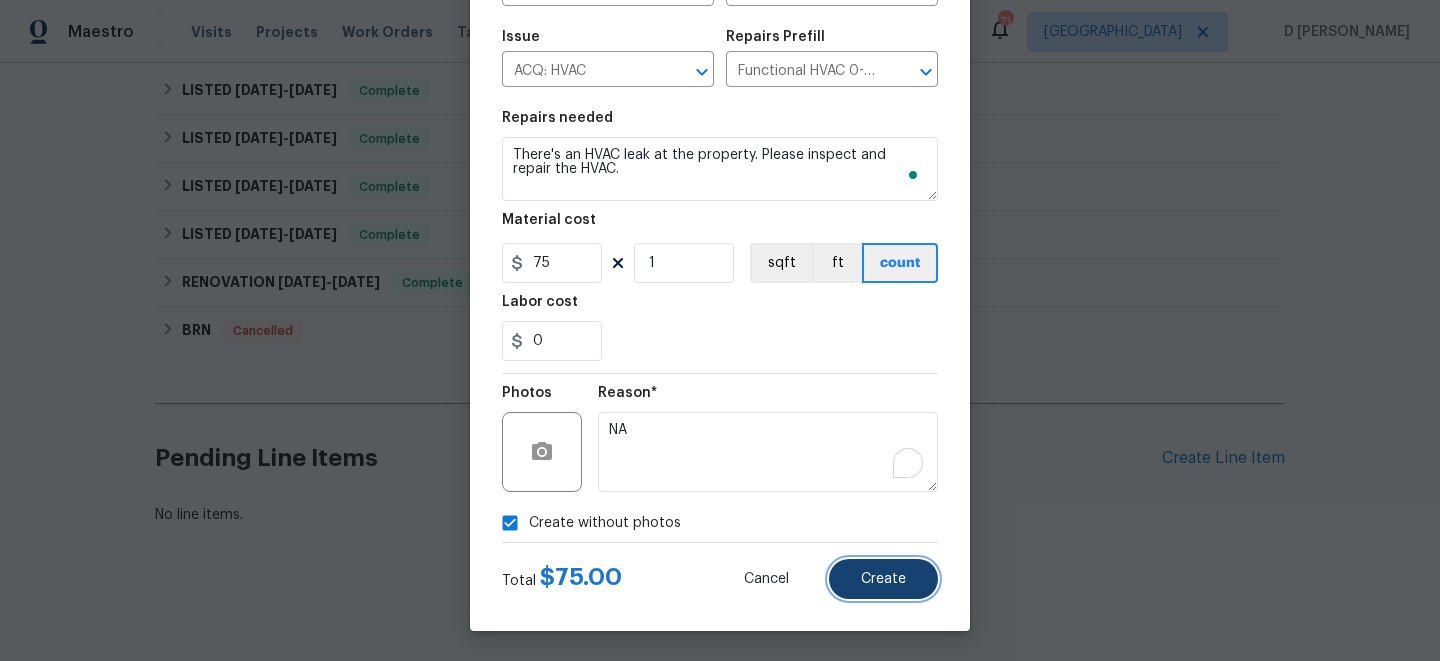 click on "Create" at bounding box center [883, 579] 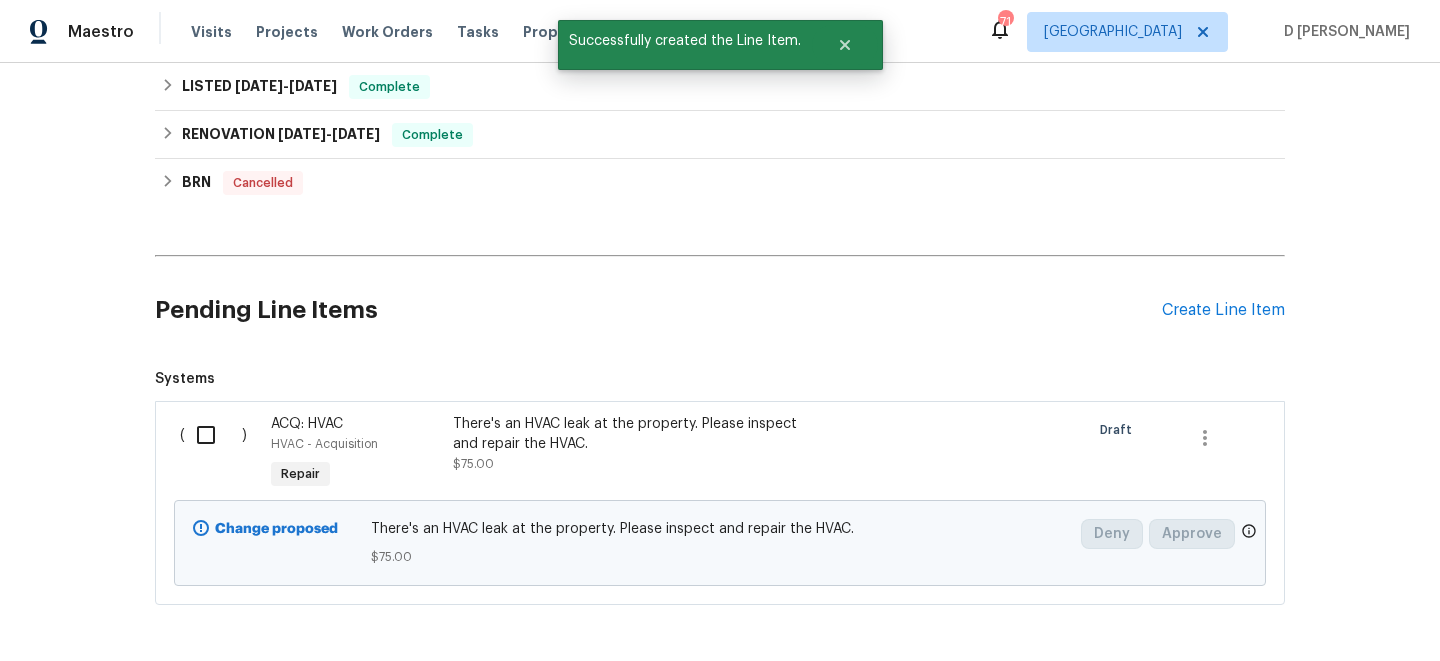scroll, scrollTop: 776, scrollLeft: 0, axis: vertical 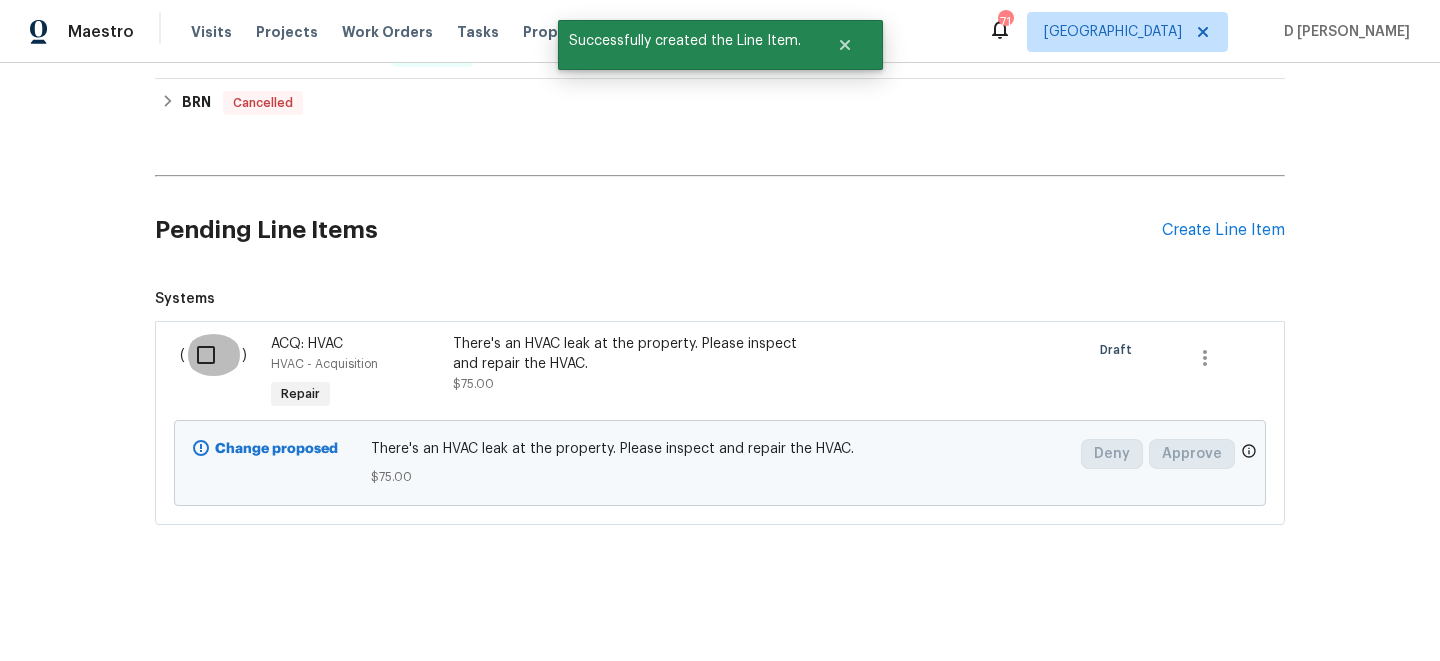 click at bounding box center [213, 355] 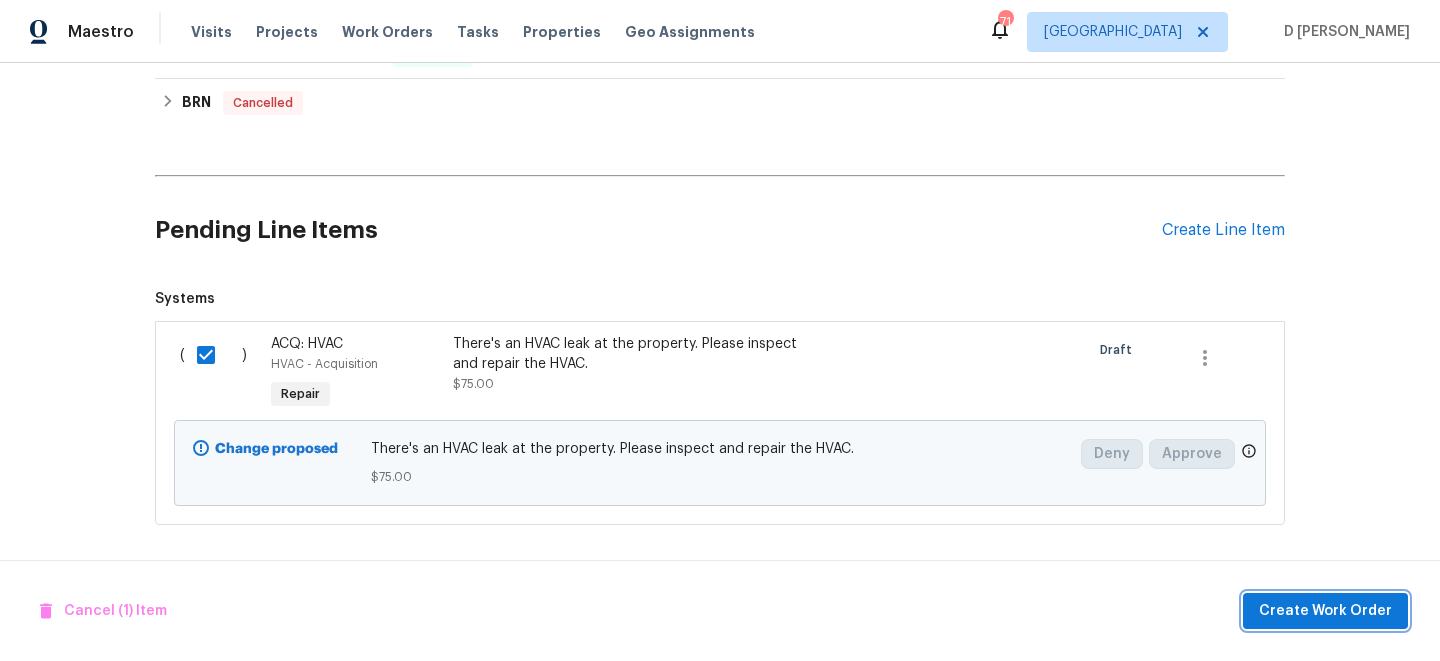 click on "Create Work Order" at bounding box center (1325, 611) 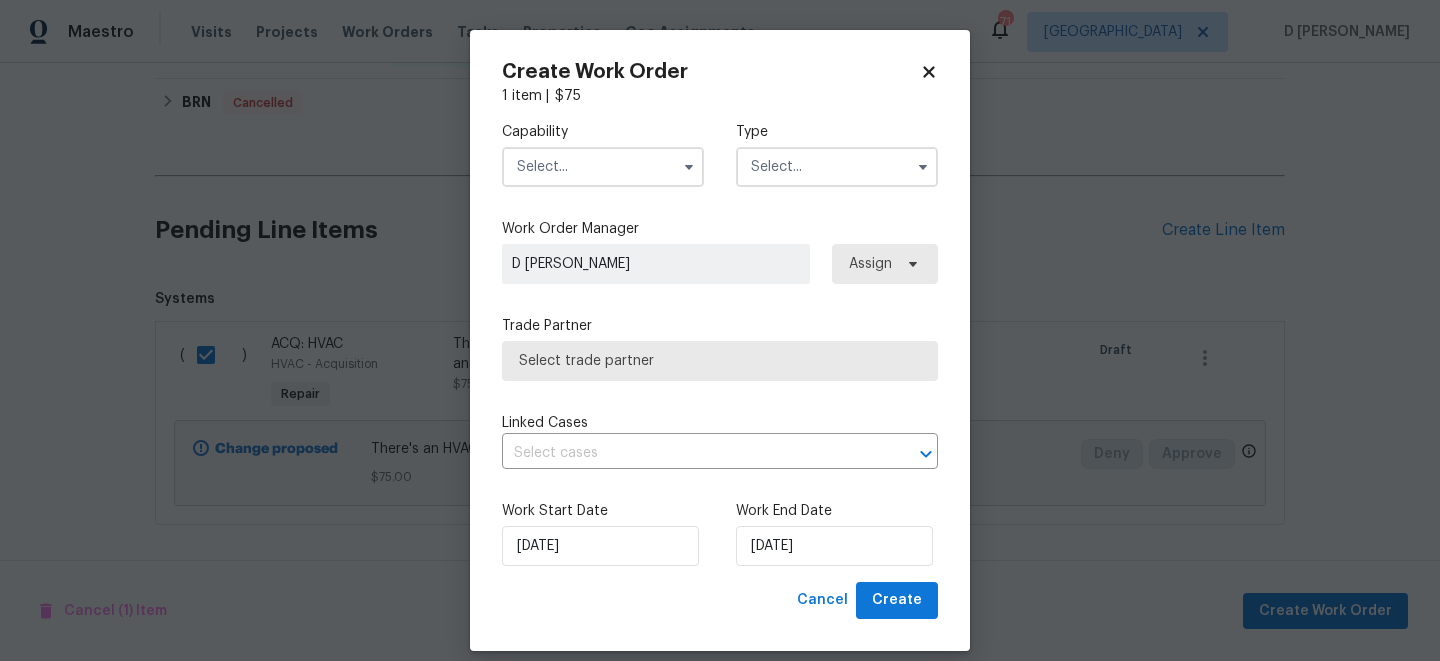 click at bounding box center [603, 167] 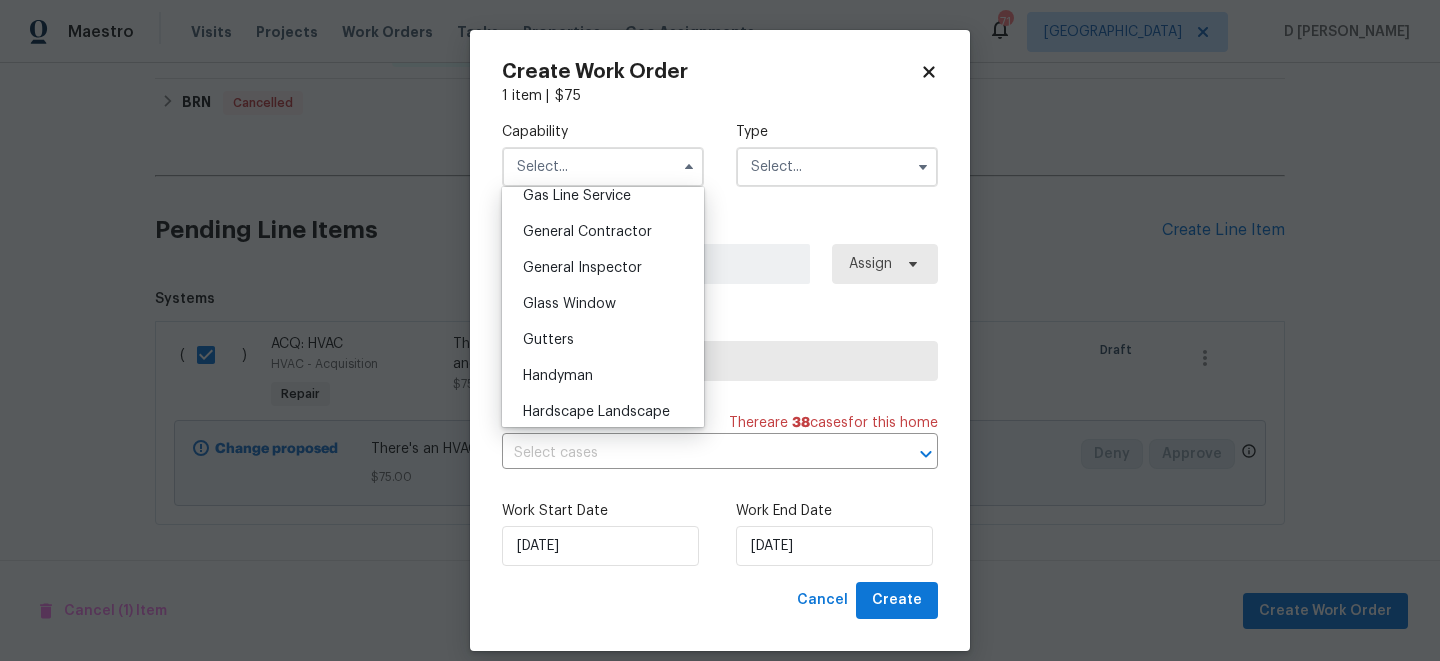 scroll, scrollTop: 932, scrollLeft: 0, axis: vertical 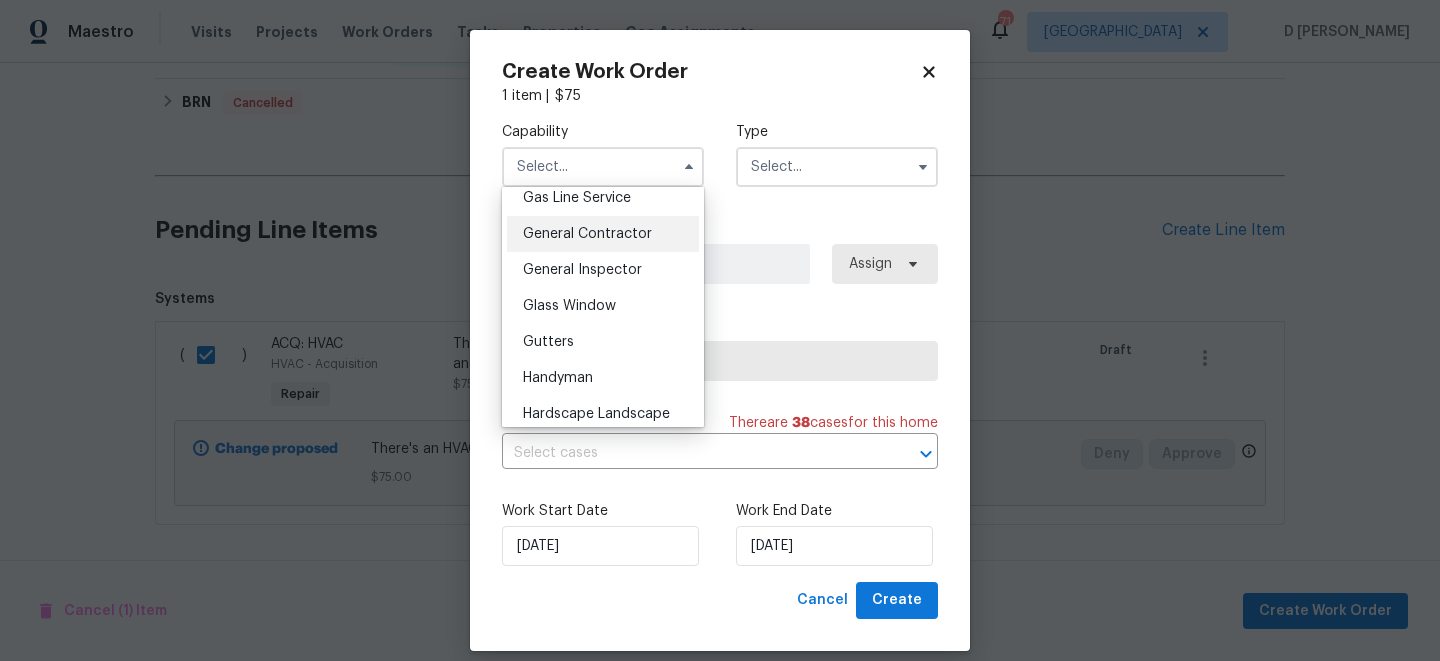 click on "General Contractor" at bounding box center (587, 234) 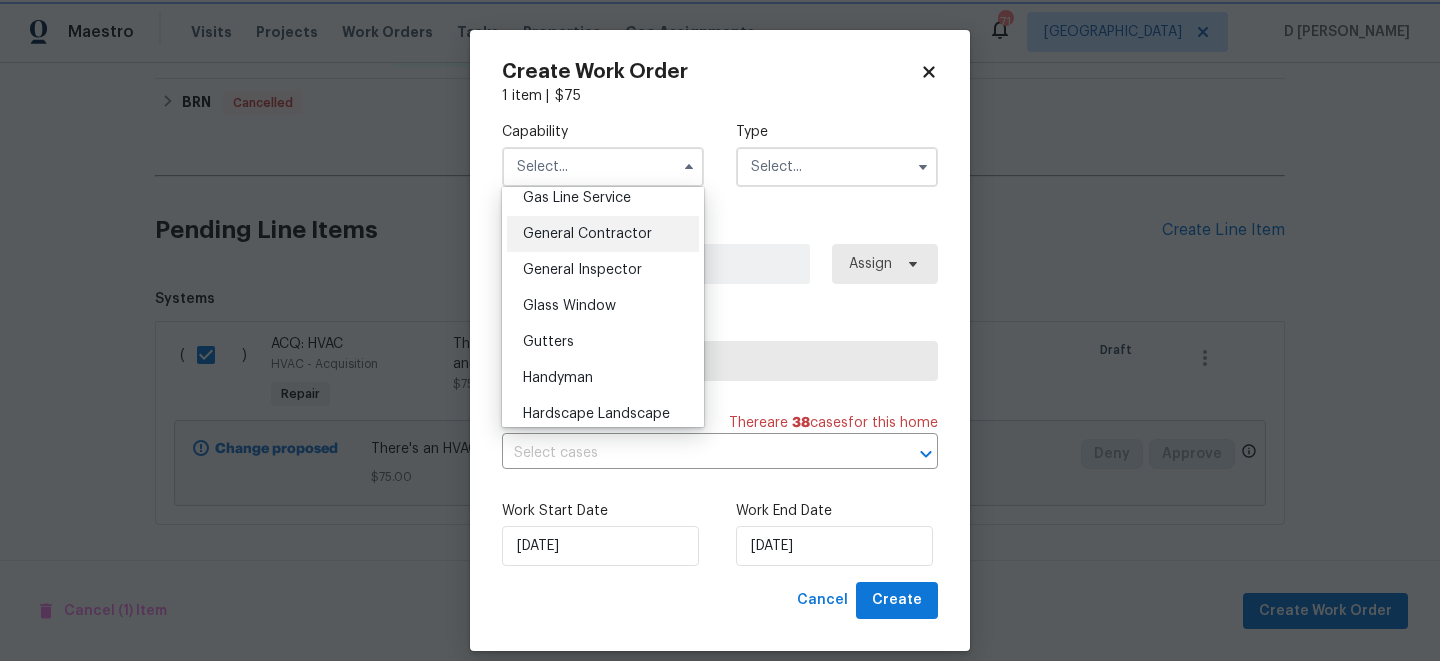 type on "General Contractor" 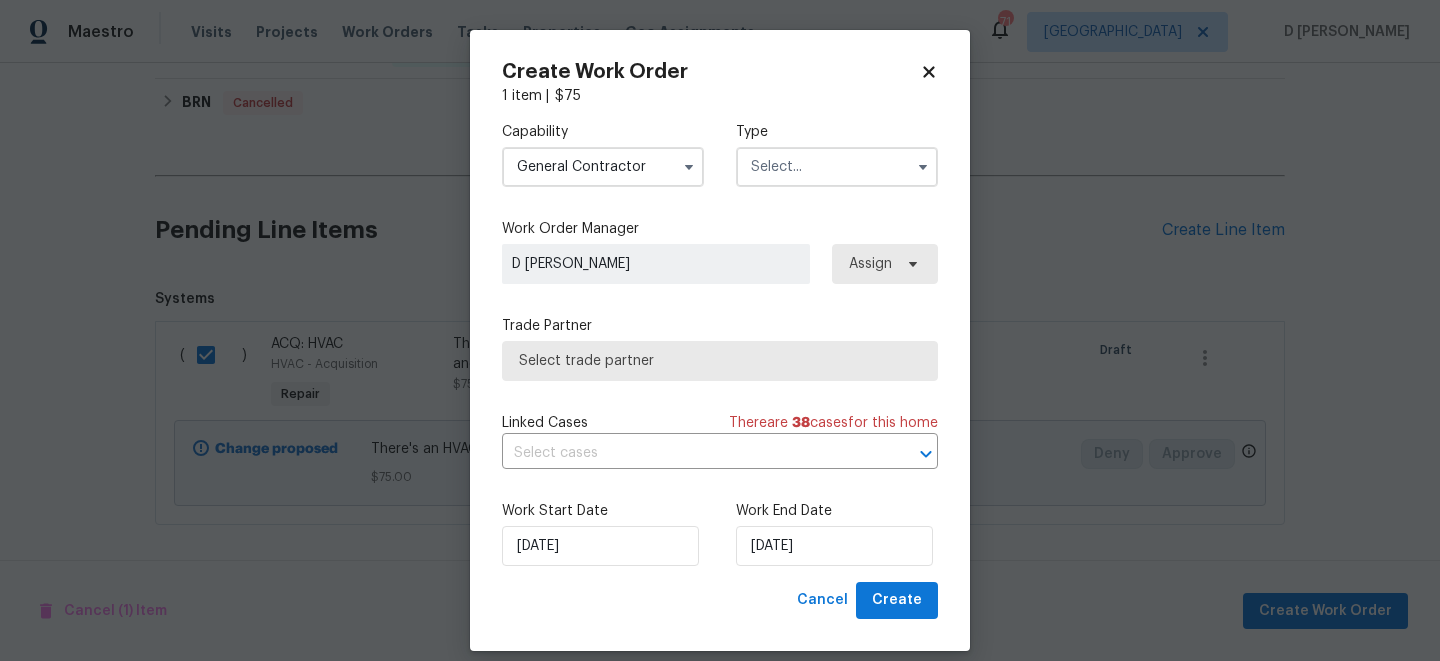 click at bounding box center (837, 167) 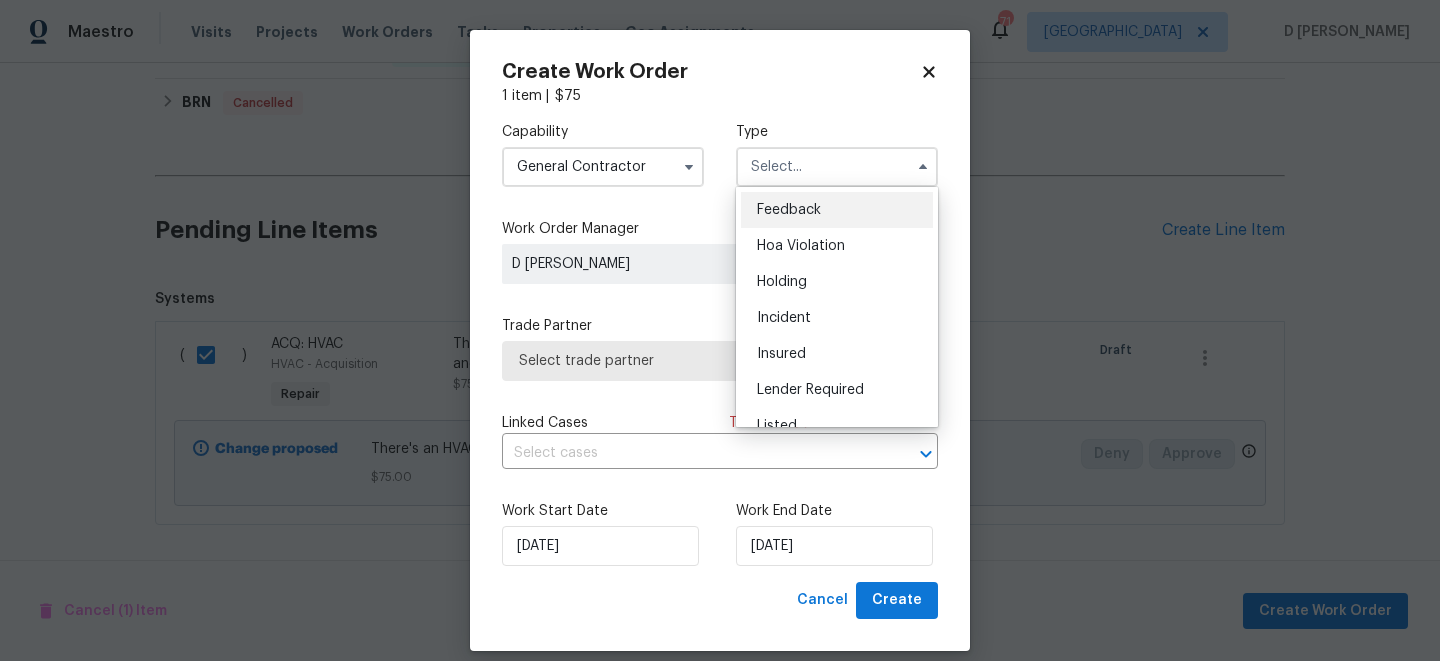 click on "Feedback" at bounding box center (789, 210) 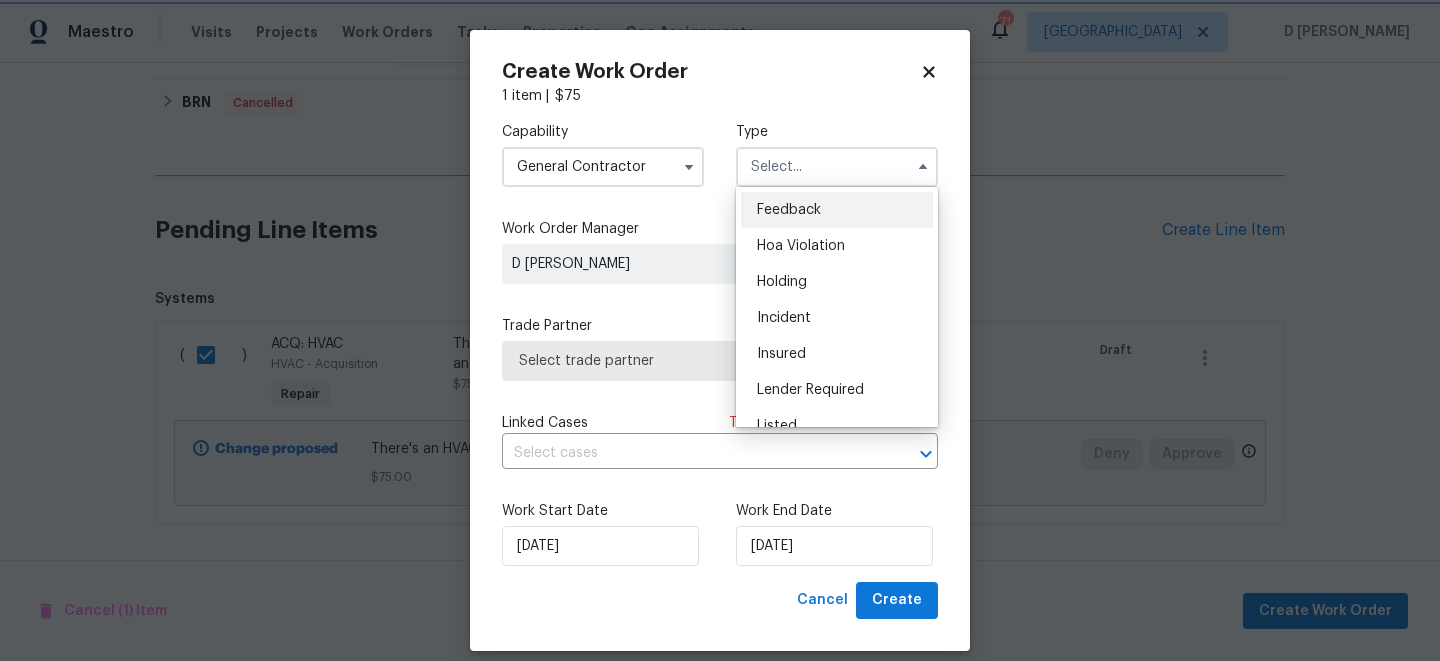 type on "Feedback" 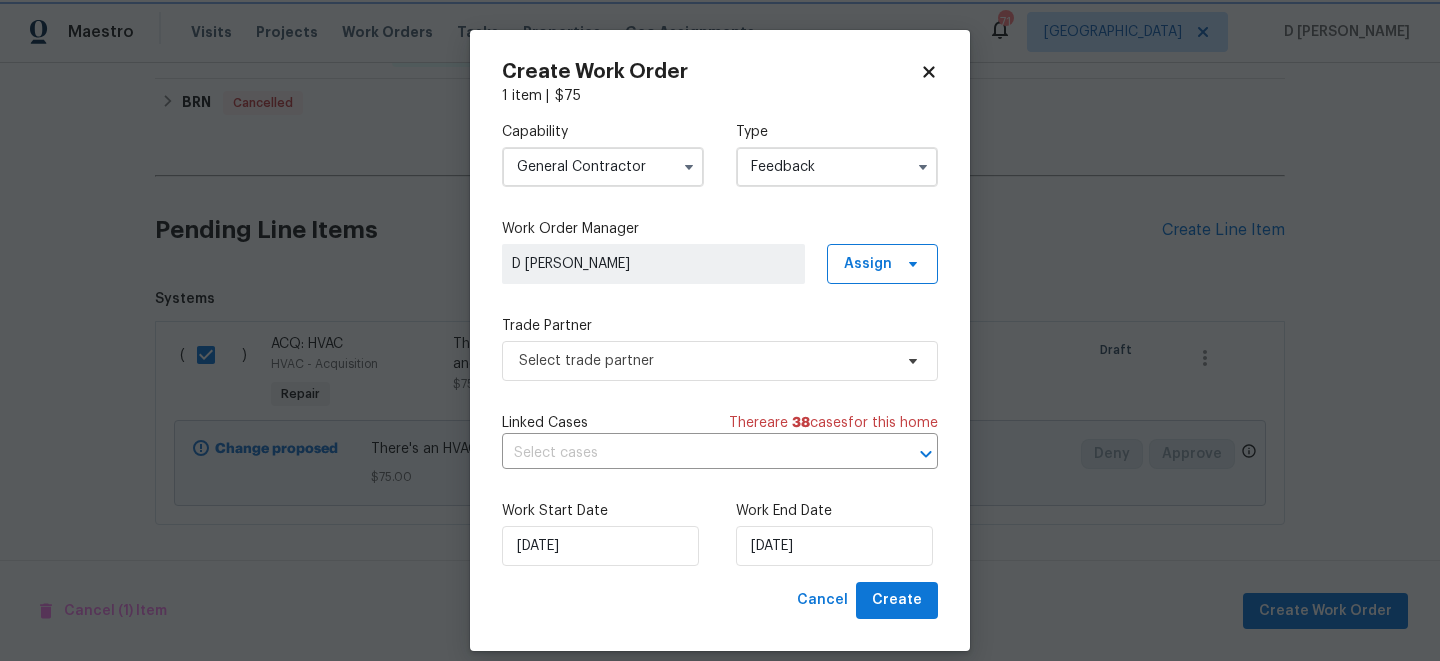scroll, scrollTop: 20, scrollLeft: 0, axis: vertical 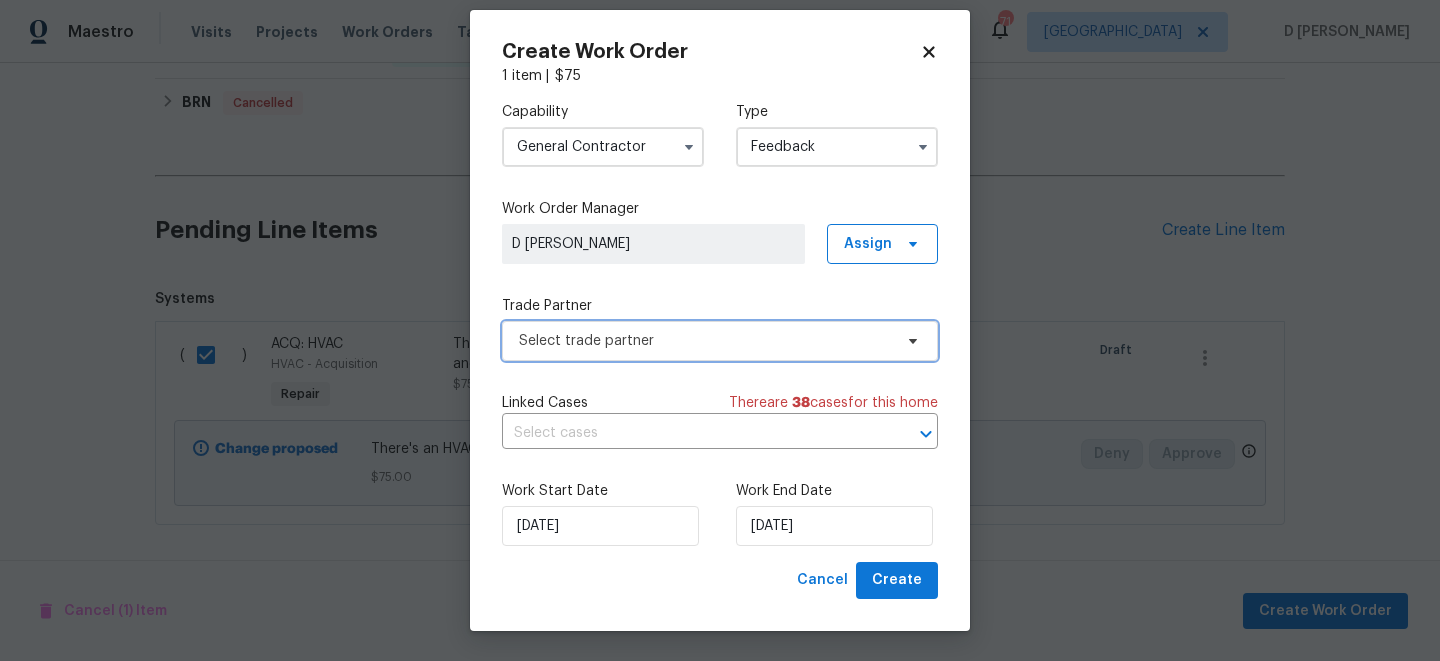 click on "Select trade partner" at bounding box center [705, 341] 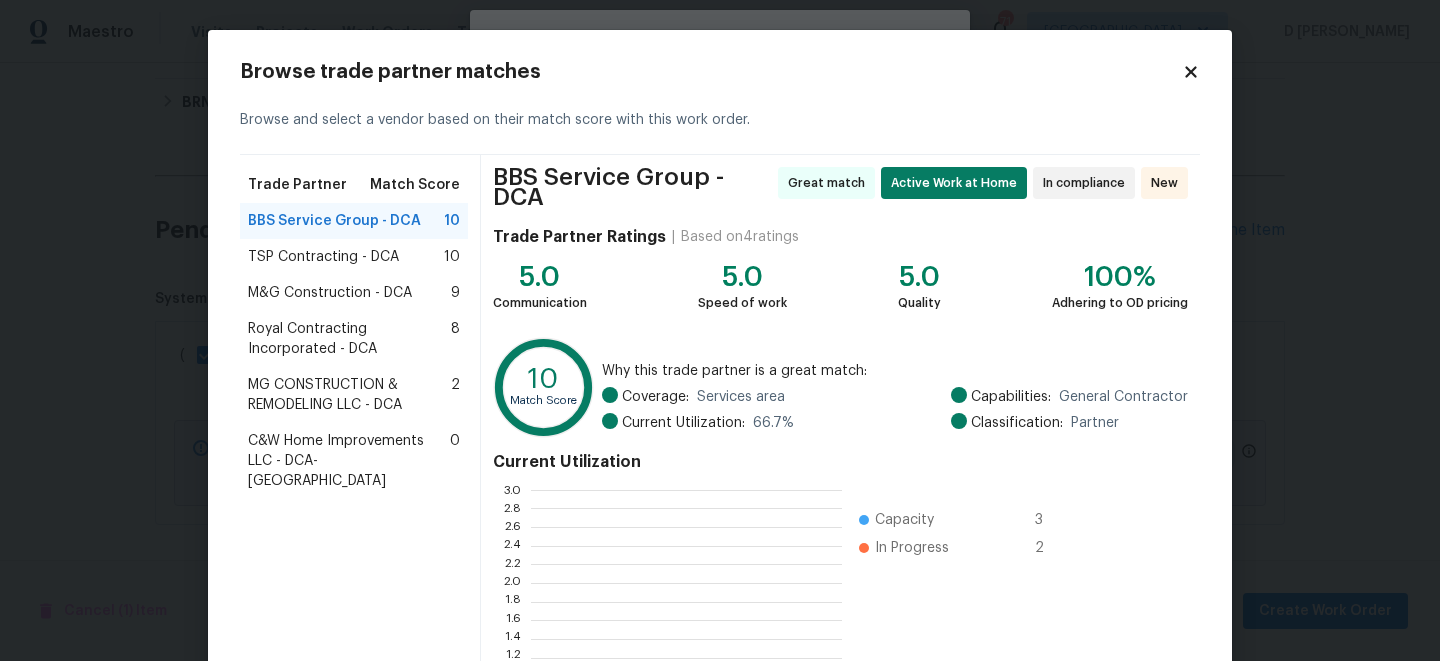 scroll, scrollTop: 2, scrollLeft: 1, axis: both 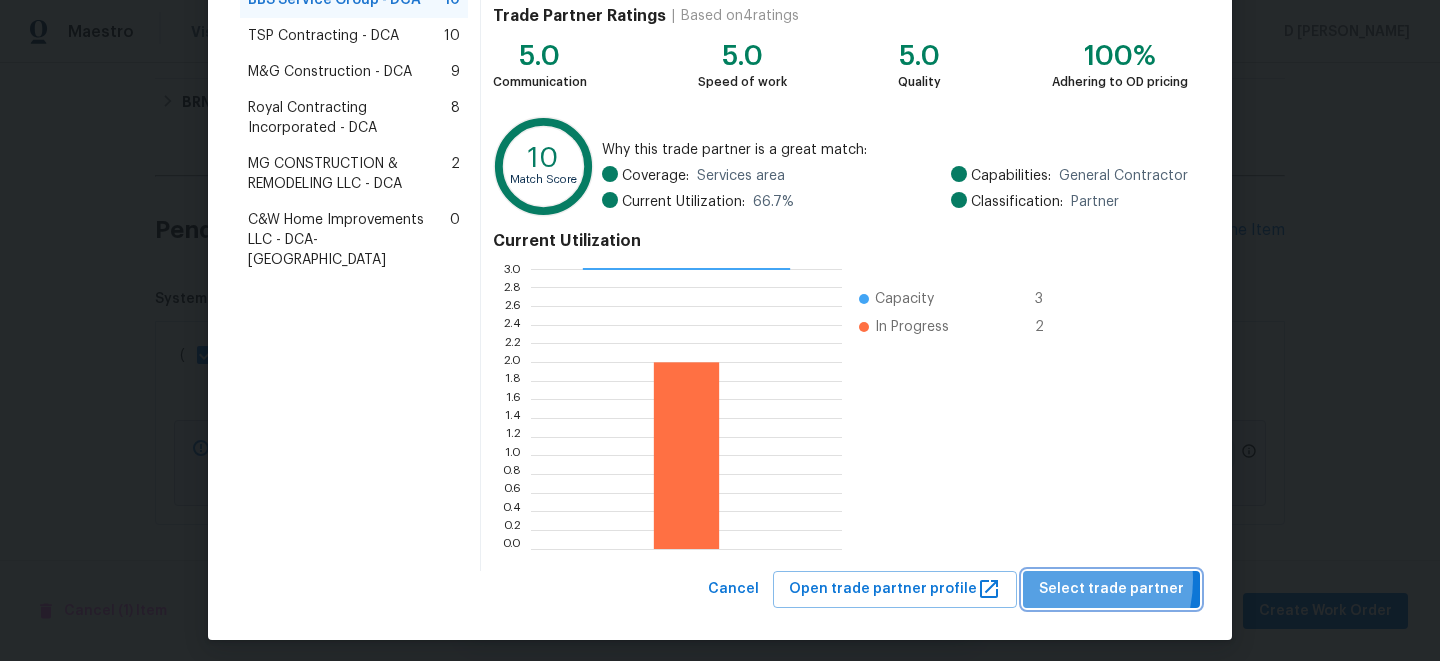 click on "Select trade partner" at bounding box center [1111, 589] 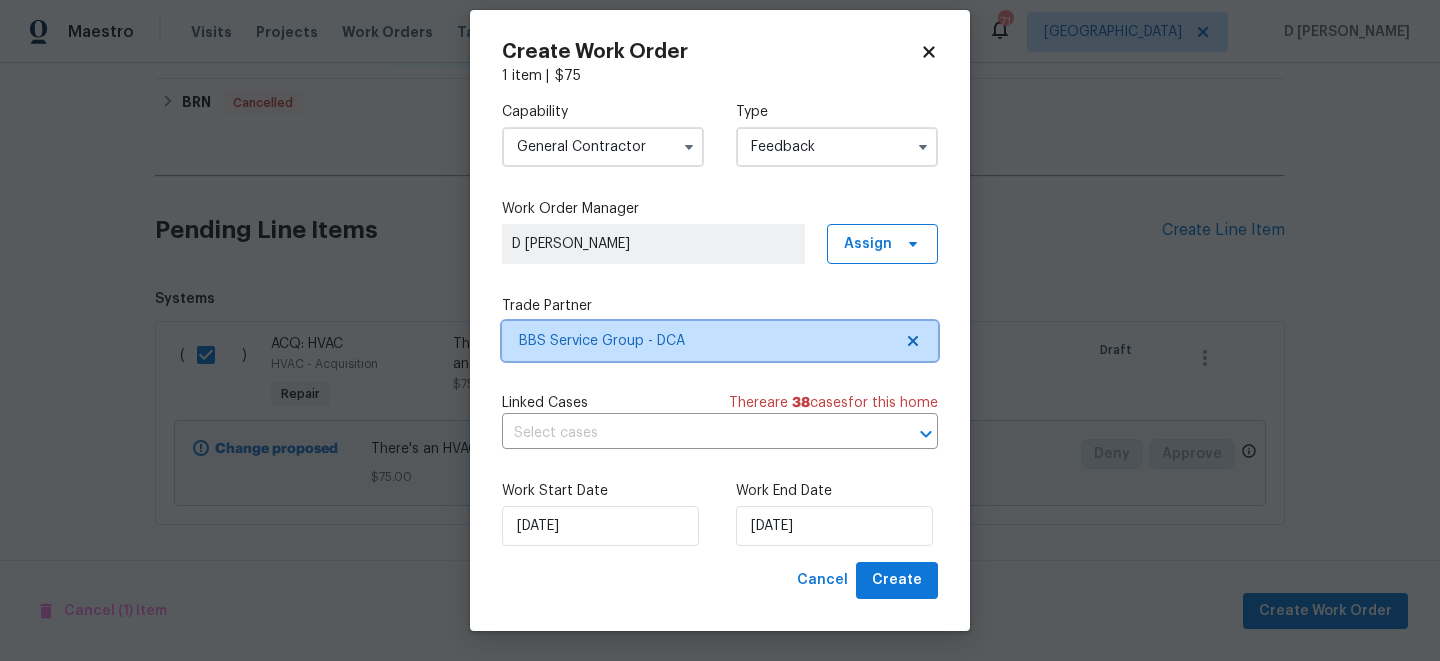 scroll, scrollTop: 0, scrollLeft: 0, axis: both 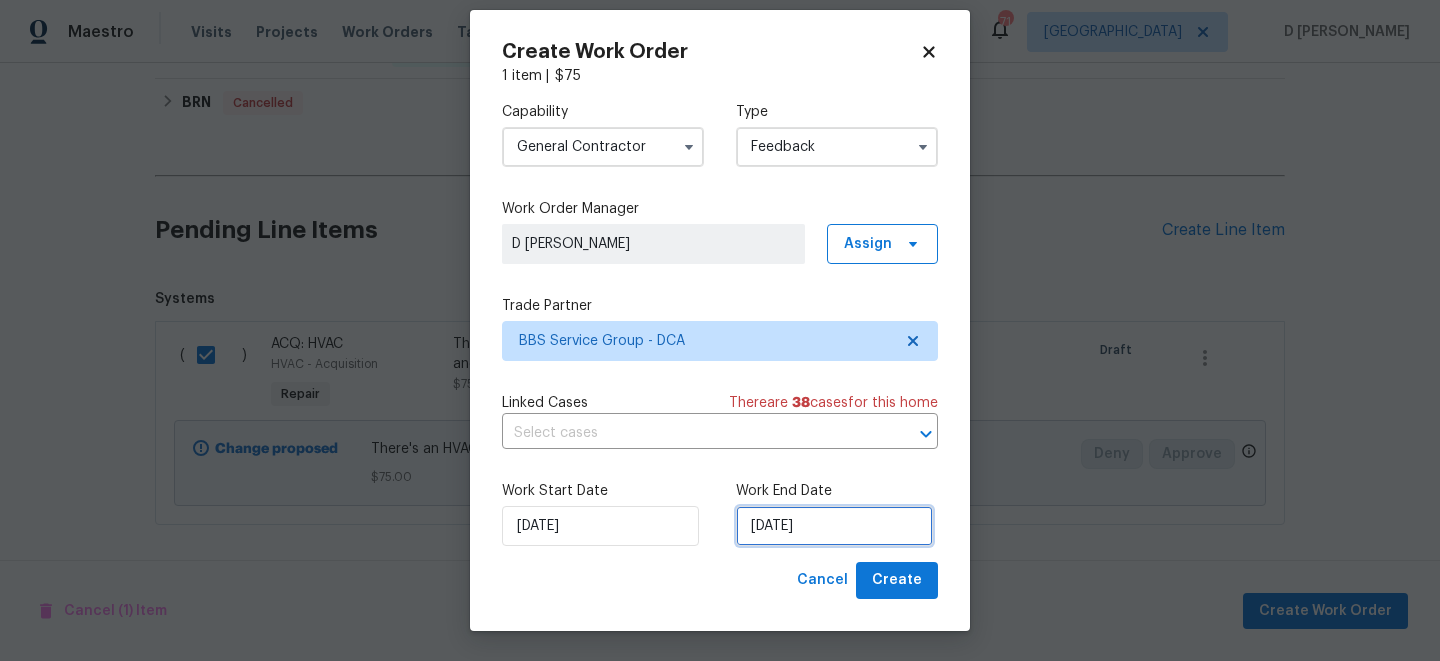 click on "12/07/2025" at bounding box center (834, 526) 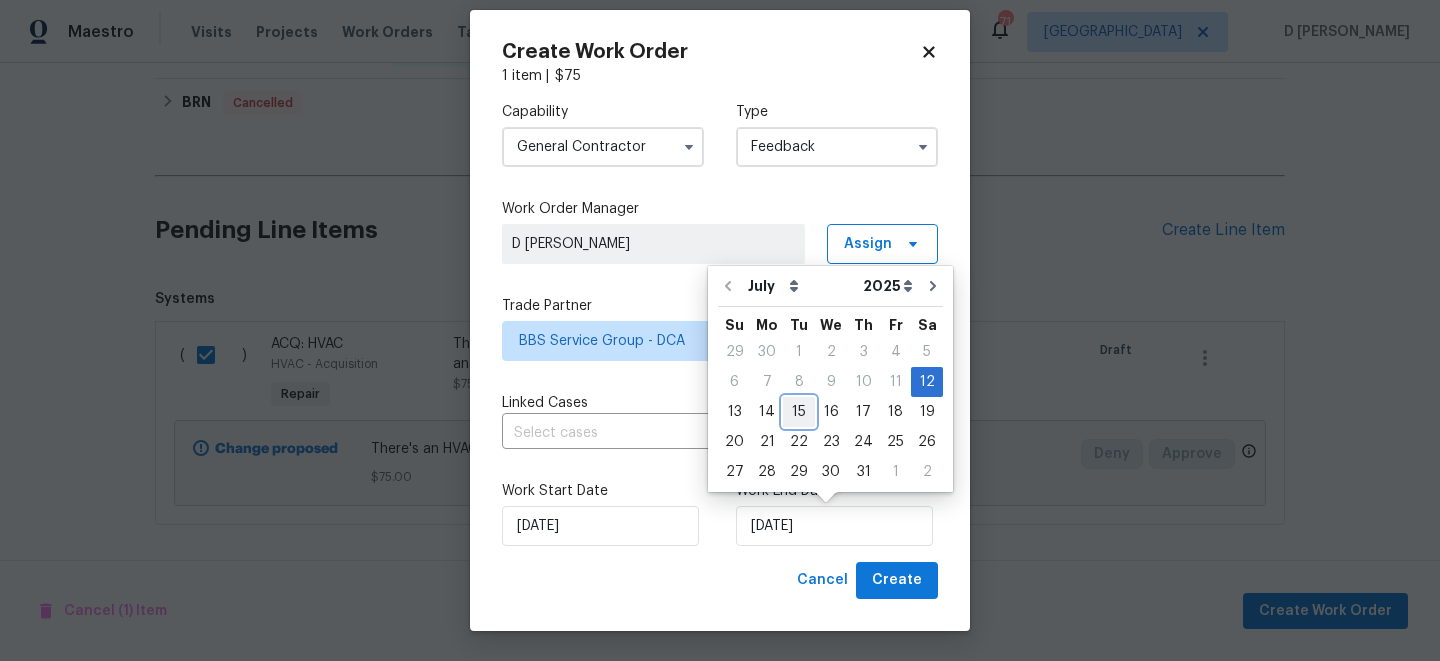 click on "15" at bounding box center [799, 412] 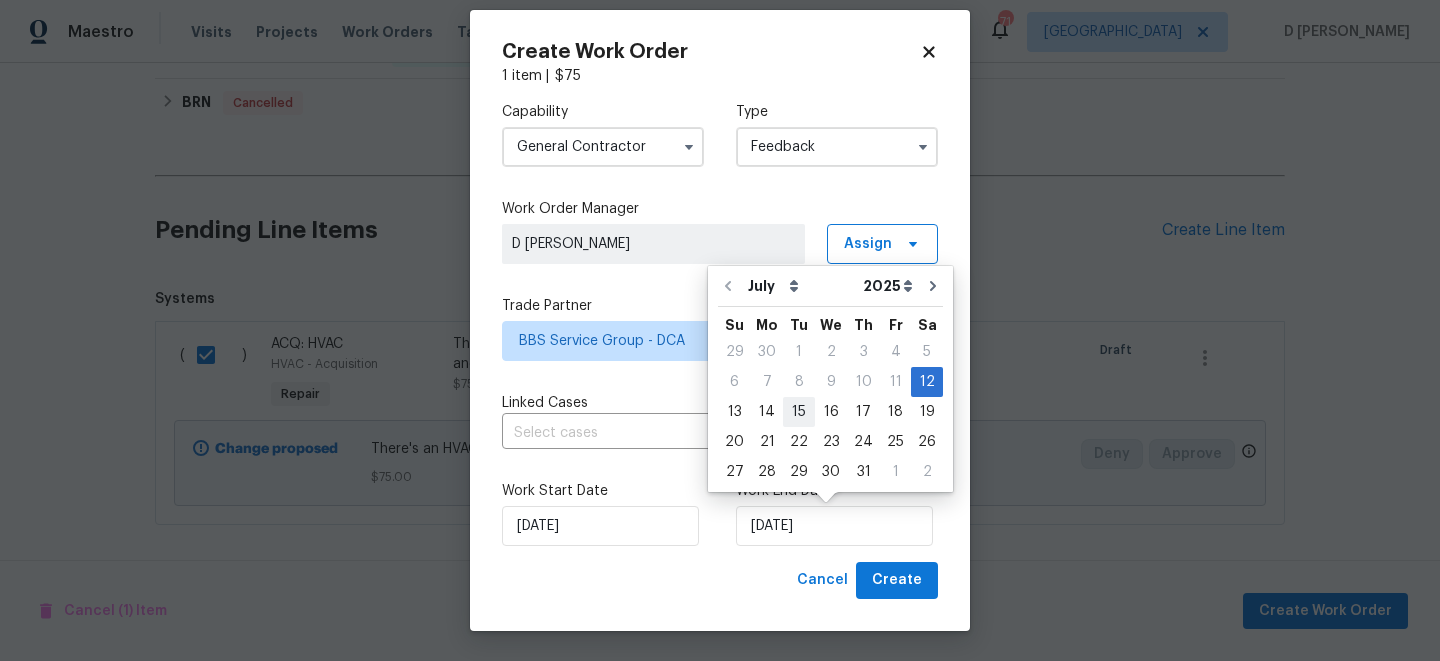 type on "15/07/2025" 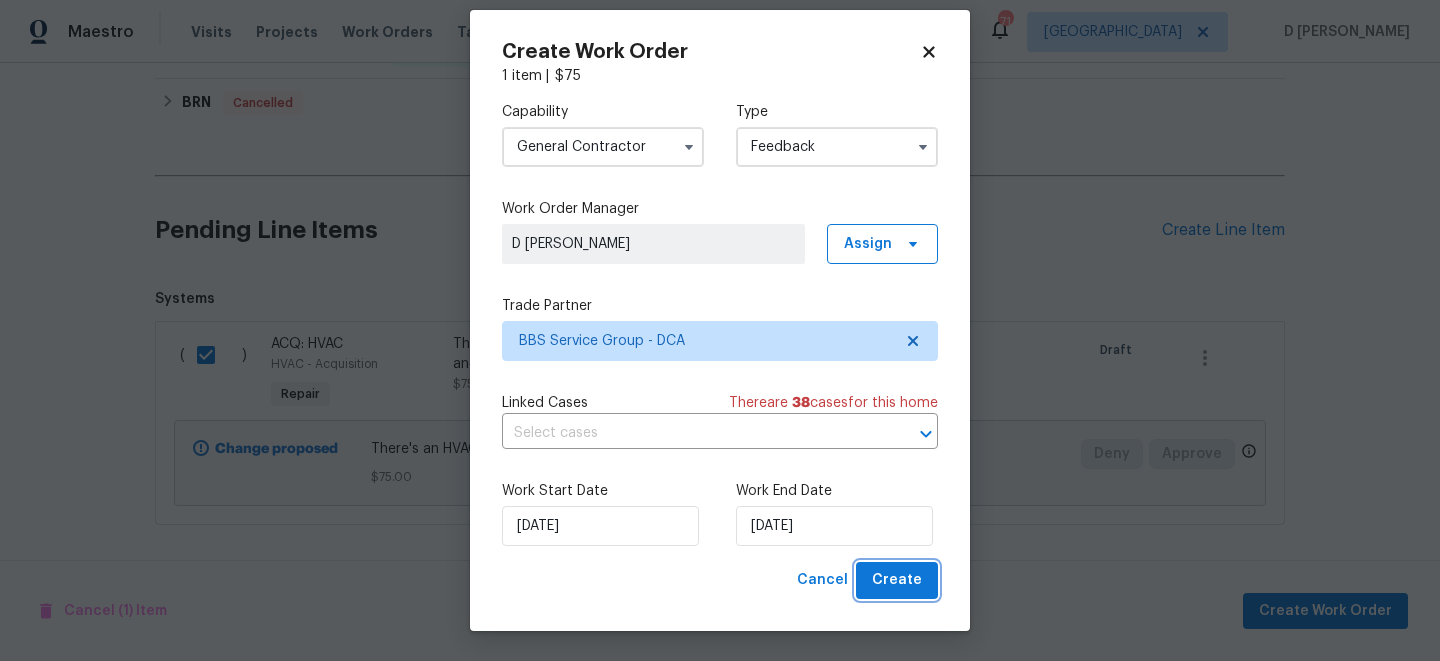 click on "Create" at bounding box center [897, 580] 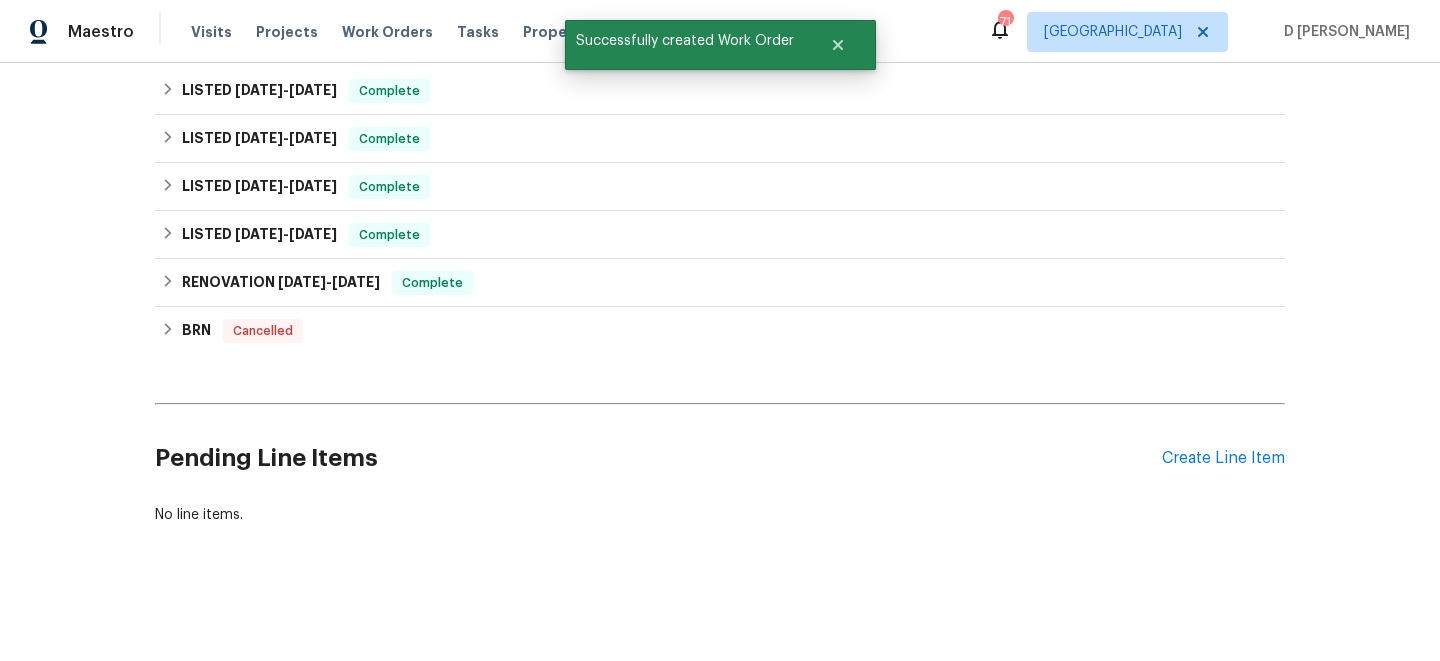 scroll, scrollTop: 0, scrollLeft: 0, axis: both 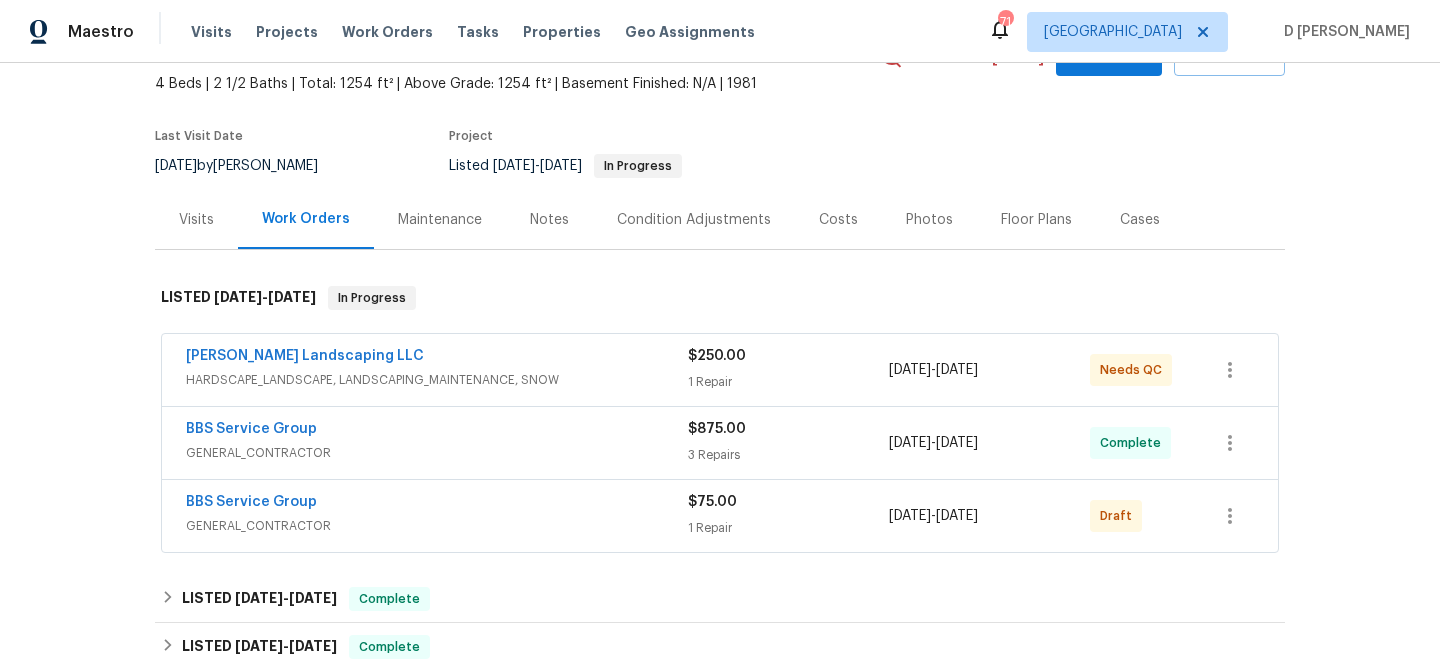click on "[DATE]  -  [DATE]" at bounding box center (933, 516) 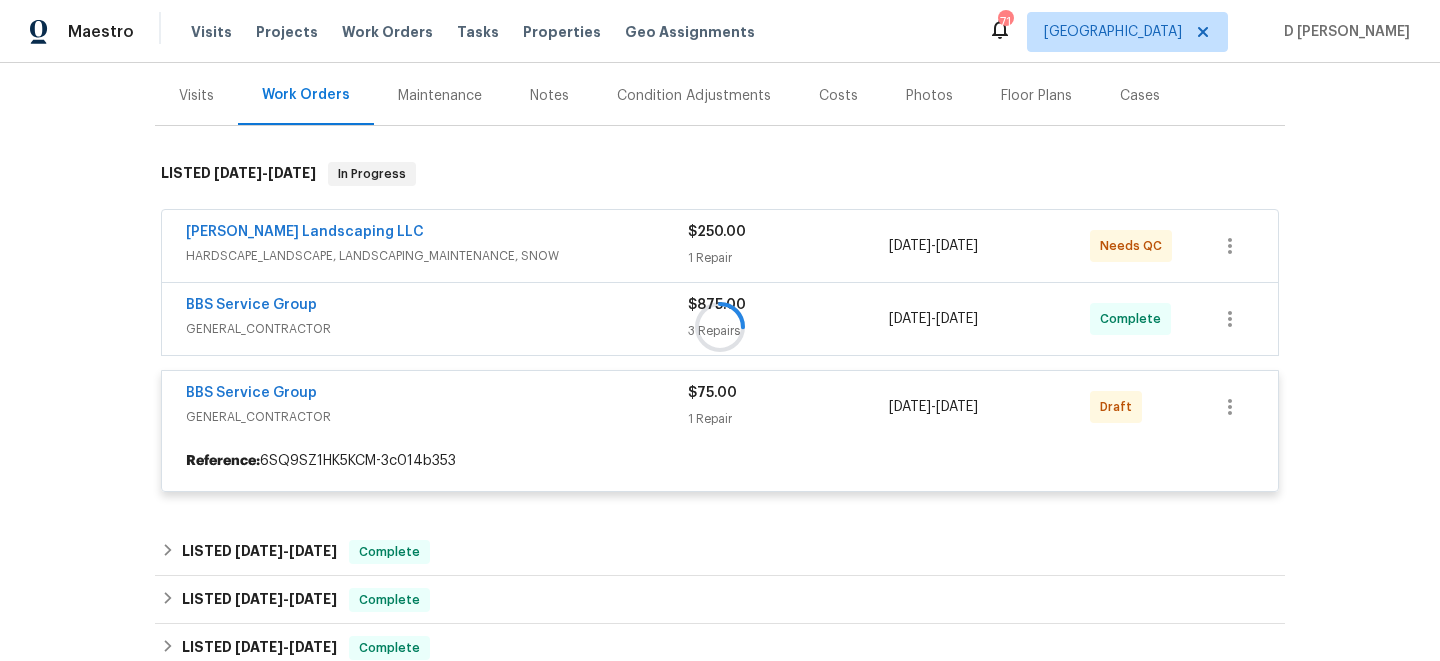 scroll, scrollTop: 333, scrollLeft: 0, axis: vertical 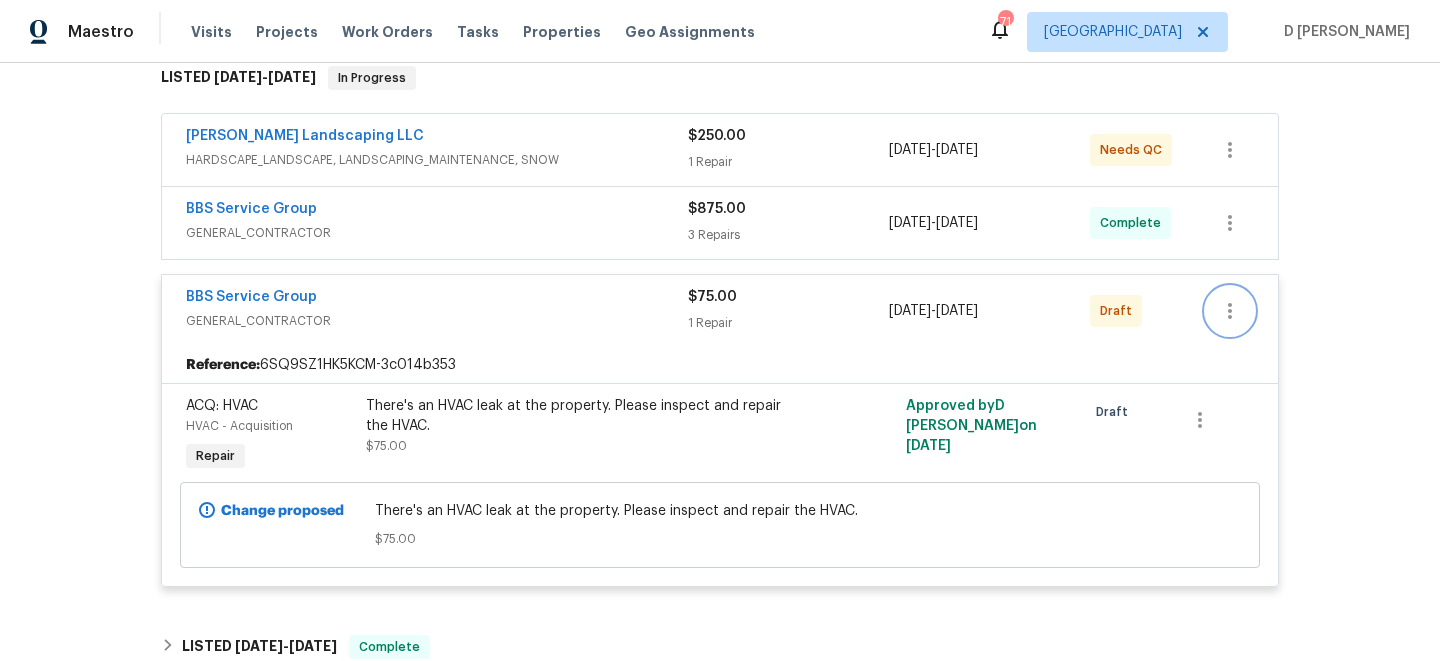 click 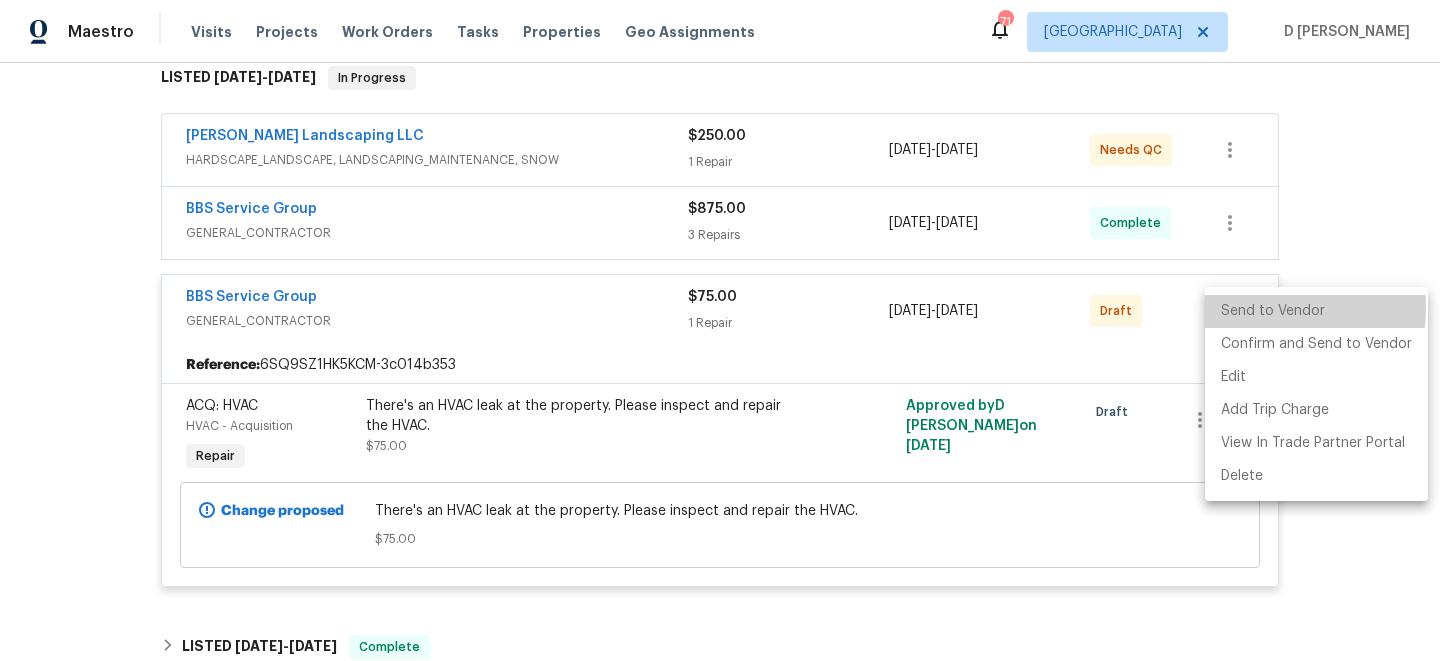 click on "Send to Vendor" at bounding box center [1316, 311] 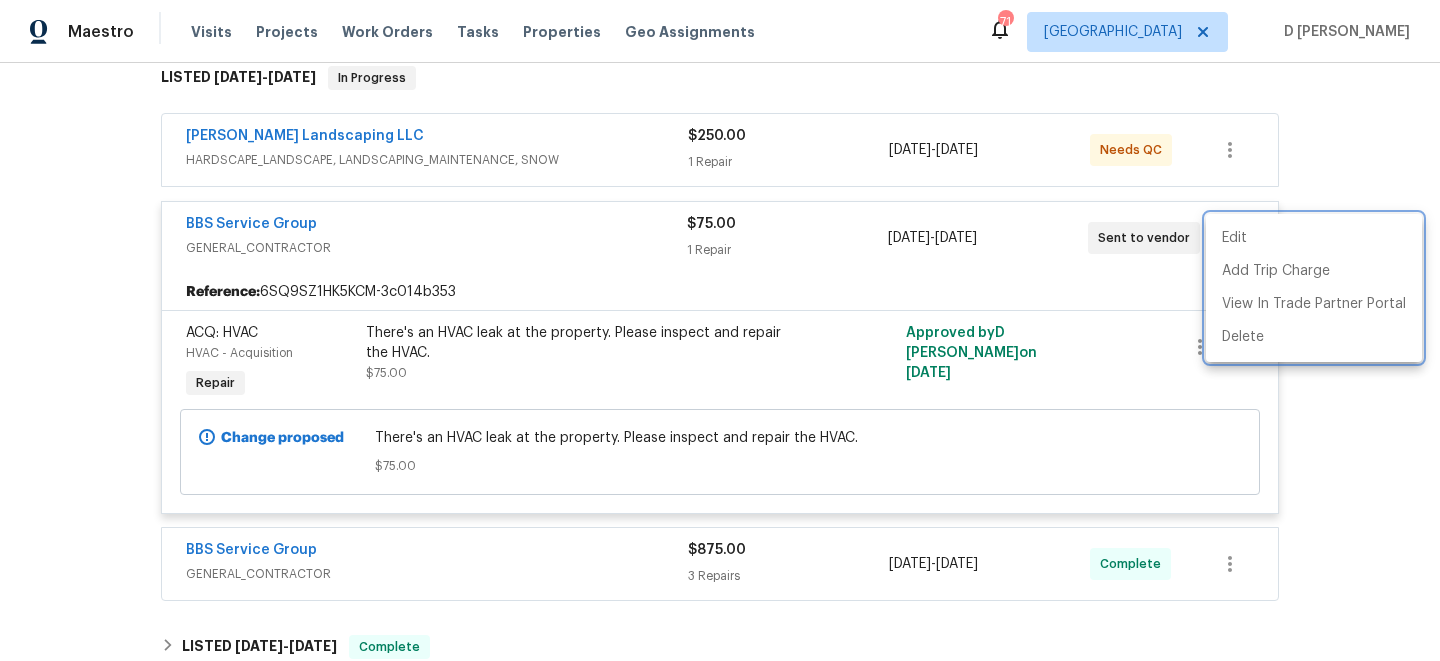 click at bounding box center (720, 330) 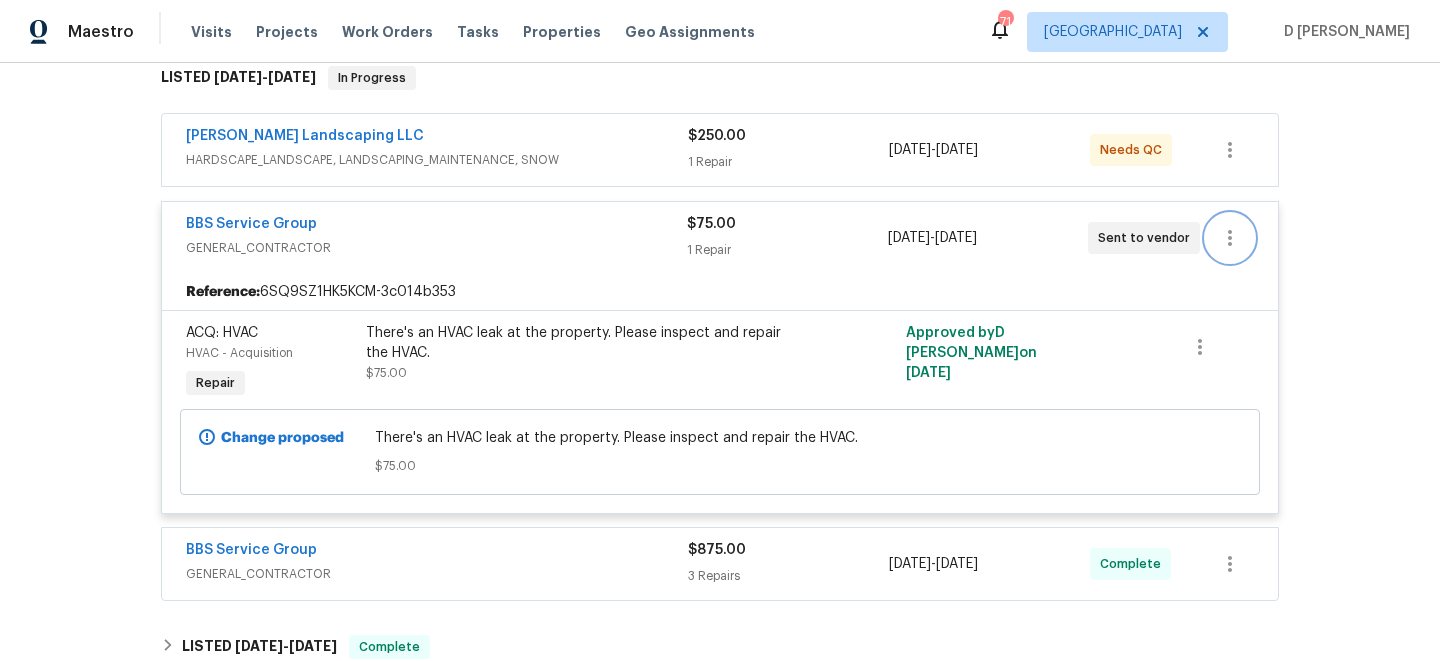 scroll, scrollTop: 218, scrollLeft: 0, axis: vertical 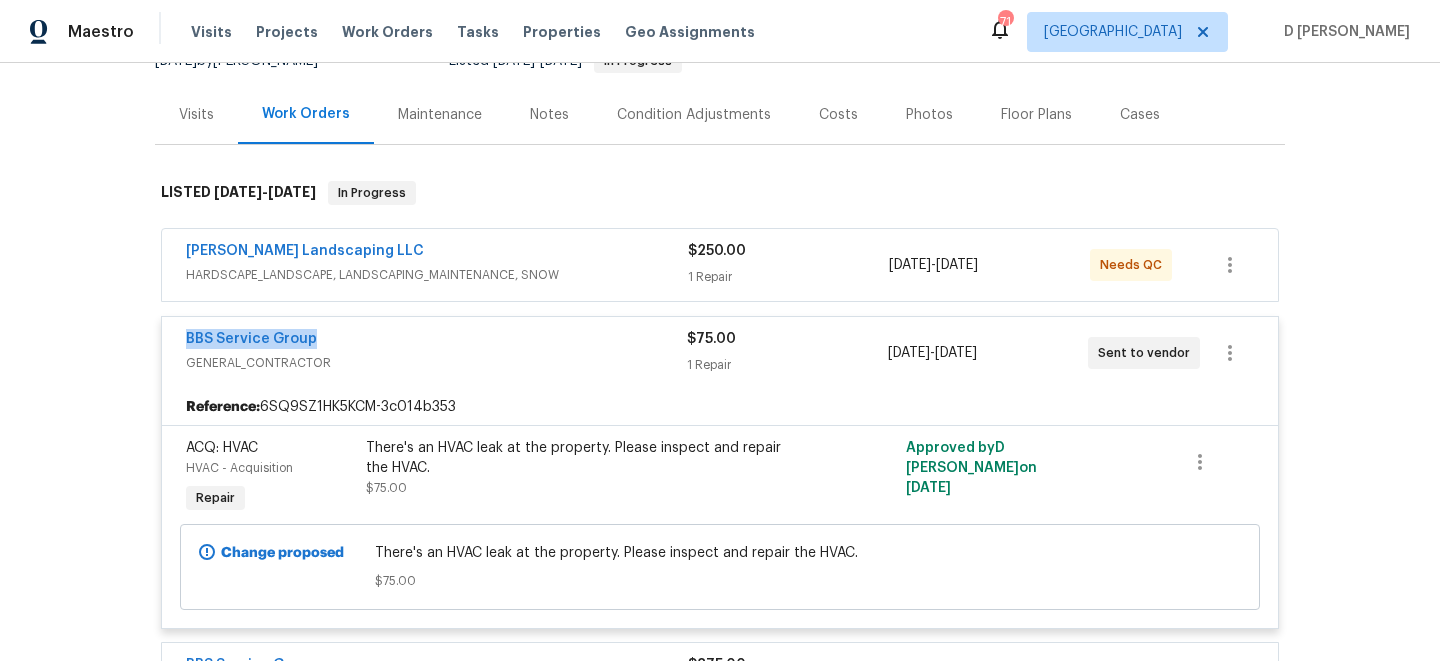 drag, startPoint x: 176, startPoint y: 331, endPoint x: 354, endPoint y: 334, distance: 178.02528 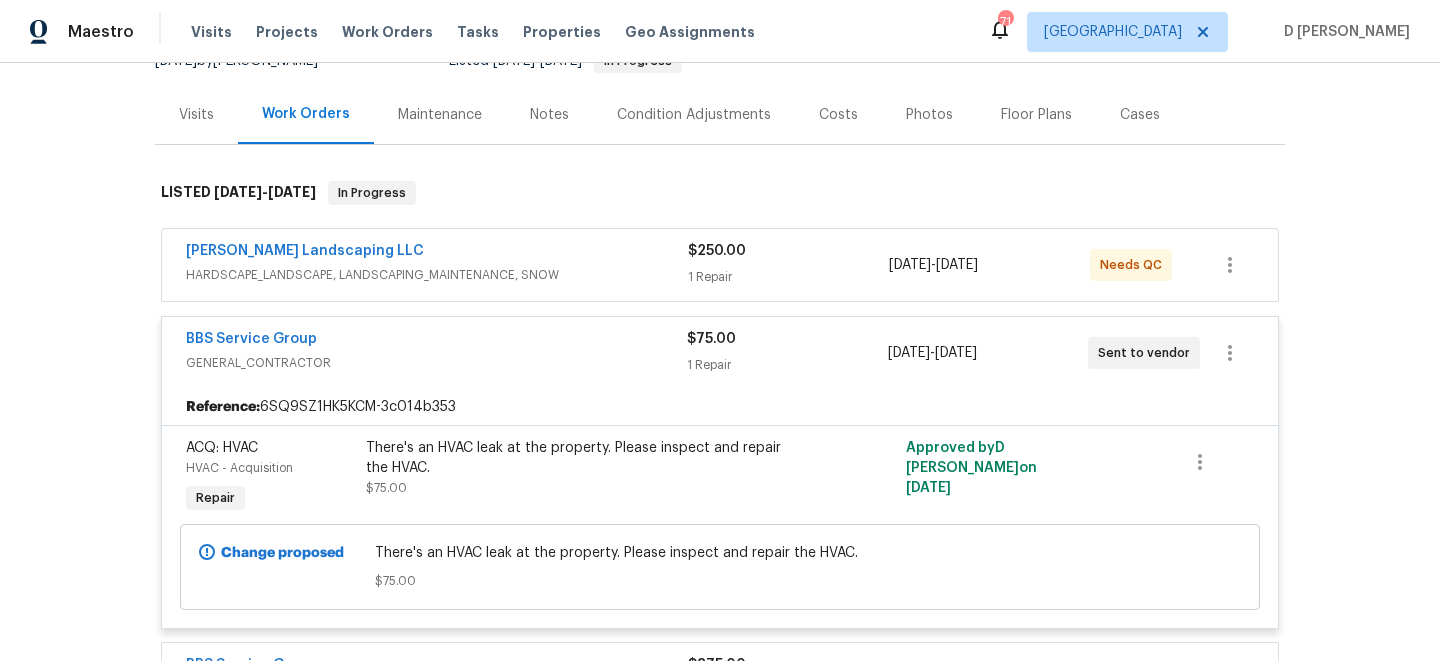 click on "GENERAL_CONTRACTOR" at bounding box center (436, 363) 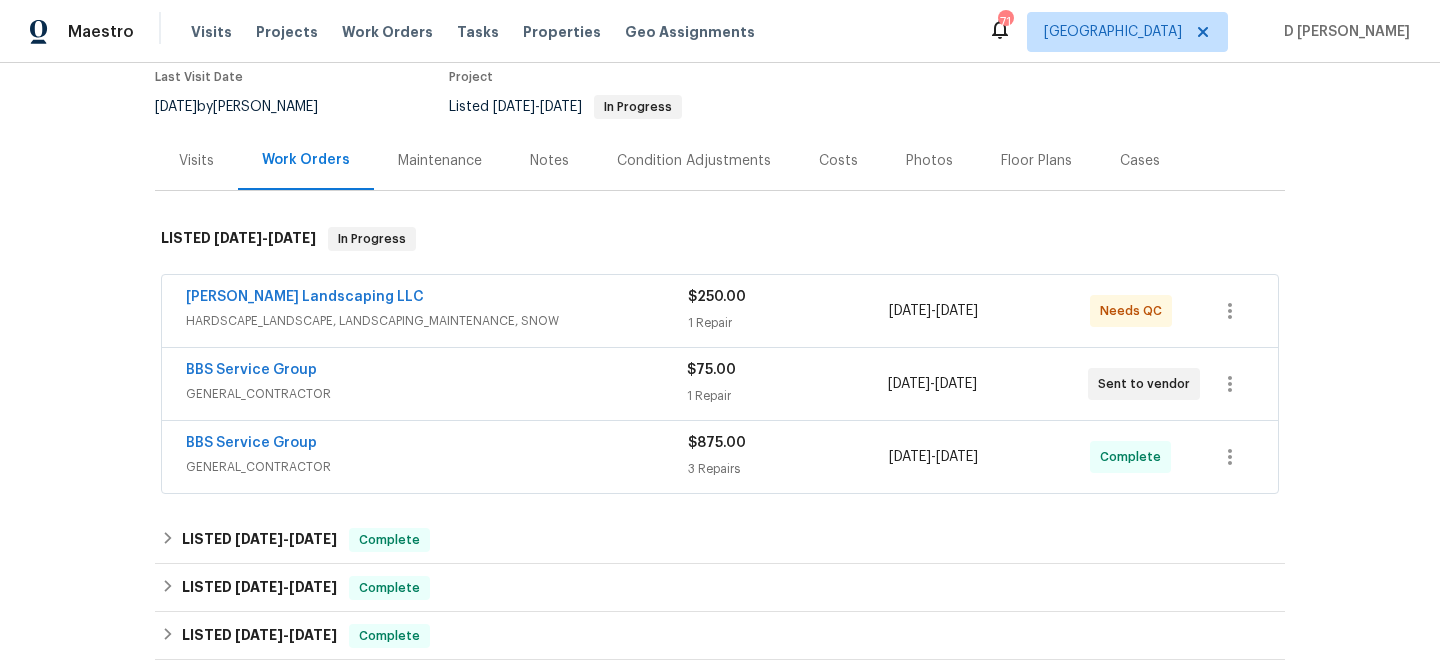 scroll, scrollTop: 174, scrollLeft: 0, axis: vertical 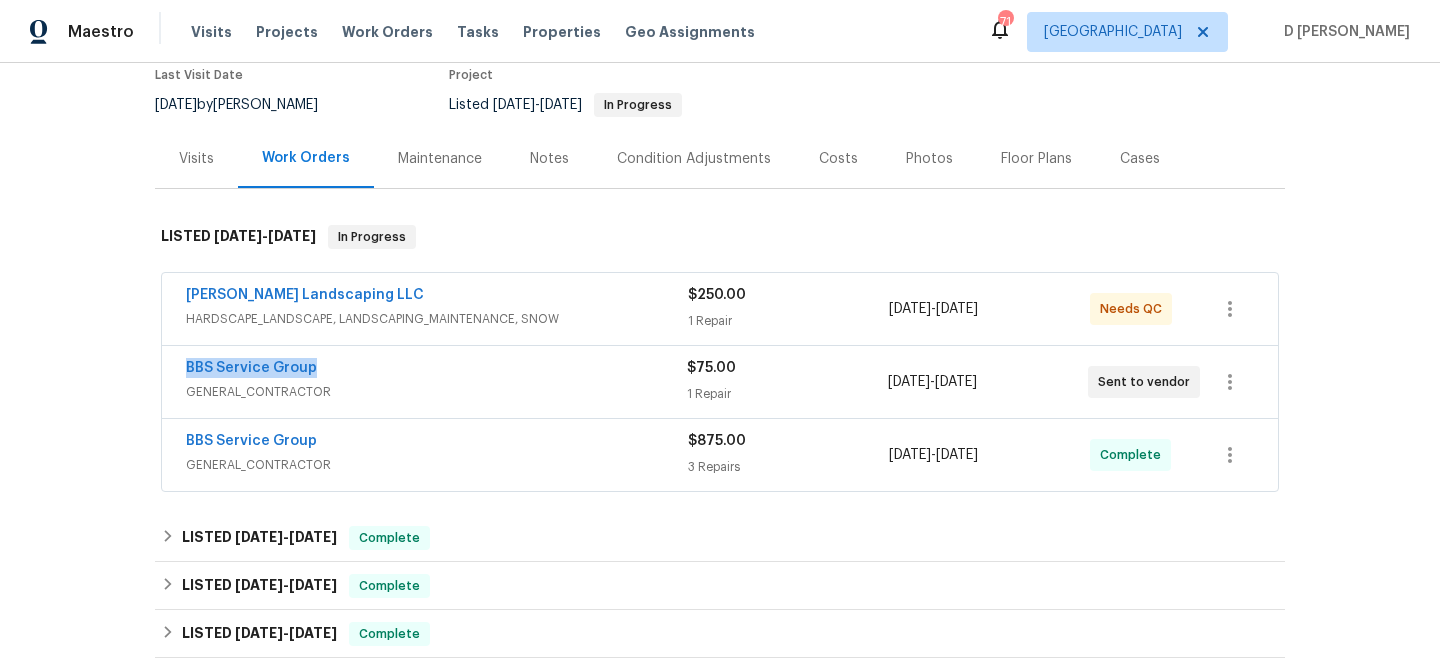 drag, startPoint x: 175, startPoint y: 373, endPoint x: 383, endPoint y: 371, distance: 208.00961 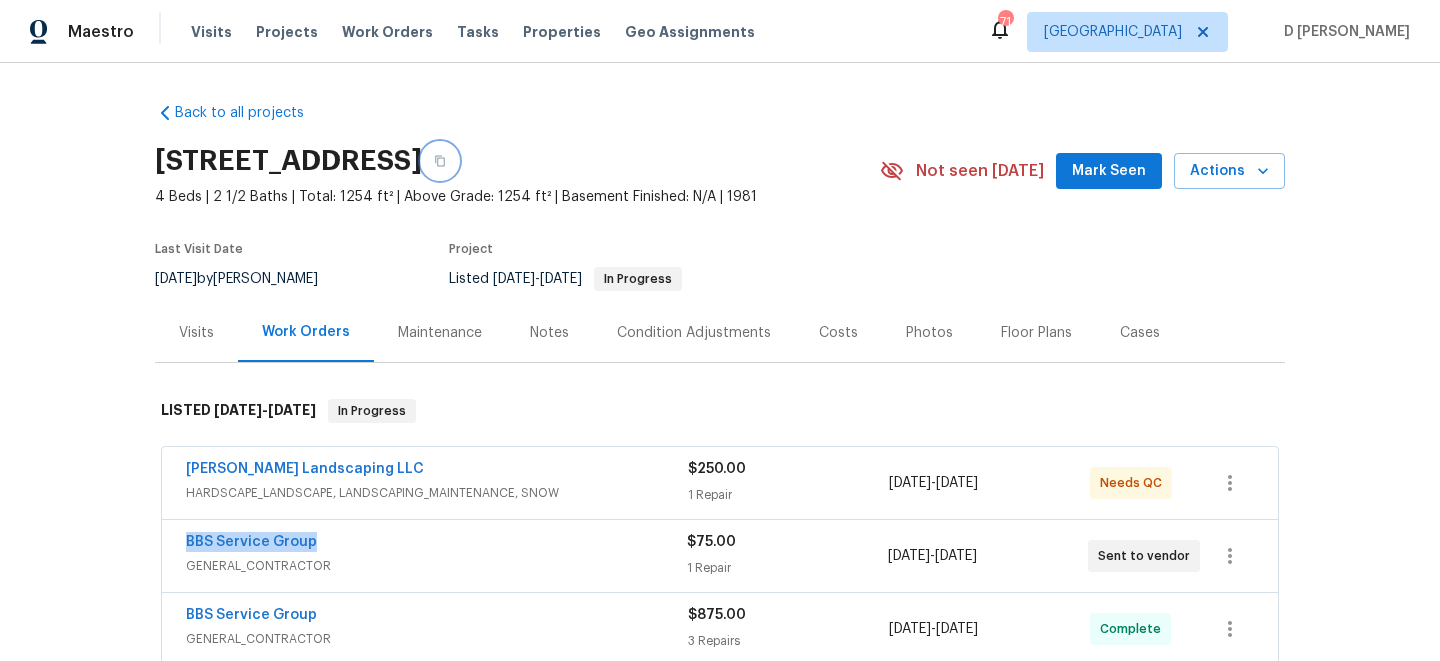 click 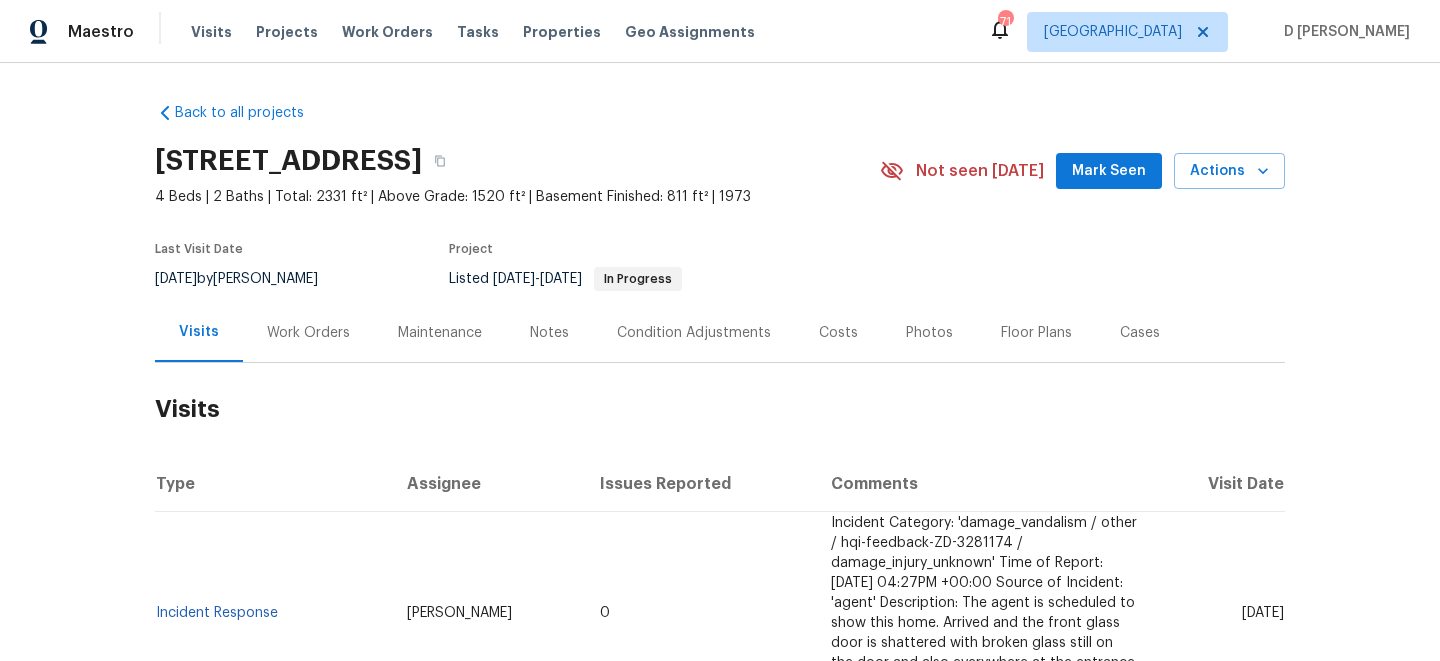 scroll, scrollTop: 0, scrollLeft: 0, axis: both 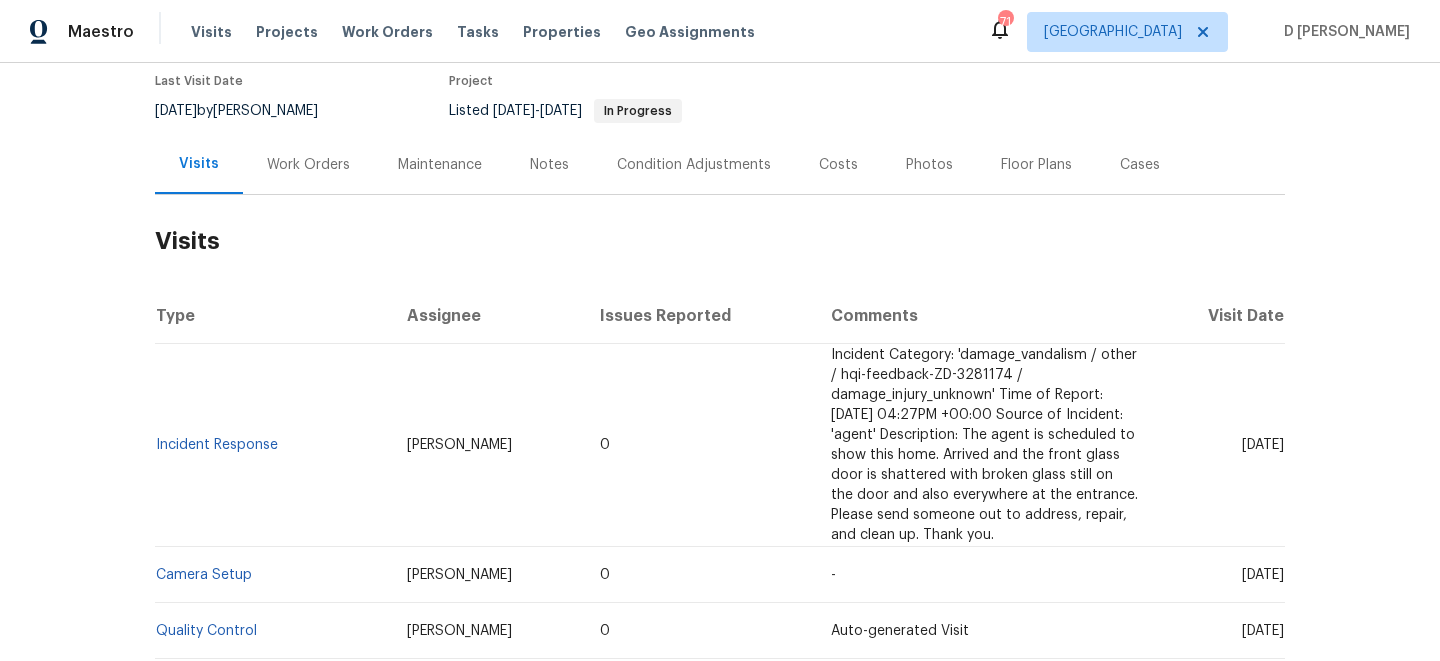 click on "Work Orders" at bounding box center (308, 165) 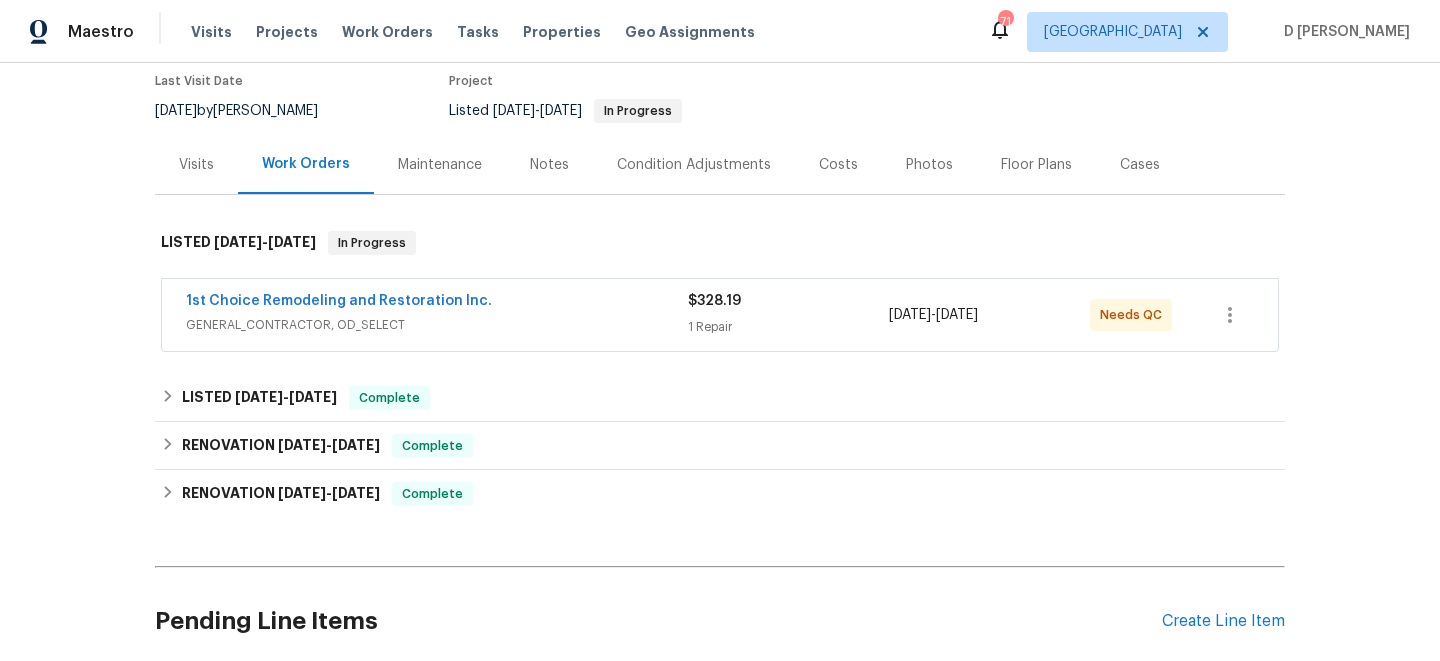 click on "GENERAL_CONTRACTOR, OD_SELECT" at bounding box center (437, 325) 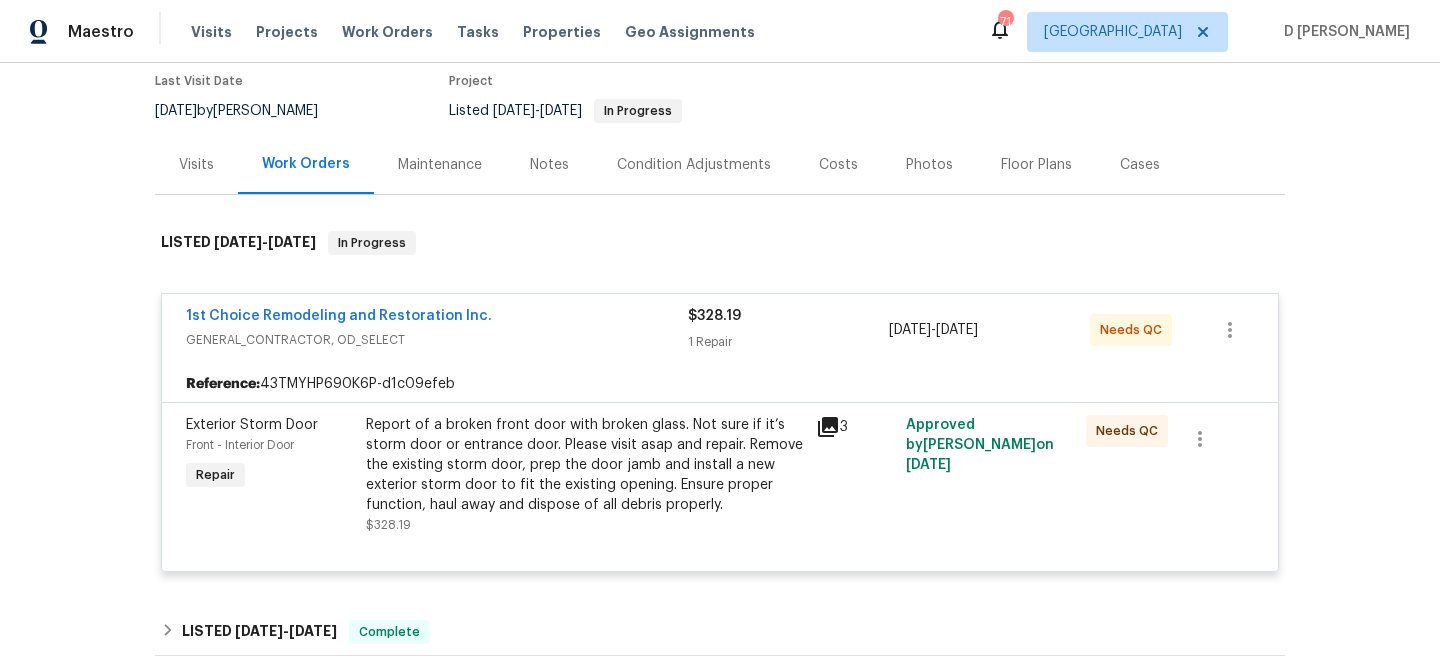 click 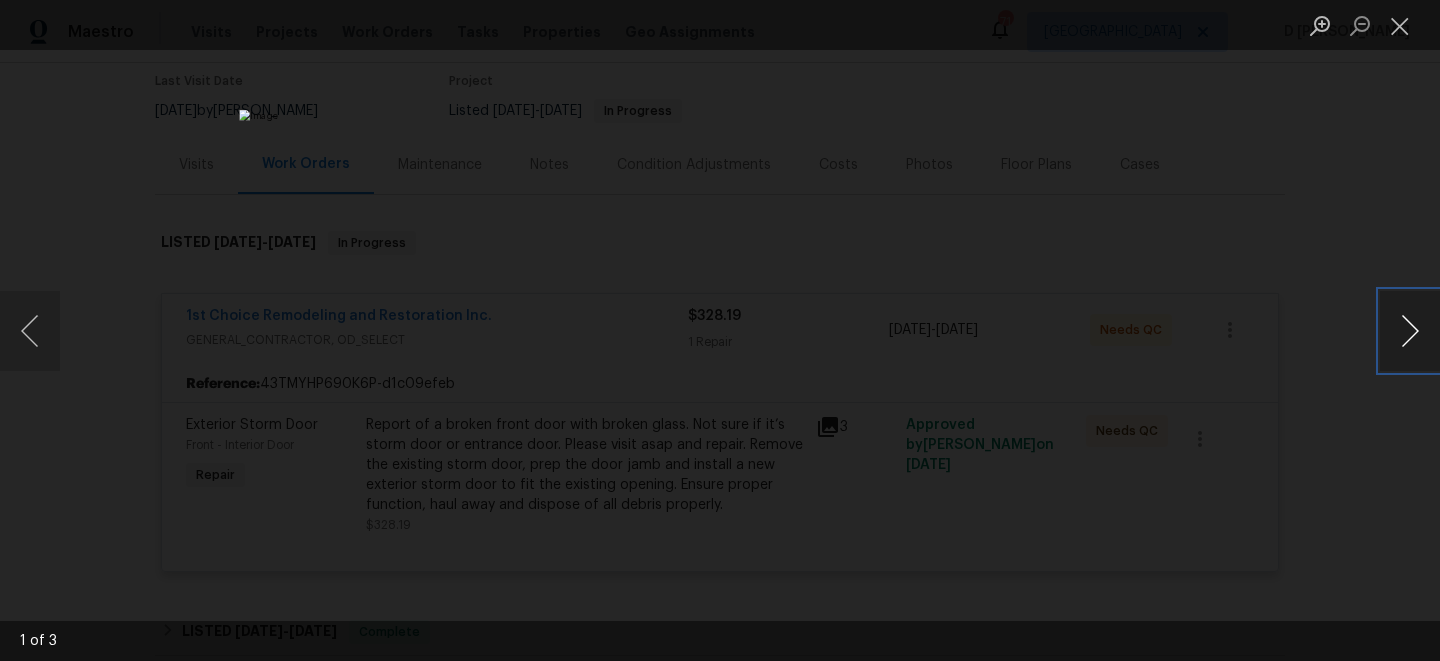 click at bounding box center [1410, 331] 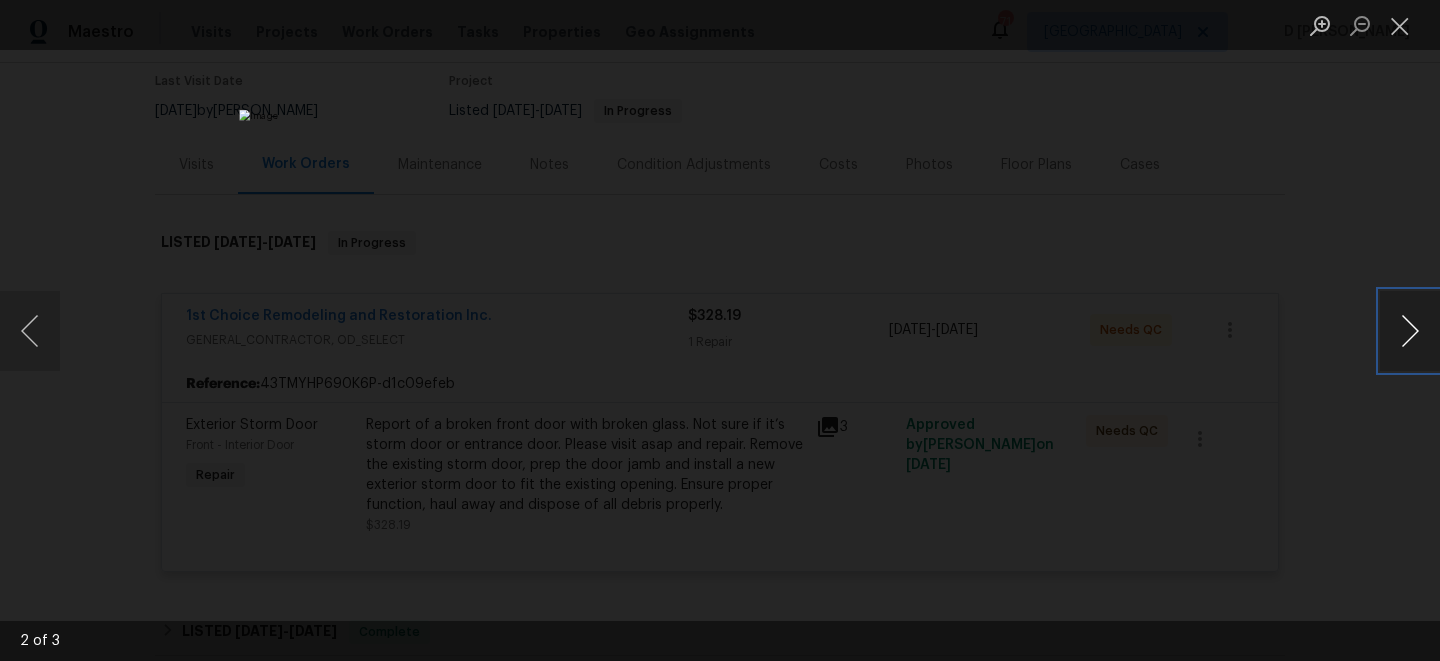 click at bounding box center [1410, 331] 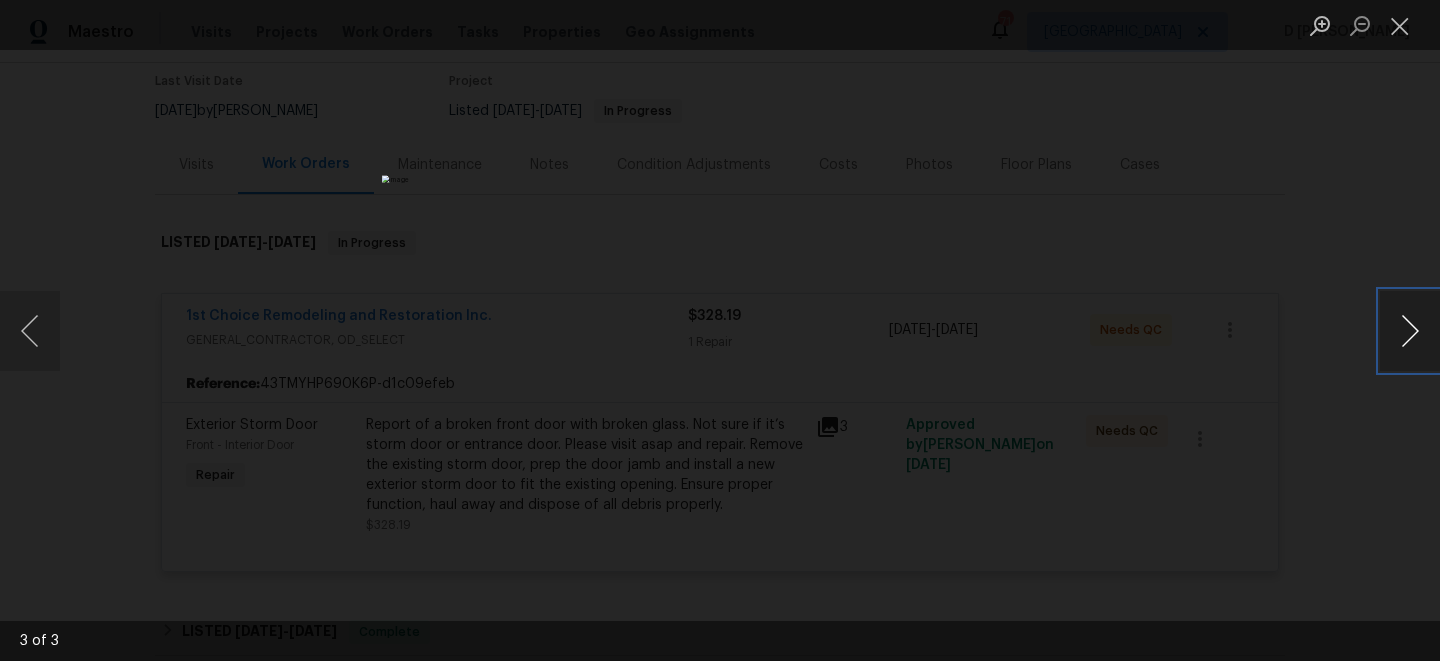 click at bounding box center [1410, 331] 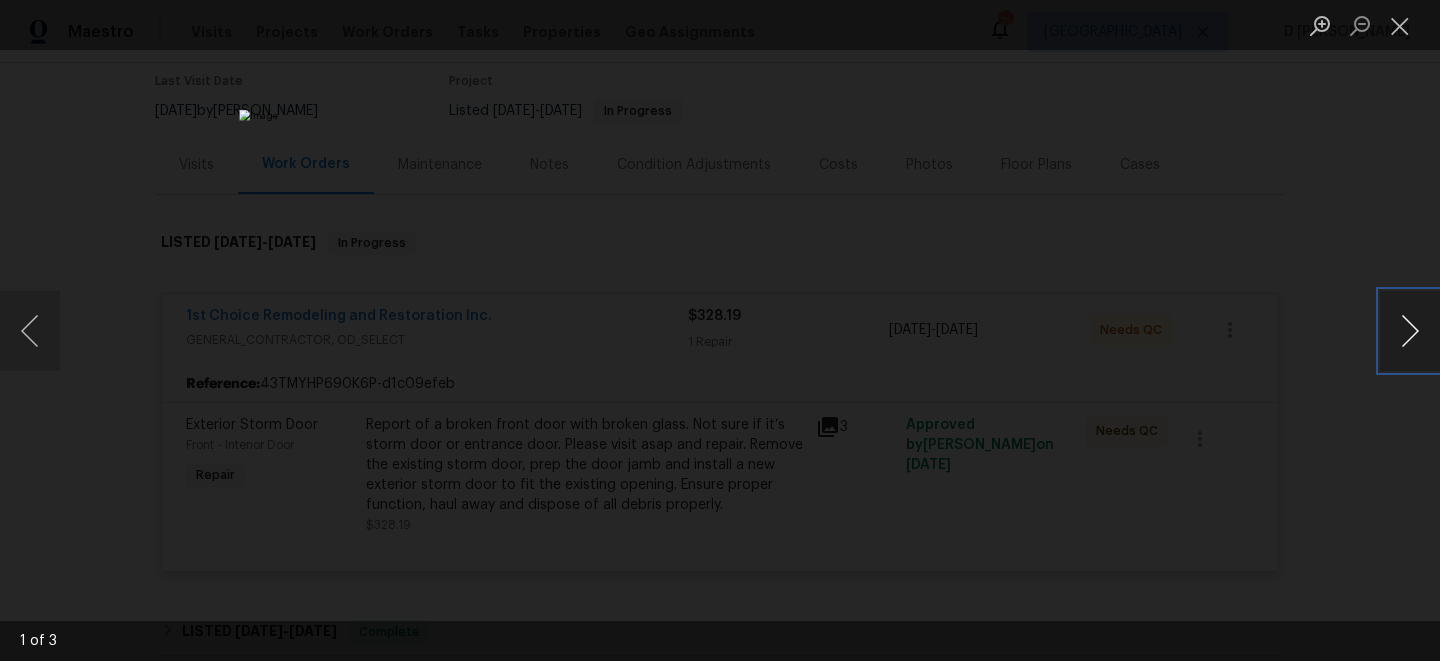 click at bounding box center (1410, 331) 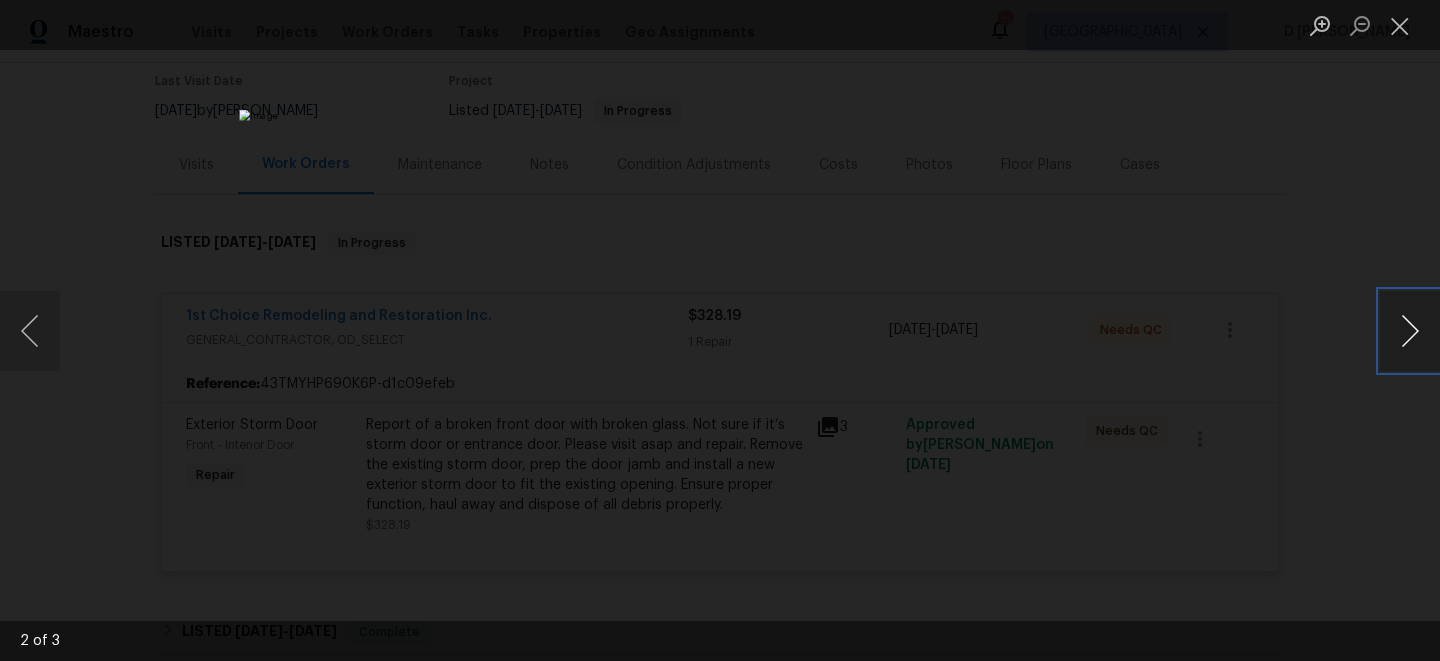 click at bounding box center [1410, 331] 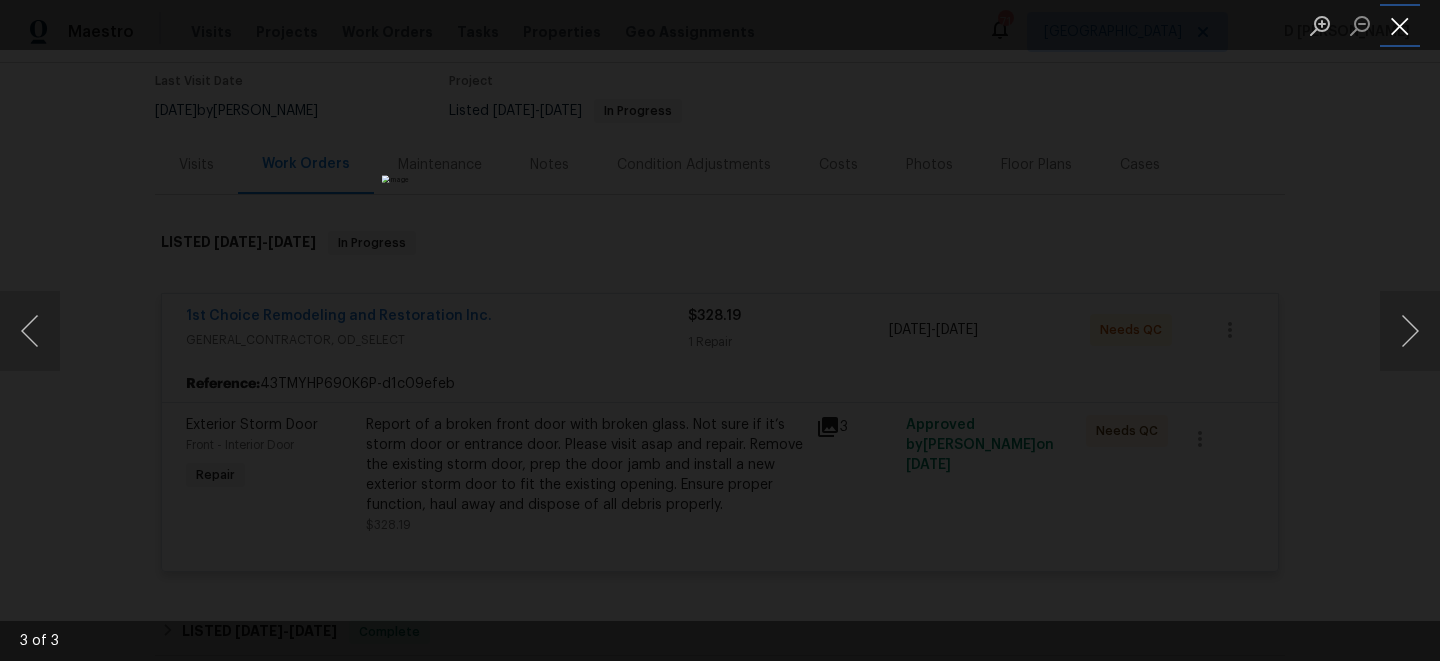 click at bounding box center [1400, 25] 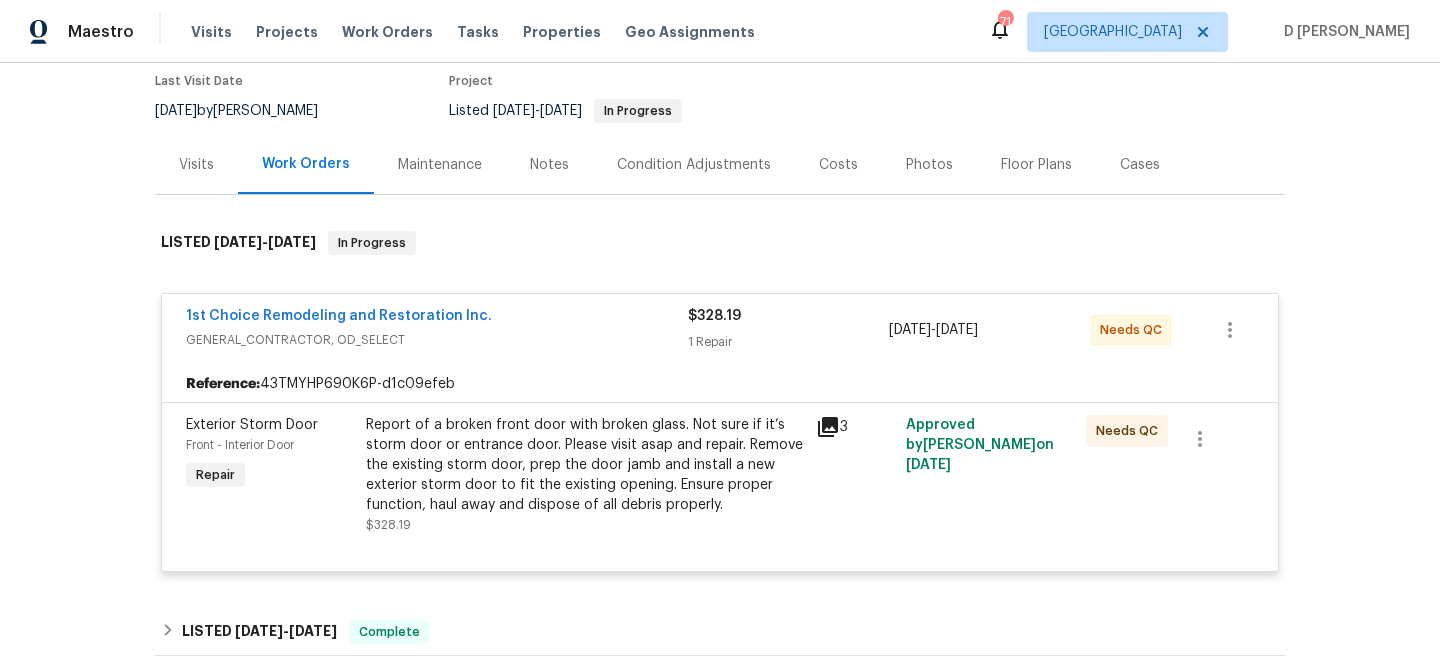 click 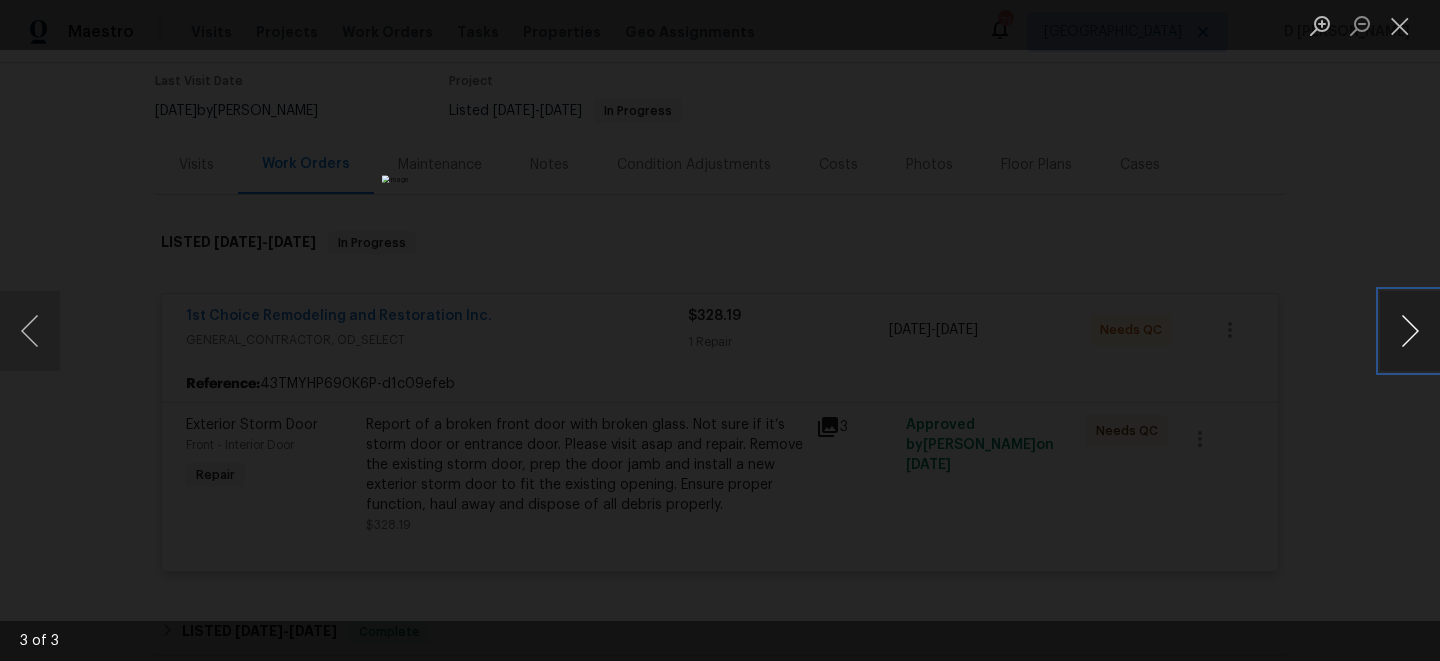 click at bounding box center (1410, 331) 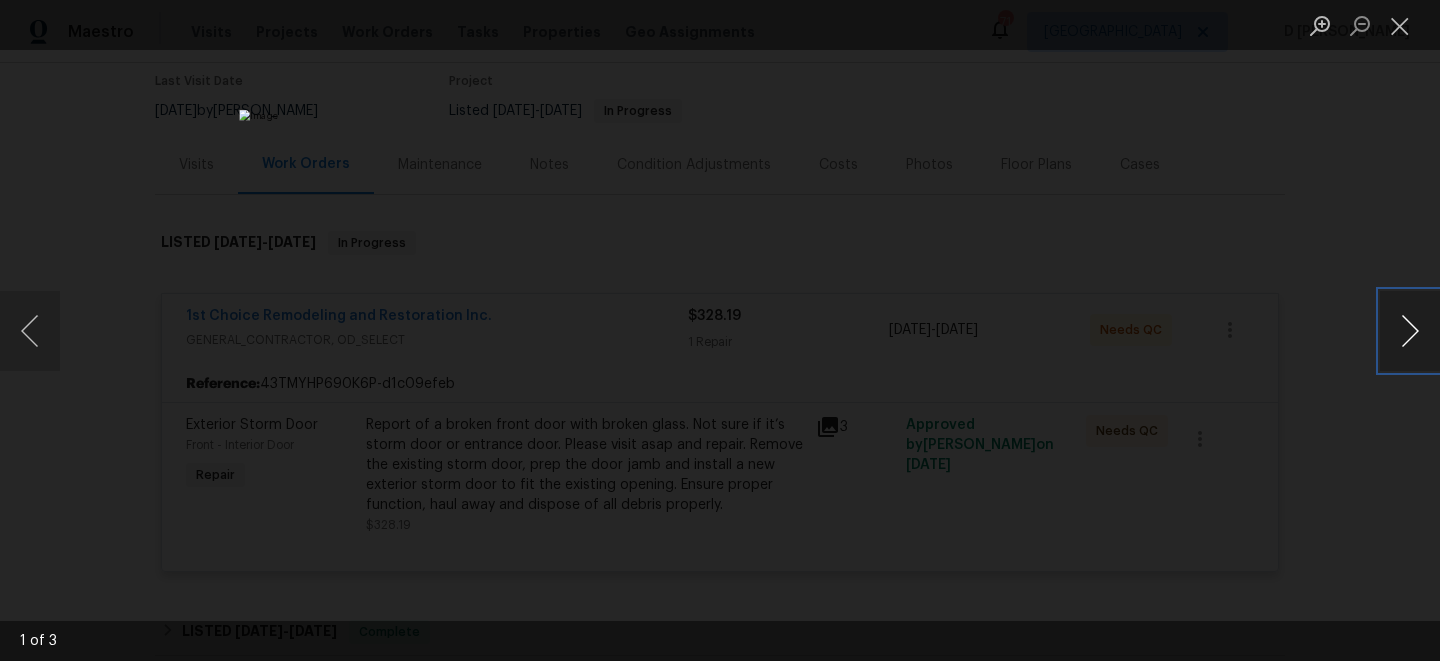 click at bounding box center [1410, 331] 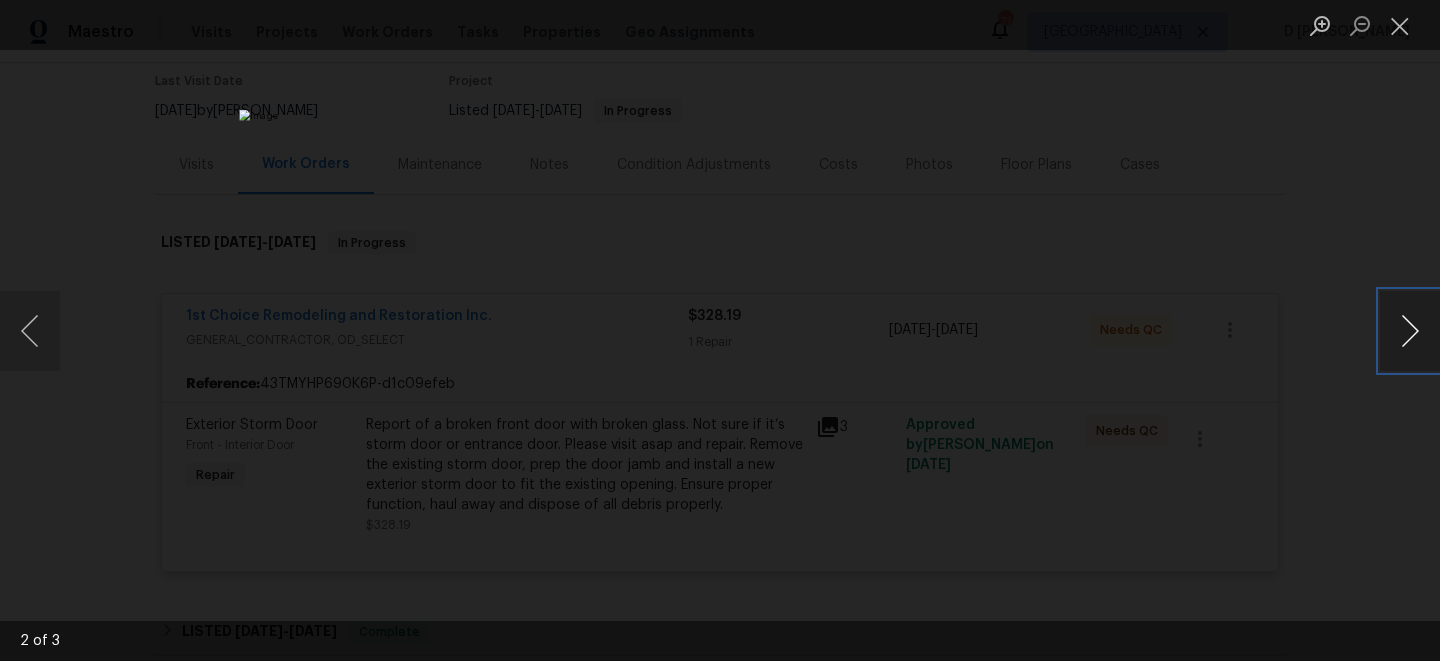 click at bounding box center [1410, 331] 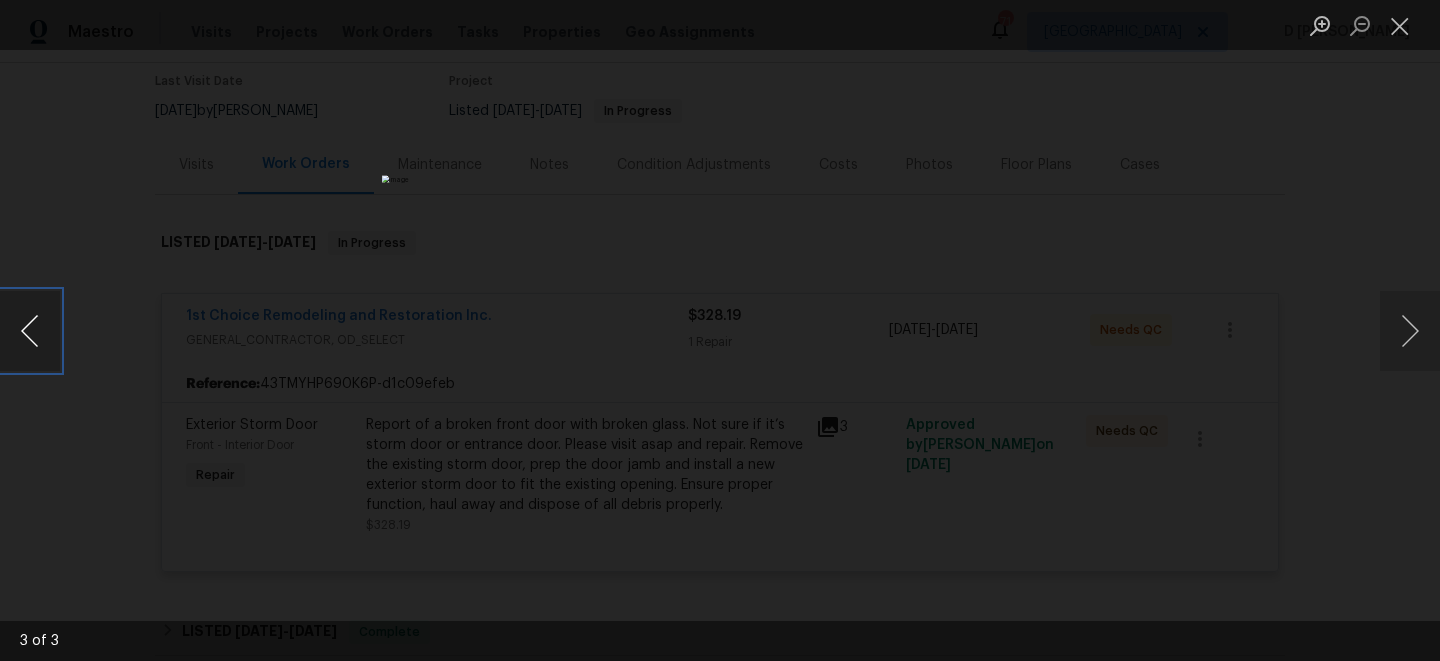 click at bounding box center (30, 331) 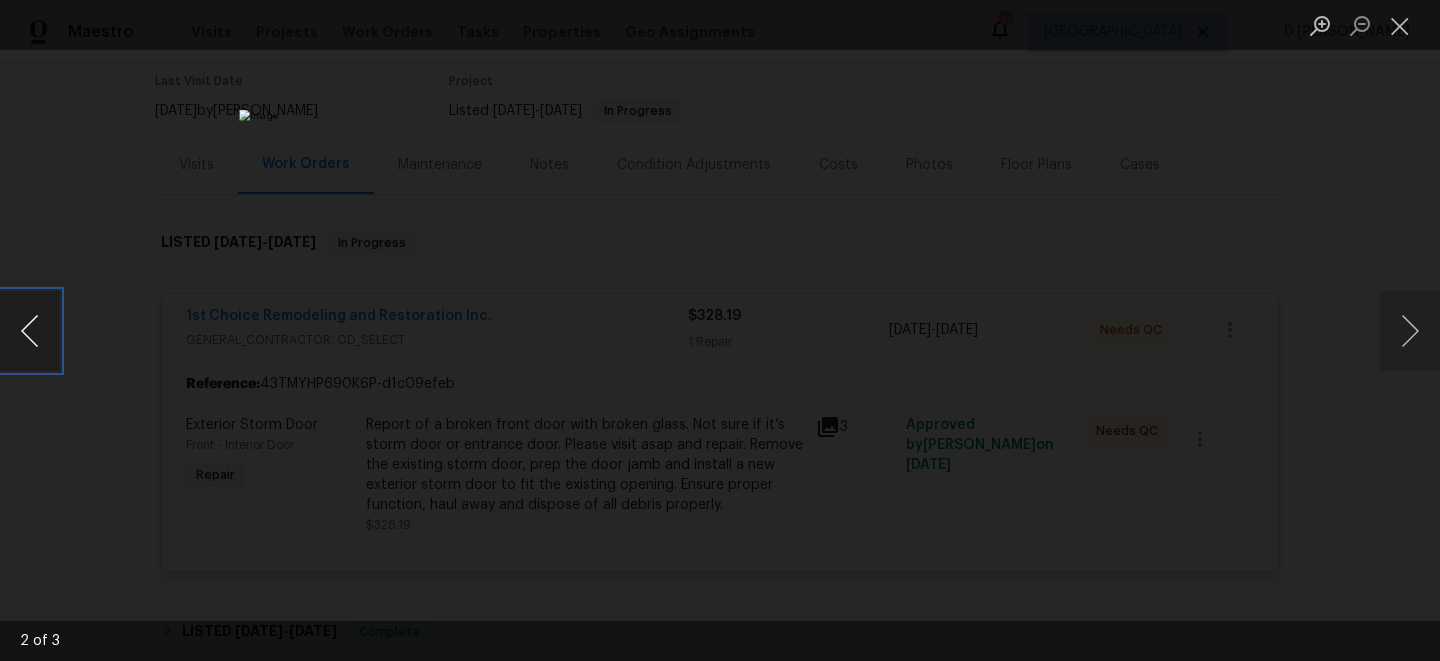 click at bounding box center (30, 331) 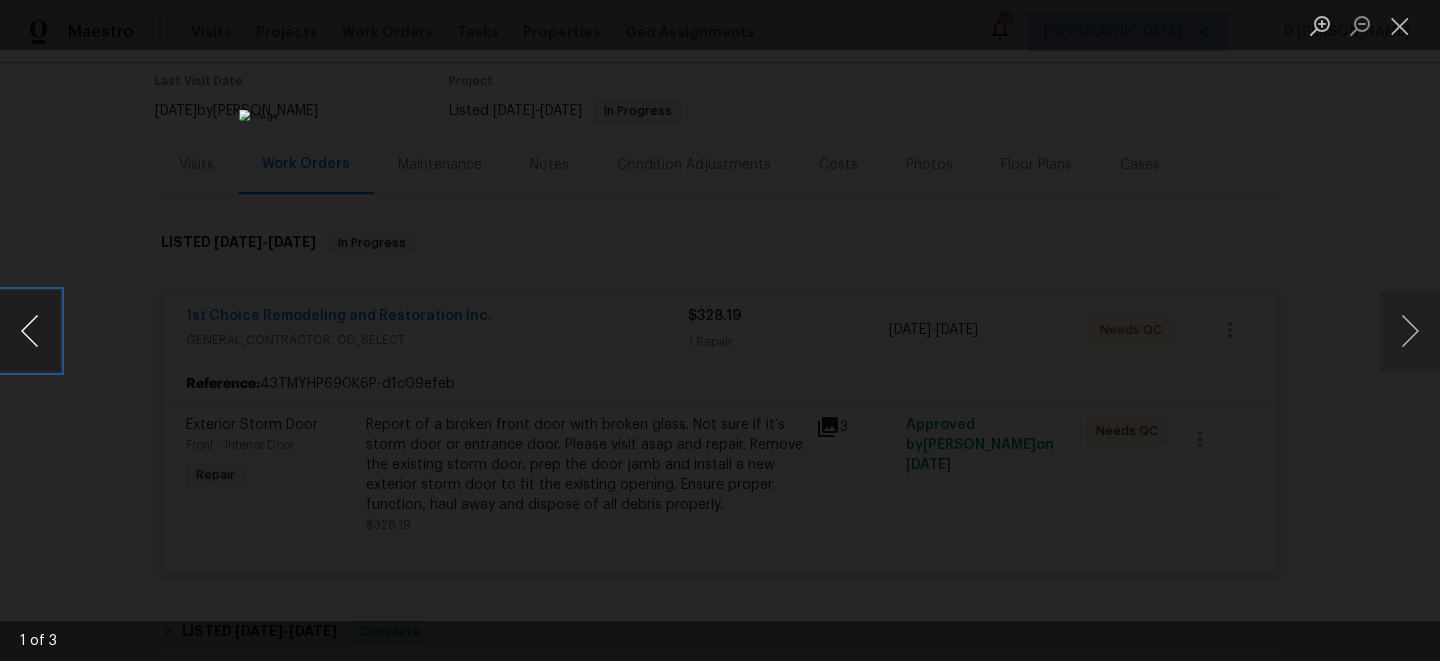 click at bounding box center [30, 331] 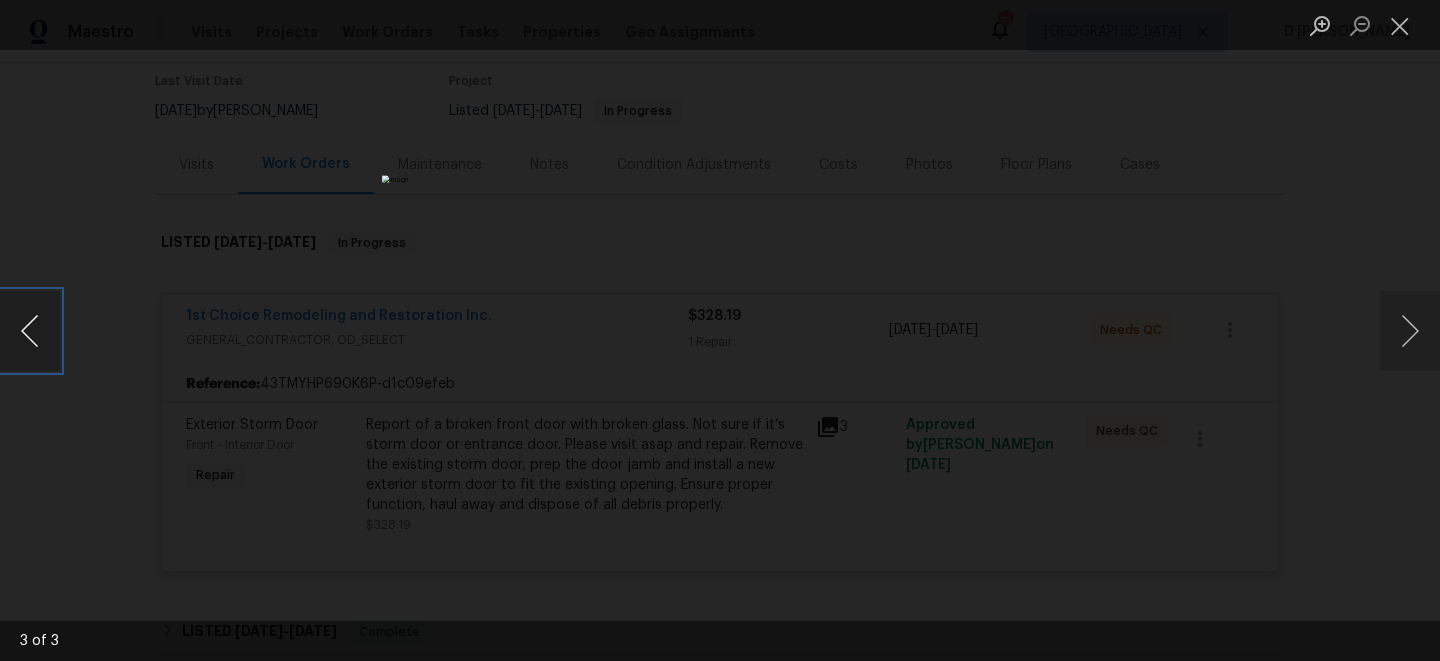 click at bounding box center (30, 331) 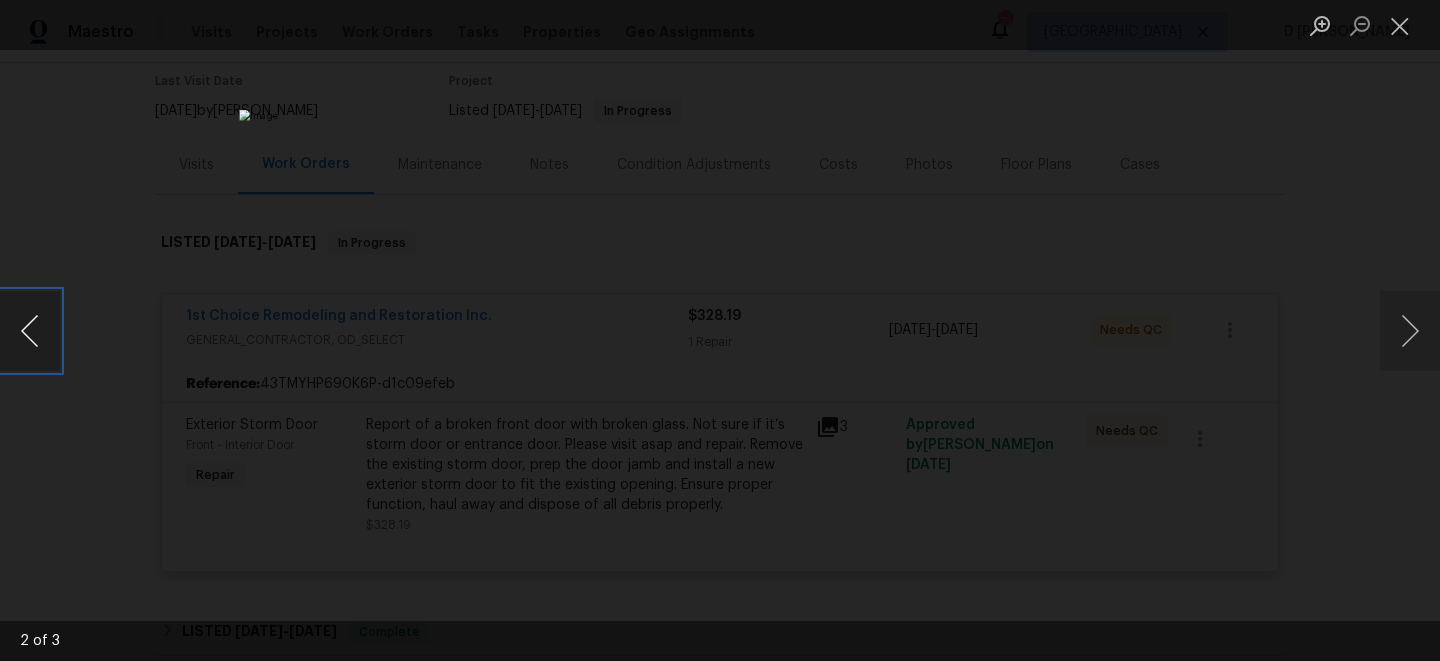 click at bounding box center [30, 331] 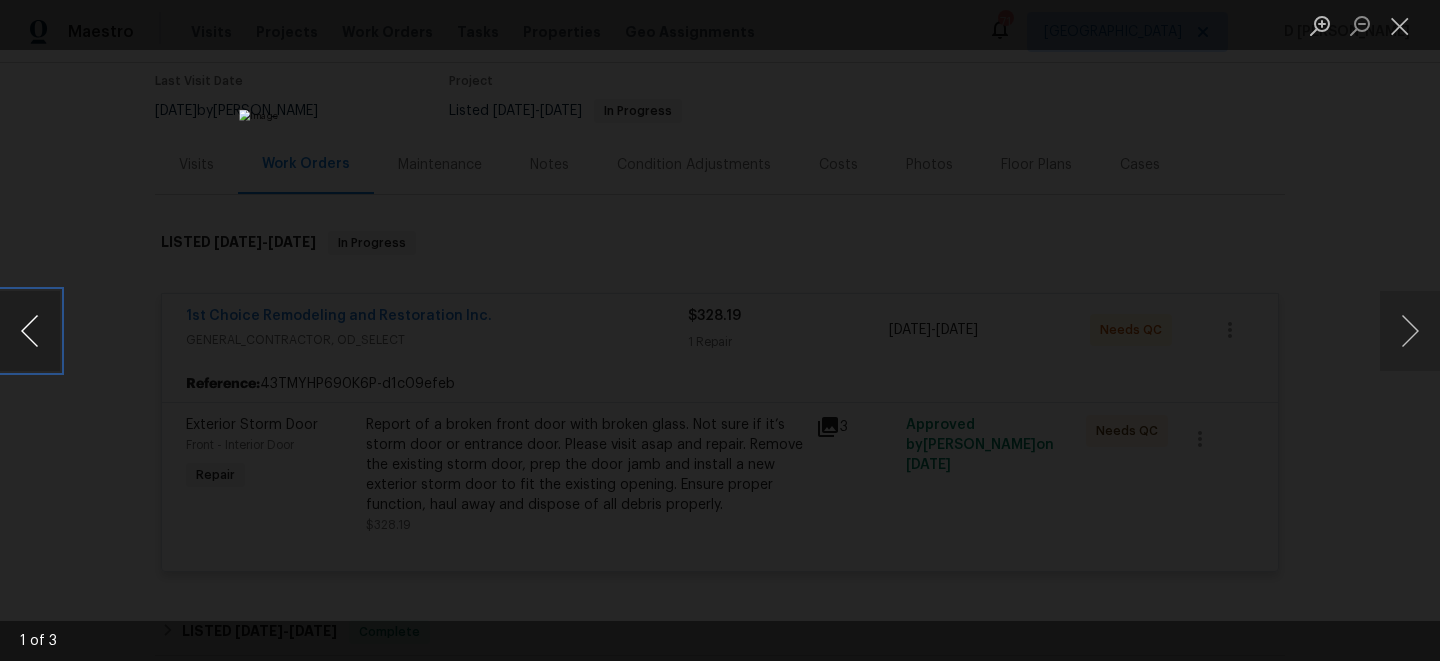 click at bounding box center (30, 331) 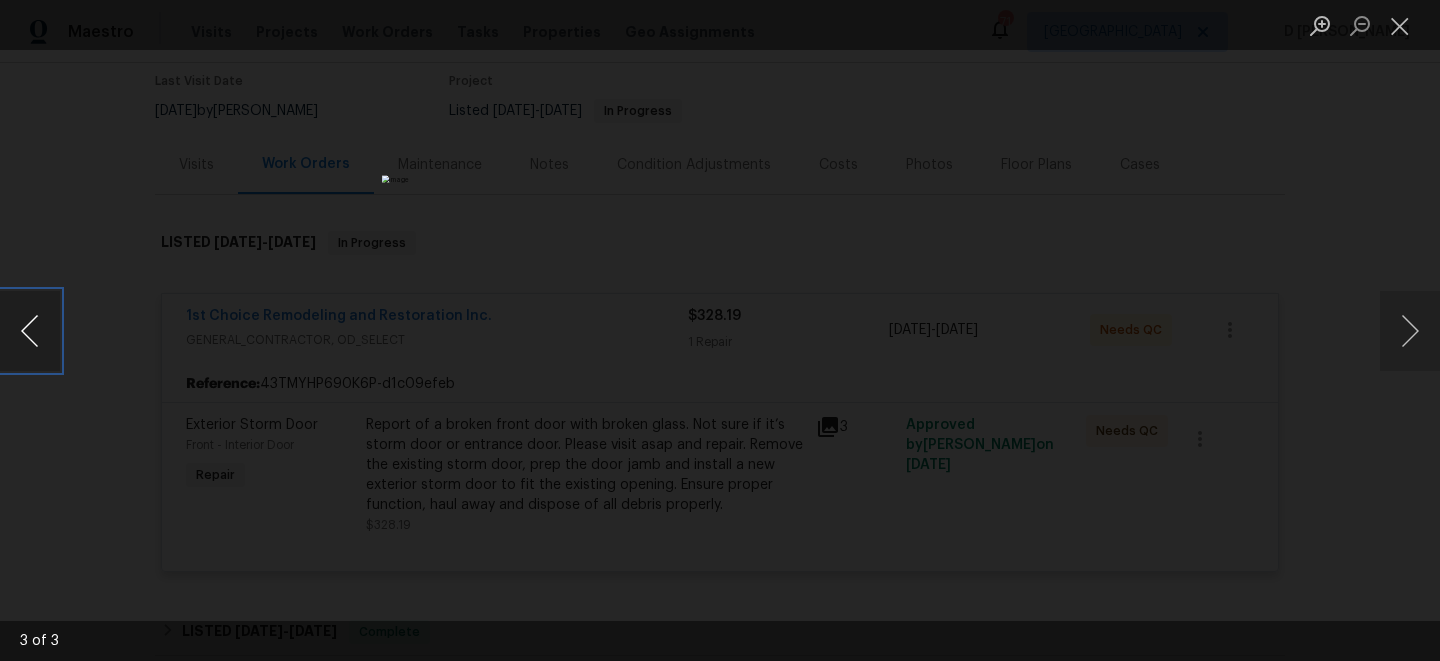 click at bounding box center (30, 331) 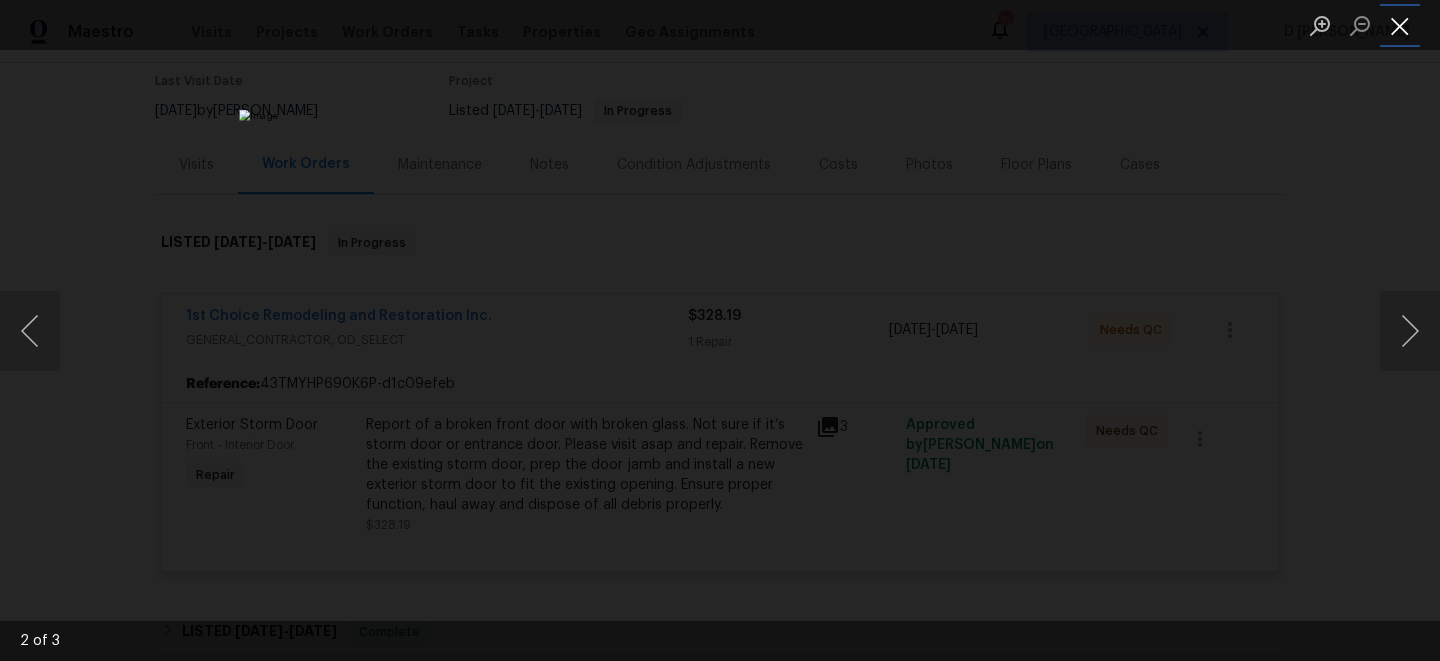 click at bounding box center [1400, 25] 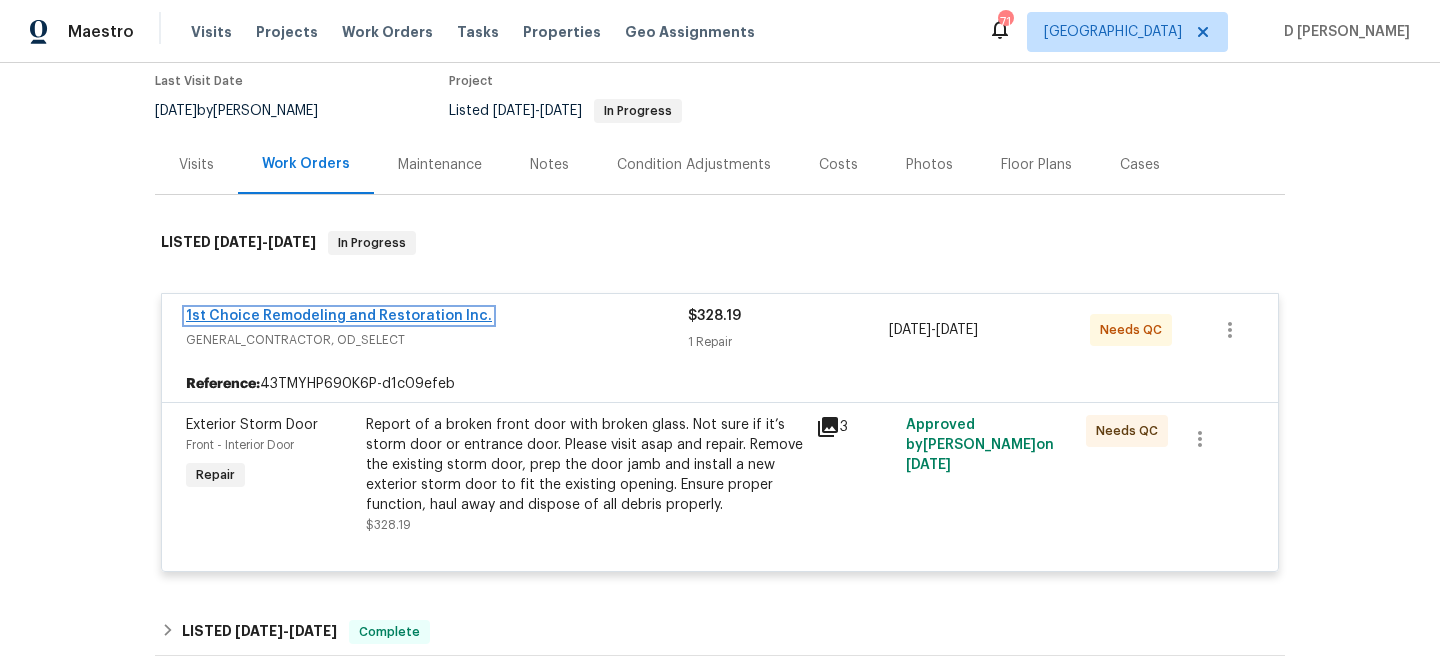 click on "1st Choice Remodeling and Restoration Inc." at bounding box center (339, 316) 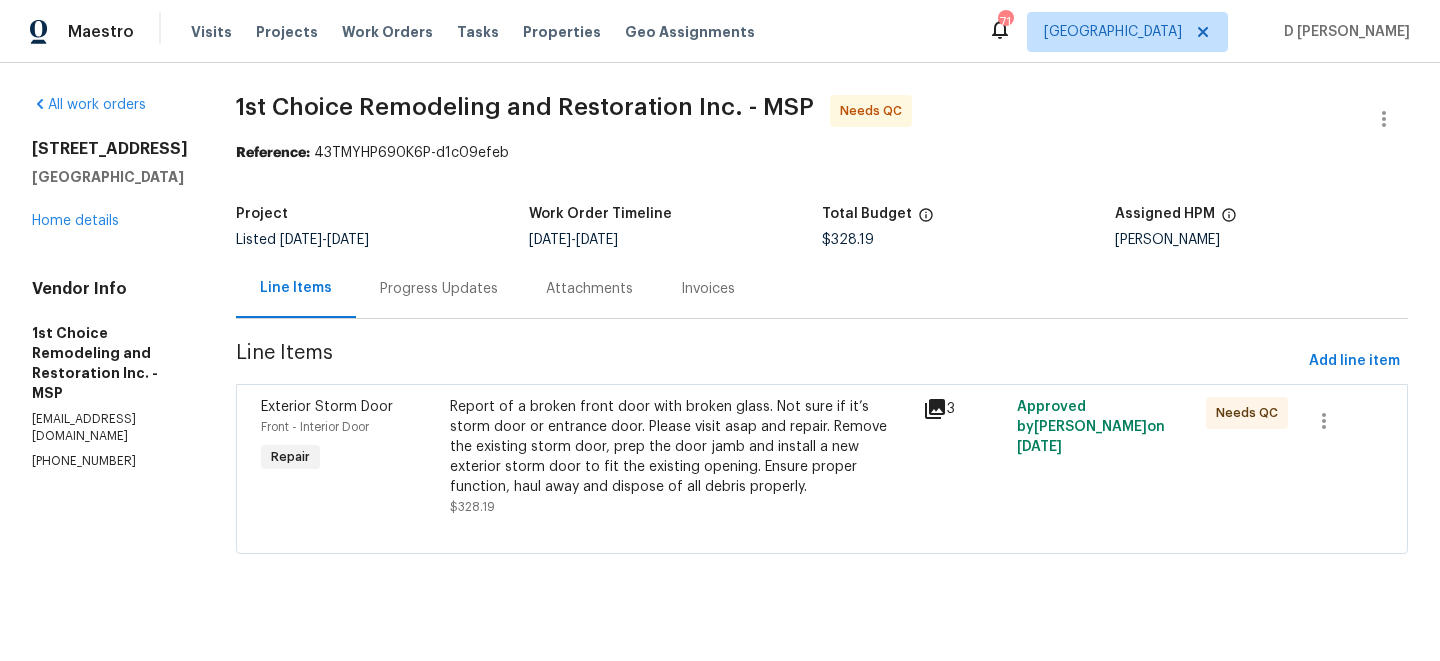 click on "Progress Updates" at bounding box center [439, 289] 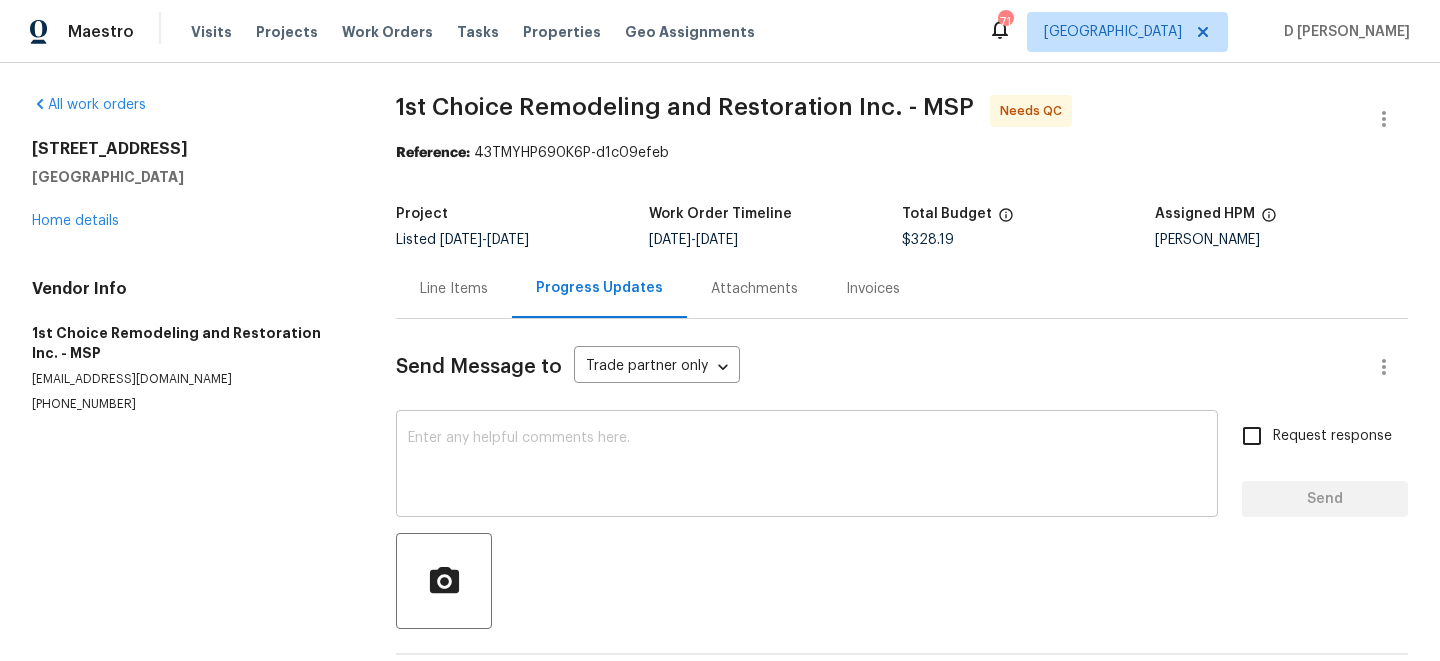scroll, scrollTop: 82, scrollLeft: 0, axis: vertical 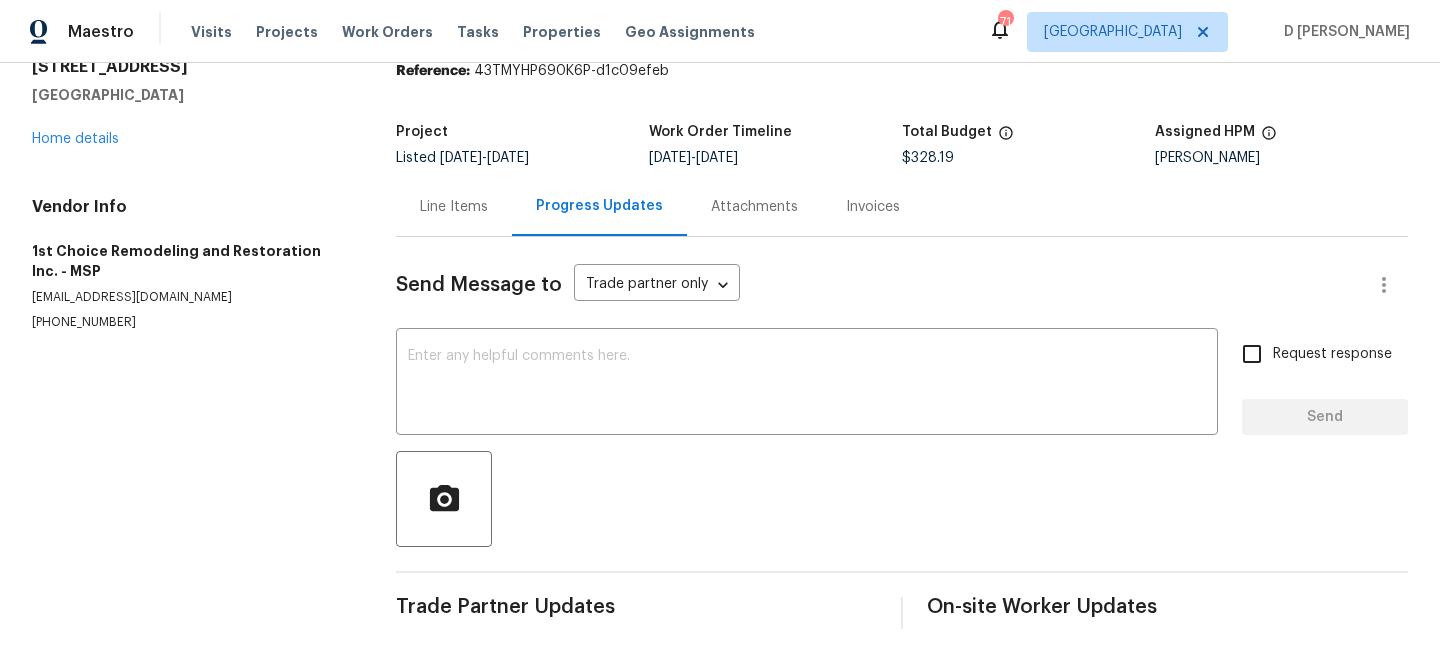 click on "Line Items" at bounding box center (454, 207) 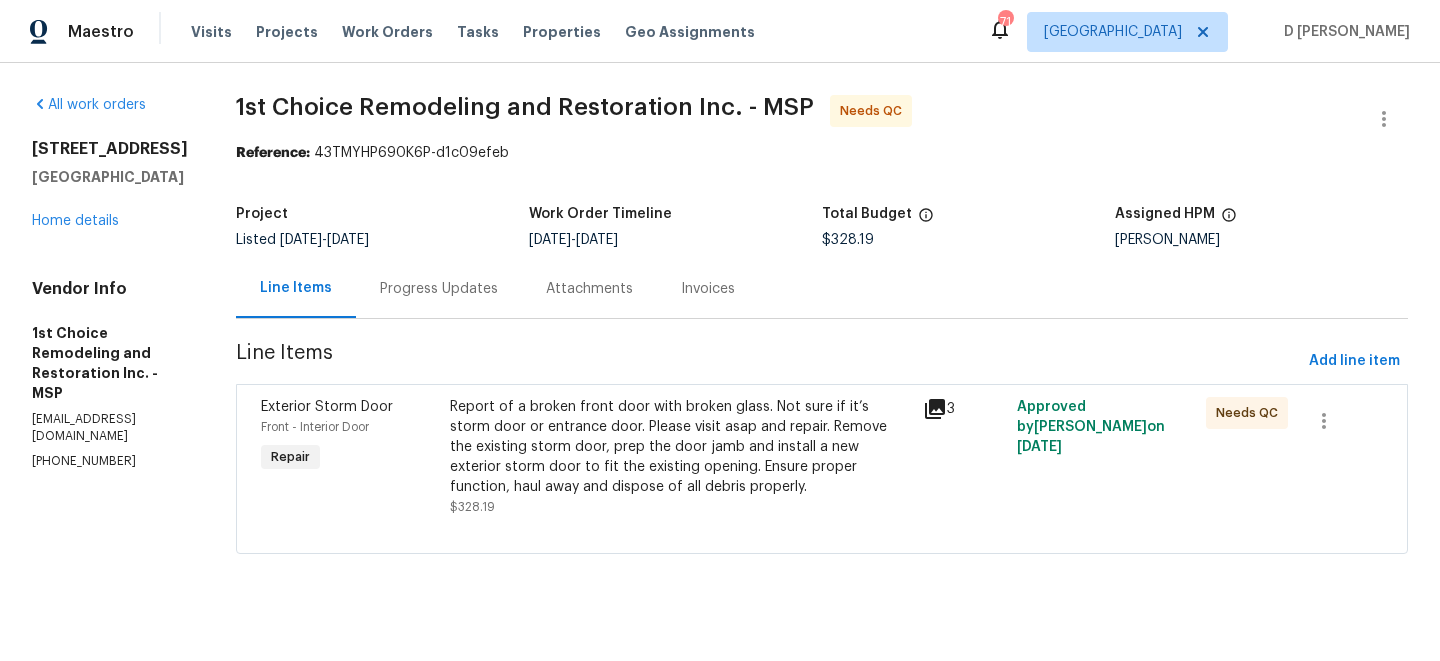 scroll, scrollTop: 0, scrollLeft: 0, axis: both 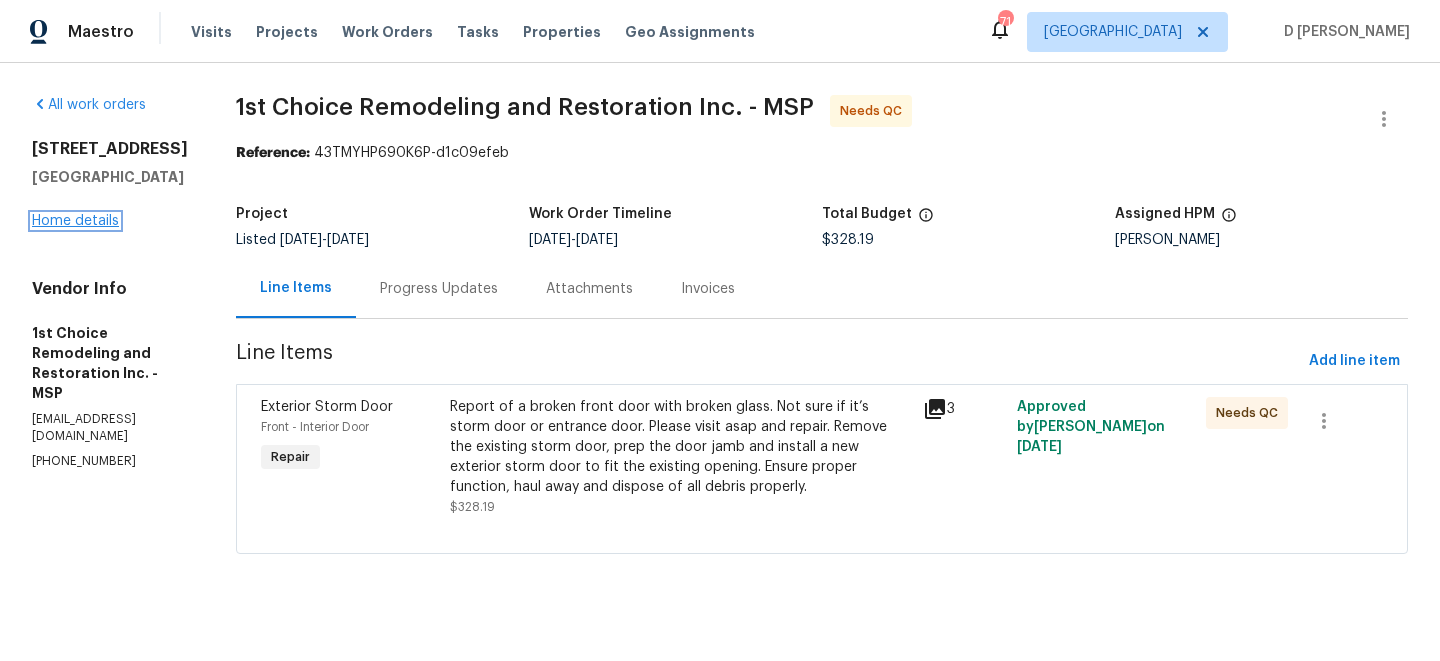 click on "Home details" at bounding box center [75, 221] 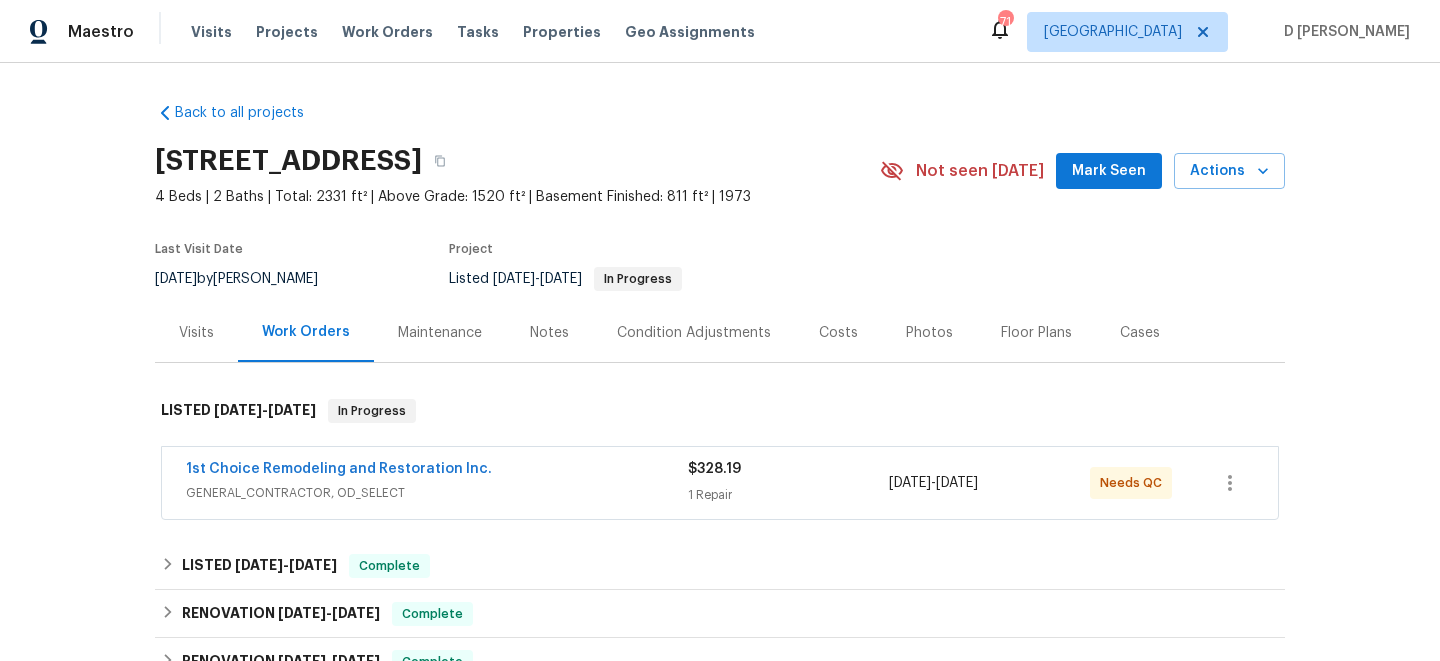 click on "Visits" at bounding box center [196, 332] 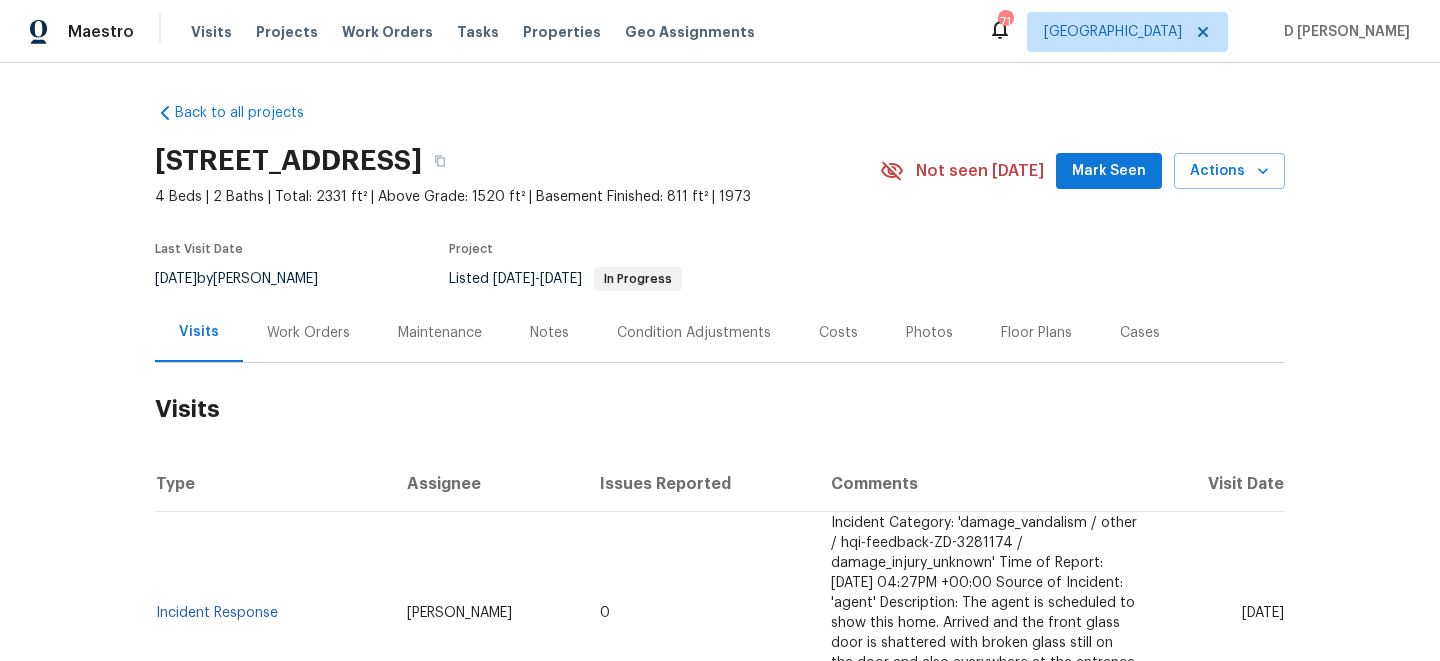 scroll, scrollTop: 189, scrollLeft: 0, axis: vertical 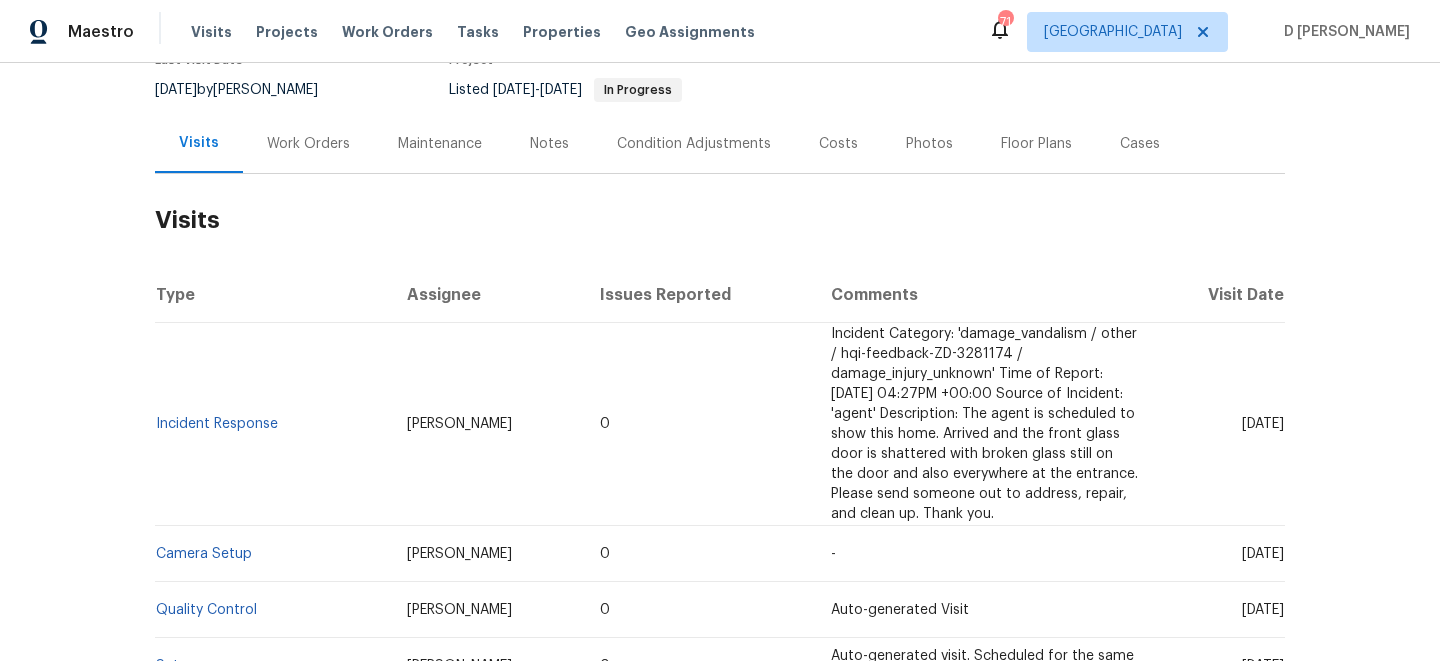 click on "Work Orders" at bounding box center (308, 144) 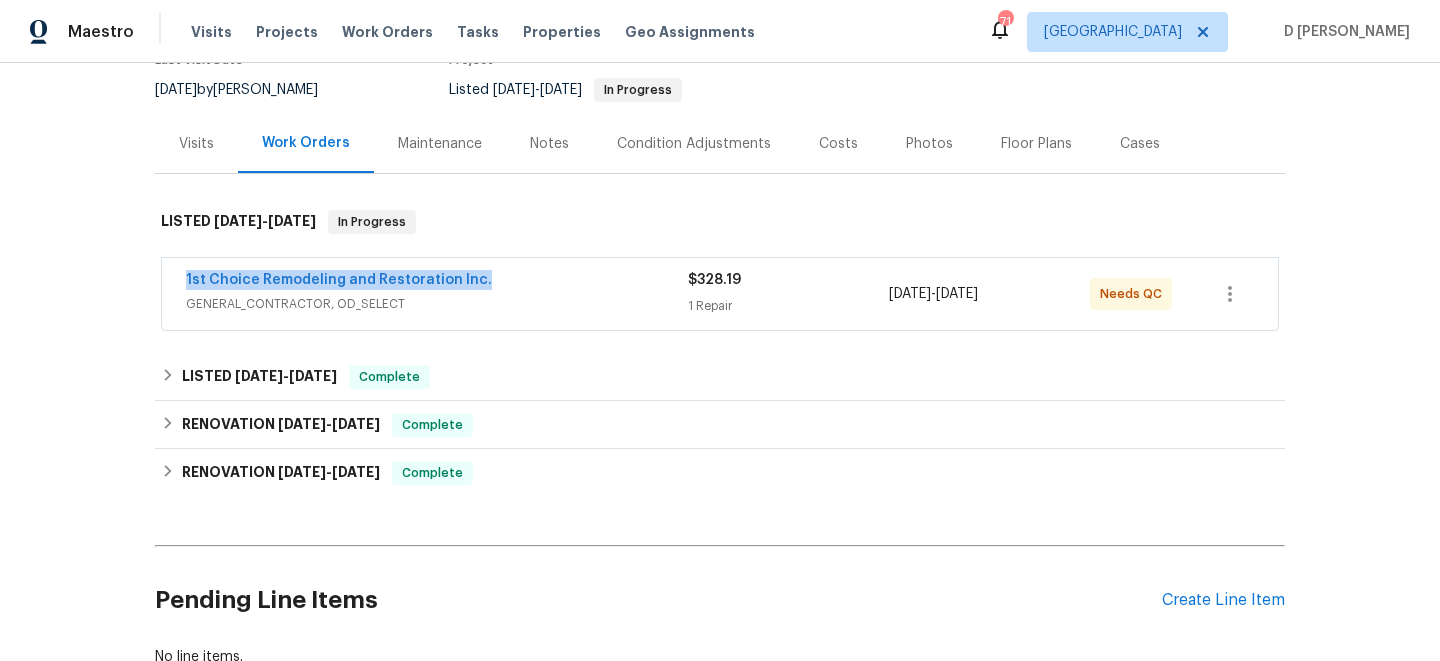 drag, startPoint x: 175, startPoint y: 282, endPoint x: 540, endPoint y: 282, distance: 365 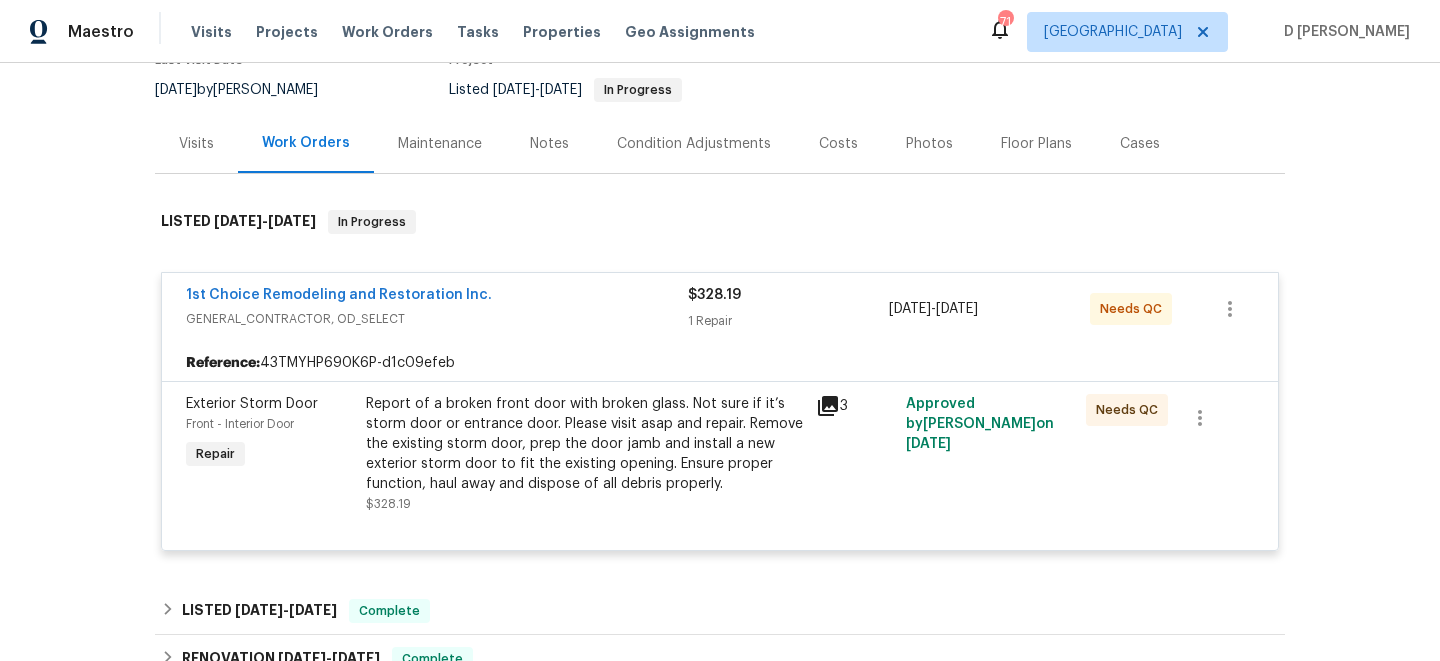 click on "Back to all projects 5617 220th St N, Forest Lake, MN 55025 4 Beds | 2 Baths | Total: 2331 ft² | Above Grade: 1520 ft² | Basement Finished: 811 ft² | 1973 Not seen today Mark Seen Actions Last Visit Date 6/27/2025  by  Jeffrey Lenz   Project Listed   6/25/2025  -  6/26/2025 In Progress Visits Work Orders Maintenance Notes Condition Adjustments Costs Photos Floor Plans Cases LISTED   6/25/25  -  6/26/25 In Progress 1st Choice Remodeling and Restoration Inc. GENERAL_CONTRACTOR, OD_SELECT $328.19 1 Repair 6/25/2025  -  6/26/2025 Needs QC Reference:  43TMYHP690K6P-d1c09efeb Exterior Storm Door Front - Interior Door Repair Report of a broken front door with broken glass.   Not sure if it’s storm door or entrance door.  Please visit asap and repair.
Remove the existing storm door, prep the door jamb and install a new exterior storm door to fit the existing opening. Ensure proper function, haul away and dispose of all debris properly. $328.19   3 Approved by  Jeffrey Lenz  on   6/25/2025 Needs QC LISTED" at bounding box center (720, 407) 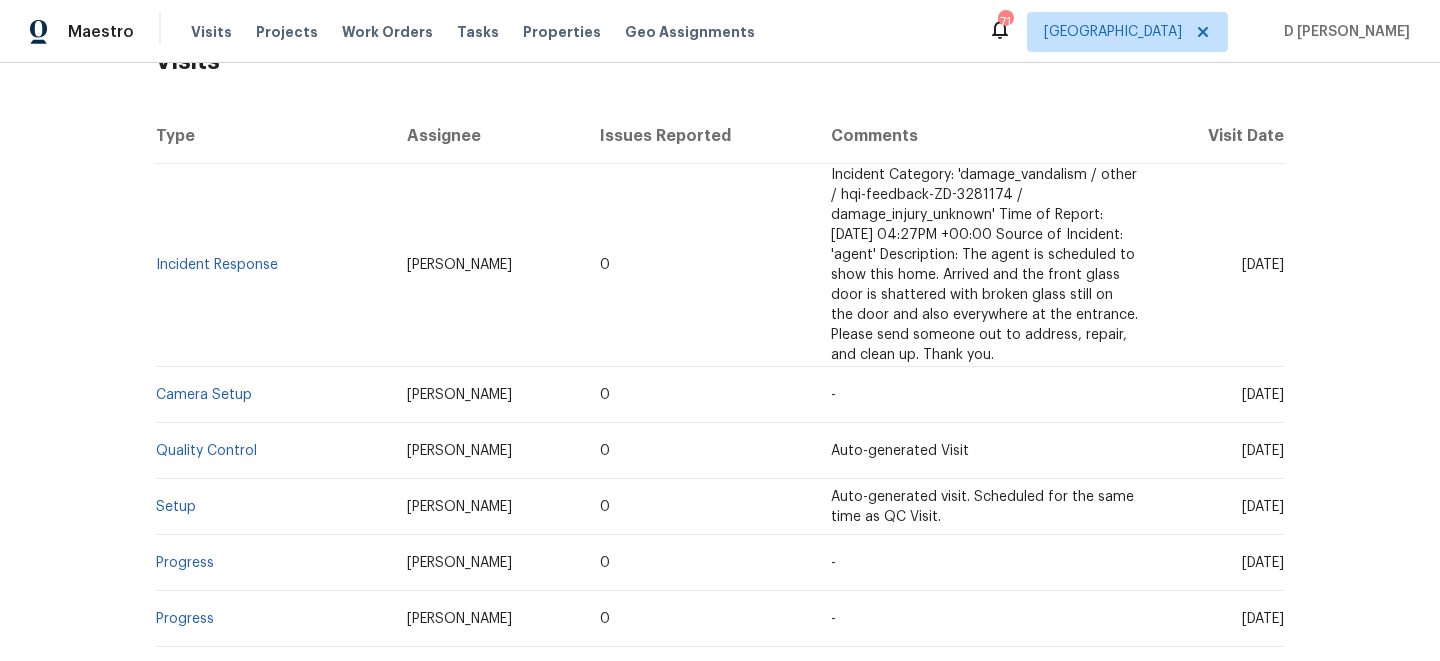 scroll, scrollTop: 352, scrollLeft: 0, axis: vertical 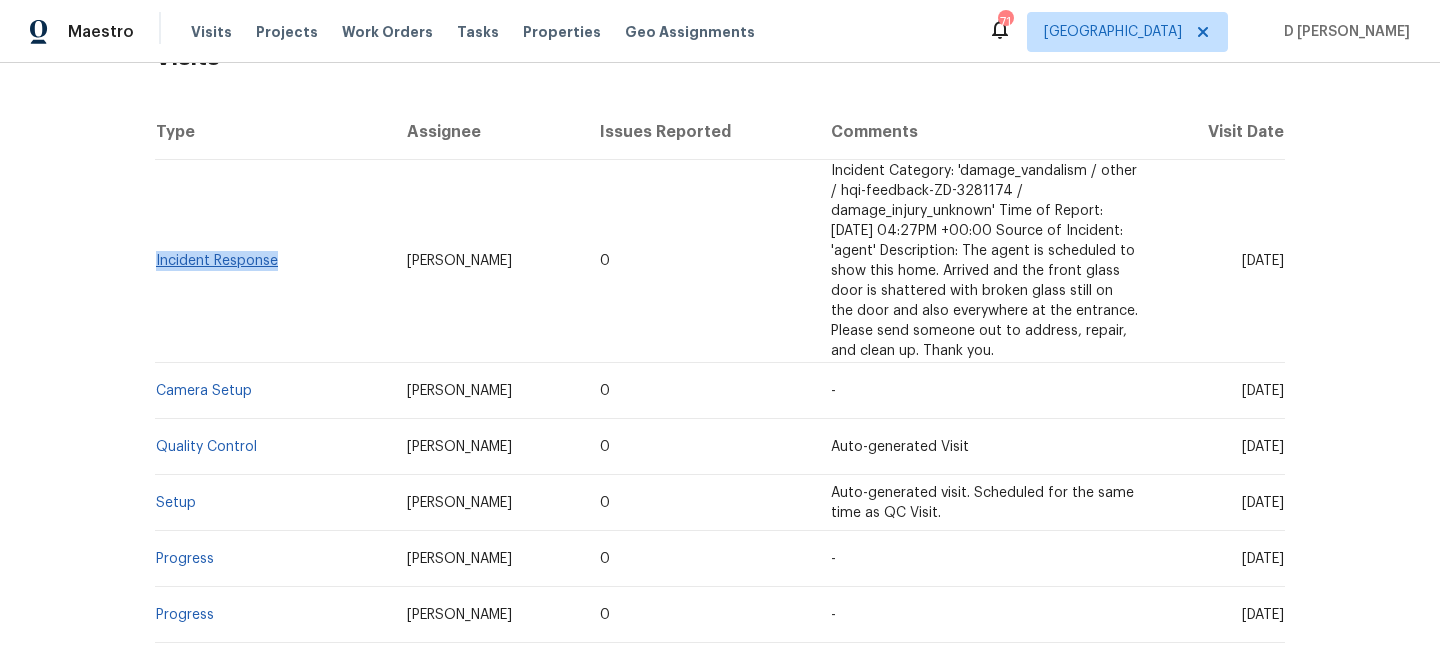 drag, startPoint x: 290, startPoint y: 264, endPoint x: 156, endPoint y: 260, distance: 134.0597 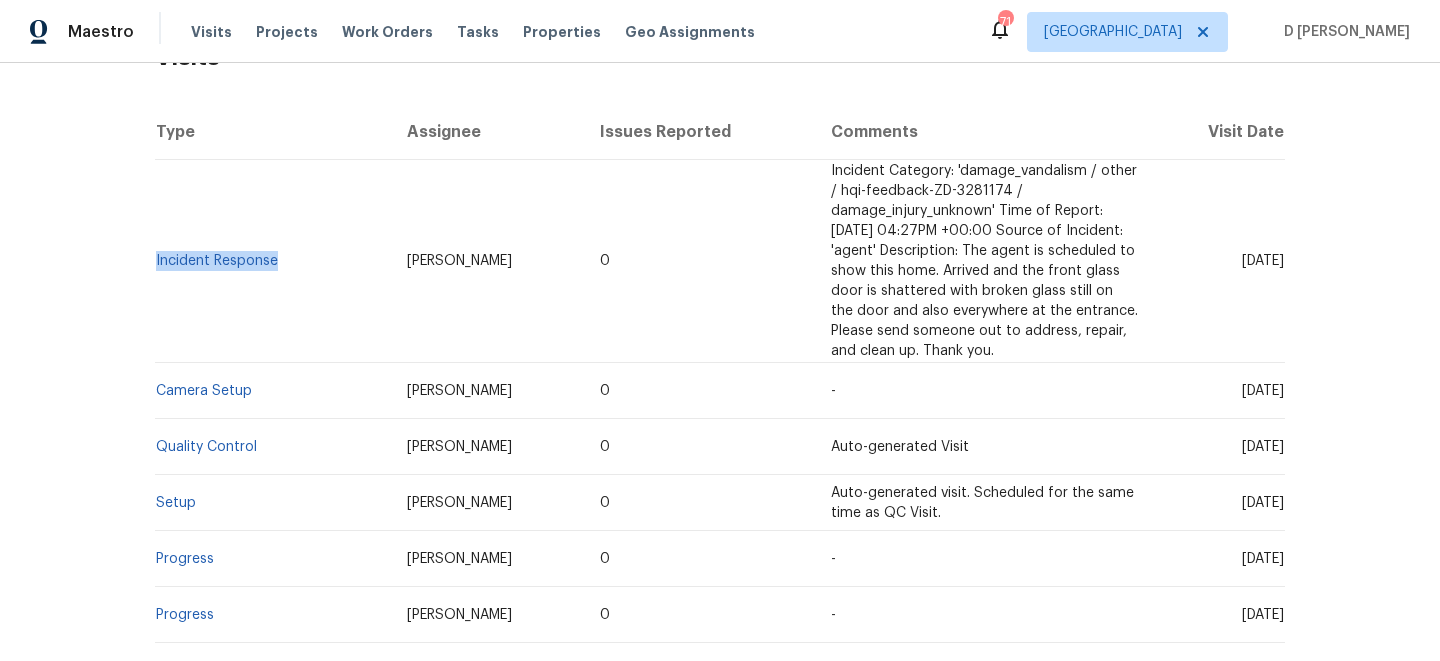 copy on "Incident Response" 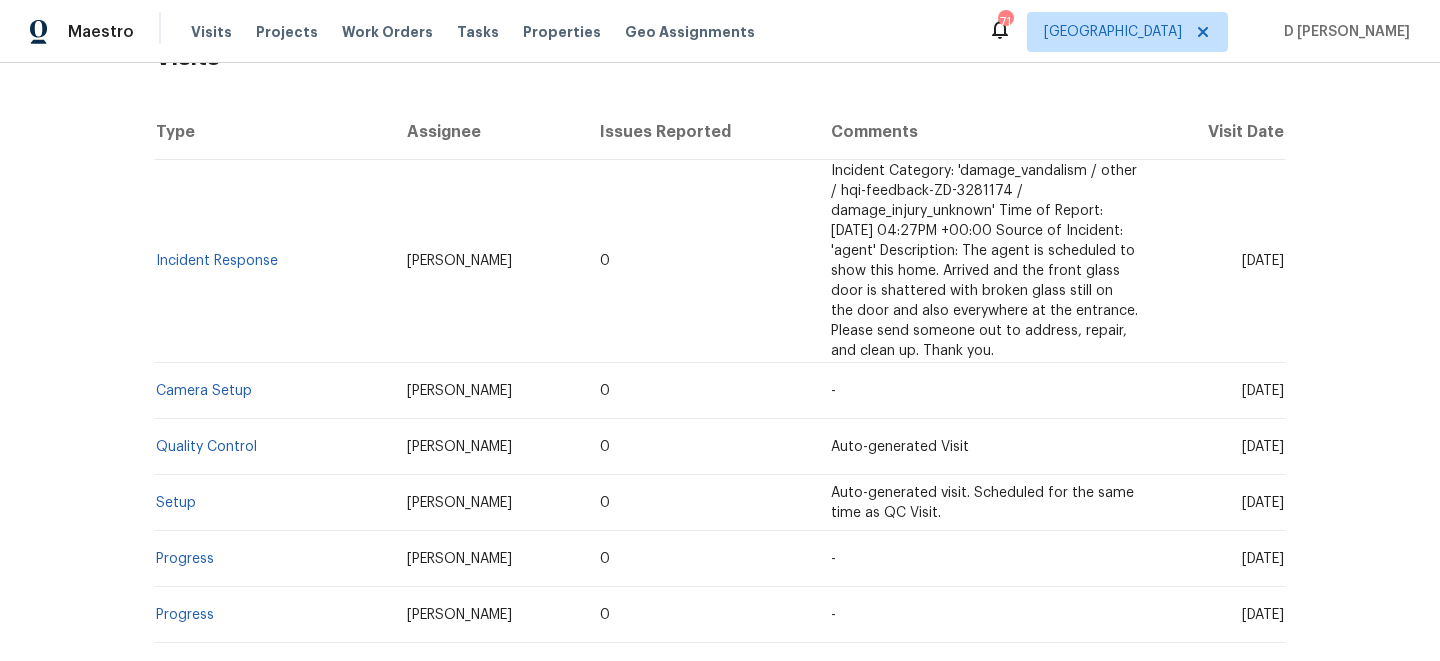 drag, startPoint x: 1208, startPoint y: 262, endPoint x: 1249, endPoint y: 263, distance: 41.01219 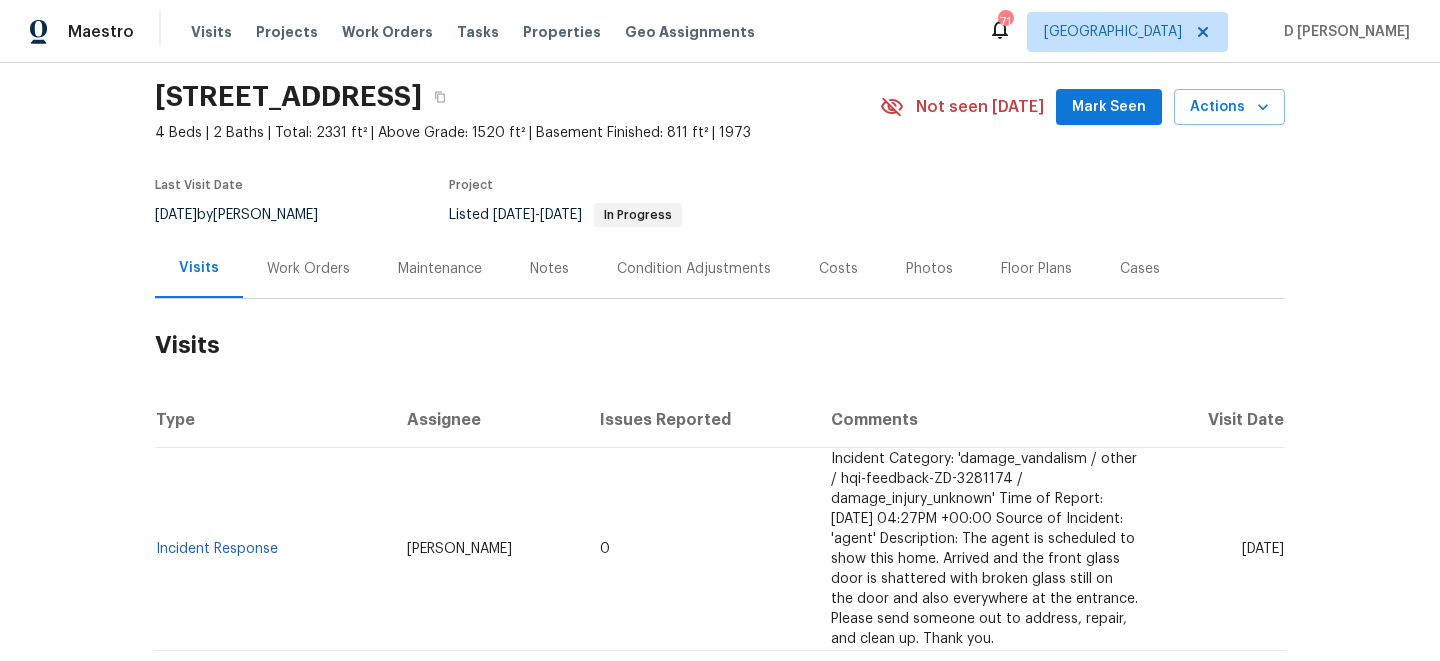 scroll, scrollTop: 0, scrollLeft: 0, axis: both 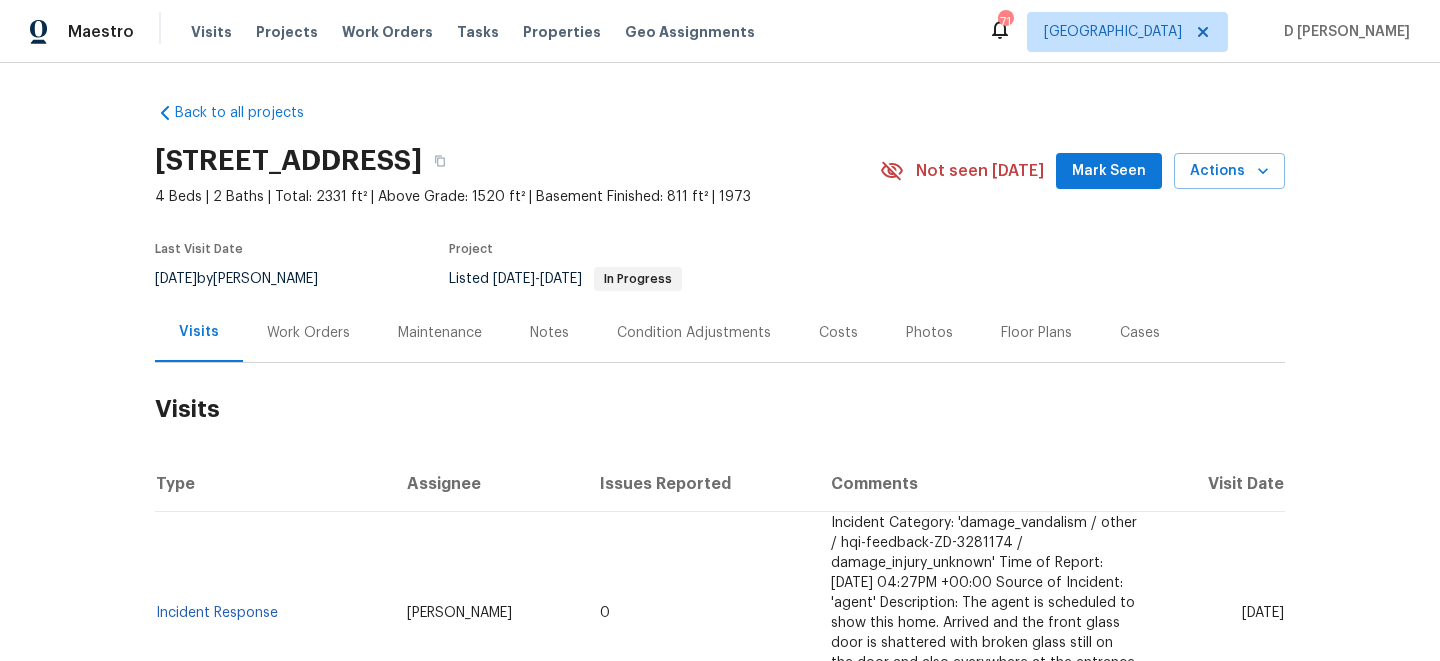 click on "Work Orders" at bounding box center [308, 333] 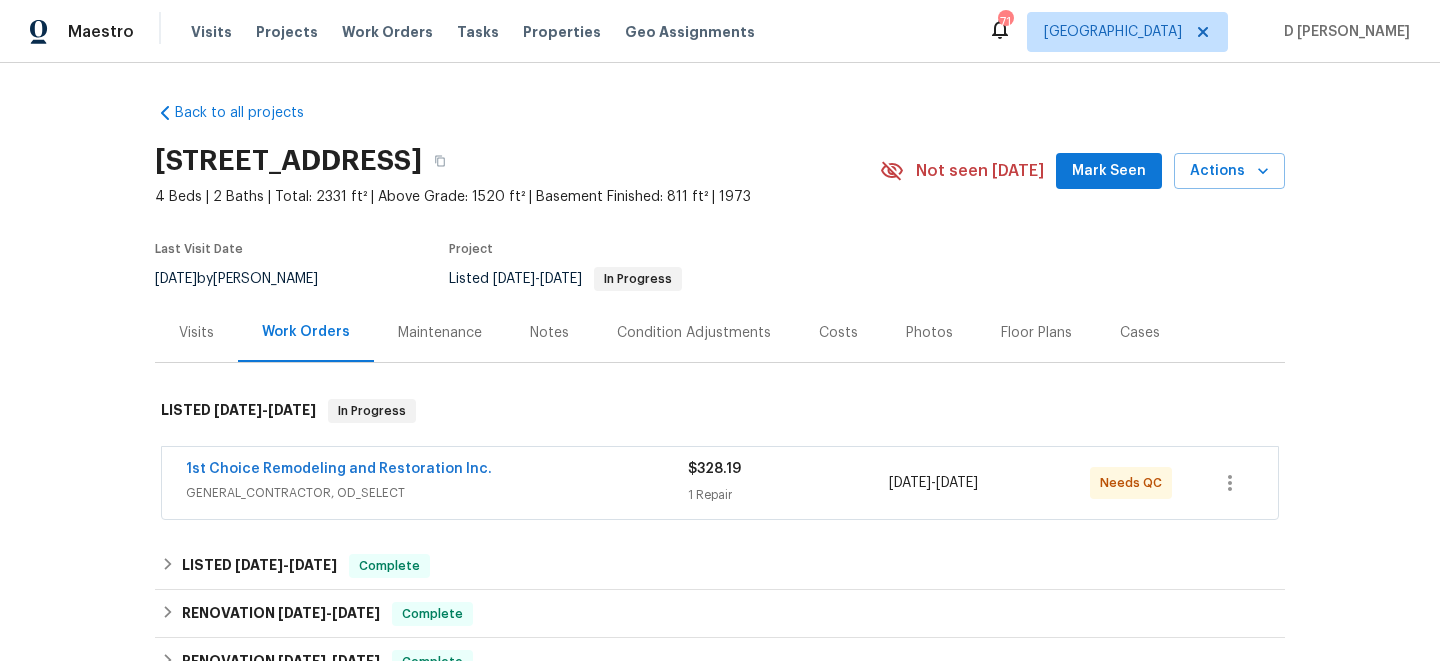 scroll, scrollTop: 146, scrollLeft: 0, axis: vertical 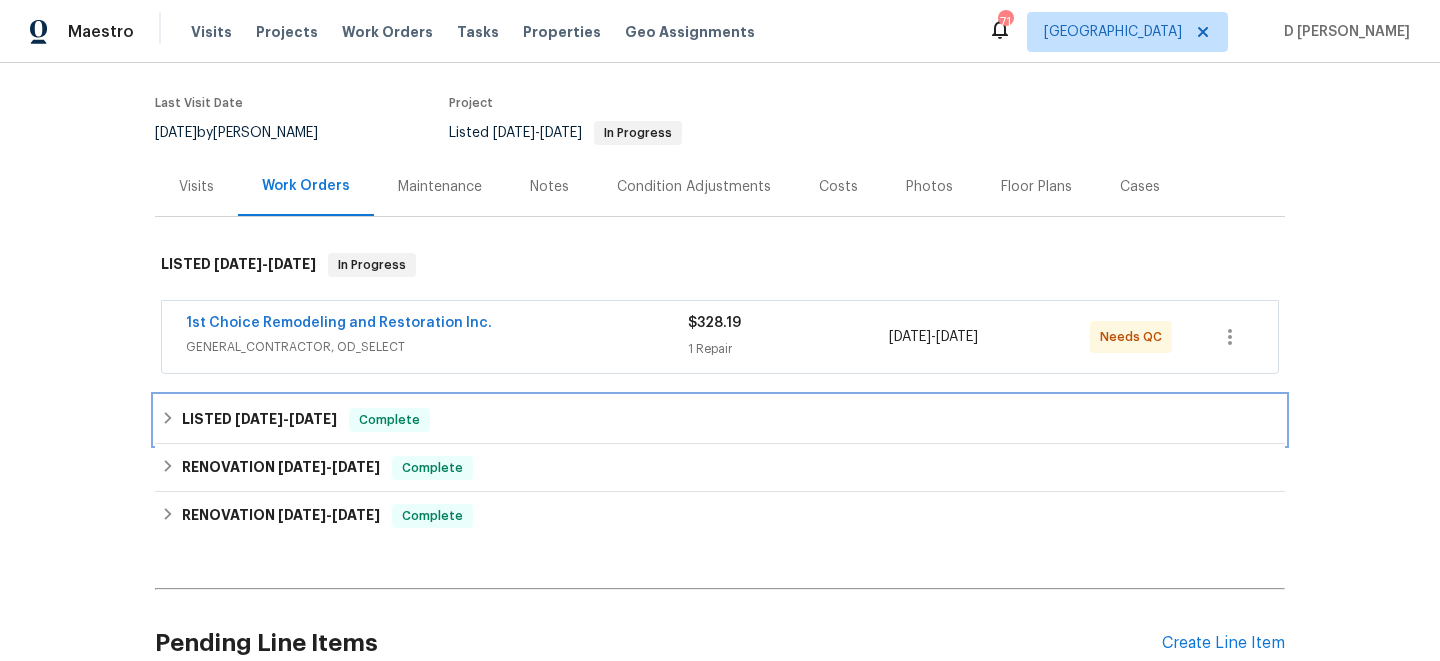 click on "LISTED   5/24/25  -  5/26/25 Complete" at bounding box center [720, 420] 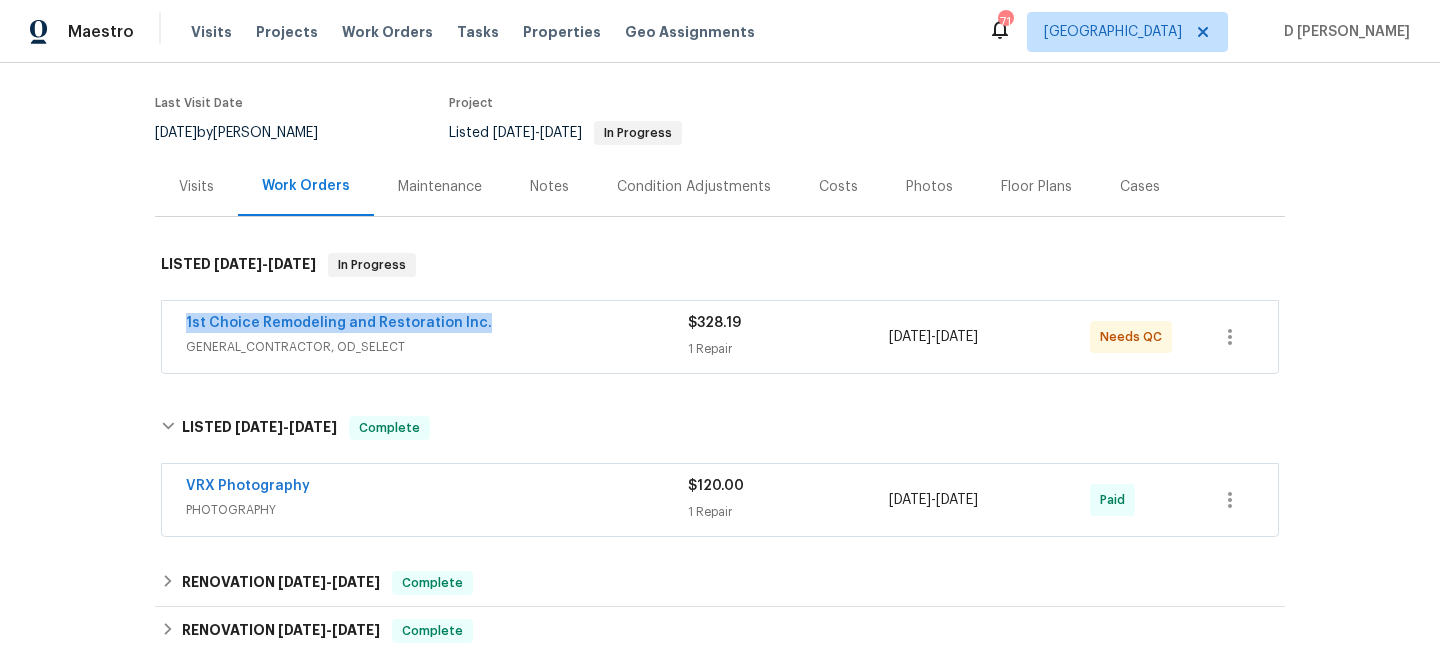 drag, startPoint x: 172, startPoint y: 317, endPoint x: 535, endPoint y: 316, distance: 363.00137 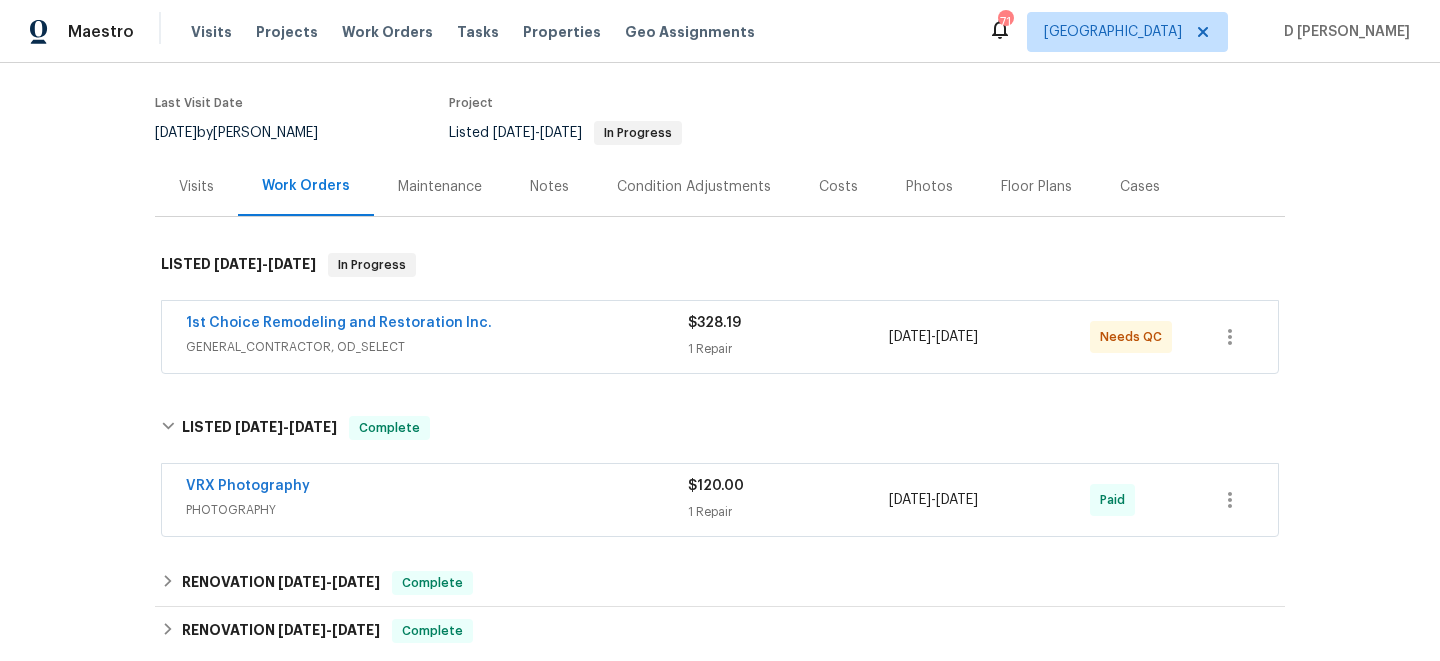 click on "Visits" at bounding box center [196, 187] 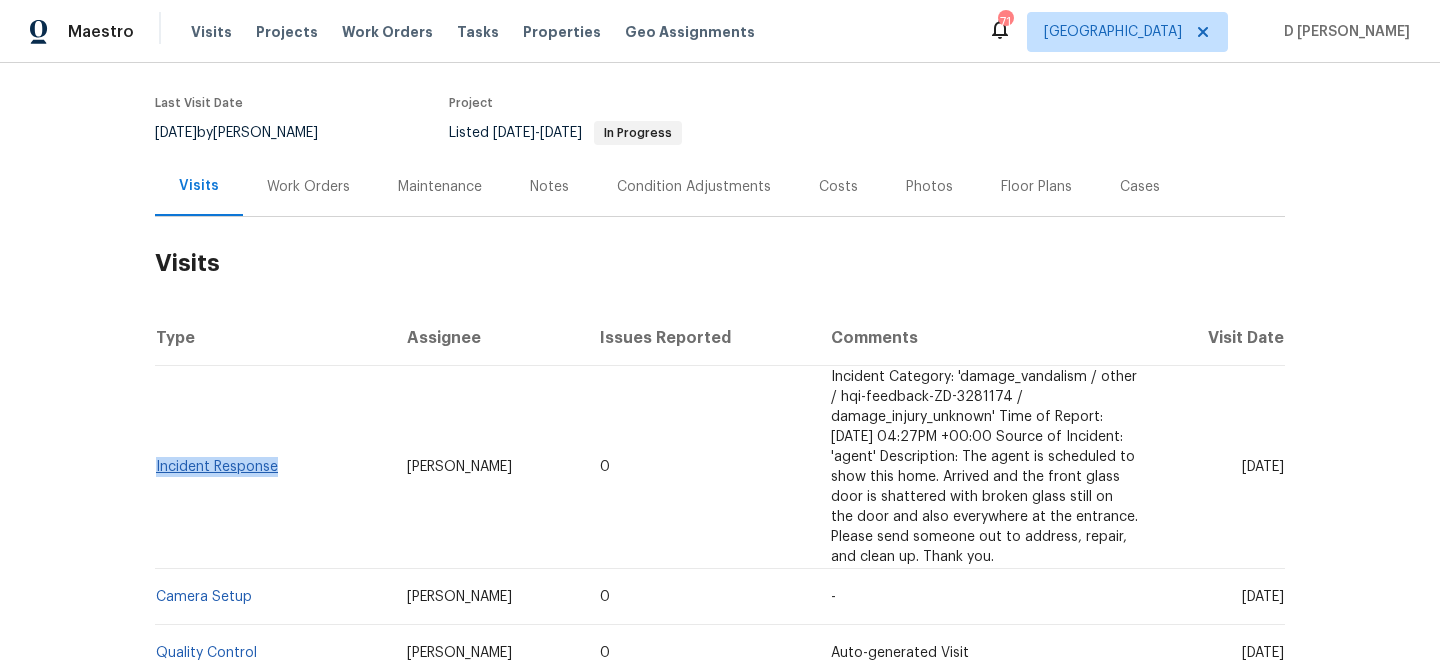 drag, startPoint x: 292, startPoint y: 465, endPoint x: 155, endPoint y: 460, distance: 137.09122 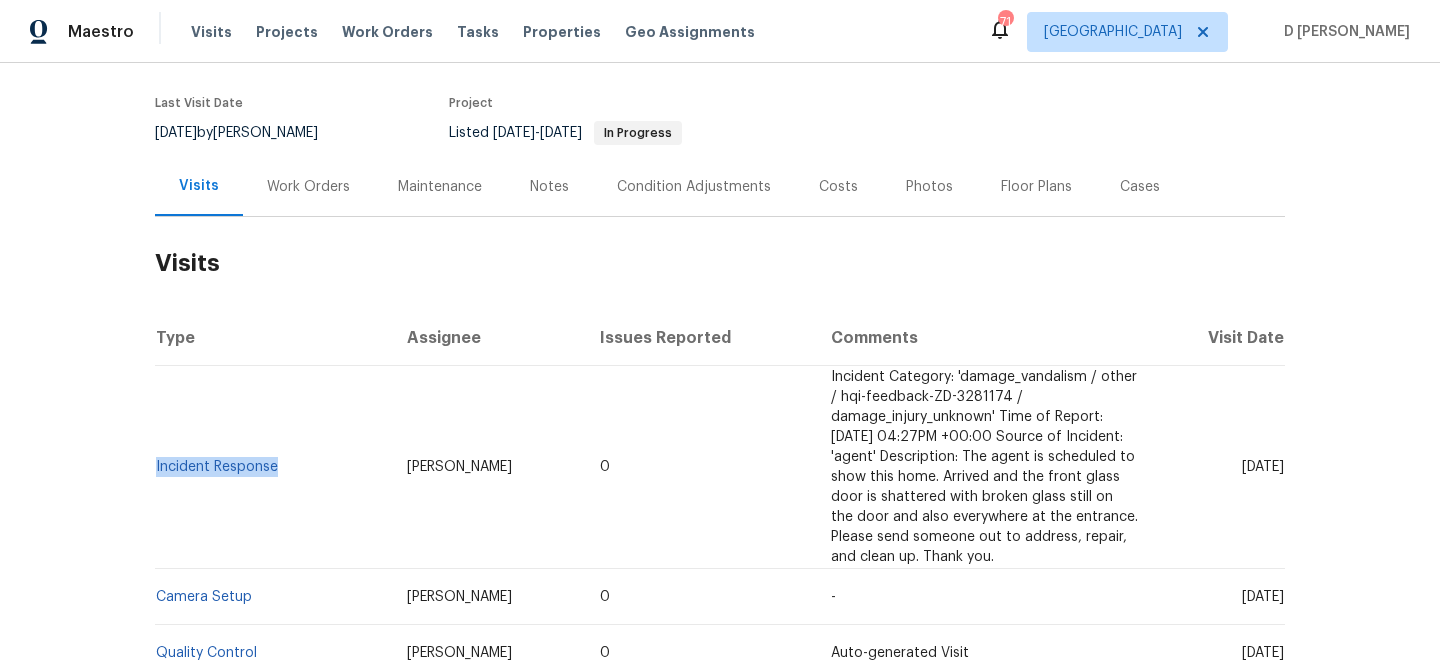copy on "Incident Response" 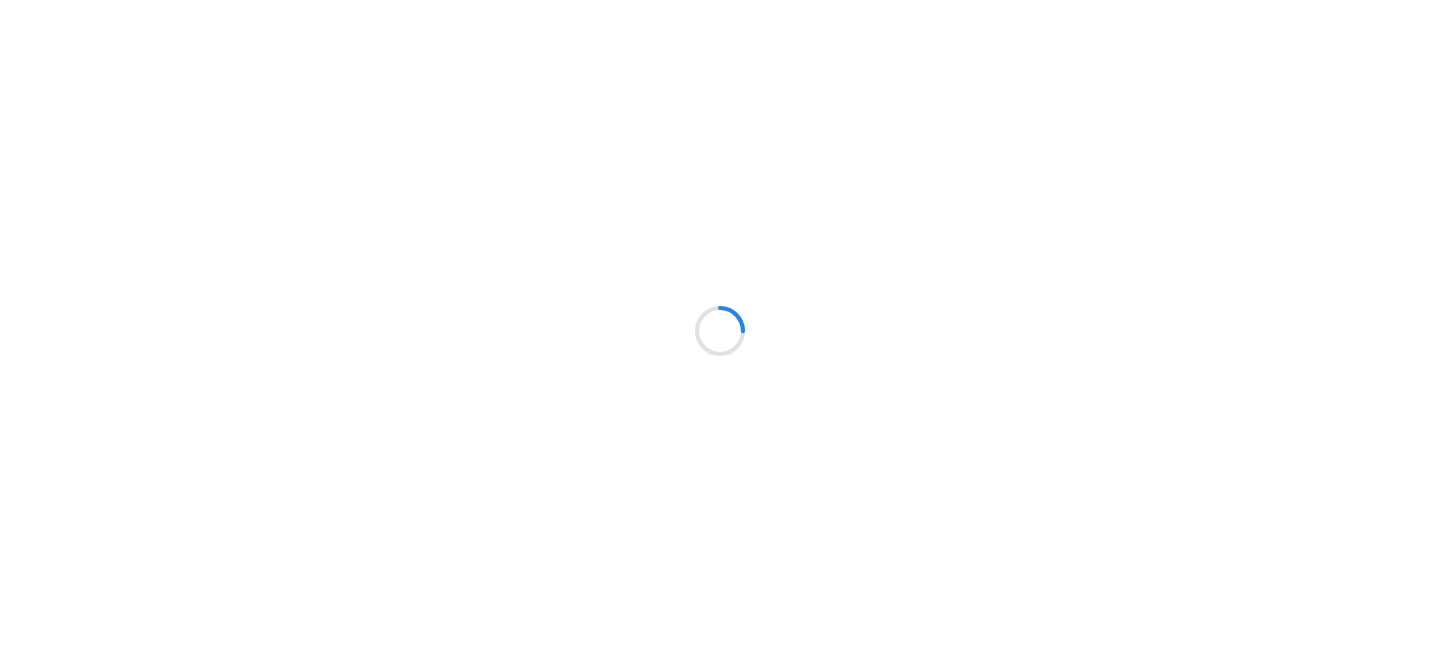 scroll, scrollTop: 0, scrollLeft: 0, axis: both 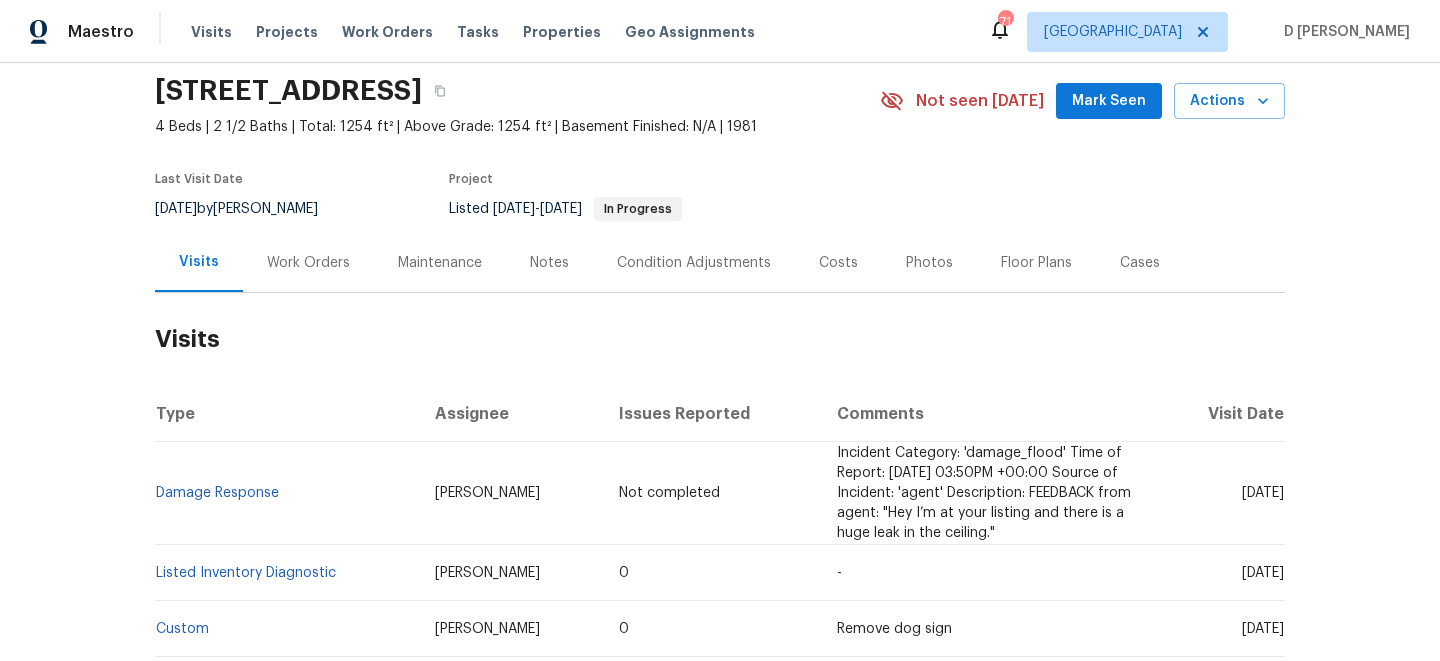 click on "Work Orders" at bounding box center [308, 262] 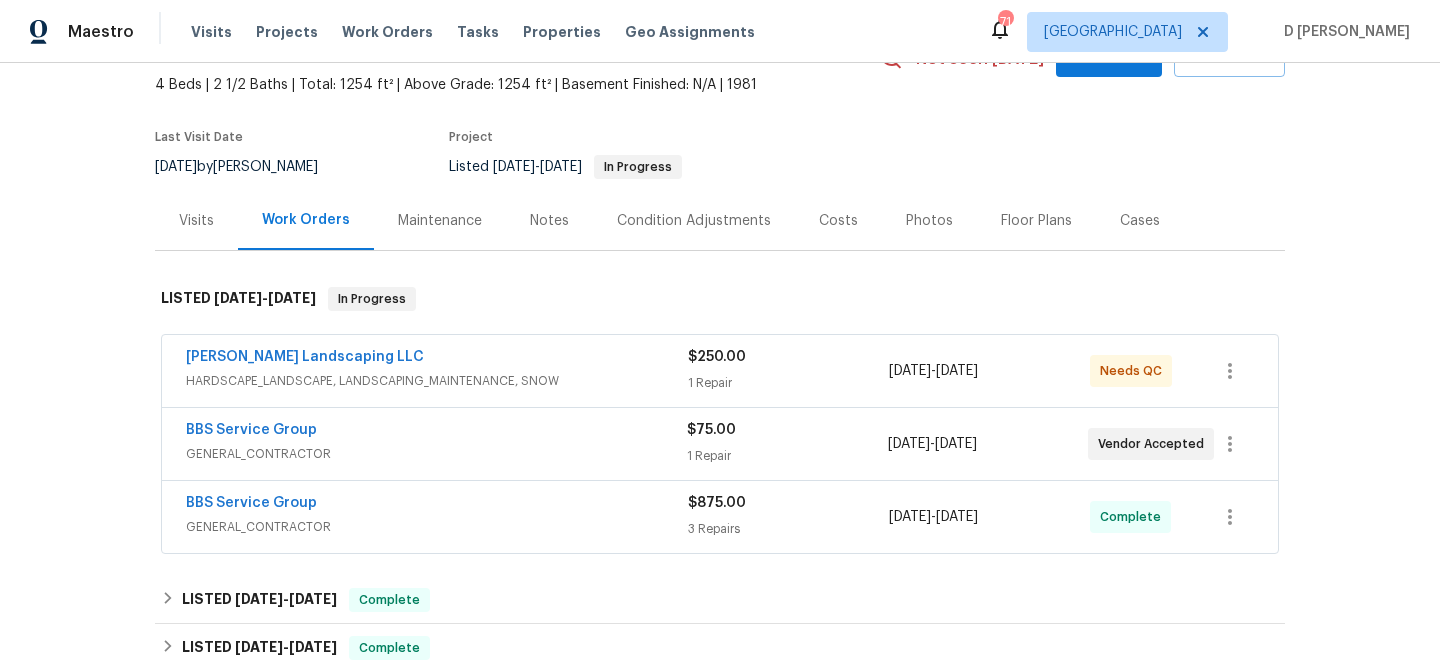 scroll, scrollTop: 119, scrollLeft: 0, axis: vertical 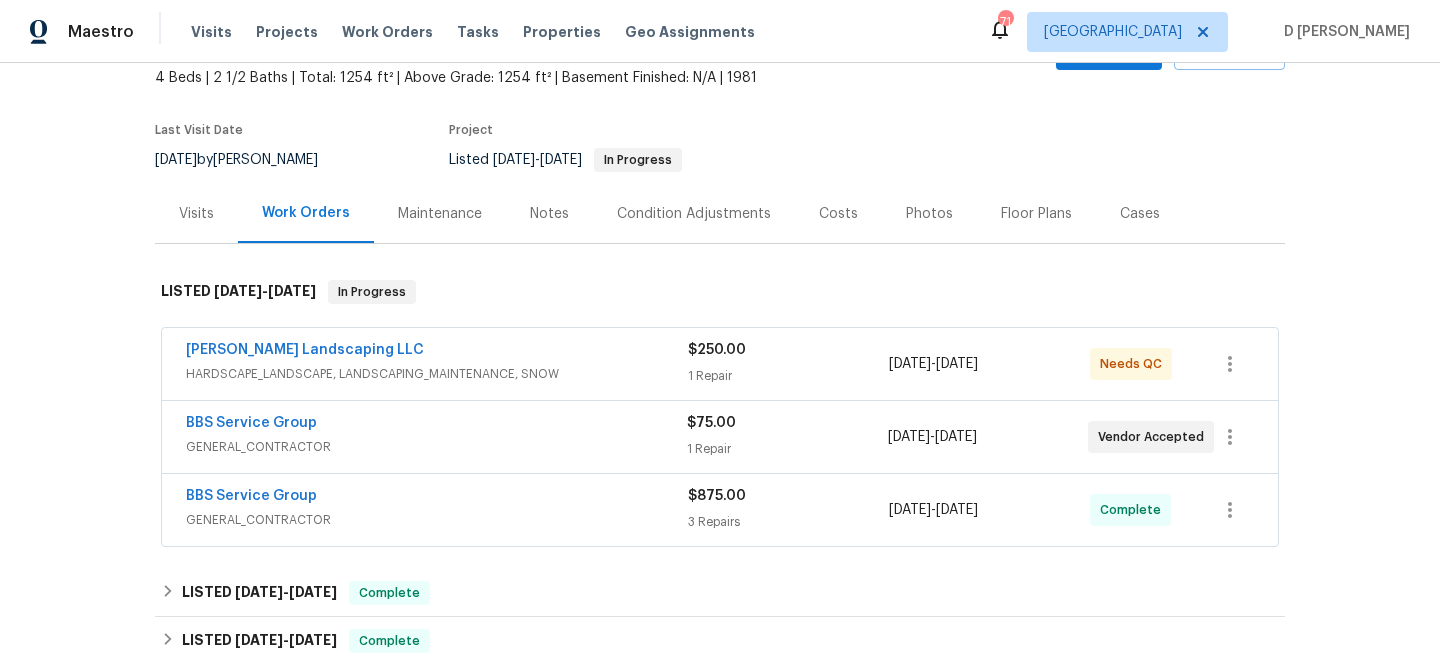 click on "GENERAL_CONTRACTOR" at bounding box center (436, 447) 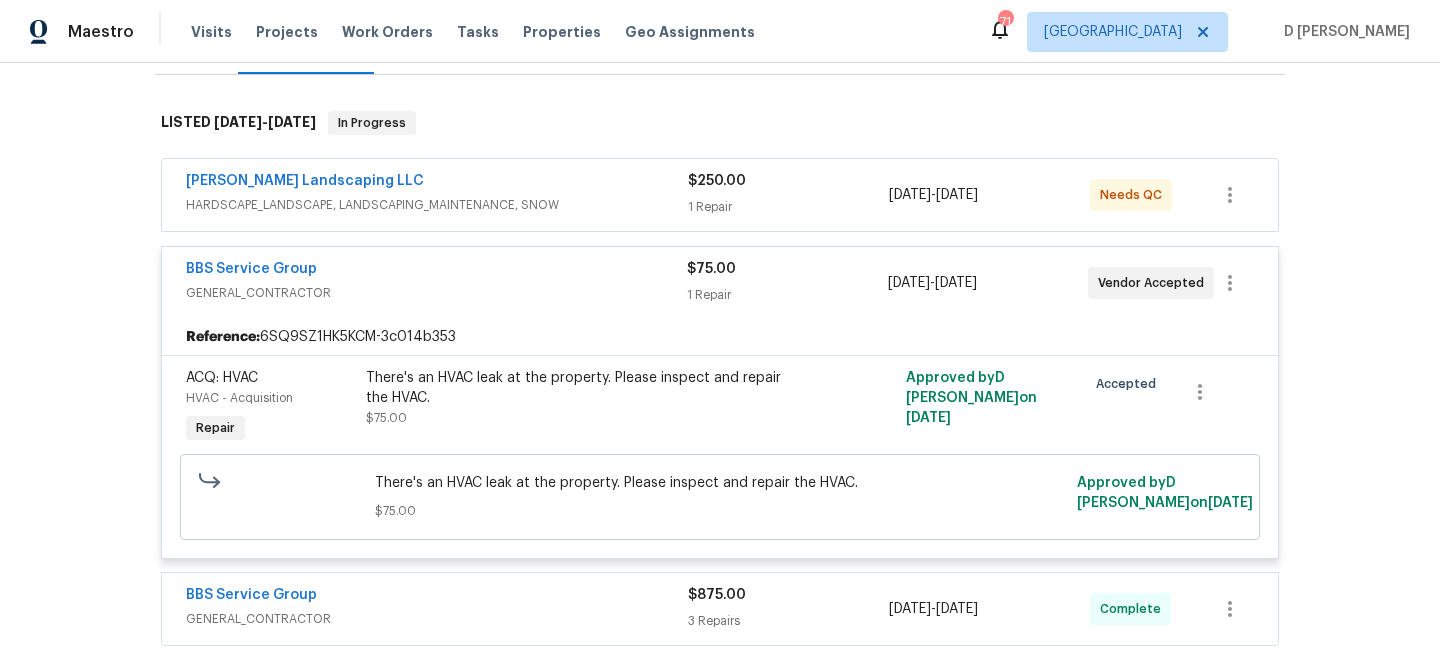scroll, scrollTop: 207, scrollLeft: 0, axis: vertical 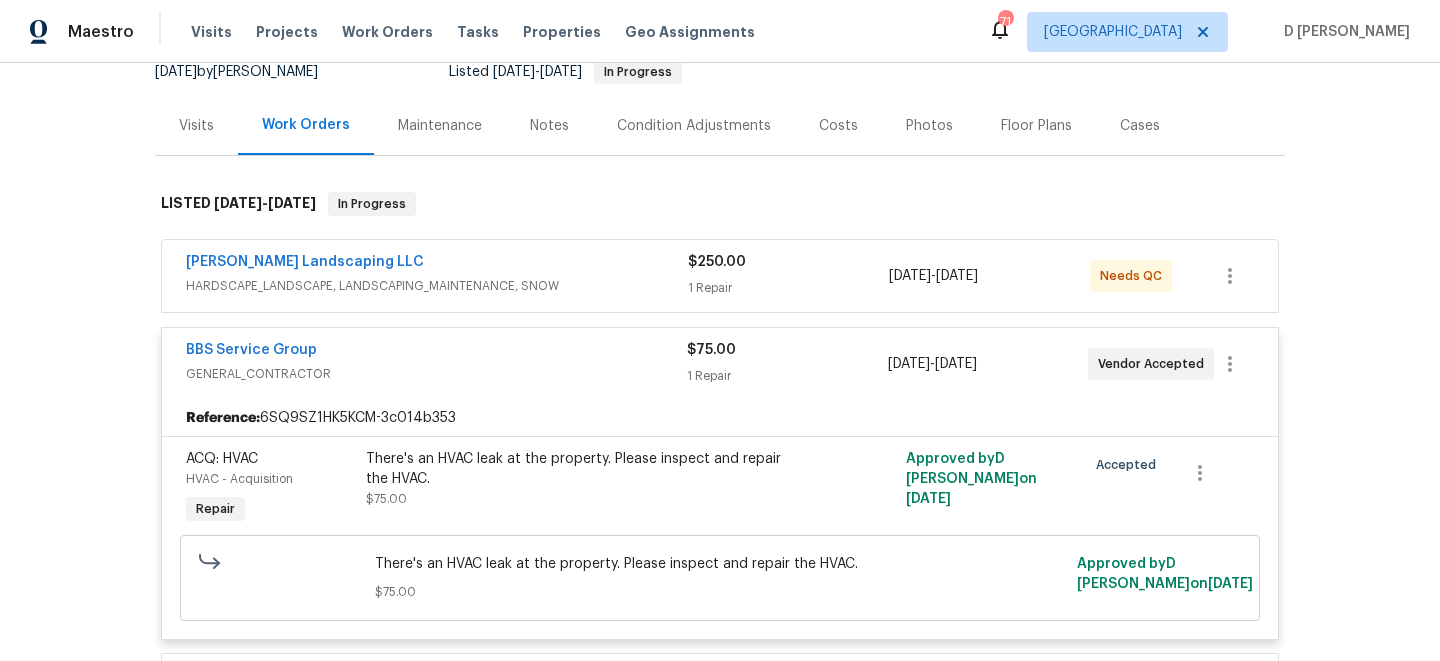 click on "HARDSCAPE_LANDSCAPE, LANDSCAPING_MAINTENANCE, SNOW" at bounding box center [437, 286] 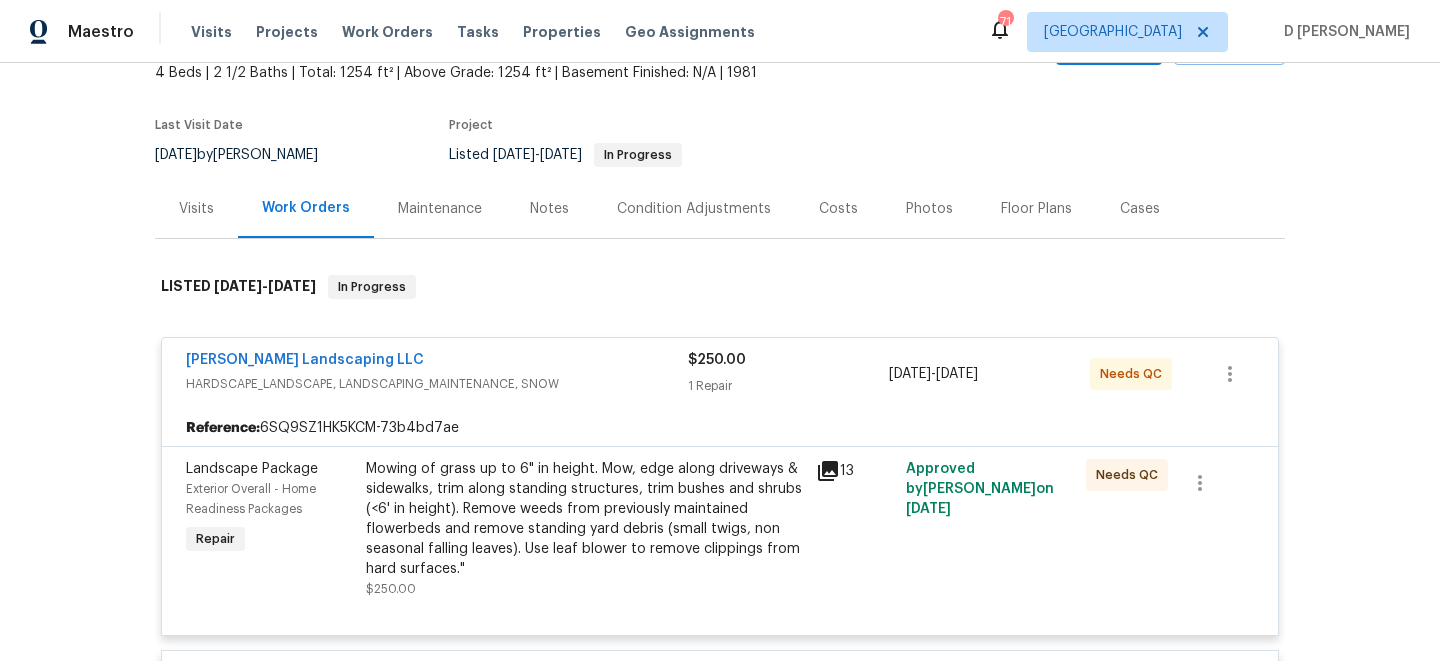 scroll, scrollTop: 45, scrollLeft: 0, axis: vertical 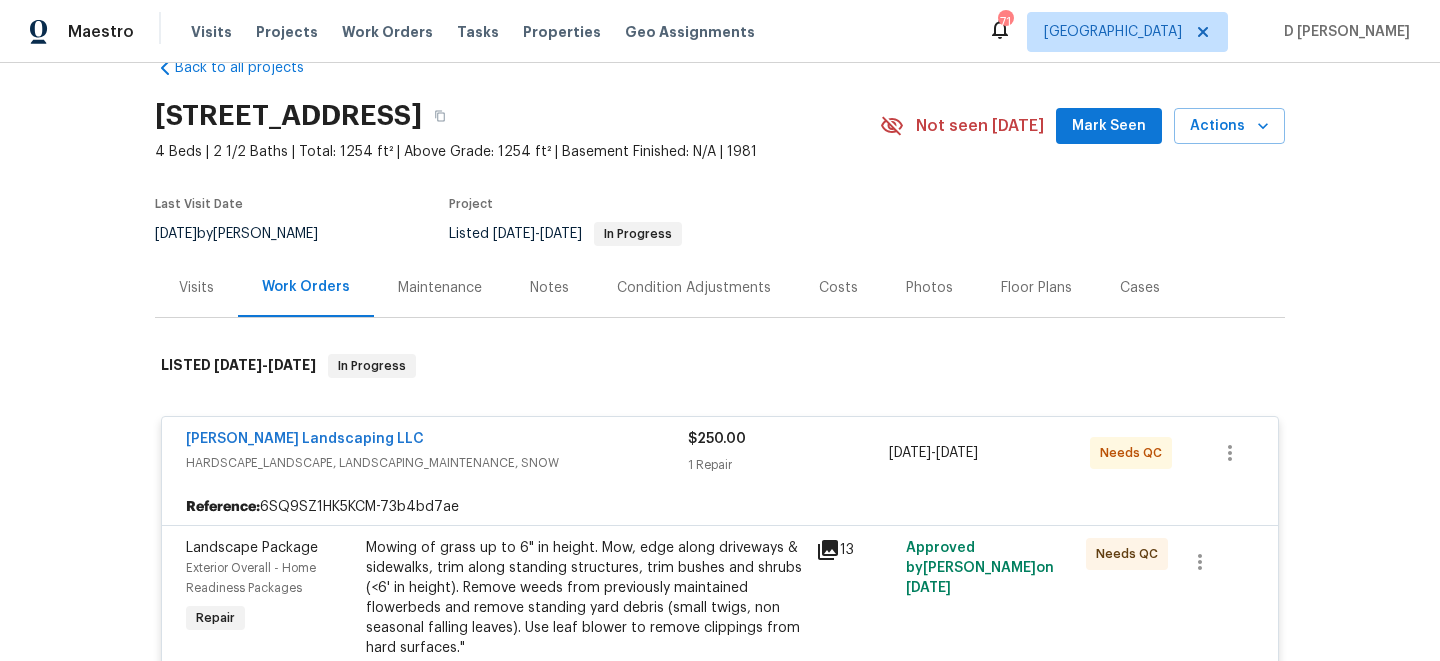 click on "Visits" at bounding box center (196, 288) 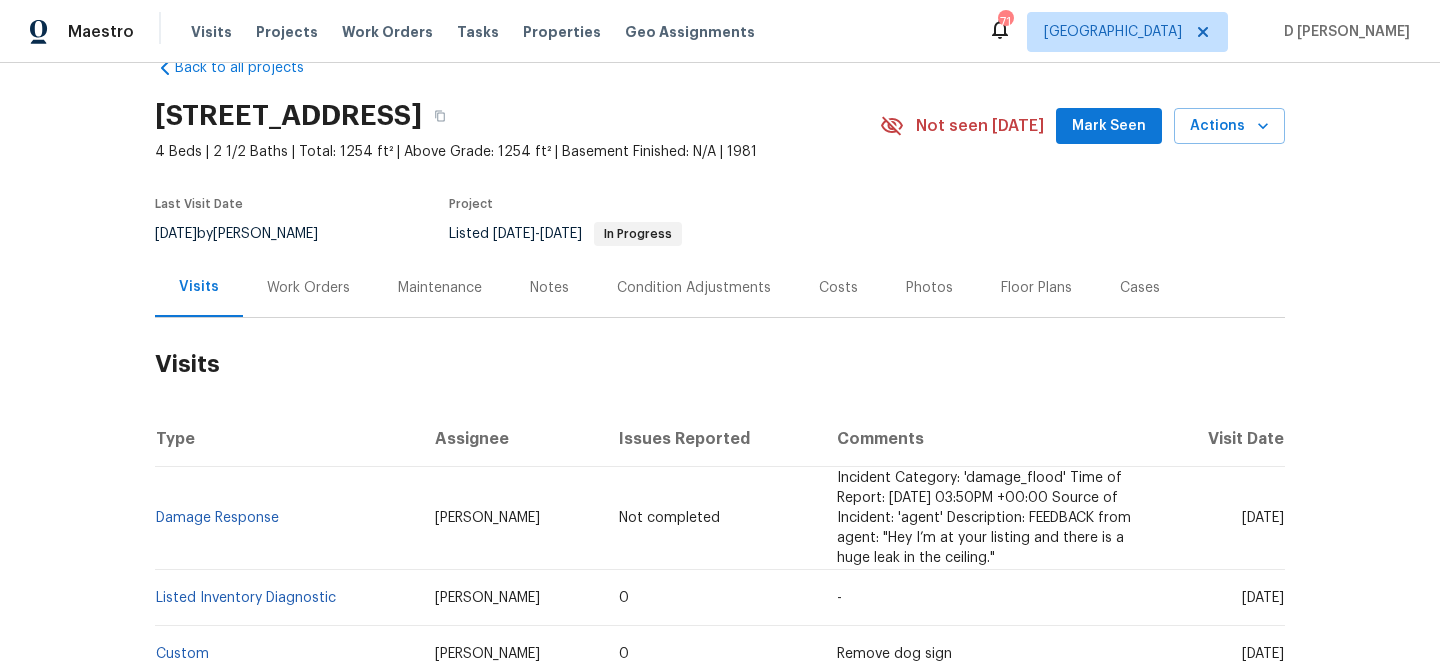 scroll, scrollTop: 161, scrollLeft: 0, axis: vertical 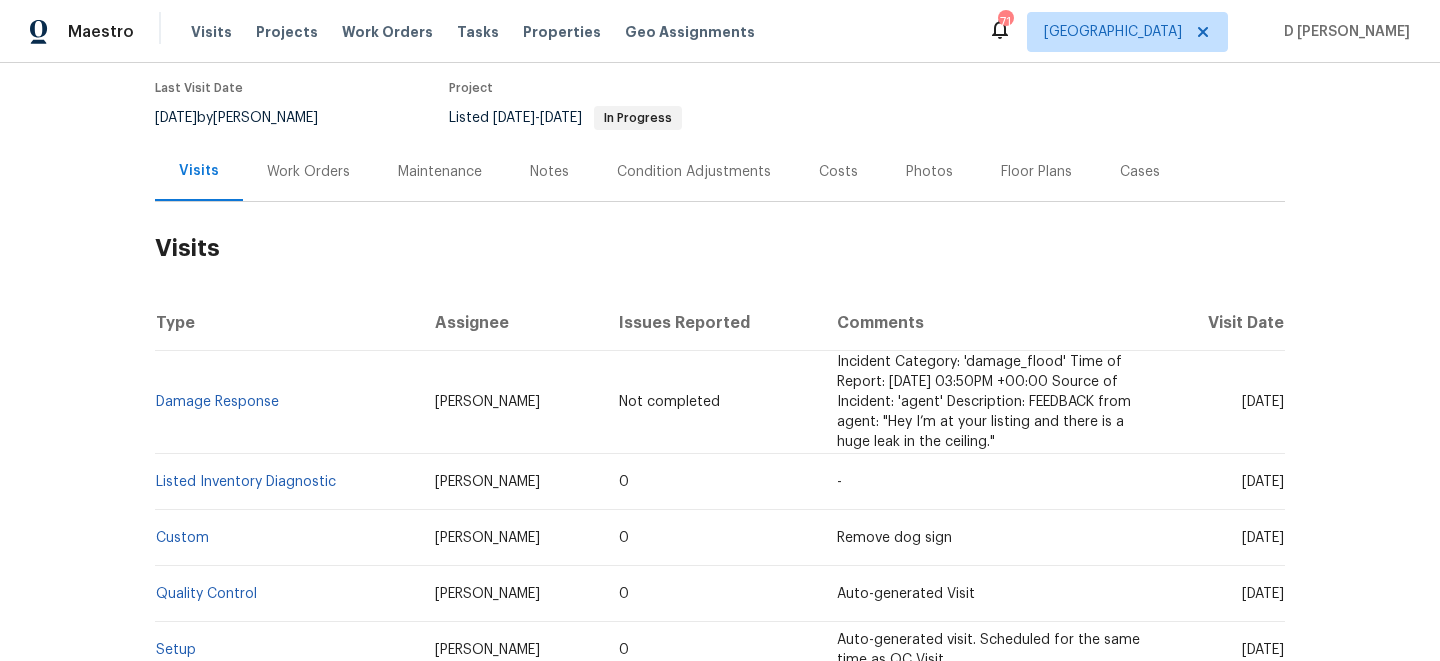 click on "Work Orders" at bounding box center [308, 171] 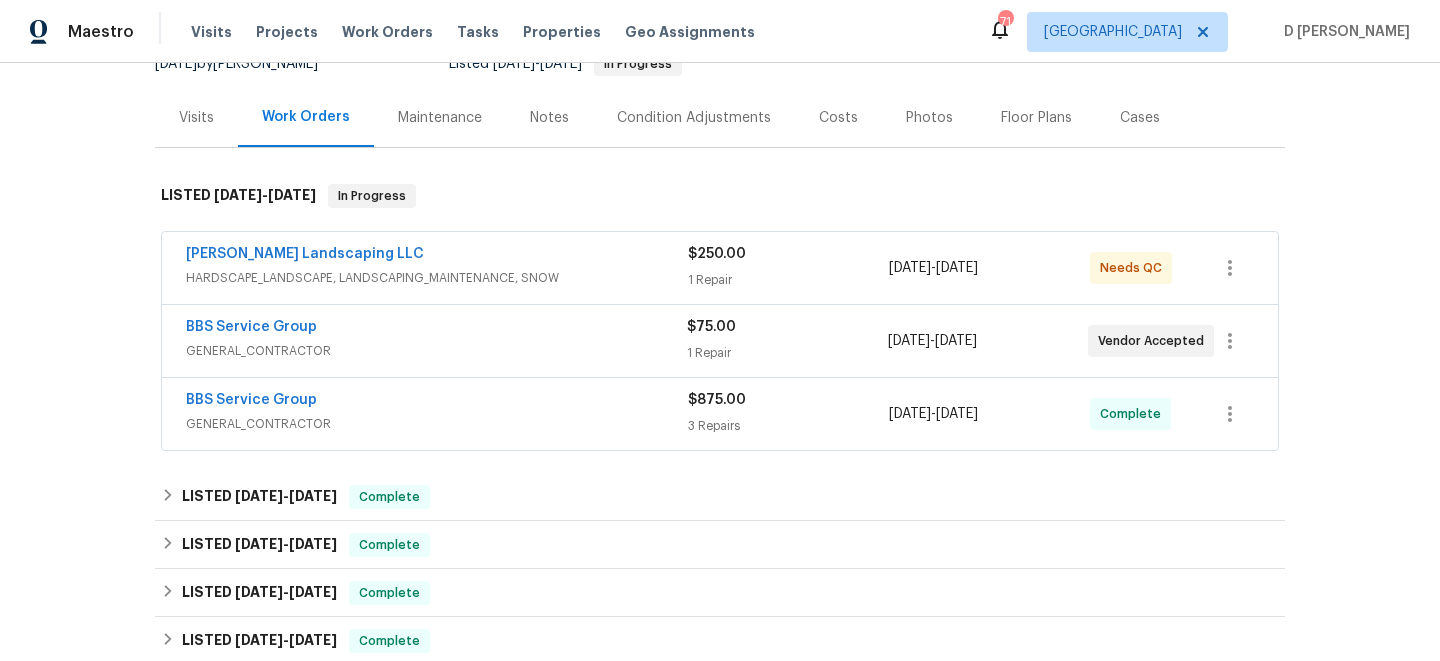scroll, scrollTop: 216, scrollLeft: 0, axis: vertical 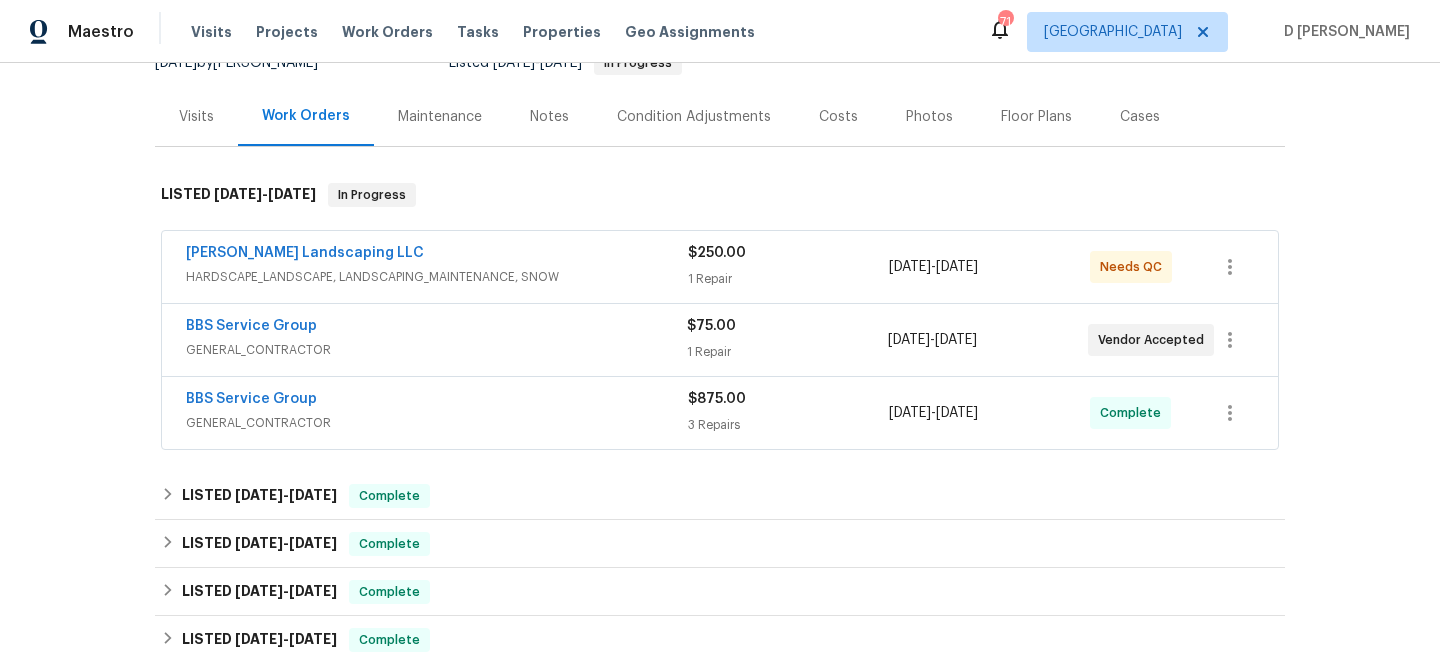 click on "HARDSCAPE_LANDSCAPE, LANDSCAPING_MAINTENANCE, SNOW" at bounding box center (437, 277) 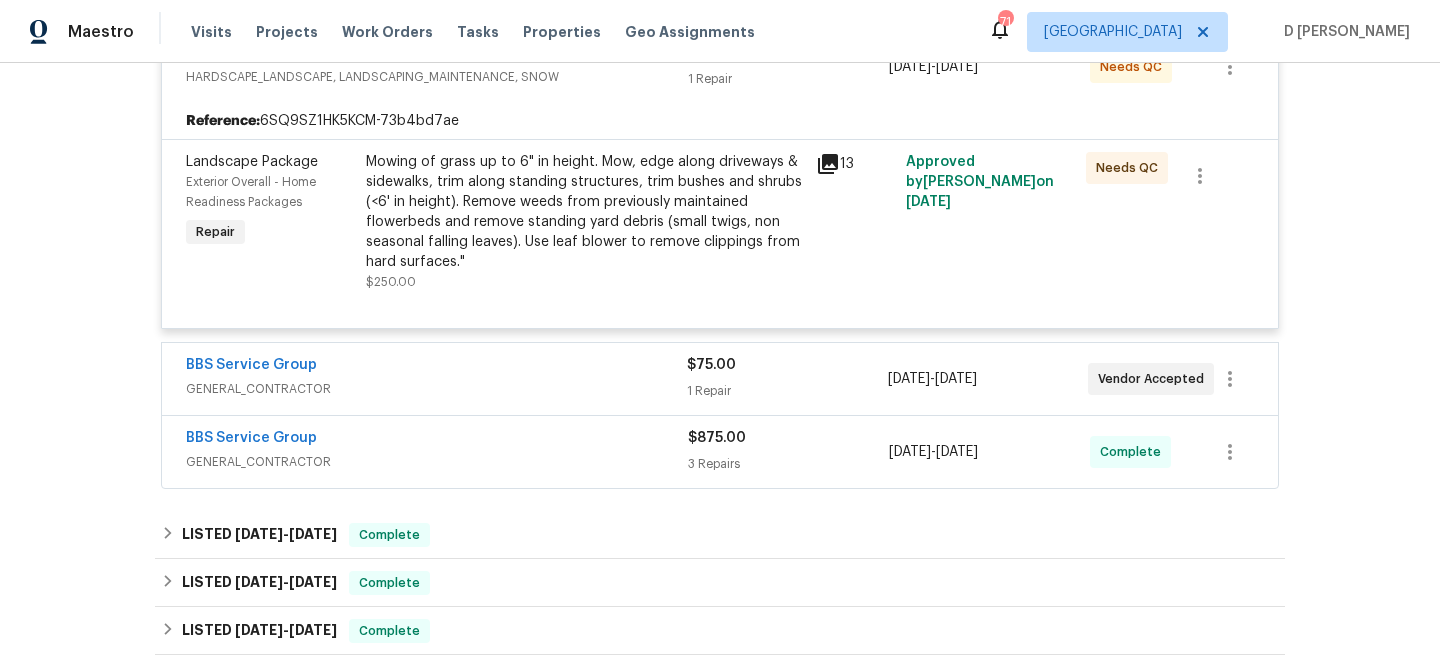 scroll, scrollTop: 437, scrollLeft: 0, axis: vertical 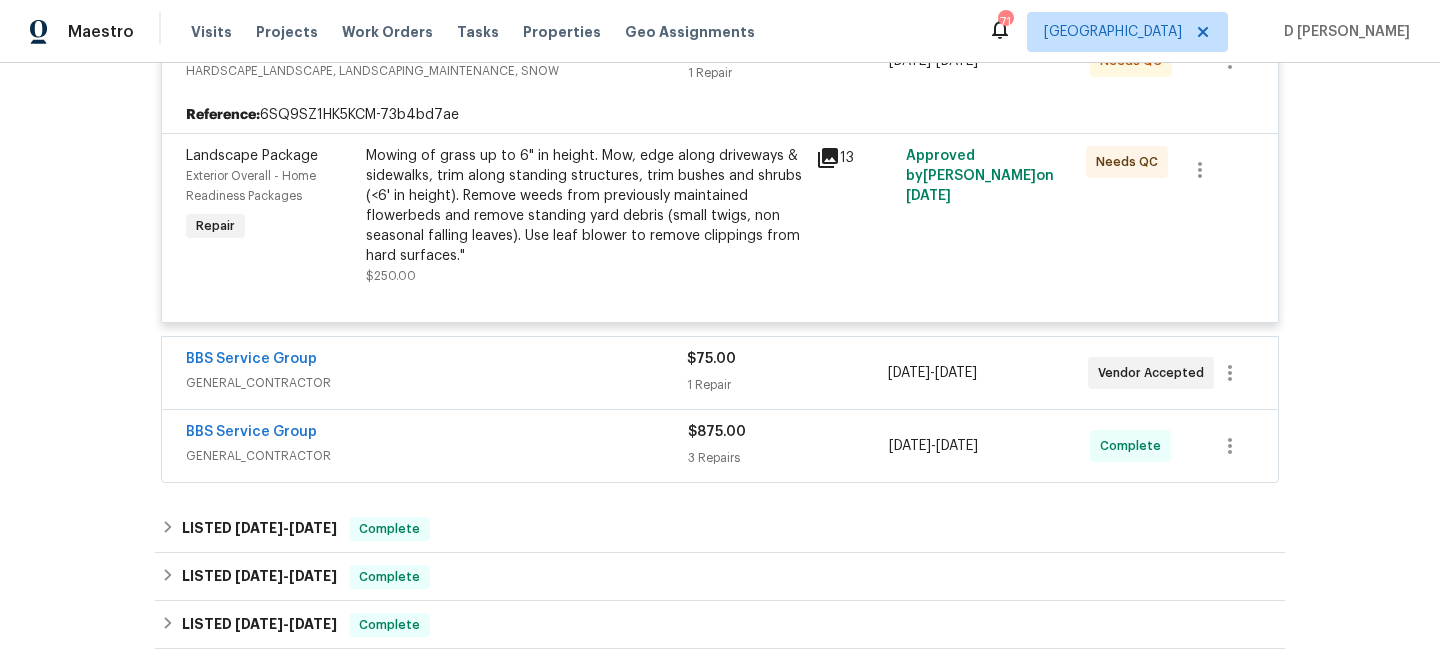 click on "GENERAL_CONTRACTOR" at bounding box center [437, 456] 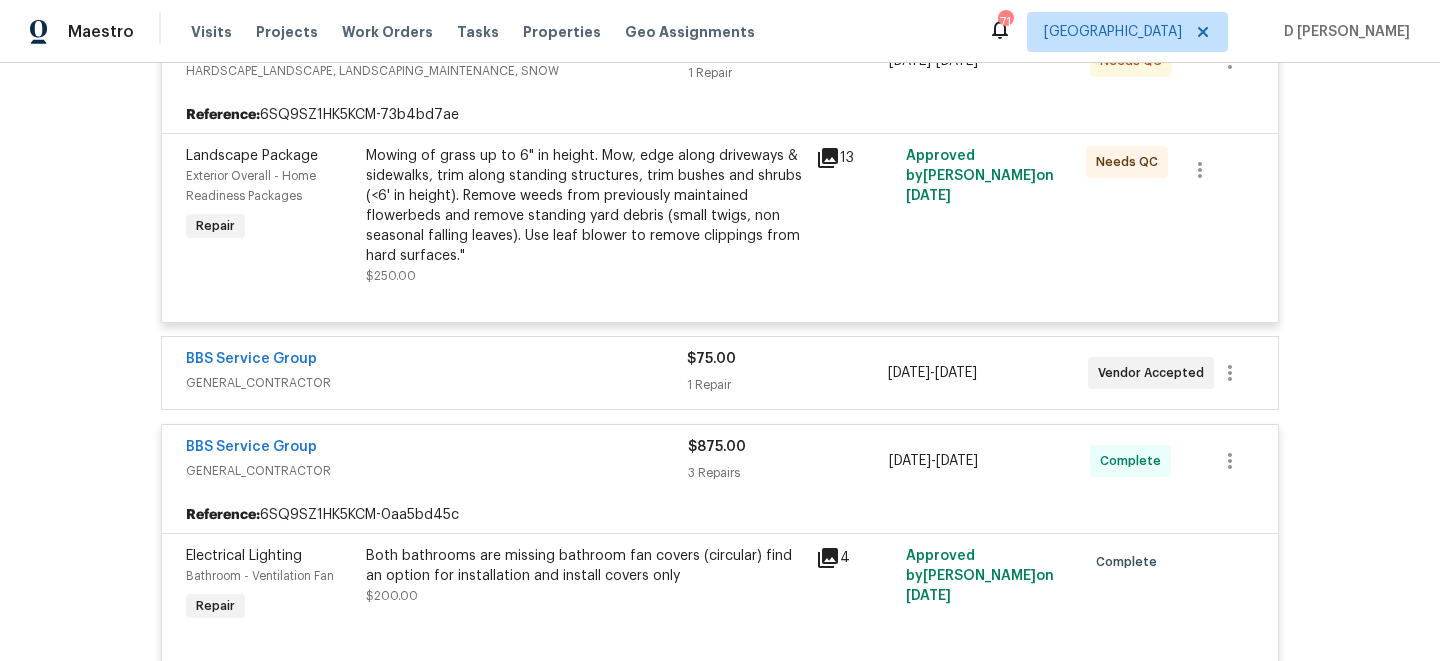 click on "BBS Service Group GENERAL_CONTRACTOR" at bounding box center (436, 373) 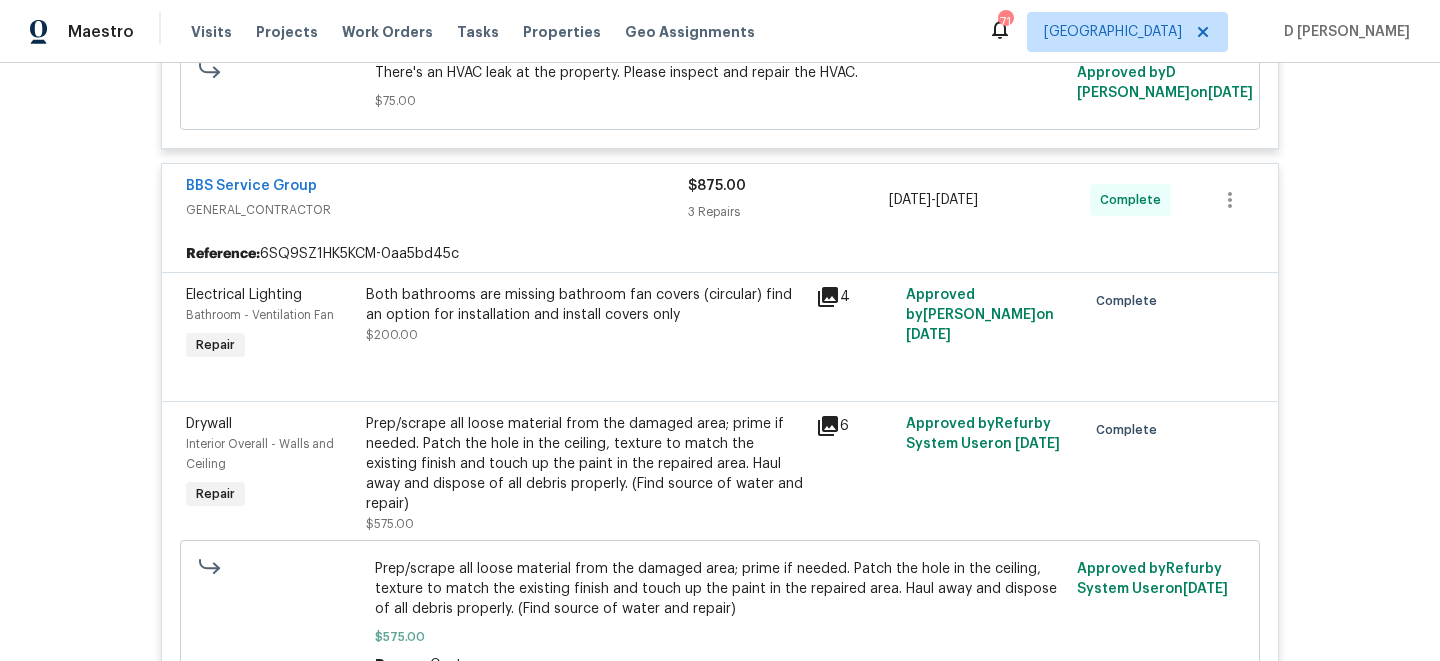 scroll, scrollTop: 860, scrollLeft: 0, axis: vertical 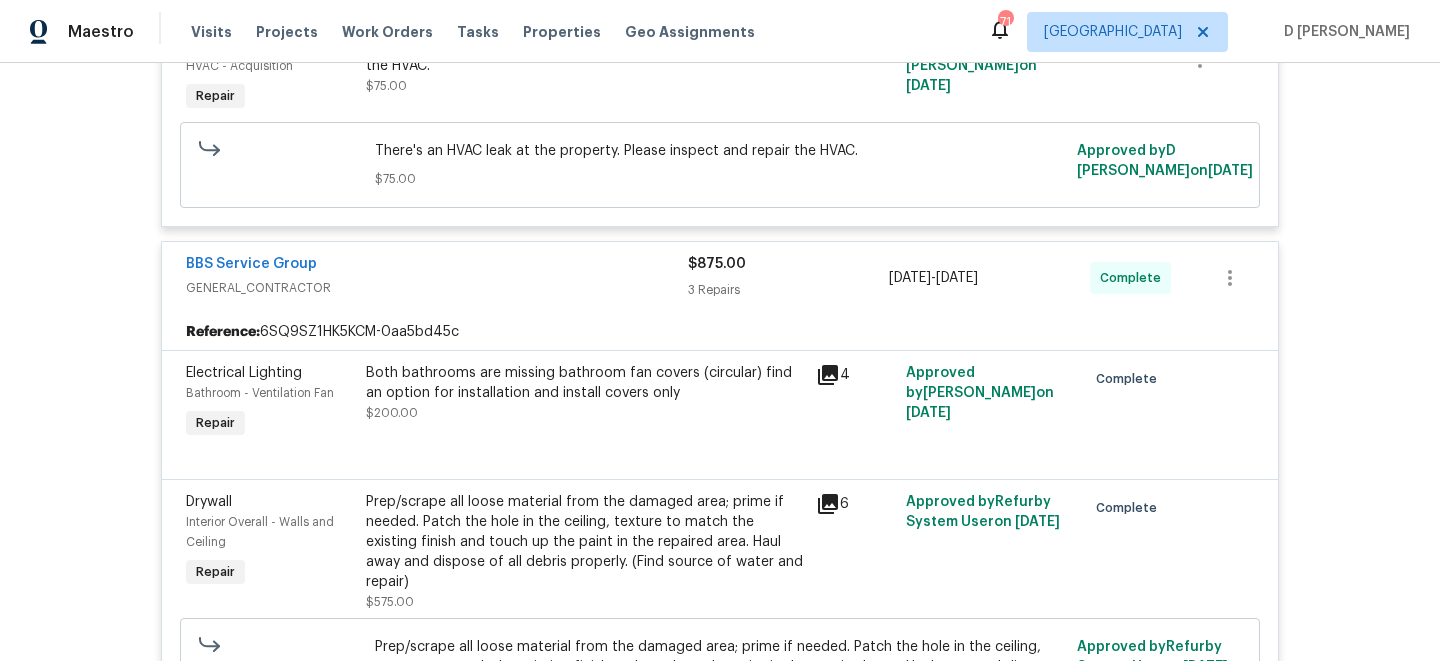 click on "GENERAL_CONTRACTOR" at bounding box center [437, 288] 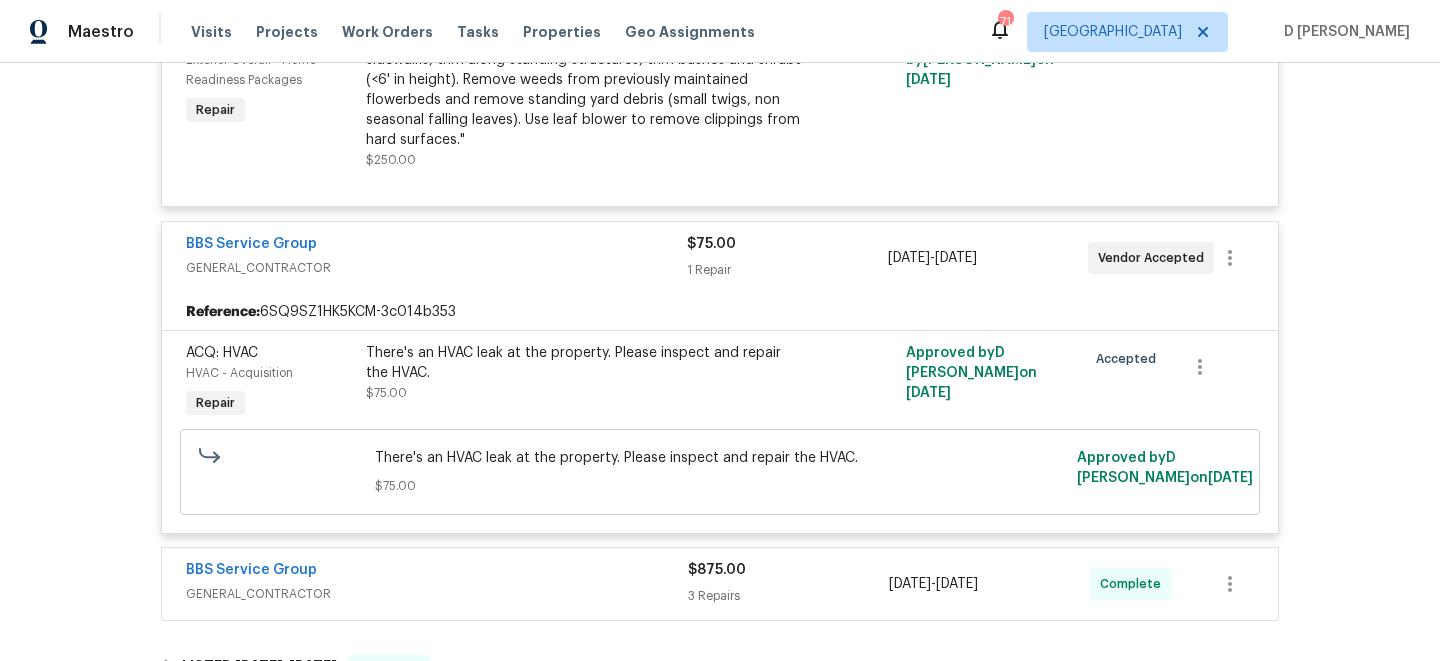 click on "GENERAL_CONTRACTOR" at bounding box center (436, 268) 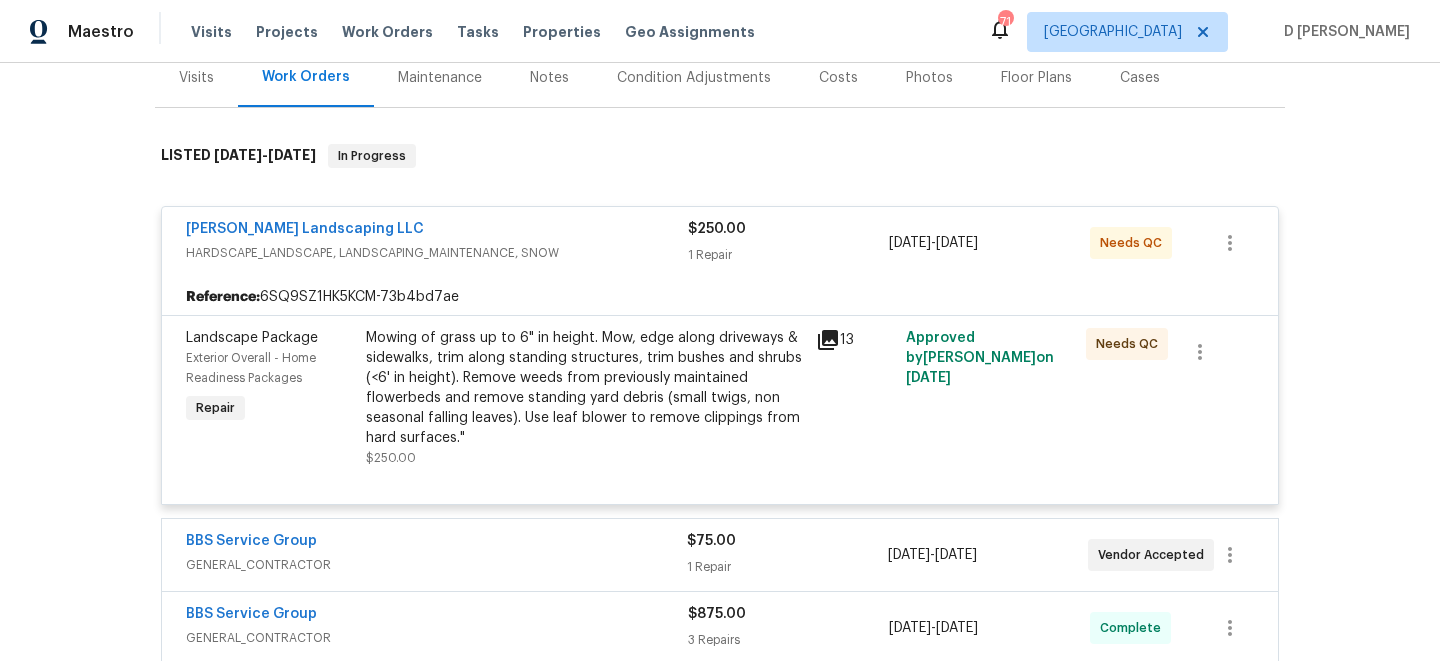 scroll, scrollTop: 223, scrollLeft: 0, axis: vertical 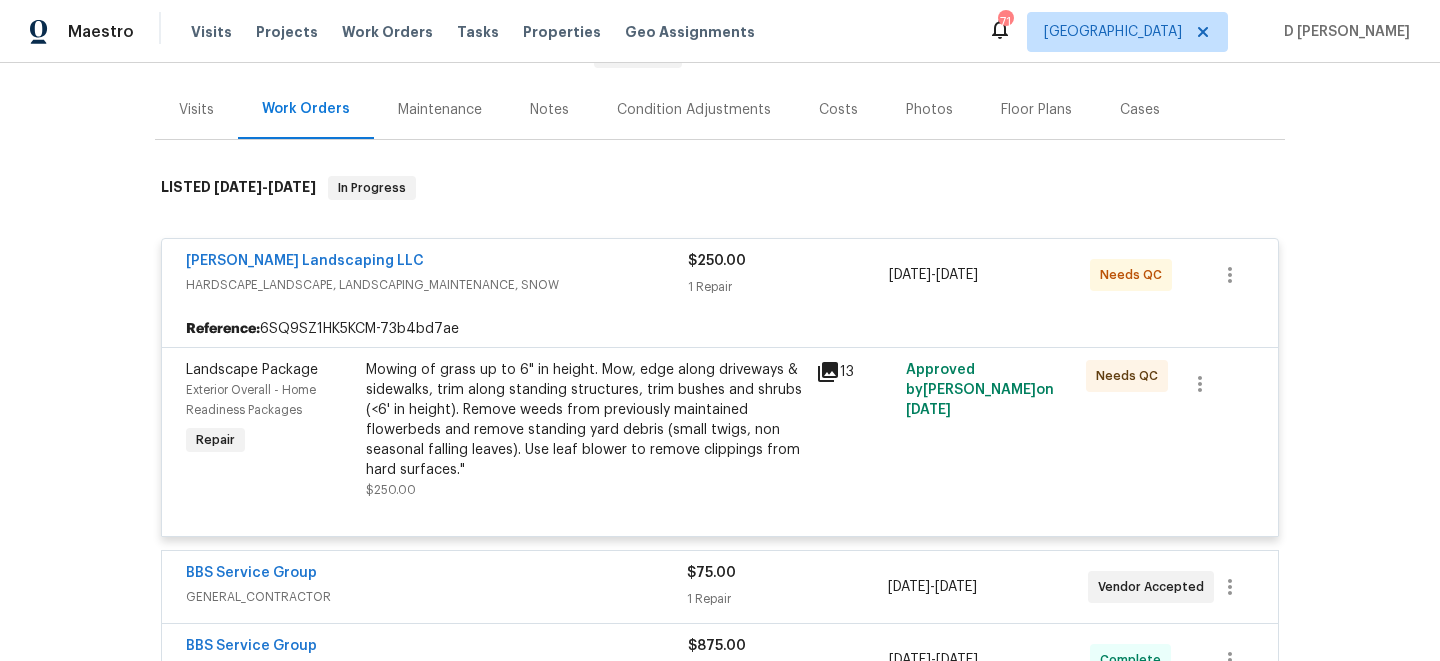 click on "HARDSCAPE_LANDSCAPE, LANDSCAPING_MAINTENANCE, SNOW" at bounding box center (437, 285) 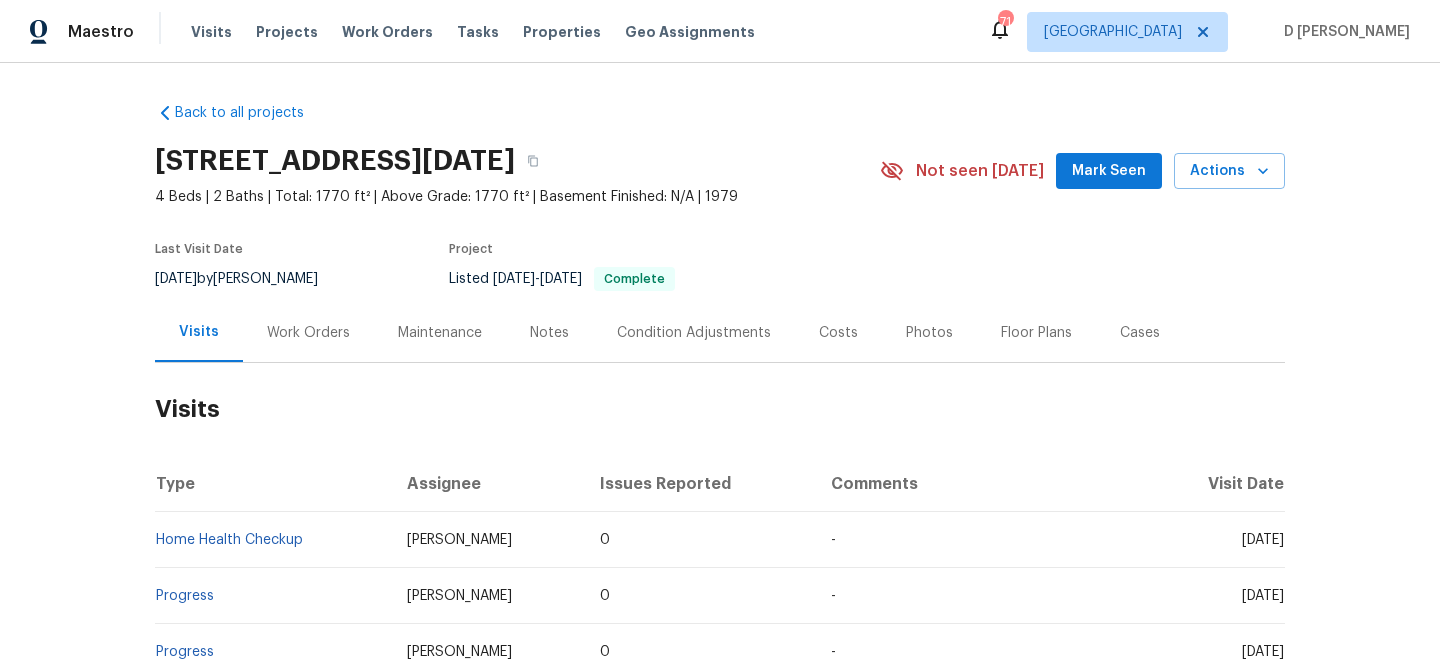 scroll, scrollTop: 0, scrollLeft: 0, axis: both 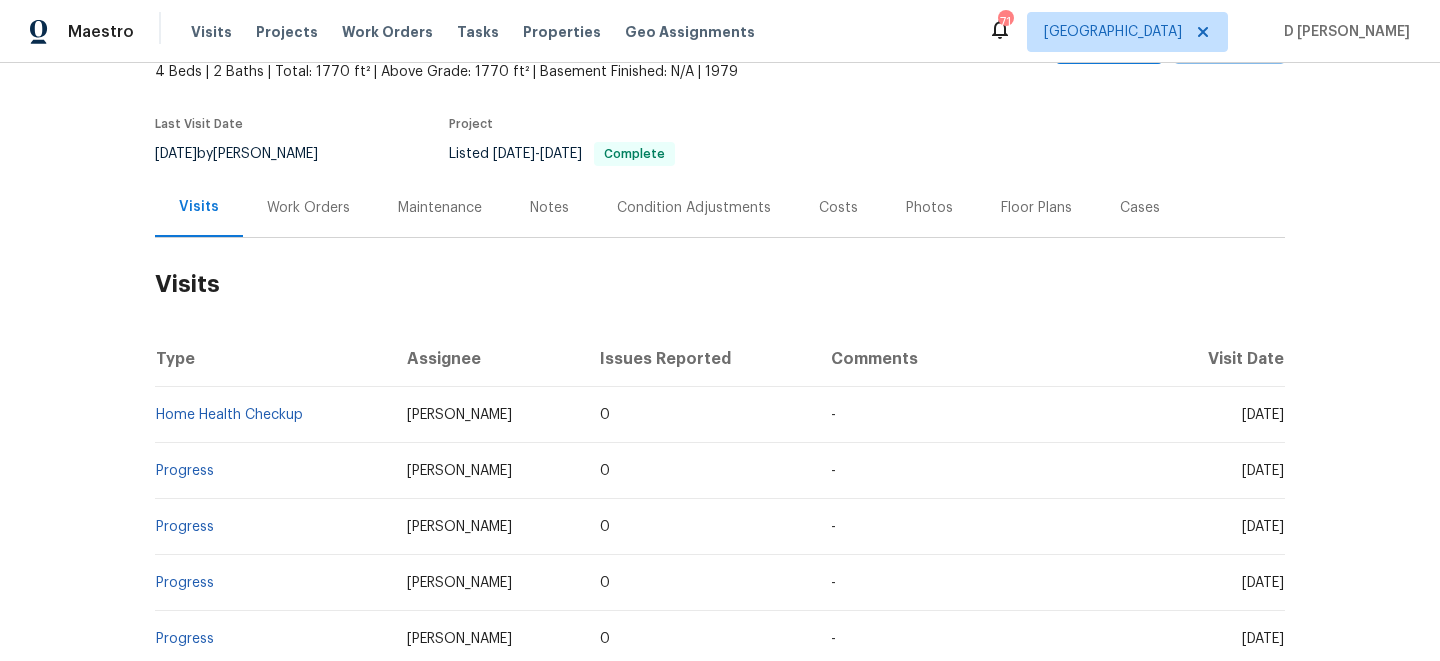 click on "Work Orders" at bounding box center [308, 208] 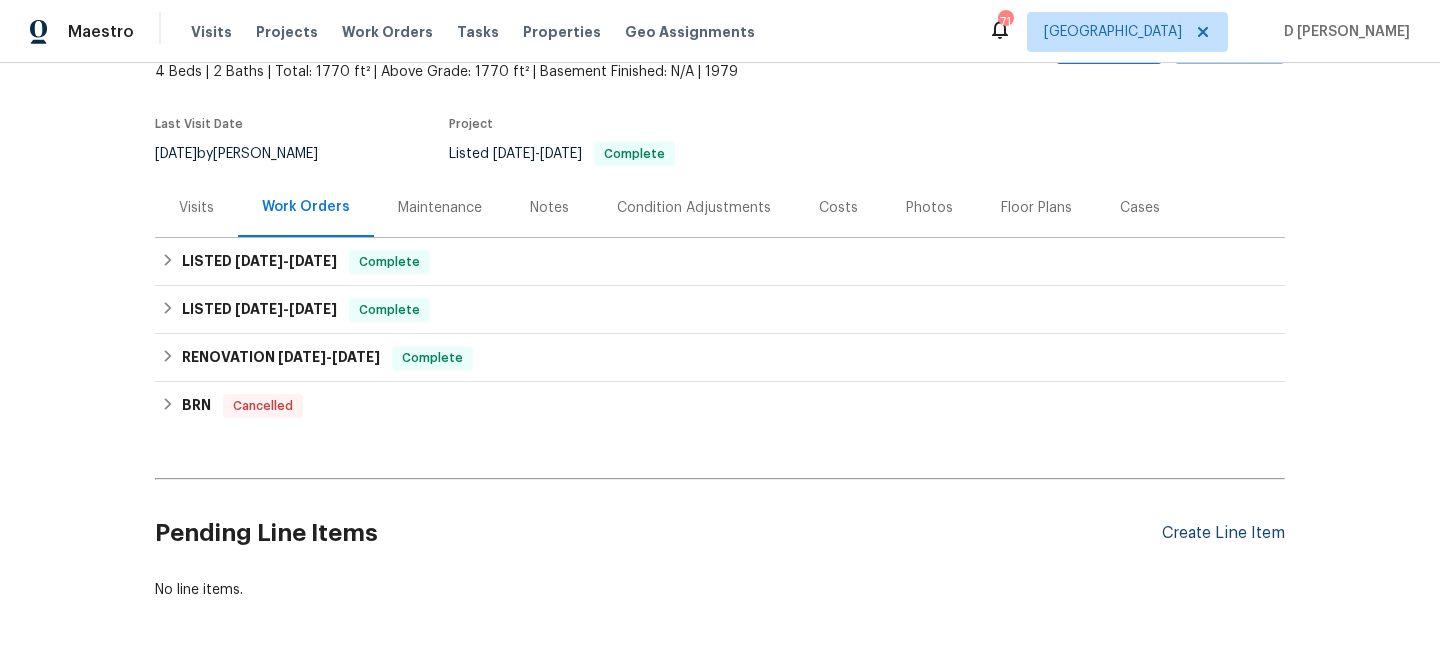 click on "Create Line Item" at bounding box center (1223, 533) 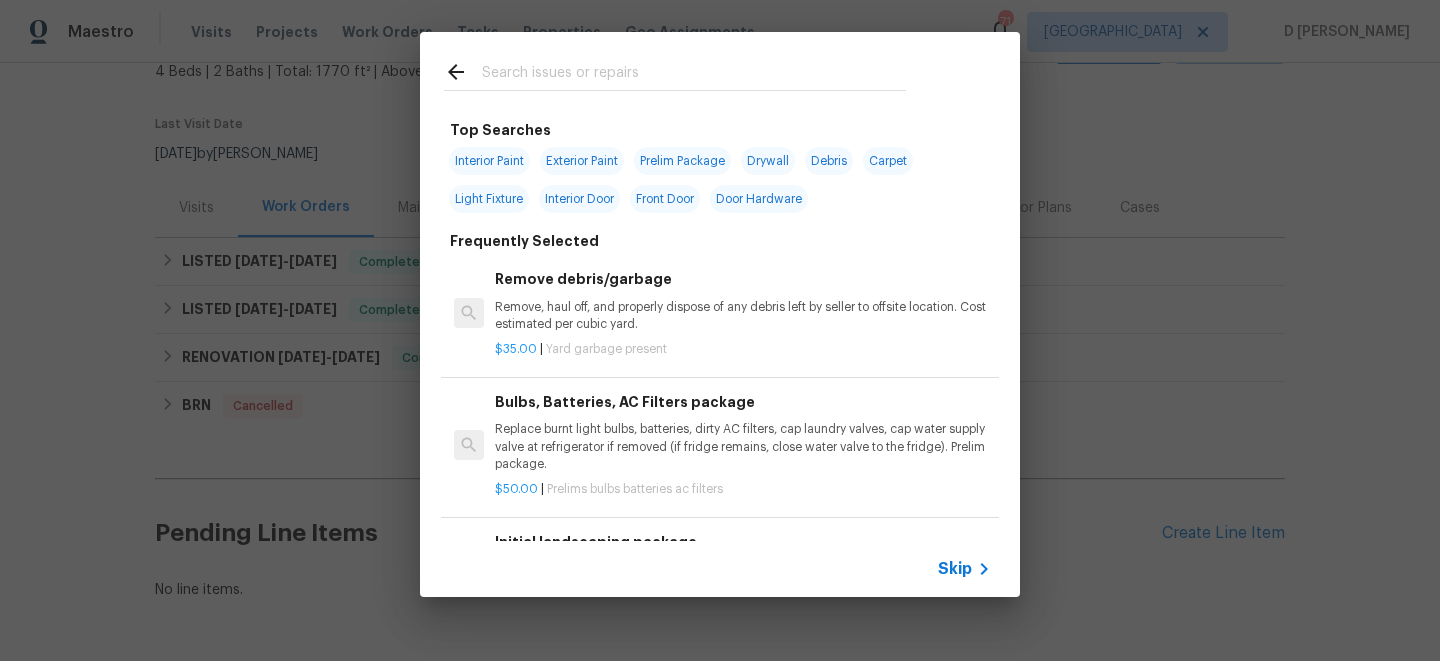 click on "Skip" at bounding box center [955, 569] 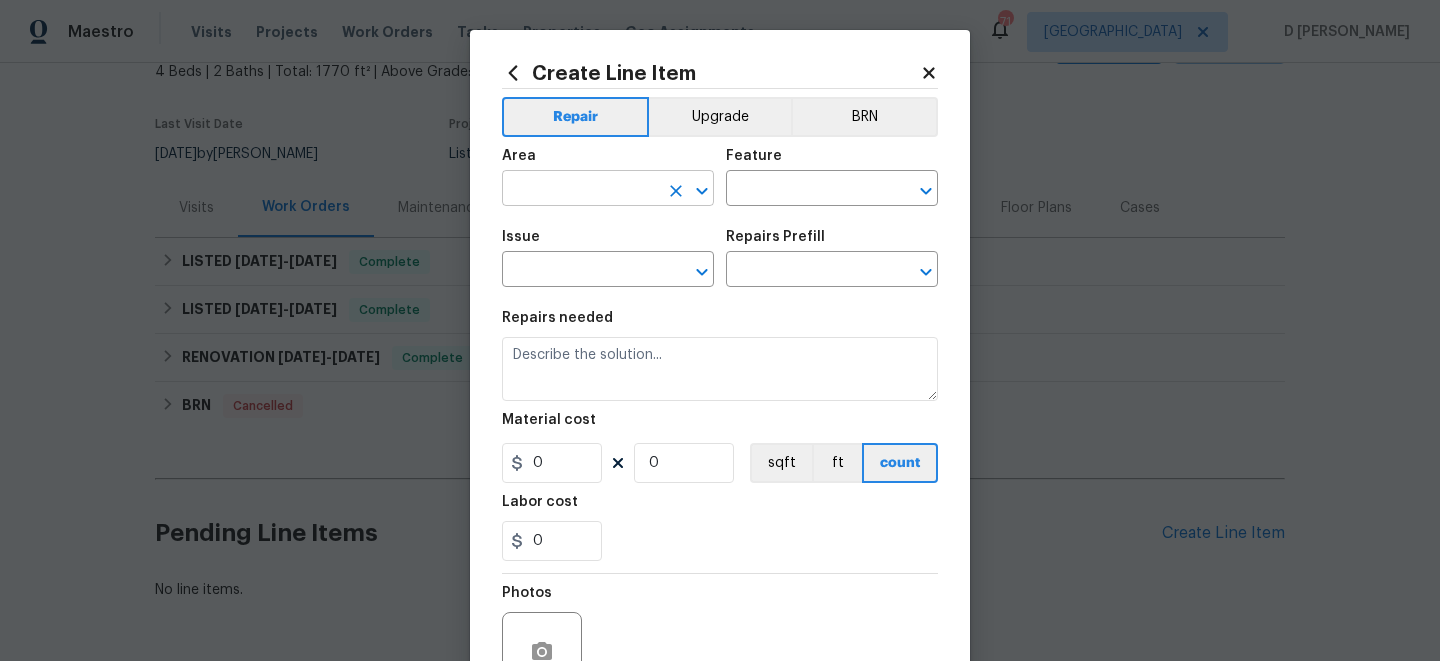 click at bounding box center [580, 190] 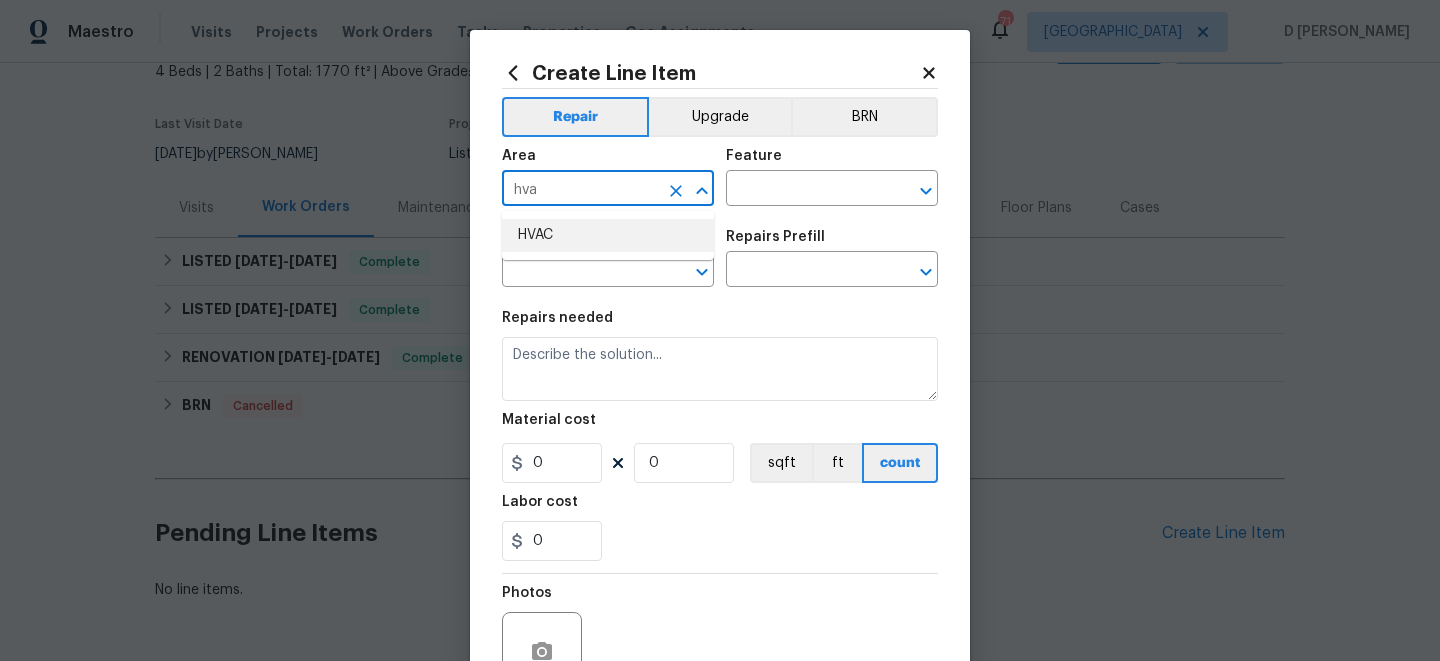 click on "HVAC" at bounding box center (608, 235) 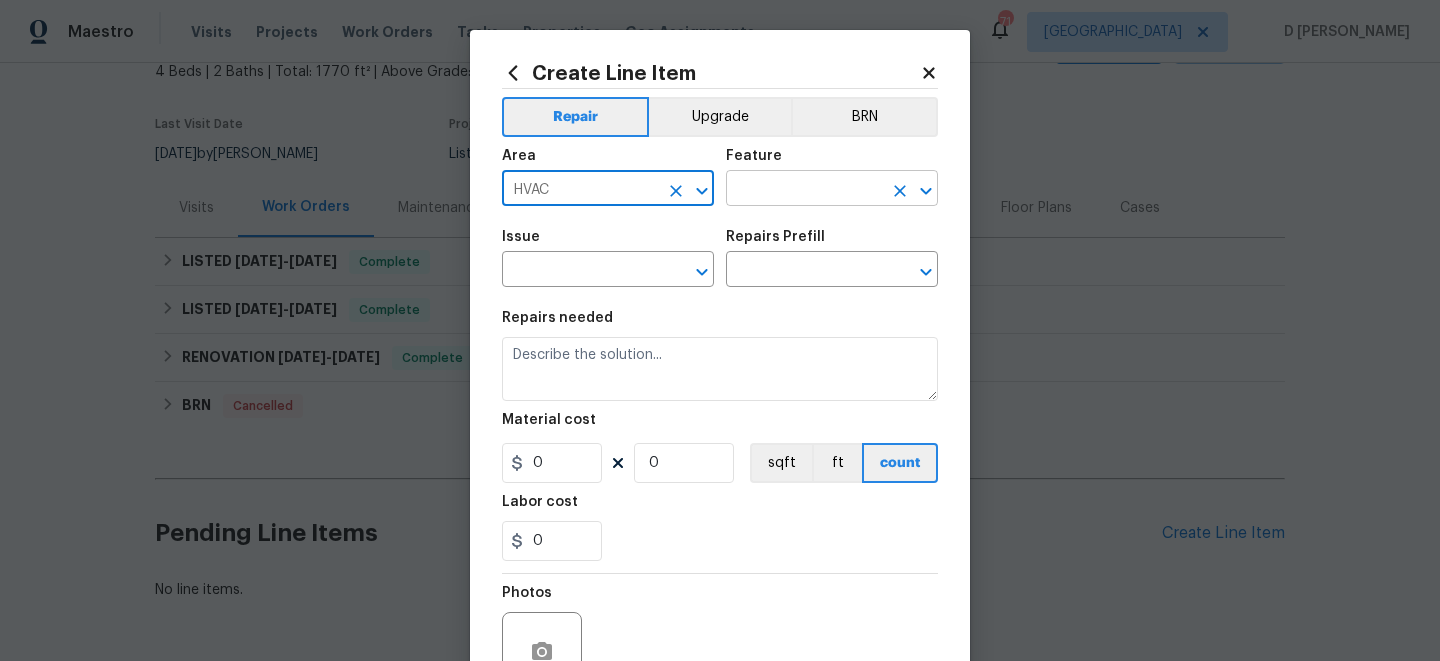 type on "HVAC" 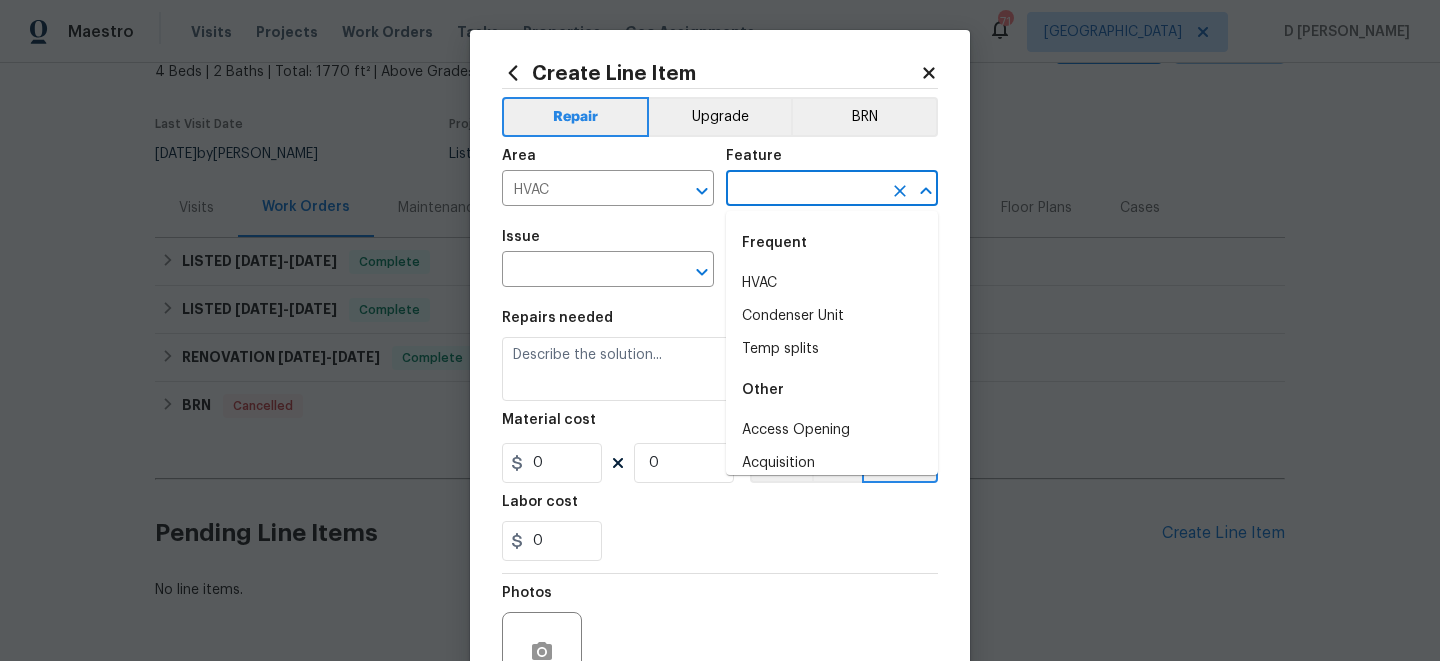 click at bounding box center (804, 190) 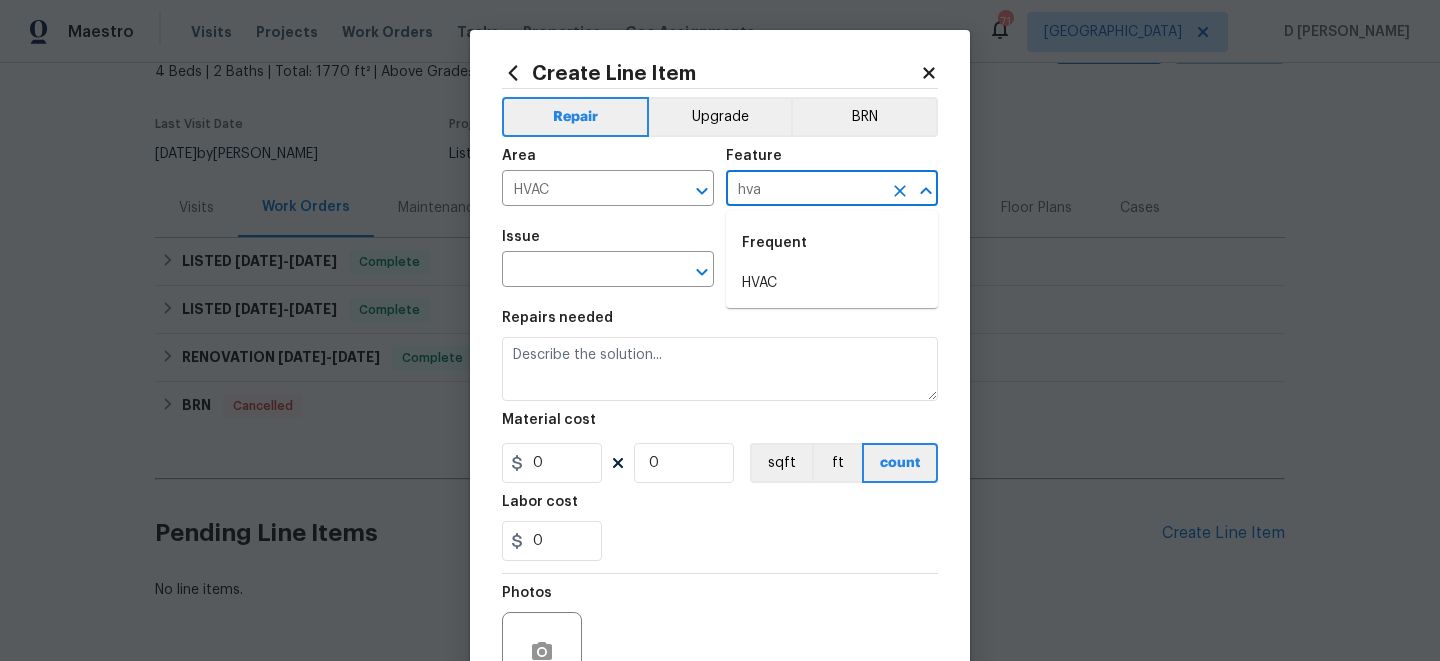 click on "Frequent" at bounding box center (832, 243) 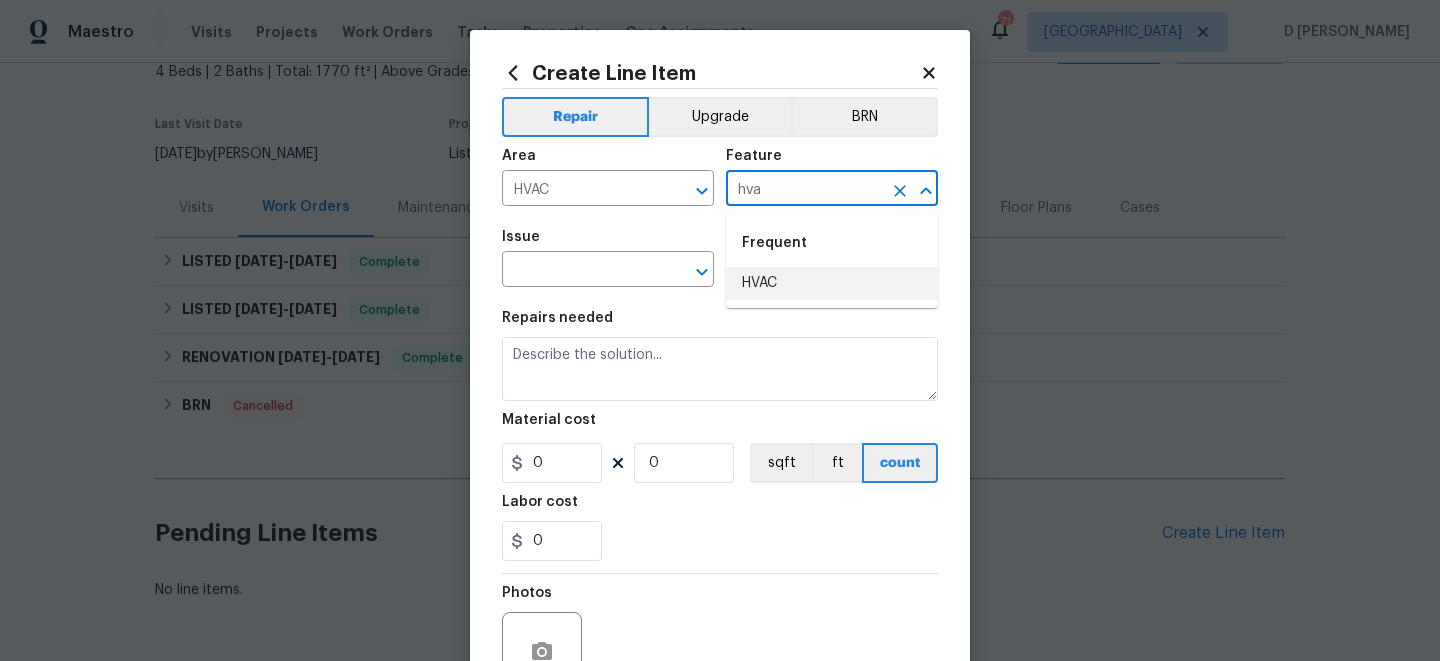 click on "HVAC" at bounding box center [832, 283] 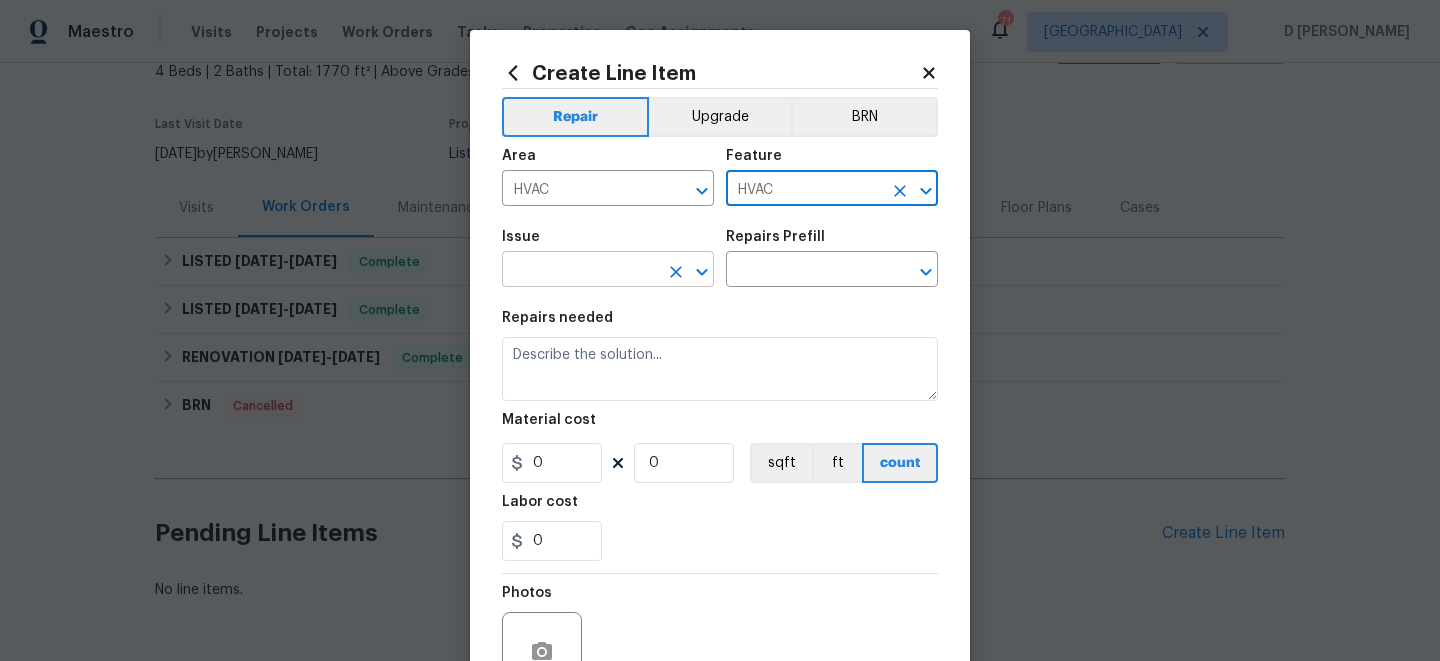 type on "HVAC" 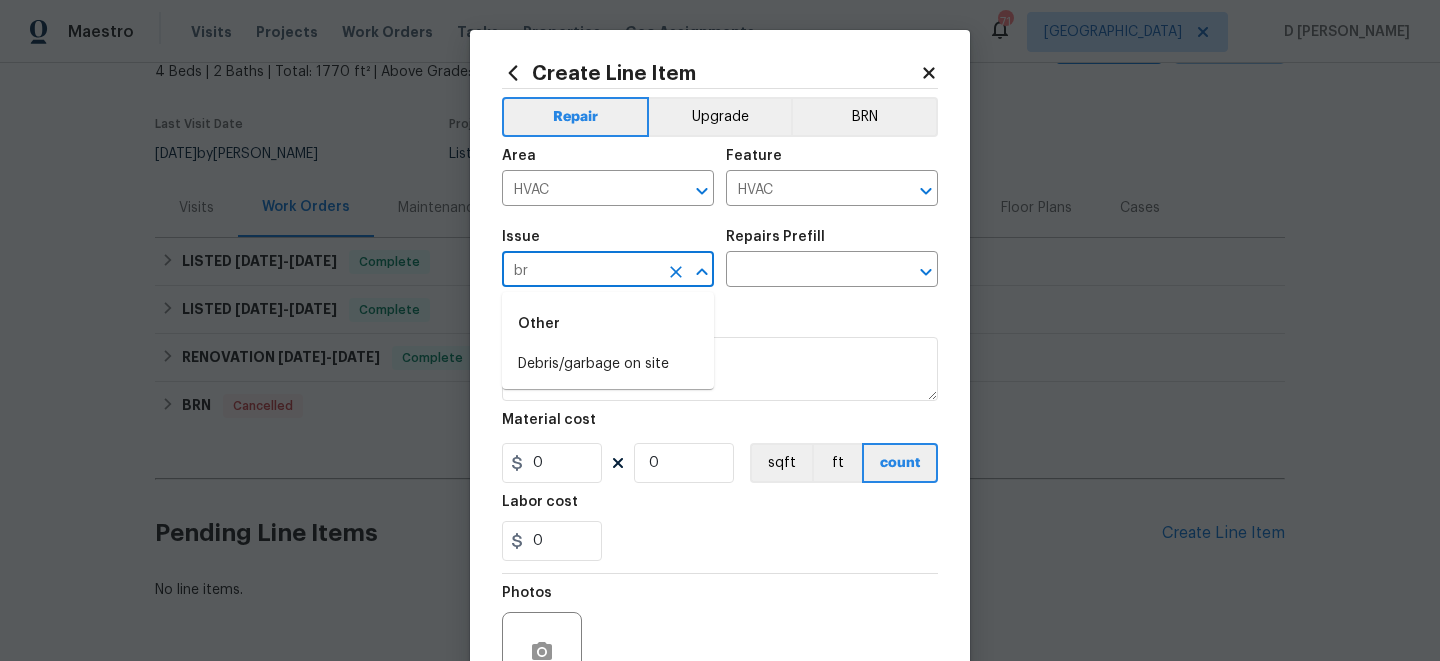 type on "b" 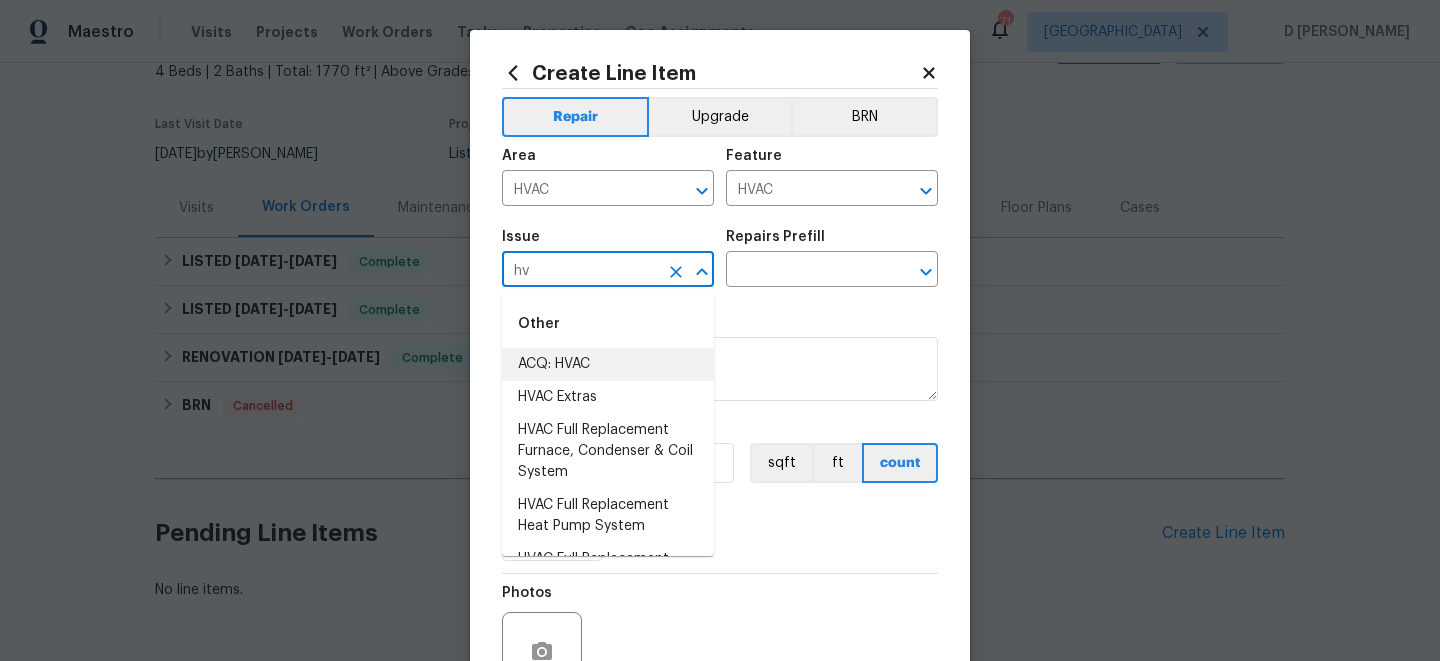 click on "ACQ: HVAC" at bounding box center [608, 364] 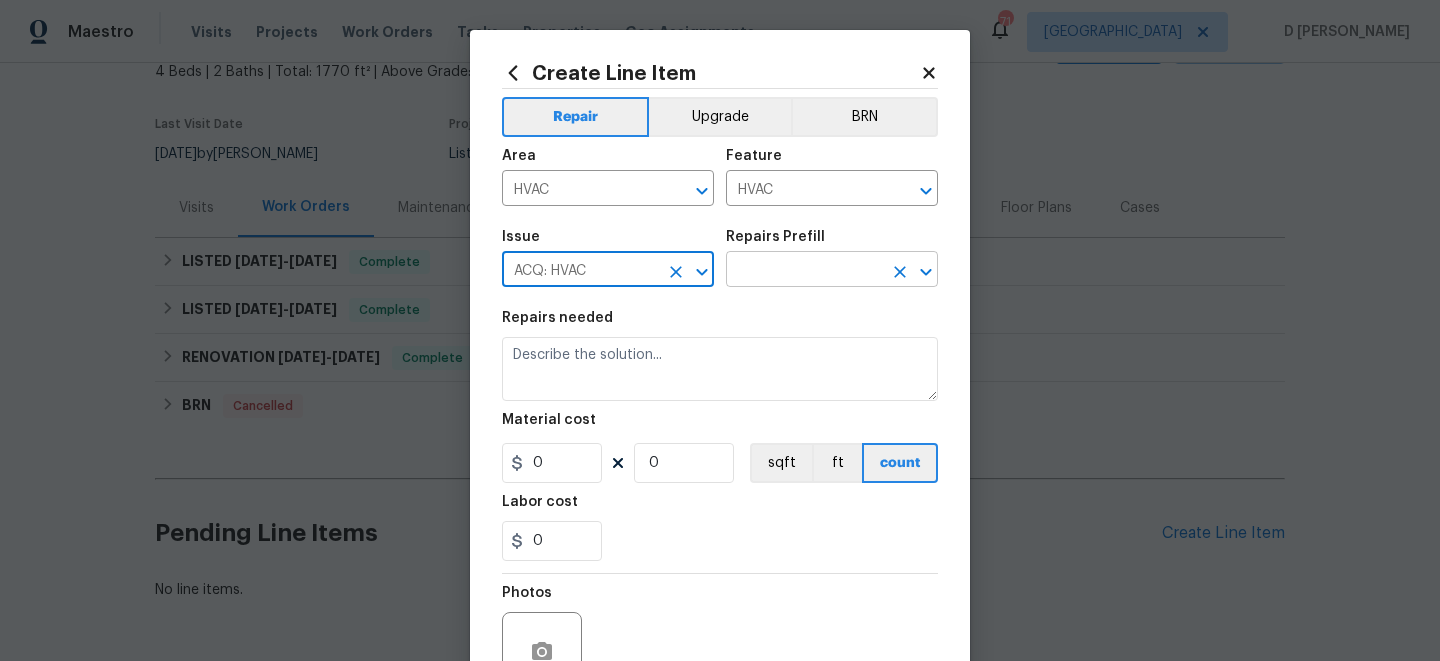 type on "ACQ: HVAC" 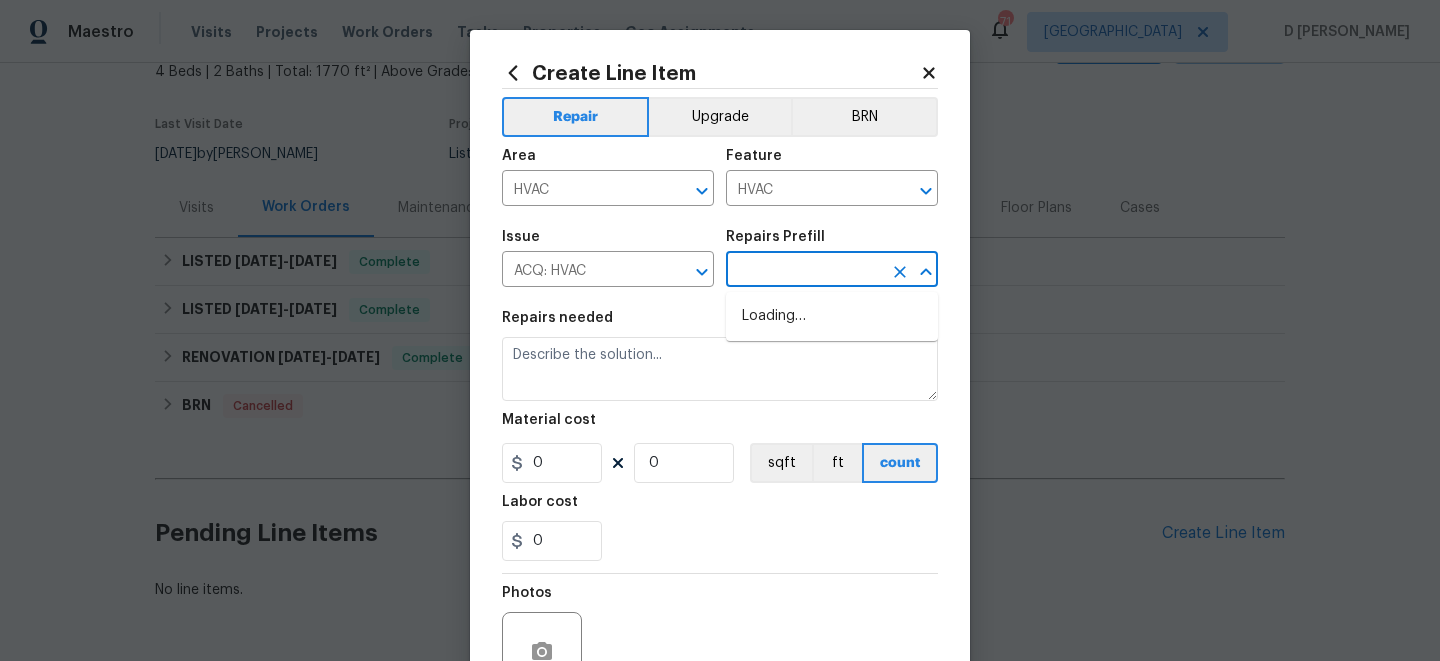 click at bounding box center (804, 271) 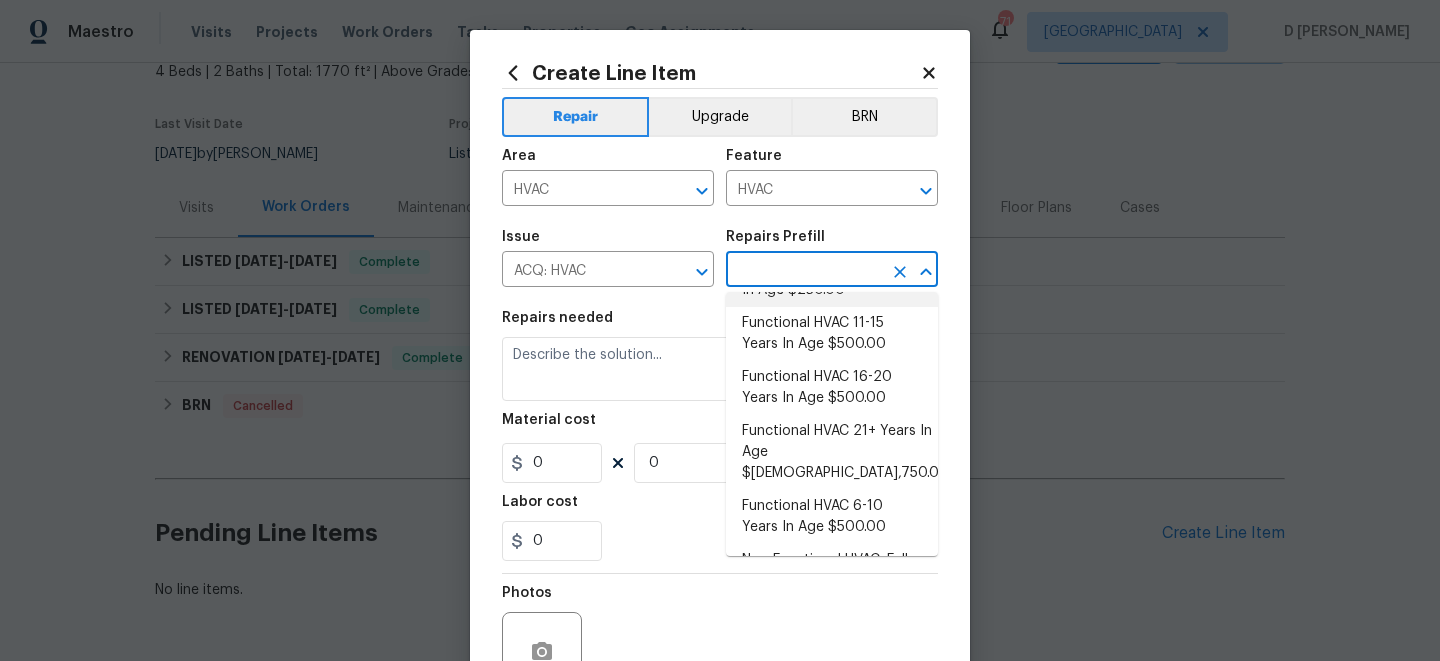 scroll, scrollTop: 171, scrollLeft: 0, axis: vertical 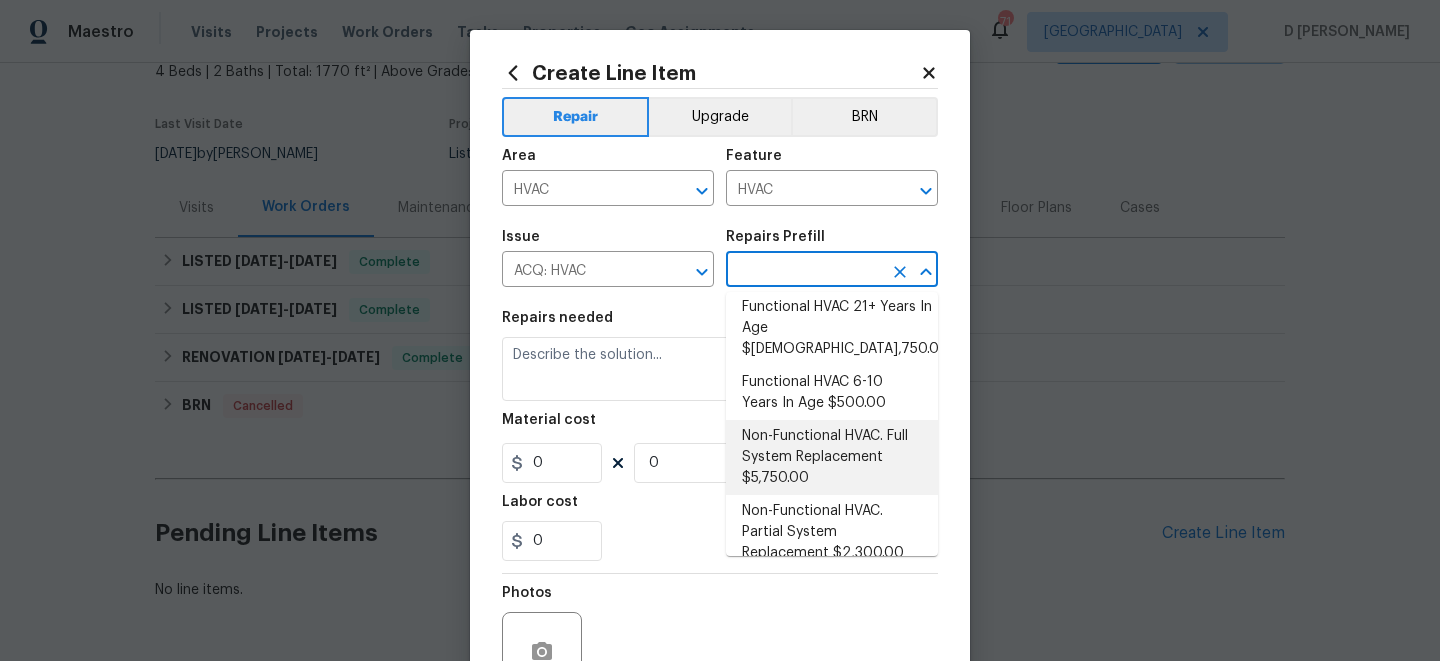 click on "Non-Functional HVAC. Full System Replacement $5,750.00" at bounding box center (832, 457) 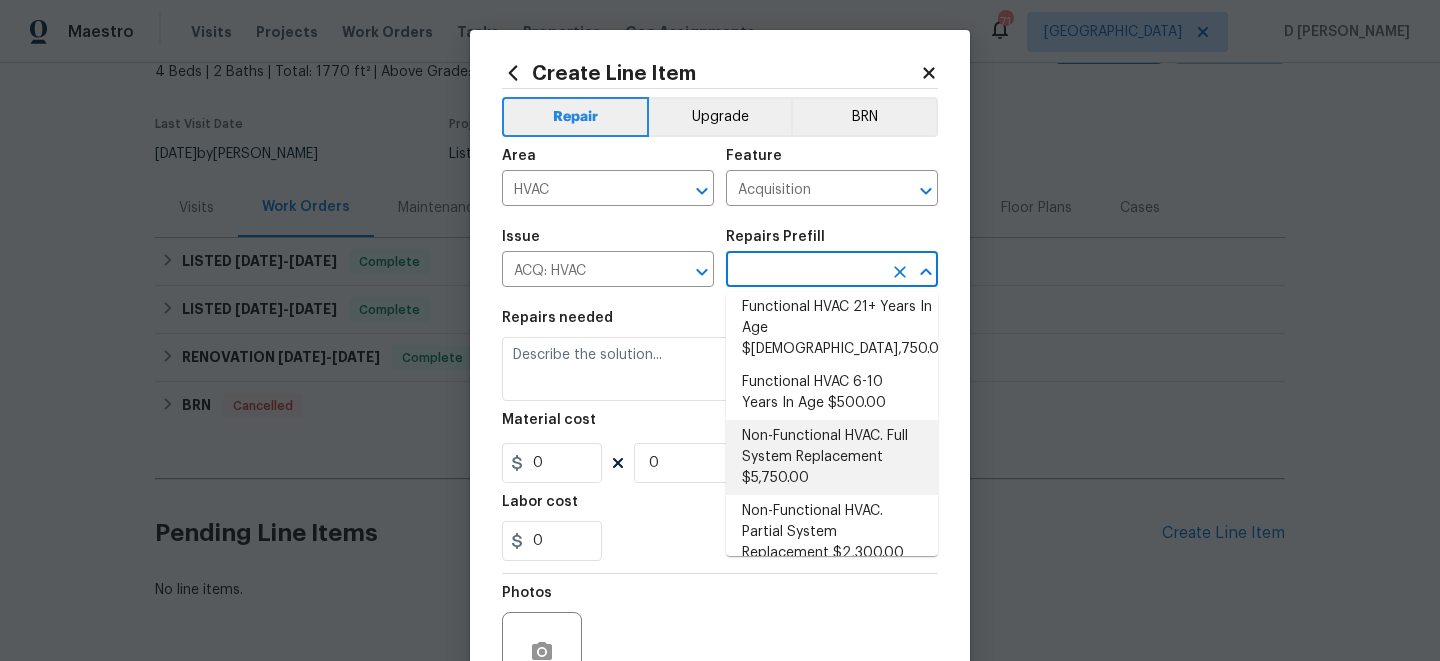 type on "Non-Functional HVAC. Full System Replacement $5,750.00" 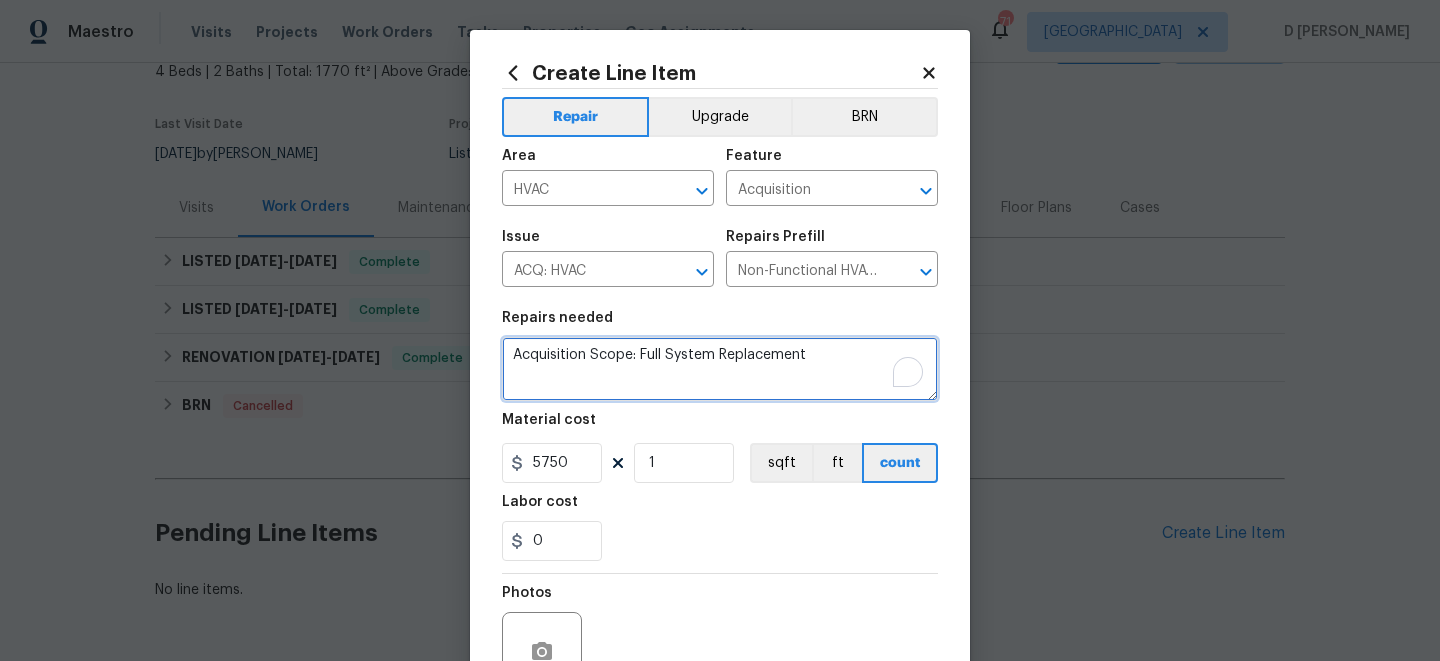 drag, startPoint x: 512, startPoint y: 362, endPoint x: 841, endPoint y: 358, distance: 329.02432 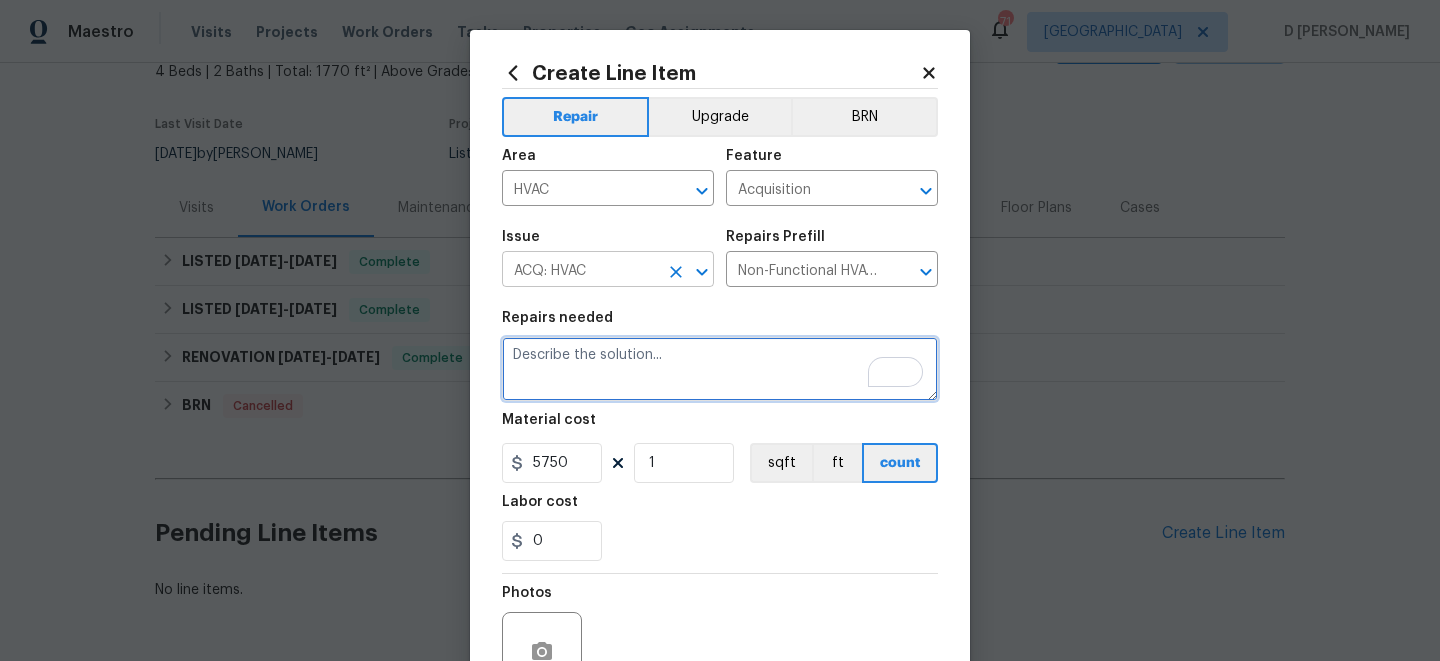 paste on "Ac unit its broken, agent touring home called to report this issue, outside unit its malfunctioning putting additional stress on the secondary unit, will cause it to be completely broken after a while" 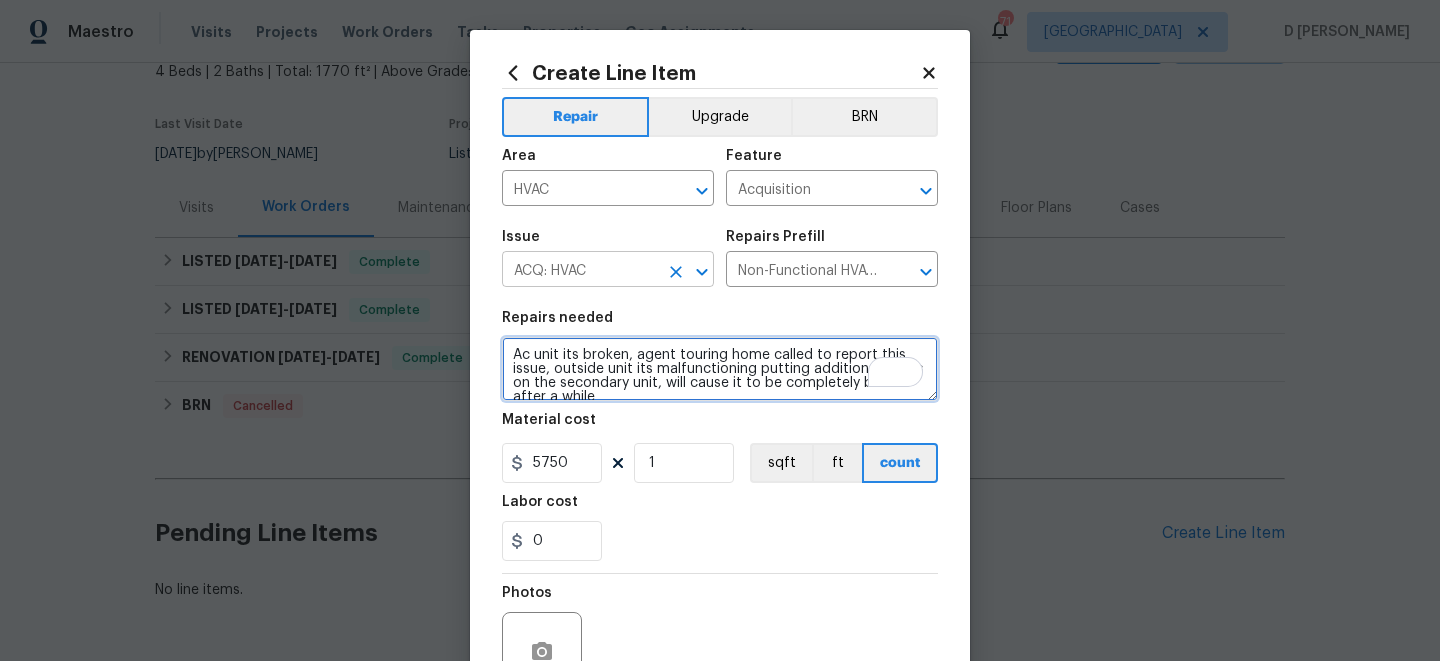 scroll, scrollTop: 4, scrollLeft: 0, axis: vertical 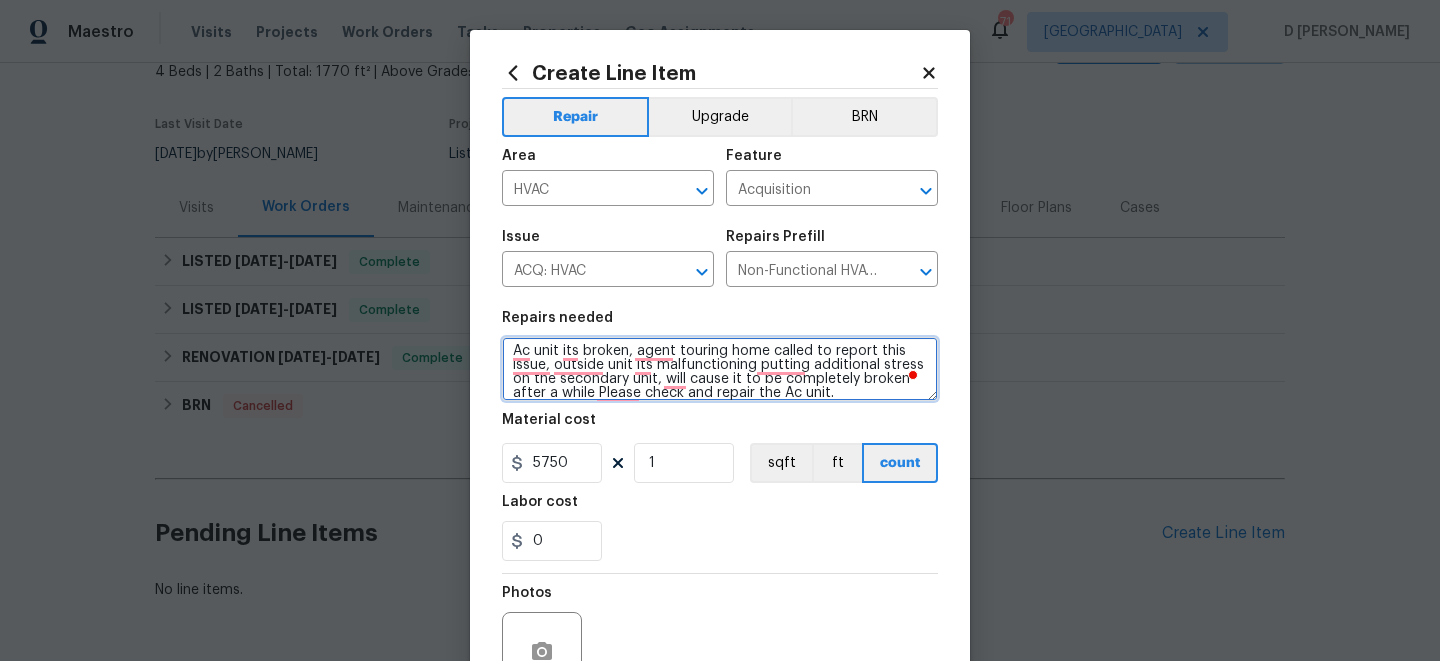 type on "Ac unit its broken, agent touring home called to report this issue, outside unit its malfunctioning putting additional stress on the secondary unit, will cause it to be completely broken after a while Please check and repair the Ac unit." 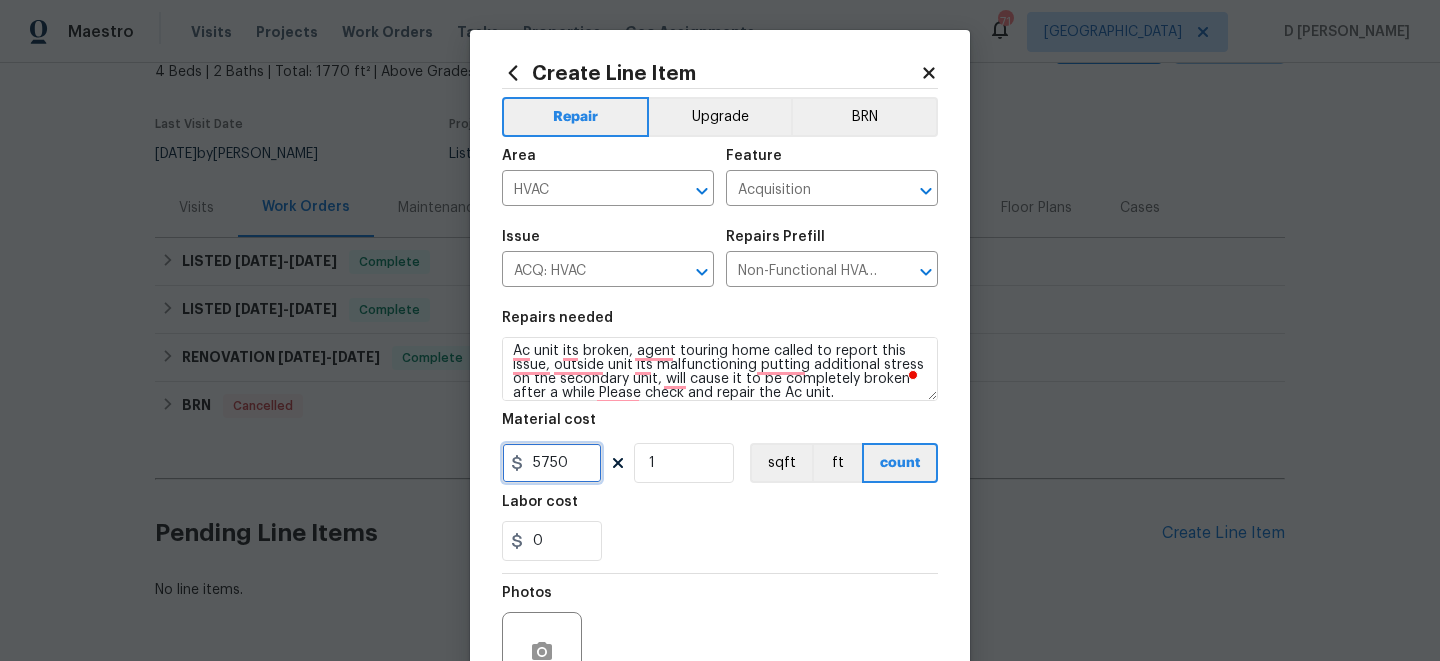 click on "5750" at bounding box center [552, 463] 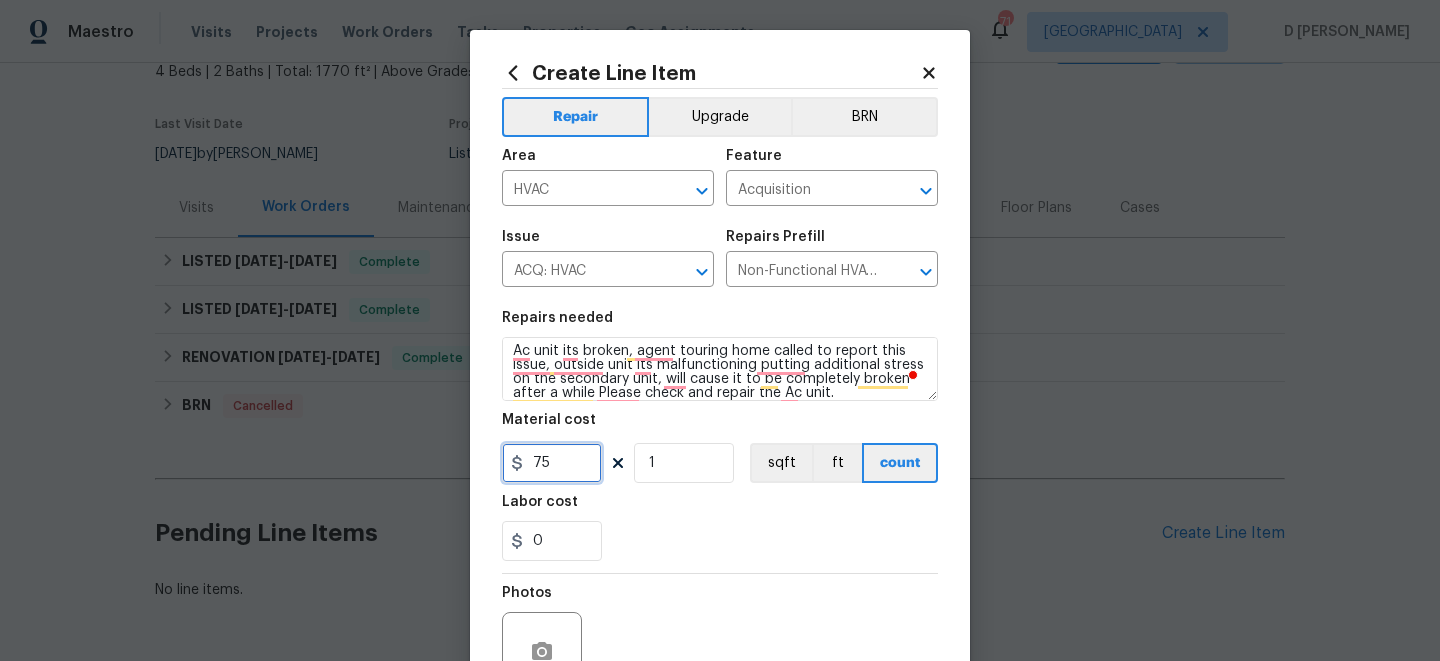 scroll, scrollTop: 201, scrollLeft: 0, axis: vertical 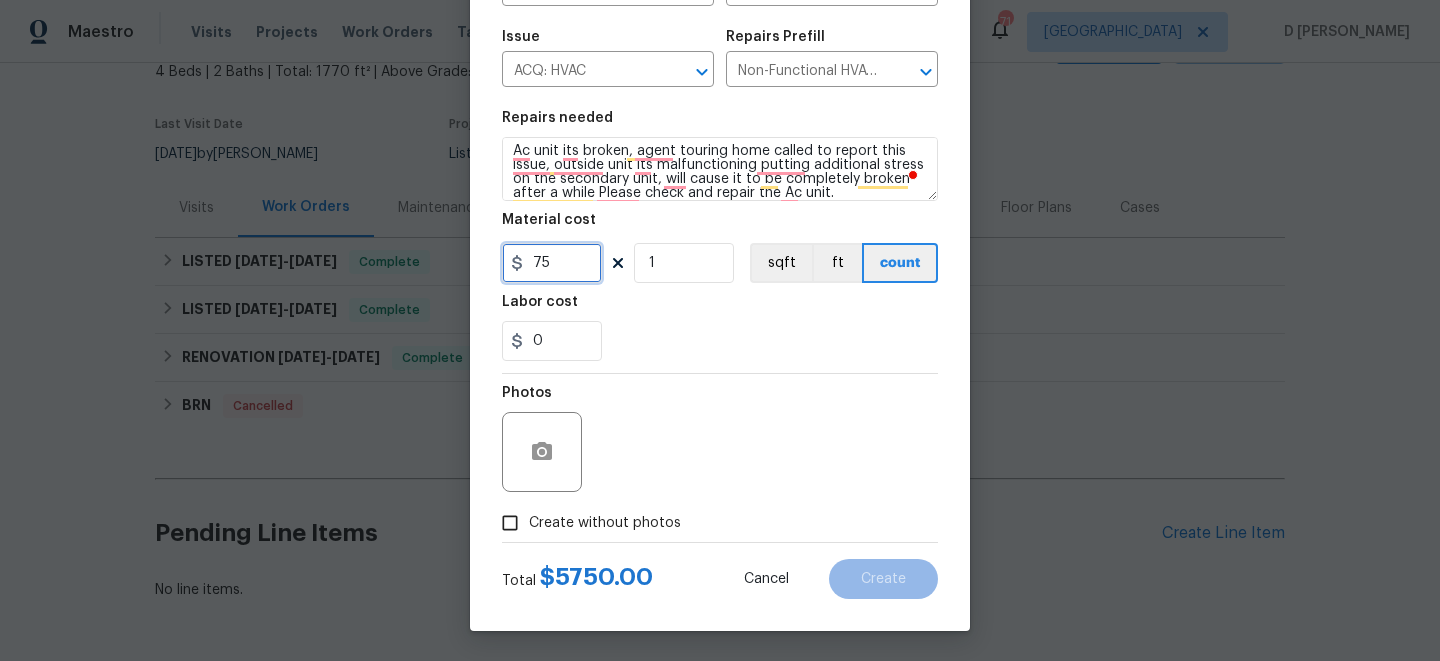 type on "75" 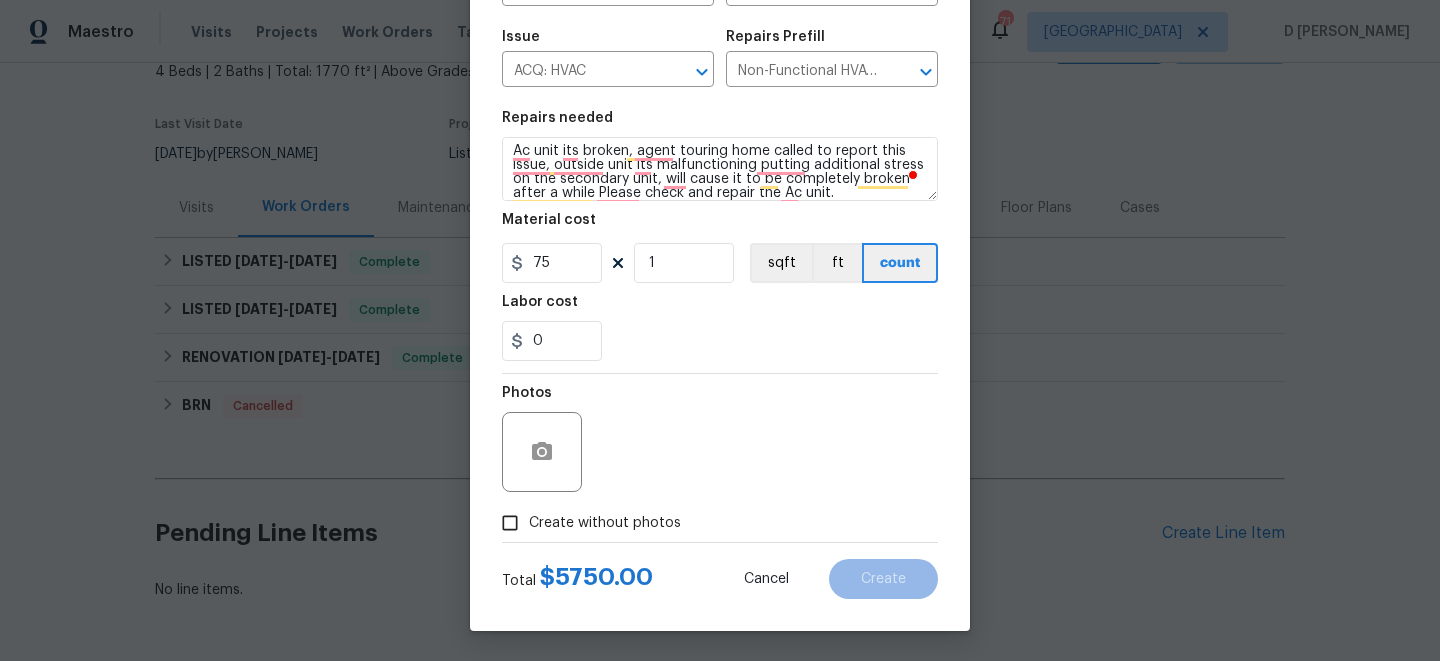 click on "Create without photos" at bounding box center [510, 523] 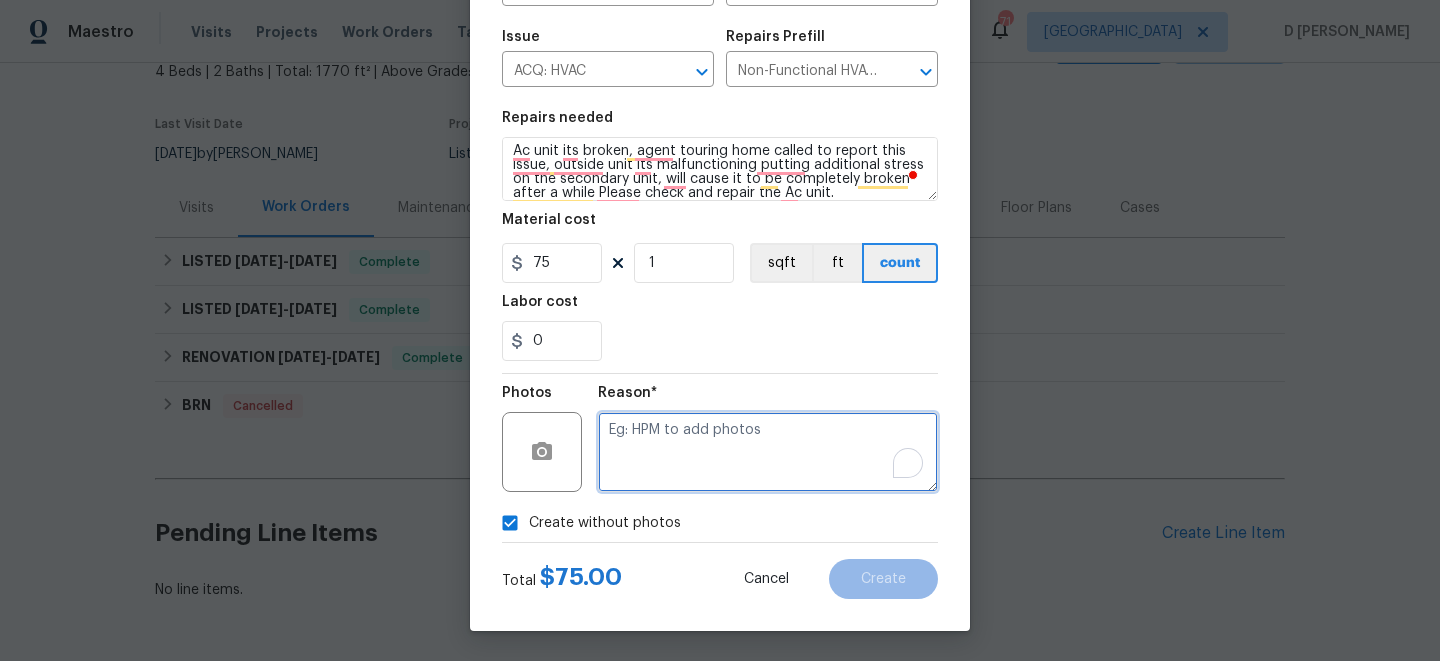 click at bounding box center (768, 452) 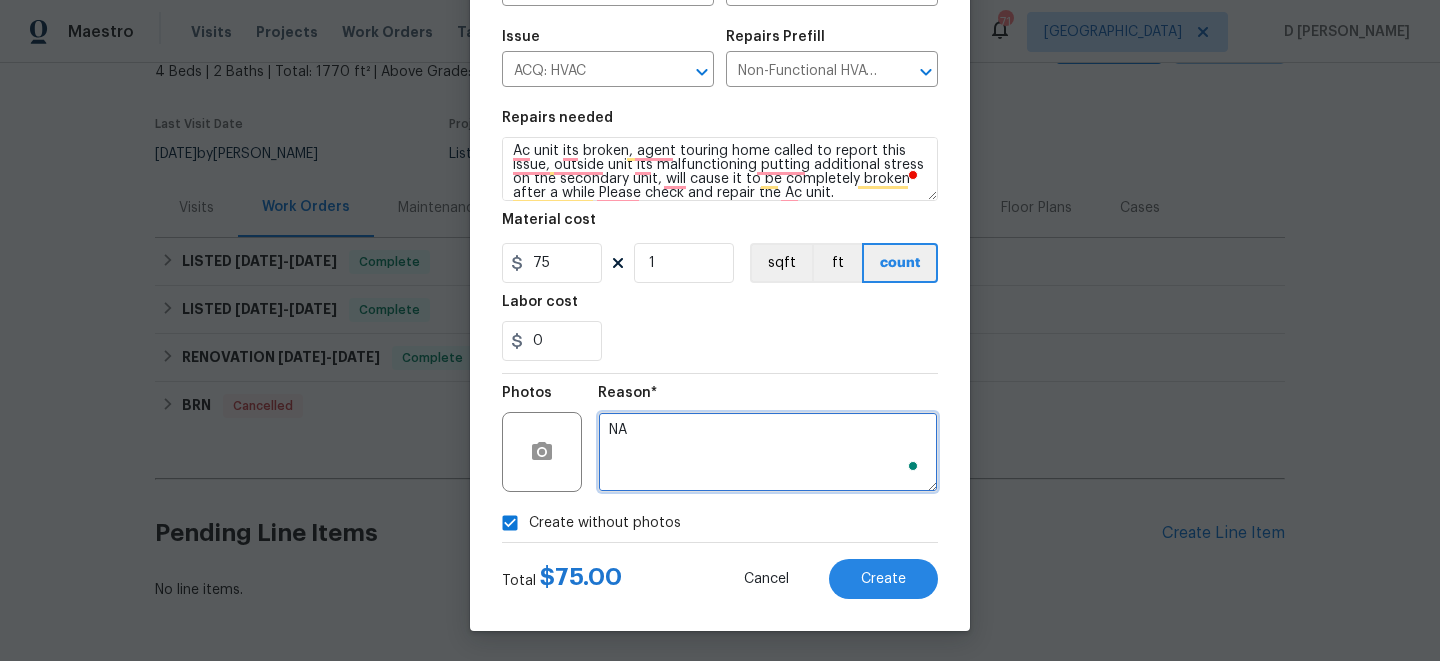 type on "NA" 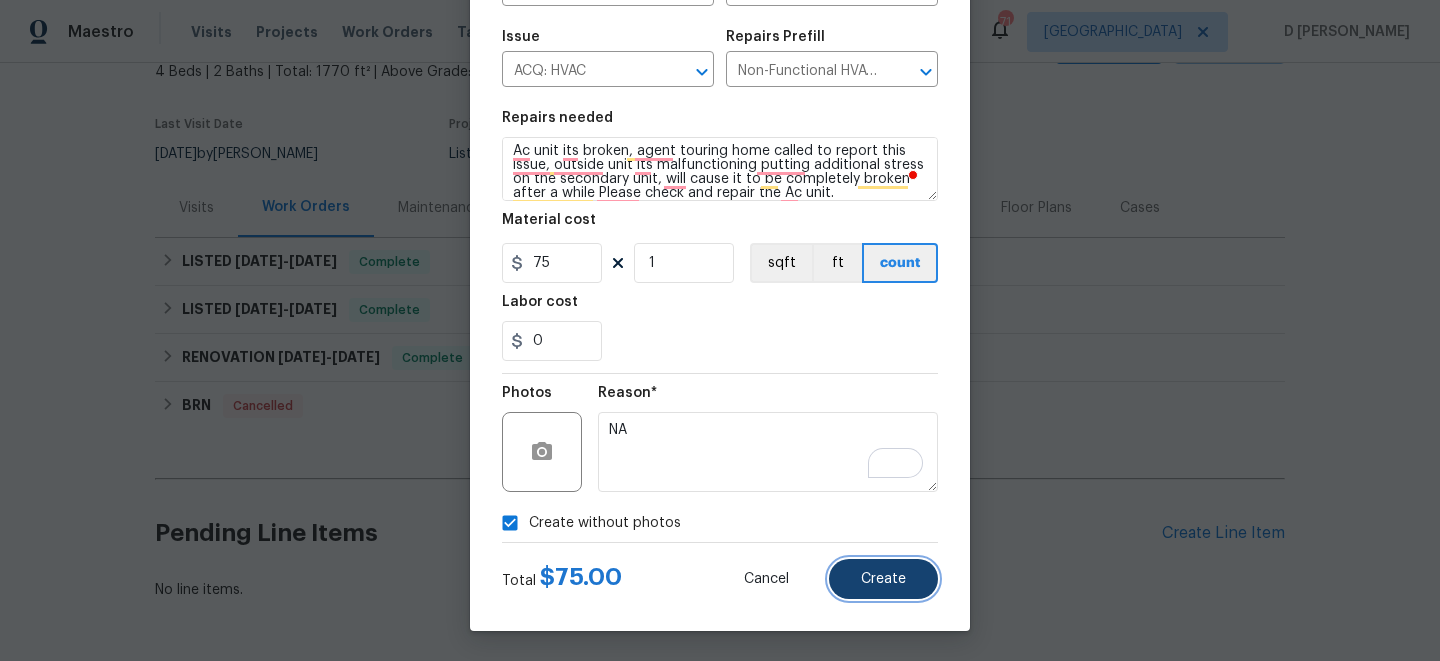 click on "Create" at bounding box center [883, 579] 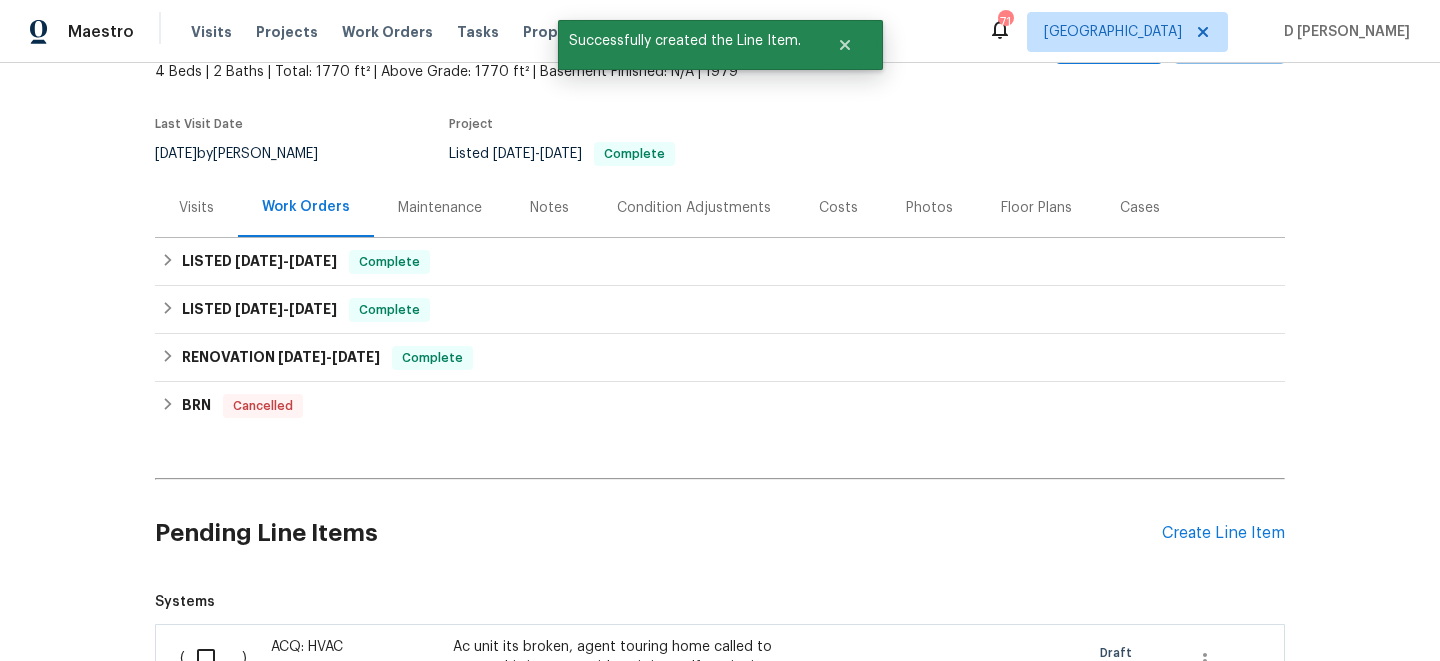 scroll, scrollTop: 508, scrollLeft: 0, axis: vertical 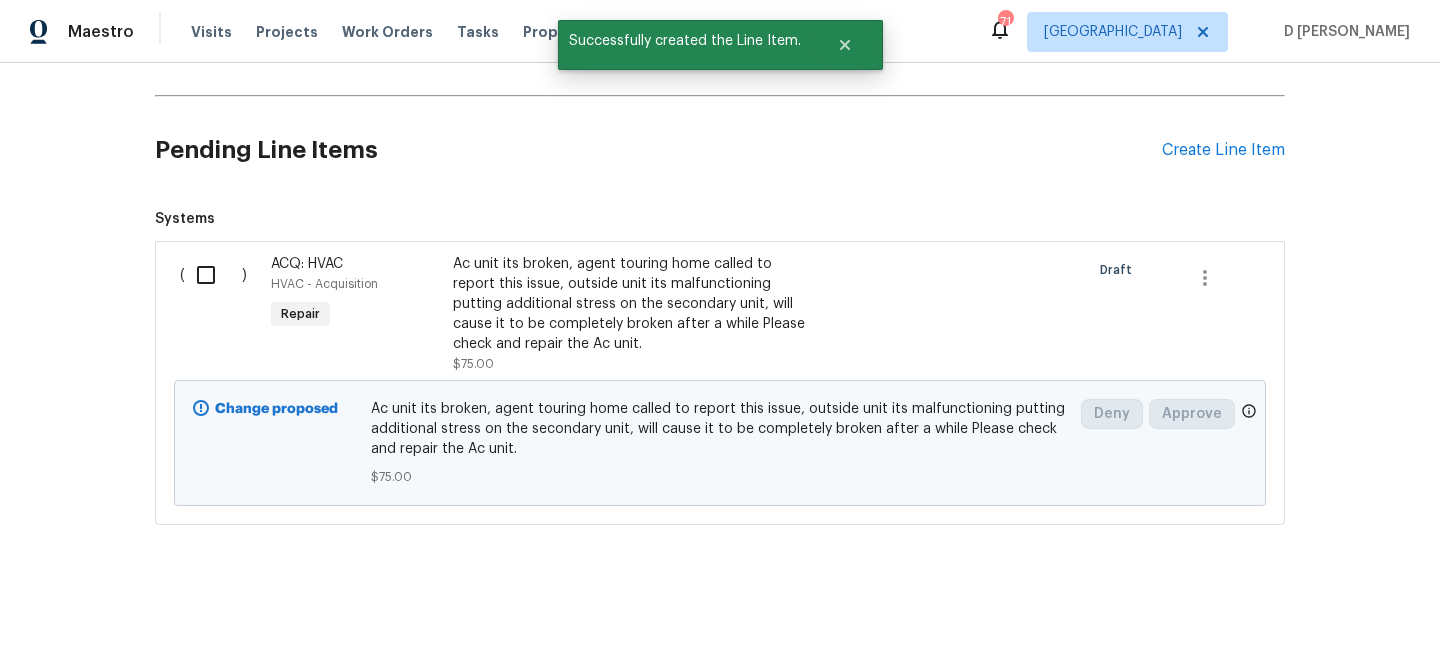 click at bounding box center [213, 275] 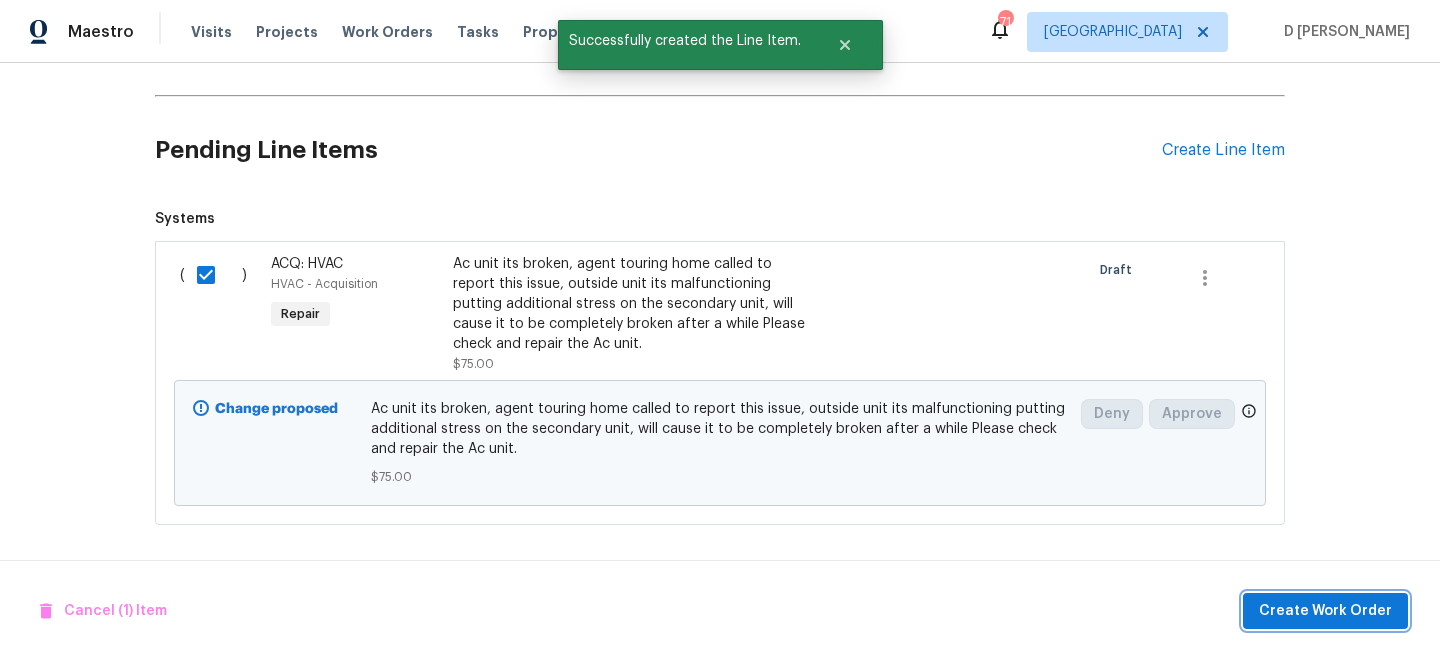click on "Create Work Order" at bounding box center (1325, 611) 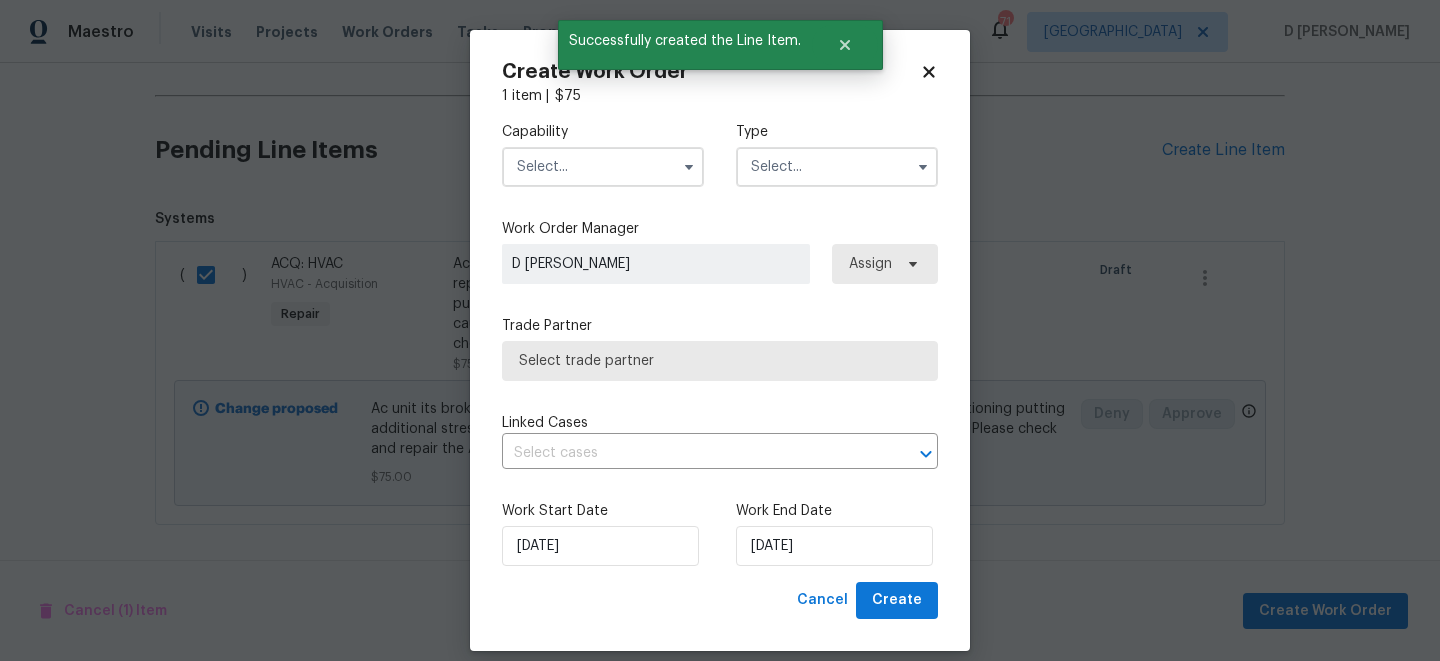 click at bounding box center [603, 167] 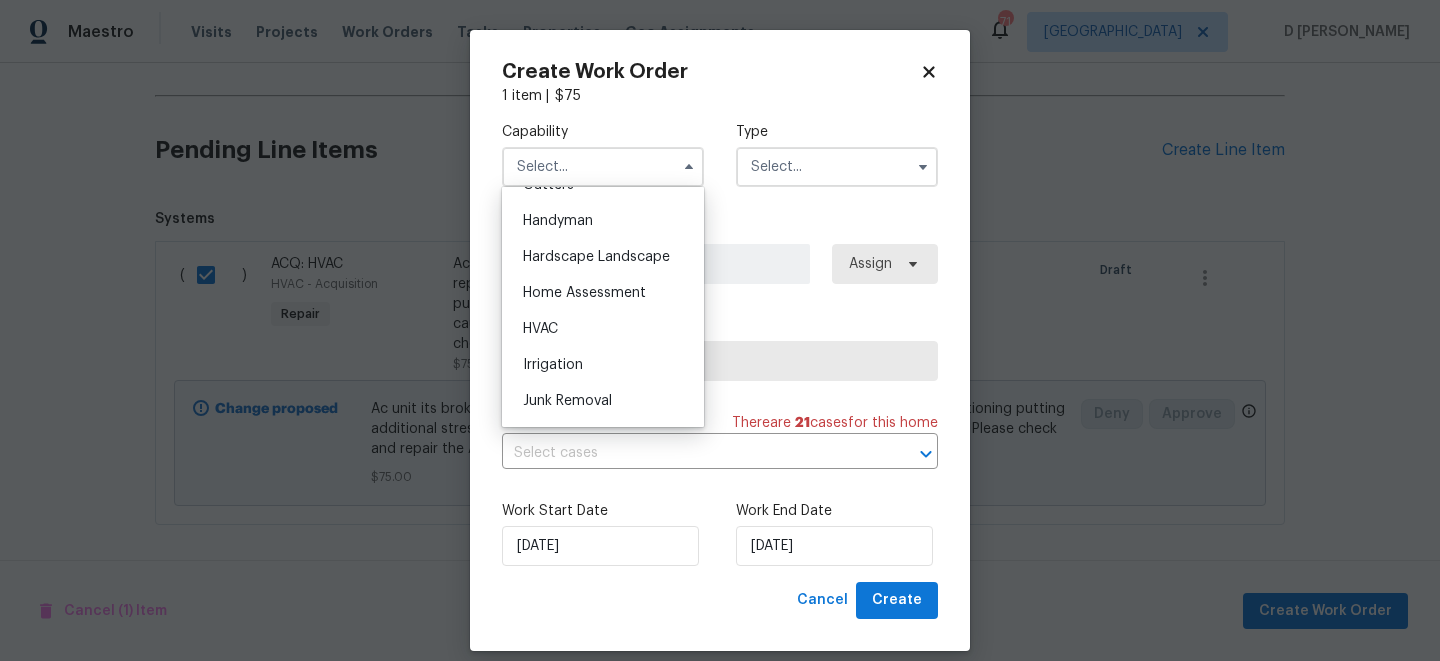 scroll, scrollTop: 1108, scrollLeft: 0, axis: vertical 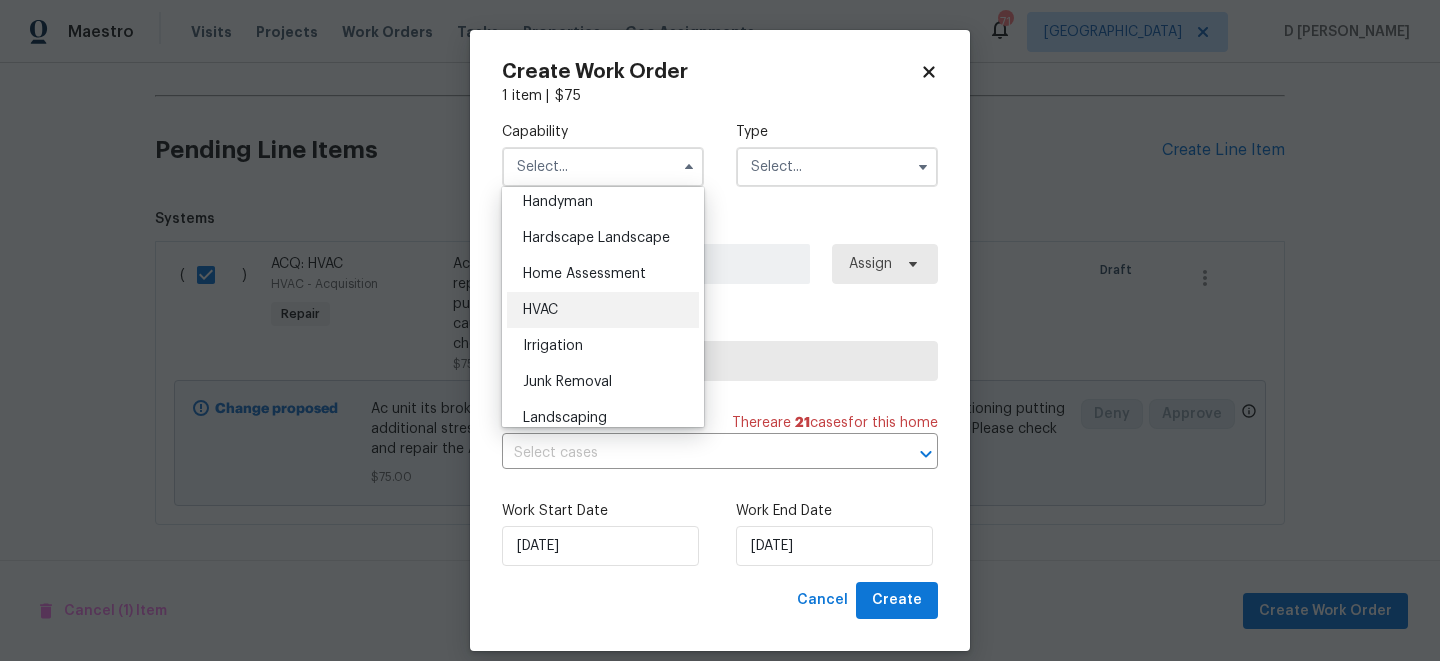 click on "HVAC" at bounding box center [603, 310] 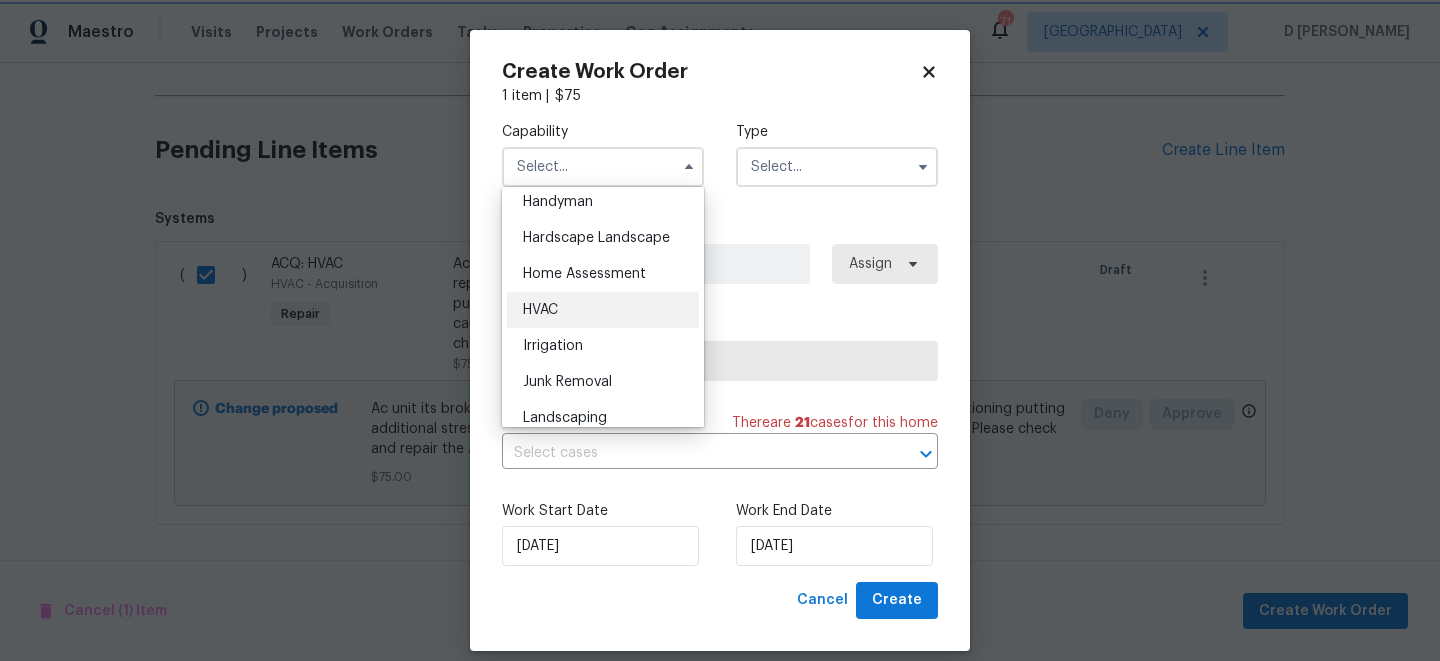 type on "HVAC" 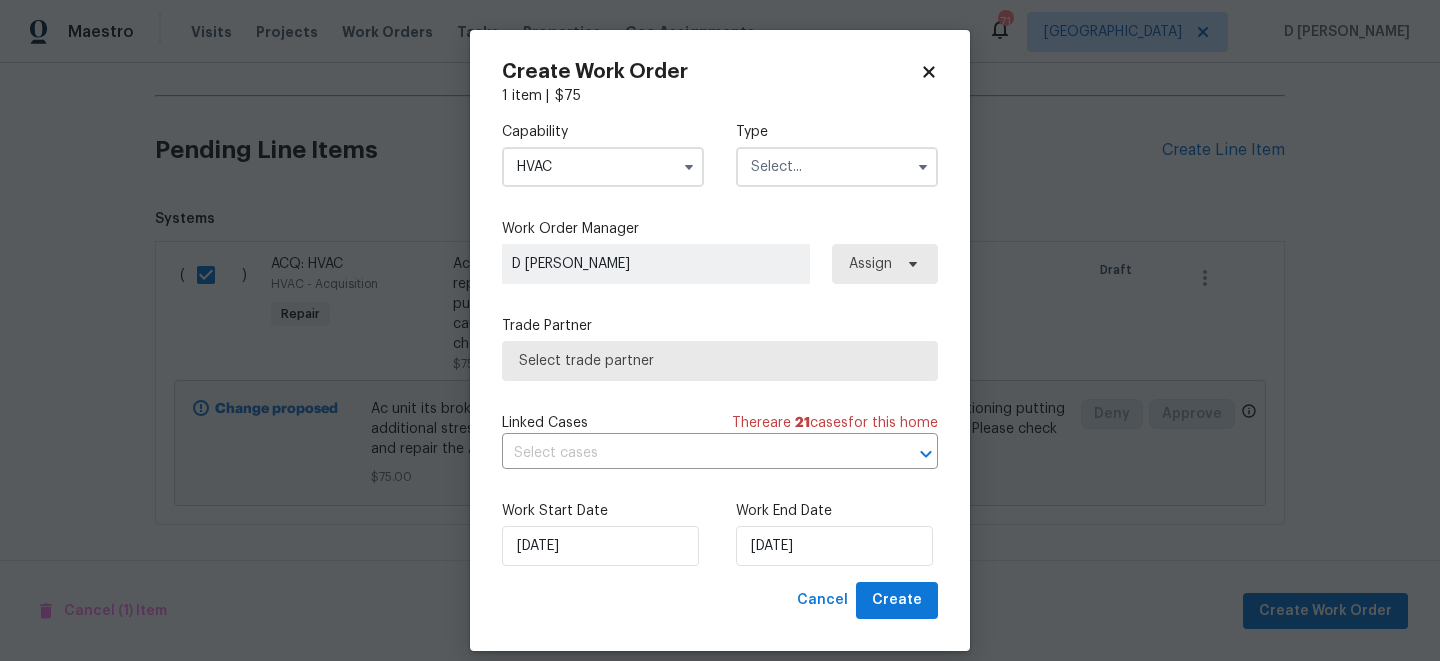 click at bounding box center (837, 167) 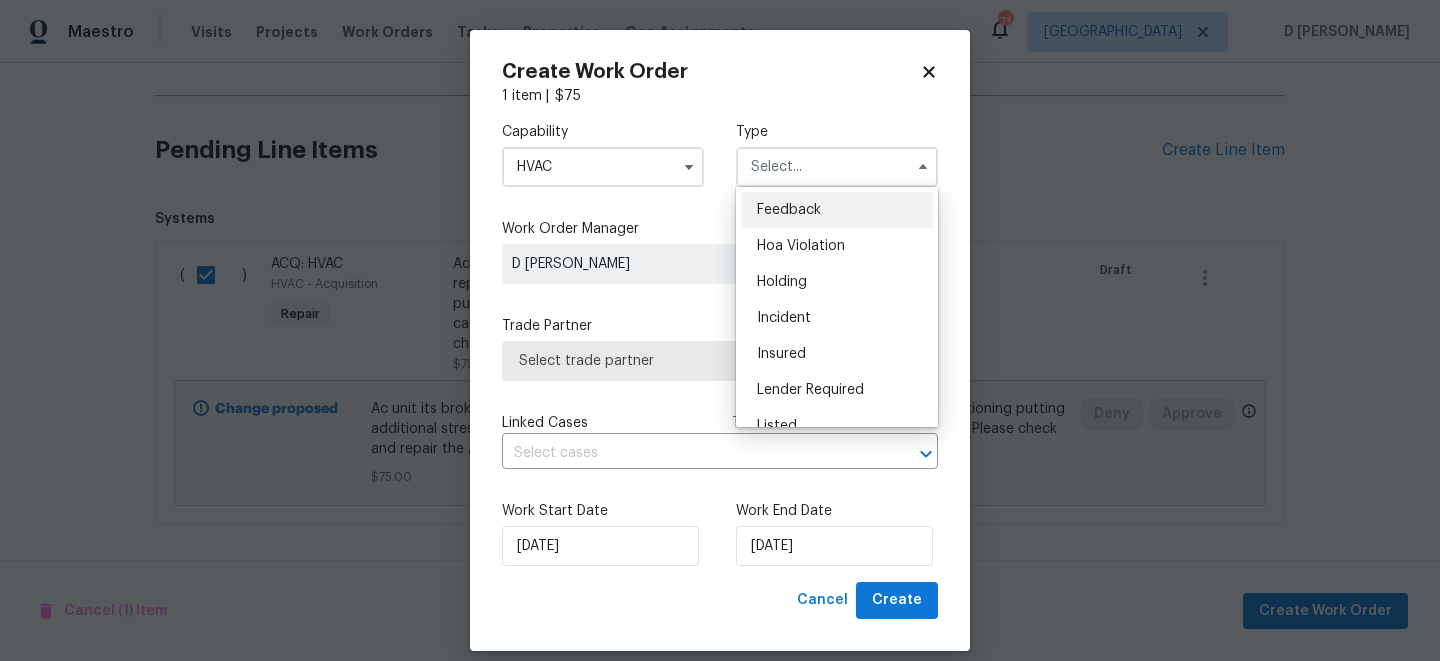 click on "Feedback" at bounding box center (837, 210) 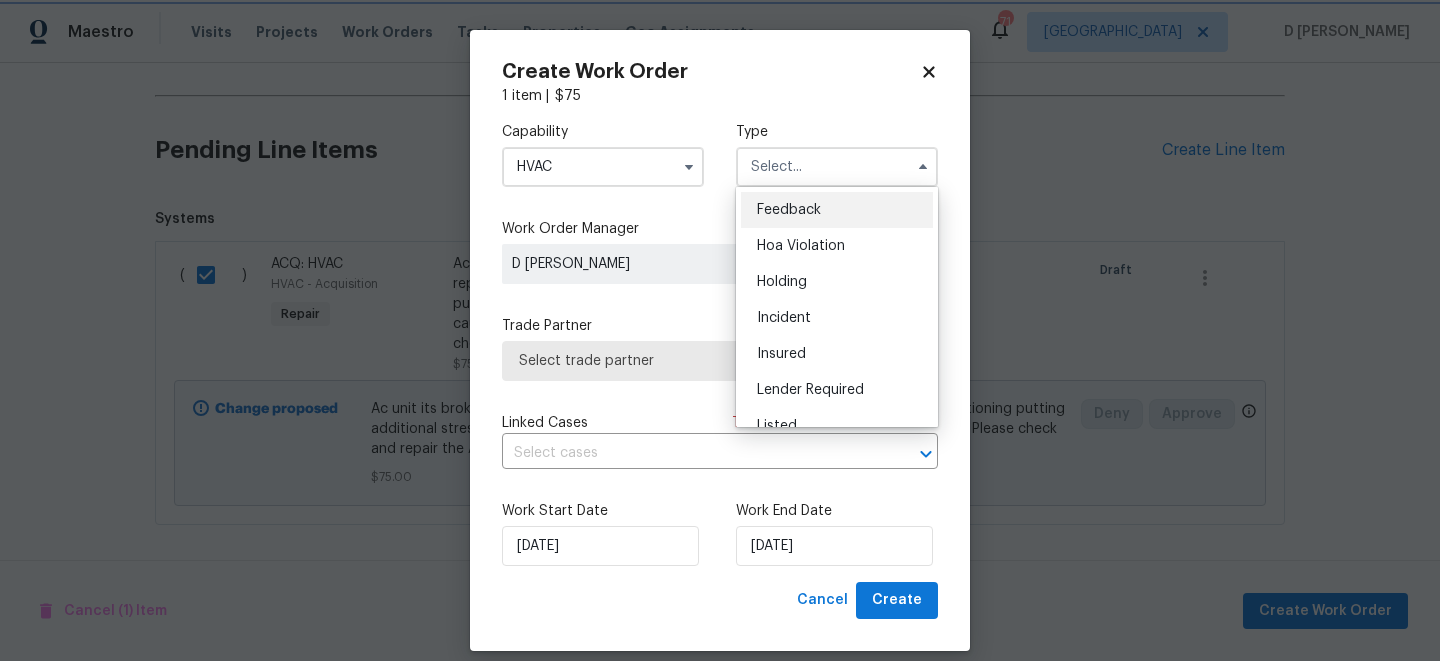 type on "Feedback" 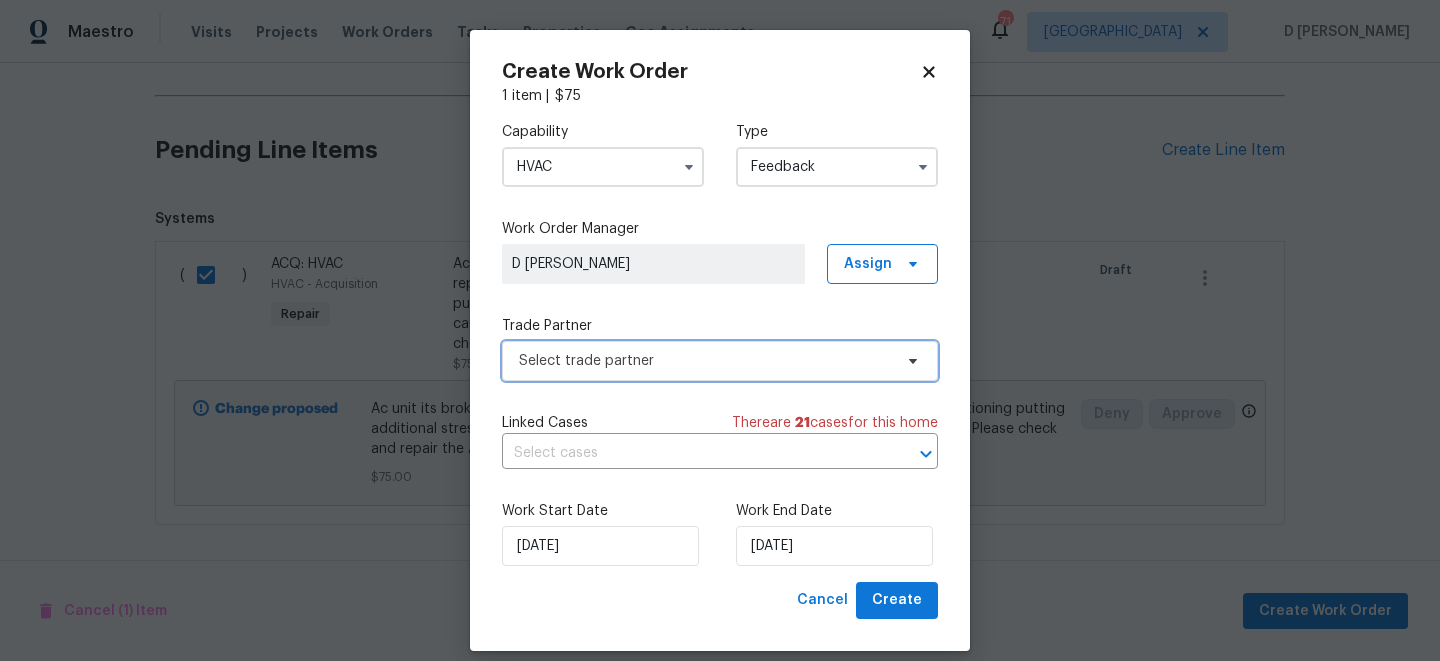 click on "Select trade partner" at bounding box center (720, 361) 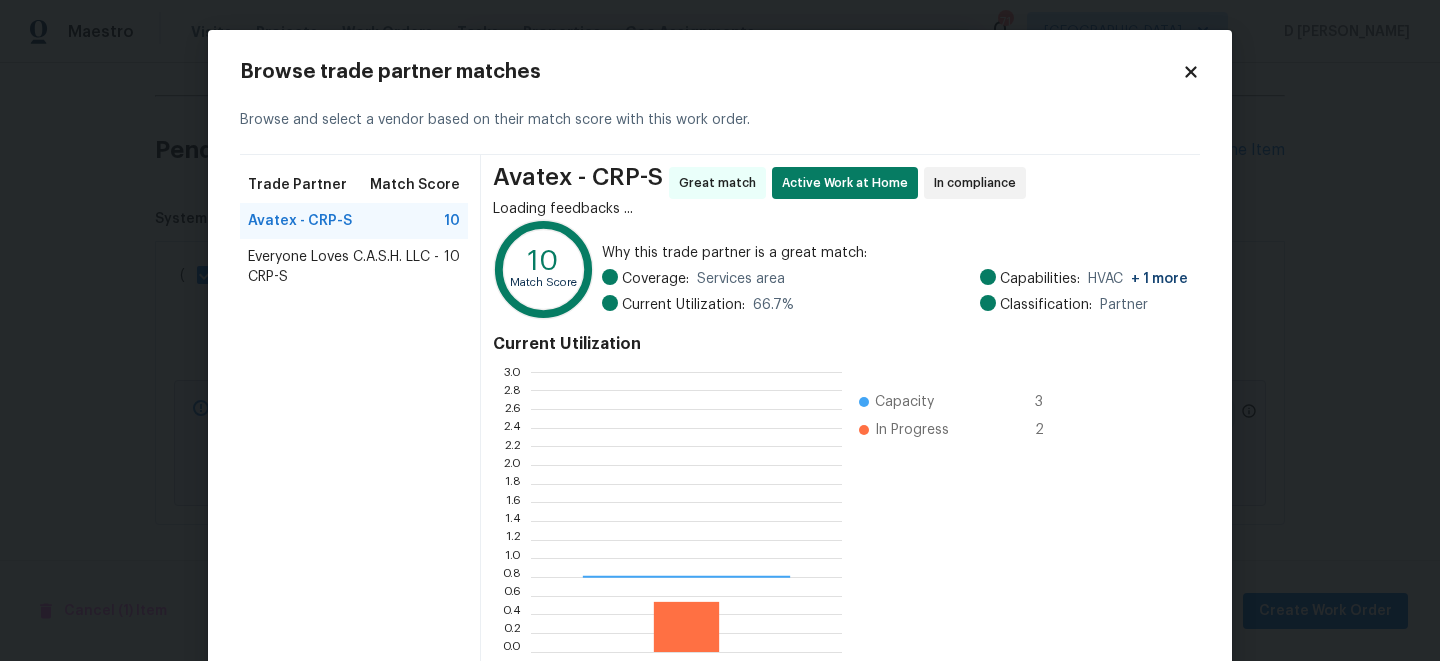 scroll, scrollTop: 2, scrollLeft: 1, axis: both 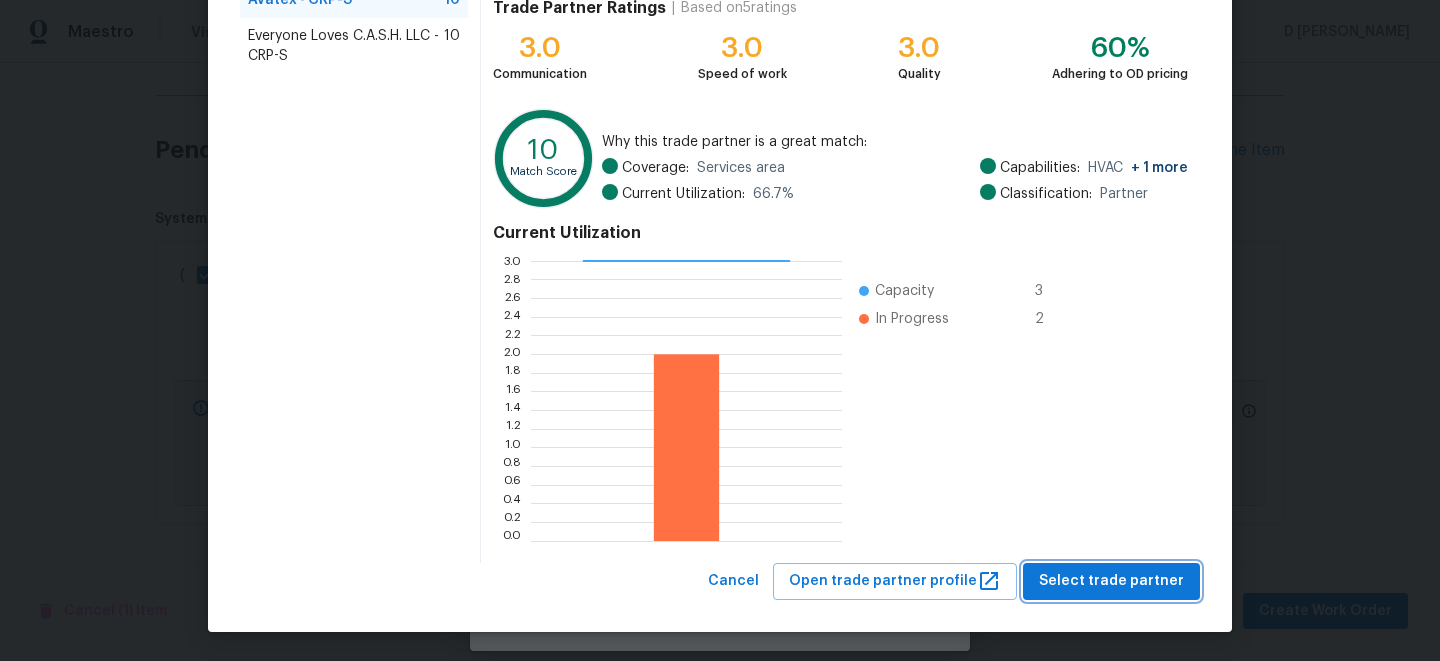 click on "Select trade partner" at bounding box center [1111, 581] 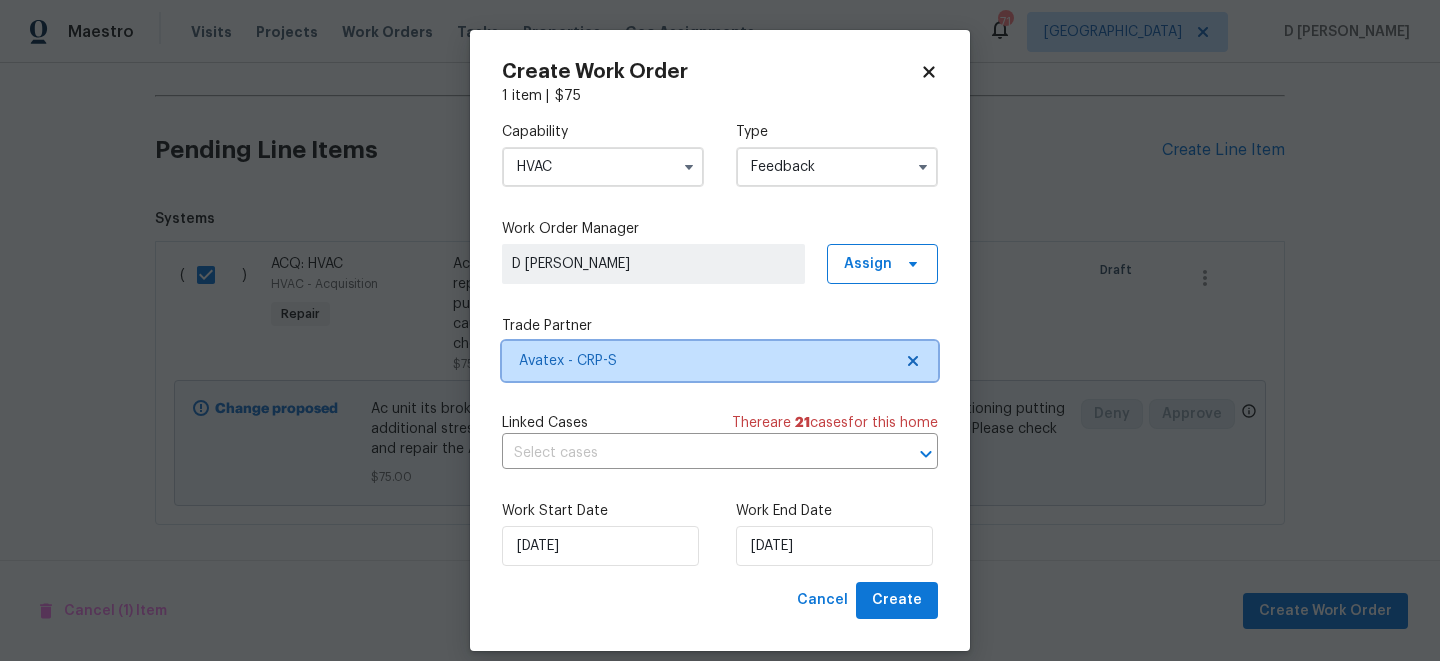 scroll, scrollTop: 0, scrollLeft: 0, axis: both 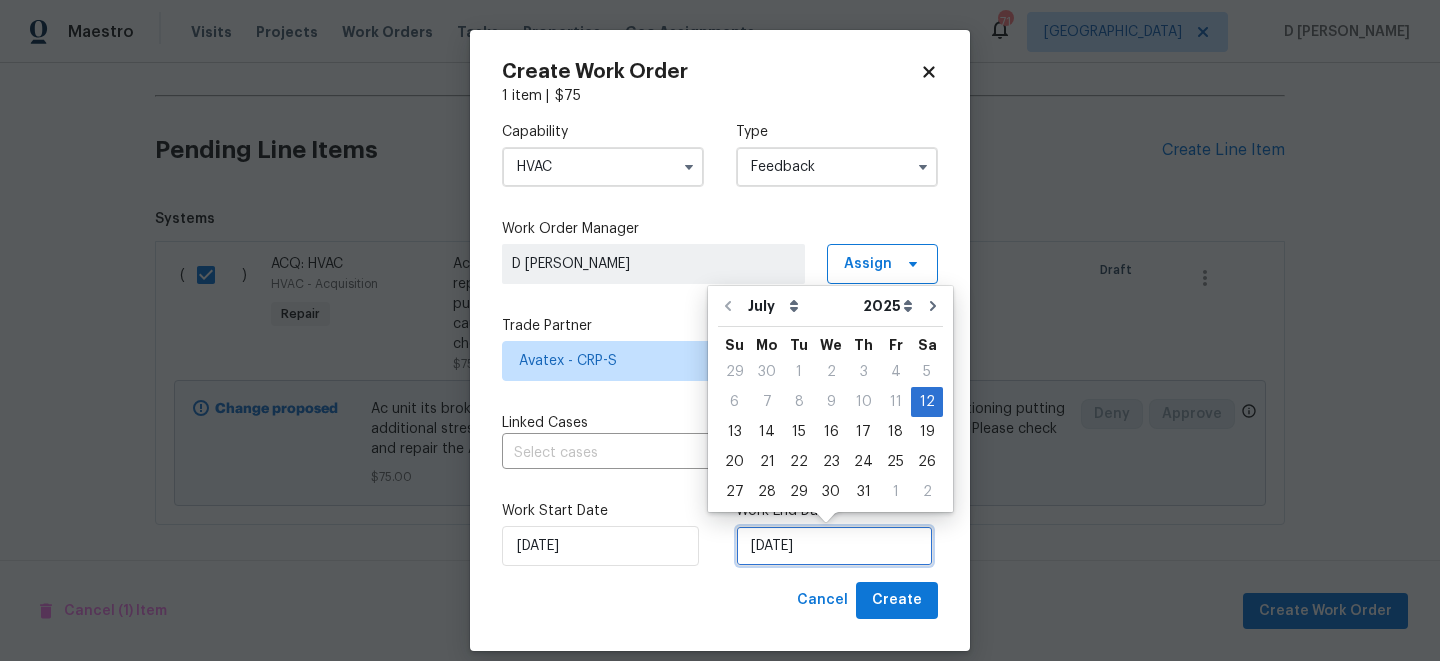 click on "[DATE]" at bounding box center [834, 546] 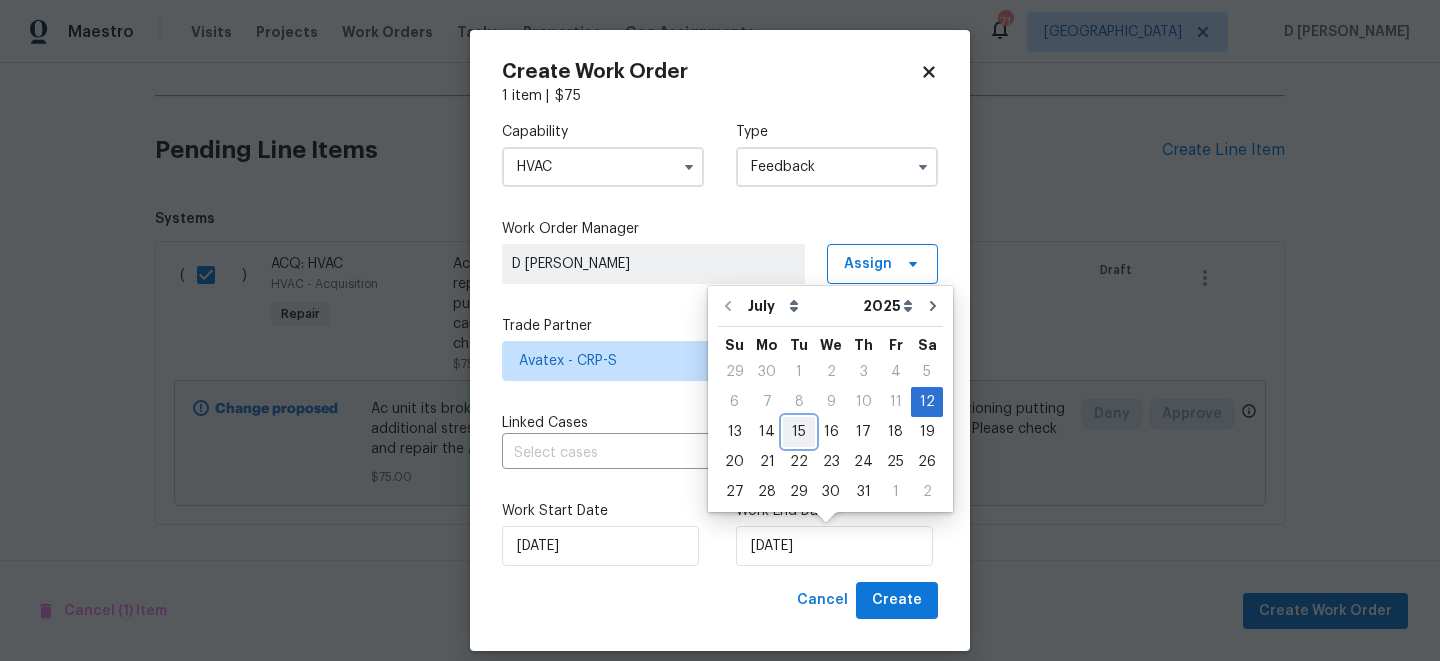 click on "15" at bounding box center (799, 432) 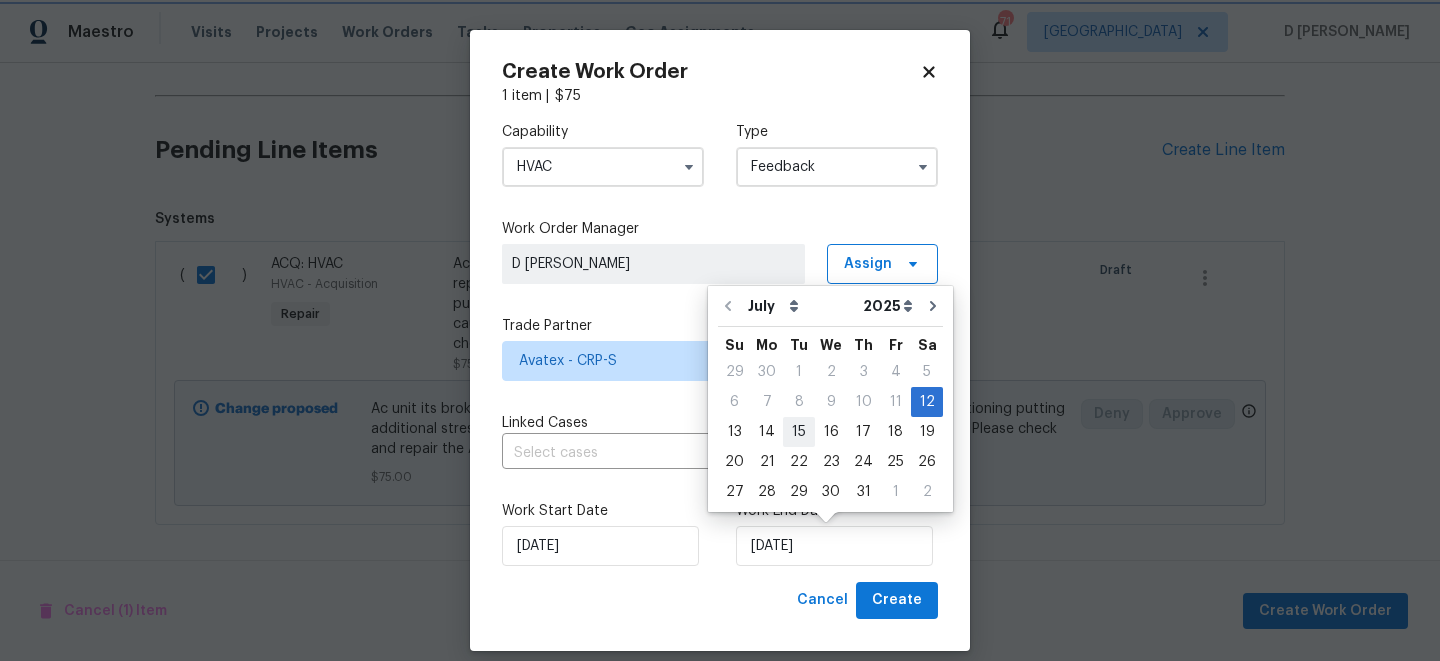 type on "15/07/2025" 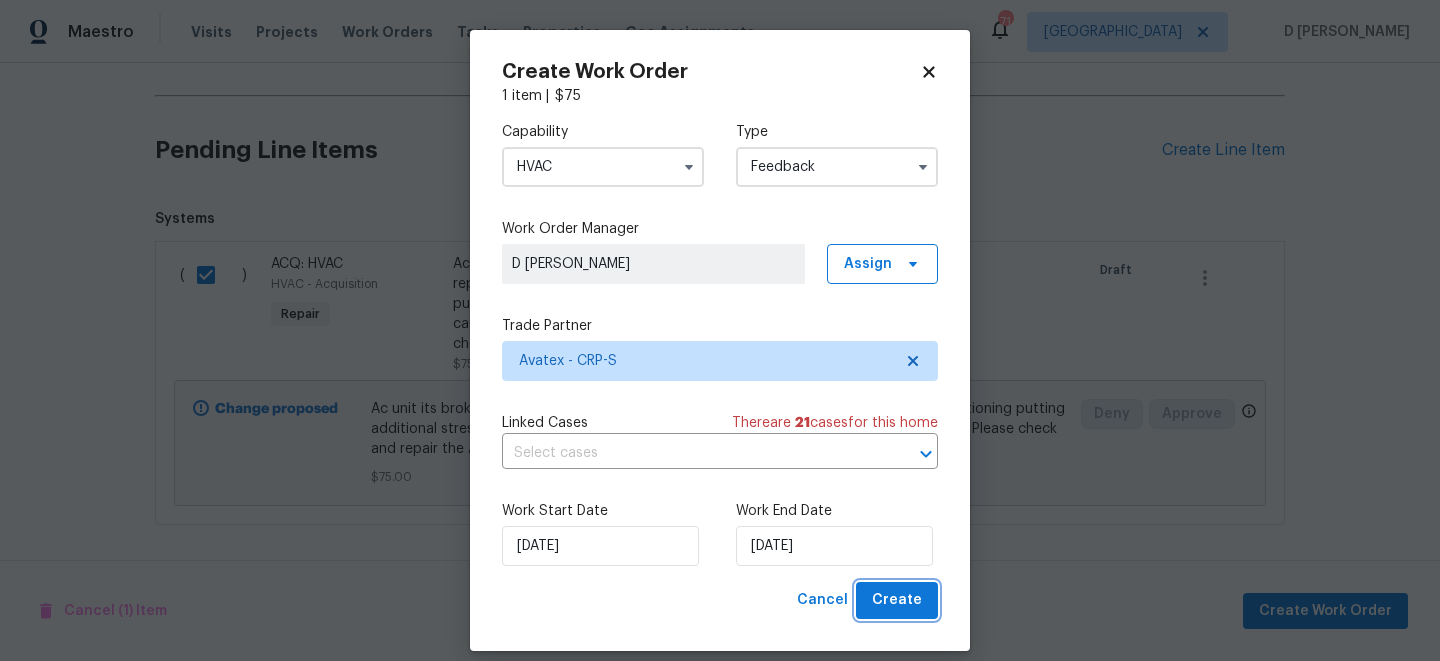 click on "Create" at bounding box center (897, 600) 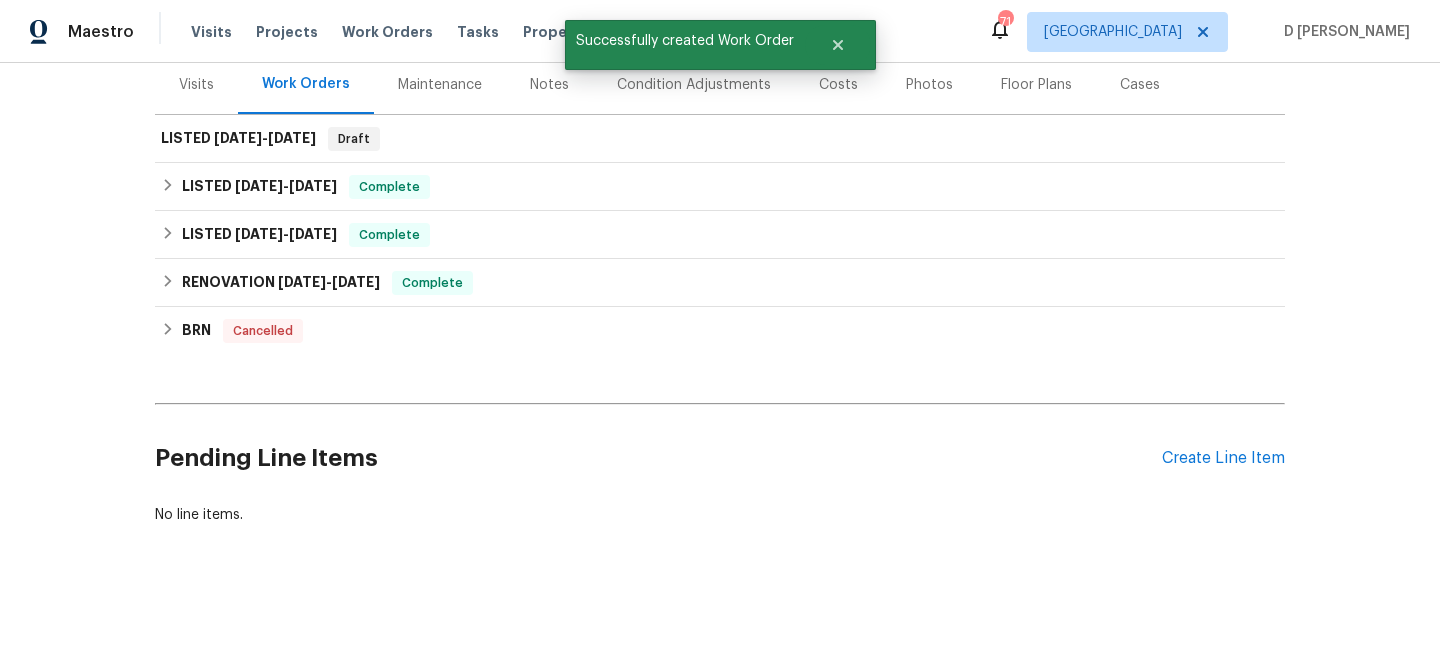 scroll, scrollTop: 0, scrollLeft: 0, axis: both 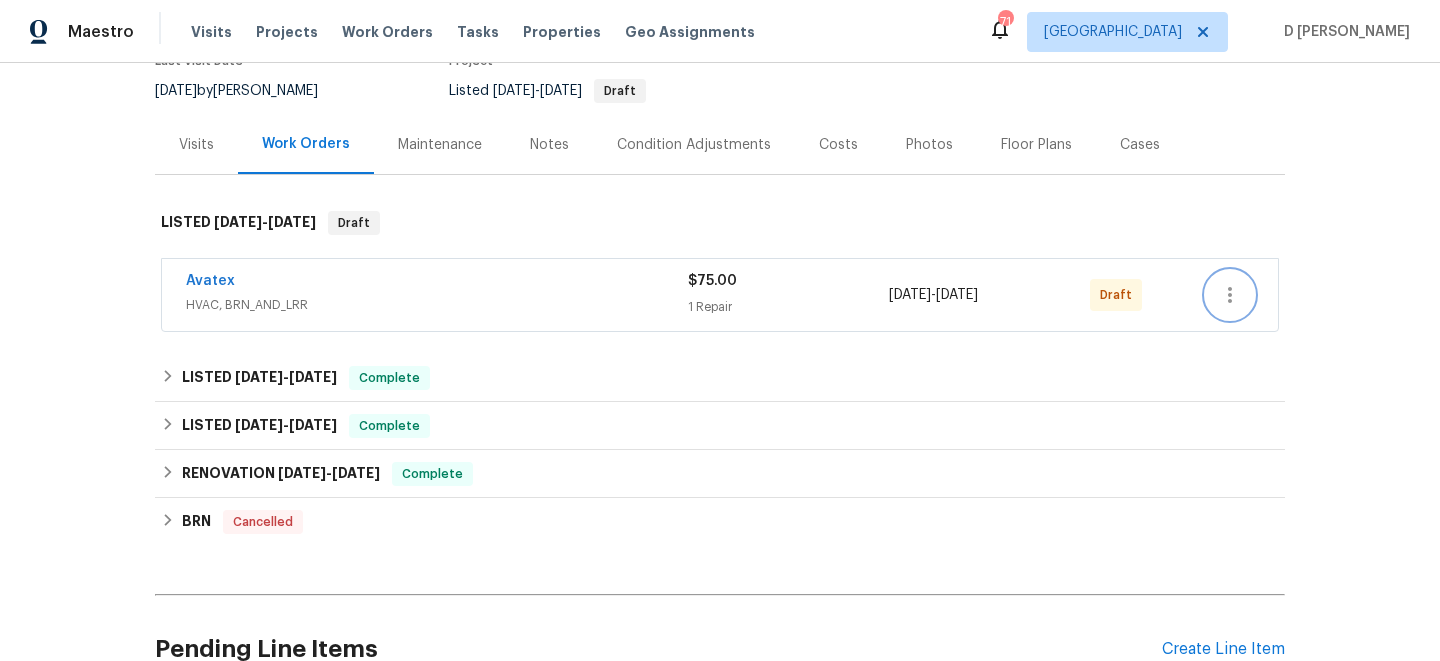 click 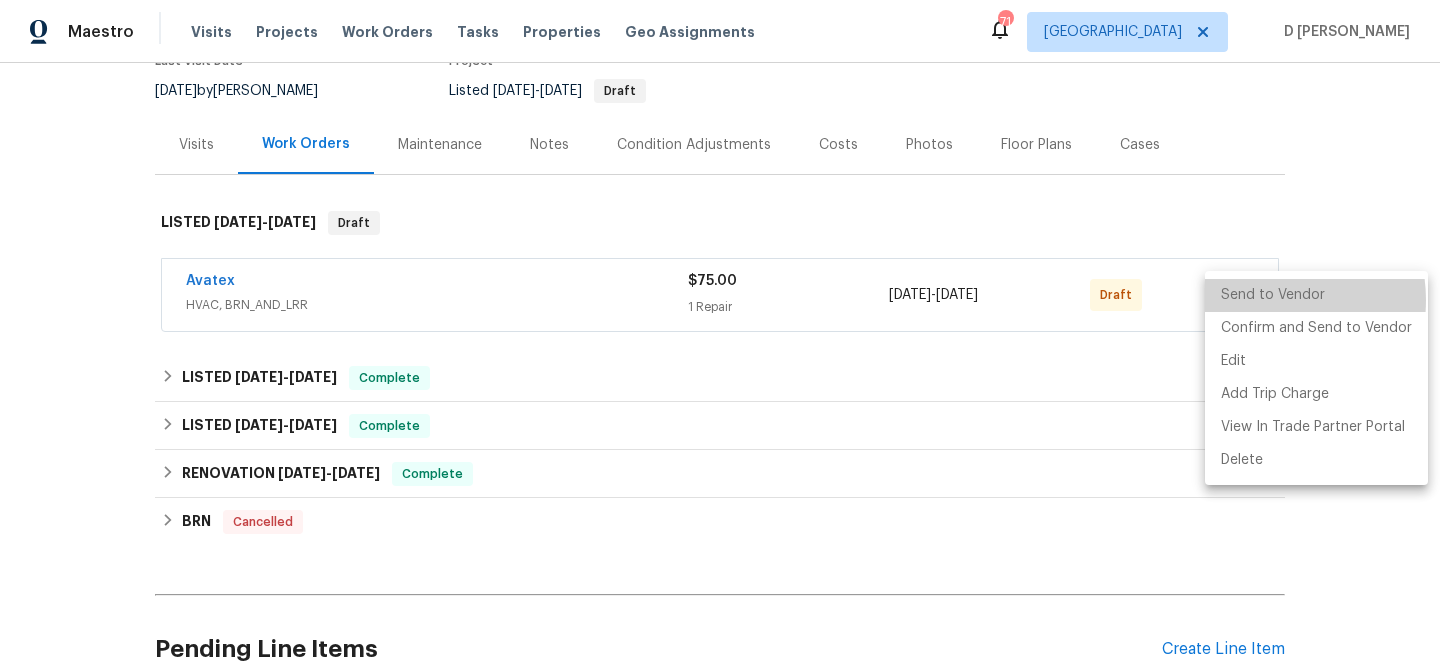 click on "Send to Vendor" at bounding box center [1316, 295] 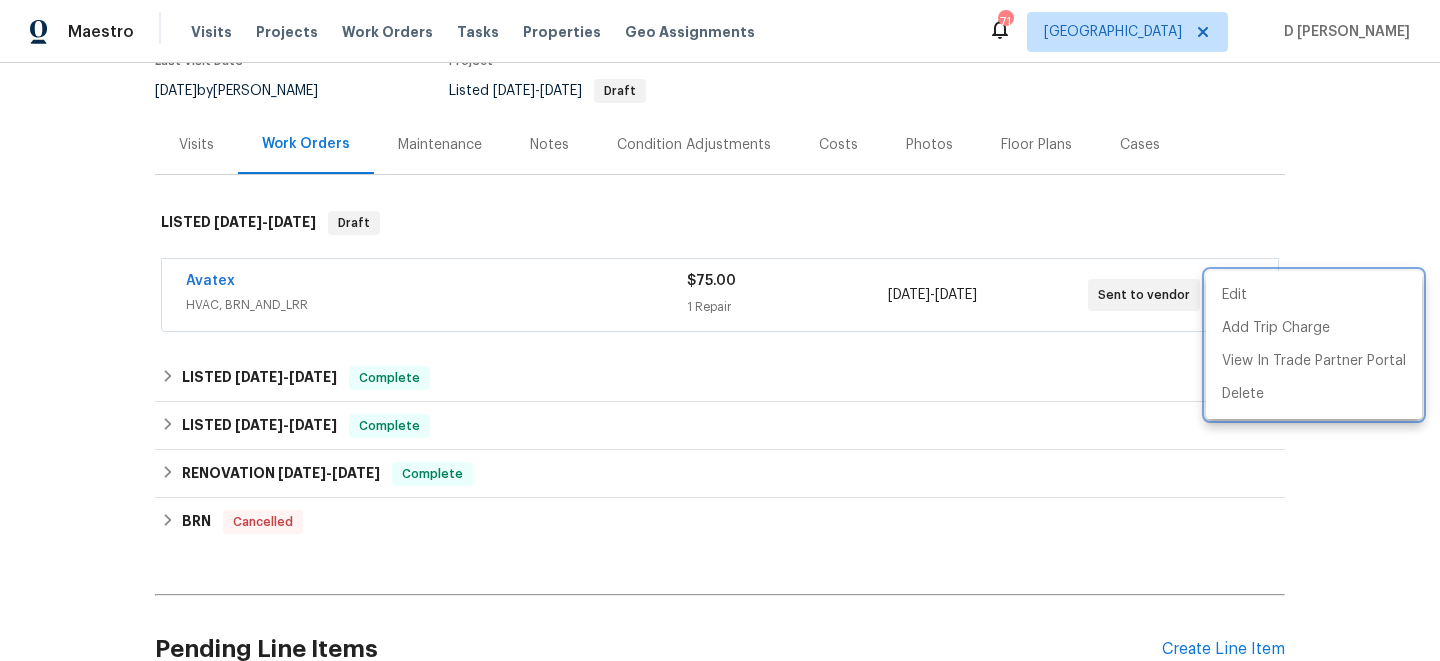 drag, startPoint x: 170, startPoint y: 285, endPoint x: 298, endPoint y: 283, distance: 128.01562 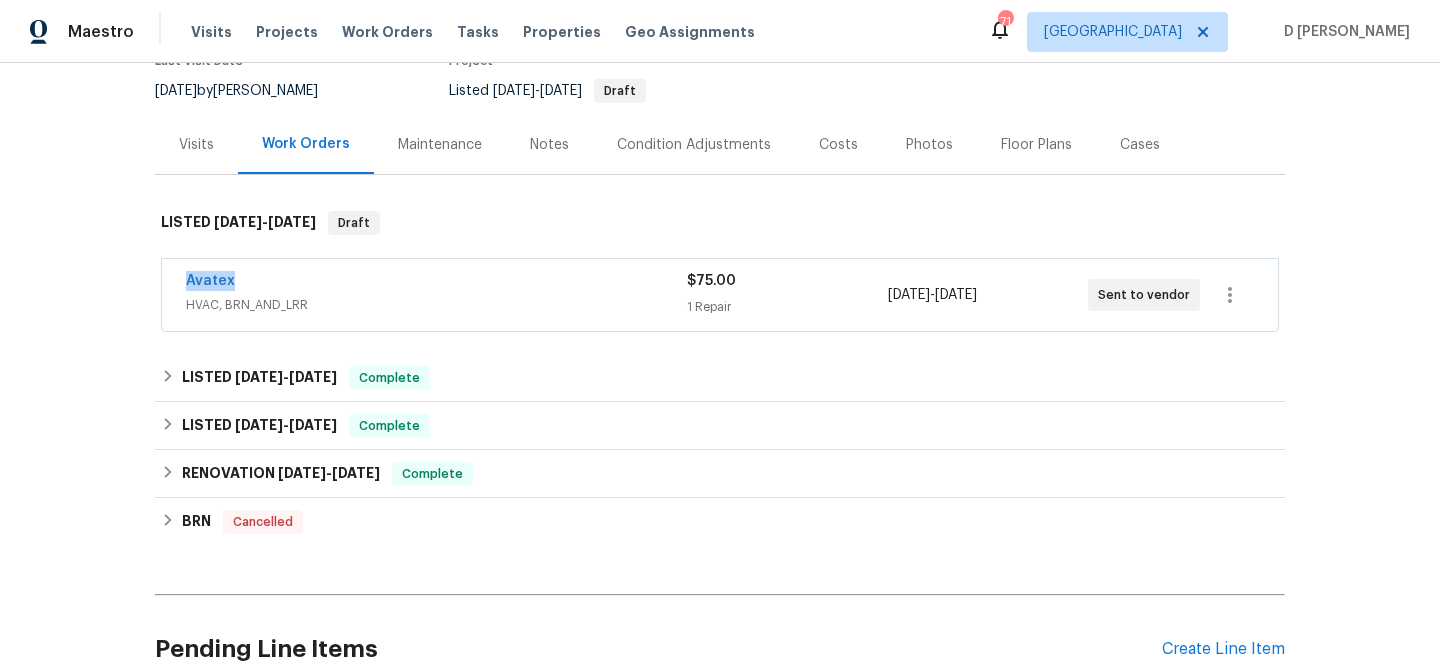 drag, startPoint x: 166, startPoint y: 281, endPoint x: 254, endPoint y: 281, distance: 88 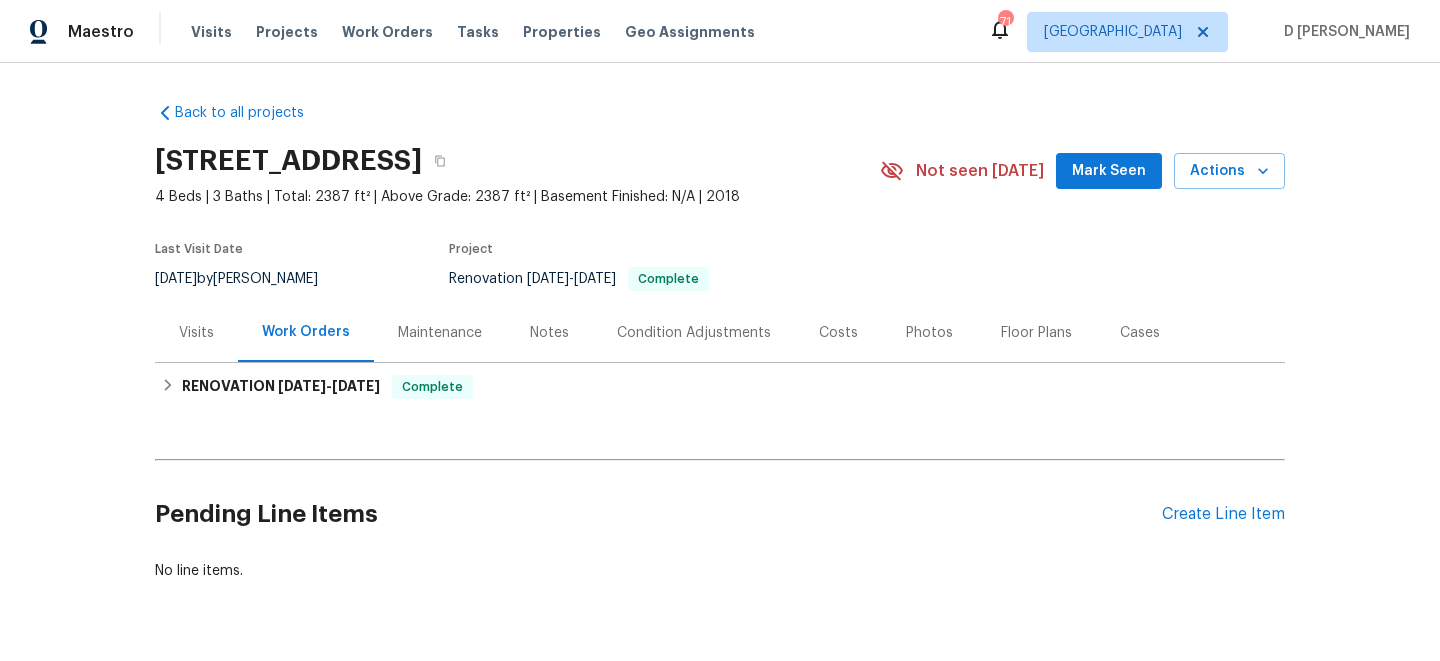 scroll, scrollTop: 0, scrollLeft: 0, axis: both 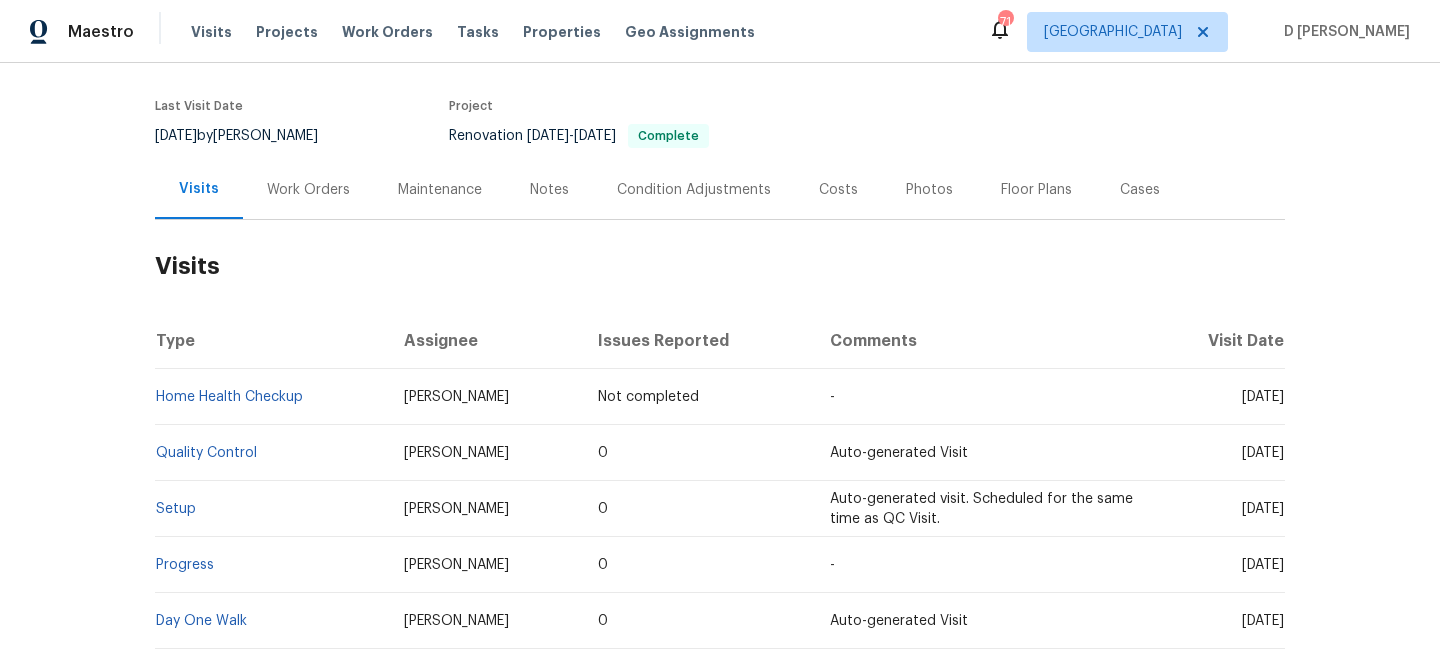 click on "Home Health Checkup" at bounding box center (271, 397) 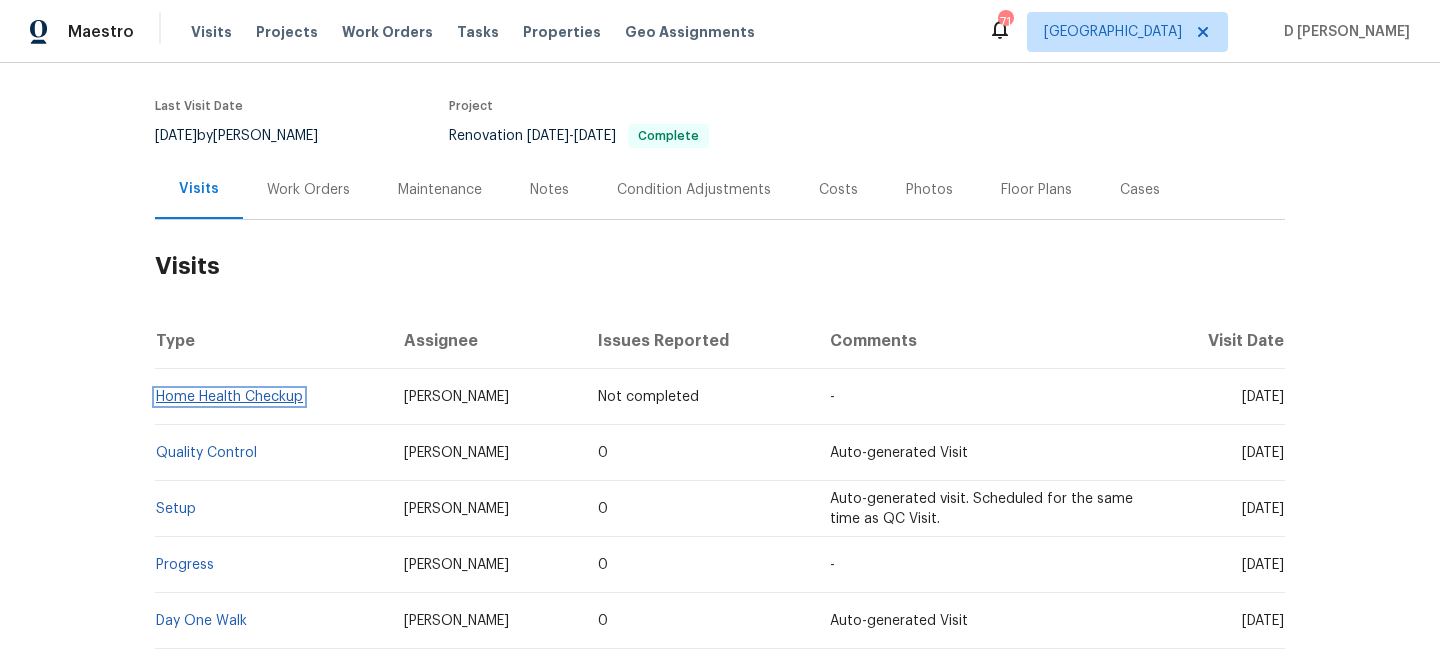 click on "Home Health Checkup" at bounding box center (229, 397) 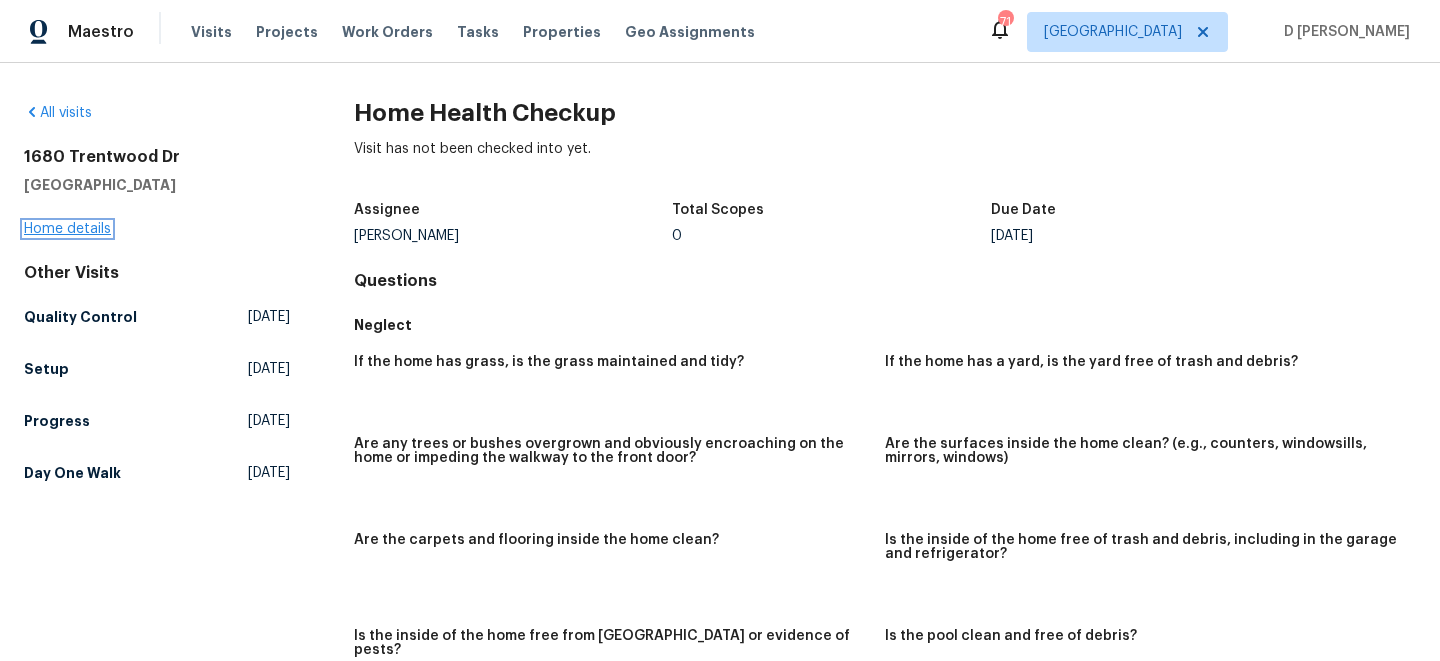 click on "Home details" at bounding box center (67, 229) 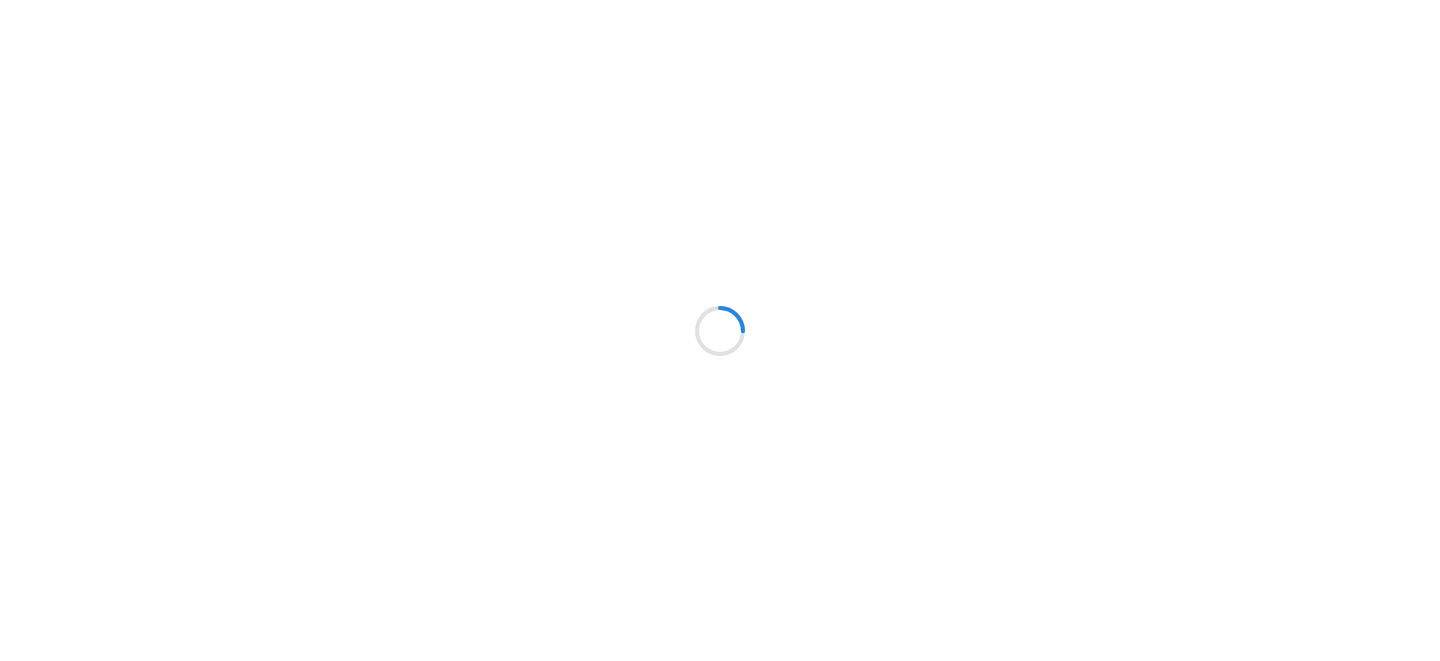 scroll, scrollTop: 0, scrollLeft: 0, axis: both 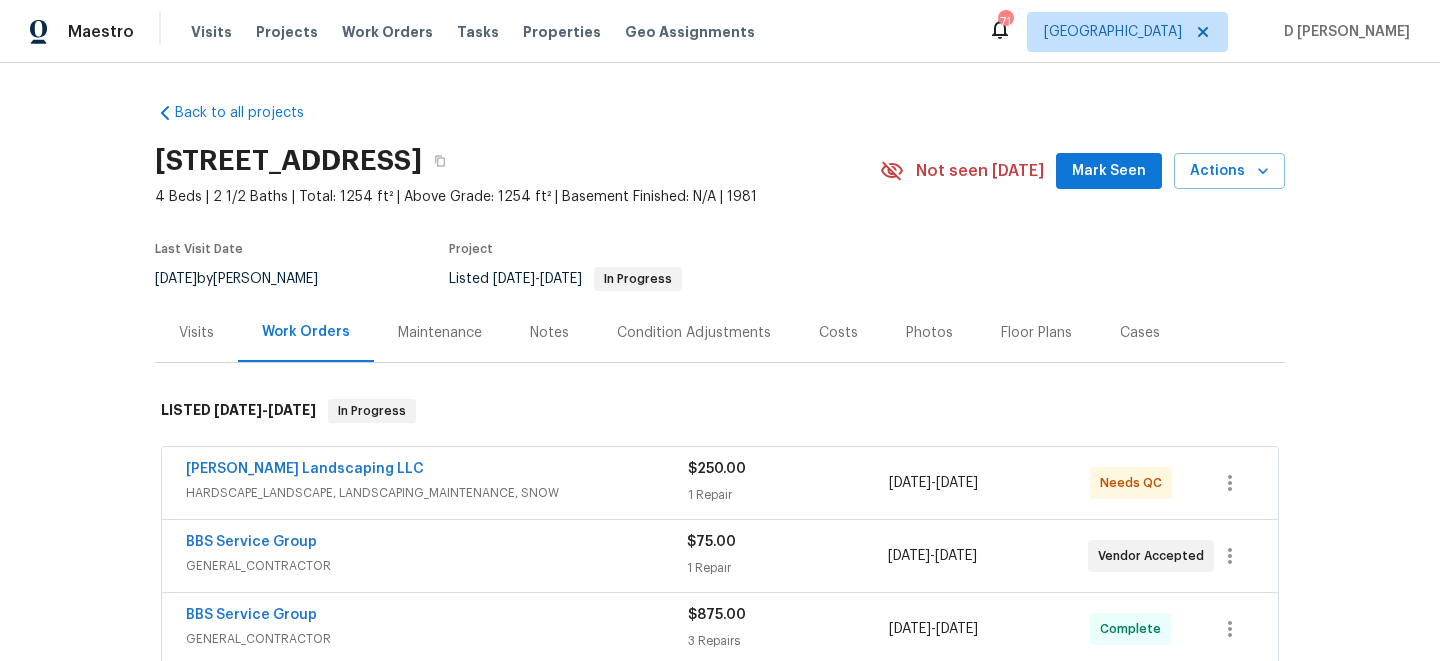 click on "Visits" at bounding box center (196, 333) 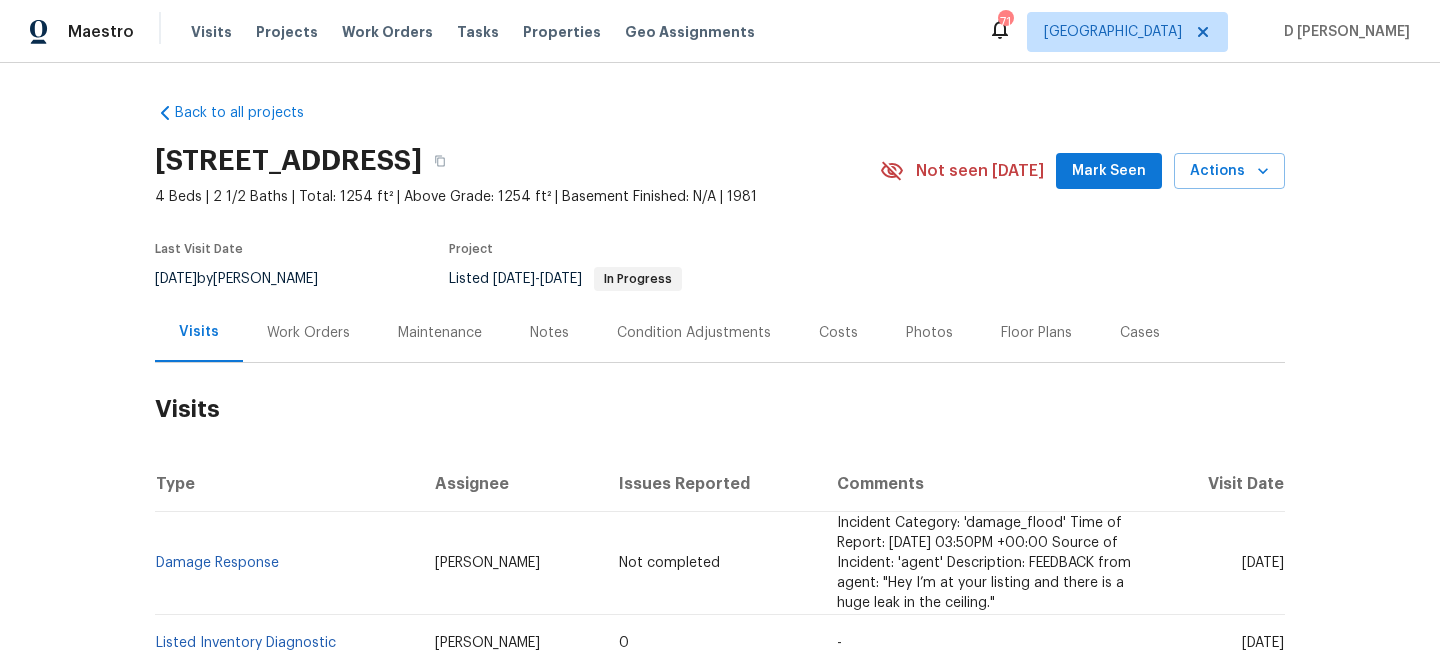 scroll, scrollTop: 233, scrollLeft: 0, axis: vertical 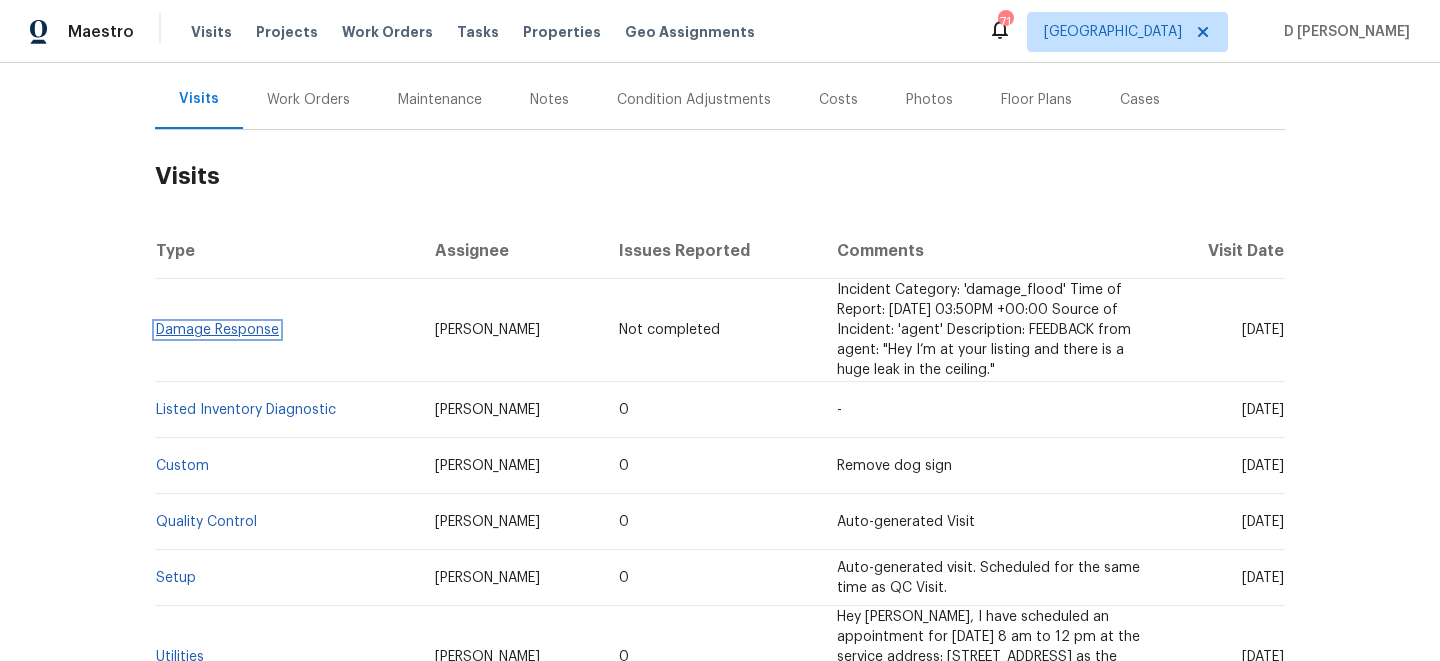 click on "Damage Response" at bounding box center (217, 330) 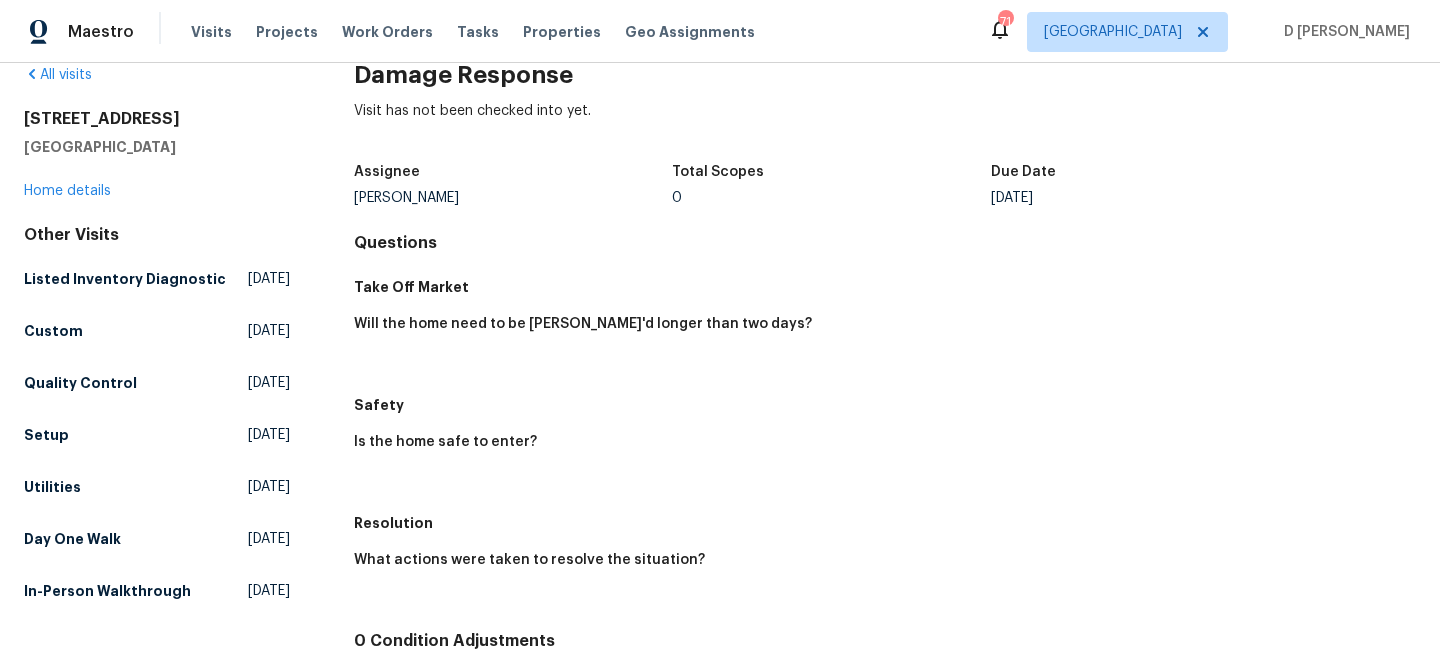 scroll, scrollTop: 0, scrollLeft: 0, axis: both 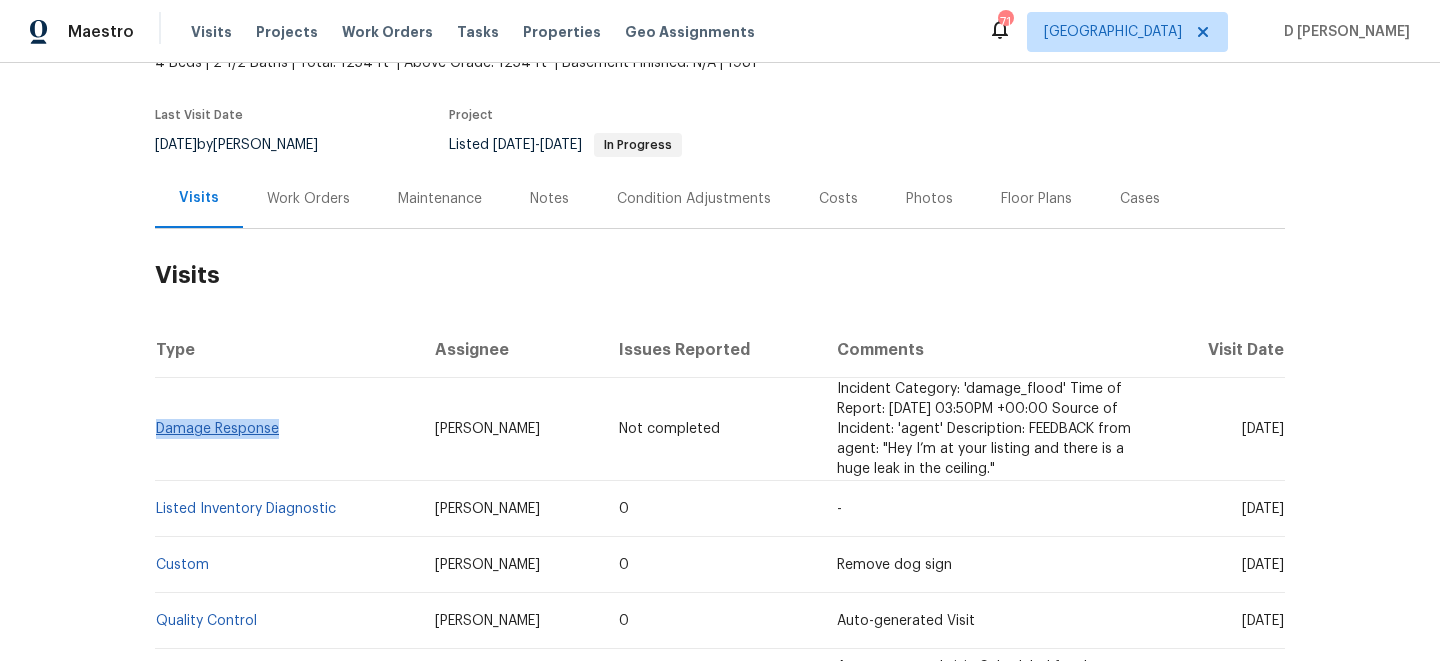 drag, startPoint x: 297, startPoint y: 437, endPoint x: 158, endPoint y: 429, distance: 139.23003 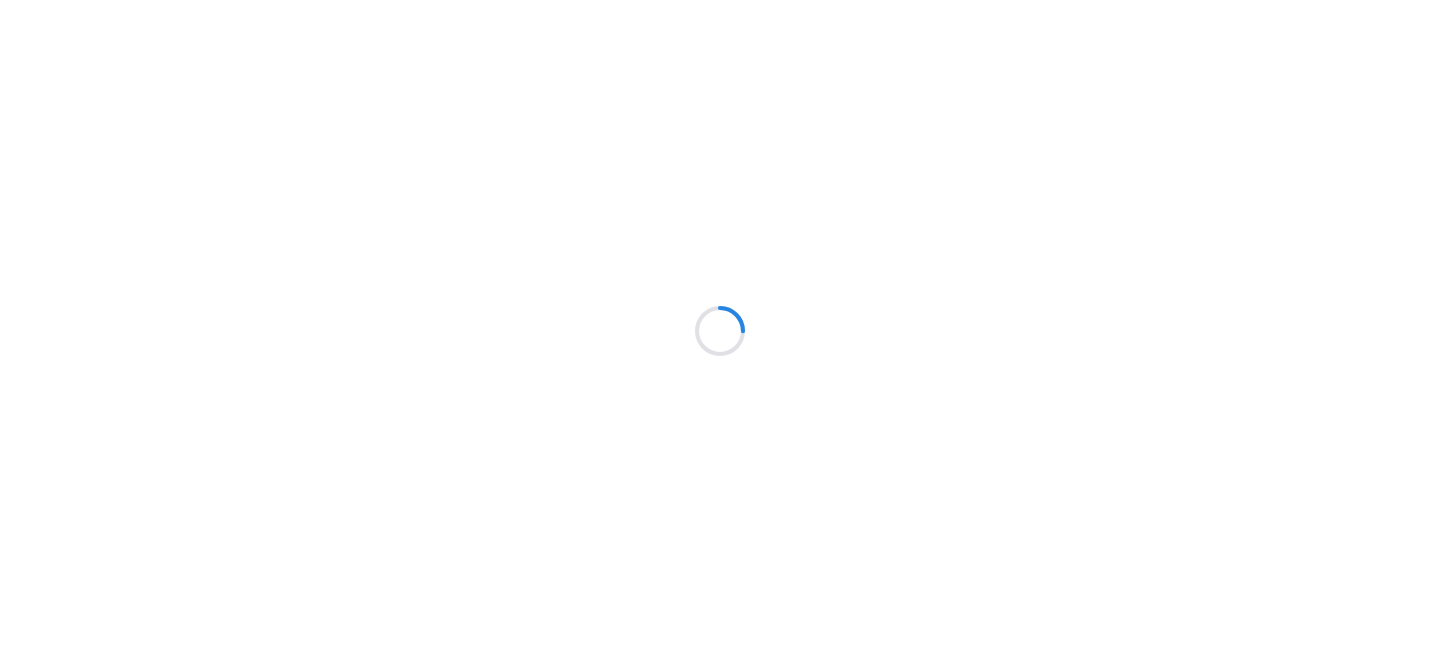 scroll, scrollTop: 0, scrollLeft: 0, axis: both 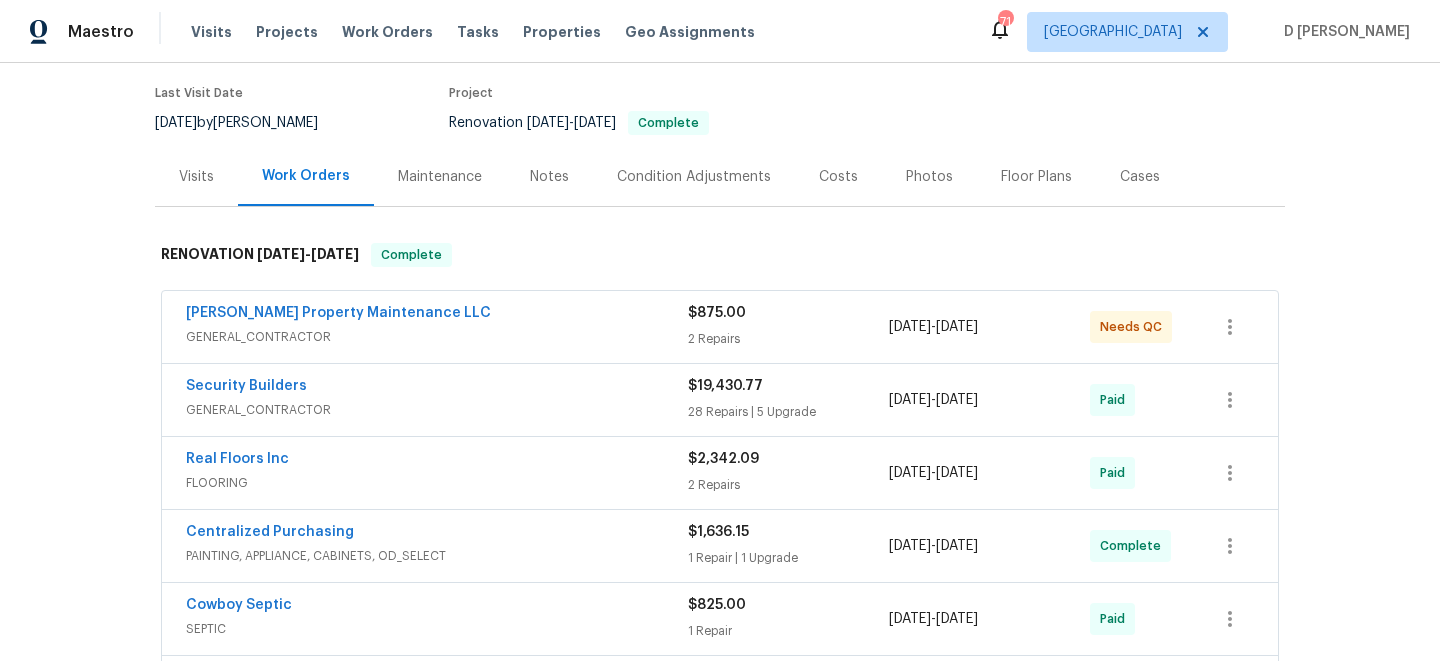 click on "Visits" at bounding box center [196, 177] 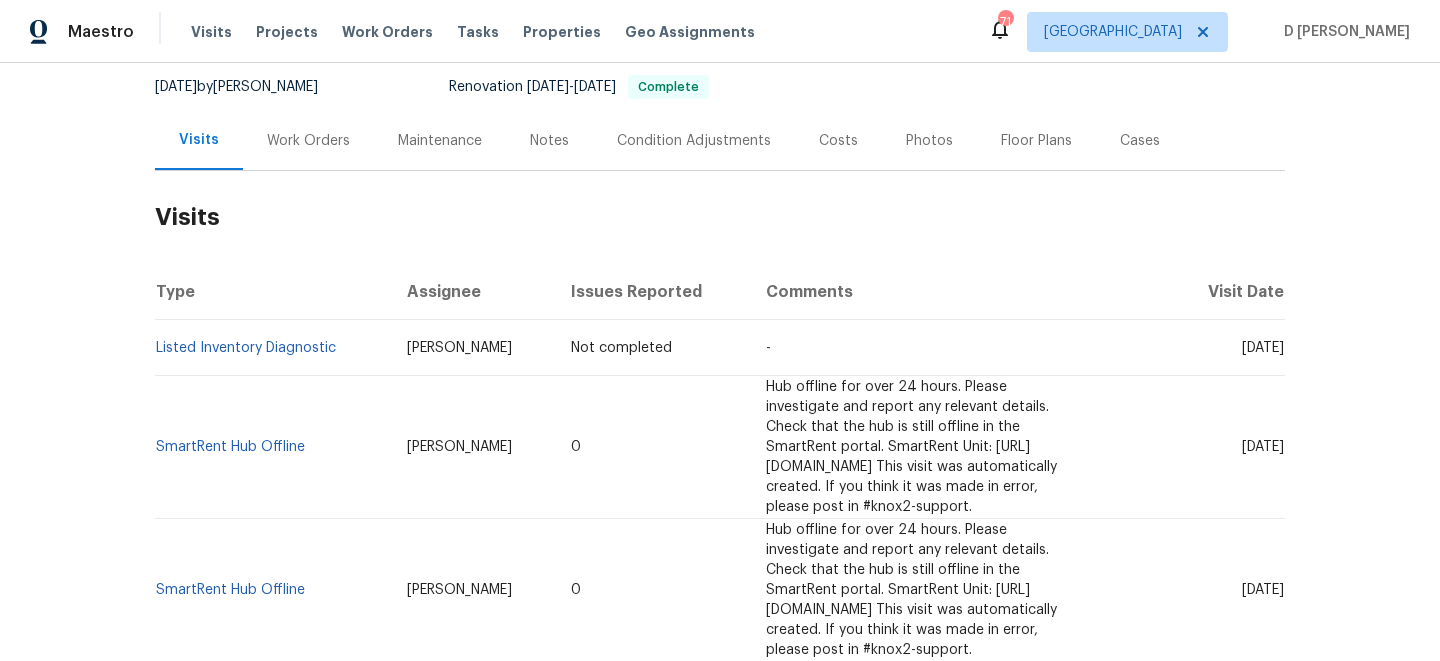 scroll, scrollTop: 205, scrollLeft: 0, axis: vertical 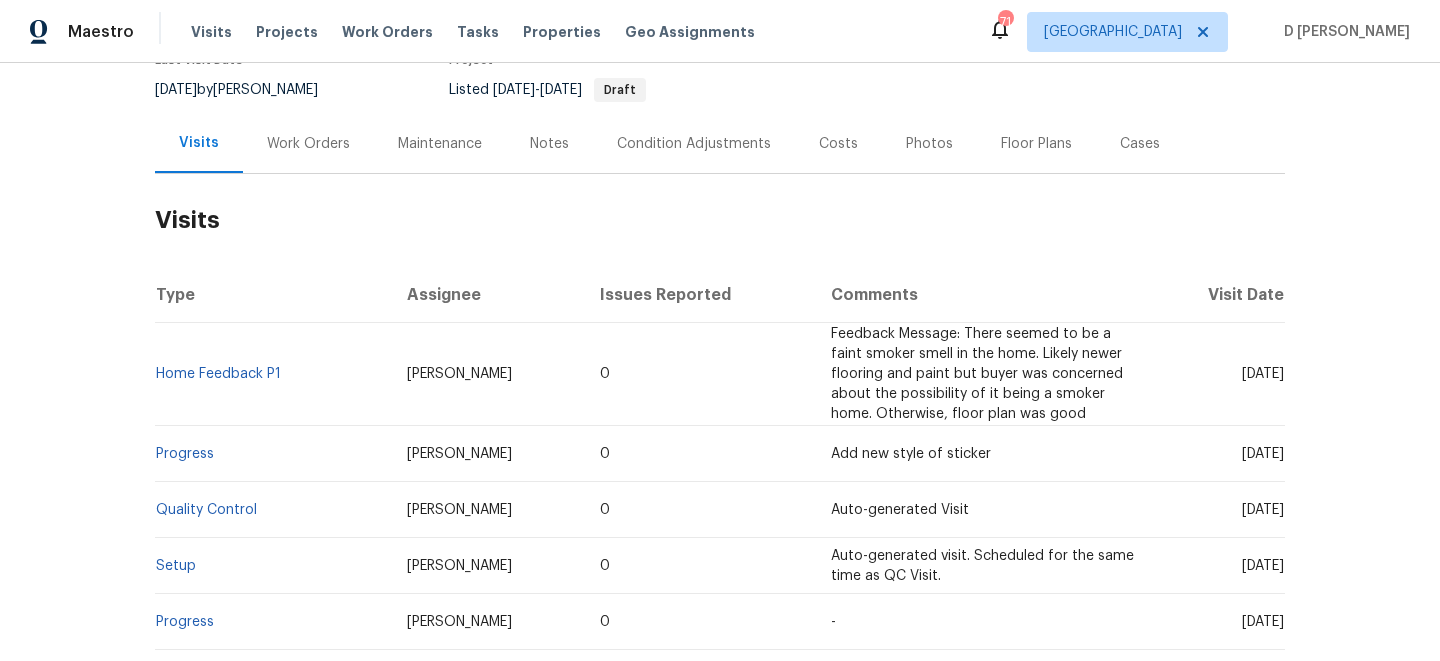click on "Work Orders" at bounding box center (308, 144) 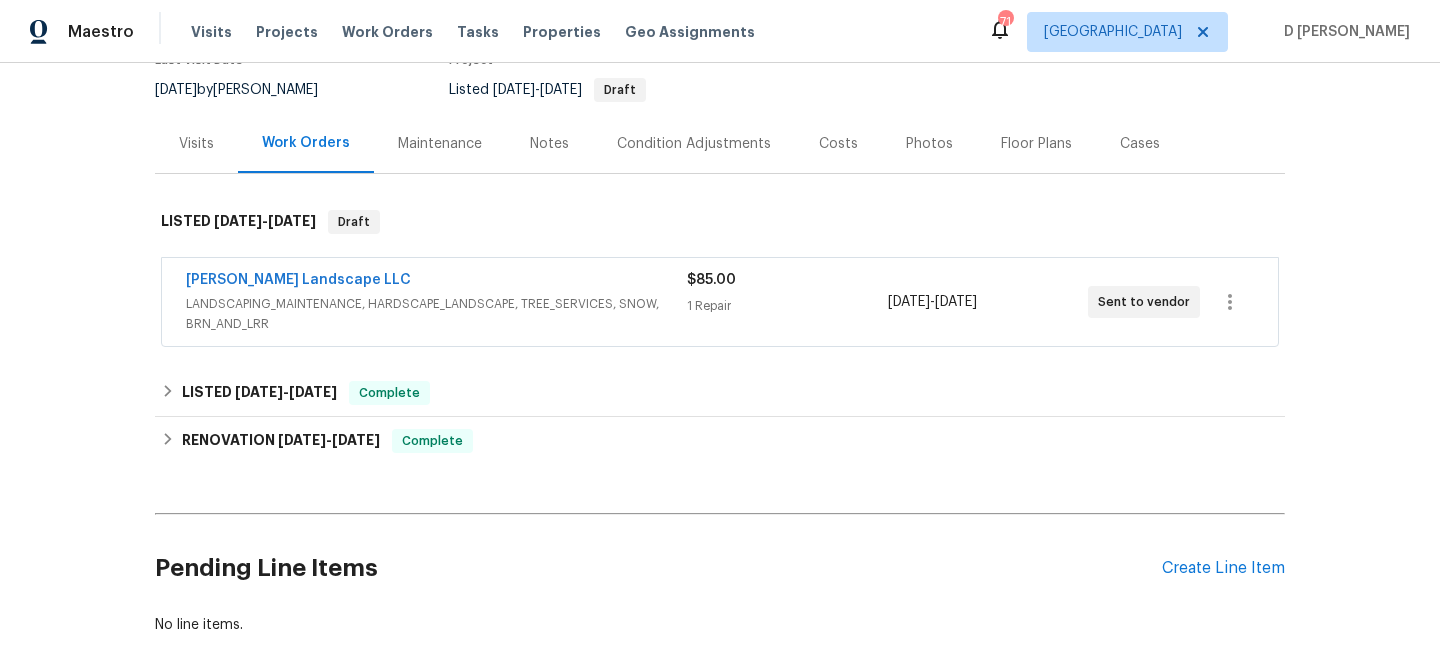 click on "LANDSCAPING_MAINTENANCE, HARDSCAPE_LANDSCAPE, TREE_SERVICES, SNOW, BRN_AND_LRR" at bounding box center (436, 314) 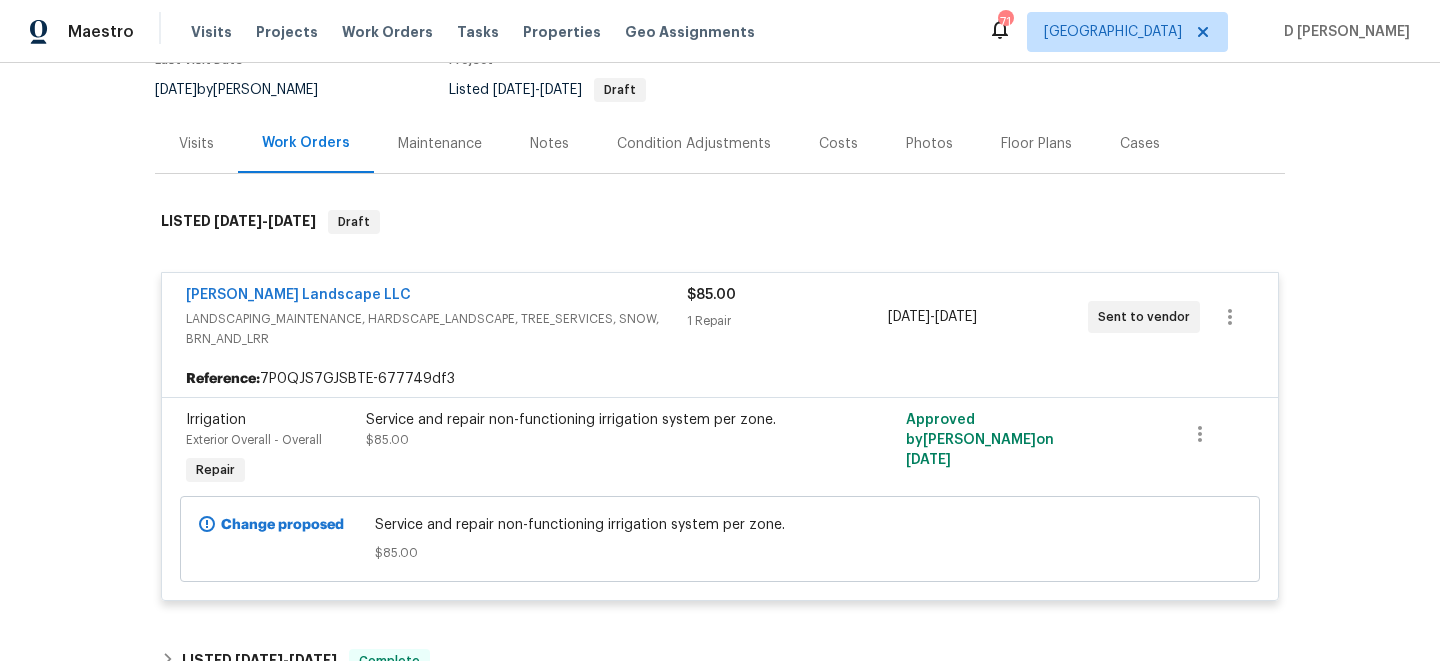 click on "LANDSCAPING_MAINTENANCE, HARDSCAPE_LANDSCAPE, TREE_SERVICES, SNOW, BRN_AND_LRR" at bounding box center [436, 329] 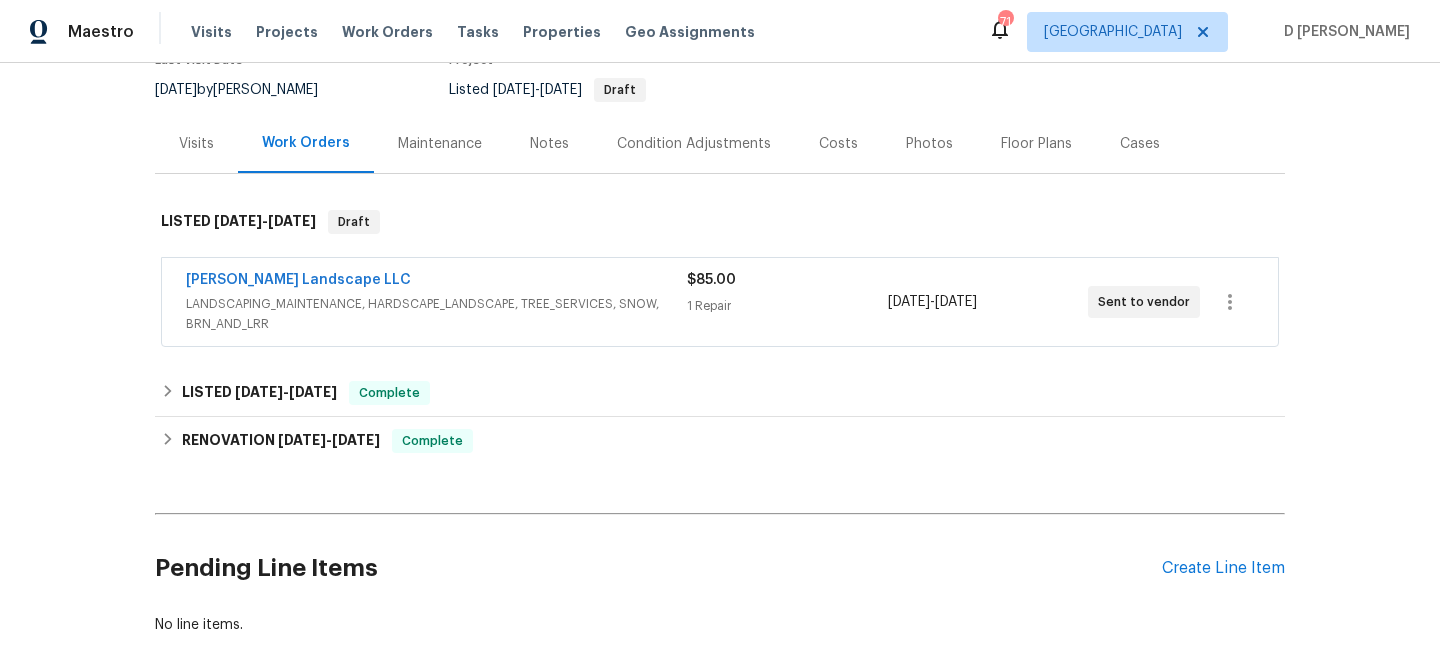 click on "Visits" at bounding box center (196, 144) 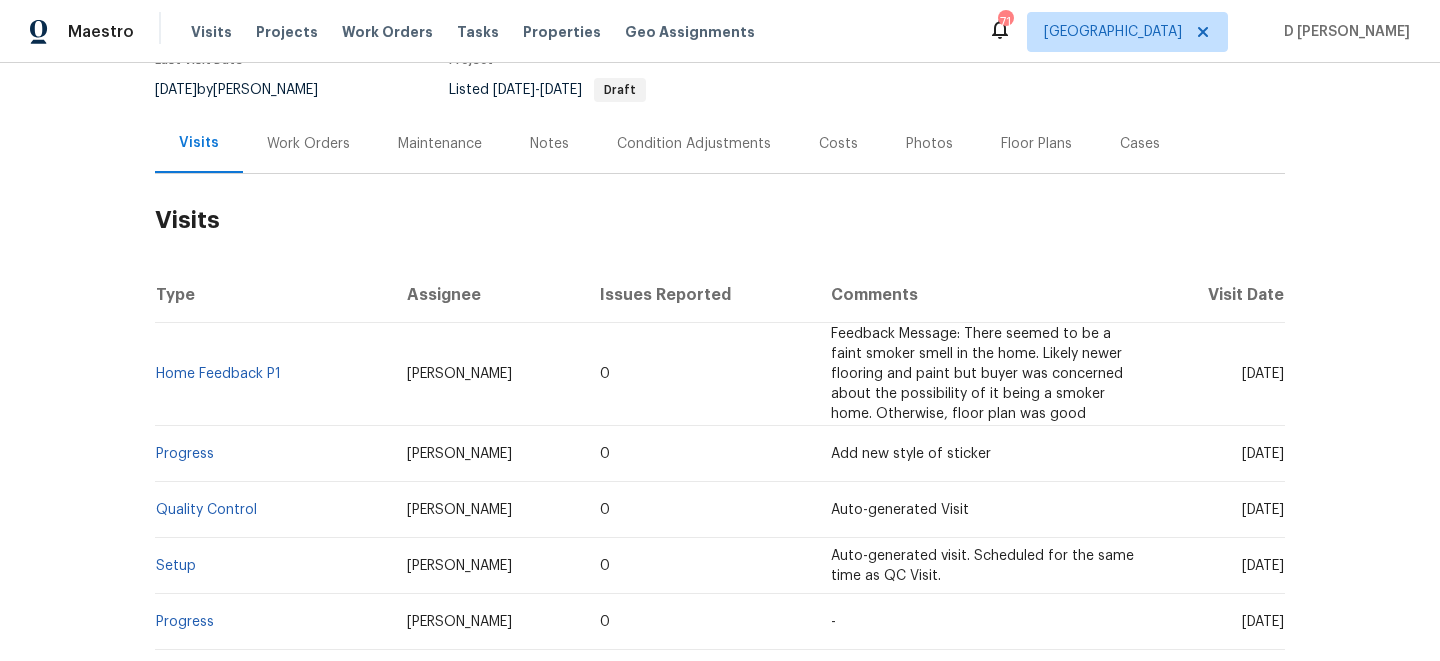 click on "Cases" at bounding box center (1140, 144) 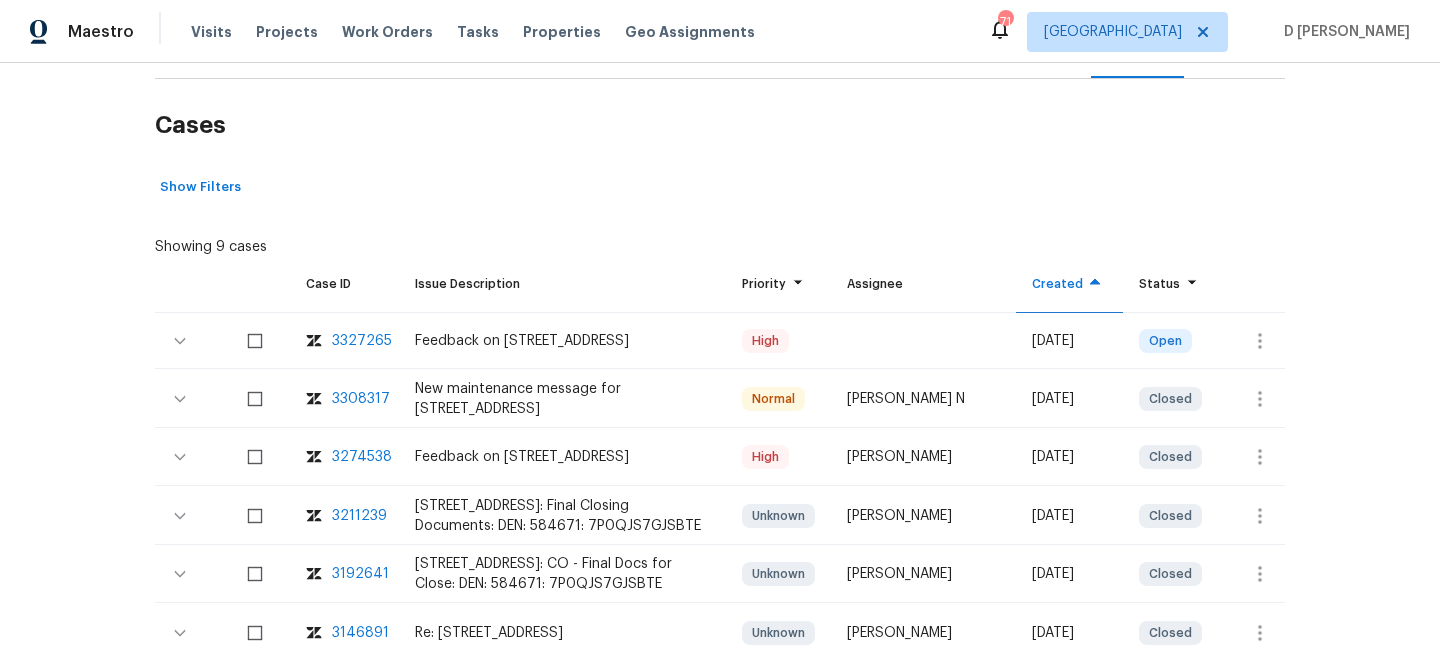 scroll, scrollTop: 295, scrollLeft: 0, axis: vertical 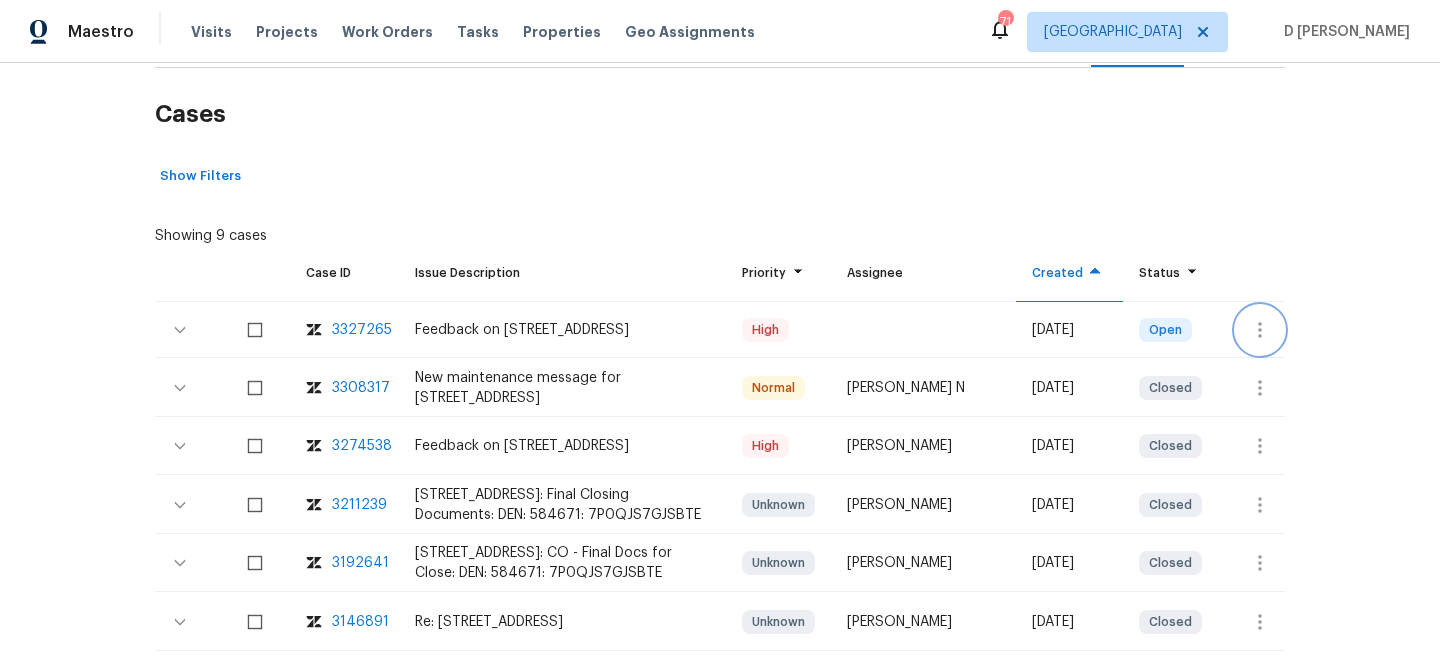 click 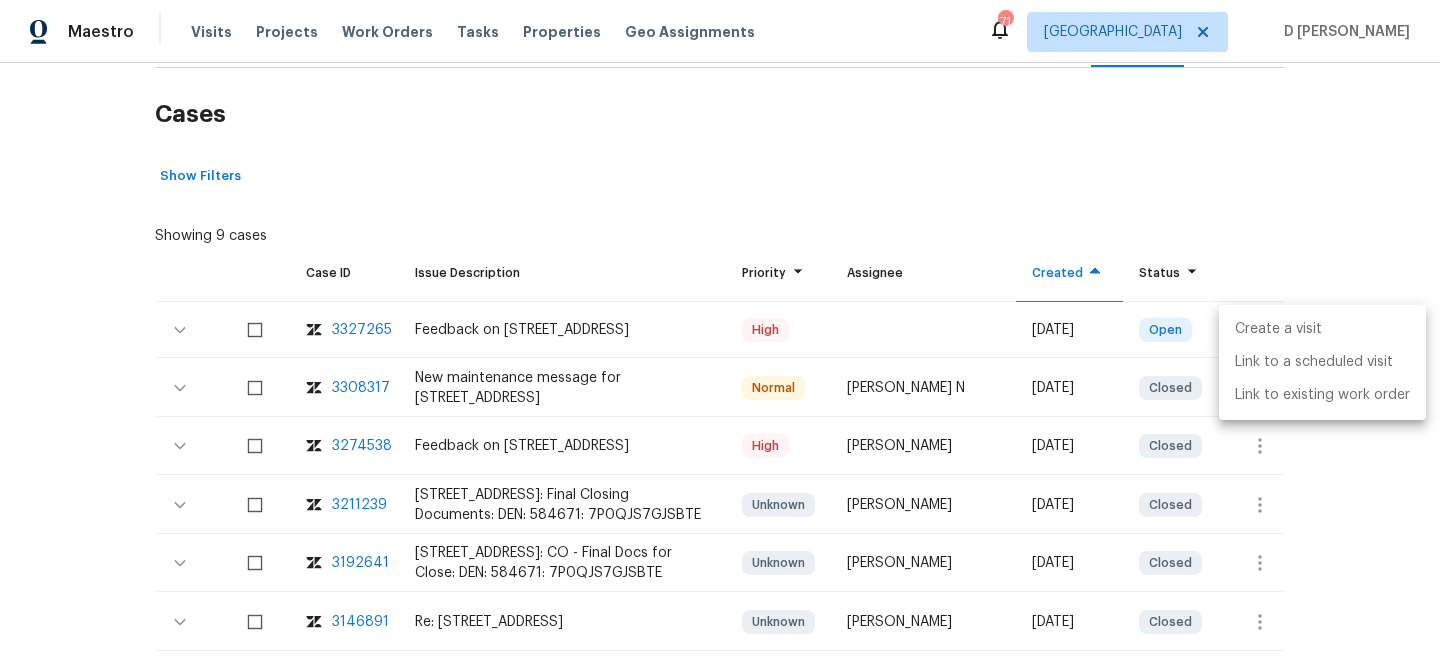click on "Create a visit" at bounding box center (1322, 329) 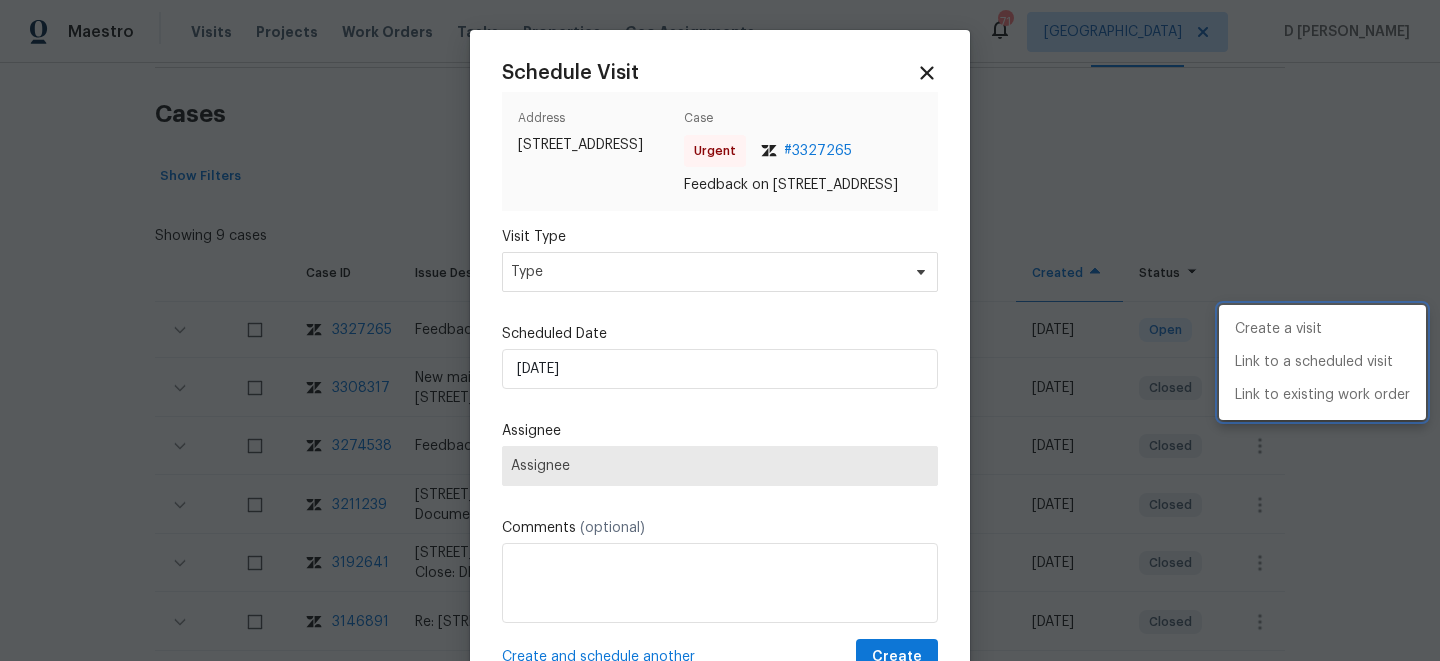 click at bounding box center [720, 330] 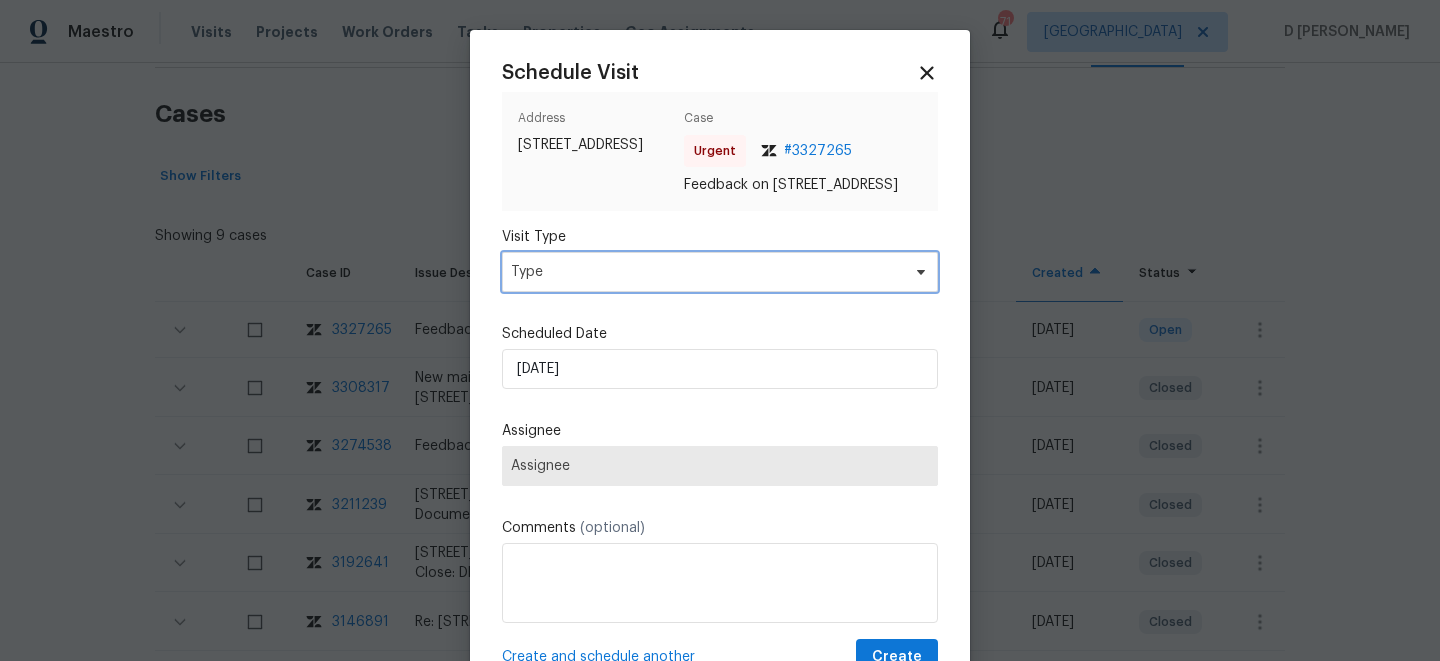 click on "Type" at bounding box center (705, 272) 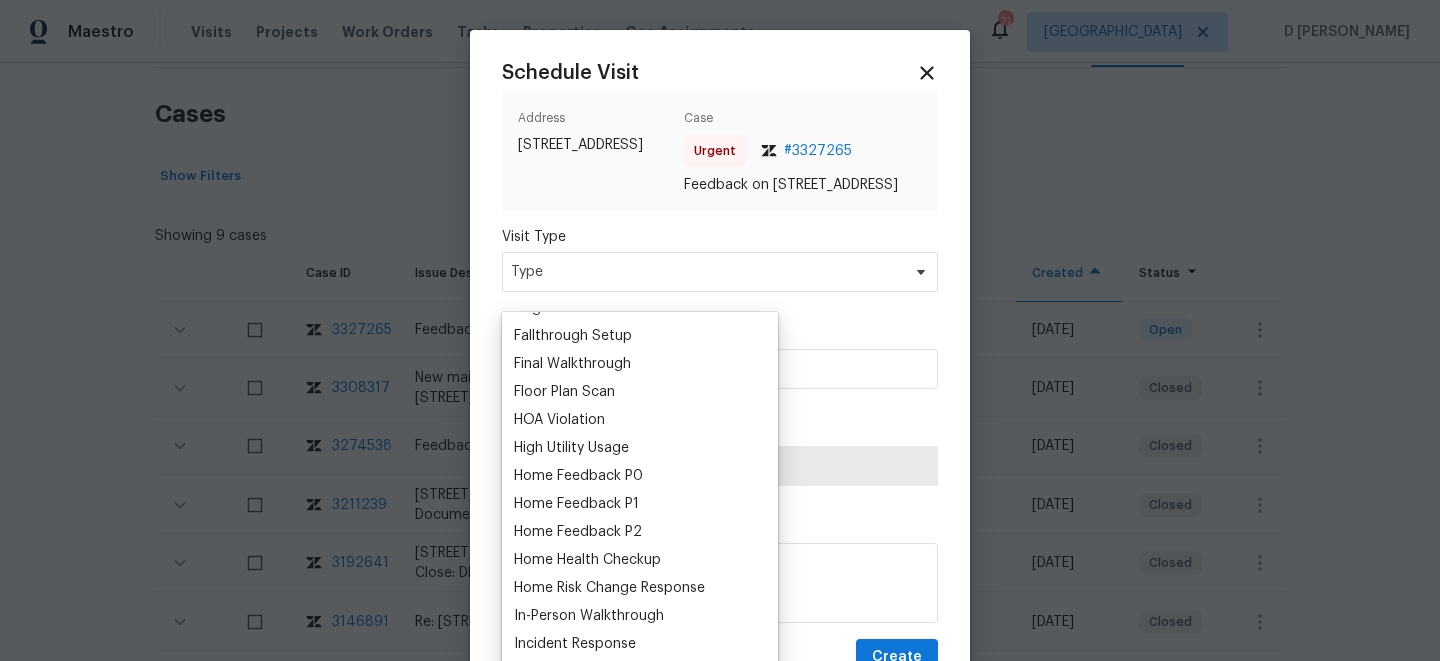 scroll, scrollTop: 494, scrollLeft: 0, axis: vertical 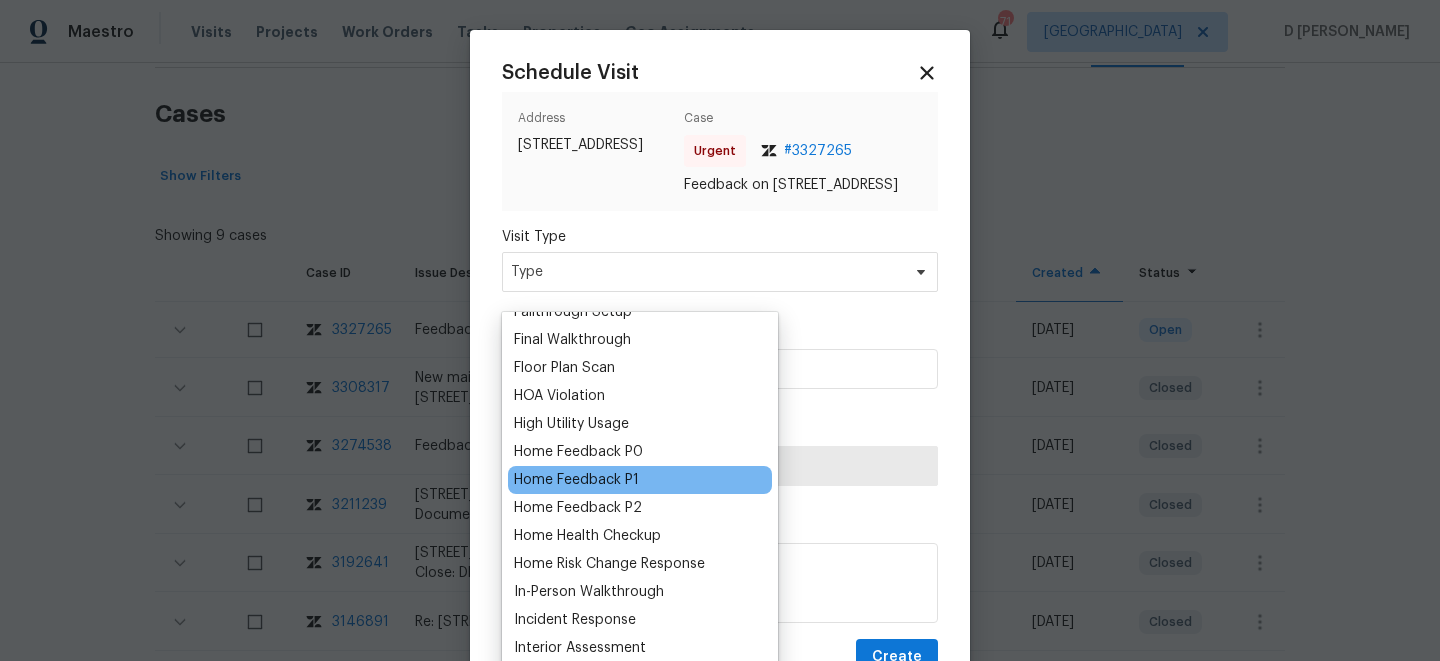 click on "Home Feedback P1" at bounding box center [576, 480] 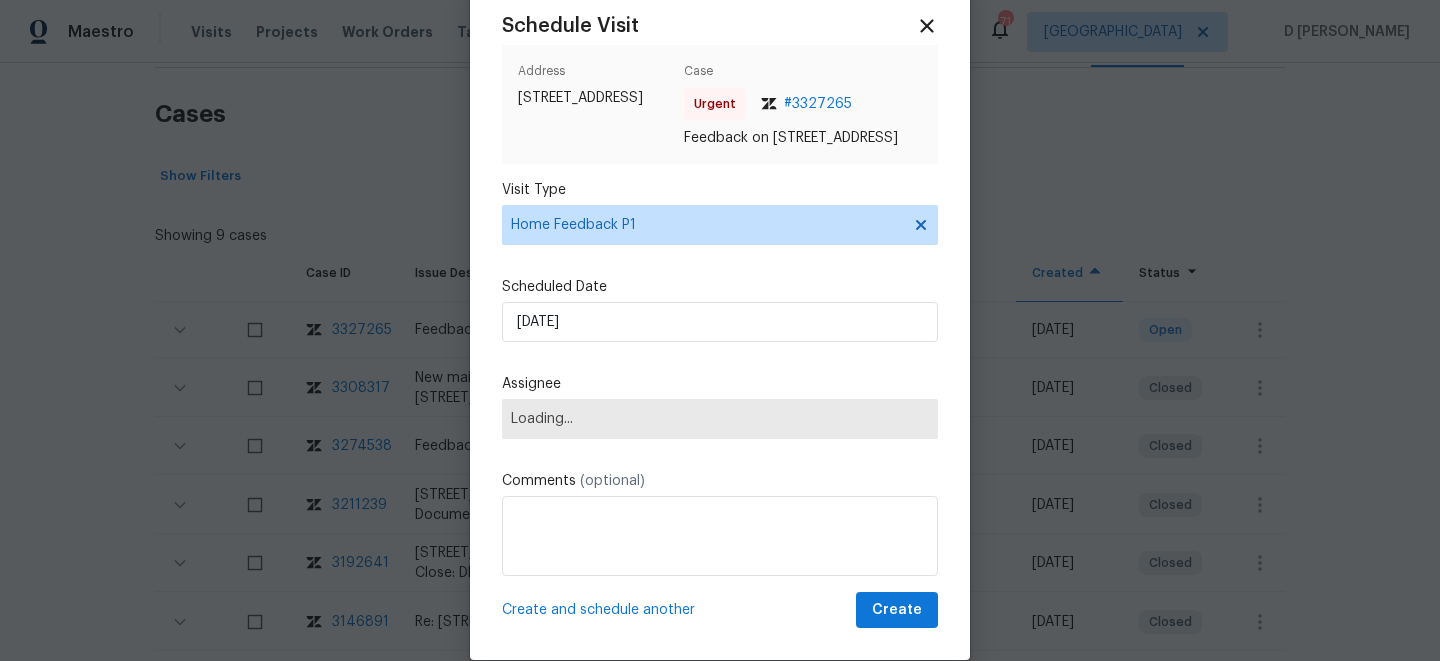 scroll, scrollTop: 51, scrollLeft: 0, axis: vertical 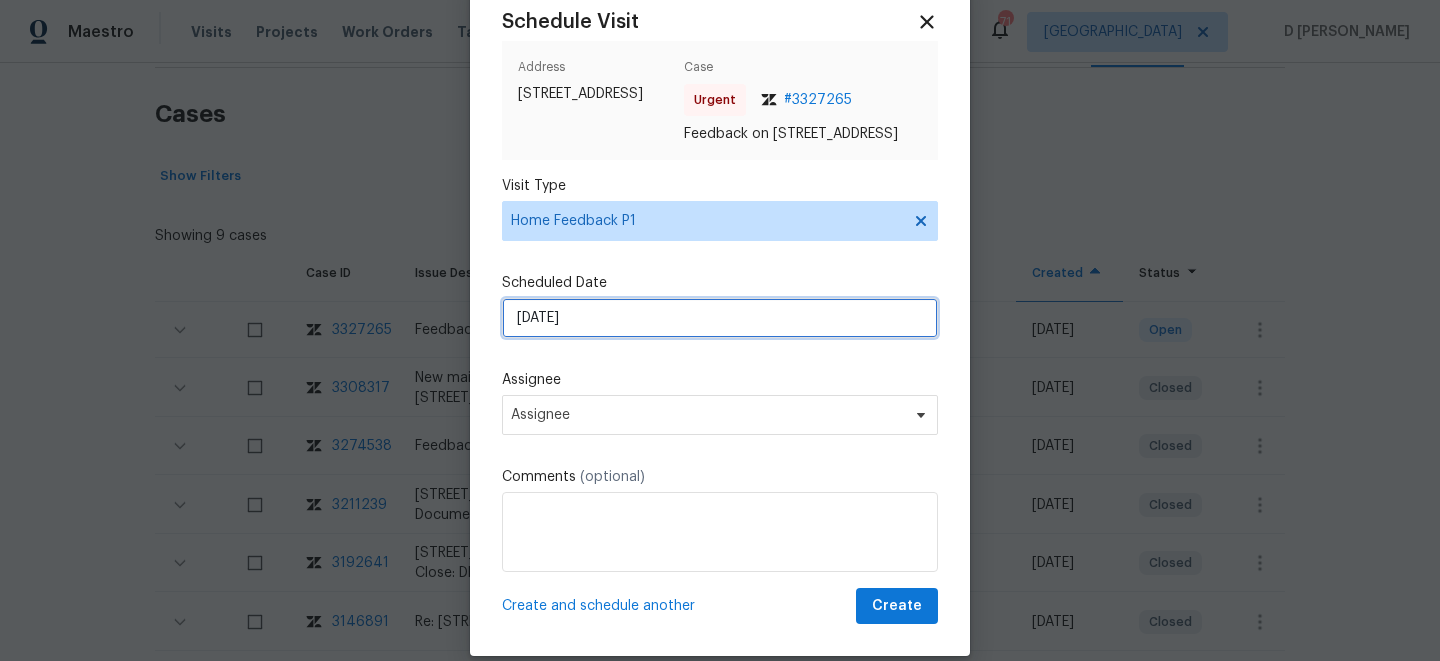 click on "[DATE]" at bounding box center (720, 318) 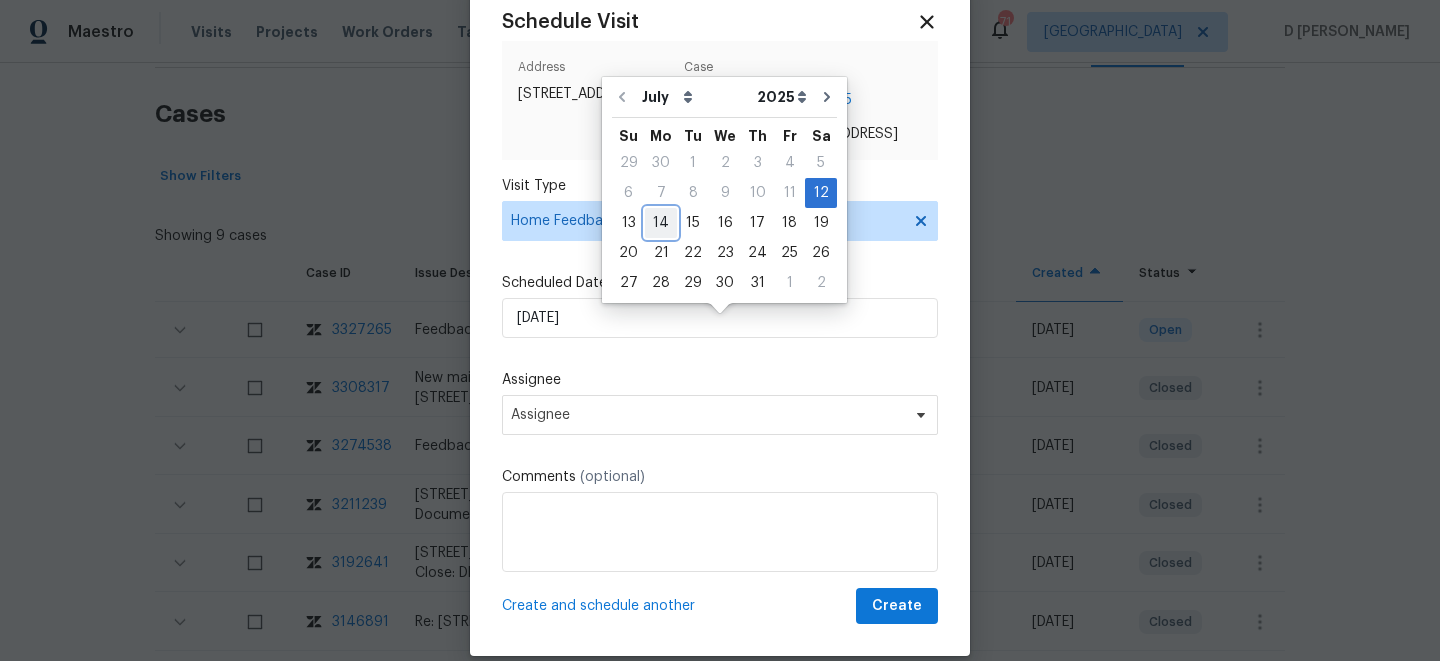 click on "14" at bounding box center [661, 223] 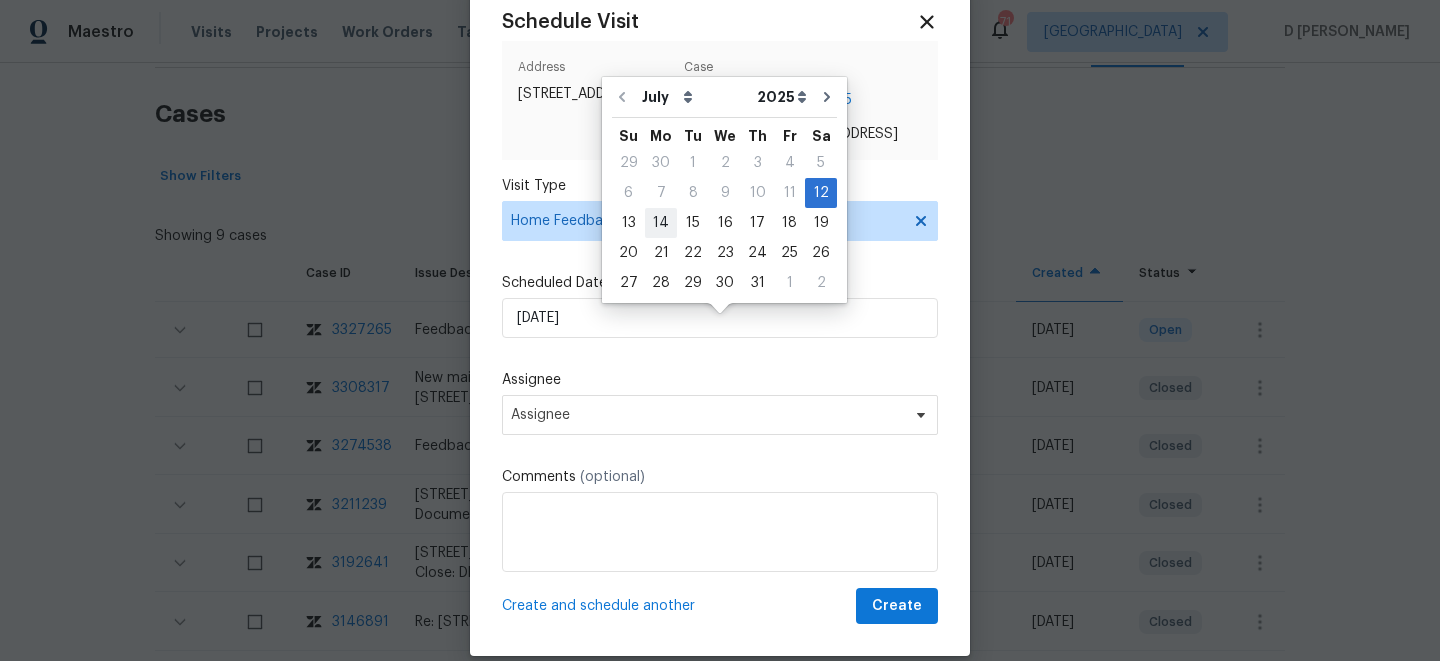 type on "[DATE]" 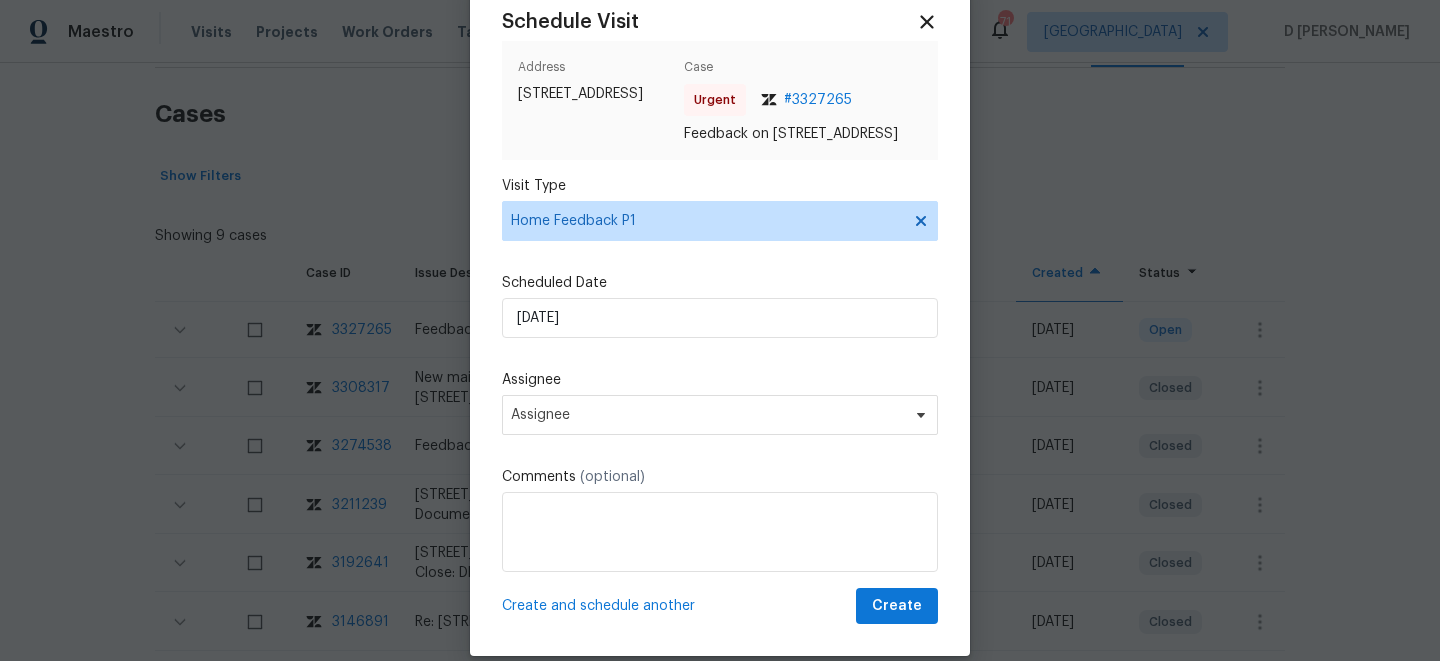 scroll, scrollTop: 96, scrollLeft: 0, axis: vertical 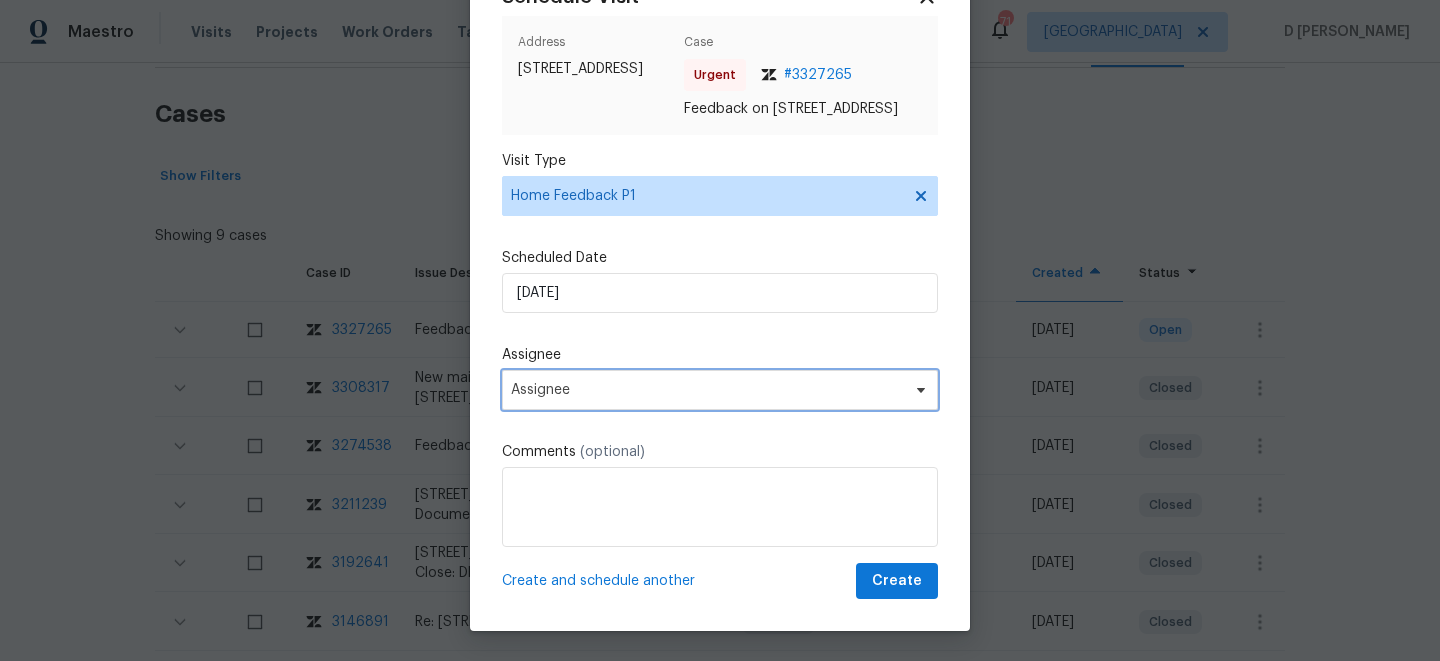click on "Assignee" at bounding box center (707, 390) 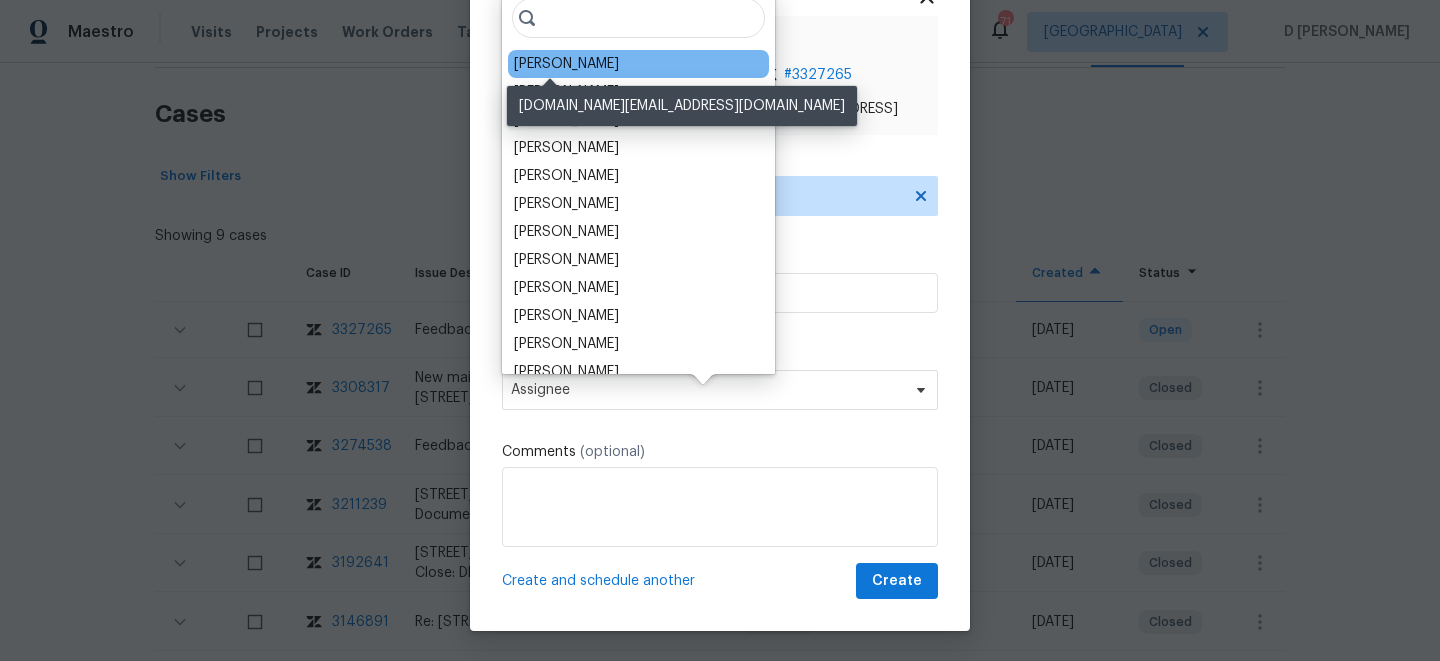 click on "David Page" at bounding box center (566, 64) 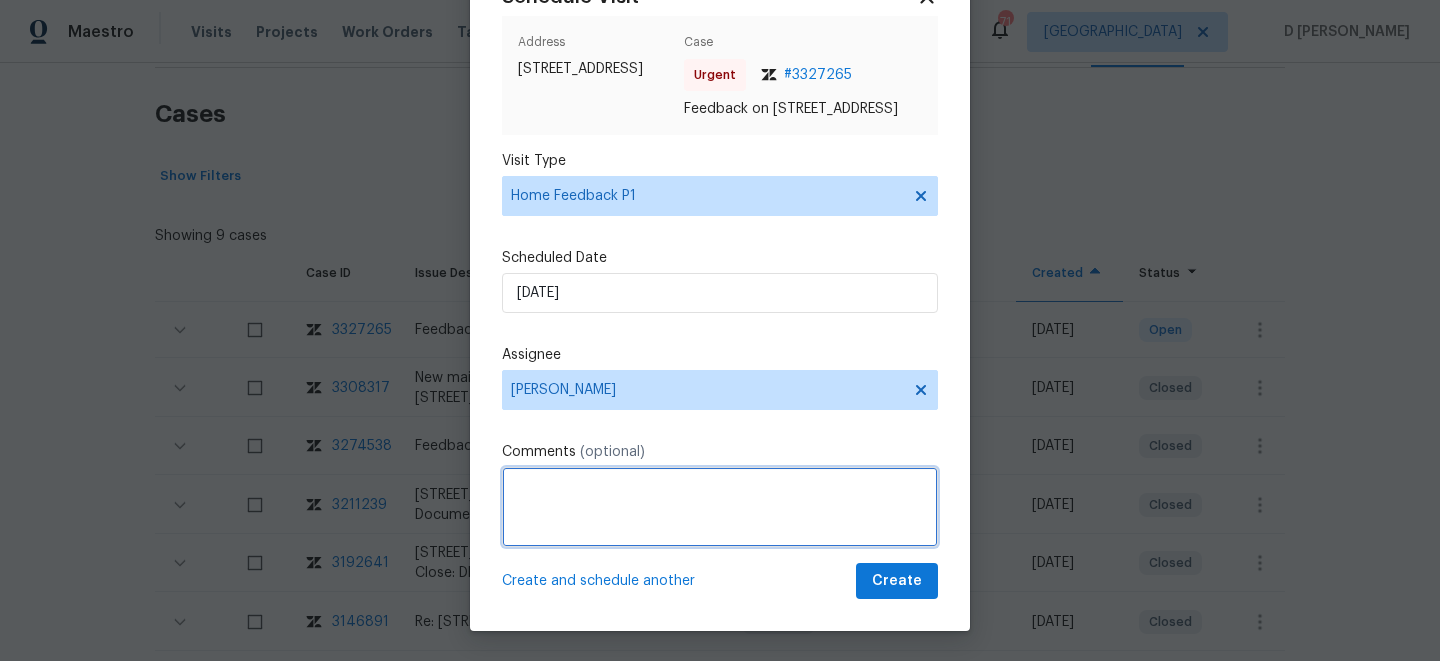 click at bounding box center (720, 507) 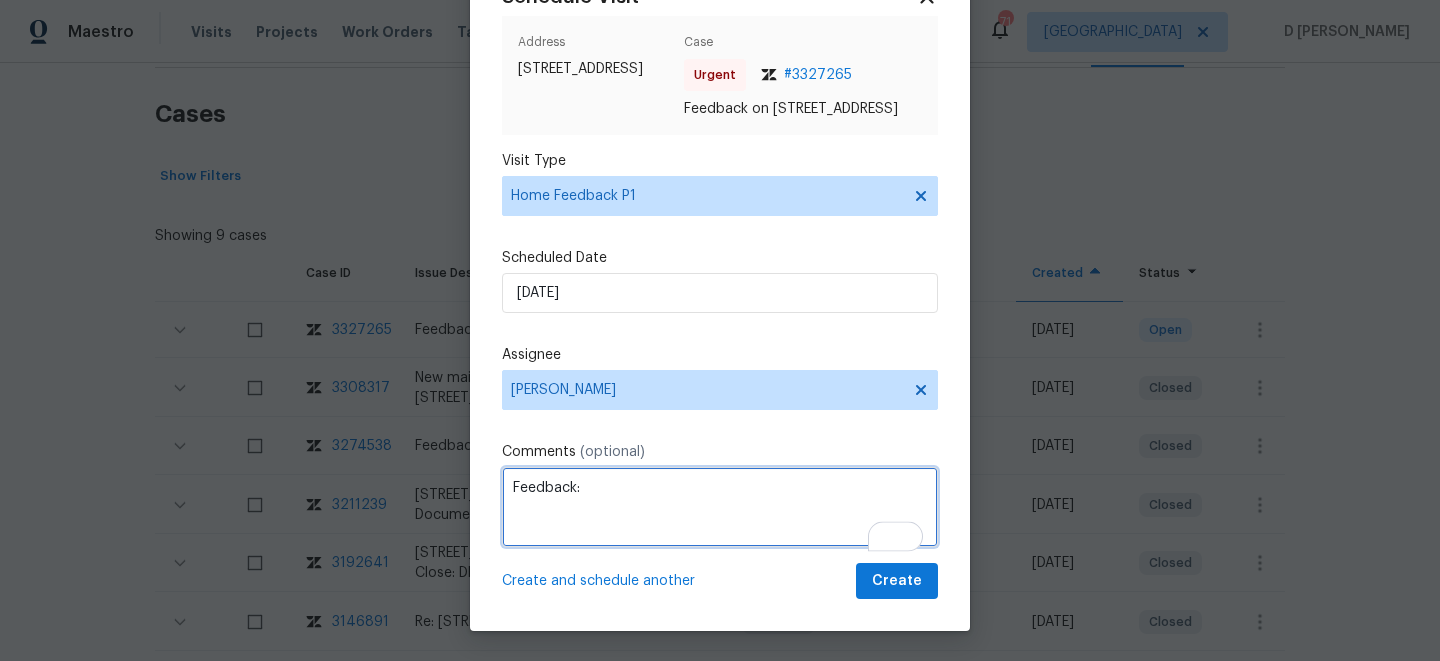 paste on "There seems to be a hint of cigarette smoke on the main floor." 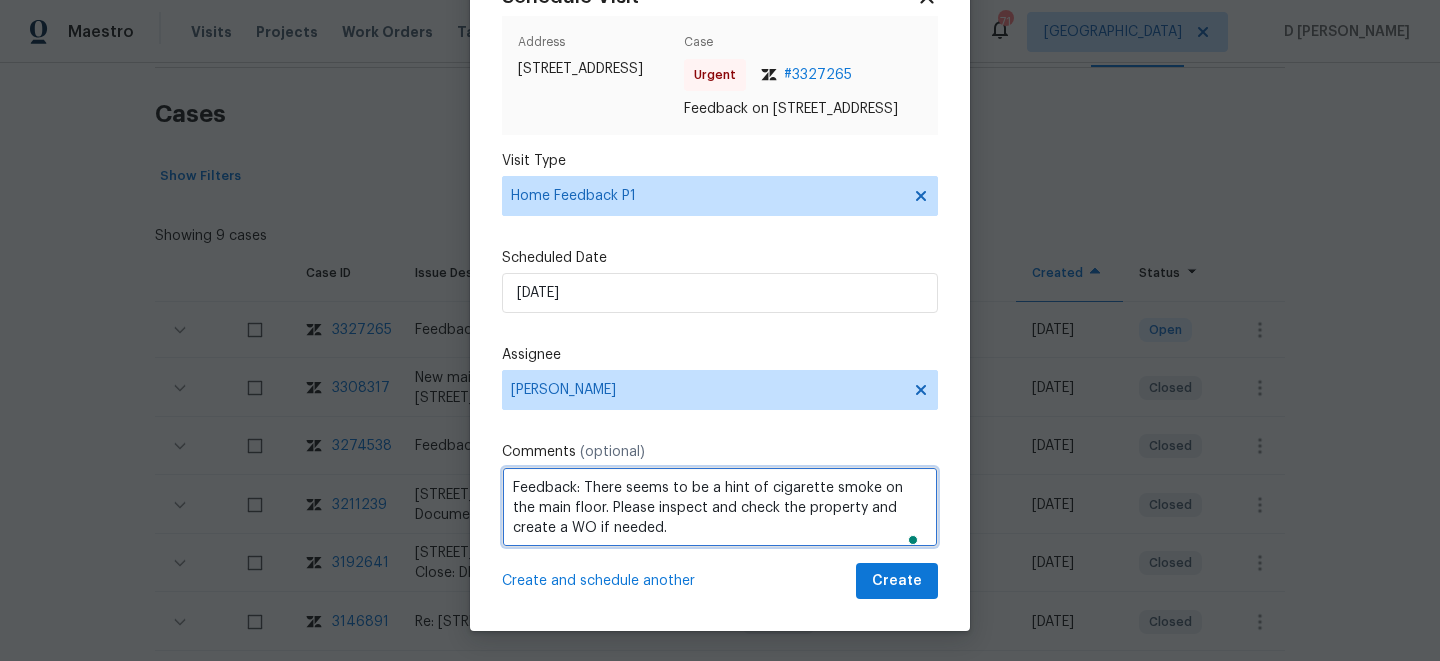 type on "Feedback: There seems to be a hint of cigarette smoke on the main floor. Please inspect and check the property and create a WO if needed." 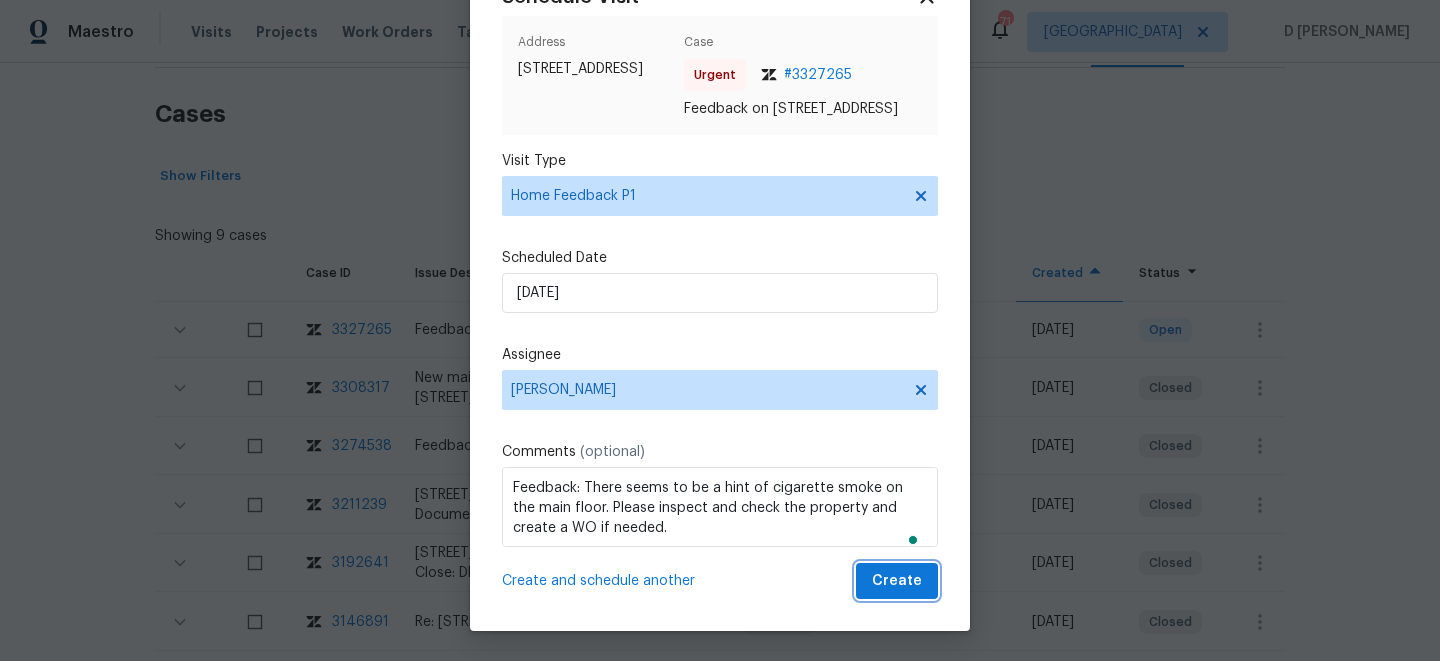 click on "Create" at bounding box center (897, 581) 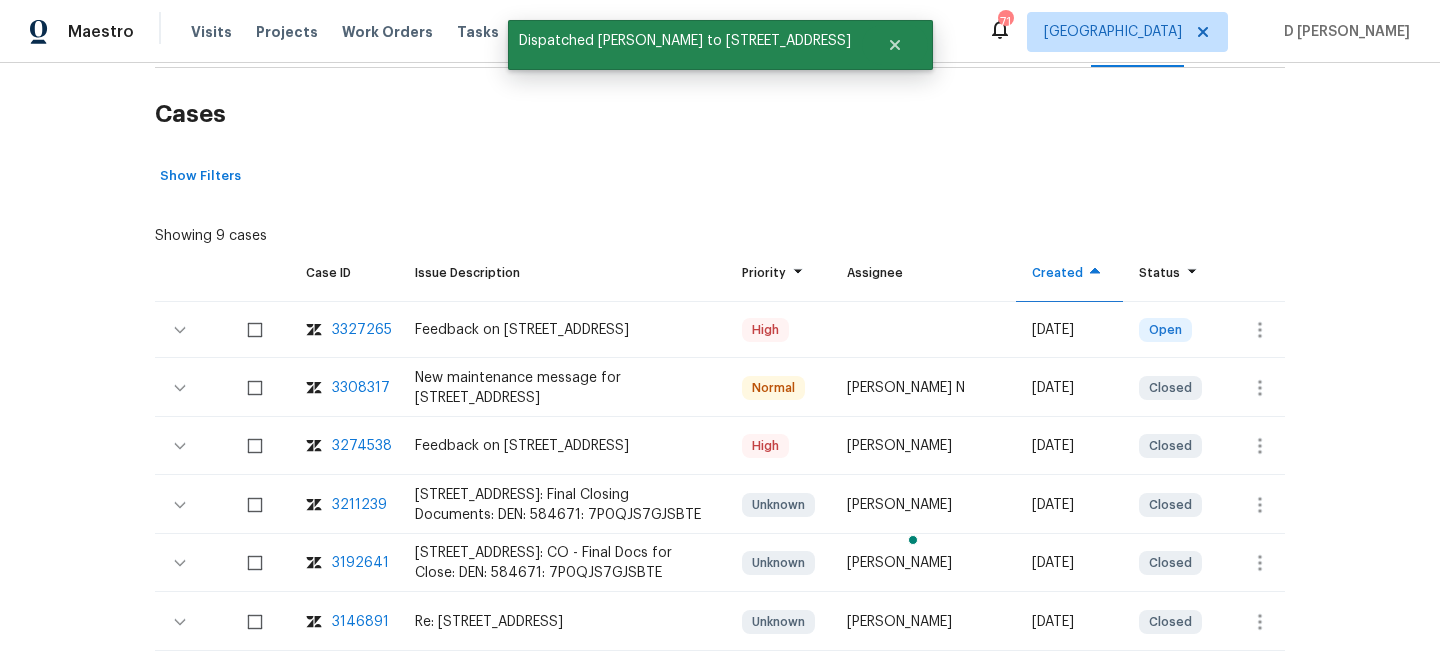 scroll, scrollTop: 0, scrollLeft: 0, axis: both 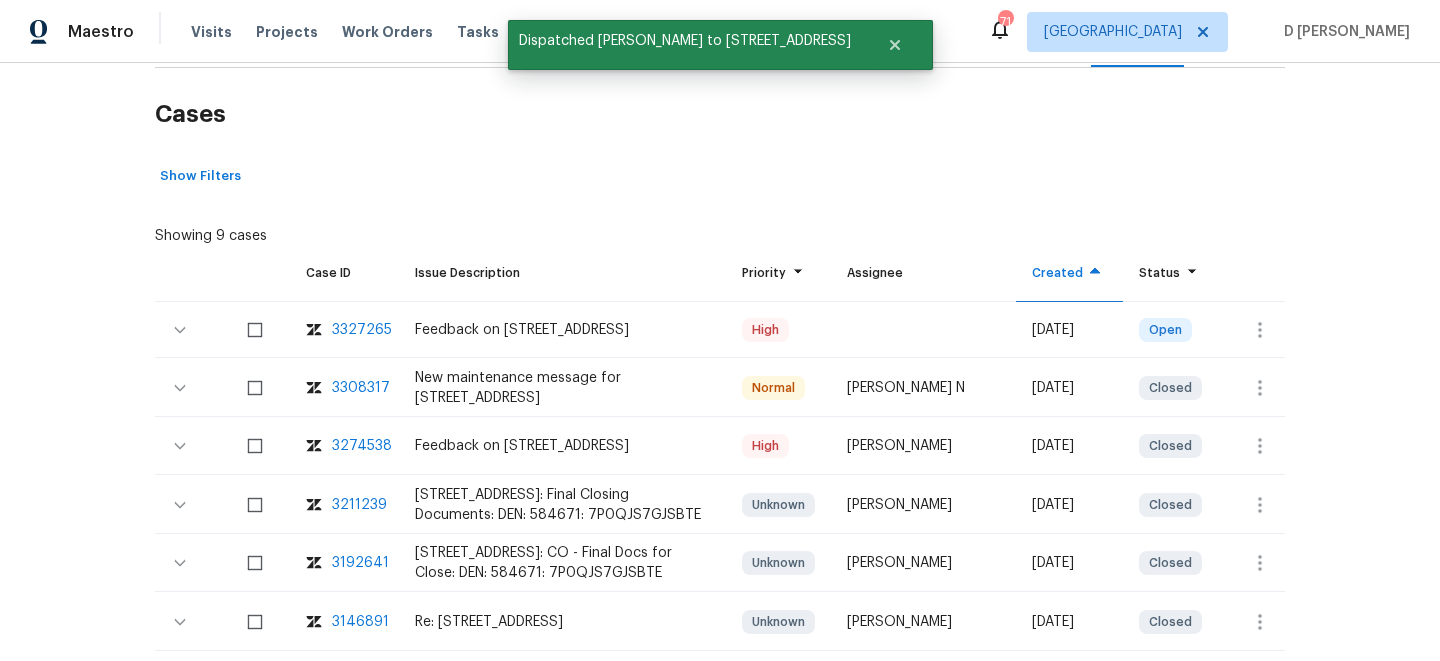 click on "Showing 9 cases Case ID Issue Description Priority Assignee Created Status 3327265 Feedback on 5966 S Winnipeg St, Aurora, CO 80015 High Fri, Jul 11 2025 Open 3308317 New maintenance message for 5966 S Winnipeg St , Aurora, CO 80015 Normal Nijanthan N Fri, Jul 04 2025 Closed 3274538 Feedback on 5966 S Winnipeg St, Aurora, CO 80015 High Akshaya Narayanan Mon, Jun 23 2025 Closed 3211239 5966 South Winnipeg Street, Aurora, CO 80015: Final Closing Documents: DEN: 584671: 7P0QJS7GJSBTE Unknown Michael Jackson Mon, Jun 02 2025 Closed 3192641 5966 South Winnipeg Street, Aurora, CO 80015: CO - Final Docs for Close: DEN: 584671: 7P0QJS7GJSBTE Unknown Sarah Guizar Tue, May 27 2025 Closed 3146891 Re: 5966 S Winnipeg St, Aurora, CO 80015 Unknown Chandi Young Tue, May 13 2025 Closed 3134817 5966 South Winnipeg Street, Aurora, CO 80015: Copy of HOA Letter: 584671: 7P0QJS7GJSBTE Unknown Grace Valamai Fri, May 09 2025 Closed 3112779 5966 South Winnipeg Street, Aurora, CO 80015: HOA Receipt: DEN: 584671: 7P0QJS7GJSBTE Unknown" at bounding box center (720, 515) 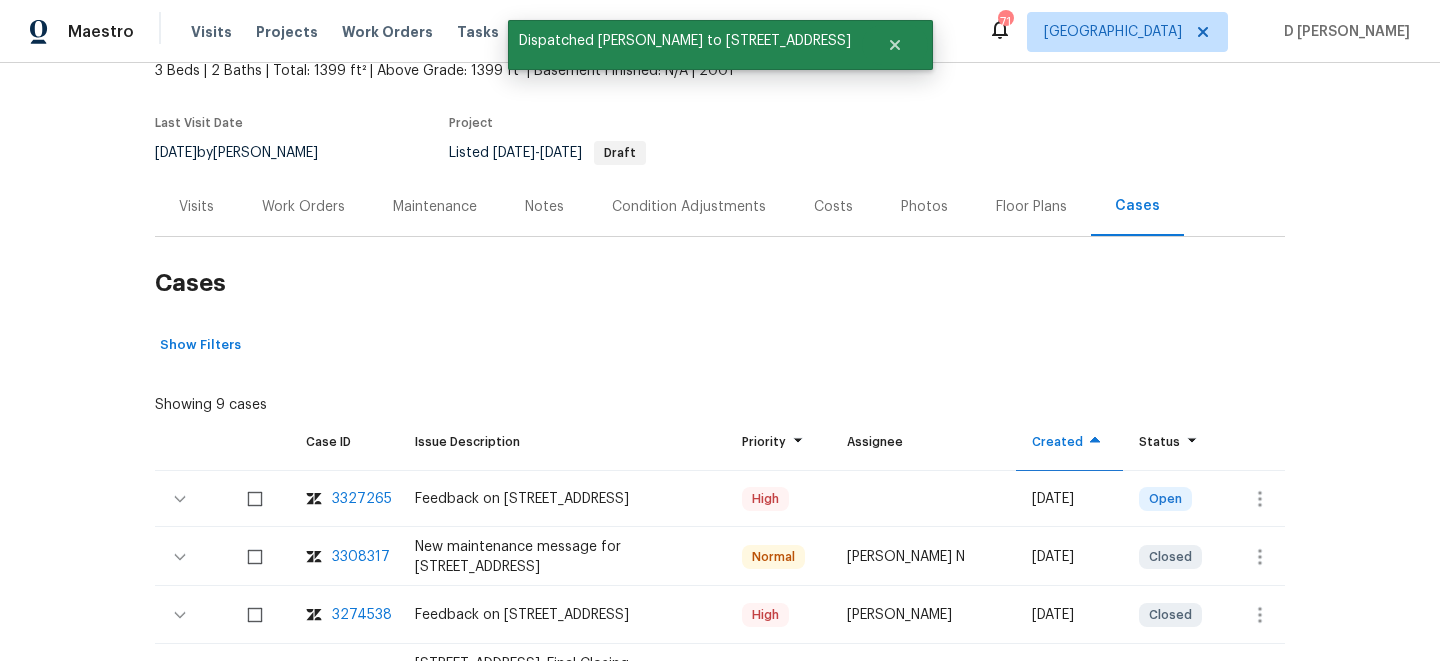 scroll, scrollTop: 94, scrollLeft: 0, axis: vertical 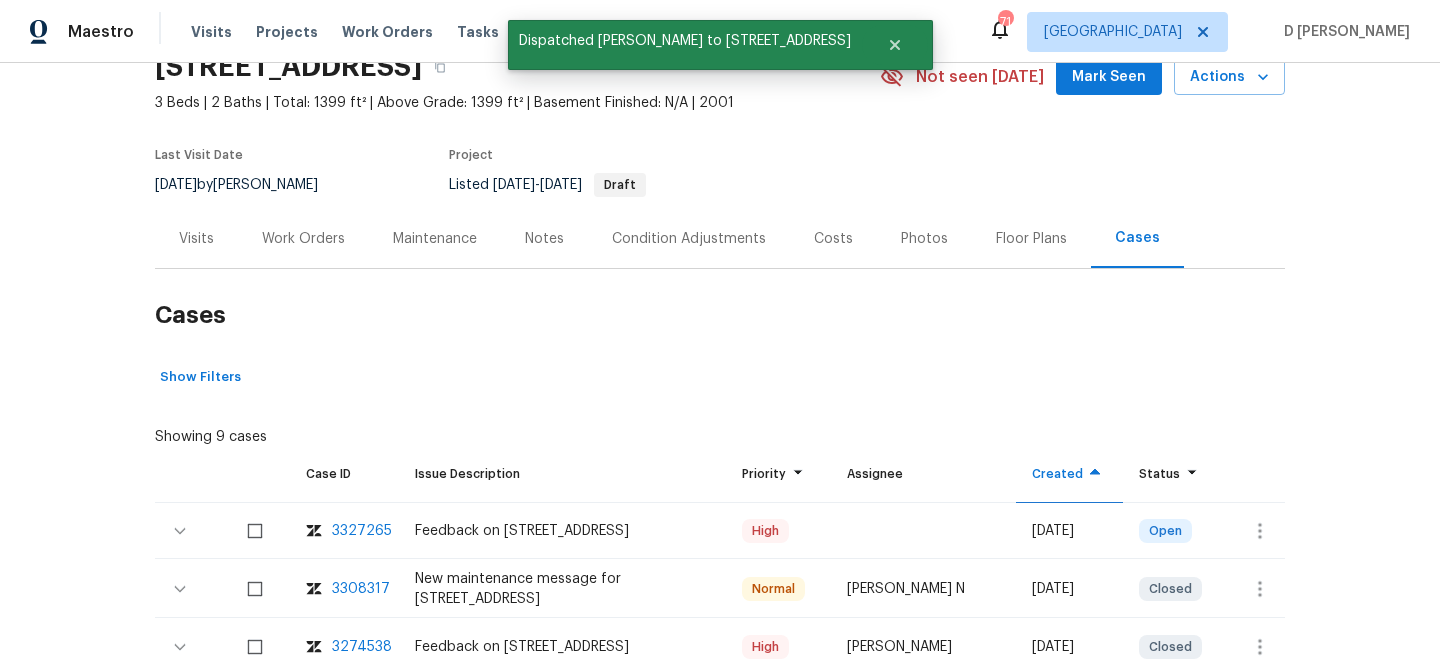 click on "Visits" at bounding box center [196, 238] 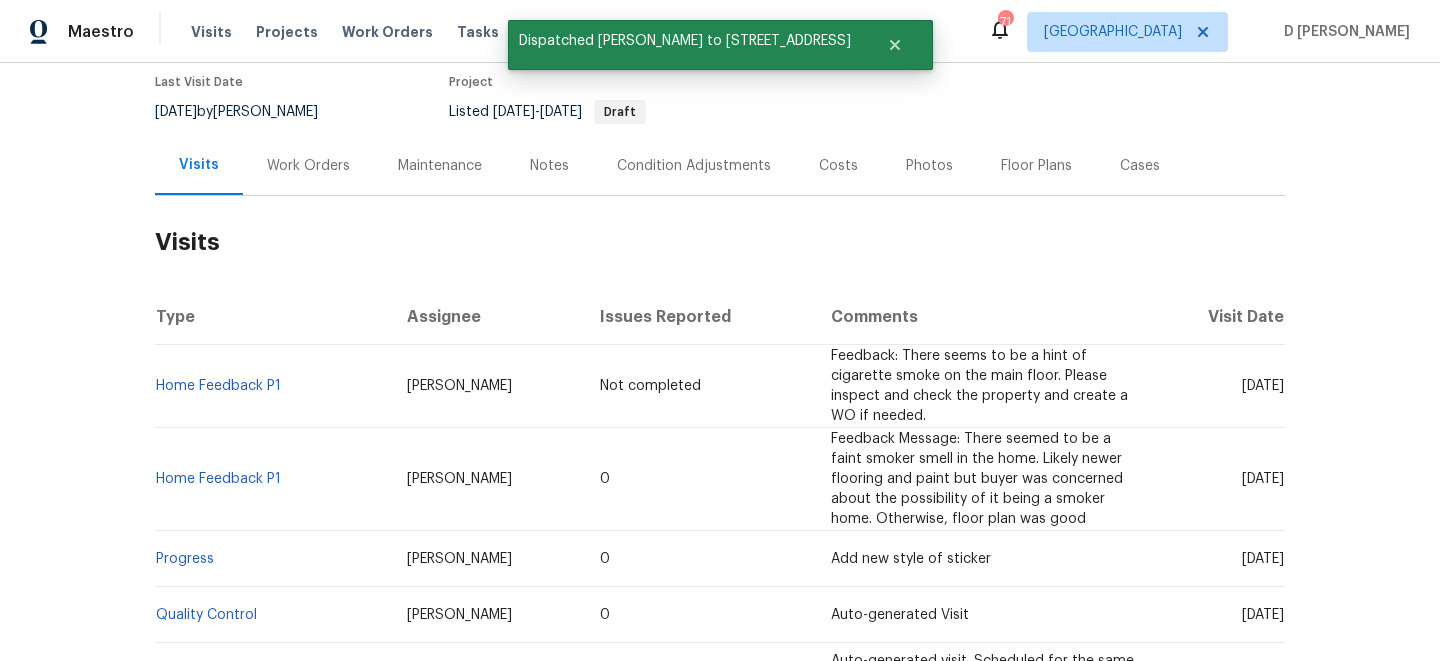 scroll, scrollTop: 181, scrollLeft: 0, axis: vertical 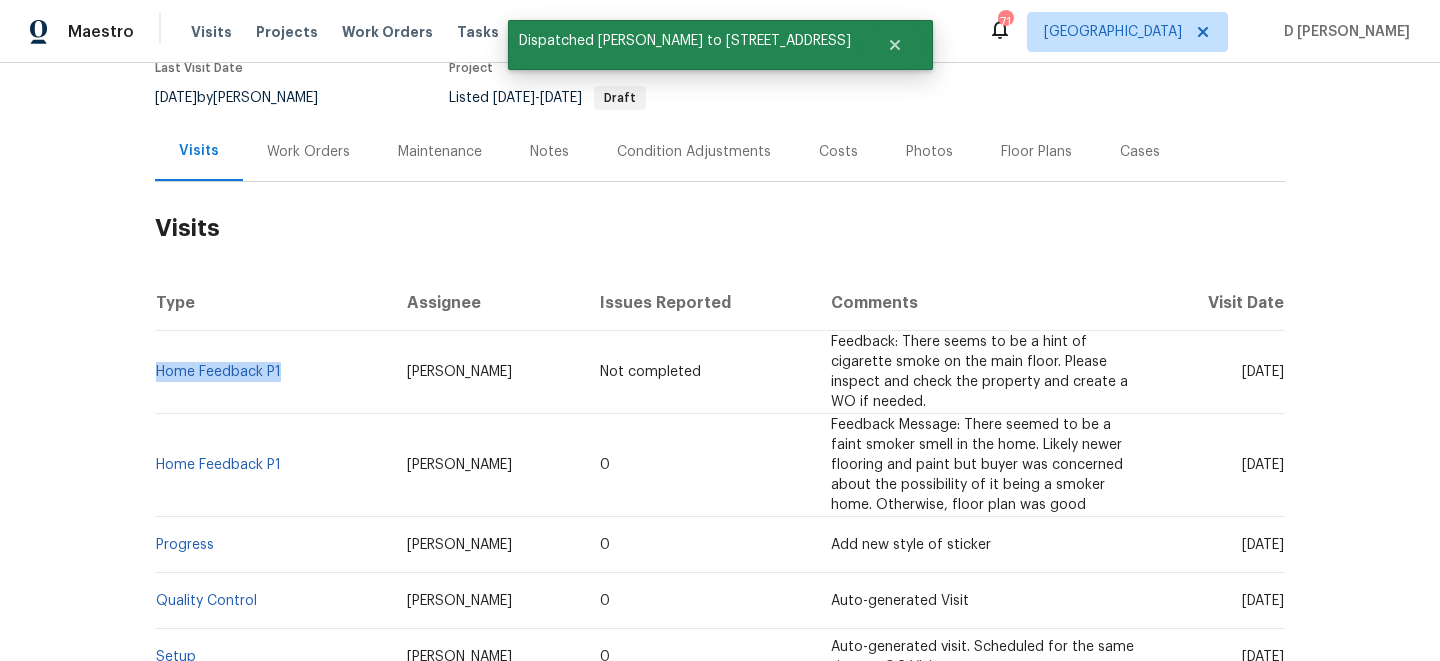 drag, startPoint x: 289, startPoint y: 367, endPoint x: 159, endPoint y: 362, distance: 130.09612 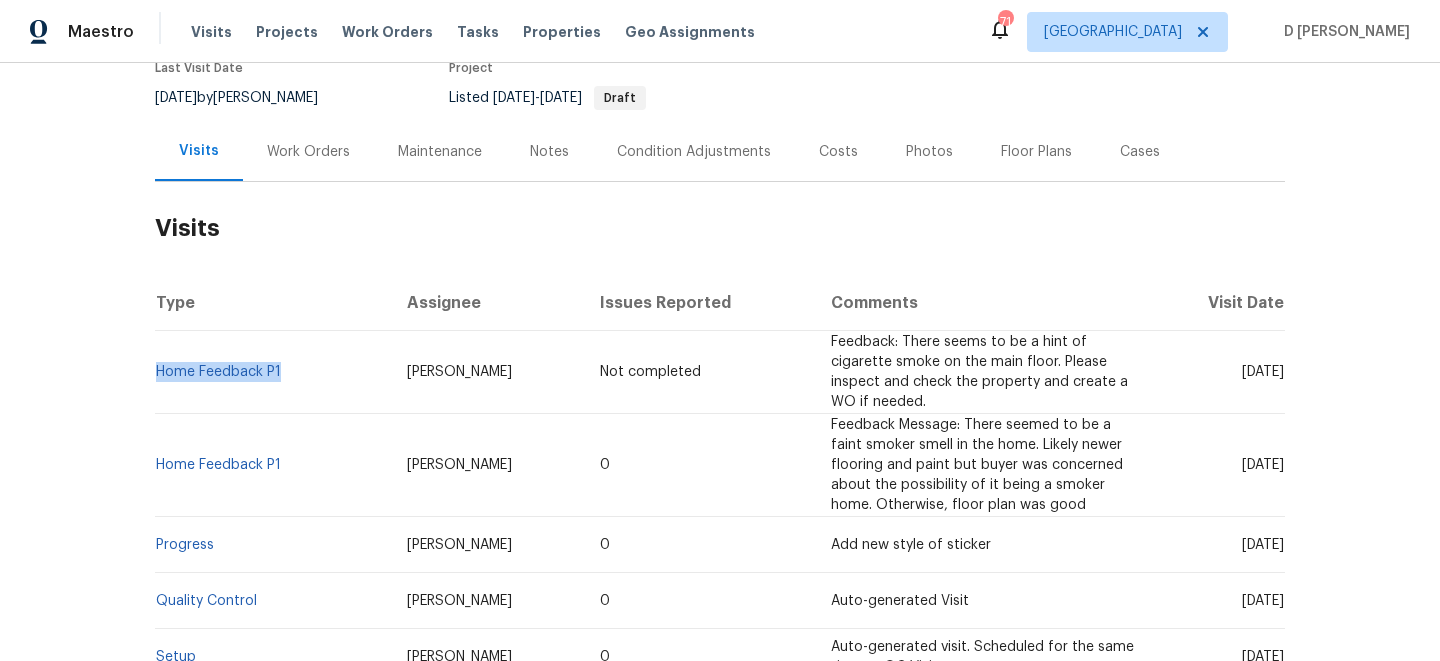 copy on "Home Feedback P1" 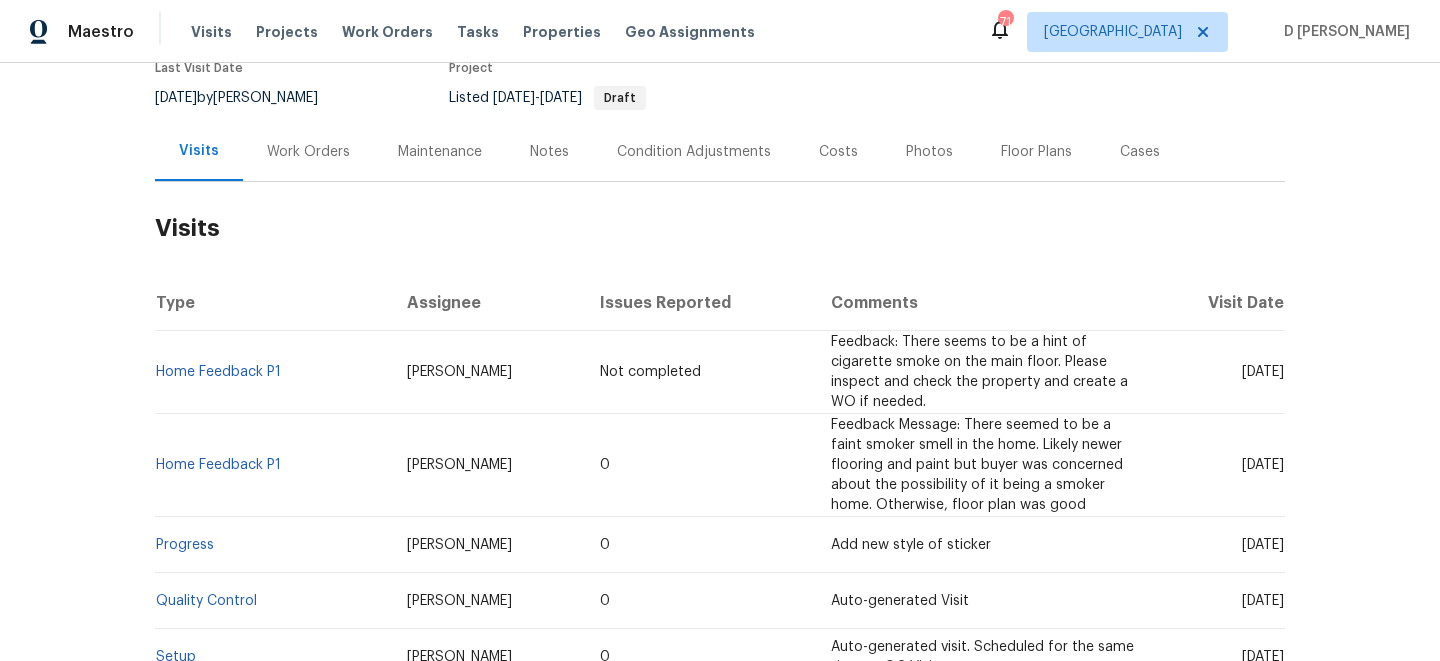click on "Tue, Jun 24 2025" at bounding box center [1219, 465] 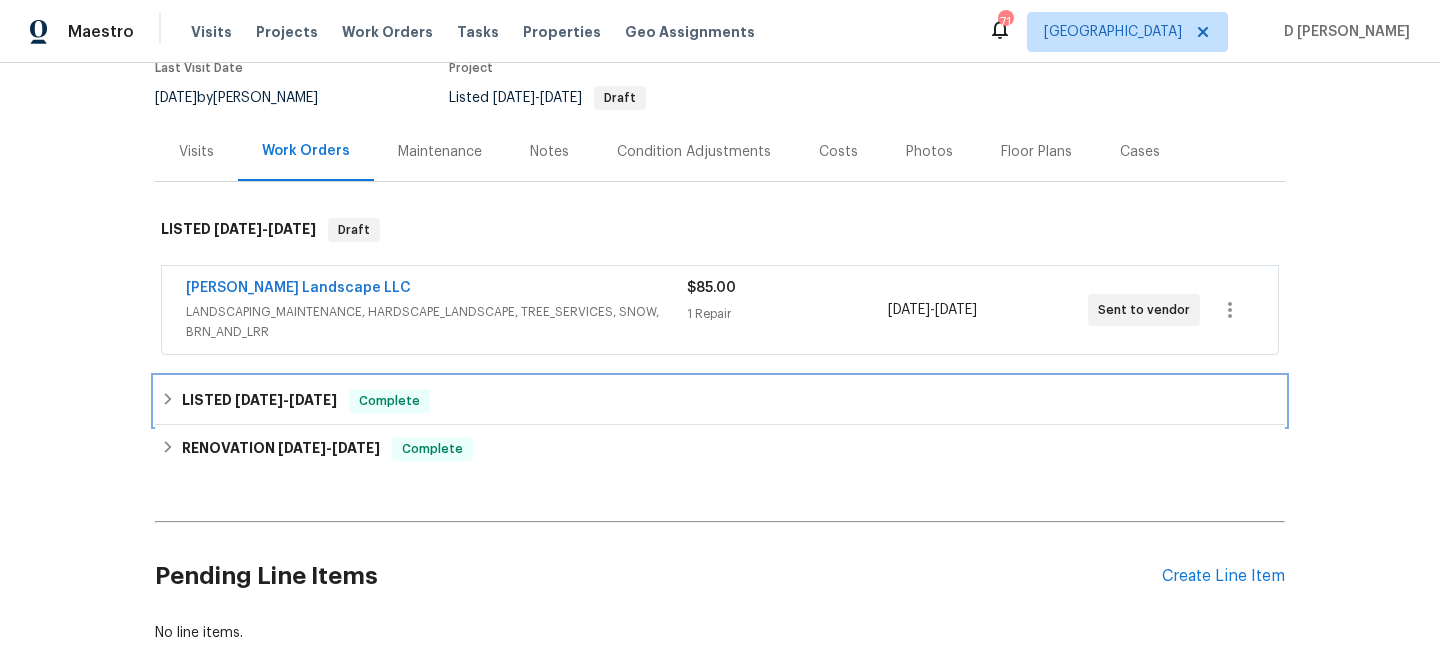 click on "LISTED   6/18/25  -  6/19/25 Complete" at bounding box center (720, 401) 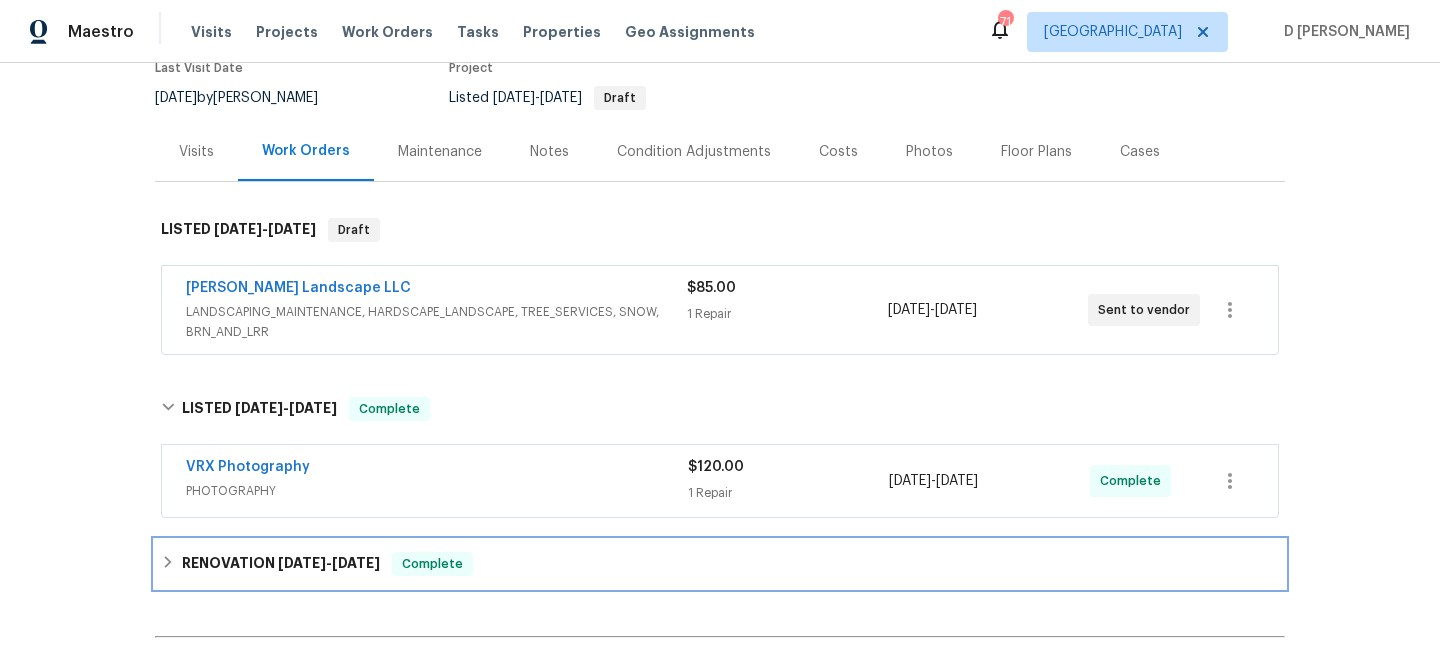 click on "RENOVATION   6/3/25  -  6/13/25 Complete" at bounding box center (720, 564) 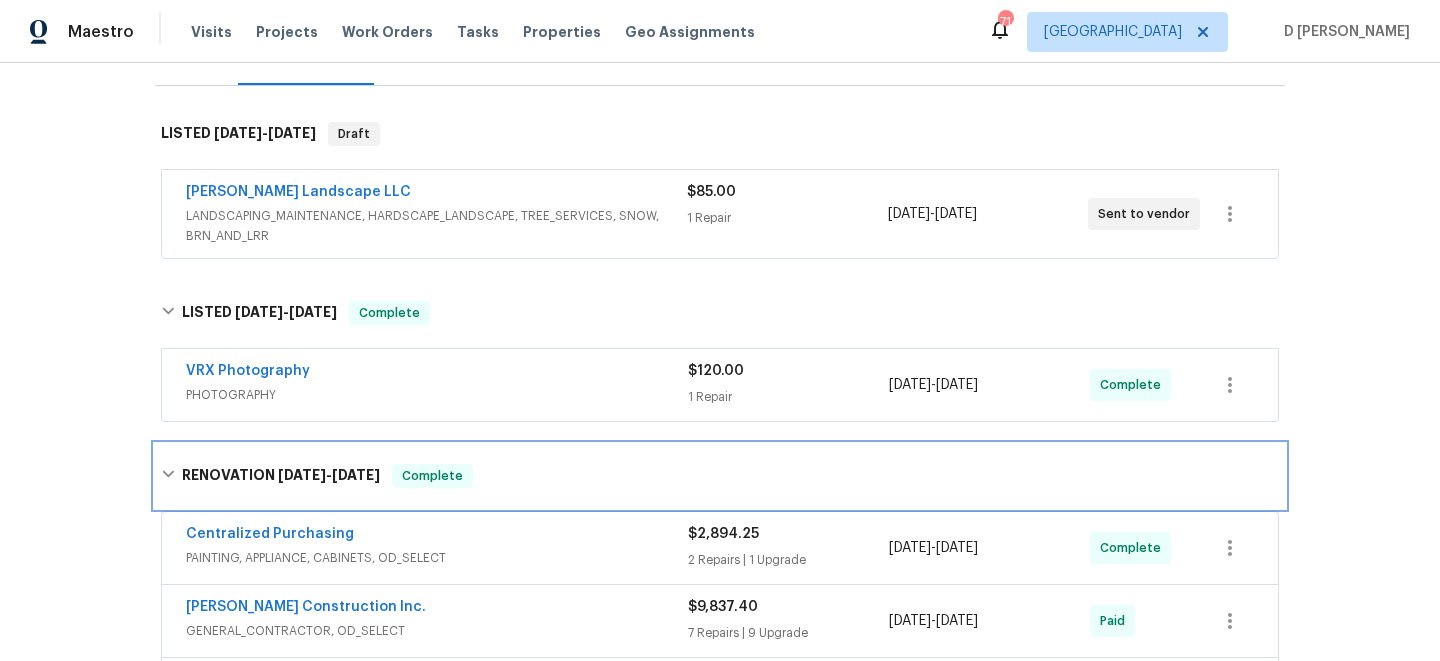 scroll, scrollTop: 295, scrollLeft: 0, axis: vertical 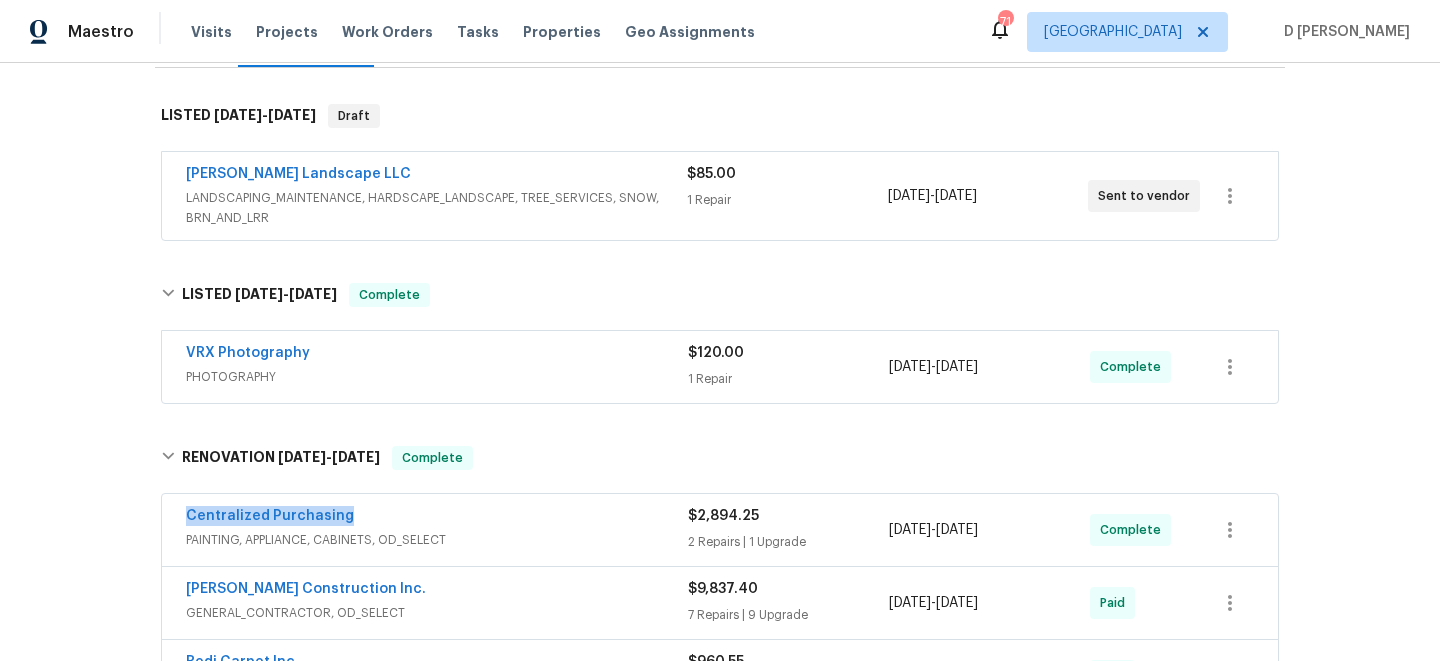 drag, startPoint x: 176, startPoint y: 516, endPoint x: 431, endPoint y: 515, distance: 255.00197 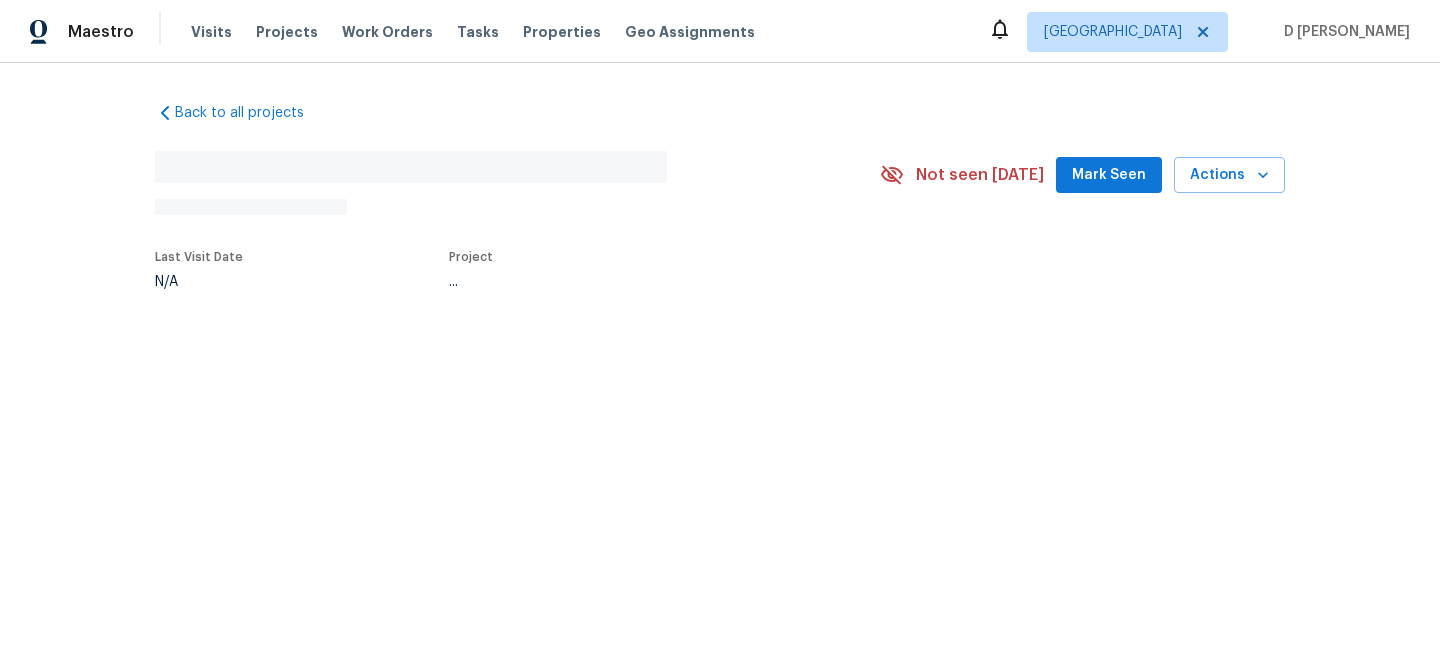 scroll, scrollTop: 0, scrollLeft: 0, axis: both 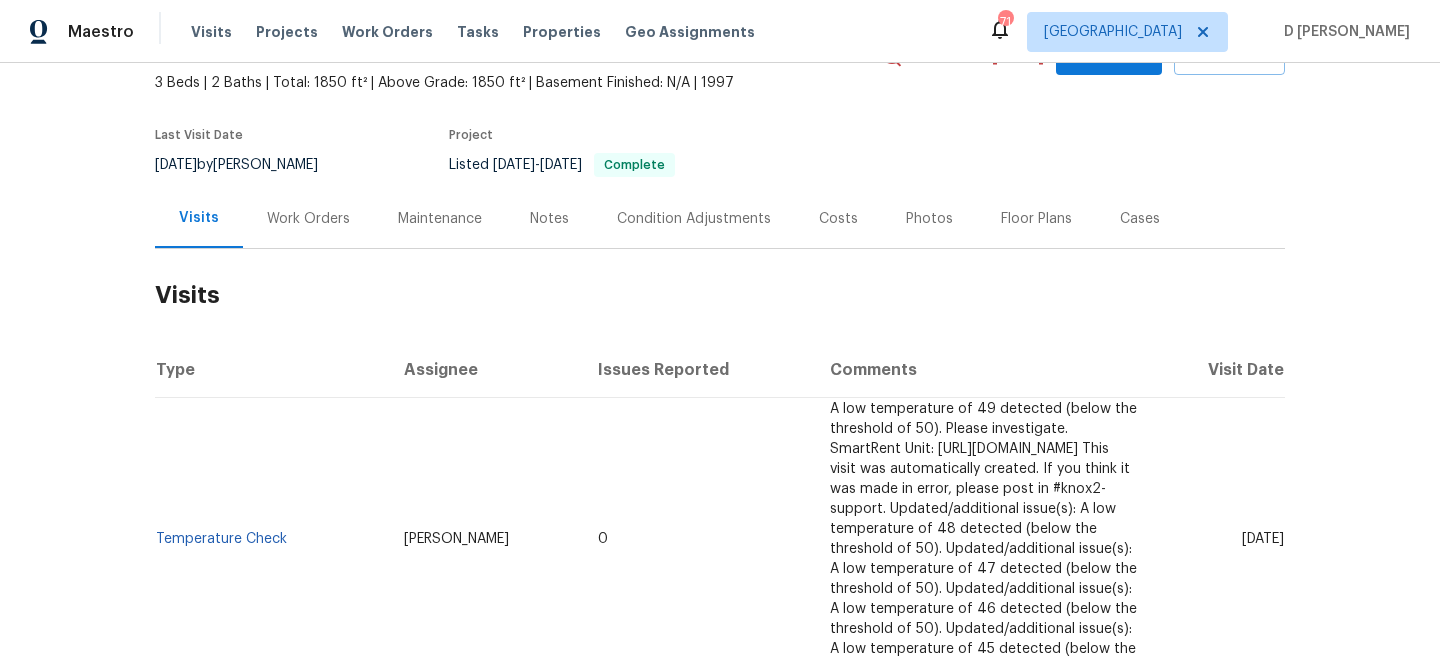 click on "Work Orders" at bounding box center [308, 219] 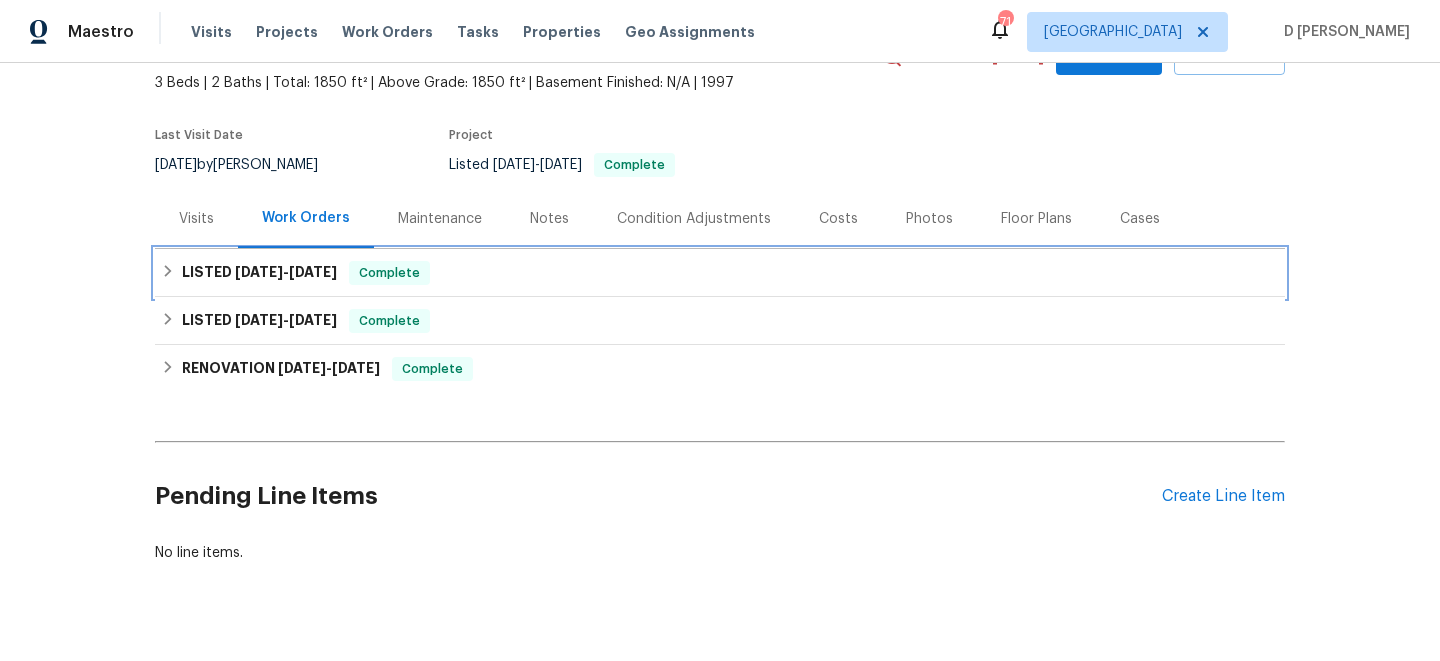 click on "LISTED   [DATE]  -  [DATE]" at bounding box center (259, 273) 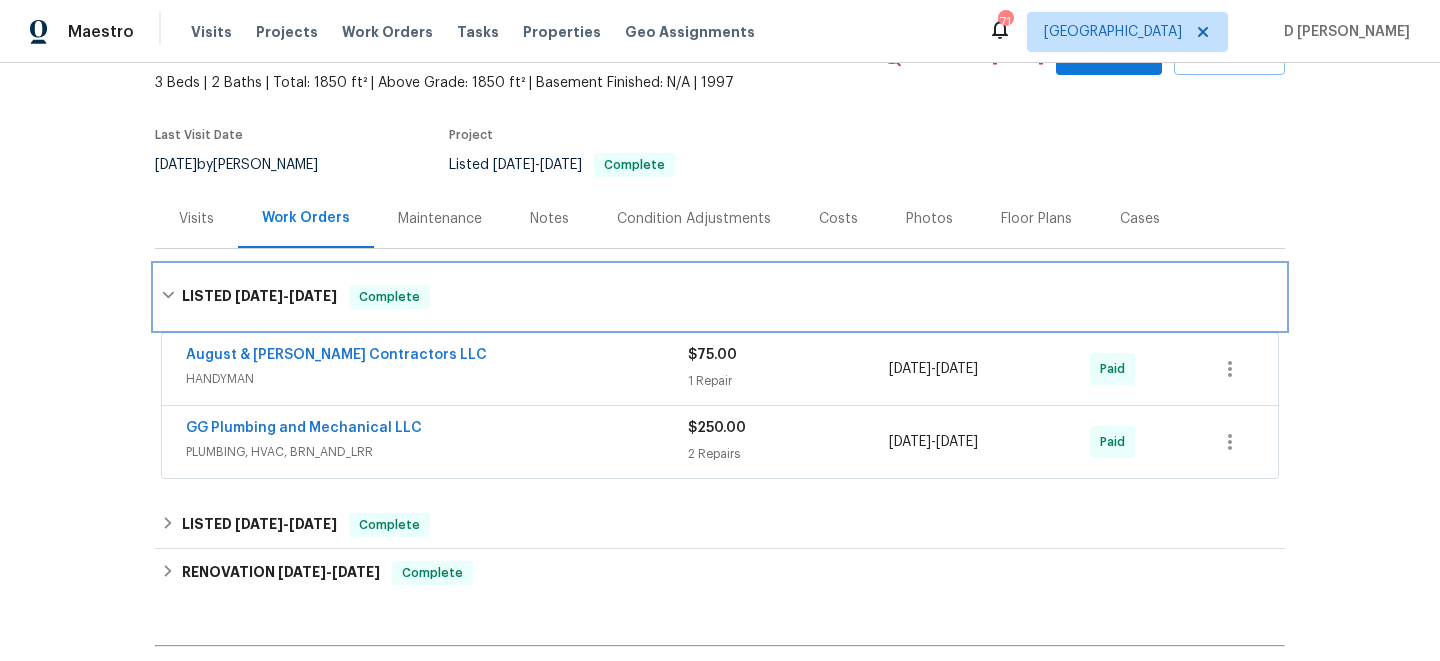 click on "LISTED   [DATE]  -  [DATE] Complete" at bounding box center (720, 297) 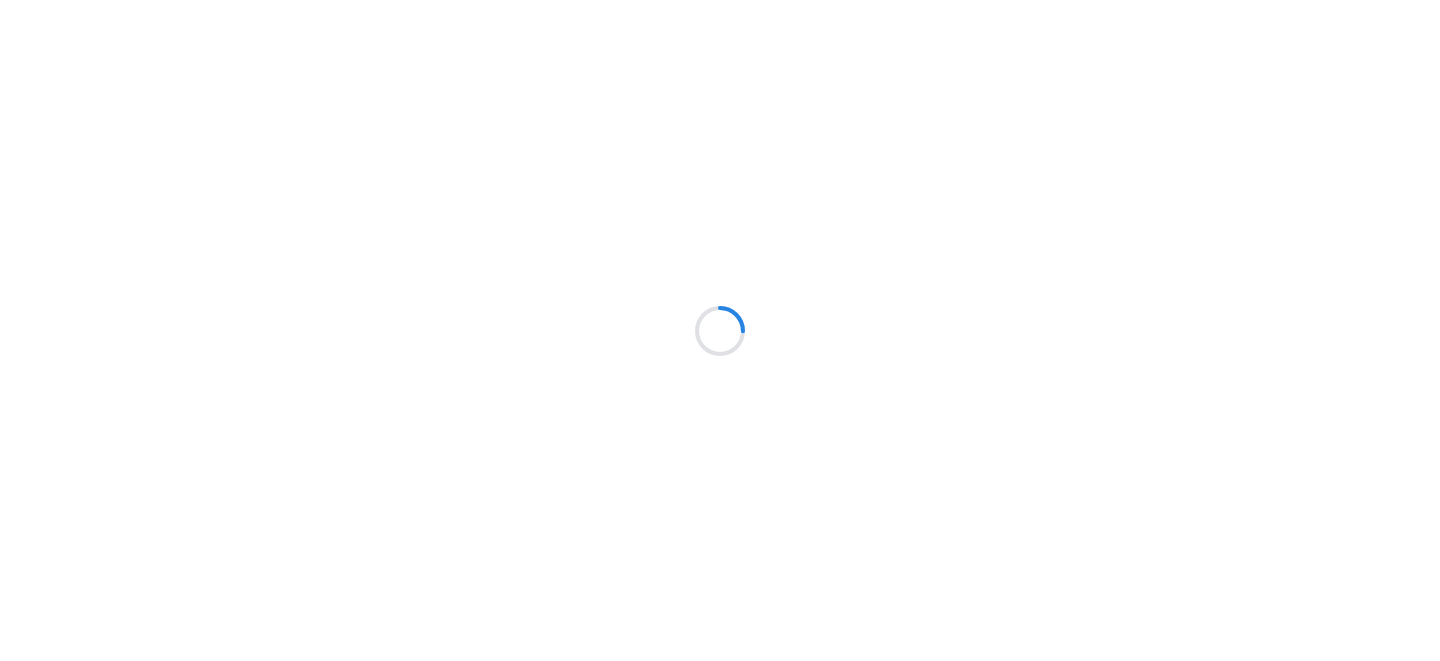 scroll, scrollTop: 0, scrollLeft: 0, axis: both 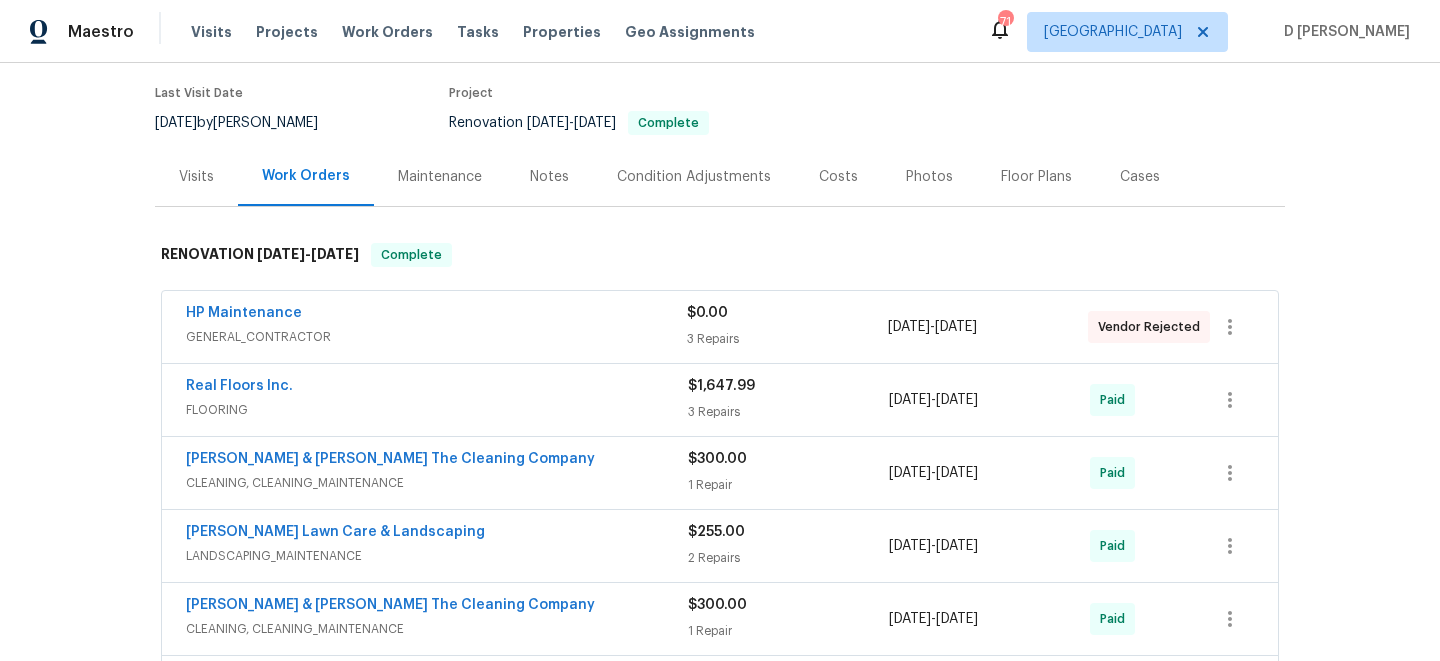 click on "Visits" at bounding box center (196, 177) 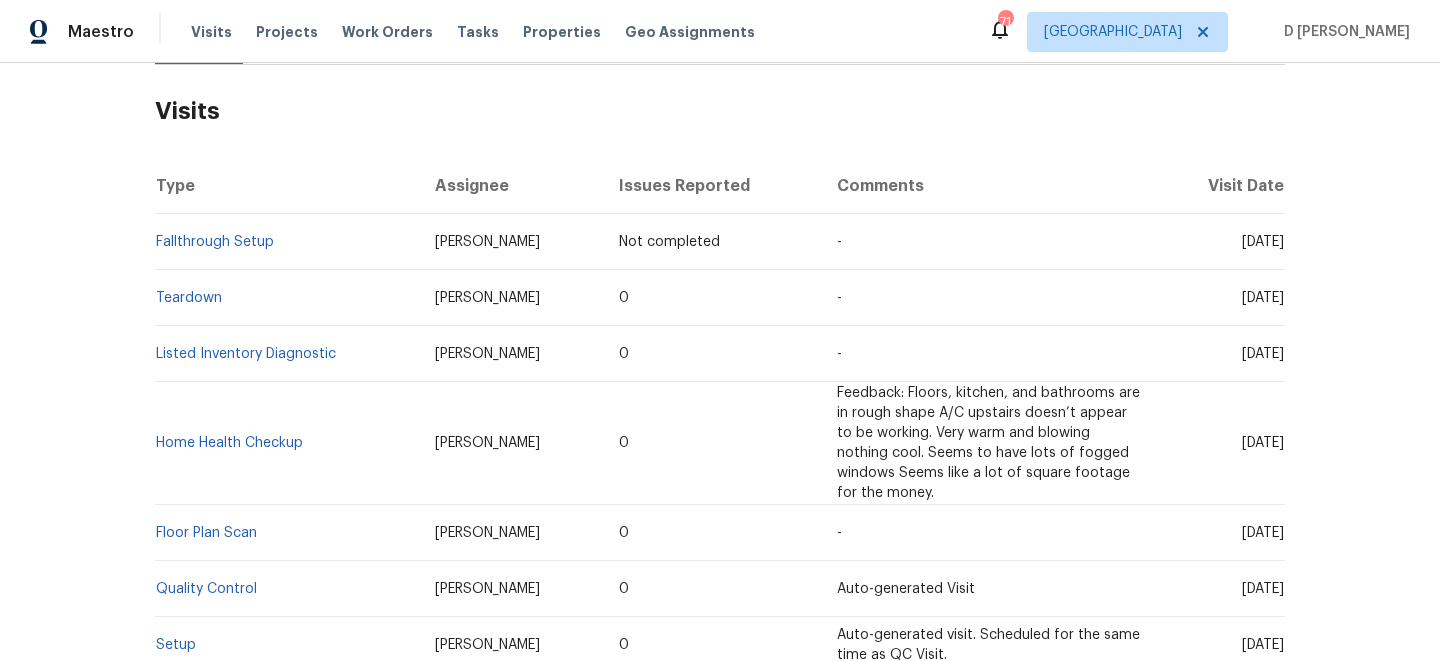 scroll, scrollTop: 297, scrollLeft: 0, axis: vertical 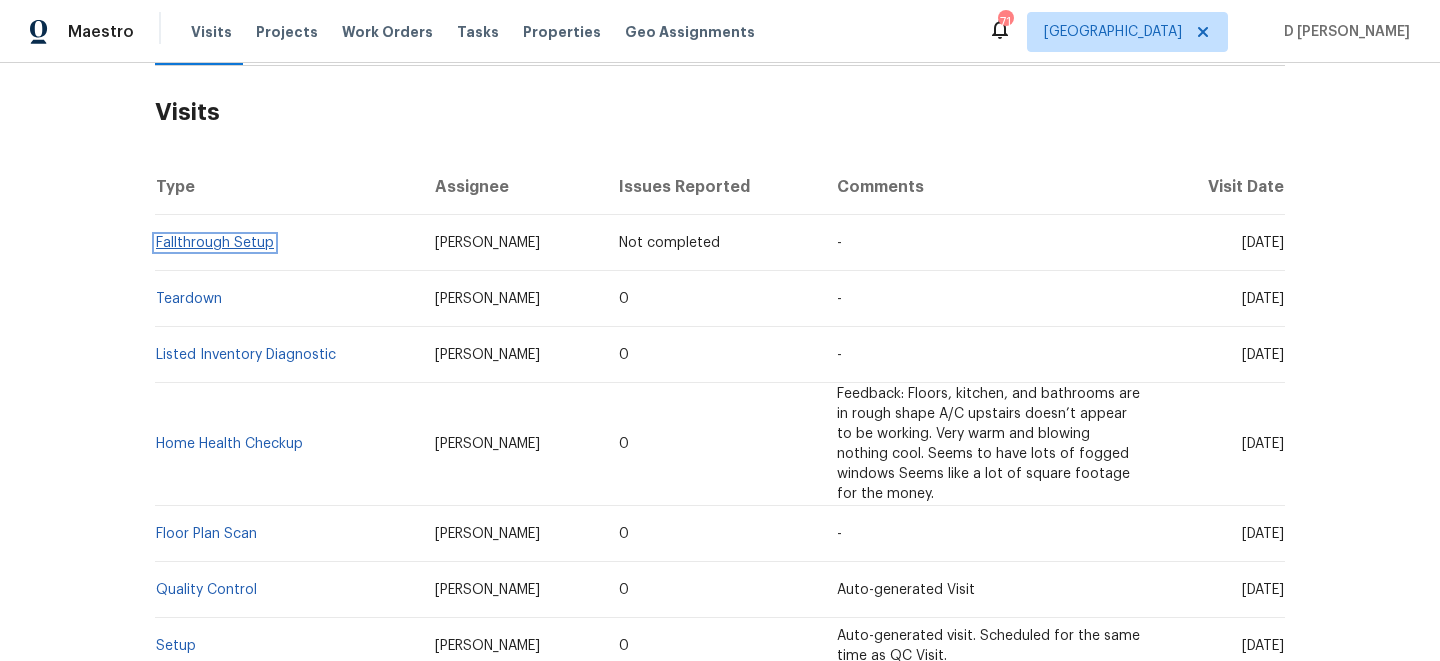 click on "Fallthrough Setup" at bounding box center (215, 243) 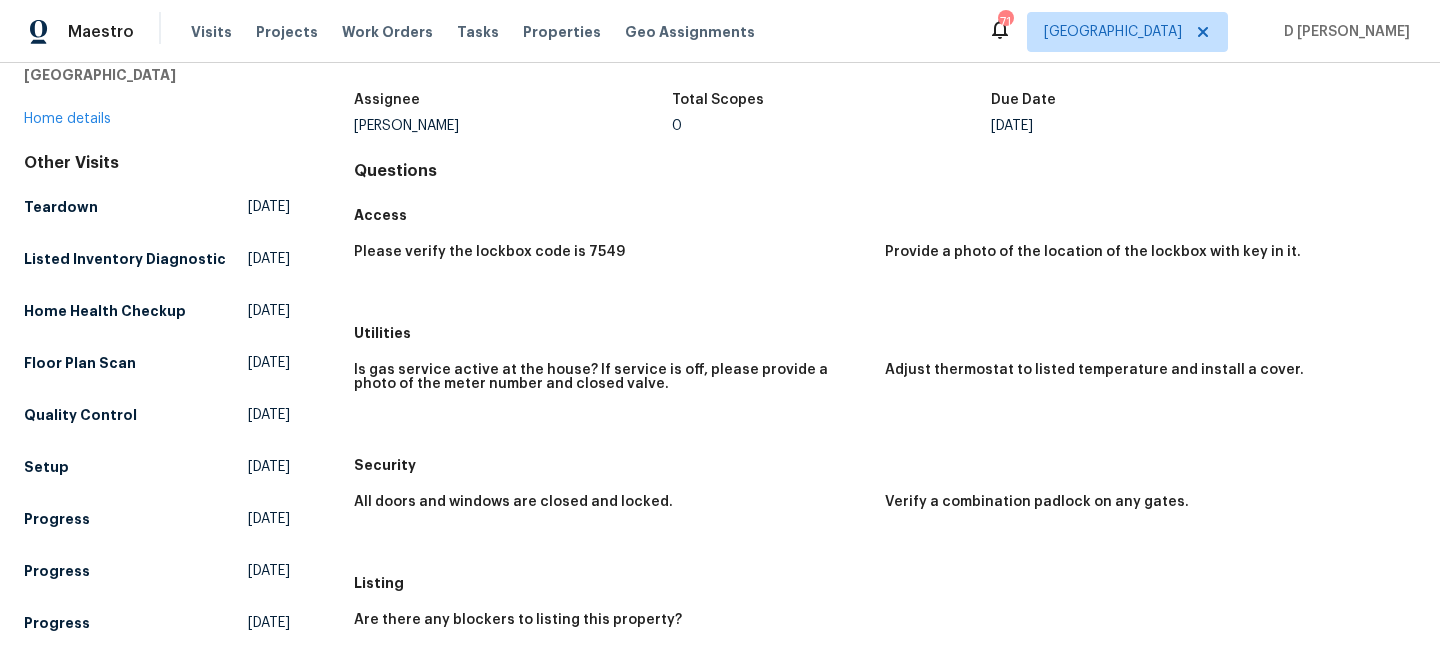 scroll, scrollTop: 0, scrollLeft: 0, axis: both 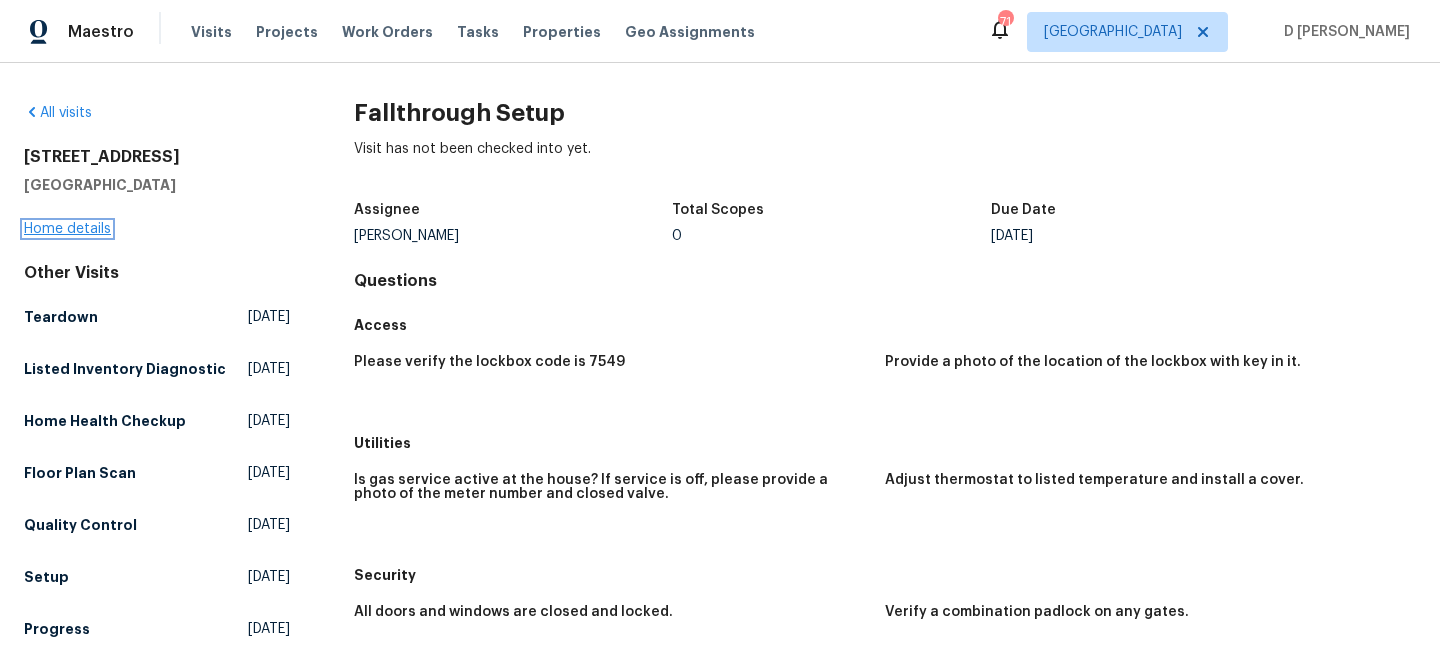 click on "Home details" at bounding box center (67, 229) 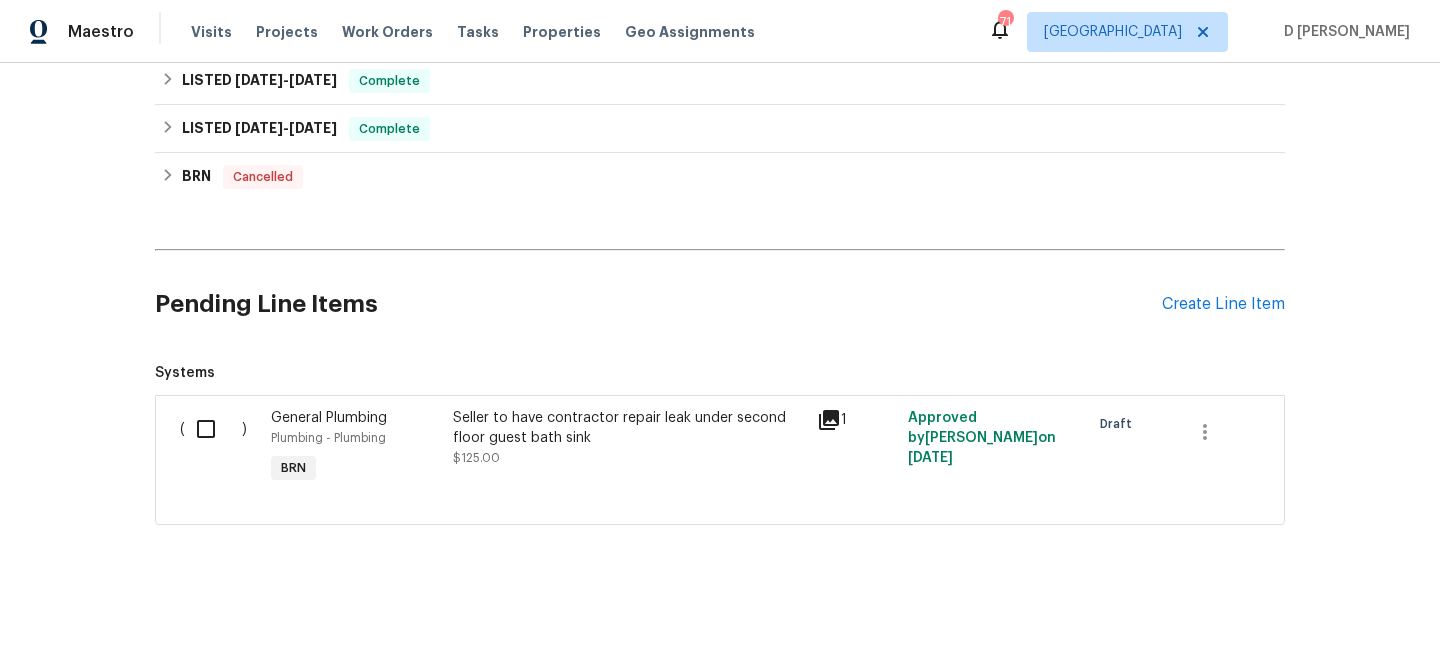scroll, scrollTop: 0, scrollLeft: 0, axis: both 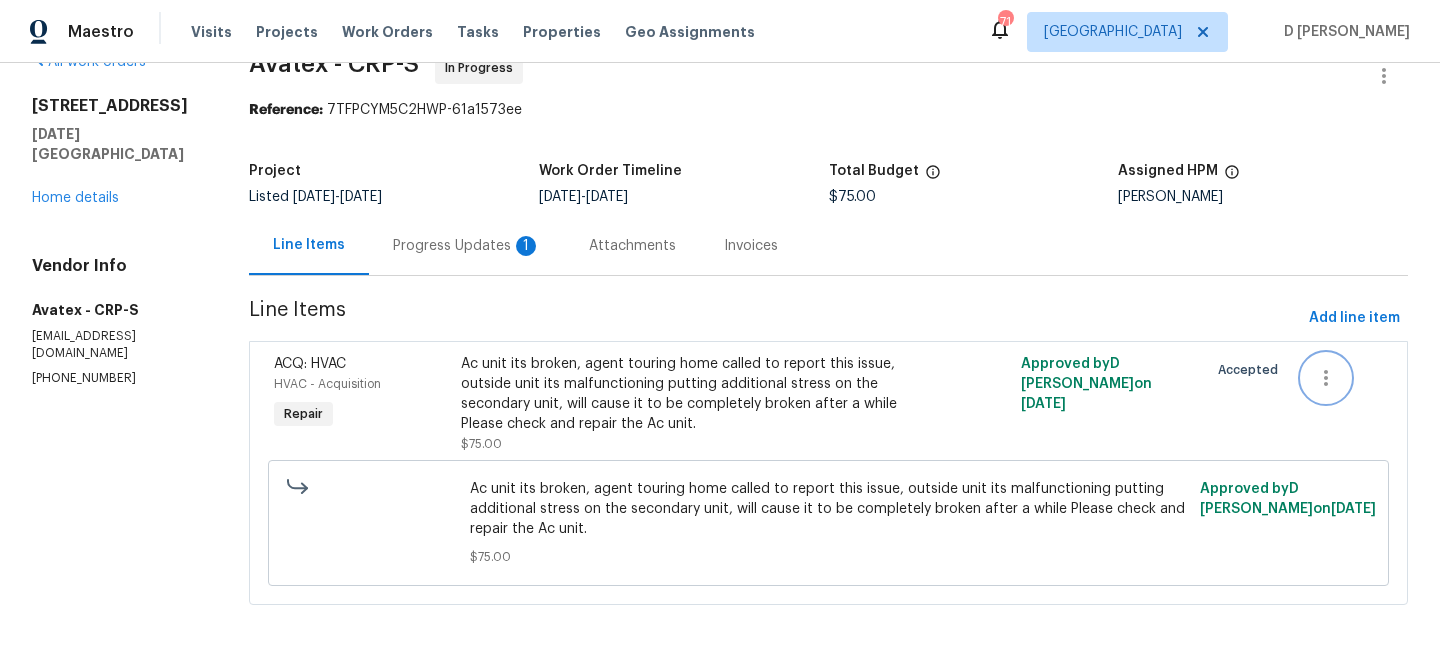 click at bounding box center [1326, 378] 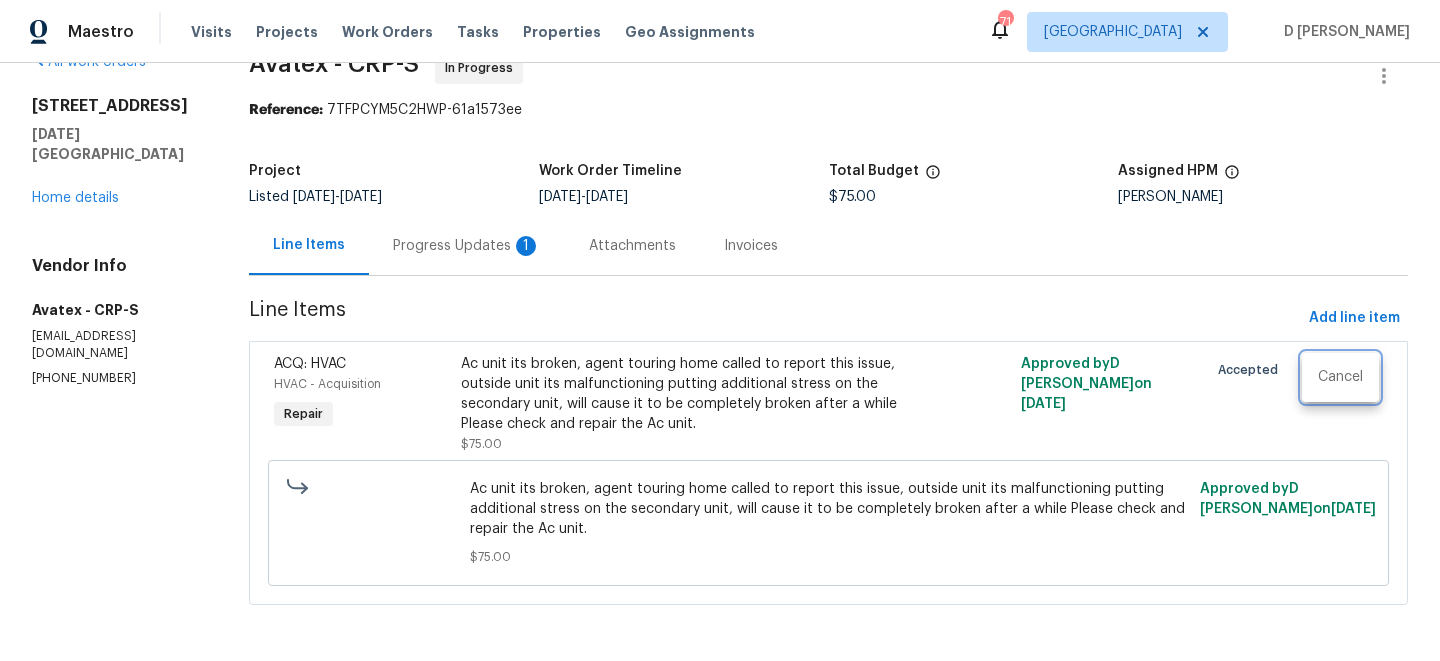 click at bounding box center [720, 330] 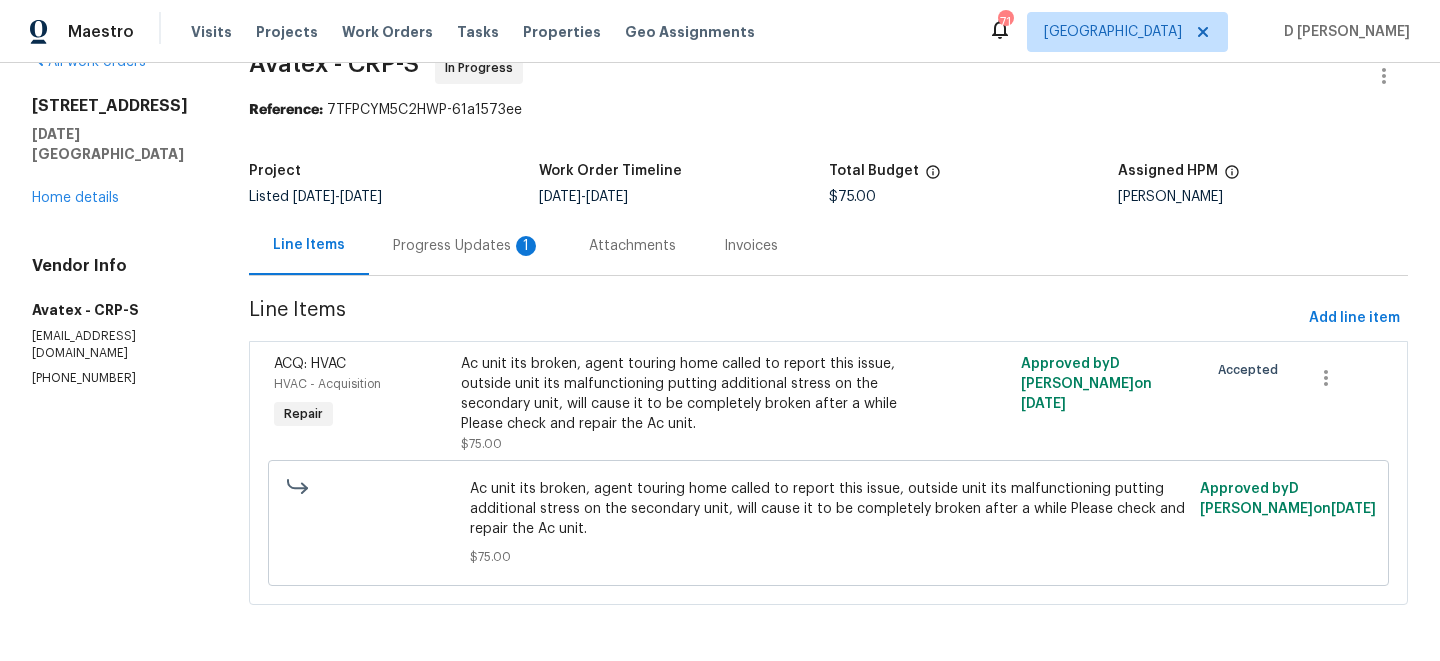 click on "Line Items" at bounding box center [775, 318] 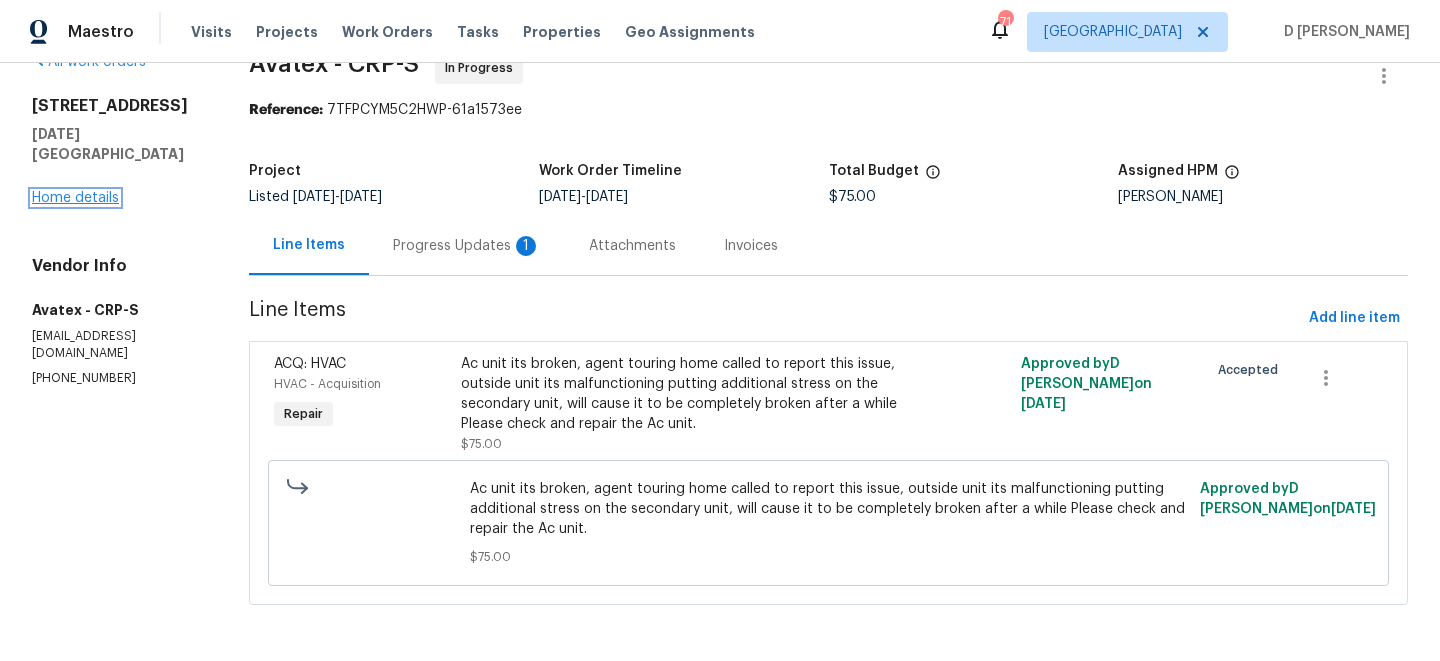 click on "Home details" at bounding box center [75, 198] 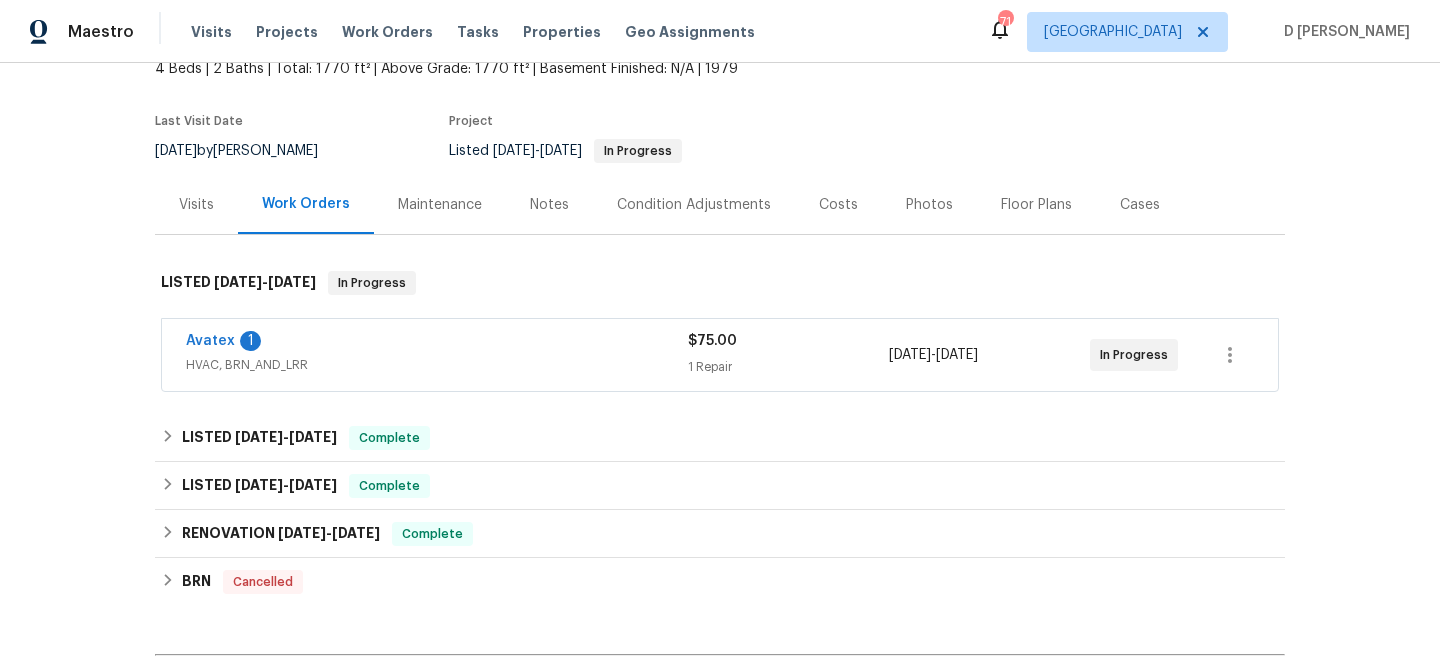 scroll, scrollTop: 129, scrollLeft: 0, axis: vertical 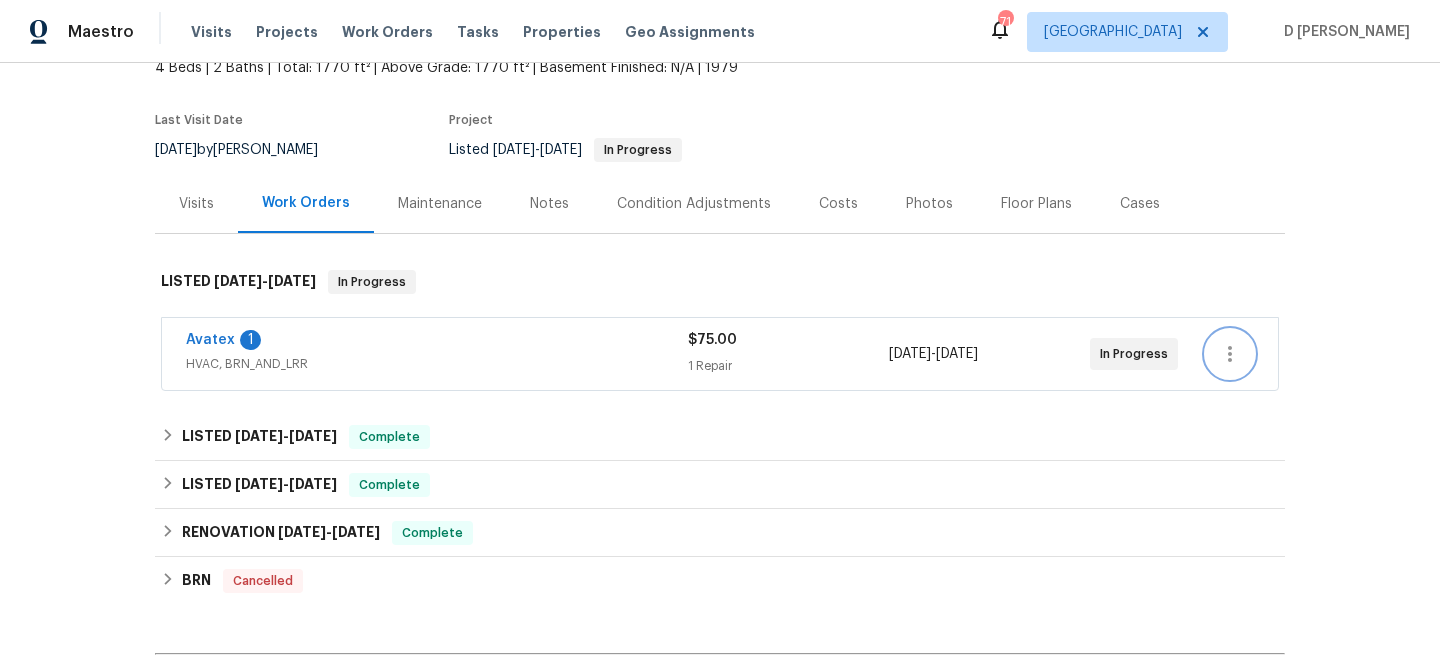 click 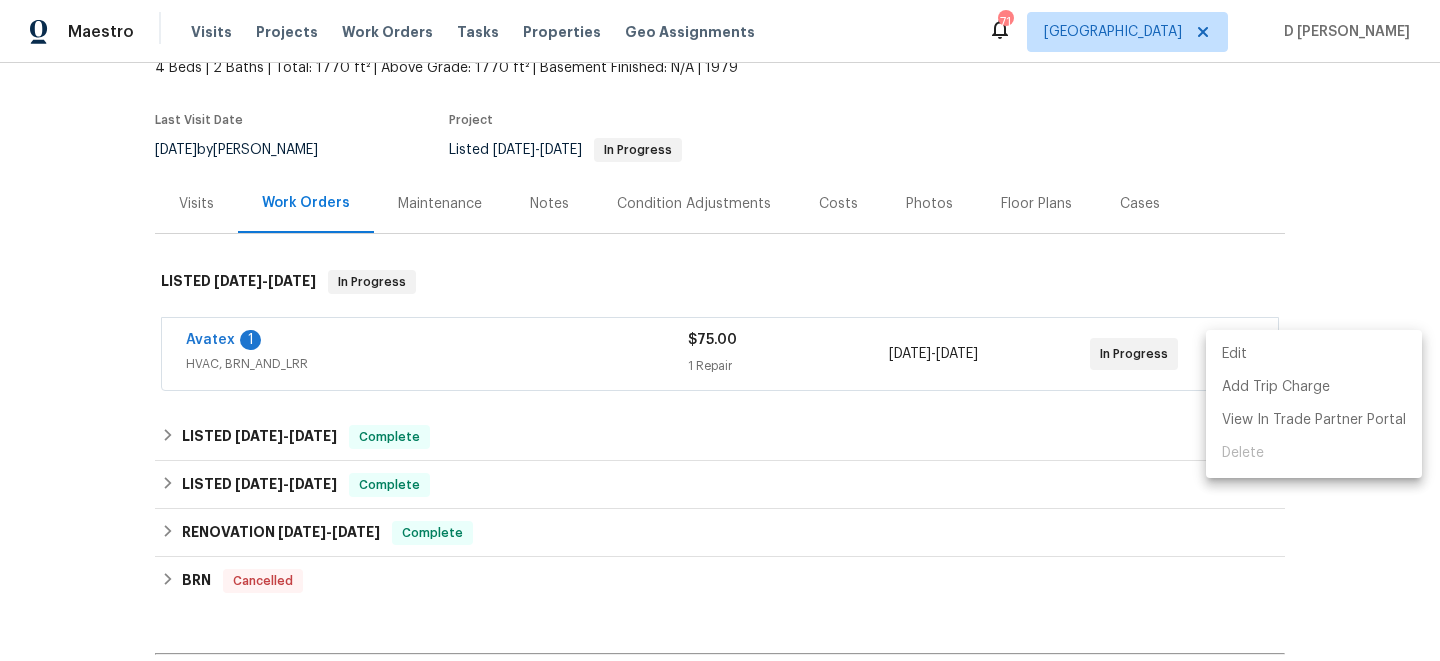 click on "Edit" at bounding box center [1314, 354] 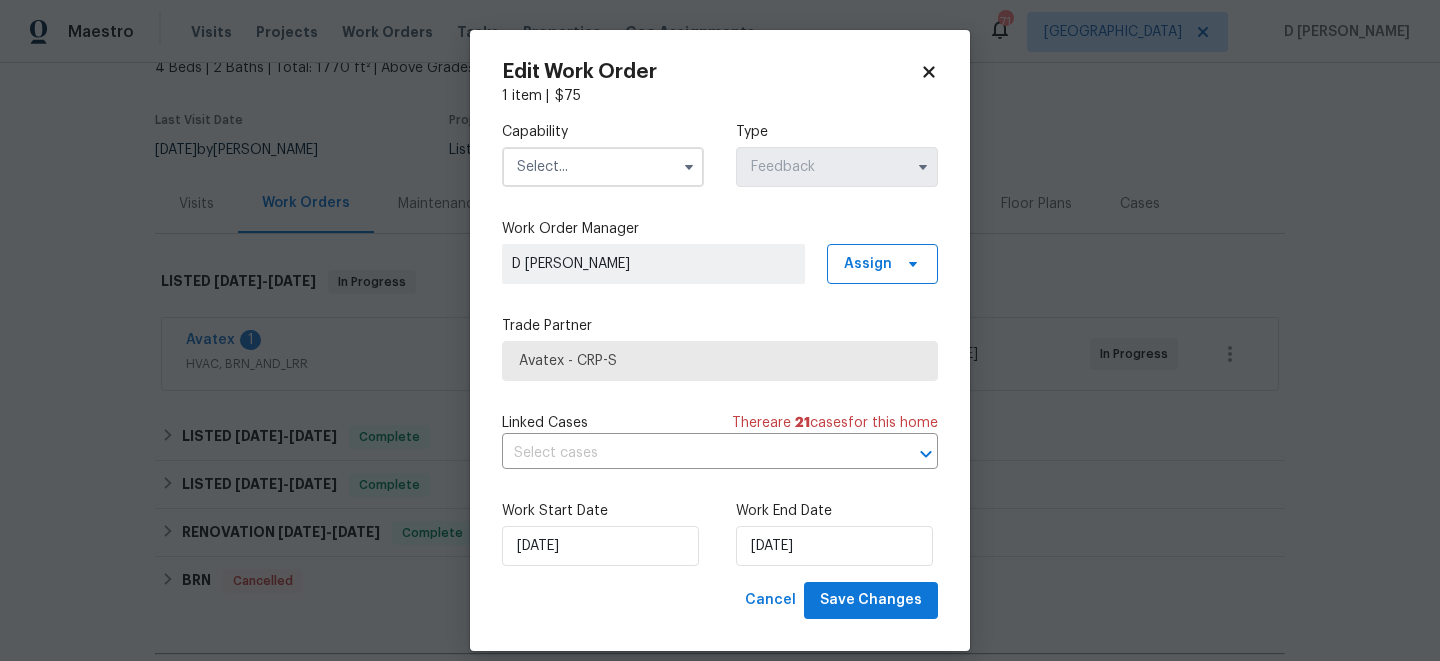 click on "Avatex - CRP-S" at bounding box center [720, 361] 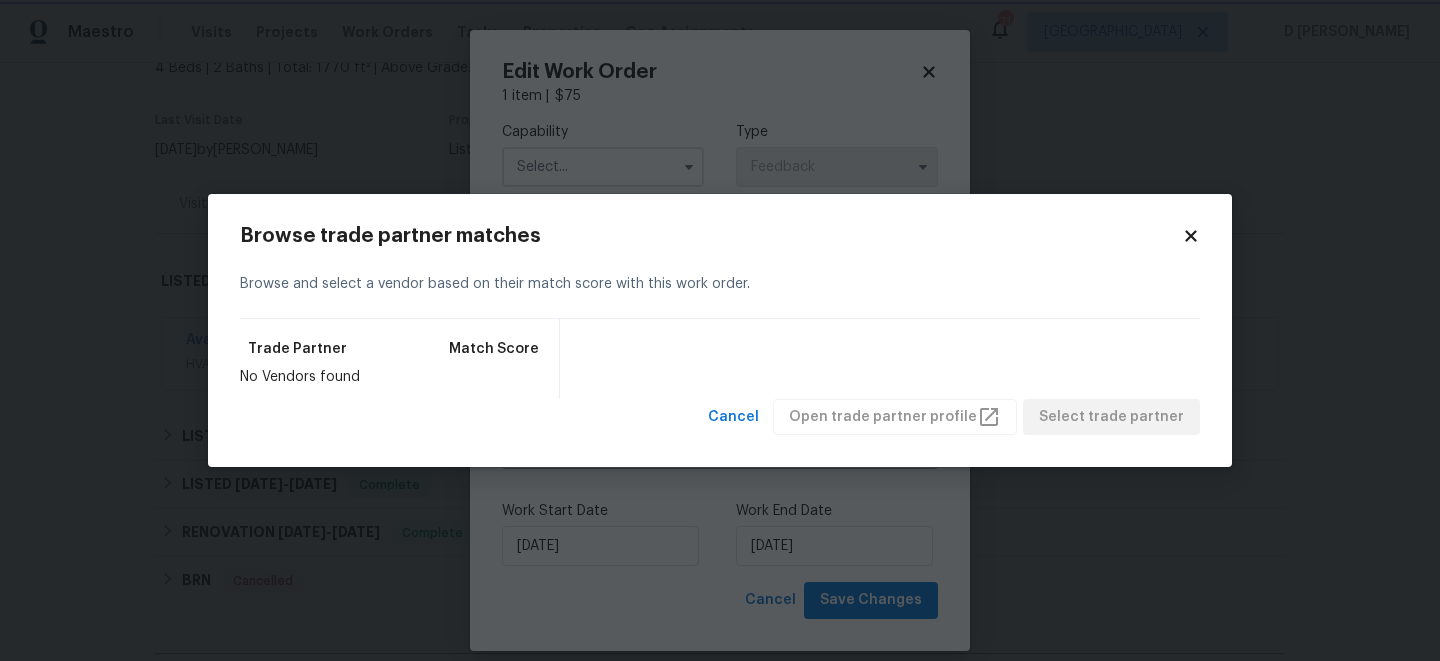 click on "Maestro Visits Projects Work Orders Tasks Properties Geo Assignments 71 Dallas D Kamesh Back to all projects 3658 Braeburn Dr, Corpus Christi, TX 78415 4 Beds | 2 Baths | Total: 1770 ft² | Above Grade: 1770 ft² | Basement Finished: N/A | 1979 Not seen today Mark Seen Actions Last Visit Date 6/2/2025  by  Scott McGinnis   Project Listed   7/12/2025  -  7/15/2025 In Progress Visits Work Orders Maintenance Notes Condition Adjustments Costs Photos Floor Plans Cases LISTED   7/12/25  -  7/15/25 In Progress Avatex 1 HVAC, BRN_AND_LRR $75.00 1 Repair 7/12/2025  -  7/15/2025 In Progress LISTED   6/27/25  -  7/11/25 Complete Avatex HVAC, BRN_AND_LRR $75.00 1 Repair 6/27/2025  -  7/11/2025 Complete LISTED   6/26/25  -  6/27/25 Complete GCA PM, dba Gulf Coast Alchemy HANDYMAN, BRN_AND_LRR, PLUMBING $75.00 1 Repair 6/26/2025  -  6/26/2025 Paid RENOVATION   4/2/25  -  4/21/25 Complete Miracle Method of Corpus Christi COUNTERTOP_RESURFACING, FLOOR_REFINISHING, BATHTUB_RESURFACING $671.15 2 Repairs 4/2/2025  -  4/15/2025" at bounding box center (720, 330) 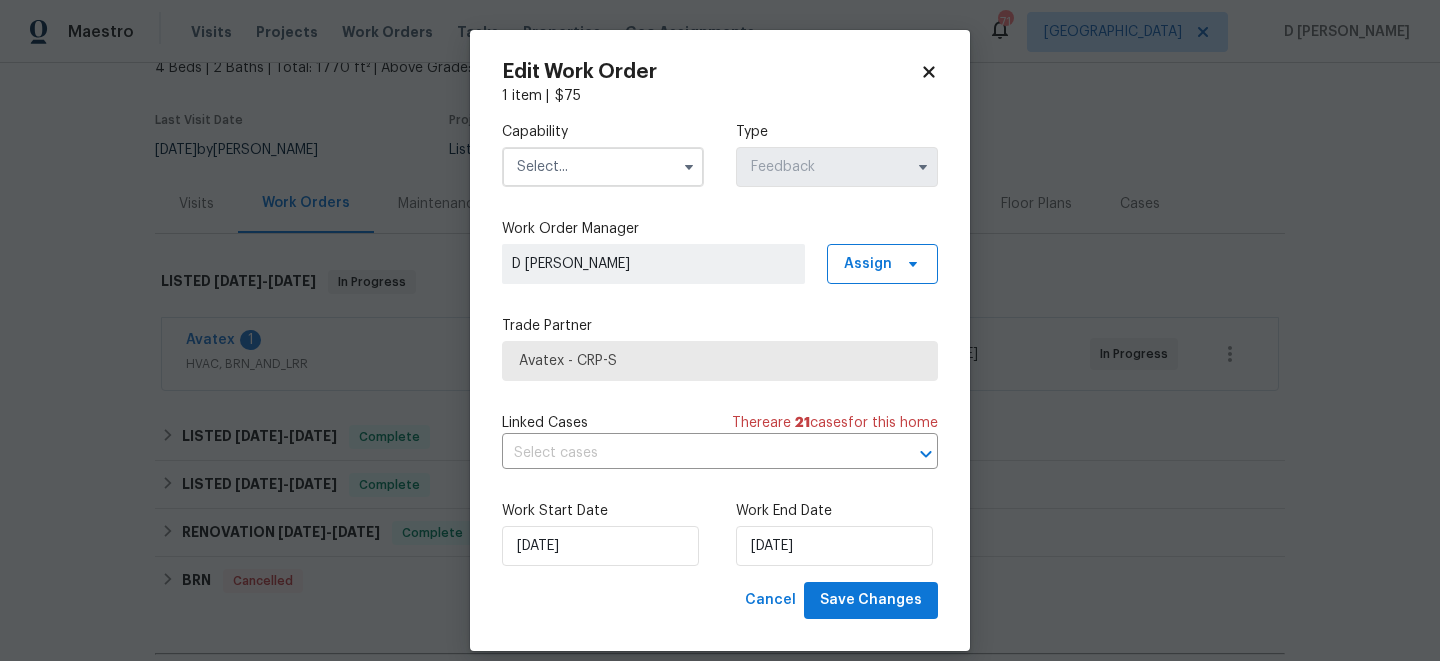 click at bounding box center (603, 167) 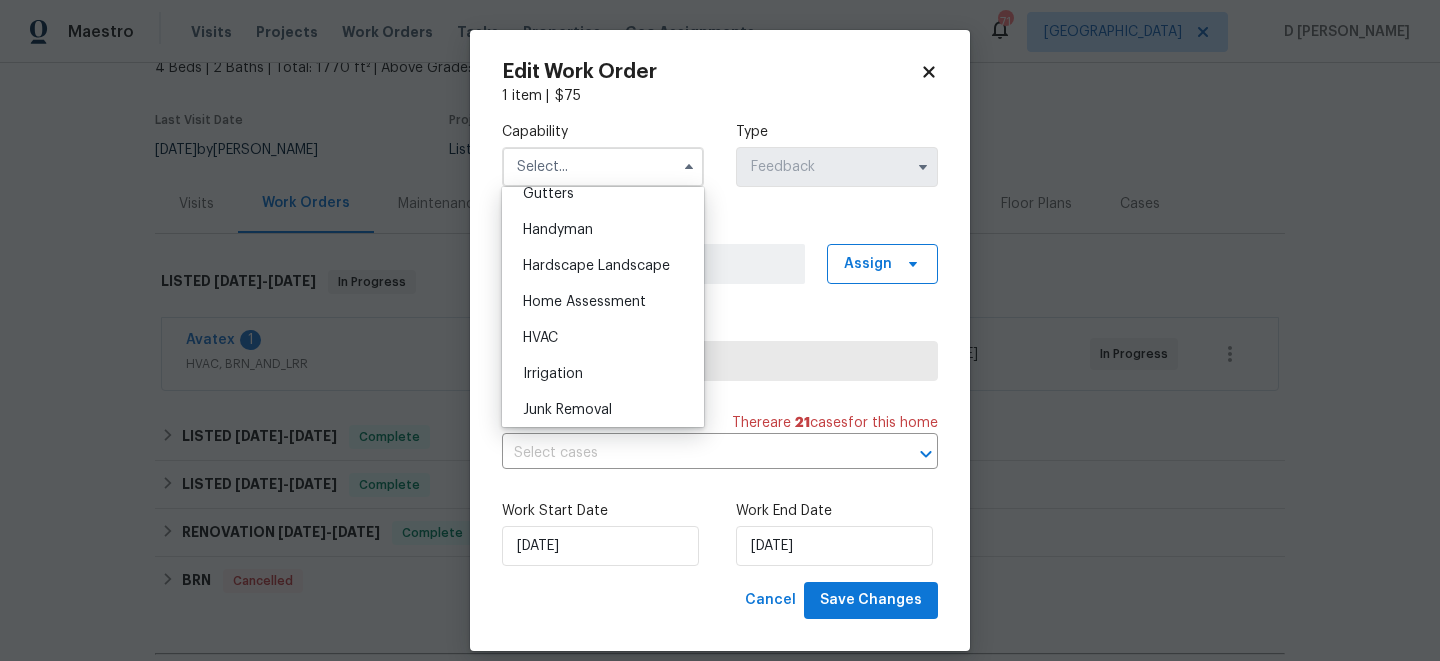 scroll, scrollTop: 1082, scrollLeft: 0, axis: vertical 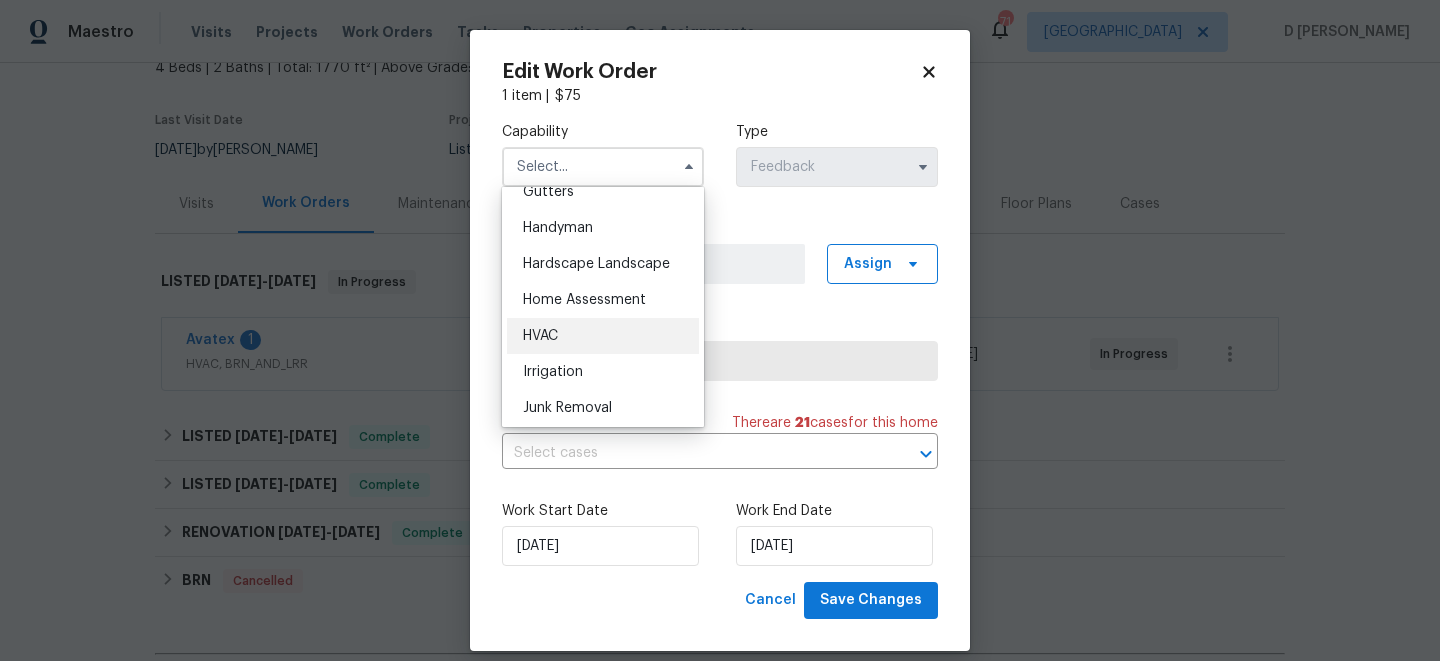 click on "HVAC" at bounding box center [540, 336] 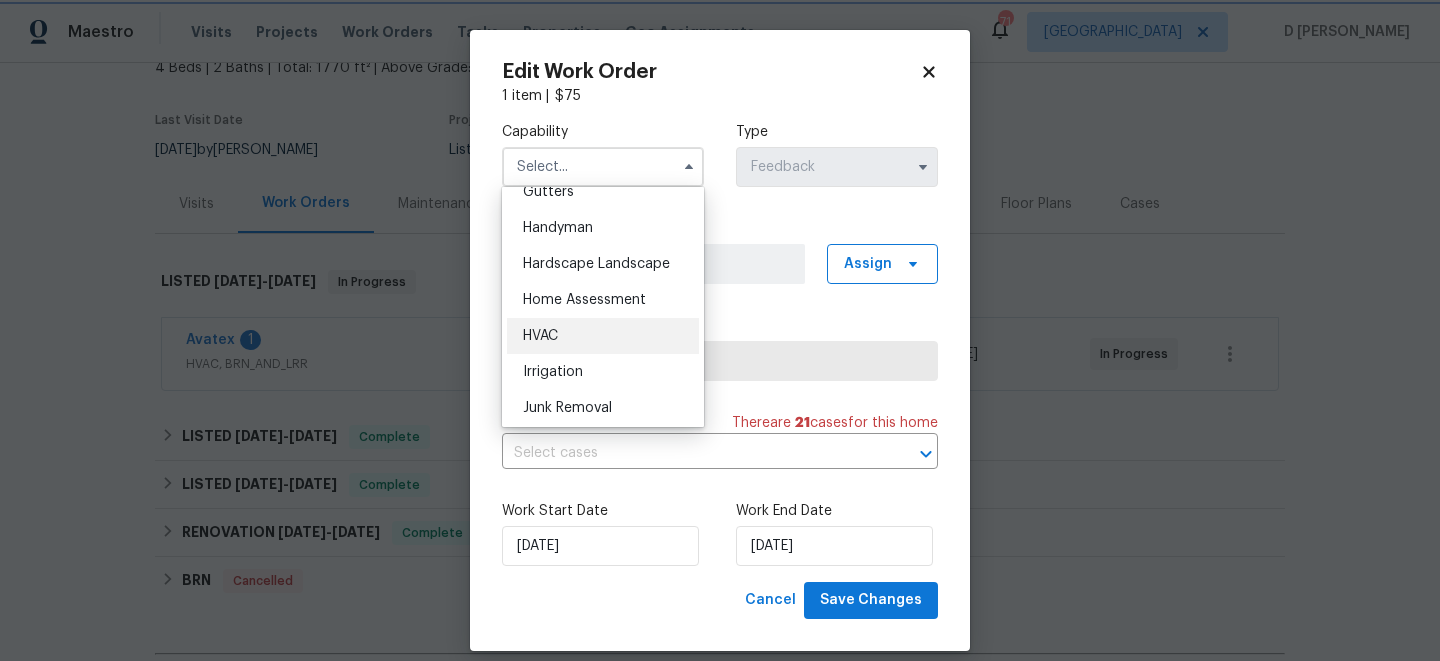 type on "HVAC" 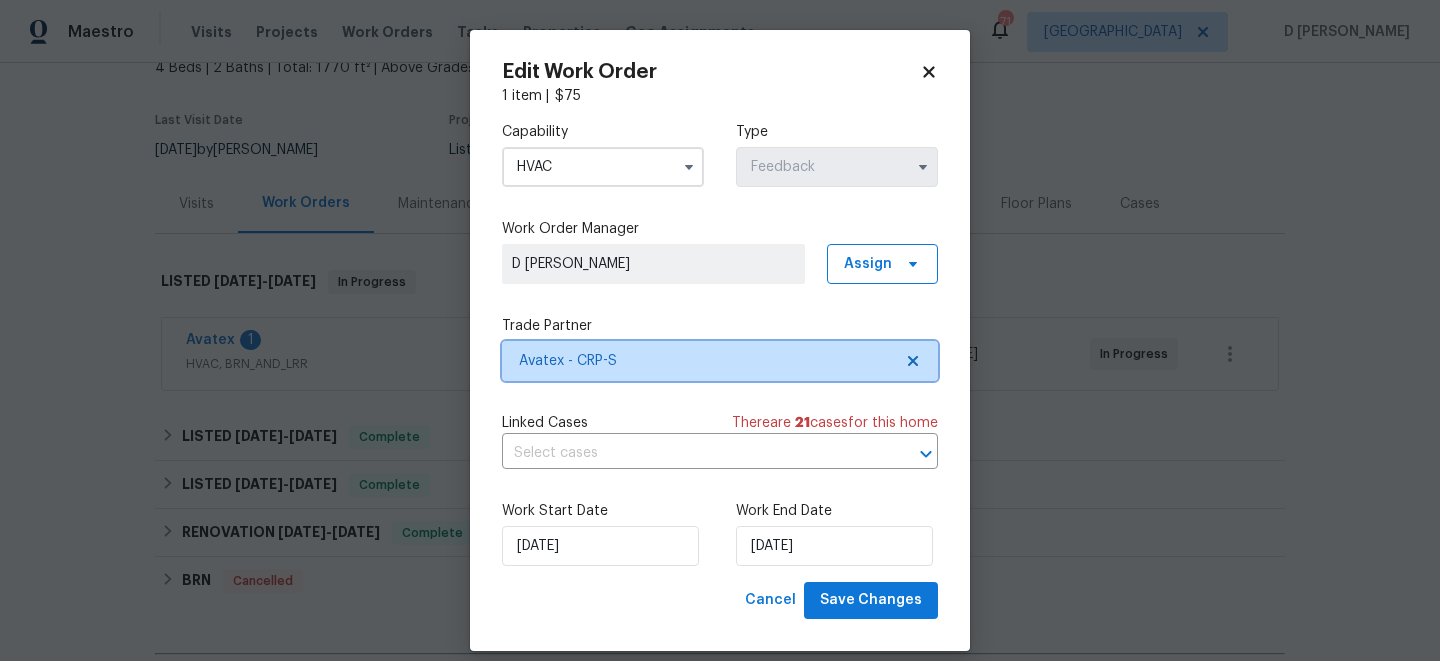 click 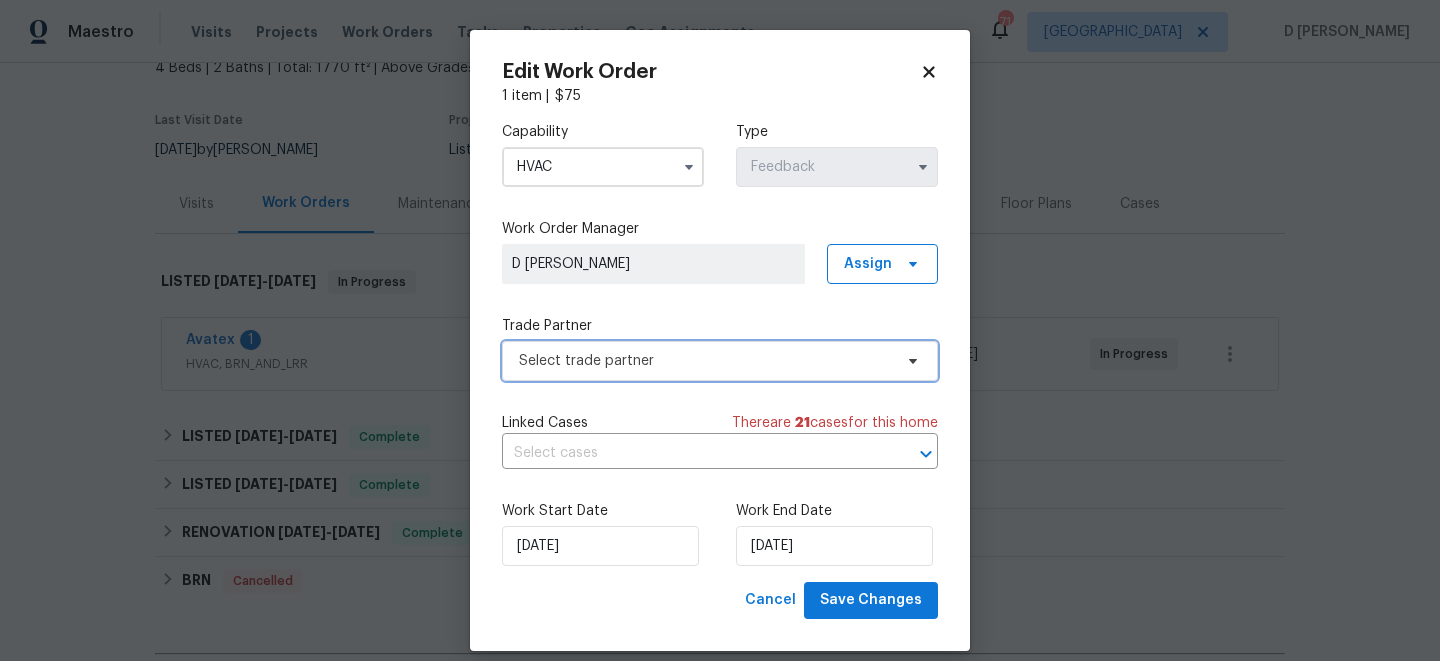 click on "Select trade partner" at bounding box center (705, 361) 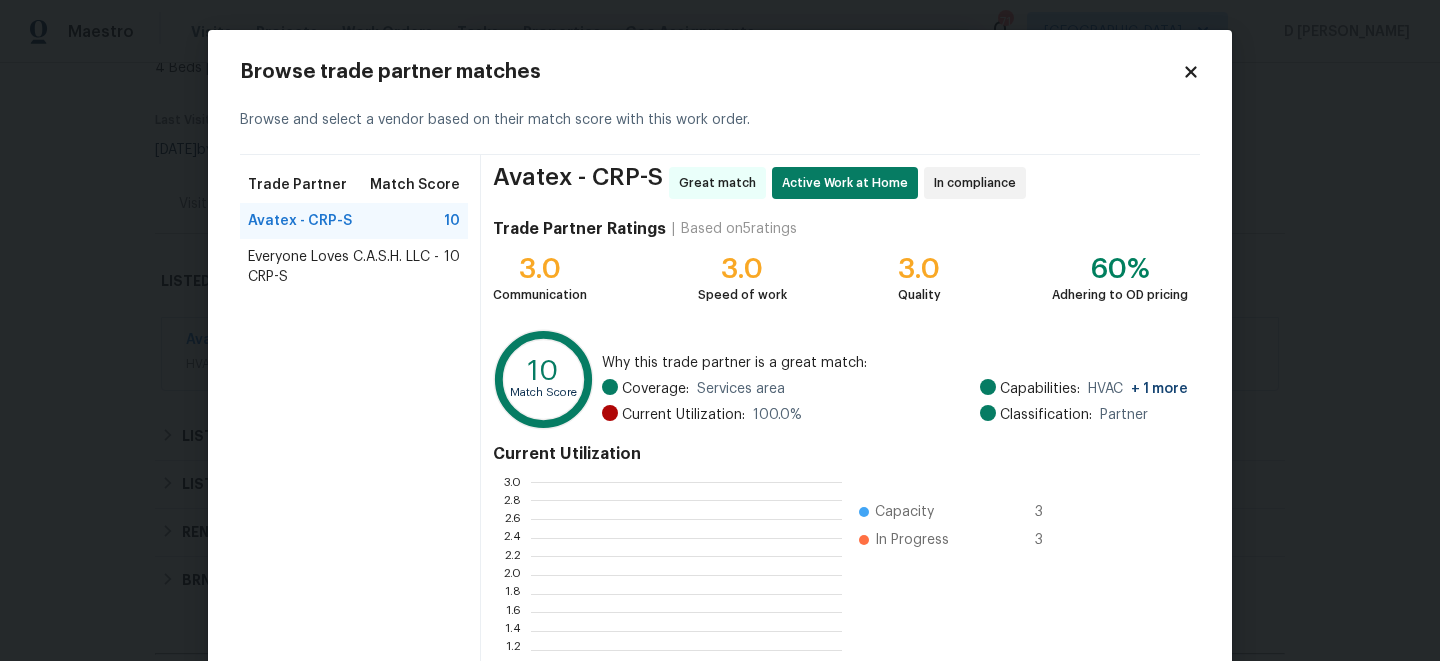 scroll, scrollTop: 2, scrollLeft: 1, axis: both 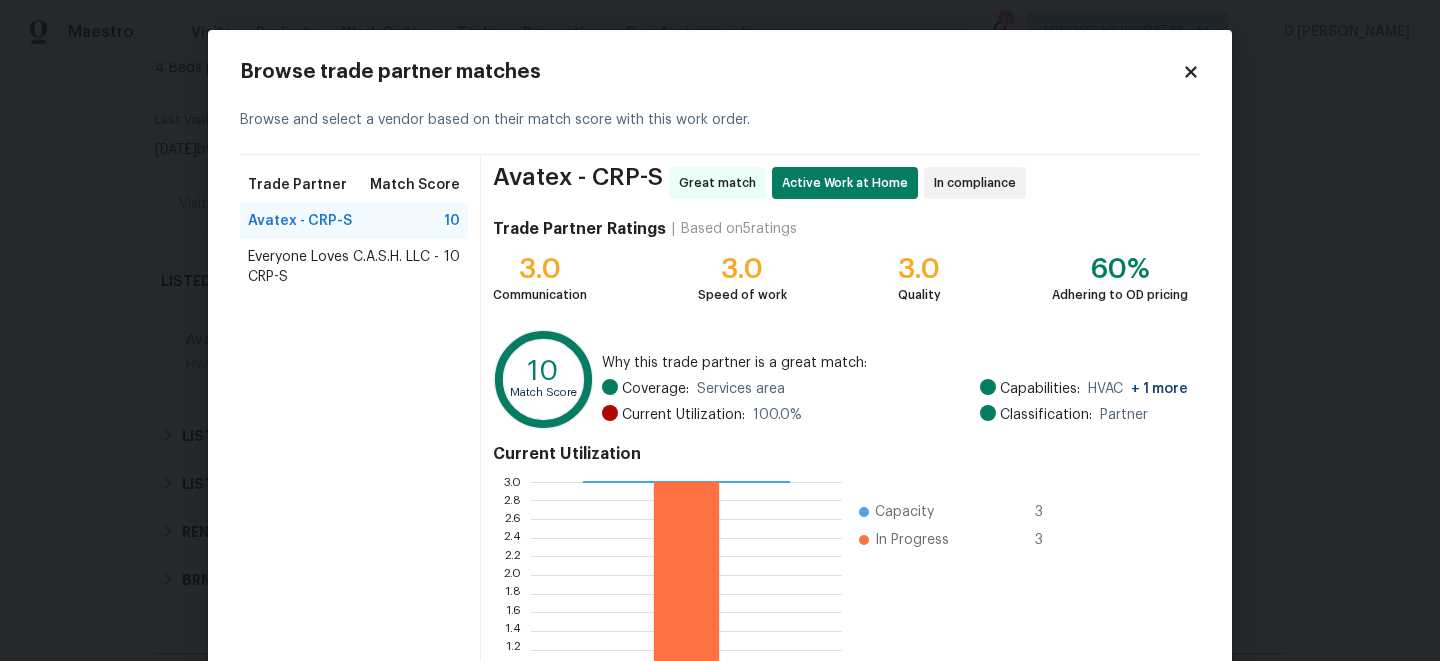 click on "Everyone Loves C.A.S.H. LLC - CRP-S" at bounding box center (346, 267) 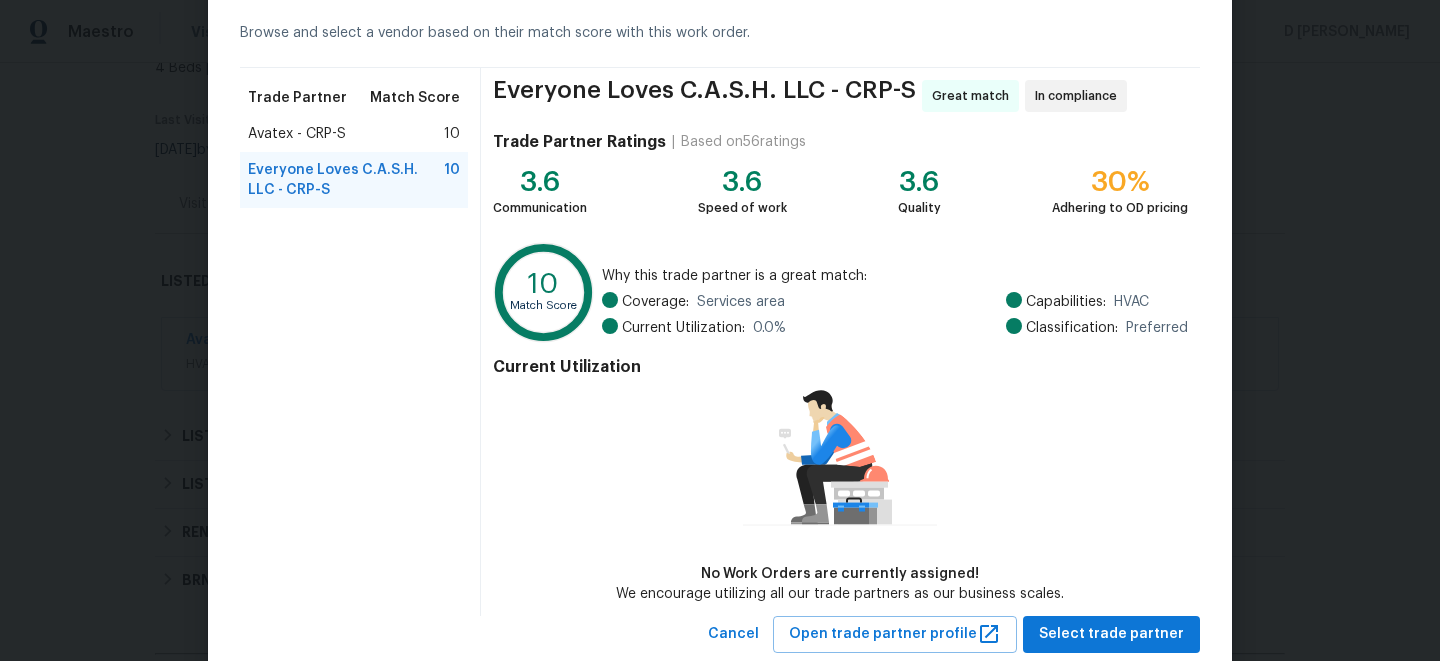 scroll, scrollTop: 139, scrollLeft: 0, axis: vertical 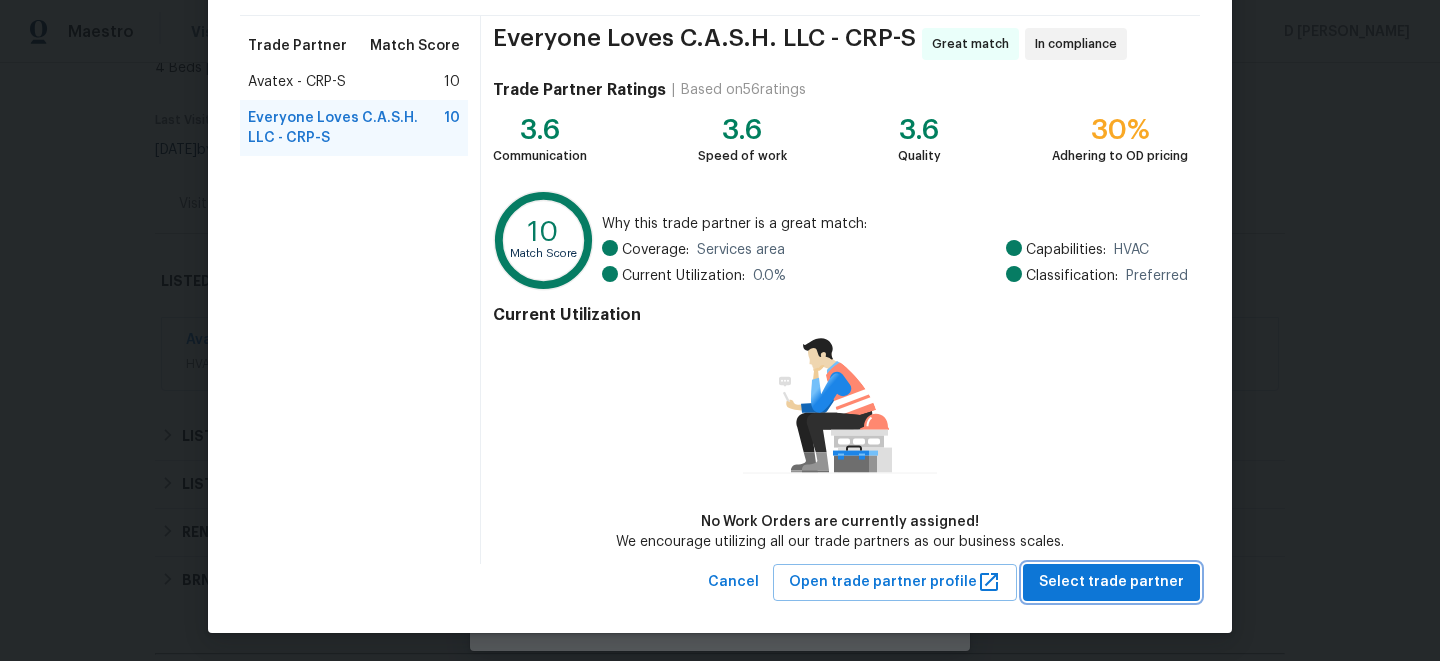 click on "Select trade partner" at bounding box center (1111, 582) 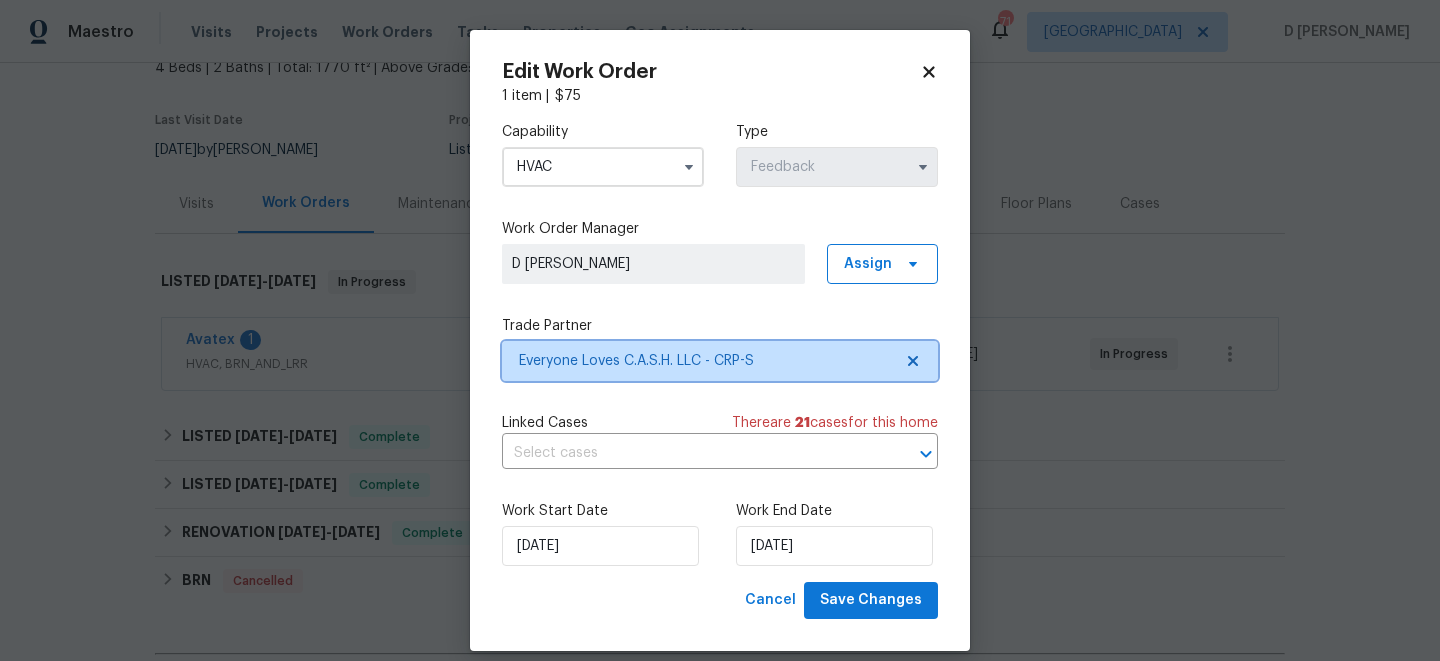 scroll, scrollTop: 0, scrollLeft: 0, axis: both 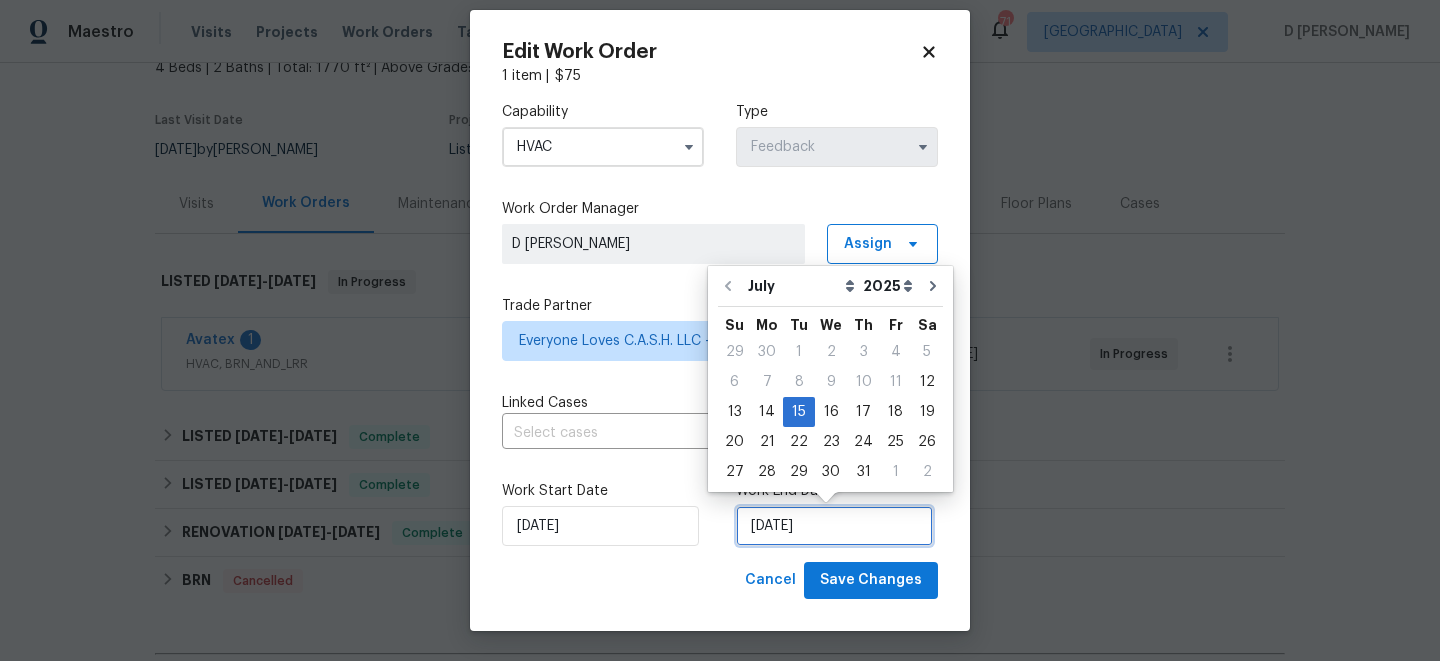 click on "15/07/2025" at bounding box center [834, 526] 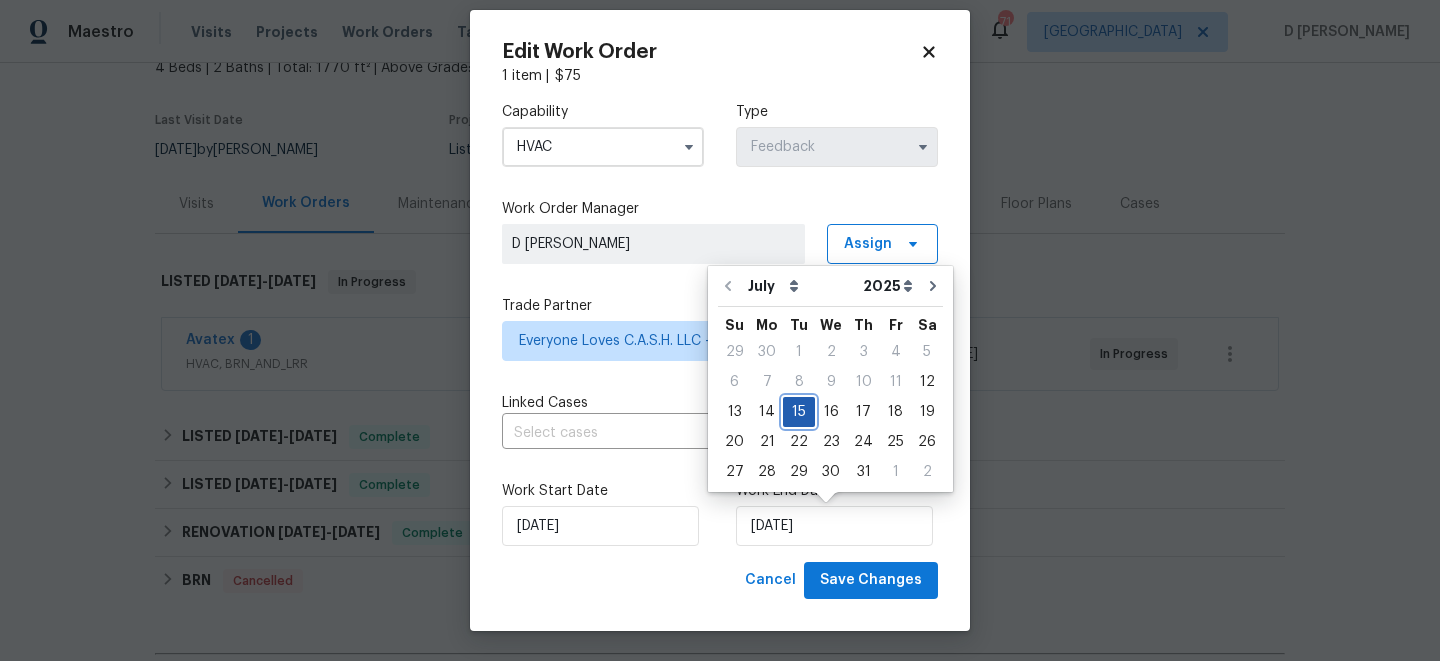 click on "15" at bounding box center [799, 412] 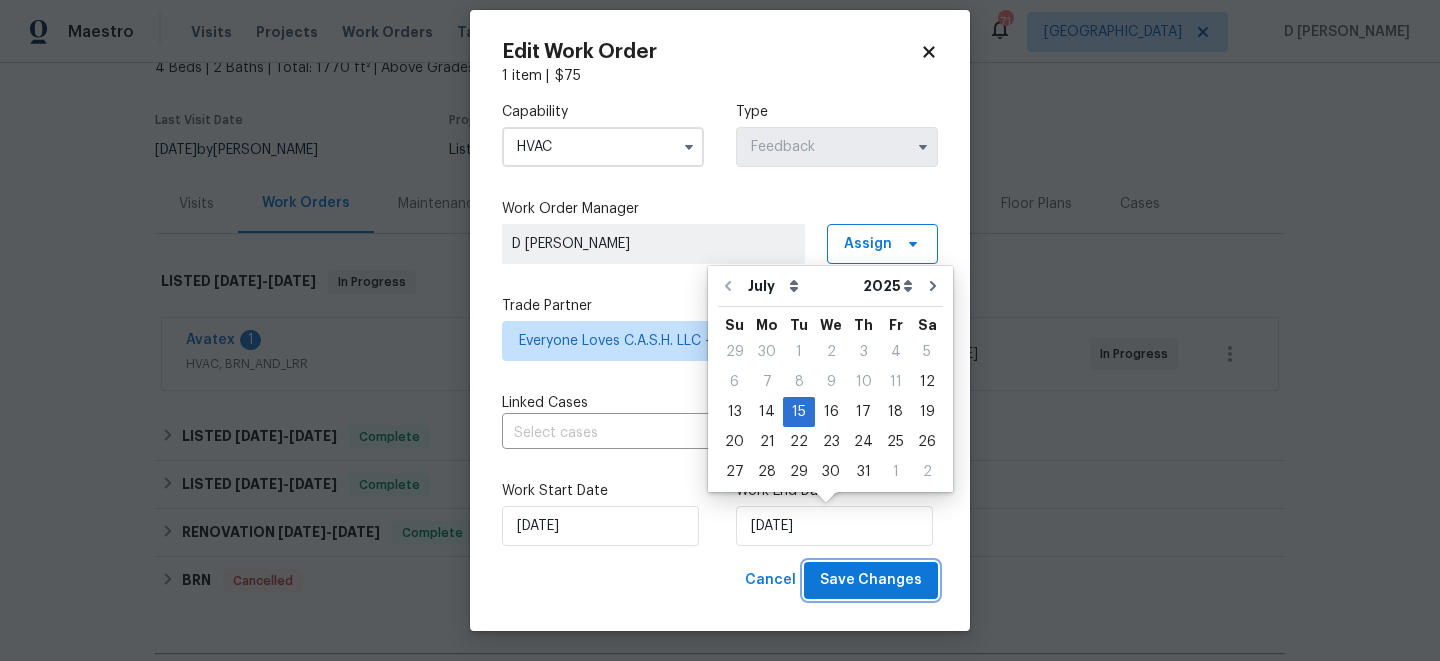 click on "Save Changes" at bounding box center [871, 580] 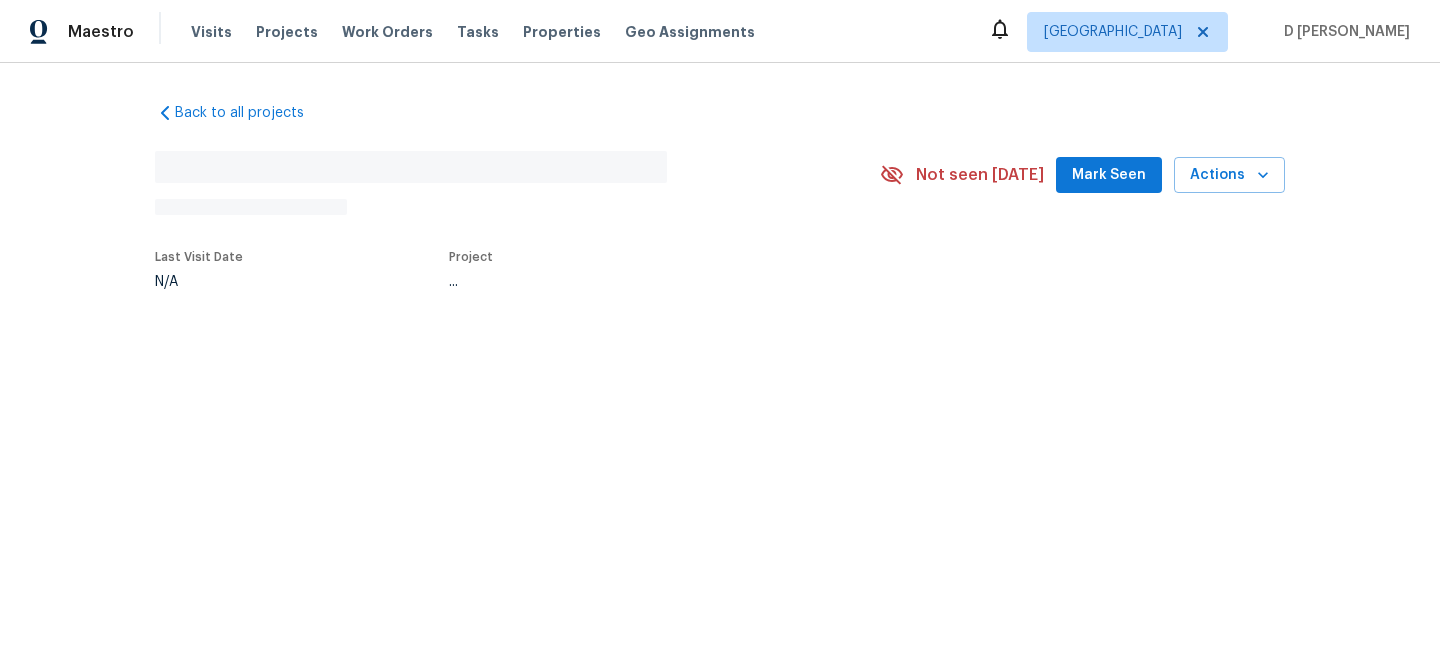 scroll, scrollTop: 0, scrollLeft: 0, axis: both 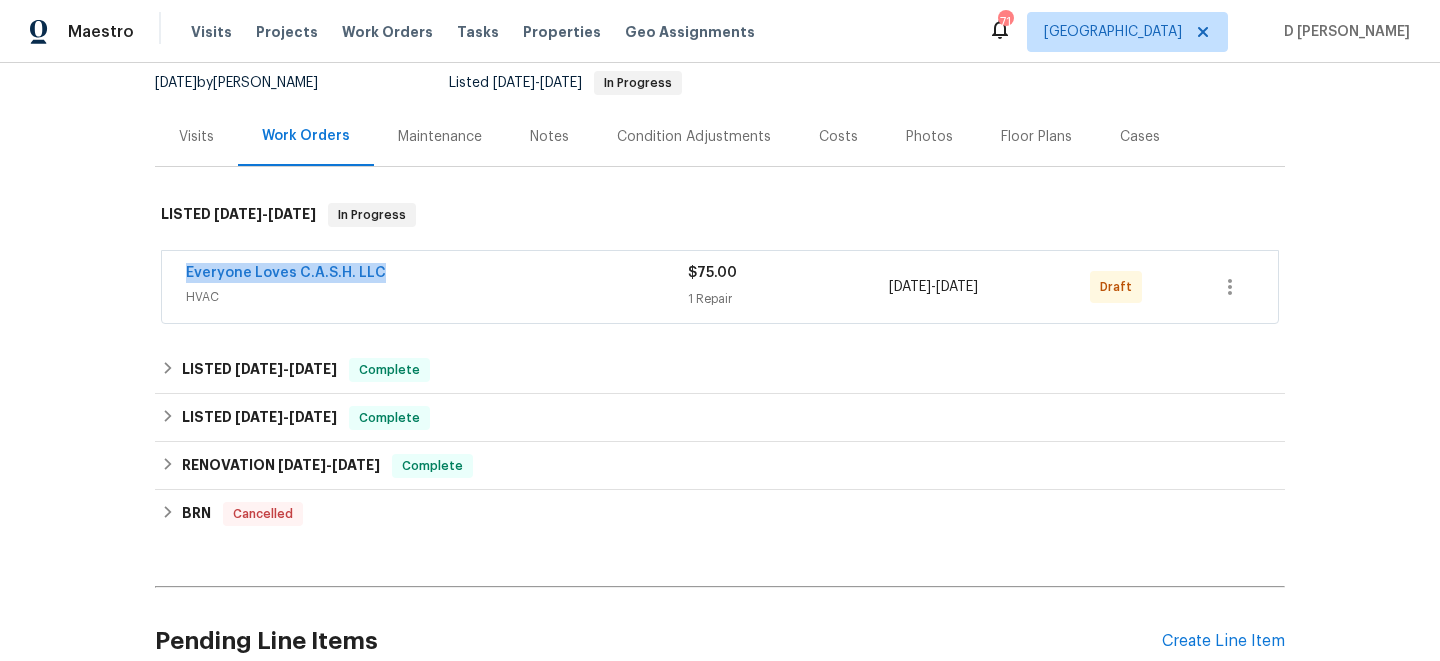 drag, startPoint x: 168, startPoint y: 276, endPoint x: 398, endPoint y: 270, distance: 230.07825 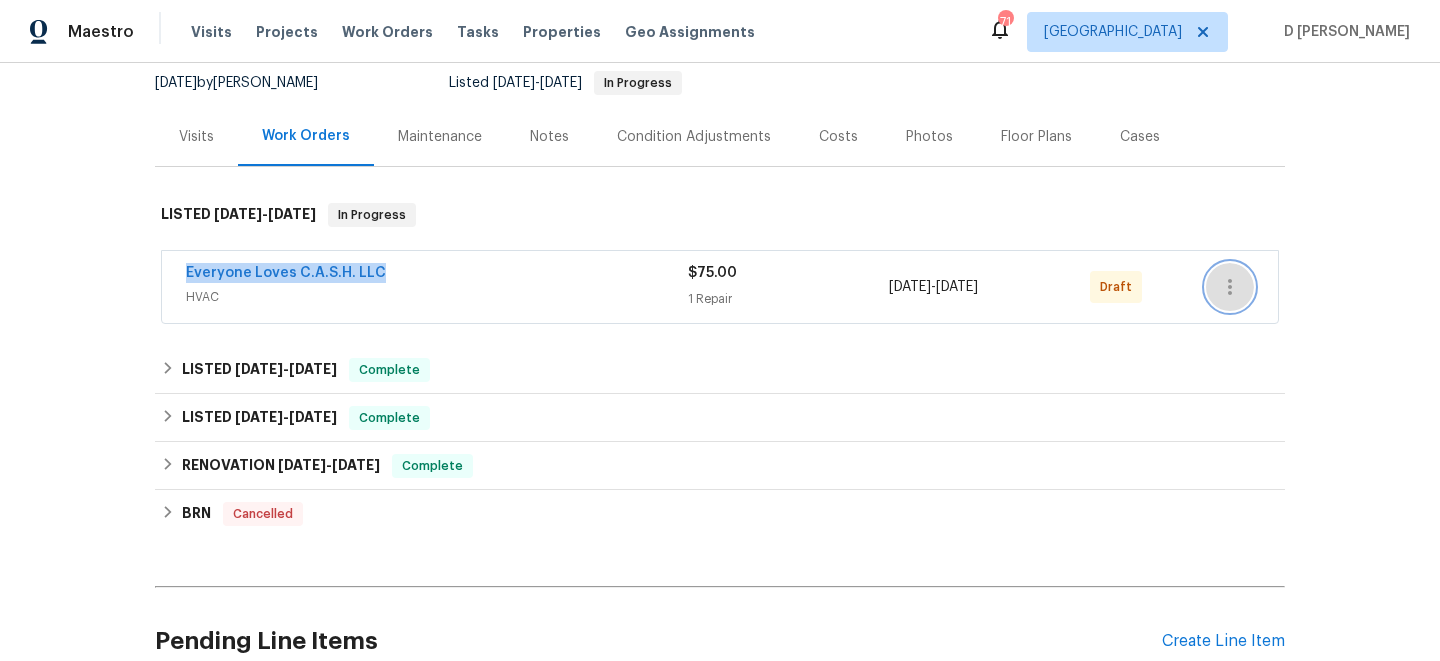 click at bounding box center [1230, 287] 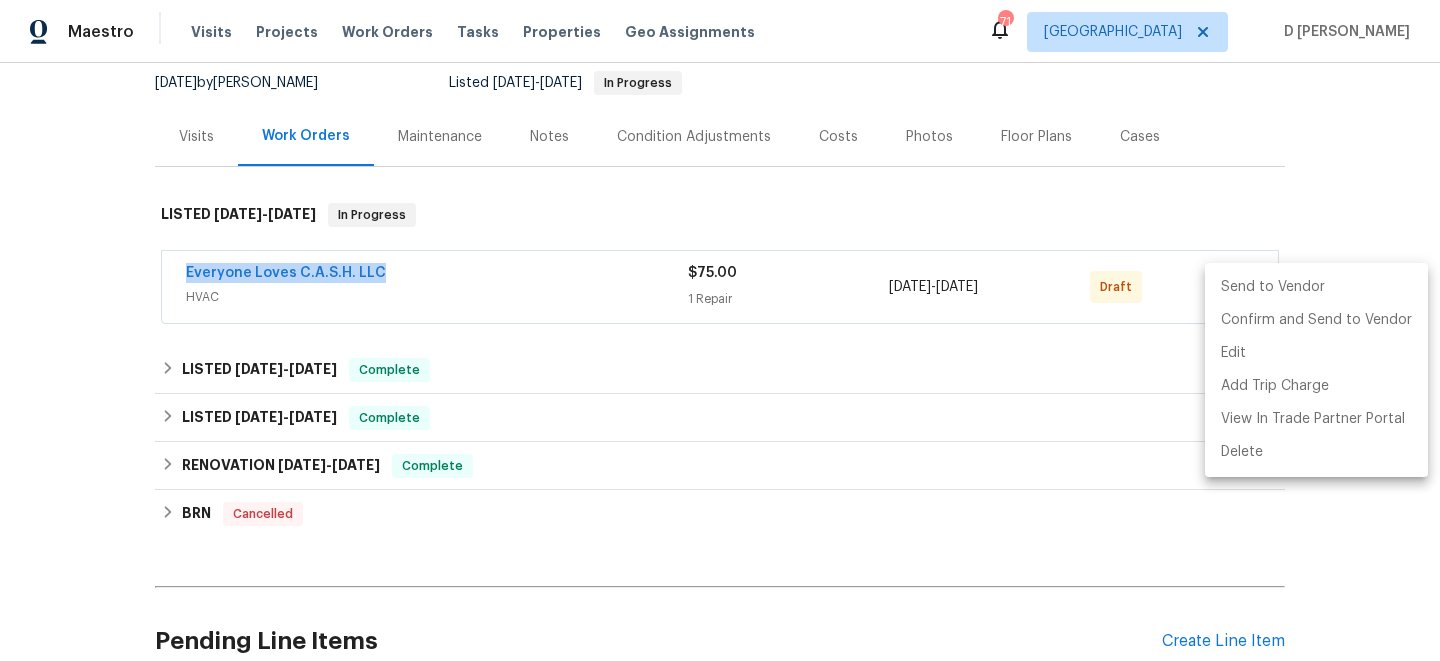 click on "Send to Vendor" at bounding box center [1316, 287] 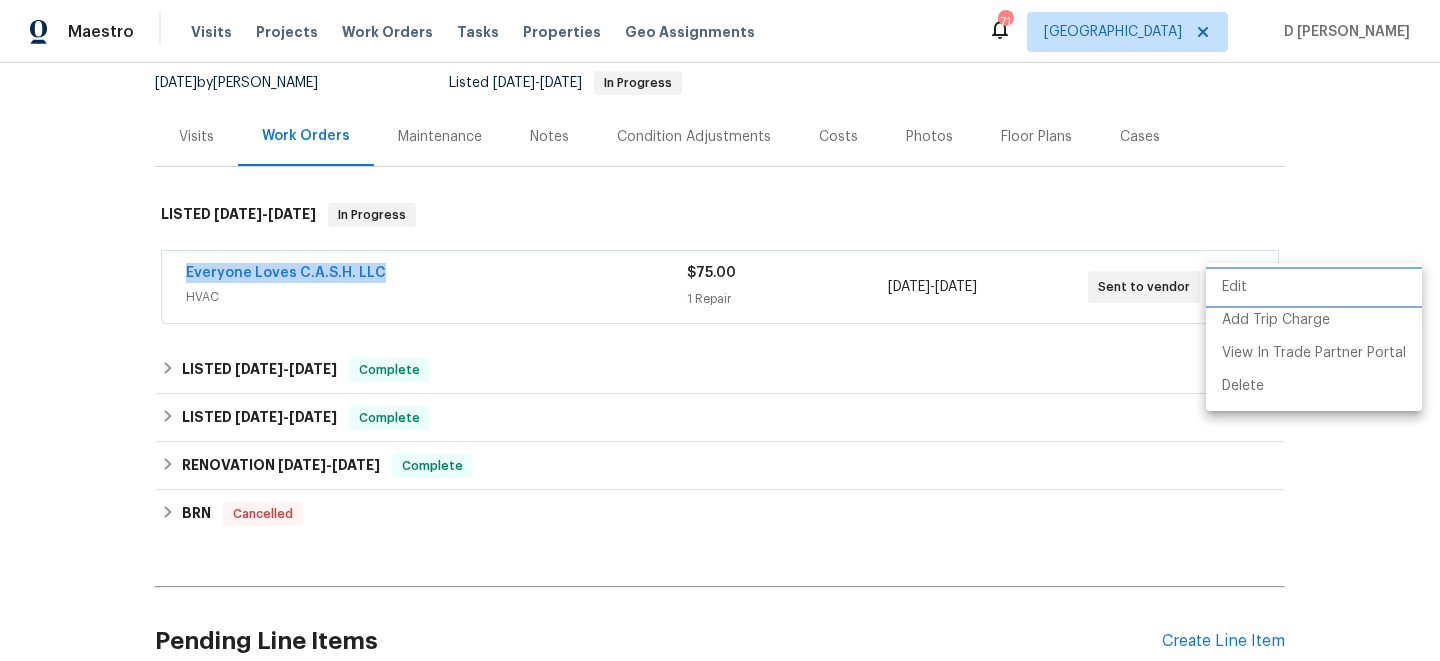 type 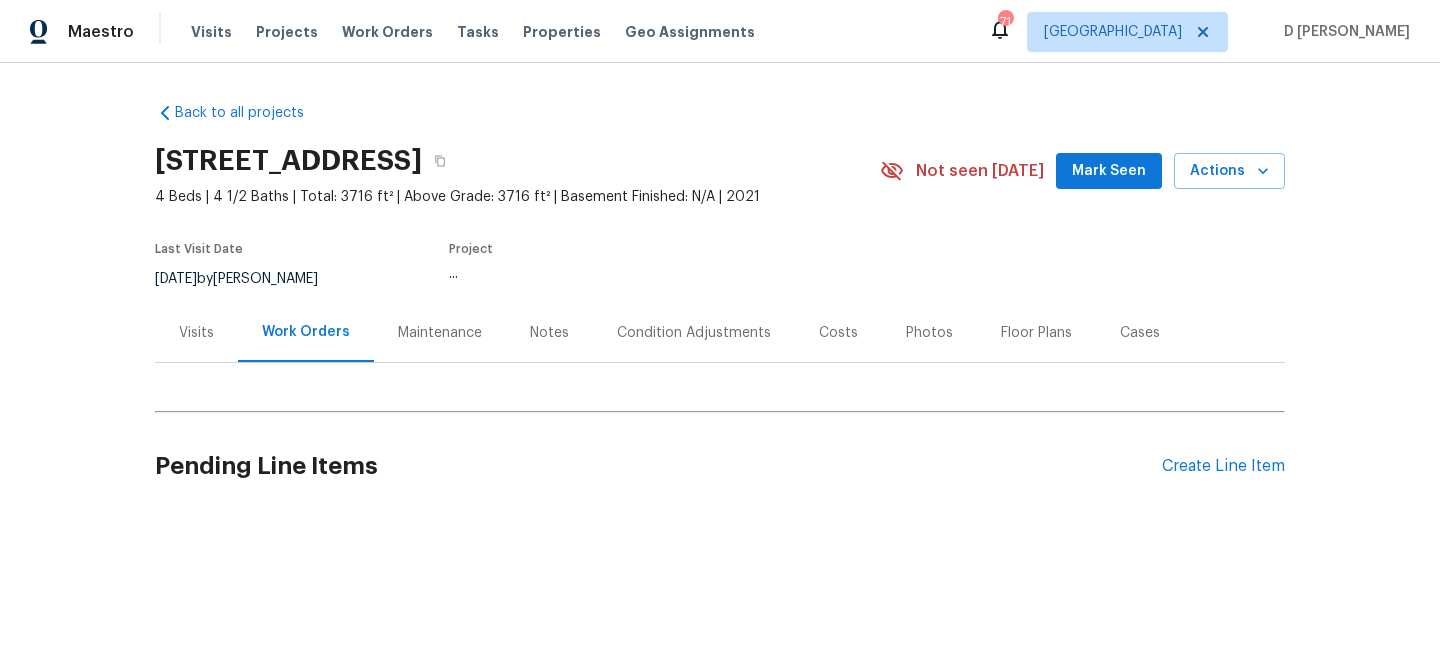 scroll, scrollTop: 0, scrollLeft: 0, axis: both 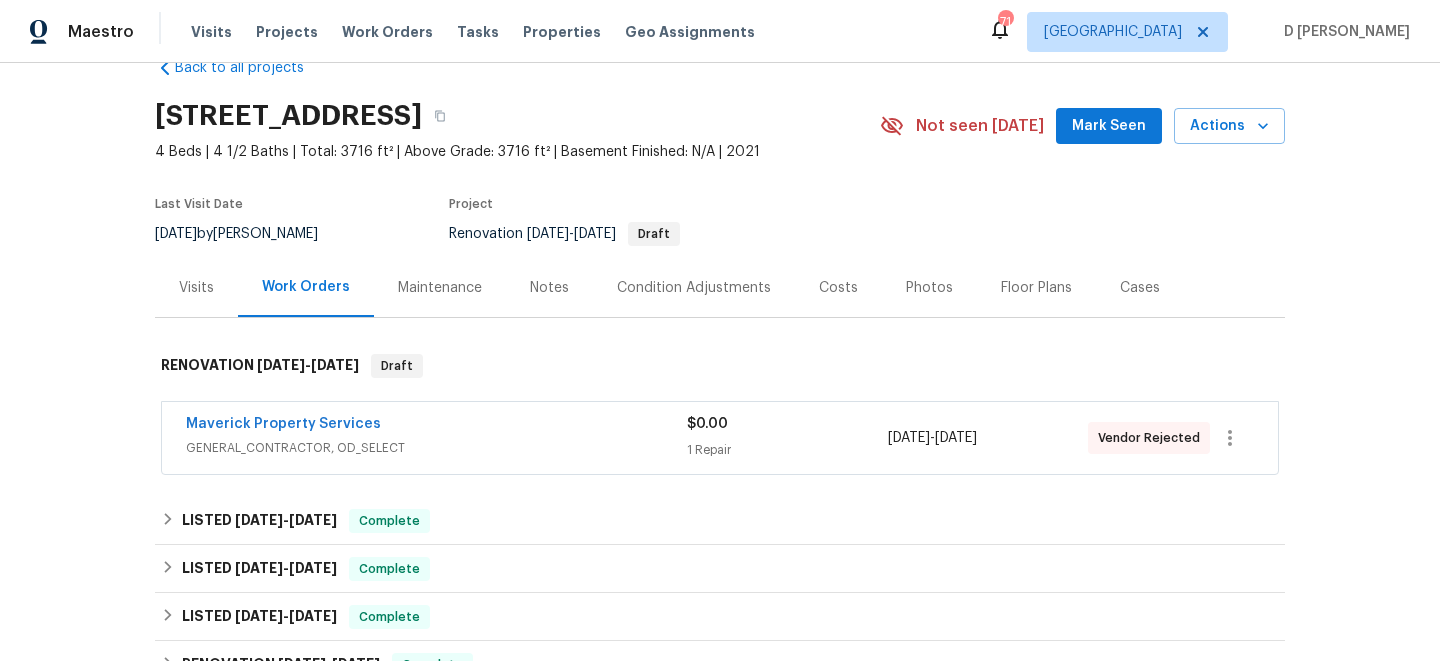 click on "GENERAL_CONTRACTOR, OD_SELECT" at bounding box center (436, 448) 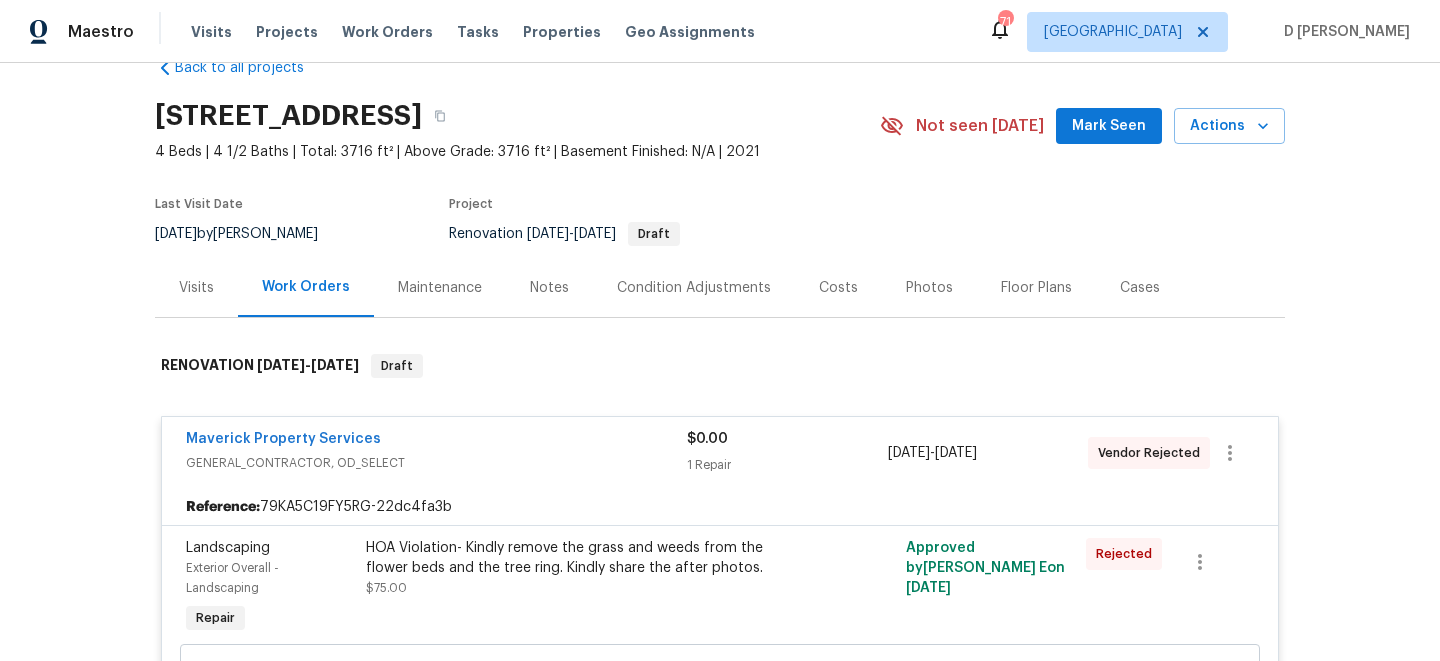 click on "Visits" at bounding box center (196, 288) 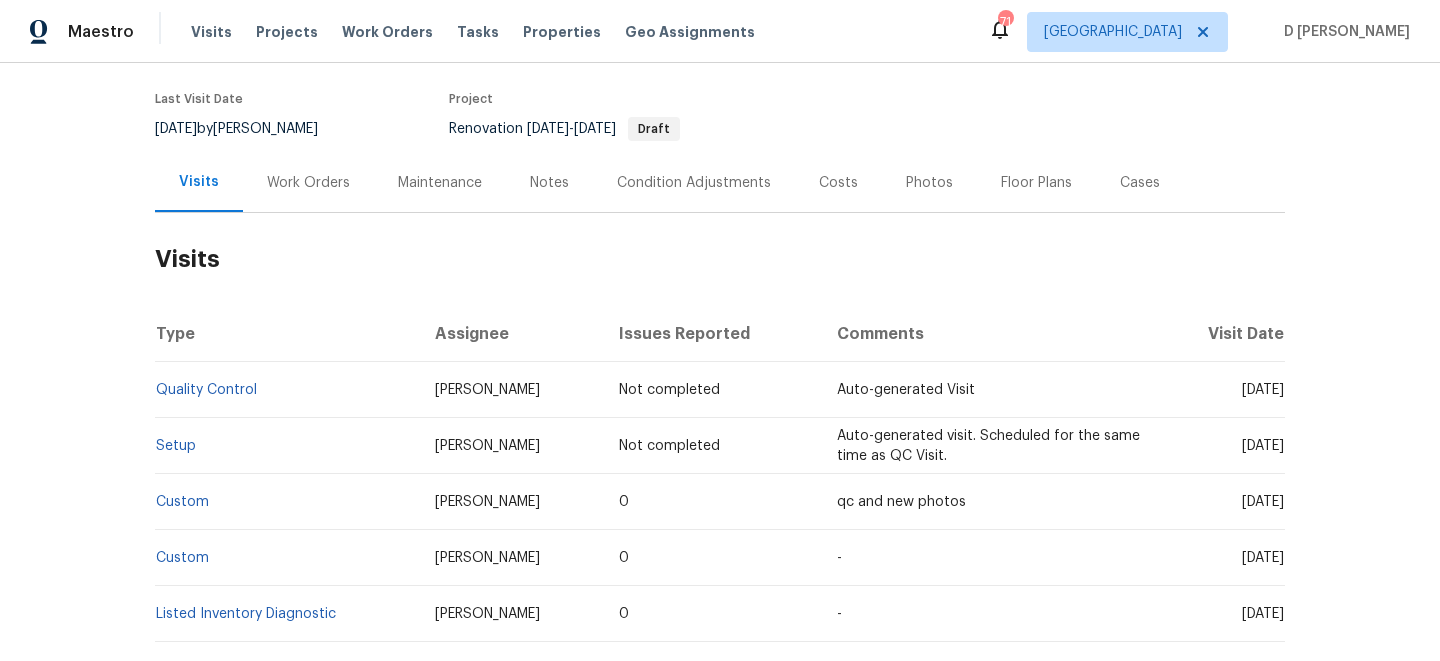 scroll, scrollTop: 0, scrollLeft: 0, axis: both 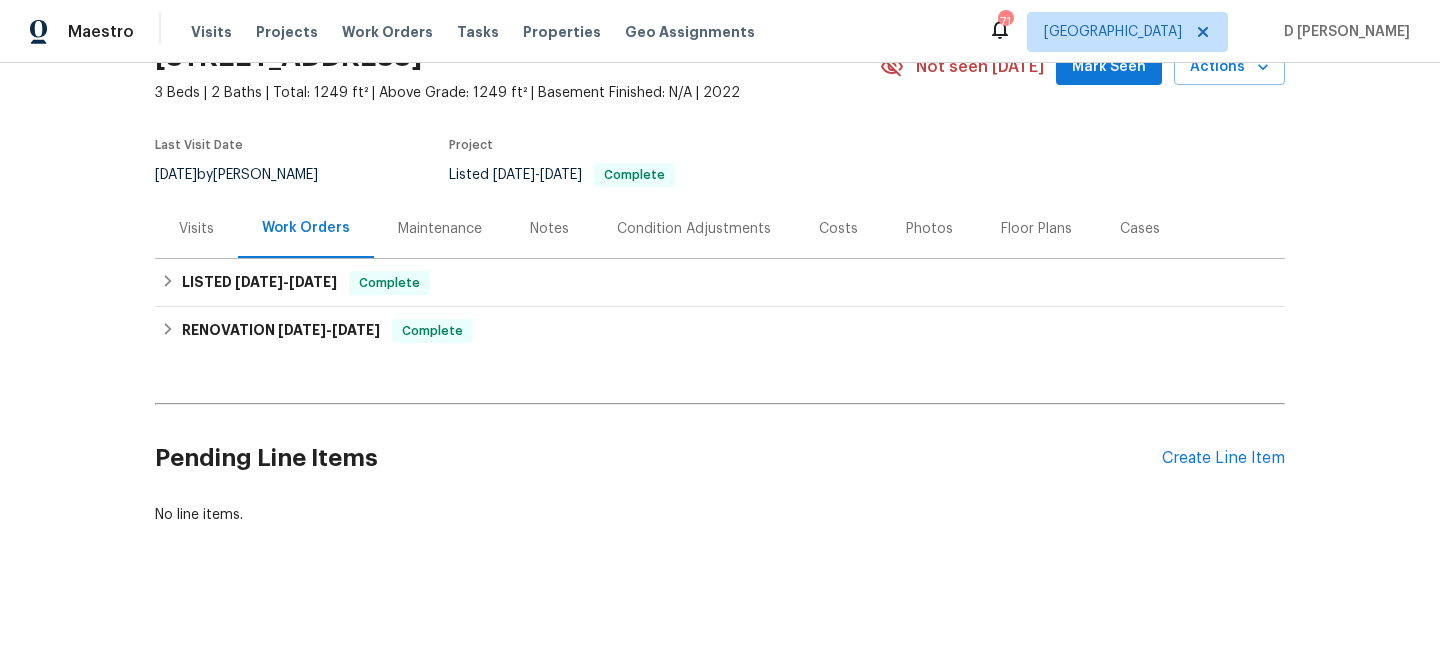 click on "Visits" at bounding box center (196, 229) 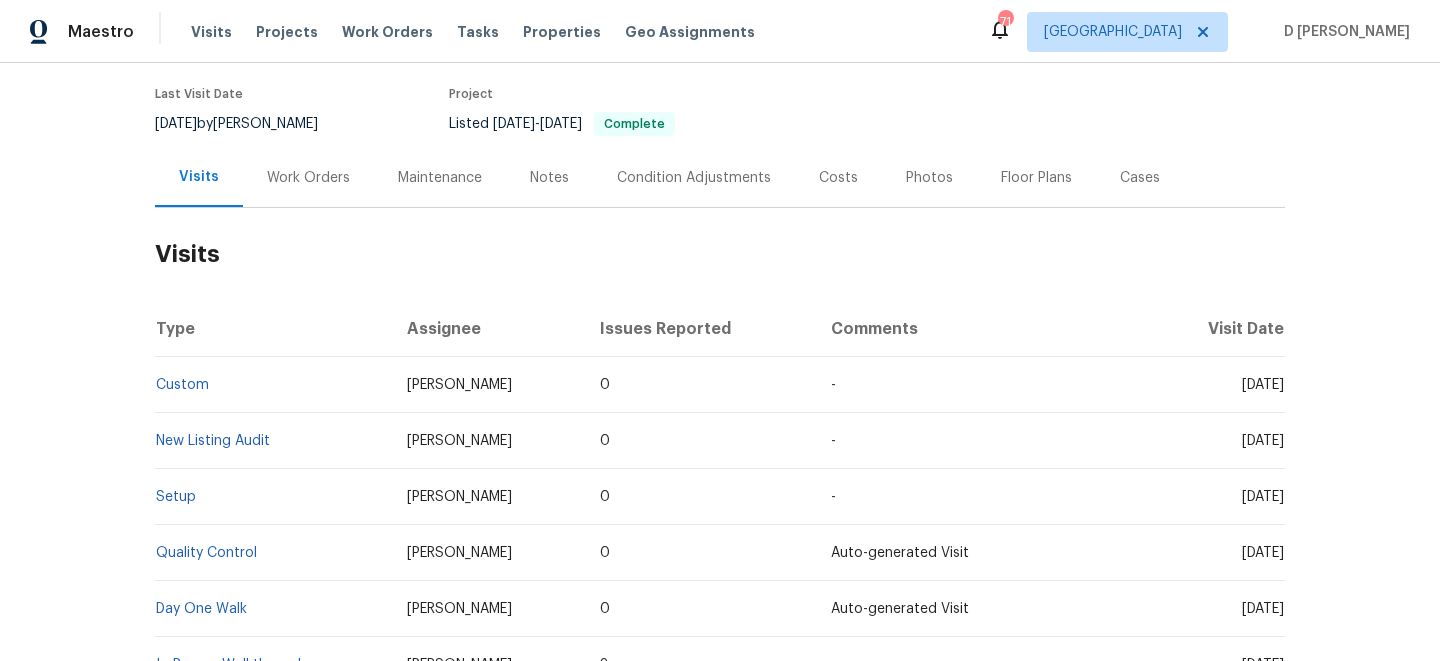 click on "Work Orders" at bounding box center (308, 178) 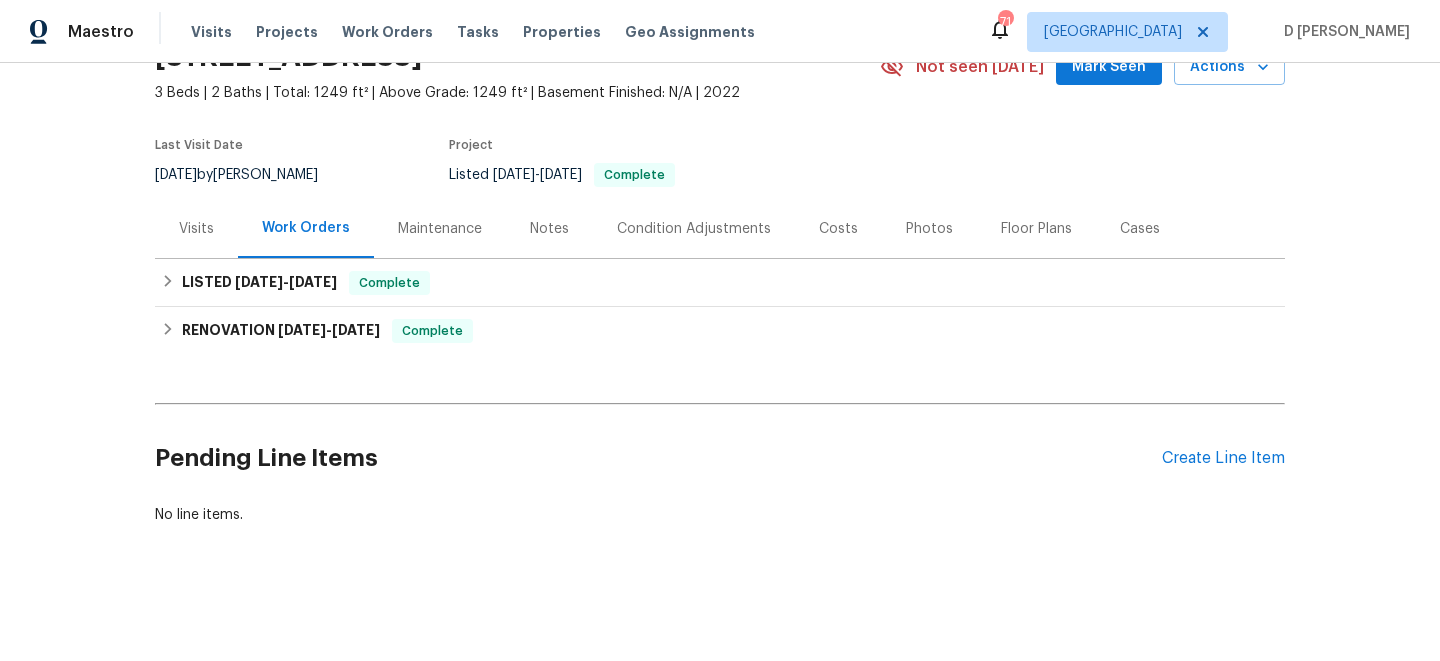 scroll, scrollTop: 104, scrollLeft: 0, axis: vertical 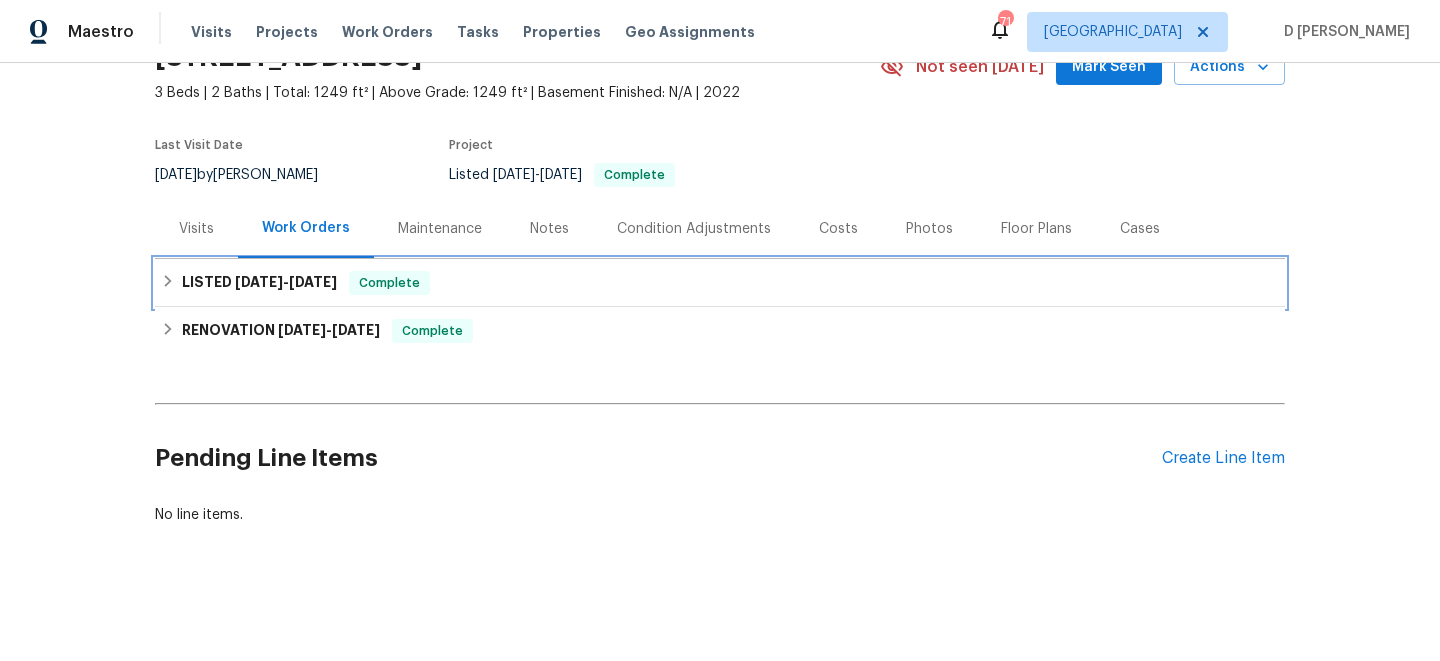 click on "LISTED   [DATE]  -  [DATE] Complete" at bounding box center (720, 283) 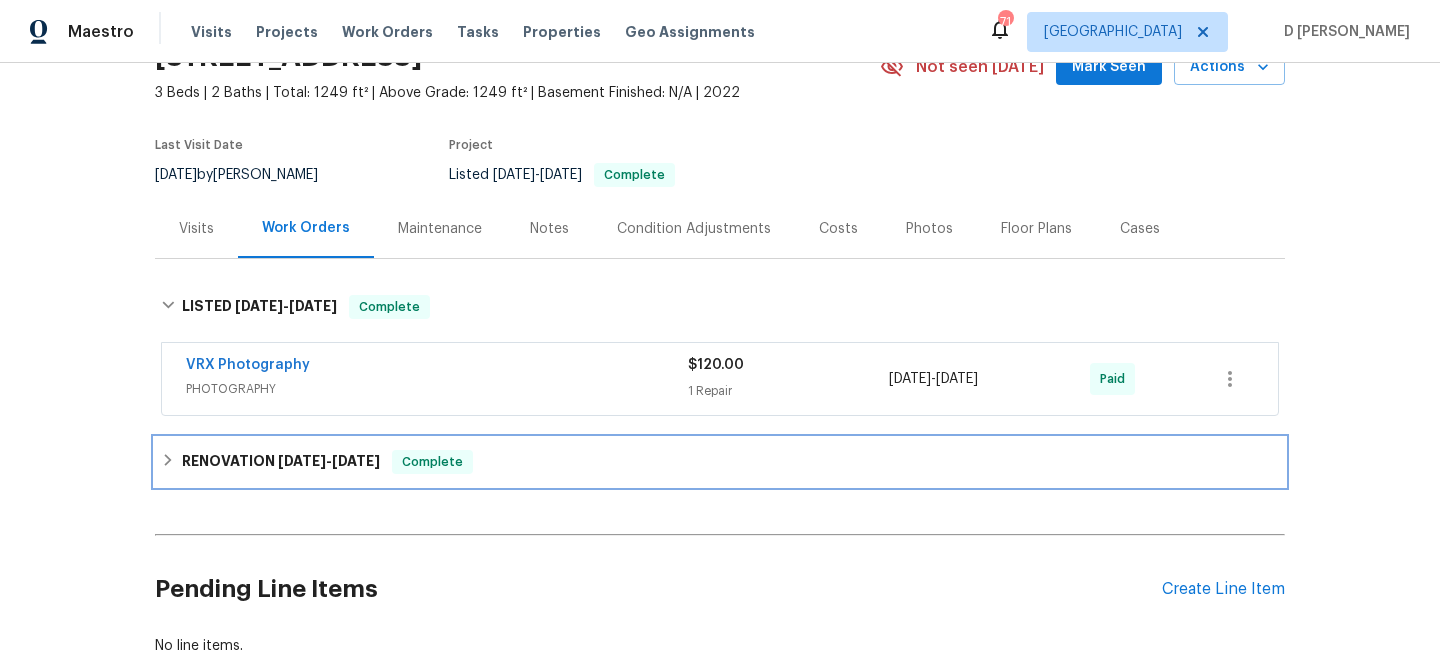 click on "RENOVATION   [DATE]  -  [DATE] Complete" at bounding box center [720, 462] 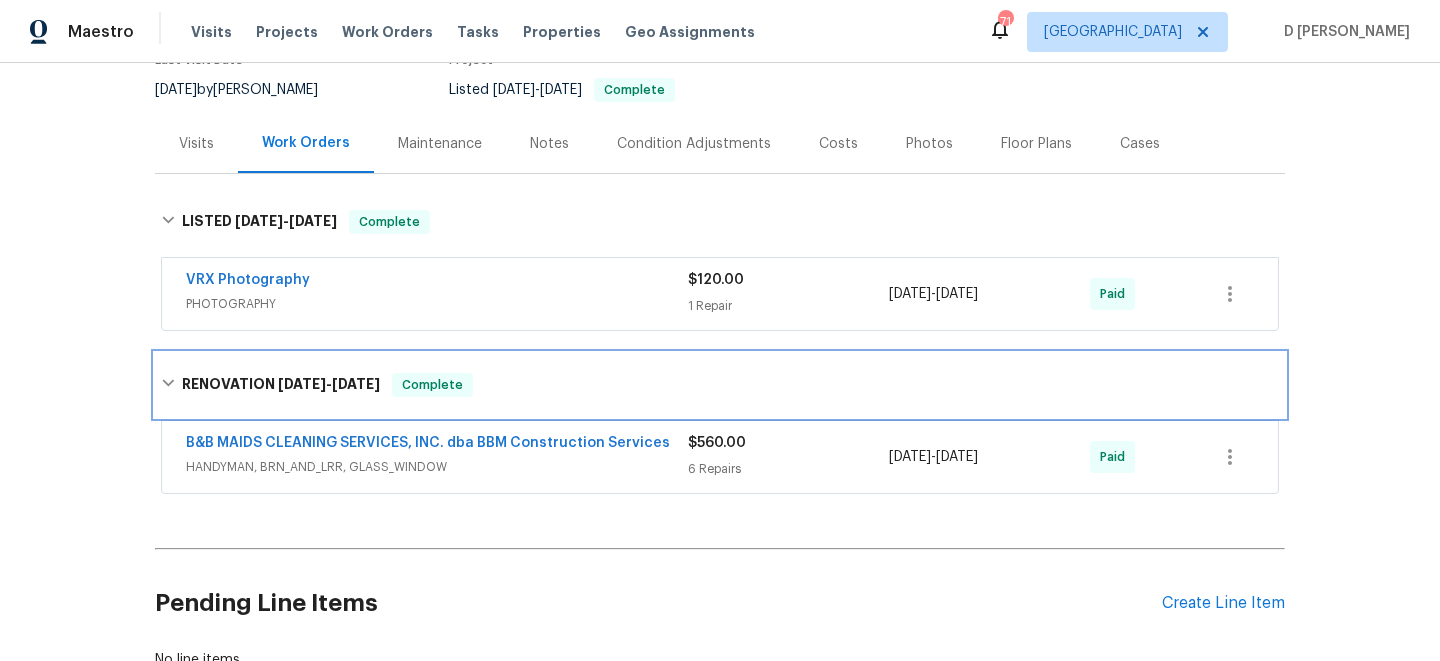 scroll, scrollTop: 189, scrollLeft: 0, axis: vertical 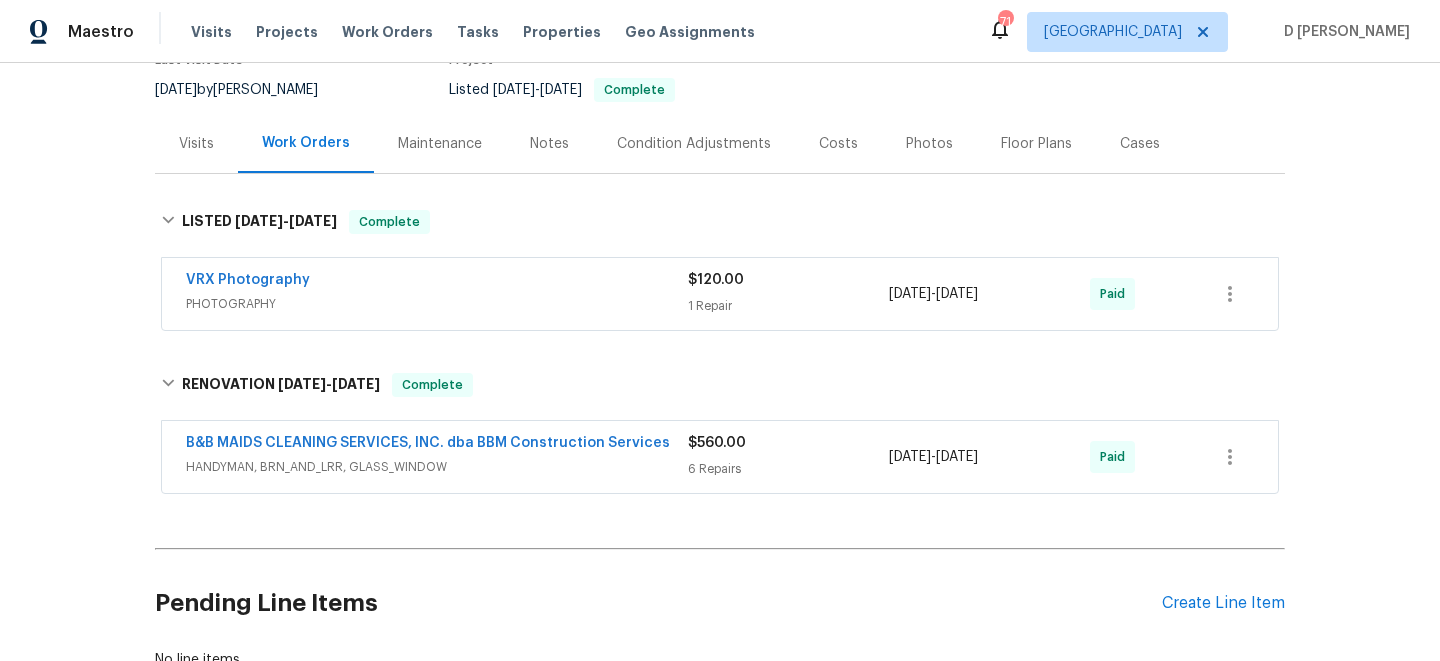click on "Visits" at bounding box center [196, 144] 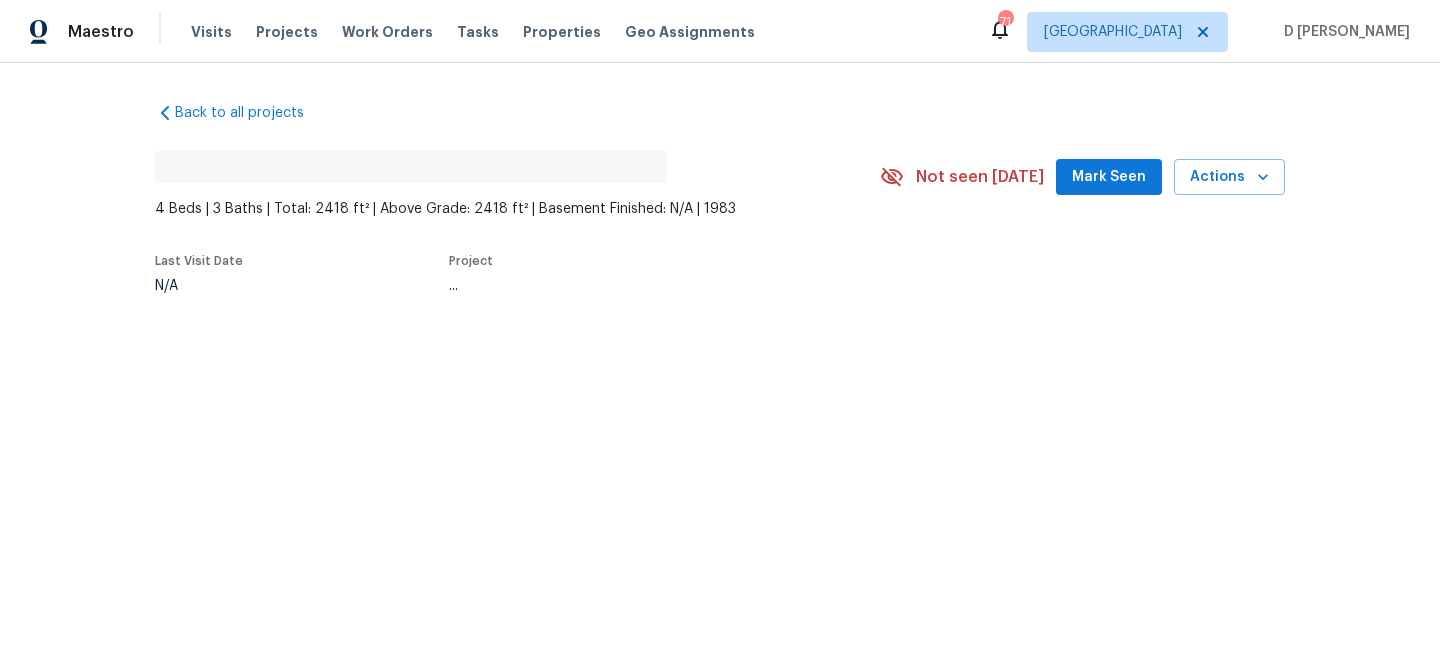 scroll, scrollTop: 0, scrollLeft: 0, axis: both 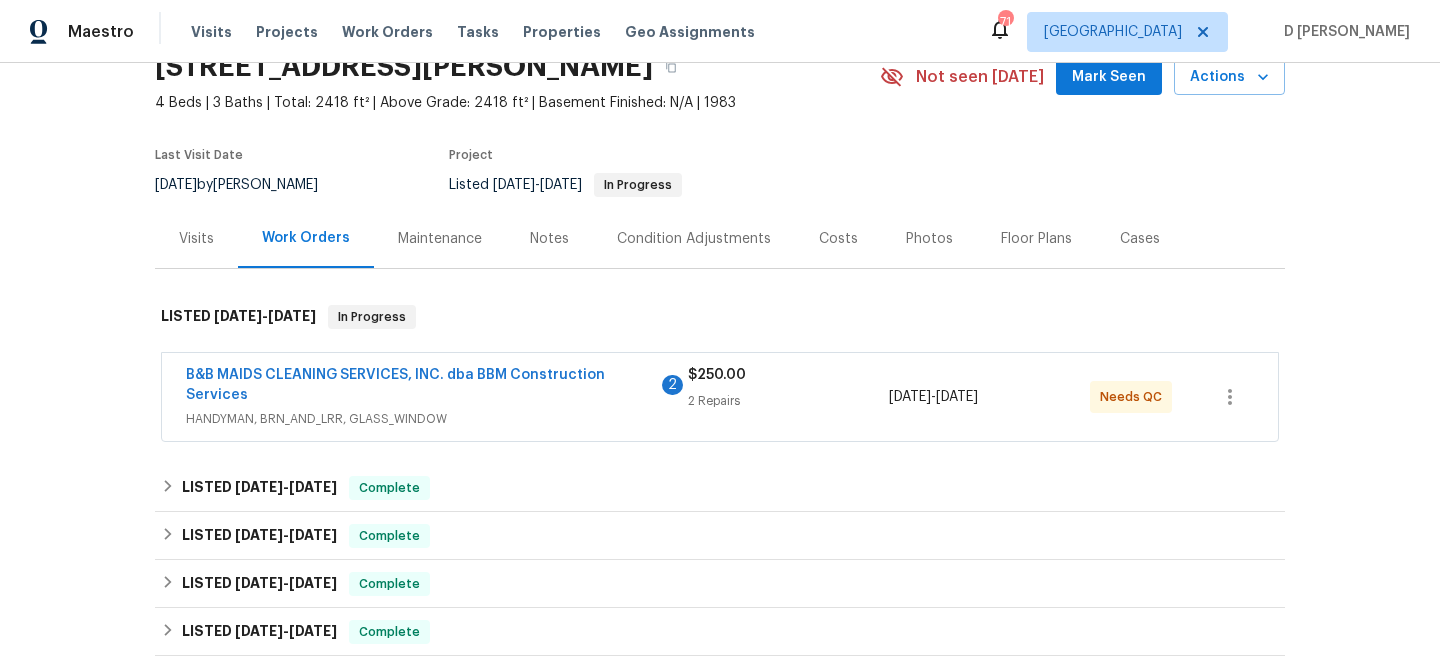 click on "HANDYMAN, BRN_AND_LRR, GLASS_WINDOW" at bounding box center (437, 419) 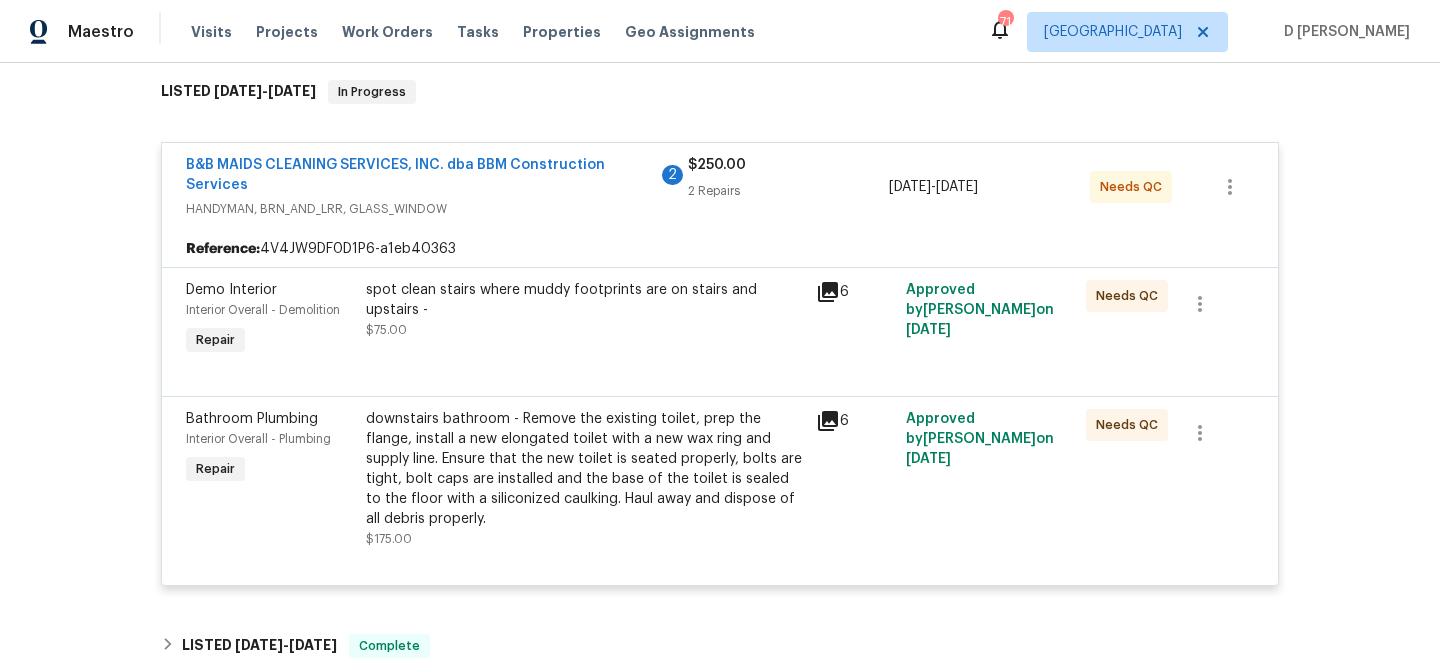 scroll, scrollTop: 326, scrollLeft: 0, axis: vertical 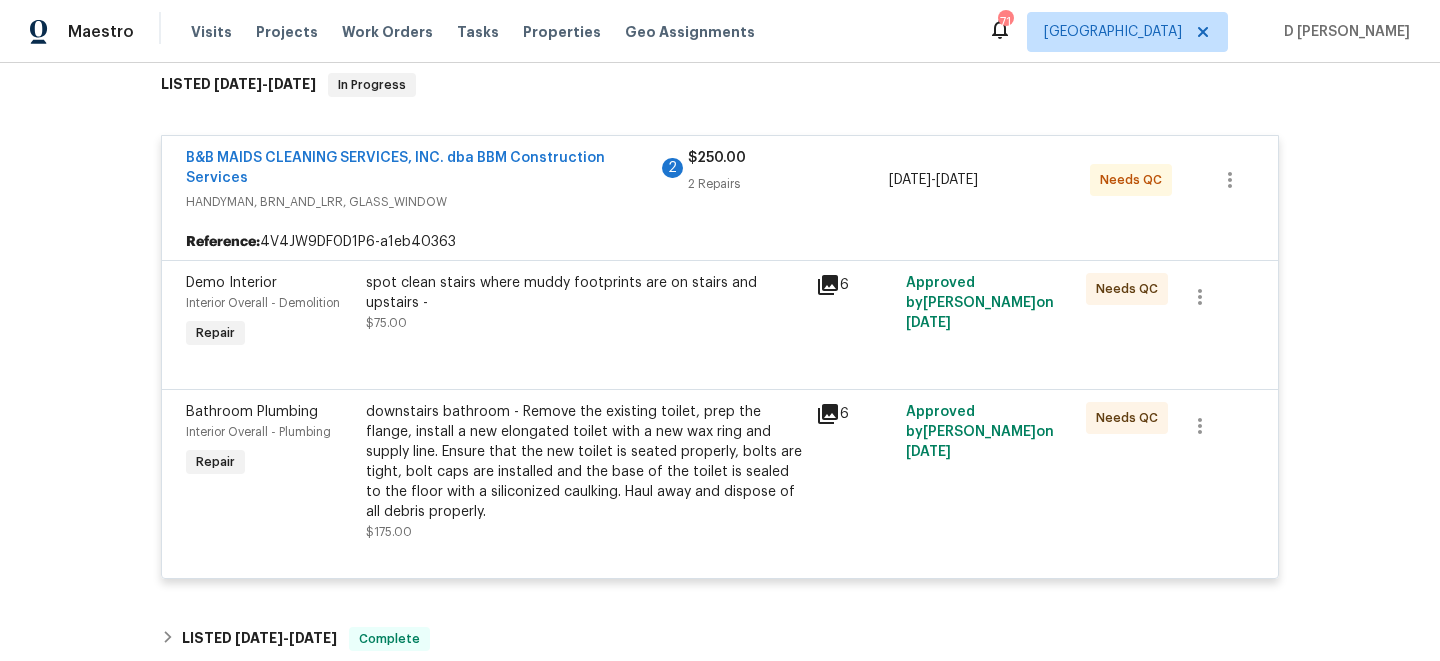 click 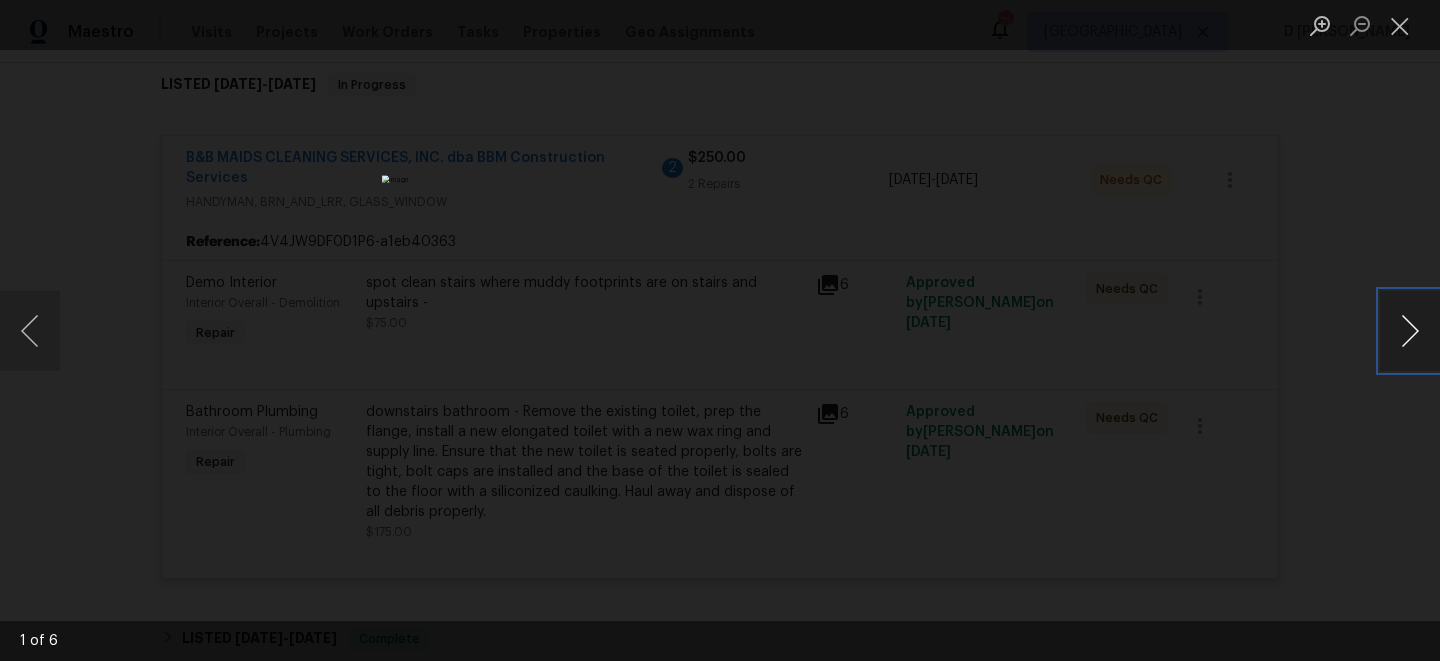 click at bounding box center (1410, 331) 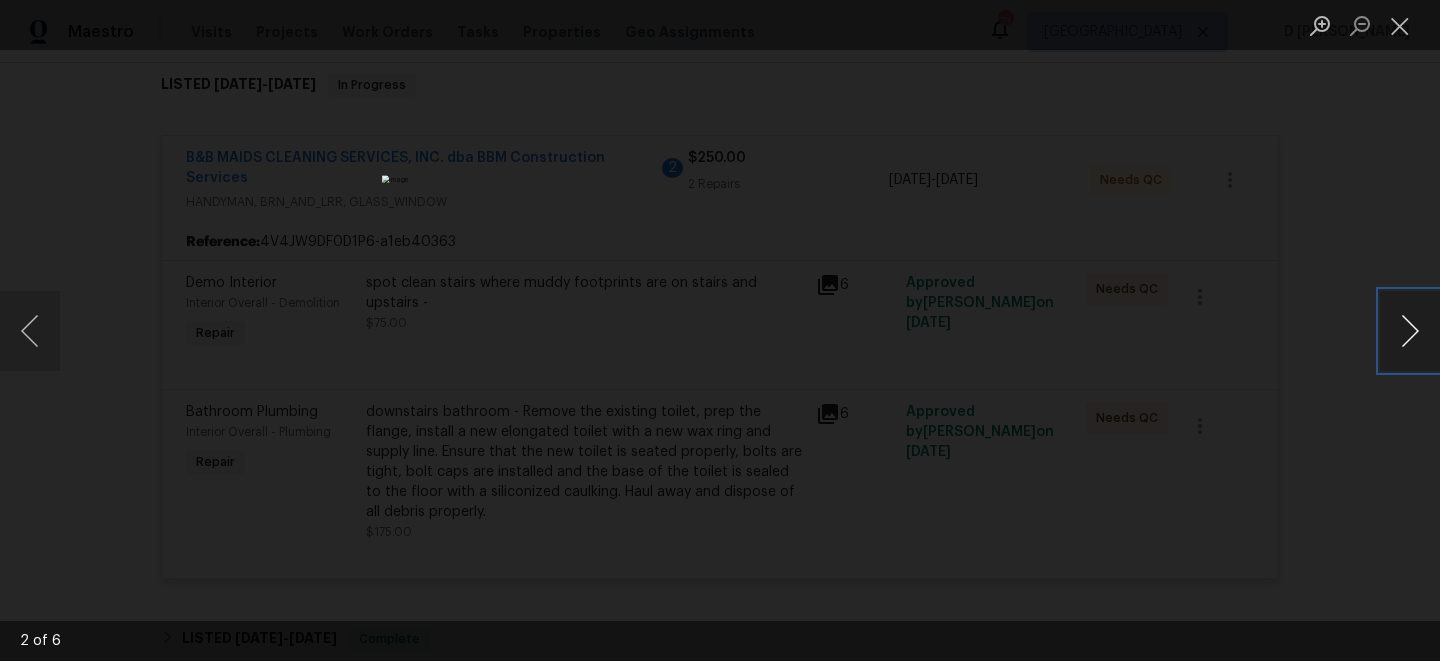click at bounding box center (1410, 331) 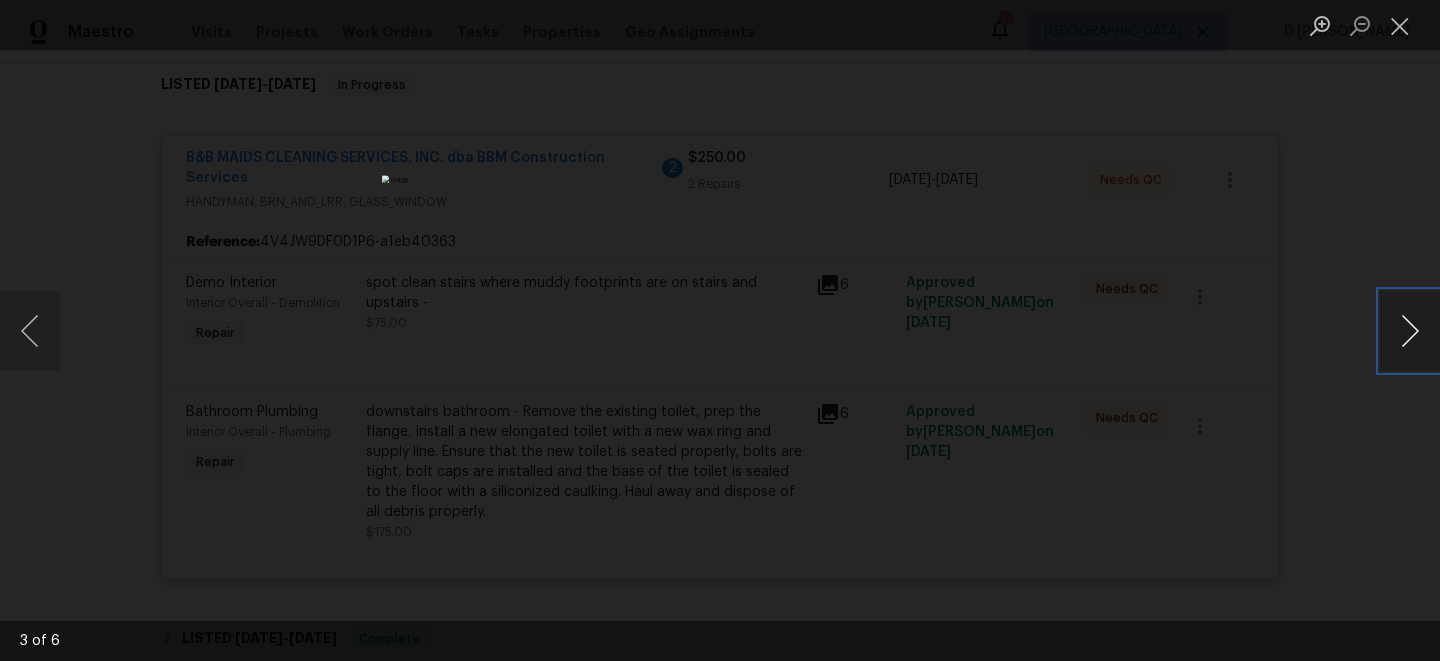 click at bounding box center (1410, 331) 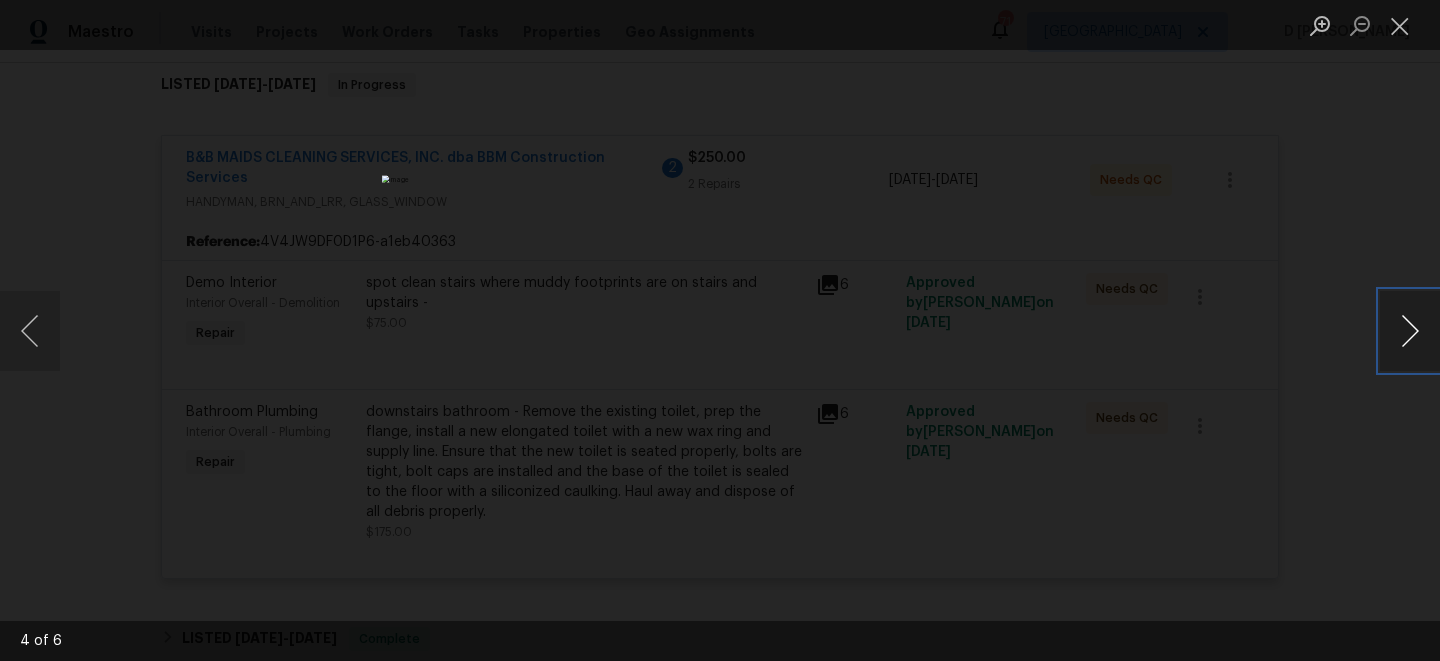 click at bounding box center [1410, 331] 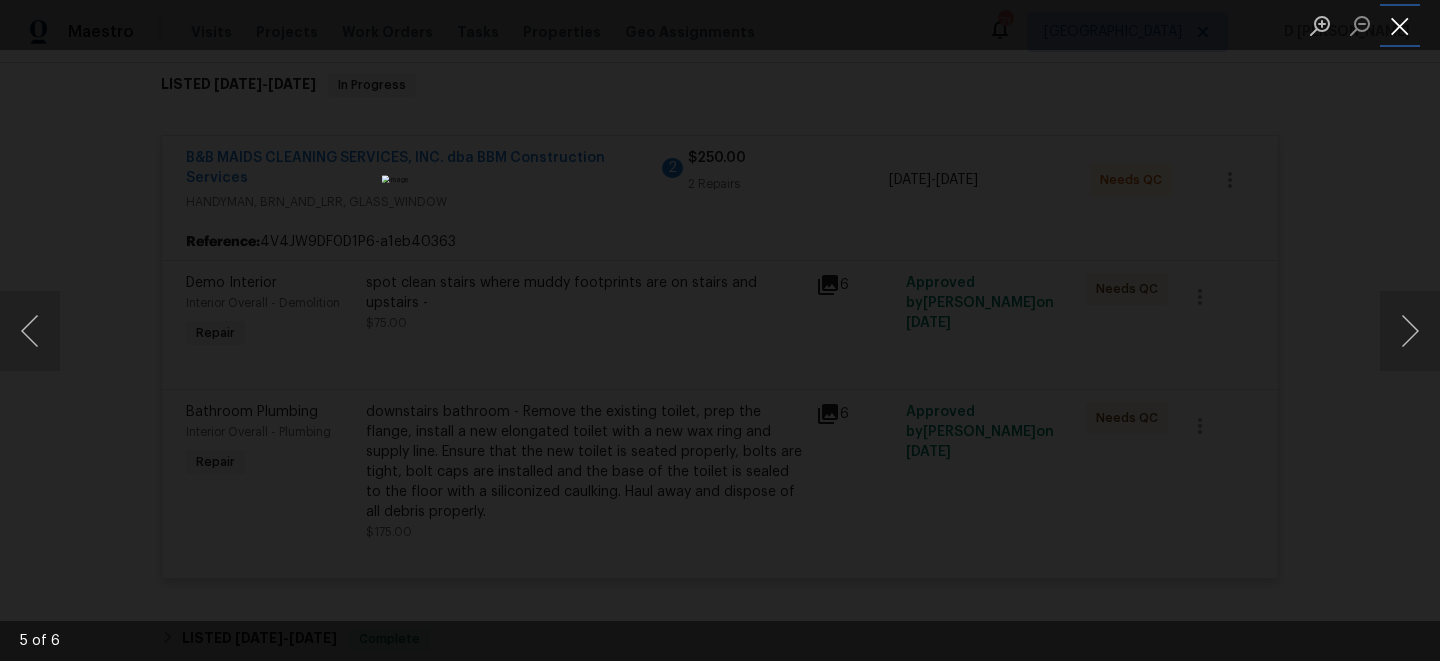 click at bounding box center (1400, 25) 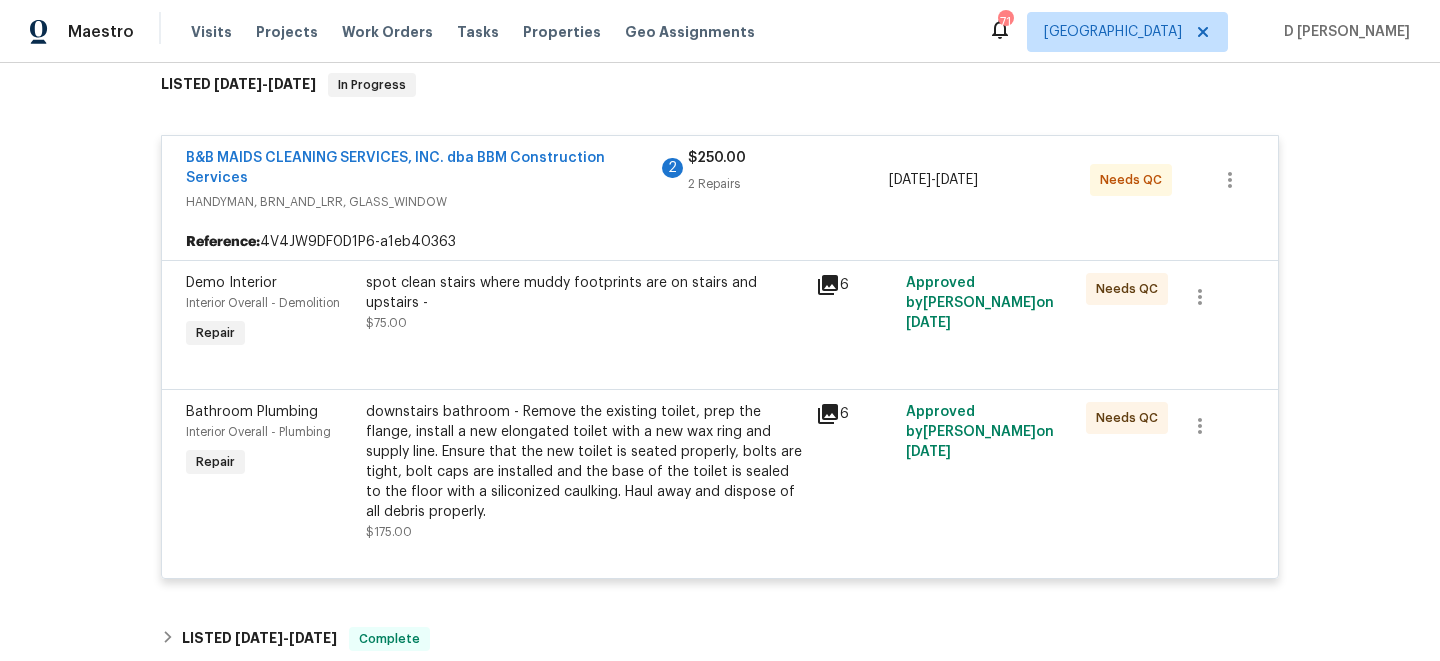 click on "HANDYMAN, BRN_AND_LRR, GLASS_WINDOW" at bounding box center (437, 202) 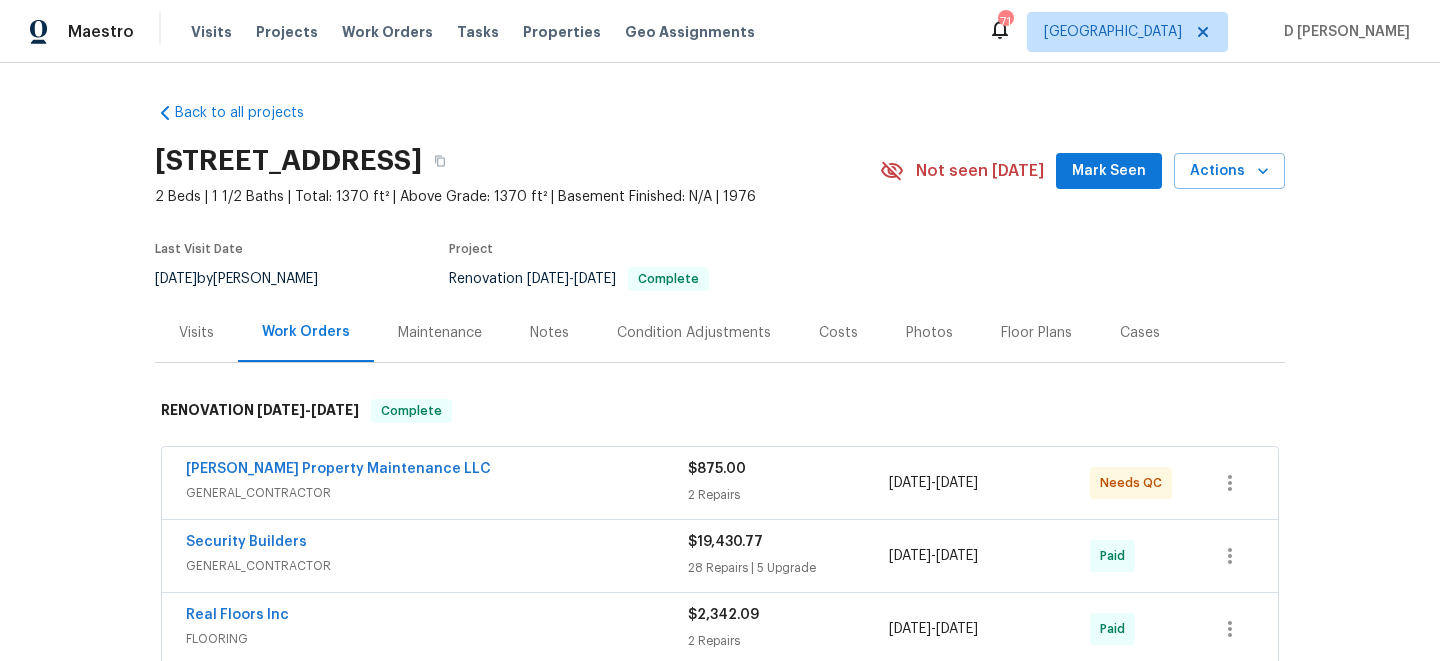 scroll, scrollTop: 0, scrollLeft: 0, axis: both 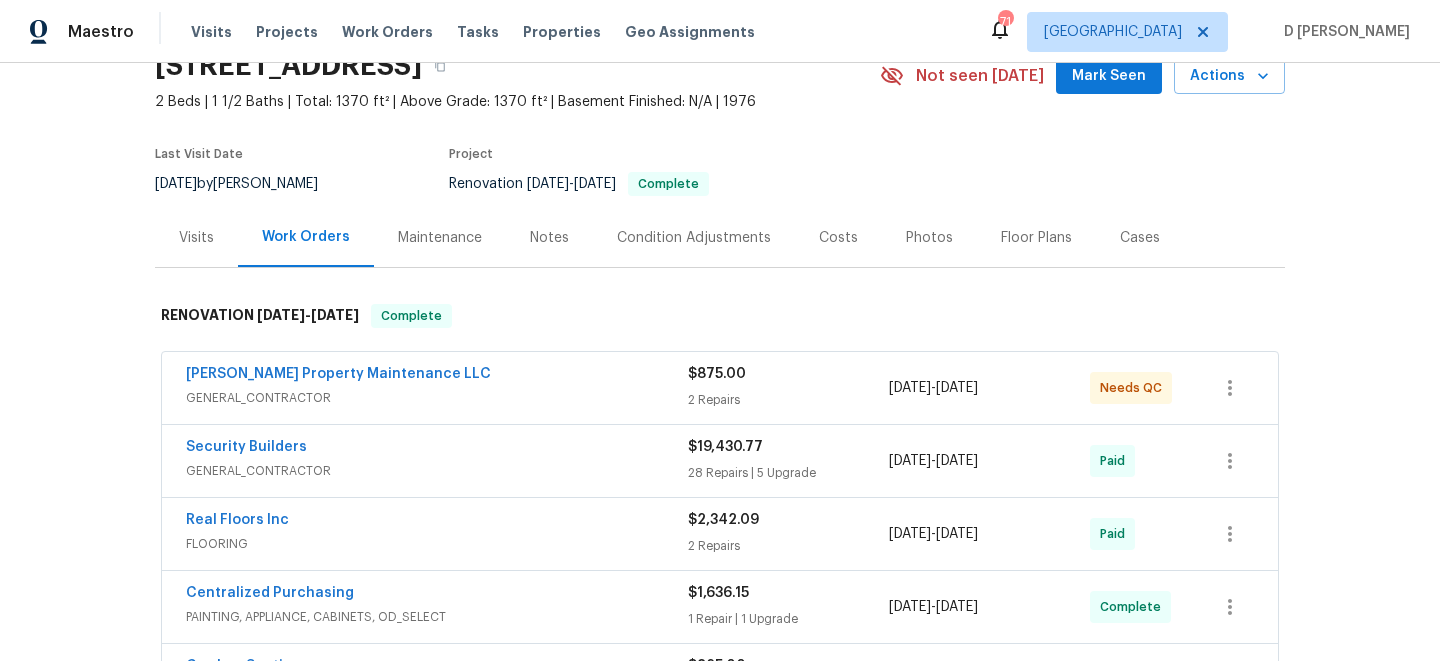 click on "Visits" at bounding box center [196, 238] 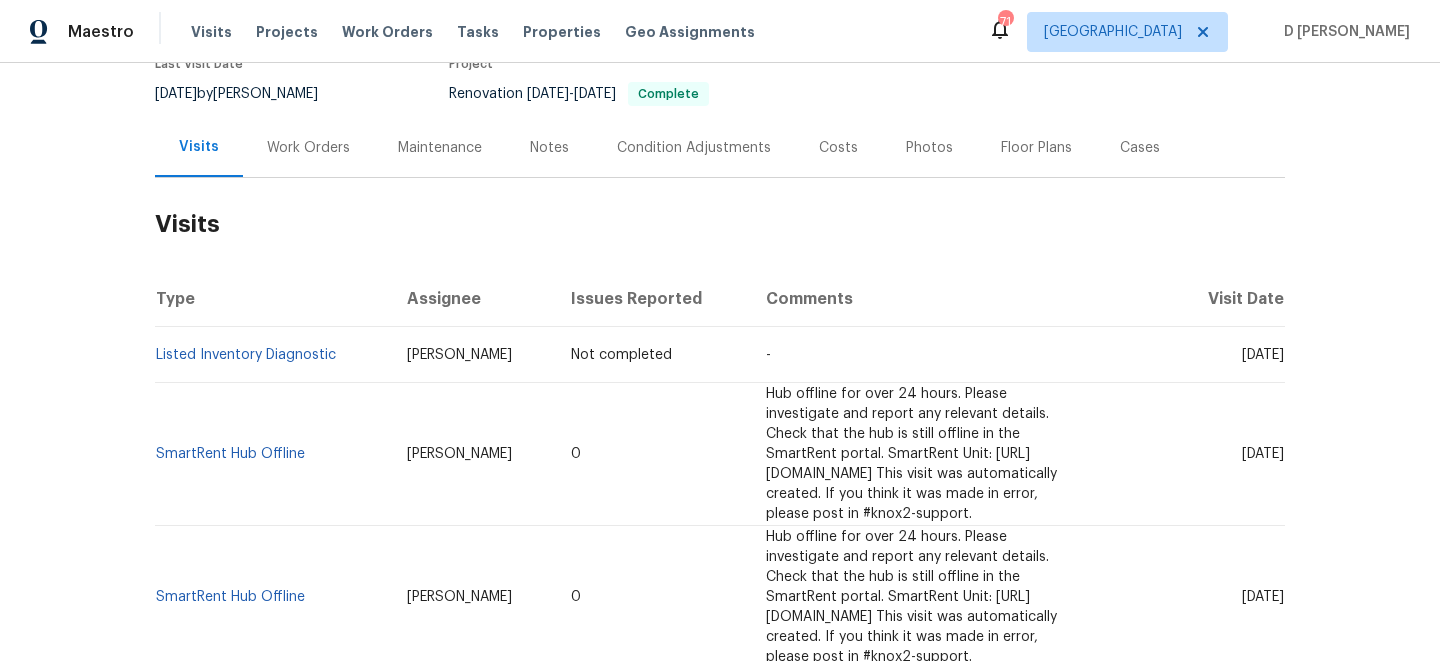 scroll, scrollTop: 200, scrollLeft: 0, axis: vertical 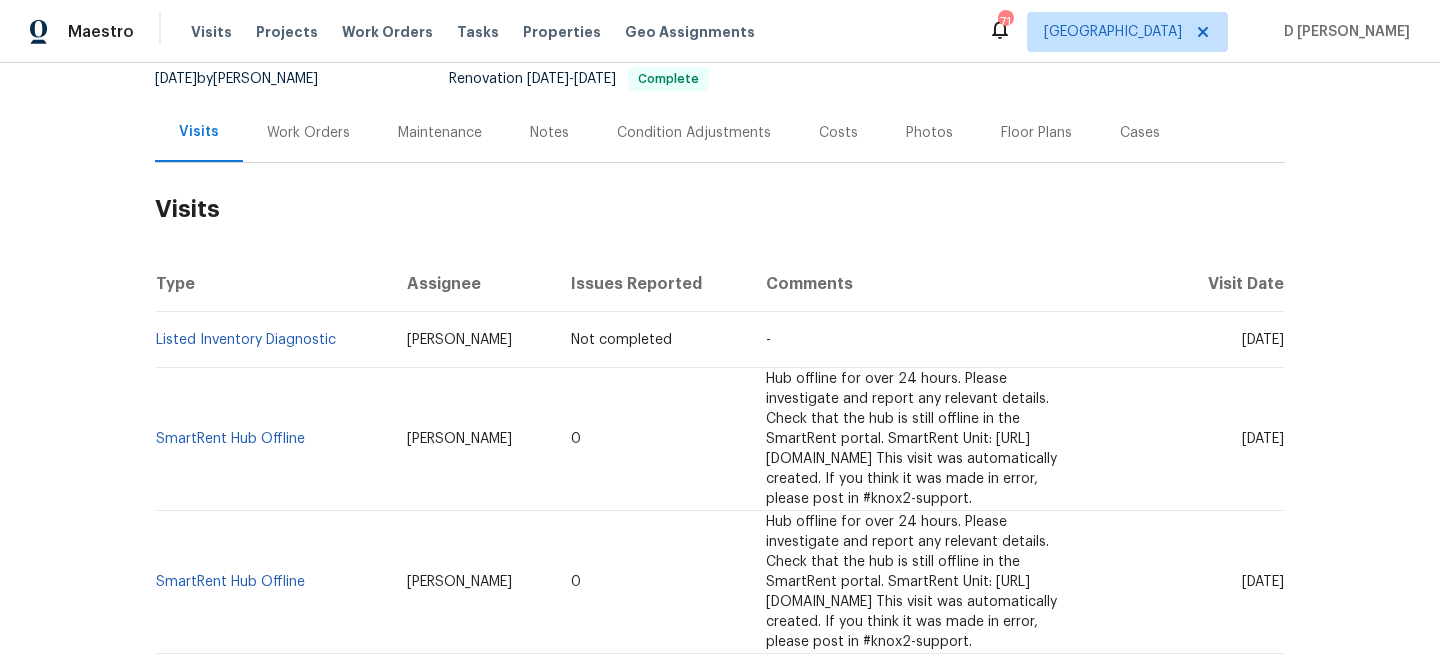 click on "Work Orders" at bounding box center (308, 133) 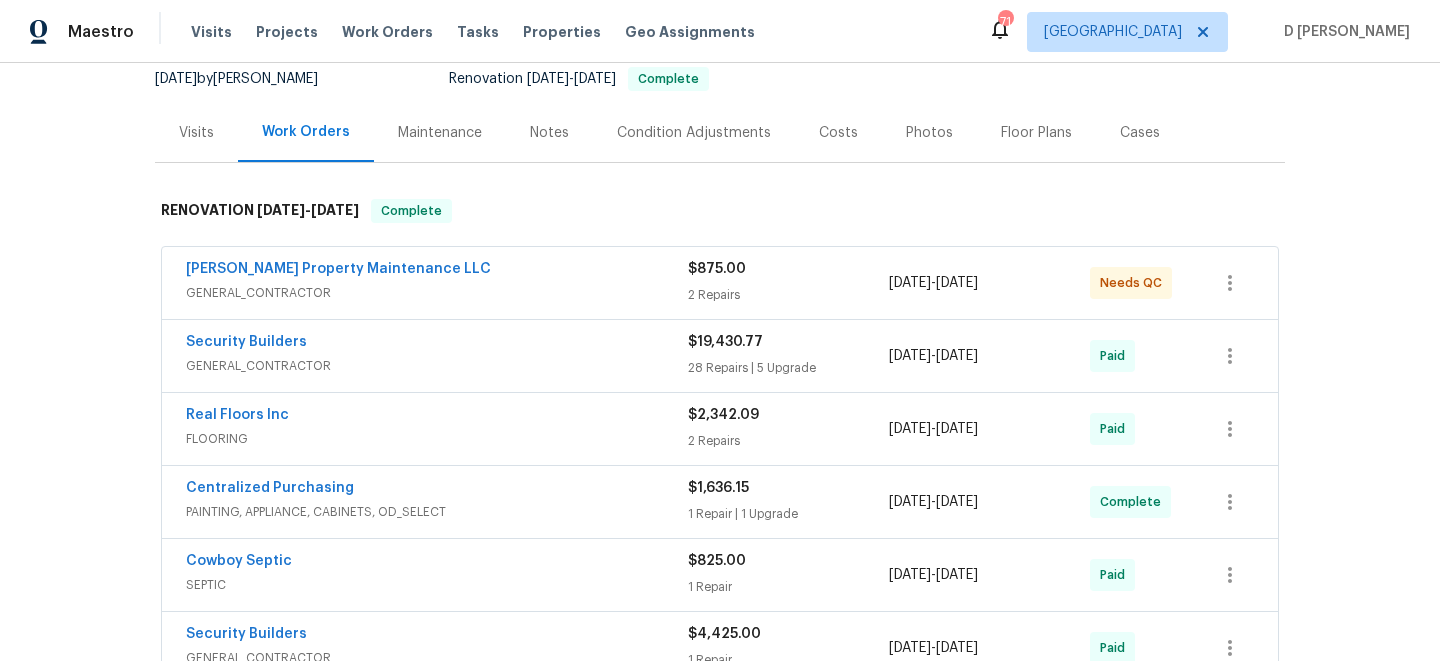 scroll, scrollTop: 746, scrollLeft: 0, axis: vertical 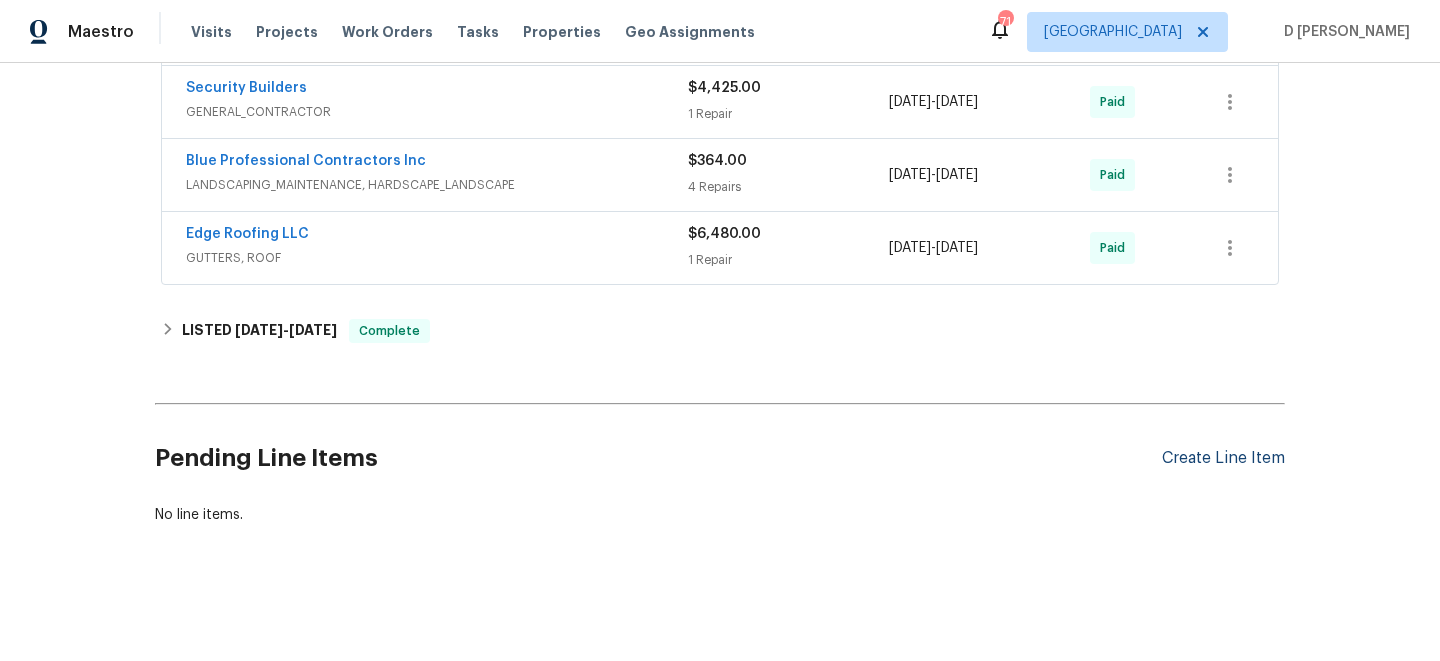 click on "Create Line Item" at bounding box center (1223, 458) 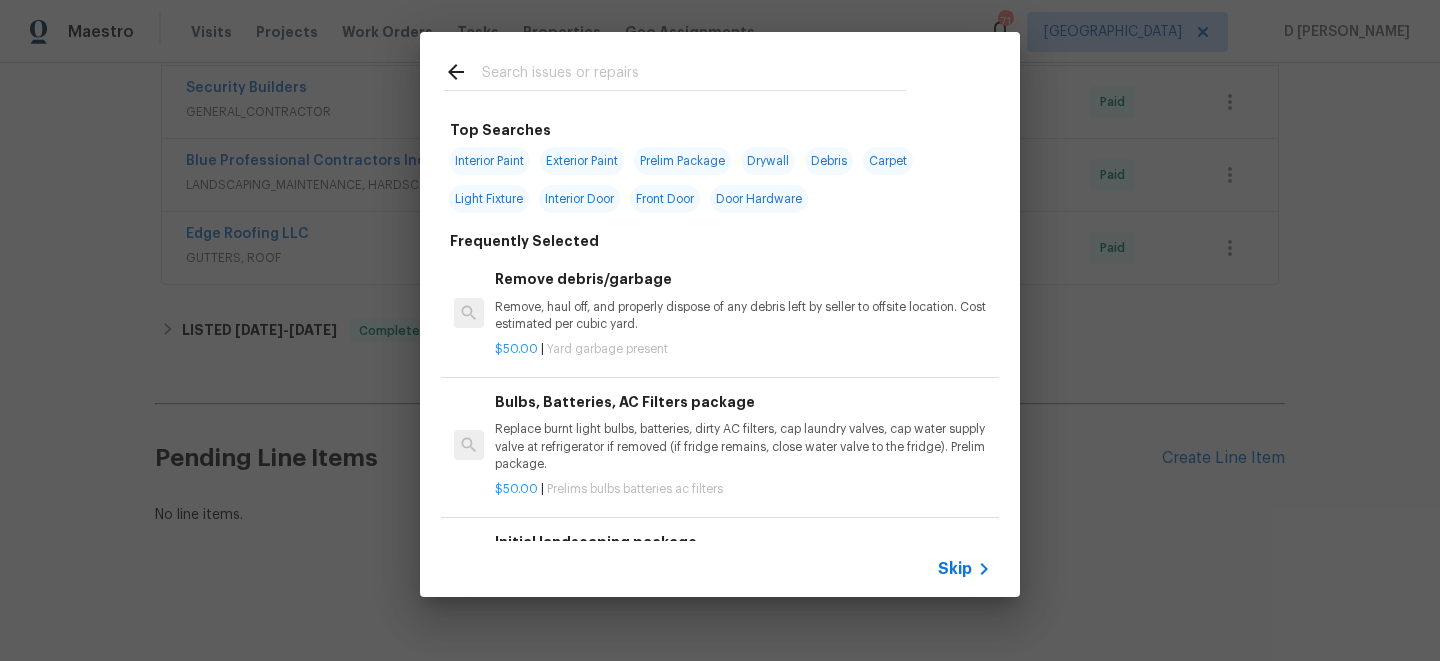 click on "Skip" at bounding box center [955, 569] 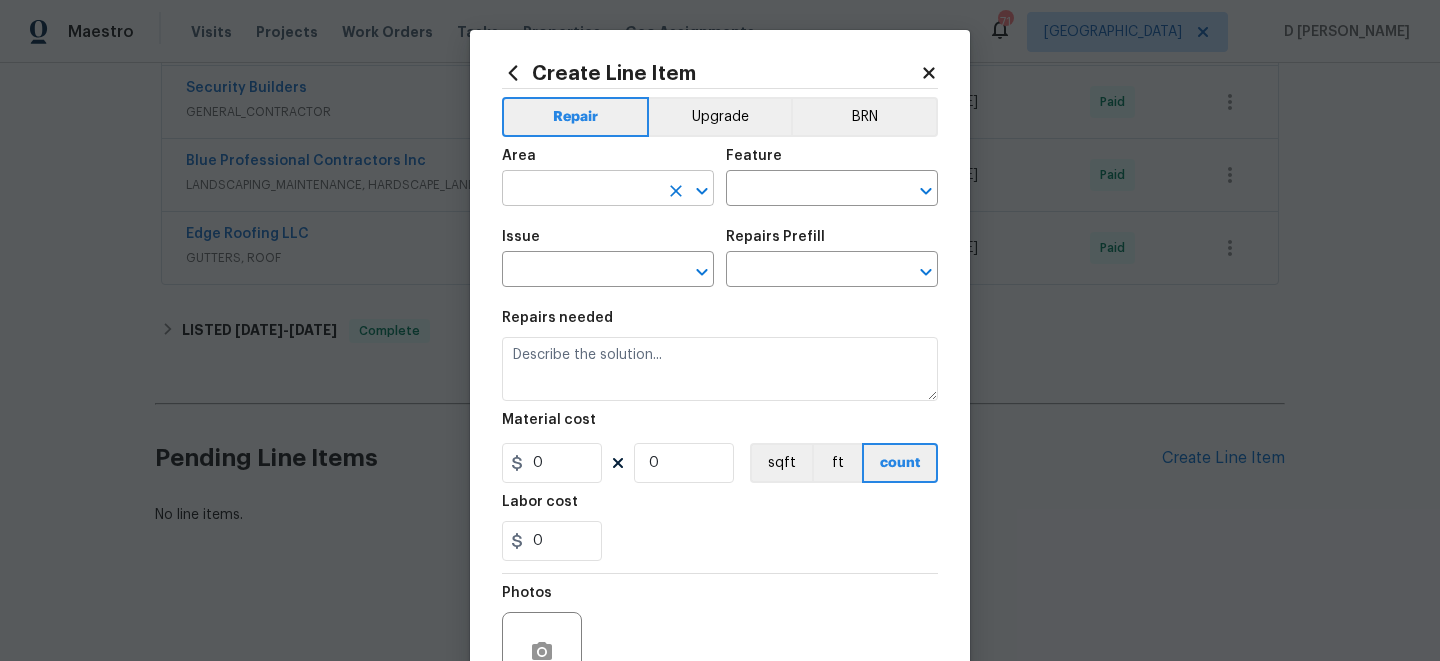 click at bounding box center (580, 190) 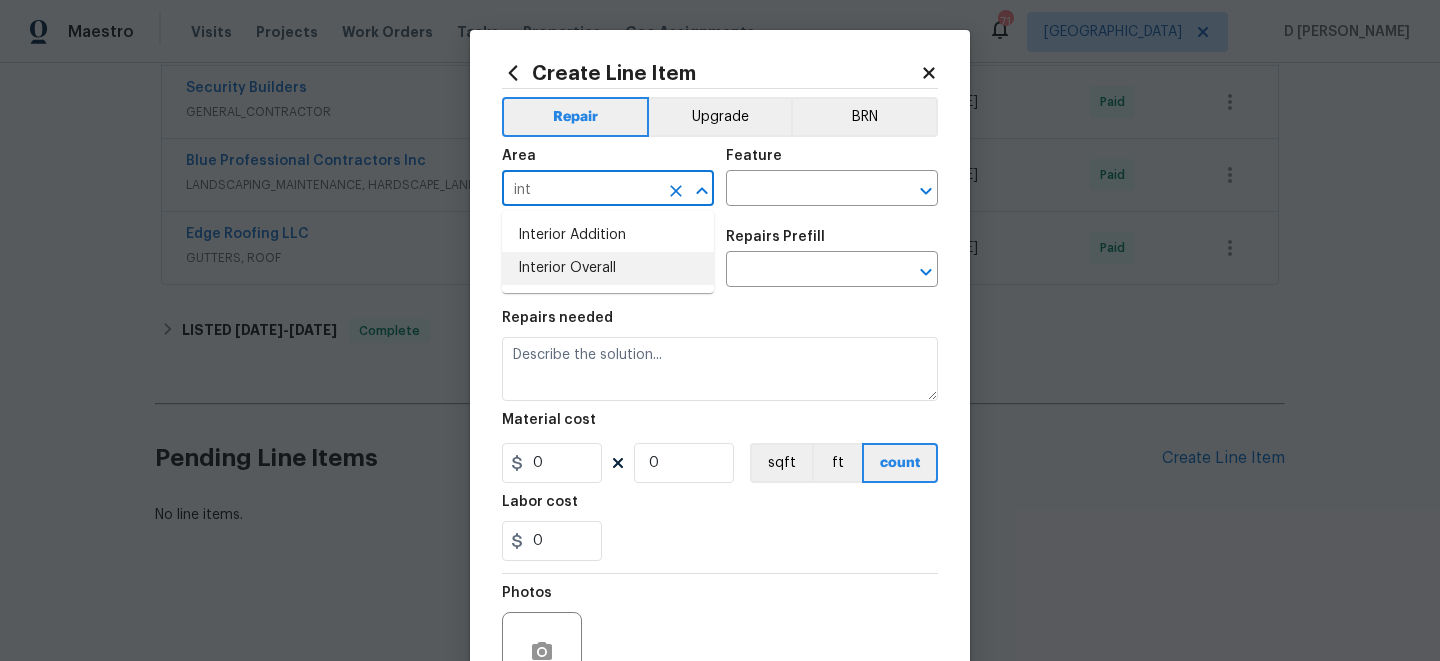 click on "Interior Overall" at bounding box center (608, 268) 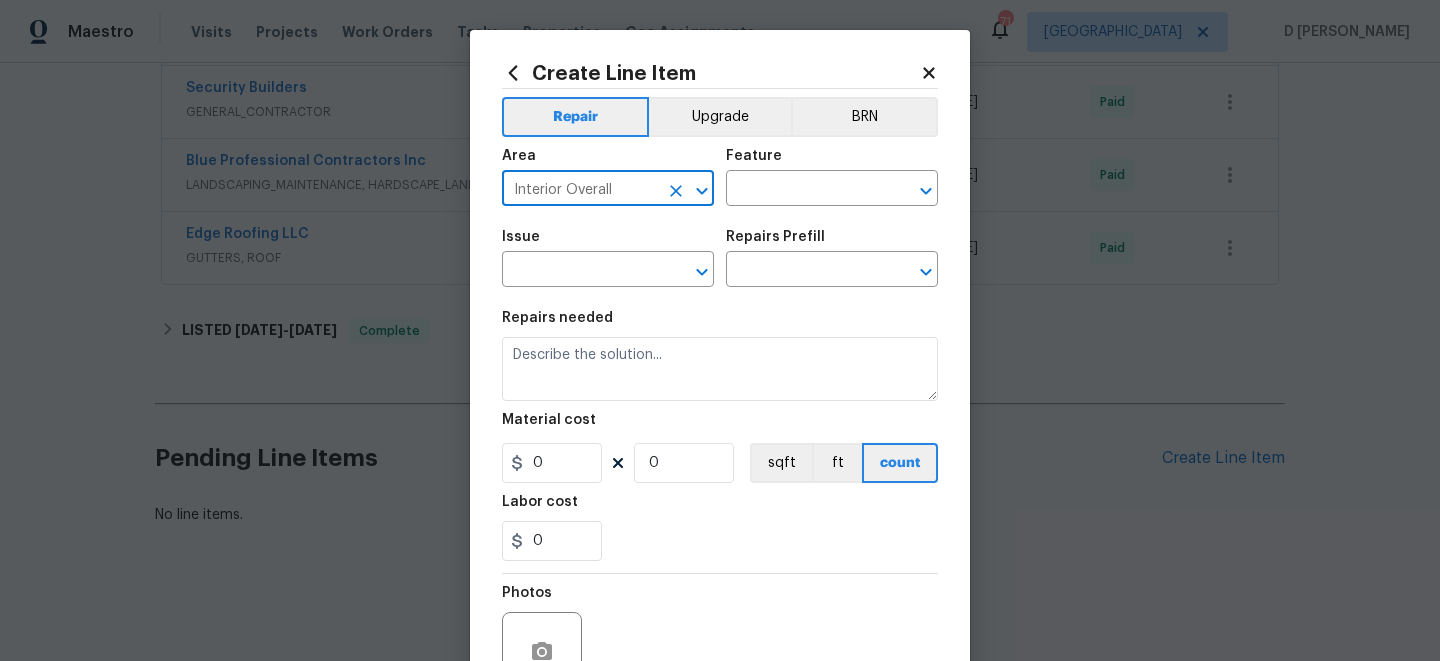 type on "Interior Overall" 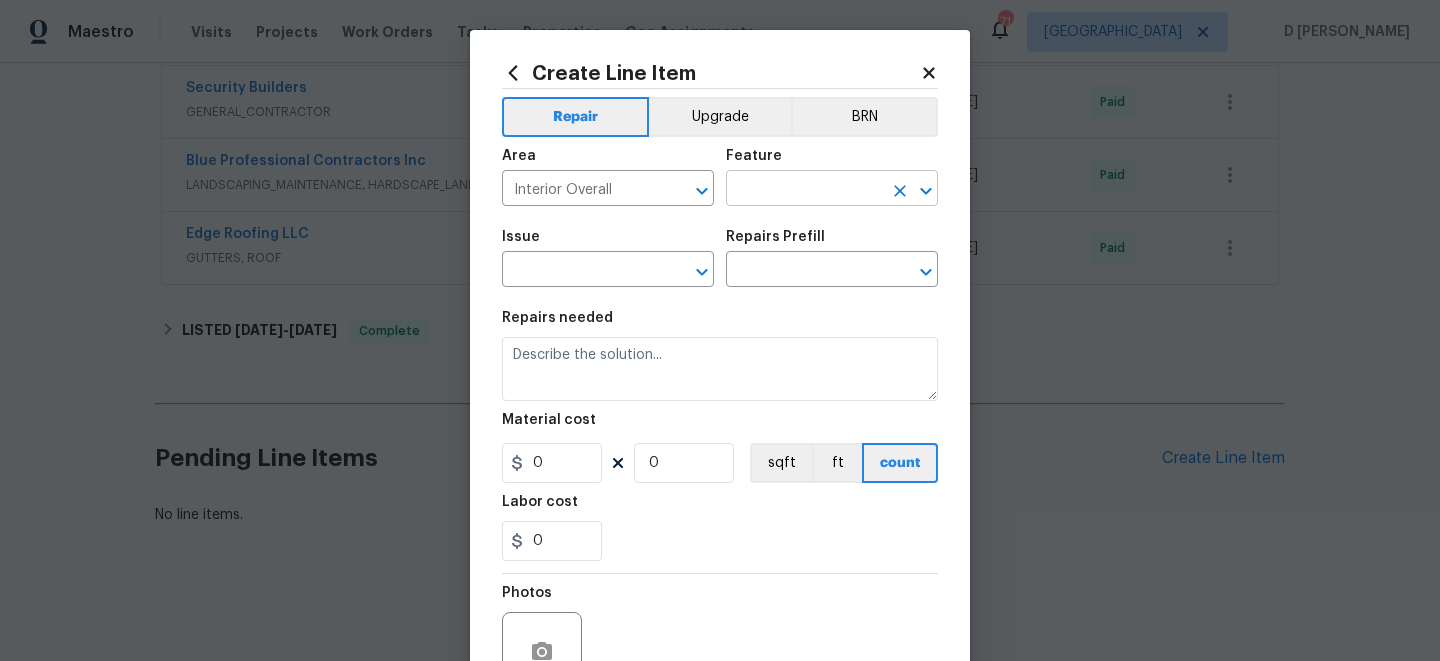 click at bounding box center [804, 190] 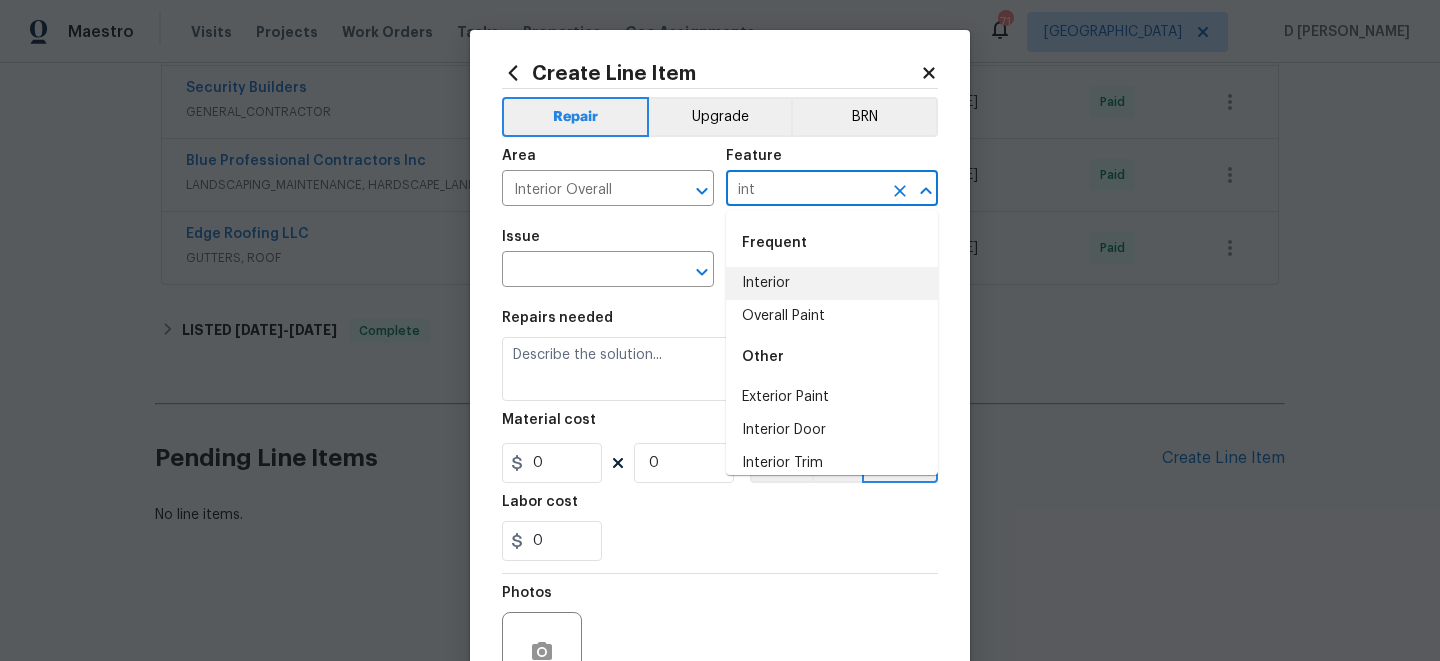 click on "Interior" at bounding box center [832, 283] 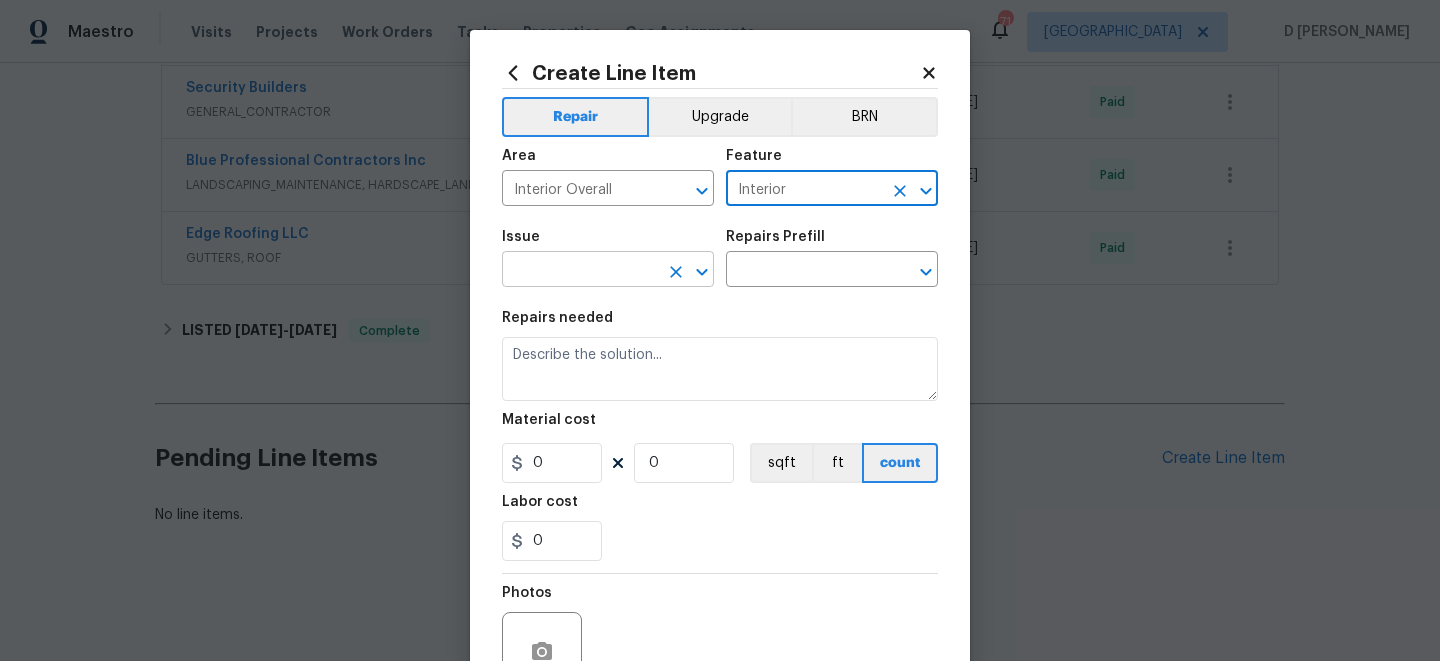 type on "Interior" 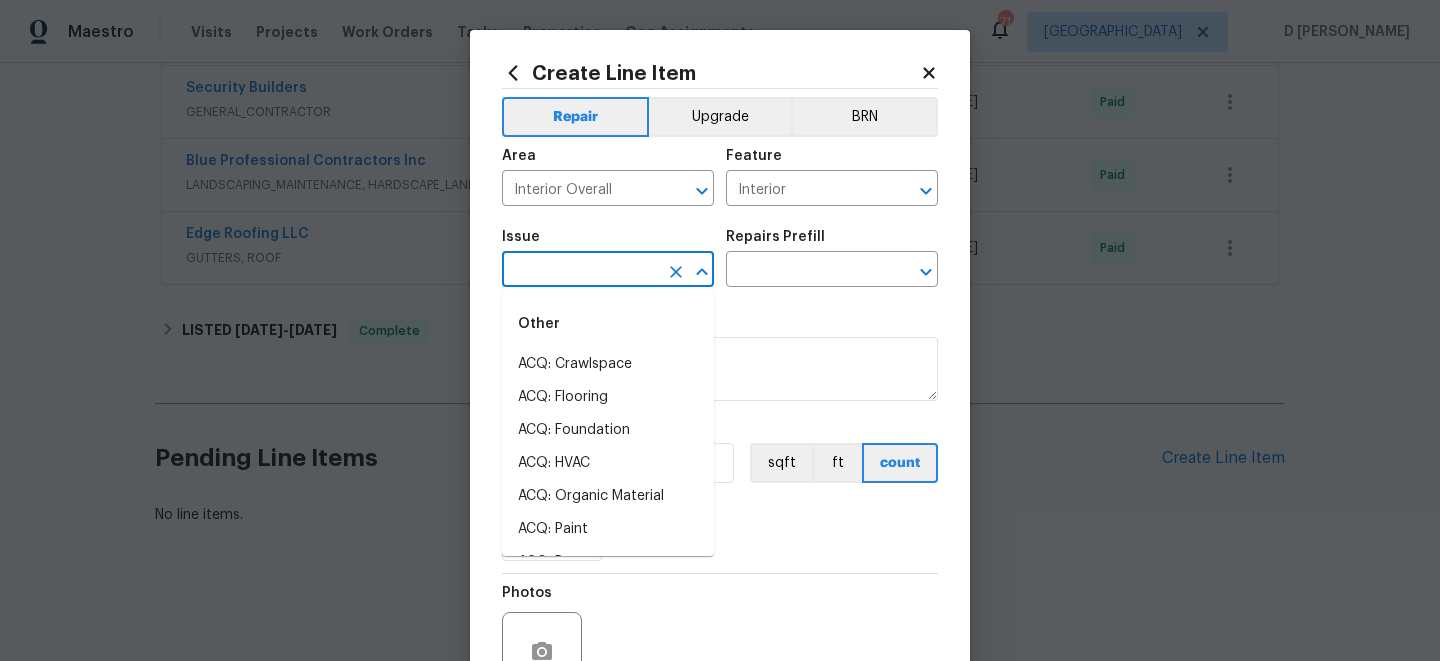 click at bounding box center [580, 271] 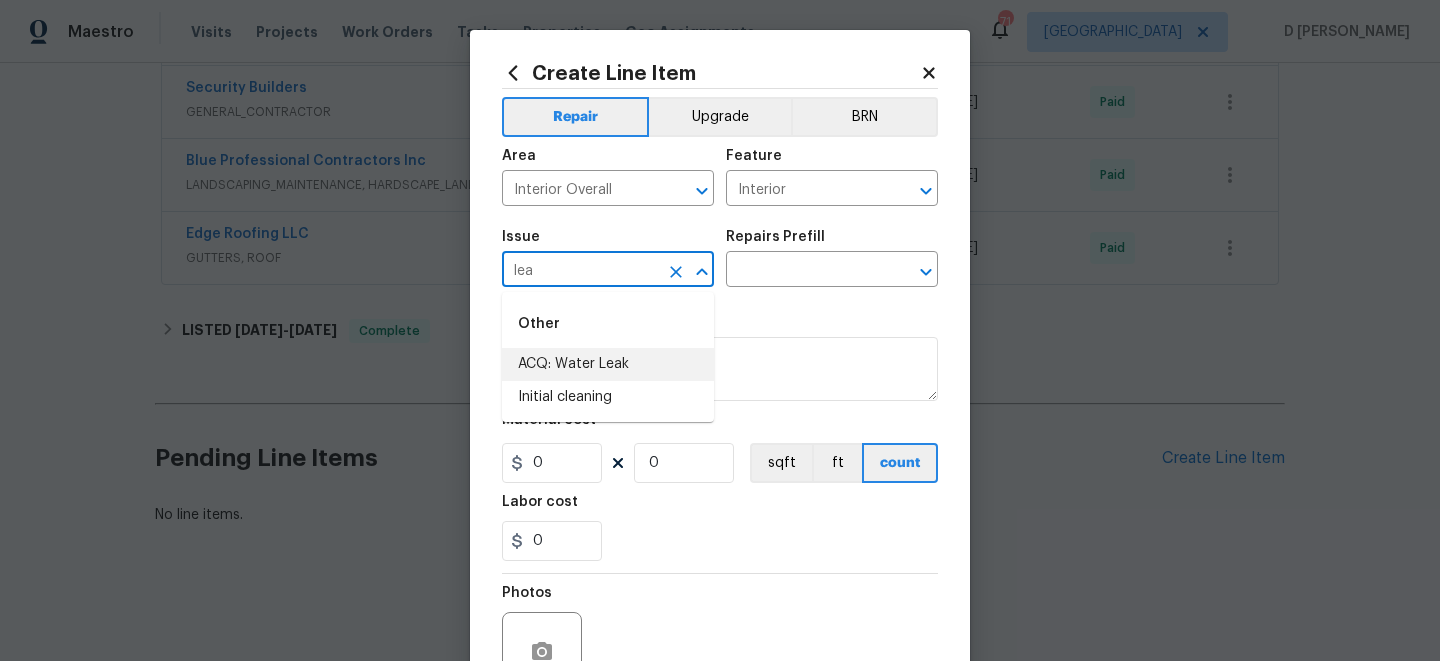 click on "ACQ: Water Leak" at bounding box center (608, 364) 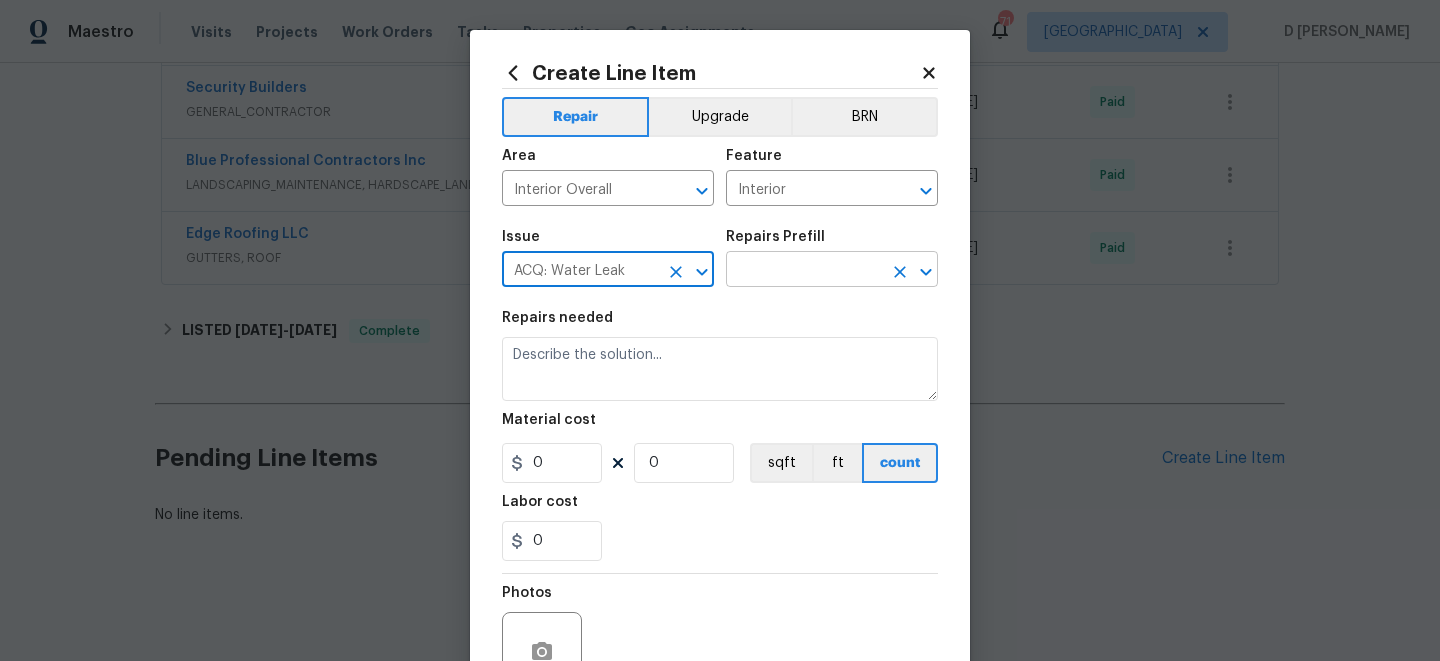 type on "ACQ: Water Leak" 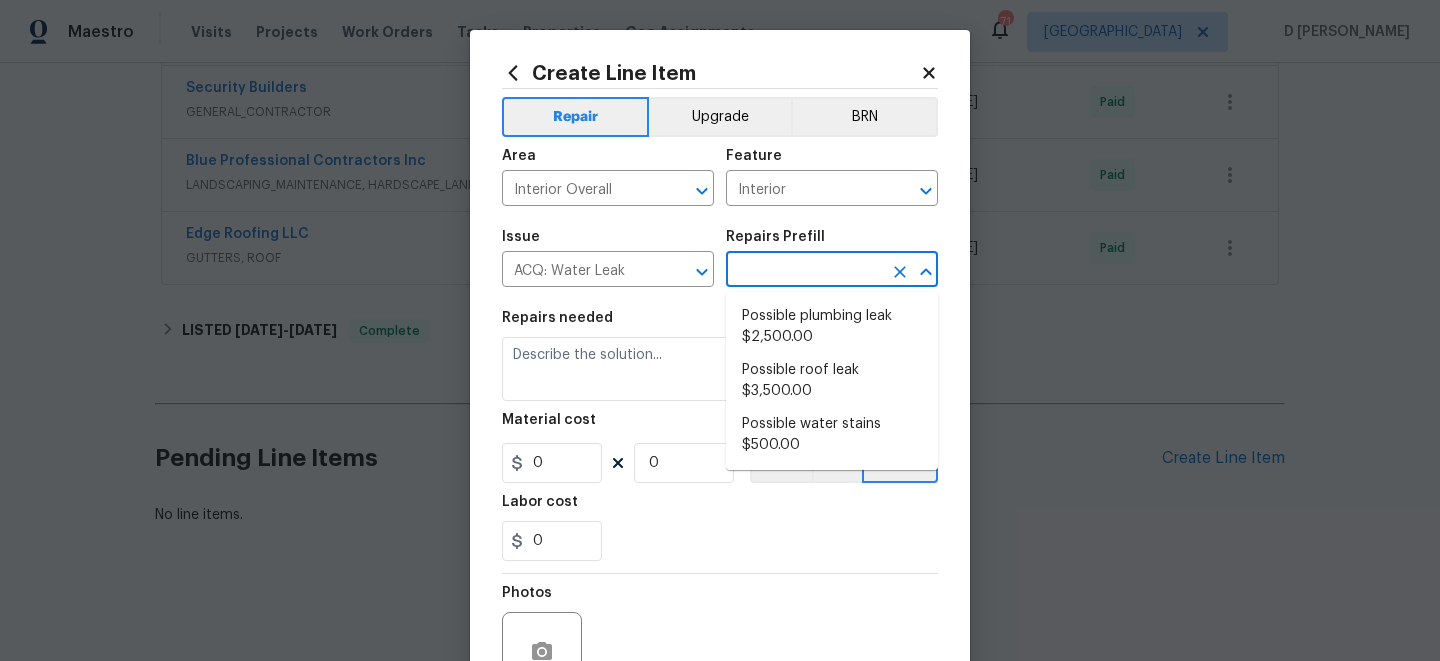 click at bounding box center [804, 271] 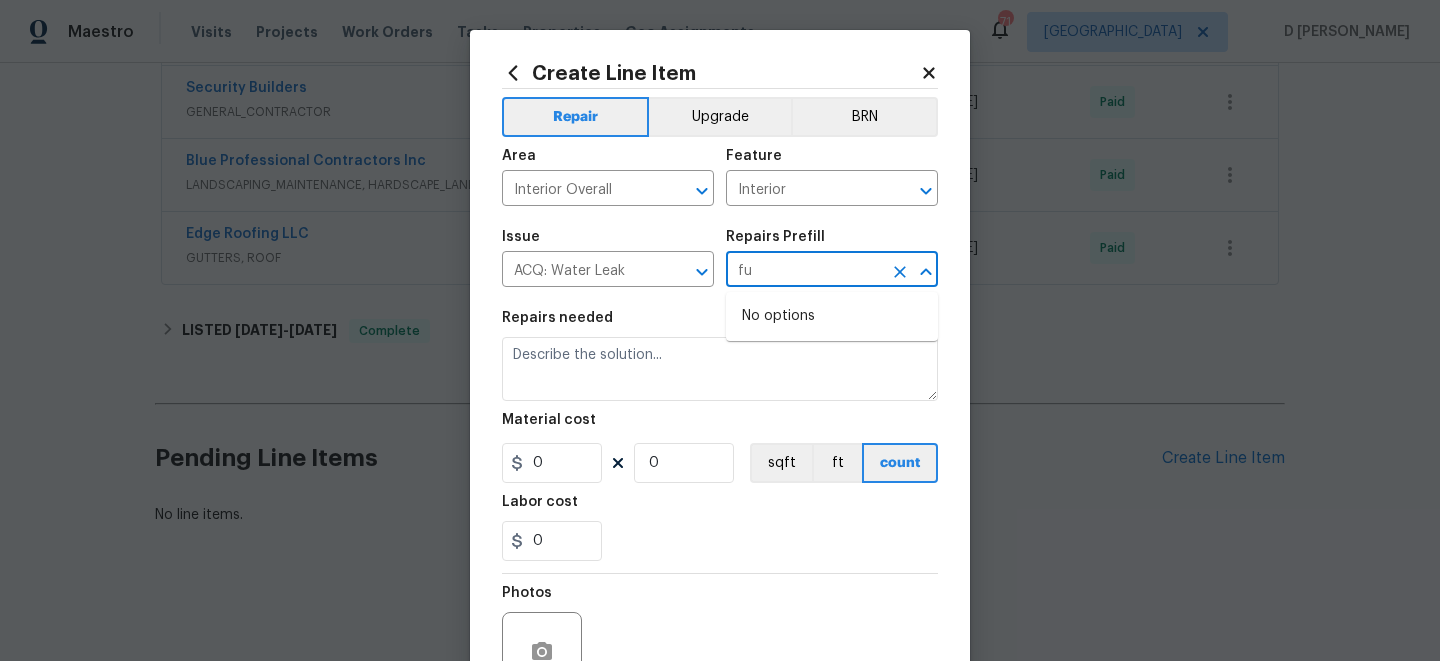 type on "f" 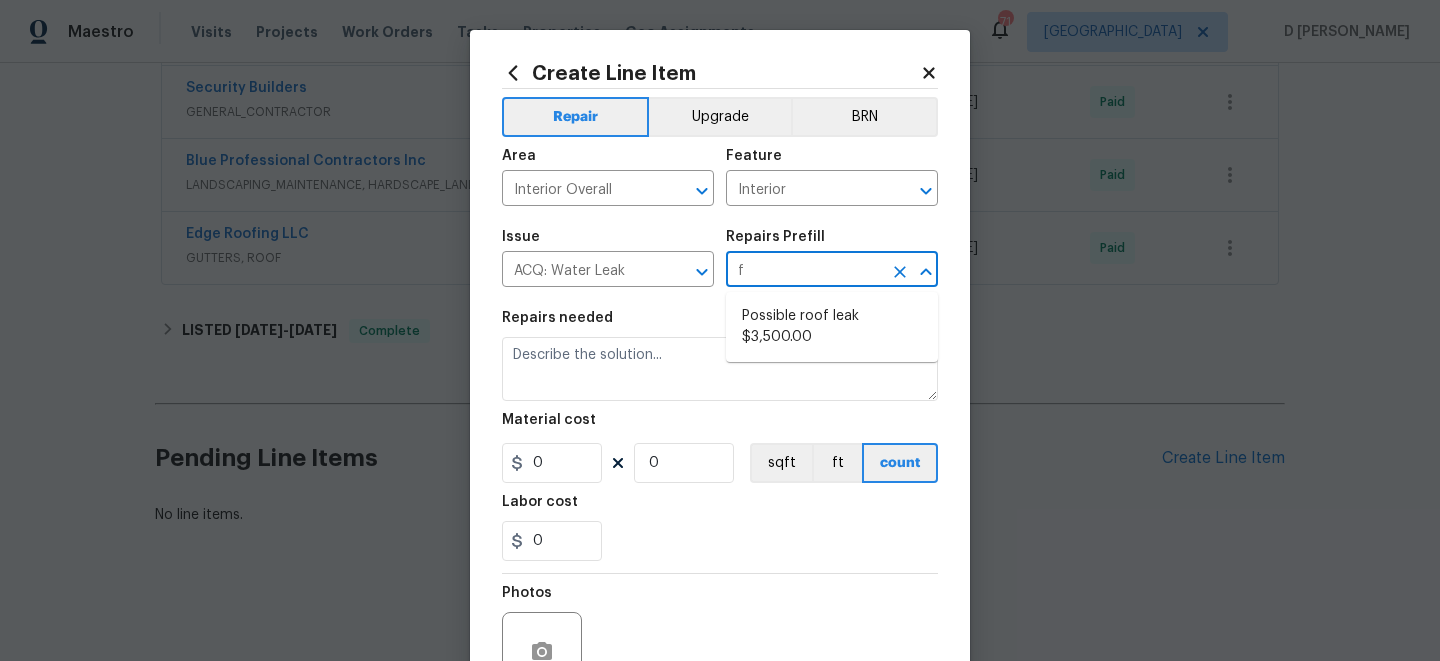 type 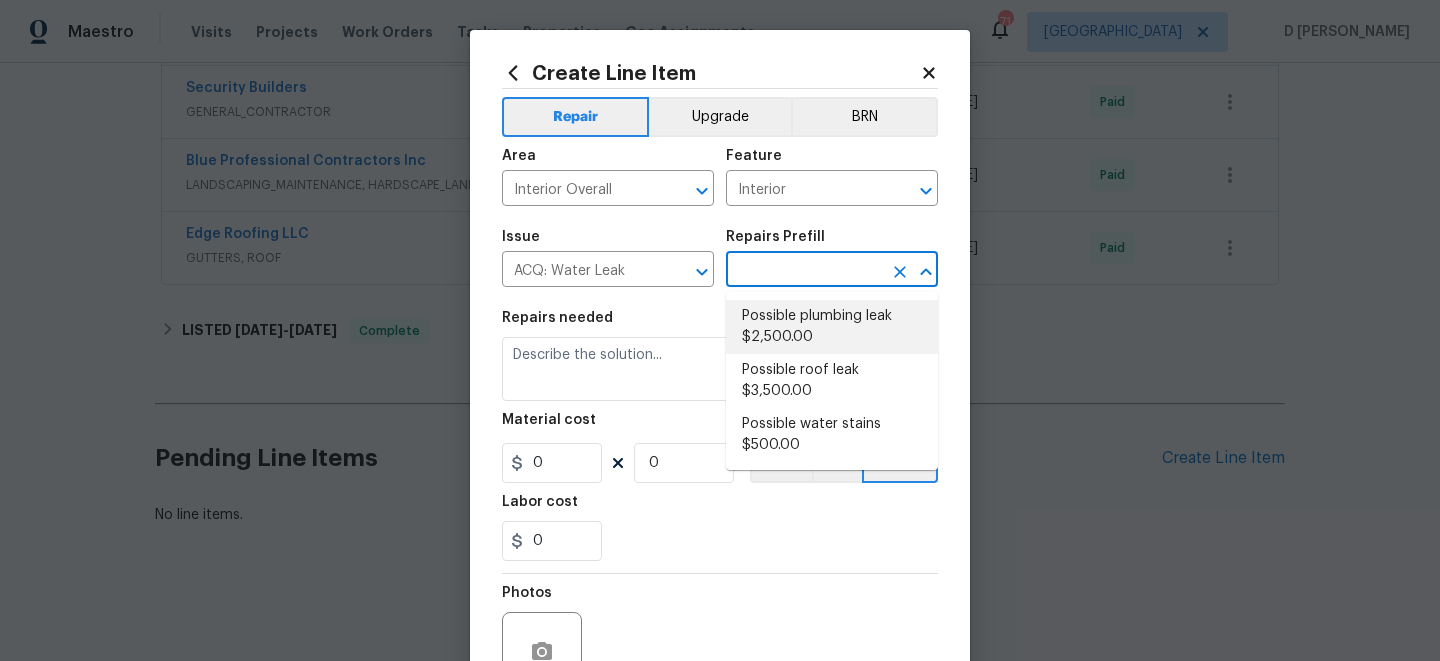 click on "Possible plumbing leak $2,500.00" at bounding box center [832, 327] 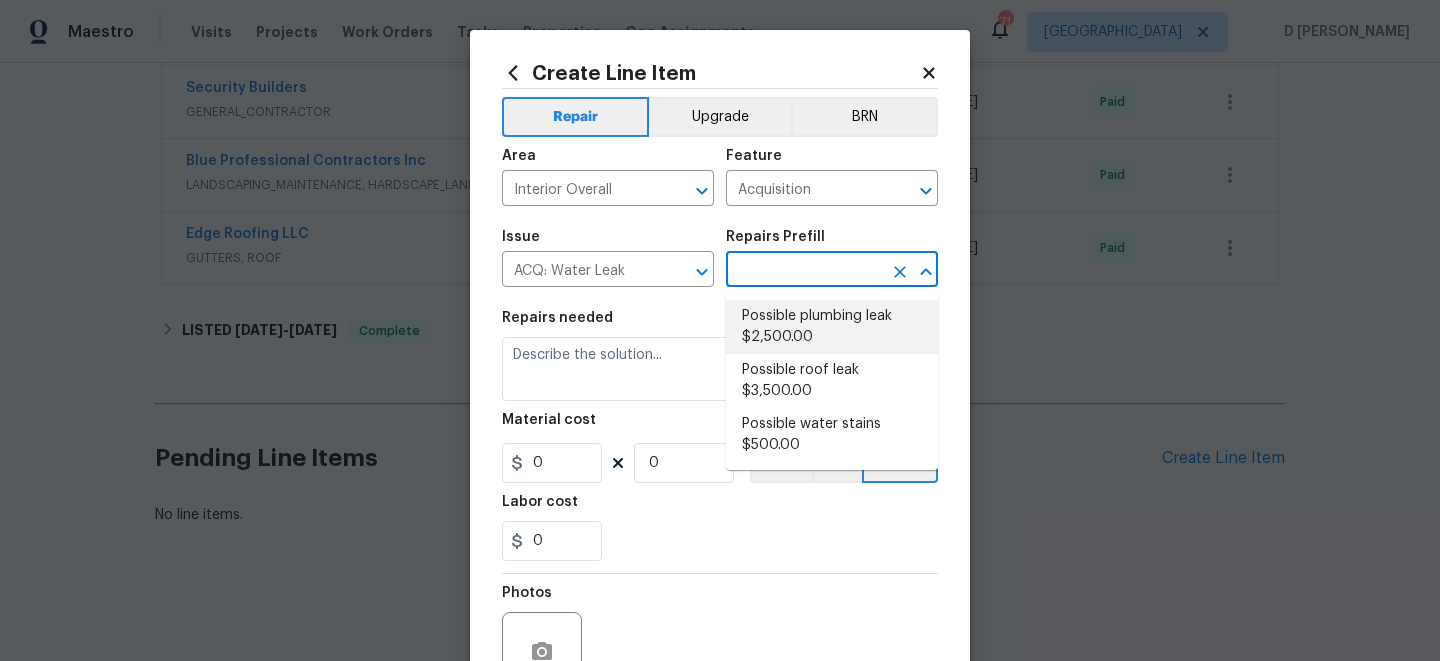 type on "Possible plumbing leak $2,500.00" 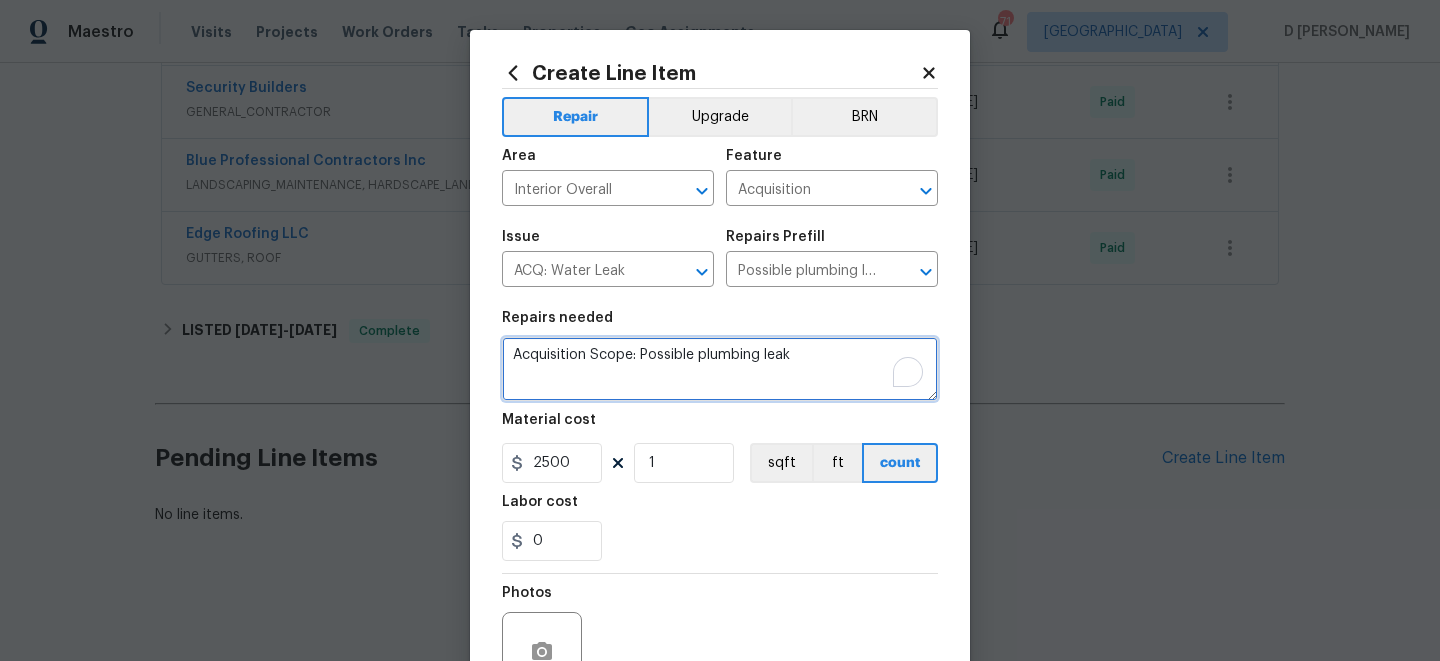 drag, startPoint x: 510, startPoint y: 352, endPoint x: 828, endPoint y: 361, distance: 318.12732 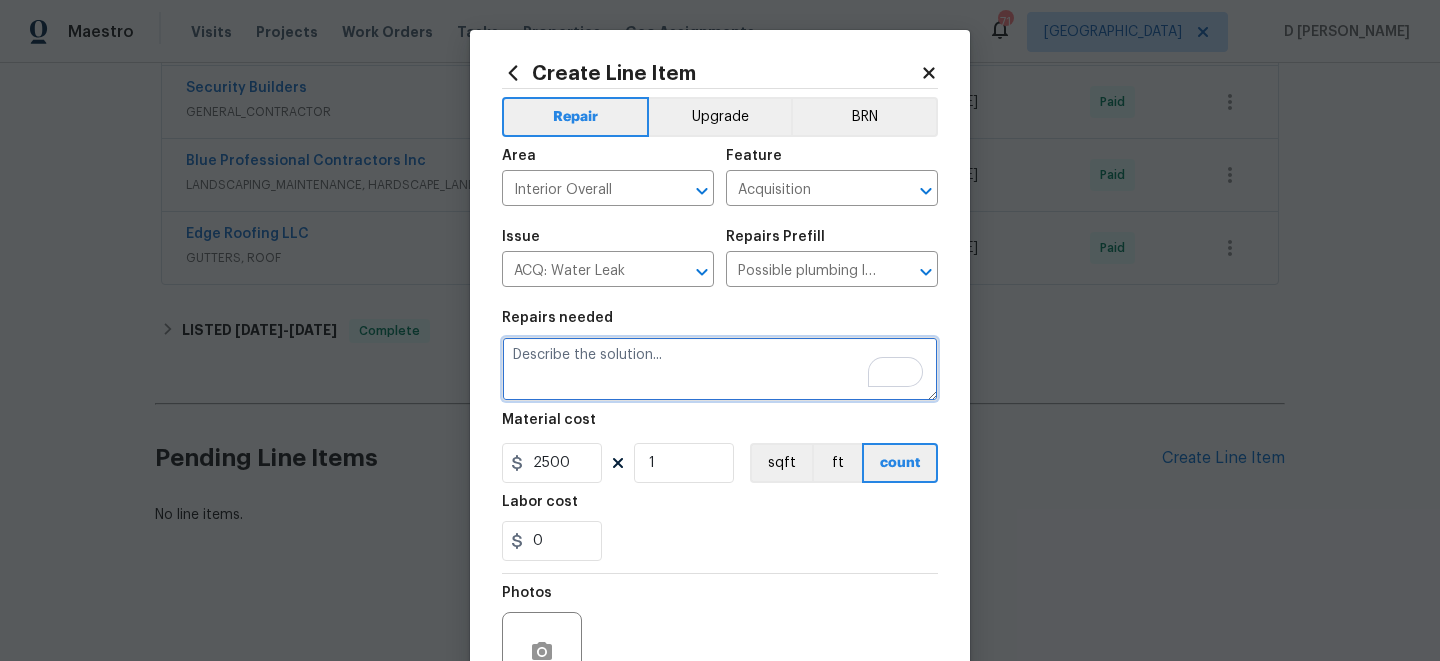 paste on "Hallway was filled with water under carpet. It seemed to be coning from the furnace condensation line." 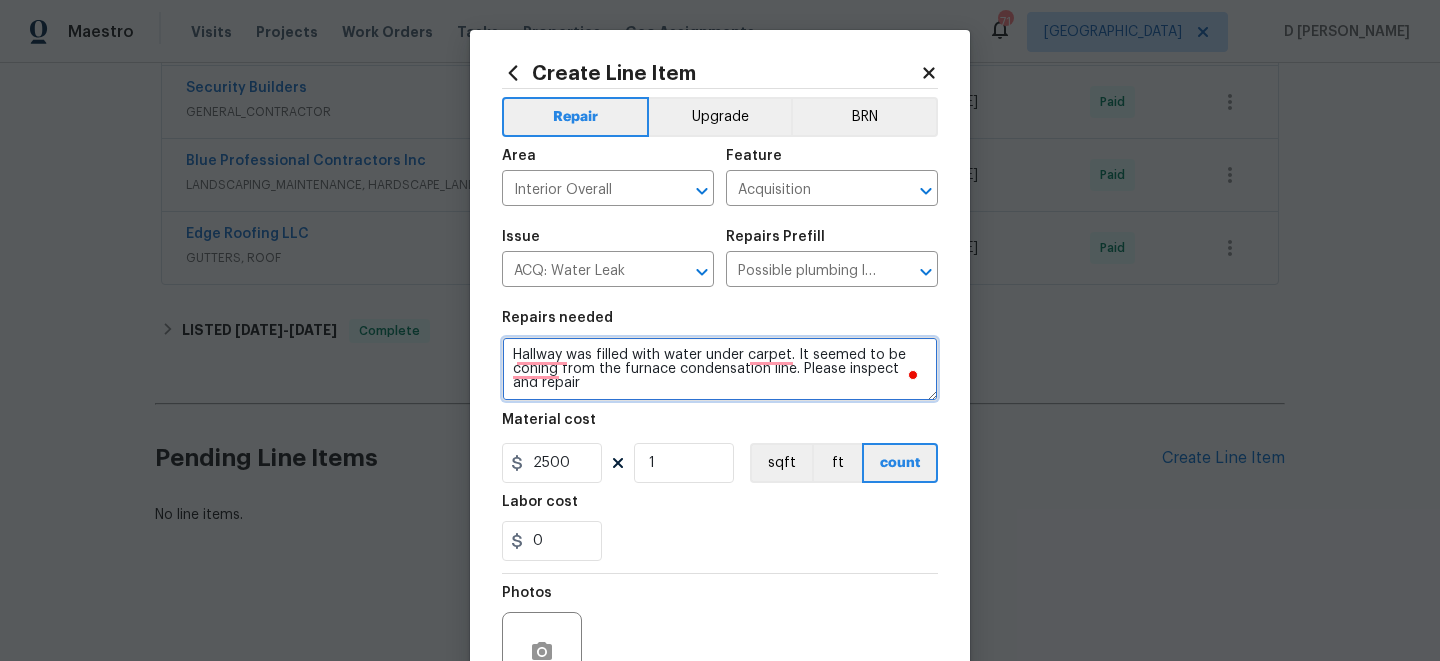 click on "Hallway was filled with water under carpet. It seemed to be coning from the furnace condensation line. Please inspect and repair" at bounding box center [720, 369] 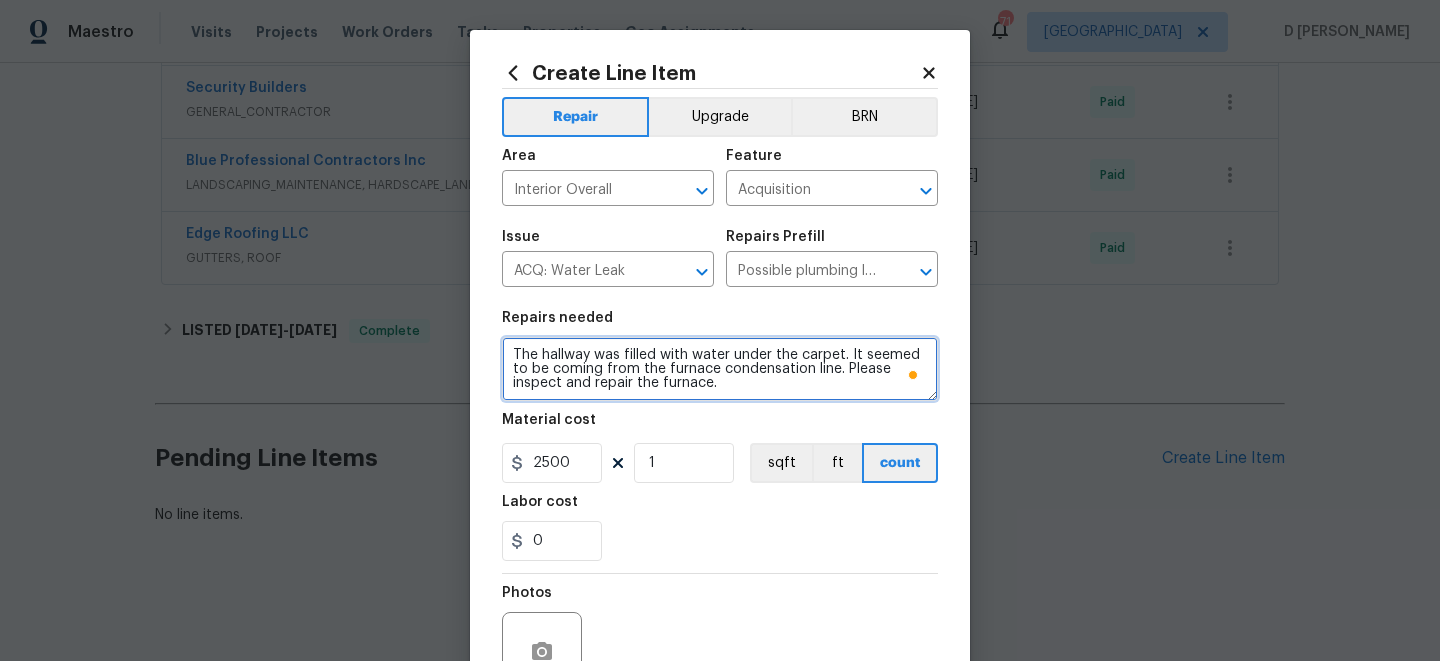 type on "The hallway was filled with water under the carpet. It seemed to be coming from the furnace condensation line. Please inspect and repair the furnace." 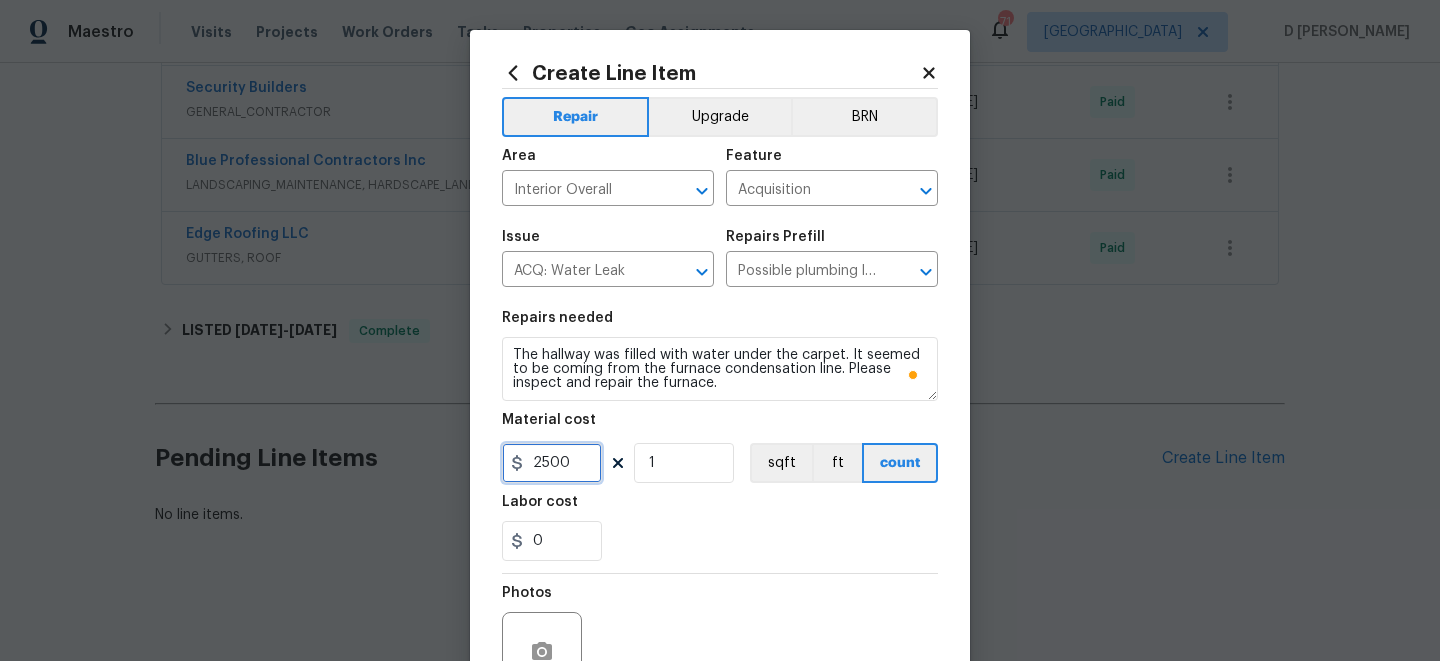 click on "2500" at bounding box center (552, 463) 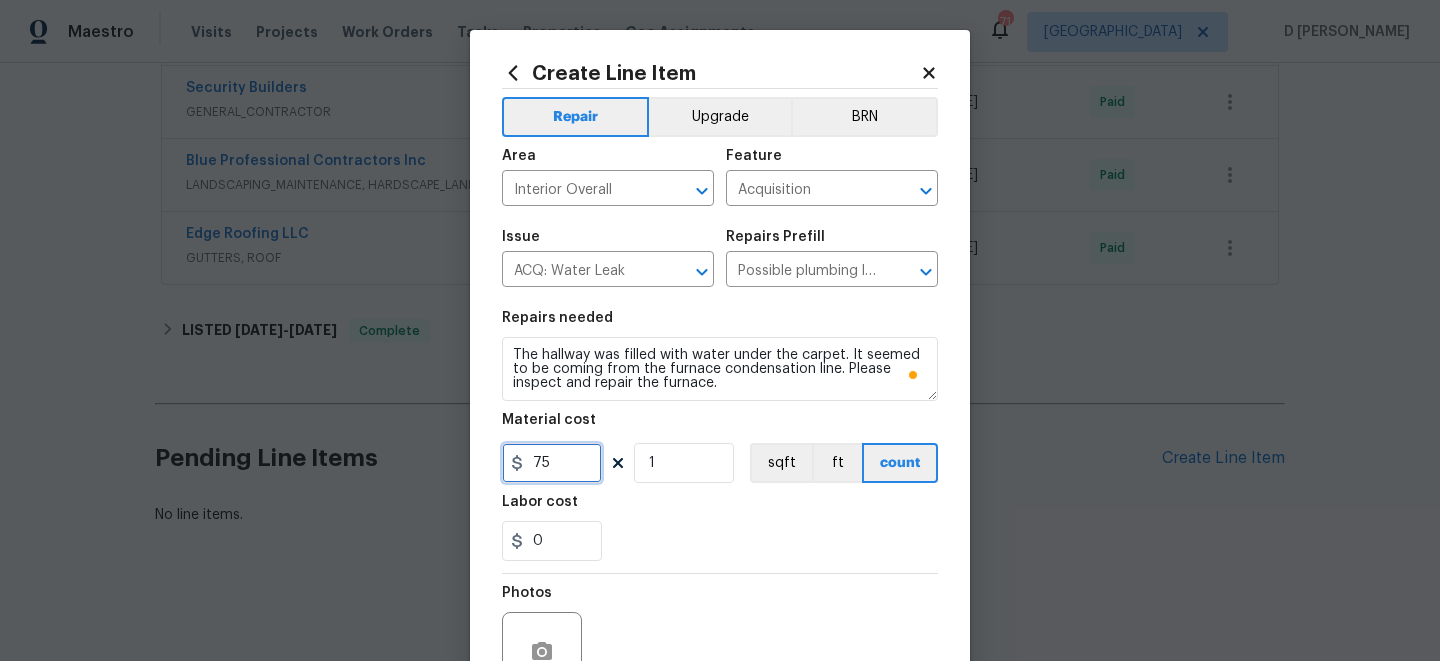 scroll, scrollTop: 201, scrollLeft: 0, axis: vertical 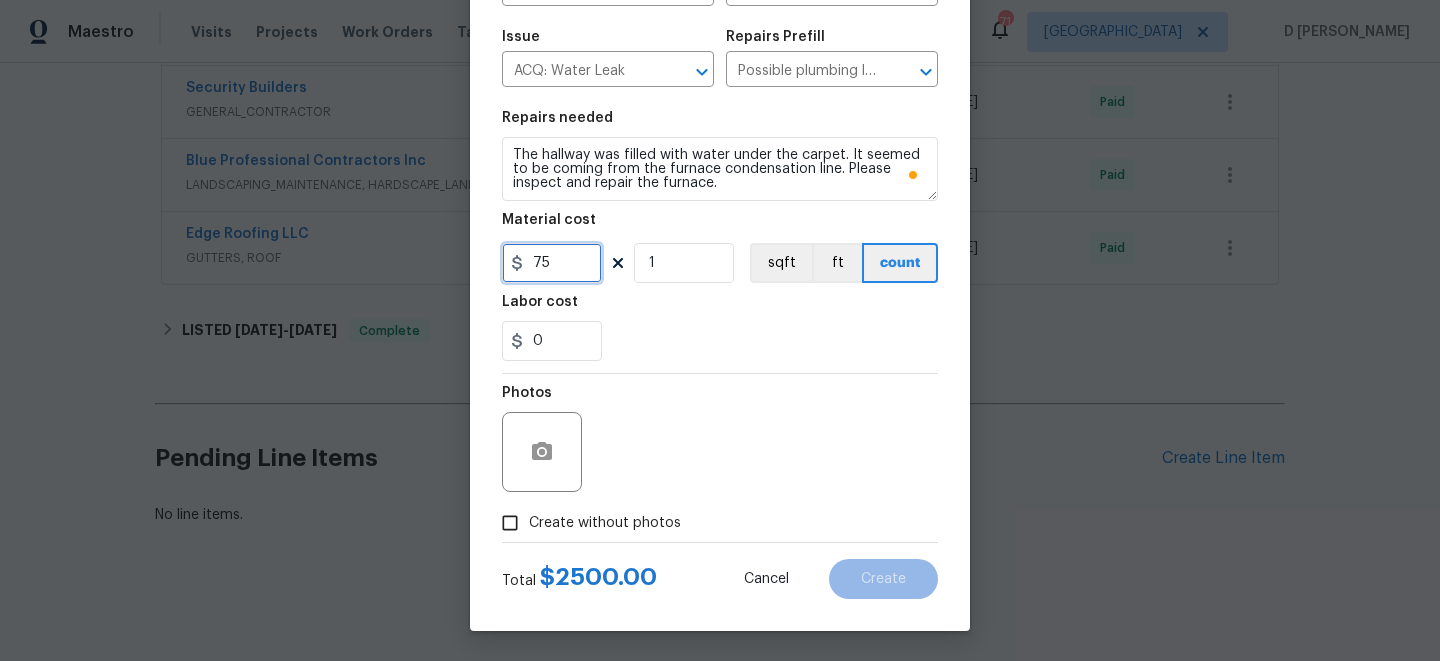 type on "75" 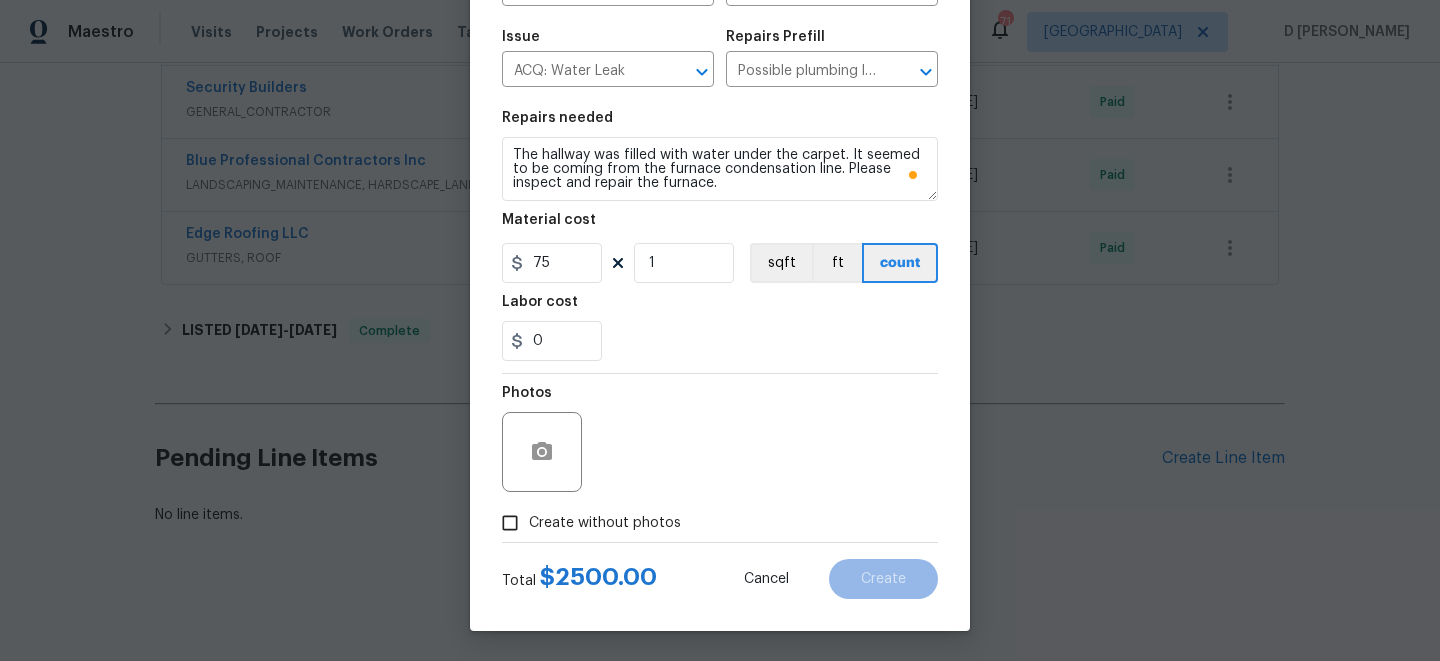 click on "Create without photos" at bounding box center (510, 523) 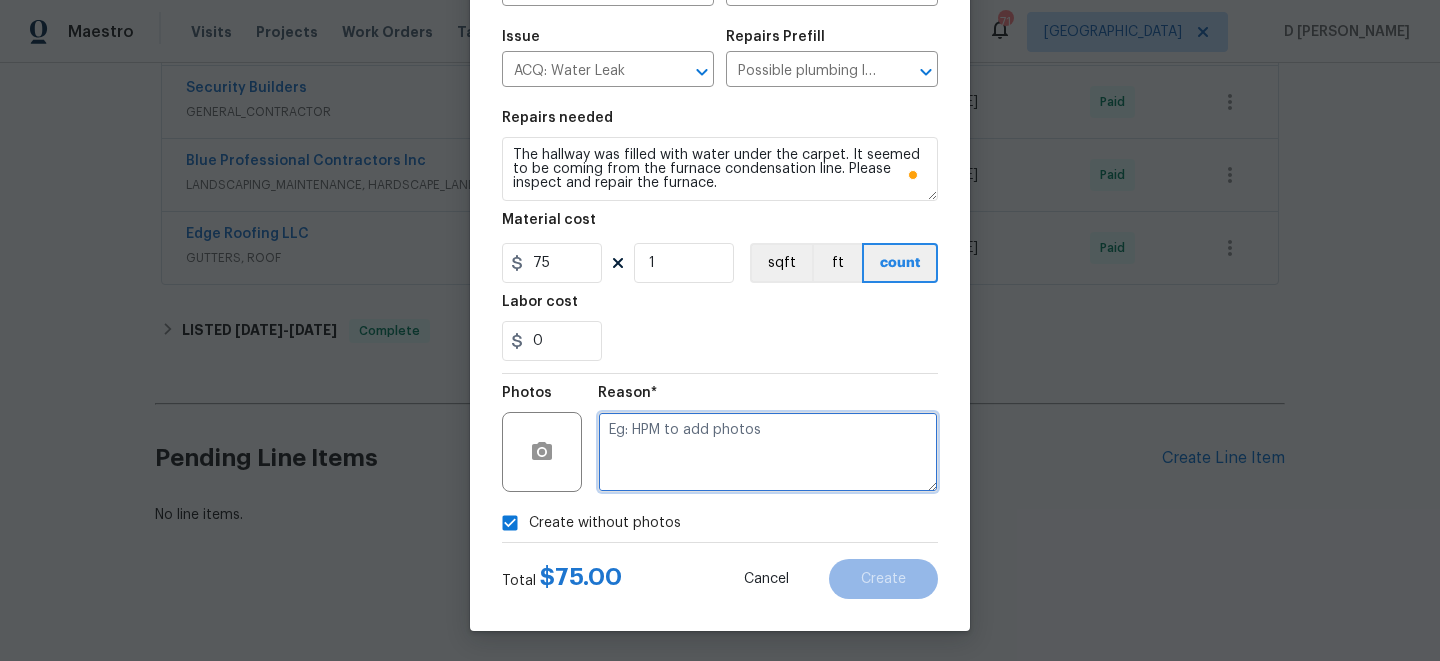 click at bounding box center [768, 452] 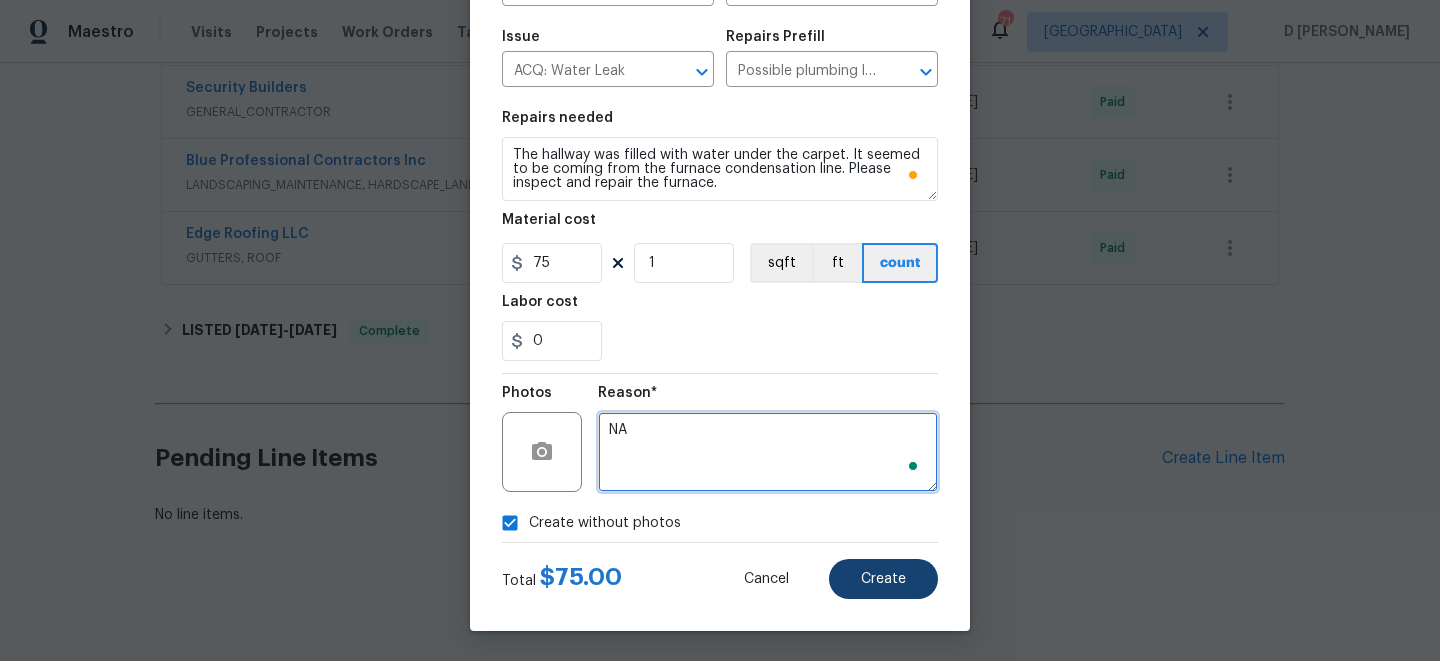 type on "NA" 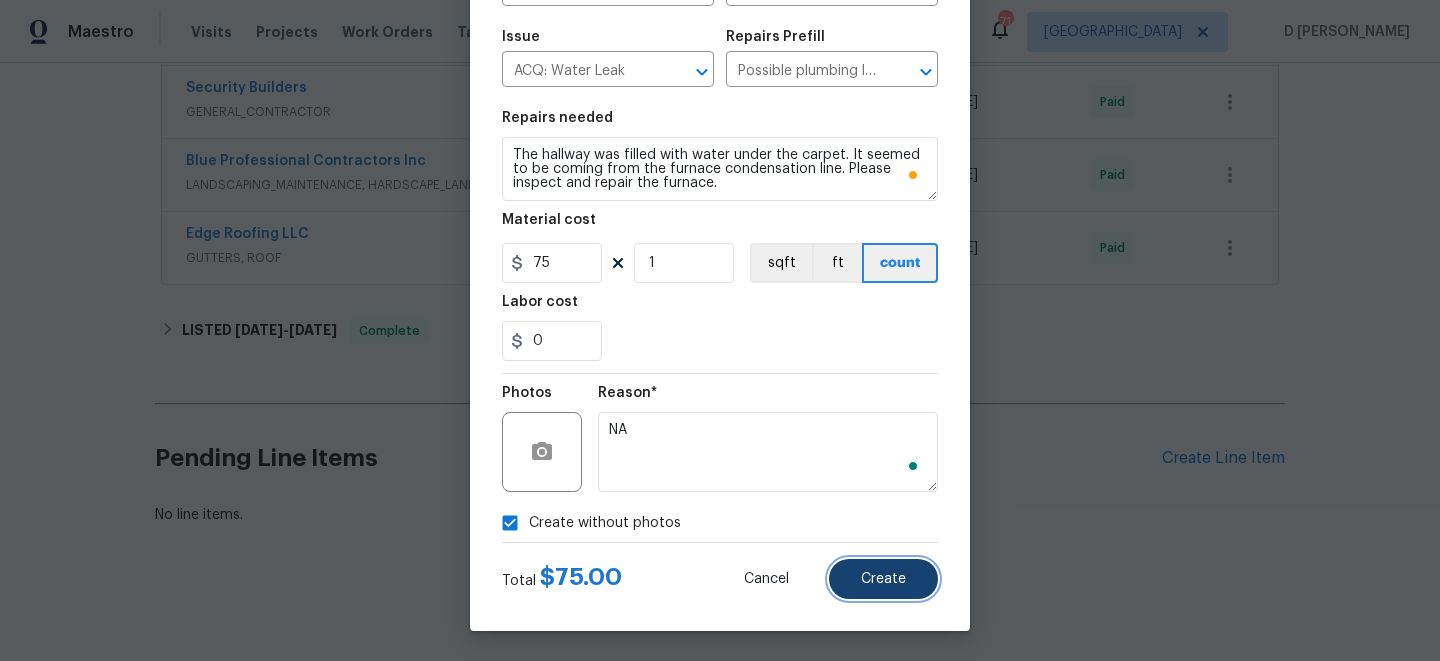 click on "Create" at bounding box center [883, 579] 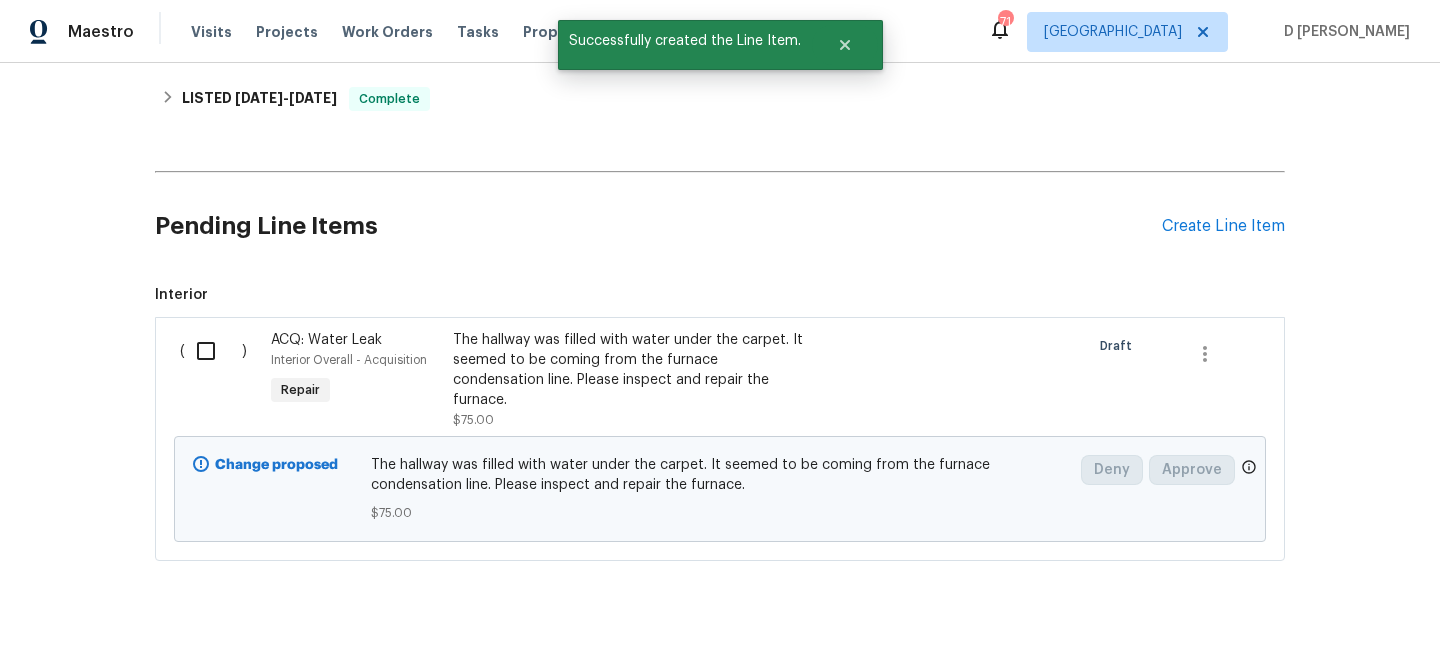 scroll, scrollTop: 994, scrollLeft: 0, axis: vertical 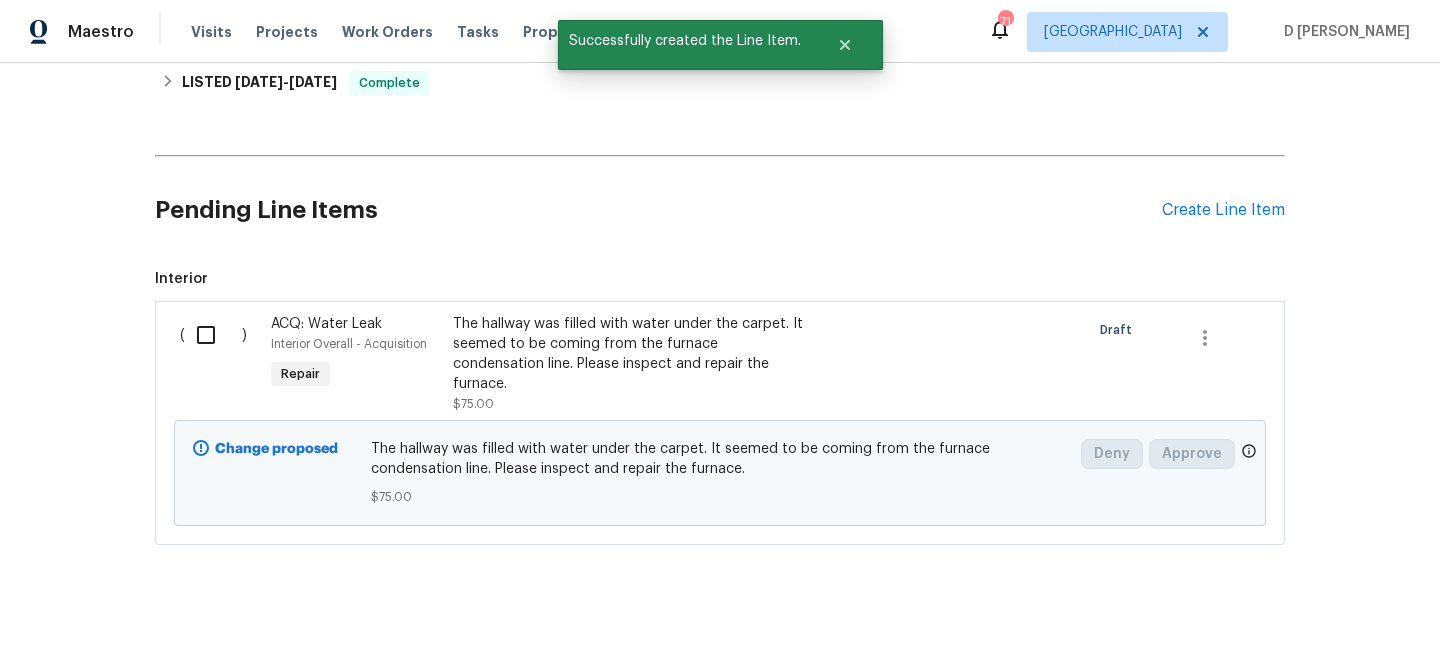 click at bounding box center [213, 335] 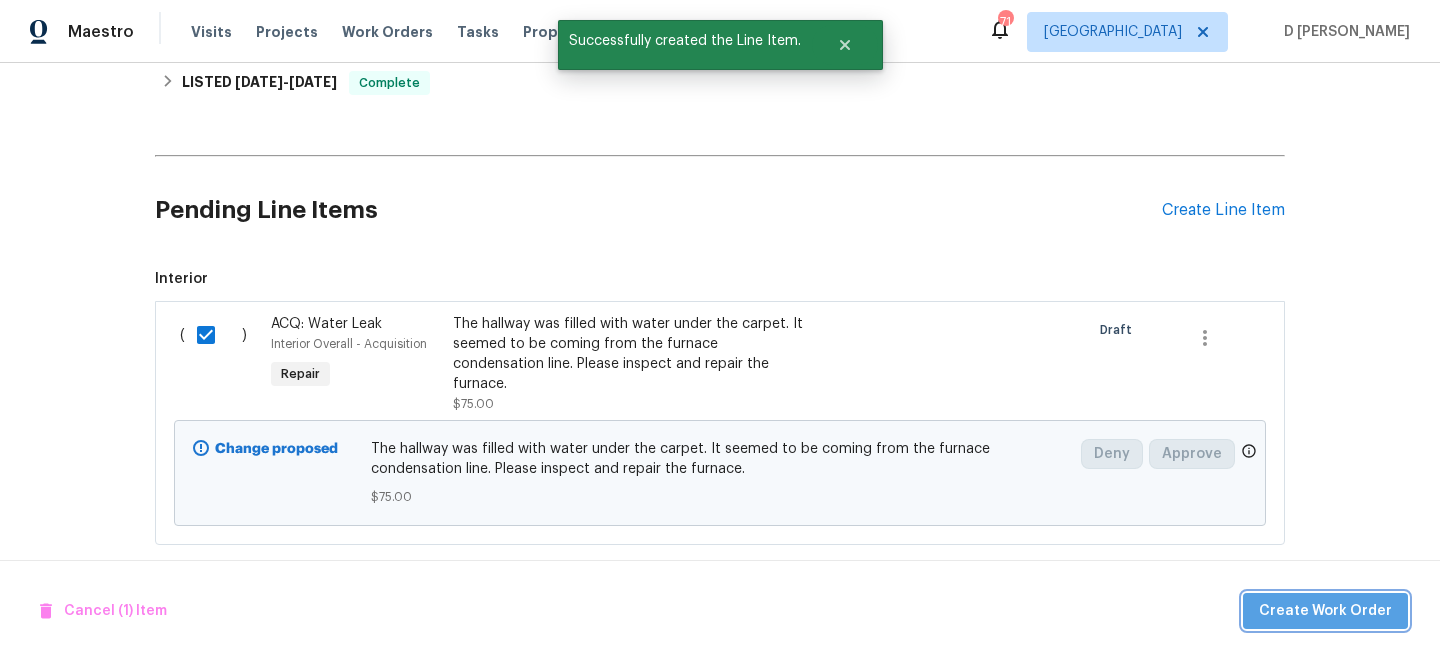 click on "Create Work Order" at bounding box center (1325, 611) 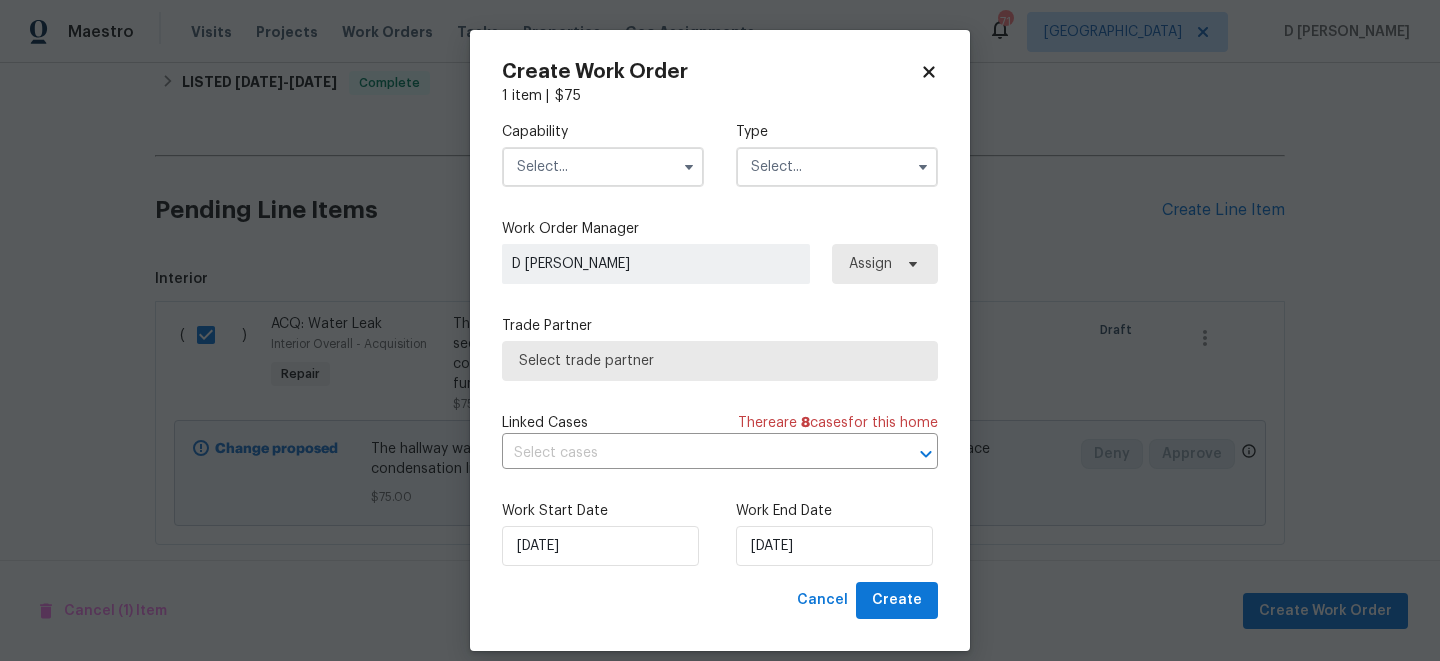 click at bounding box center [603, 167] 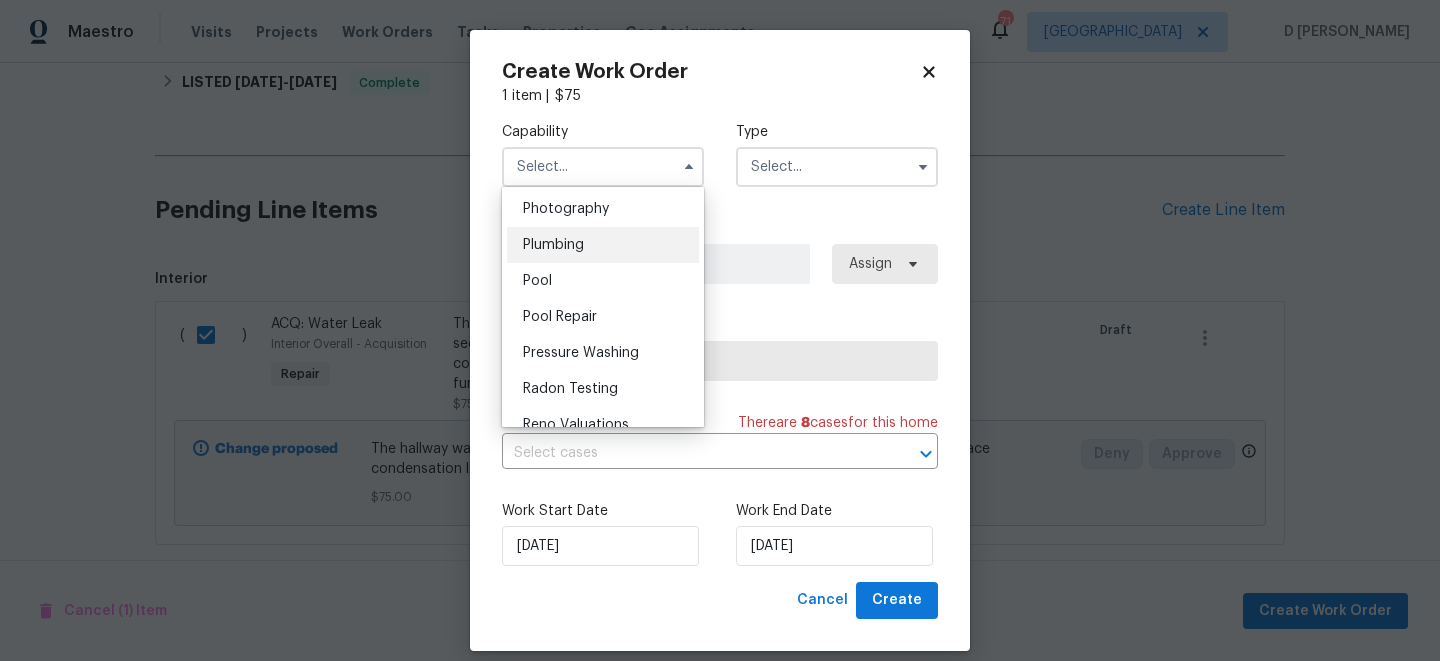 scroll, scrollTop: 1754, scrollLeft: 0, axis: vertical 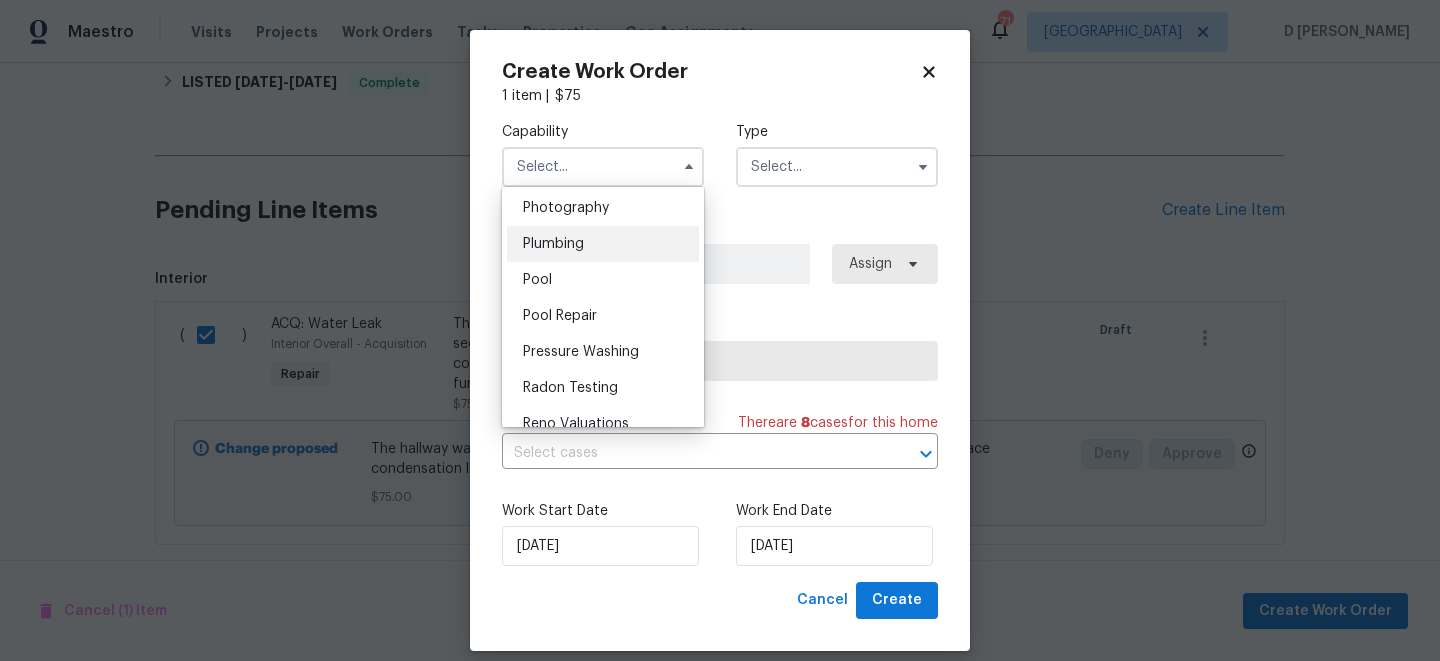 click on "Plumbing" at bounding box center (603, 244) 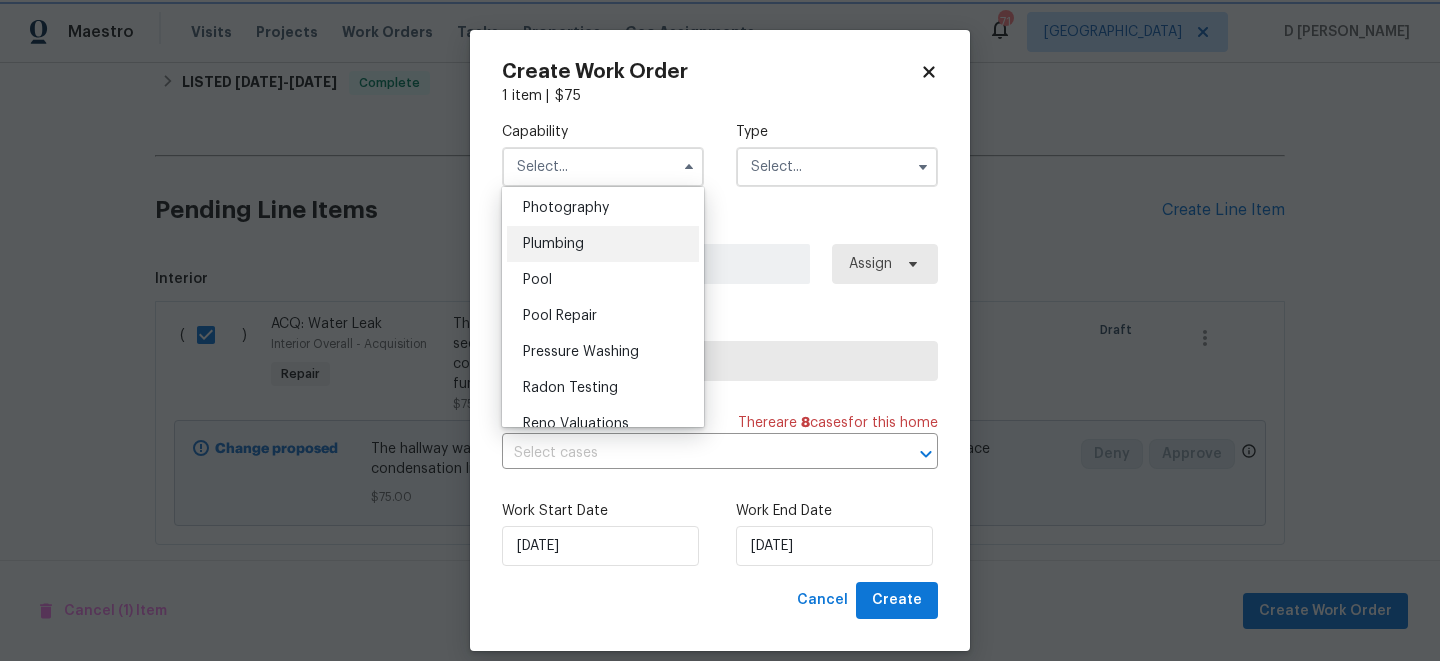 type on "Plumbing" 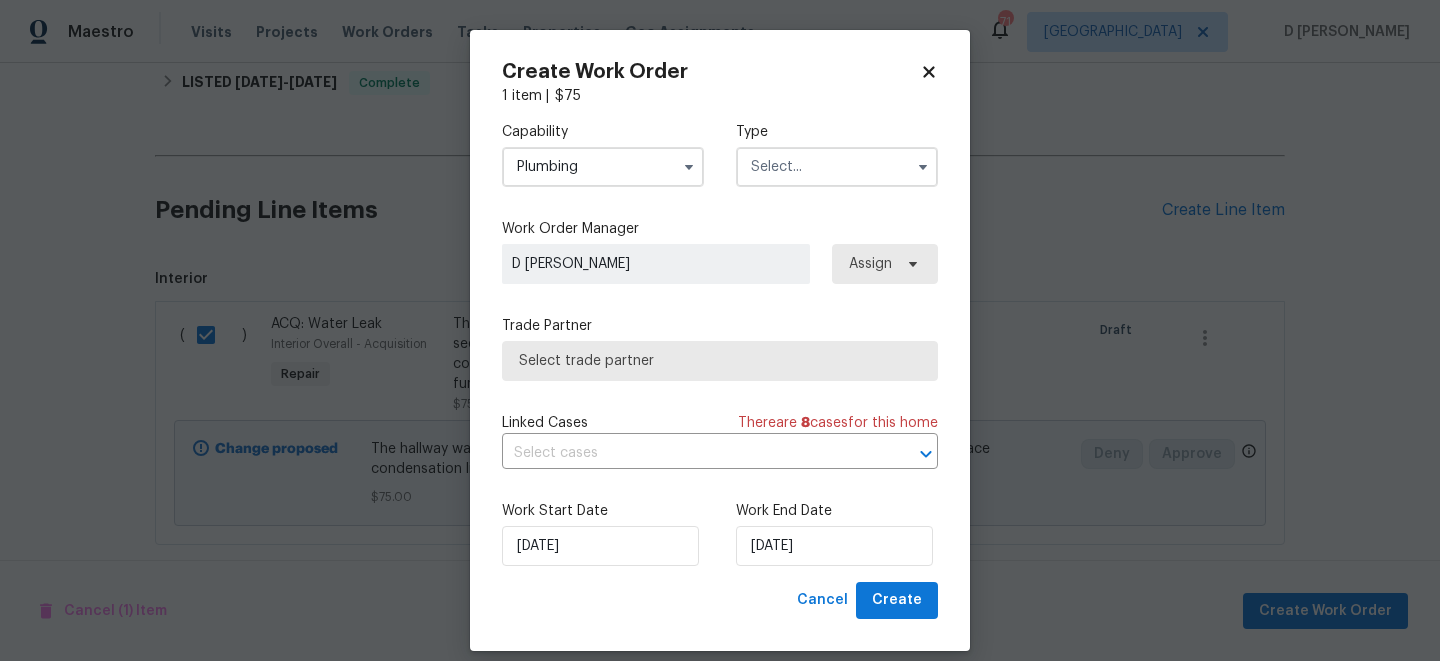 click at bounding box center (837, 167) 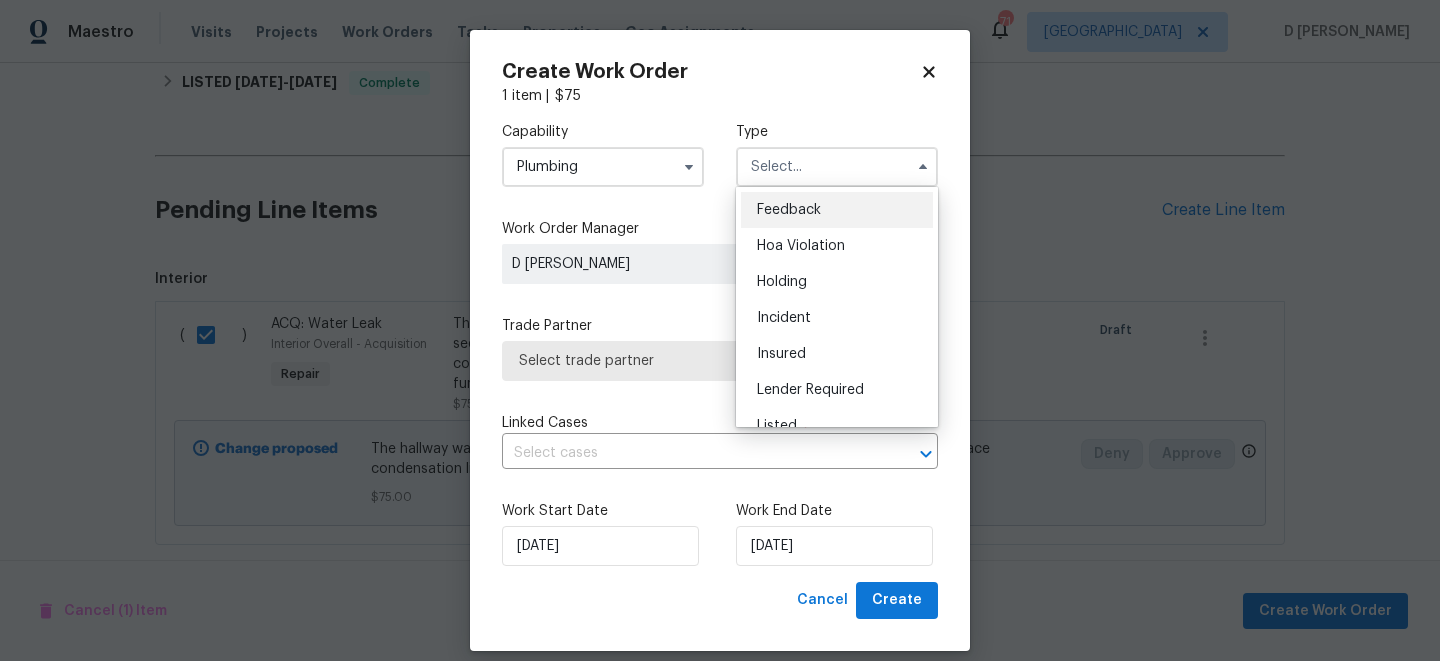 click on "Feedback" at bounding box center [789, 210] 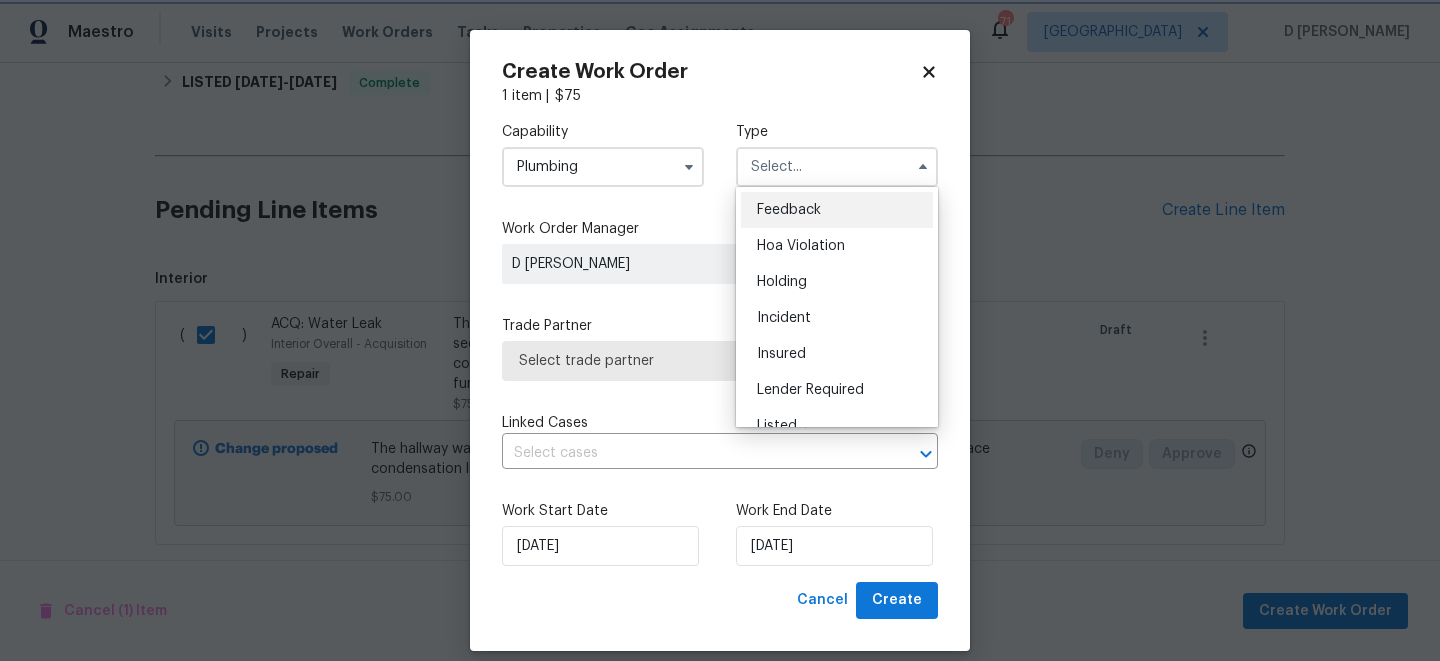 type on "Feedback" 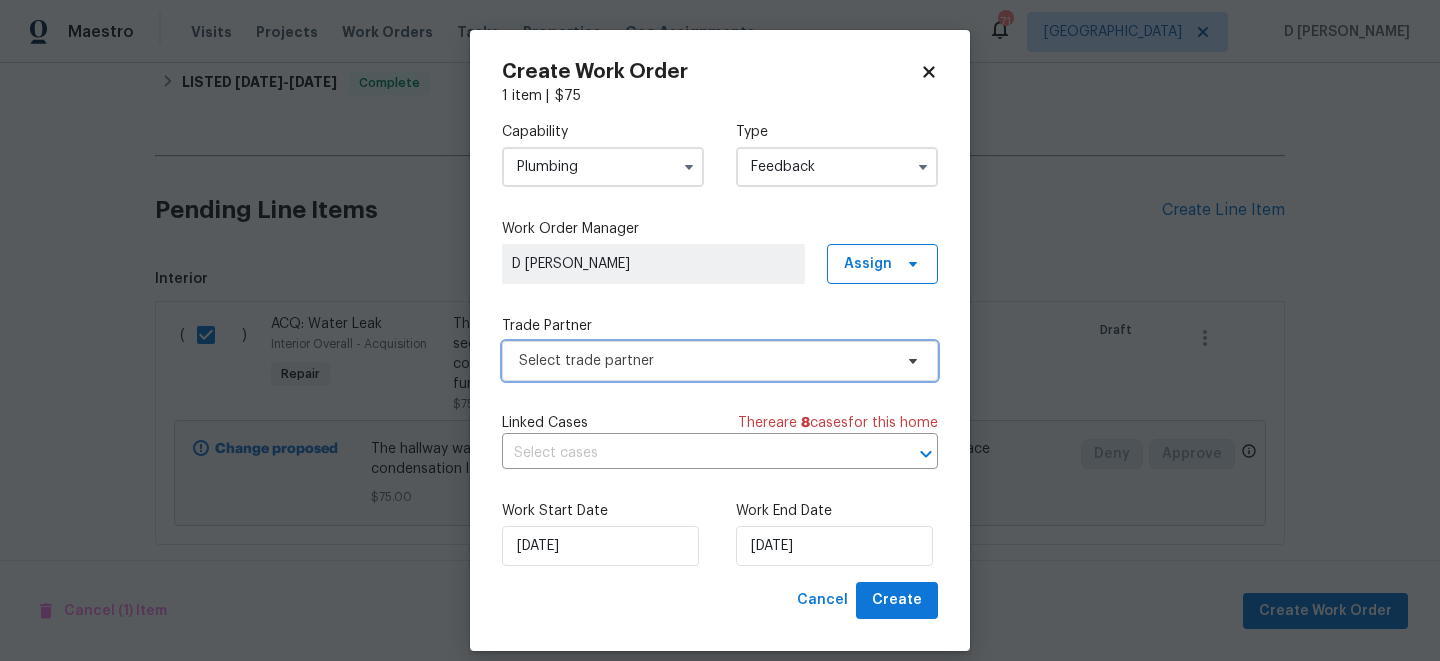 click on "Select trade partner" at bounding box center [705, 361] 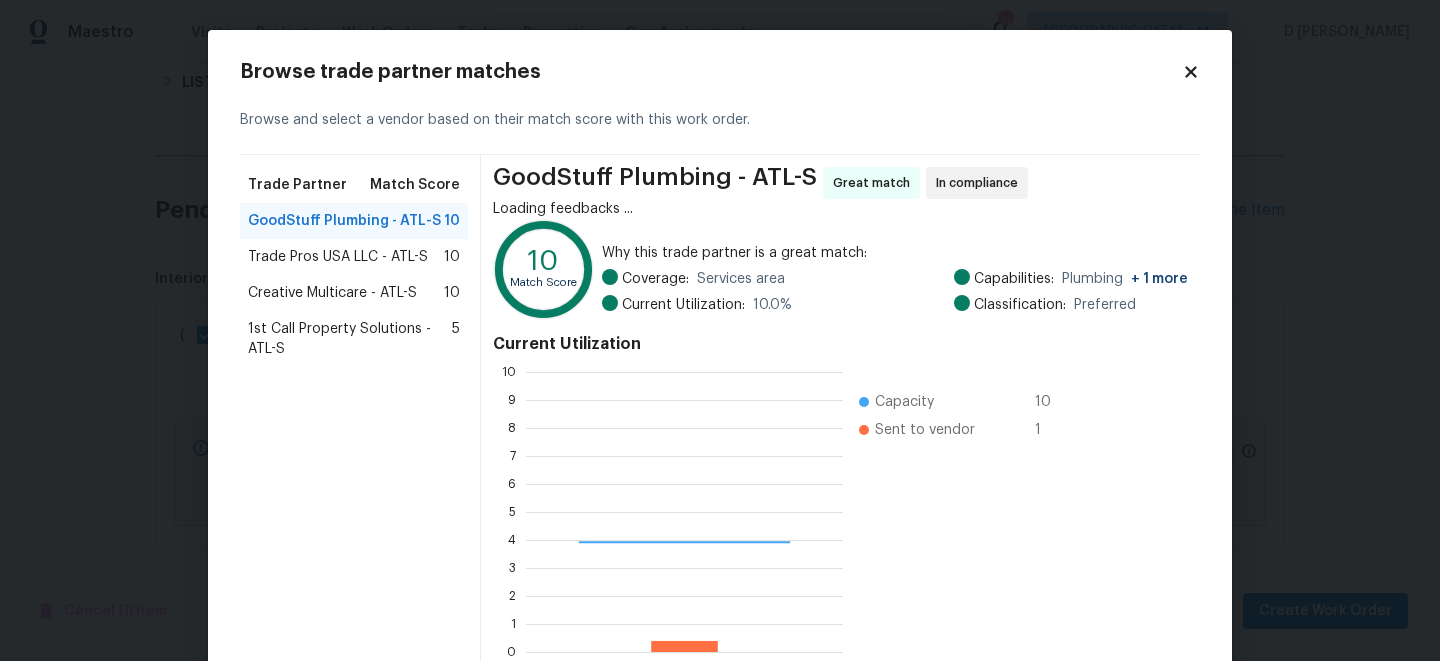 scroll, scrollTop: 2, scrollLeft: 2, axis: both 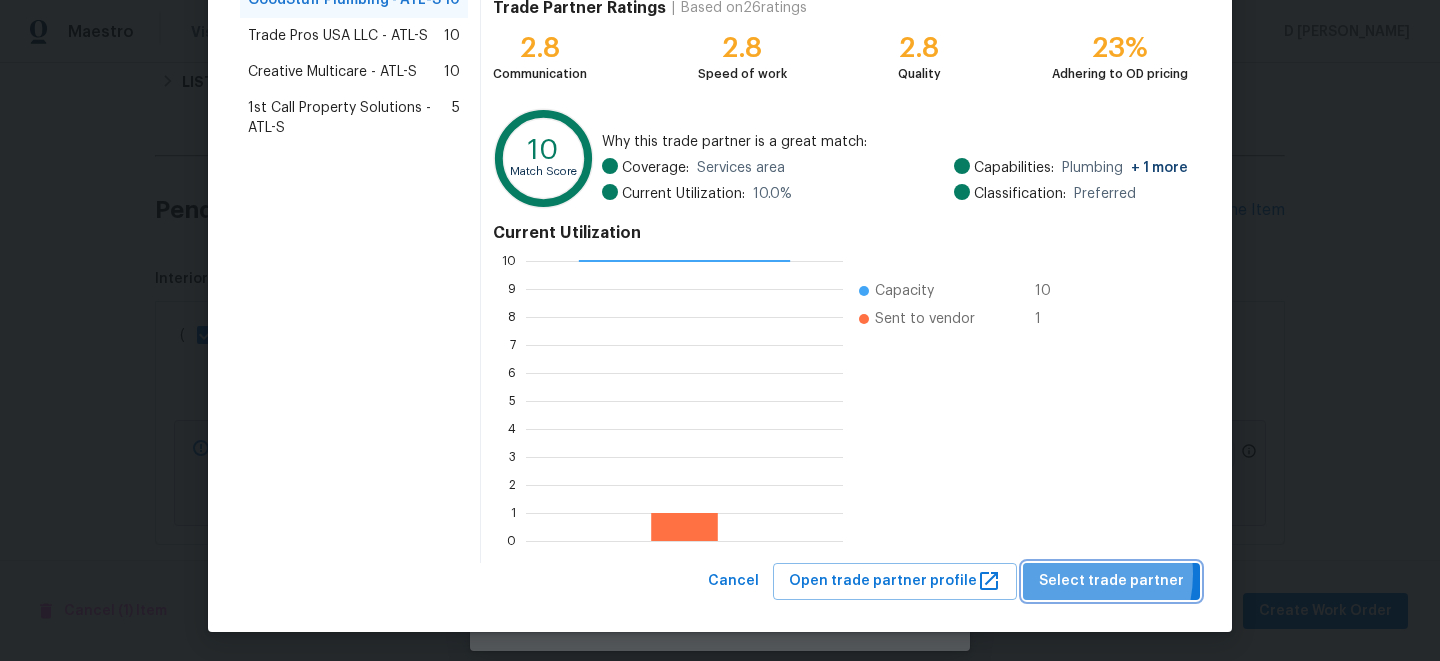 click on "Select trade partner" at bounding box center [1111, 581] 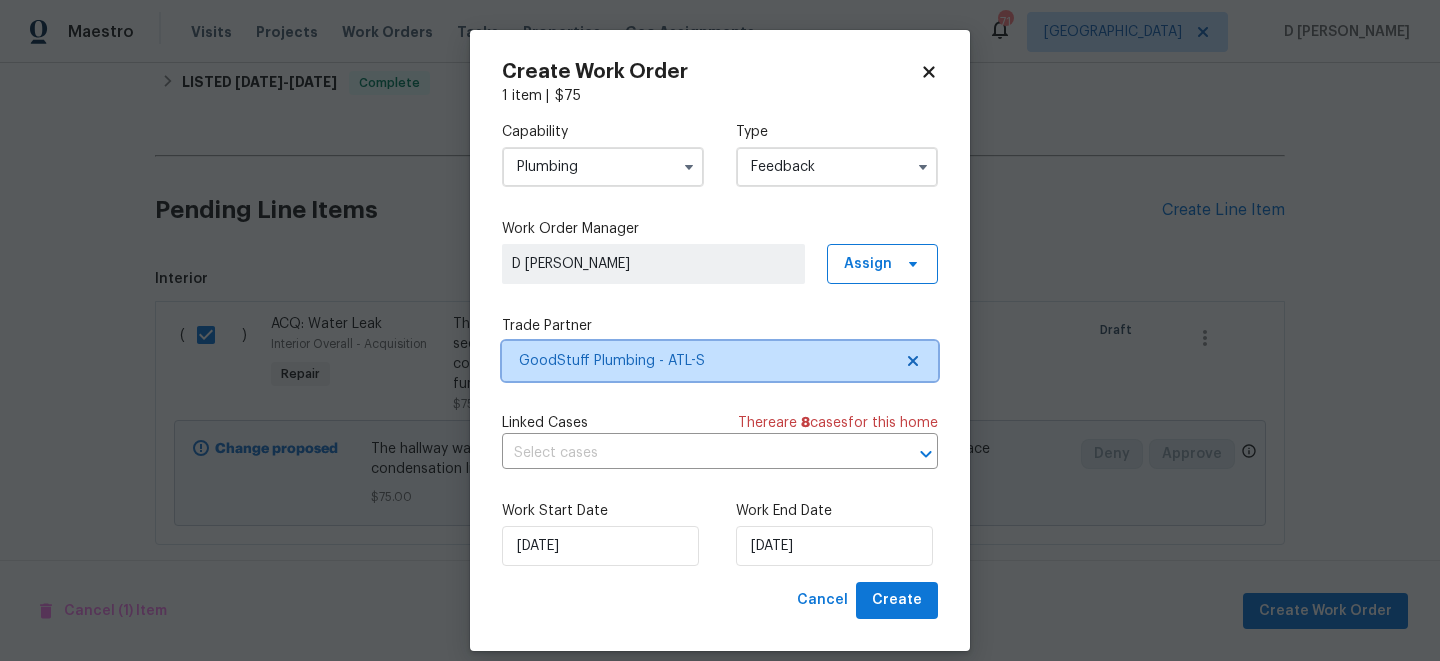 scroll, scrollTop: 0, scrollLeft: 0, axis: both 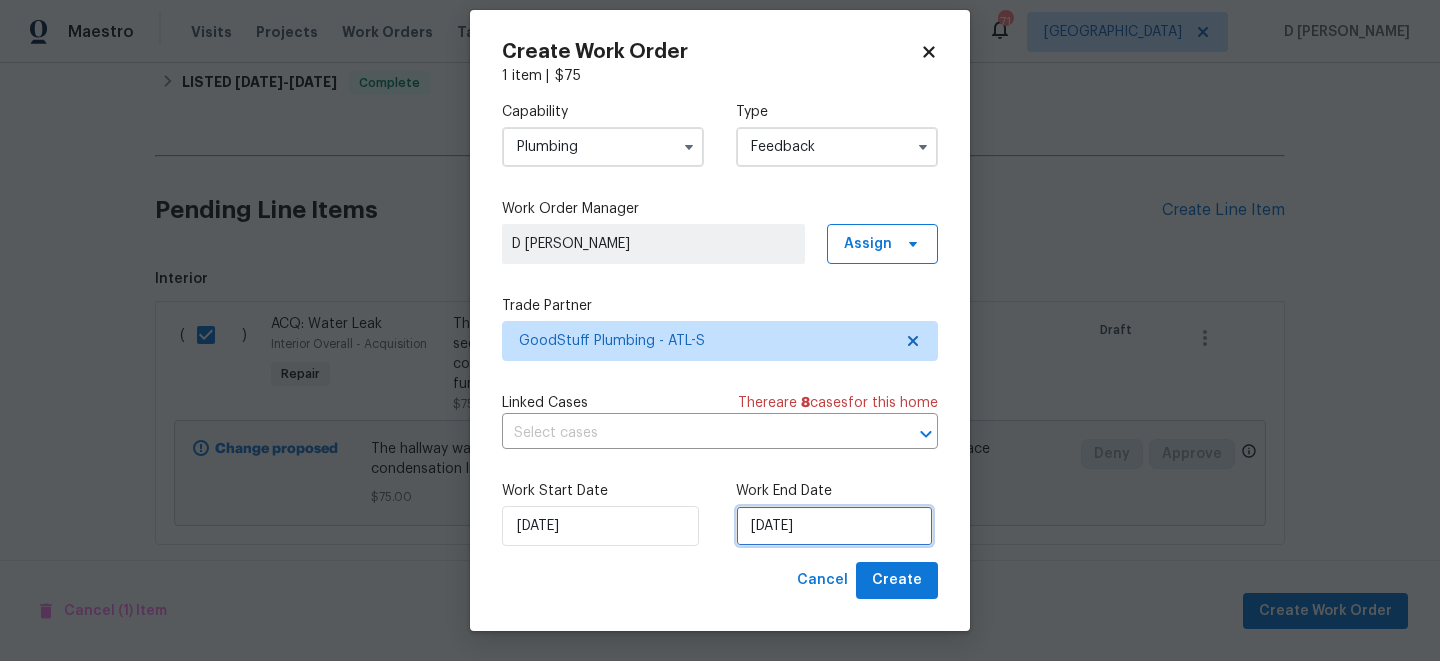 click on "[DATE]" at bounding box center [834, 526] 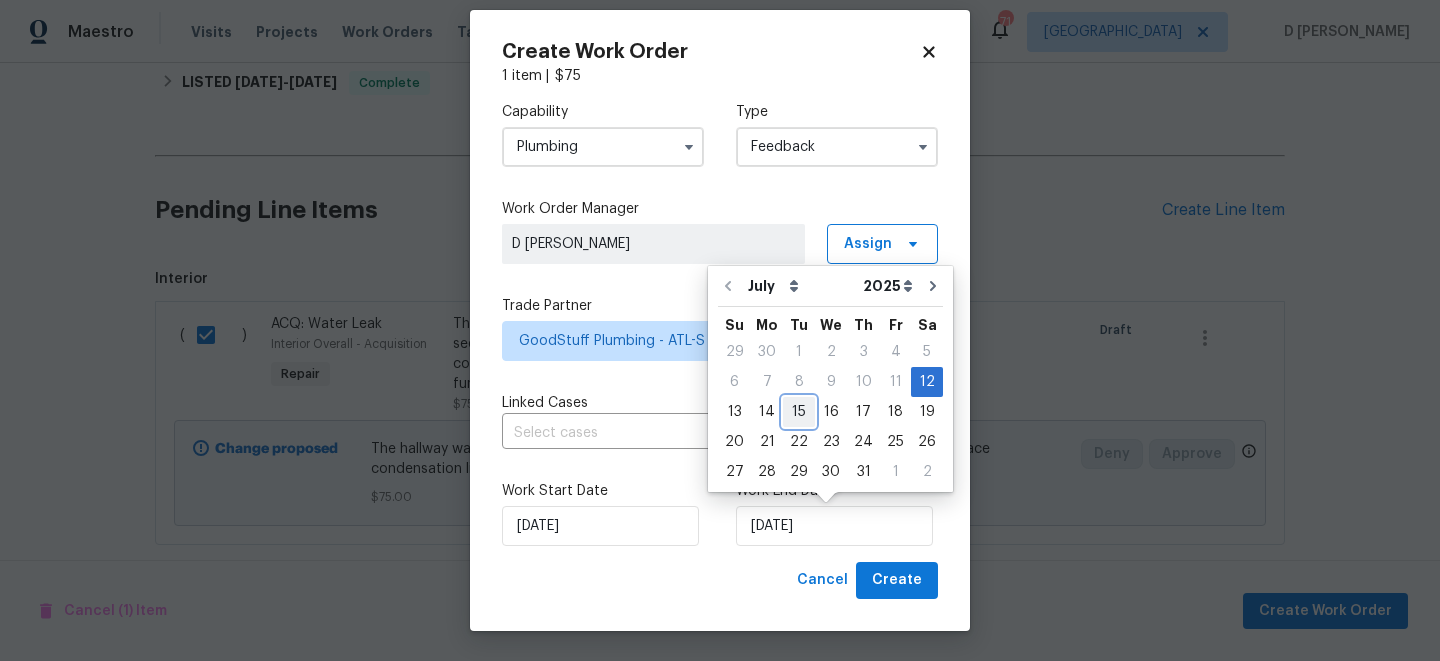 click on "15" at bounding box center [799, 412] 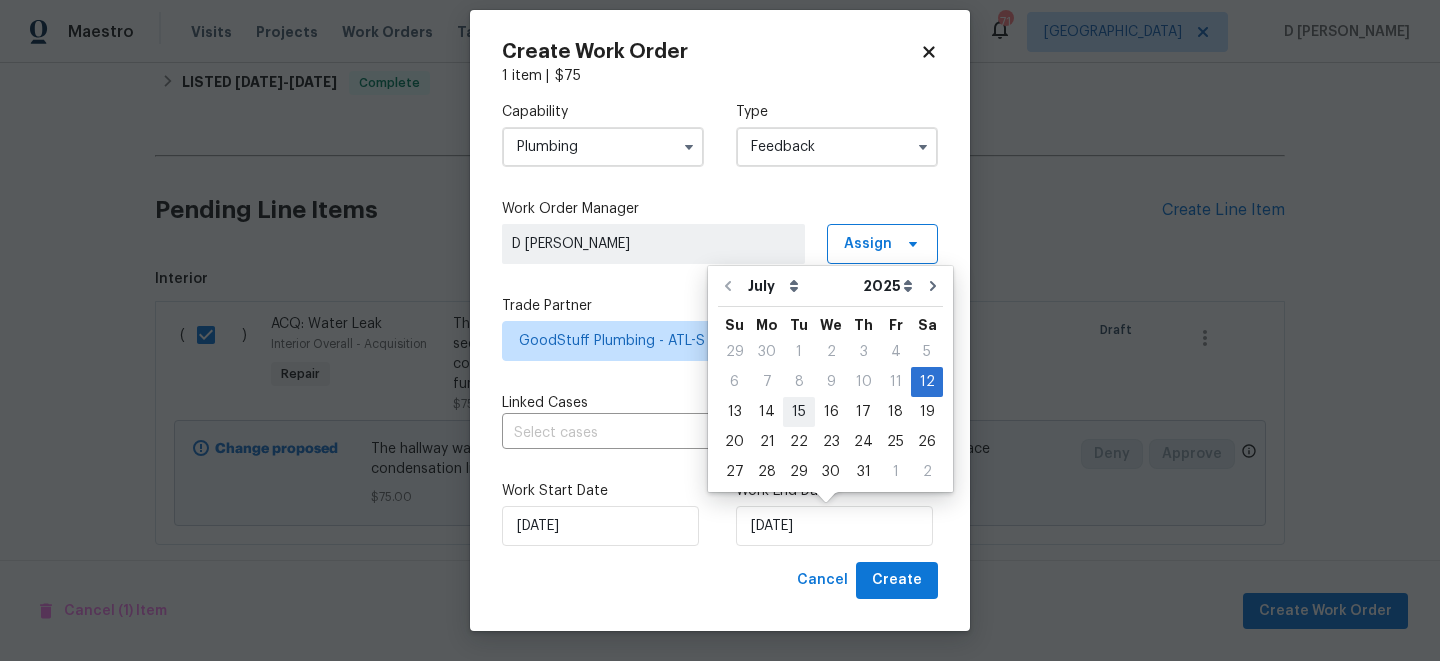 type on "[DATE]" 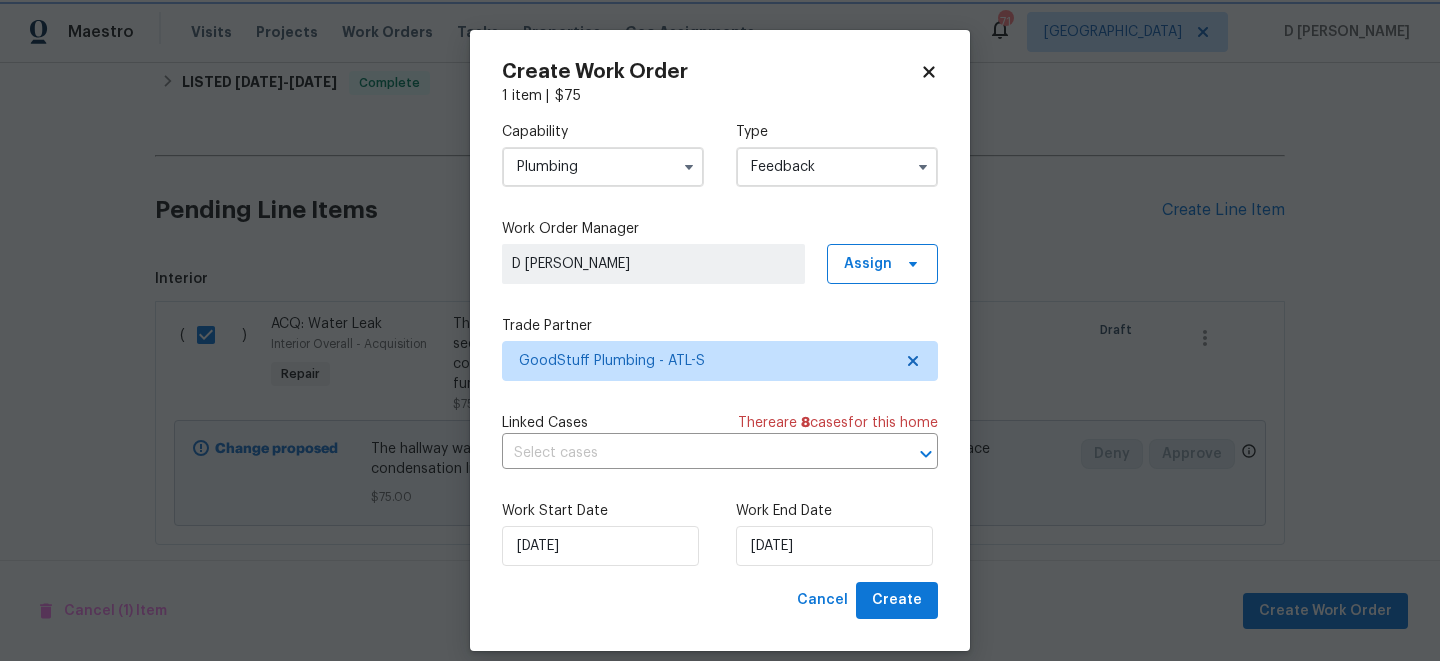 scroll, scrollTop: 20, scrollLeft: 0, axis: vertical 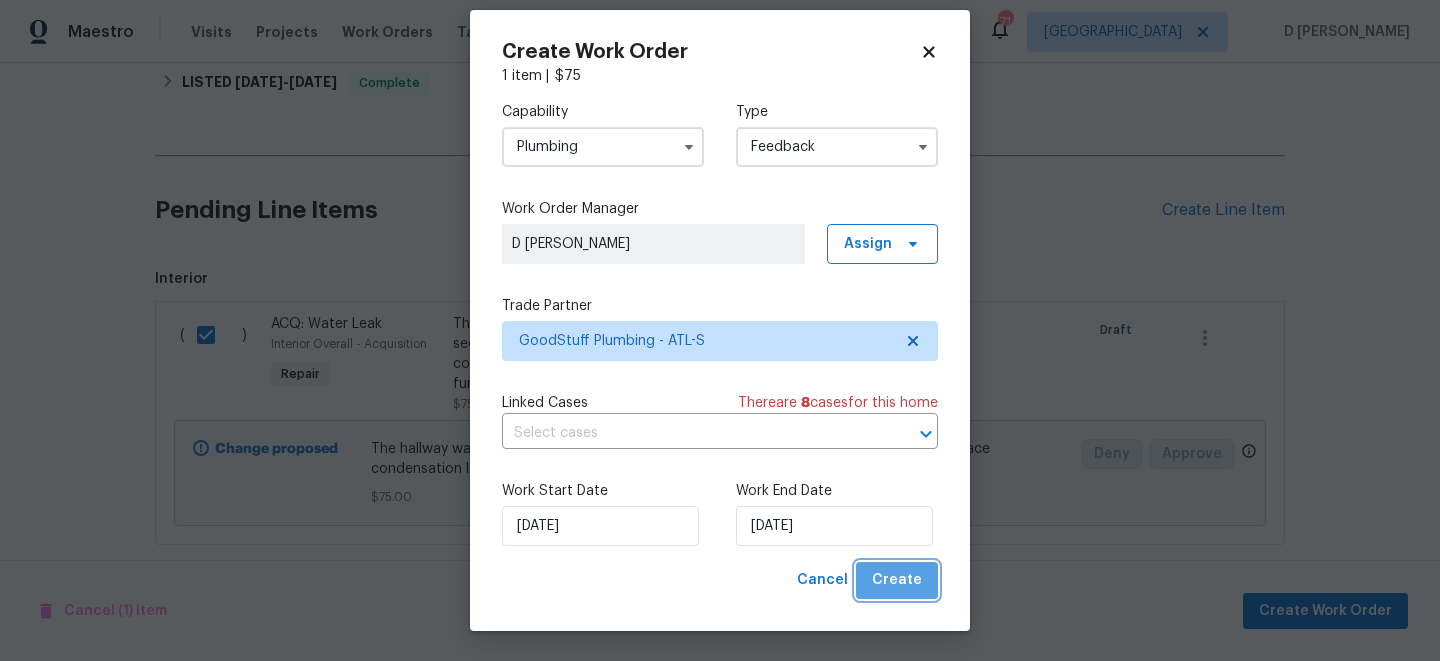 click on "Create" at bounding box center (897, 580) 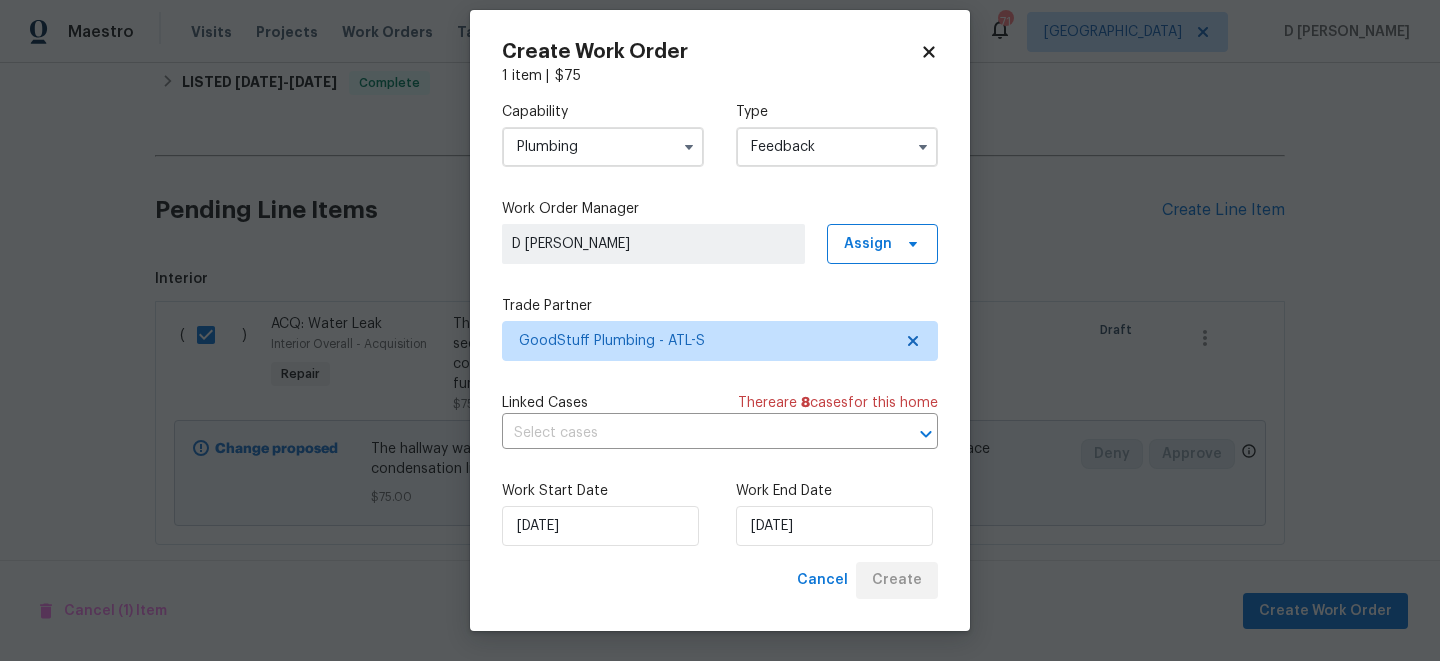 scroll, scrollTop: 794, scrollLeft: 0, axis: vertical 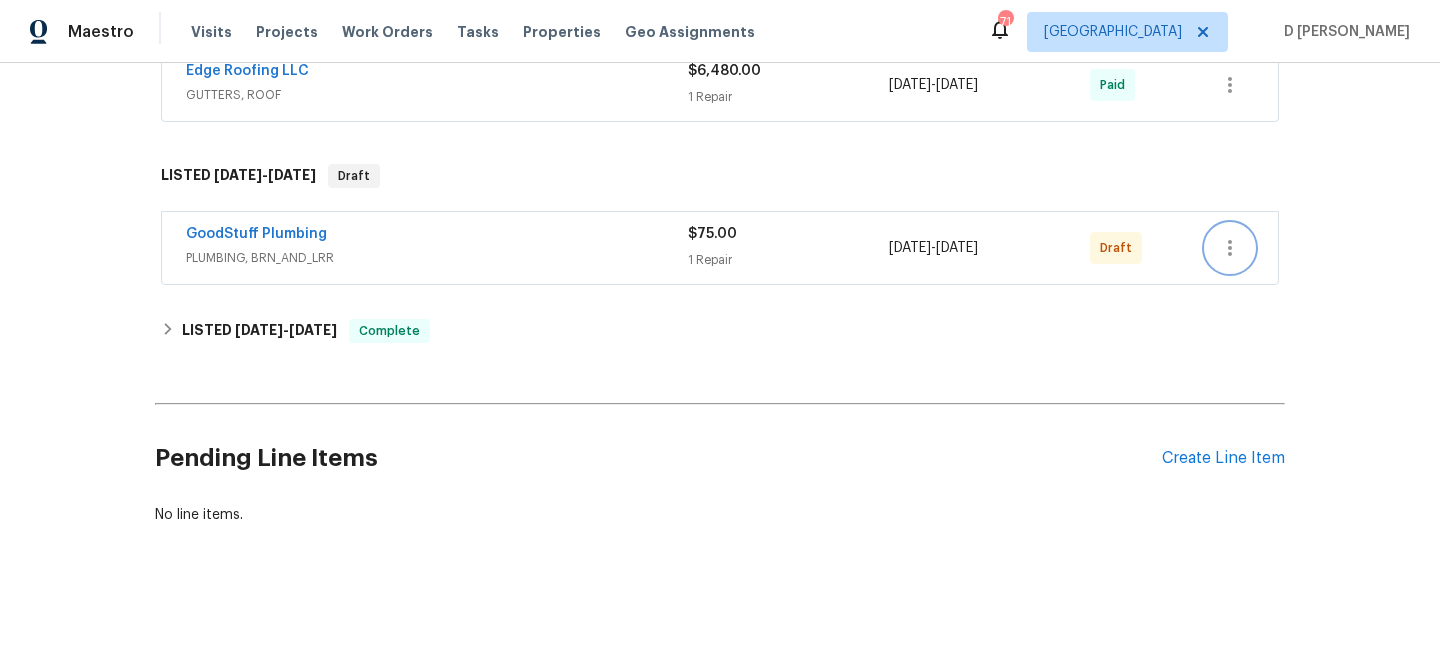 click 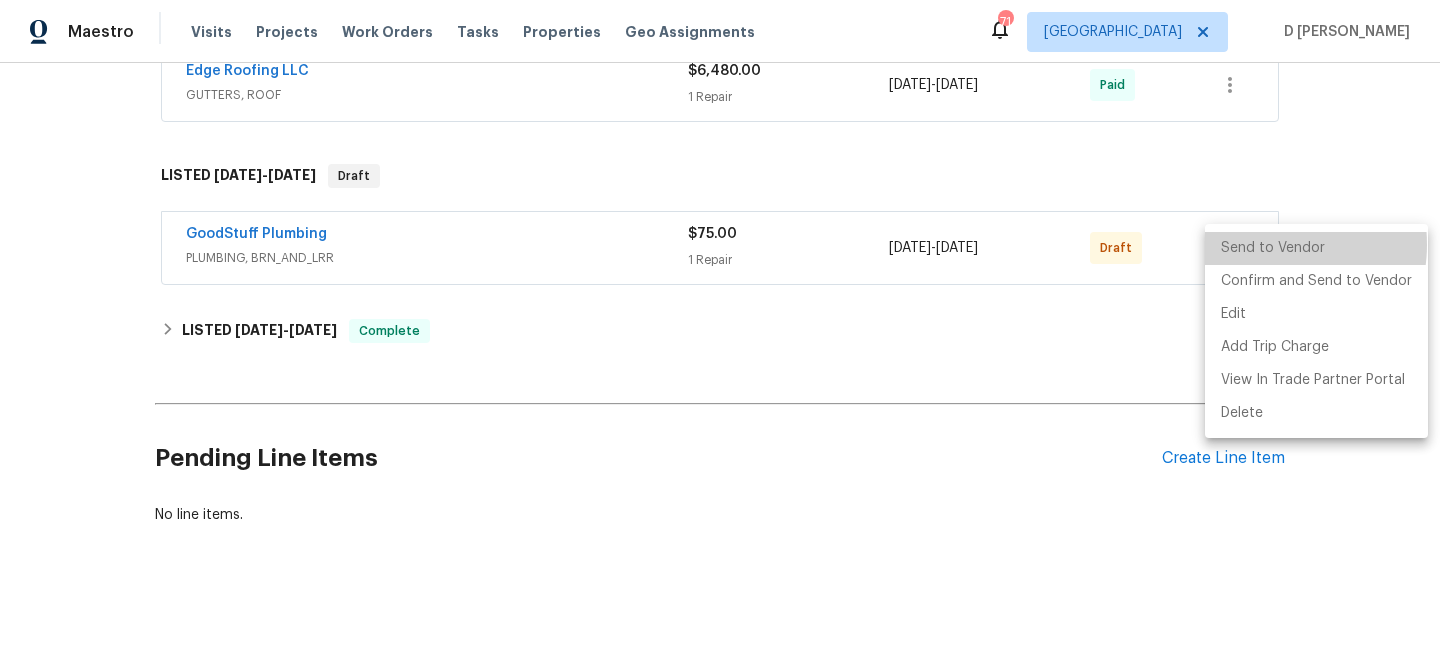 click on "Send to Vendor" at bounding box center [1316, 248] 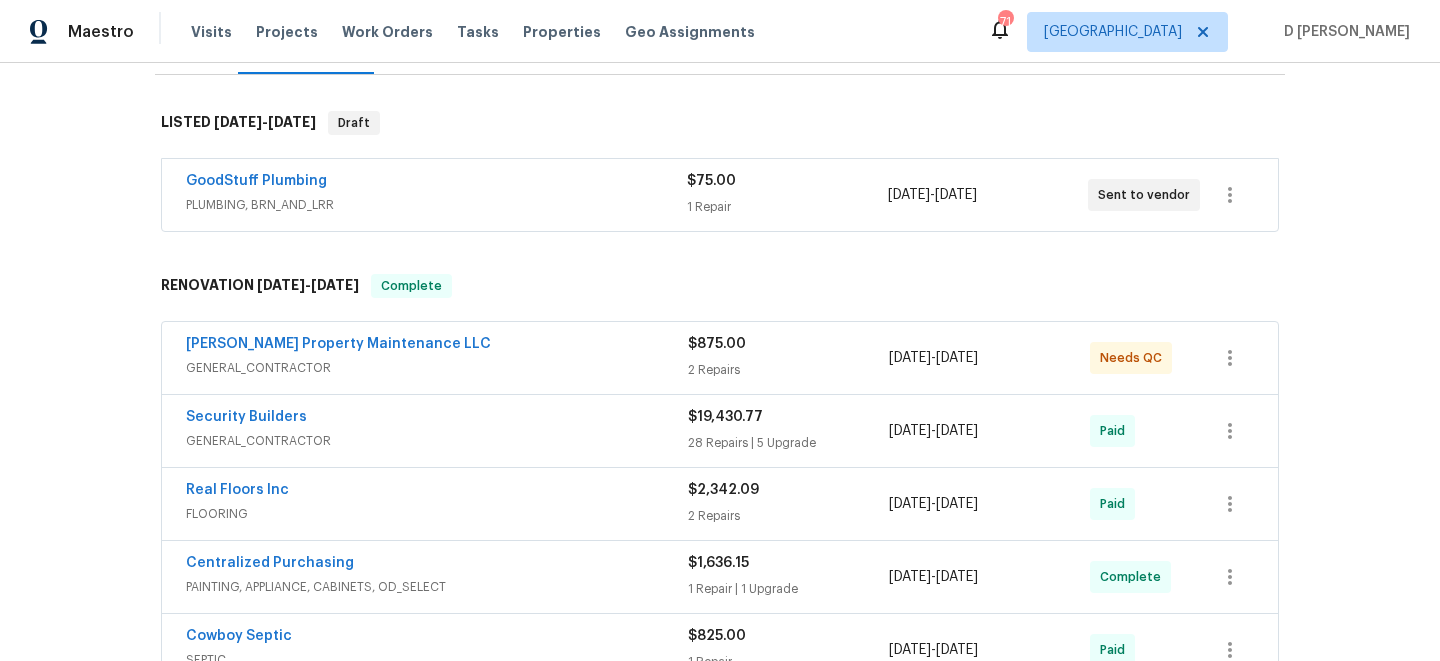 scroll, scrollTop: 286, scrollLeft: 0, axis: vertical 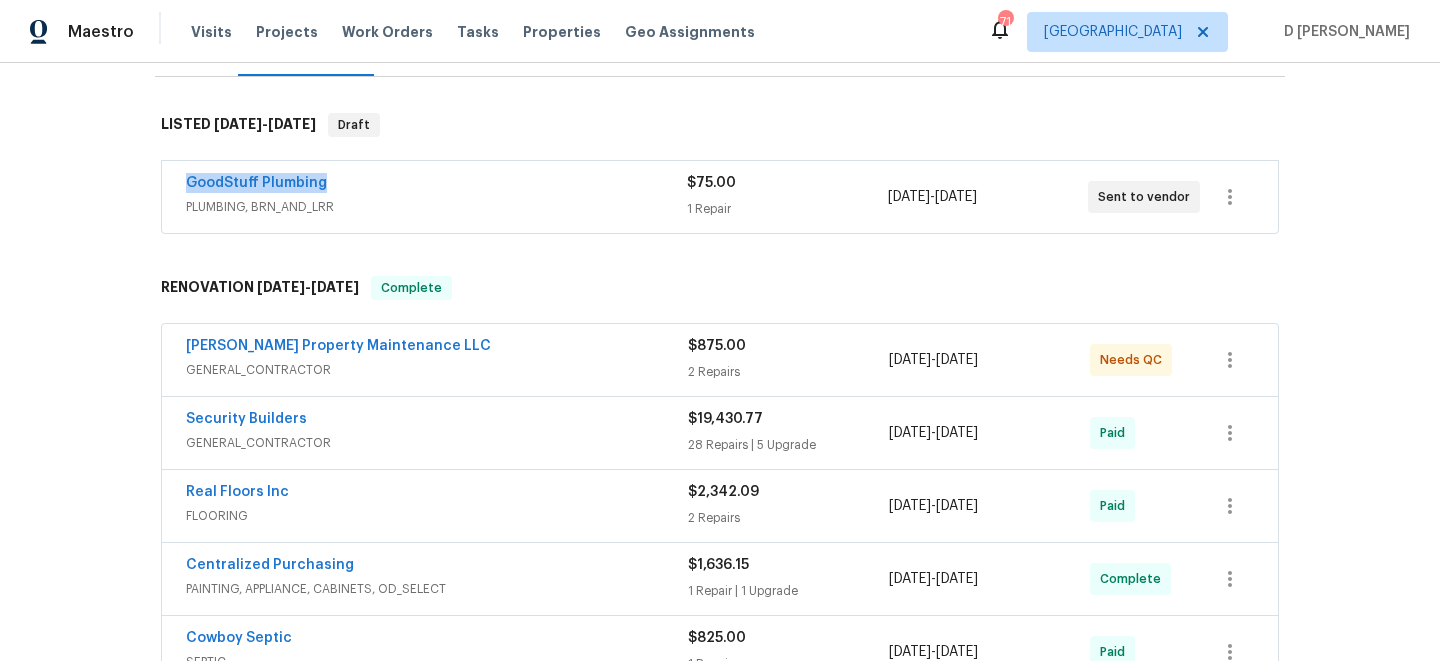 drag, startPoint x: 174, startPoint y: 184, endPoint x: 409, endPoint y: 185, distance: 235.00212 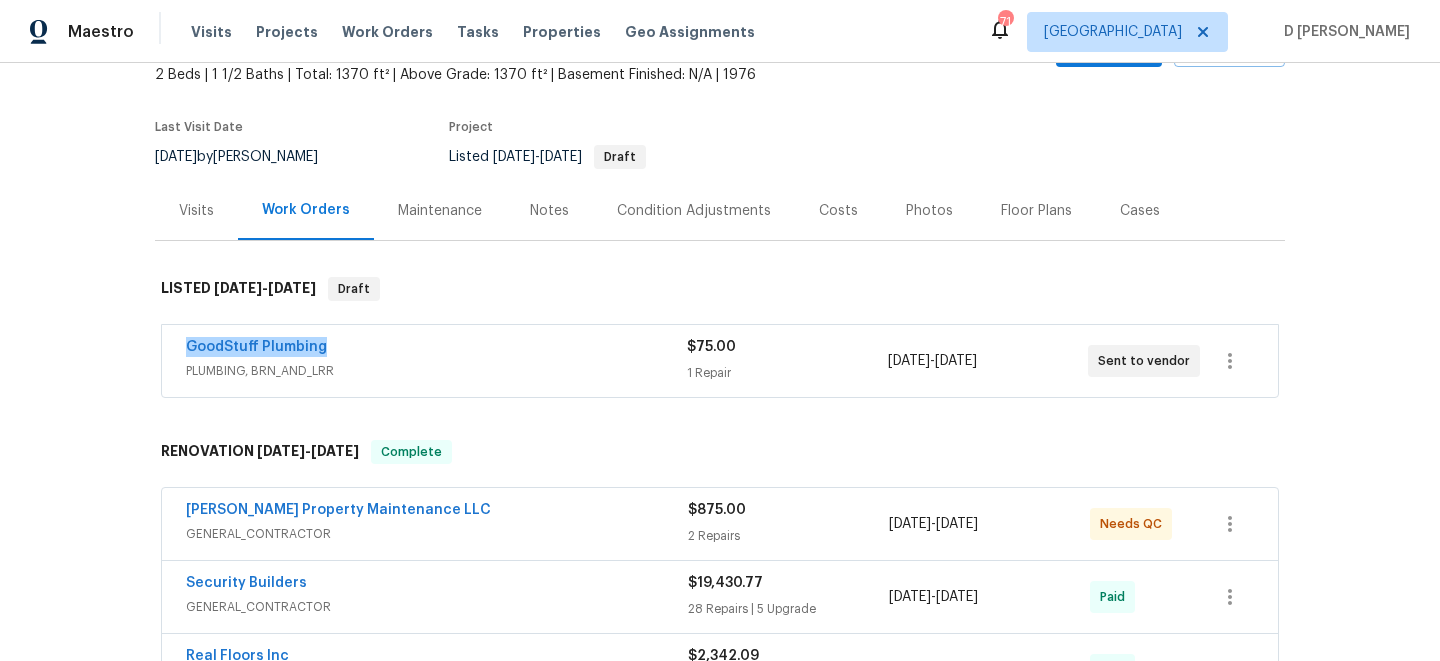 scroll, scrollTop: 124, scrollLeft: 0, axis: vertical 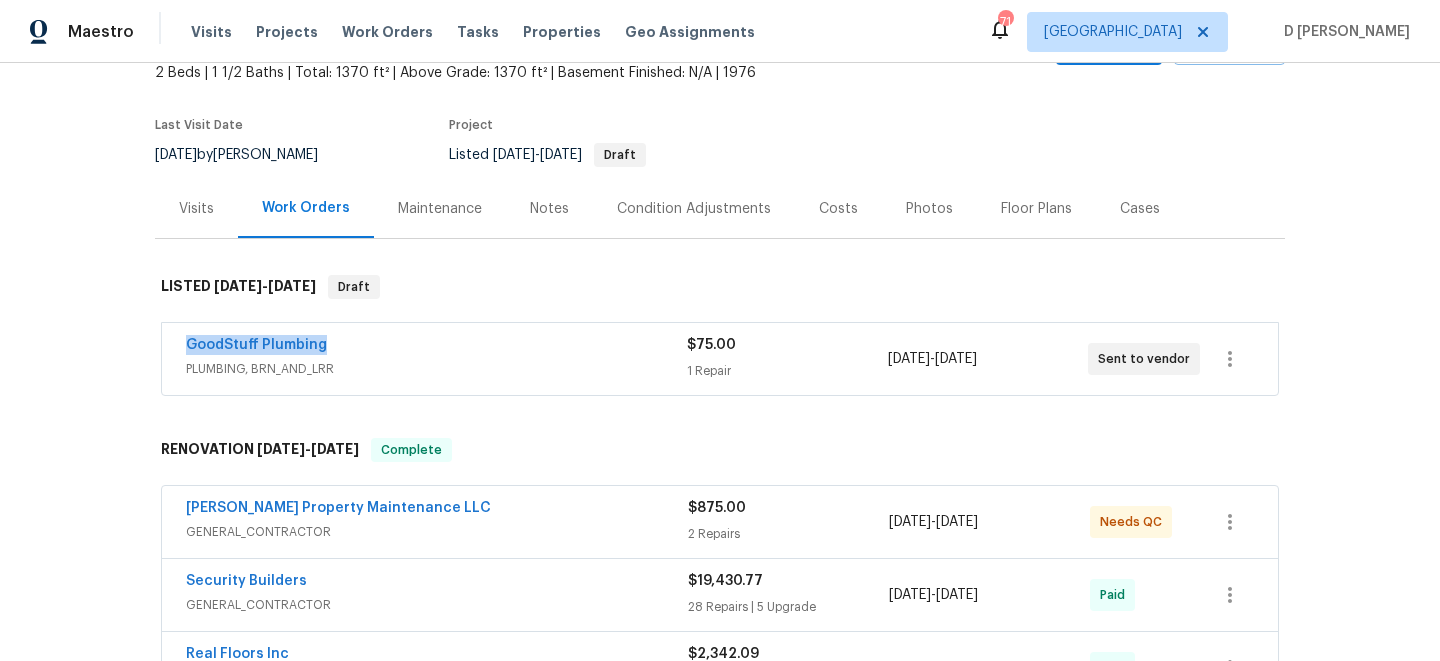 click on "Visits" at bounding box center [196, 208] 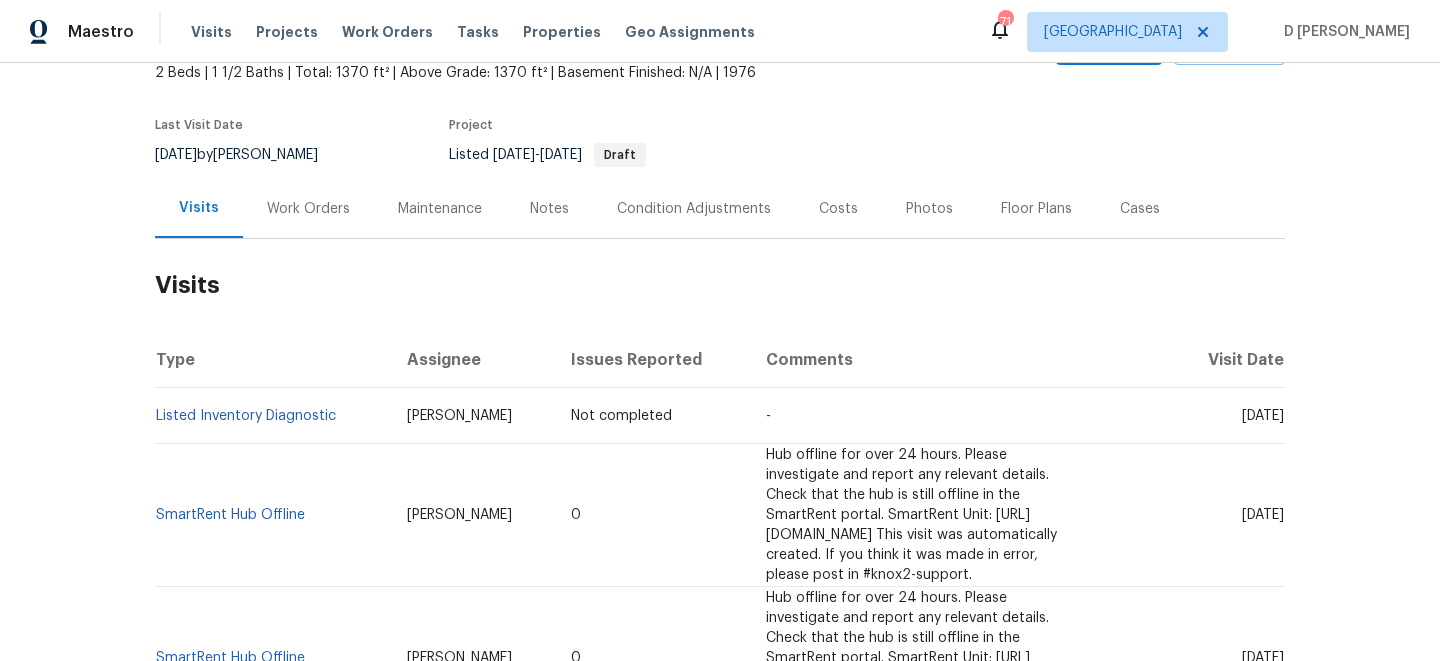 click on "Work Orders" at bounding box center (308, 209) 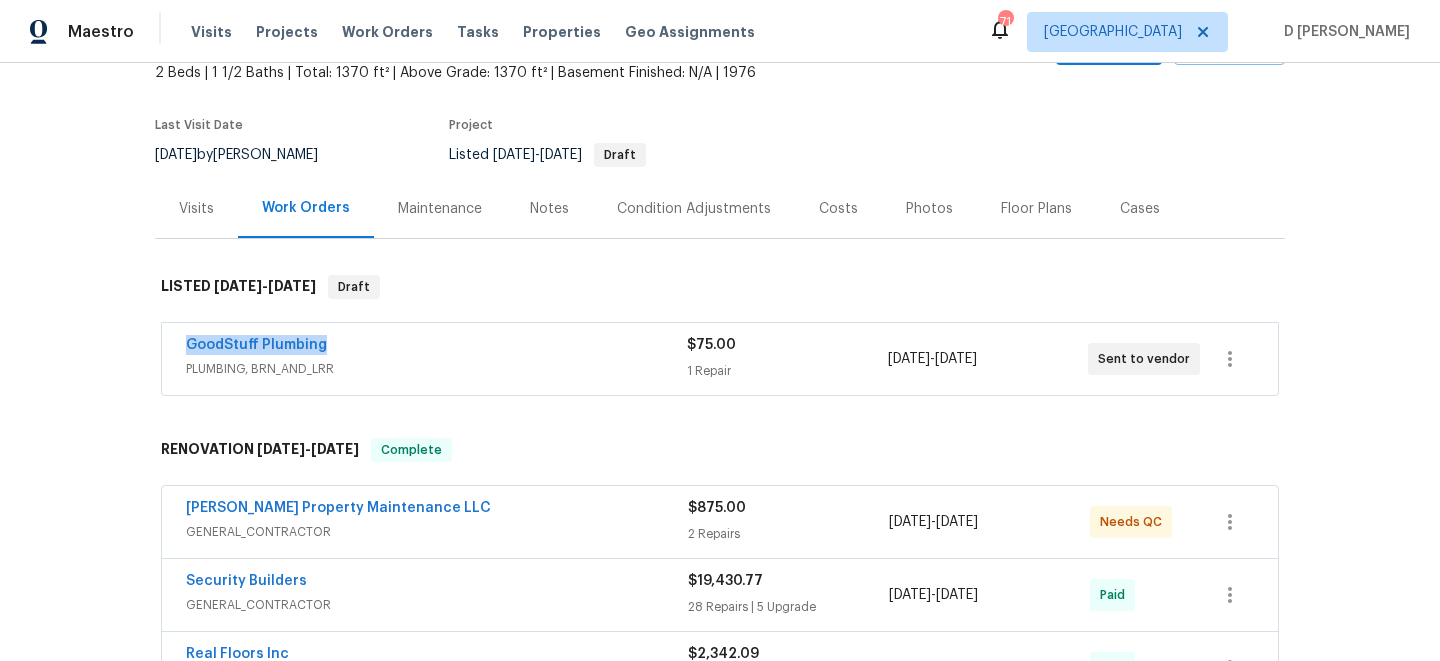 drag, startPoint x: 172, startPoint y: 348, endPoint x: 492, endPoint y: 348, distance: 320 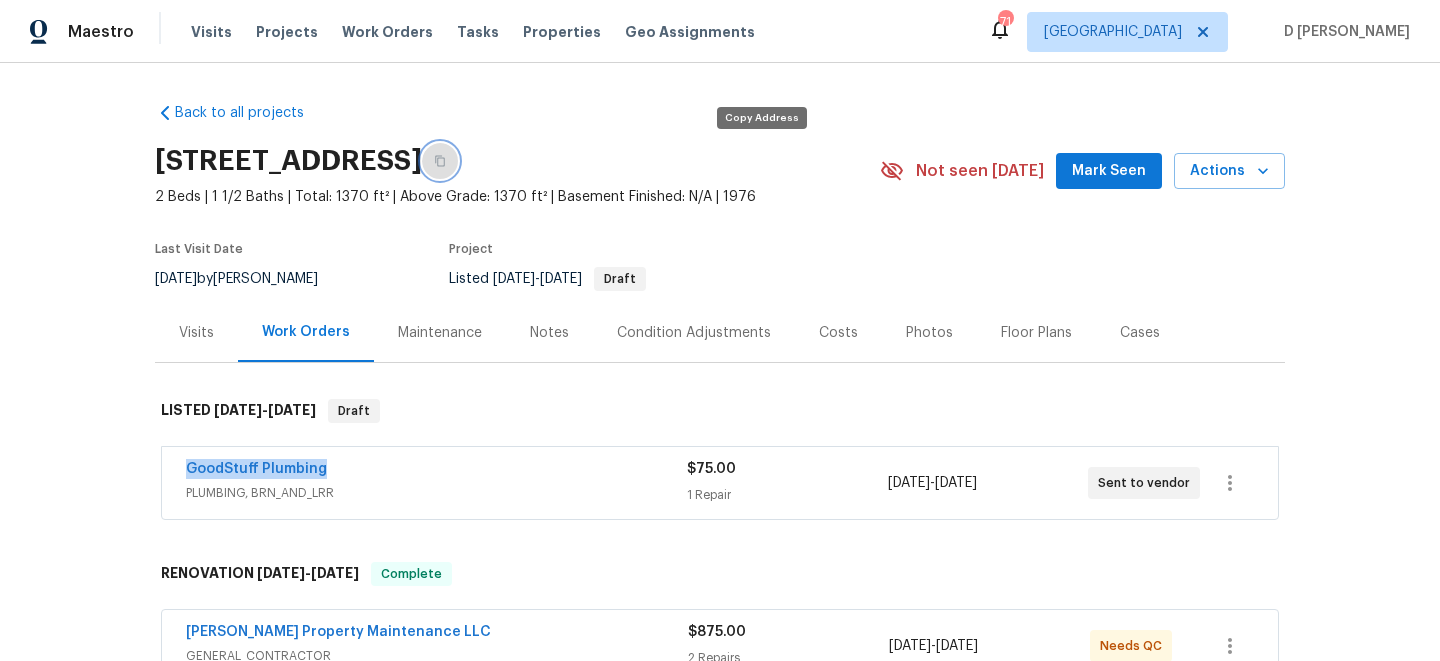 click at bounding box center (440, 161) 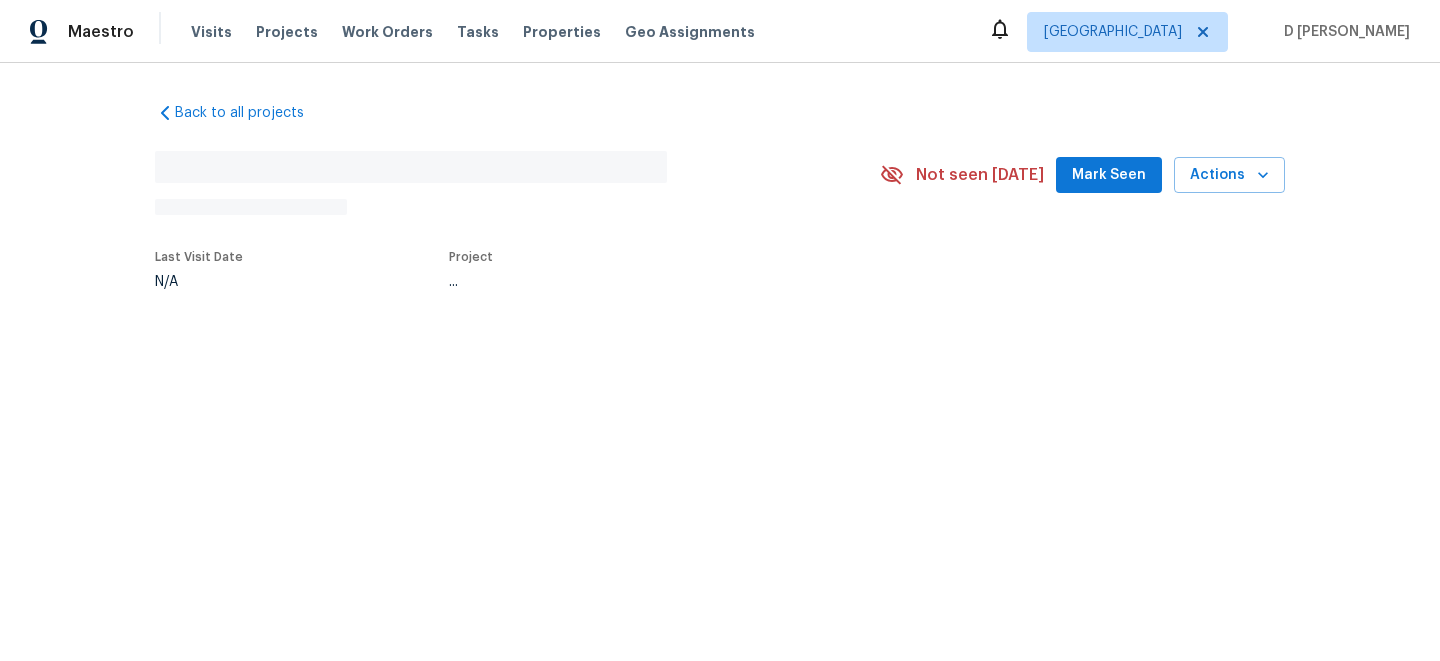 scroll, scrollTop: 0, scrollLeft: 0, axis: both 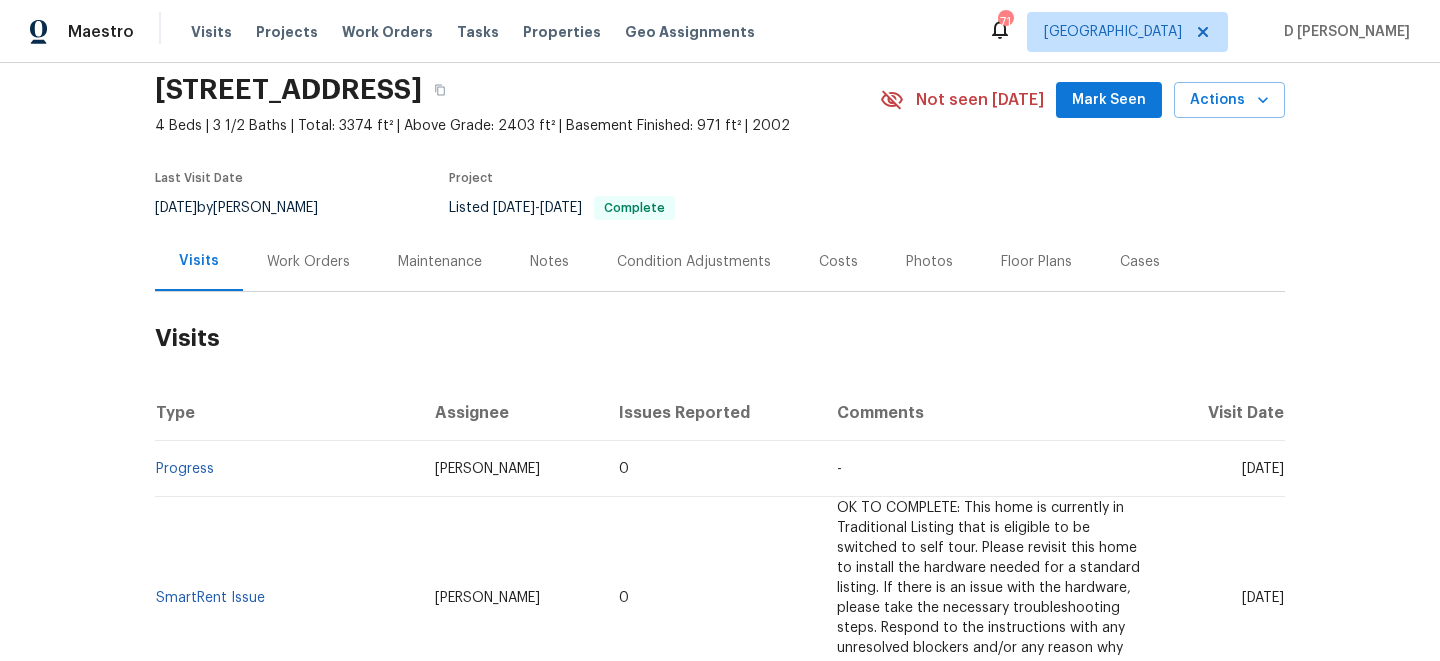 click on "Work Orders" at bounding box center (308, 261) 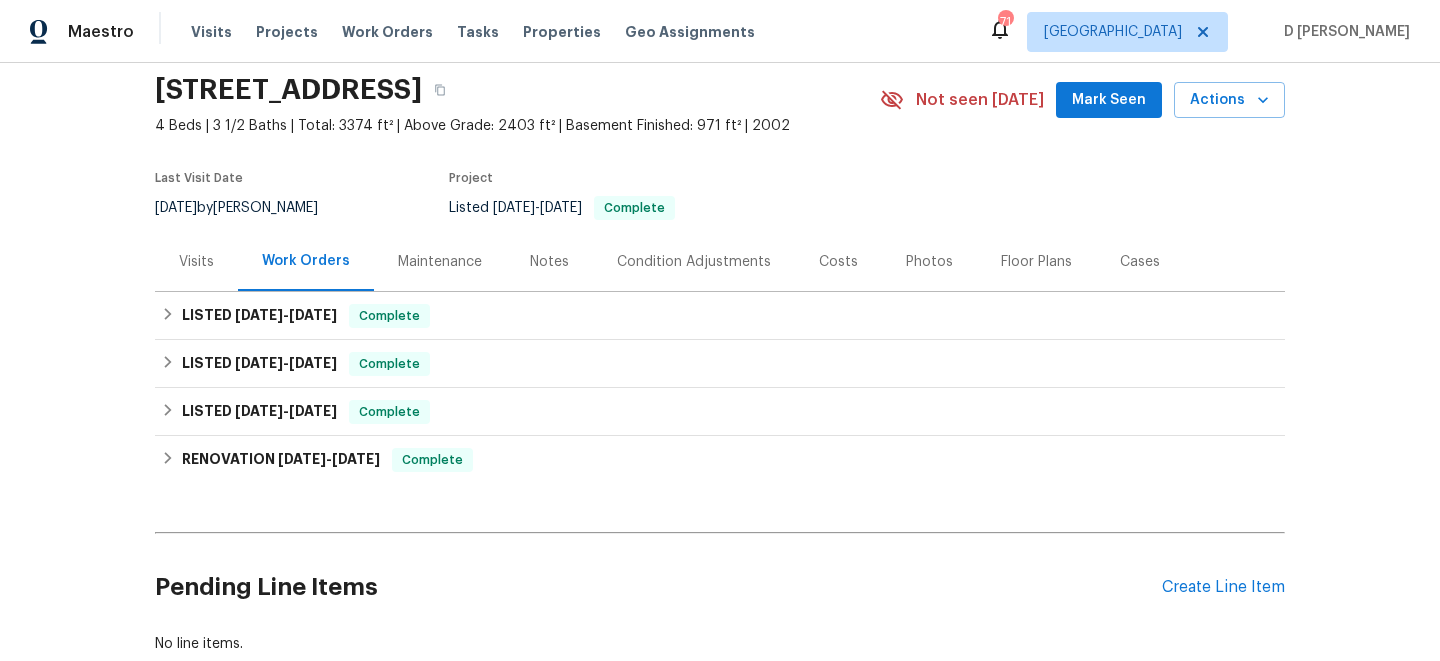 click on "Visits" at bounding box center [196, 262] 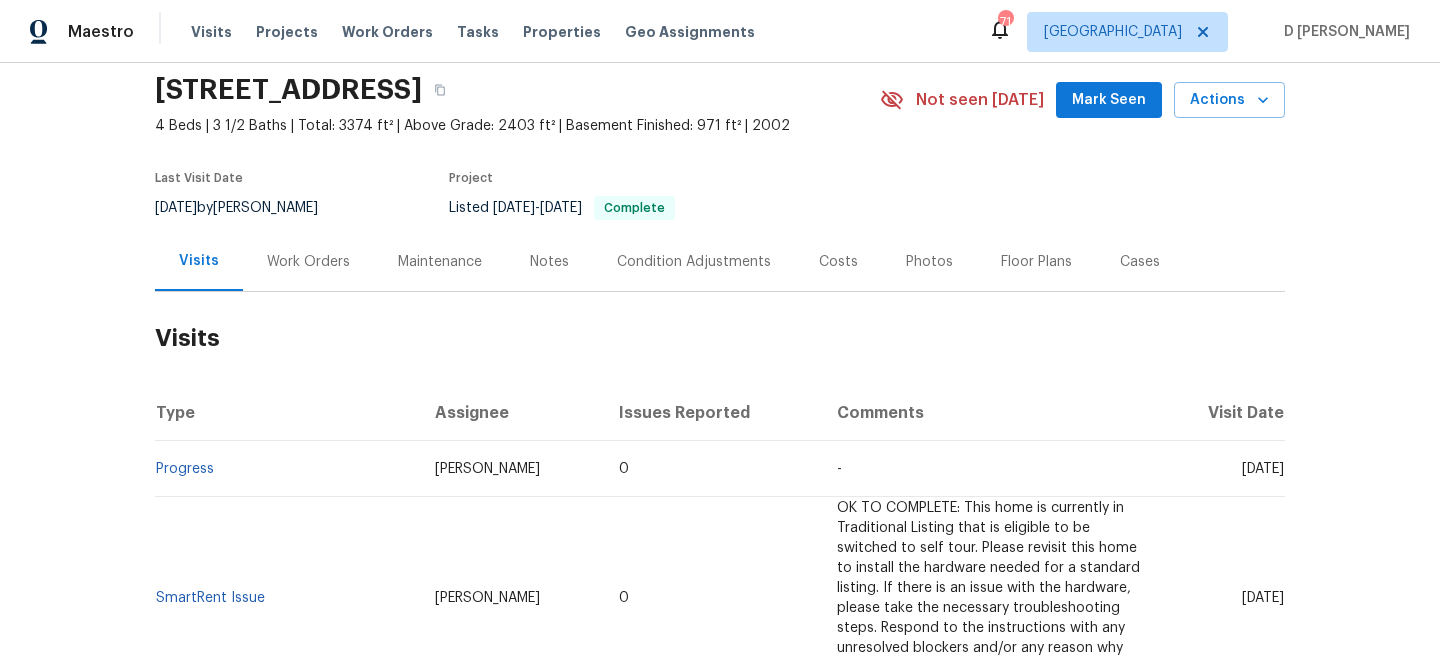 click on "Work Orders" at bounding box center [308, 261] 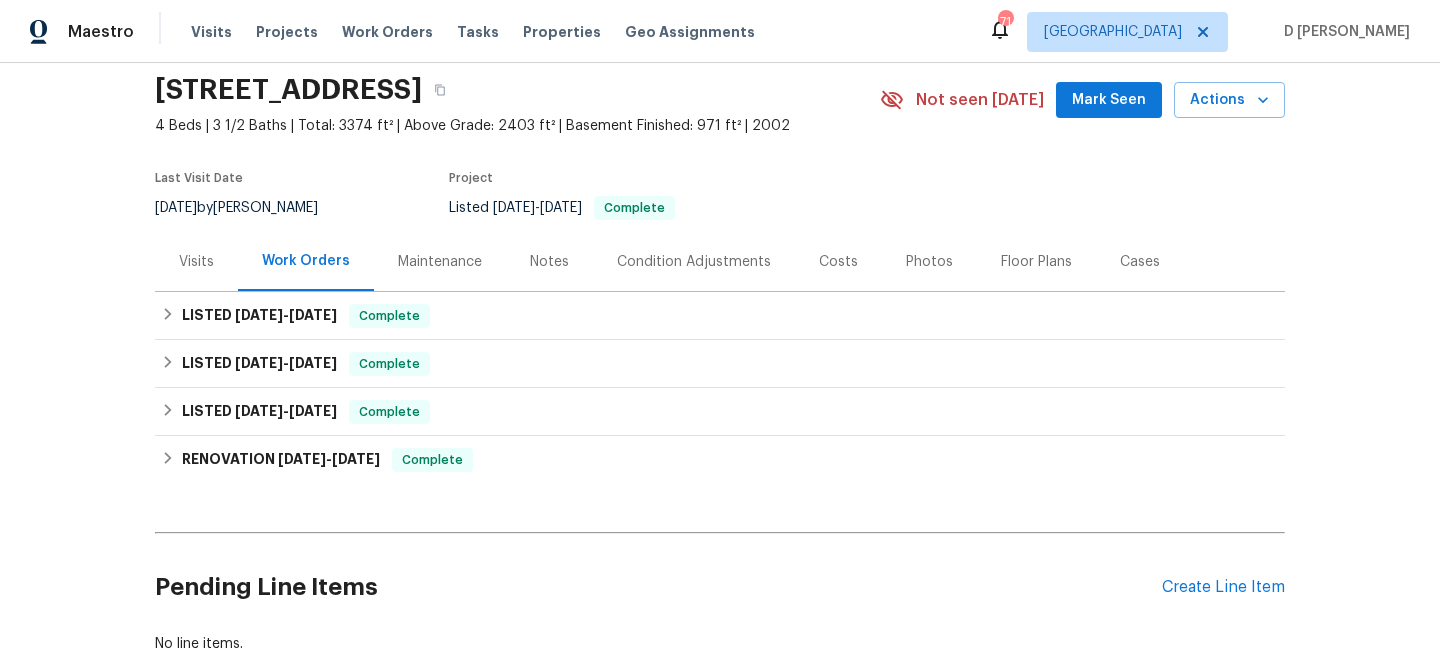 click on "Visits" at bounding box center [196, 262] 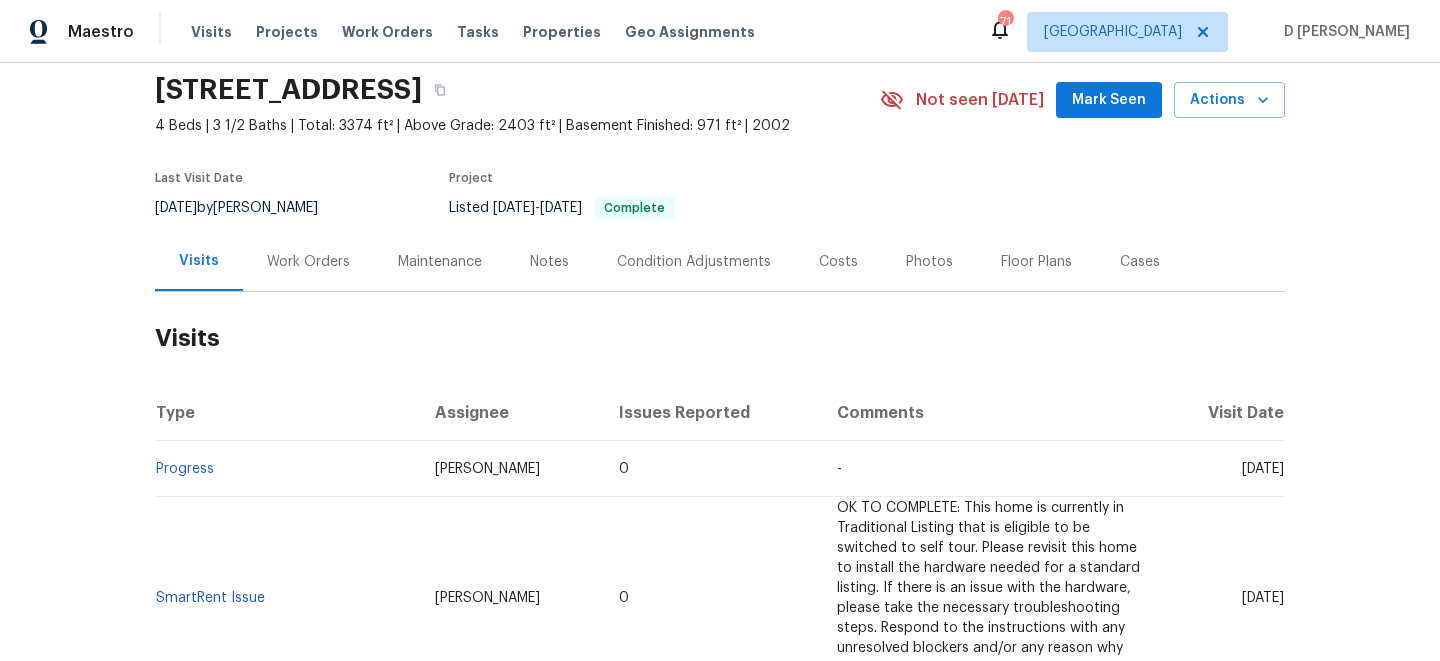 click on "Work Orders" at bounding box center [308, 262] 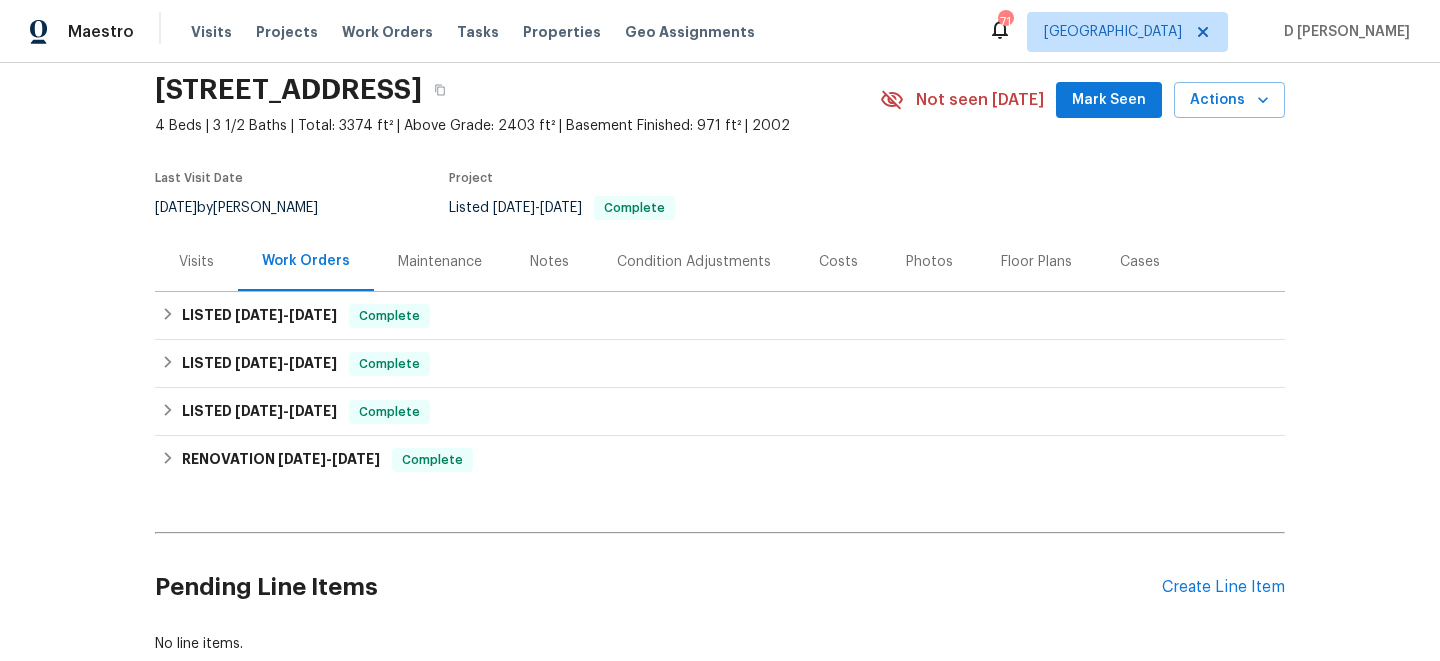 scroll, scrollTop: 200, scrollLeft: 0, axis: vertical 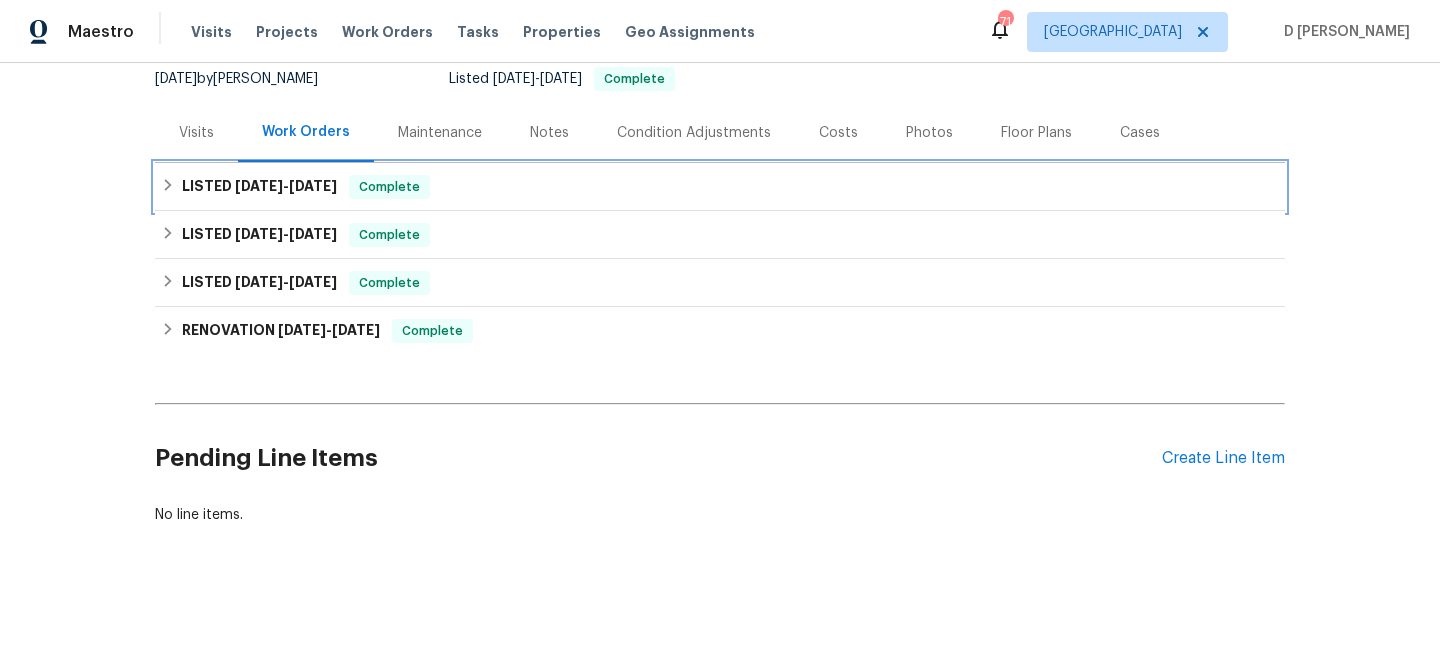 click 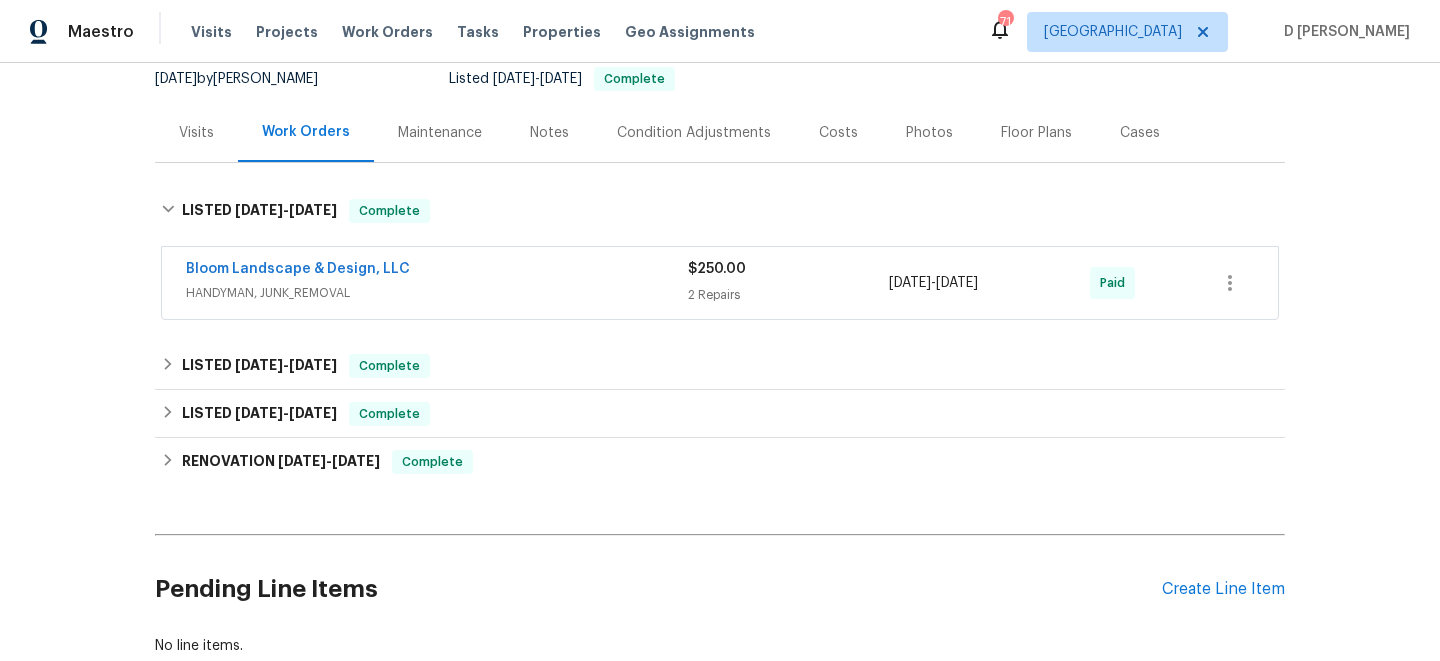 click on "HANDYMAN, JUNK_REMOVAL" at bounding box center (437, 293) 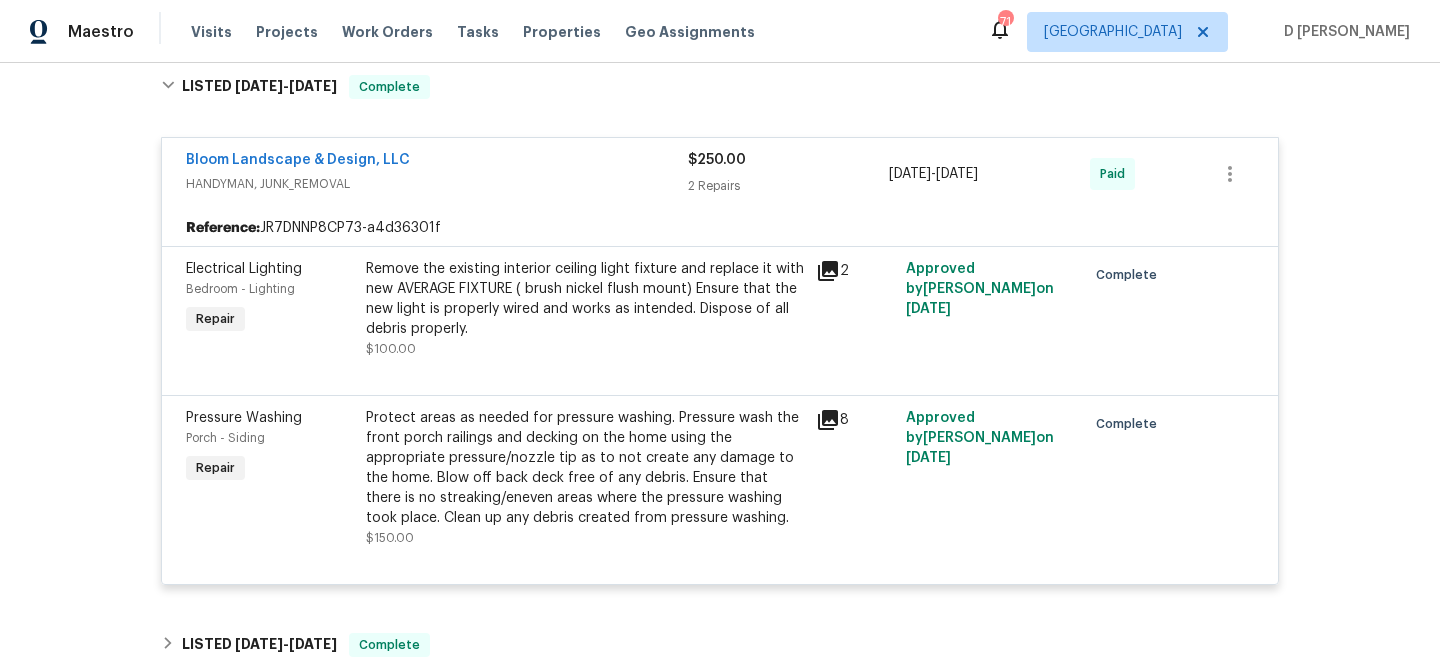 scroll, scrollTop: 344, scrollLeft: 0, axis: vertical 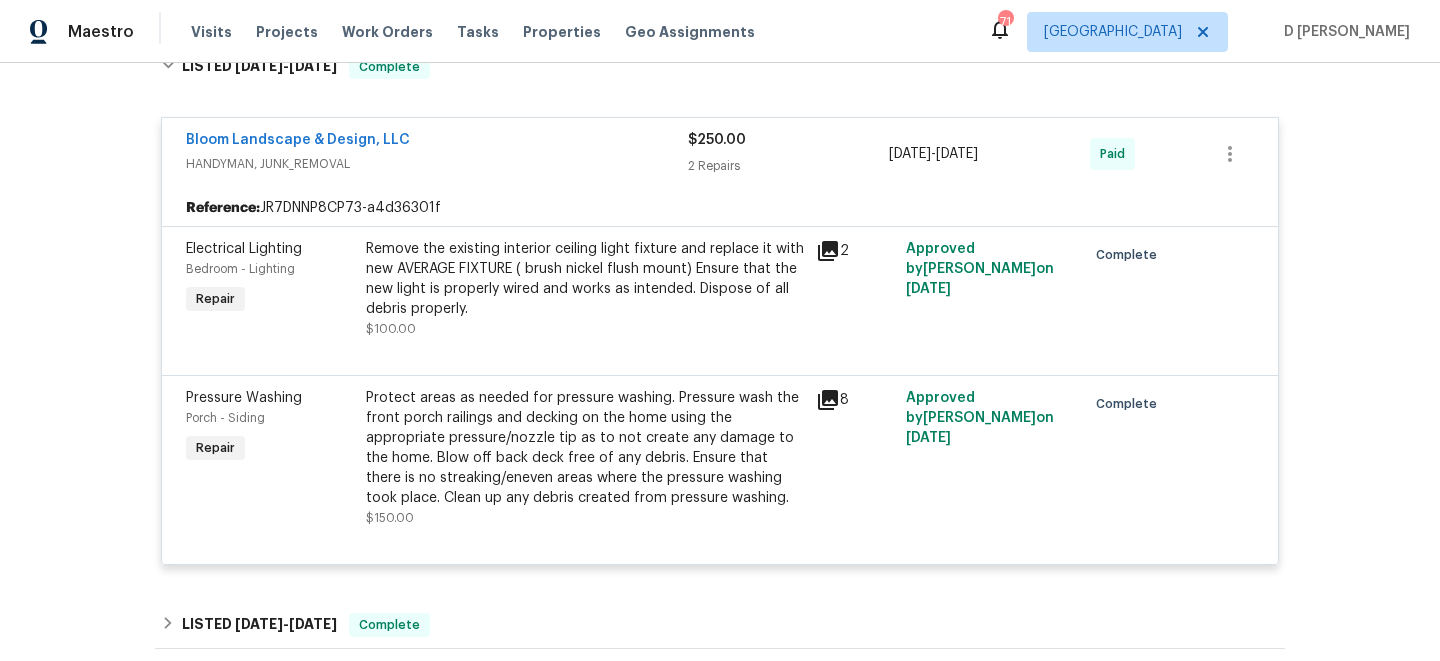 click on "HANDYMAN, JUNK_REMOVAL" at bounding box center [437, 164] 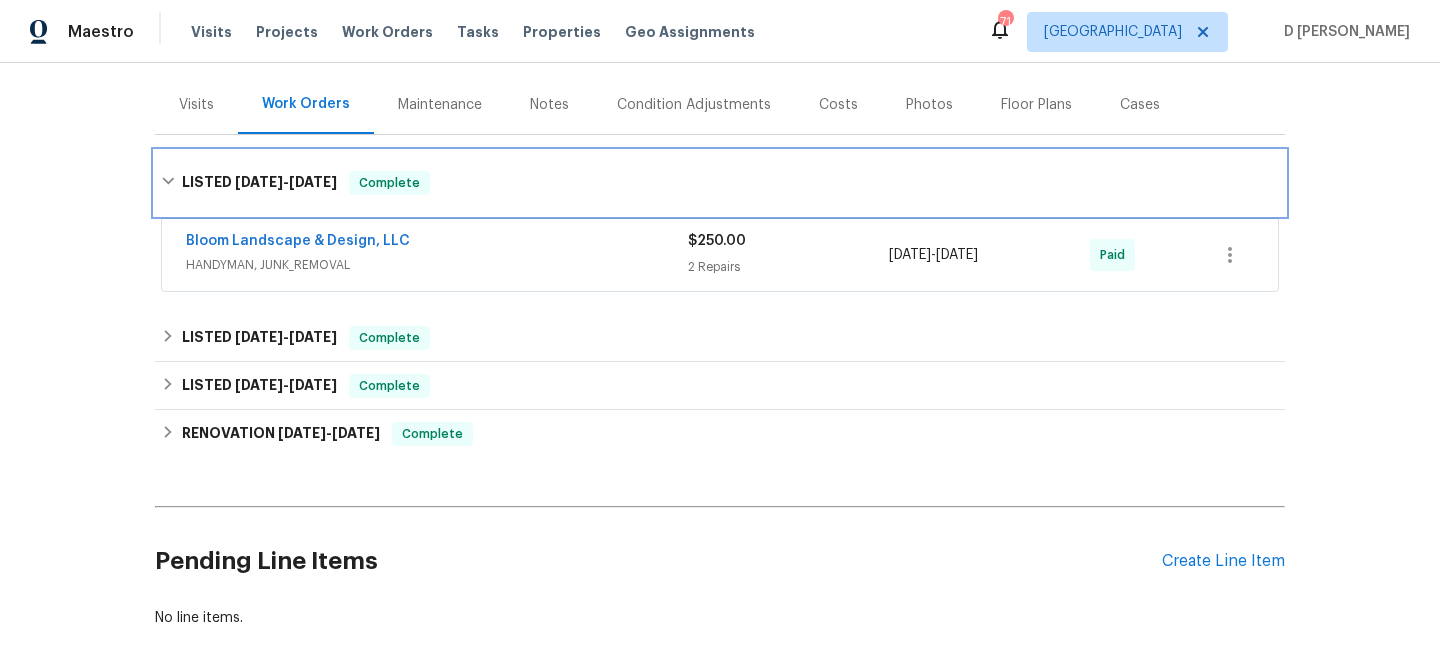 click 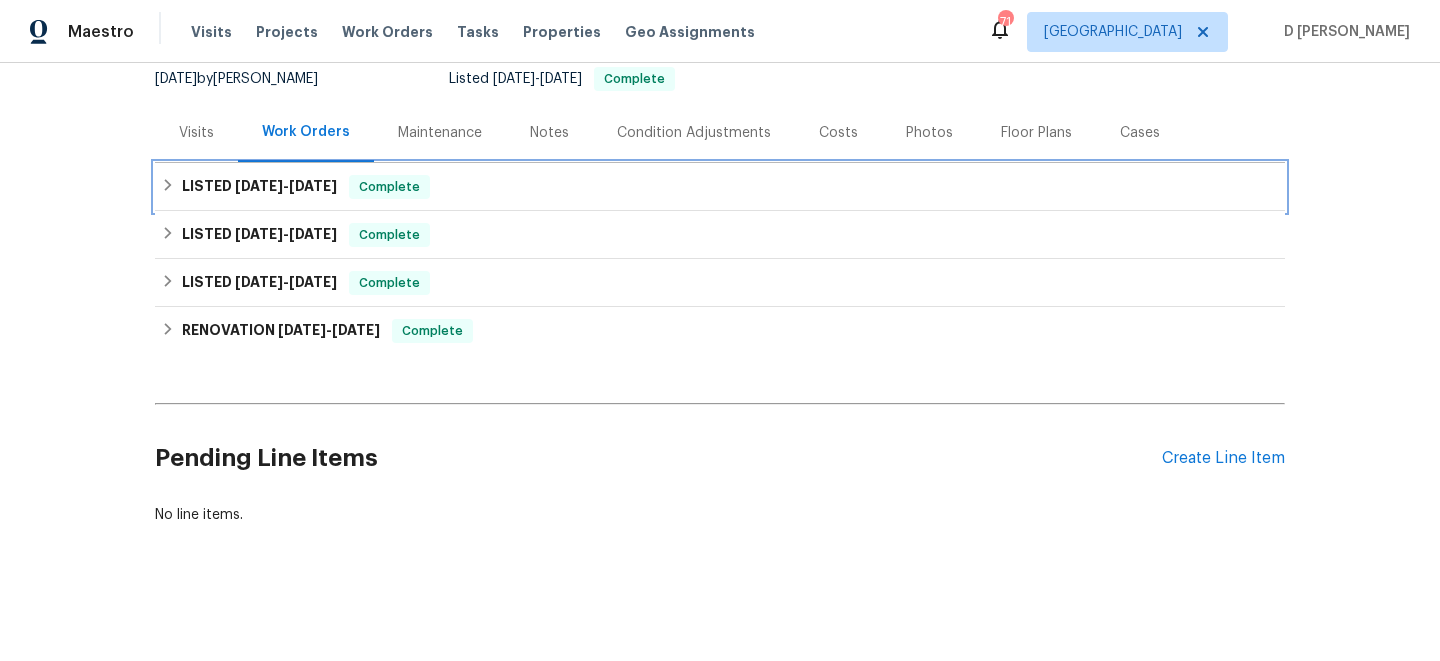scroll, scrollTop: 200, scrollLeft: 0, axis: vertical 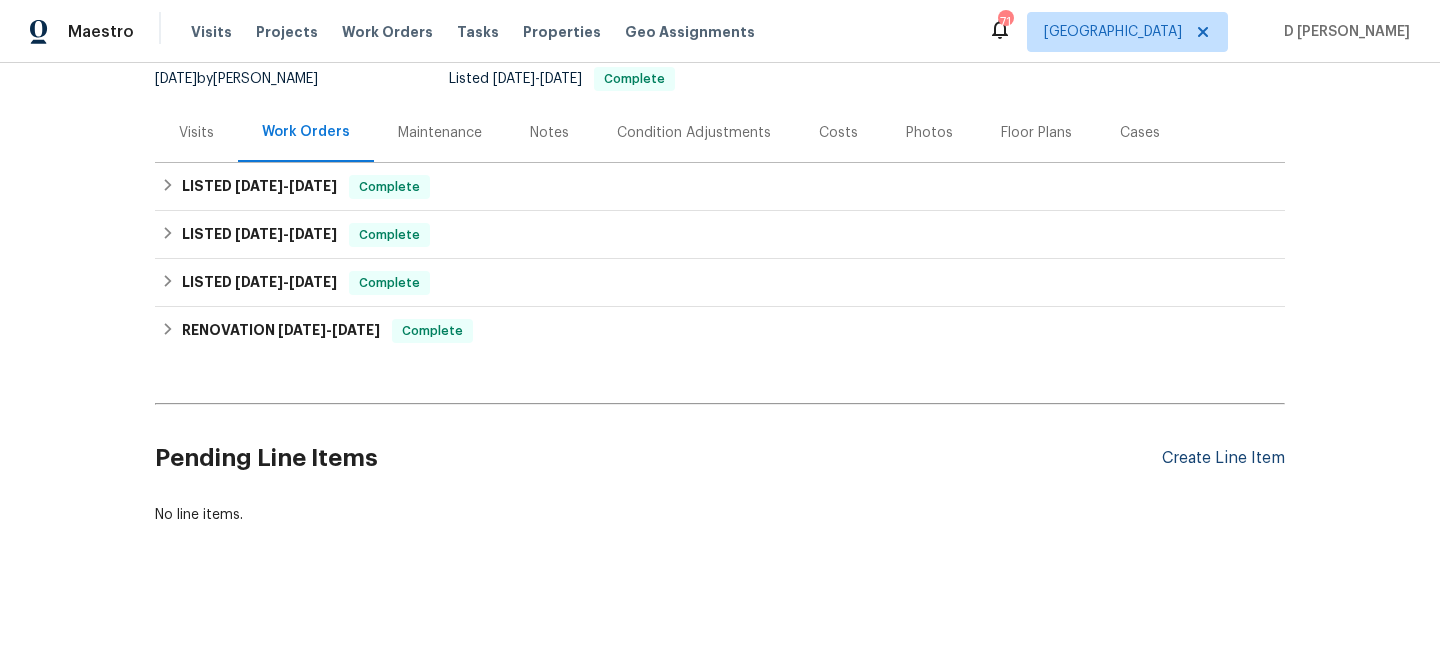 click on "Create Line Item" at bounding box center [1223, 458] 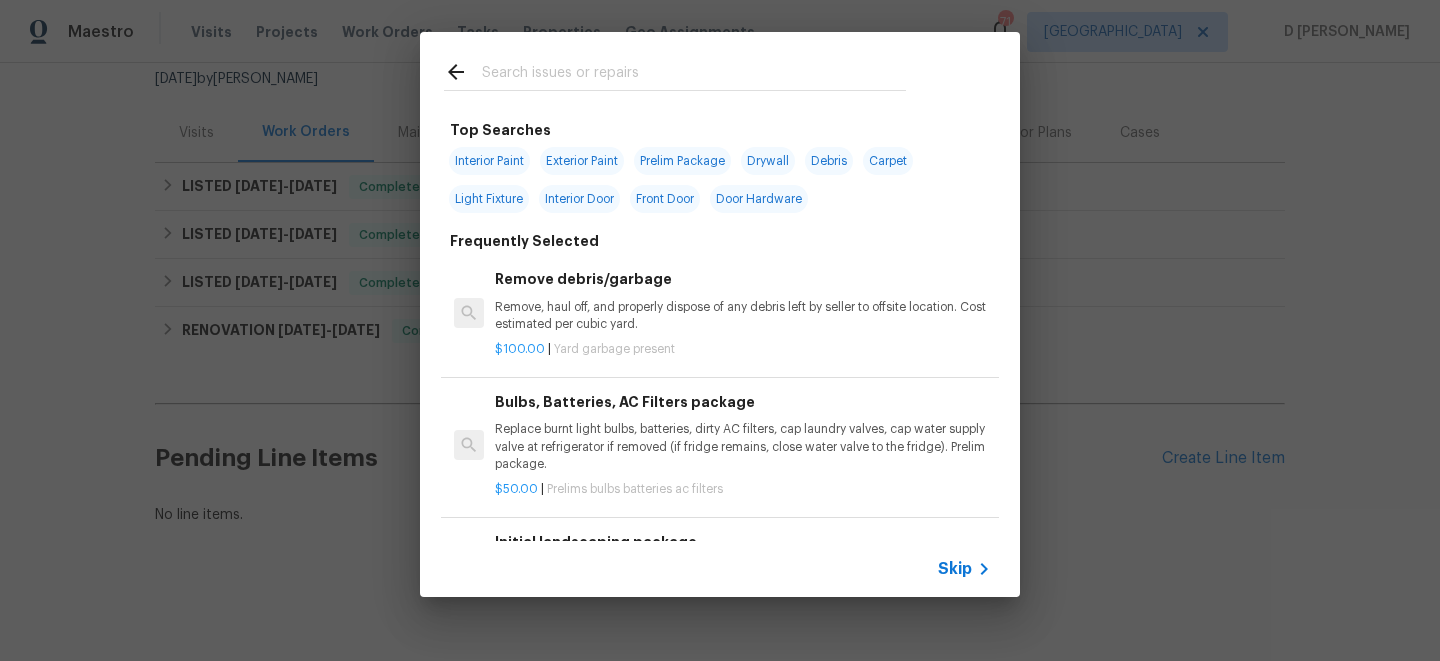 click on "Skip" at bounding box center [955, 569] 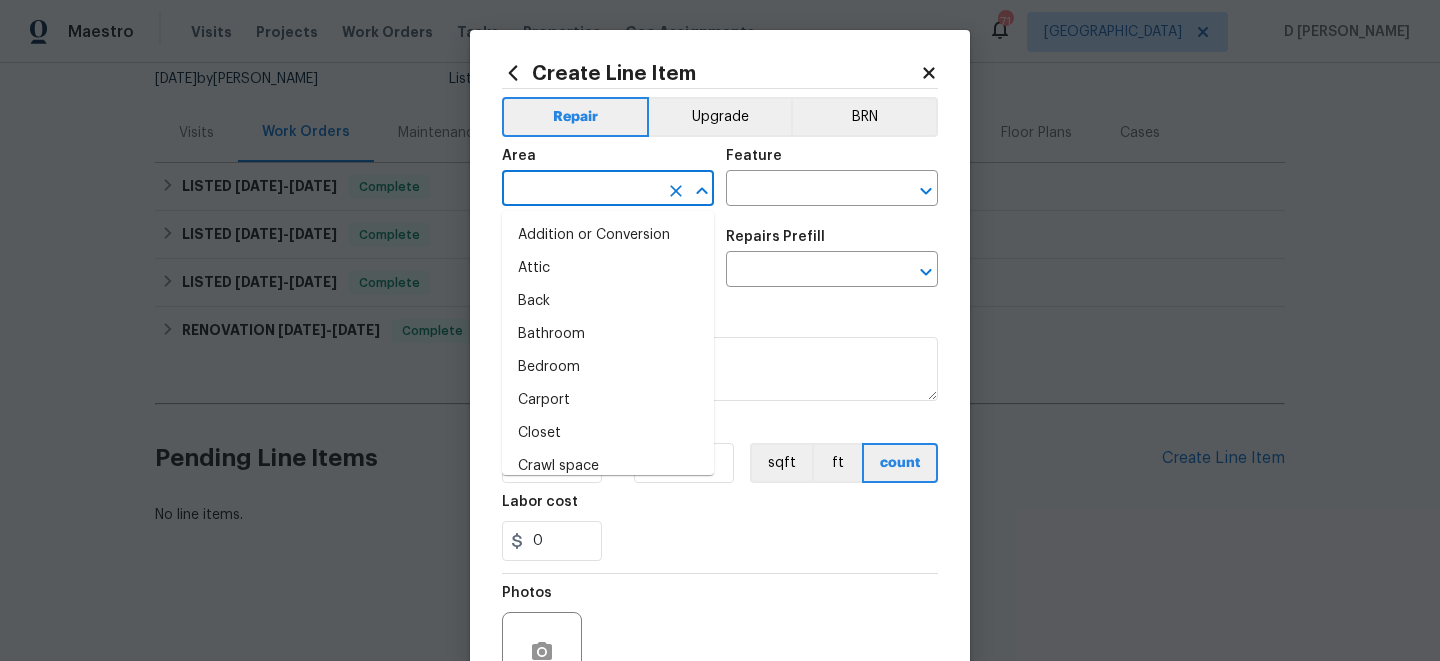 click at bounding box center (580, 190) 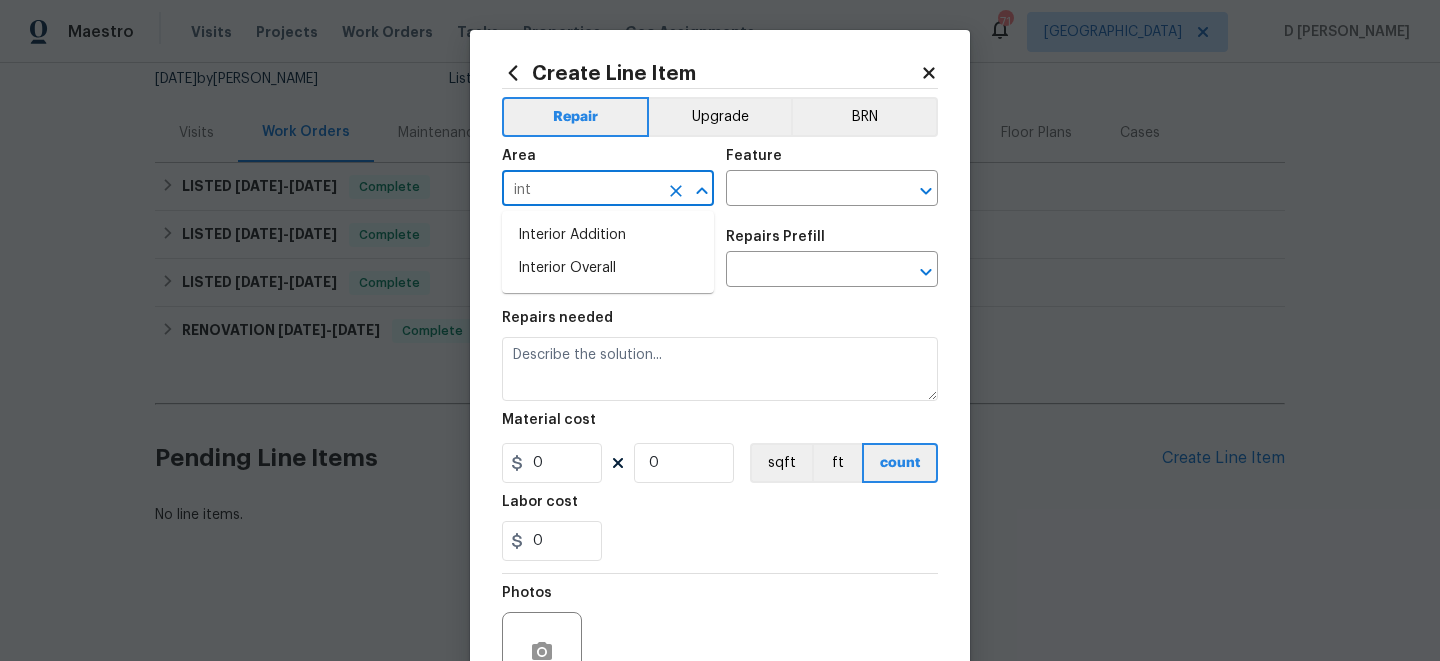 type on "int" 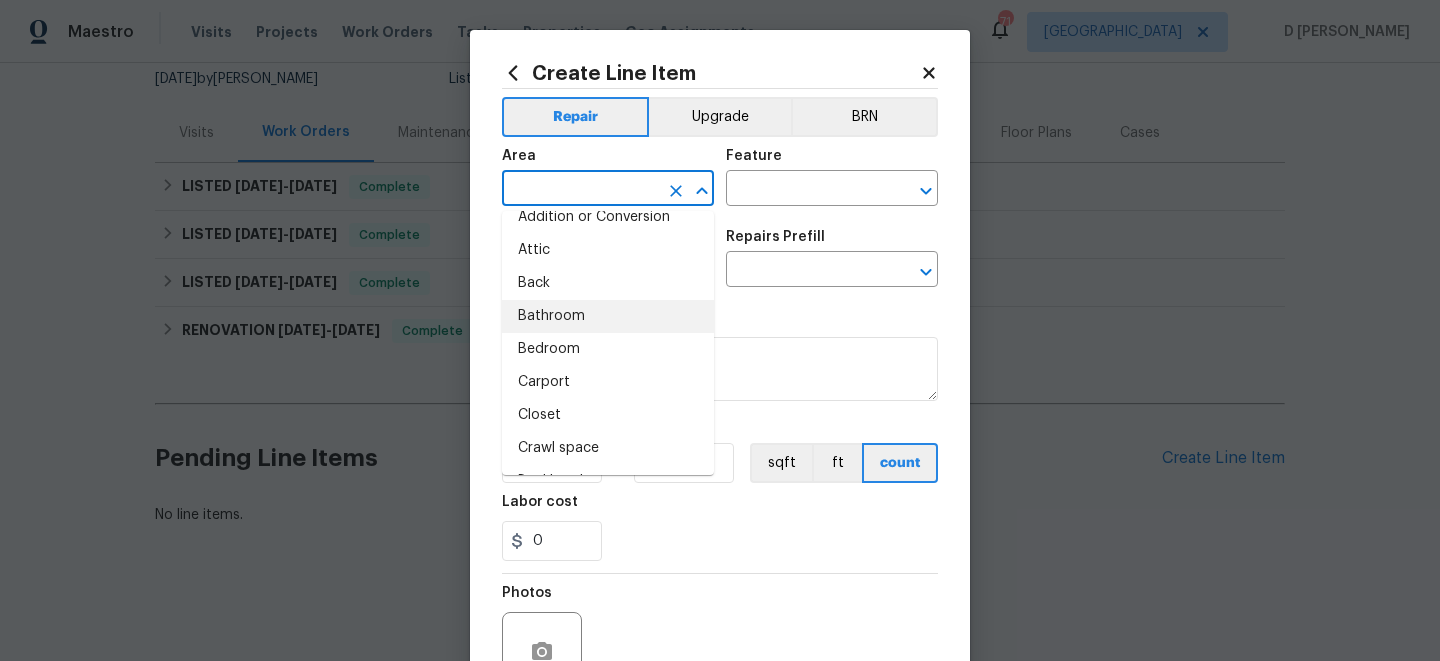 scroll, scrollTop: 0, scrollLeft: 0, axis: both 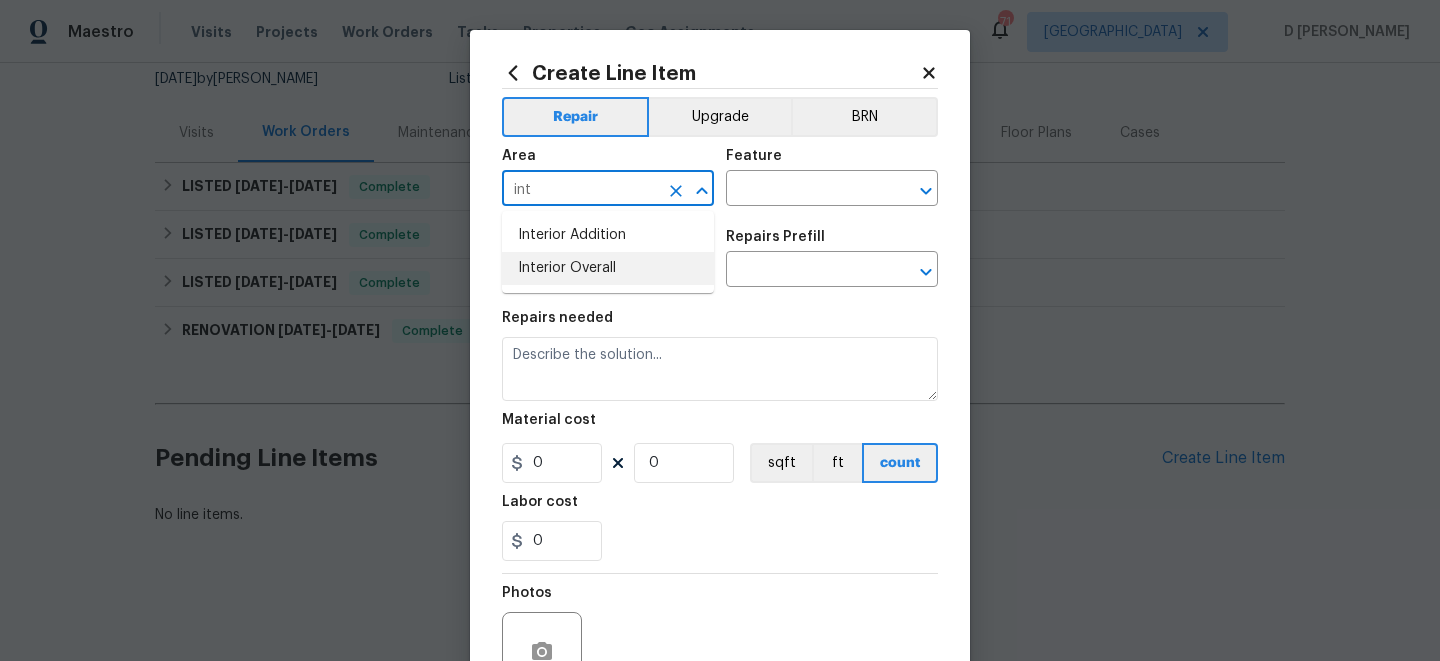 click on "Interior Overall" at bounding box center (608, 268) 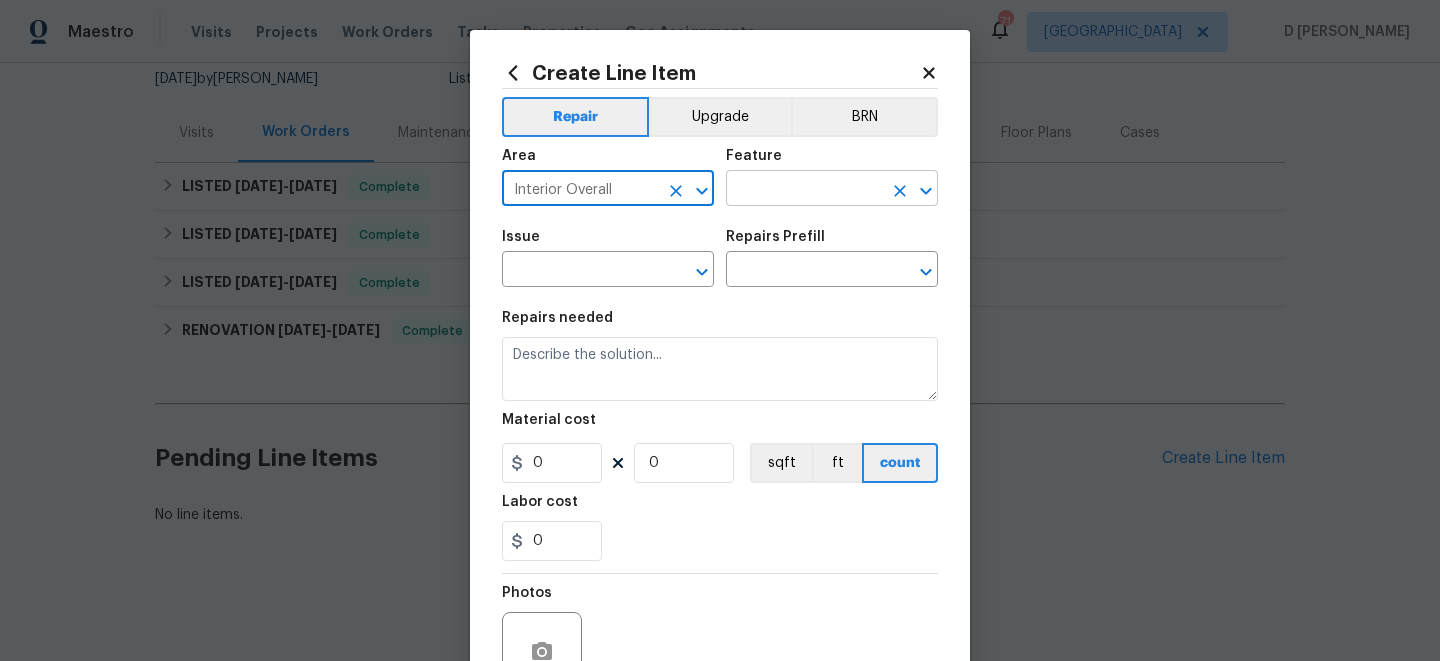 type on "Interior Overall" 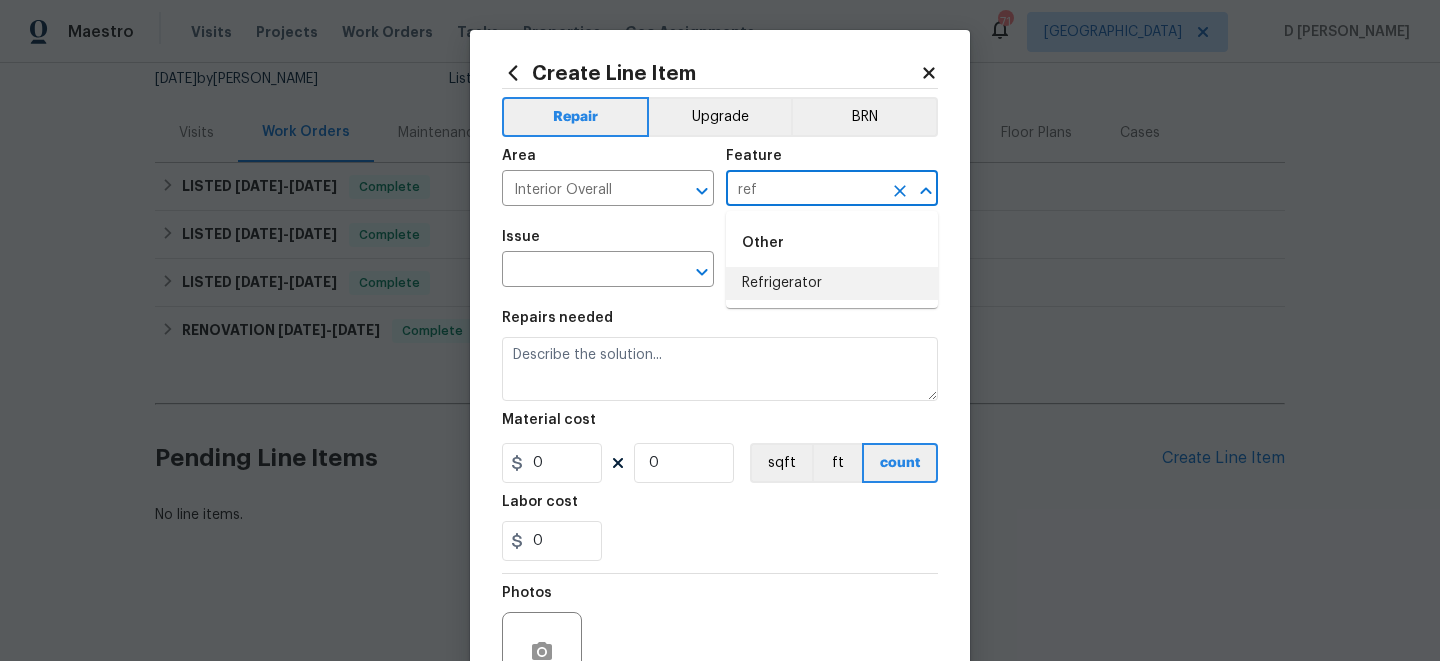 click on "Refrigerator" at bounding box center (832, 283) 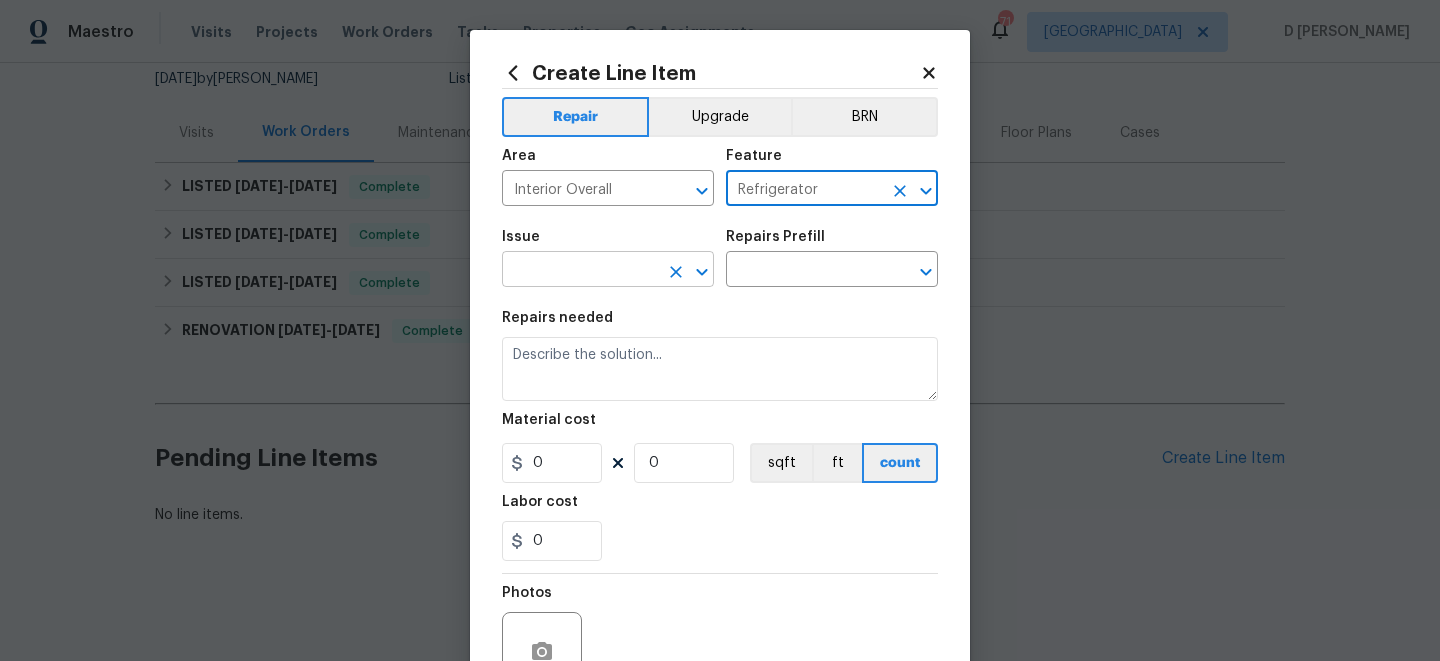 type on "Refrigerator" 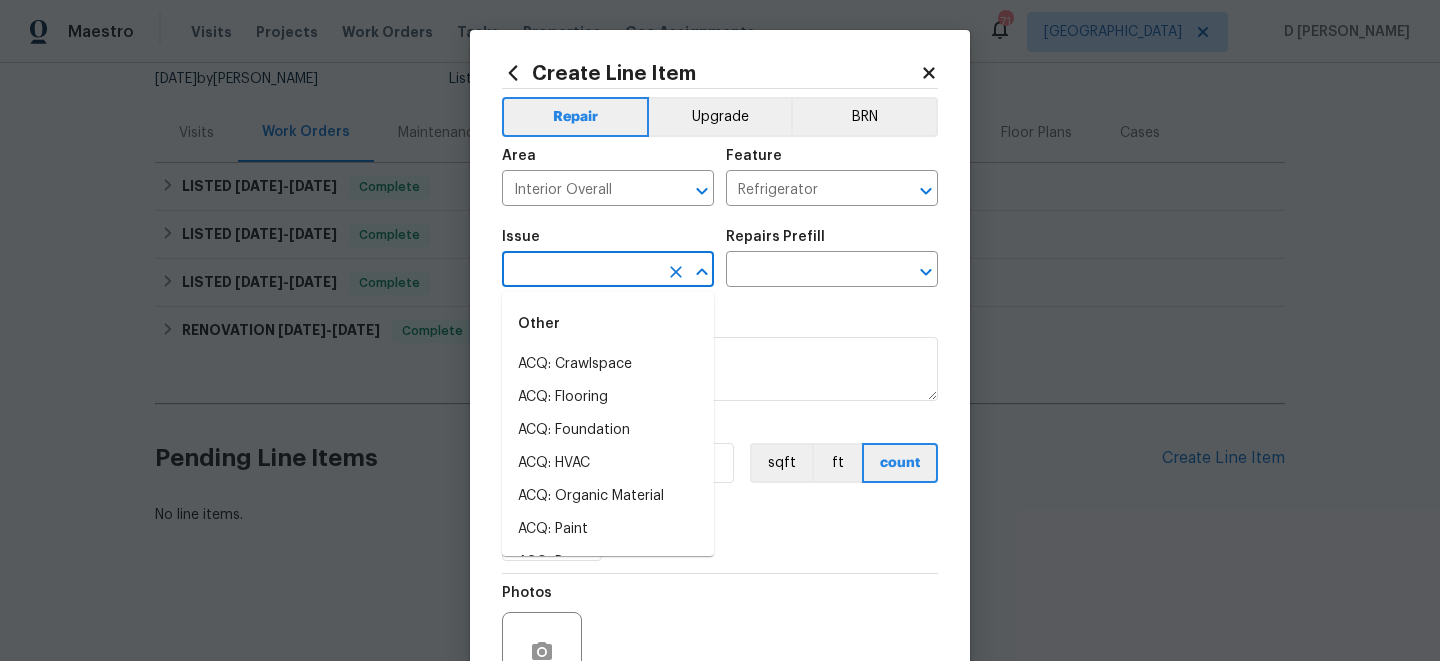 click at bounding box center [580, 271] 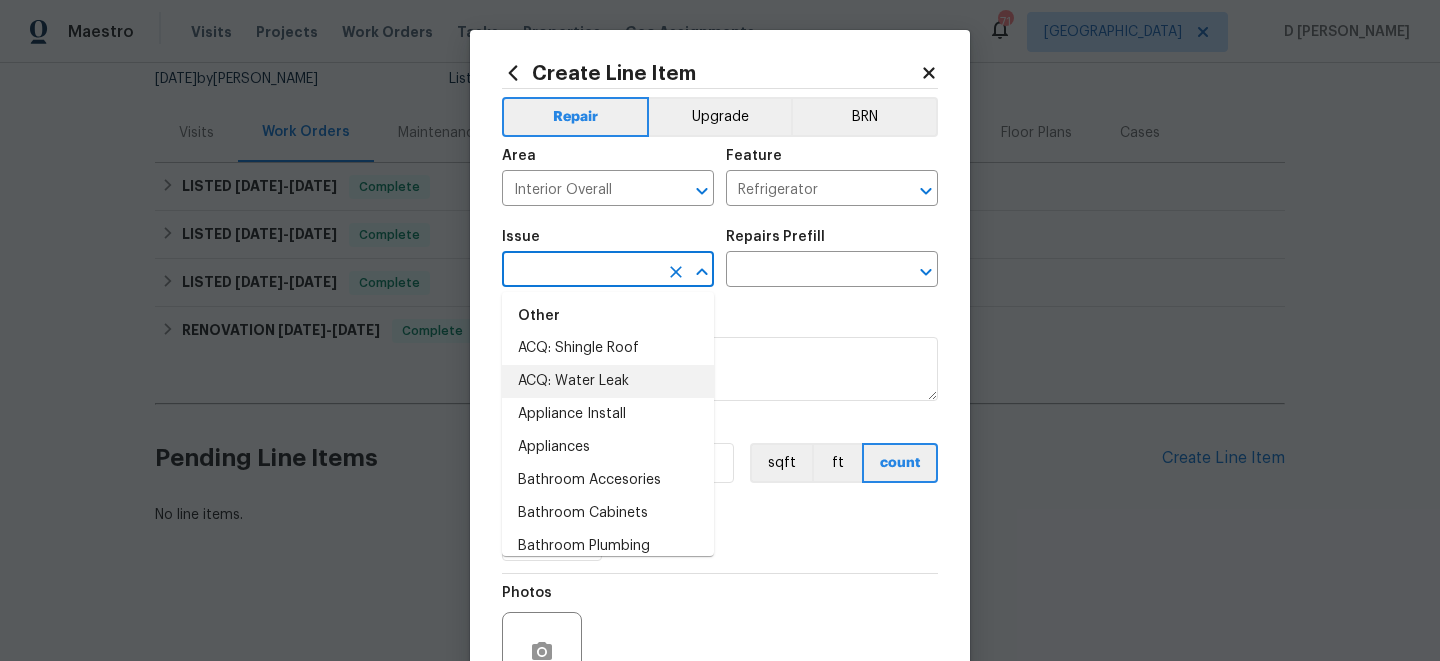scroll, scrollTop: 281, scrollLeft: 0, axis: vertical 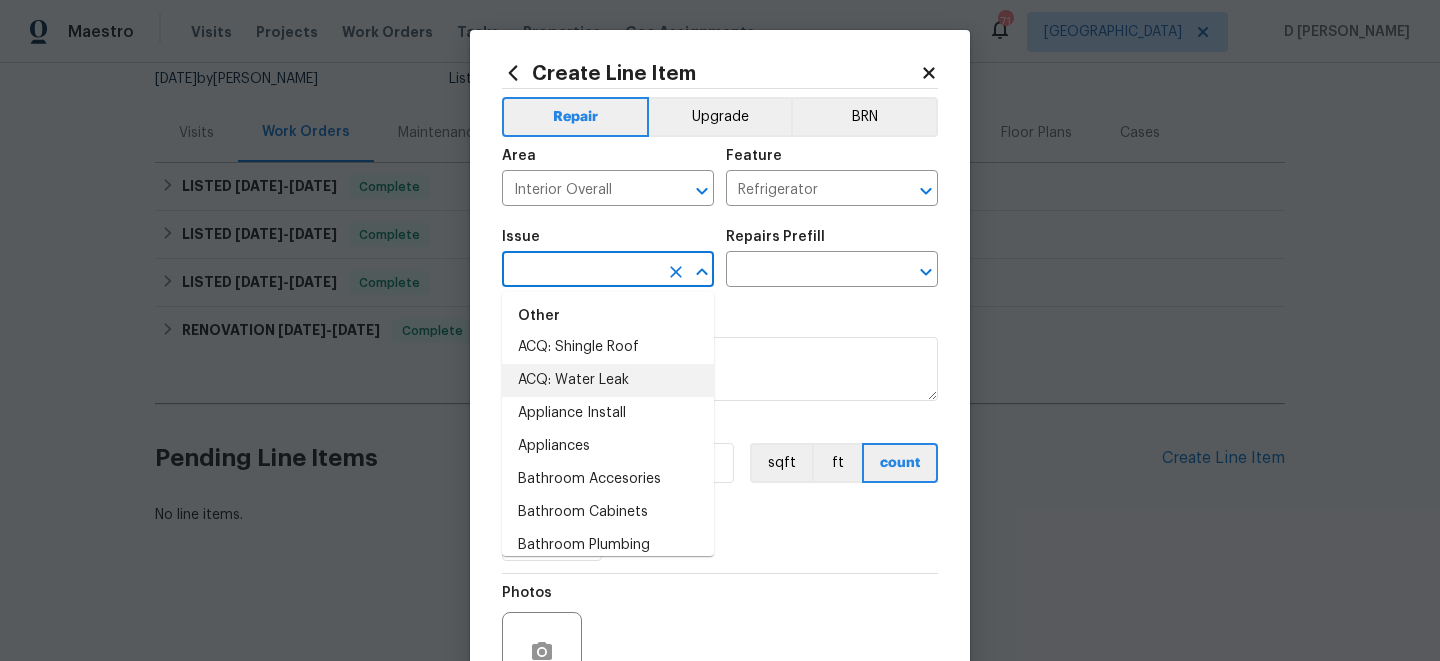 click on "ACQ: Water Leak" at bounding box center (608, 380) 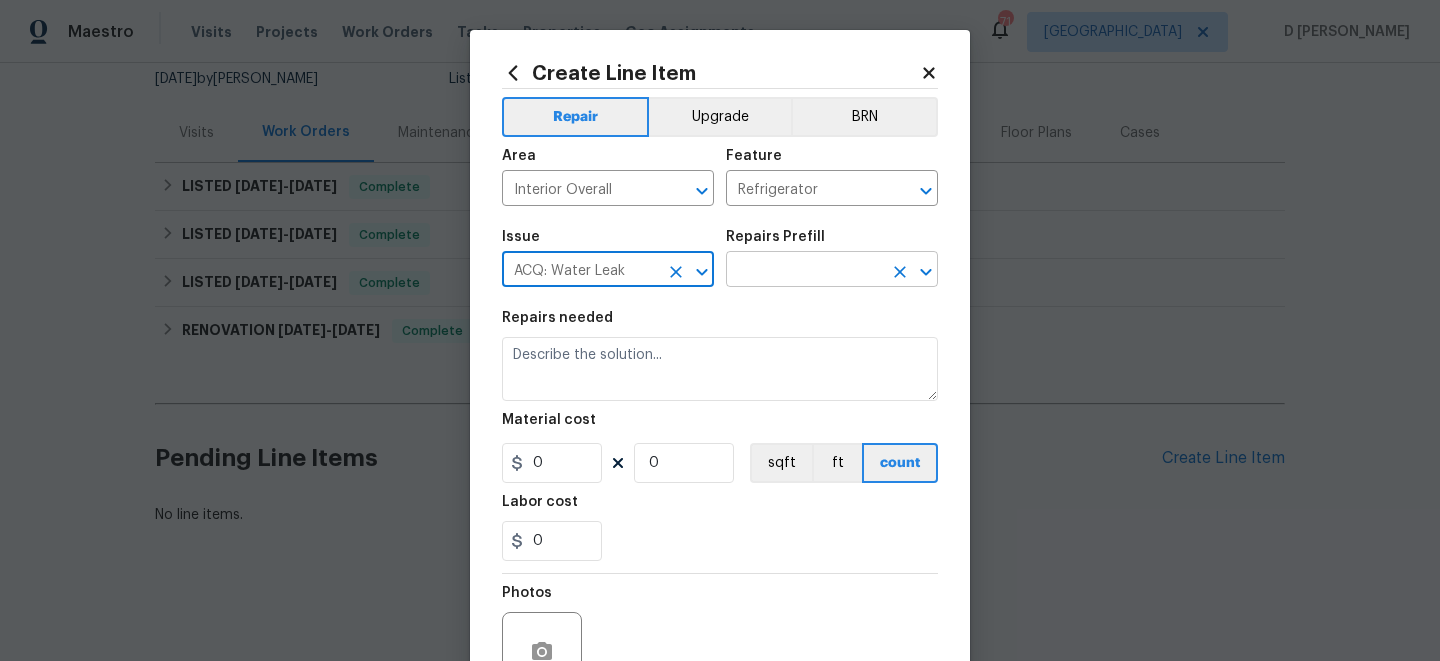 click at bounding box center [804, 271] 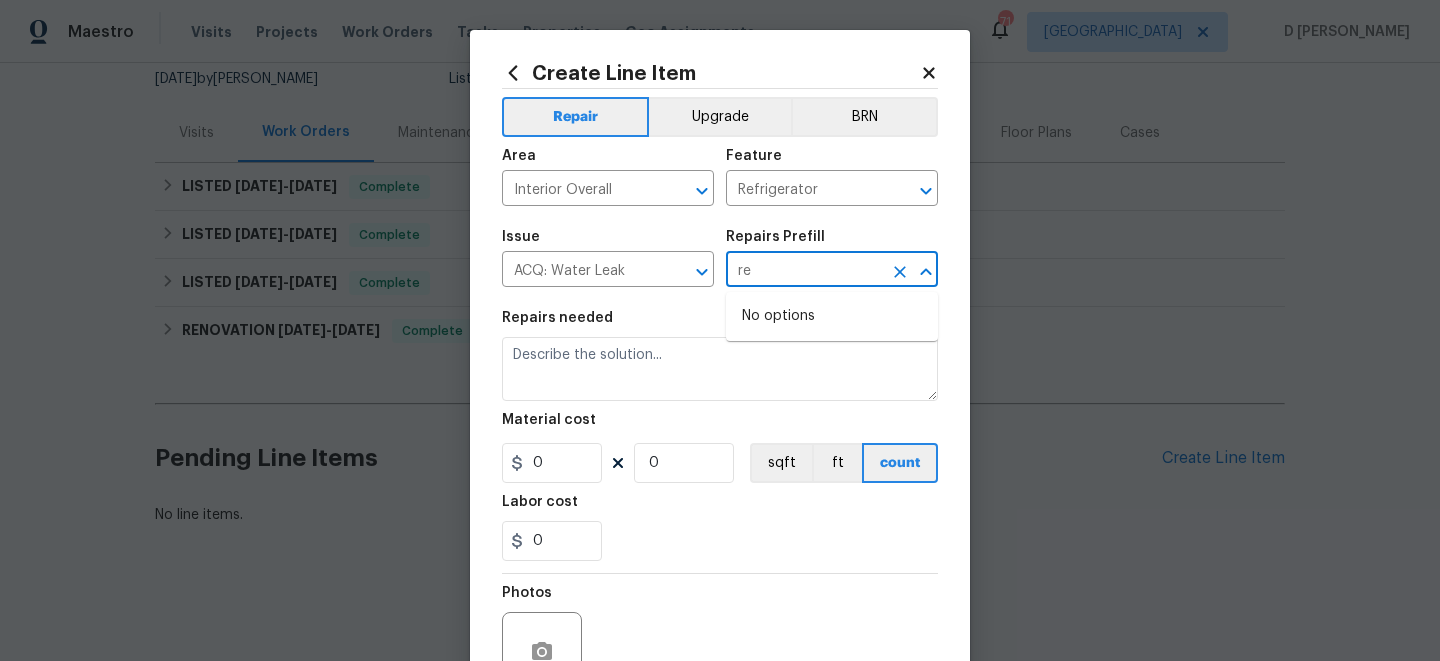 type on "r" 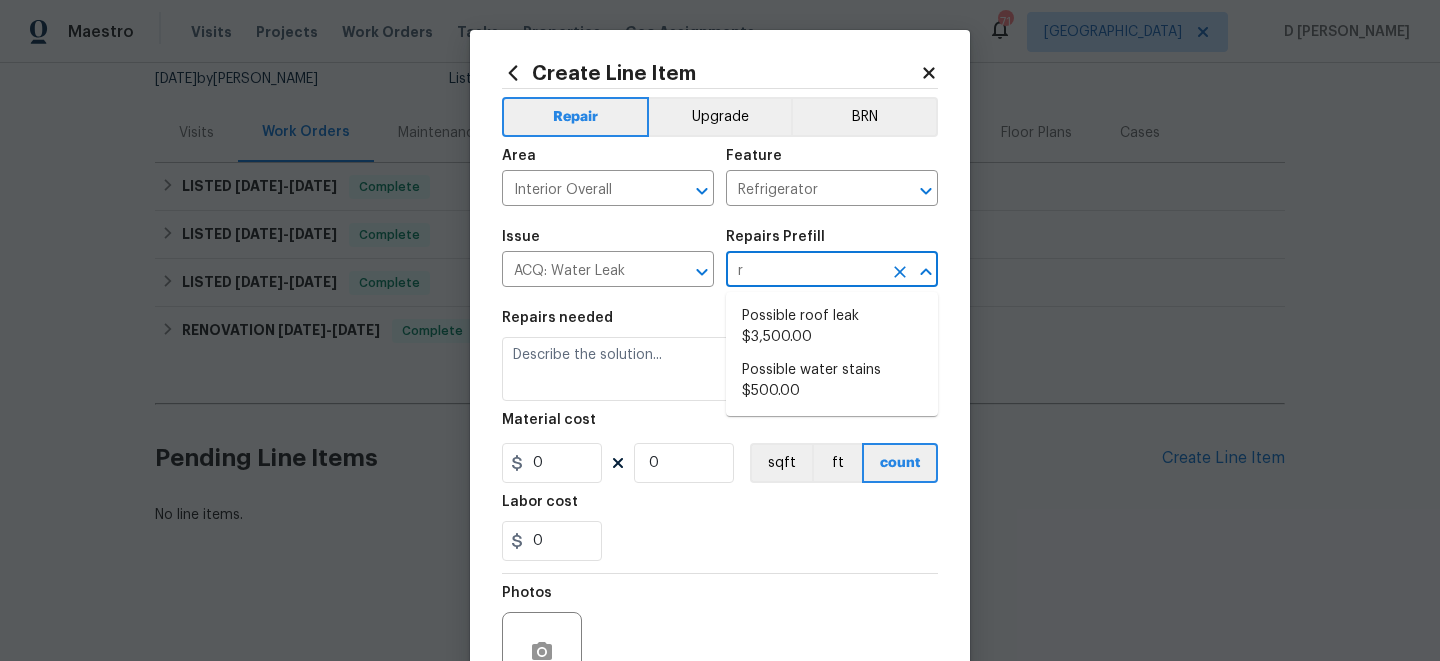 type 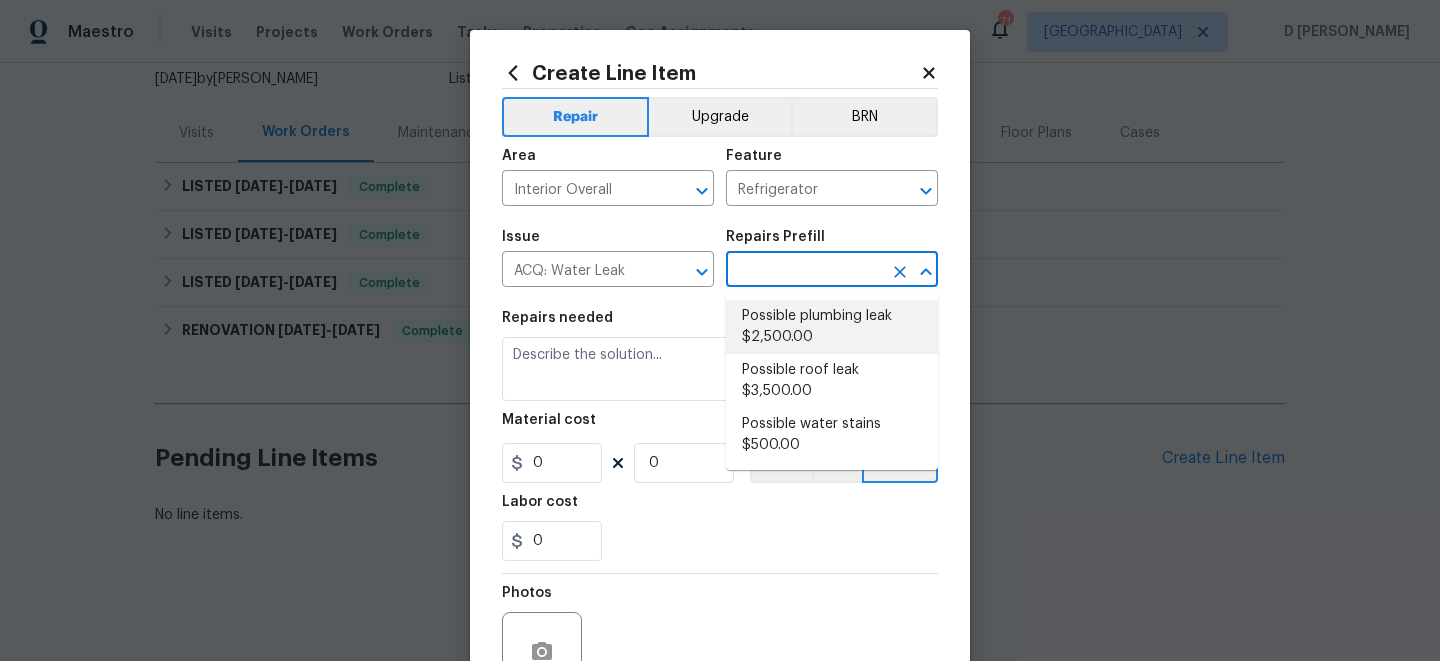 click on "Possible plumbing leak $2,500.00" at bounding box center [832, 327] 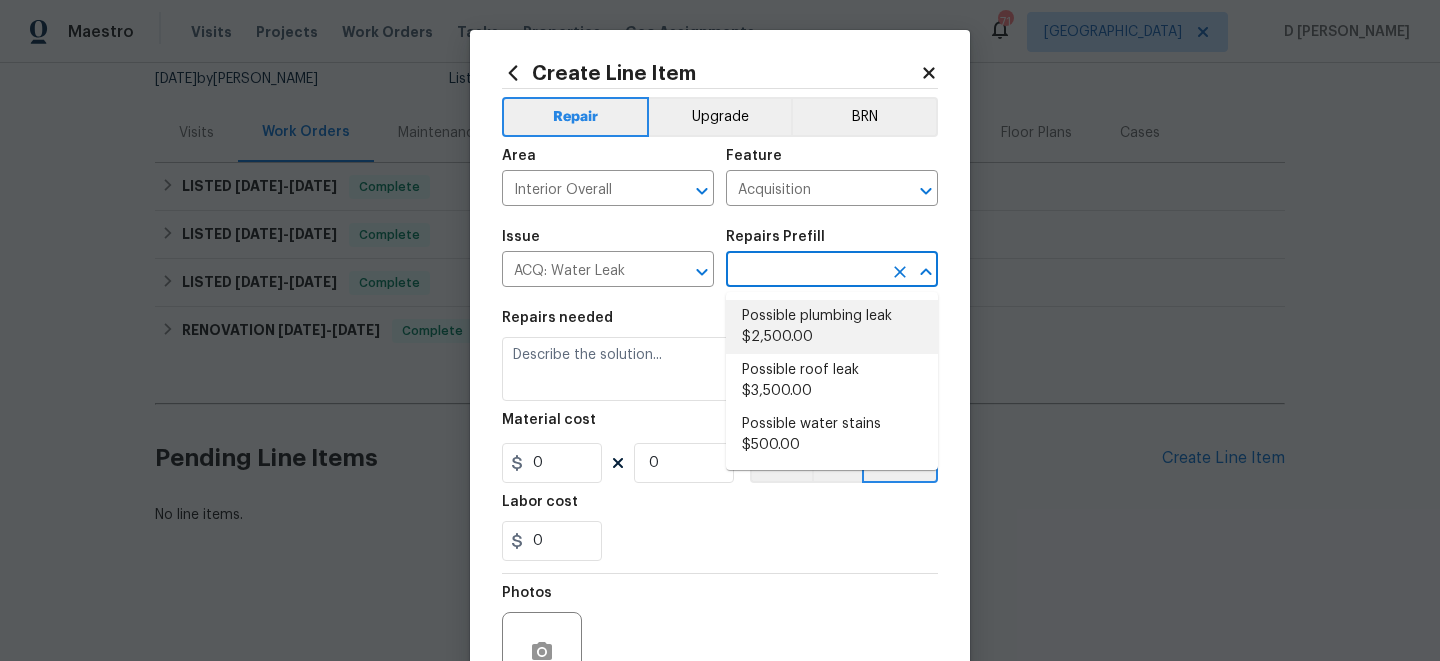 type on "Possible plumbing leak $2,500.00" 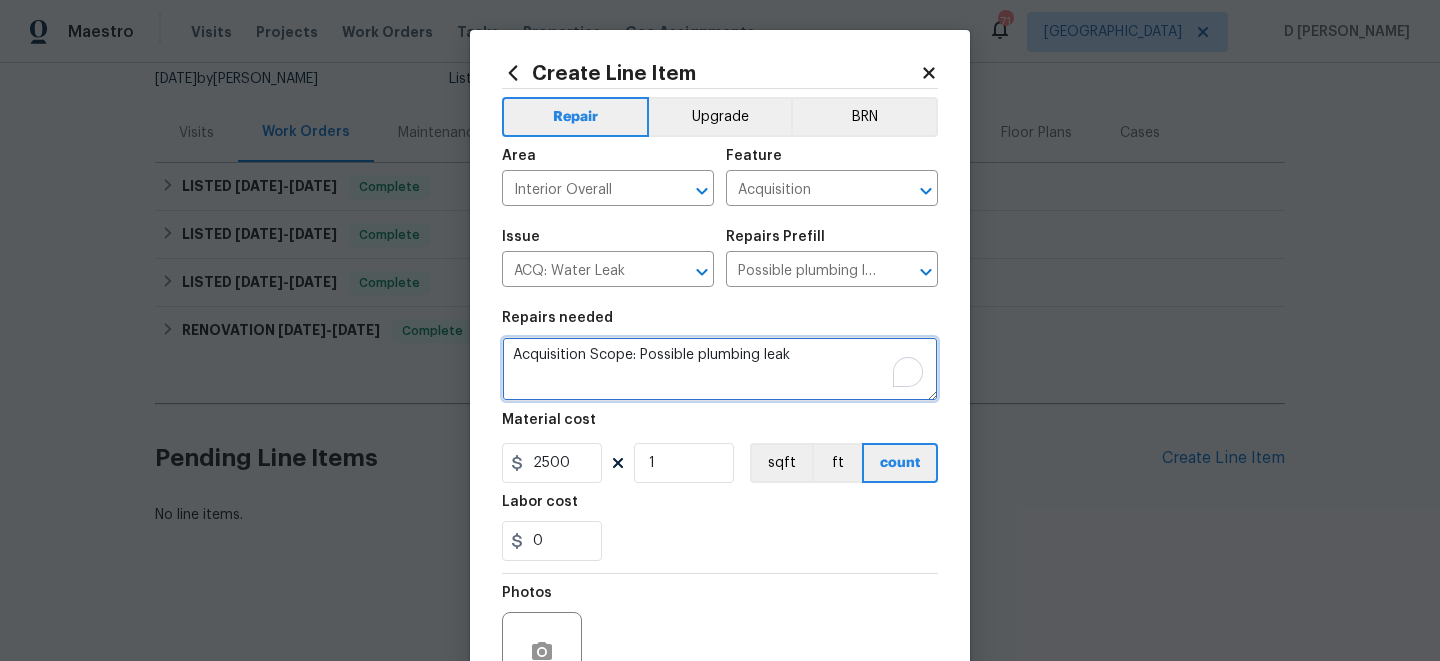 drag, startPoint x: 518, startPoint y: 354, endPoint x: 867, endPoint y: 364, distance: 349.14325 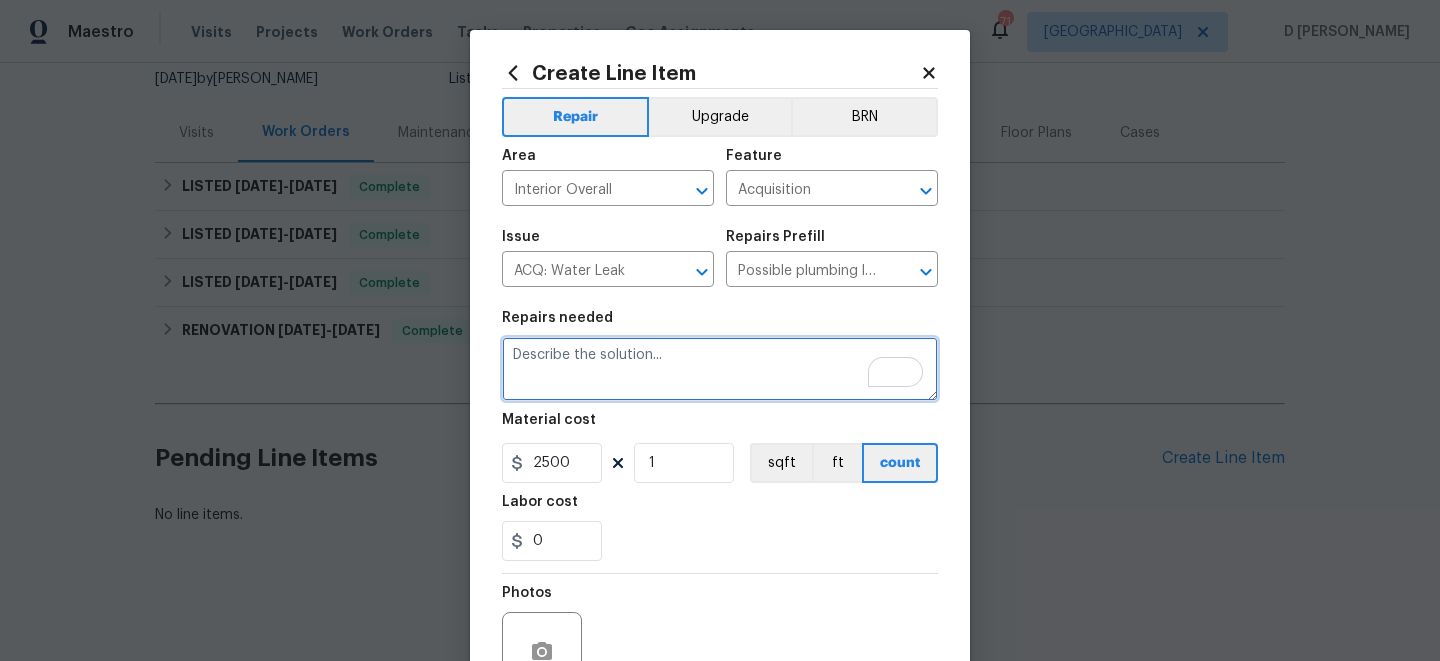 click at bounding box center (720, 369) 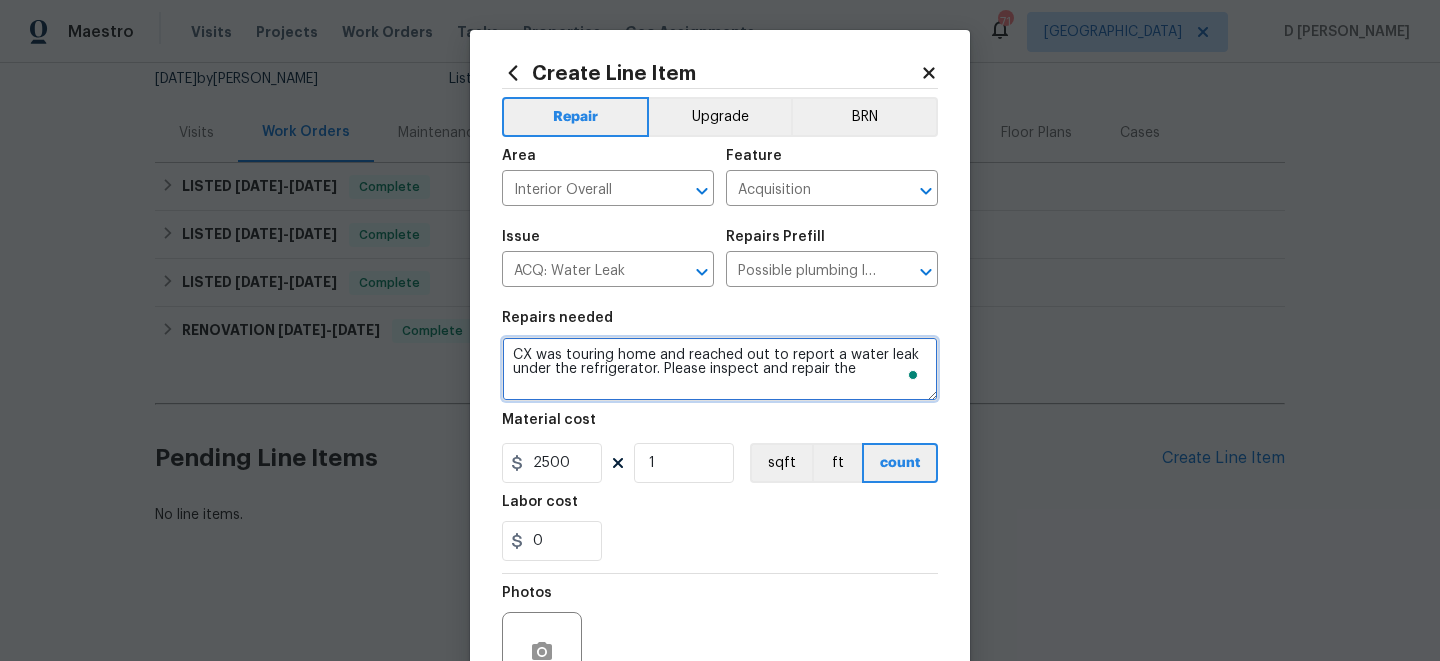 drag, startPoint x: 581, startPoint y: 373, endPoint x: 653, endPoint y: 372, distance: 72.00694 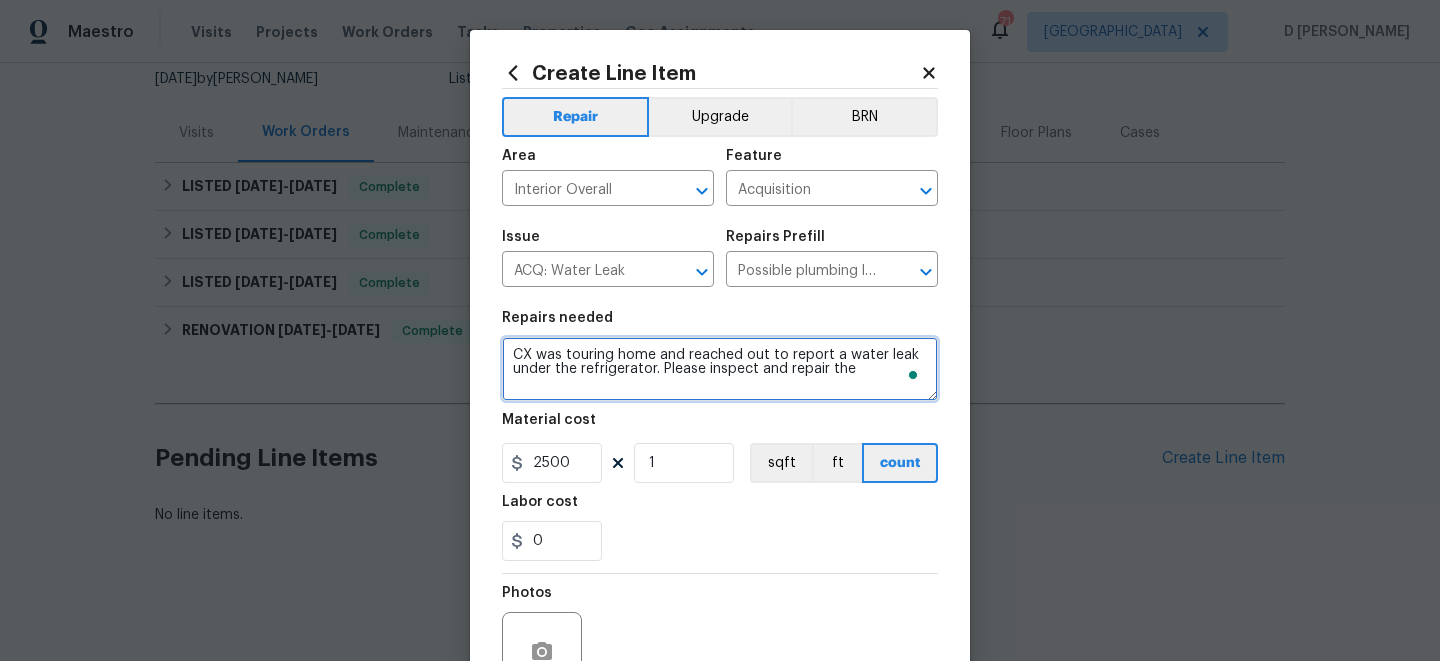 click on "CX was touring home and reached out to report a water leak under the refrigerator. Please inspect and repair the" at bounding box center [720, 369] 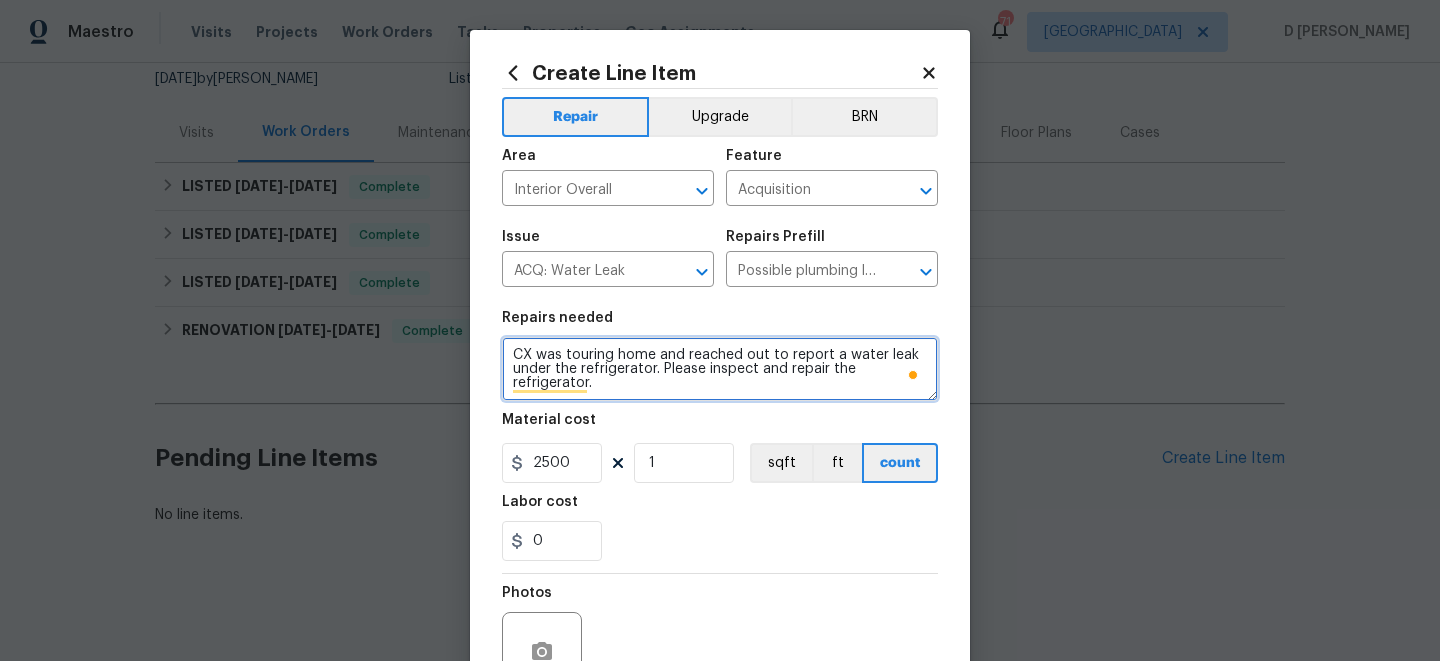 type on "CX was touring home and reached out to report a water leak under the refrigerator. Please inspect and repair the refrigerator." 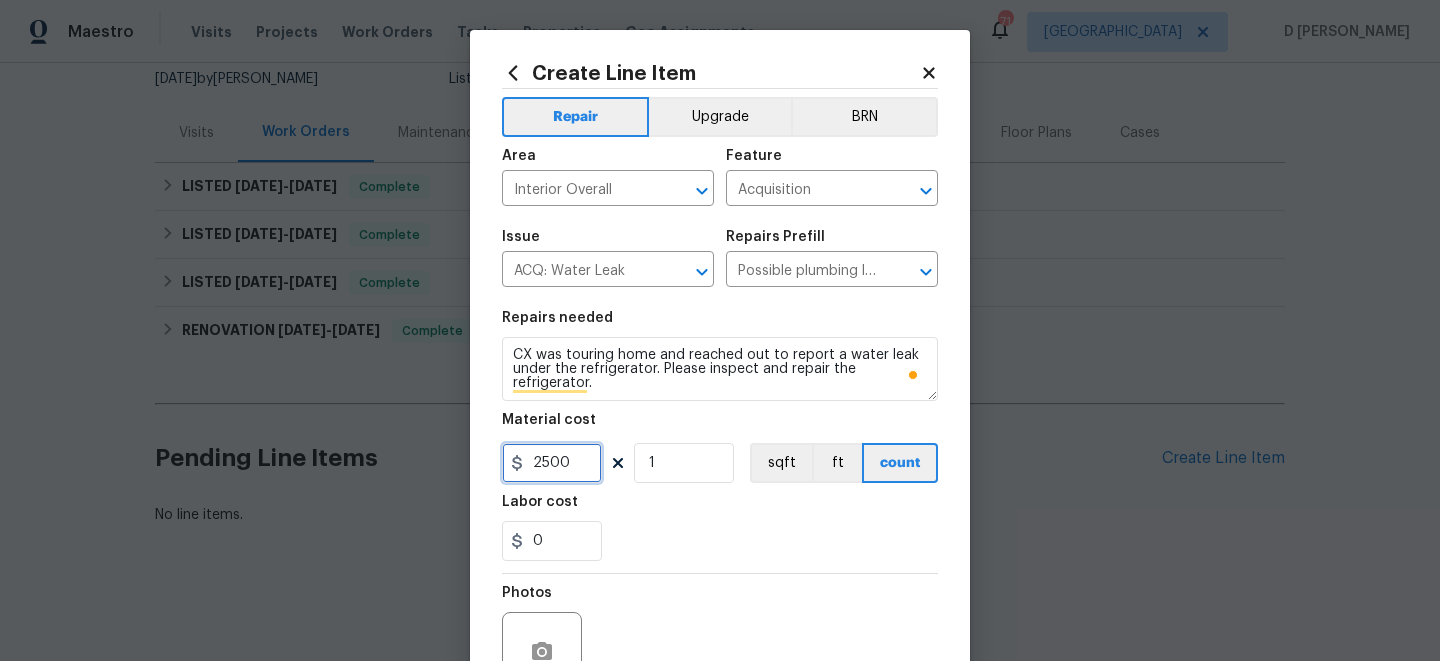 click on "2500" at bounding box center [552, 463] 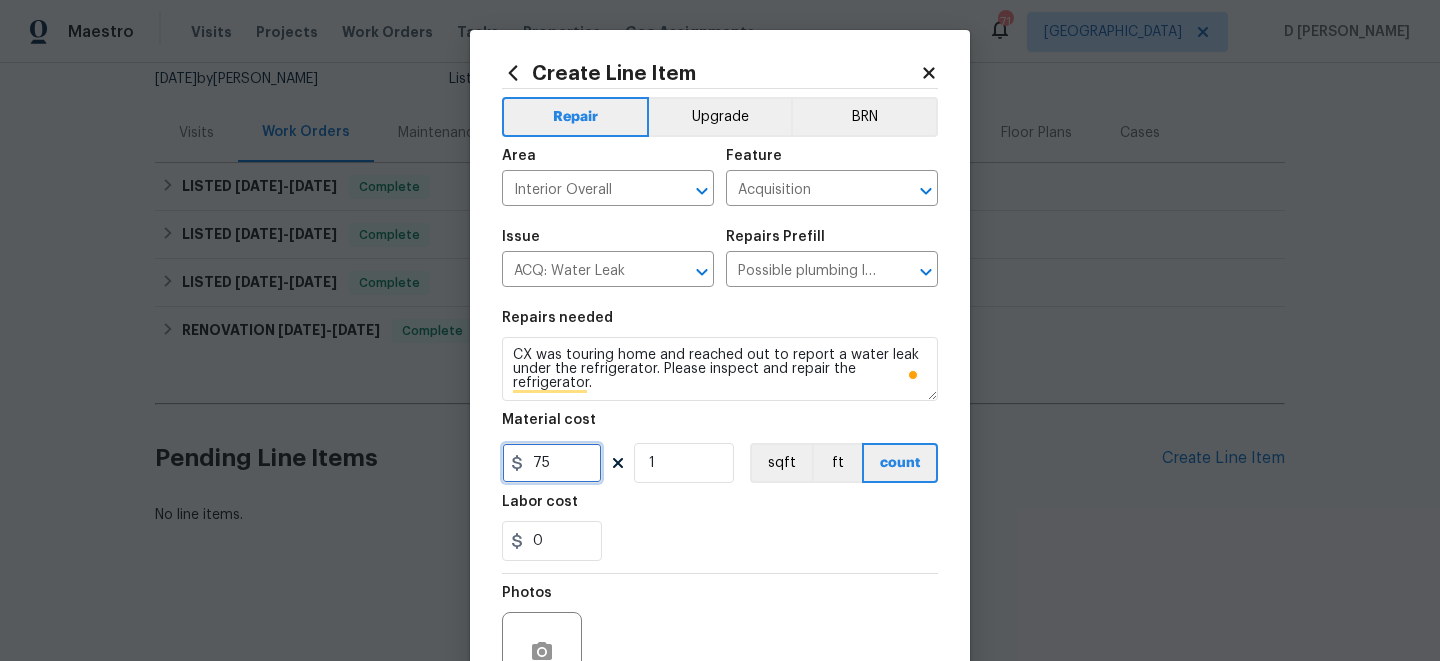 scroll, scrollTop: 201, scrollLeft: 0, axis: vertical 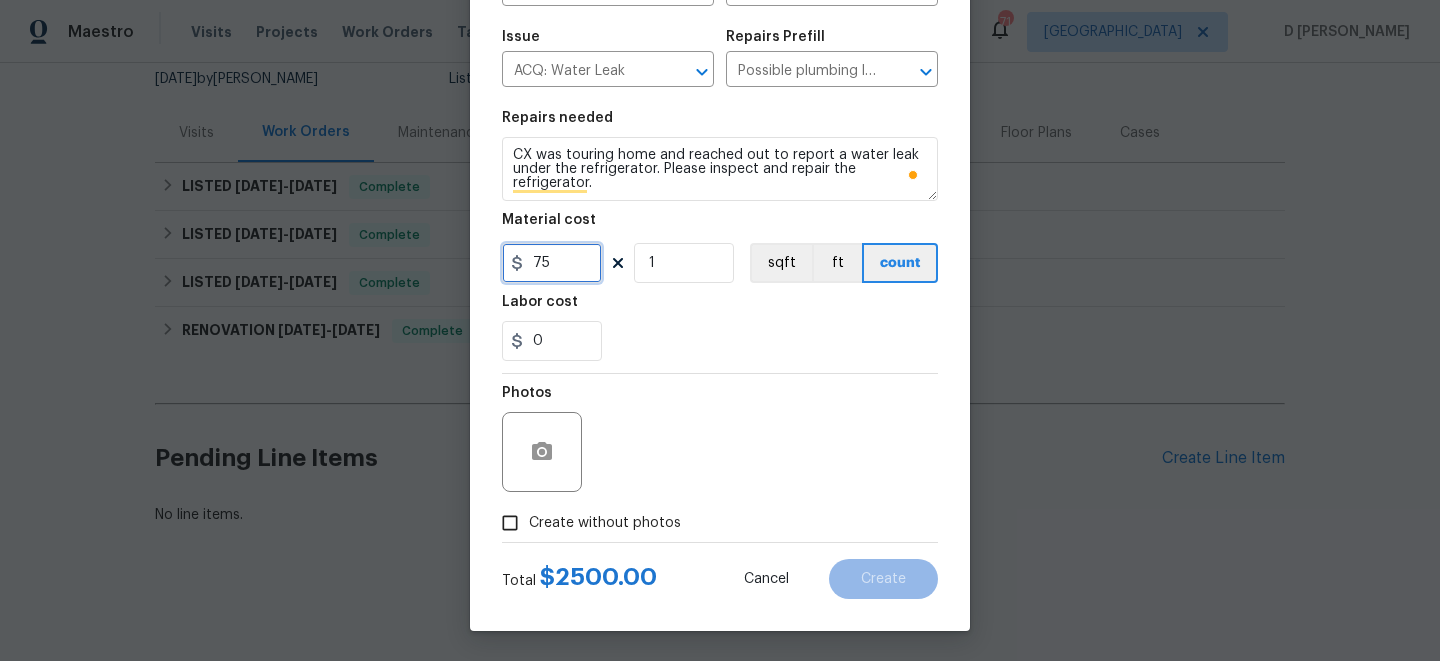 type on "75" 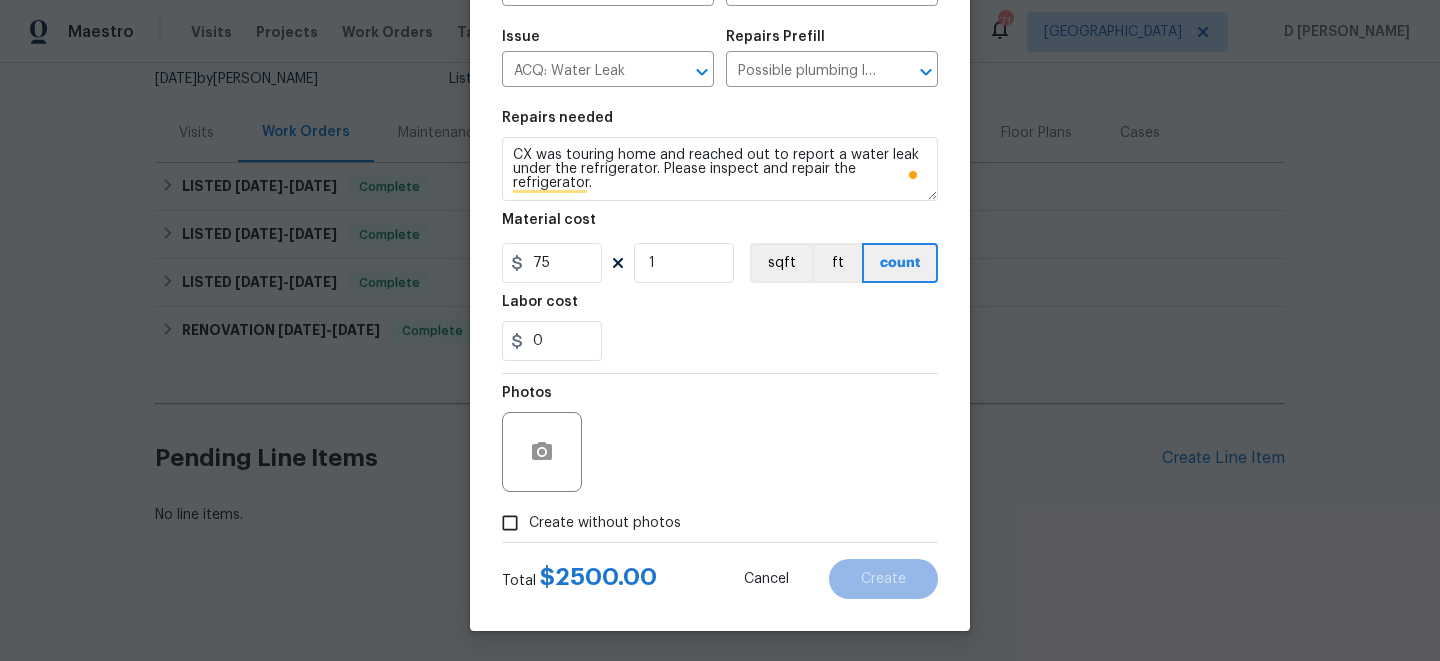 click on "Create without photos" at bounding box center [510, 523] 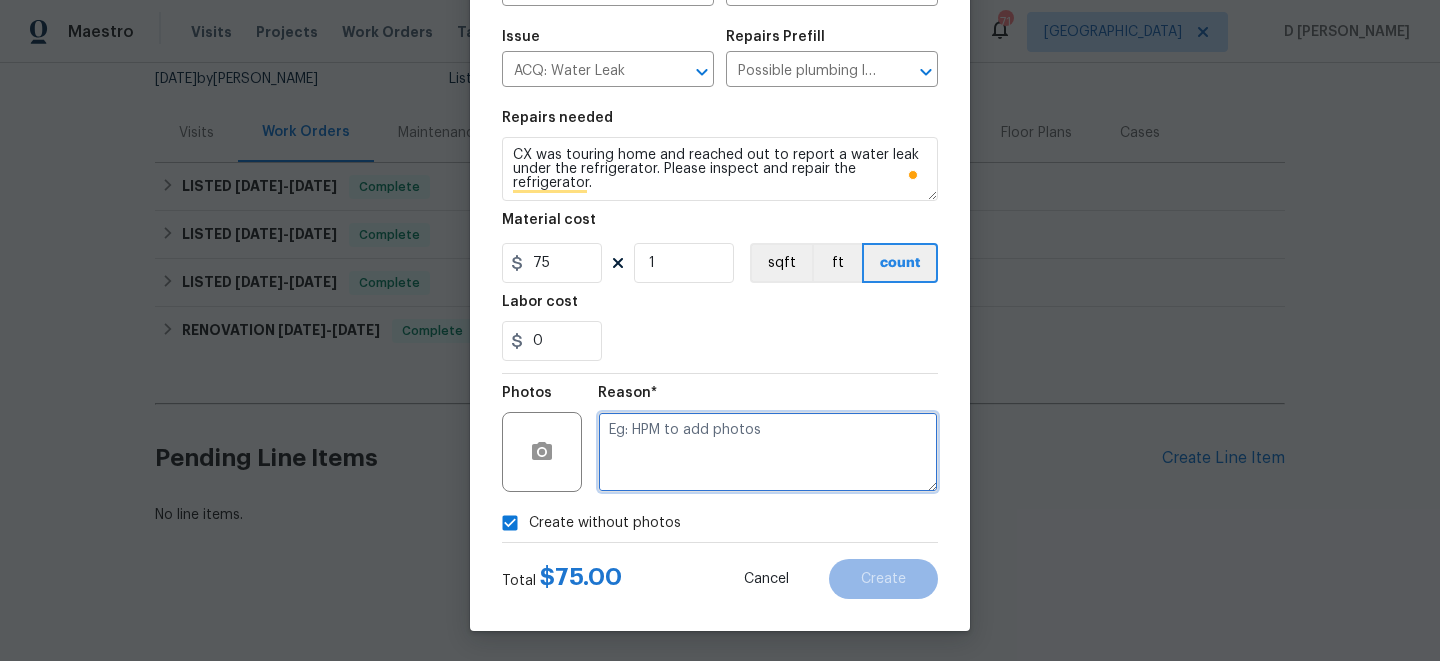 click at bounding box center [768, 452] 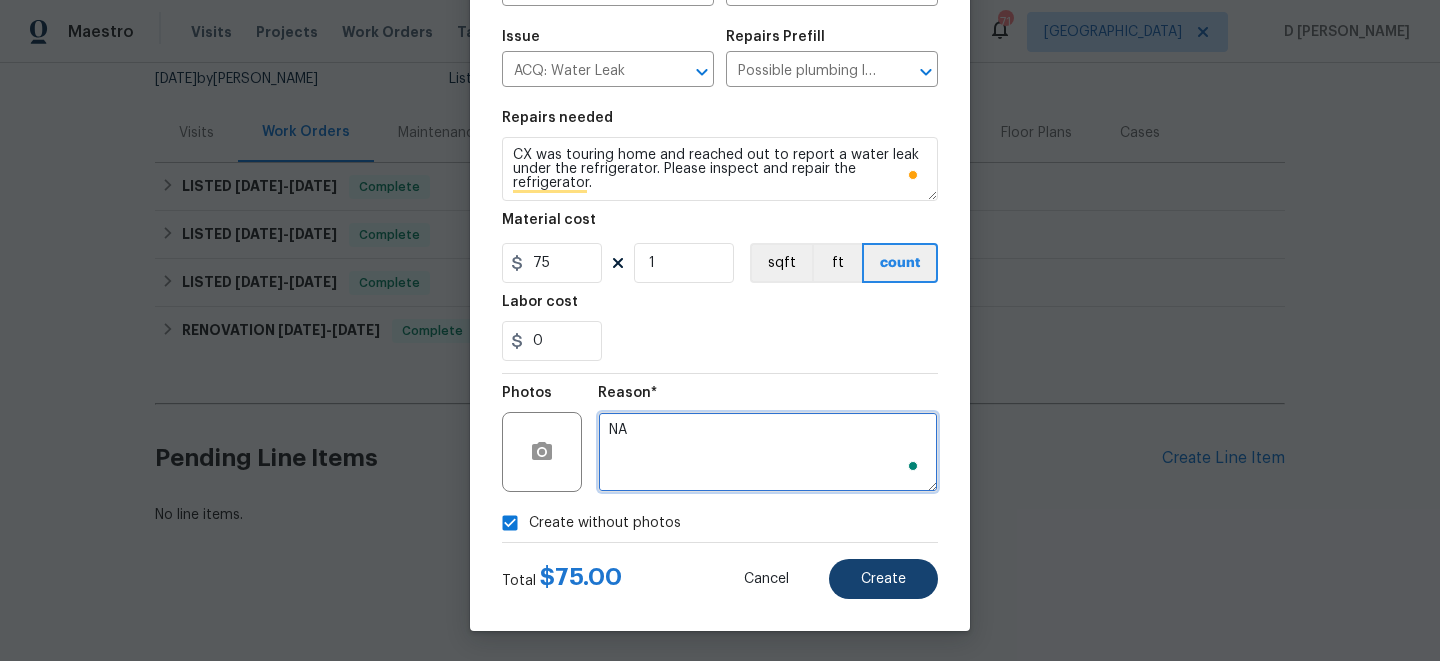 type on "NA" 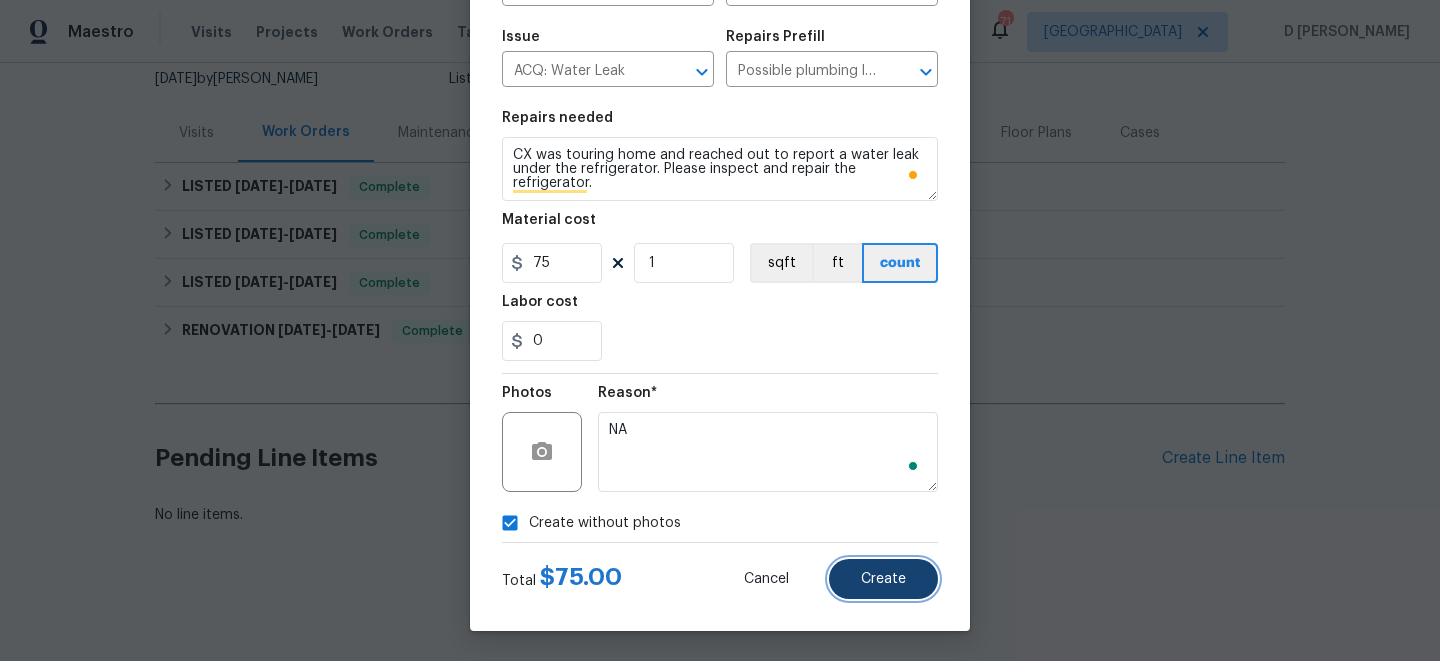 click on "Create" at bounding box center [883, 579] 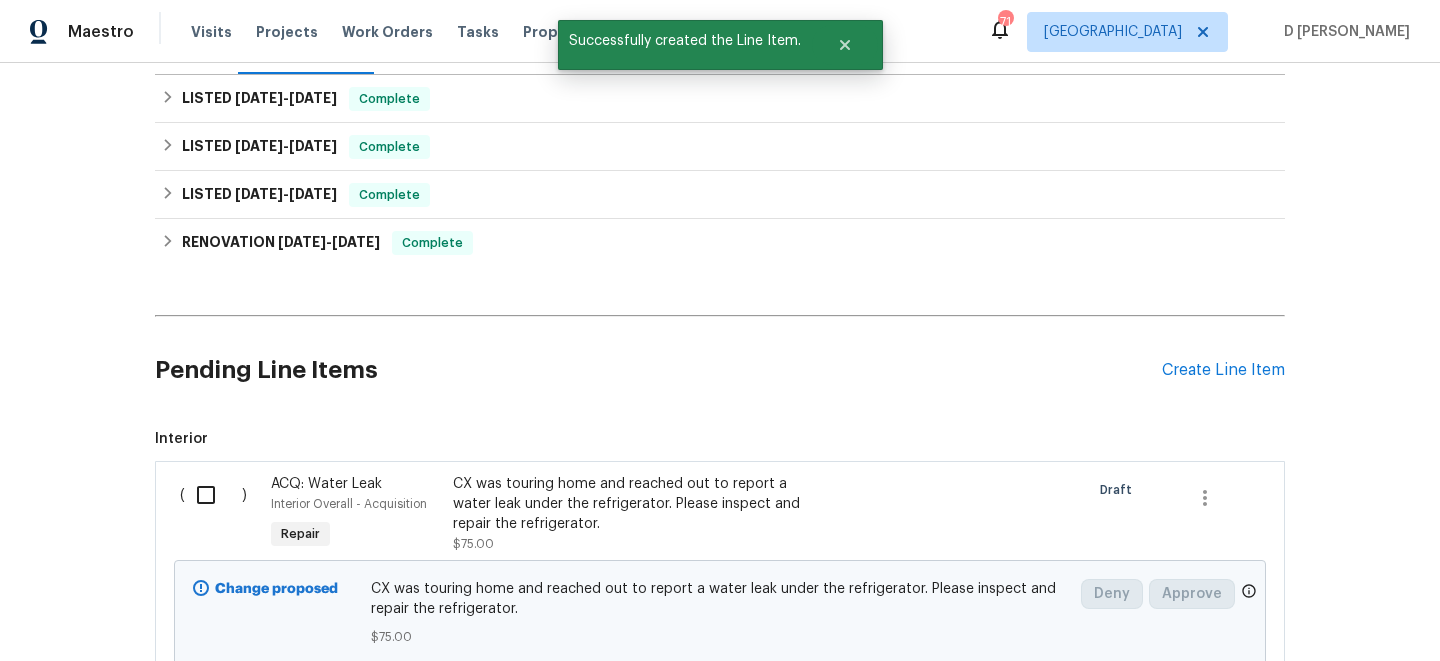 scroll, scrollTop: 448, scrollLeft: 0, axis: vertical 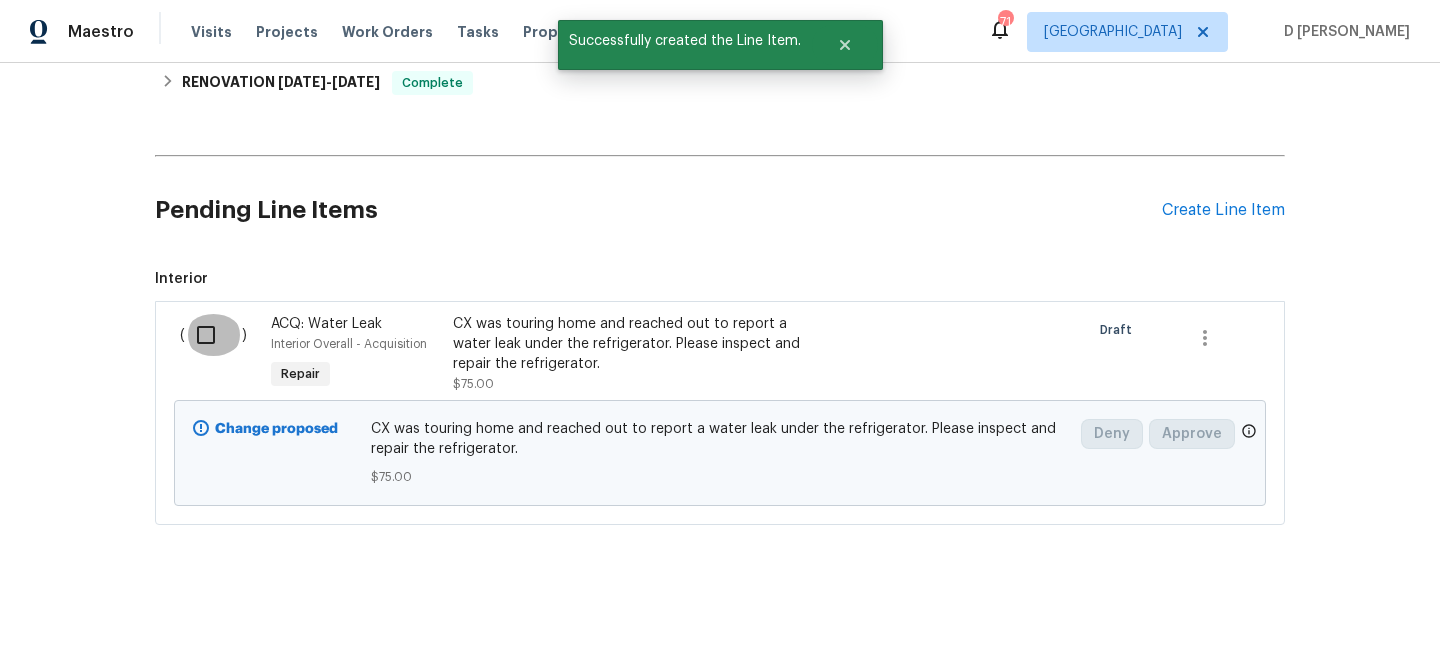 click at bounding box center (213, 335) 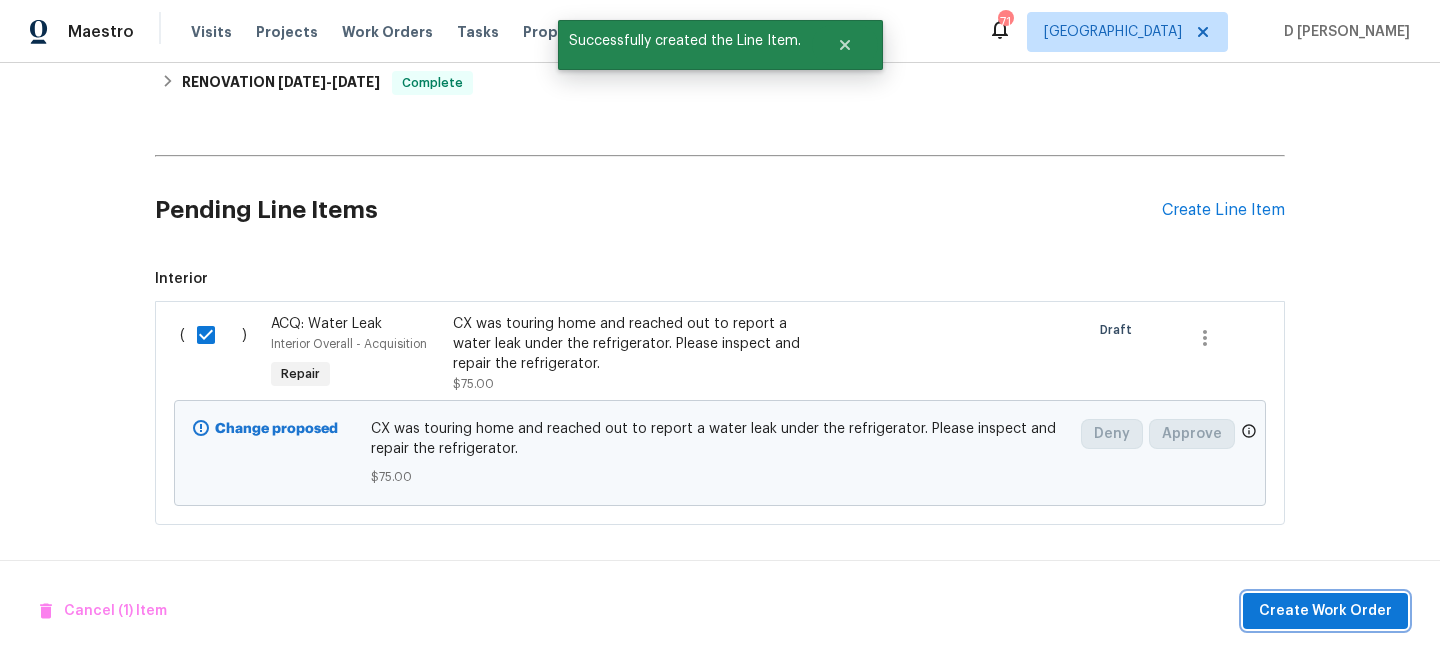 click on "Create Work Order" at bounding box center [1325, 611] 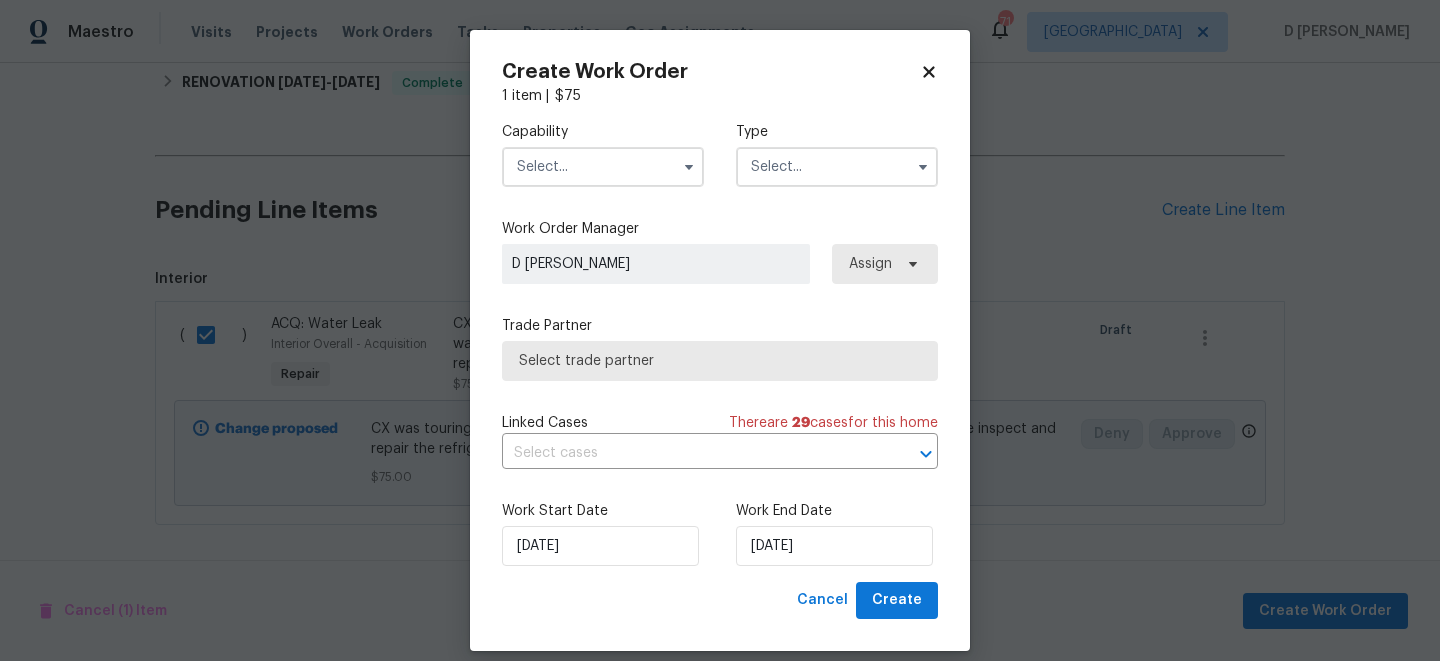 click at bounding box center (603, 167) 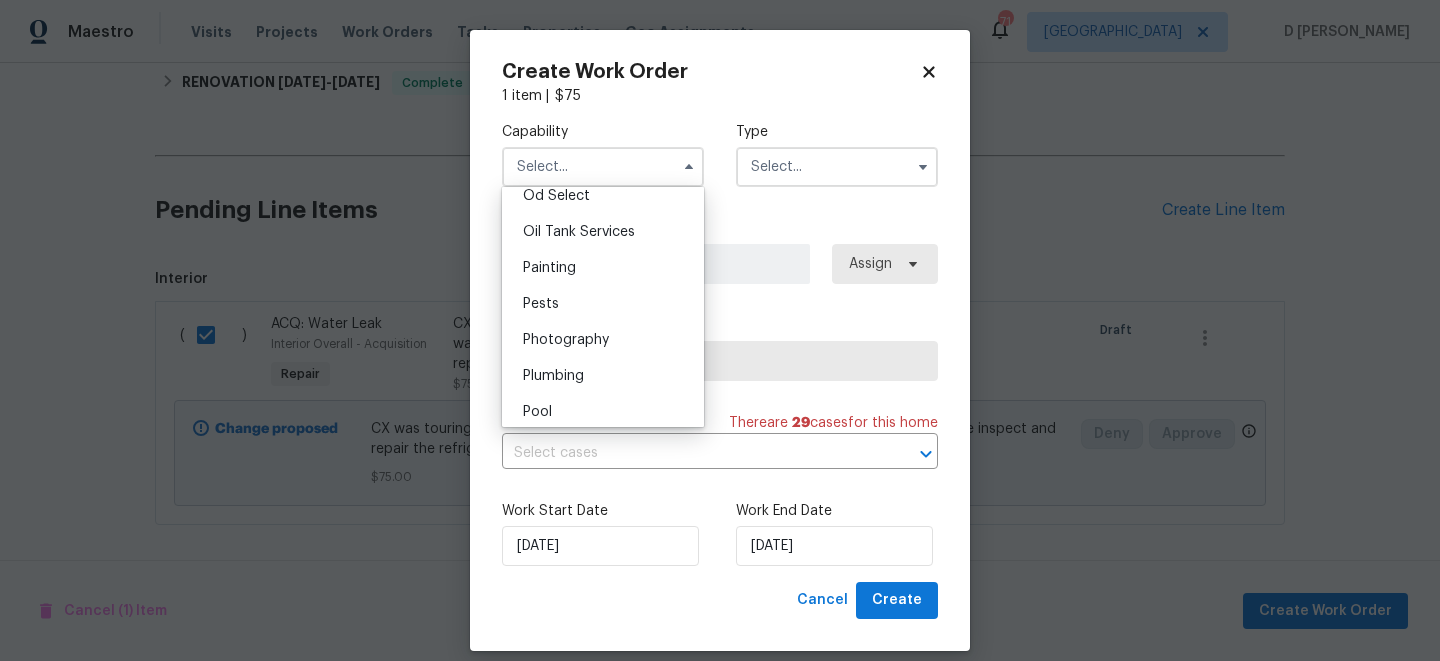 scroll, scrollTop: 2226, scrollLeft: 0, axis: vertical 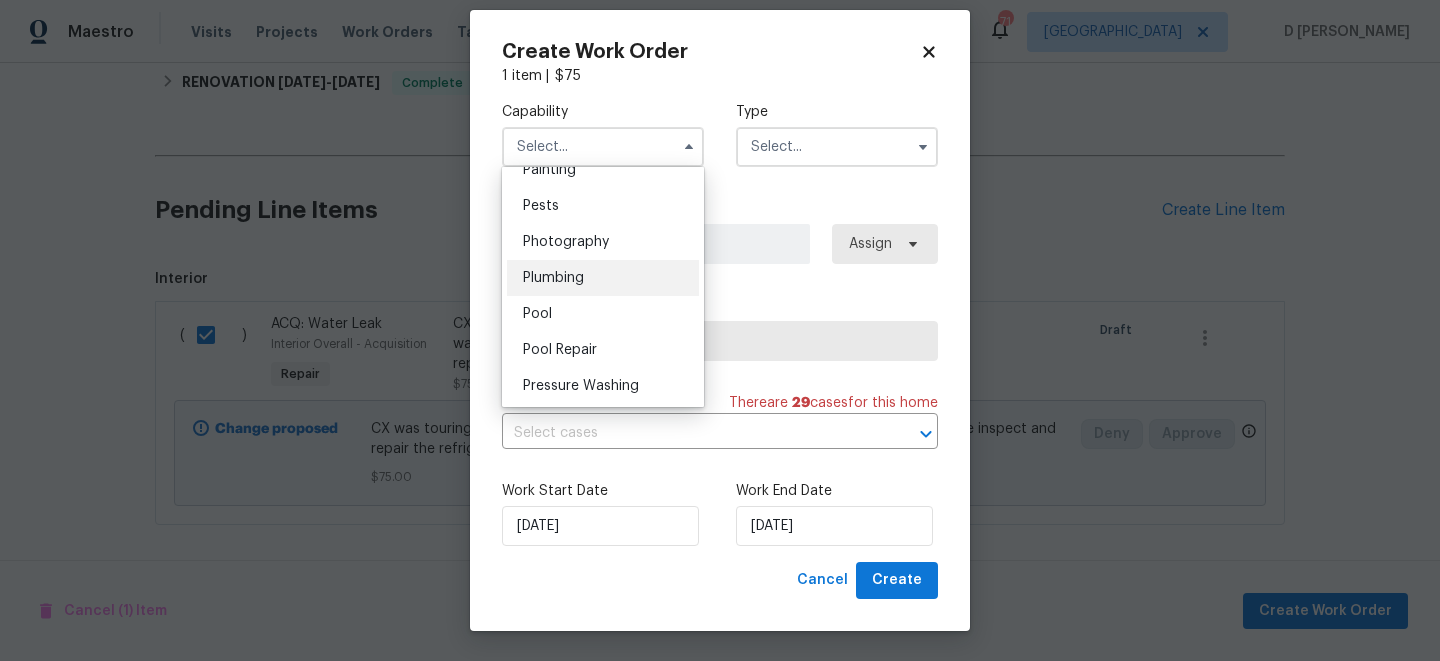 click on "Plumbing" at bounding box center [553, 278] 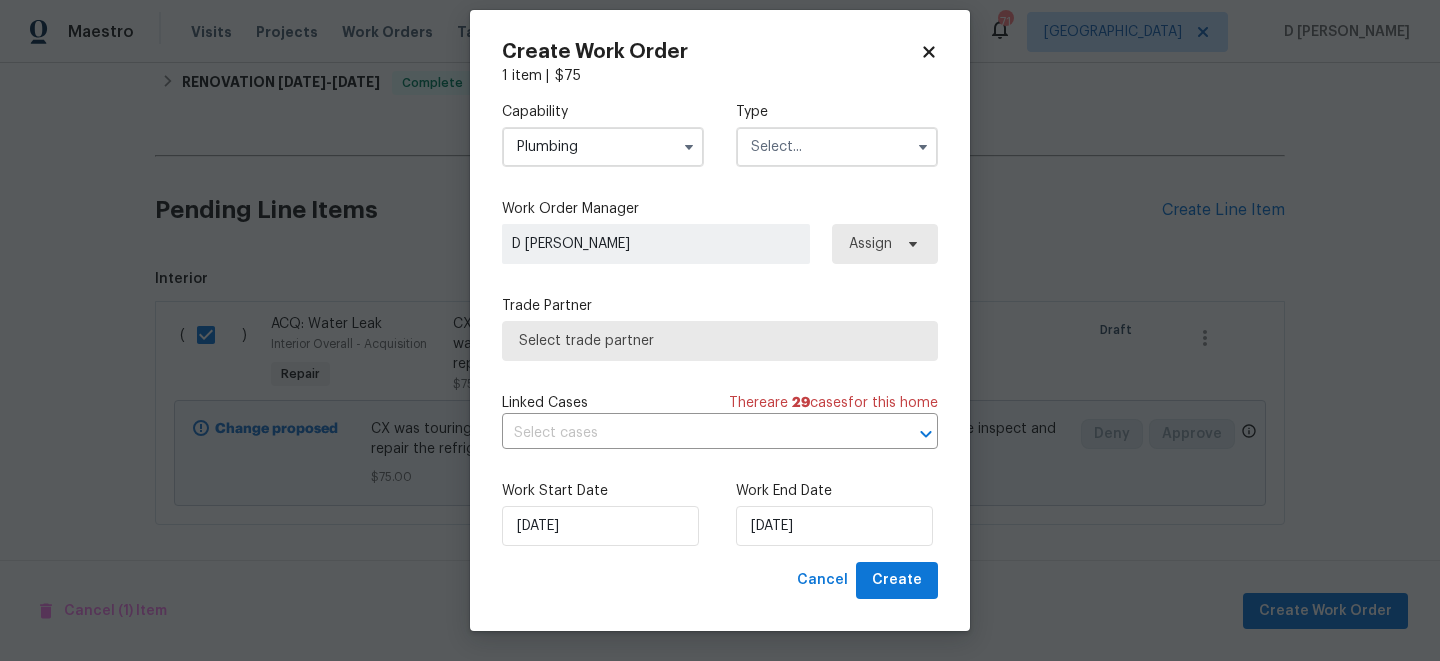 click at bounding box center [837, 147] 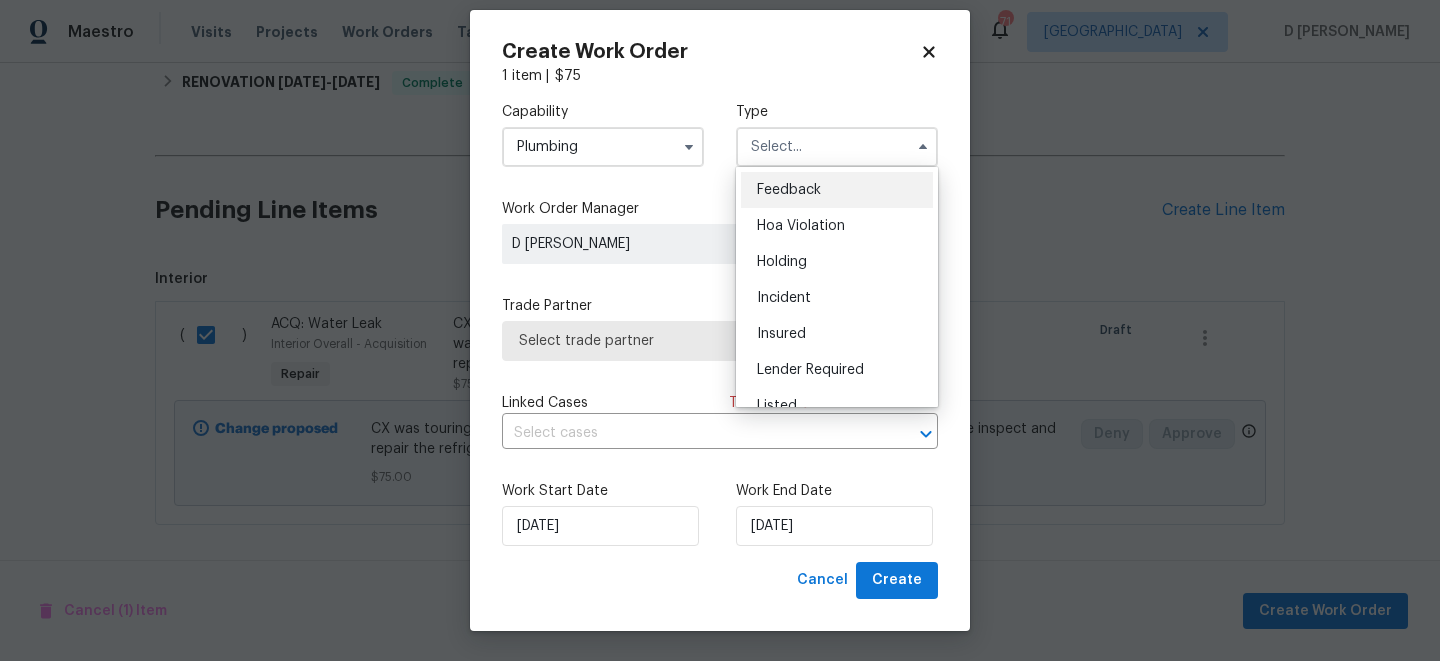 click on "Feedback" at bounding box center (789, 190) 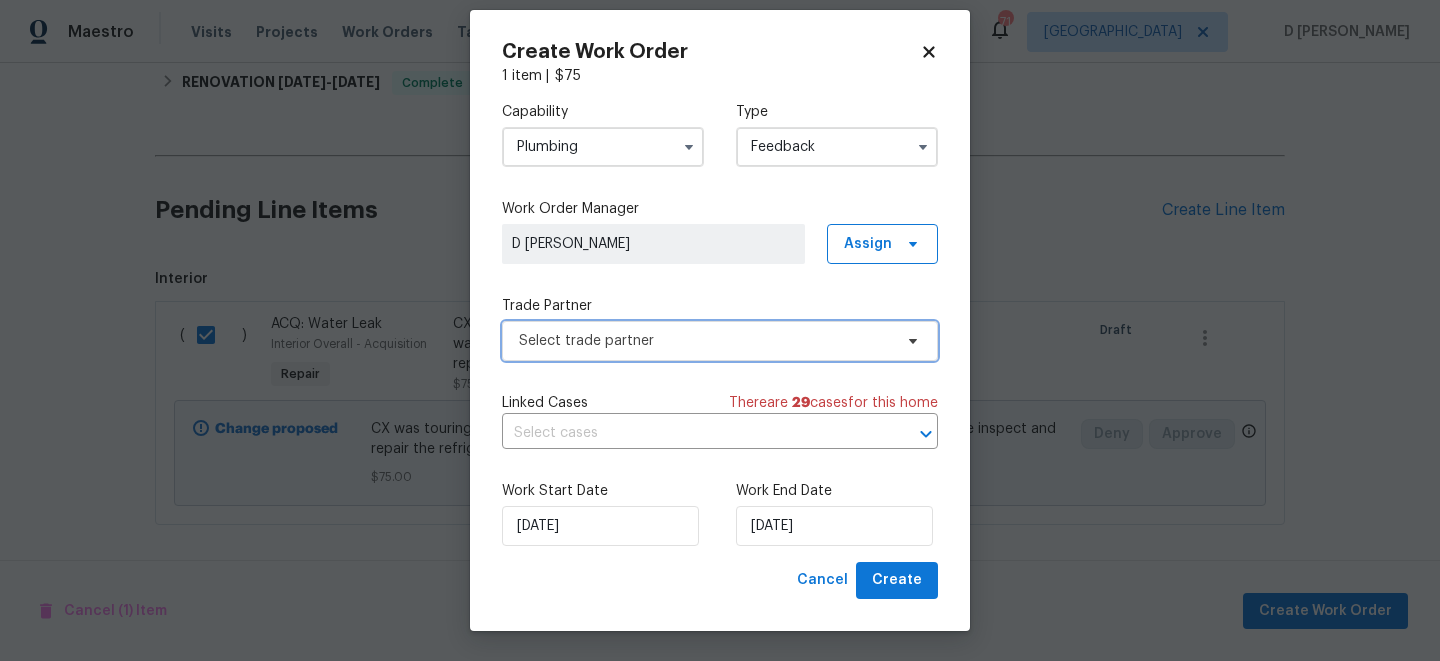 click on "Select trade partner" at bounding box center (705, 341) 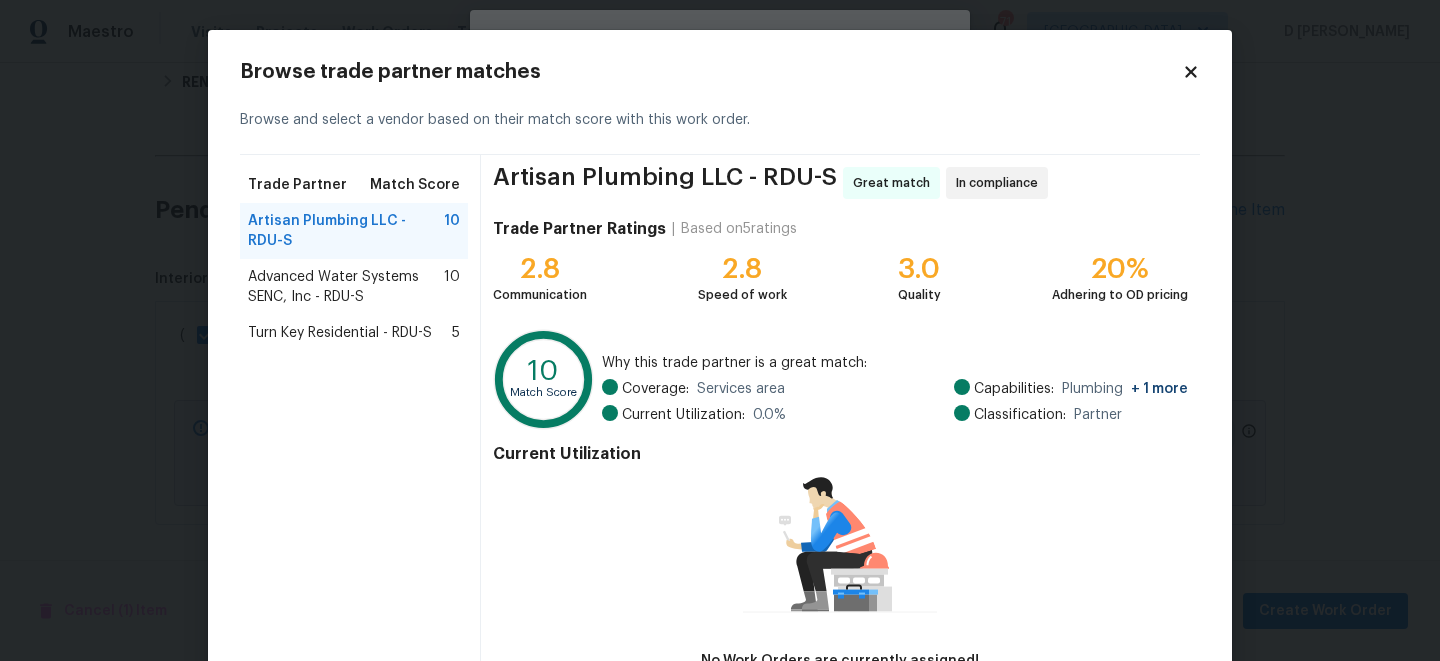 scroll, scrollTop: 139, scrollLeft: 0, axis: vertical 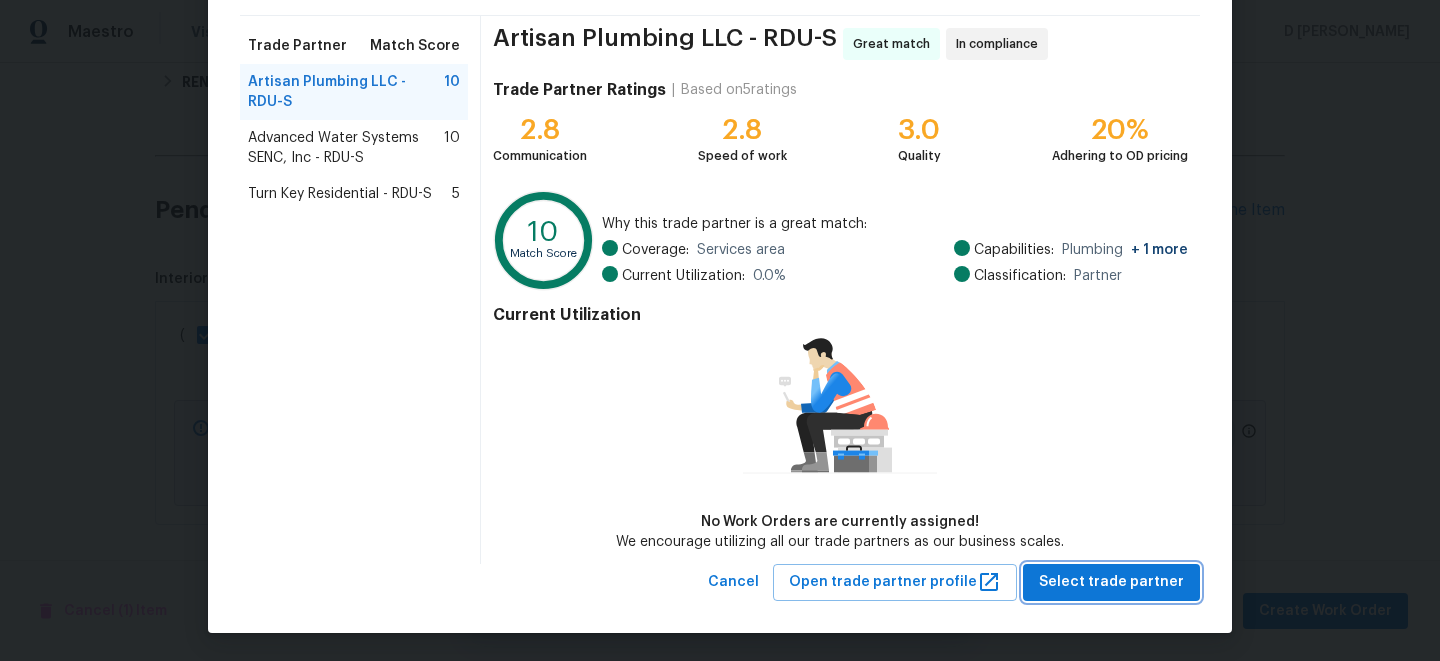 click on "Select trade partner" at bounding box center [1111, 582] 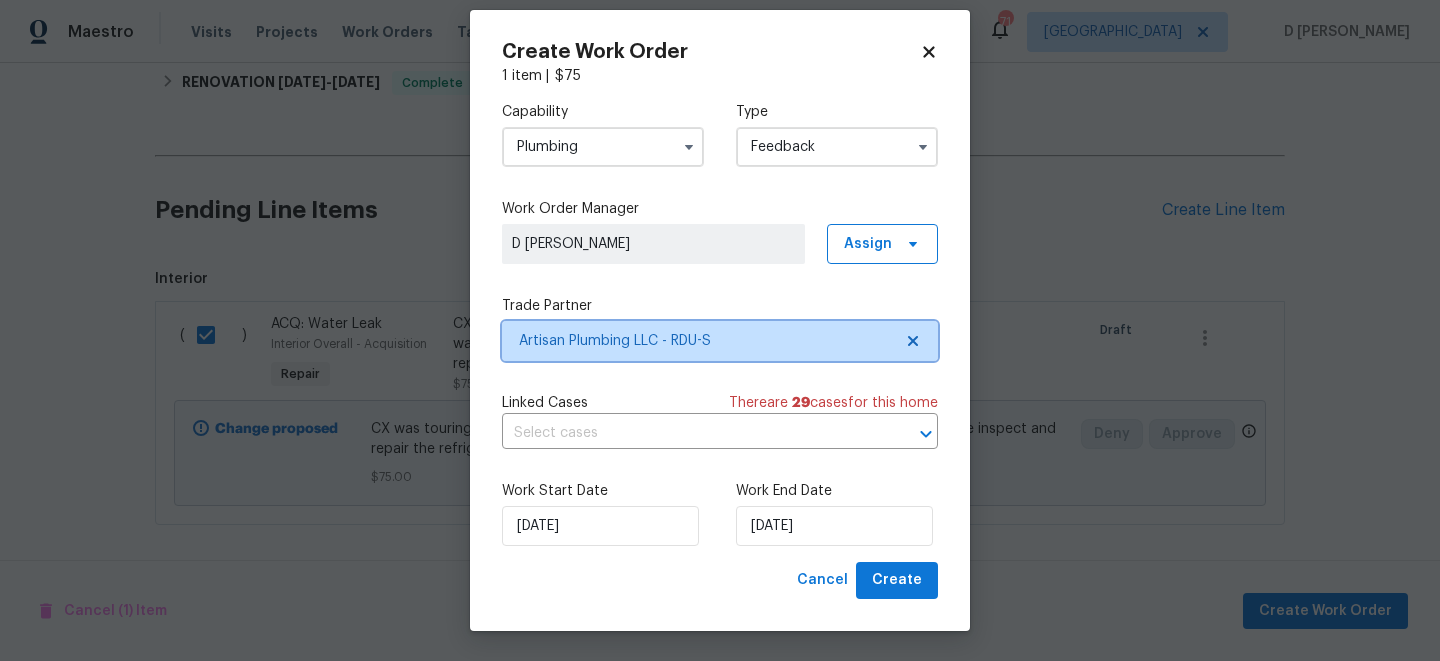 scroll, scrollTop: 0, scrollLeft: 0, axis: both 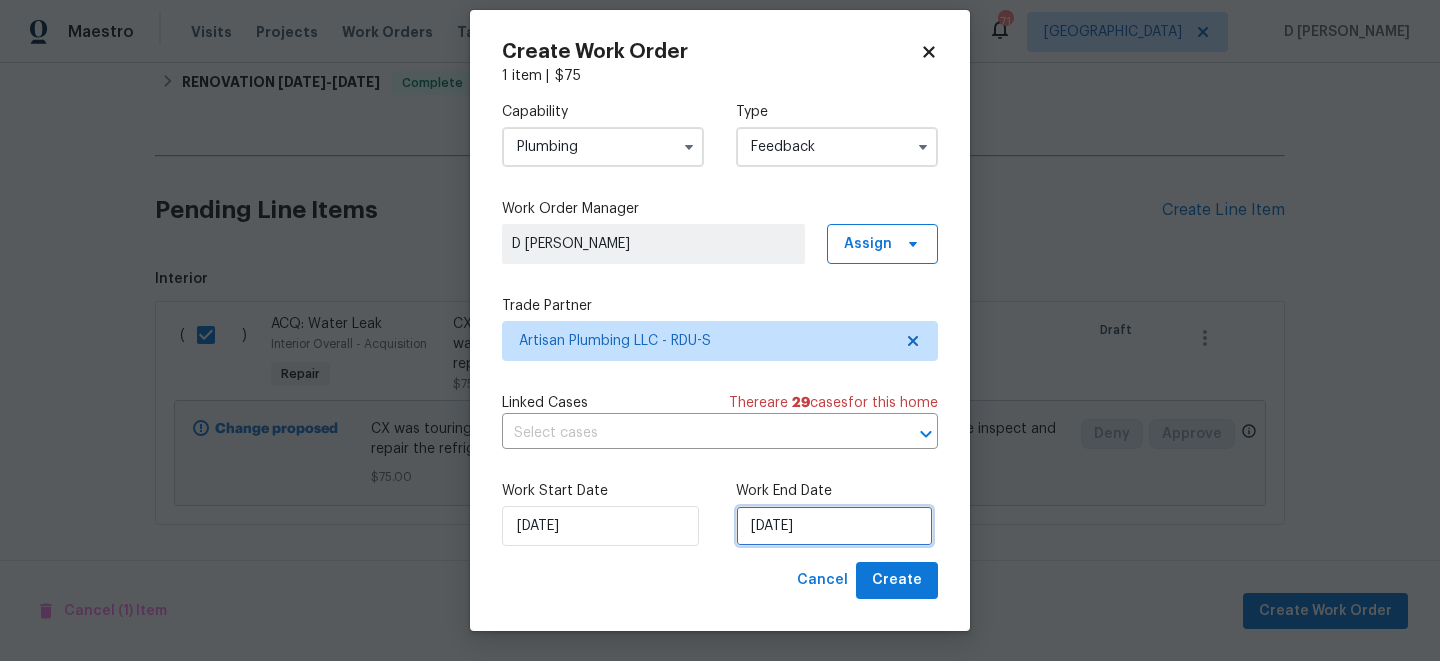click on "12/07/2025" at bounding box center [834, 526] 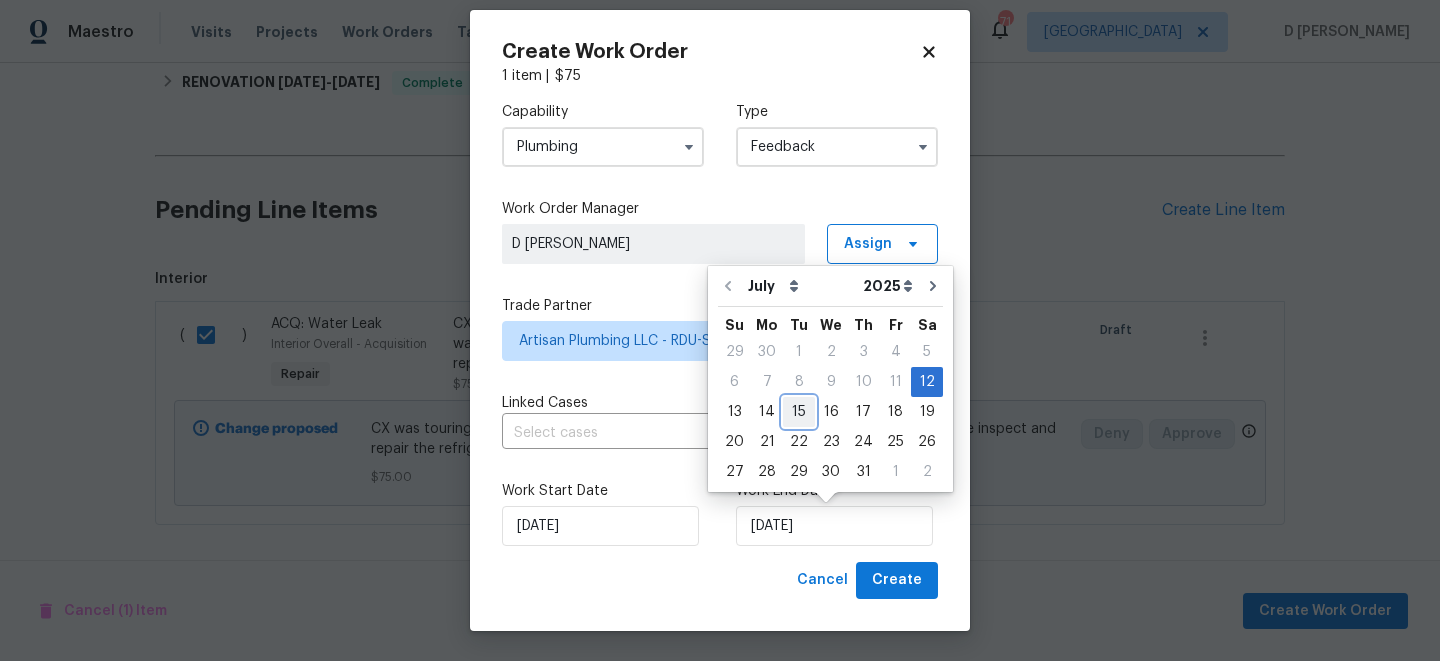 click on "15" at bounding box center (799, 412) 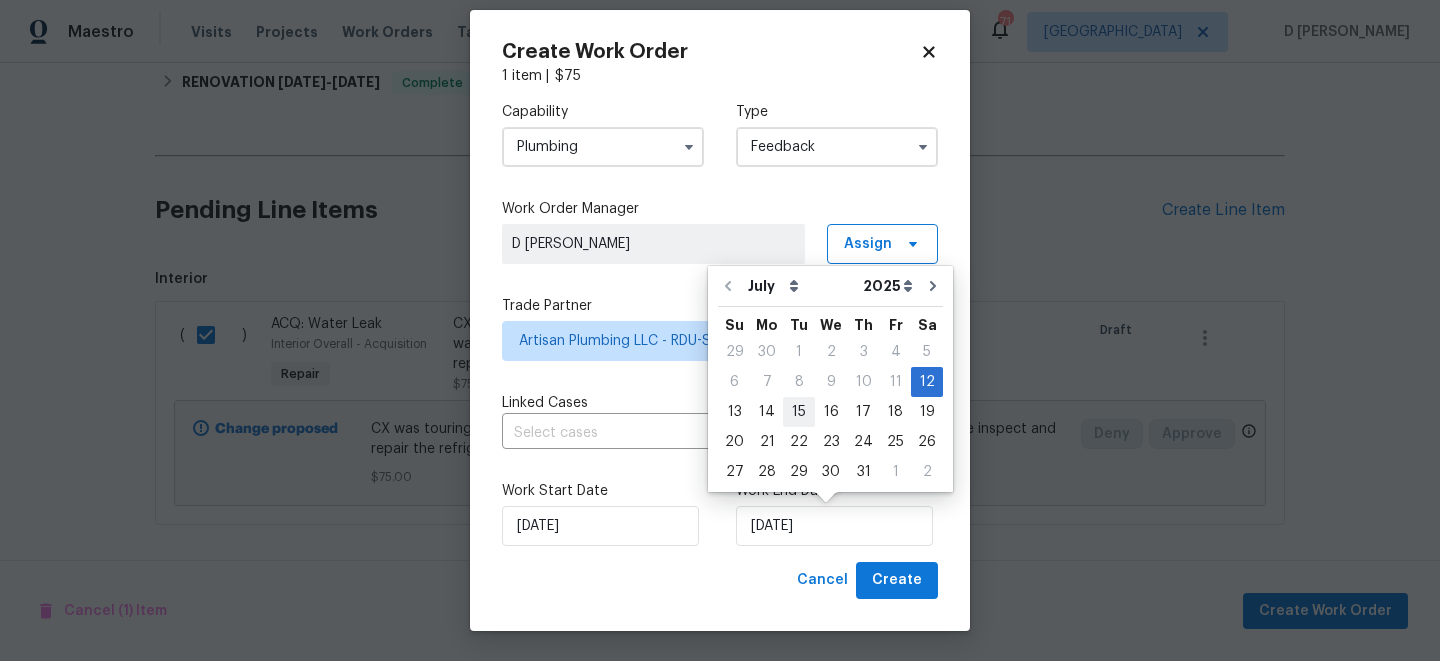 type on "15/07/2025" 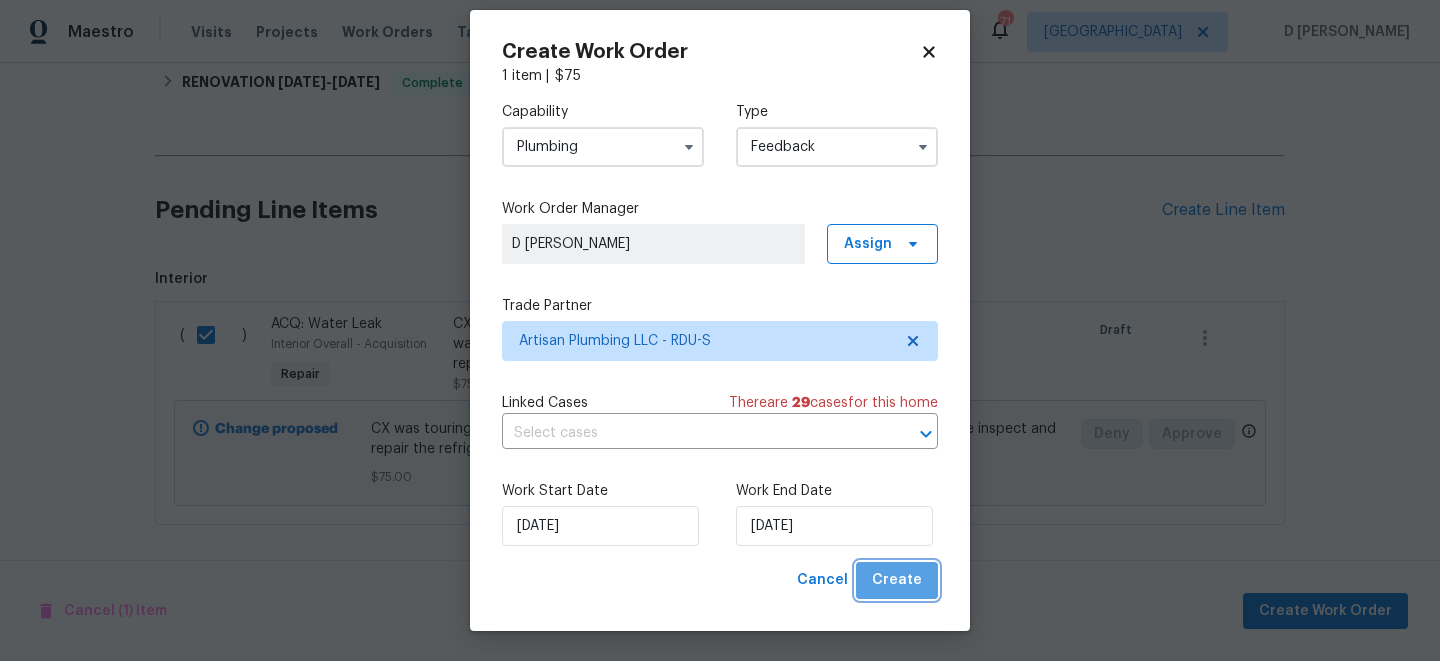 click on "Create" at bounding box center [897, 580] 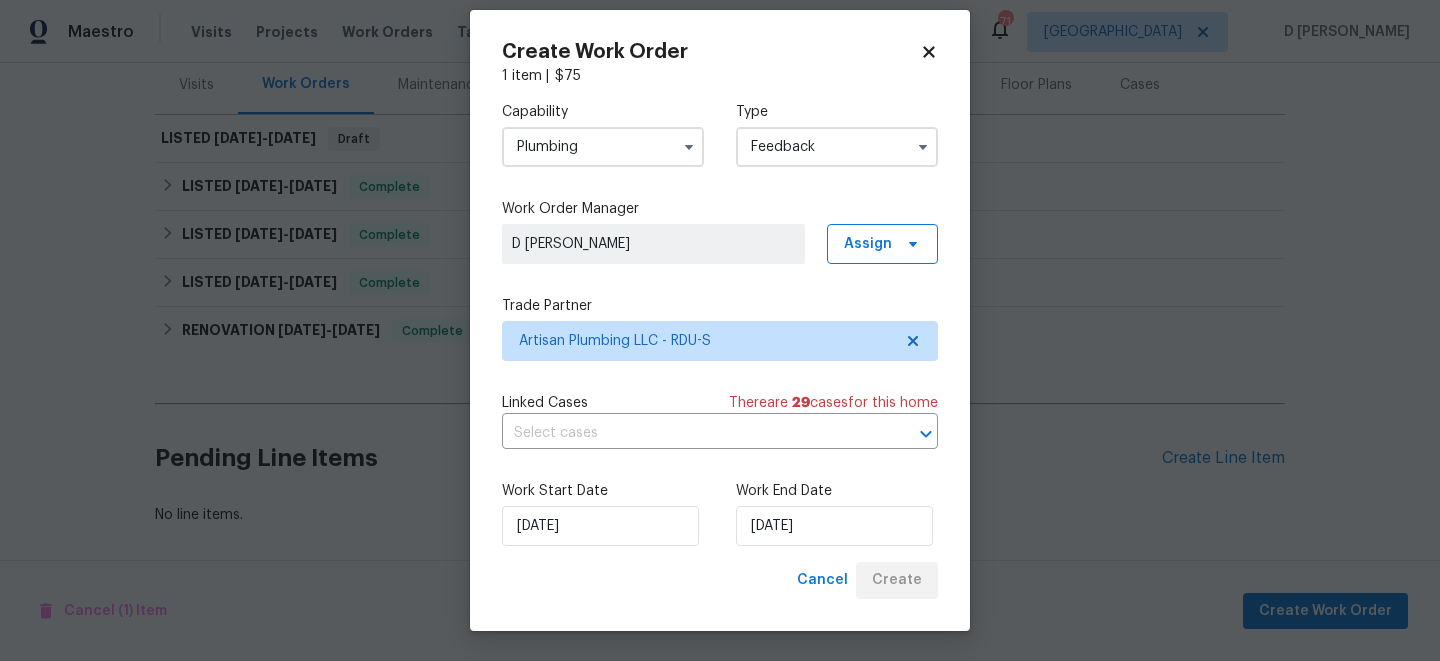 scroll, scrollTop: 248, scrollLeft: 0, axis: vertical 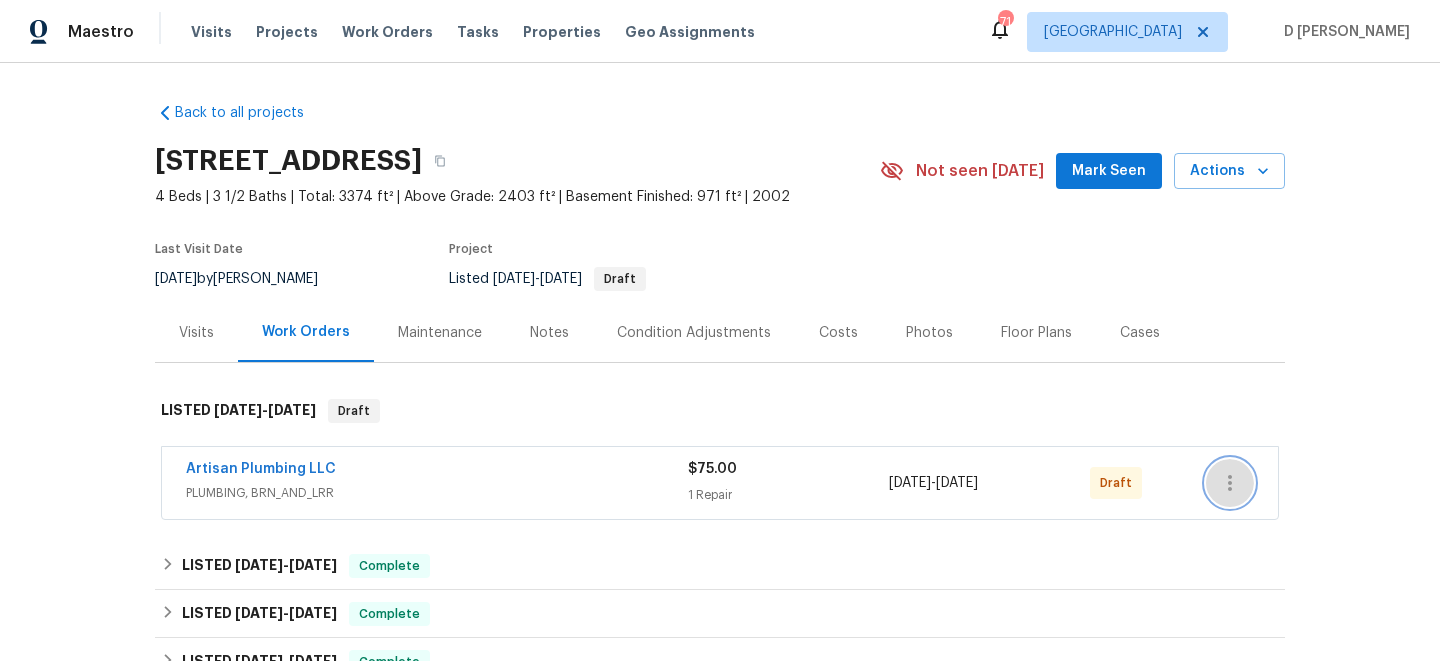 click 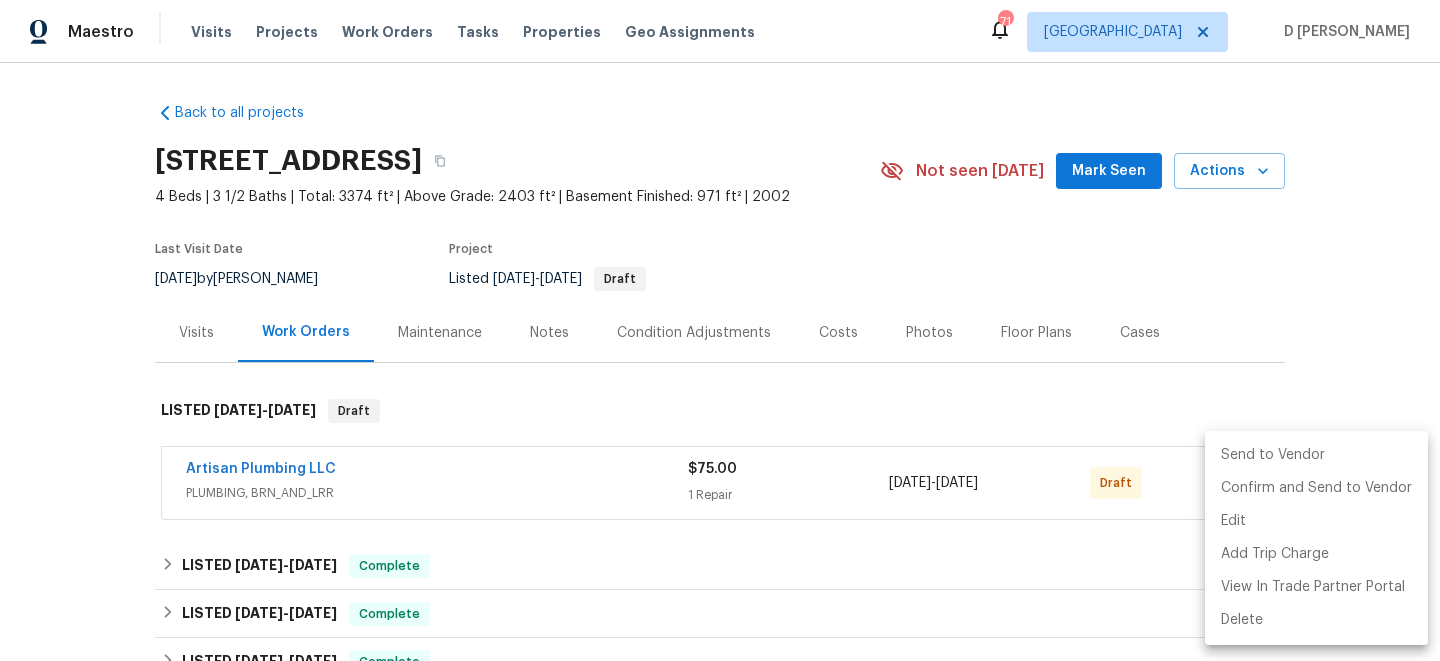 click on "Send to Vendor" at bounding box center [1316, 455] 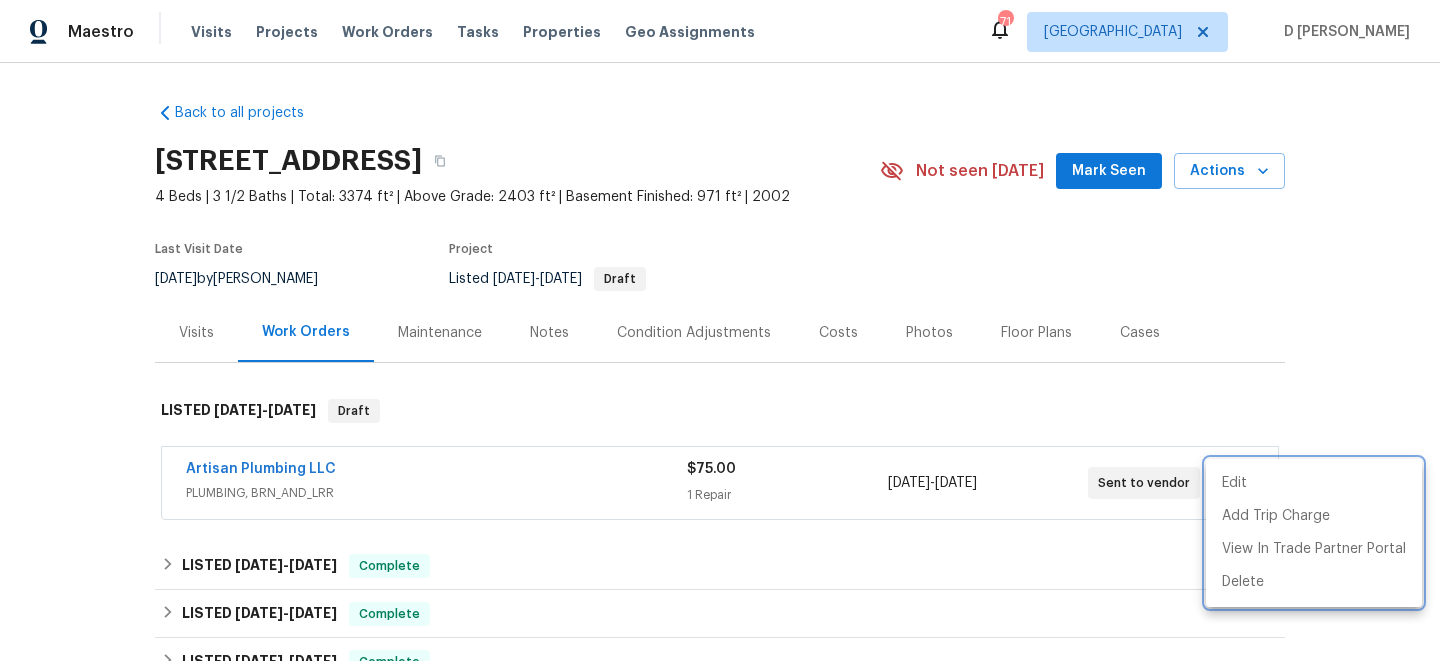 click at bounding box center [720, 330] 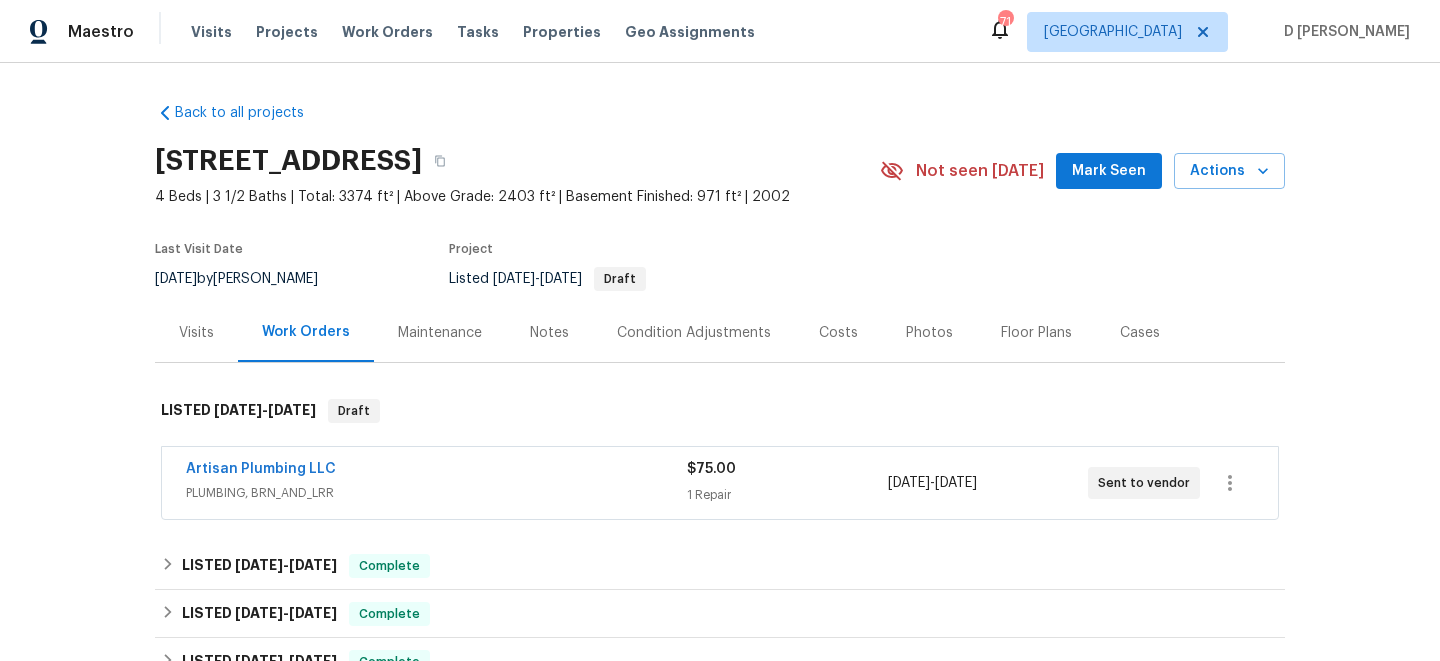 click on "Back to all projects [STREET_ADDRESS] 4 Beds | 3 1/2 Baths | Total: 3374 ft² | Above Grade: 2403 ft² | Basement Finished: 971 ft² | 2002 Not seen [DATE] Mark Seen Actions Last Visit Date [DATE]  by  [PERSON_NAME]   Project Listed   [DATE]  -  [DATE] Draft Visits Work Orders Maintenance Notes Condition Adjustments Costs Photos Floor Plans Cases LISTED   [DATE]  -  [DATE] Draft Artisan Plumbing LLC PLUMBING, BRN_AND_LRR $75.00 1 Repair [DATE]  -  [DATE] Sent to vendor LISTED   [DATE]  -  [DATE] Complete Bloom Landscape & Design, LLC HANDYMAN, JUNK_REMOVAL $250.00 2 Repairs [DATE]  -  [DATE] Paid LISTED   [DATE]  -  [DATE] Complete Sweet Gum Construction LLC HANDYMAN, BRN_AND_LRR $300.00 2 Repairs [DATE]  -  [DATE] Paid LISTED   [DATE]  -  [DATE] Complete VRX Photography PHOTOGRAPHY $120.00 1 Repair [DATE]  -  [DATE] Paid Turn Key Residential ELECTRICAL, PLUMBING, HANDYMAN, BRN_AND_LRR $971.44 6 Repairs [DATE]  -  [DATE] Paid RENOVATION" at bounding box center [720, 362] 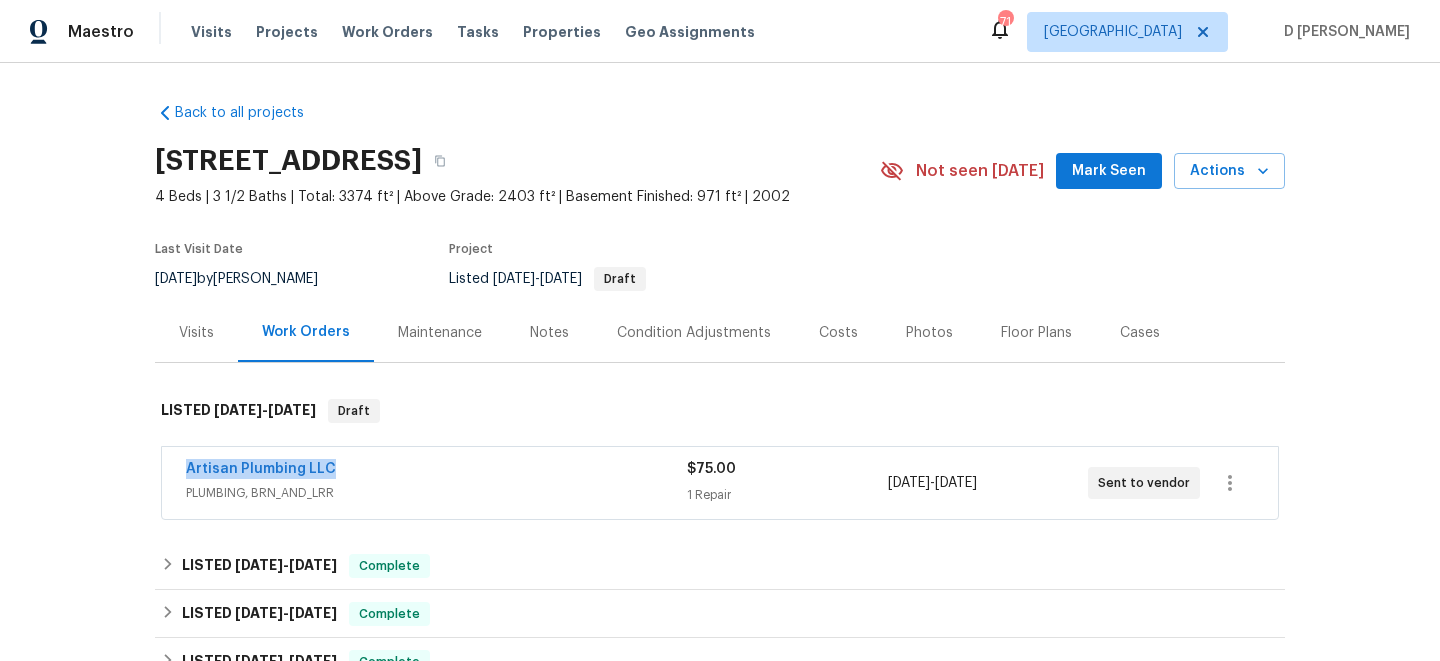 drag, startPoint x: 179, startPoint y: 466, endPoint x: 477, endPoint y: 471, distance: 298.04193 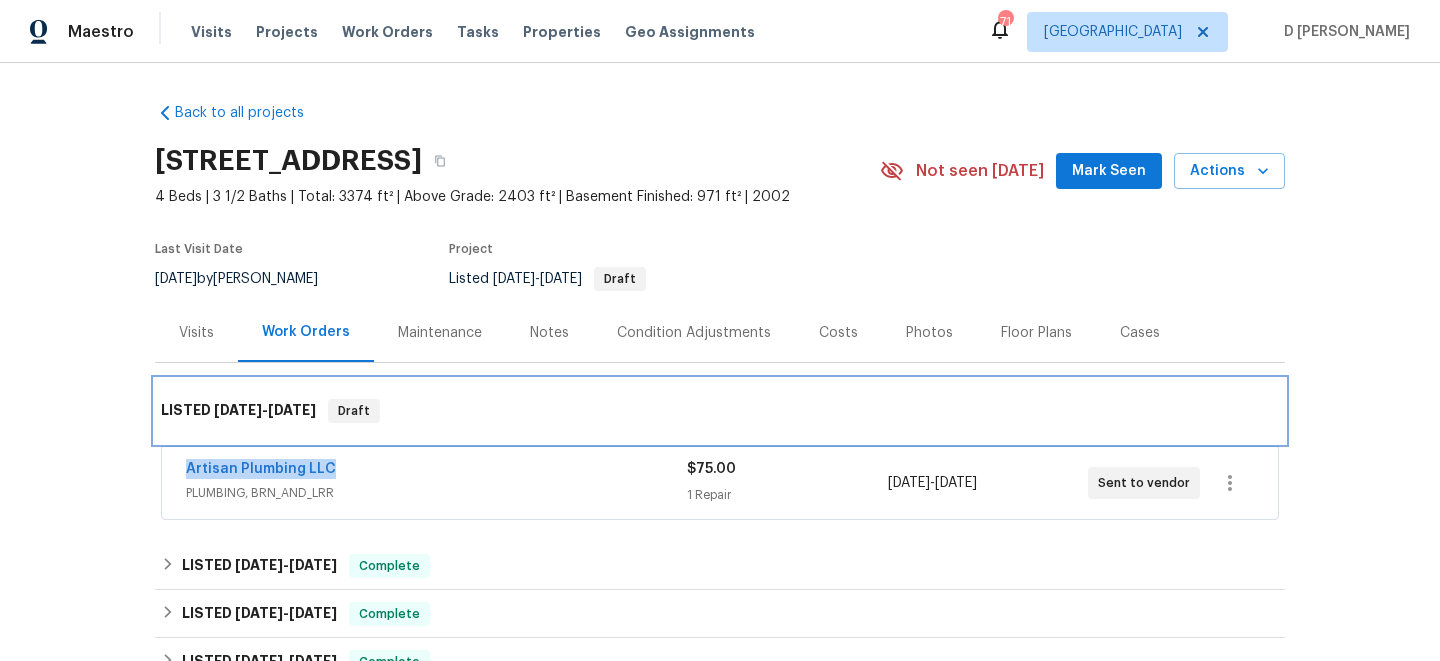 click on "LISTED   [DATE]  -  [DATE] Draft" at bounding box center (720, 411) 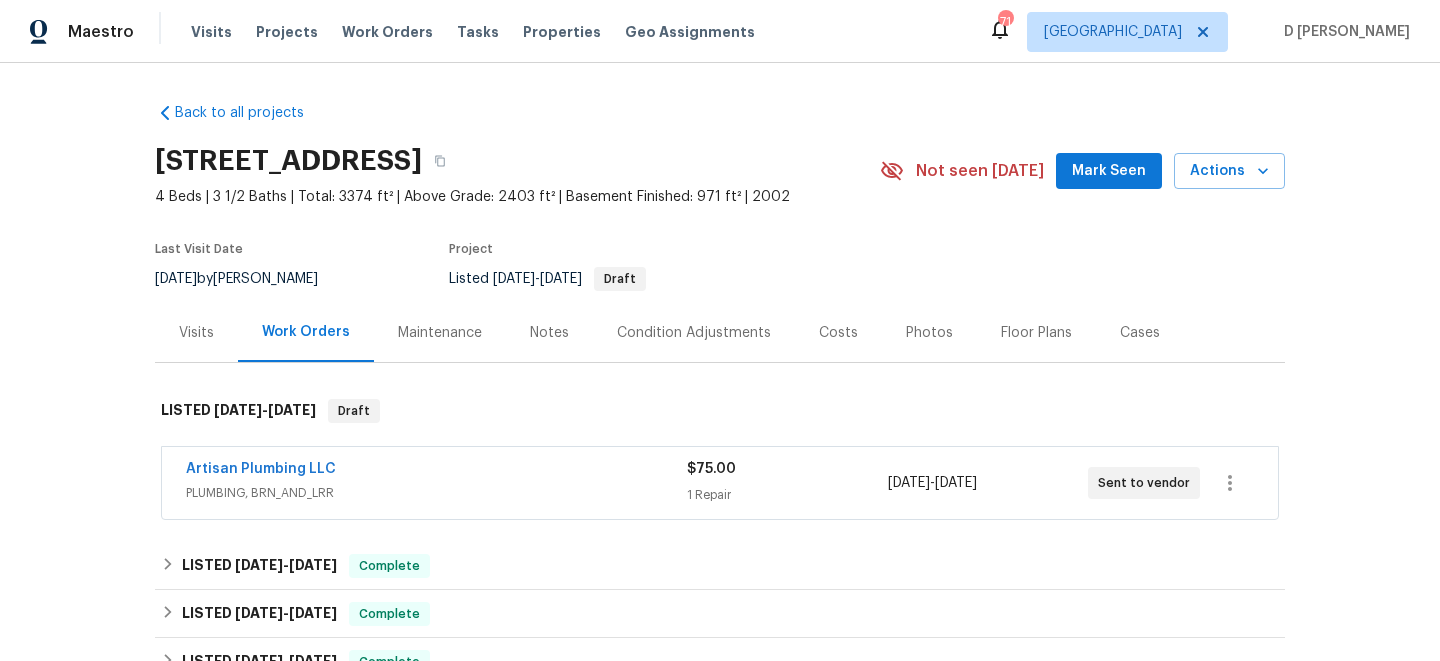 click on "PLUMBING, BRN_AND_LRR" at bounding box center [436, 493] 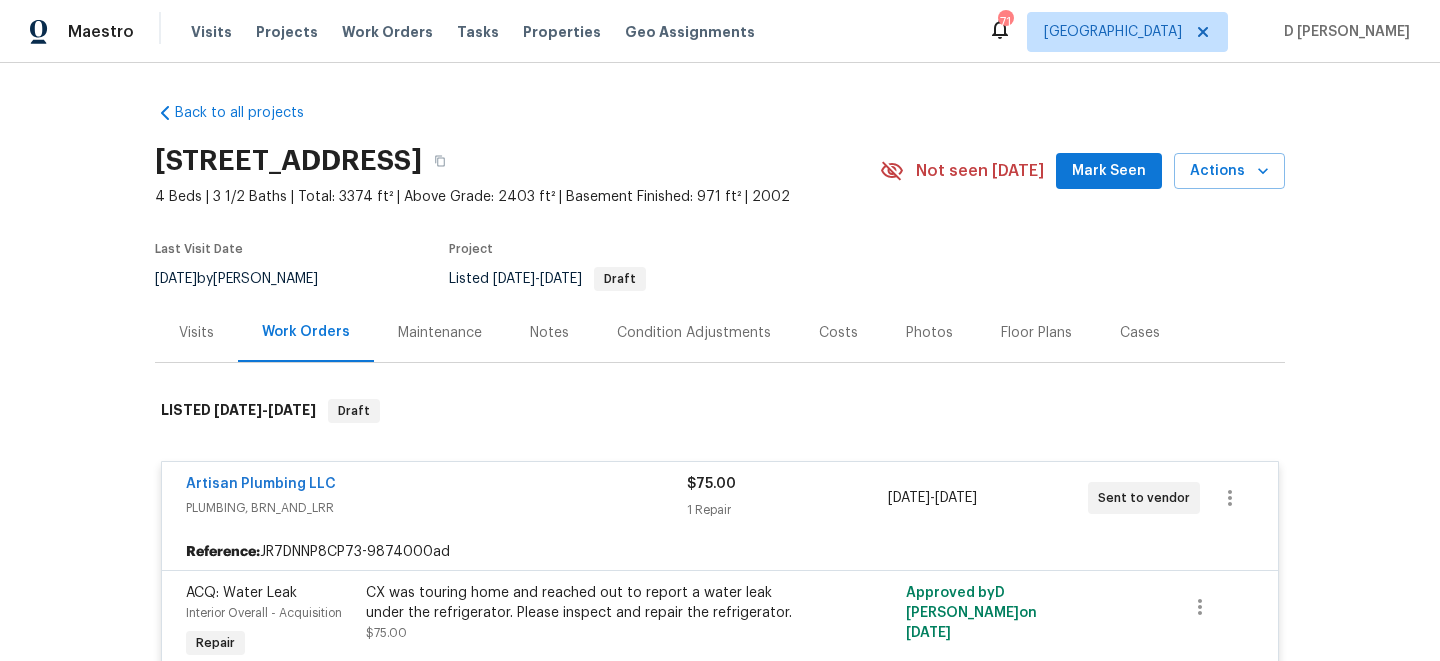 scroll, scrollTop: 65, scrollLeft: 0, axis: vertical 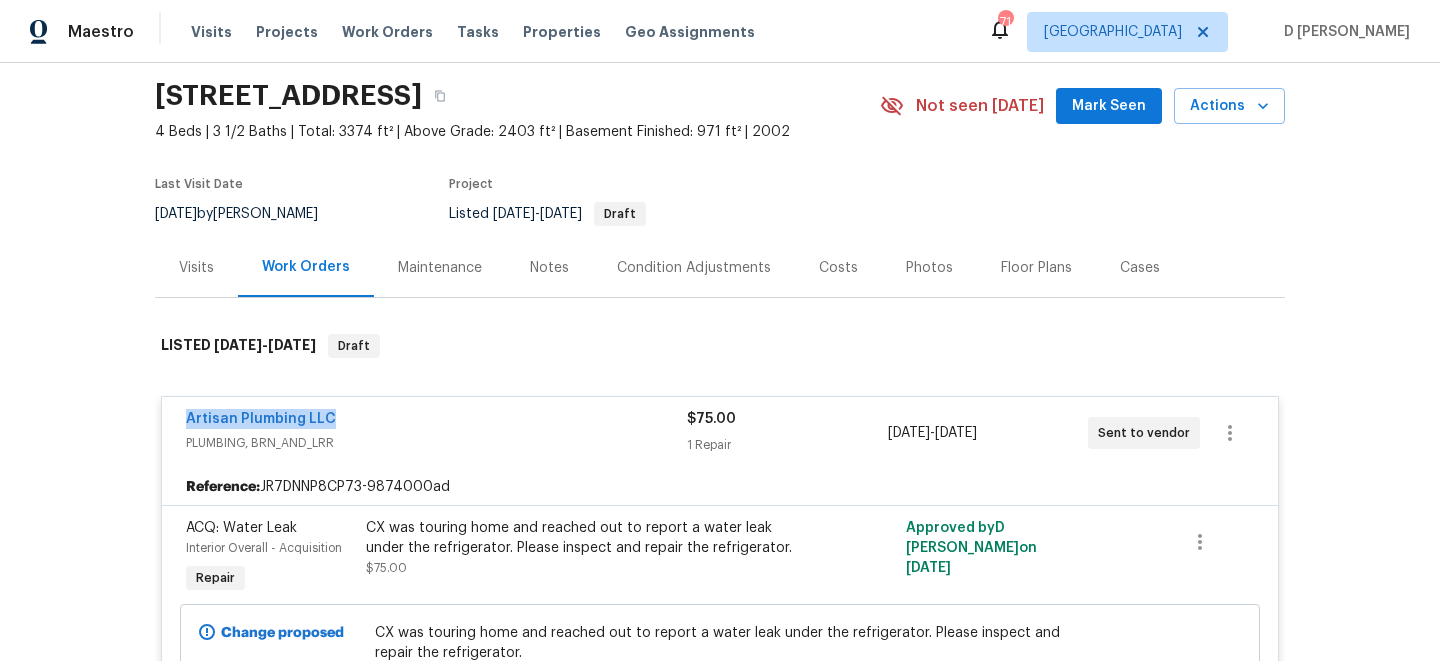 drag, startPoint x: 177, startPoint y: 419, endPoint x: 448, endPoint y: 418, distance: 271.00183 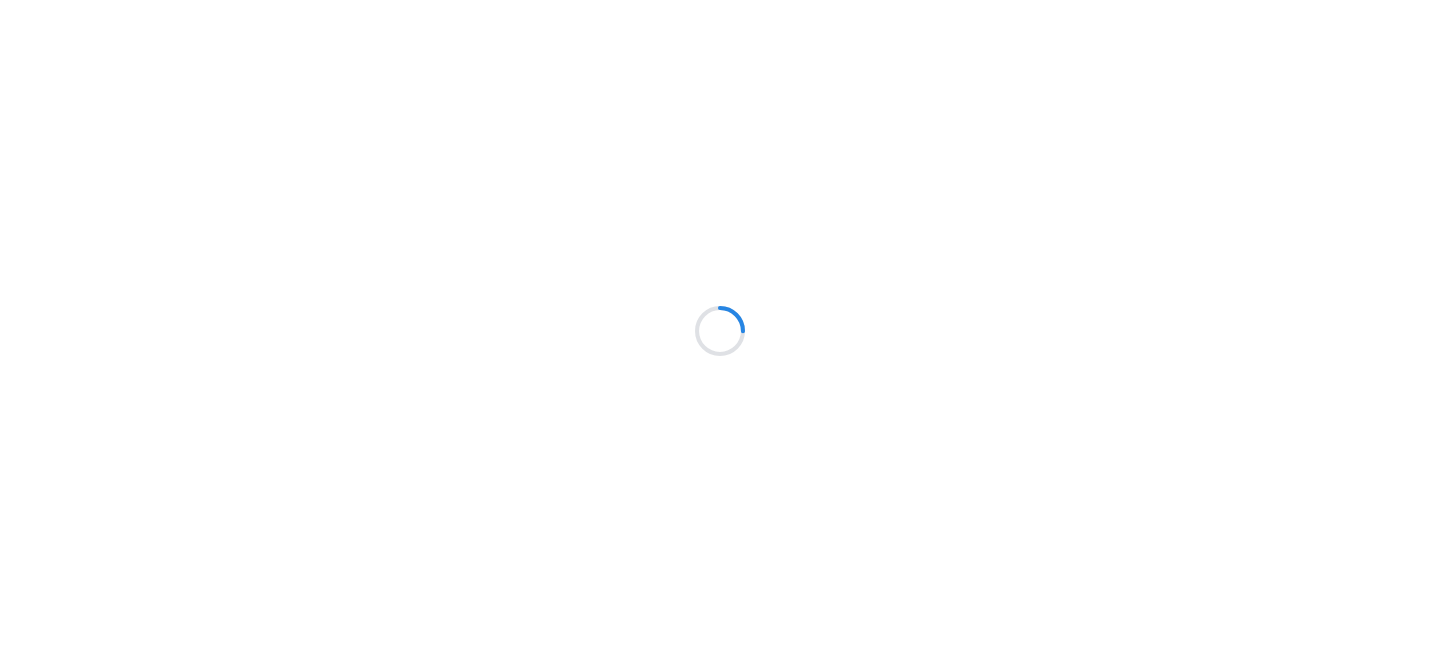 scroll, scrollTop: 0, scrollLeft: 0, axis: both 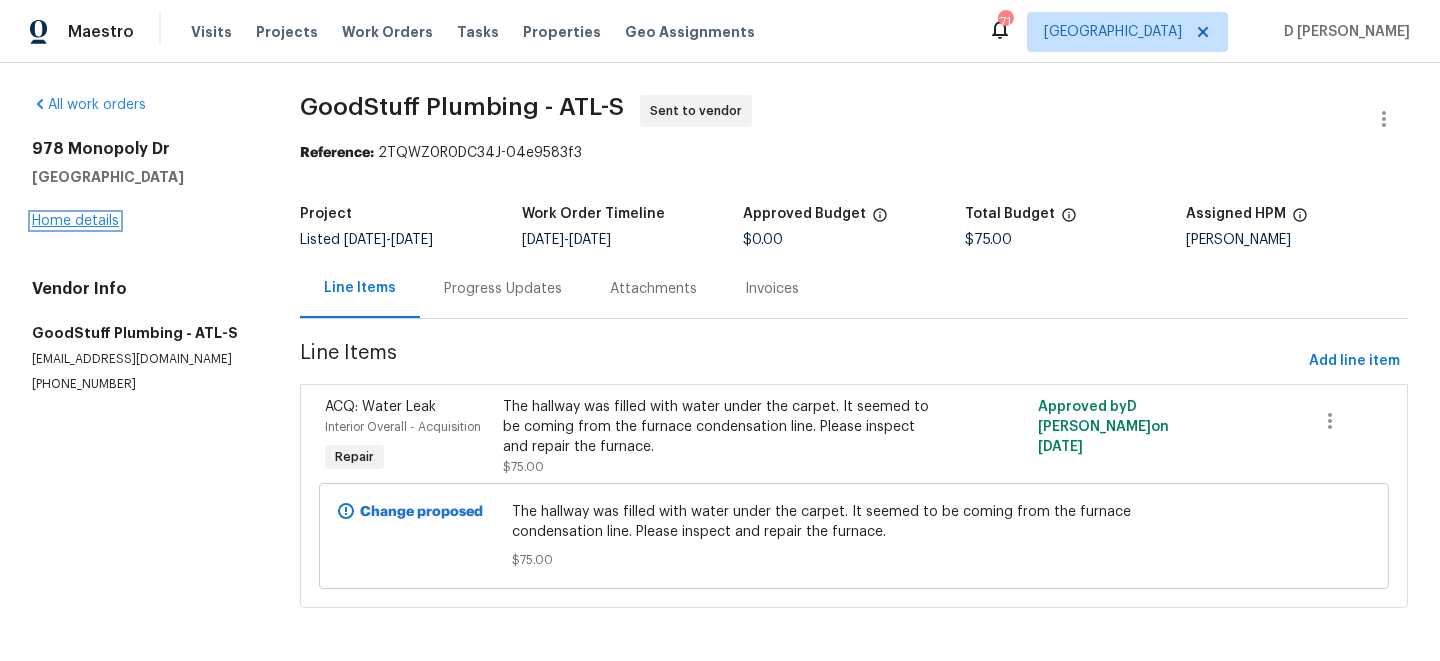 click on "Home details" at bounding box center (75, 221) 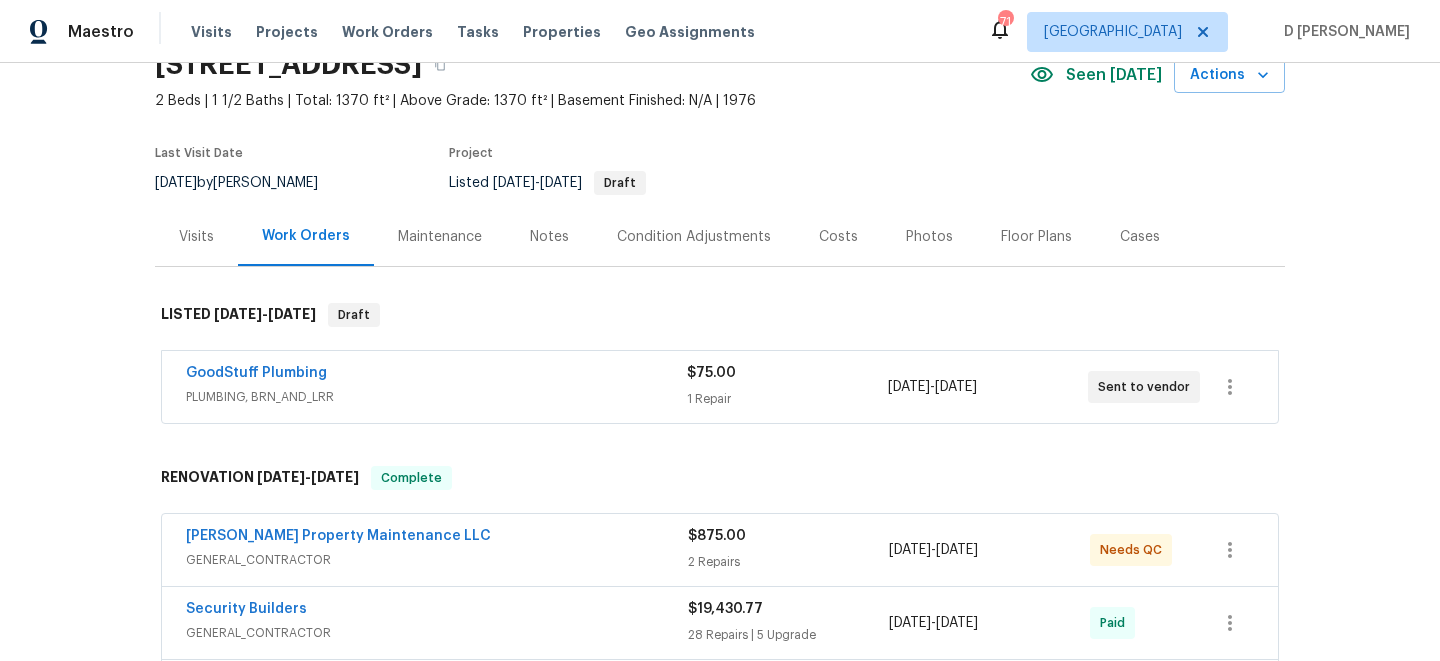 scroll, scrollTop: 97, scrollLeft: 0, axis: vertical 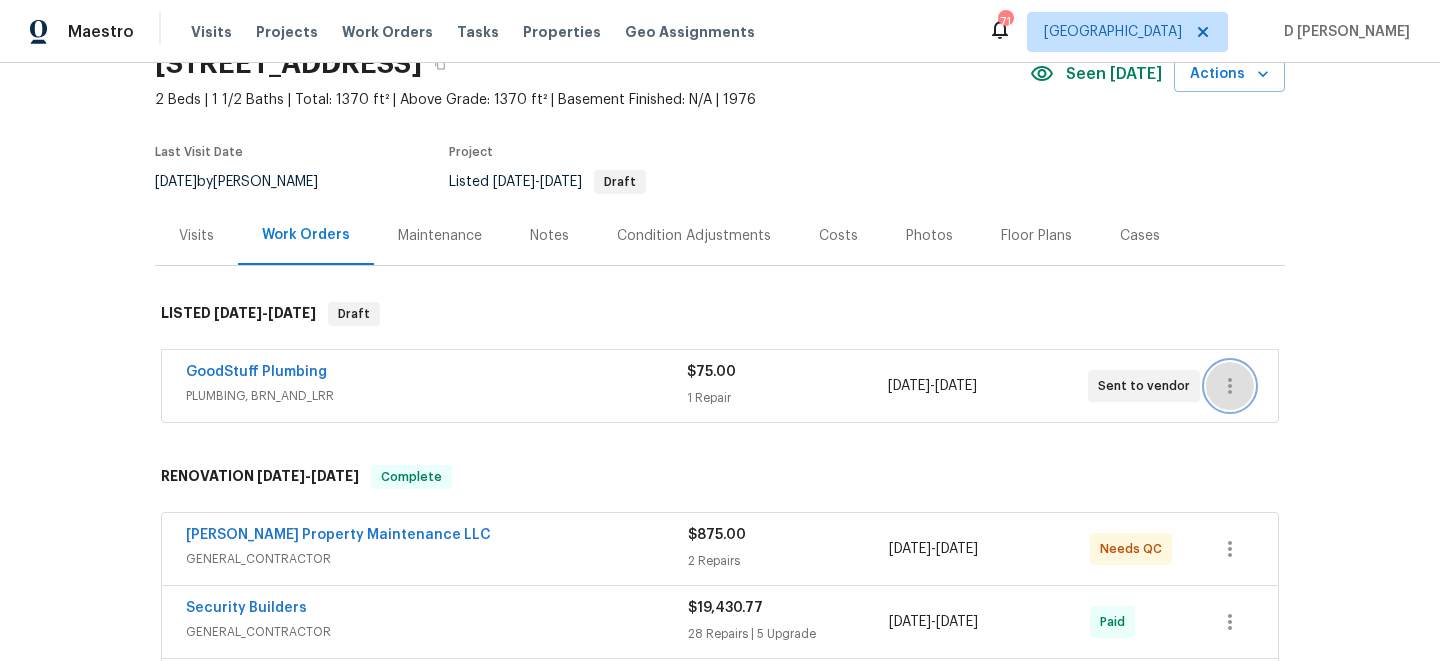 click 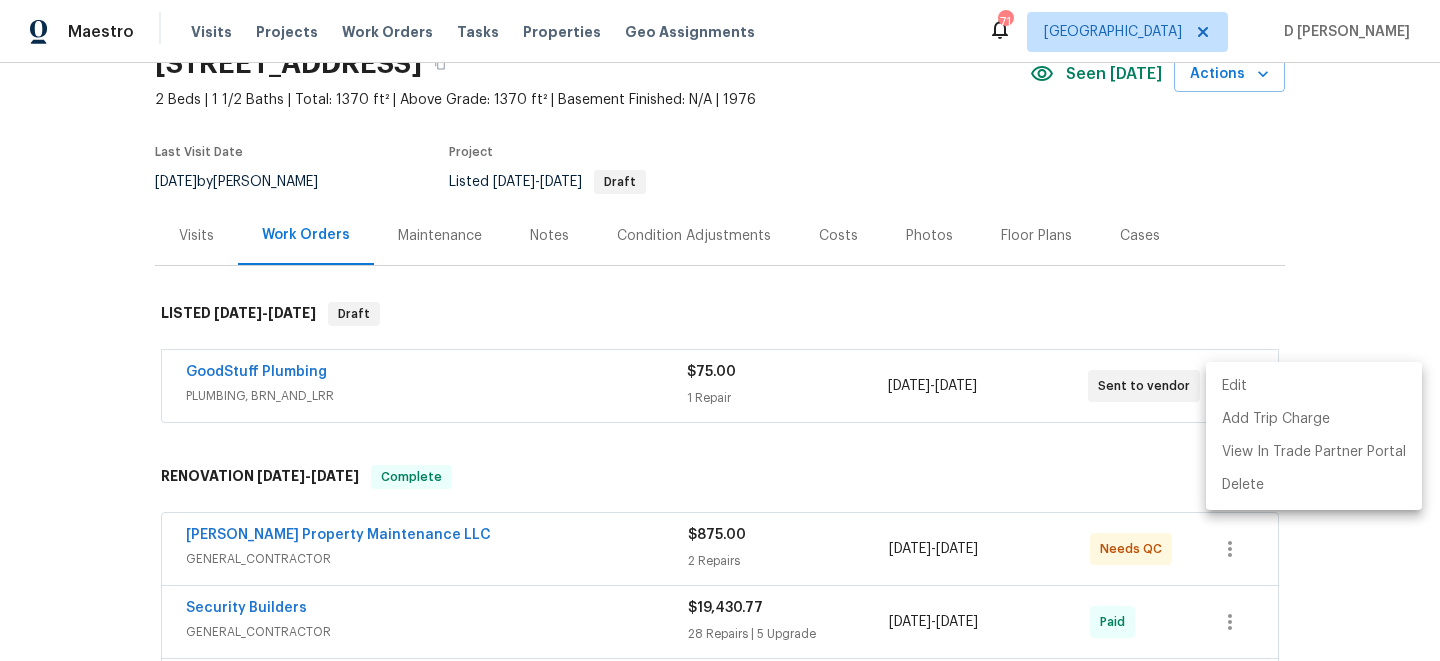 click on "Edit" at bounding box center (1314, 386) 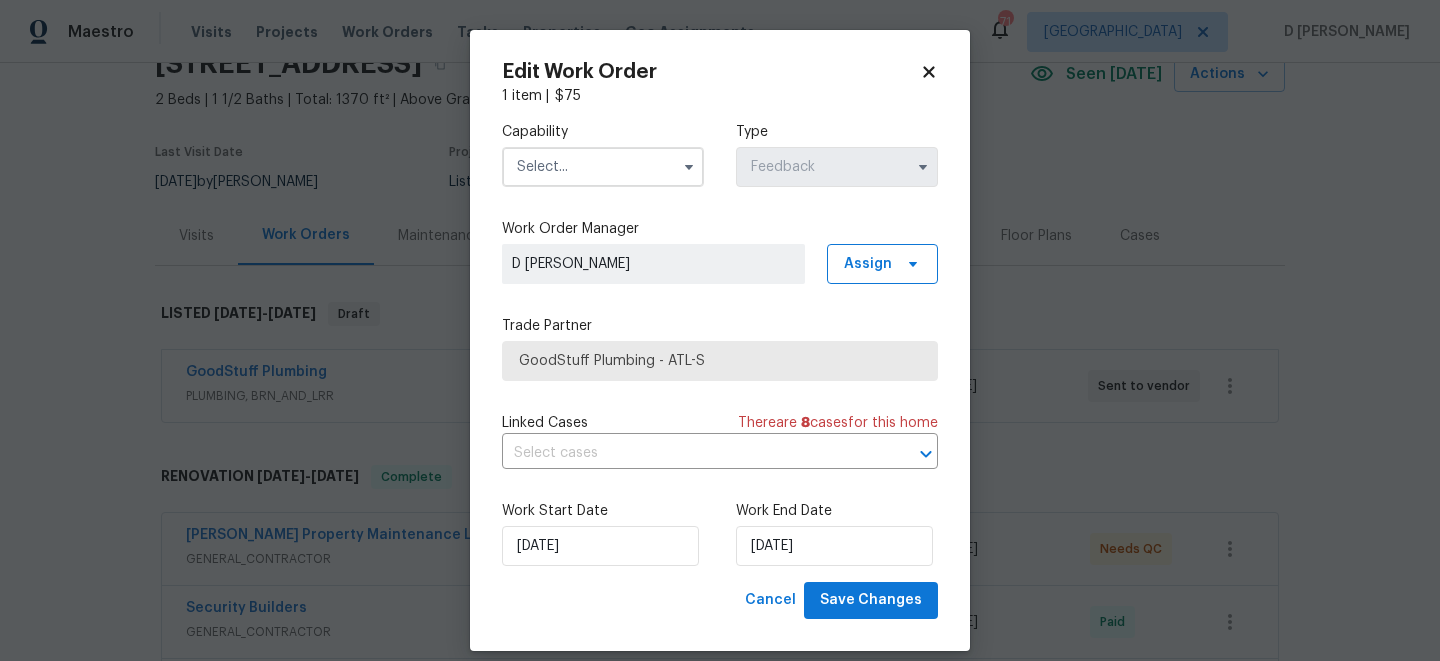 click at bounding box center (603, 167) 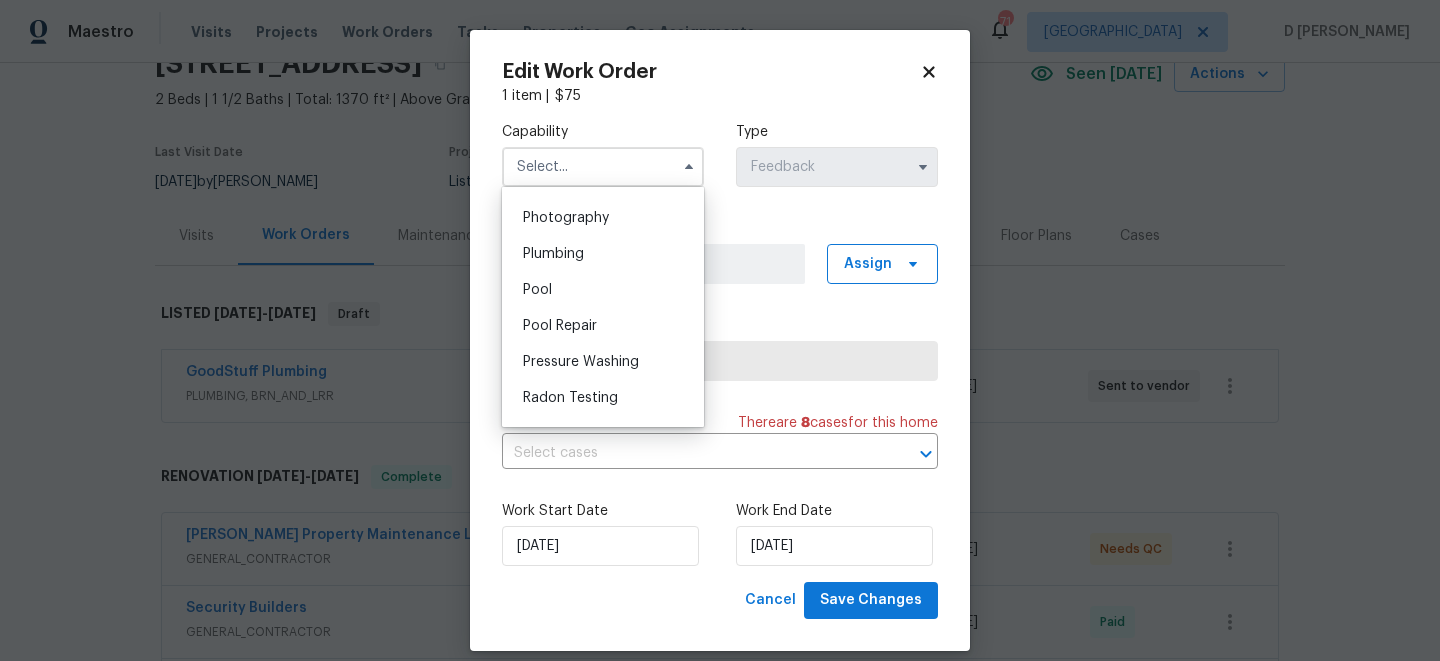 scroll, scrollTop: 1752, scrollLeft: 0, axis: vertical 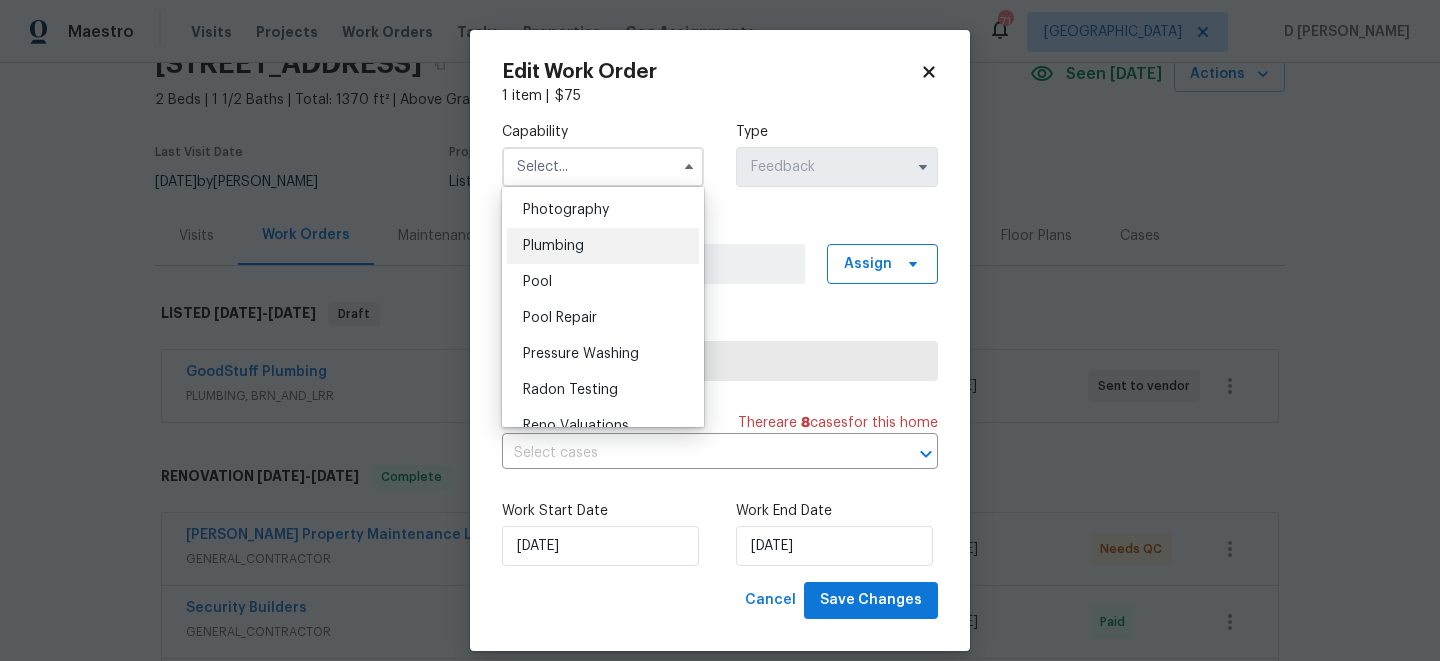 click on "Plumbing" at bounding box center [553, 246] 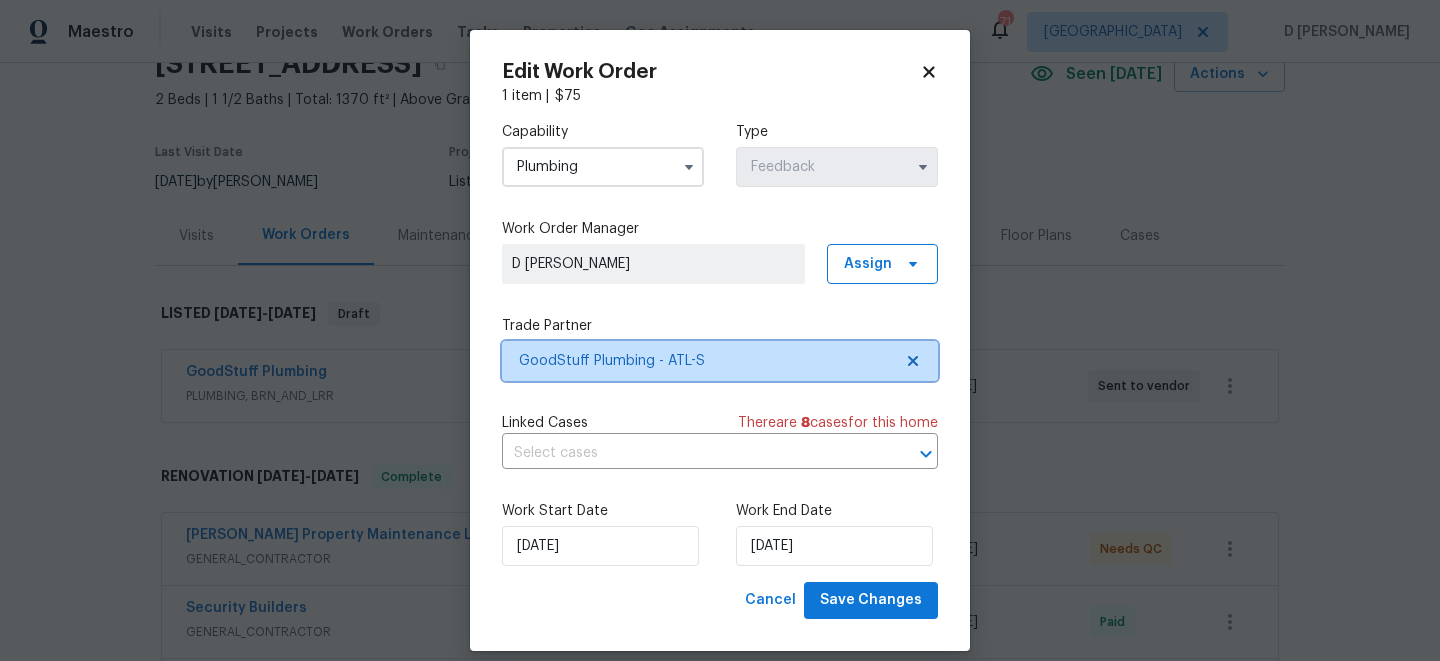 click 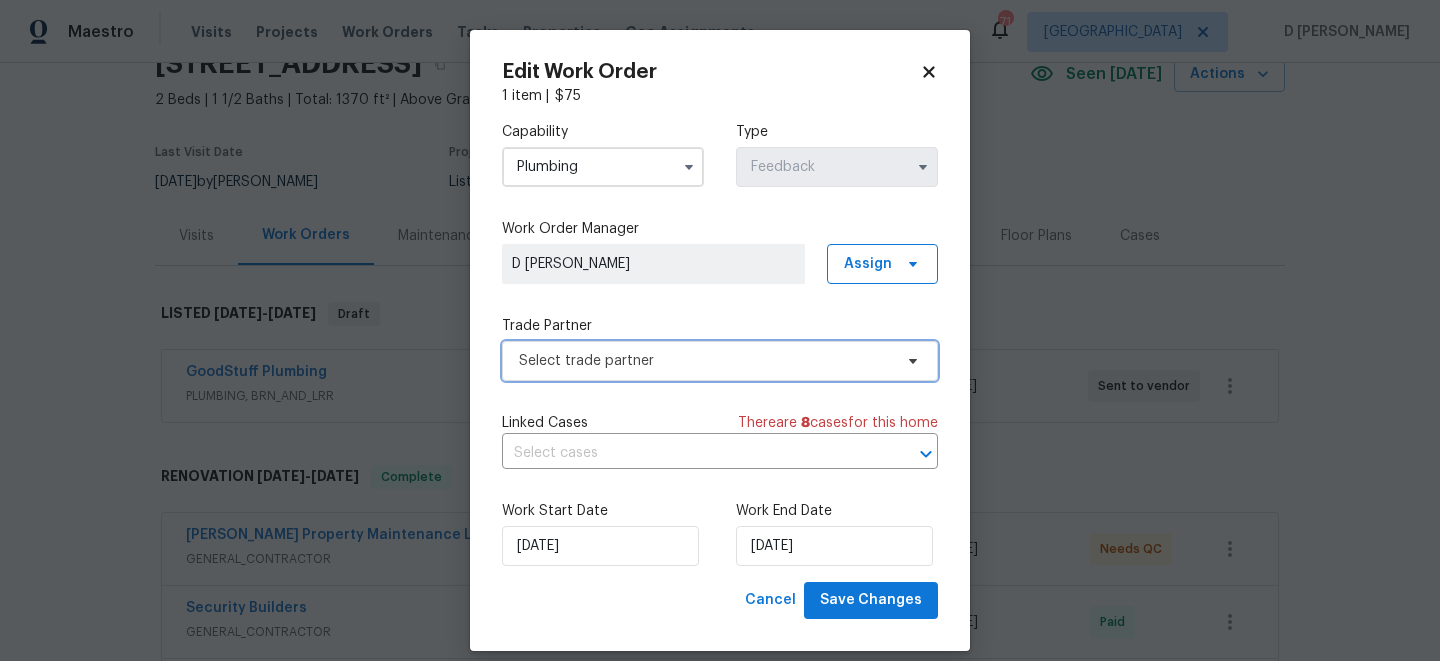 click on "Select trade partner" at bounding box center (705, 361) 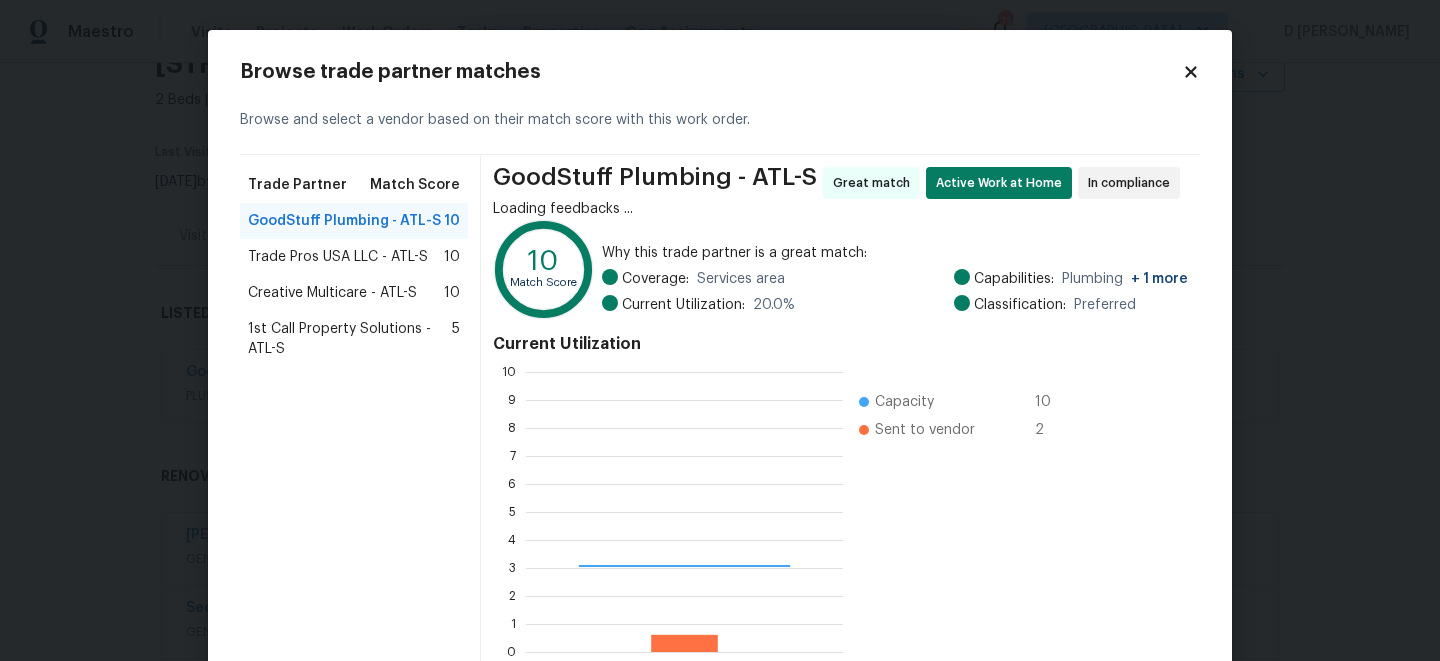 scroll, scrollTop: 2, scrollLeft: 2, axis: both 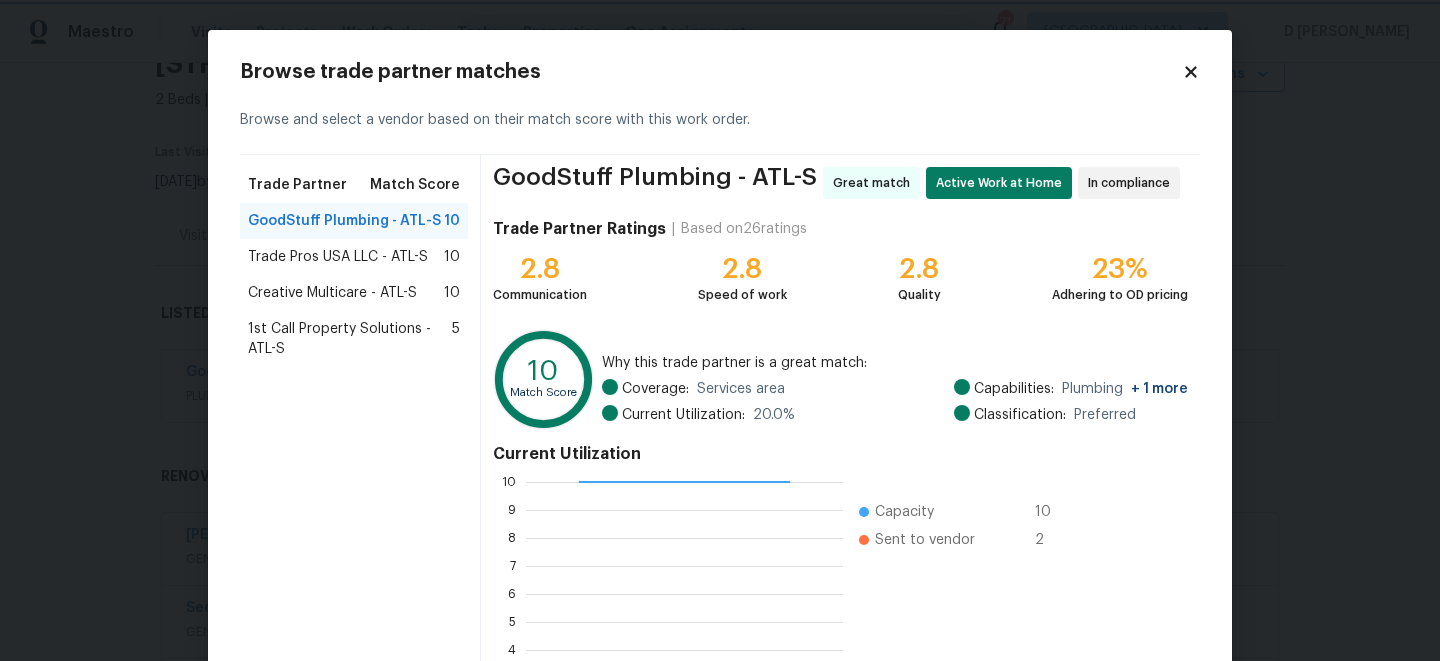 click on "Maestro Visits Projects Work Orders Tasks Properties Geo Assignments 71 [GEOGRAPHIC_DATA] Back to all projects [STREET_ADDRESS] 2 Beds | 1 1/2 Baths | Total: 1370 ft² | Above Grade: 1370 ft² | Basement Finished: N/A | 1976 Seen [DATE] Actions Last Visit Date [DATE]  by  [PERSON_NAME]   Project Listed   [DATE]  -  [DATE] Draft Visits Work Orders Maintenance Notes Condition Adjustments Costs Photos Floor Plans Cases LISTED   [DATE]  -  [DATE] Draft GoodStuff Plumbing PLUMBING, BRN_AND_LRR $75.00 1 Repair [DATE]  -  [DATE] Sent to vendor RENOVATION   [DATE]  -  [DATE] Complete [PERSON_NAME] Property Maintenance LLC GENERAL_CONTRACTOR $875.00 2 Repairs [DATE]  -  [DATE] Needs QC Security Builders GENERAL_CONTRACTOR $19,430.77 28 Repairs | 5 Upgrade [DATE]  -  [DATE] Paid Real Floors Inc FLOORING $2,342.09 2 Repairs [DATE]  -  [DATE] Paid Centralized Purchasing PAINTING, APPLIANCE, CABINETS, OD_SELECT $1,636.15 1 Repair | 1 Upgrade [DATE]  -  [DATE] Complete" at bounding box center [720, 330] 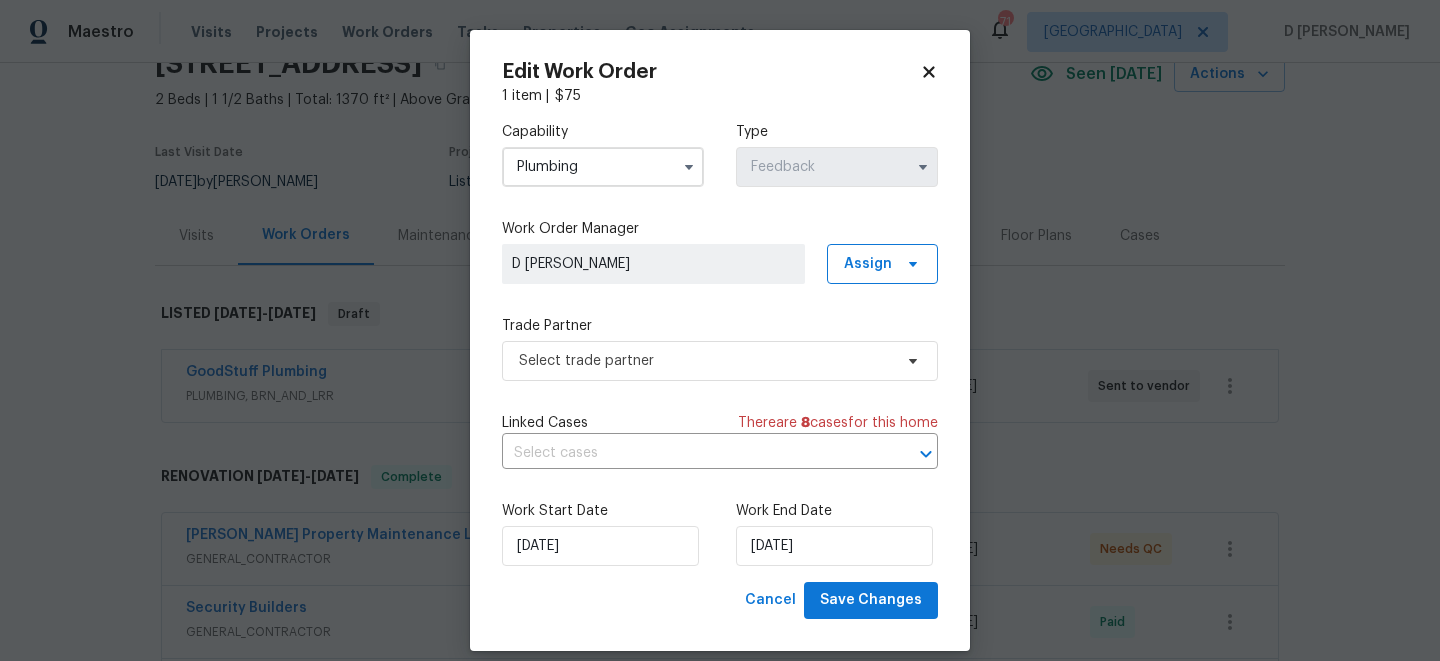 click on "Plumbing" at bounding box center (603, 167) 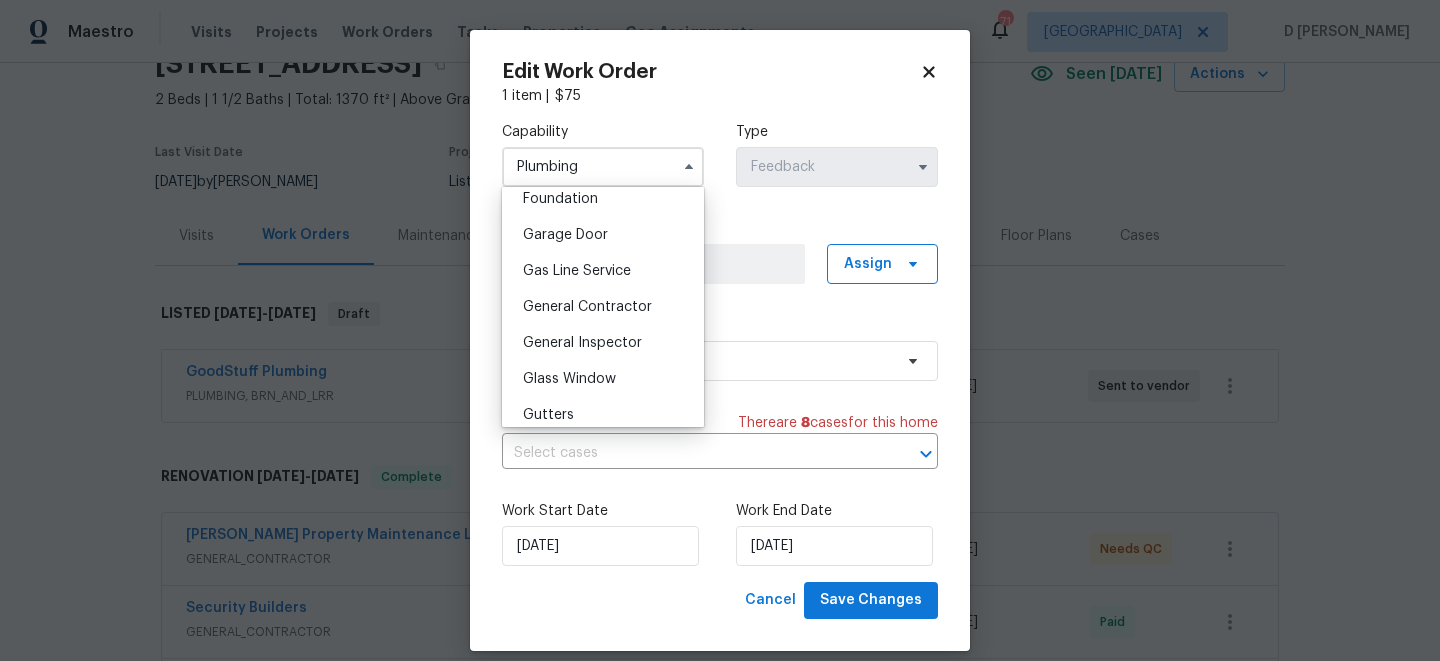 scroll, scrollTop: 902, scrollLeft: 0, axis: vertical 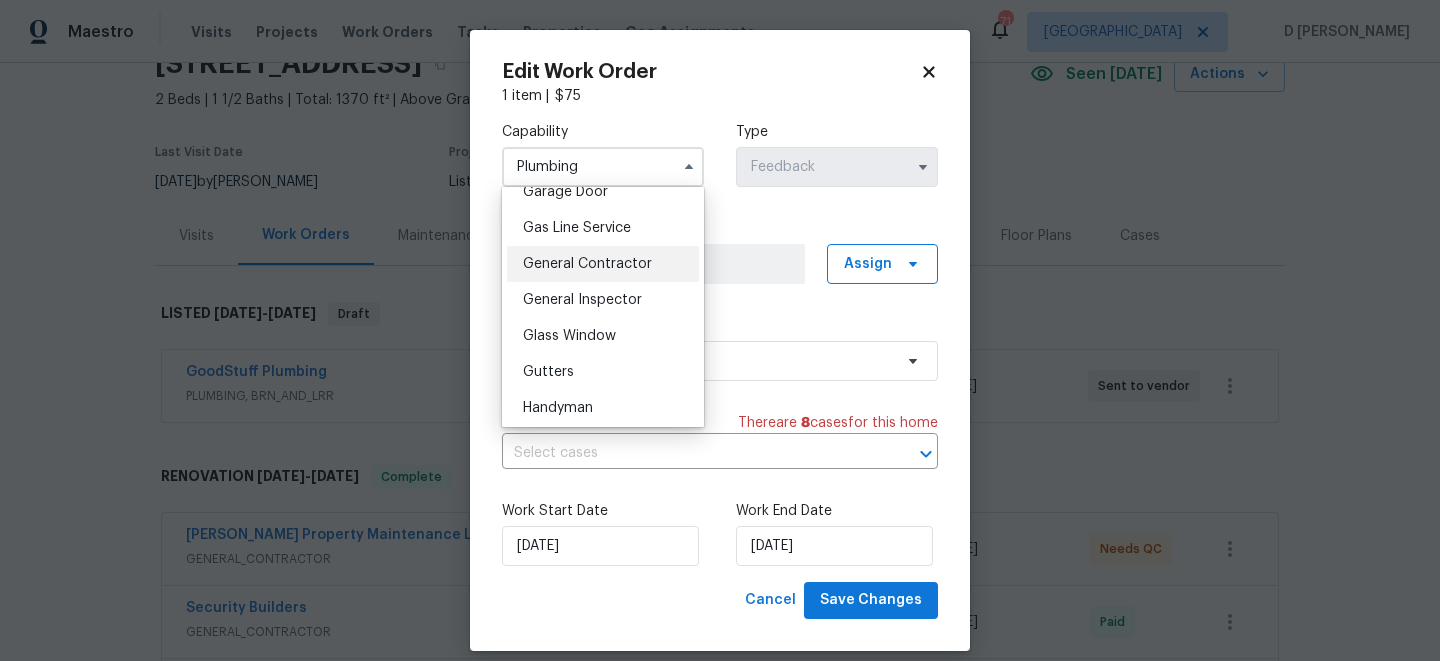 click on "General Contractor" at bounding box center [587, 264] 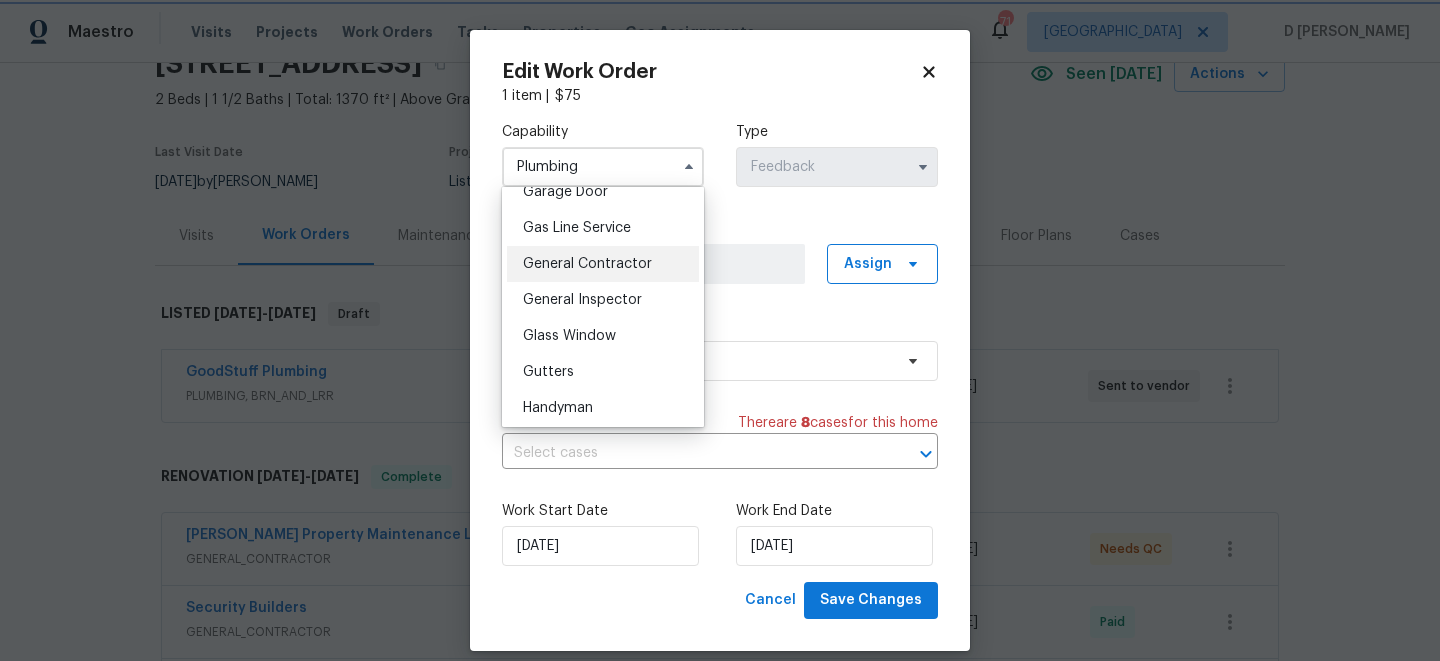 type on "General Contractor" 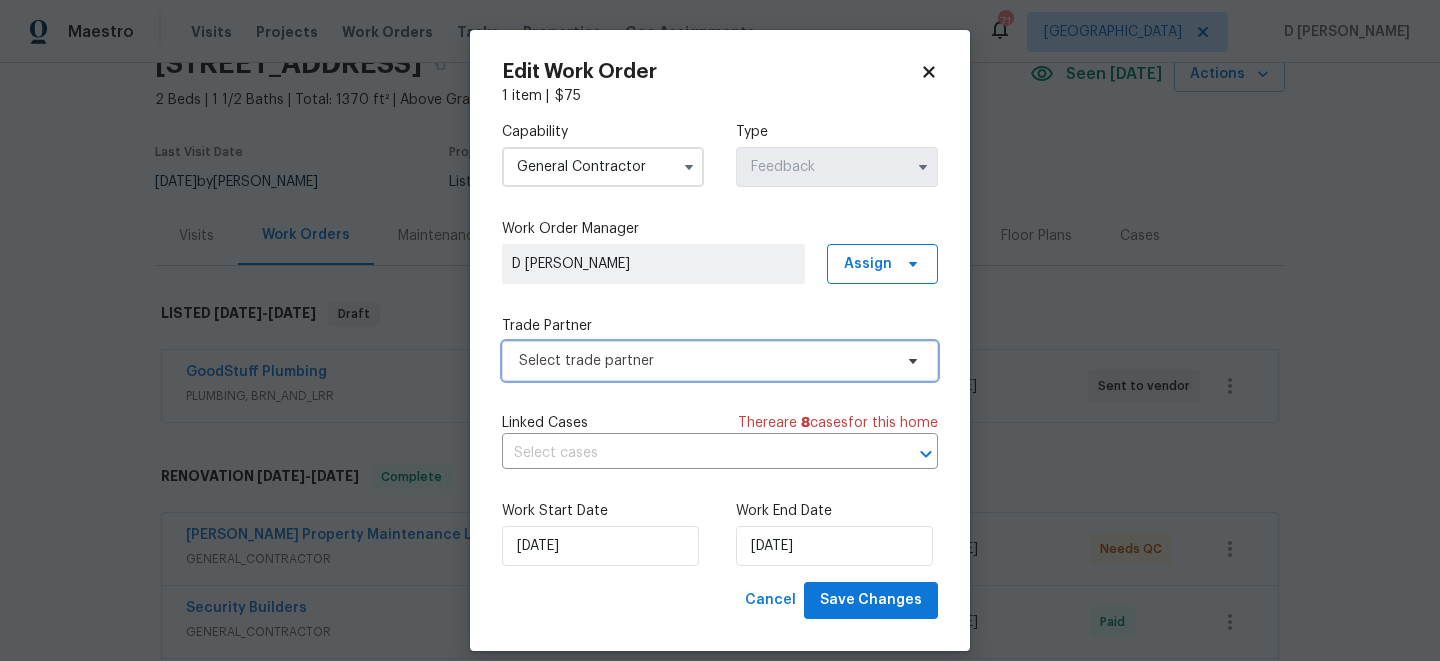 click on "Select trade partner" at bounding box center [705, 361] 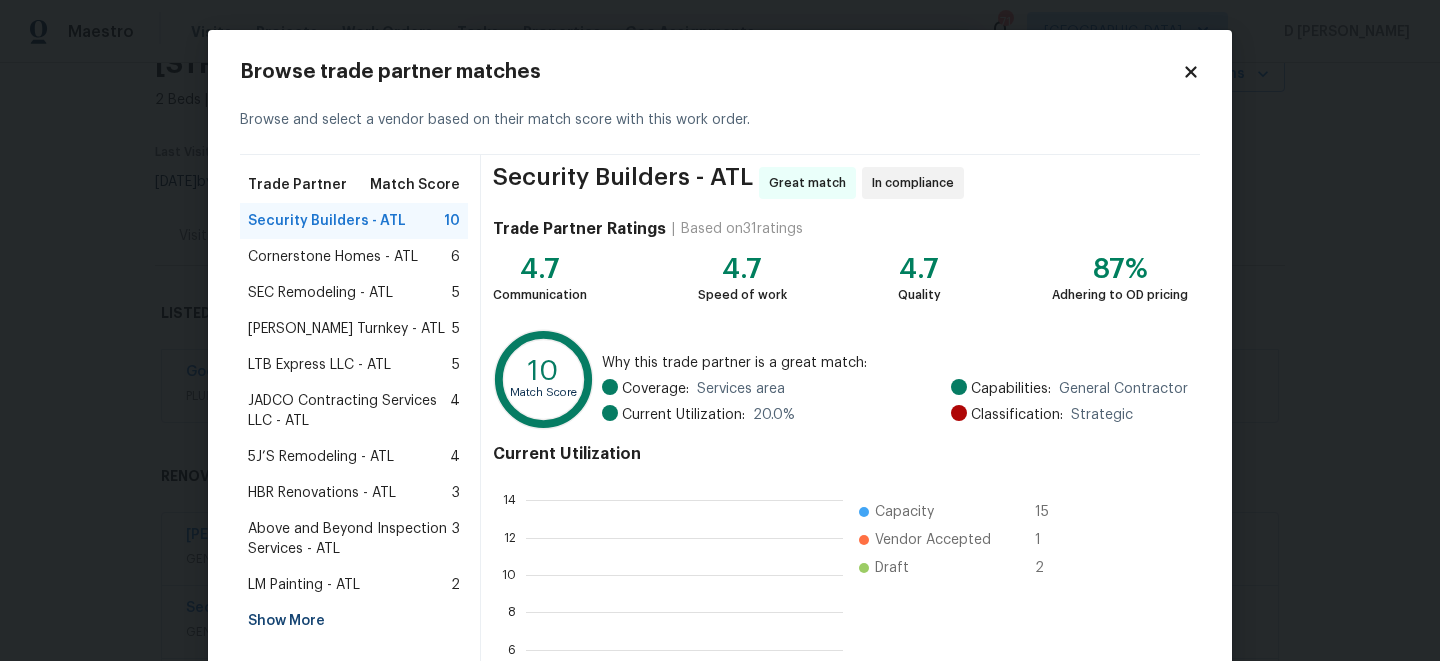 scroll, scrollTop: 2, scrollLeft: 2, axis: both 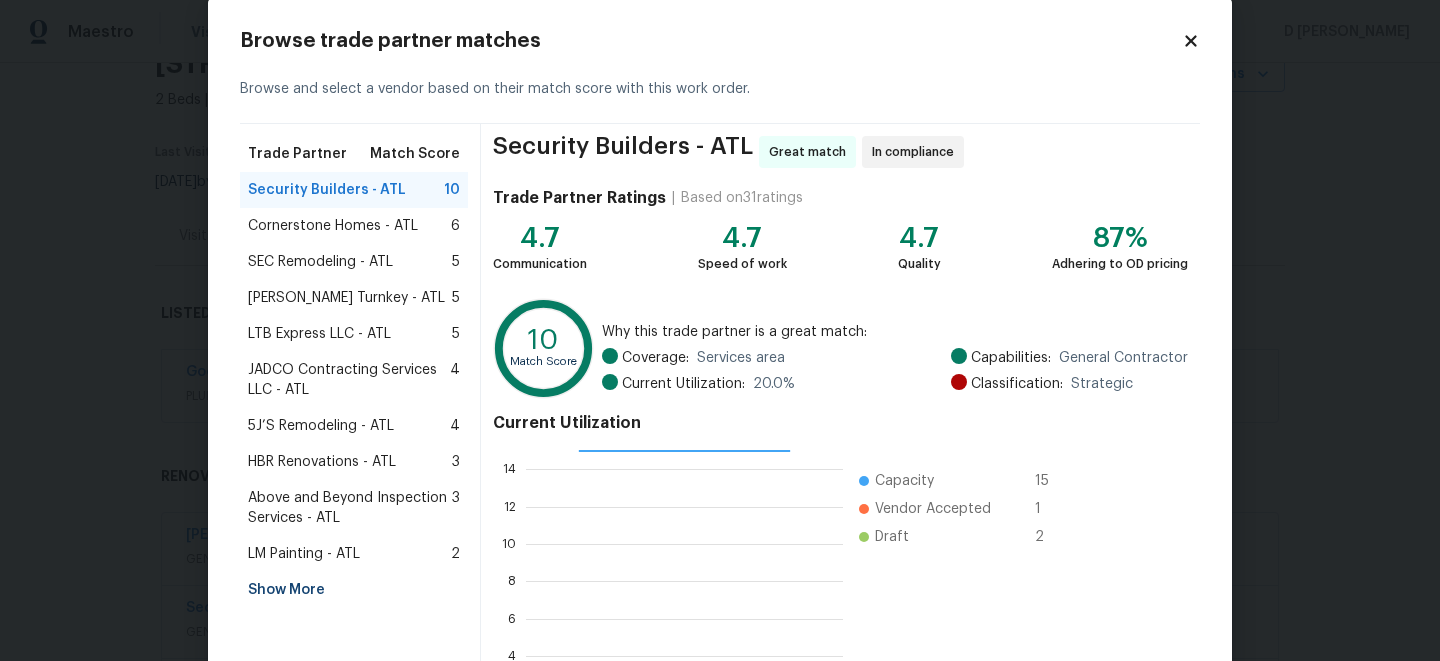 click on "Show More" at bounding box center (354, 590) 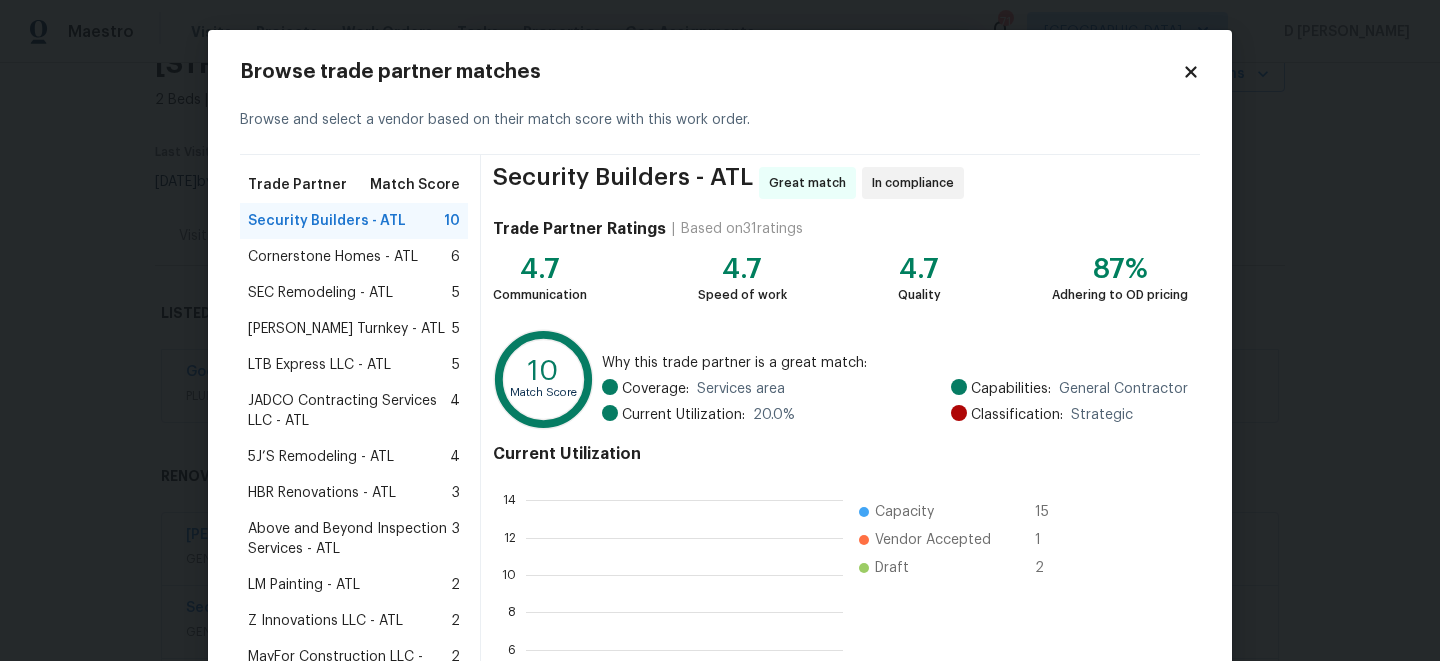 scroll, scrollTop: 280, scrollLeft: 317, axis: both 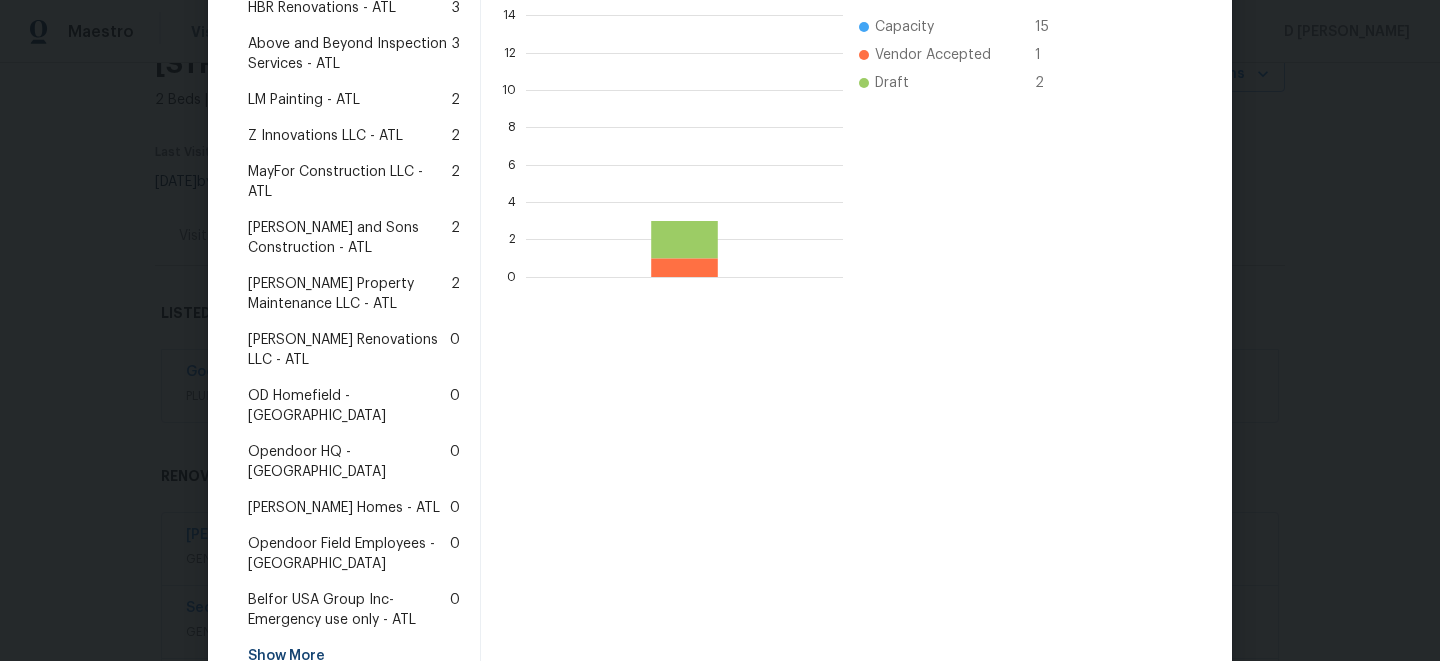 click on "Glen Property Maintenance LLC - ATL" at bounding box center [349, 294] 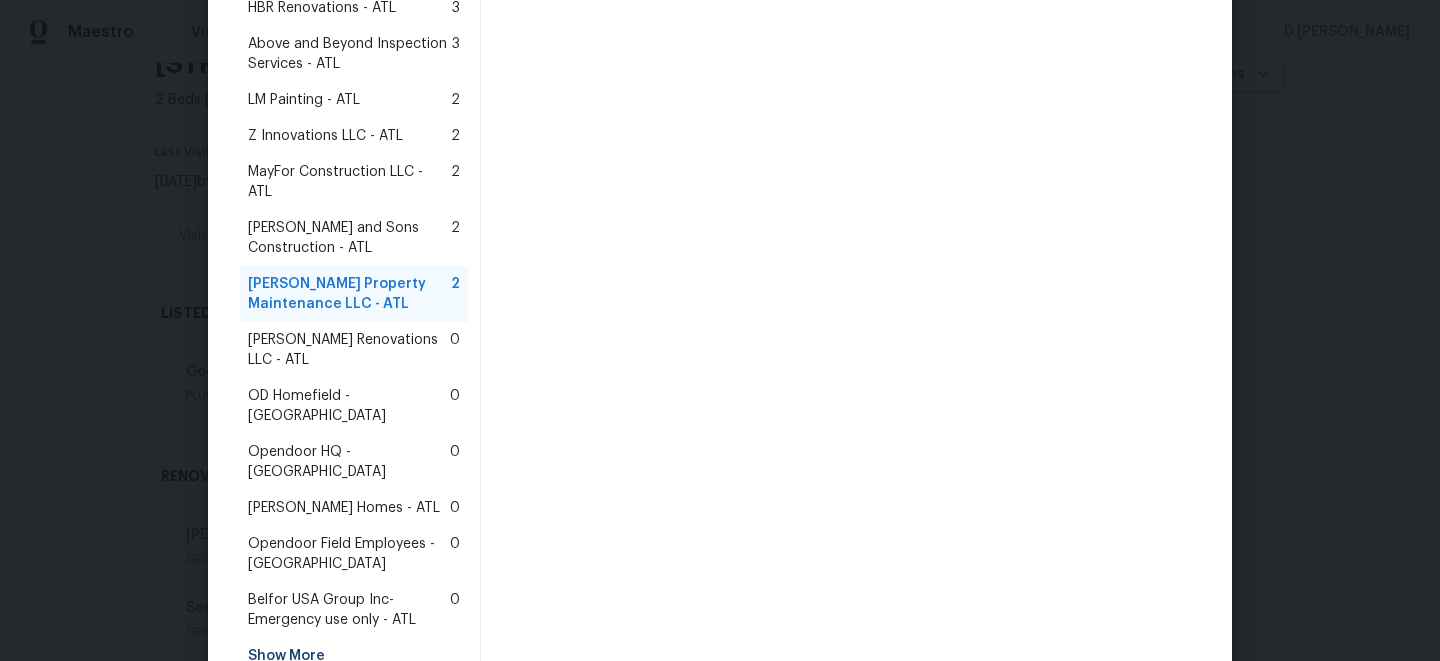 scroll, scrollTop: 0, scrollLeft: 0, axis: both 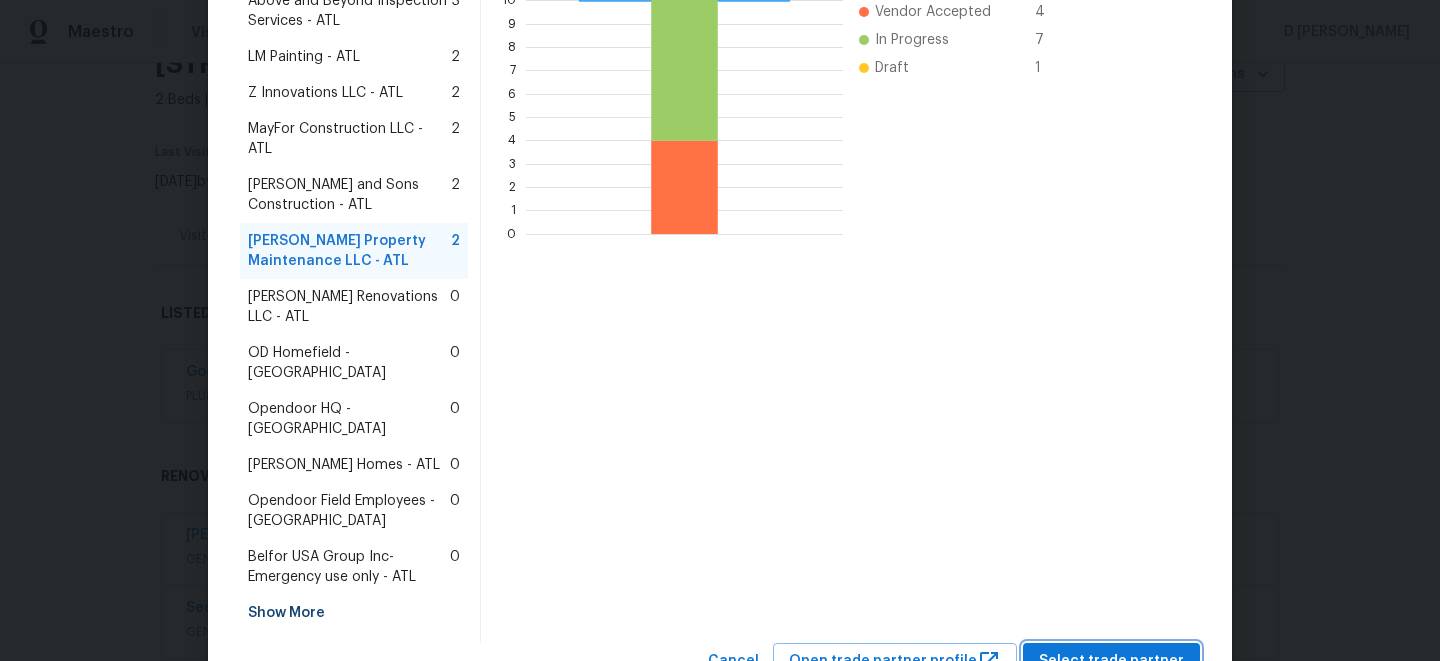 click on "Select trade partner" at bounding box center (1111, 661) 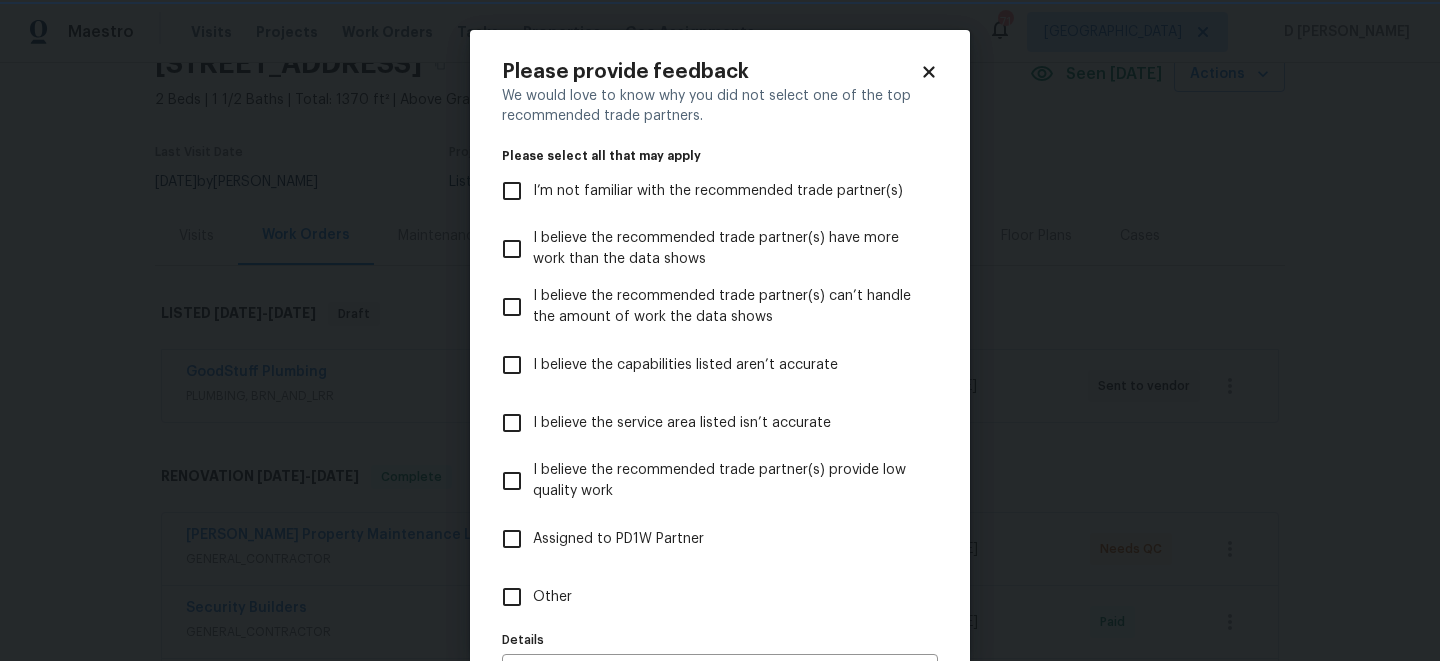 scroll, scrollTop: 0, scrollLeft: 0, axis: both 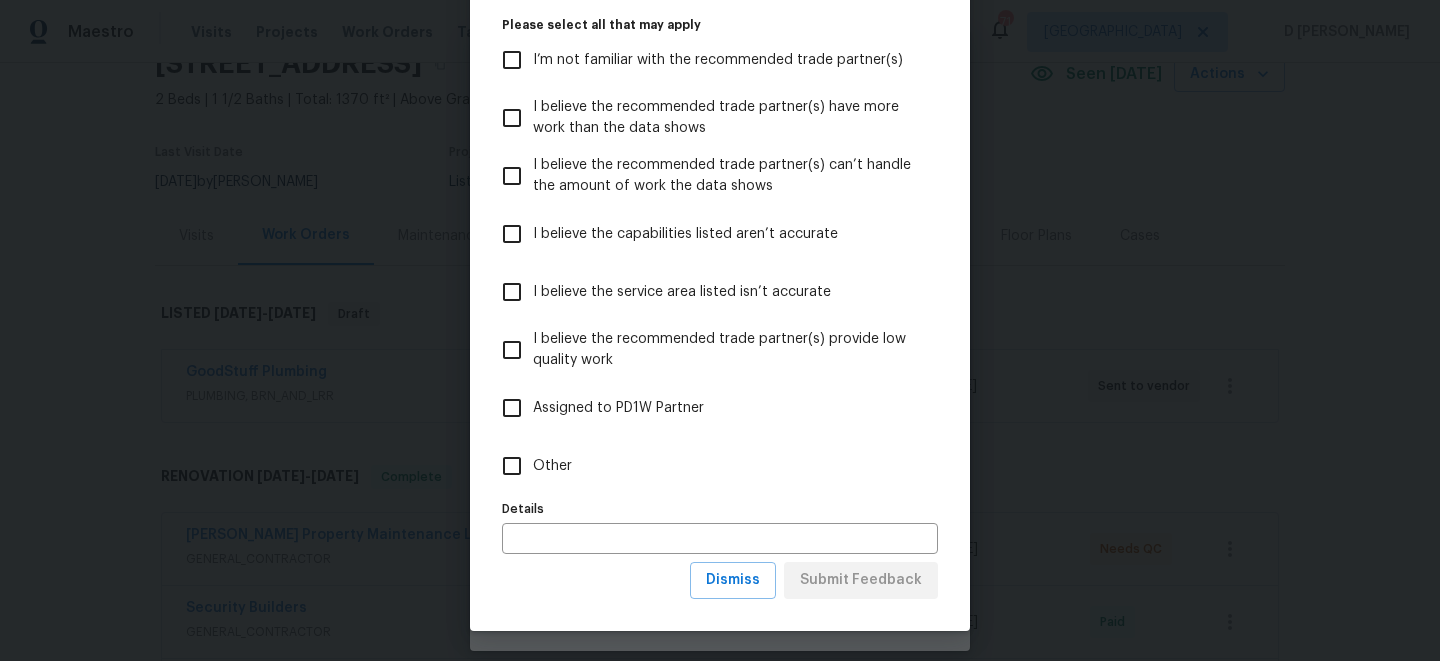 click on "Other" at bounding box center [512, 466] 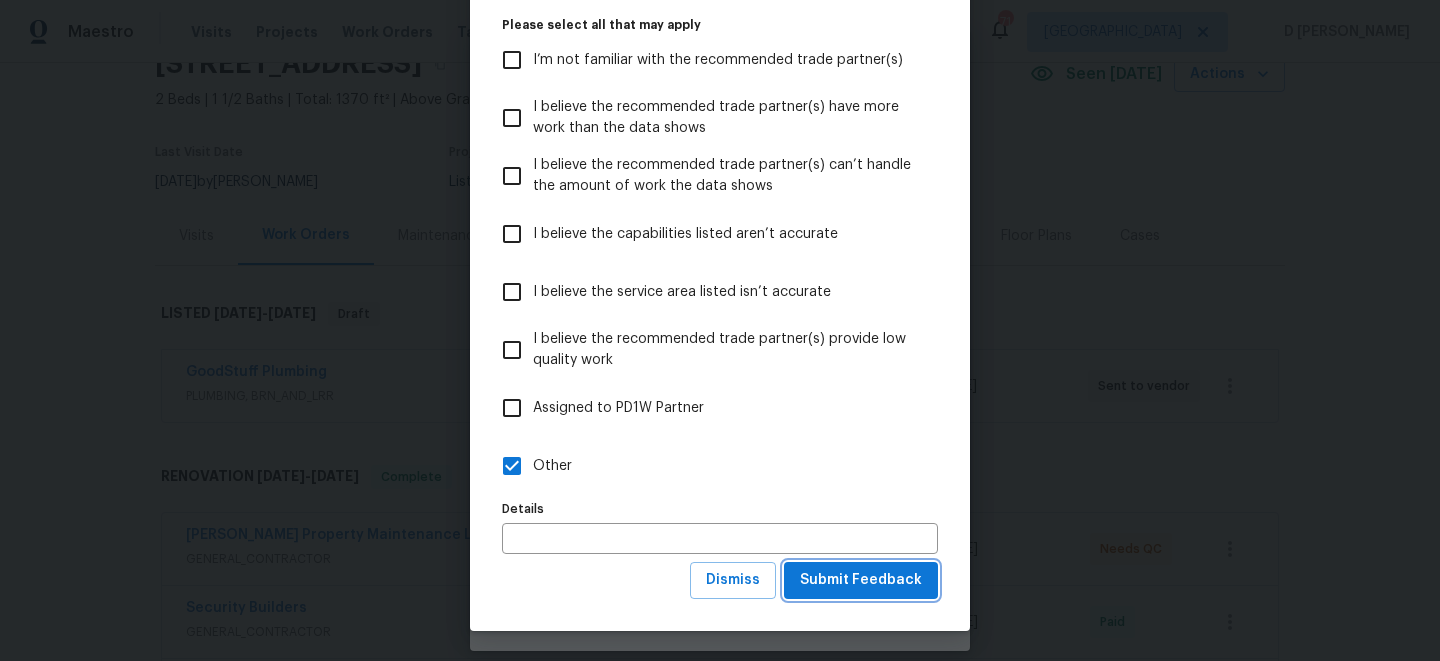 click on "Submit Feedback" at bounding box center (861, 580) 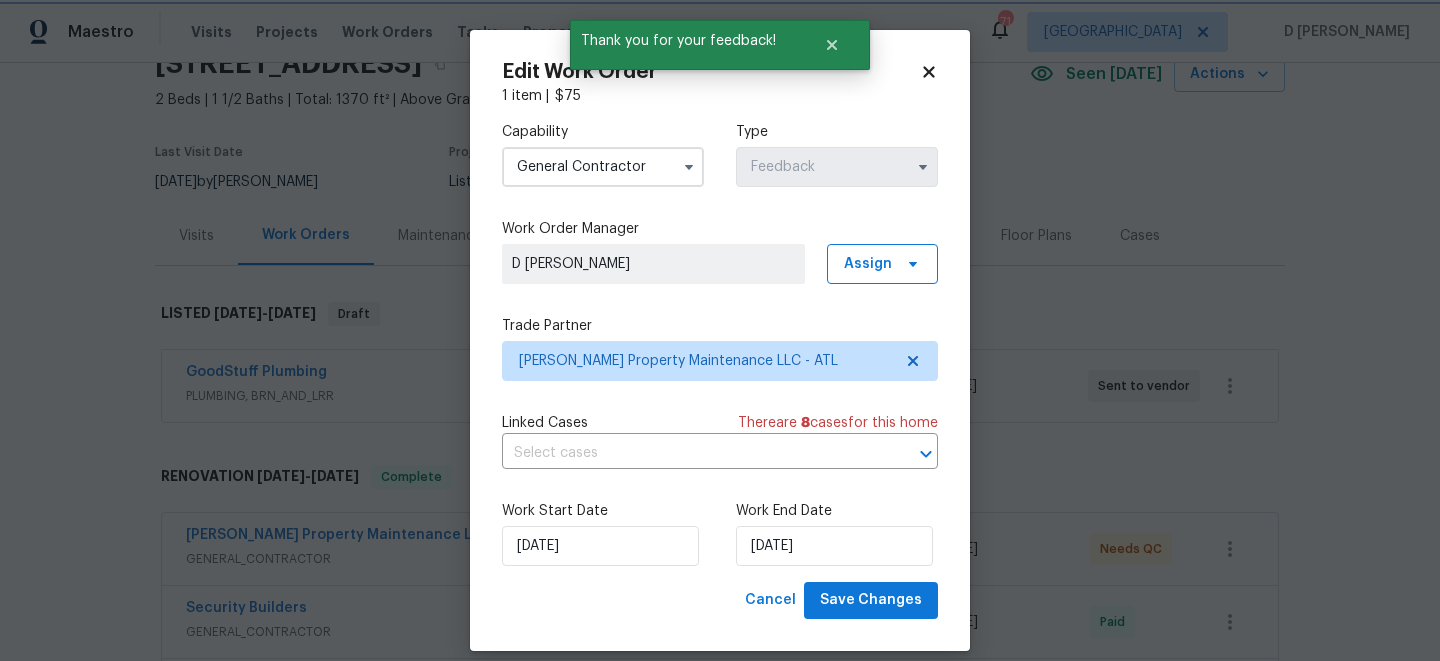 scroll, scrollTop: 0, scrollLeft: 0, axis: both 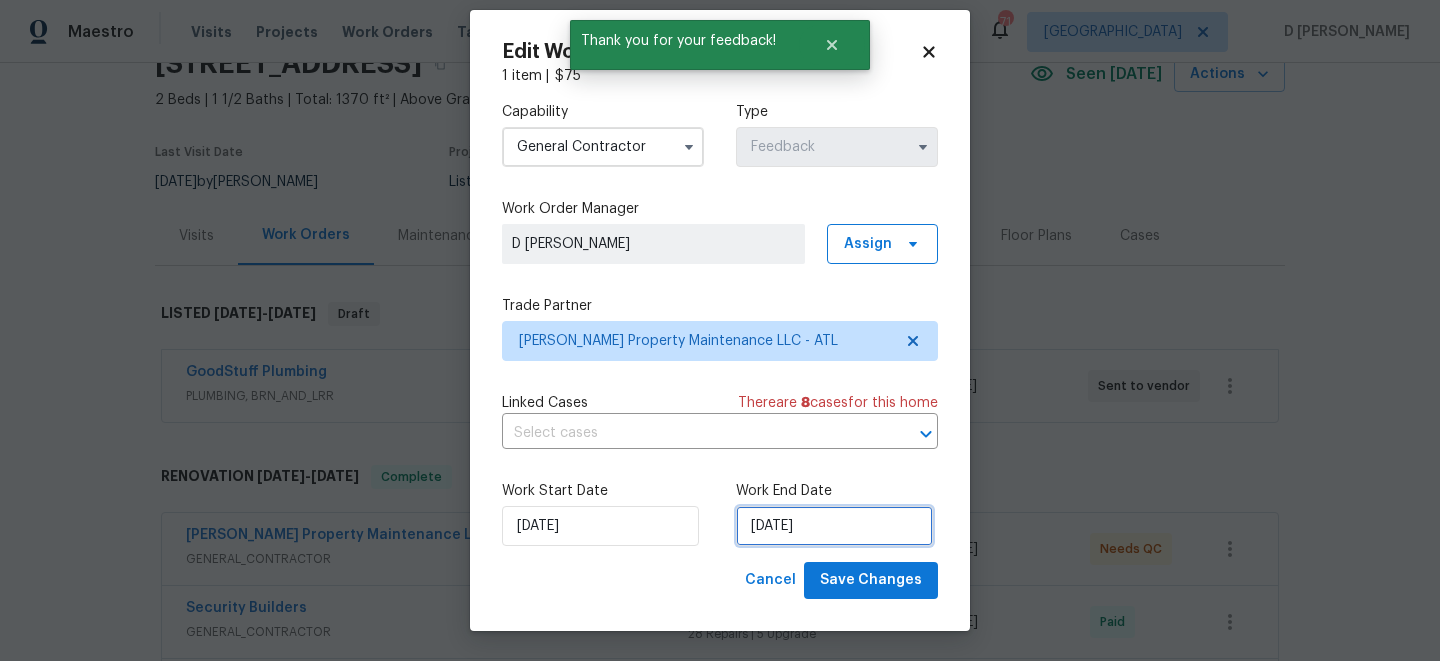 click on "15/07/2025" at bounding box center (834, 526) 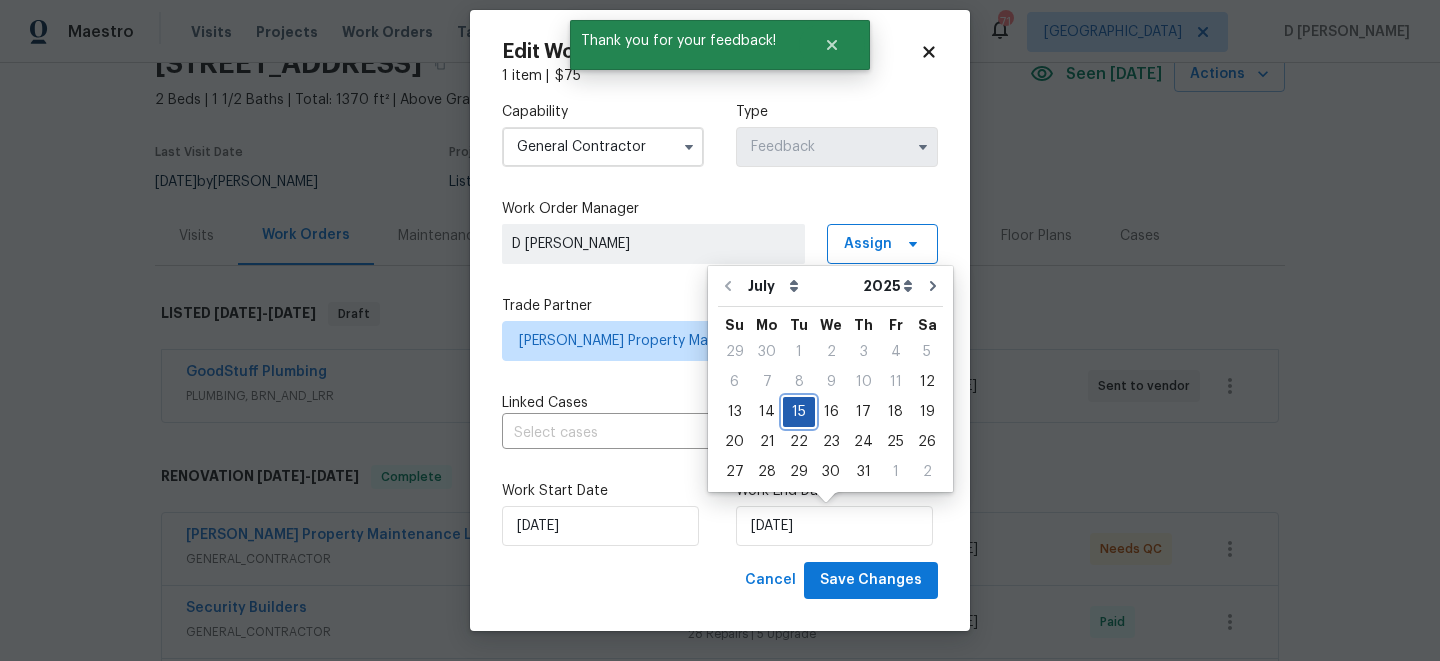 click on "15" at bounding box center (799, 412) 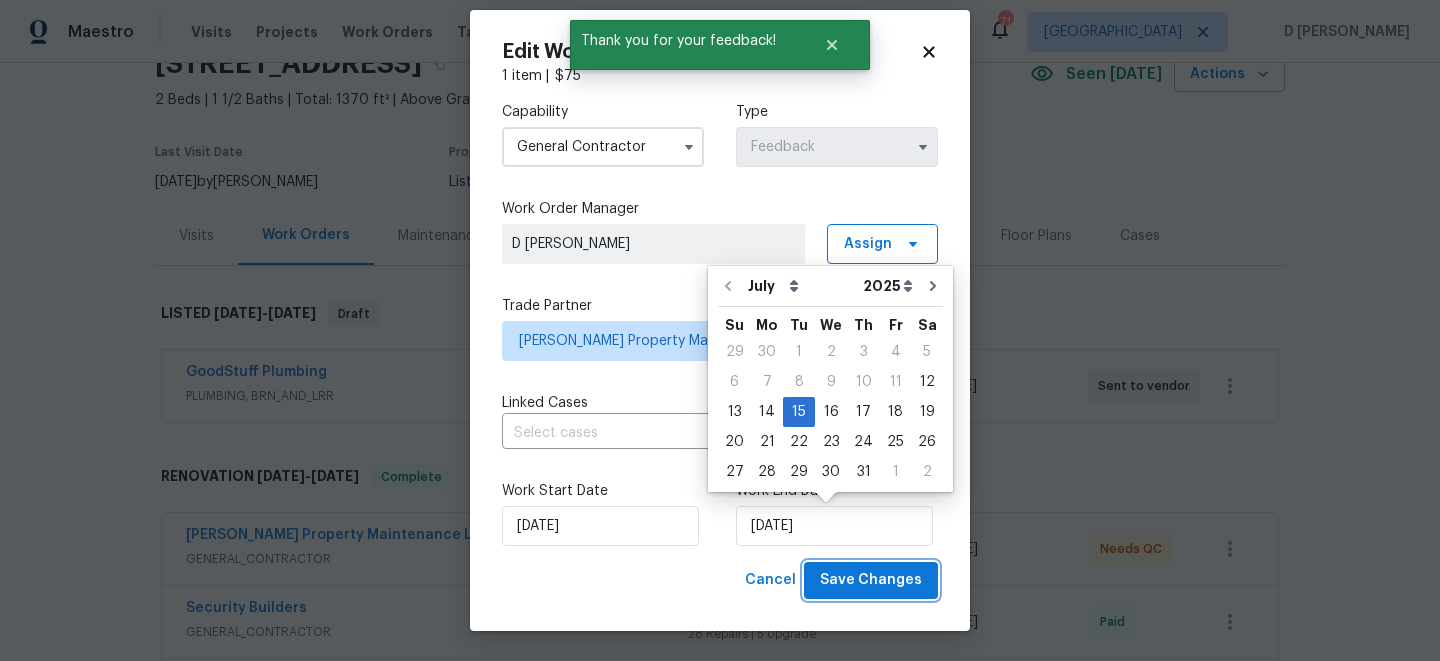 click on "Save Changes" at bounding box center [871, 580] 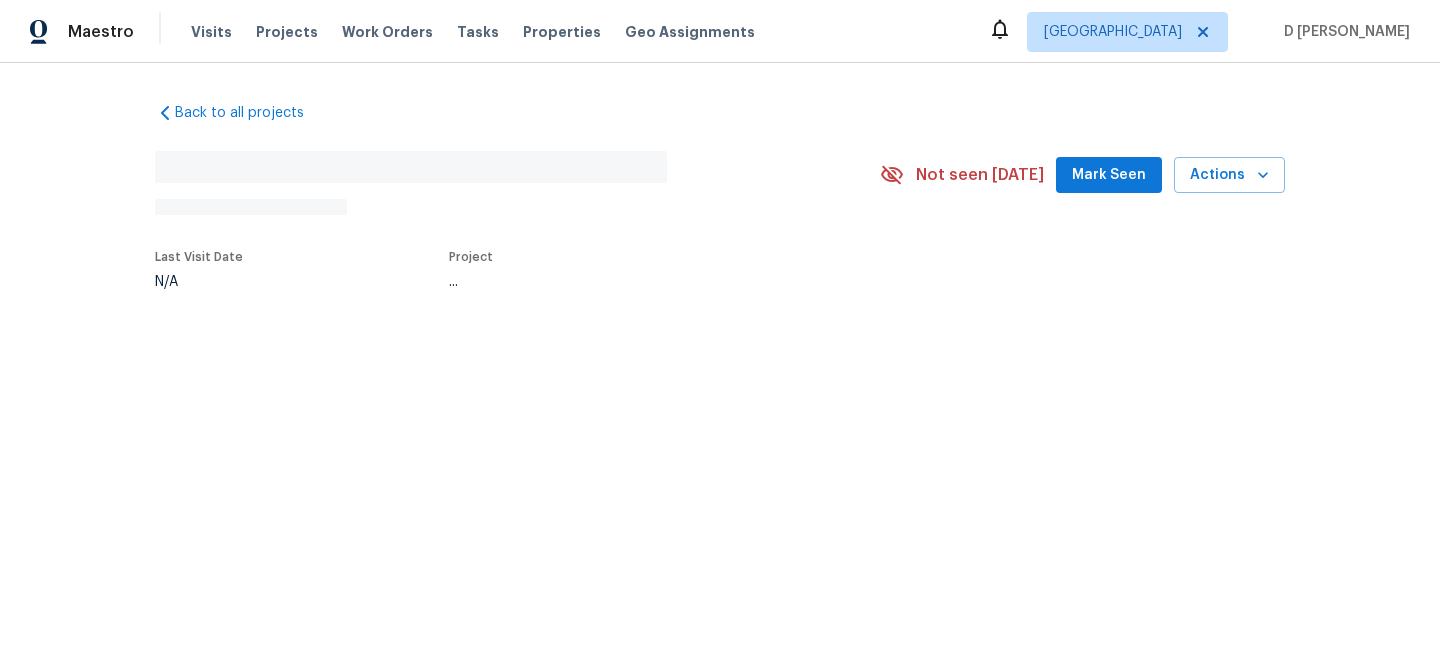 scroll, scrollTop: 0, scrollLeft: 0, axis: both 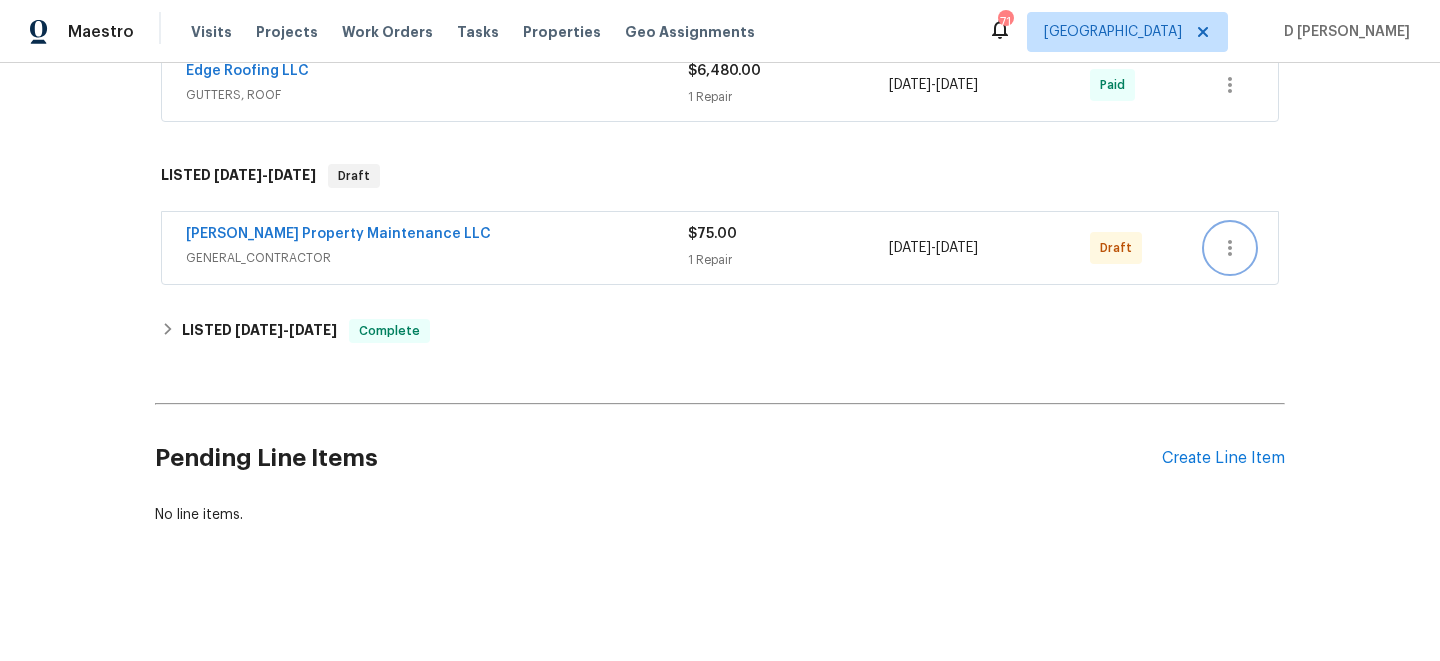 click at bounding box center [1230, 248] 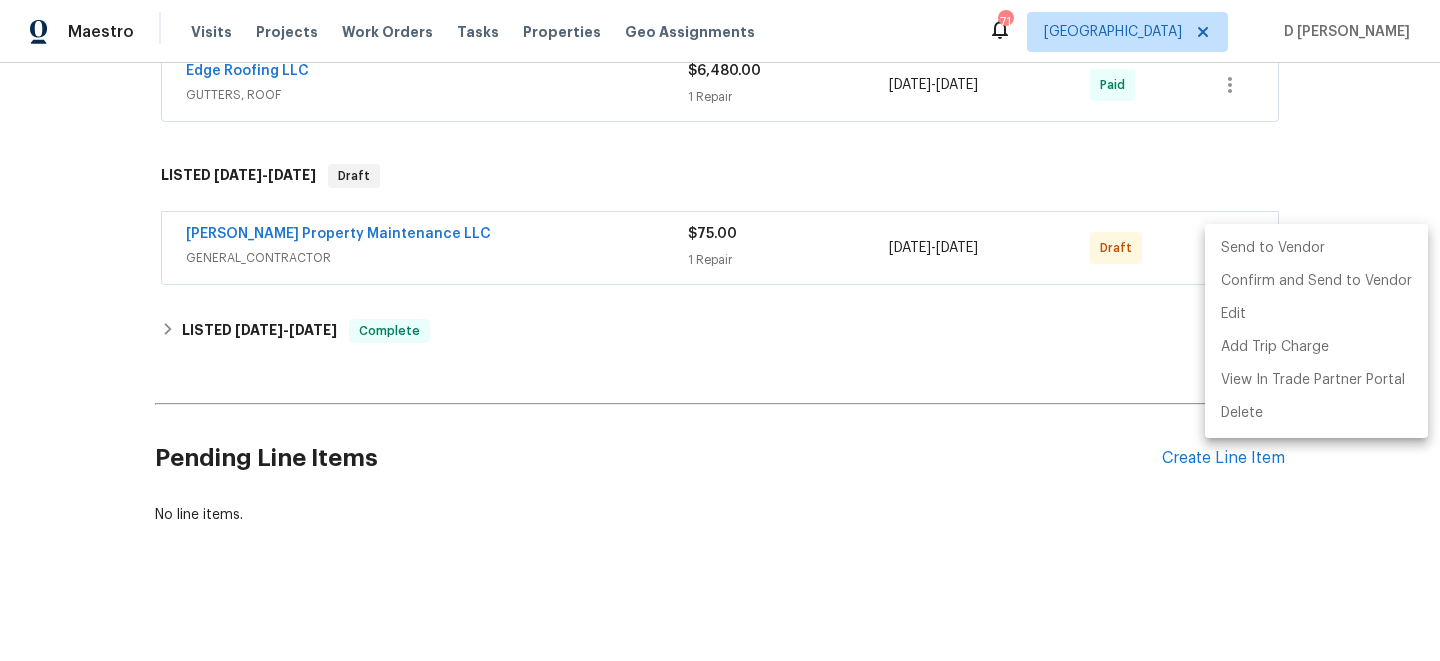 click on "Send to Vendor" at bounding box center [1316, 248] 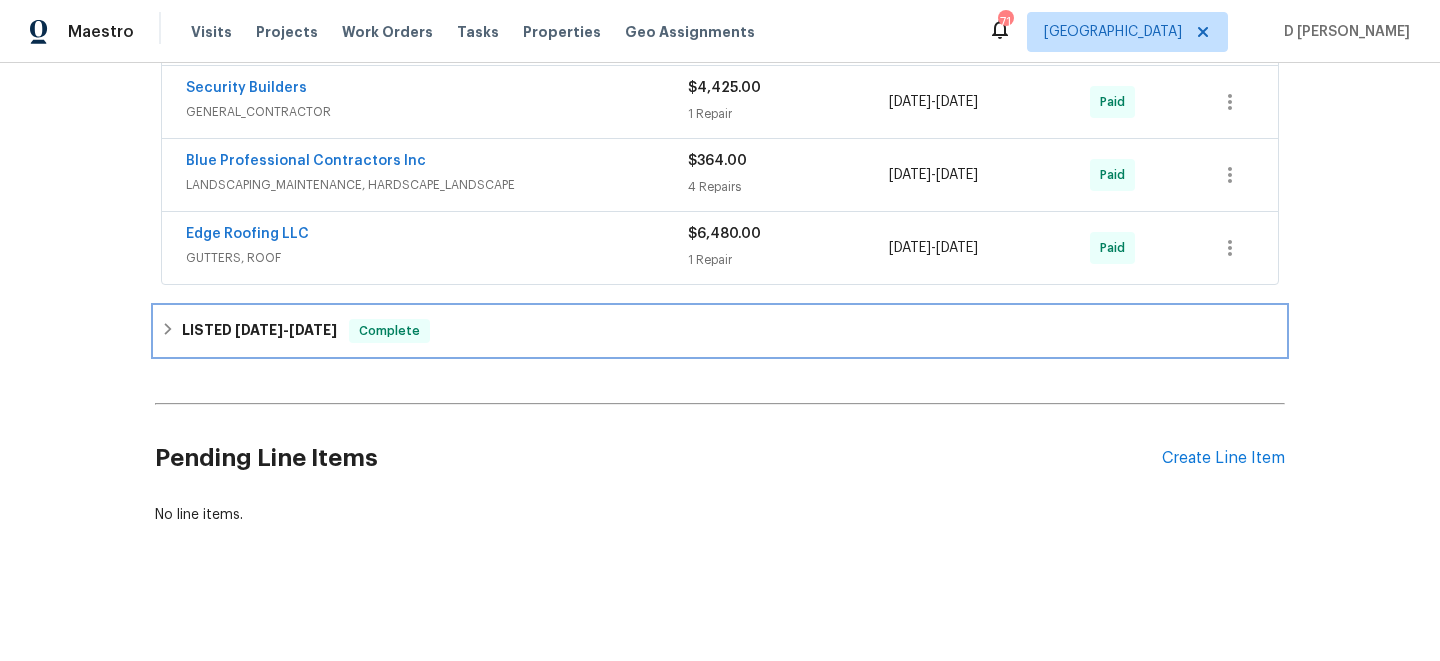 click on "LISTED   [DATE]  -  [DATE] Complete" at bounding box center (720, 331) 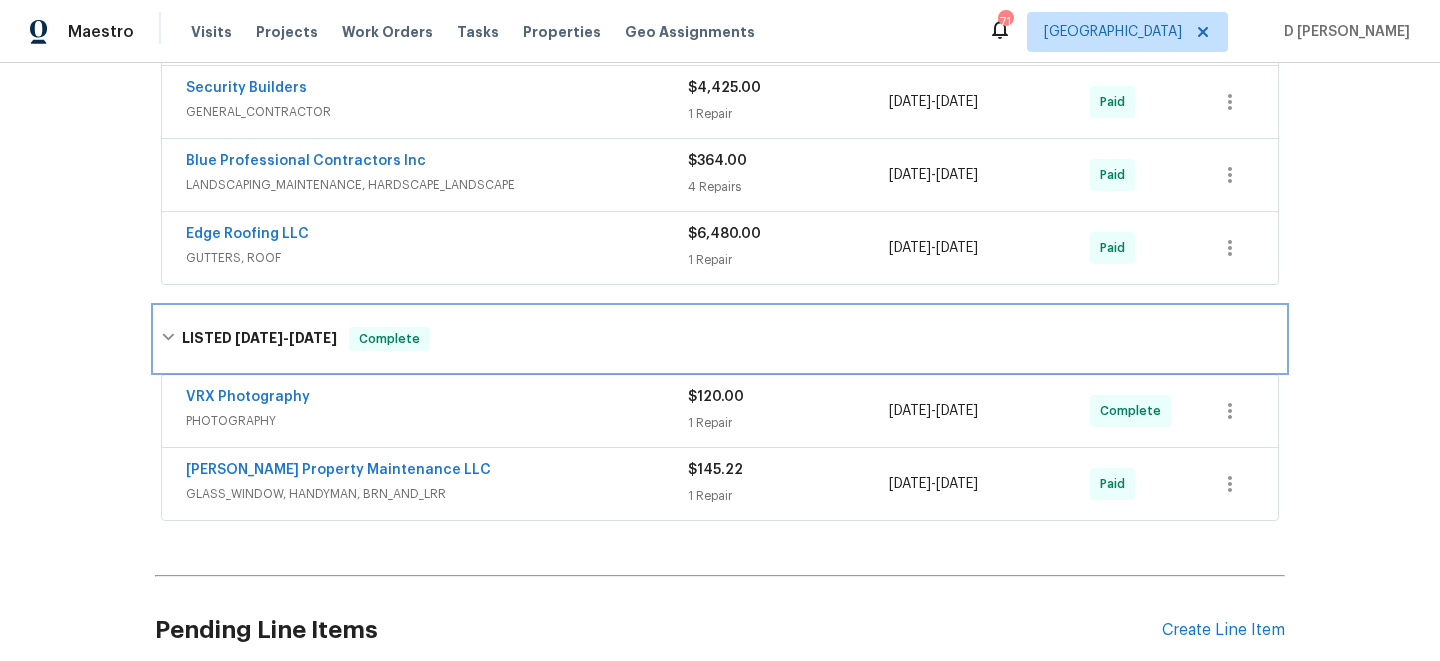 click 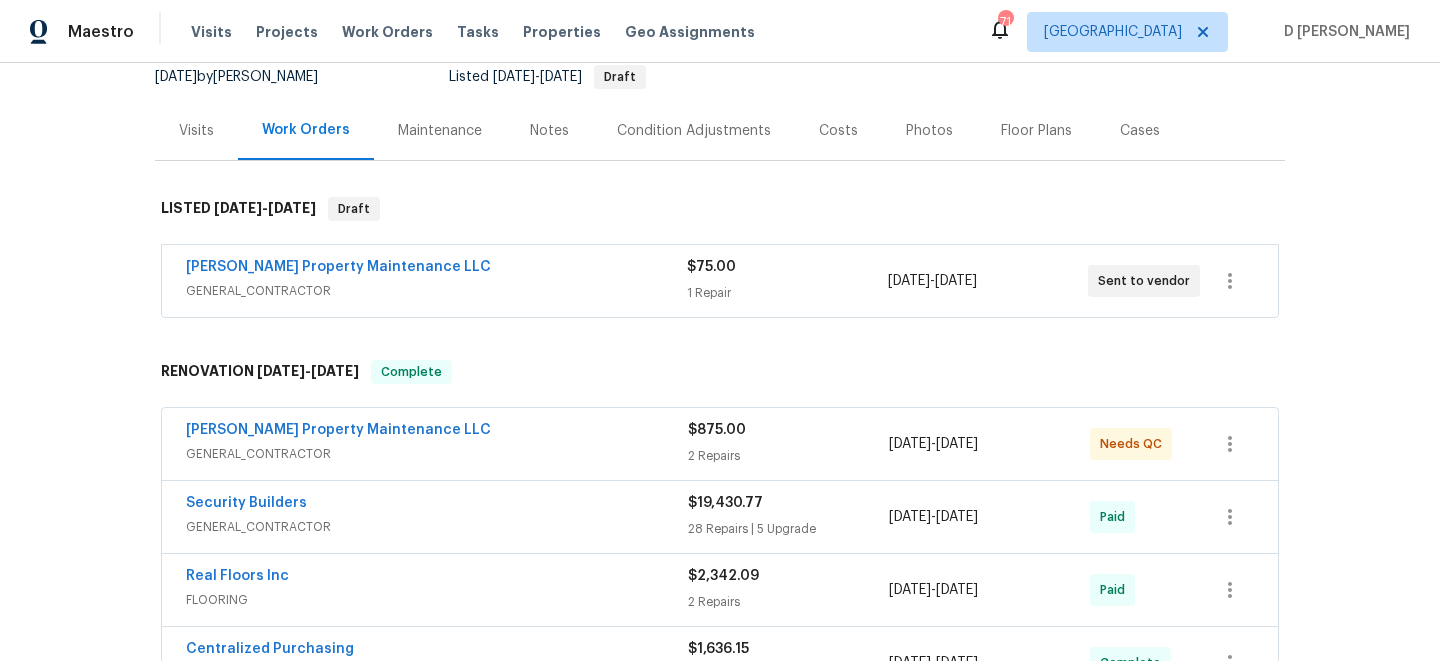 scroll, scrollTop: 183, scrollLeft: 0, axis: vertical 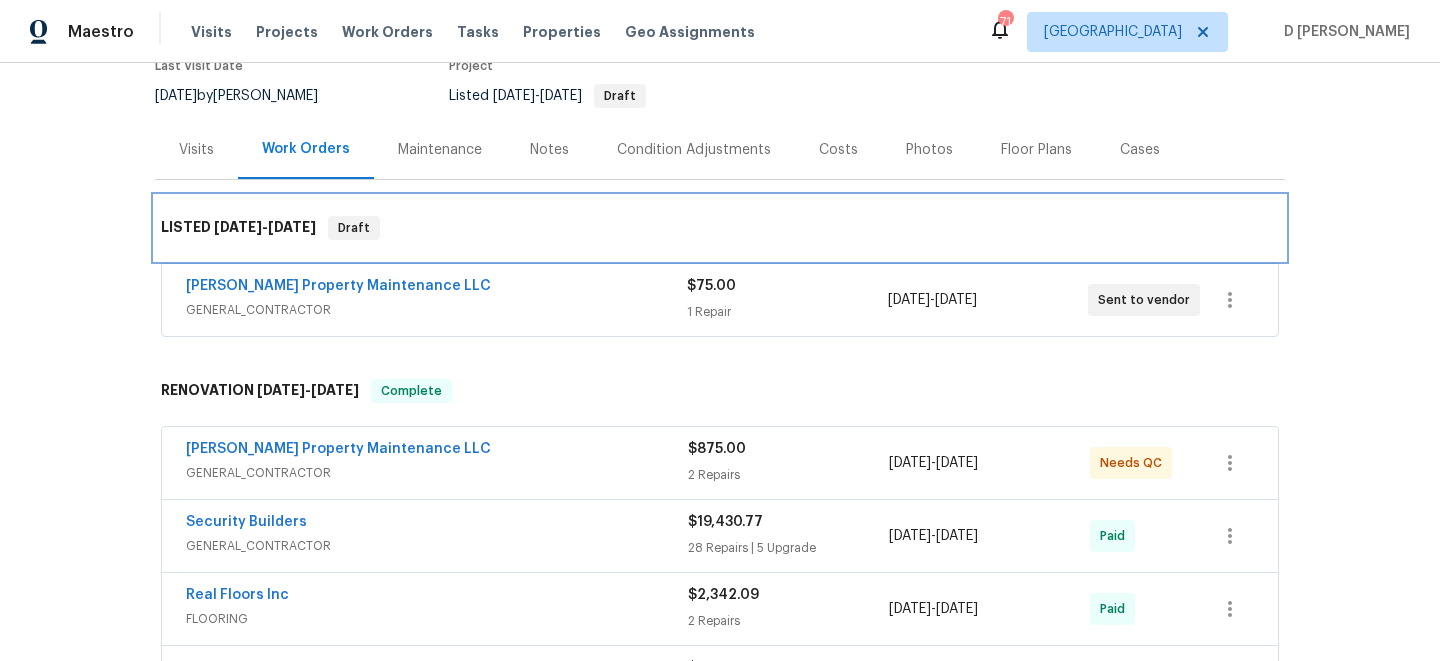click on "LISTED   [DATE]  -  [DATE] Draft" at bounding box center (720, 228) 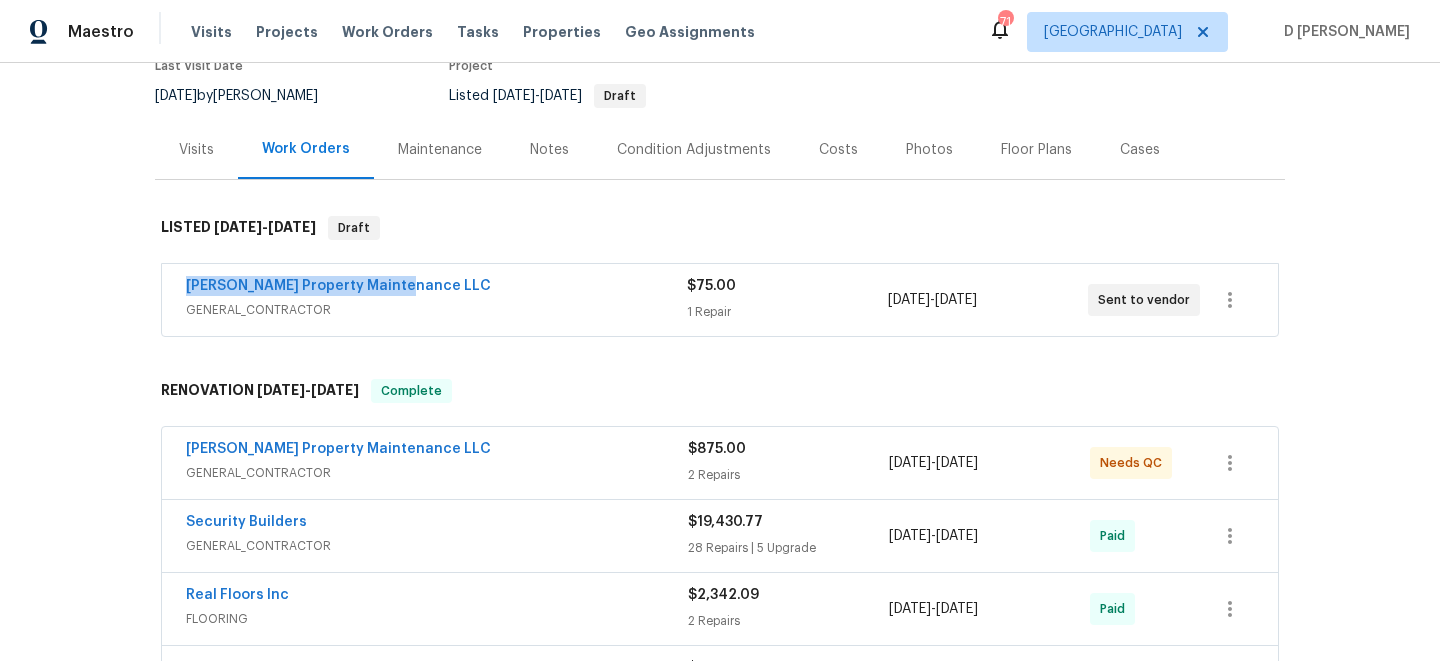 drag, startPoint x: 179, startPoint y: 287, endPoint x: 412, endPoint y: 293, distance: 233.07724 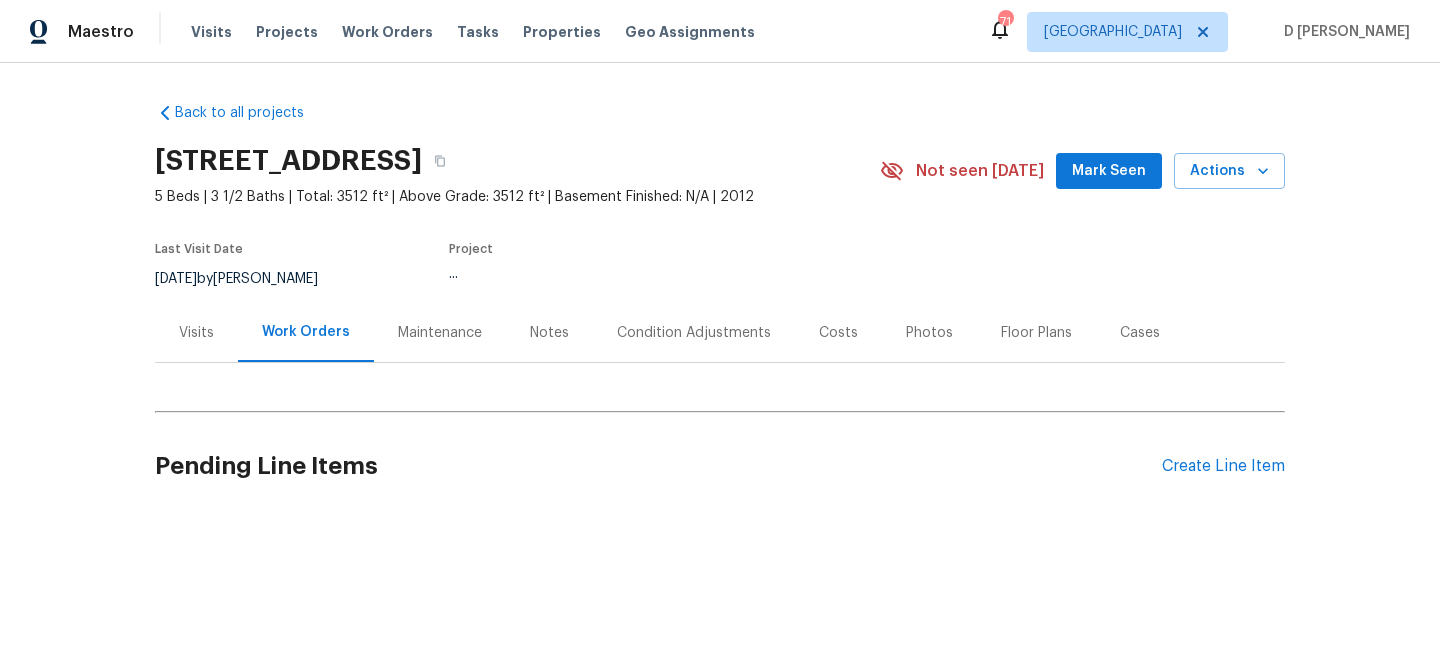 scroll, scrollTop: 0, scrollLeft: 0, axis: both 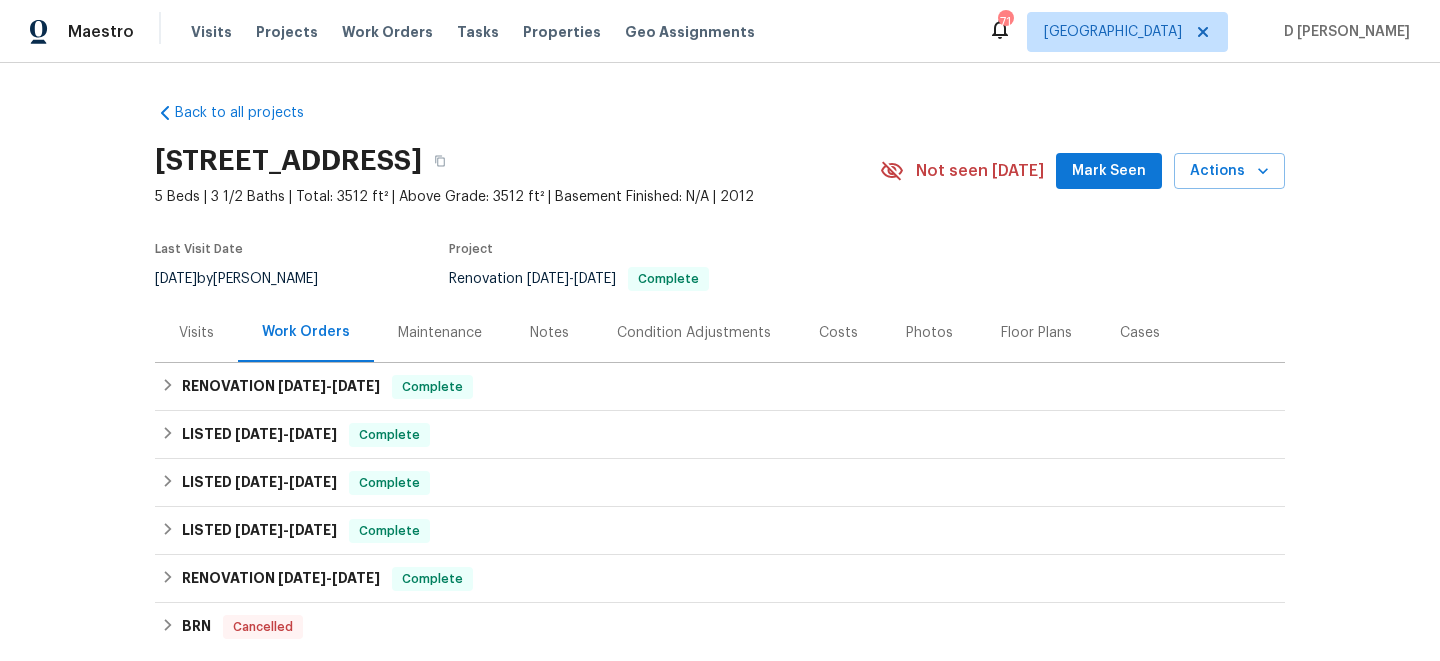click on "Visits" at bounding box center [196, 333] 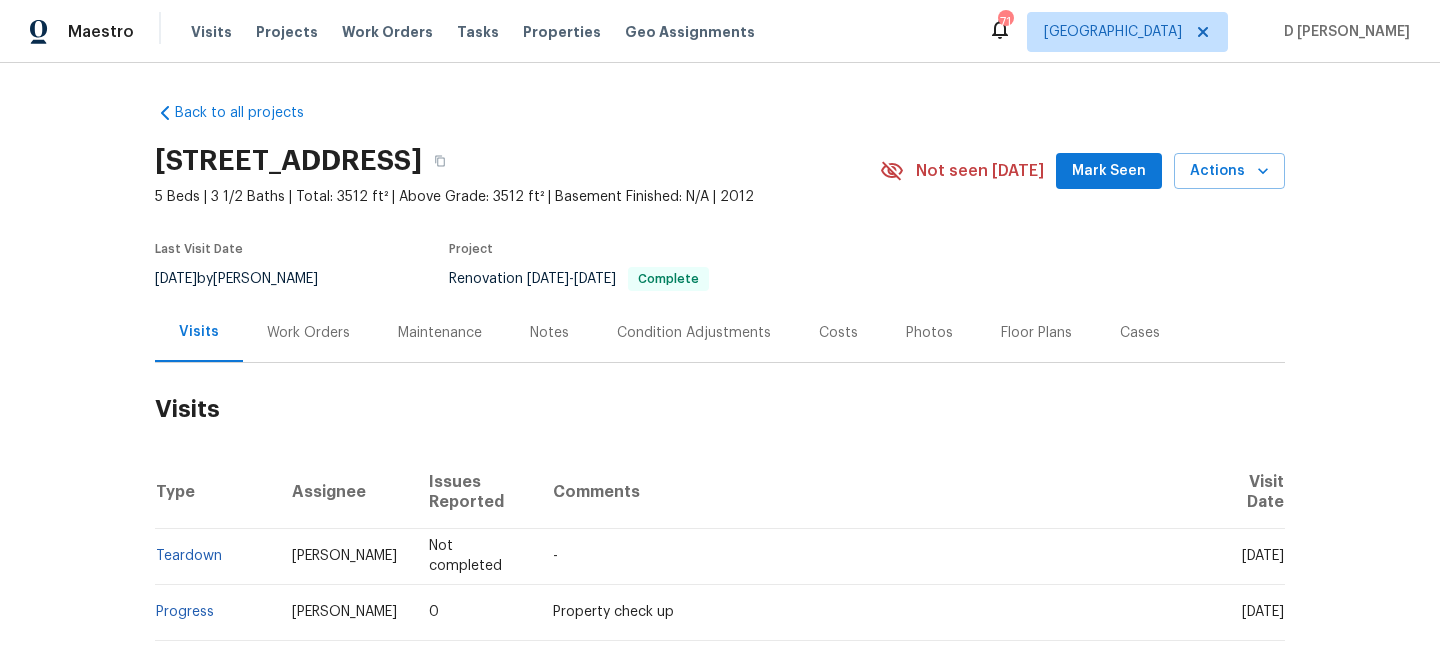 scroll, scrollTop: 131, scrollLeft: 0, axis: vertical 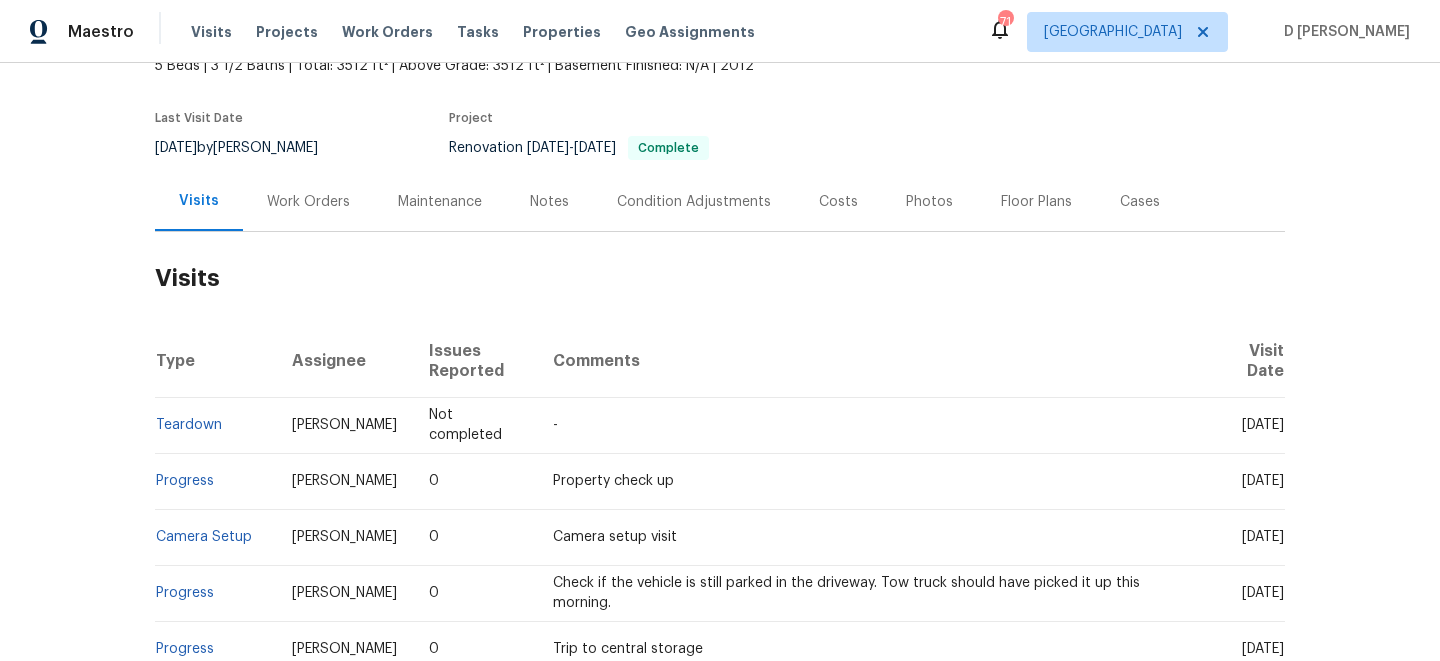click on "Work Orders" at bounding box center (308, 202) 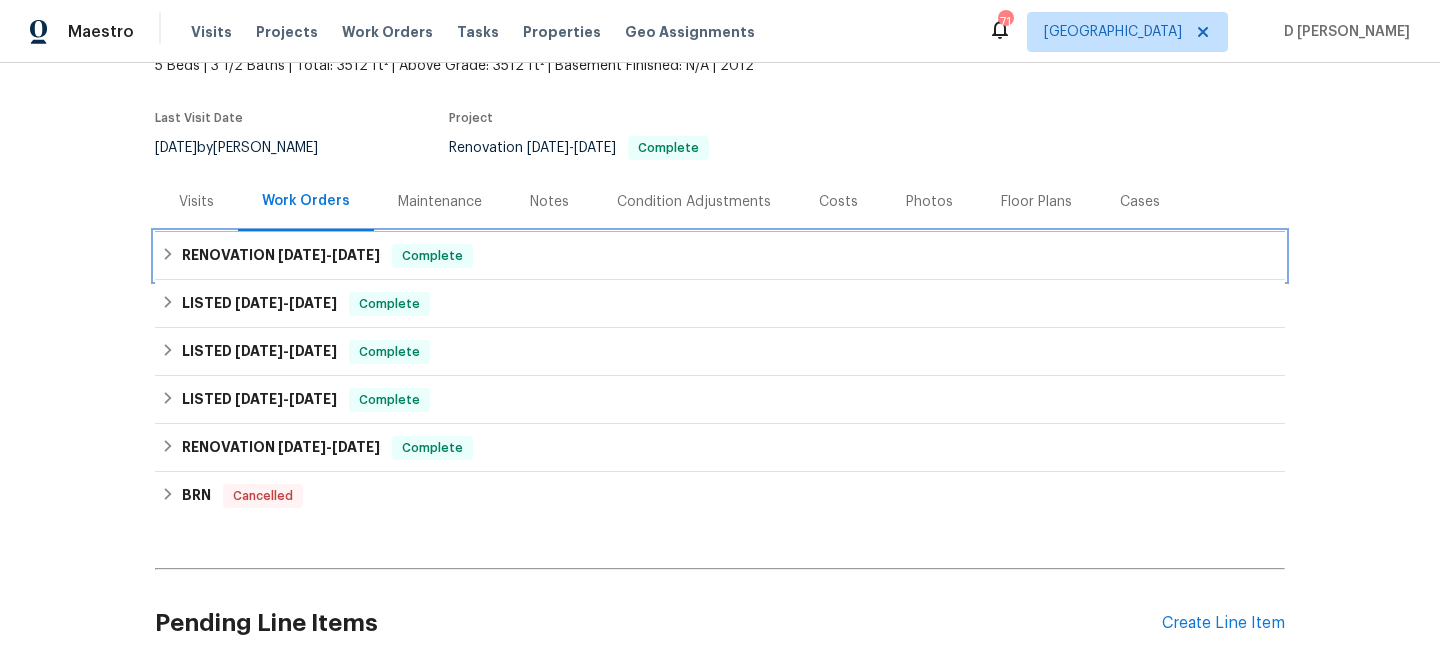 click on "RENOVATION   5/14/25  -  5/16/25 Complete" at bounding box center (720, 256) 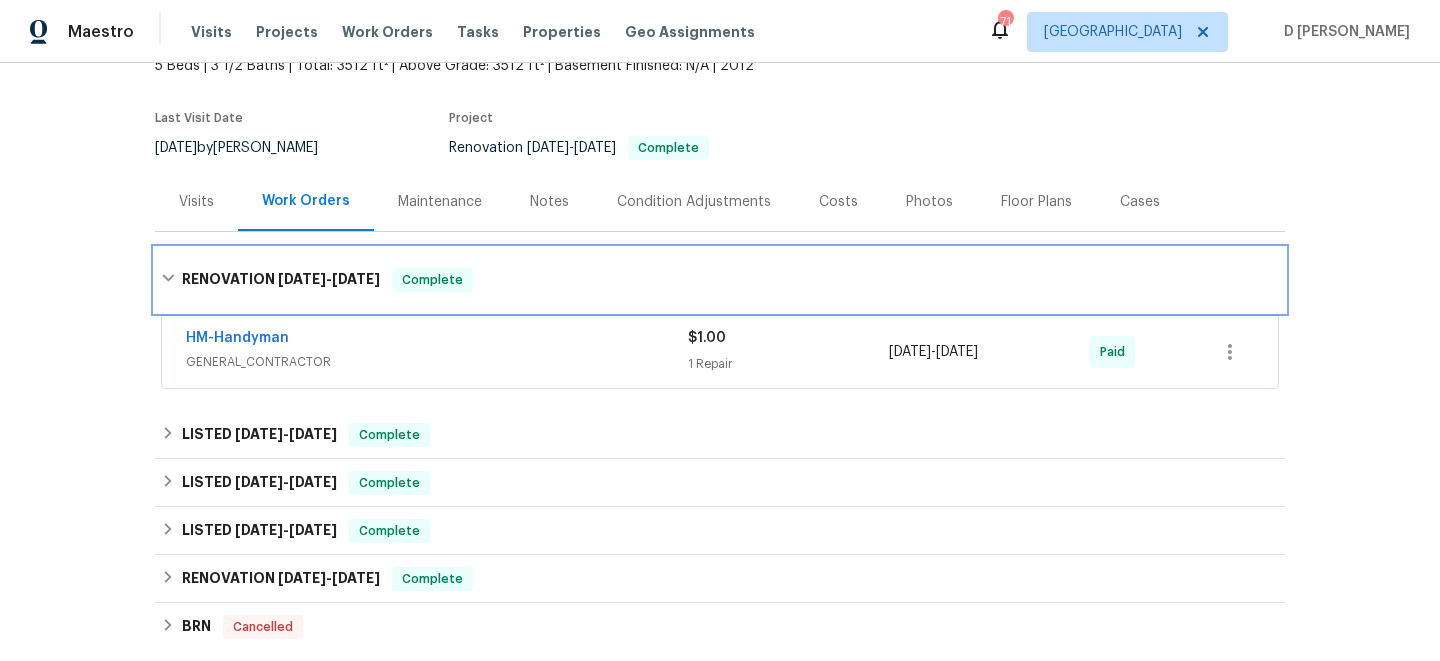 click on "RENOVATION   5/14/25  -  5/16/25 Complete" at bounding box center (720, 280) 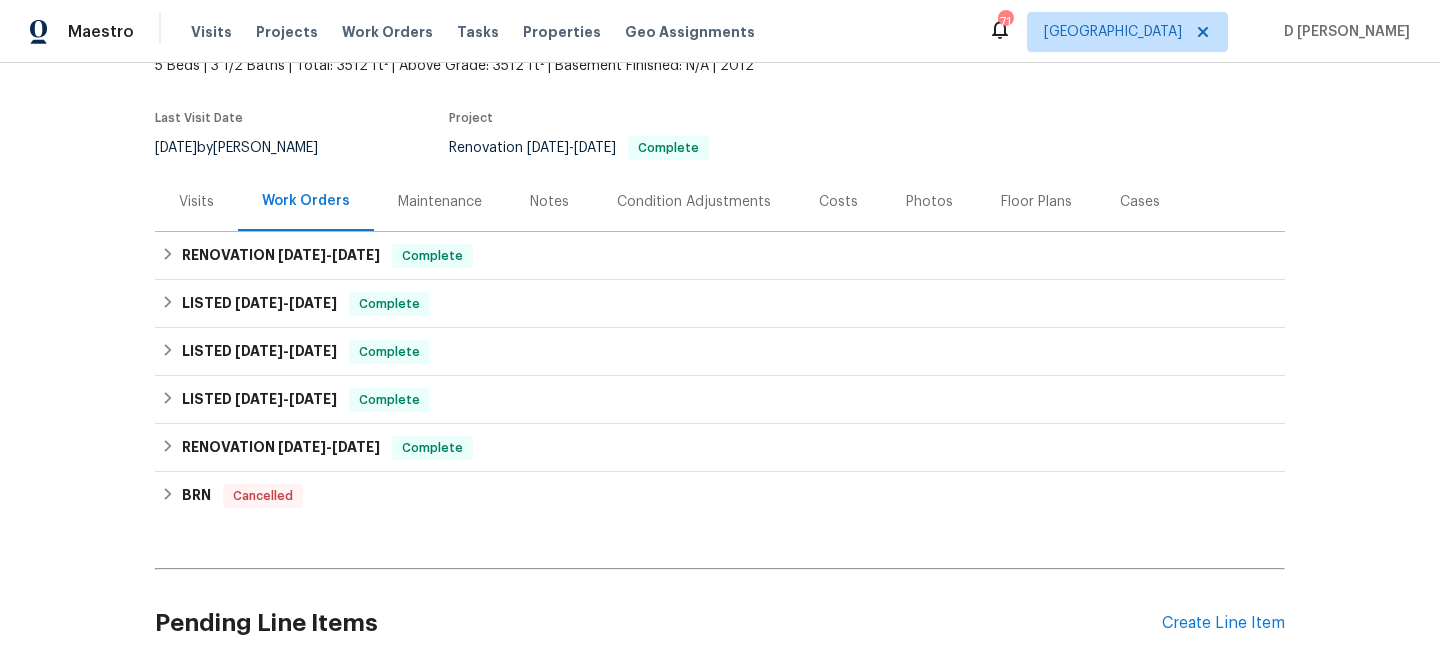 click on "Visits" at bounding box center [196, 202] 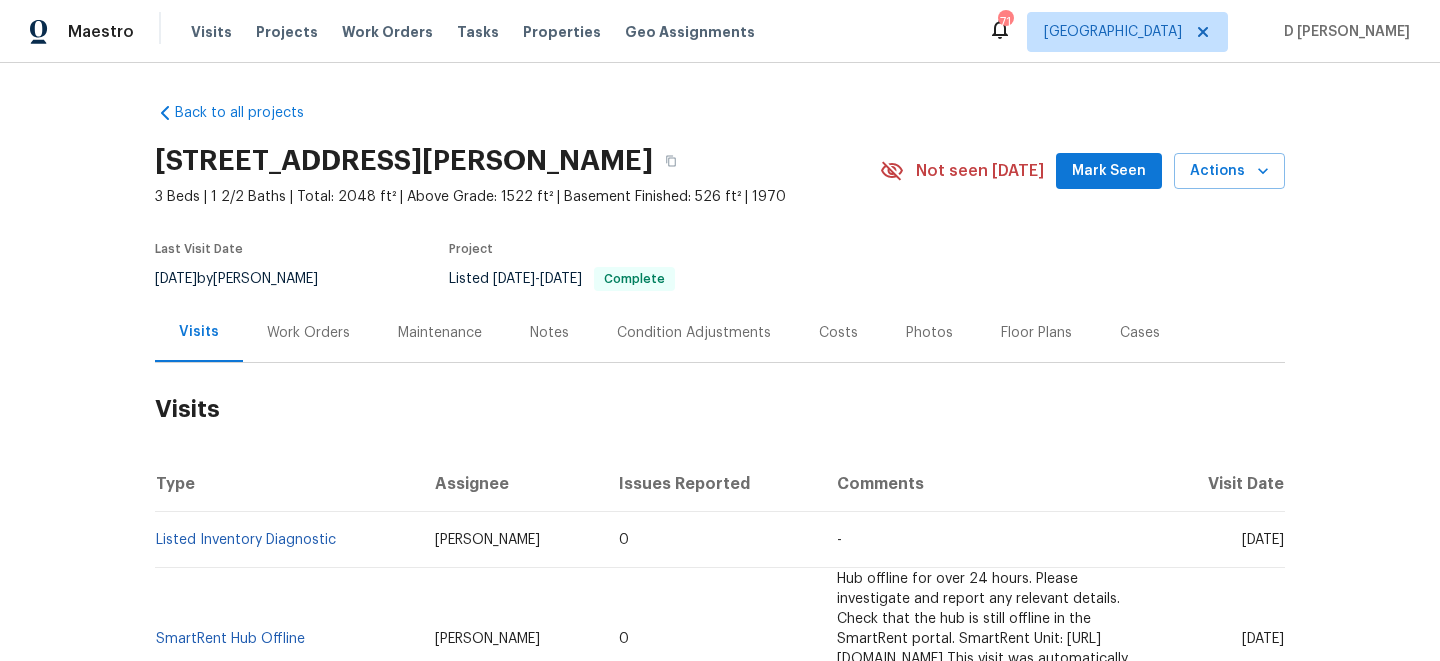 scroll, scrollTop: 0, scrollLeft: 0, axis: both 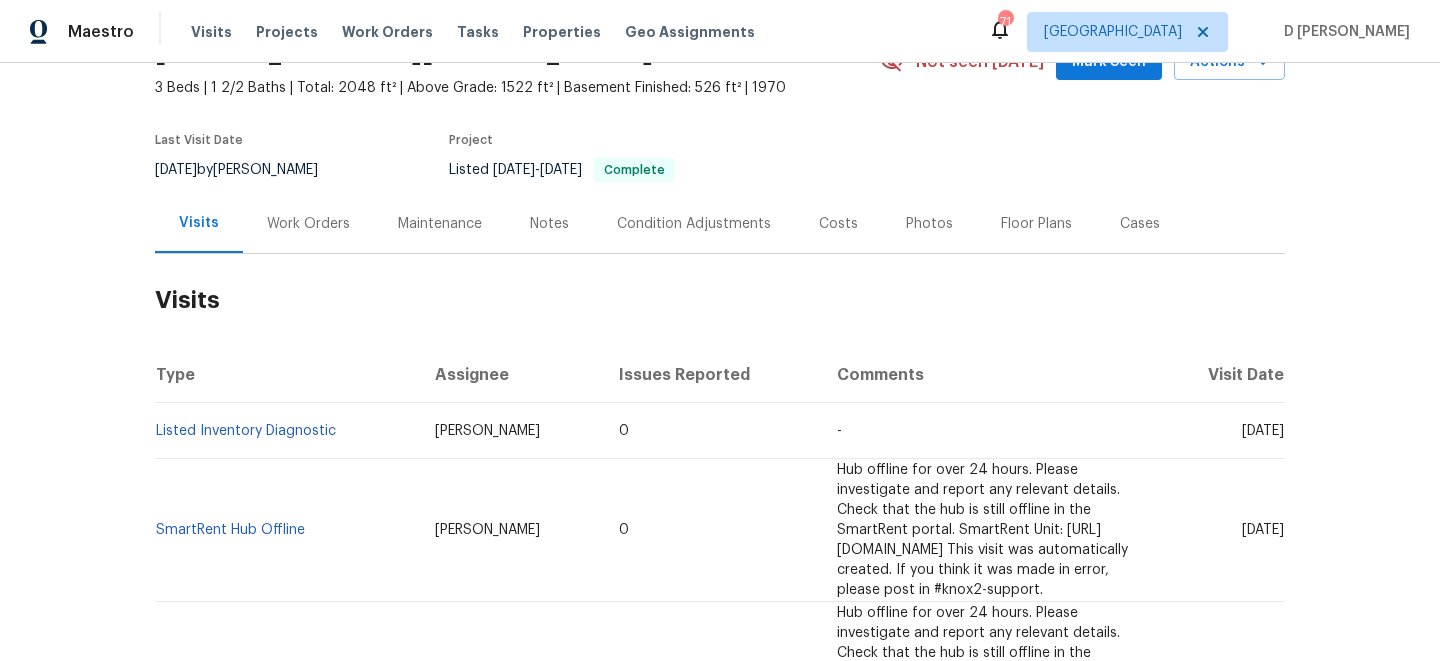 click on "Work Orders" at bounding box center (308, 224) 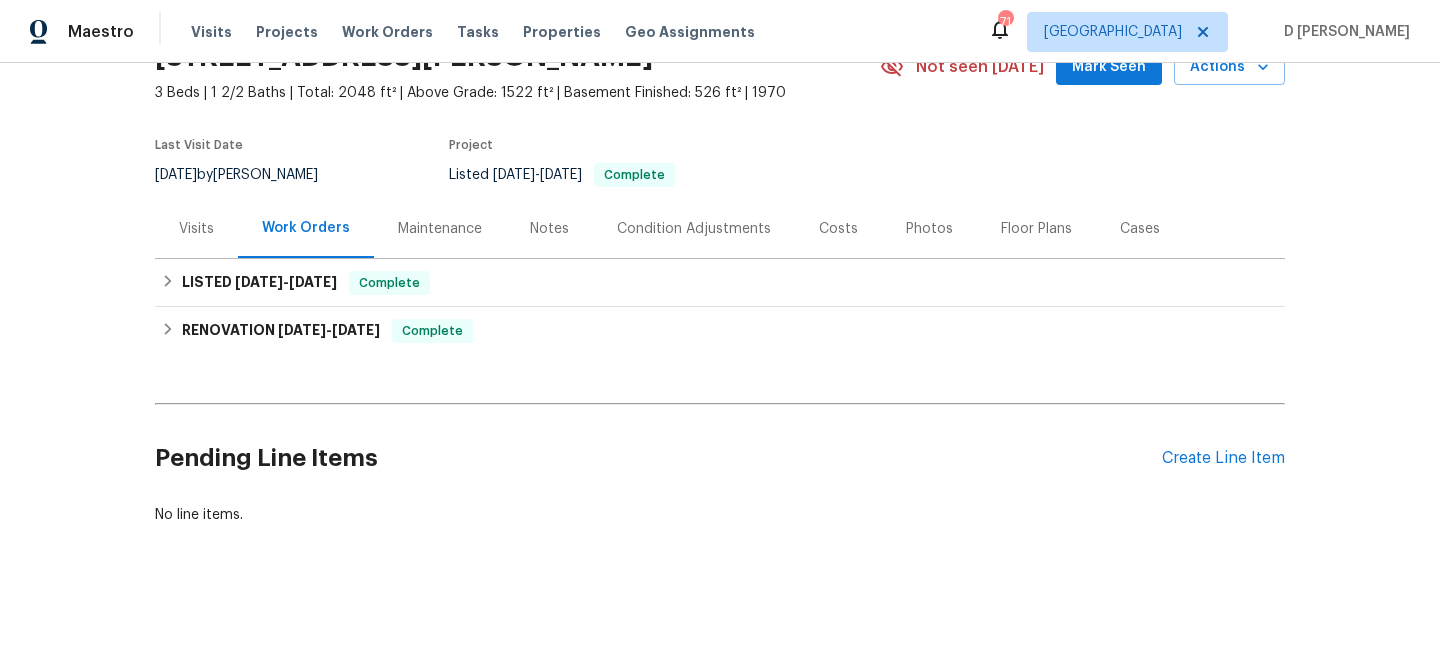scroll, scrollTop: 104, scrollLeft: 0, axis: vertical 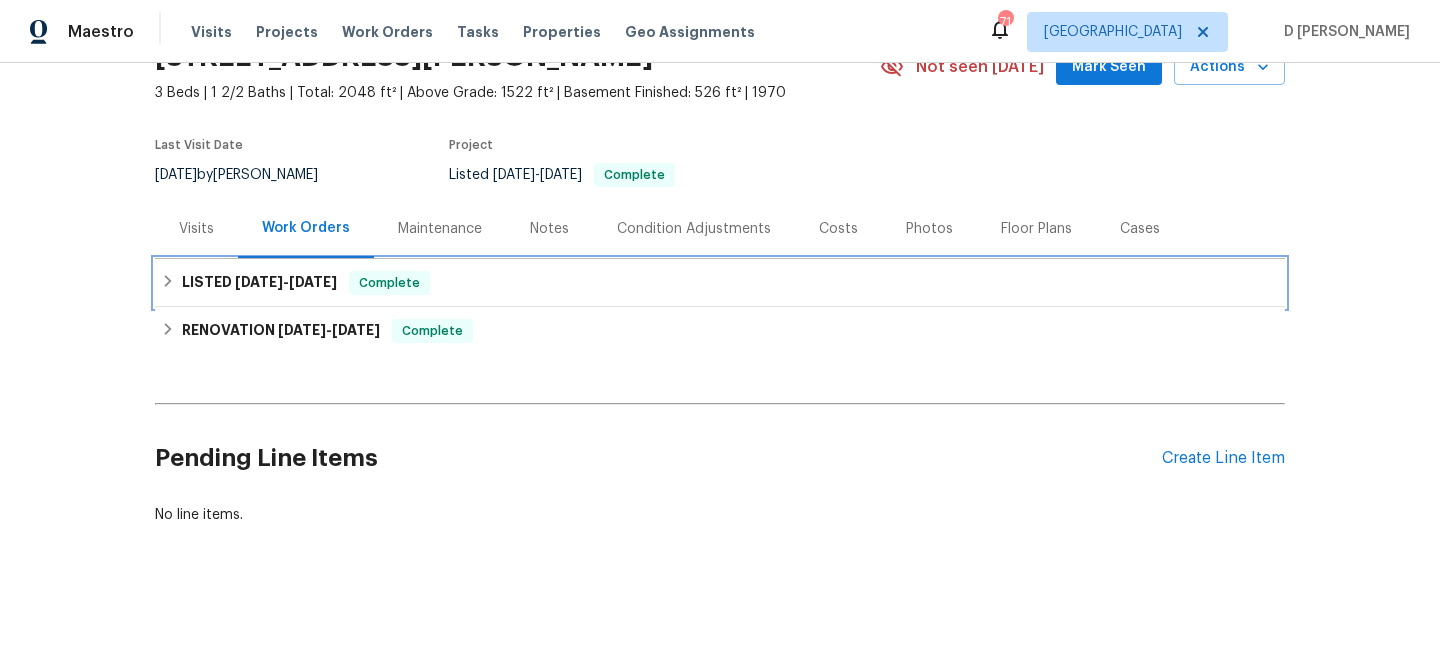 click on "LISTED   [DATE]  -  [DATE]" at bounding box center (259, 283) 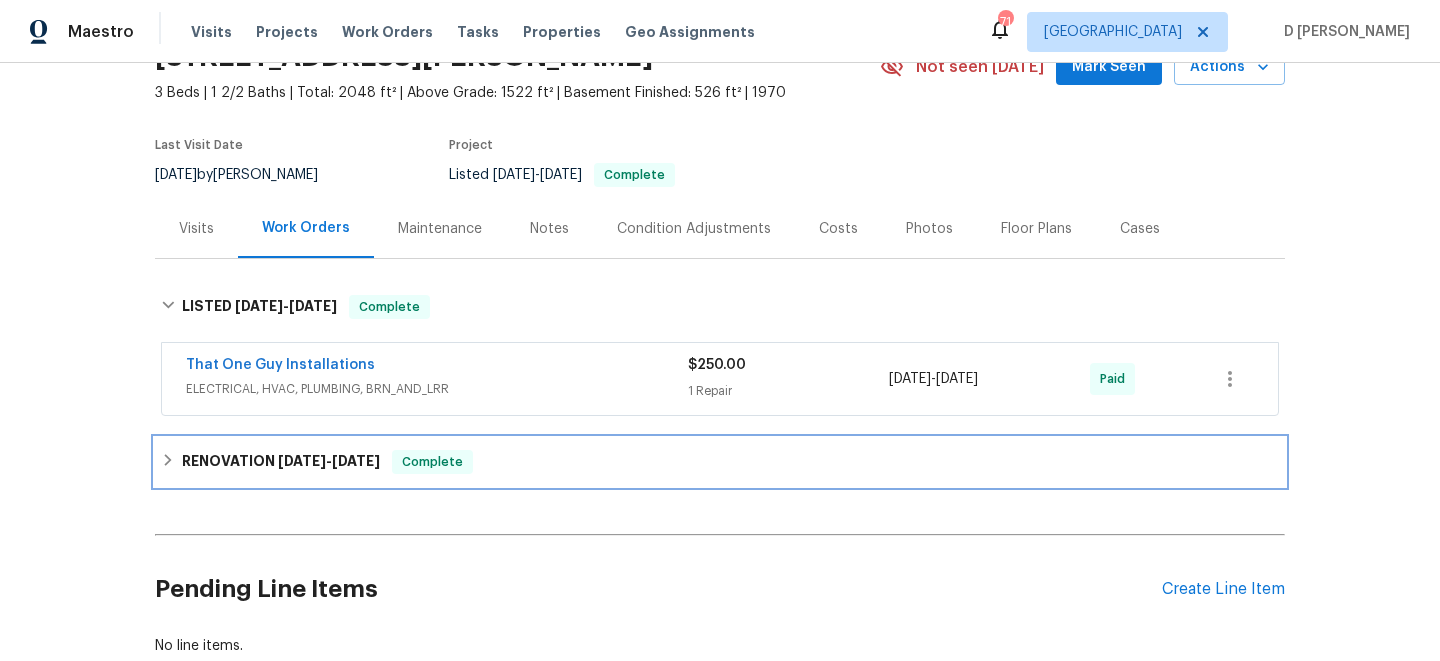 click on "RENOVATION   [DATE]  -  [DATE]" at bounding box center (281, 462) 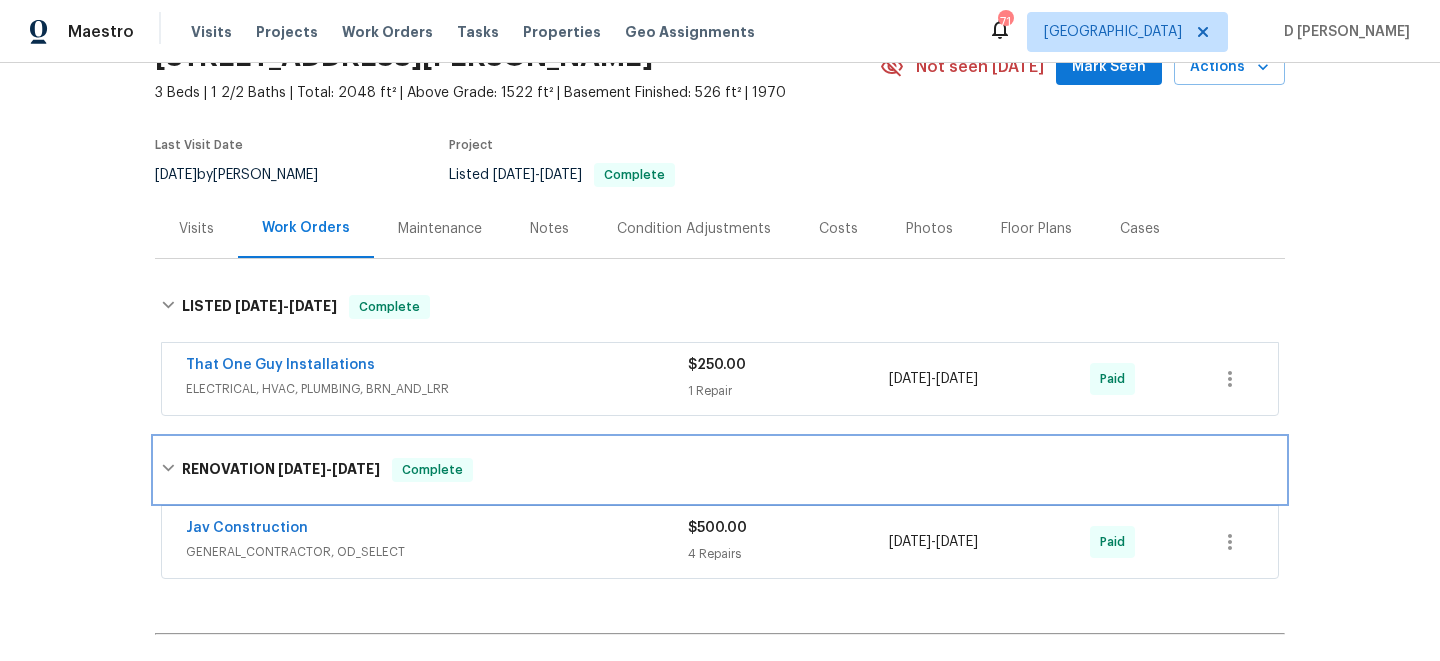 scroll, scrollTop: 120, scrollLeft: 0, axis: vertical 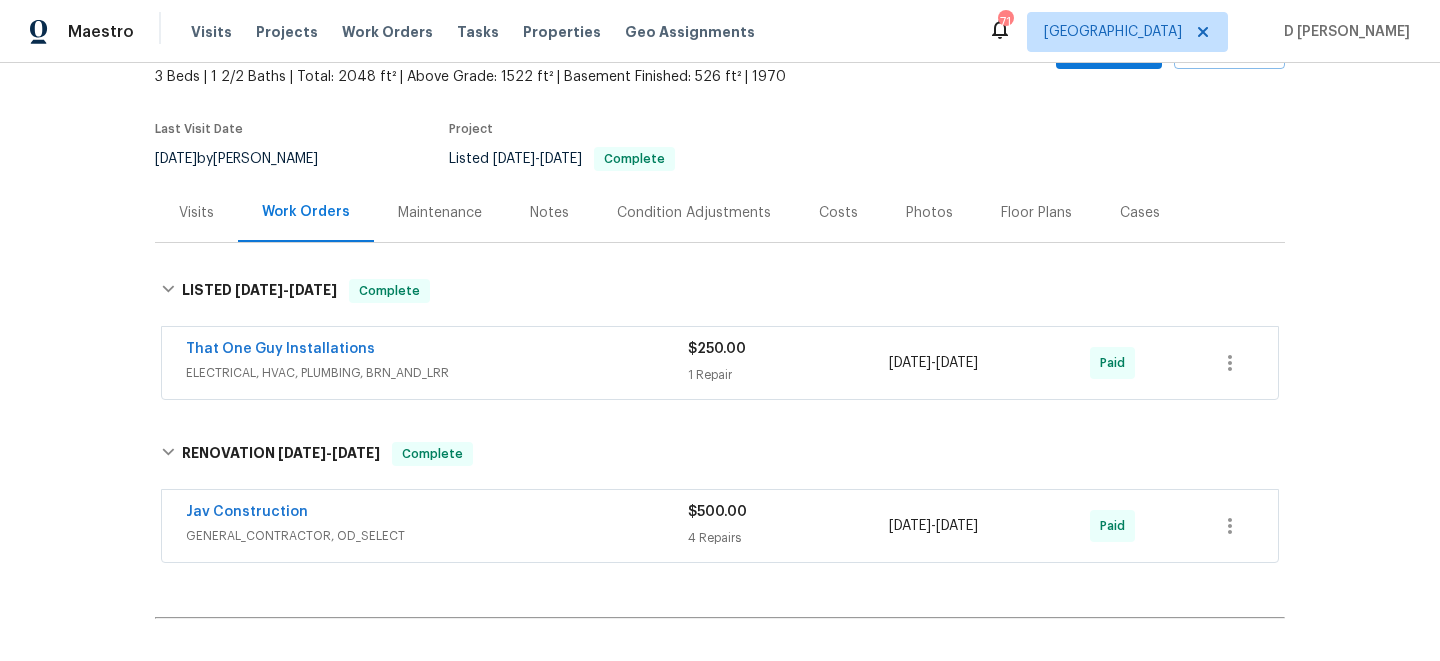 click on "Visits" at bounding box center [196, 213] 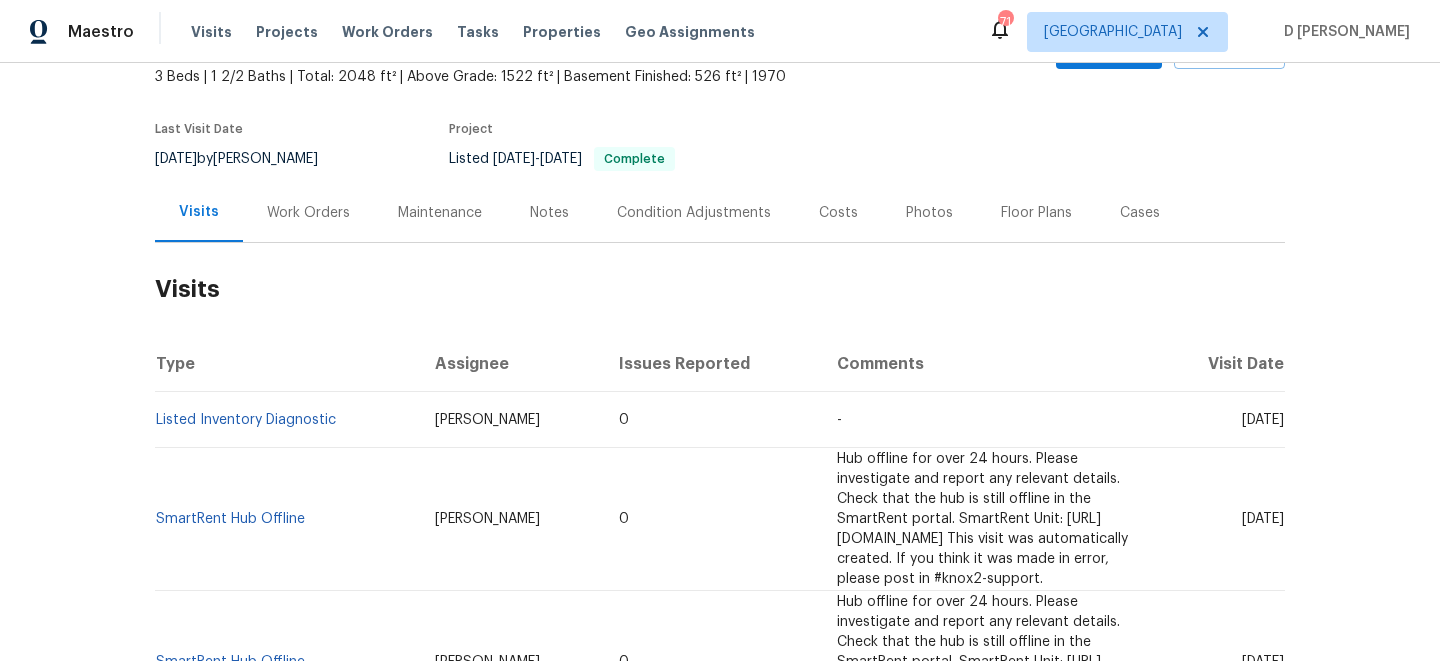 click on "Work Orders" at bounding box center (308, 213) 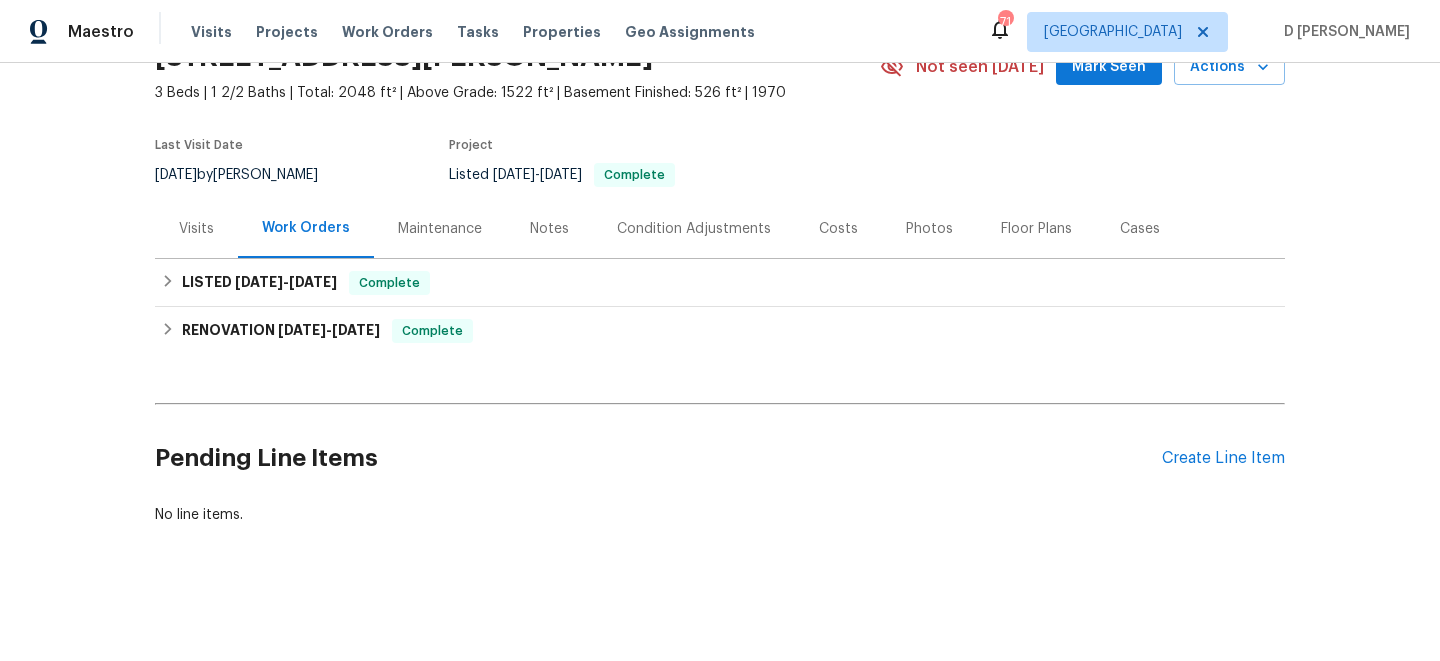scroll, scrollTop: 104, scrollLeft: 0, axis: vertical 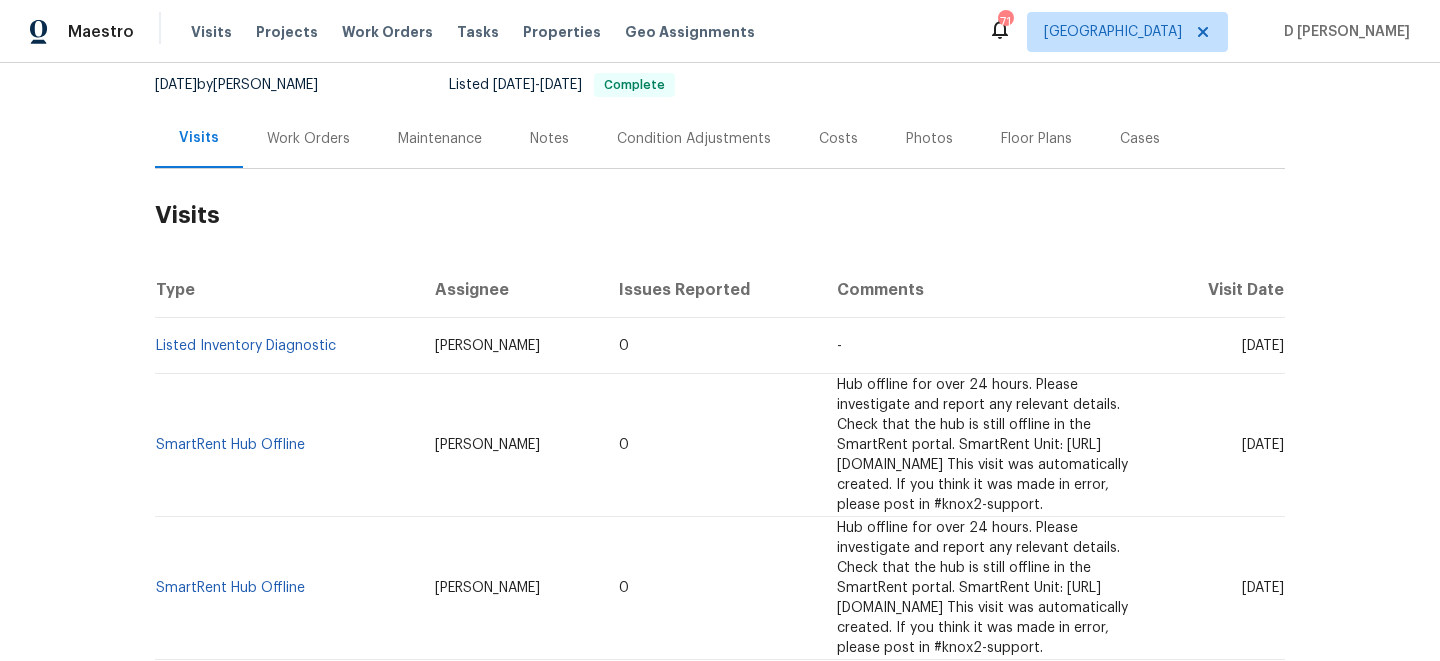 click on "Work Orders" at bounding box center [308, 139] 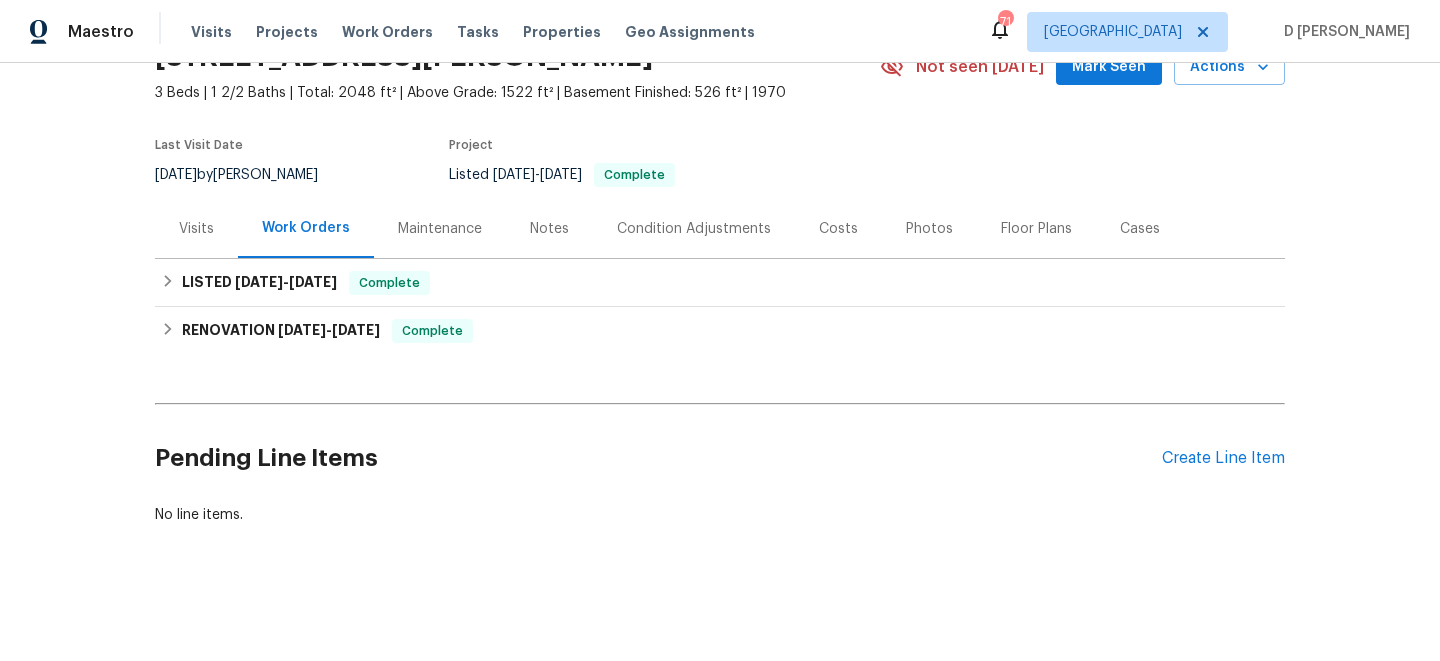 scroll, scrollTop: 104, scrollLeft: 0, axis: vertical 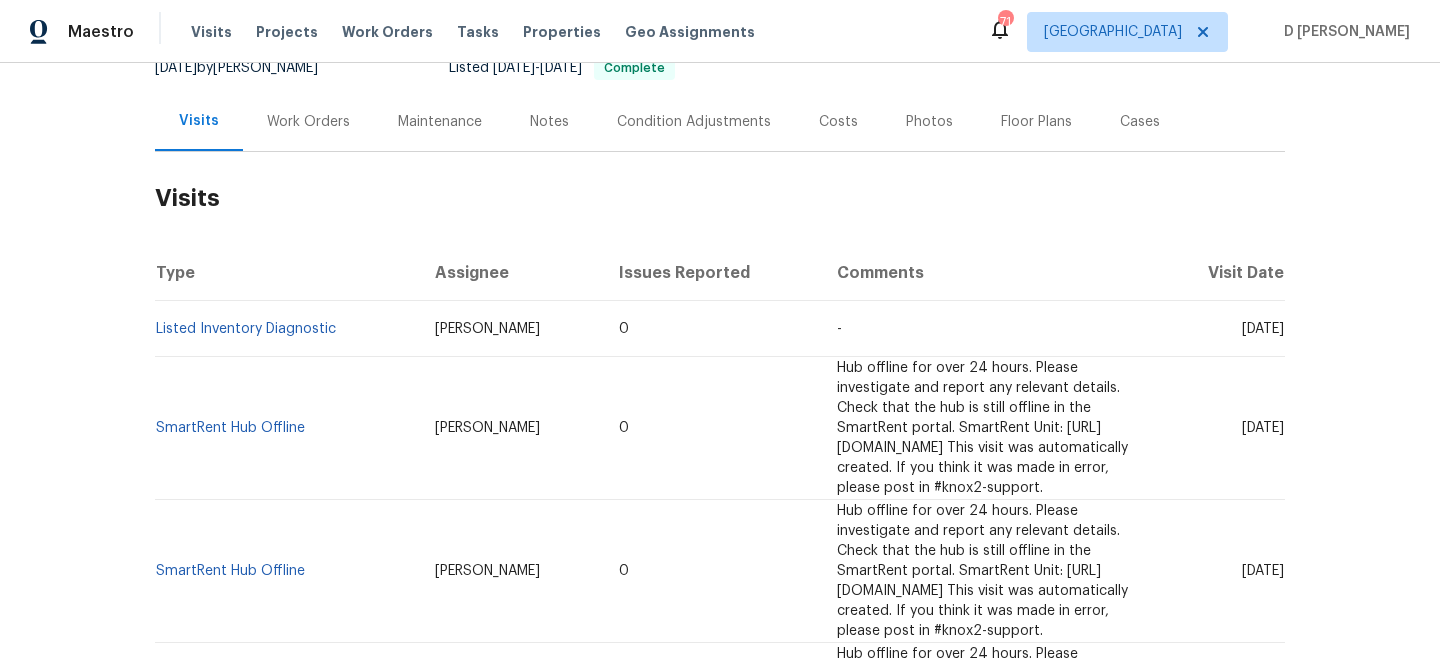 click on "Work Orders" at bounding box center [308, 122] 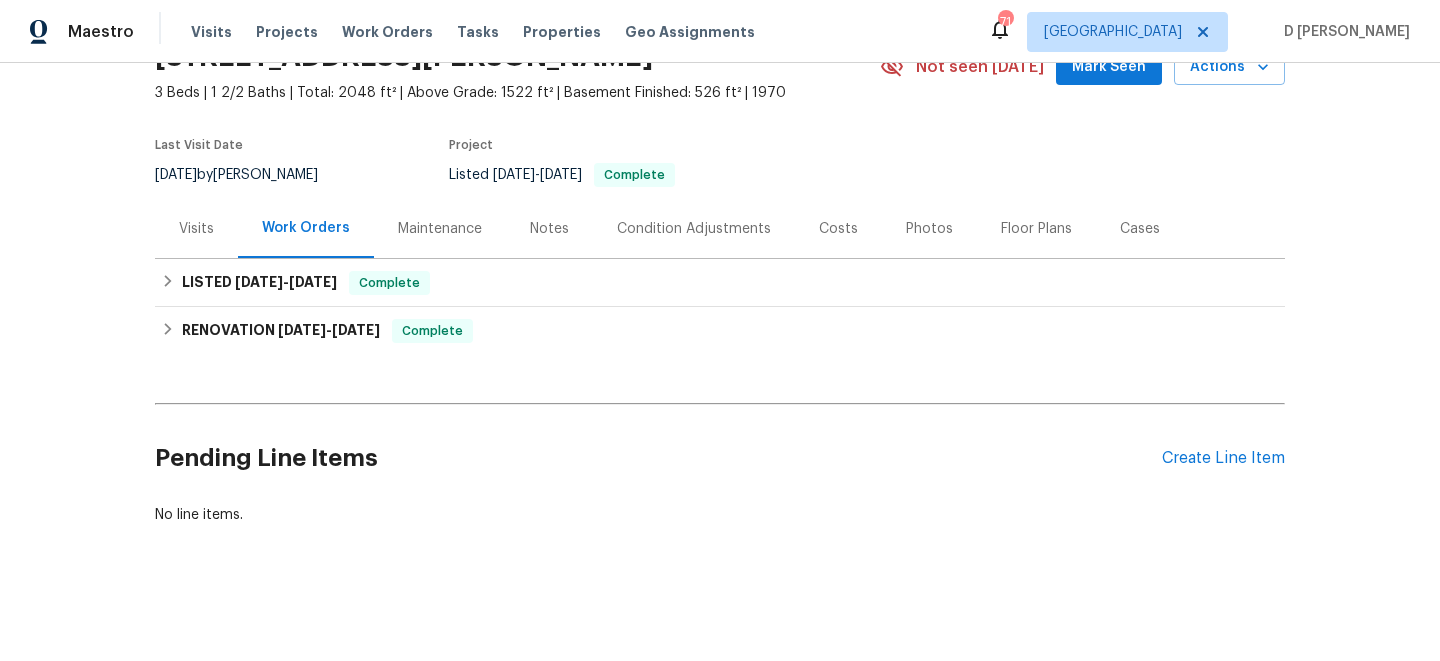 scroll, scrollTop: 104, scrollLeft: 0, axis: vertical 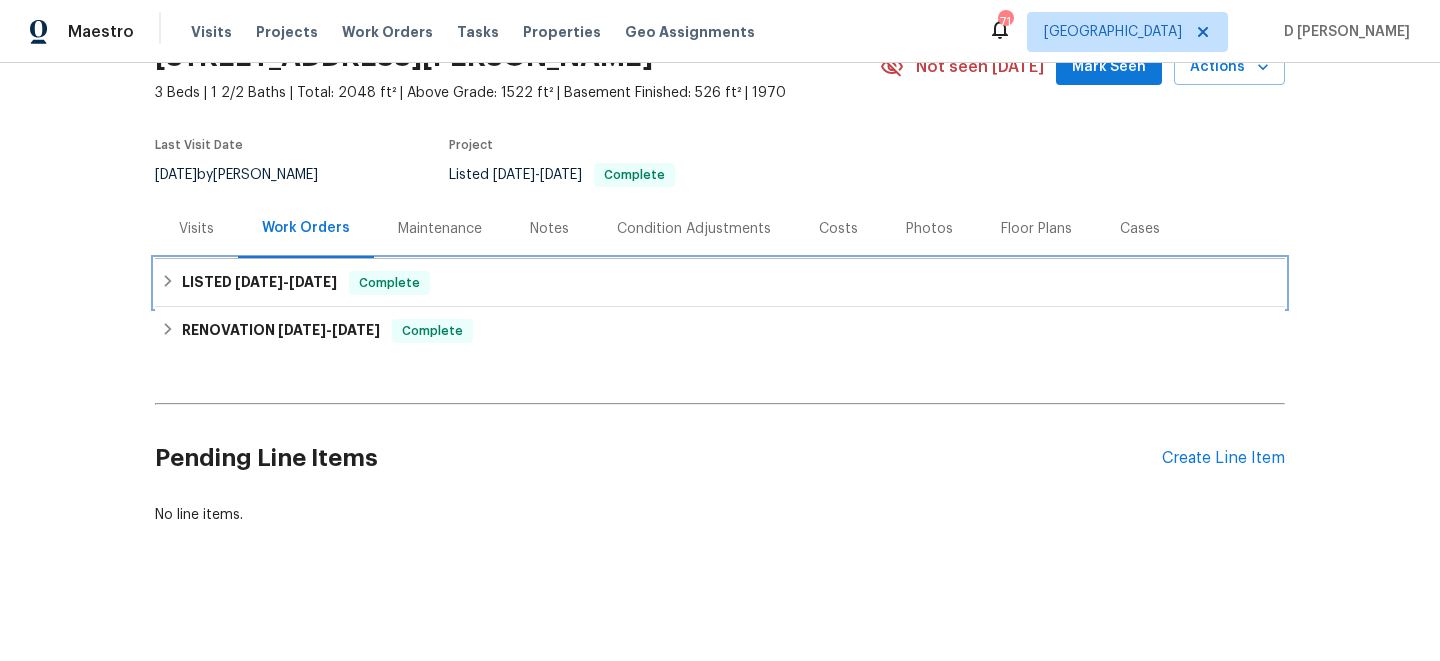 click on "LISTED   [DATE]  -  [DATE]" at bounding box center (259, 283) 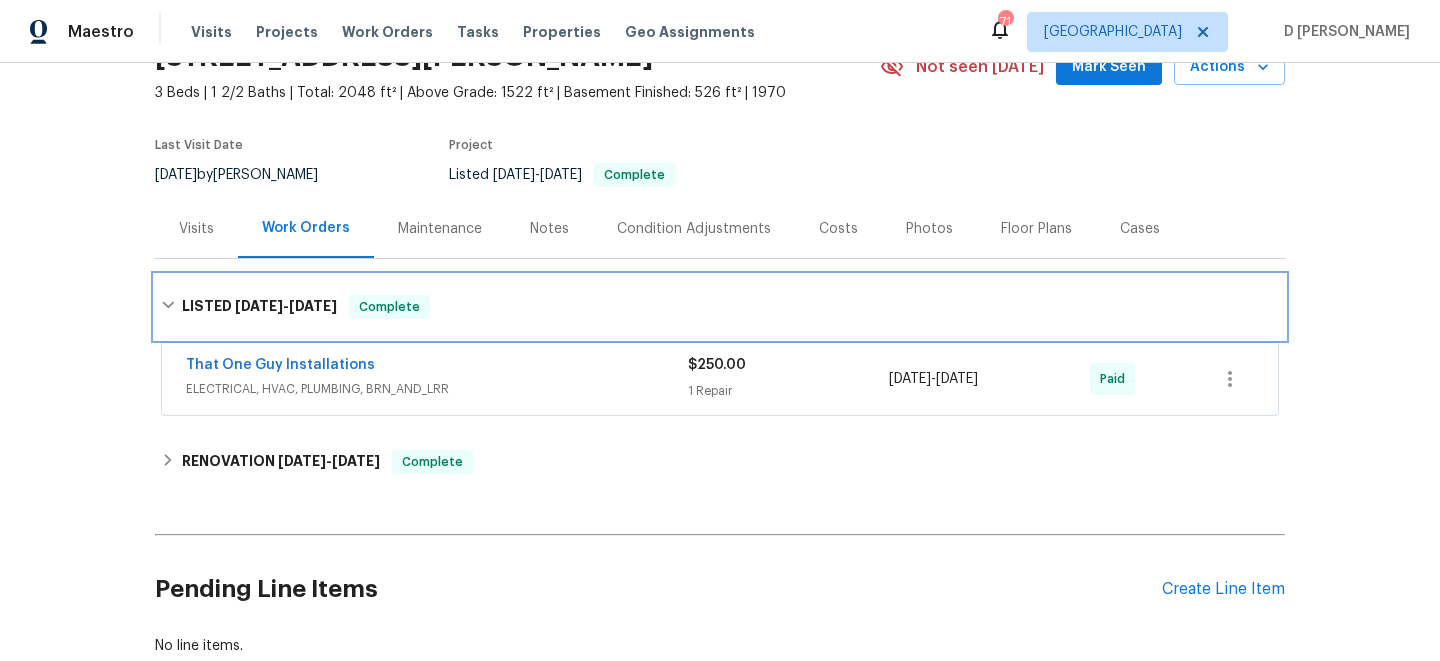 click 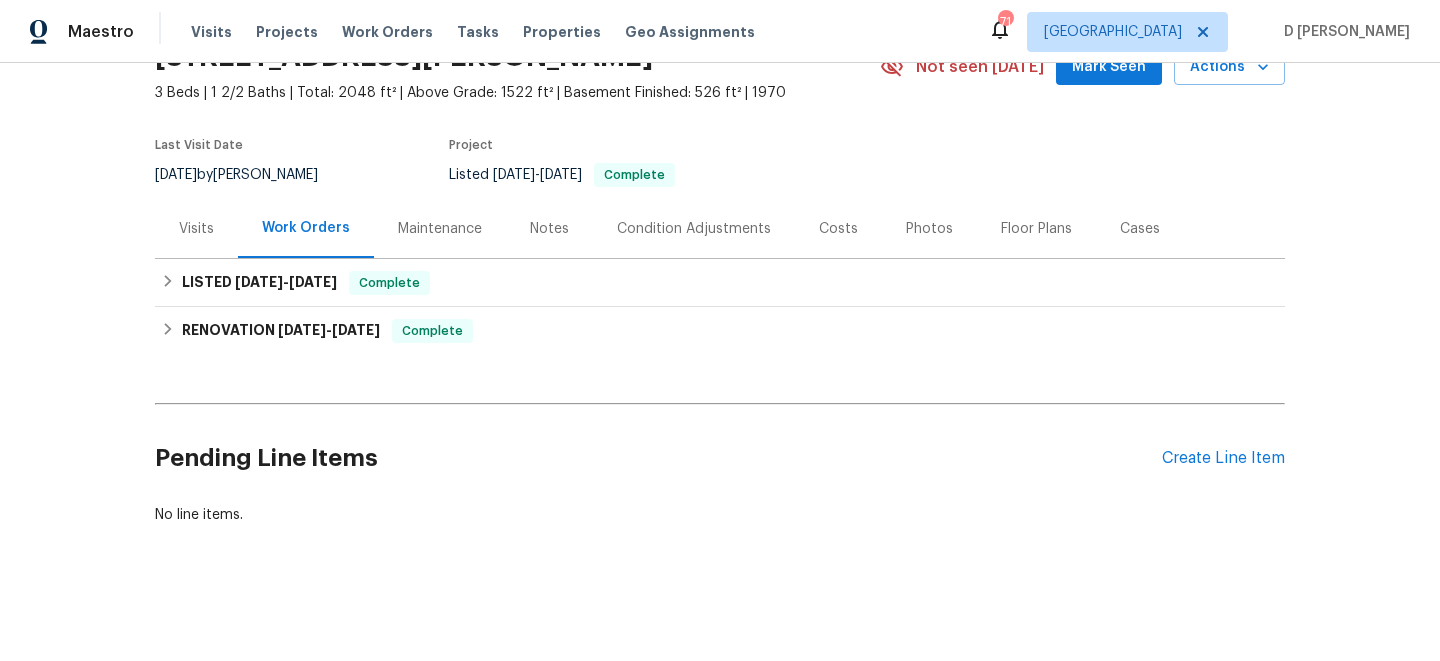 click on "Visits" at bounding box center (196, 228) 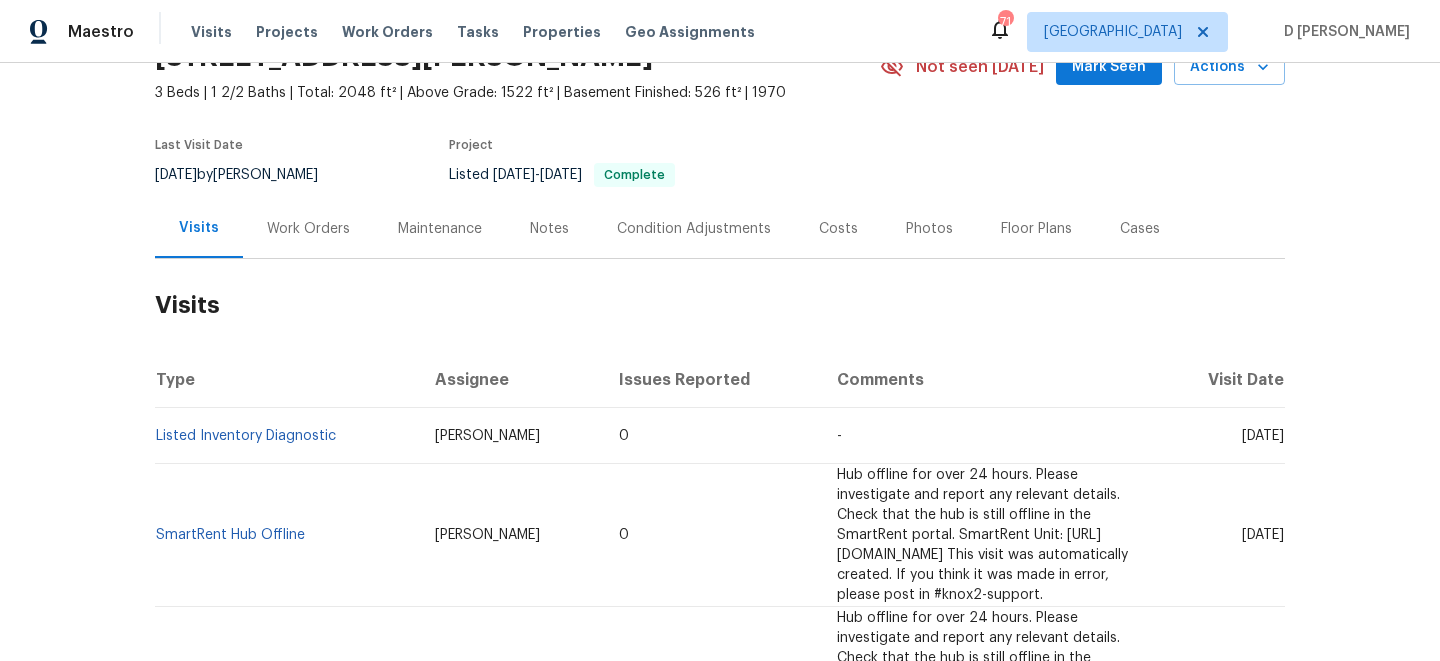 scroll, scrollTop: 132, scrollLeft: 0, axis: vertical 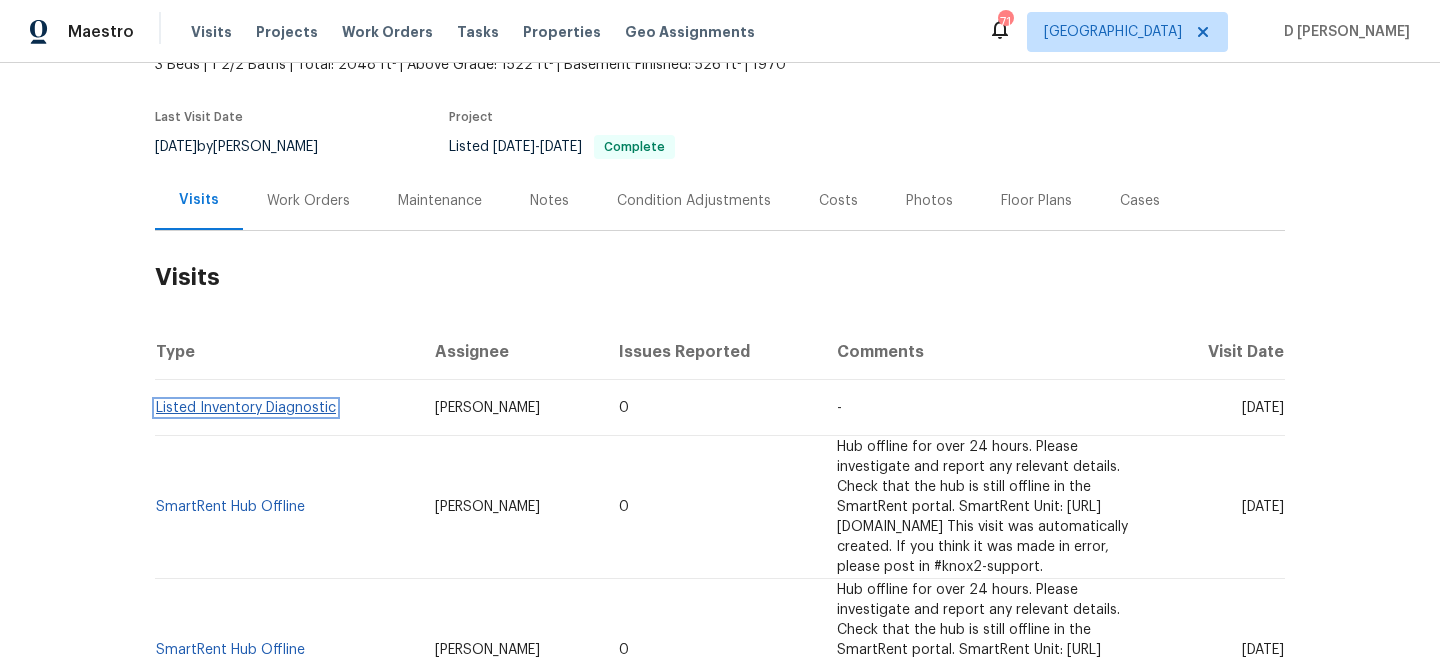 click on "Listed Inventory Diagnostic" at bounding box center [246, 408] 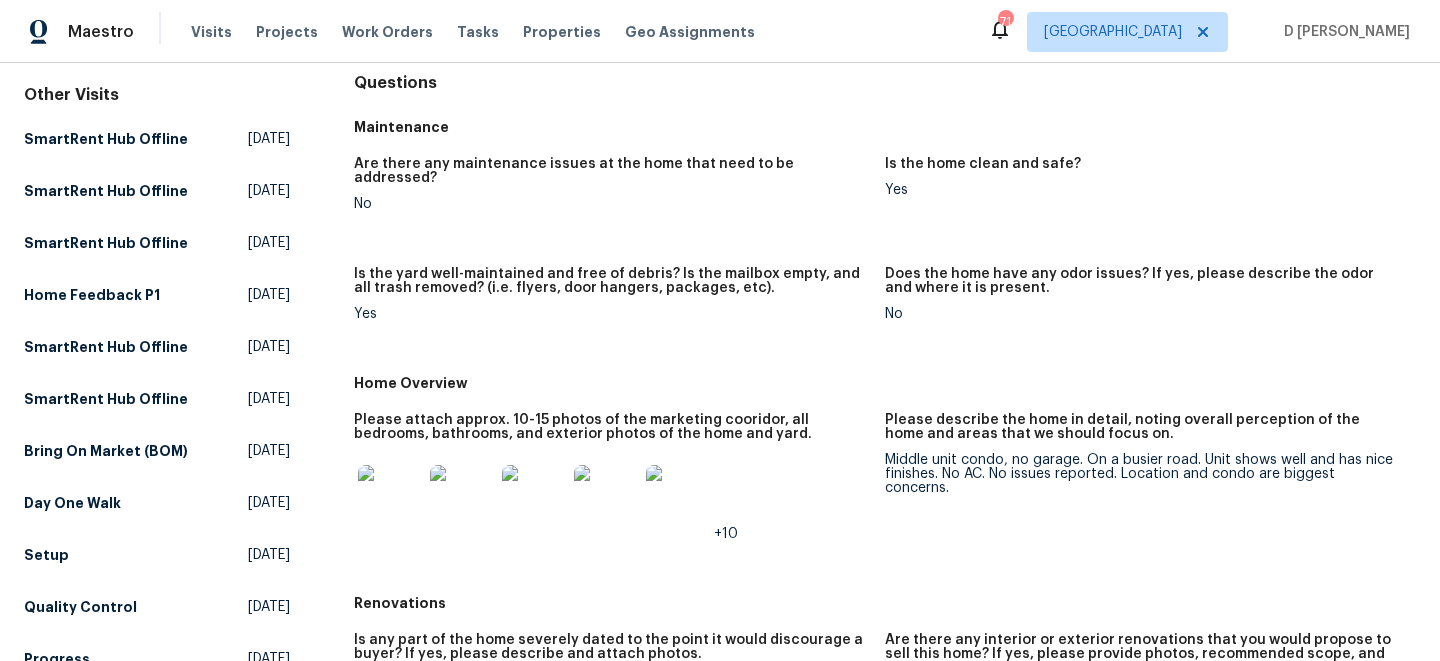 scroll, scrollTop: 0, scrollLeft: 0, axis: both 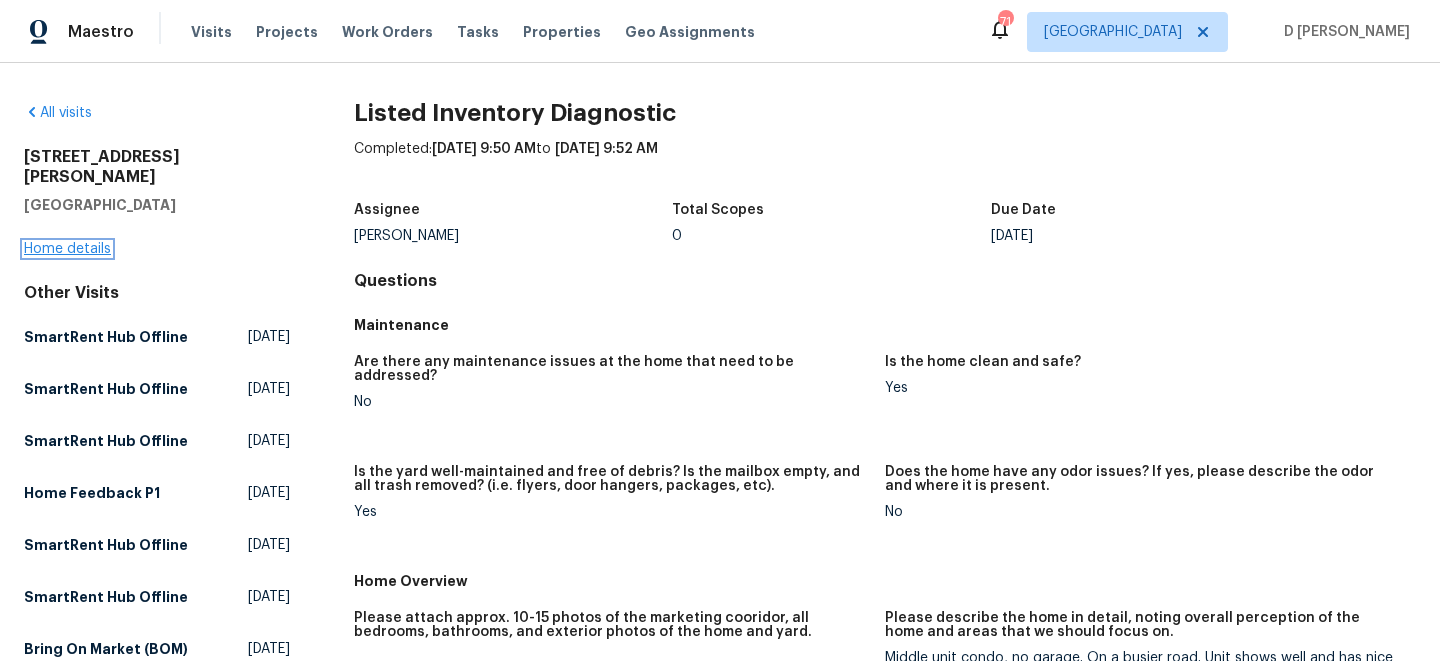 click on "Home details" at bounding box center (67, 249) 